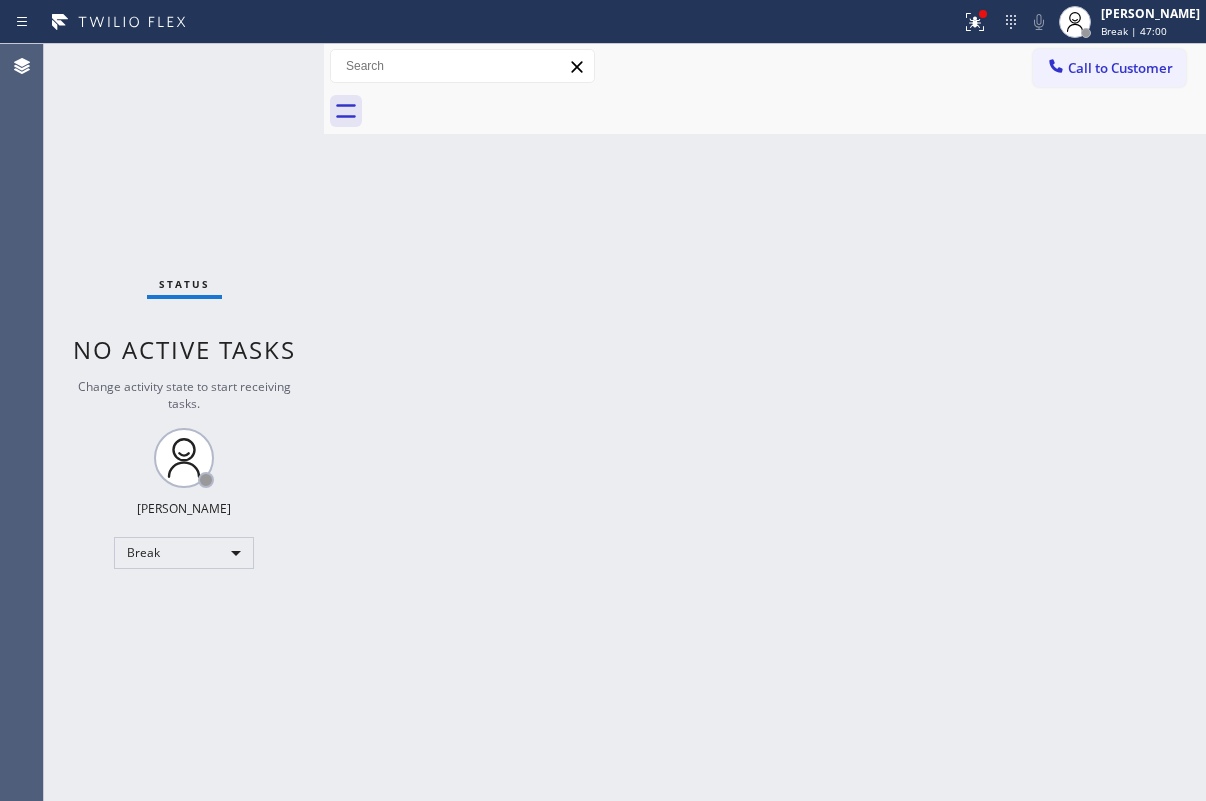 scroll, scrollTop: 0, scrollLeft: 0, axis: both 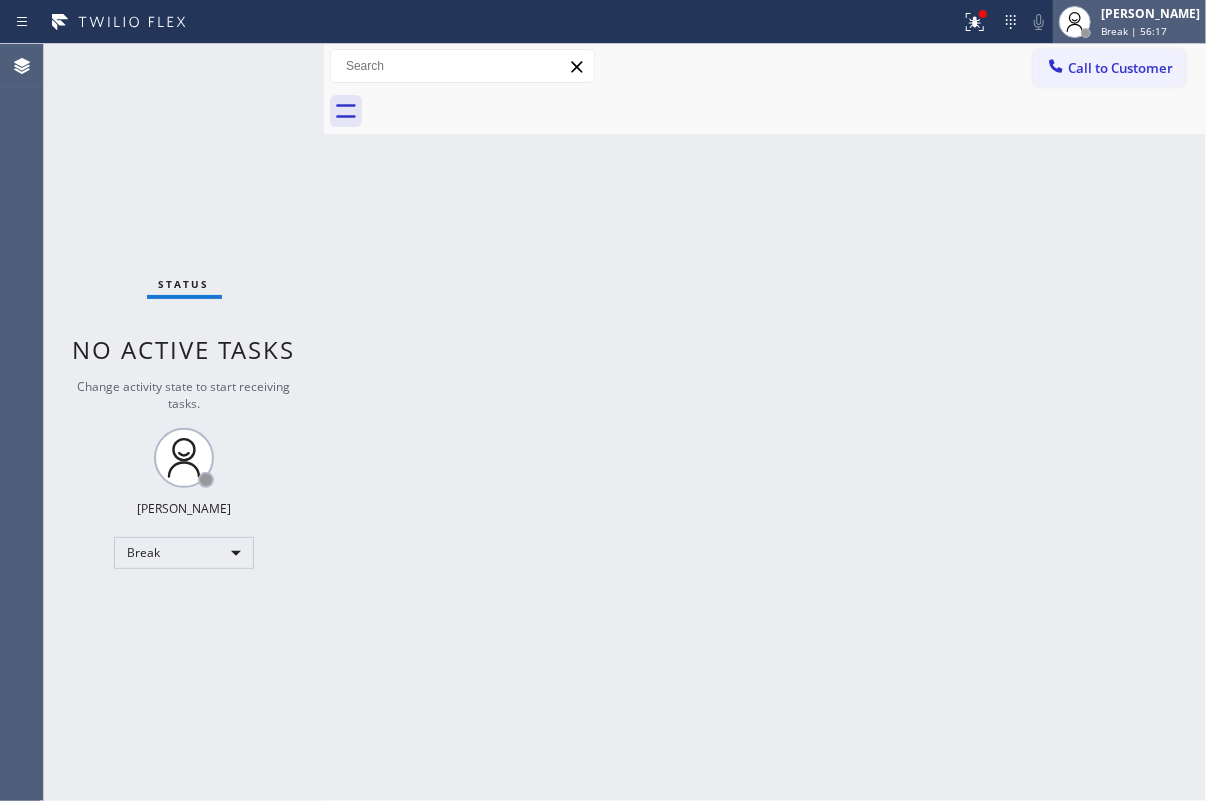 click on "[PERSON_NAME]" at bounding box center (1150, 13) 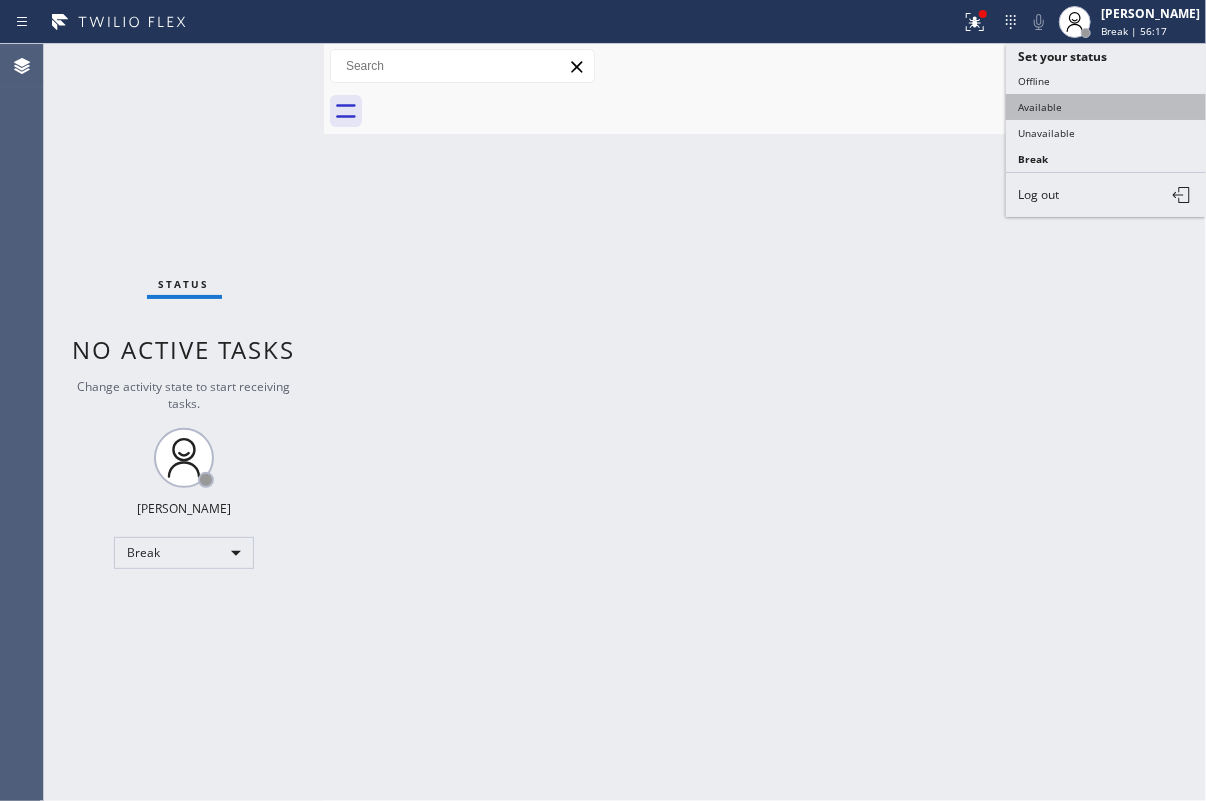 click on "Available" at bounding box center [1106, 107] 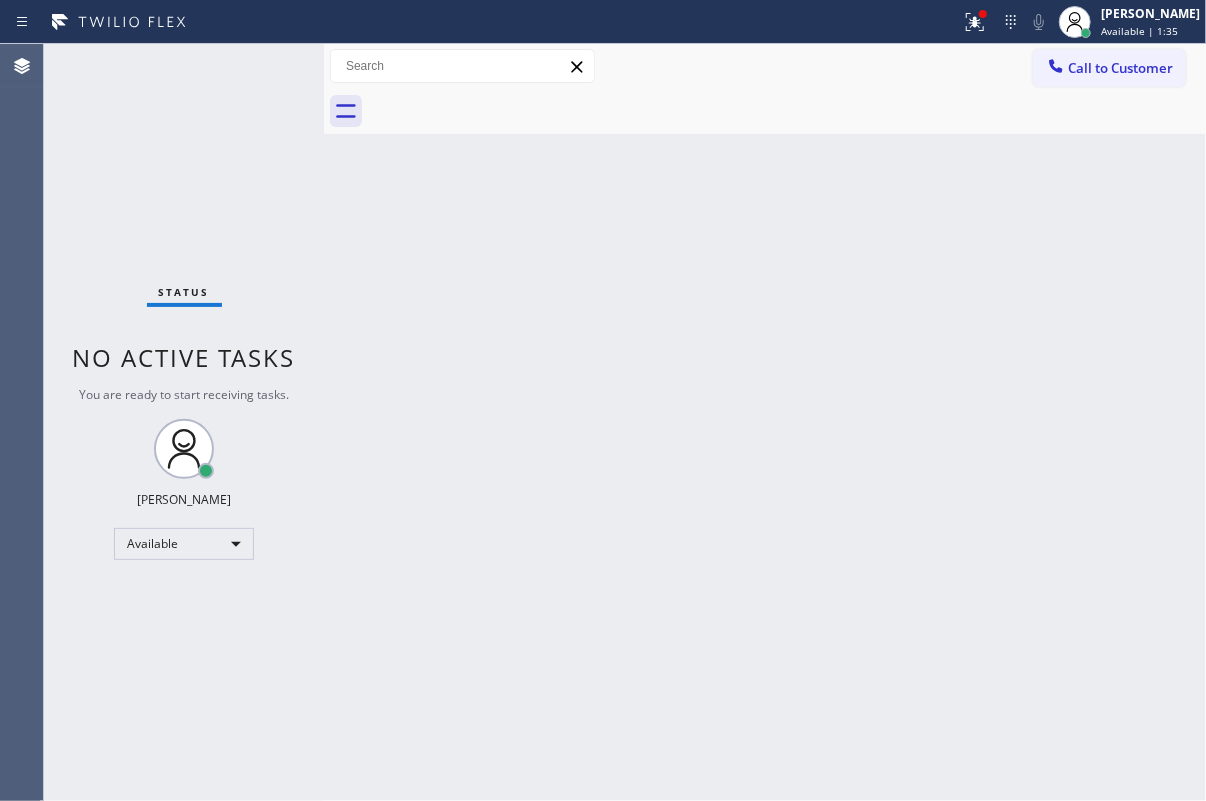 click on "Back to Dashboard Change Sender ID Customers Technicians Select a contact Outbound call Technician Search Technician Your caller id phone number Your caller id phone number Call Technician info Name   Phone none Address none Change Sender ID HVAC [PHONE_NUMBER] 5 Star Appliance [PHONE_NUMBER] Appliance Repair [PHONE_NUMBER] Plumbing [PHONE_NUMBER] Air Duct Cleaning [PHONE_NUMBER]  Electricians [PHONE_NUMBER] Cancel Change Check personal SMS Reset Change No tabs Call to Customer Outbound call Location Search location Your caller id phone number Customer number Call Outbound call Technician Search Technician Your caller id phone number Your caller id phone number Call" at bounding box center [765, 422] 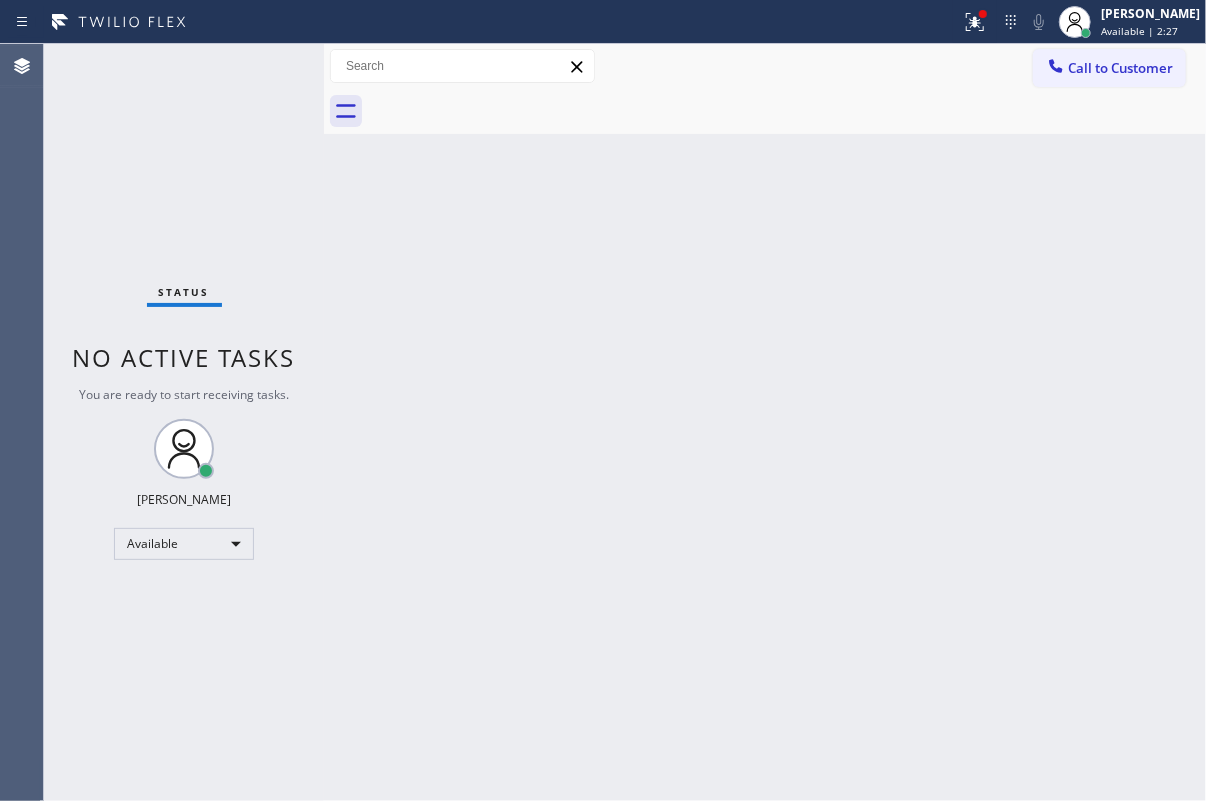click on "Back to Dashboard Change Sender ID Customers Technicians Select a contact Outbound call Technician Search Technician Your caller id phone number Your caller id phone number Call Technician info Name   Phone none Address none Change Sender ID HVAC [PHONE_NUMBER] 5 Star Appliance [PHONE_NUMBER] Appliance Repair [PHONE_NUMBER] Plumbing [PHONE_NUMBER] Air Duct Cleaning [PHONE_NUMBER]  Electricians [PHONE_NUMBER] Cancel Change Check personal SMS Reset Change No tabs Call to Customer Outbound call Location Search location Your caller id phone number Customer number Call Outbound call Technician Search Technician Your caller id phone number Your caller id phone number Call" at bounding box center (765, 422) 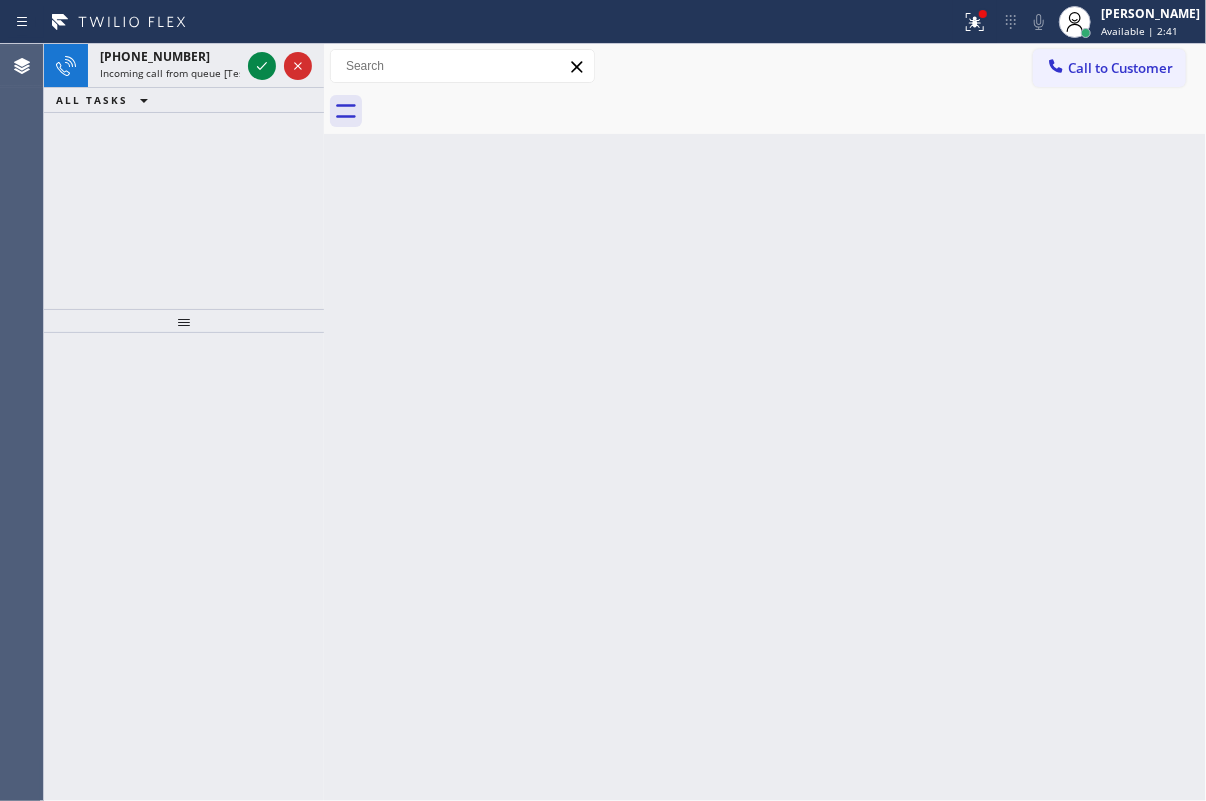 drag, startPoint x: 1159, startPoint y: 381, endPoint x: 967, endPoint y: 287, distance: 213.77559 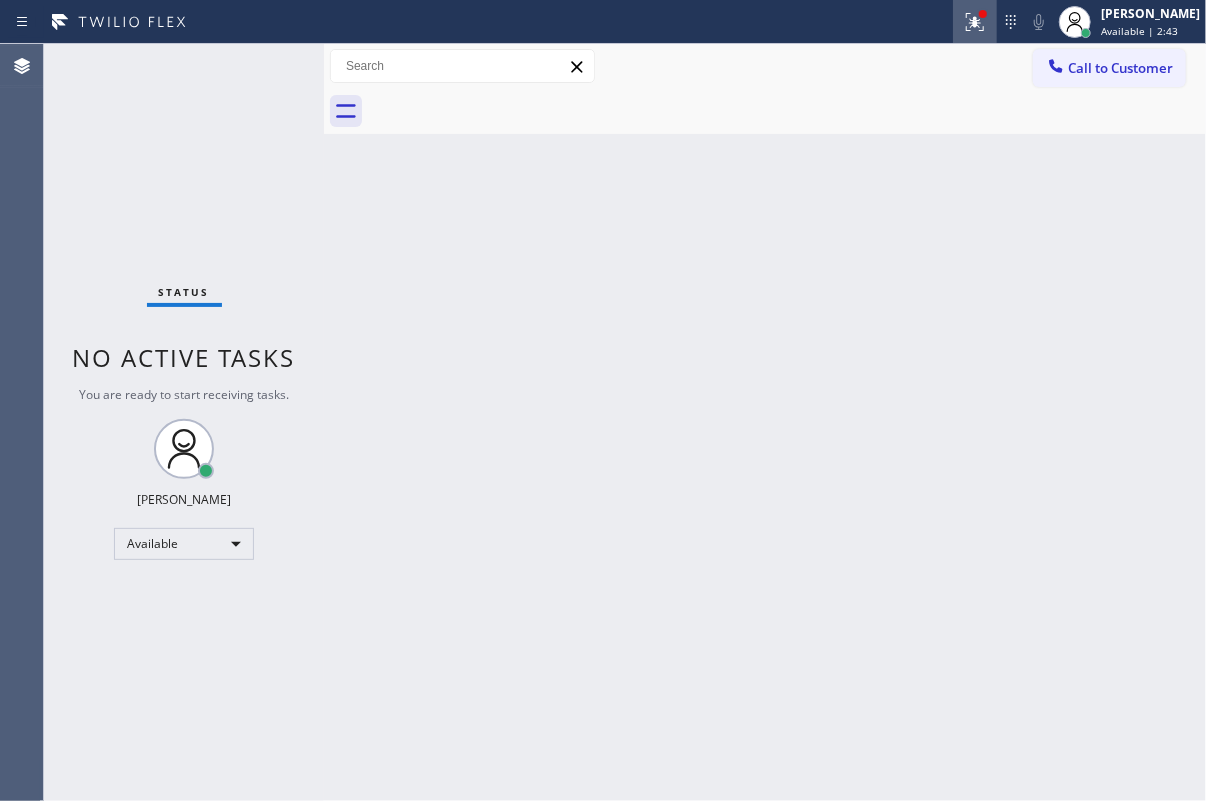 click 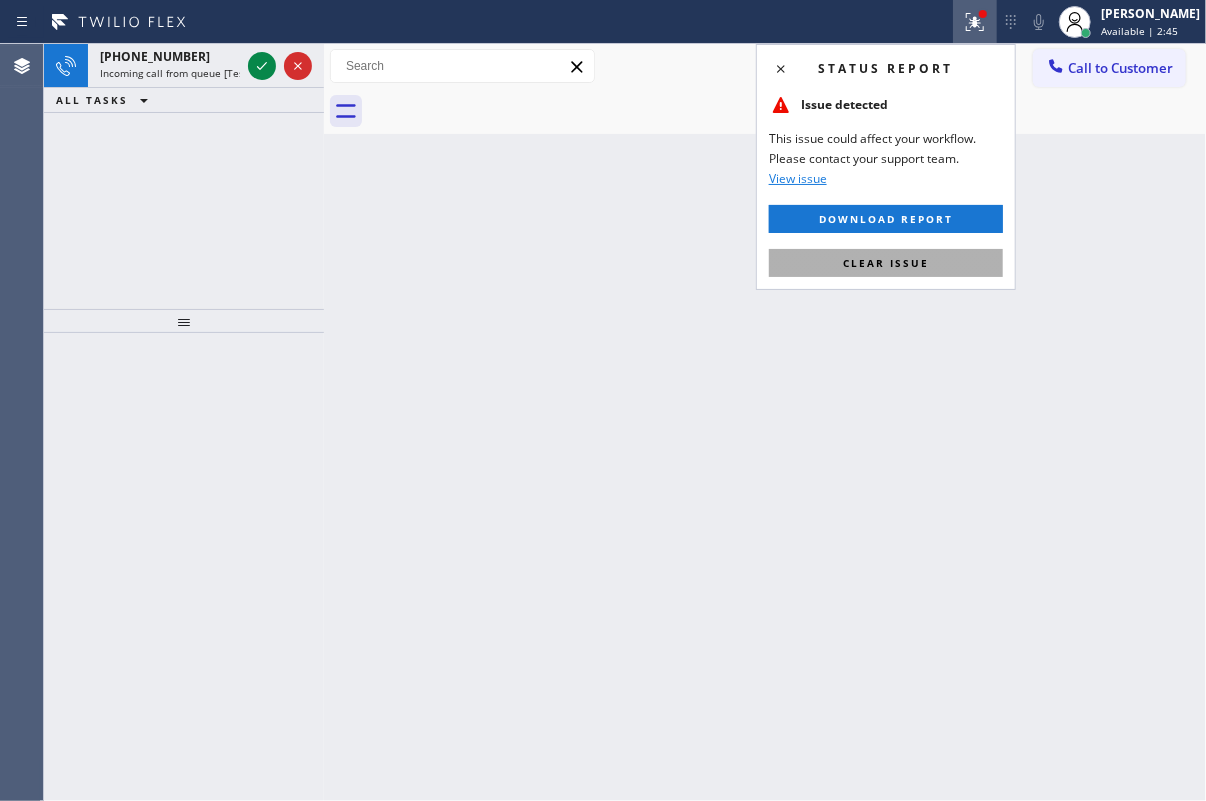 click on "Clear issue" at bounding box center [886, 263] 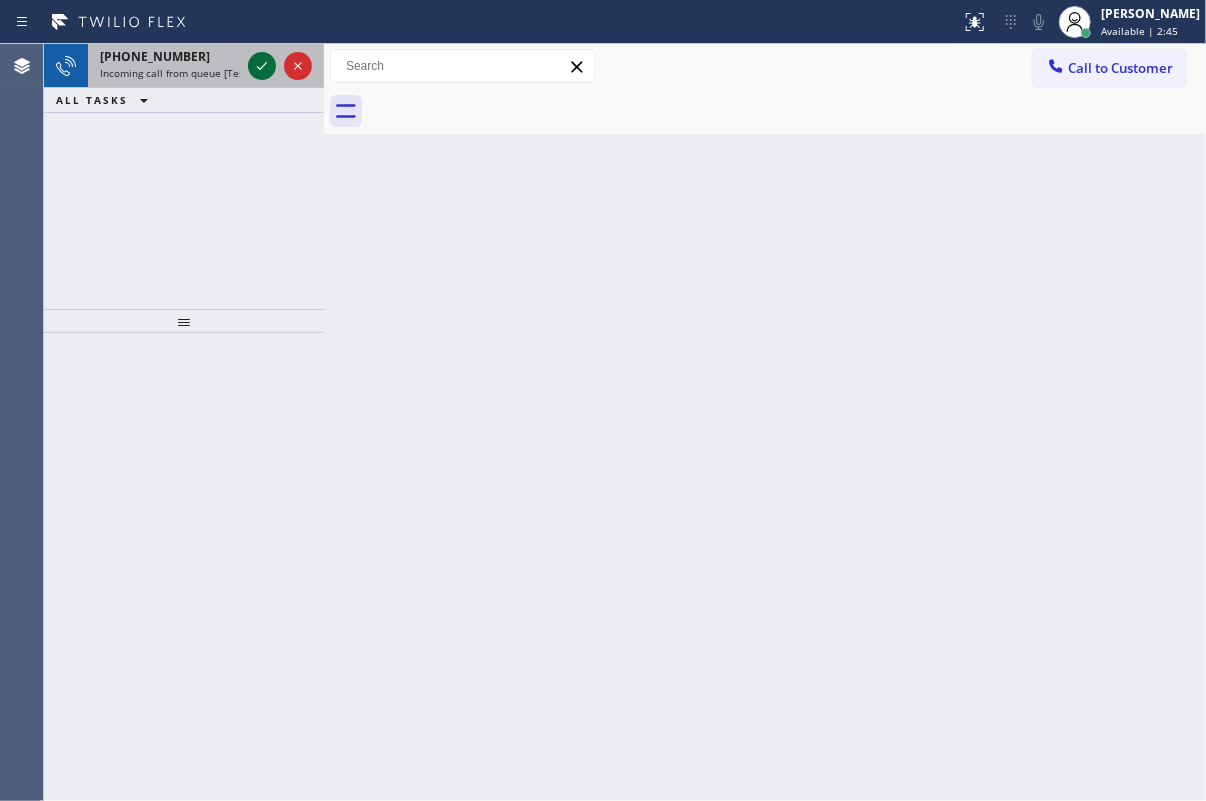 click 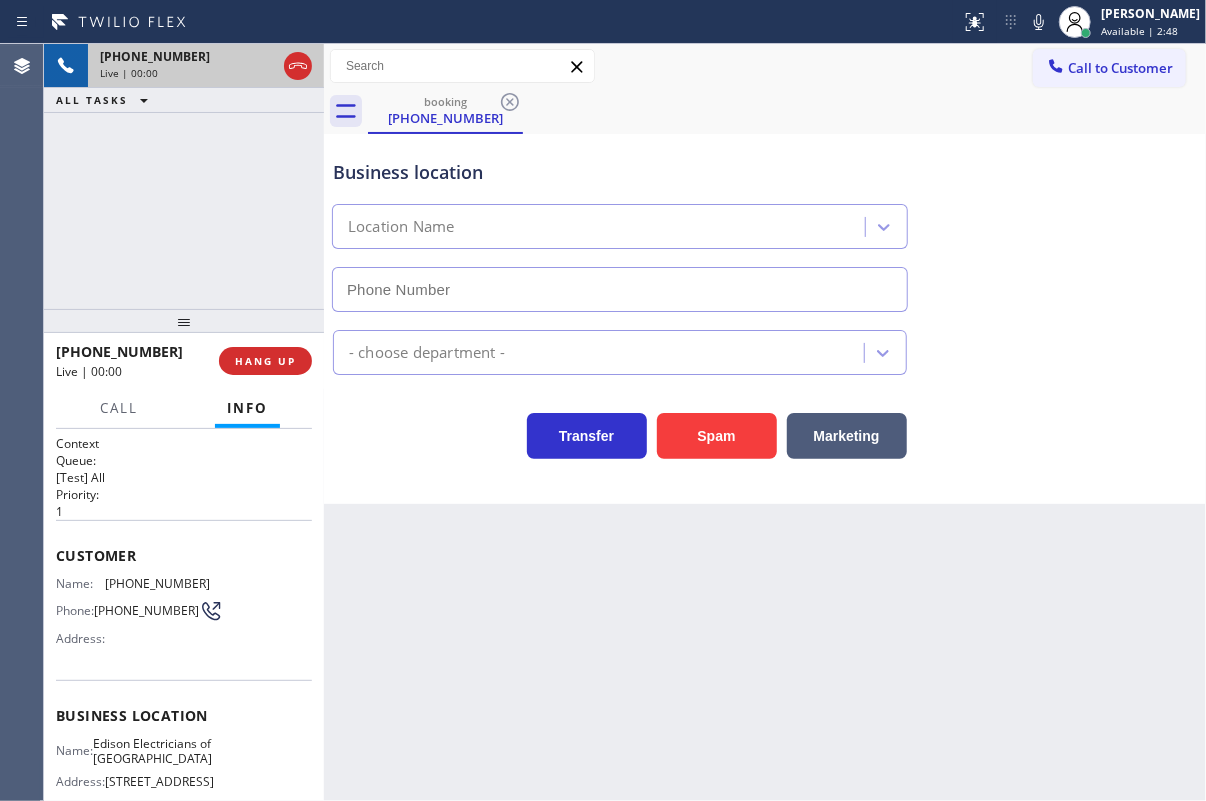 type on "[PHONE_NUMBER]" 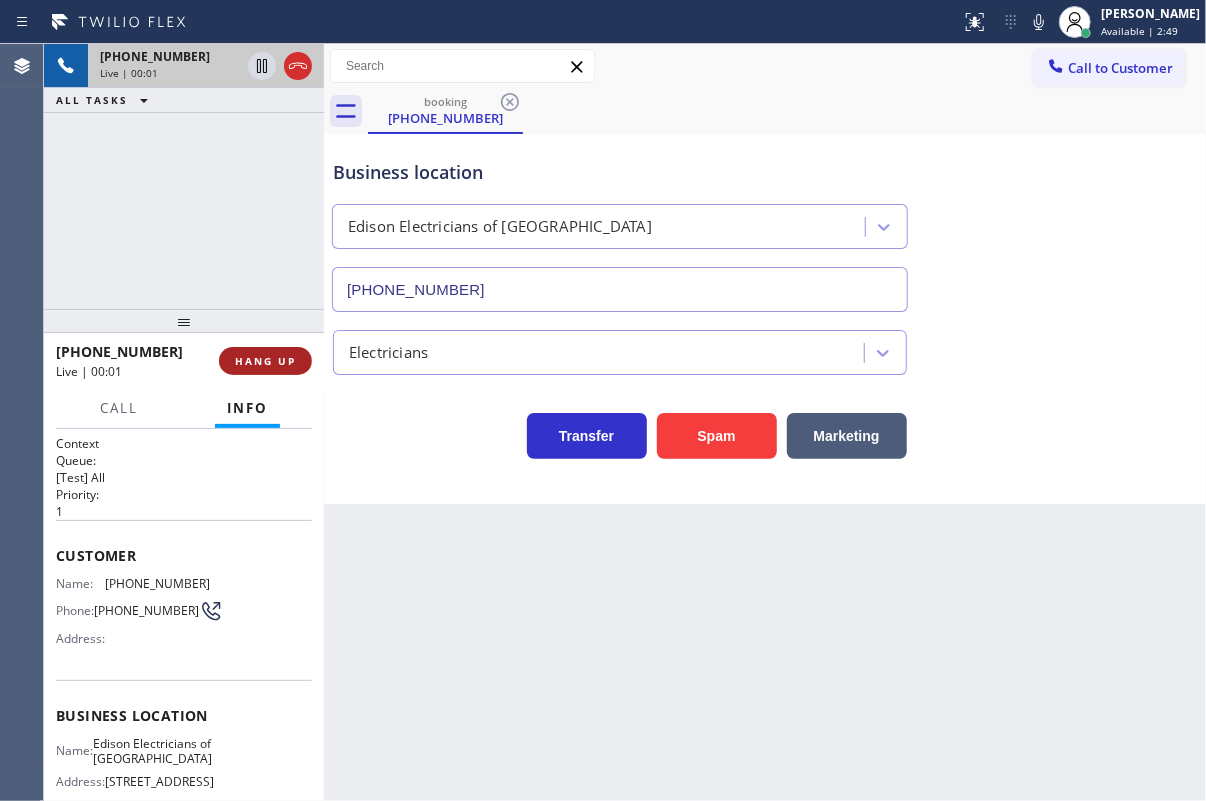 click on "HANG UP" at bounding box center [265, 361] 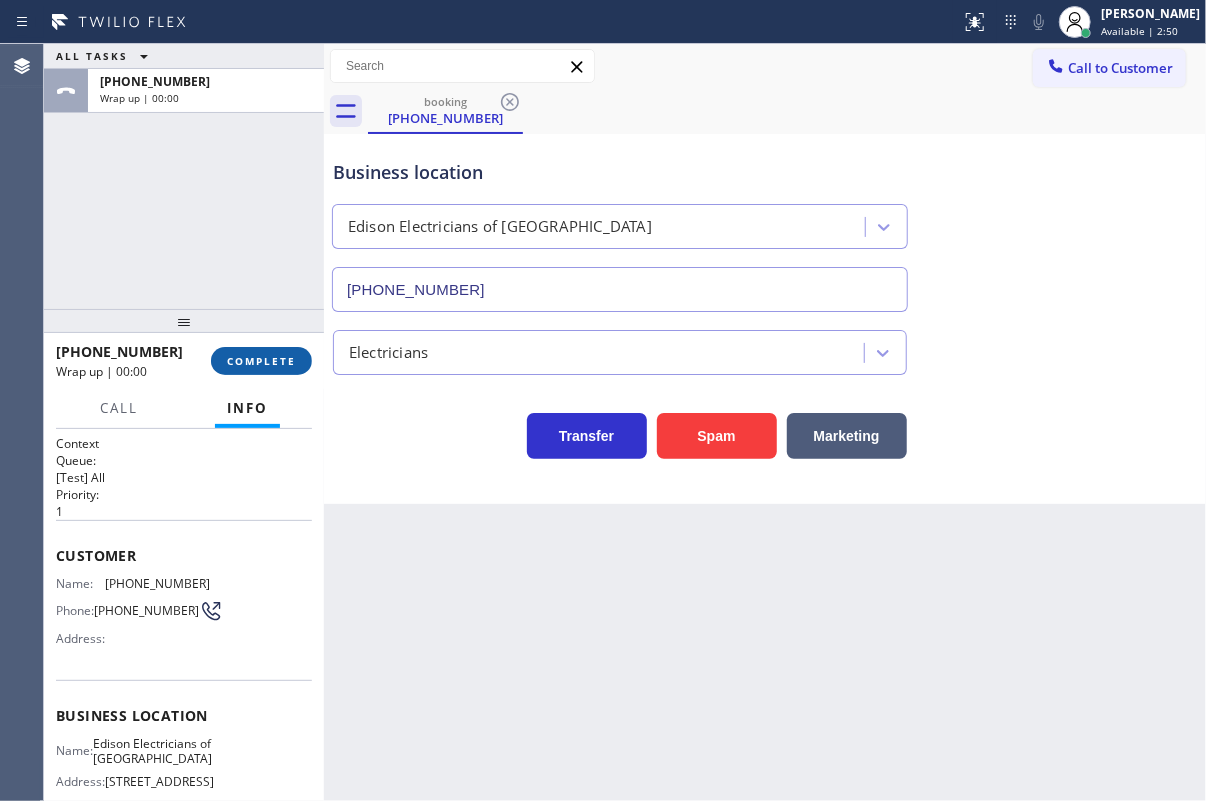 click on "COMPLETE" at bounding box center [261, 361] 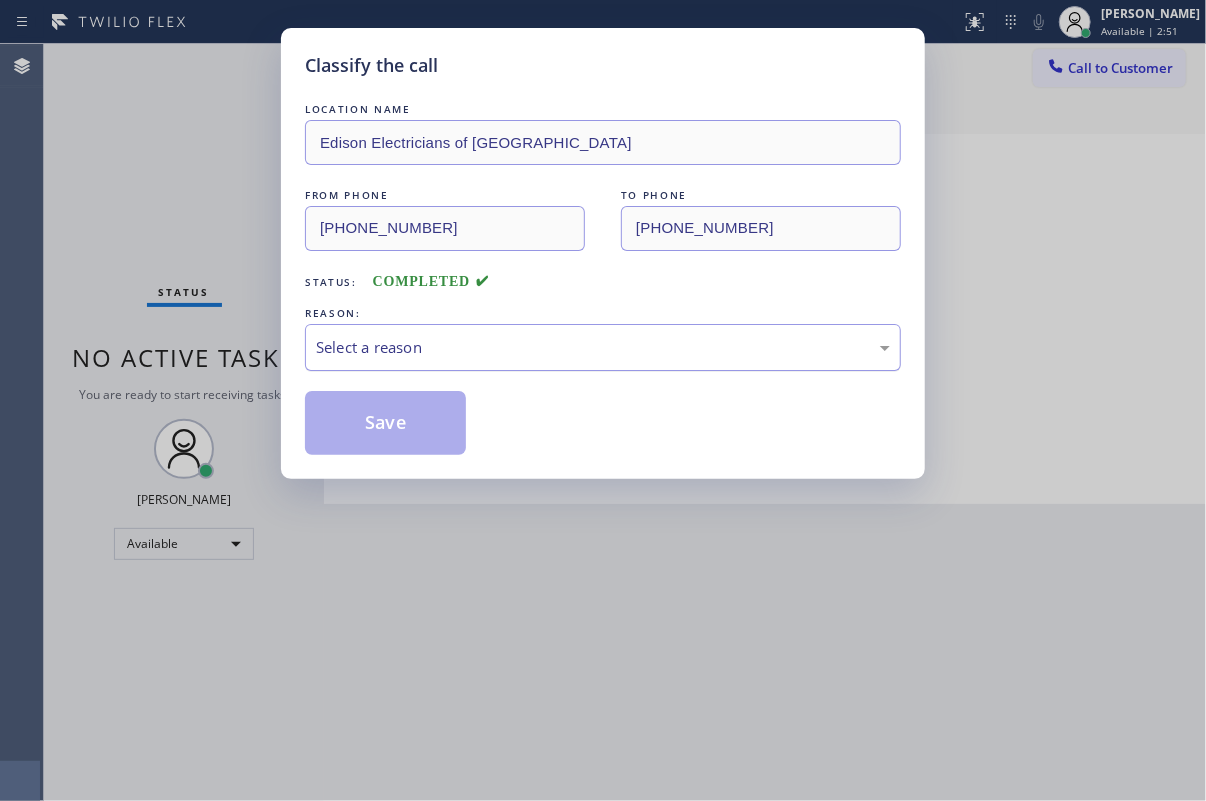 drag, startPoint x: 437, startPoint y: 341, endPoint x: 437, endPoint y: 358, distance: 17 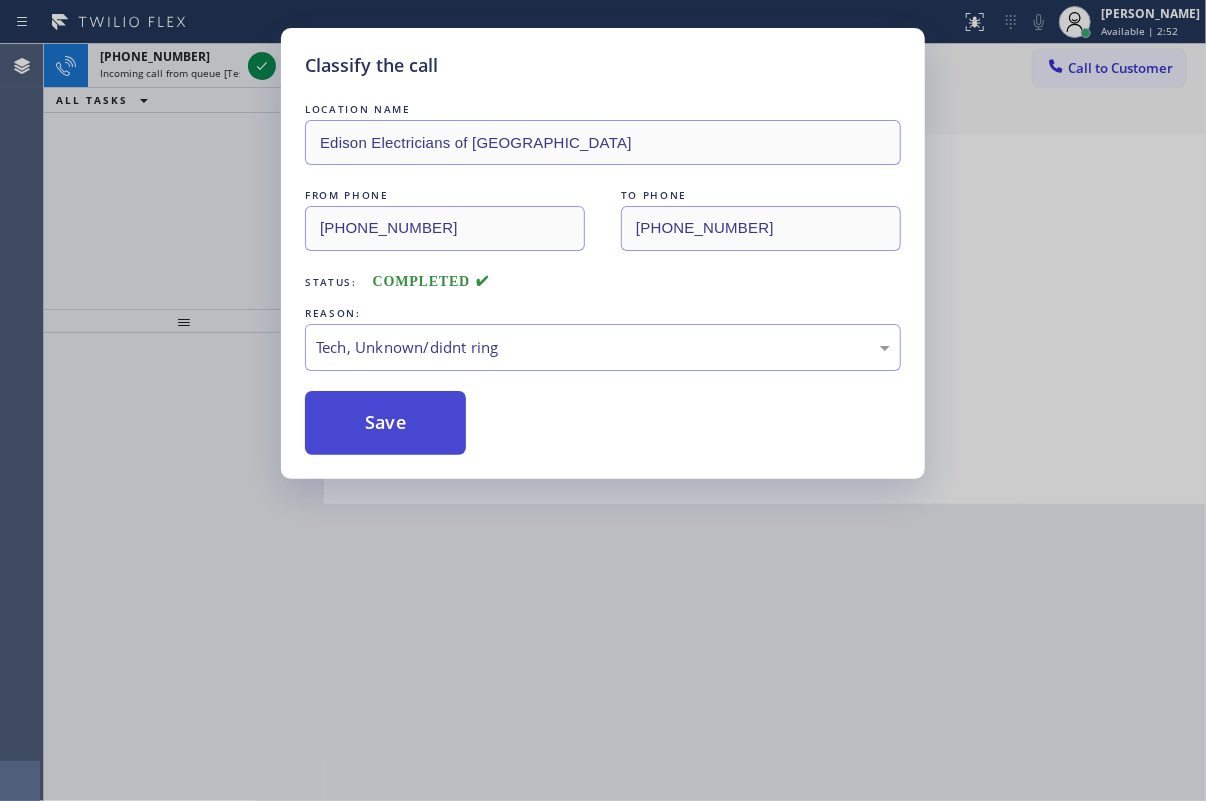click on "Save" at bounding box center [385, 423] 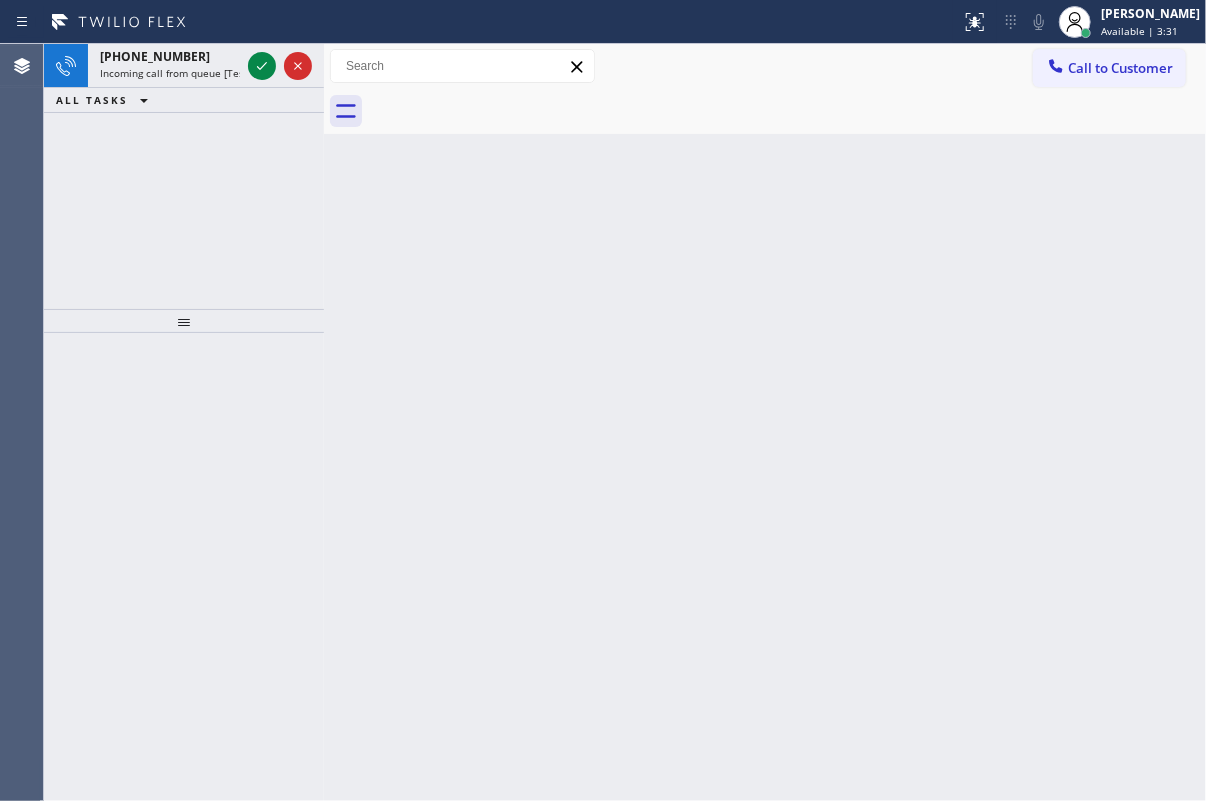 drag, startPoint x: 1108, startPoint y: 237, endPoint x: 1090, endPoint y: 233, distance: 18.439089 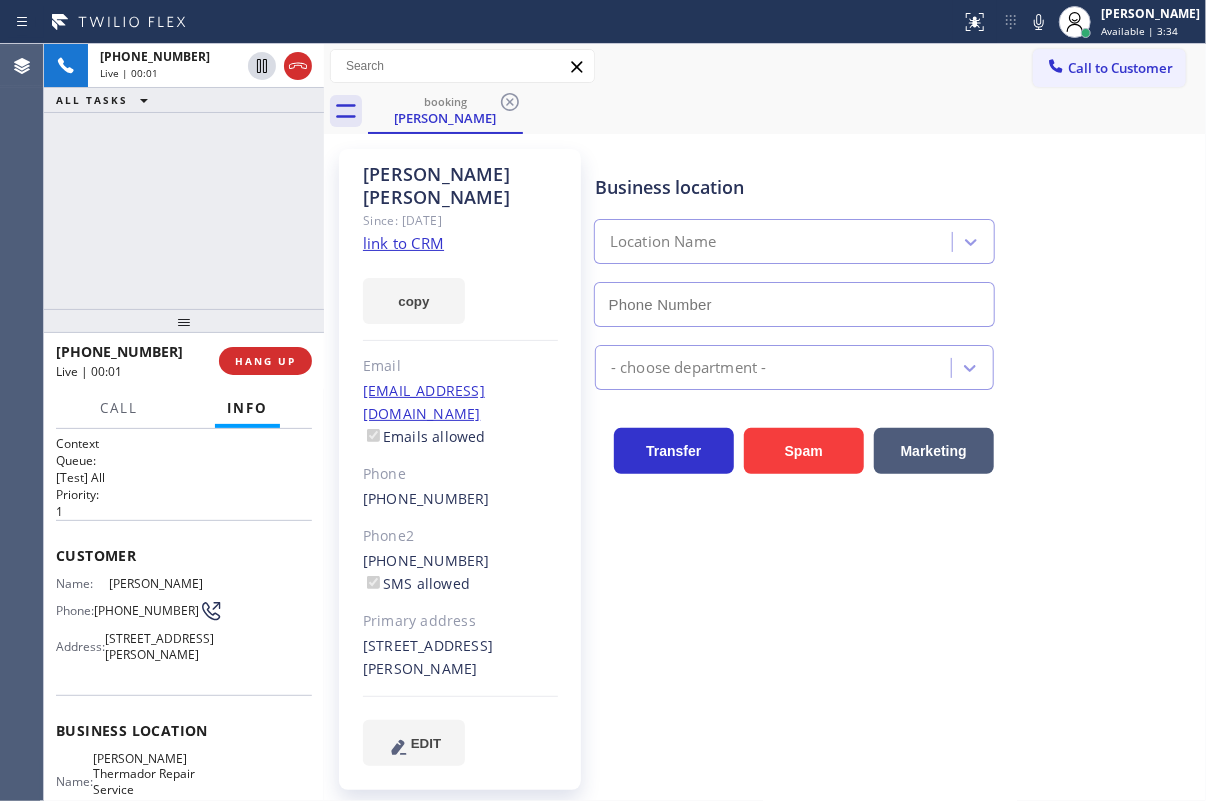 type on "[PHONE_NUMBER]" 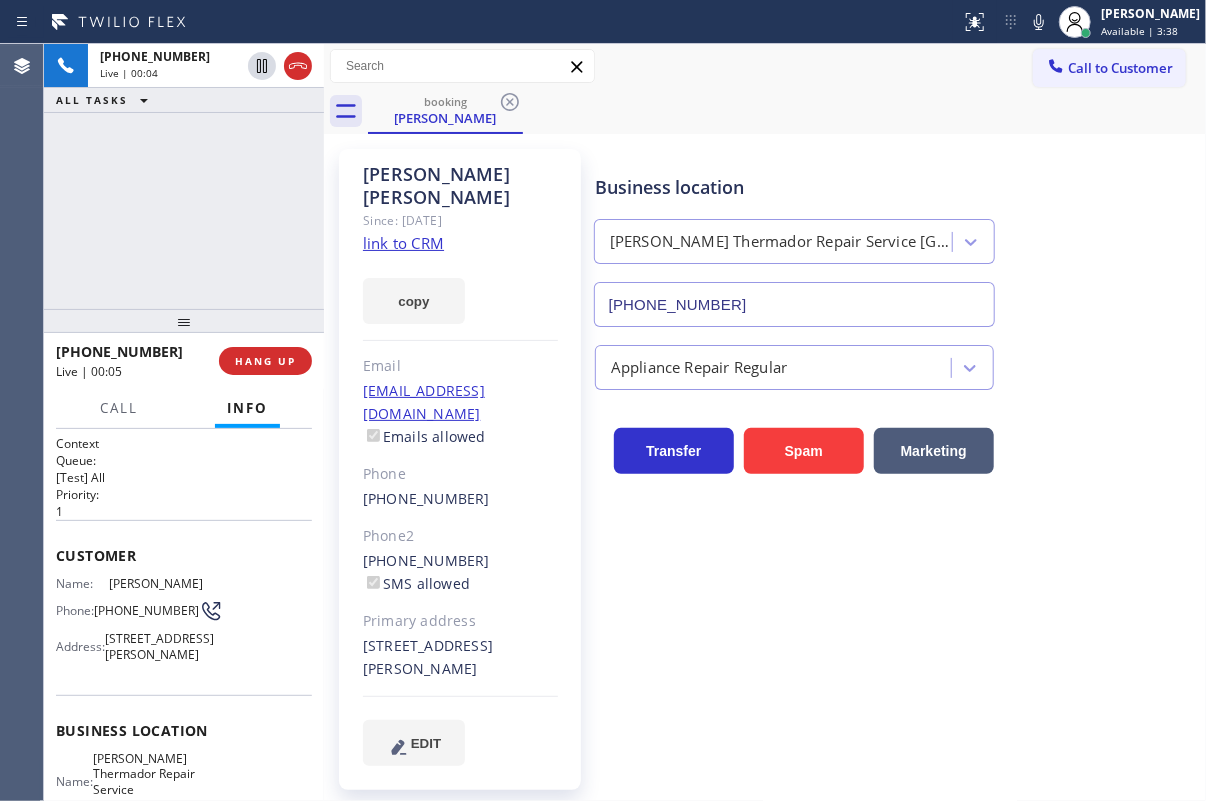 click on "link to CRM" 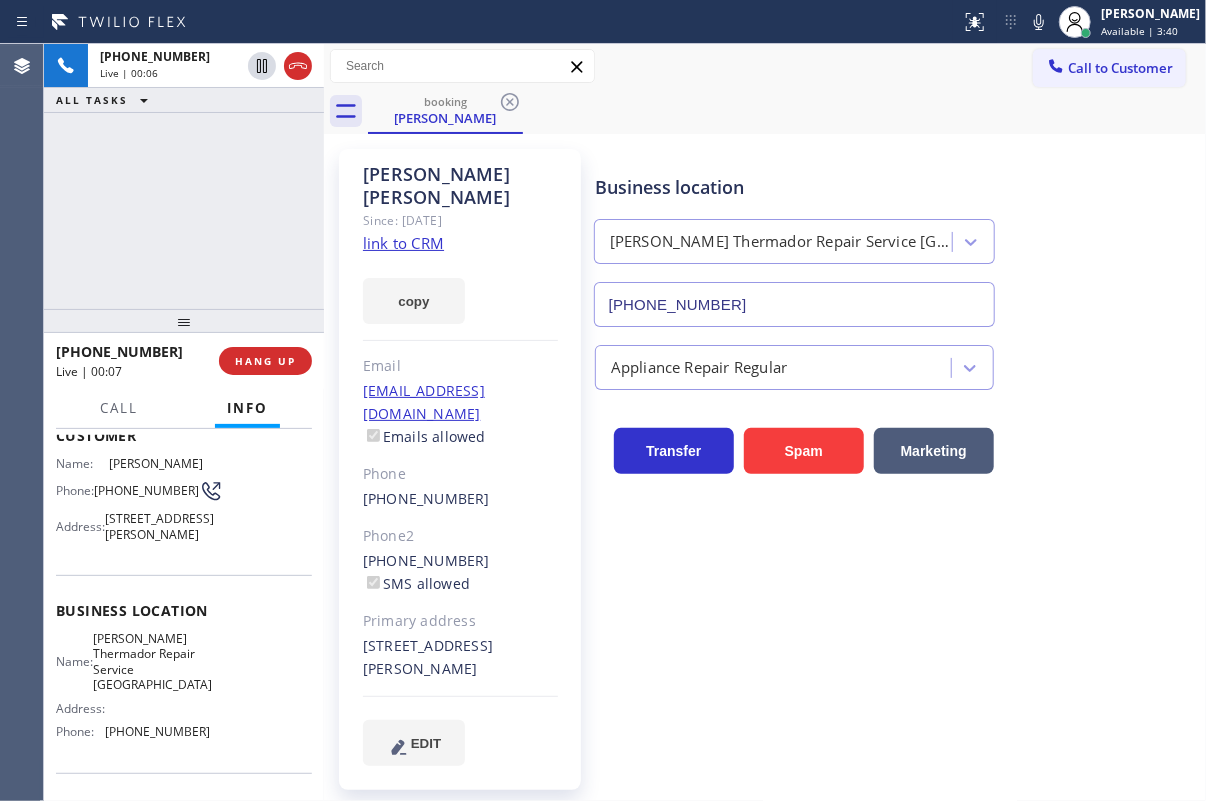 scroll, scrollTop: 181, scrollLeft: 0, axis: vertical 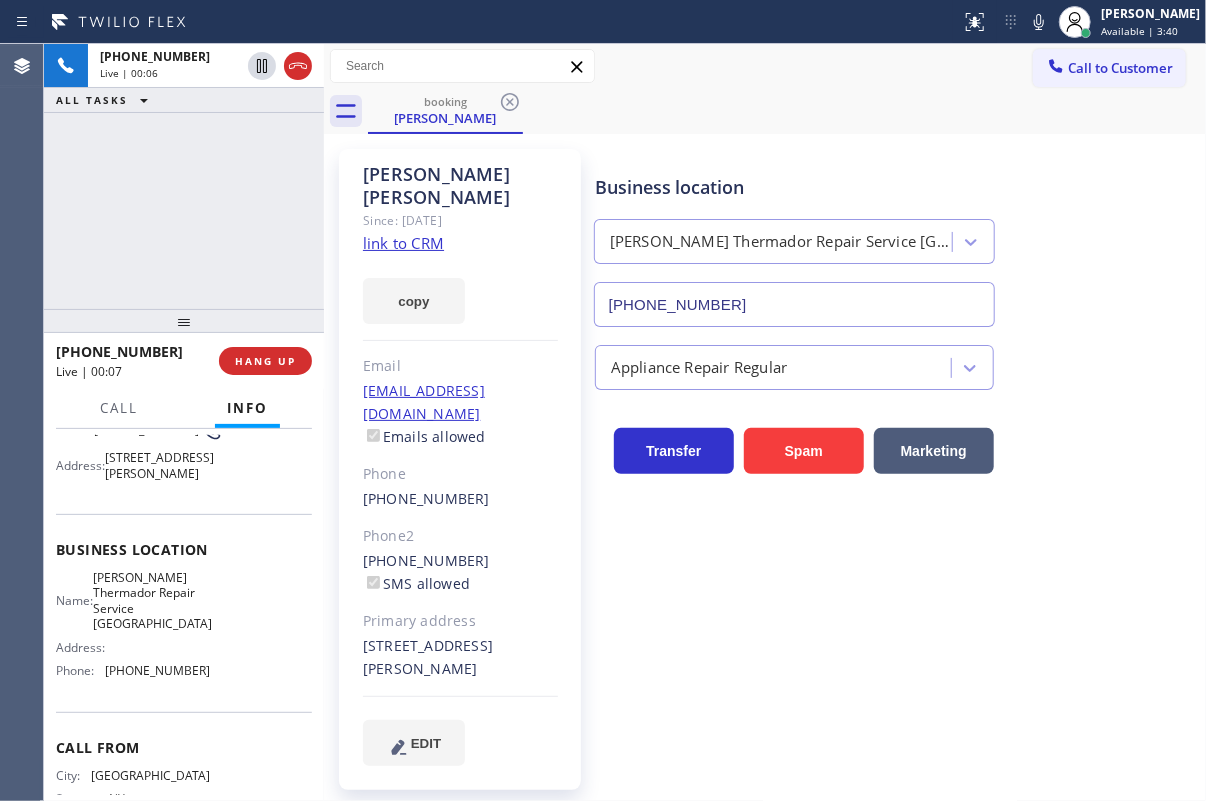 click on "[PERSON_NAME] Thermador Repair Service [GEOGRAPHIC_DATA]" at bounding box center [152, 601] 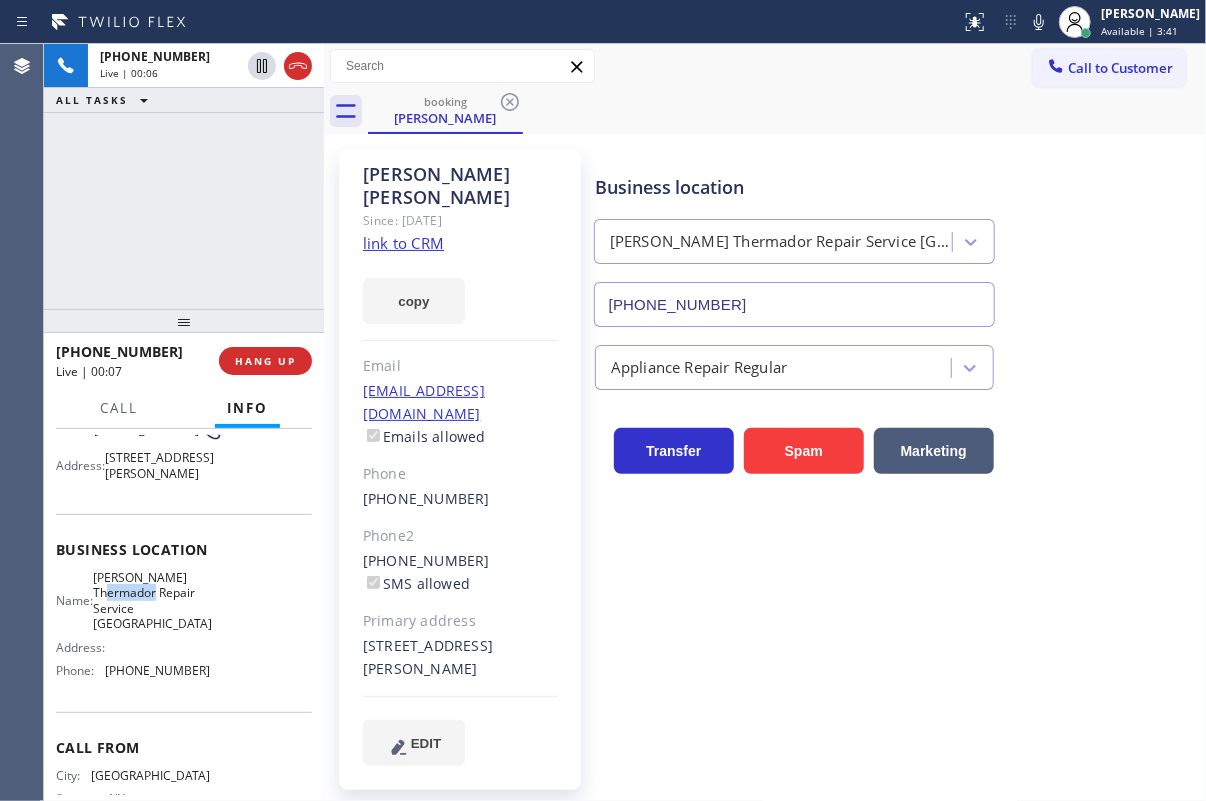 click on "[PERSON_NAME] Thermador Repair Service [GEOGRAPHIC_DATA]" at bounding box center (152, 601) 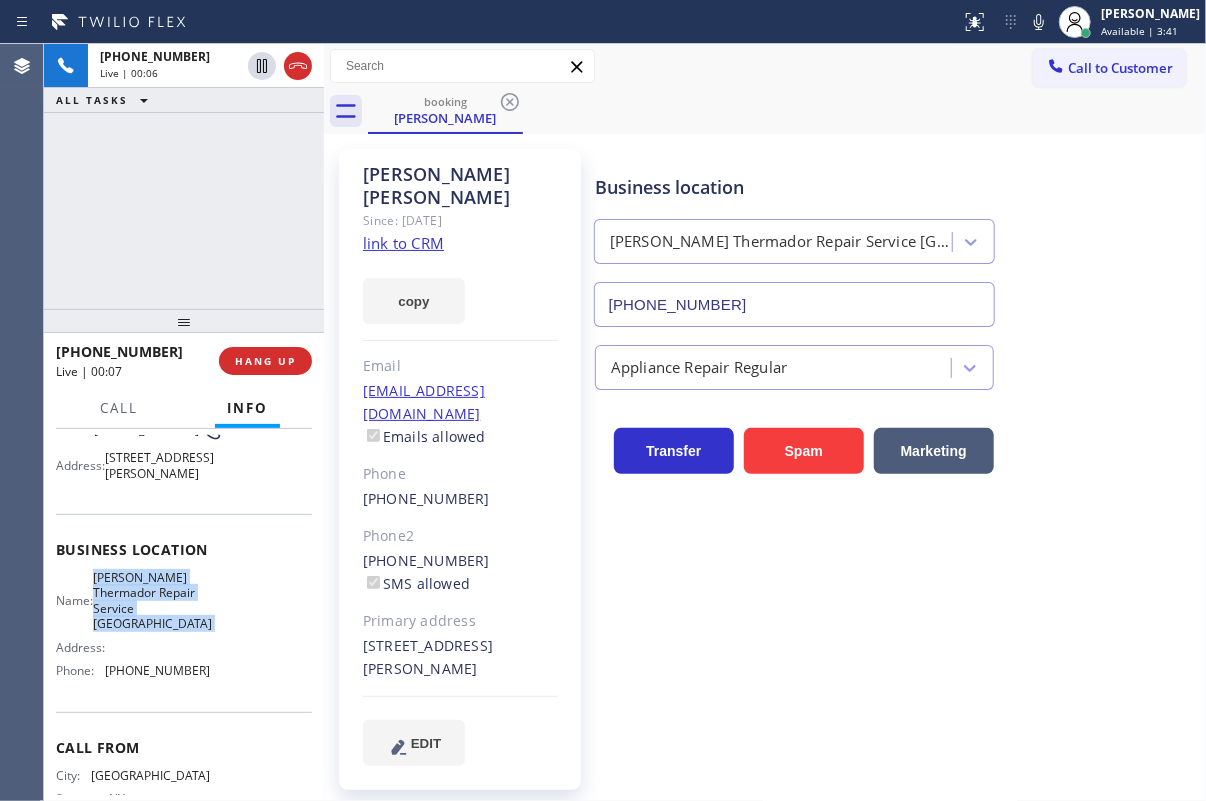 click on "[PERSON_NAME] Thermador Repair Service [GEOGRAPHIC_DATA]" at bounding box center (152, 601) 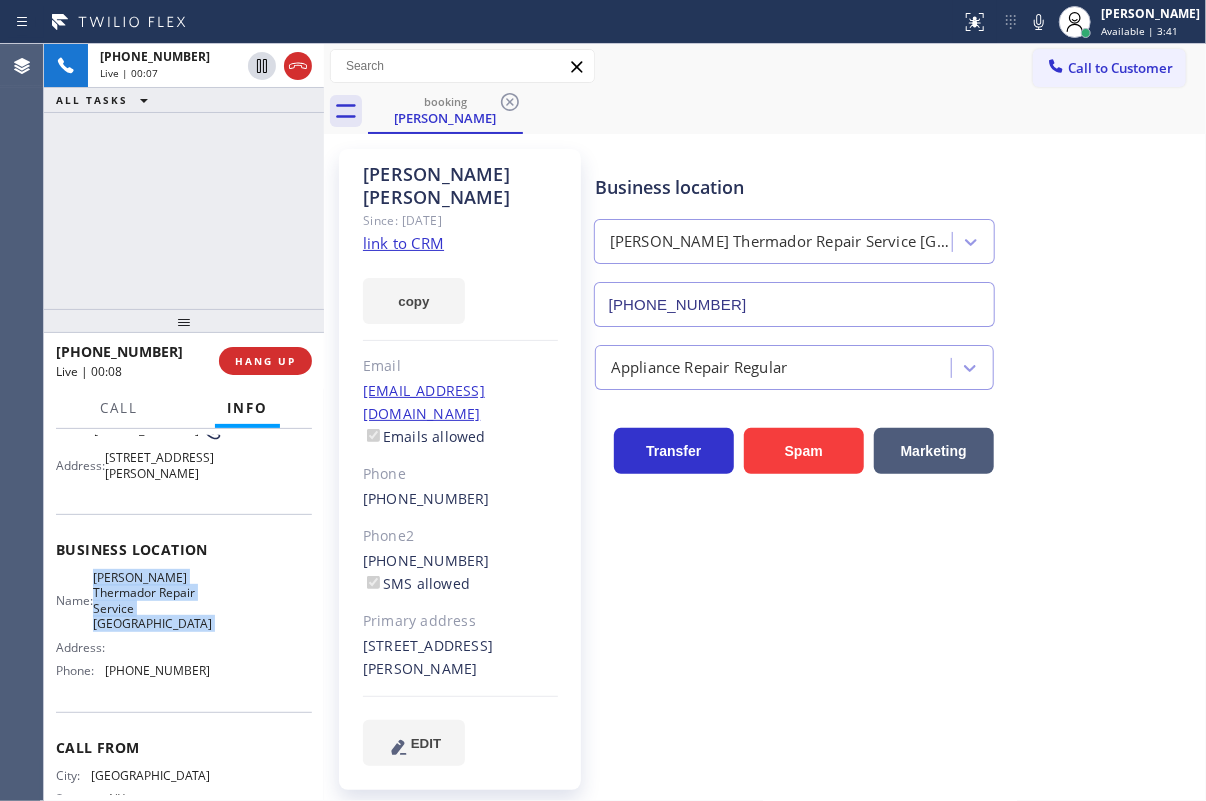 copy on "[PERSON_NAME] Thermador Repair Service [GEOGRAPHIC_DATA]" 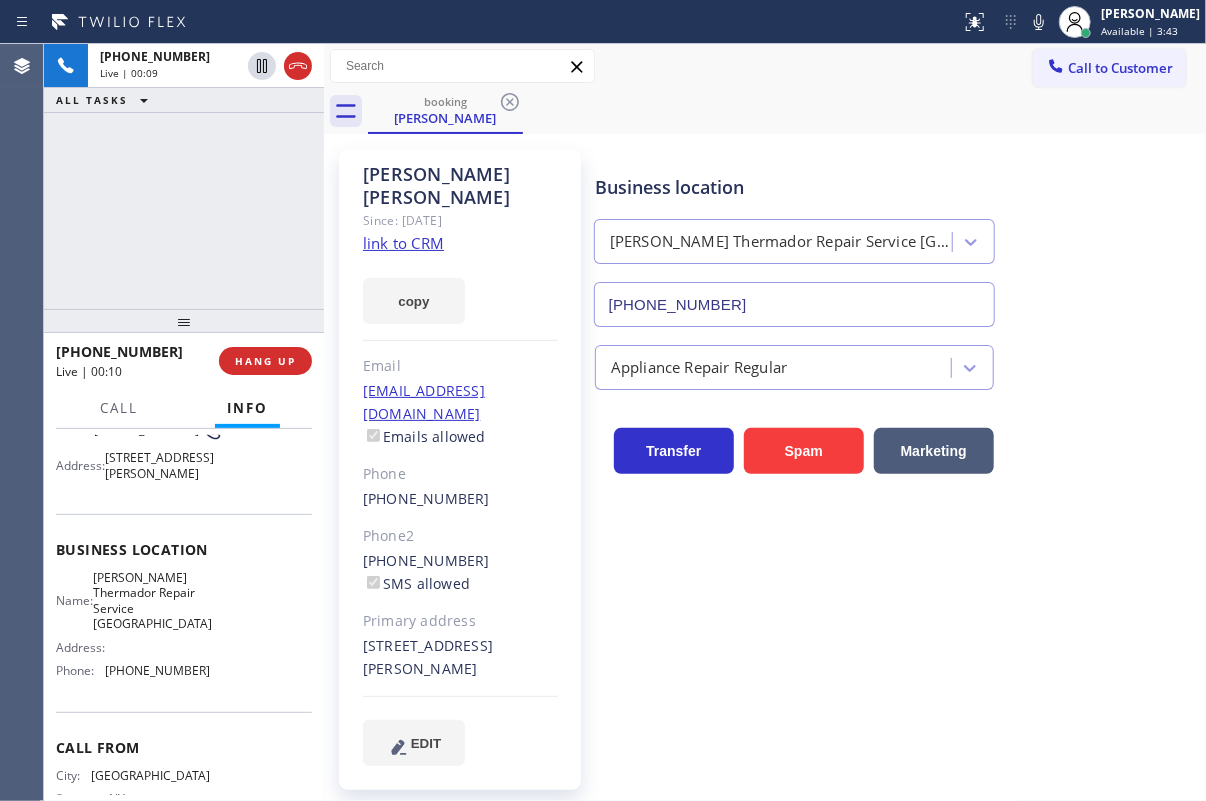 click on "[PHONE_NUMBER]" at bounding box center (794, 304) 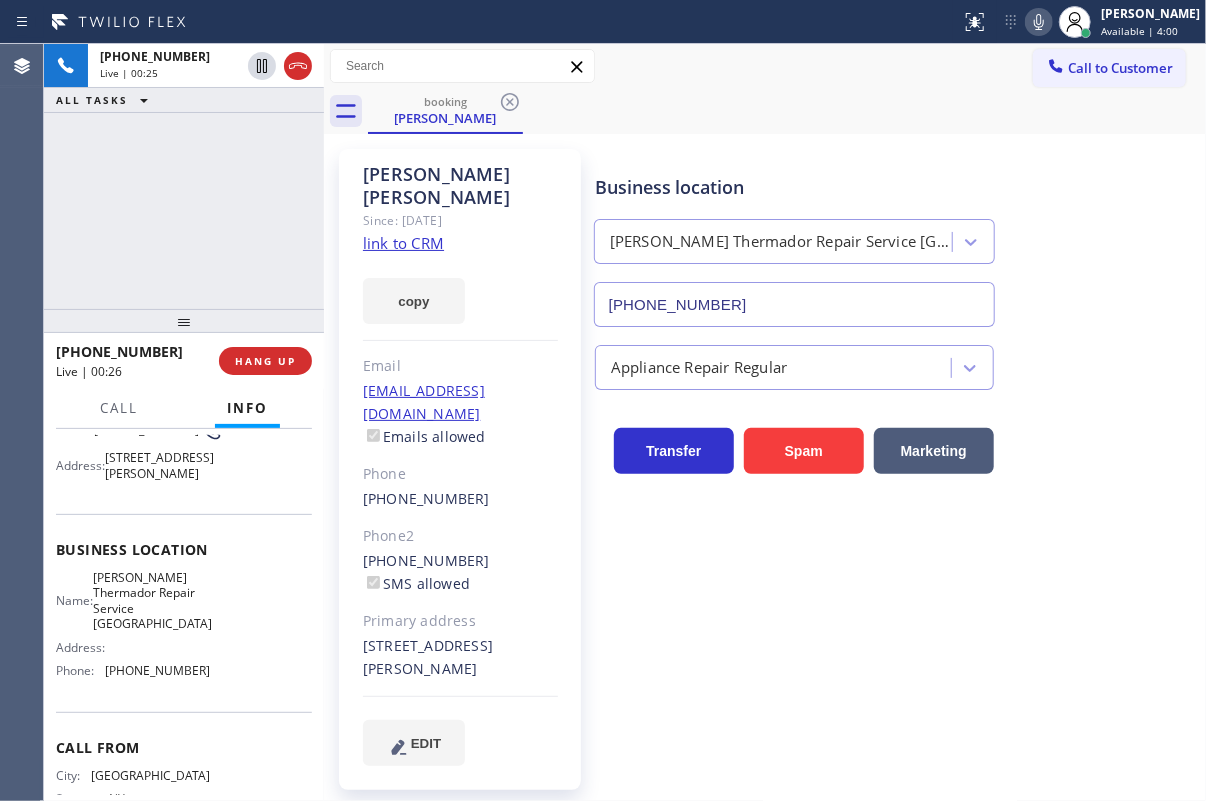 click 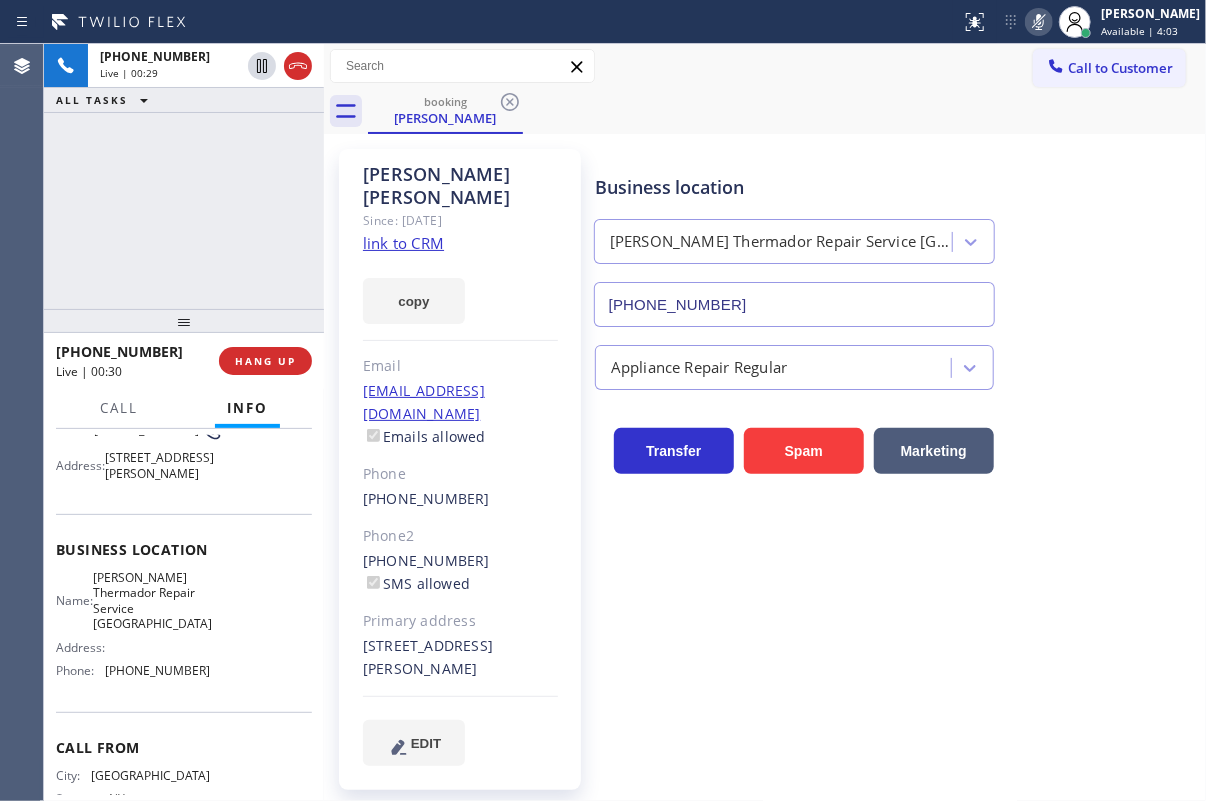 click 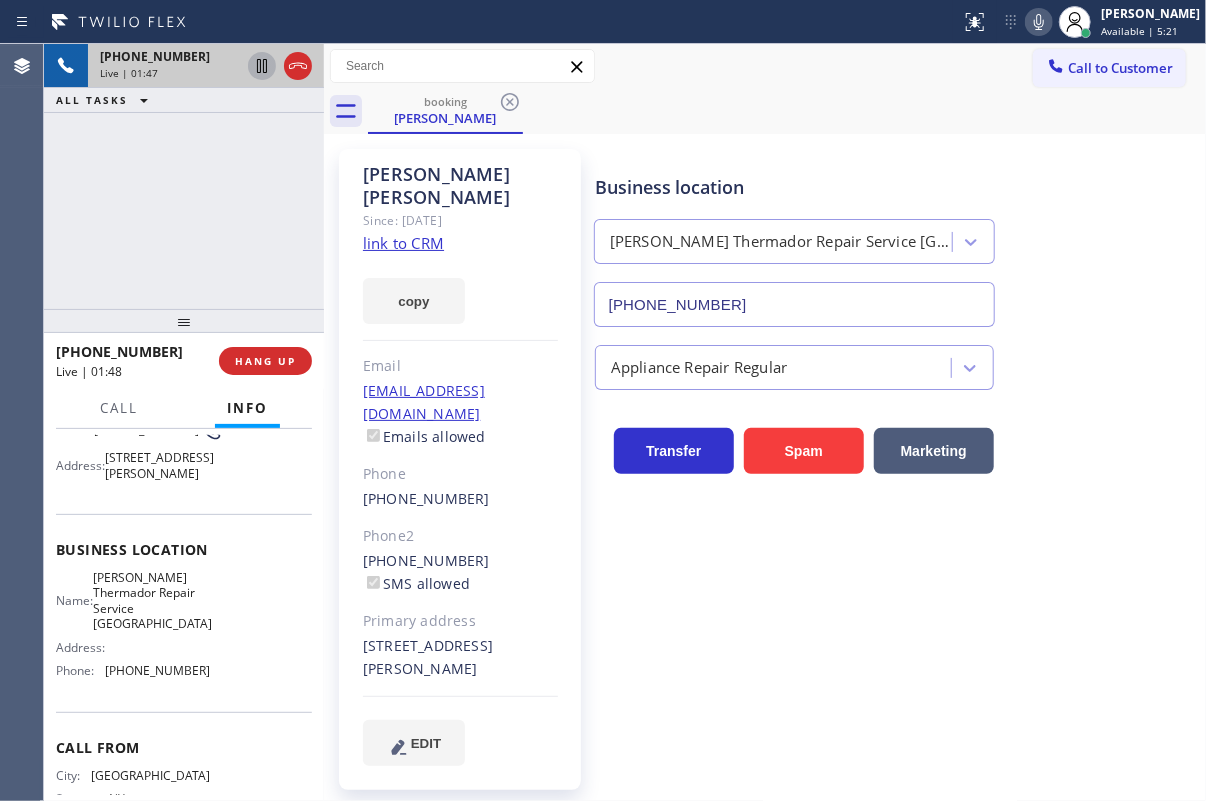 click 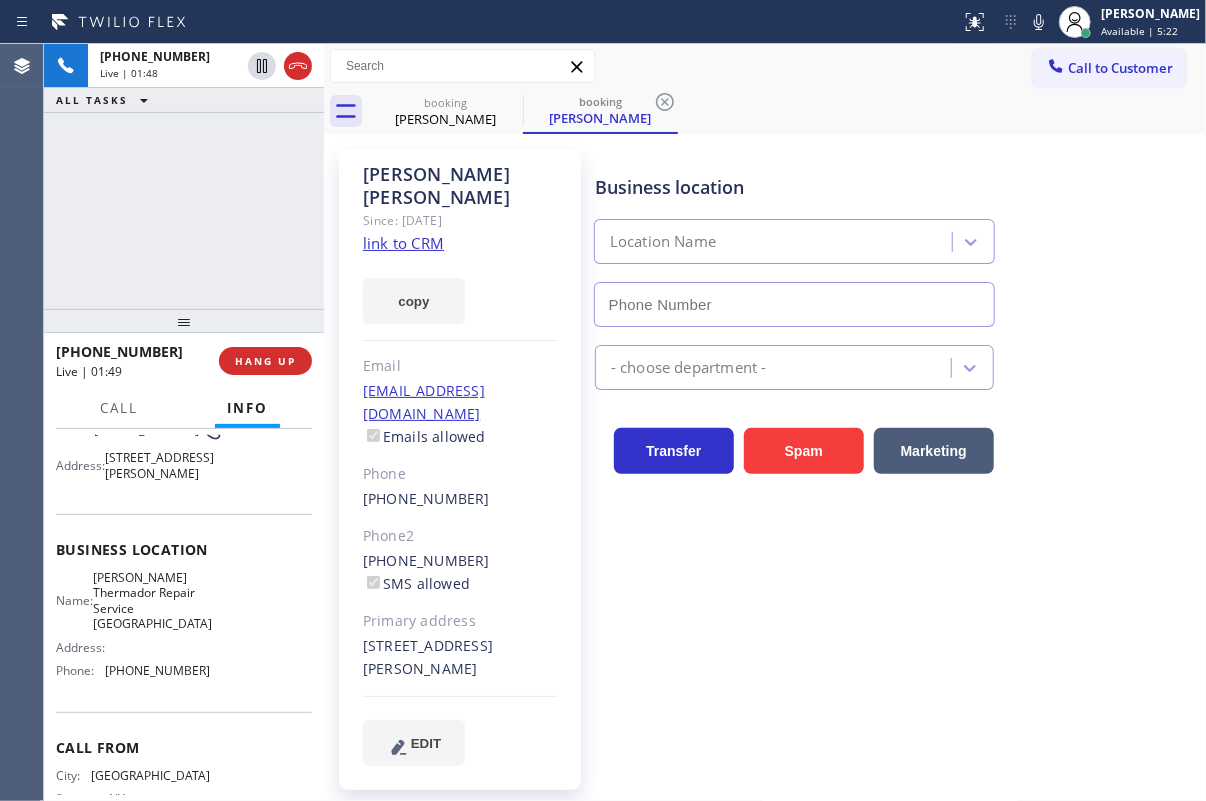 drag, startPoint x: 1059, startPoint y: 26, endPoint x: 1017, endPoint y: 99, distance: 84.21995 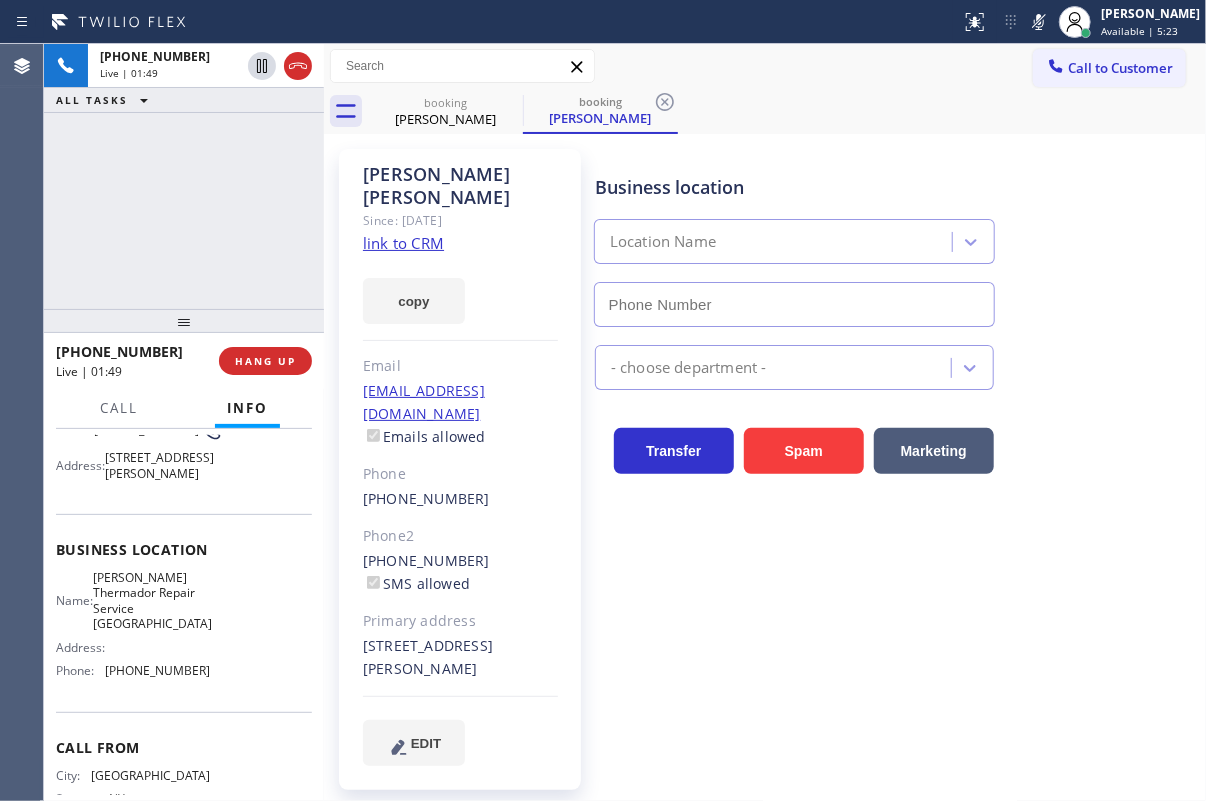 type on "[PHONE_NUMBER]" 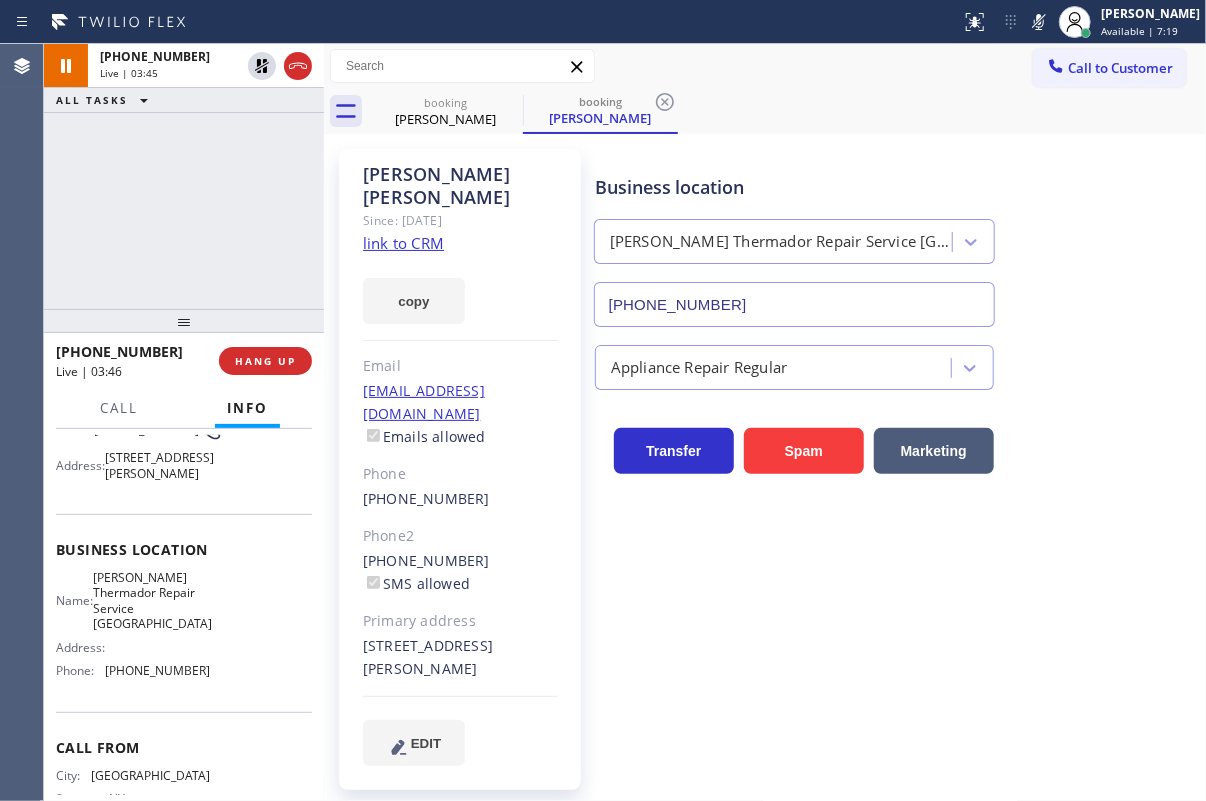 drag, startPoint x: 1111, startPoint y: 306, endPoint x: 1054, endPoint y: 188, distance: 131.04579 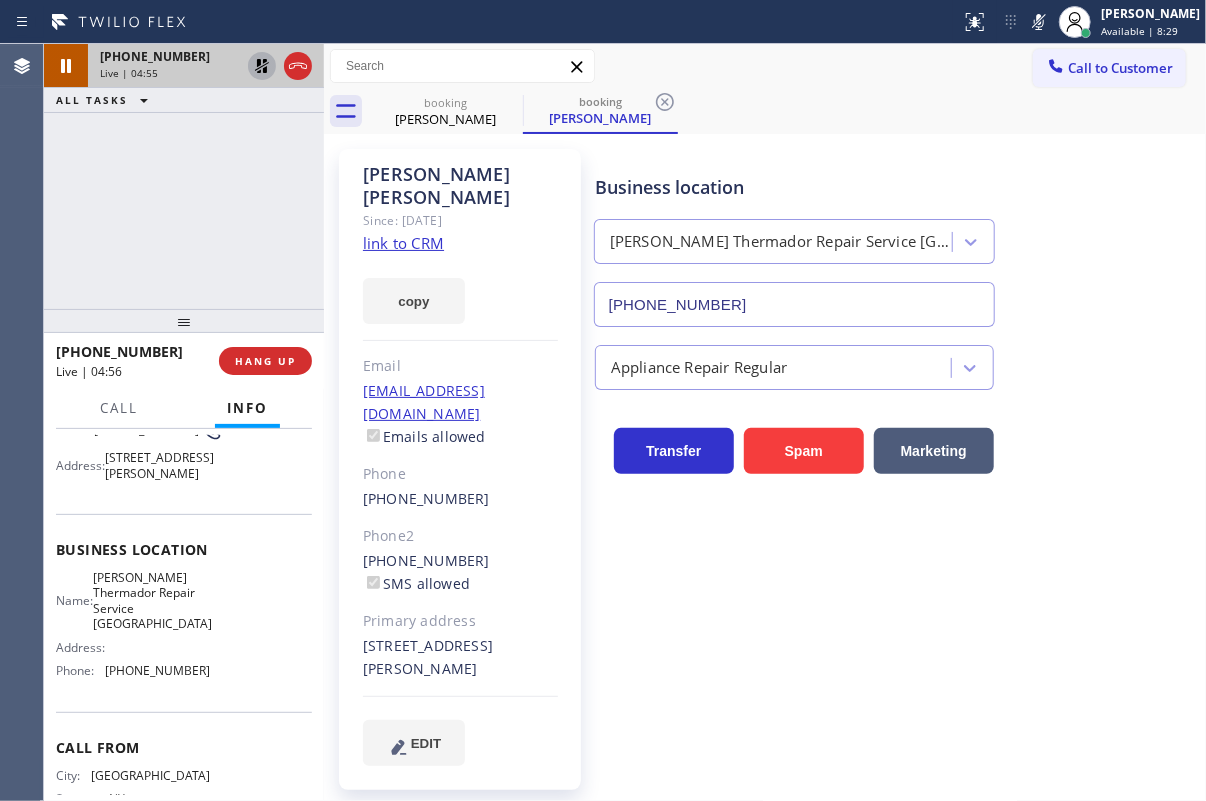 click 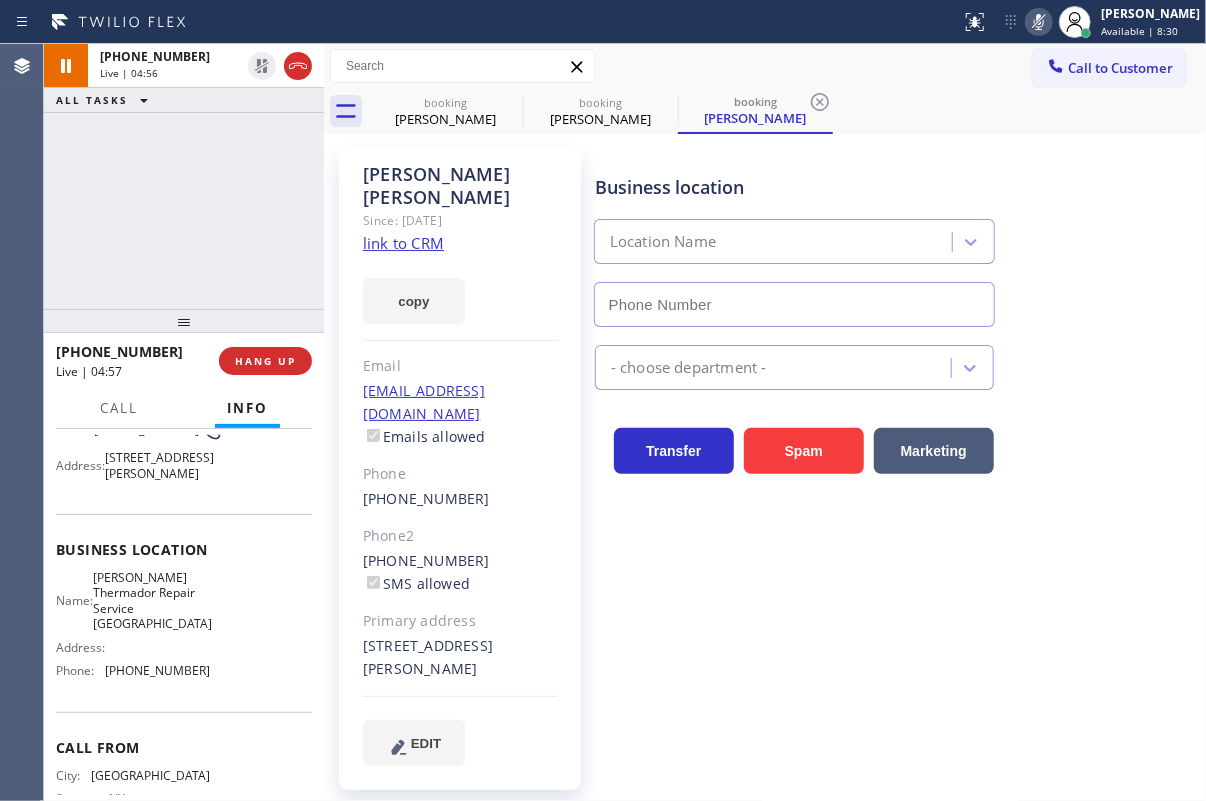 type on "[PHONE_NUMBER]" 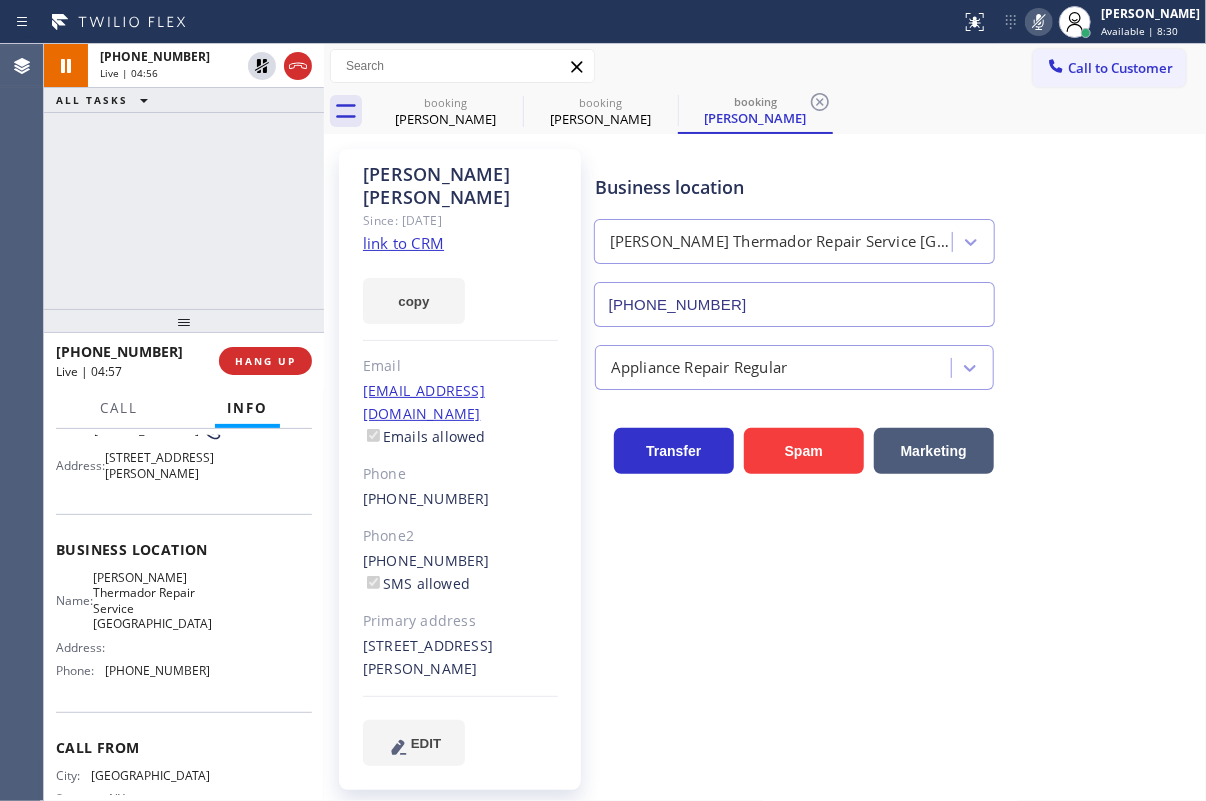 click 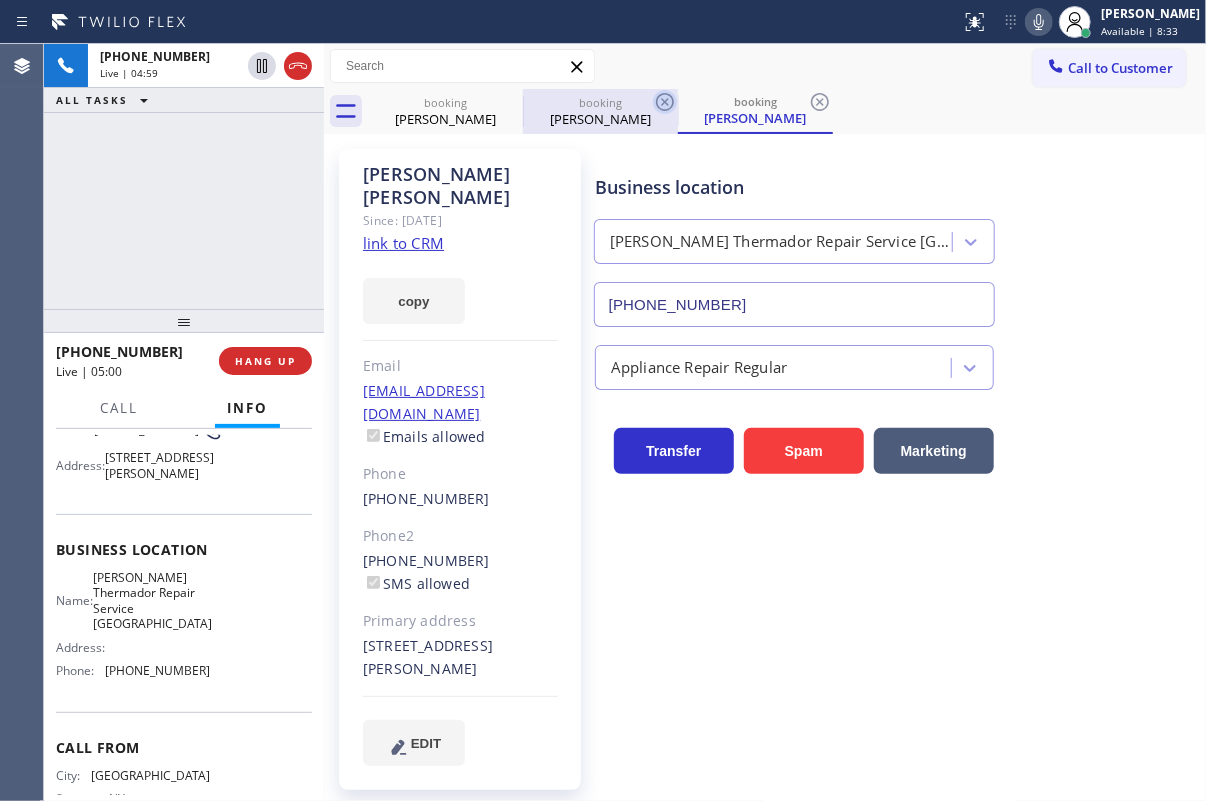 click 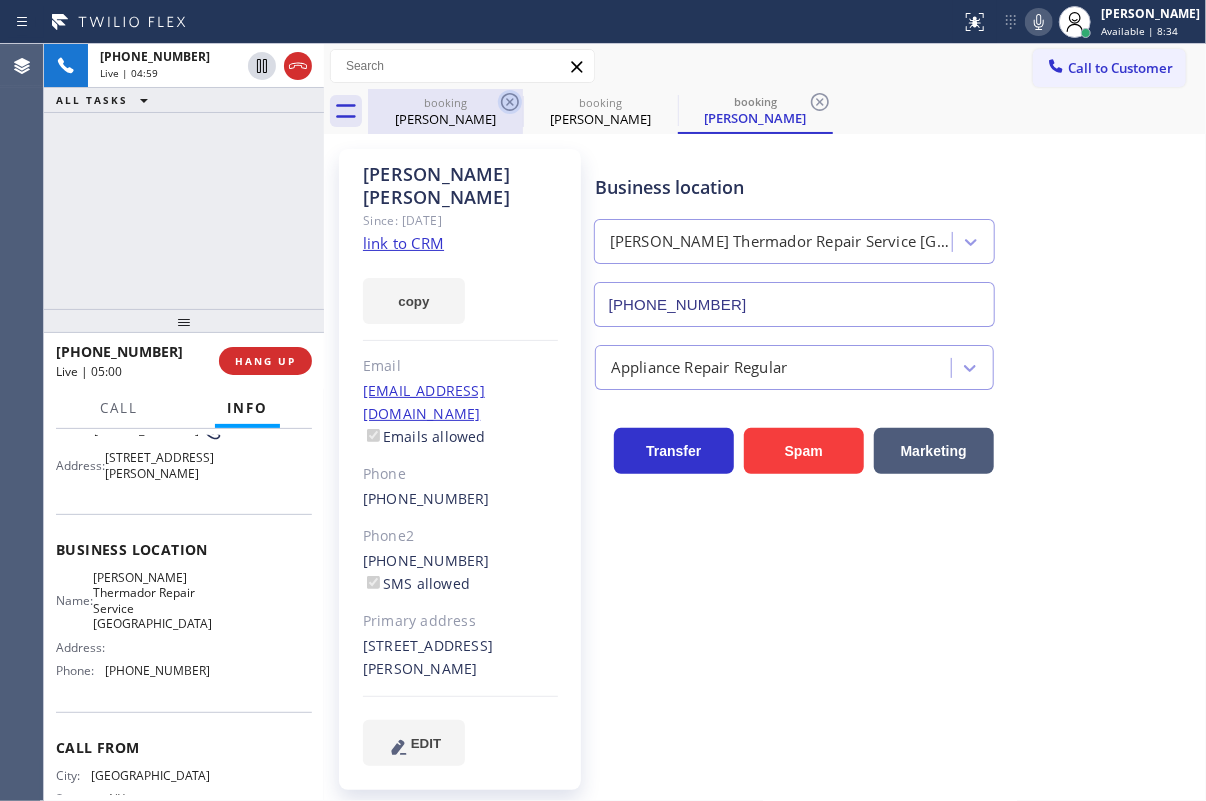 click 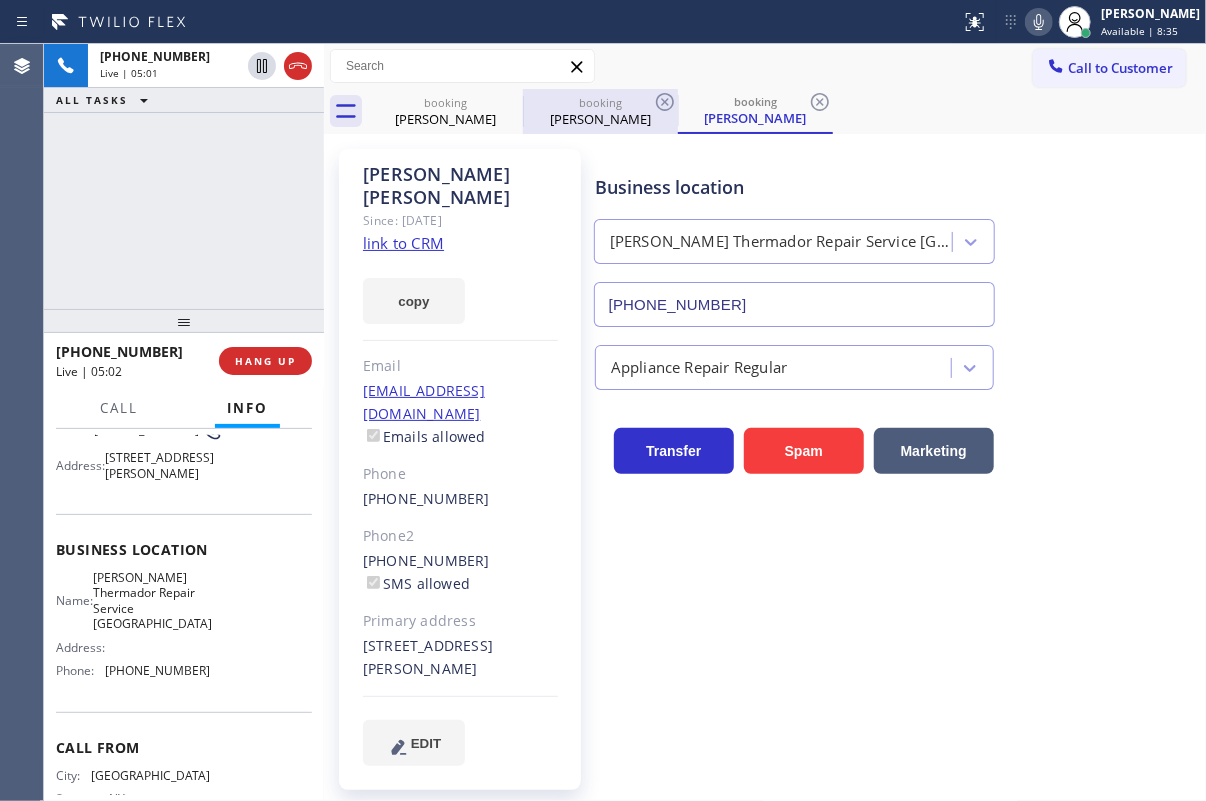 click on "booking" at bounding box center [600, 102] 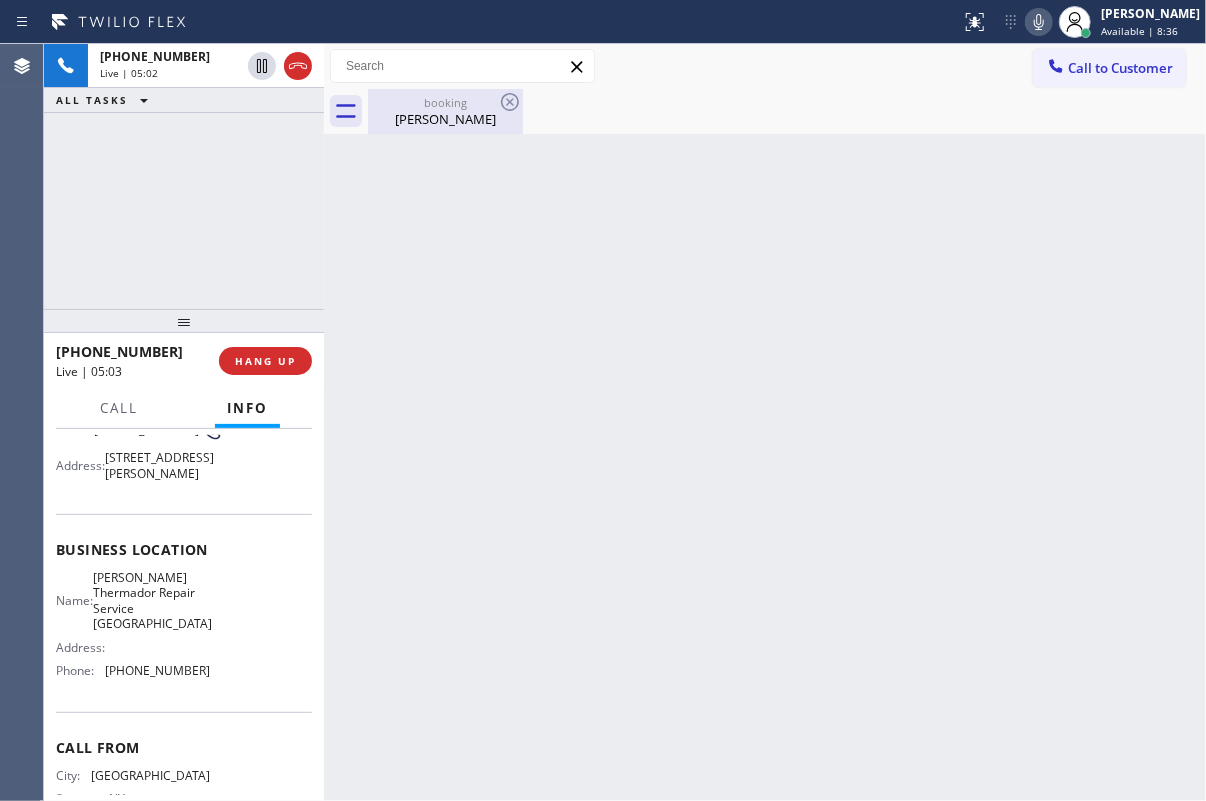 click on "[PERSON_NAME]" at bounding box center [445, 119] 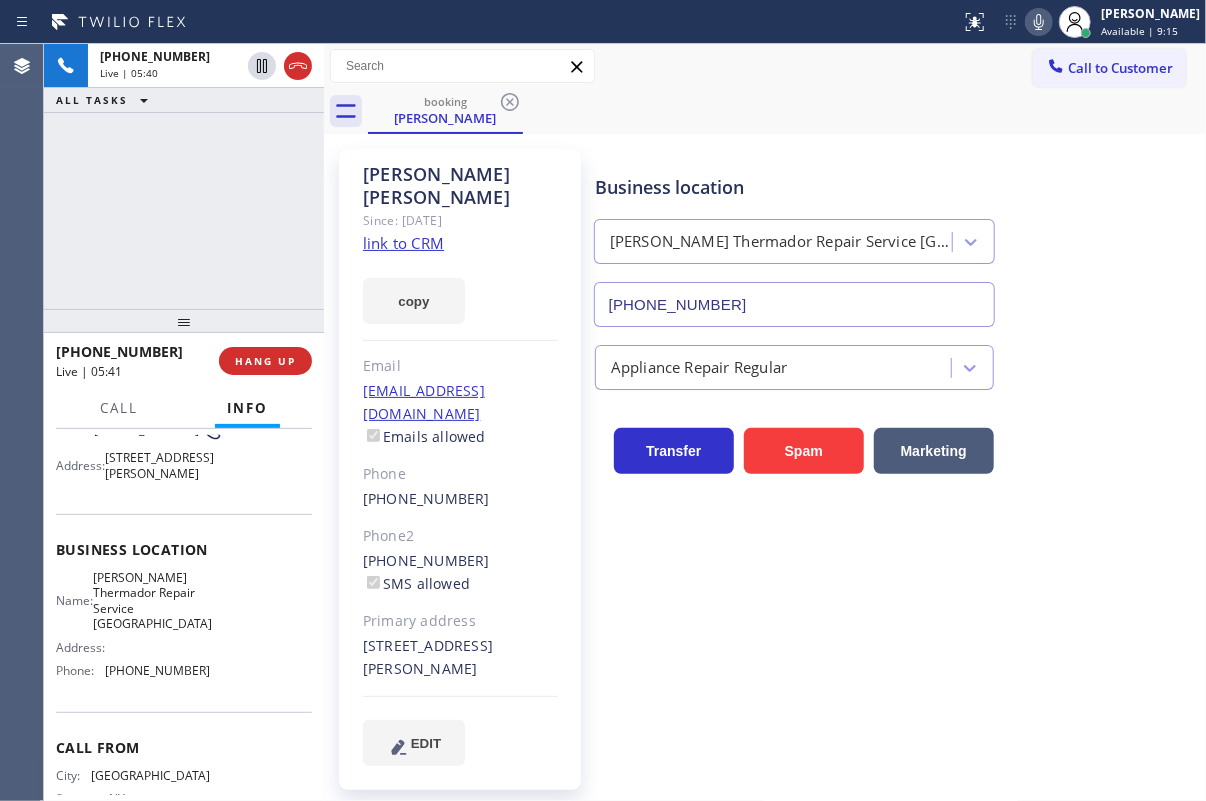 click on "Business location [PERSON_NAME] Repair Service [GEOGRAPHIC_DATA] [PHONE_NUMBER]" at bounding box center (896, 236) 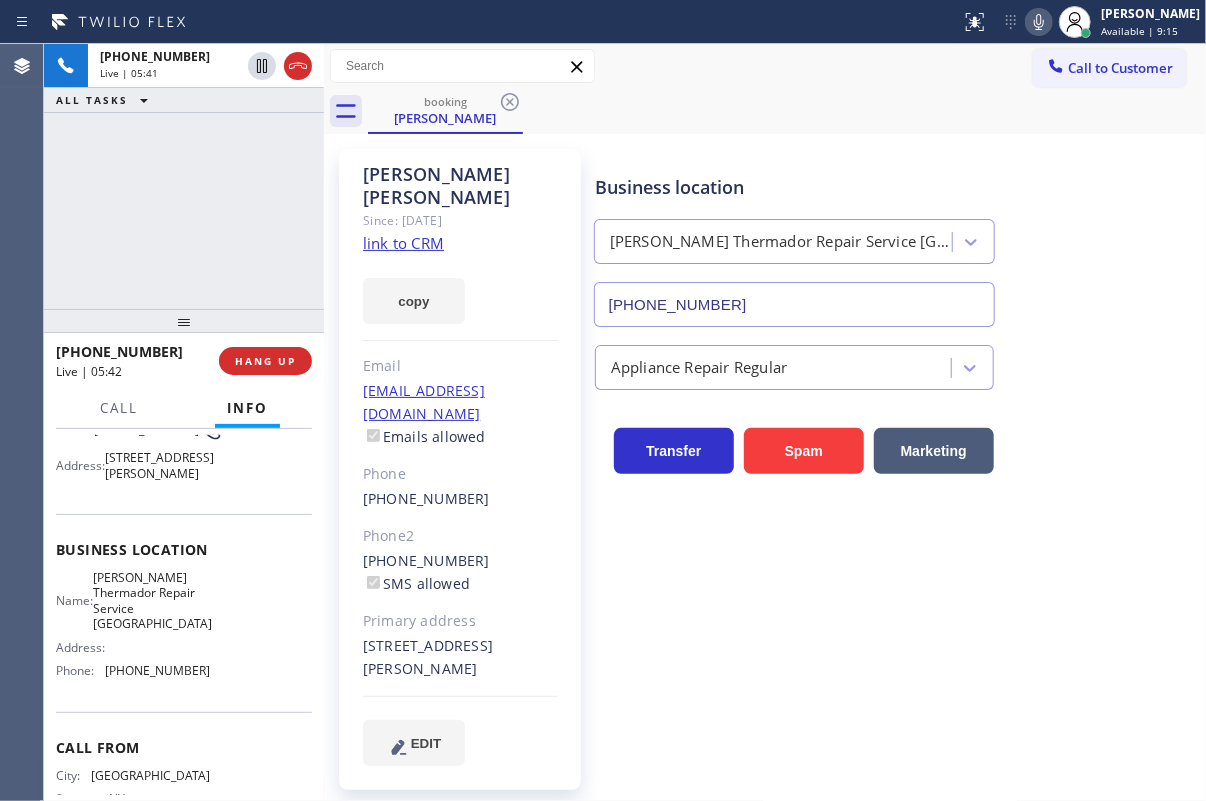 click 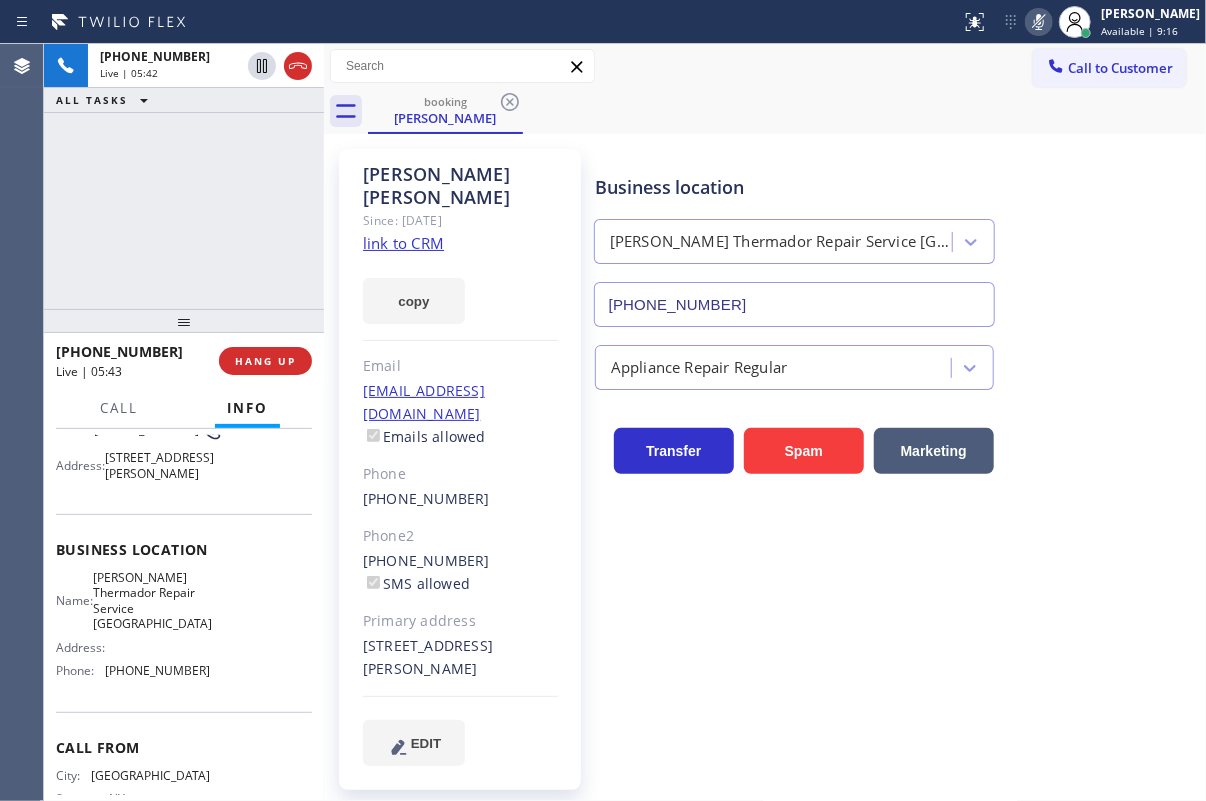 click 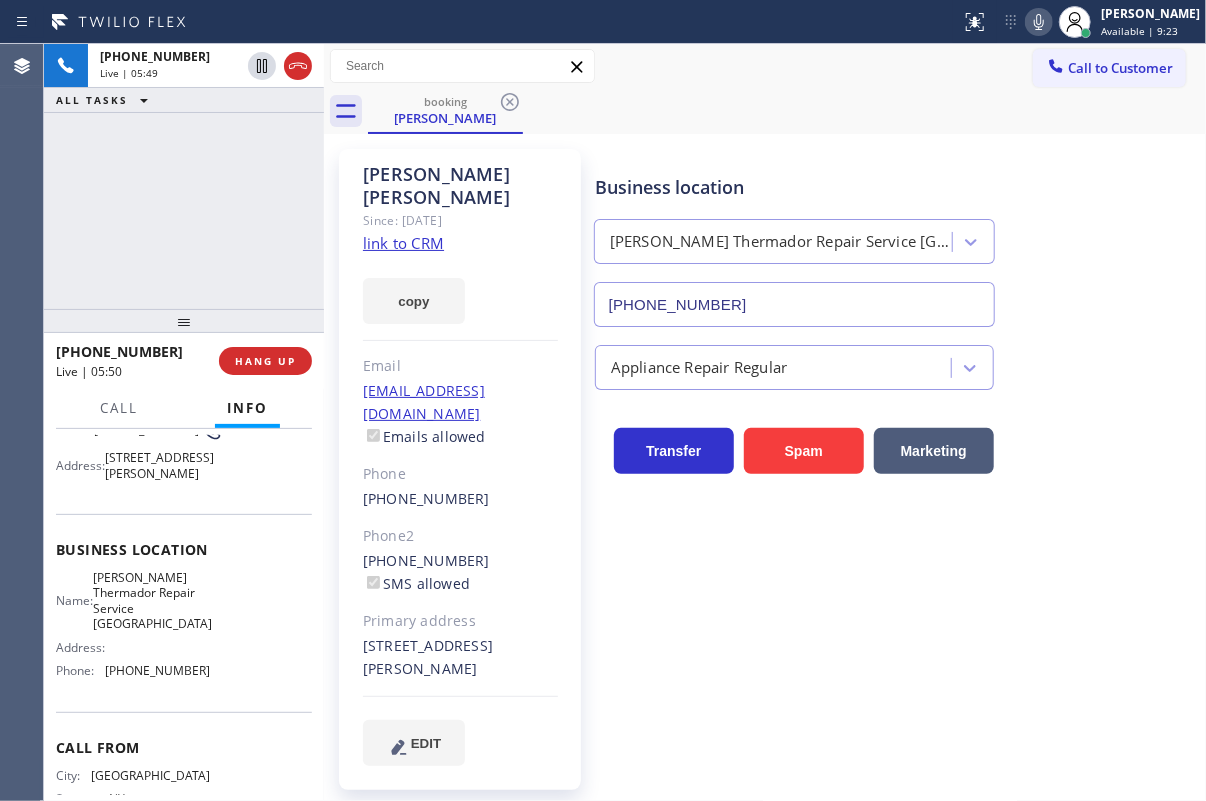 drag, startPoint x: 1100, startPoint y: 219, endPoint x: 1100, endPoint y: 204, distance: 15 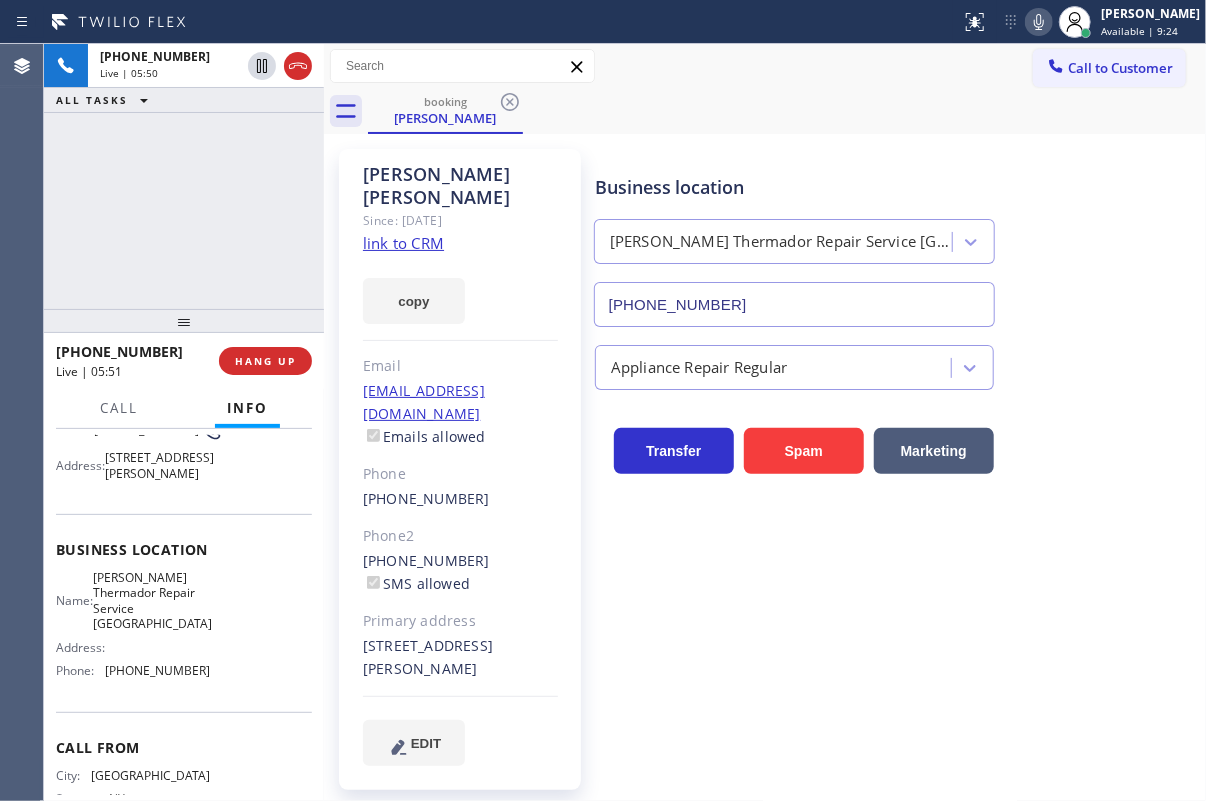 click on "Status report No issues detected If you experience an issue, please download the report and send it to your support team. Download report [PERSON_NAME] Available | 9:24 Set your status Offline Available Unavailable Break Log out" at bounding box center (1079, 22) 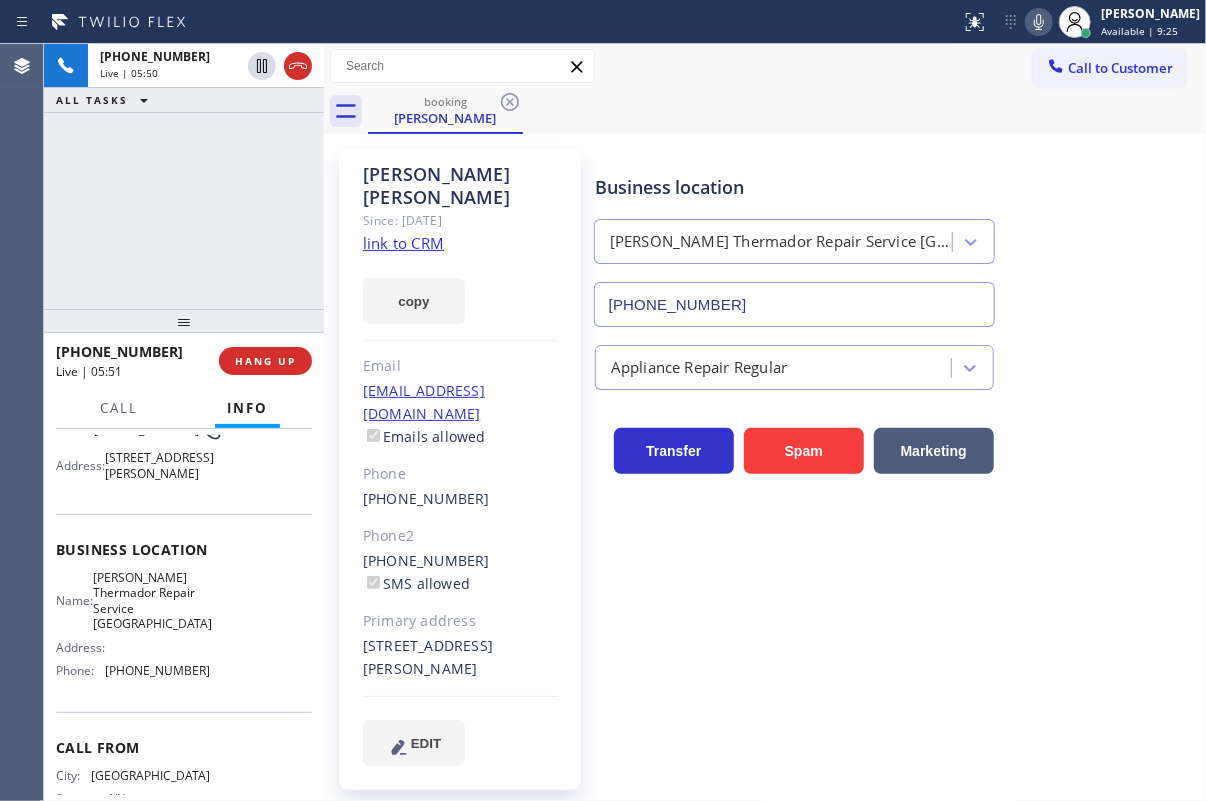 click 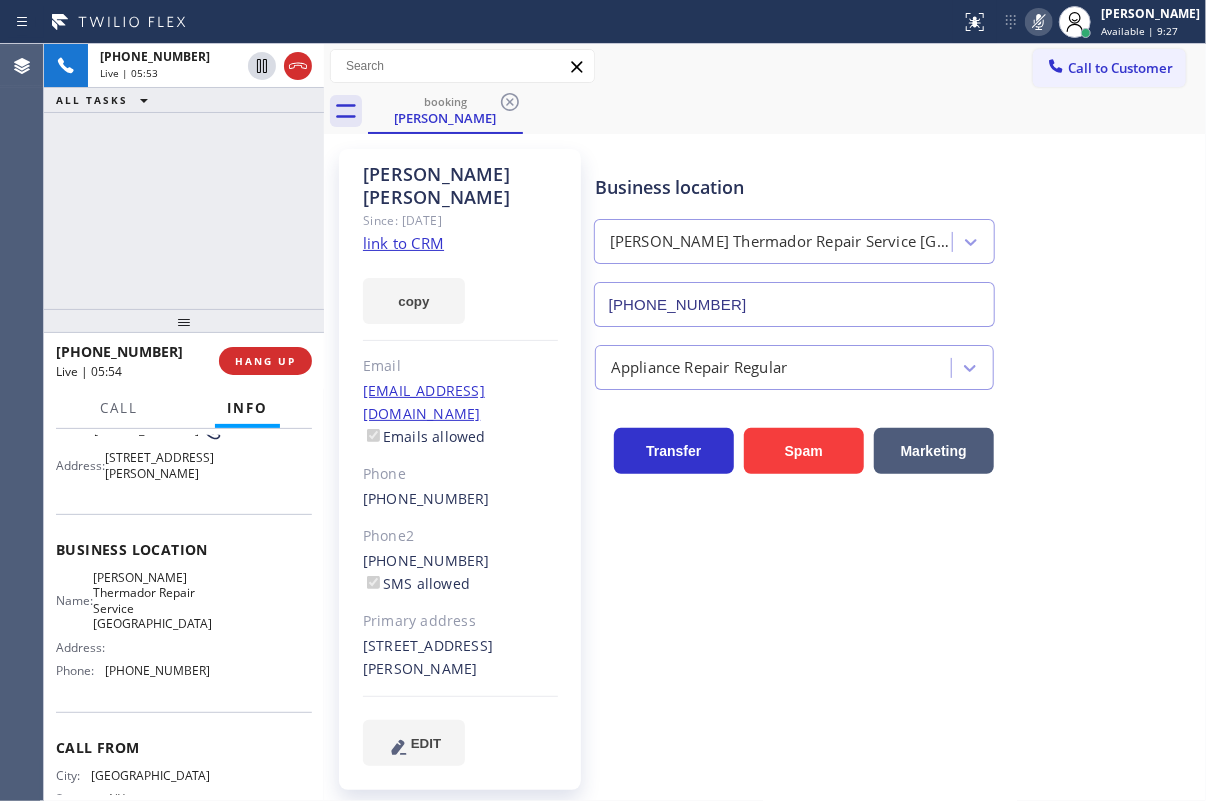 click 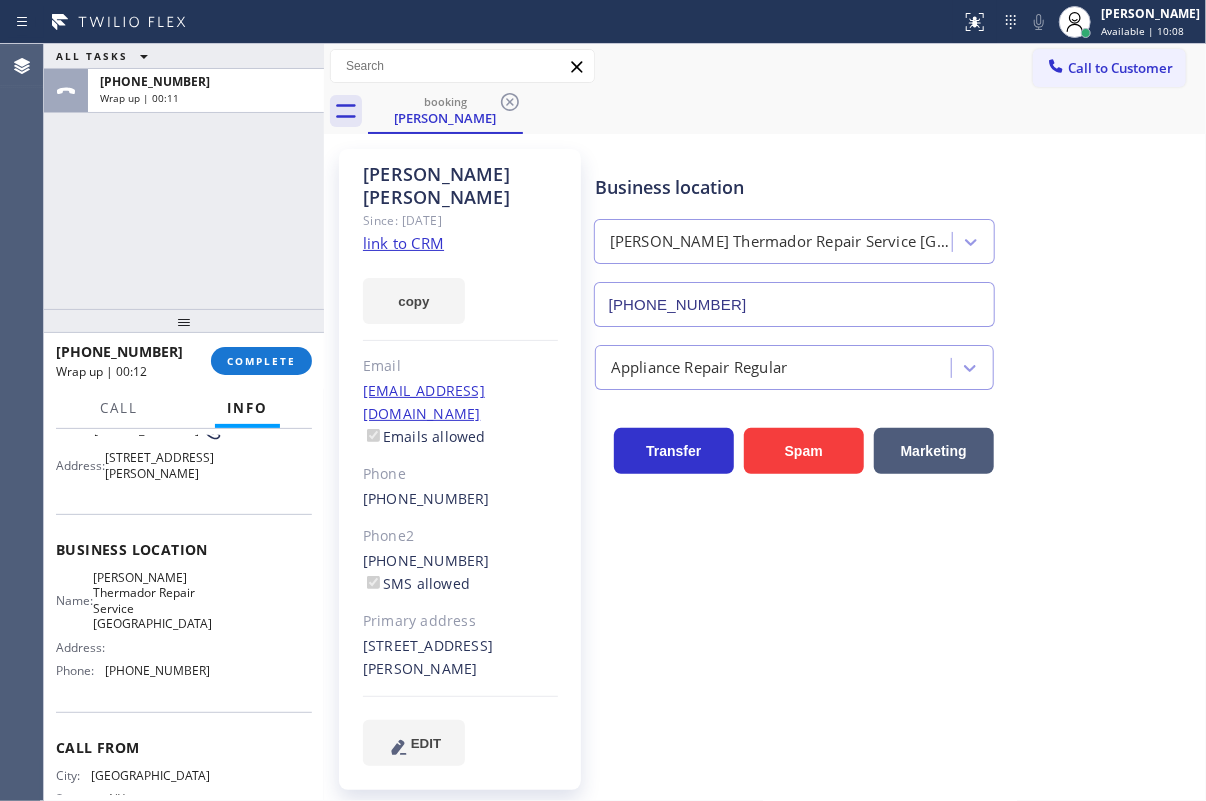 click on "Transfer Spam Marketing" at bounding box center [896, 442] 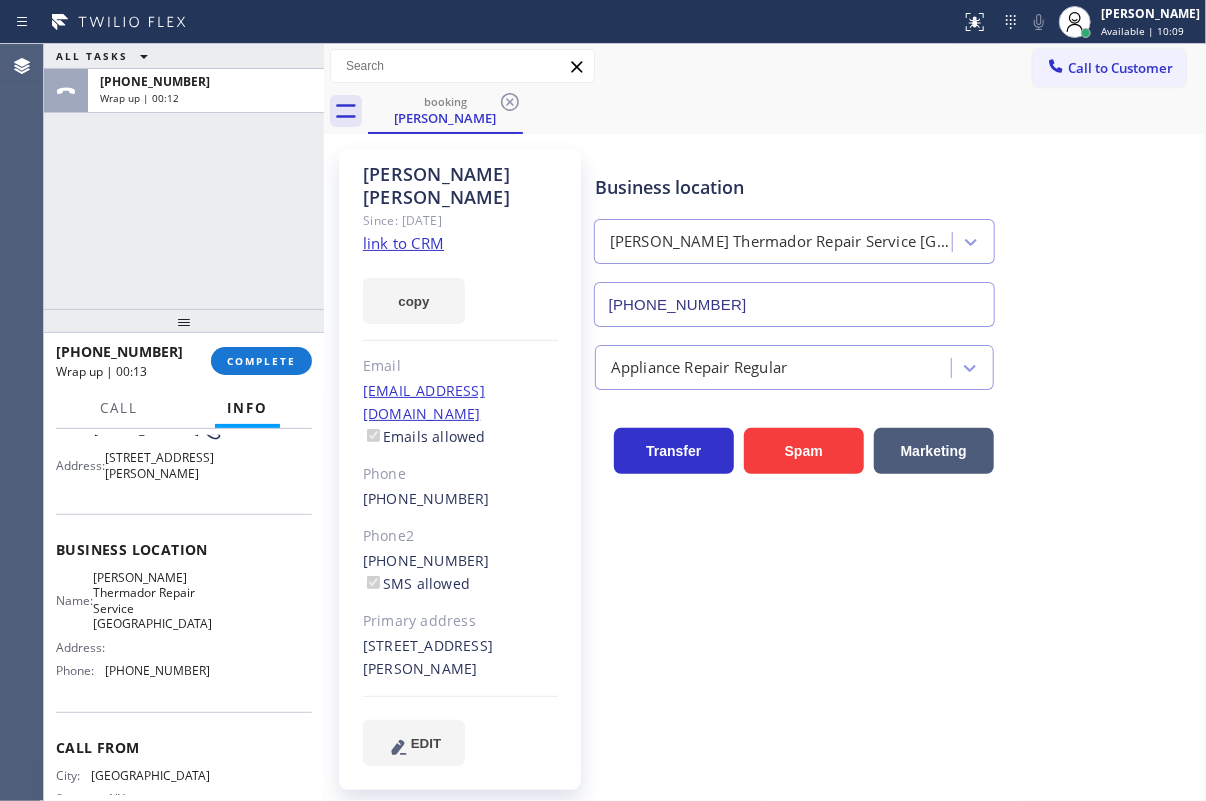click on "[PHONE_NUMBER] Wrap up | 00:13 COMPLETE" at bounding box center [184, 361] 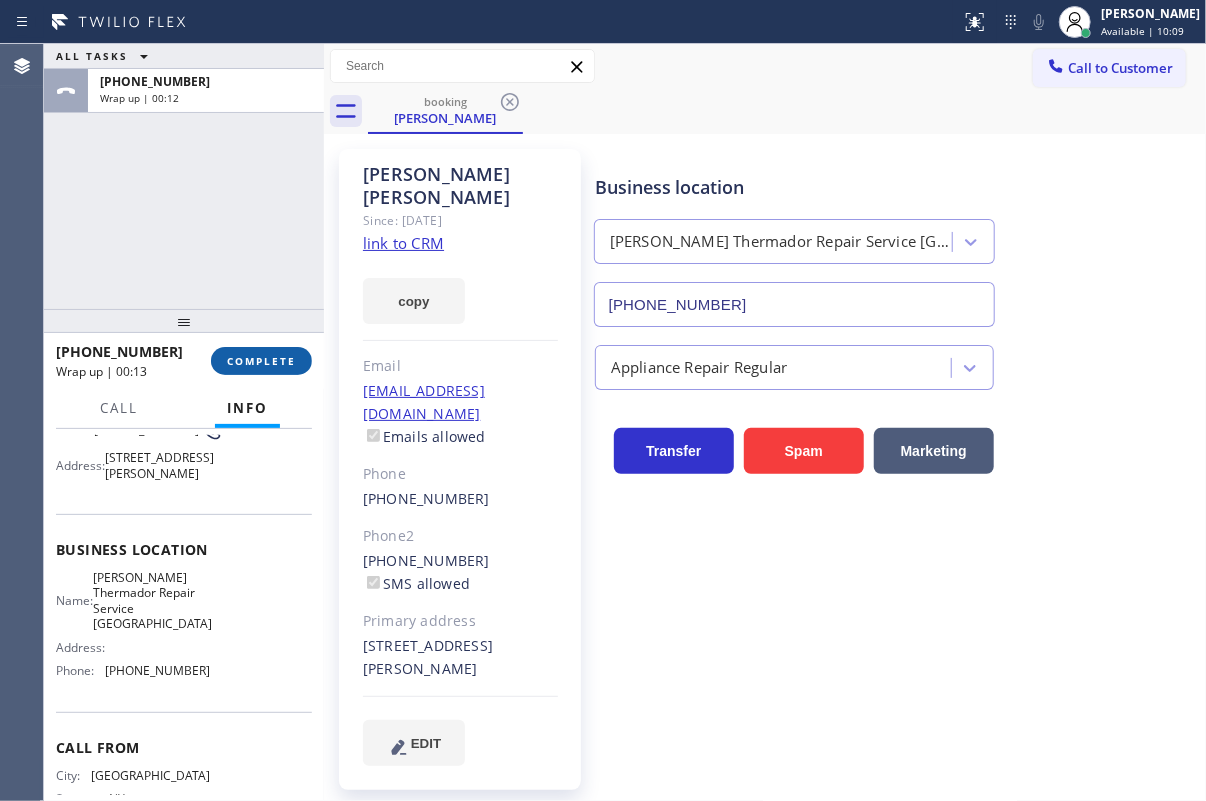 click on "COMPLETE" at bounding box center [261, 361] 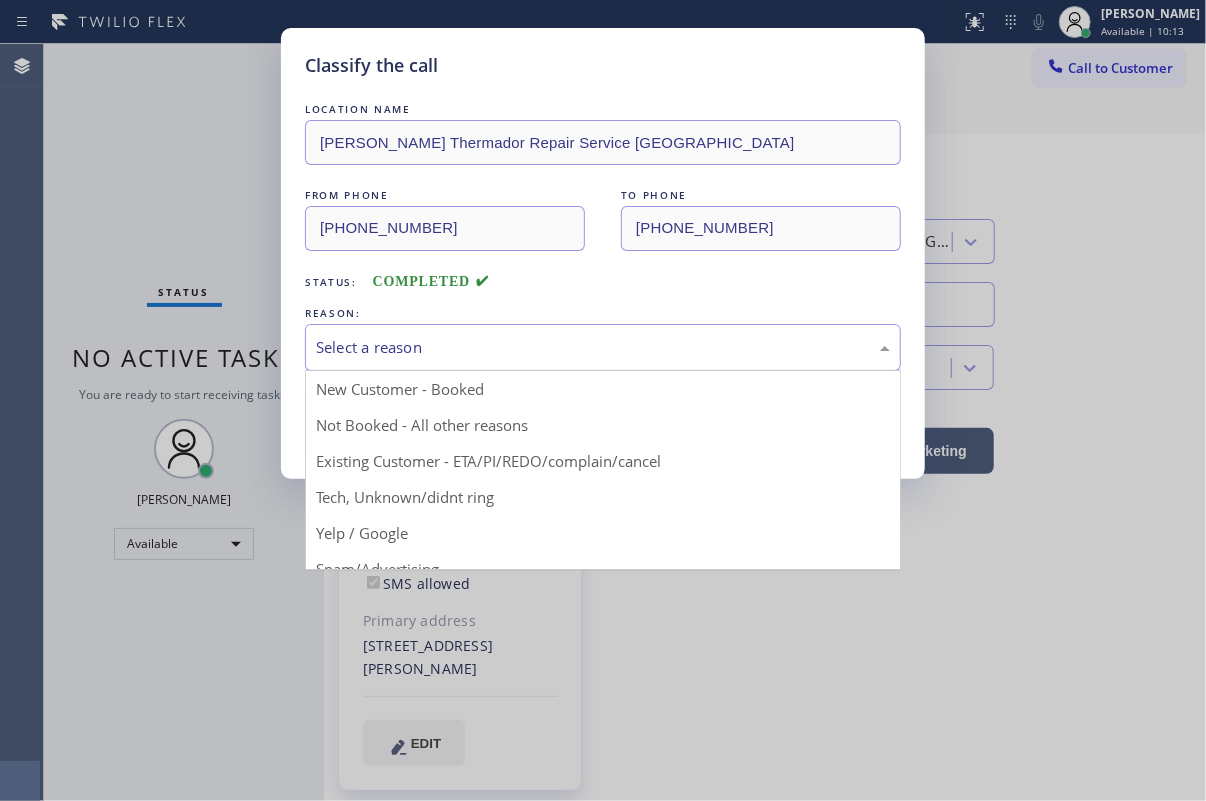 click on "Select a reason" at bounding box center (603, 347) 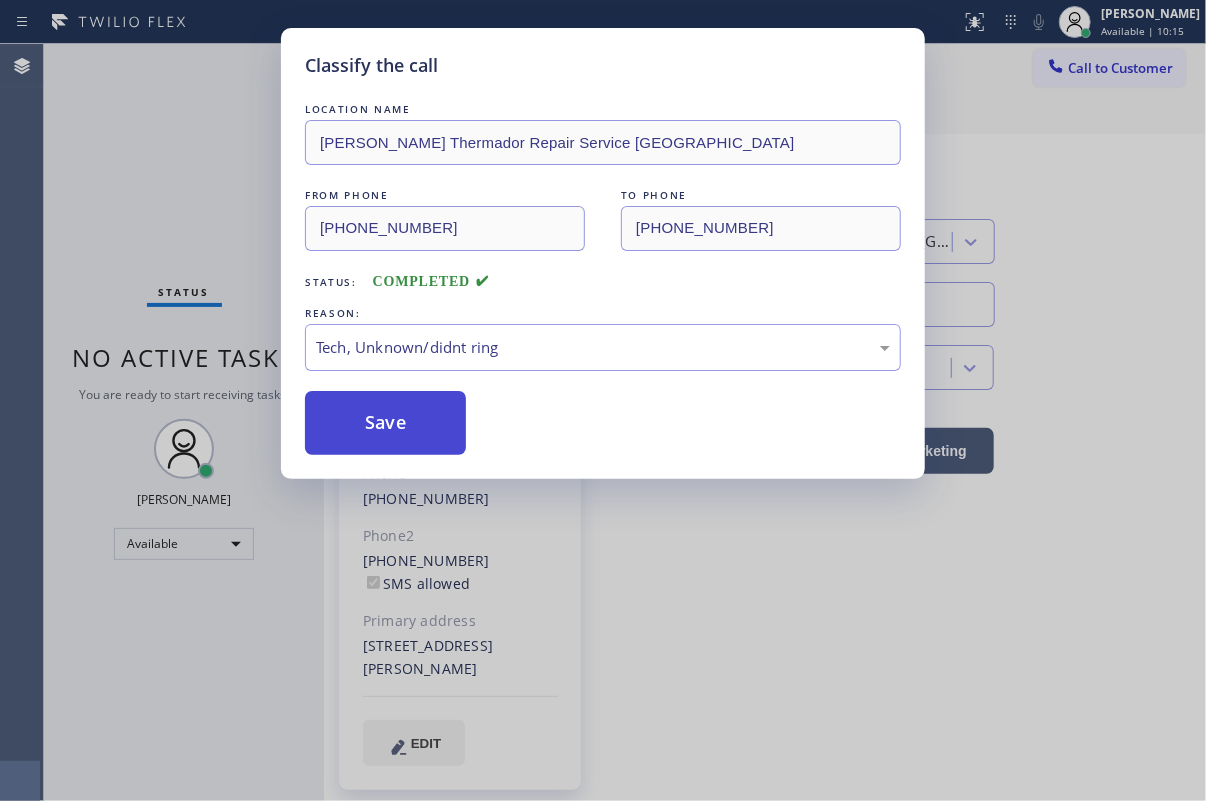 click on "Save" at bounding box center (385, 423) 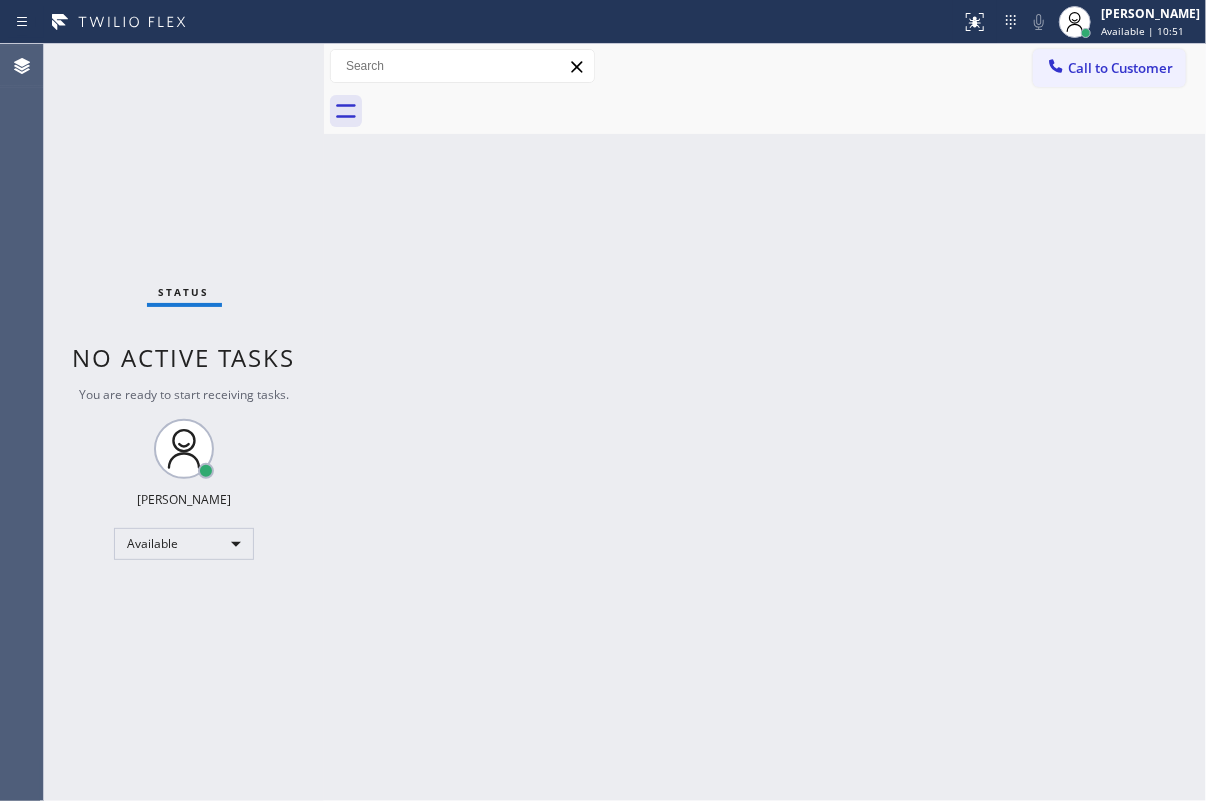 click on "Back to Dashboard Change Sender ID Customers Technicians Select a contact Outbound call Technician Search Technician Your caller id phone number Your caller id phone number Call Technician info Name   Phone none Address none Change Sender ID HVAC [PHONE_NUMBER] 5 Star Appliance [PHONE_NUMBER] Appliance Repair [PHONE_NUMBER] Plumbing [PHONE_NUMBER] Air Duct Cleaning [PHONE_NUMBER]  Electricians [PHONE_NUMBER] Cancel Change Check personal SMS Reset Change No tabs Call to Customer Outbound call Location Search location Your caller id phone number Customer number Call Outbound call Technician Search Technician Your caller id phone number Your caller id phone number Call" at bounding box center (765, 422) 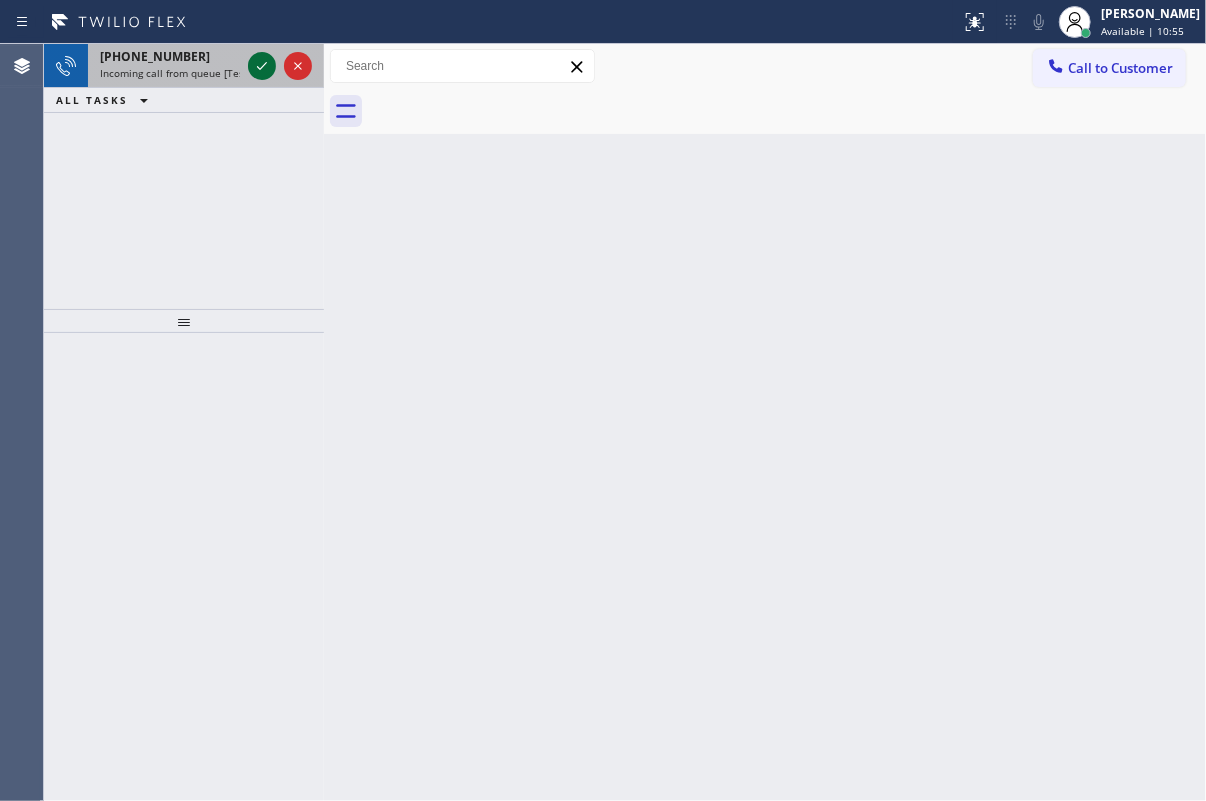 click 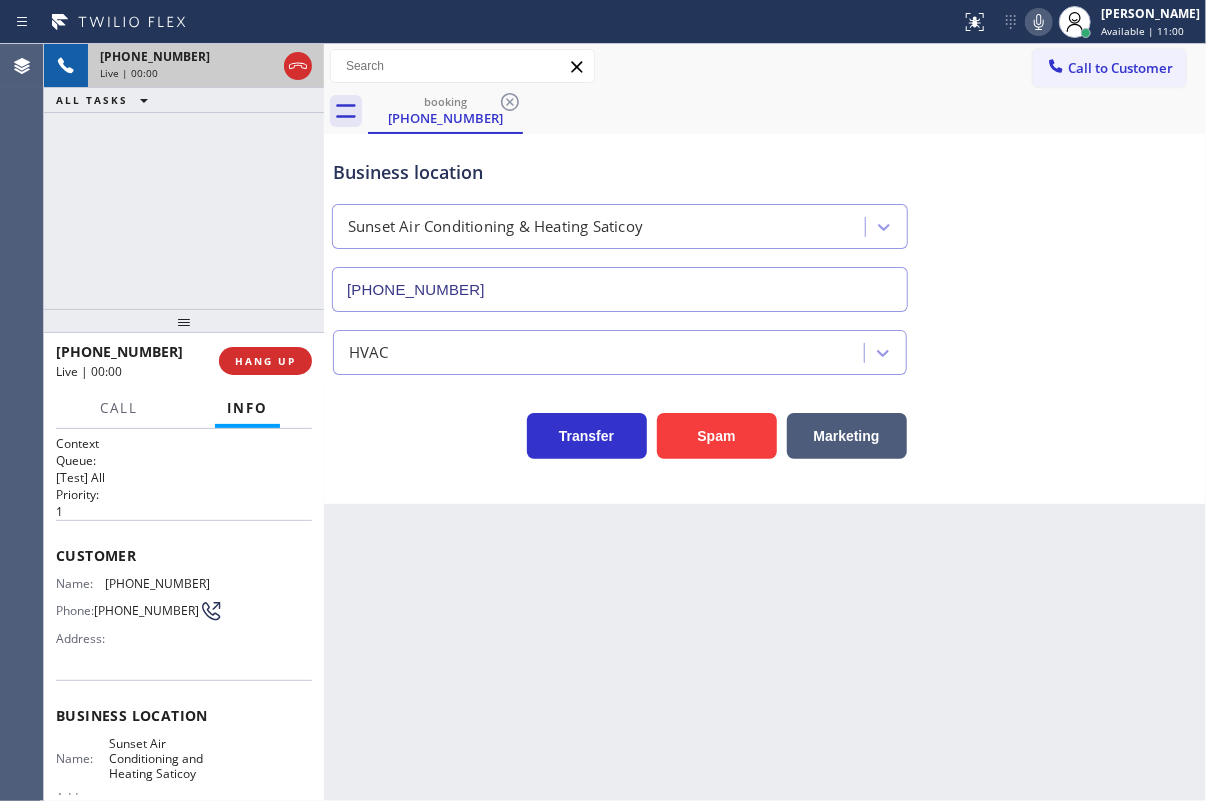 type on "[PHONE_NUMBER]" 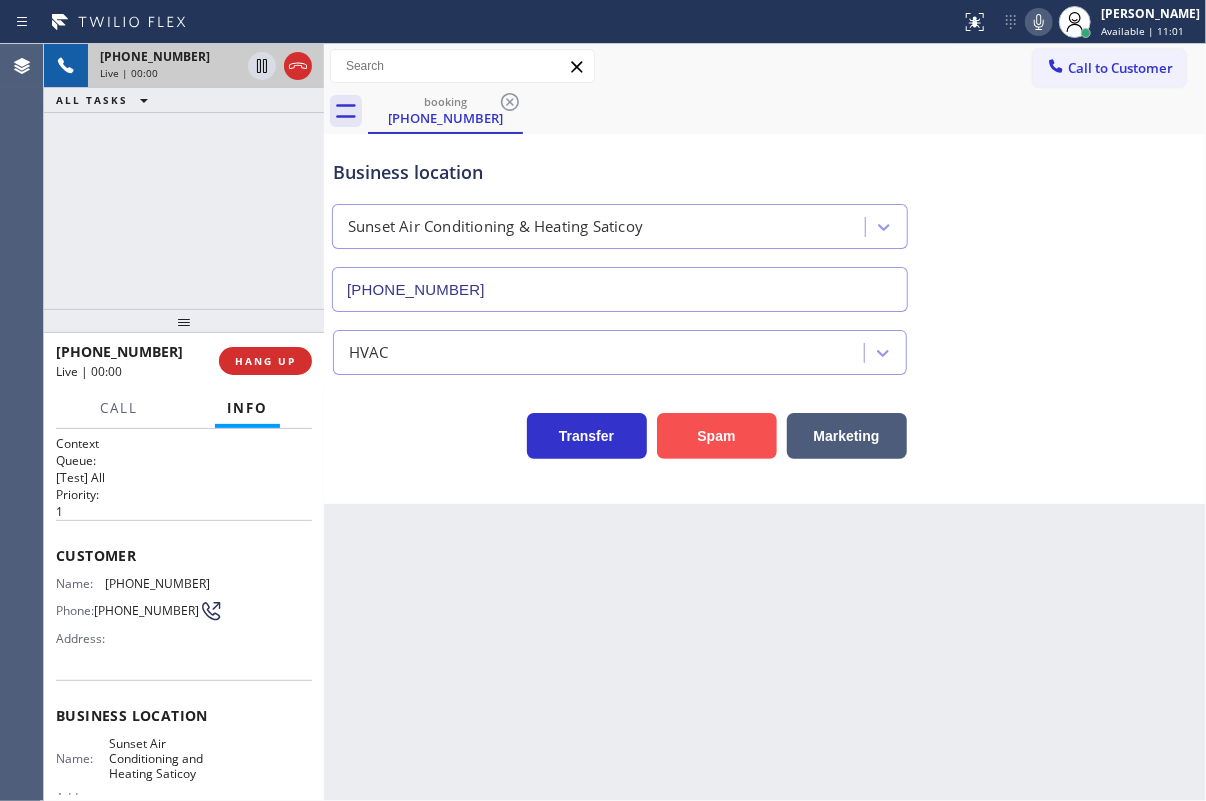 click on "Spam" at bounding box center (717, 436) 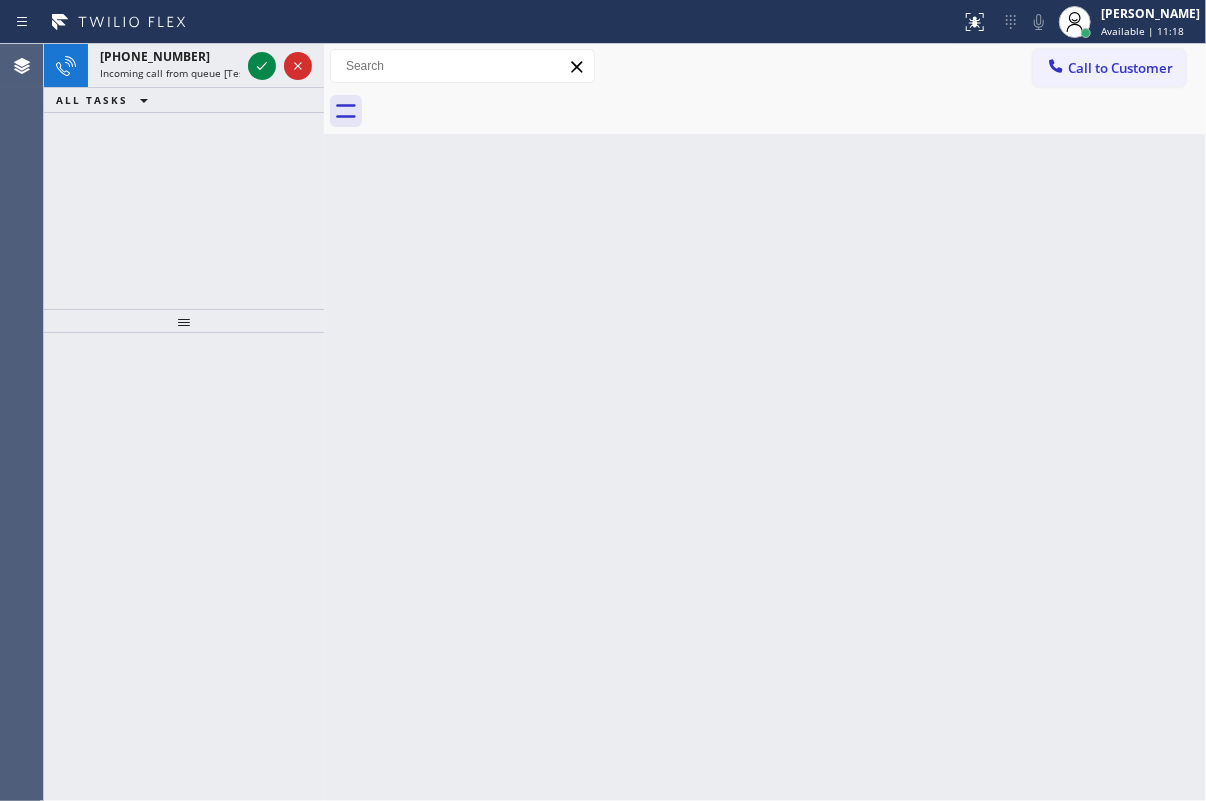 drag, startPoint x: 1157, startPoint y: 248, endPoint x: 456, endPoint y: 4, distance: 742.2513 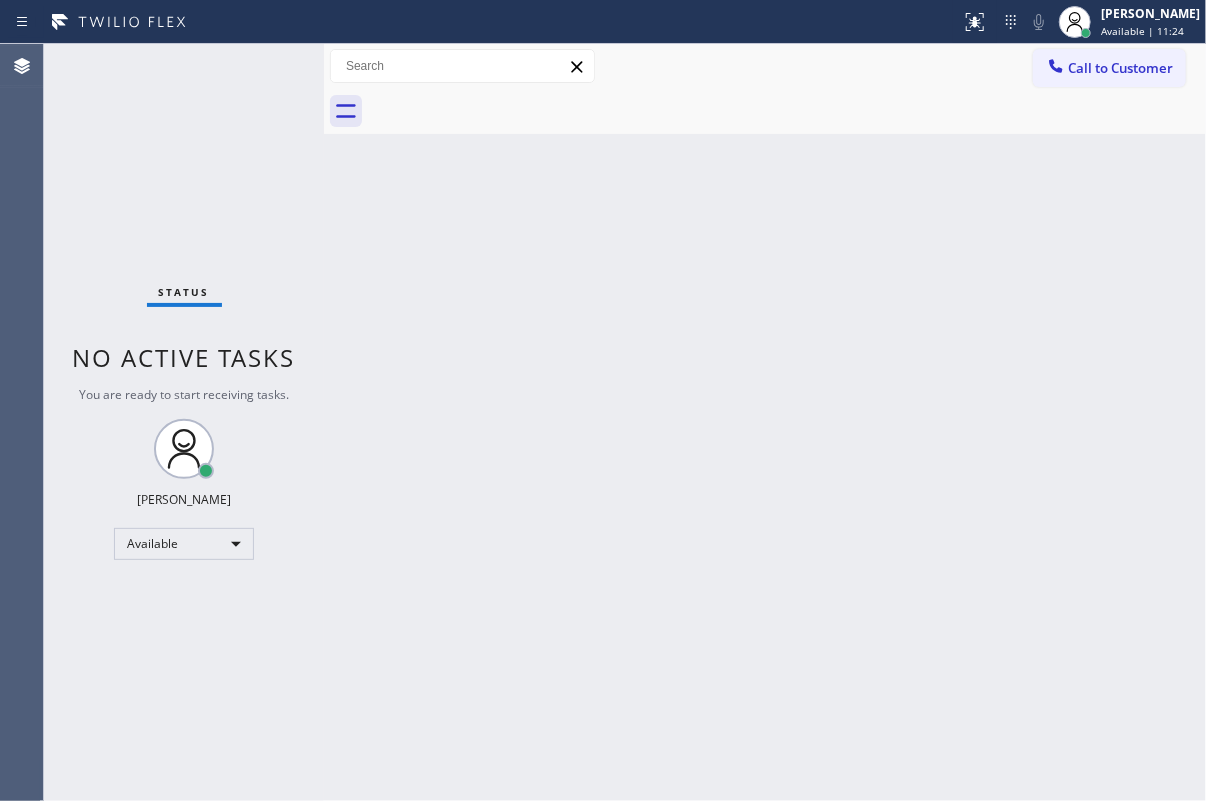click on "Back to Dashboard Change Sender ID Customers Technicians Select a contact Outbound call Technician Search Technician Your caller id phone number Your caller id phone number Call Technician info Name   Phone none Address none Change Sender ID HVAC [PHONE_NUMBER] 5 Star Appliance [PHONE_NUMBER] Appliance Repair [PHONE_NUMBER] Plumbing [PHONE_NUMBER] Air Duct Cleaning [PHONE_NUMBER]  Electricians [PHONE_NUMBER] Cancel Change Check personal SMS Reset Change No tabs Call to Customer Outbound call Location Search location Your caller id phone number Customer number Call Outbound call Technician Search Technician Your caller id phone number Your caller id phone number Call" at bounding box center (765, 422) 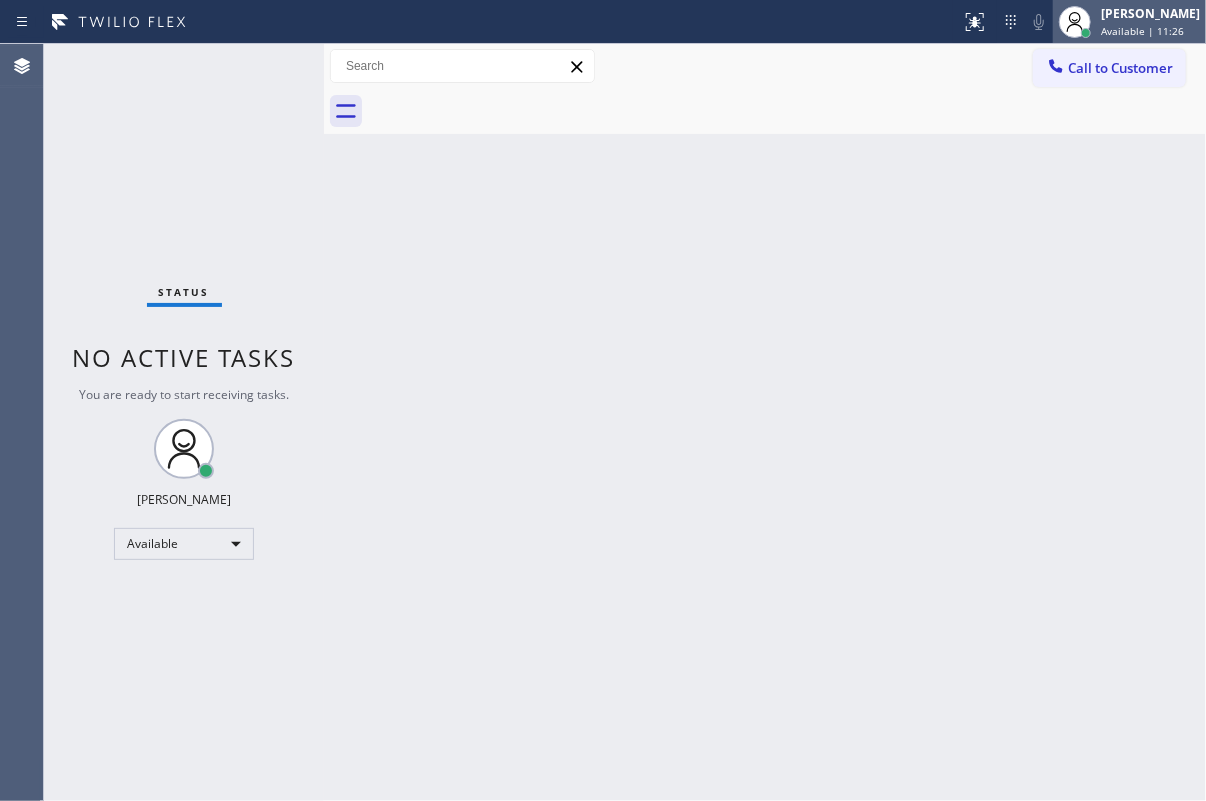click on "[PERSON_NAME]" at bounding box center [1150, 13] 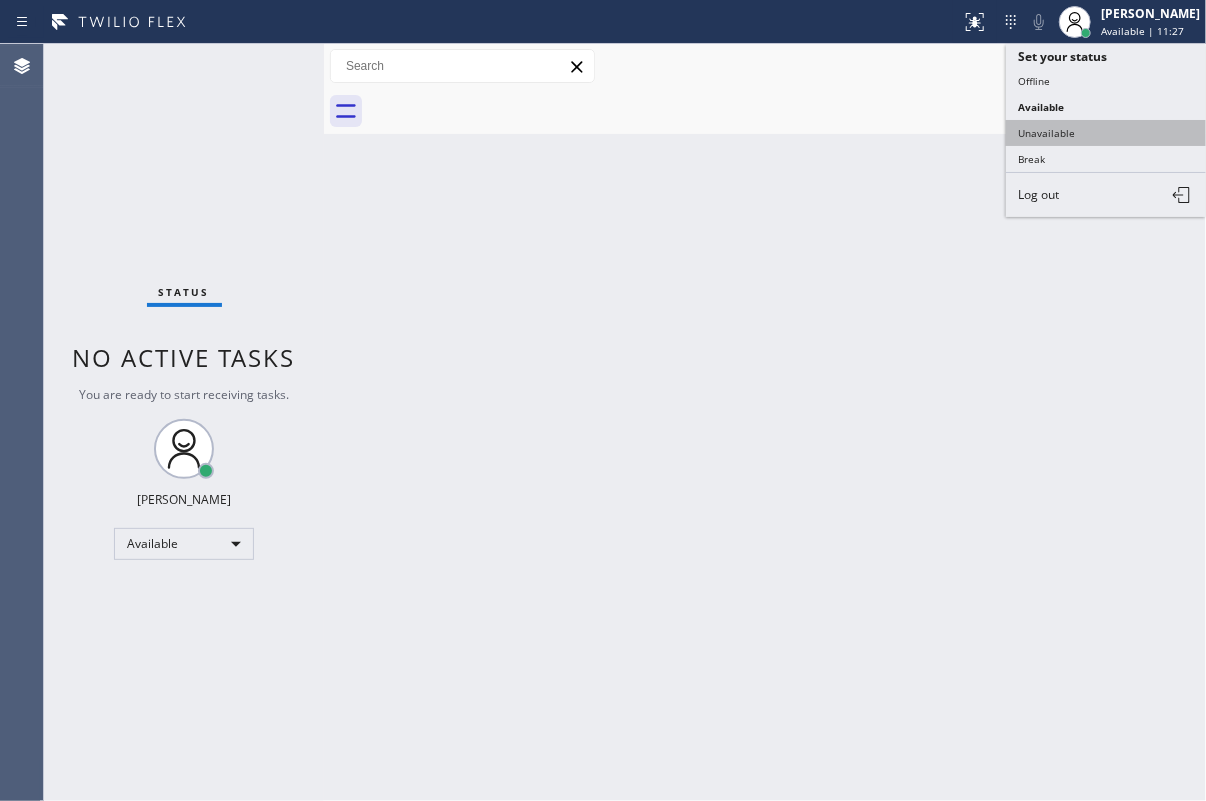 click on "Unavailable" at bounding box center [1106, 133] 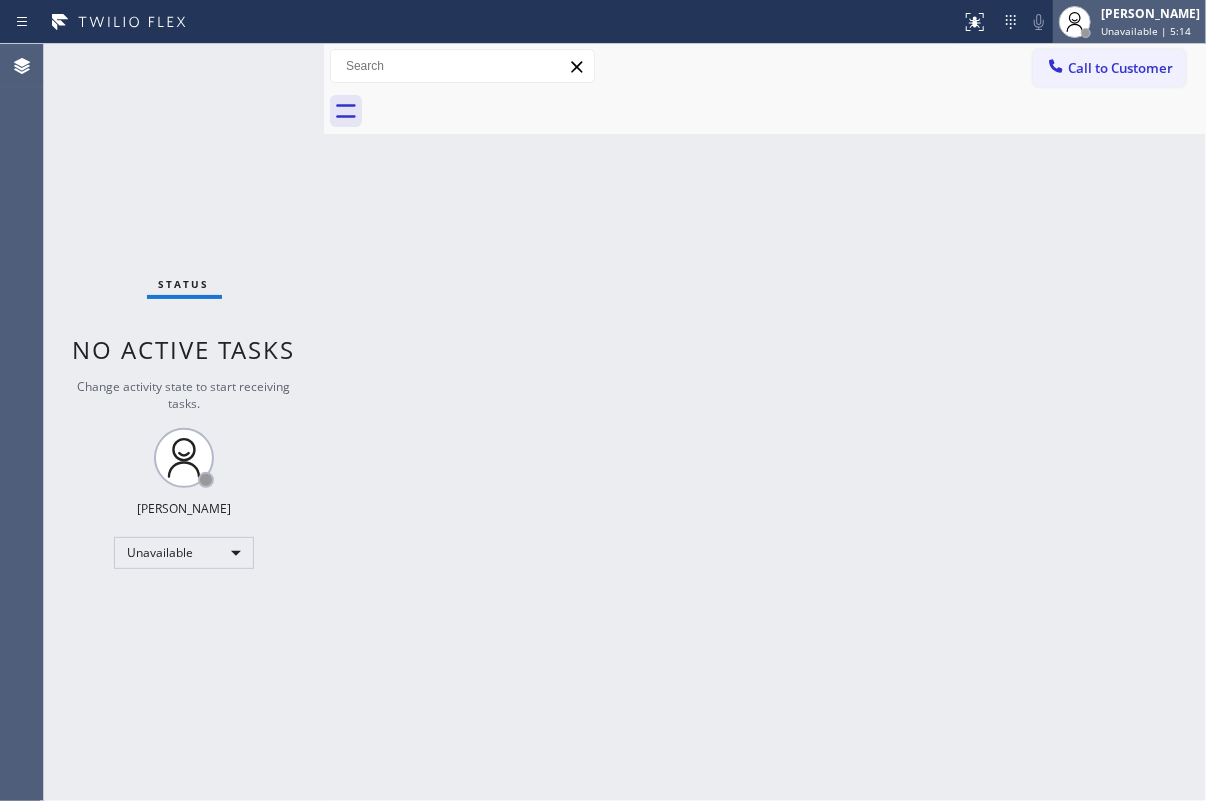 click on "Unavailable | 5:14" at bounding box center (1146, 31) 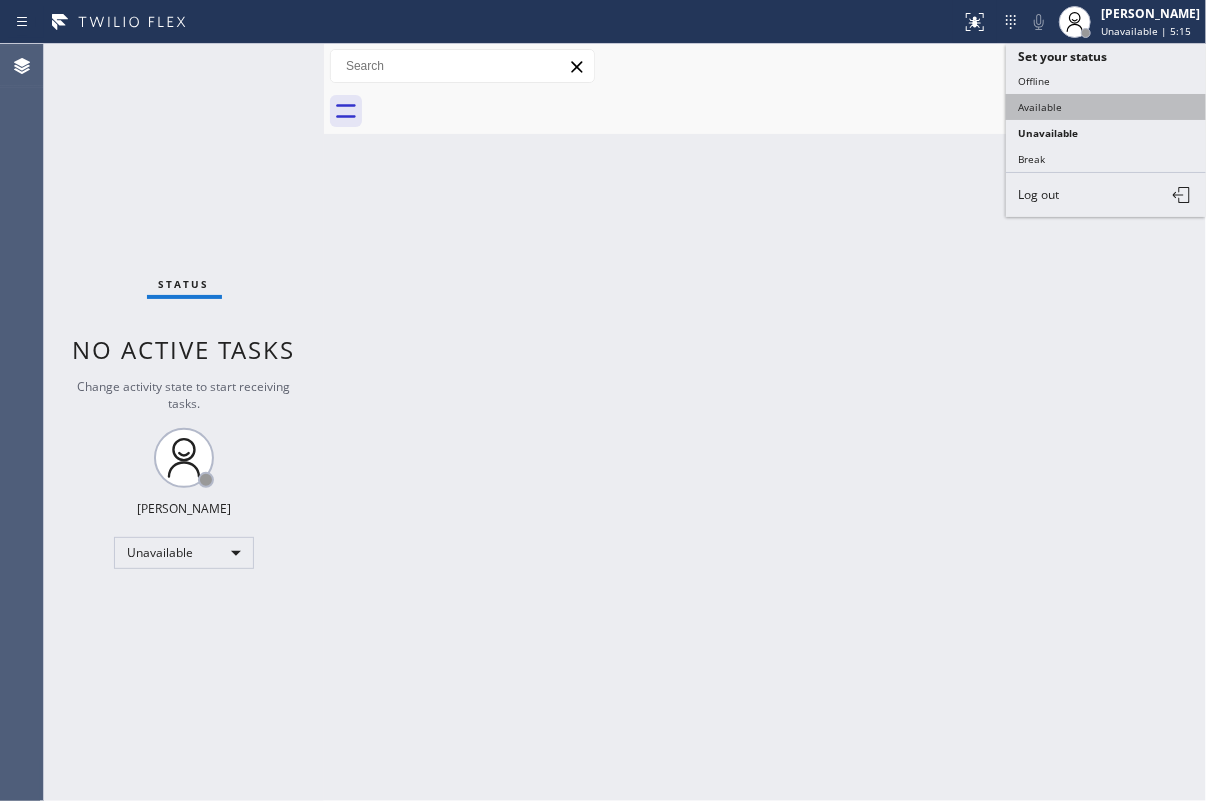 click on "Available" at bounding box center (1106, 107) 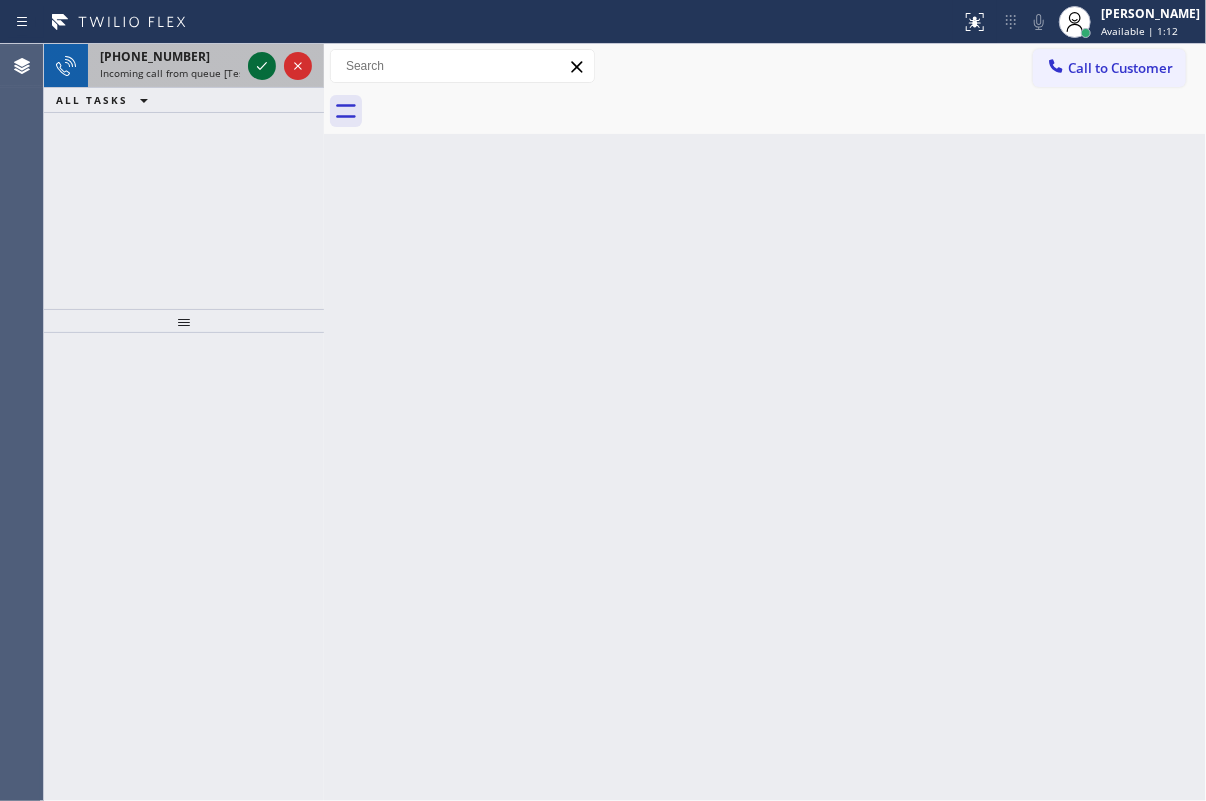click 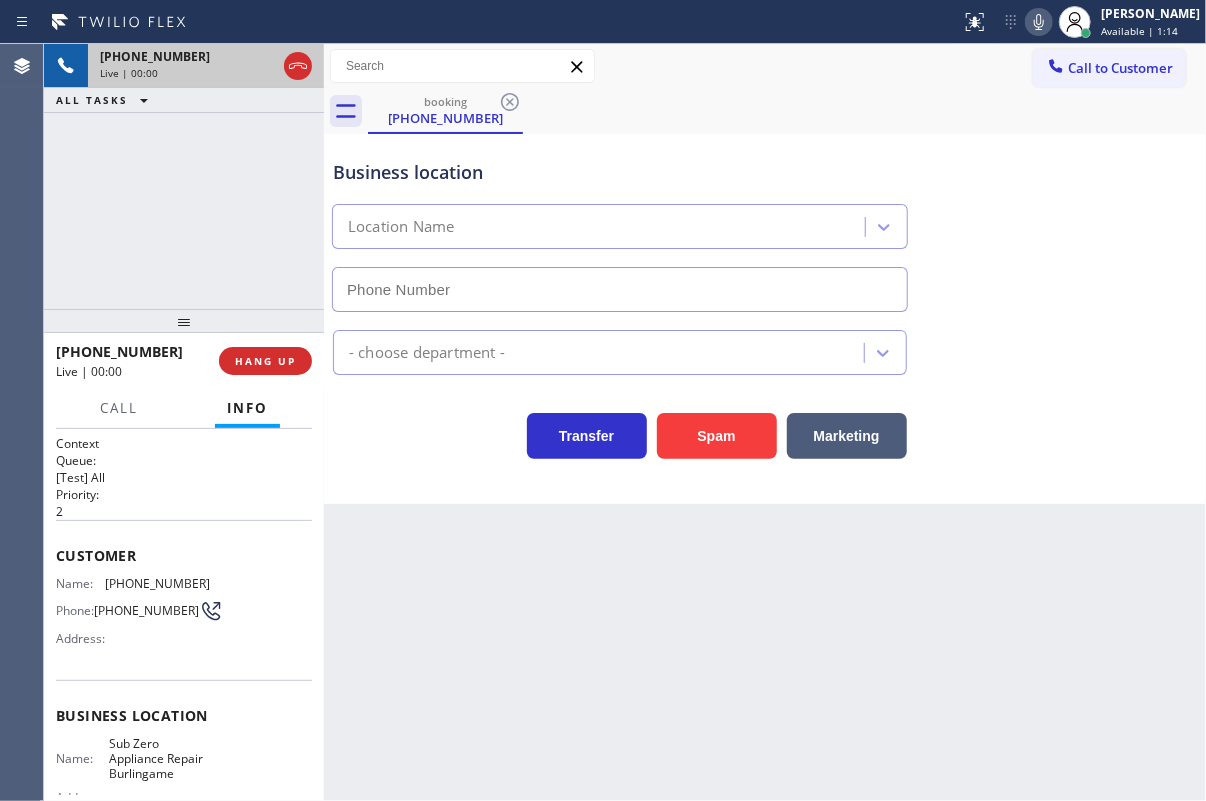 type on "[PHONE_NUMBER]" 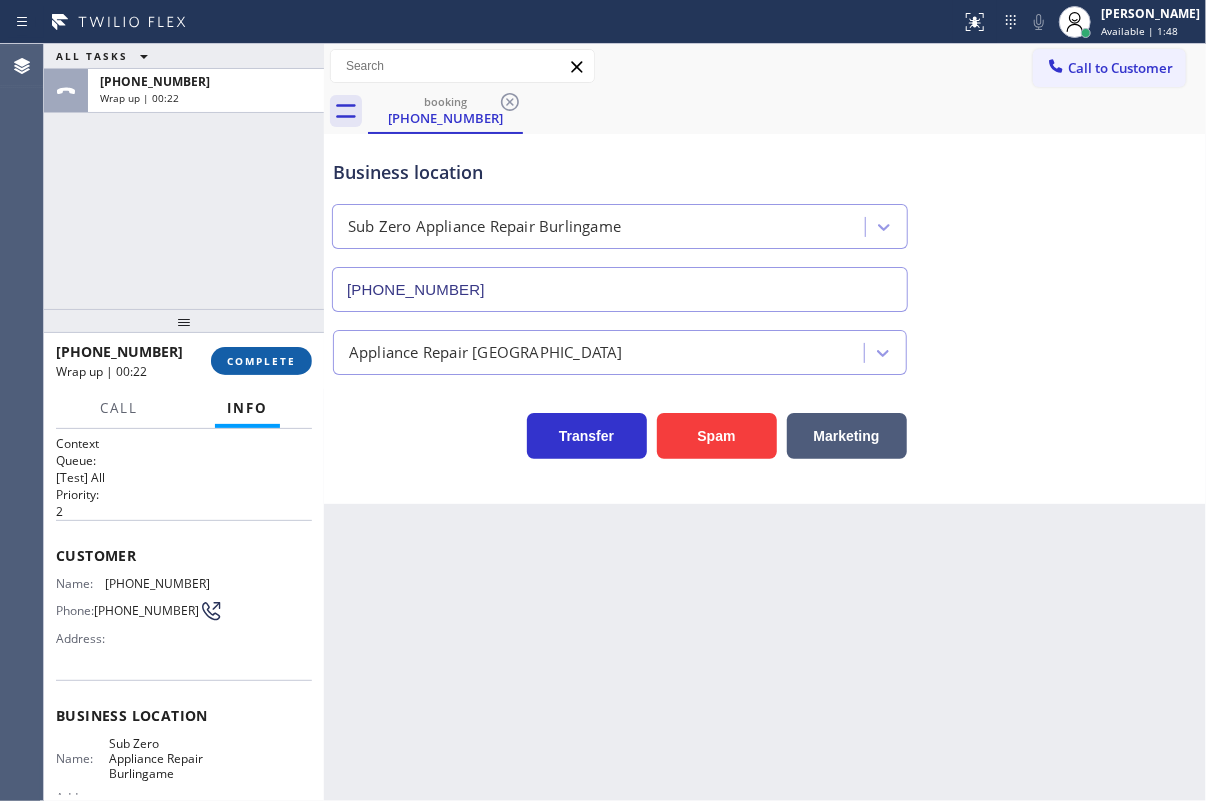 click on "COMPLETE" at bounding box center [261, 361] 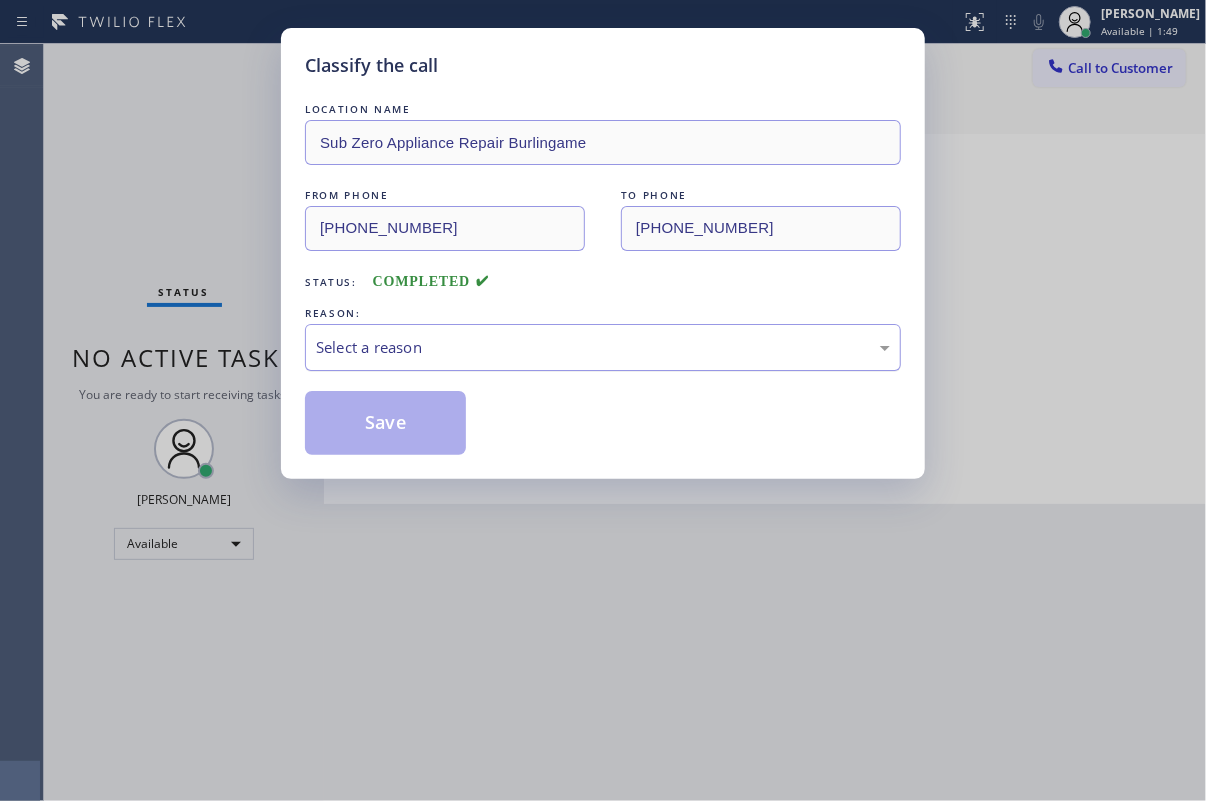 drag, startPoint x: 489, startPoint y: 344, endPoint x: 481, endPoint y: 365, distance: 22.472204 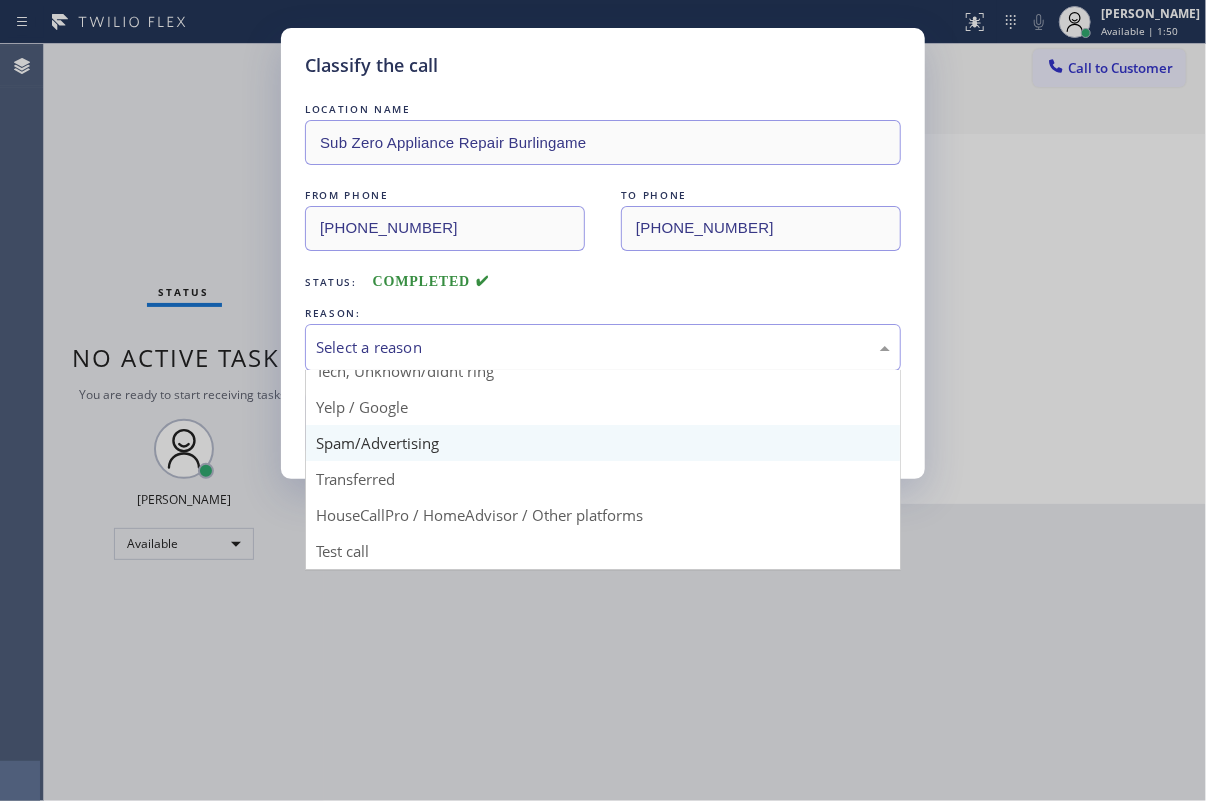 scroll, scrollTop: 133, scrollLeft: 0, axis: vertical 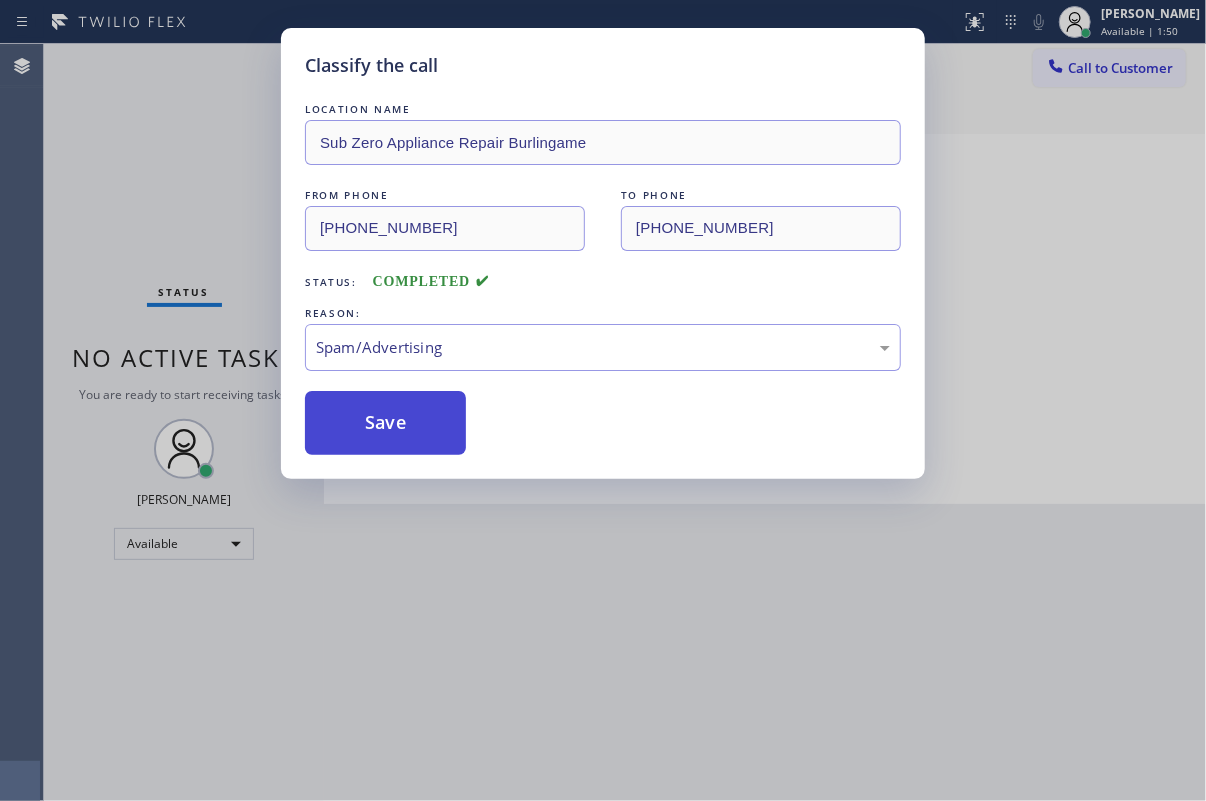 click on "Save" at bounding box center (385, 423) 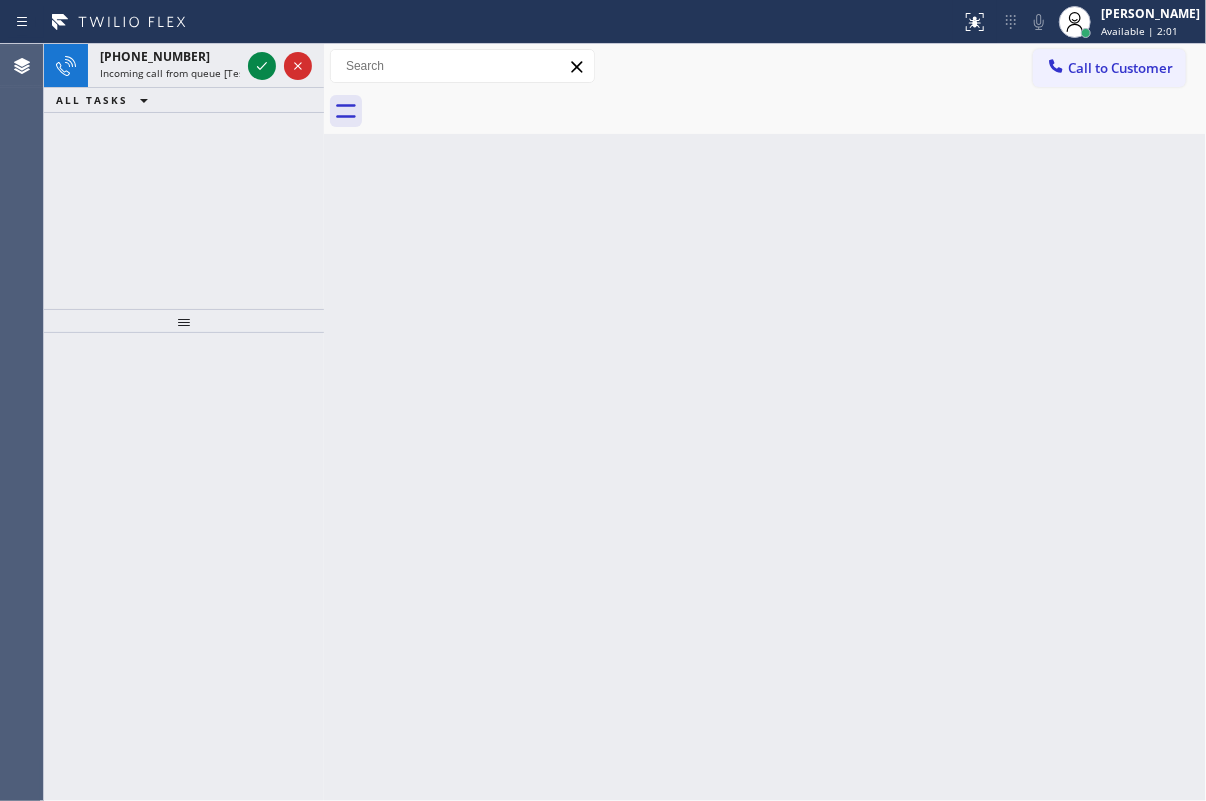 click on "Back to Dashboard Change Sender ID Customers Technicians Select a contact Outbound call Technician Search Technician Your caller id phone number Your caller id phone number Call Technician info Name   Phone none Address none Change Sender ID HVAC [PHONE_NUMBER] 5 Star Appliance [PHONE_NUMBER] Appliance Repair [PHONE_NUMBER] Plumbing [PHONE_NUMBER] Air Duct Cleaning [PHONE_NUMBER]  Electricians [PHONE_NUMBER] Cancel Change Check personal SMS Reset Change No tabs Call to Customer Outbound call Location Search location Your caller id phone number Customer number Call Outbound call Technician Search Technician Your caller id phone number Your caller id phone number Call" at bounding box center (765, 422) 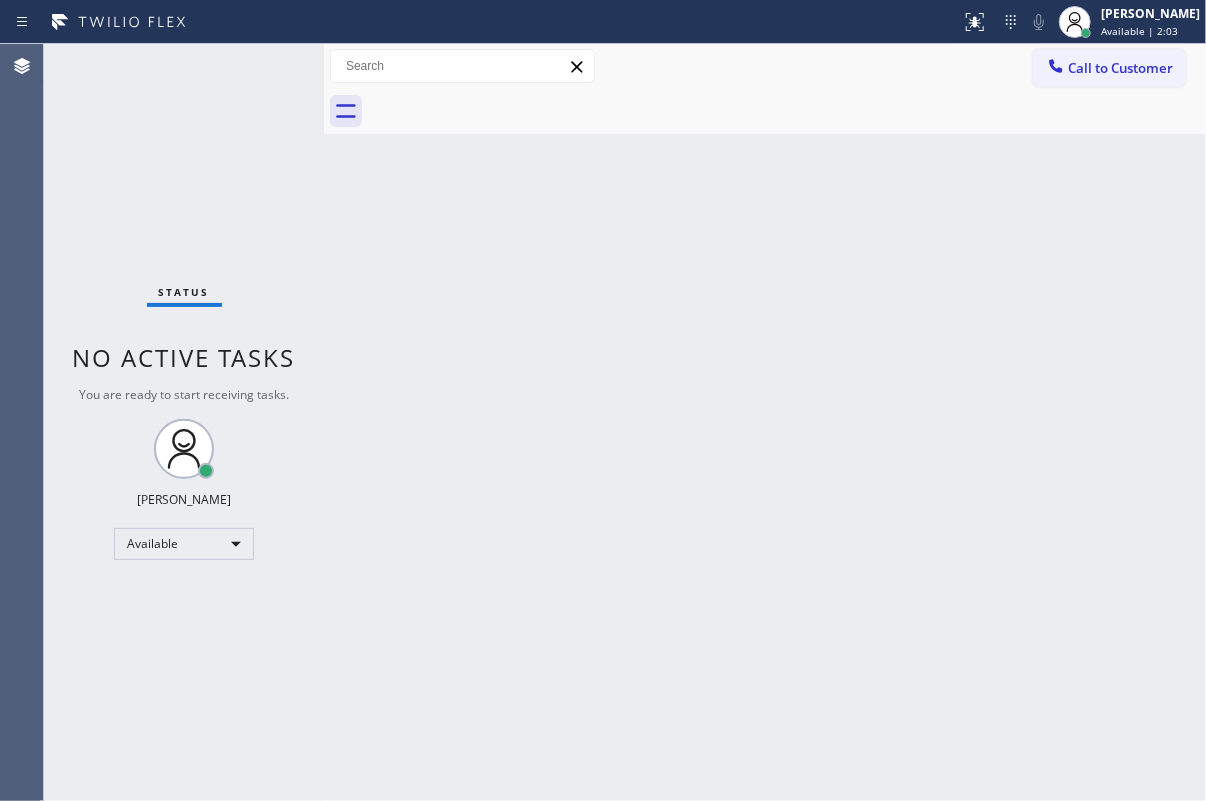 click on "Status   No active tasks     You are ready to start receiving tasks.   [PERSON_NAME] Available" at bounding box center (184, 422) 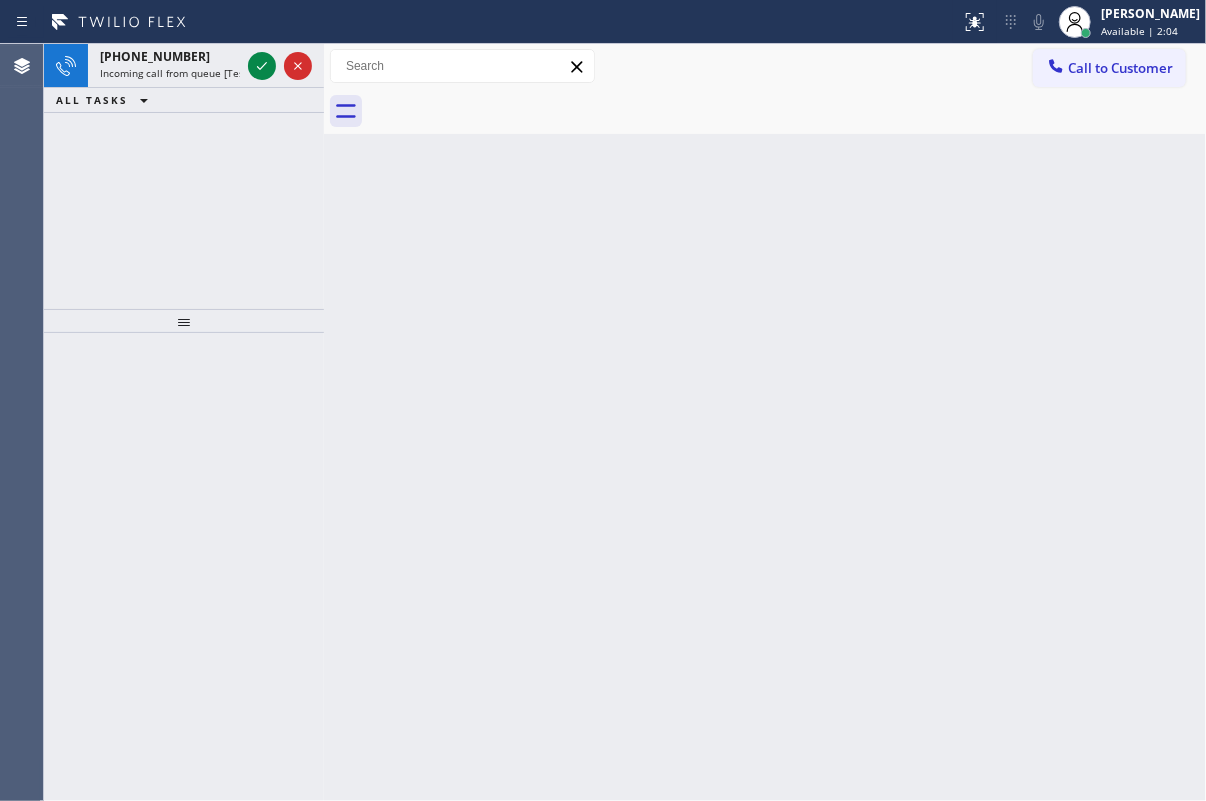 click on "Back to Dashboard Change Sender ID Customers Technicians Select a contact Outbound call Technician Search Technician Your caller id phone number Your caller id phone number Call Technician info Name   Phone none Address none Change Sender ID HVAC [PHONE_NUMBER] 5 Star Appliance [PHONE_NUMBER] Appliance Repair [PHONE_NUMBER] Plumbing [PHONE_NUMBER] Air Duct Cleaning [PHONE_NUMBER]  Electricians [PHONE_NUMBER] Cancel Change Check personal SMS Reset Change No tabs Call to Customer Outbound call Location Search location Your caller id phone number Customer number Call Outbound call Technician Search Technician Your caller id phone number Your caller id phone number Call" at bounding box center [765, 422] 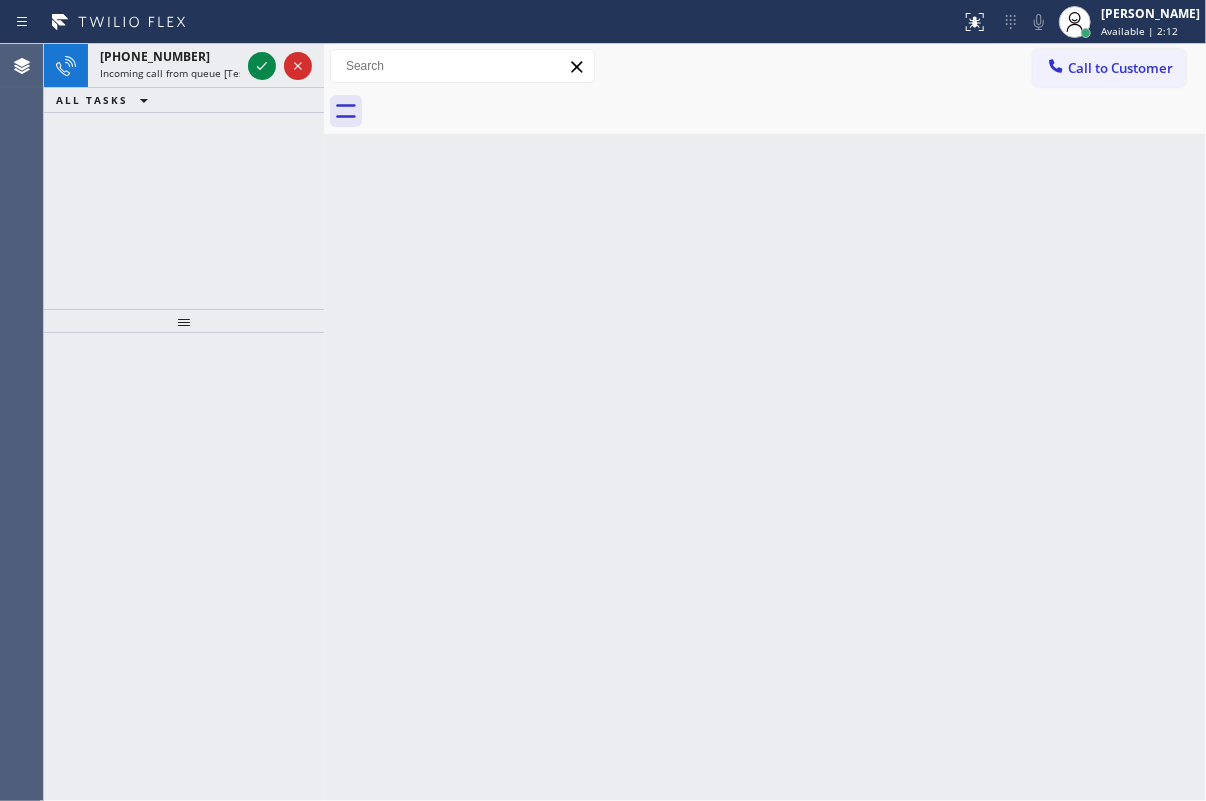 click on "Back to Dashboard Change Sender ID Customers Technicians Select a contact Outbound call Technician Search Technician Your caller id phone number Your caller id phone number Call Technician info Name   Phone none Address none Change Sender ID HVAC [PHONE_NUMBER] 5 Star Appliance [PHONE_NUMBER] Appliance Repair [PHONE_NUMBER] Plumbing [PHONE_NUMBER] Air Duct Cleaning [PHONE_NUMBER]  Electricians [PHONE_NUMBER] Cancel Change Check personal SMS Reset Change No tabs Call to Customer Outbound call Location Search location Your caller id phone number Customer number Call Outbound call Technician Search Technician Your caller id phone number Your caller id phone number Call" at bounding box center (765, 422) 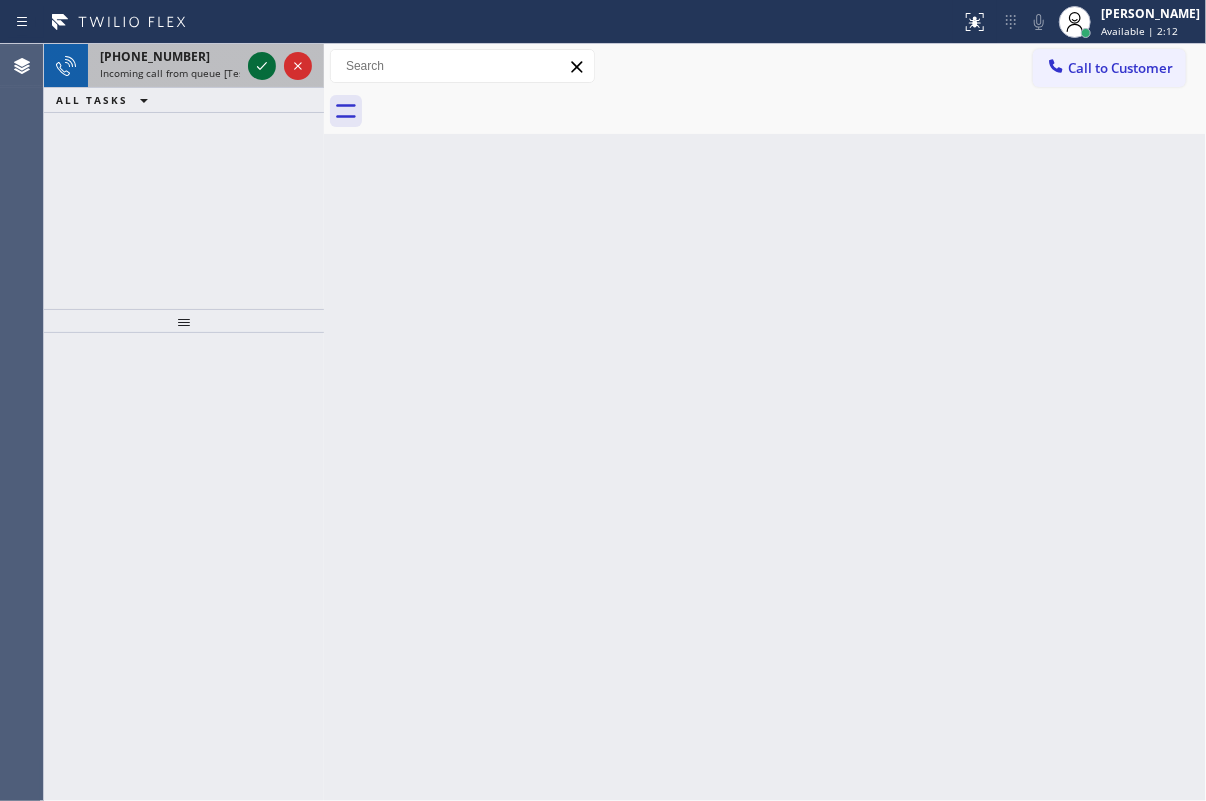 click 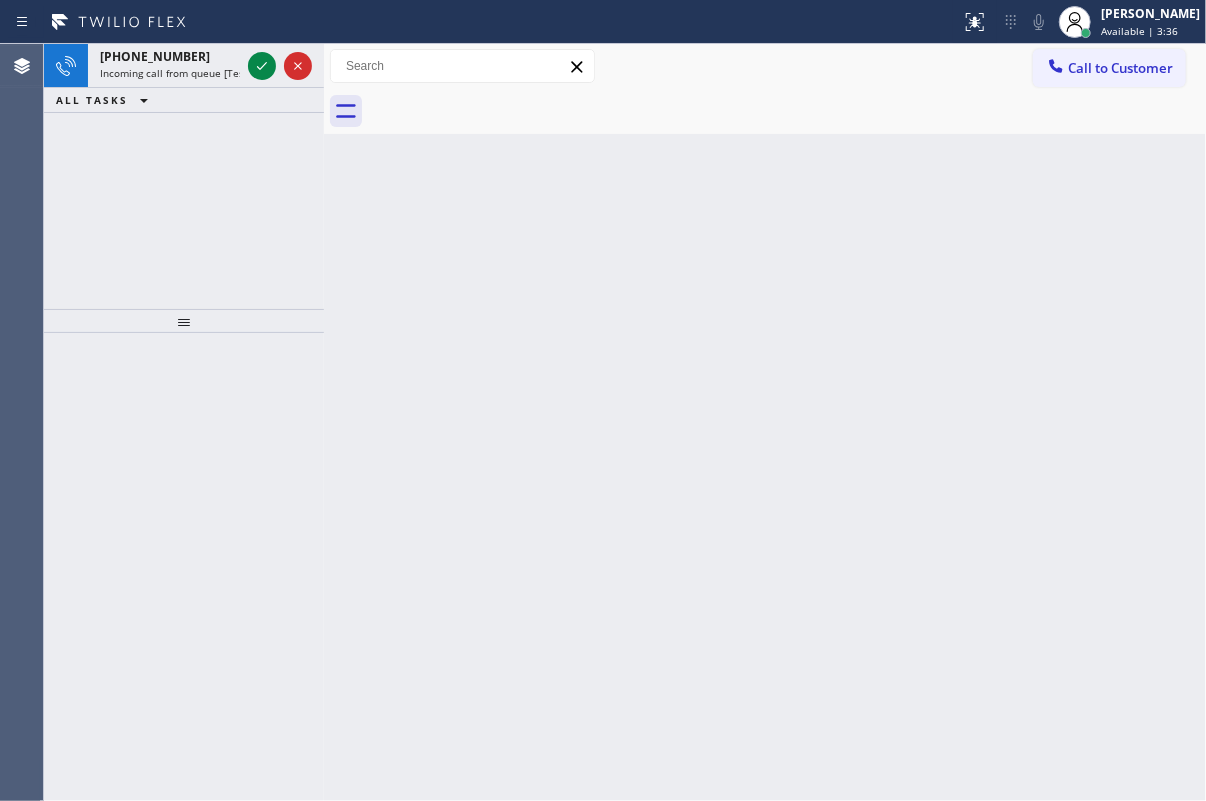 drag, startPoint x: 1172, startPoint y: 359, endPoint x: 1160, endPoint y: 348, distance: 16.27882 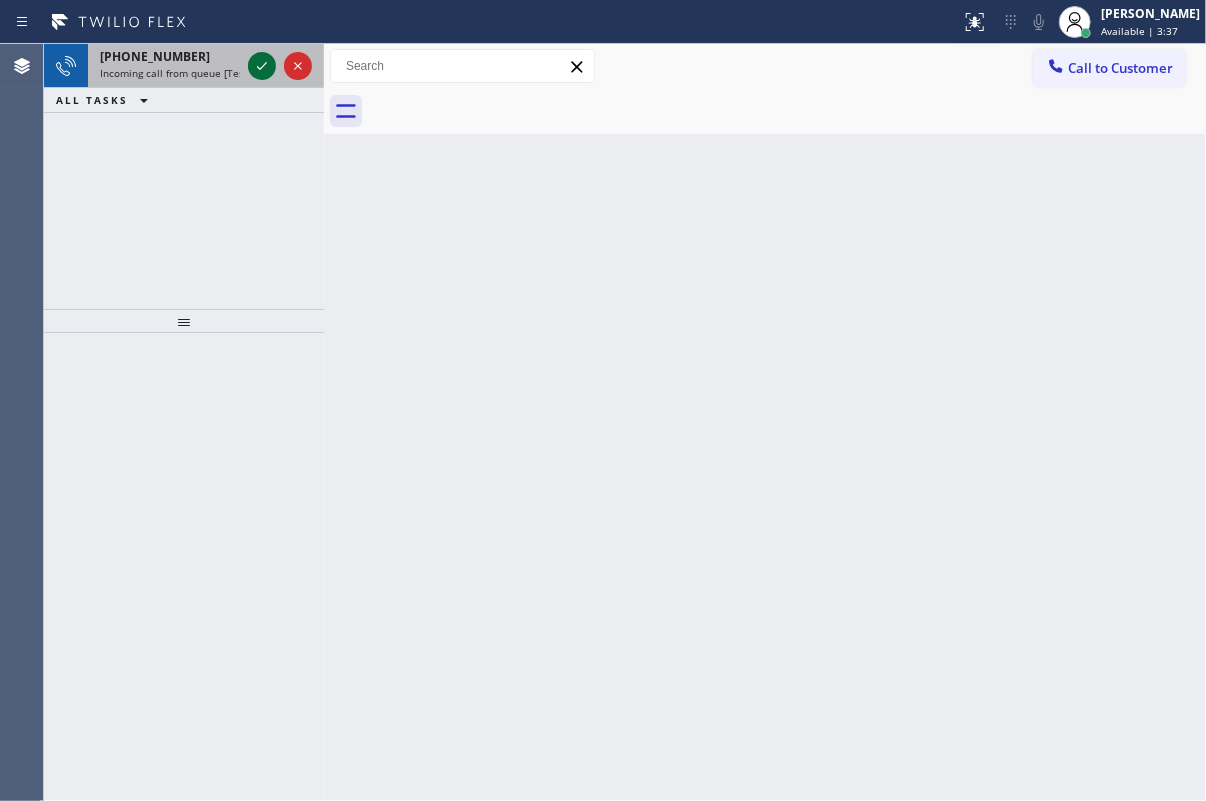 click 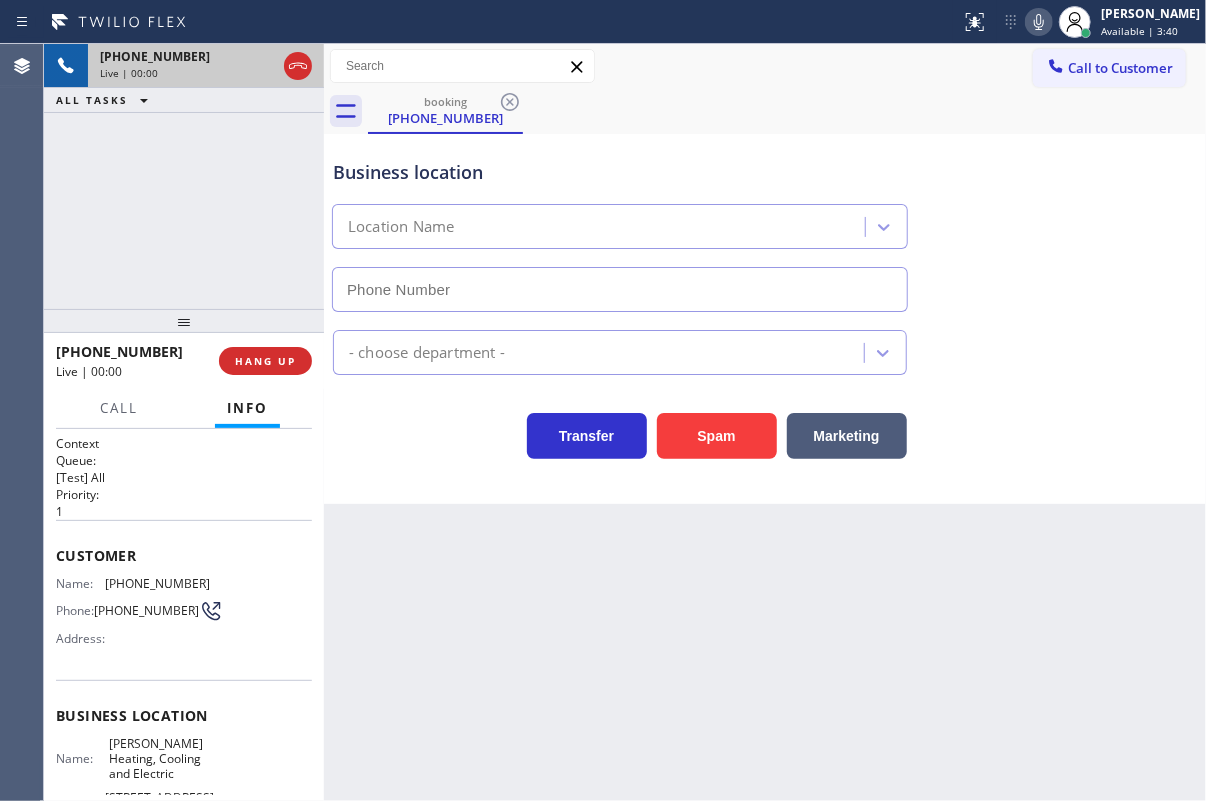 type on "[PHONE_NUMBER]" 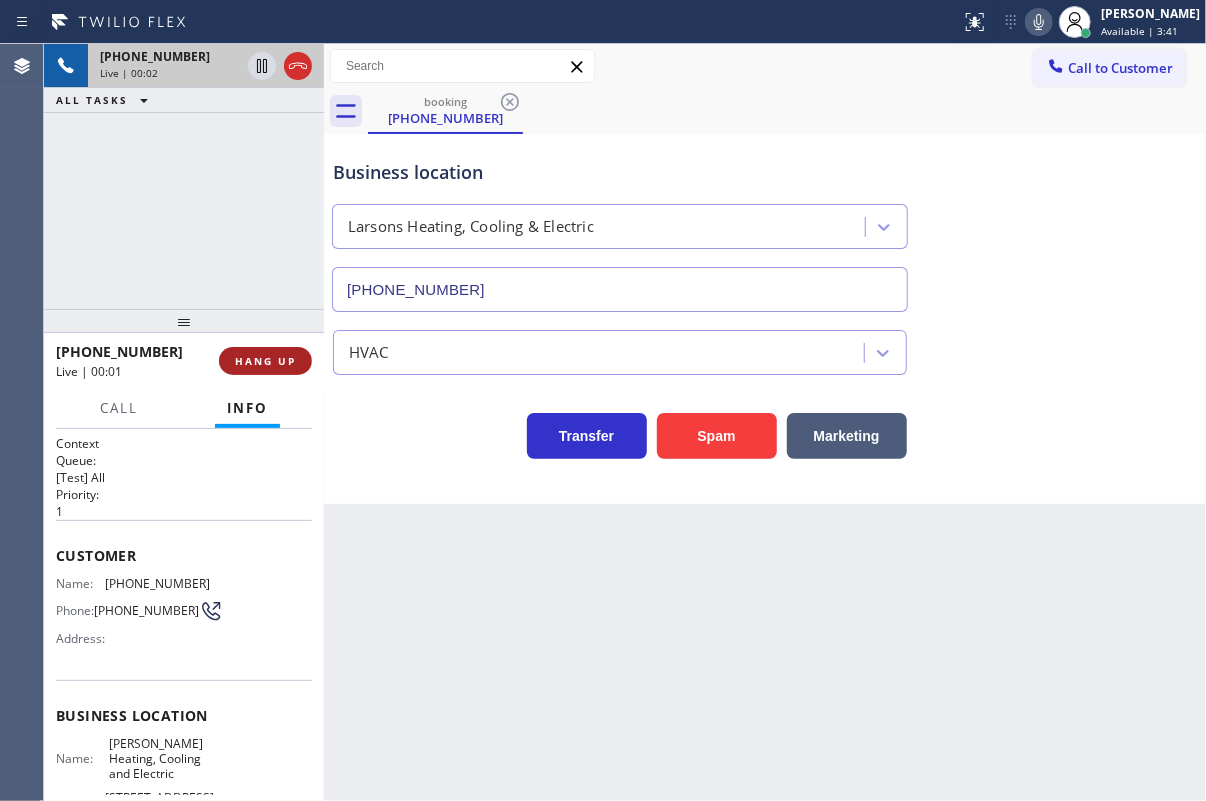 click on "HANG UP" at bounding box center (265, 361) 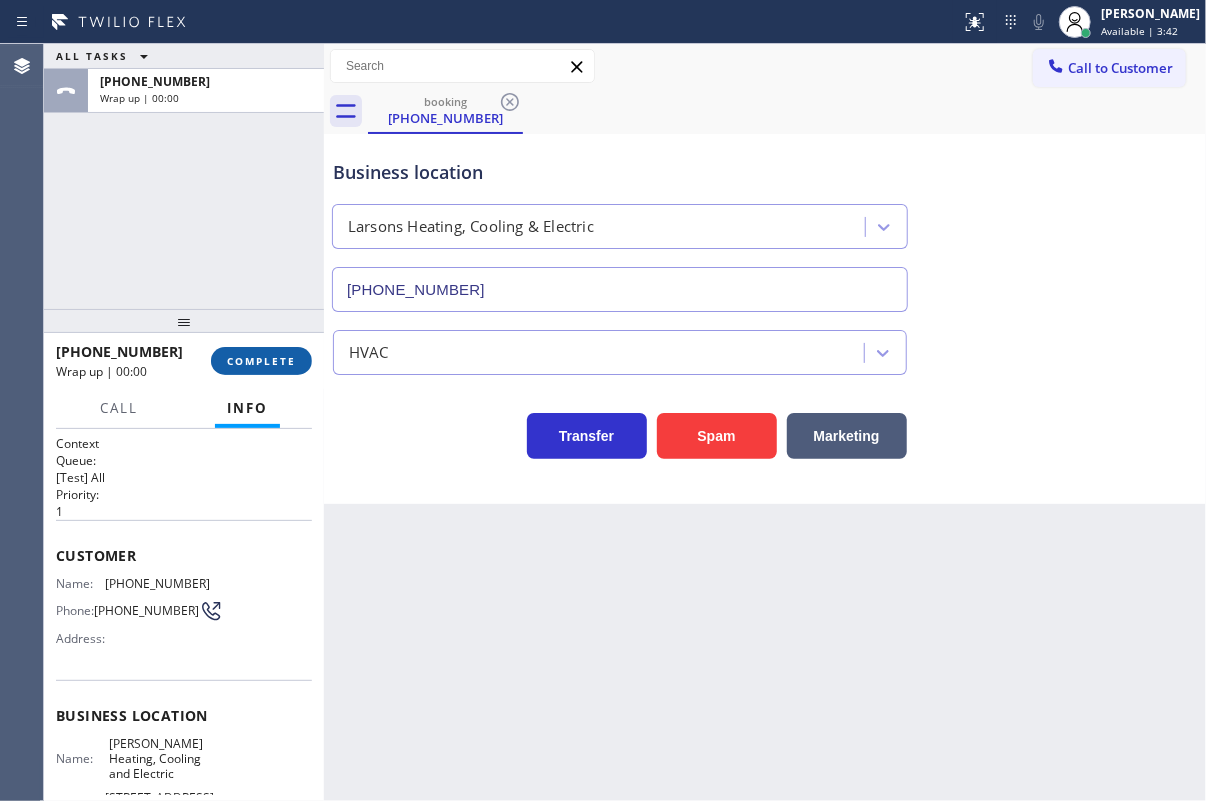 click on "COMPLETE" at bounding box center [261, 361] 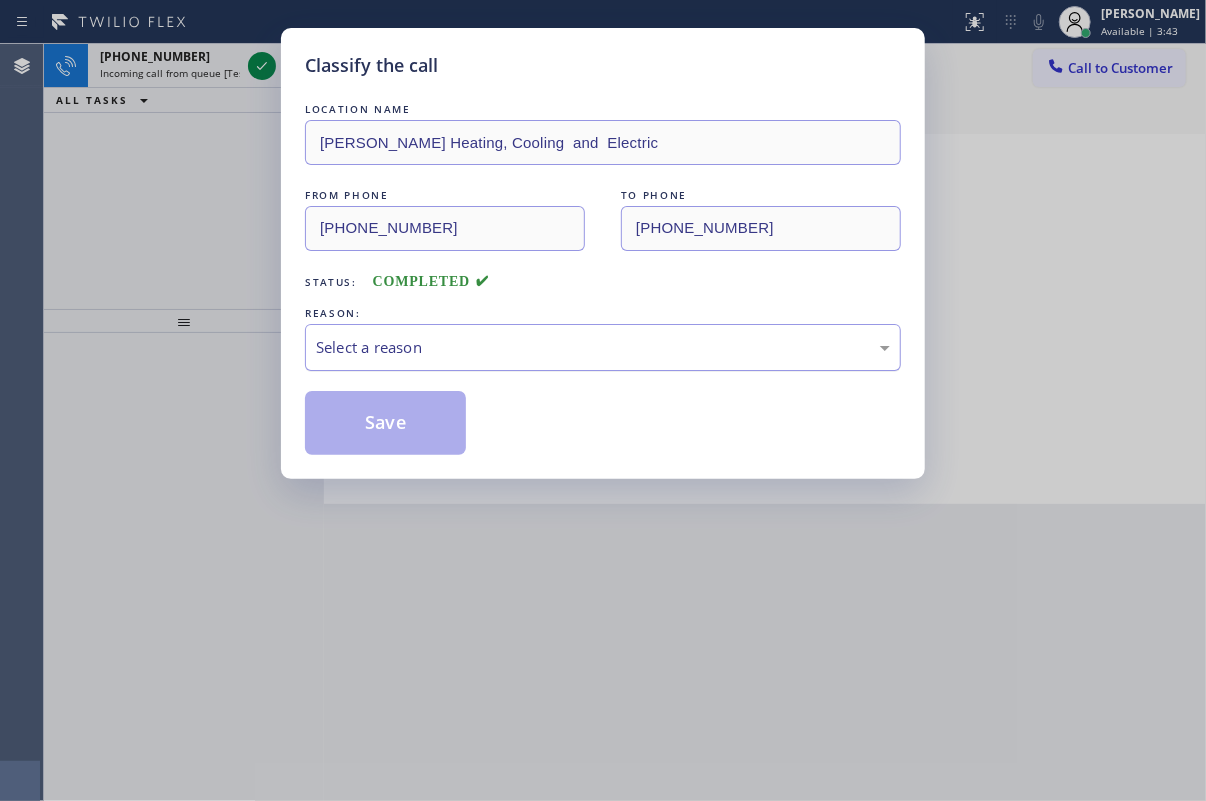 click on "Select a reason" at bounding box center [603, 347] 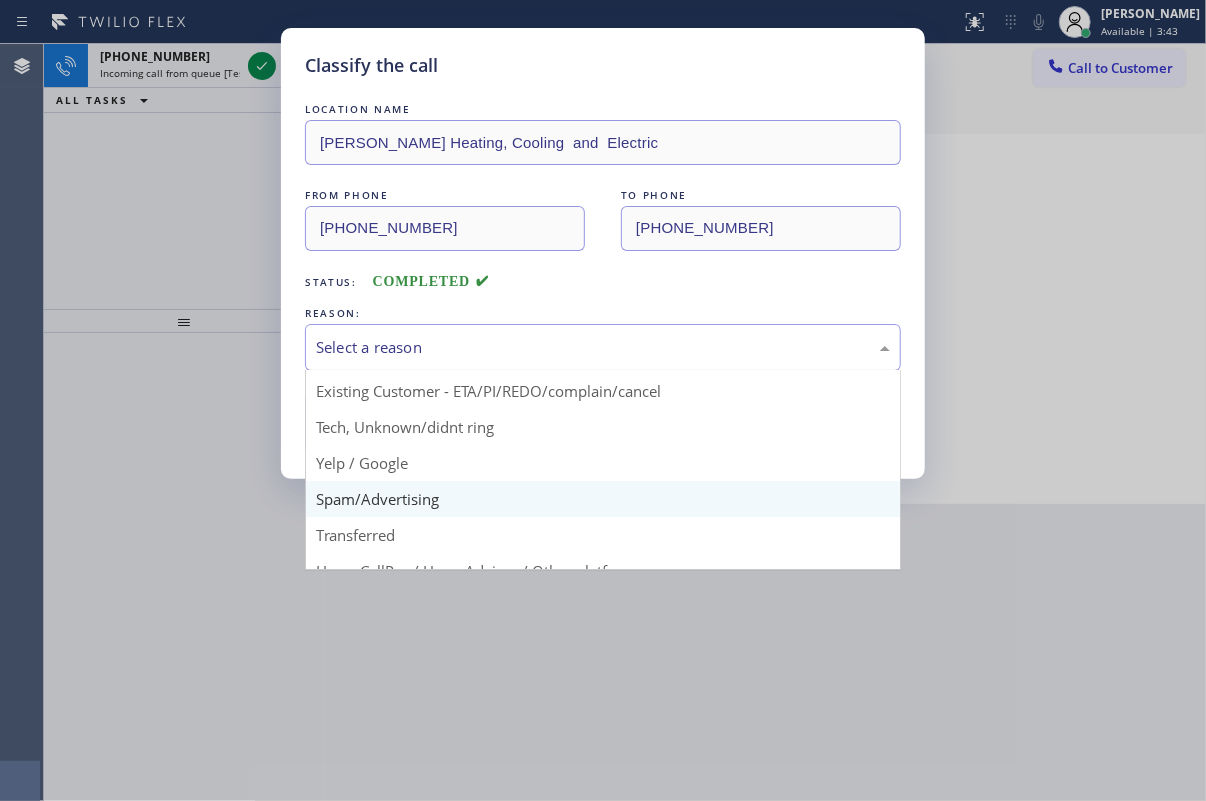 scroll, scrollTop: 133, scrollLeft: 0, axis: vertical 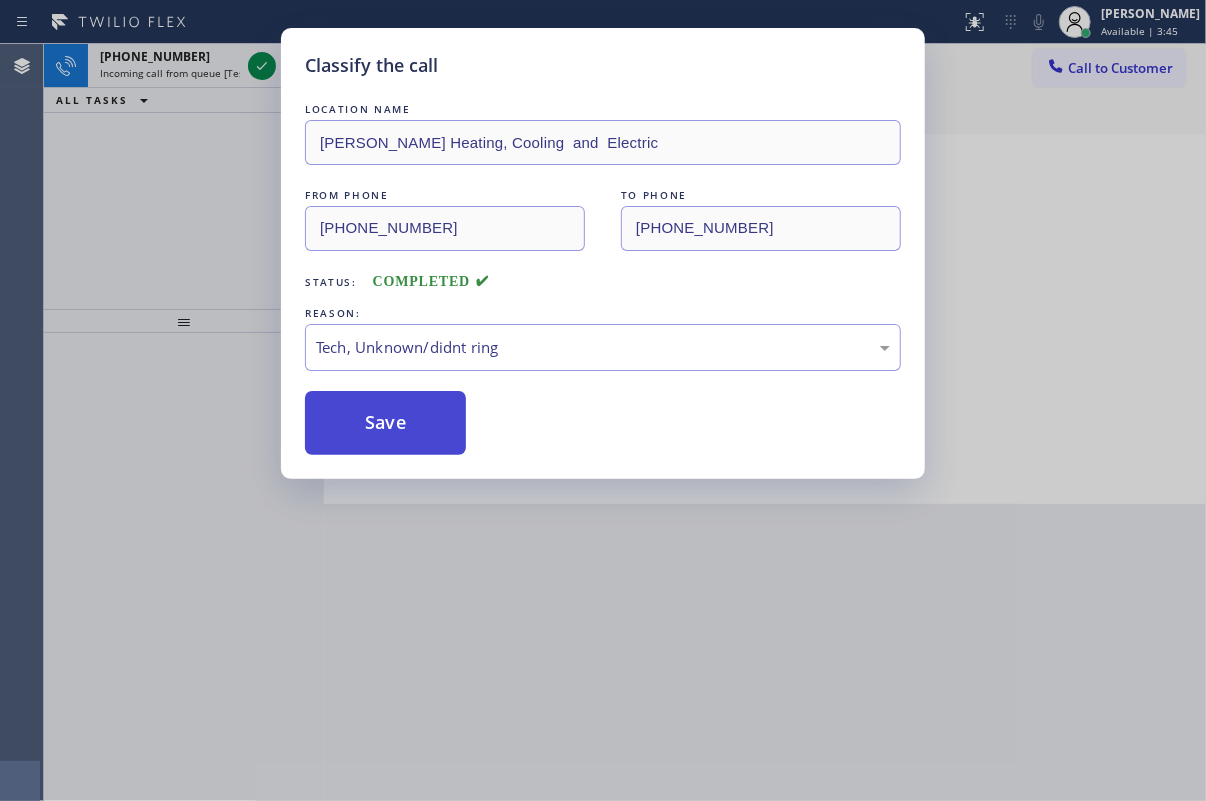 click on "Save" at bounding box center [385, 423] 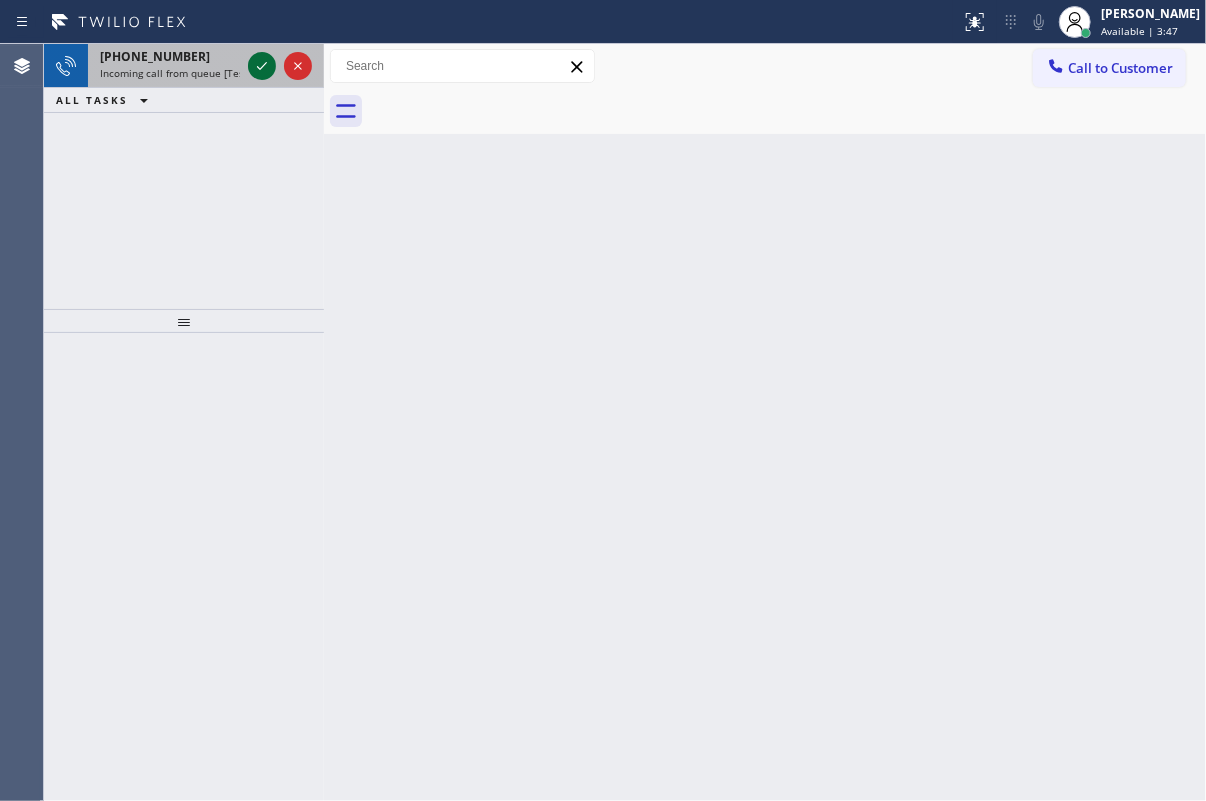 click 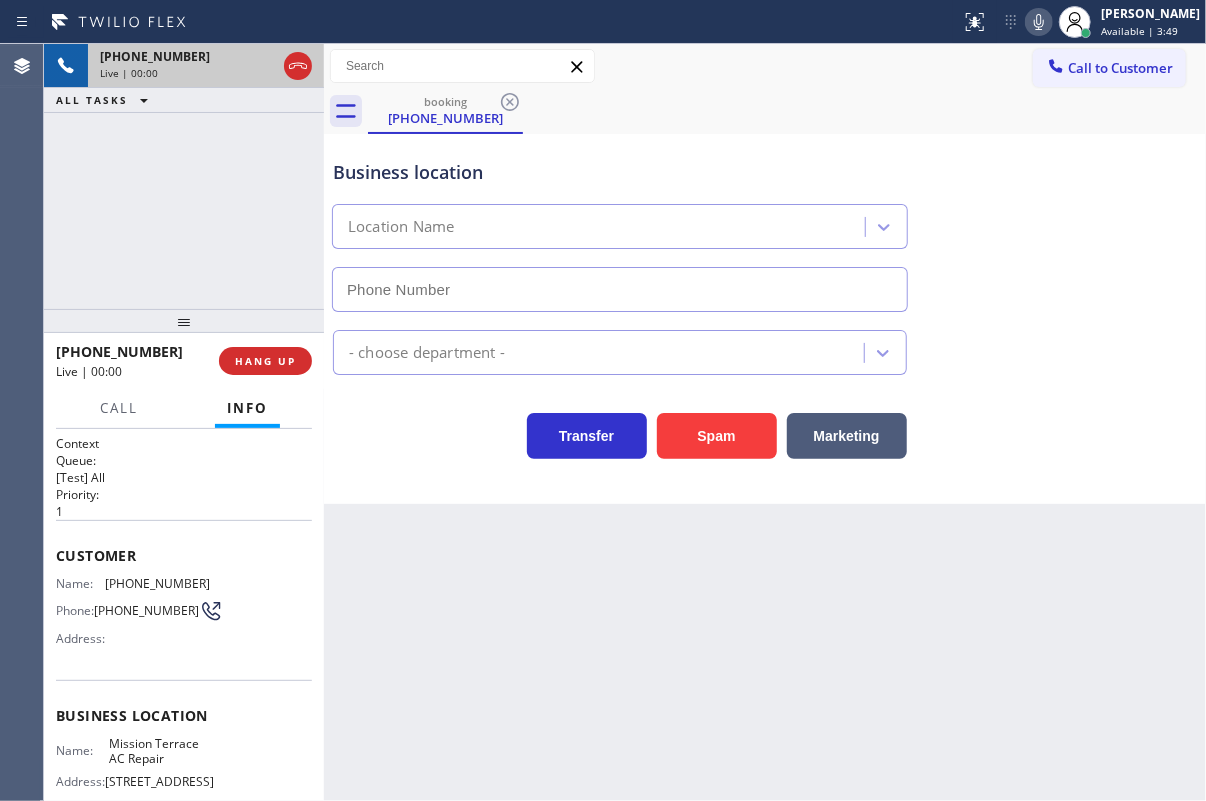 type on "[PHONE_NUMBER]" 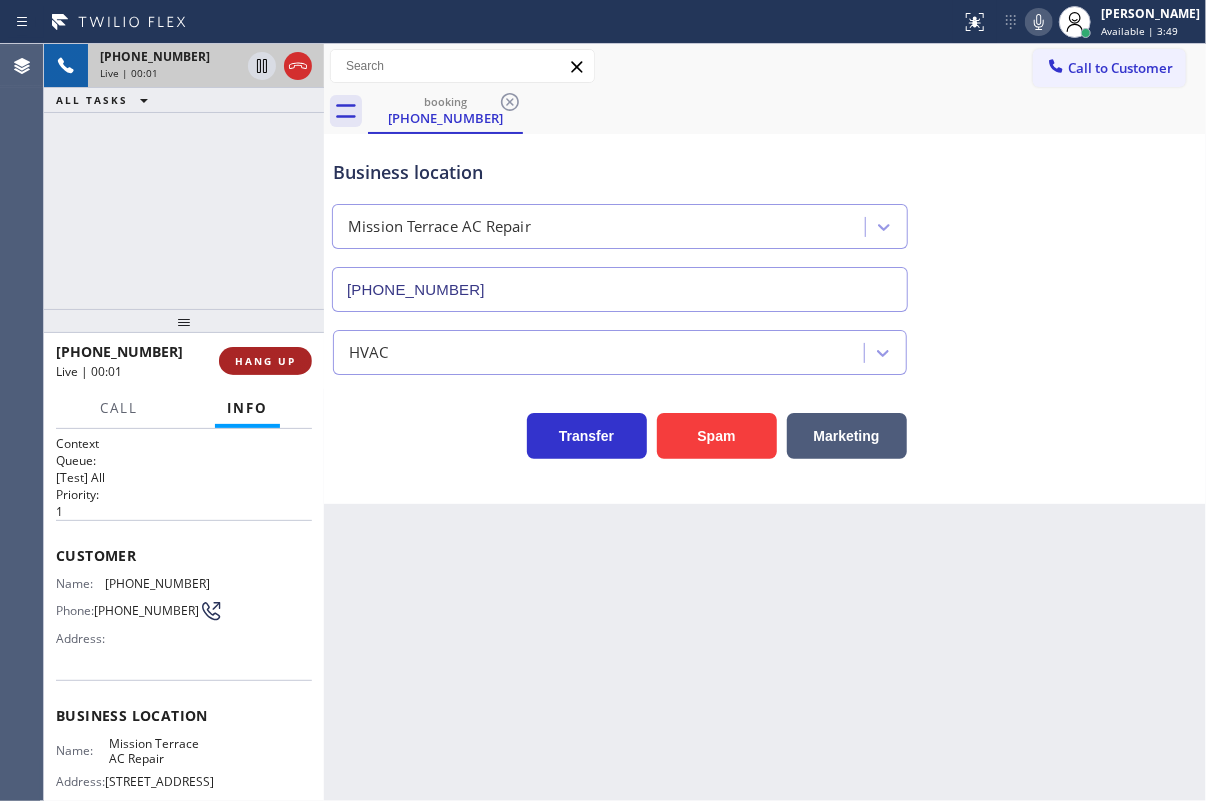 click on "HANG UP" at bounding box center (265, 361) 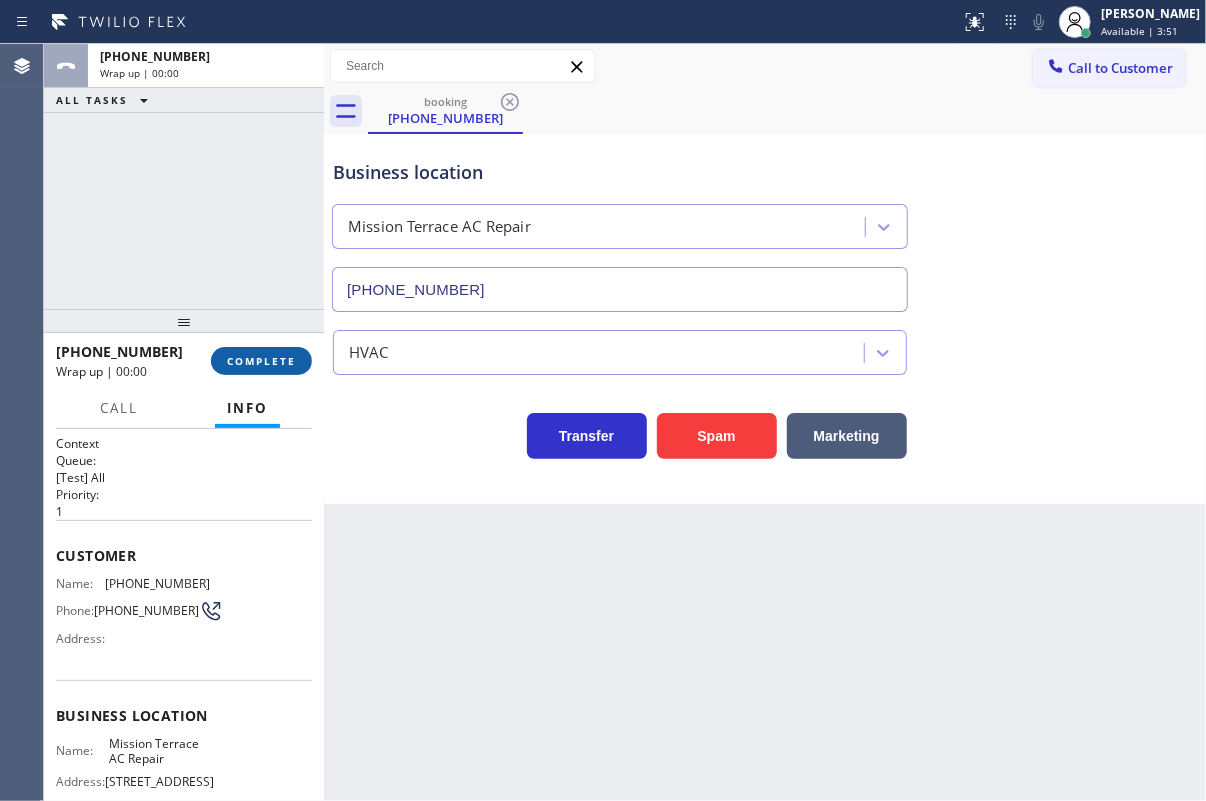 click on "COMPLETE" at bounding box center (261, 361) 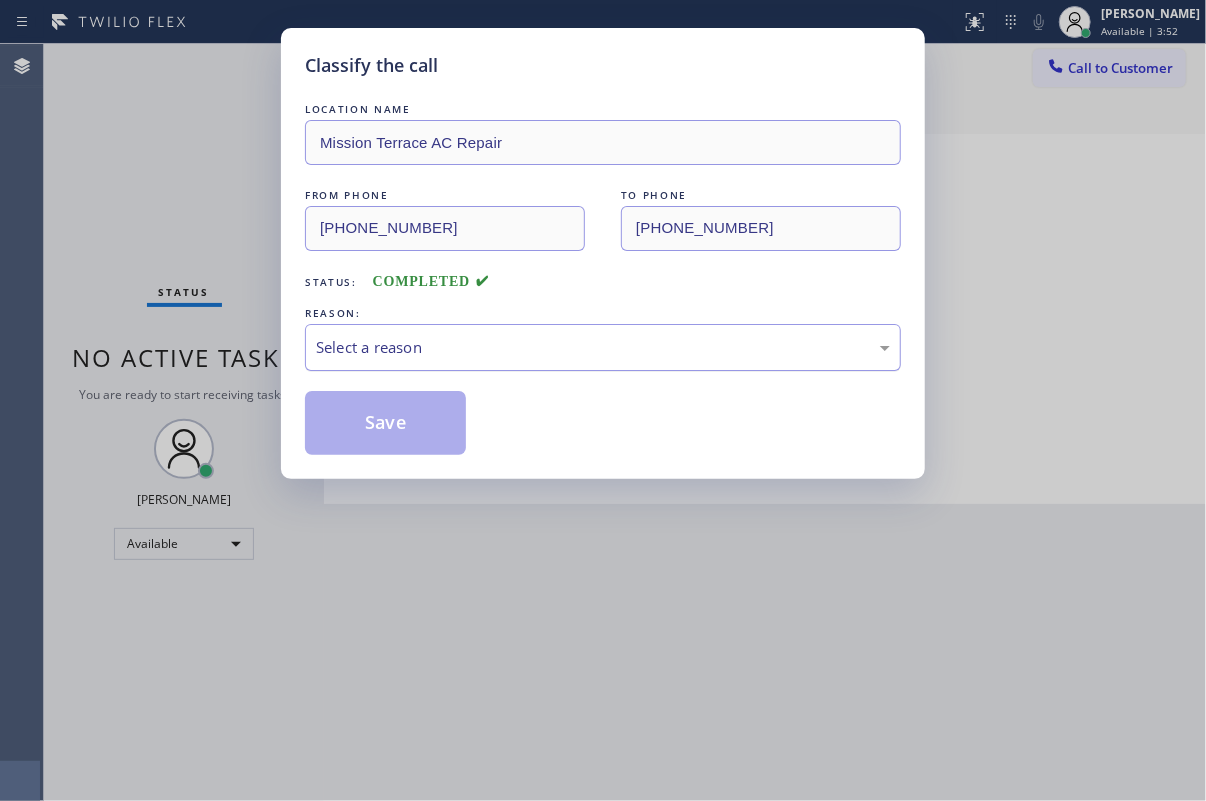 click on "Select a reason" at bounding box center (603, 347) 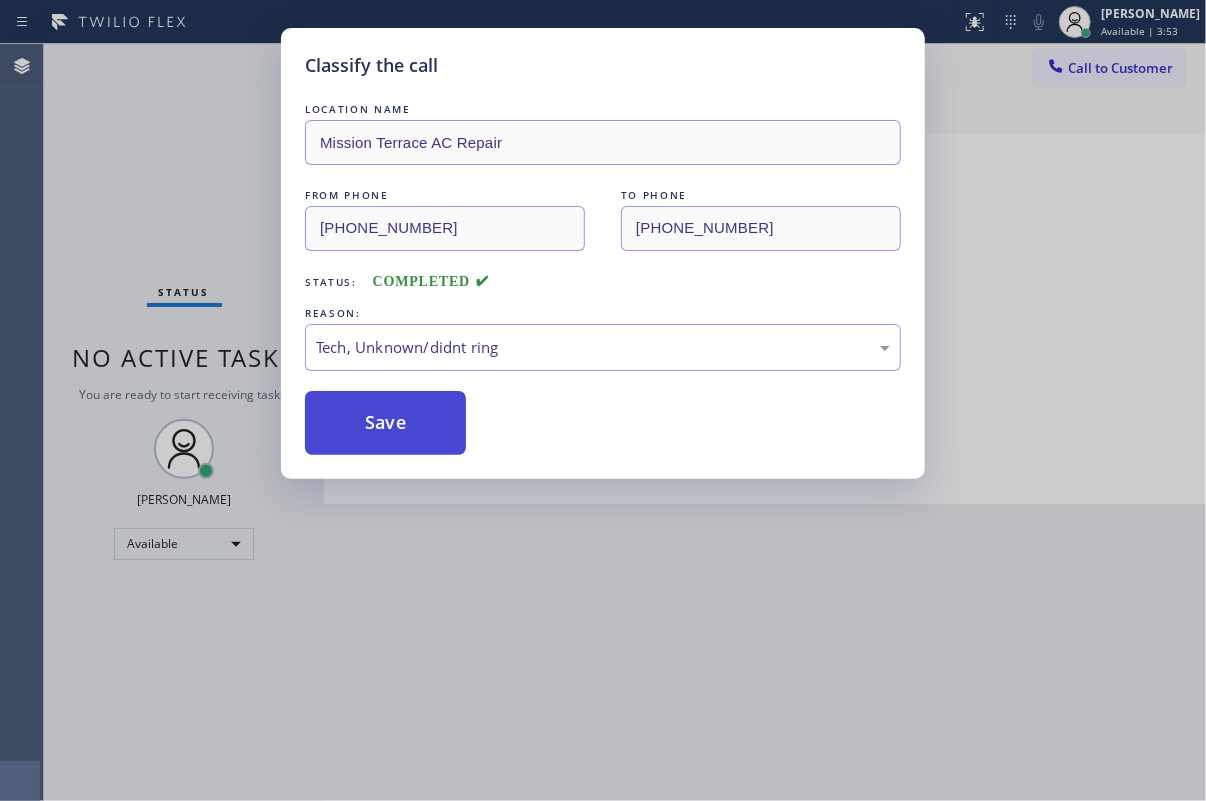 click on "Save" at bounding box center [385, 423] 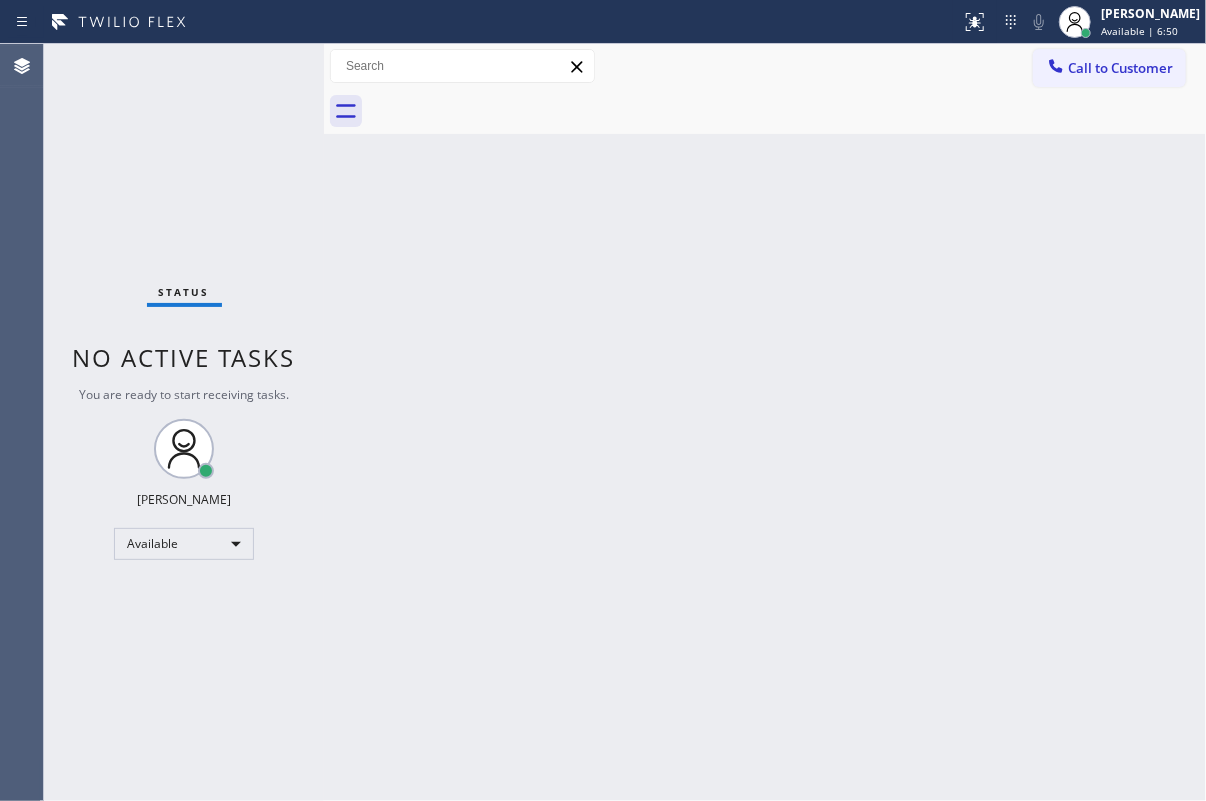 drag, startPoint x: 1141, startPoint y: 316, endPoint x: 704, endPoint y: 222, distance: 446.9955 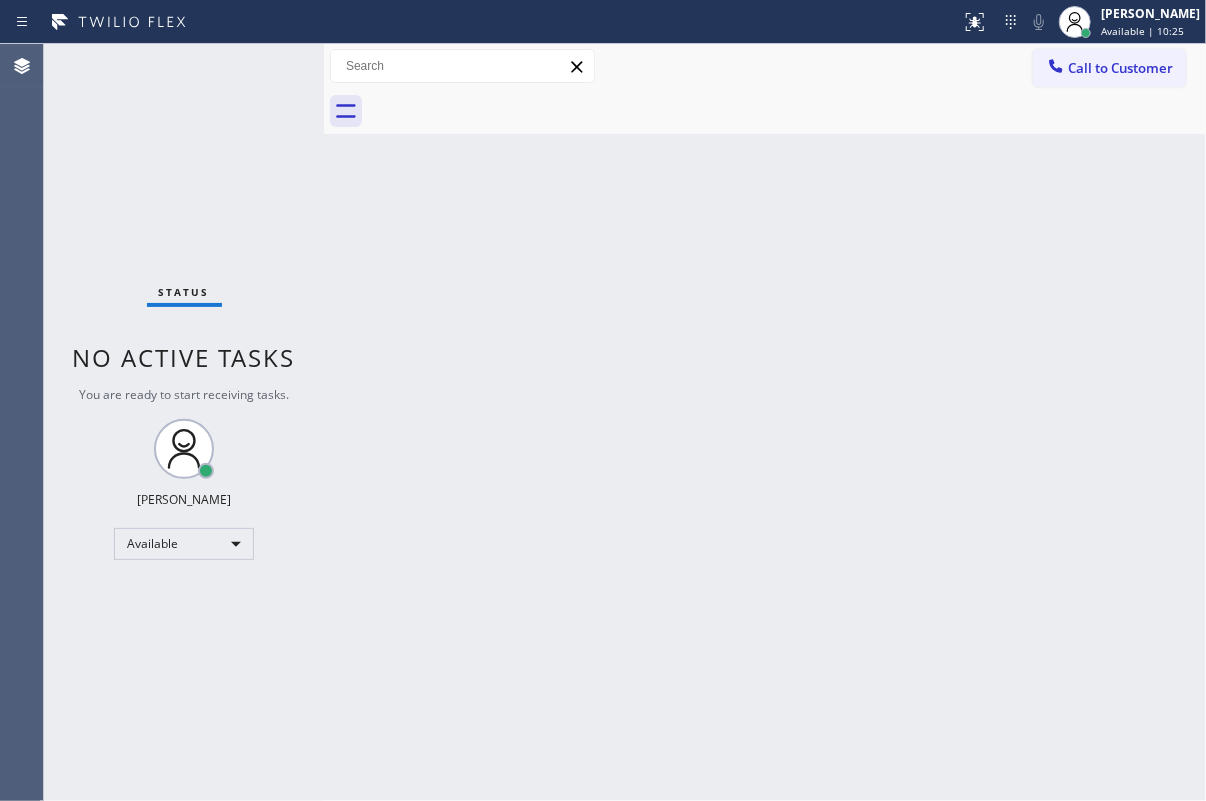 click on "Back to Dashboard Change Sender ID Customers Technicians Select a contact Outbound call Technician Search Technician Your caller id phone number Your caller id phone number Call Technician info Name   Phone none Address none Change Sender ID HVAC [PHONE_NUMBER] 5 Star Appliance [PHONE_NUMBER] Appliance Repair [PHONE_NUMBER] Plumbing [PHONE_NUMBER] Air Duct Cleaning [PHONE_NUMBER]  Electricians [PHONE_NUMBER] Cancel Change Check personal SMS Reset Change No tabs Call to Customer Outbound call Location Search location Your caller id phone number Customer number Call Outbound call Technician Search Technician Your caller id phone number Your caller id phone number Call" at bounding box center (765, 422) 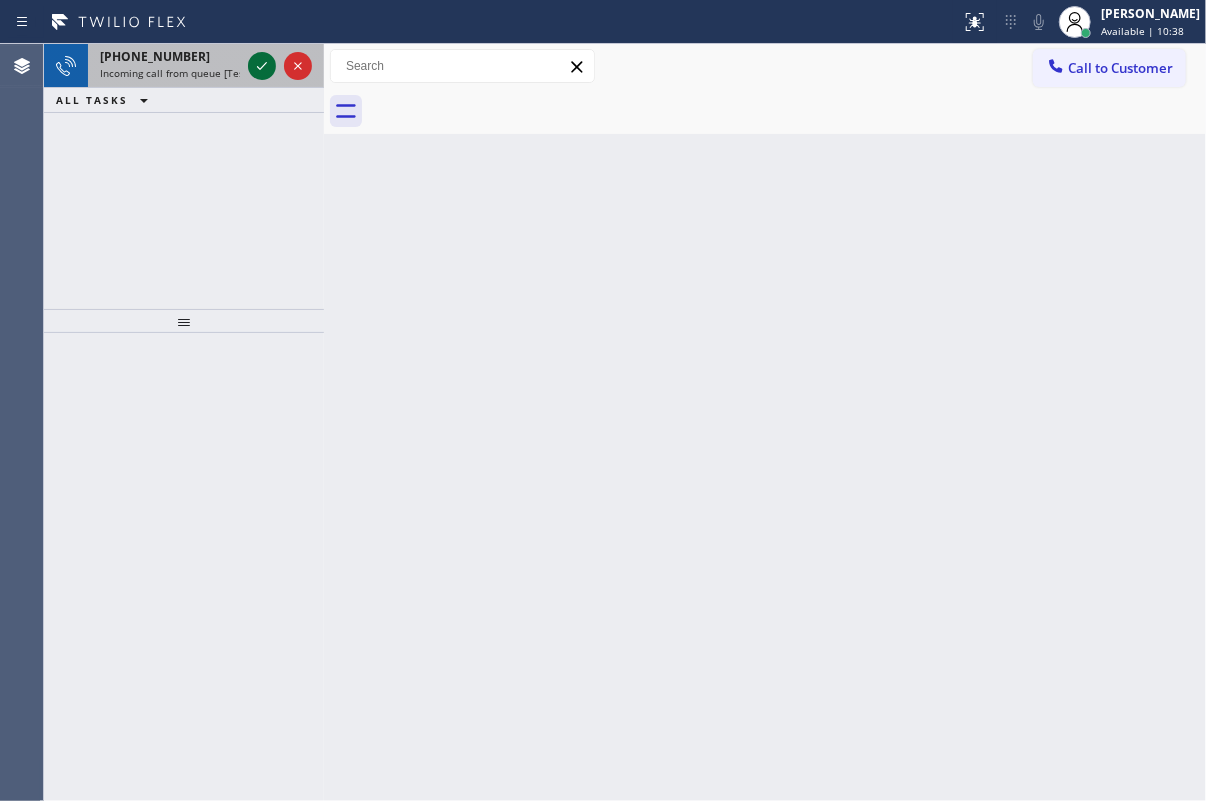 click 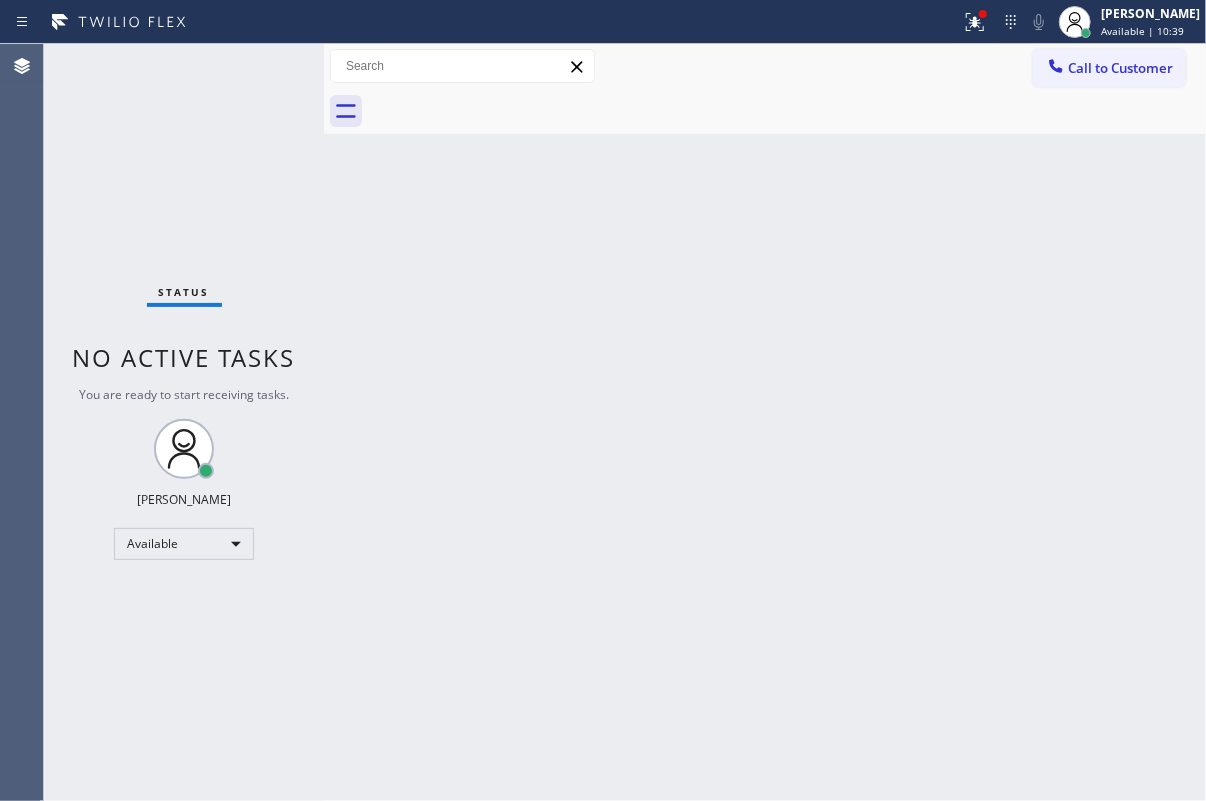 click on "Status   No active tasks     You are ready to start receiving tasks.   [PERSON_NAME] Available" at bounding box center [184, 422] 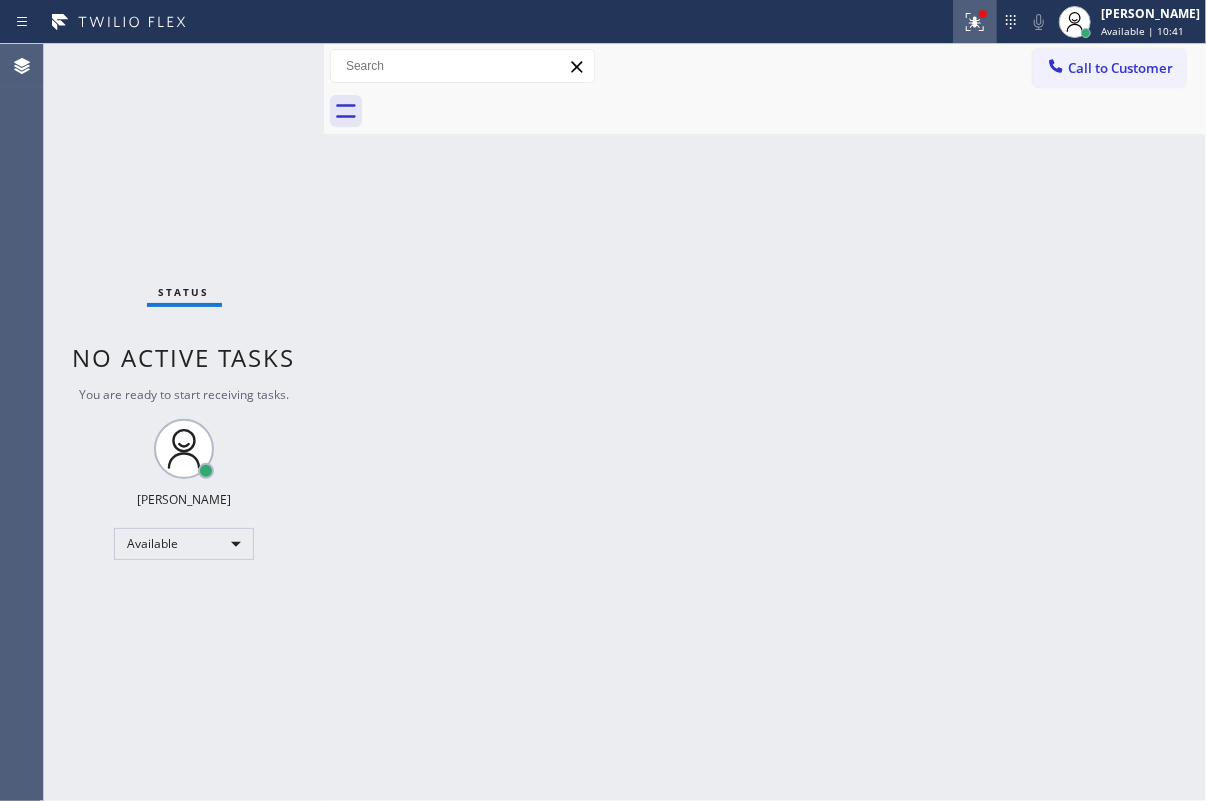 click at bounding box center [975, 22] 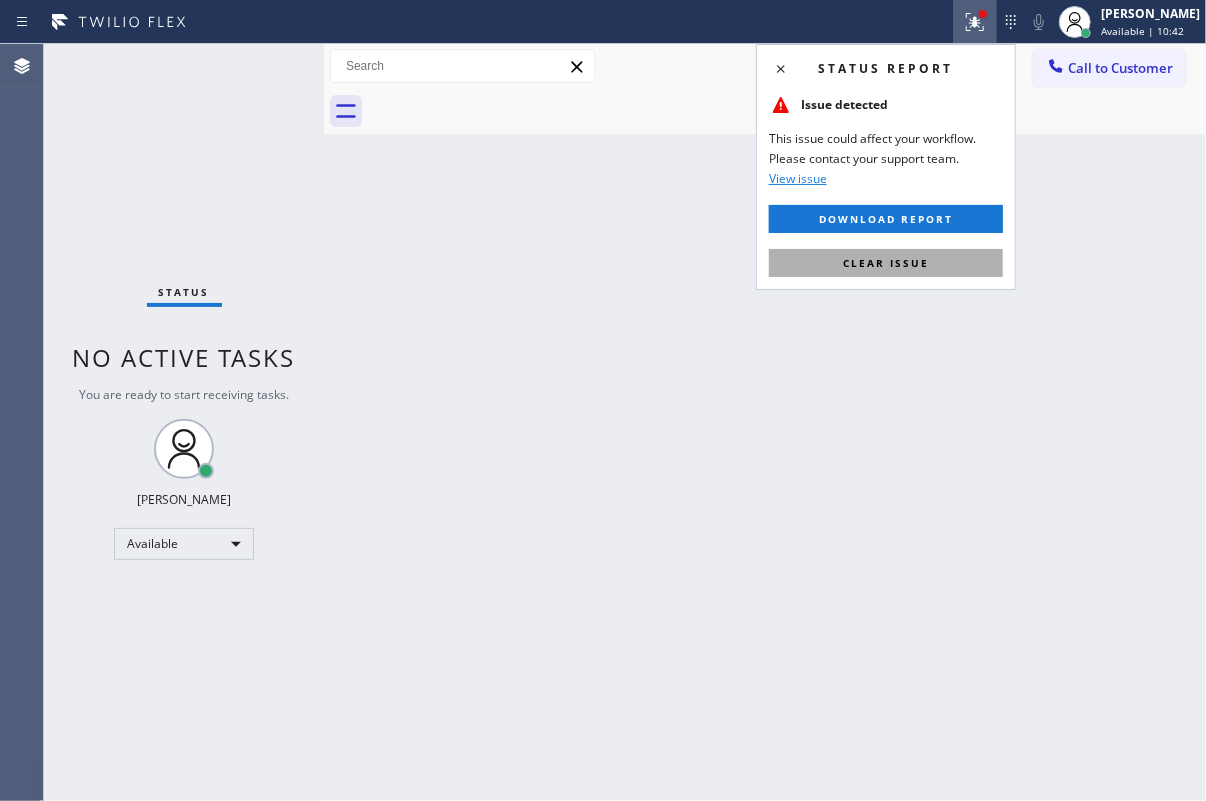click on "Clear issue" at bounding box center (886, 263) 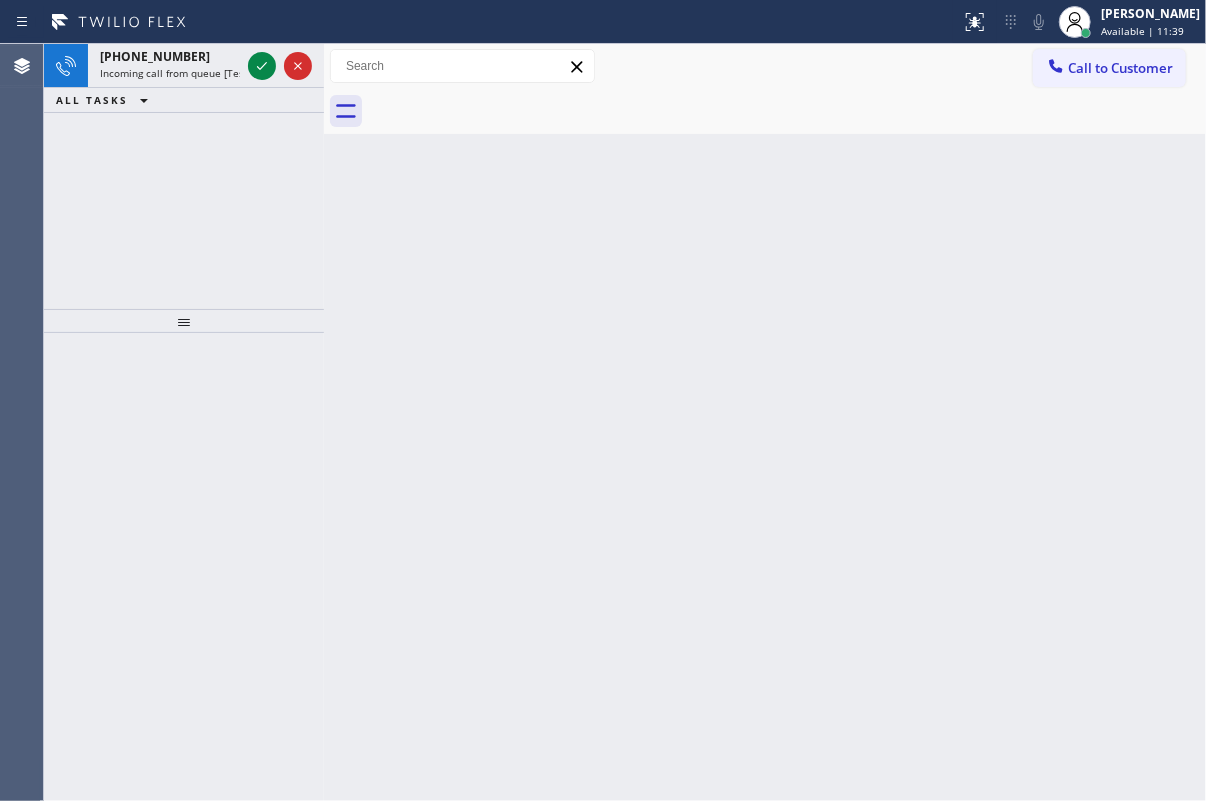click on "Back to Dashboard Change Sender ID Customers Technicians Select a contact Outbound call Technician Search Technician Your caller id phone number Your caller id phone number Call Technician info Name   Phone none Address none Change Sender ID HVAC [PHONE_NUMBER] 5 Star Appliance [PHONE_NUMBER] Appliance Repair [PHONE_NUMBER] Plumbing [PHONE_NUMBER] Air Duct Cleaning [PHONE_NUMBER]  Electricians [PHONE_NUMBER] Cancel Change Check personal SMS Reset Change No tabs Call to Customer Outbound call Location Search location Your caller id phone number Customer number Call Outbound call Technician Search Technician Your caller id phone number Your caller id phone number Call" at bounding box center (765, 422) 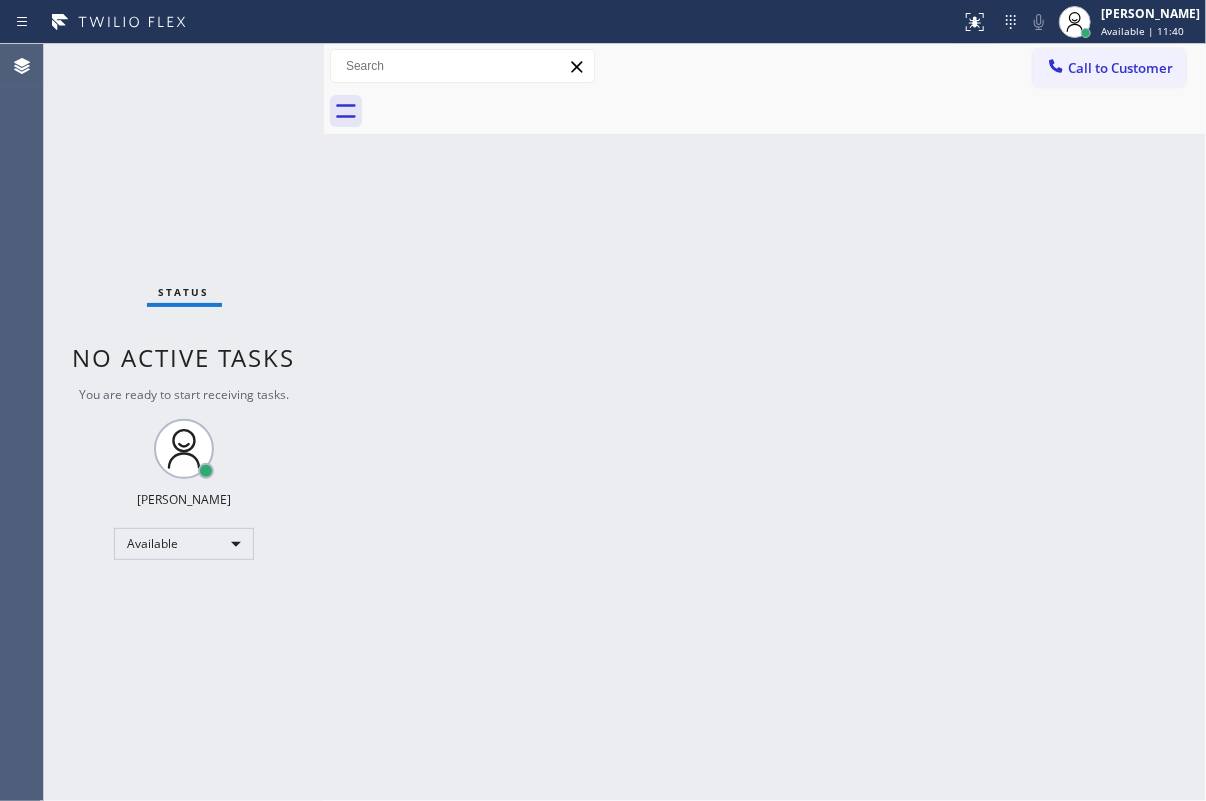 click on "Status   No active tasks     You are ready to start receiving tasks.   [PERSON_NAME] Available" at bounding box center [184, 422] 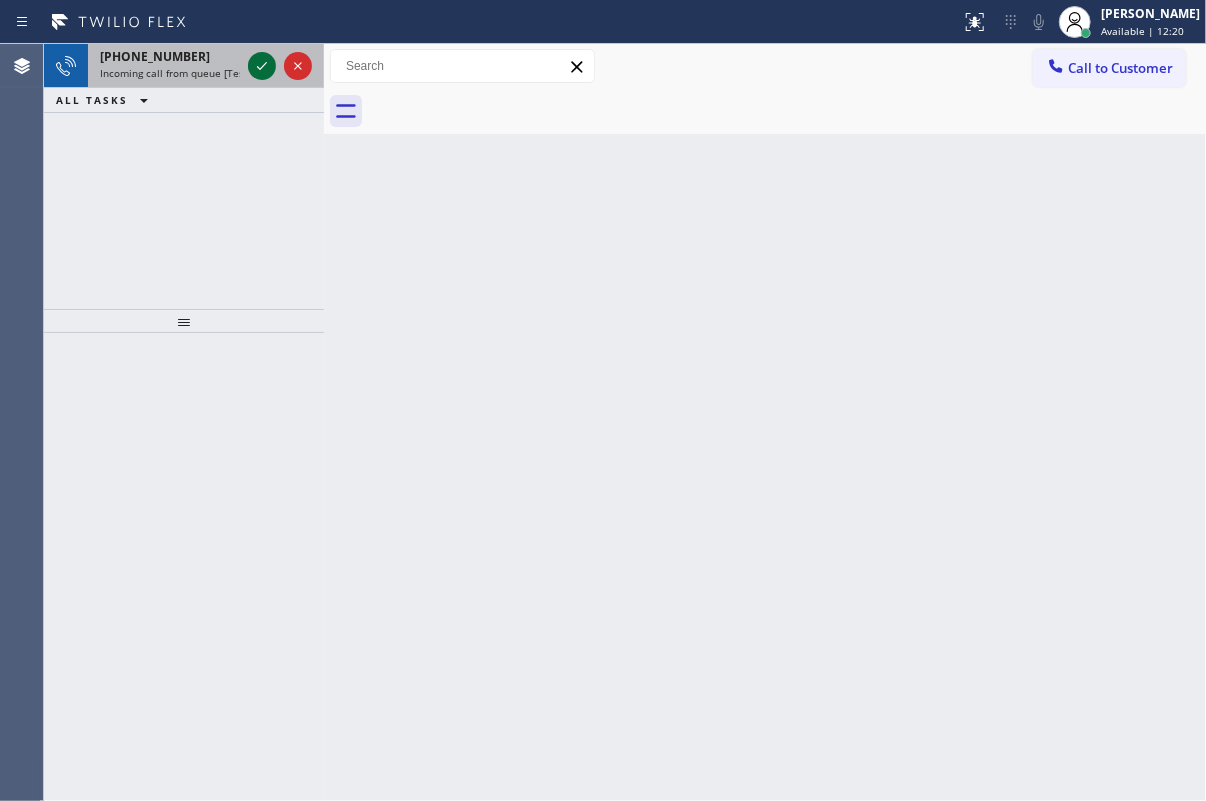 click 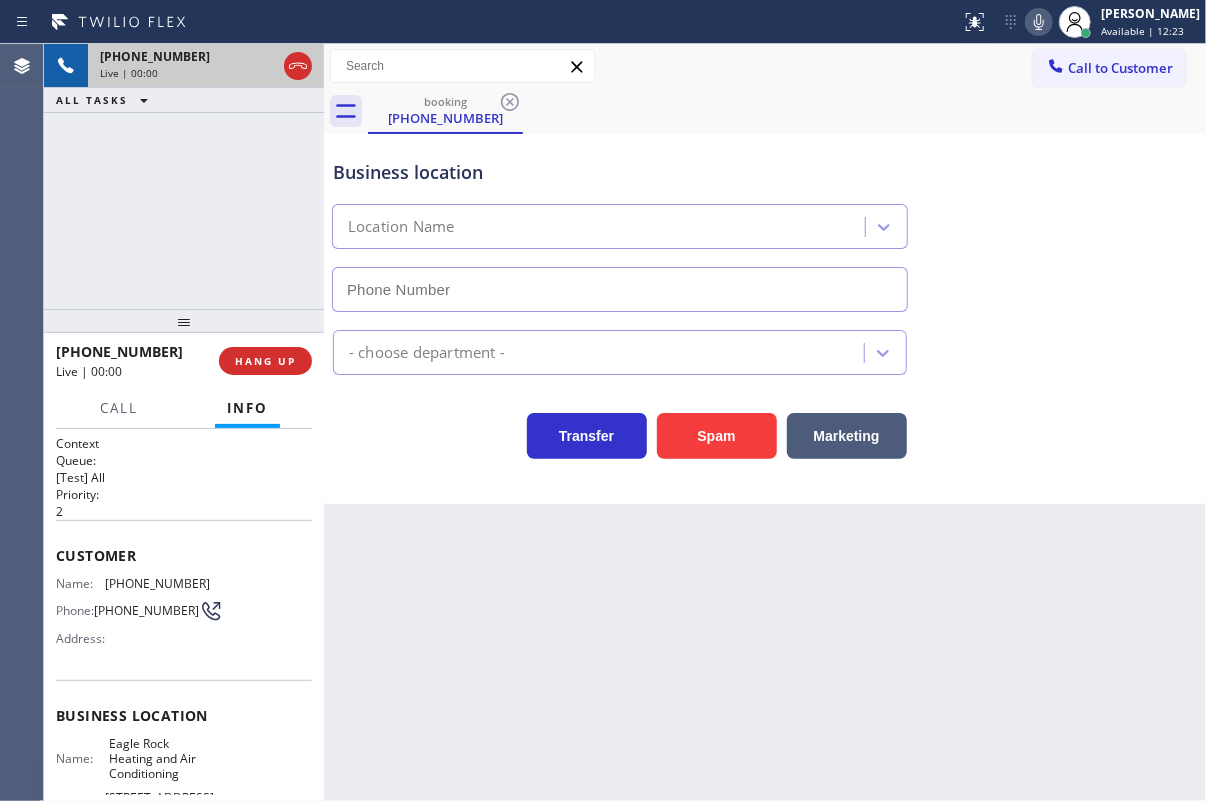 type on "[PHONE_NUMBER]" 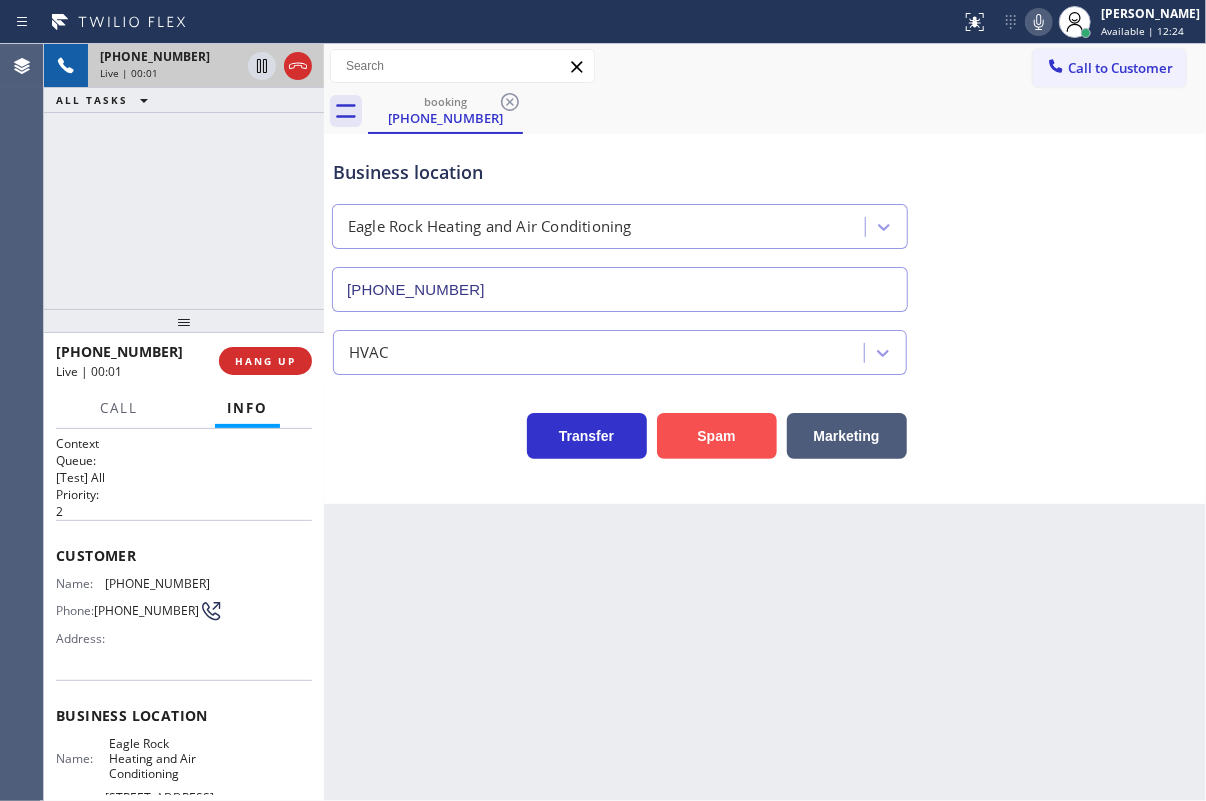 click on "Spam" at bounding box center [717, 436] 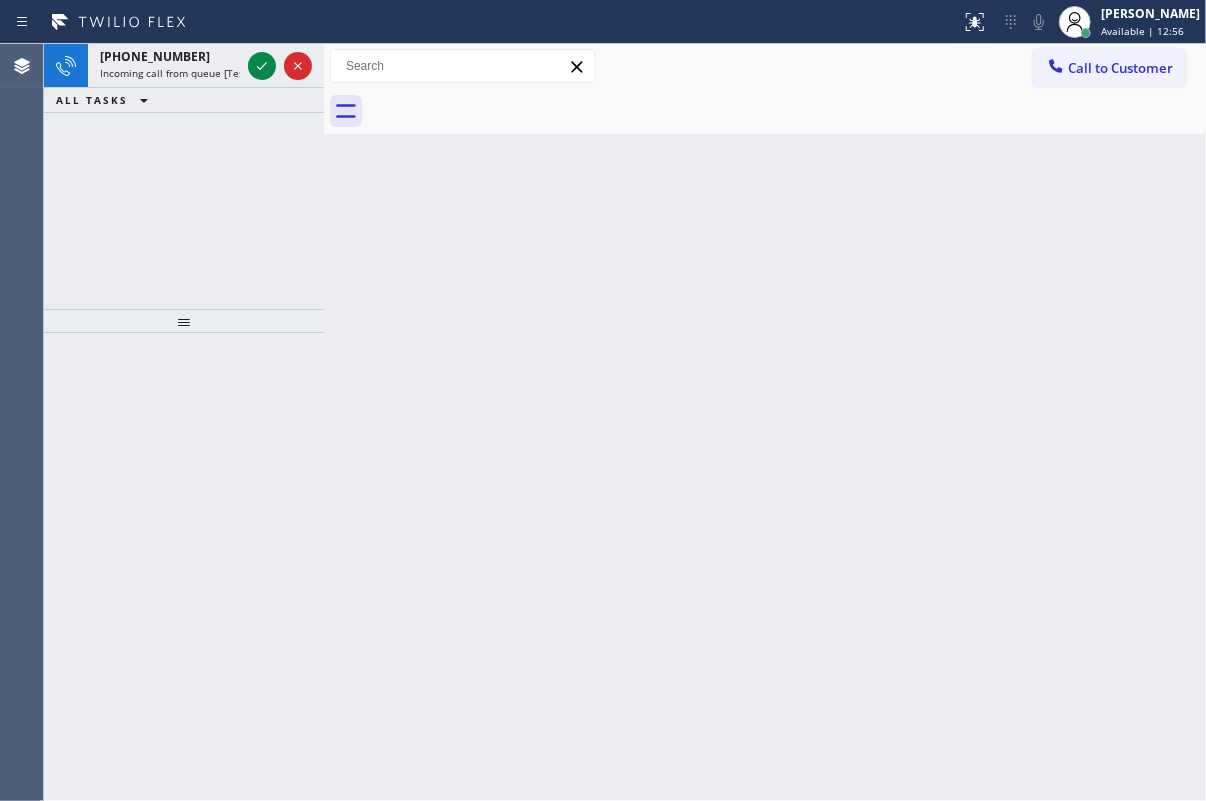click on "Back to Dashboard Change Sender ID Customers Technicians Select a contact Outbound call Technician Search Technician Your caller id phone number Your caller id phone number Call Technician info Name   Phone none Address none Change Sender ID HVAC [PHONE_NUMBER] 5 Star Appliance [PHONE_NUMBER] Appliance Repair [PHONE_NUMBER] Plumbing [PHONE_NUMBER] Air Duct Cleaning [PHONE_NUMBER]  Electricians [PHONE_NUMBER] Cancel Change Check personal SMS Reset Change No tabs Call to Customer Outbound call Location Search location Your caller id phone number Customer number Call Outbound call Technician Search Technician Your caller id phone number Your caller id phone number Call" at bounding box center (765, 422) 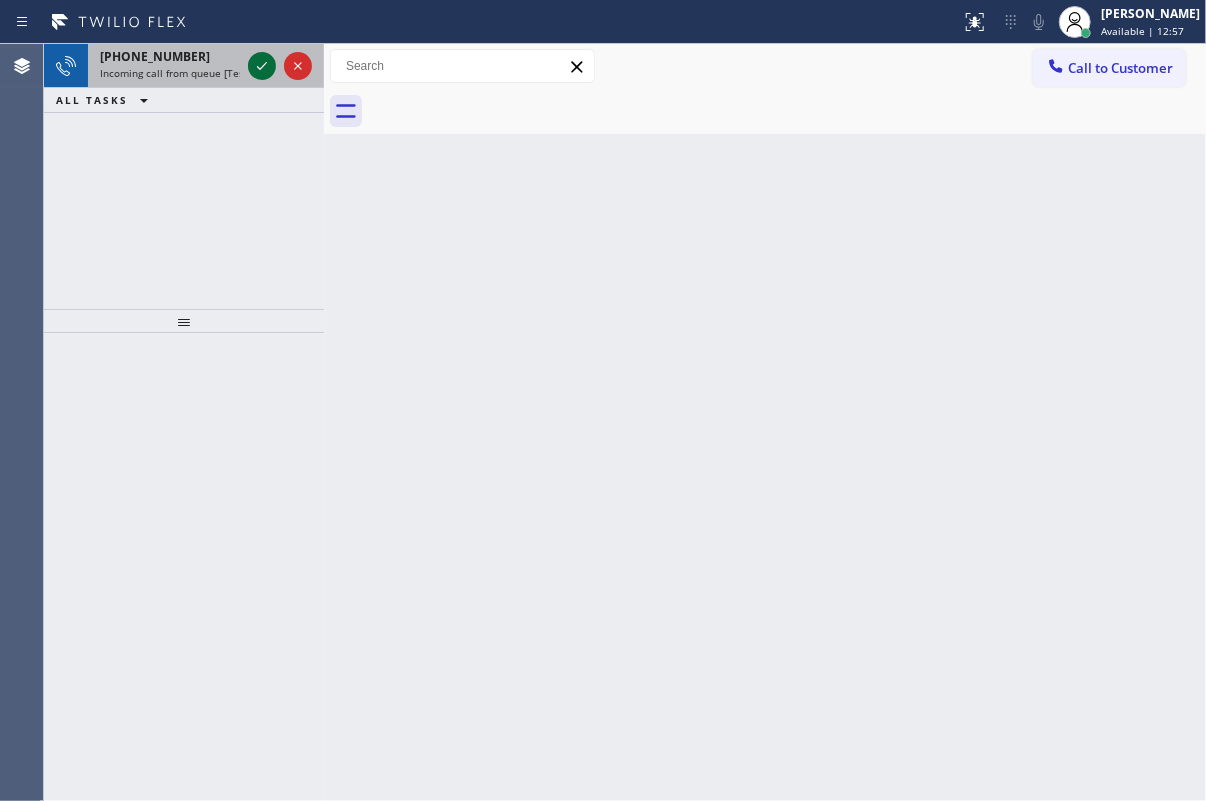 click 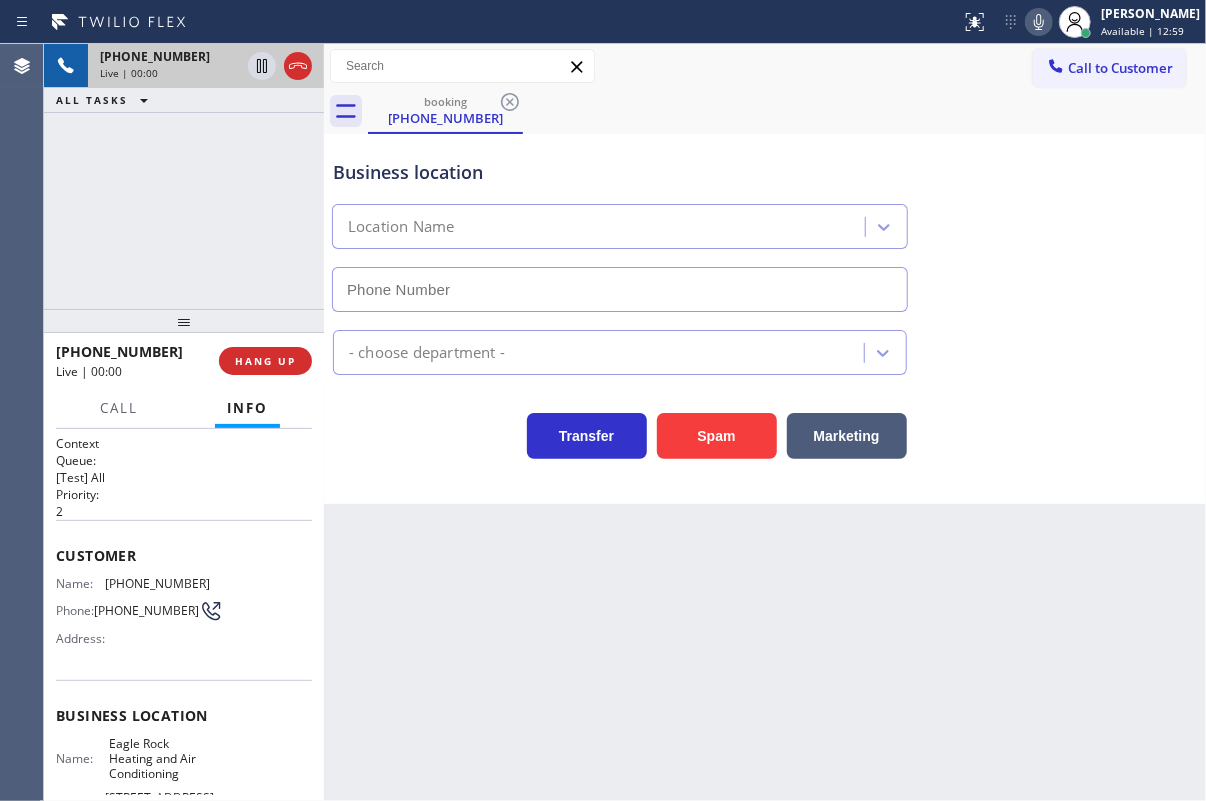 type on "[PHONE_NUMBER]" 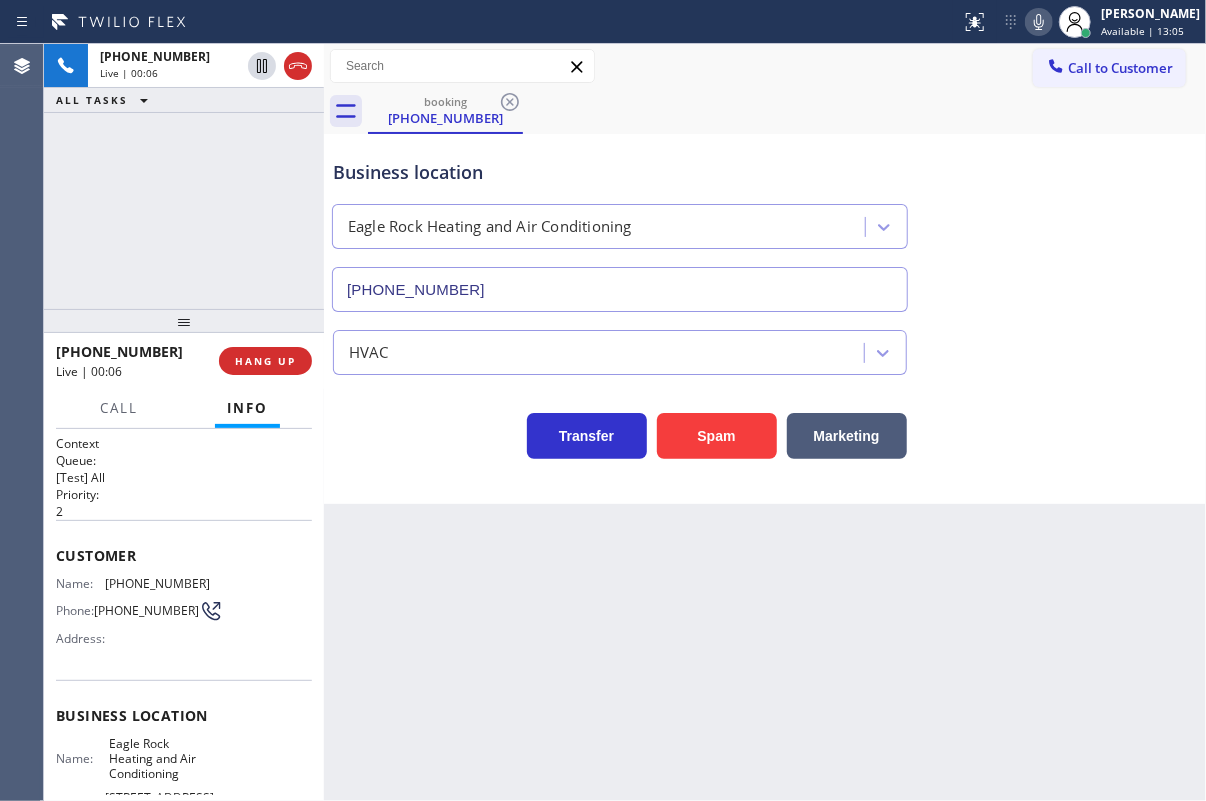 drag, startPoint x: 246, startPoint y: 370, endPoint x: 355, endPoint y: 456, distance: 138.84163 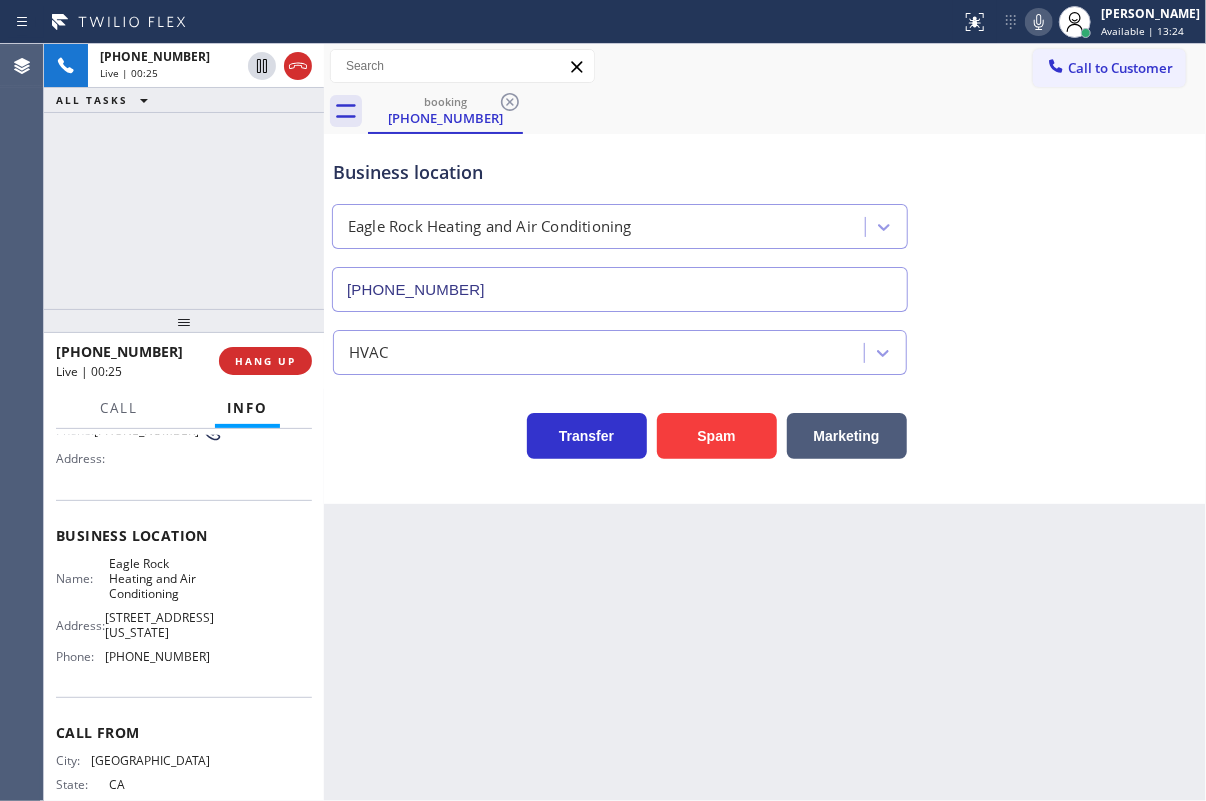 scroll, scrollTop: 181, scrollLeft: 0, axis: vertical 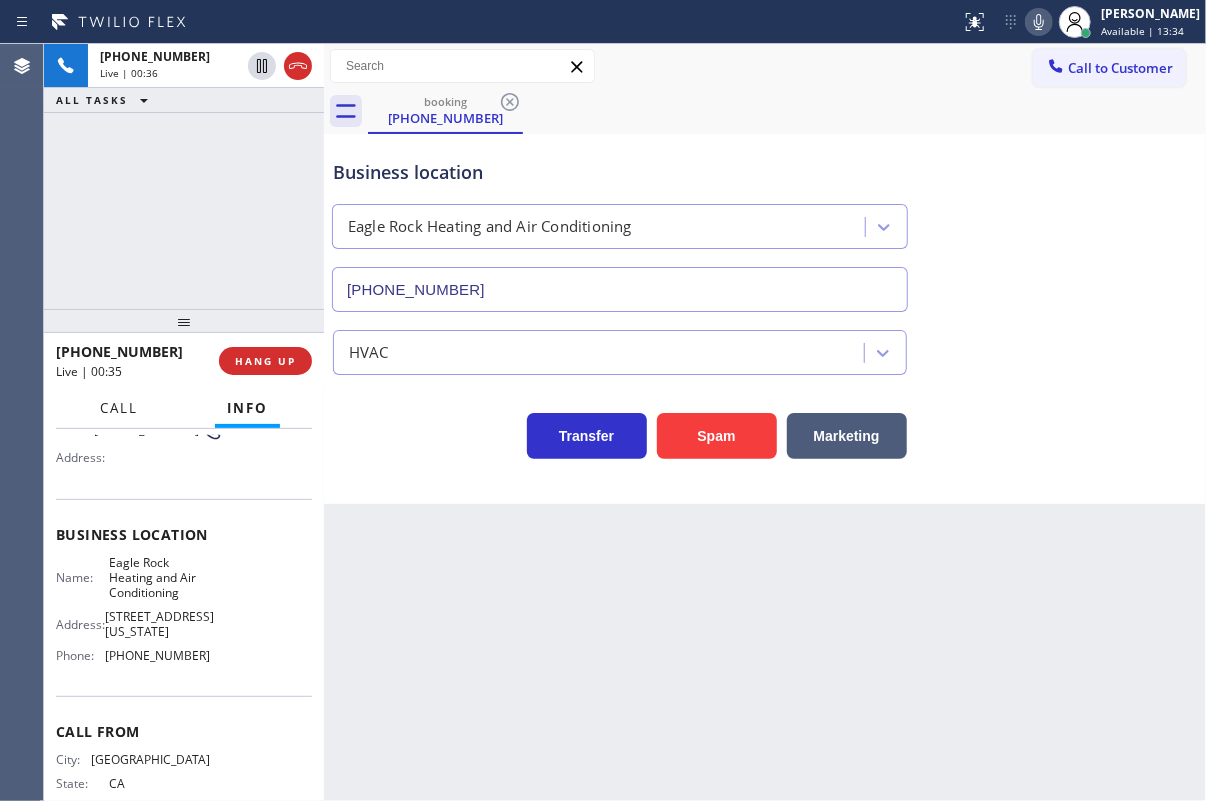 click on "Call" at bounding box center (119, 408) 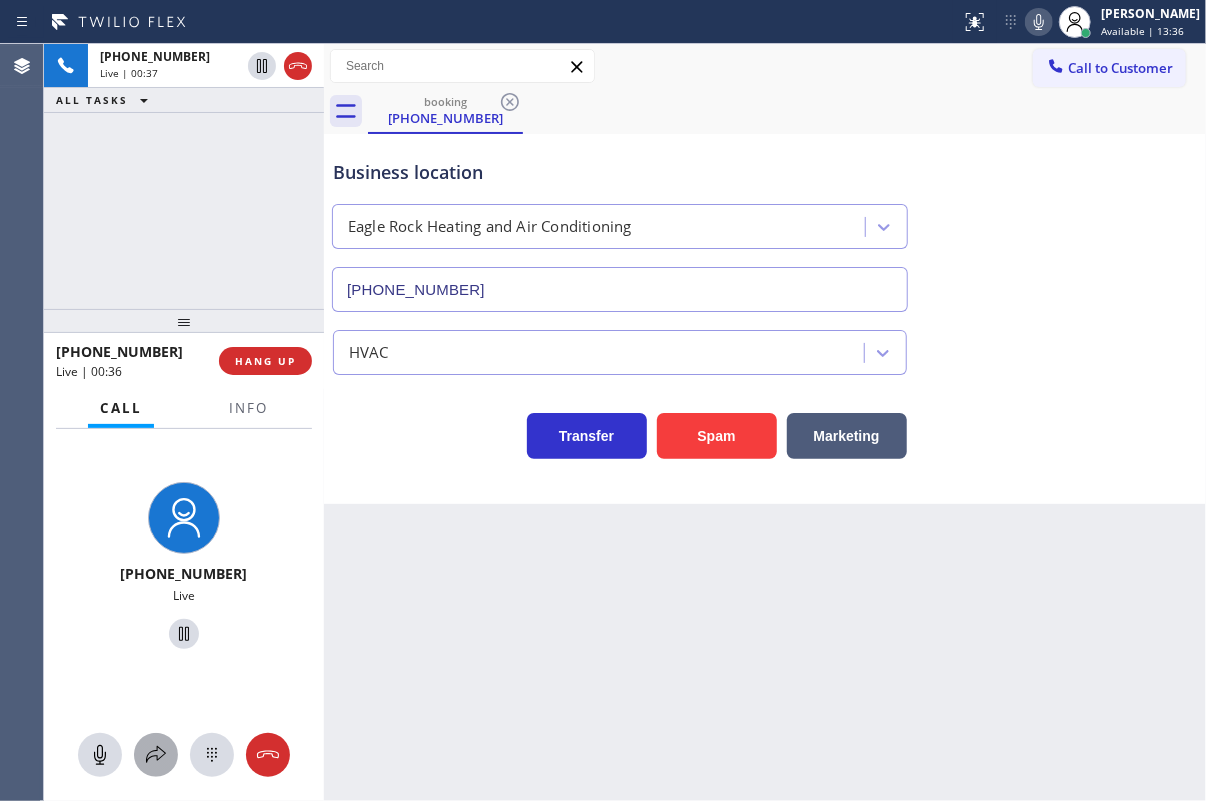 click 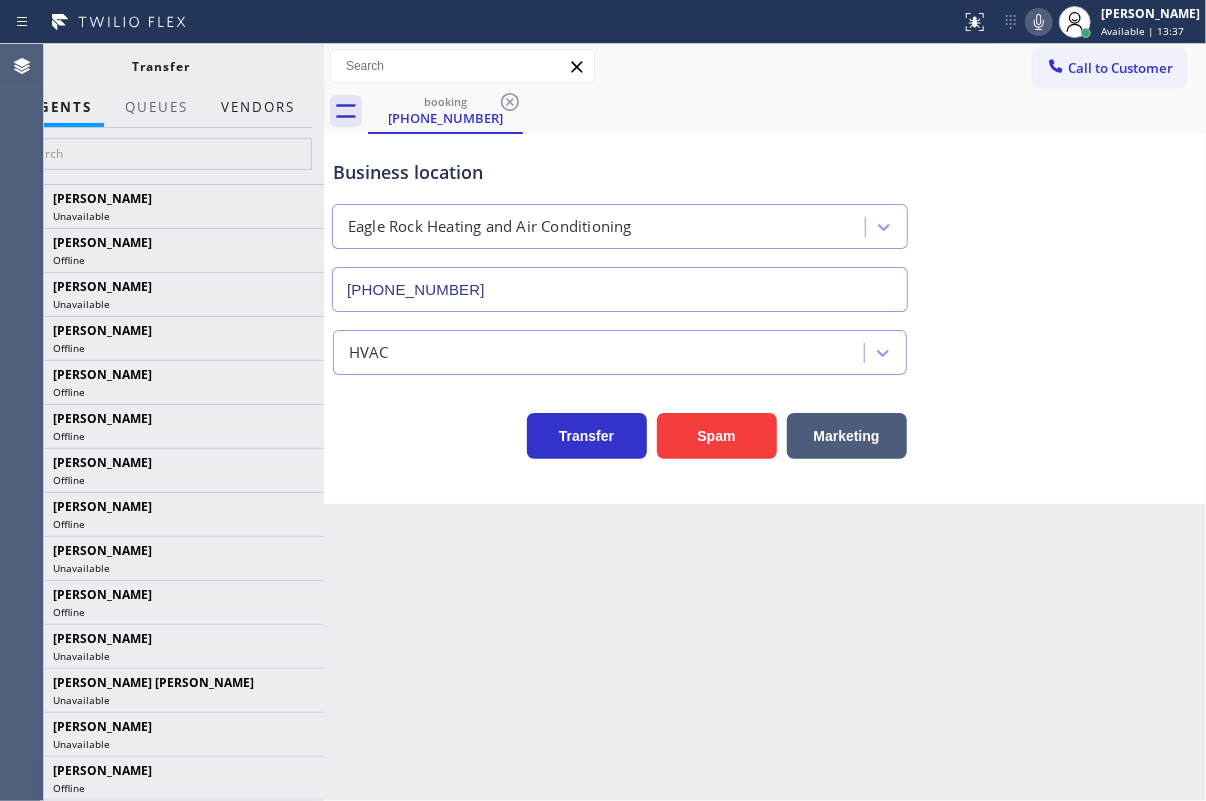 click on "Vendors" at bounding box center (258, 107) 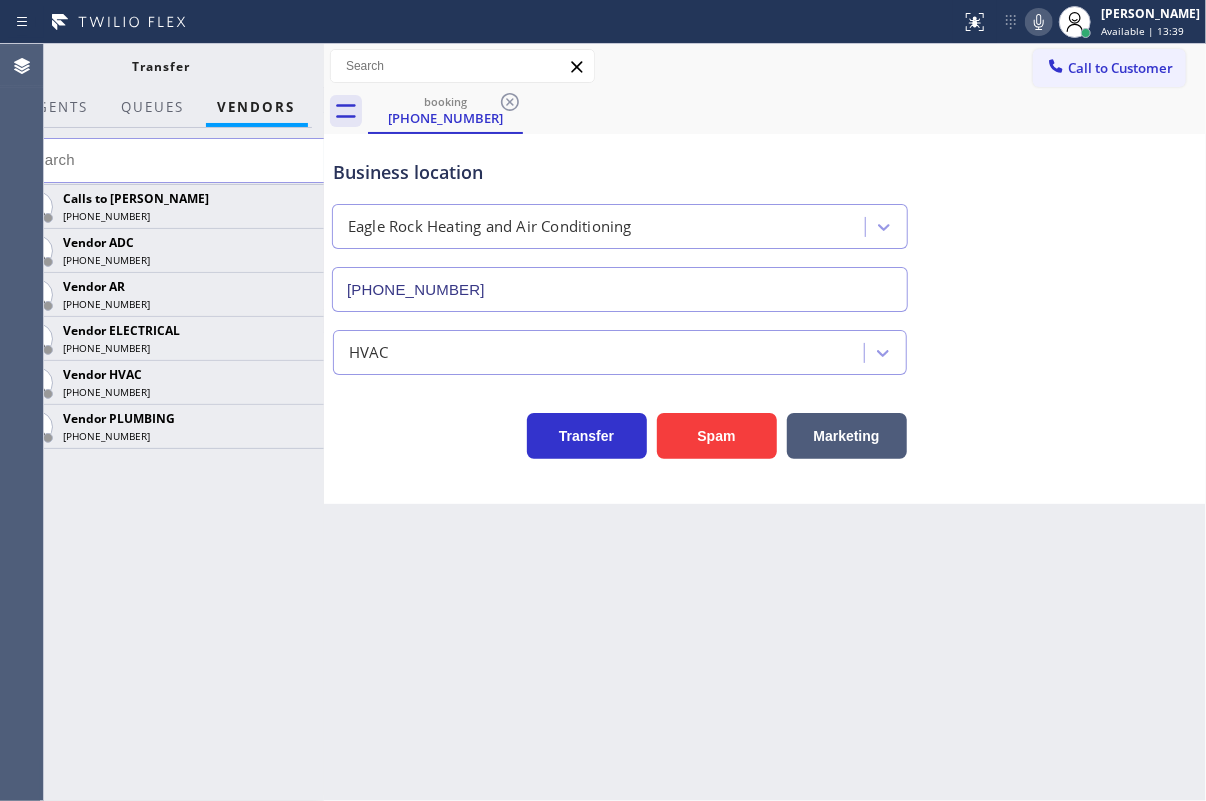 click 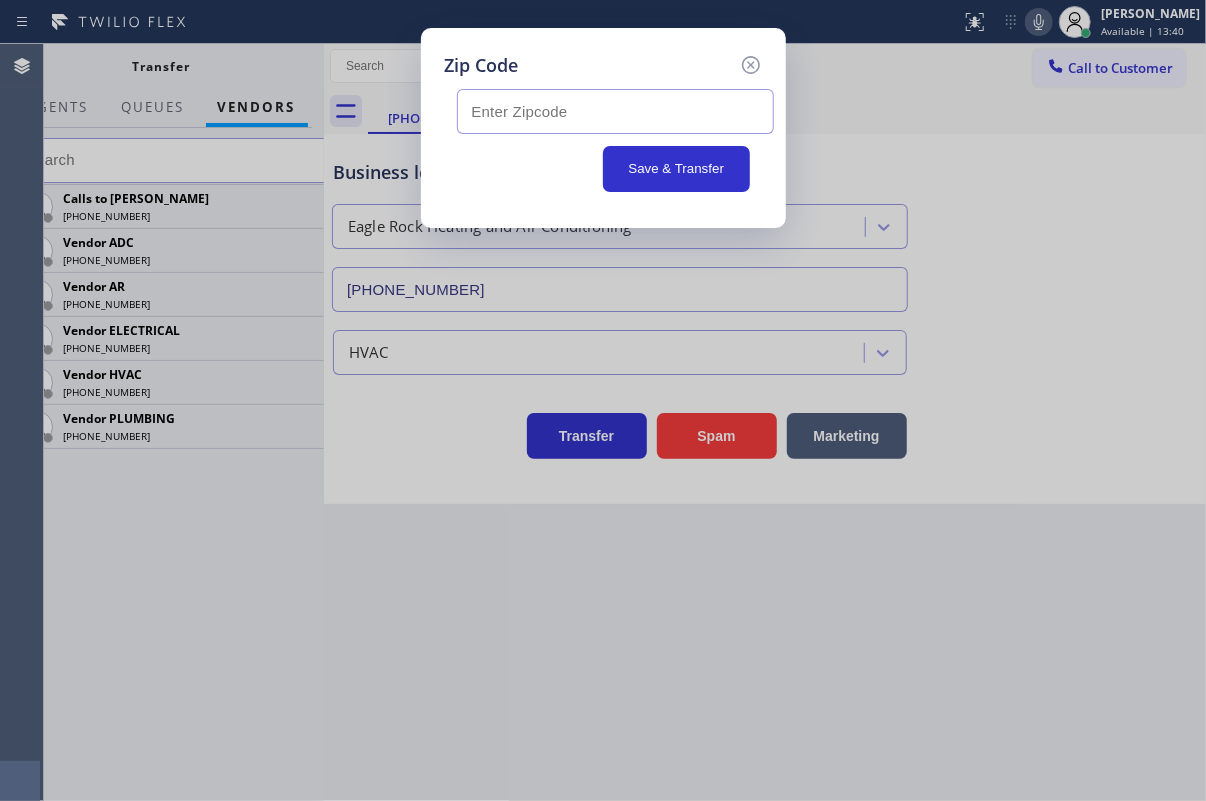 click at bounding box center [615, 111] 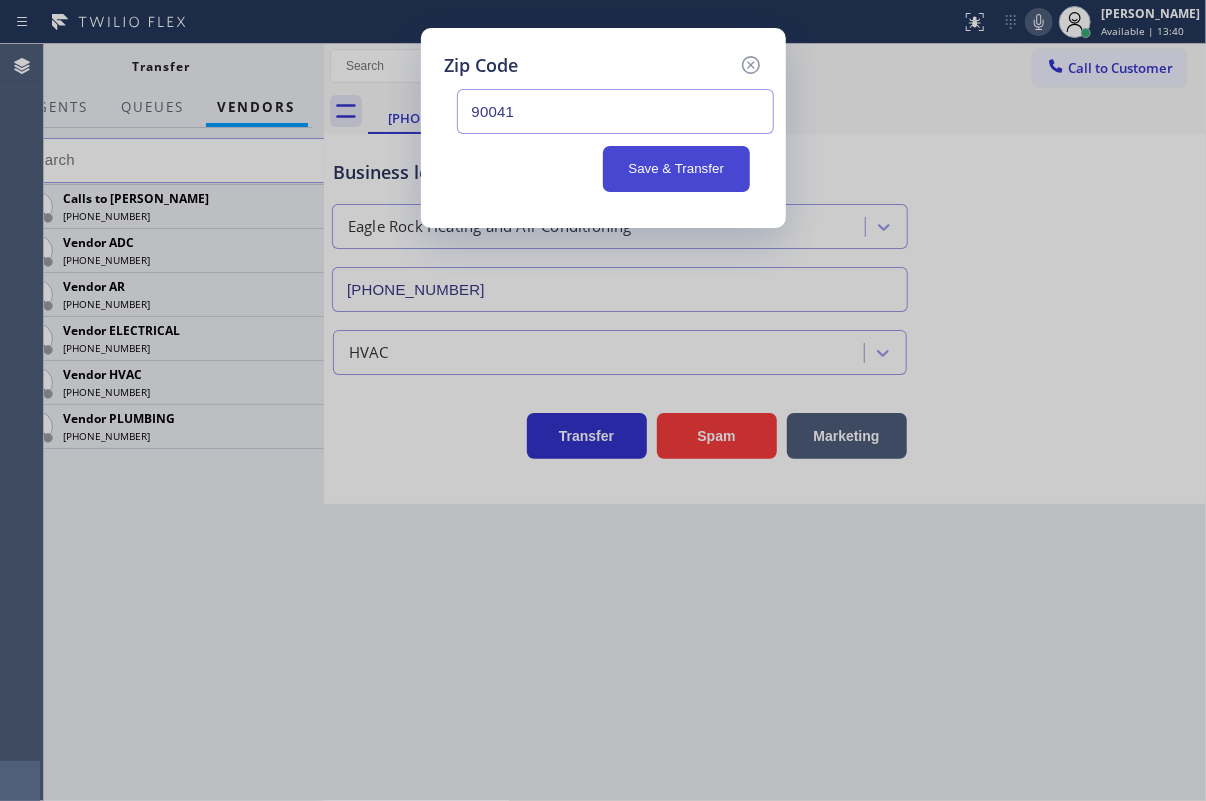type on "90041" 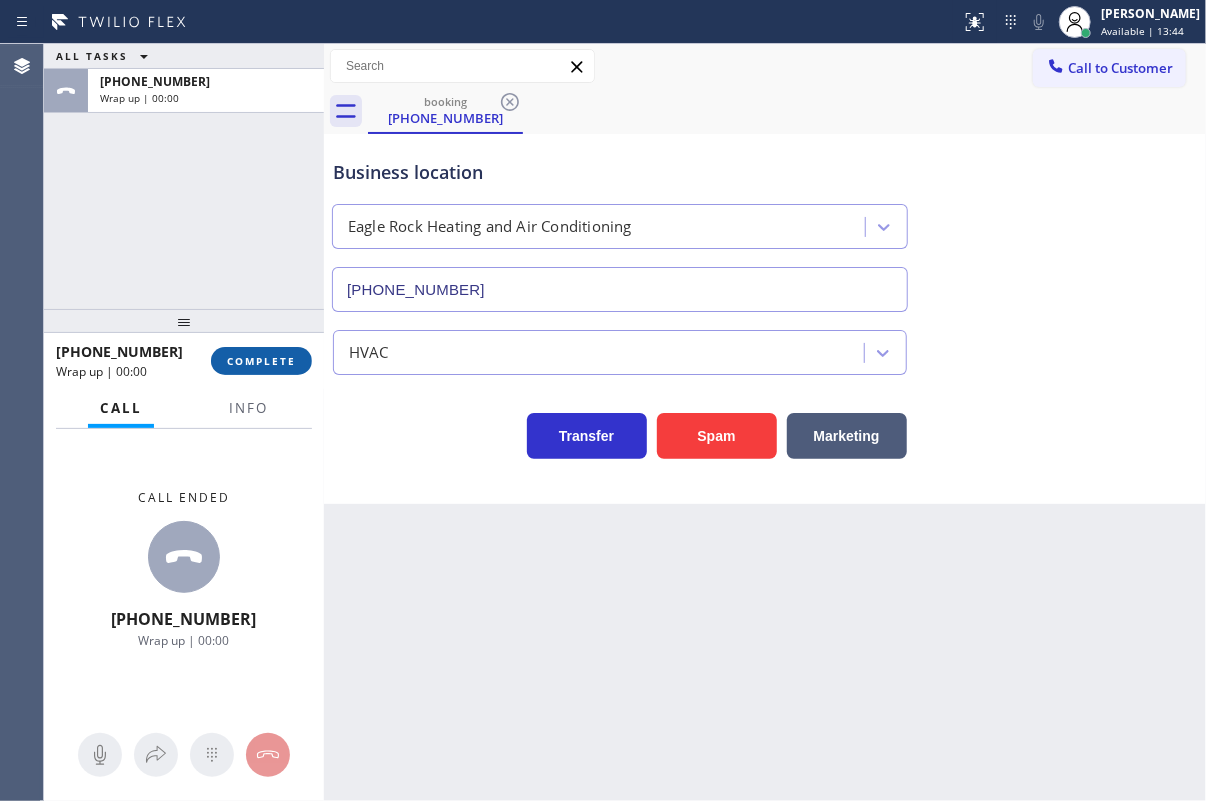 click on "COMPLETE" at bounding box center [261, 361] 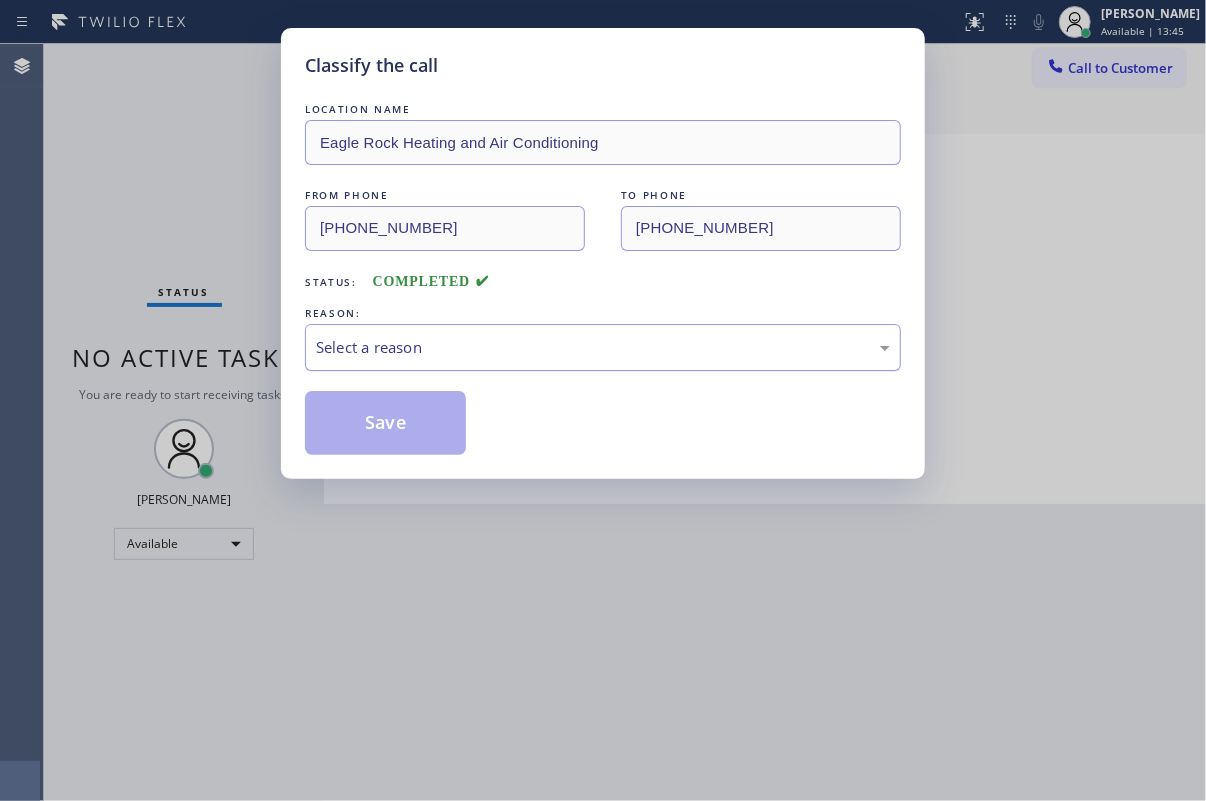 click on "Select a reason" at bounding box center (603, 347) 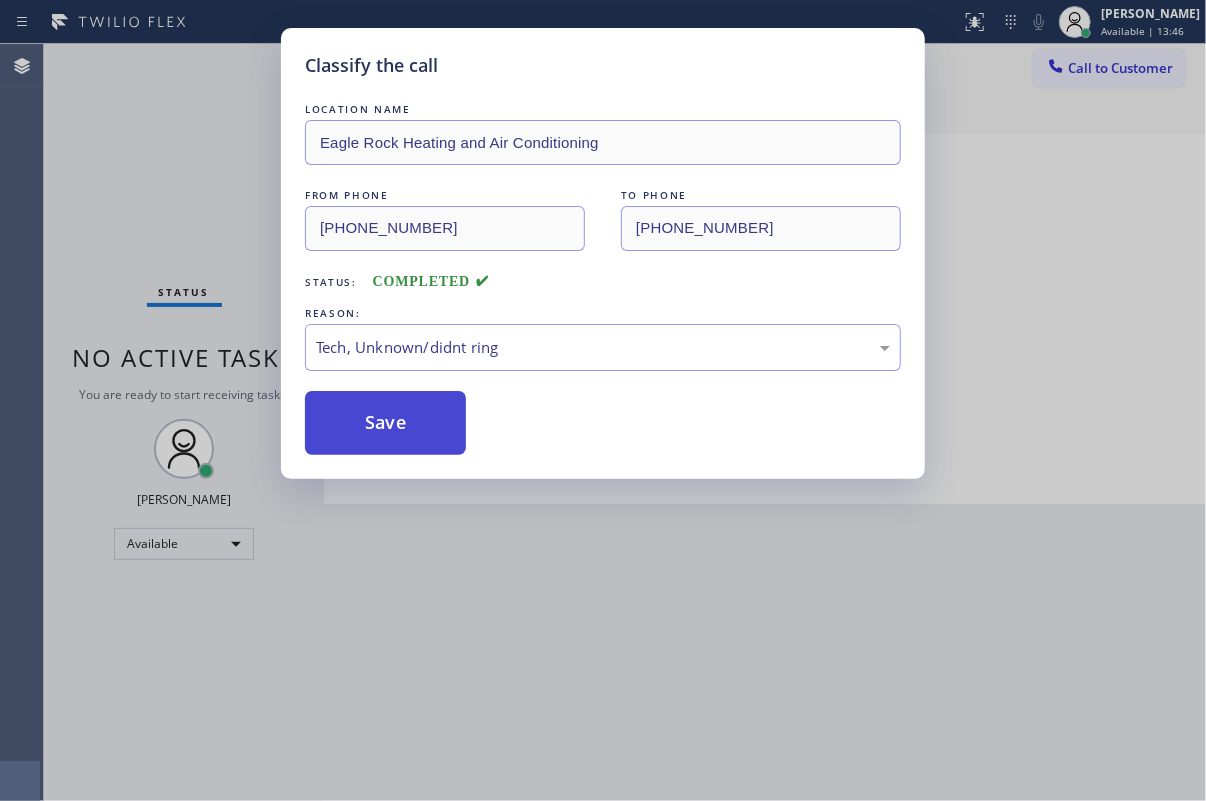 click on "Save" at bounding box center (385, 423) 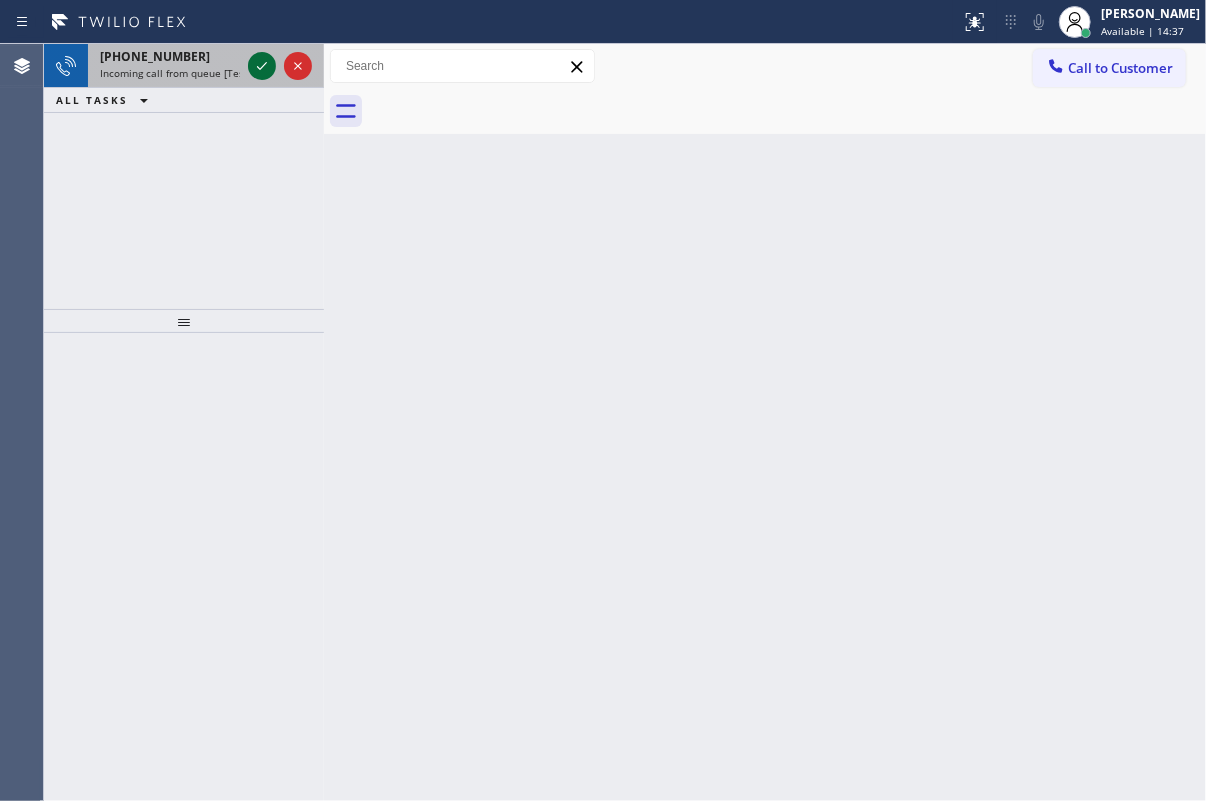 click 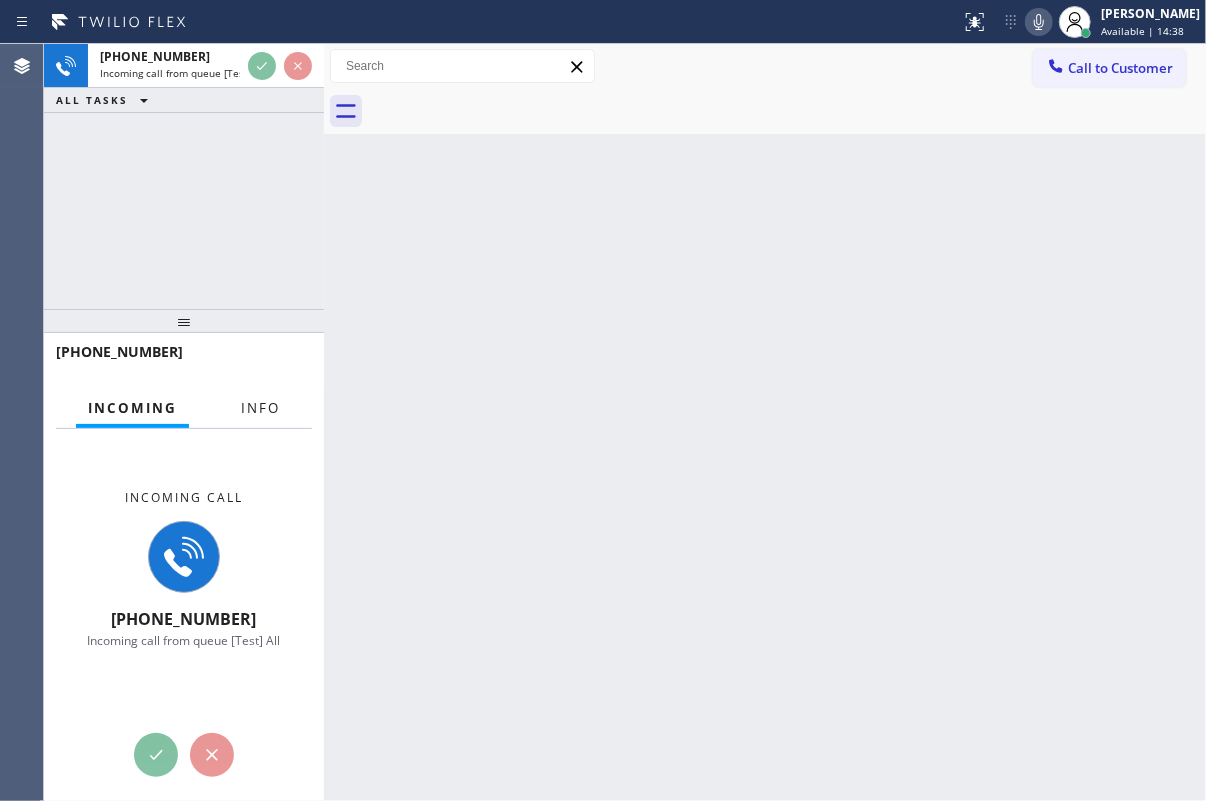 click on "Info" at bounding box center (260, 408) 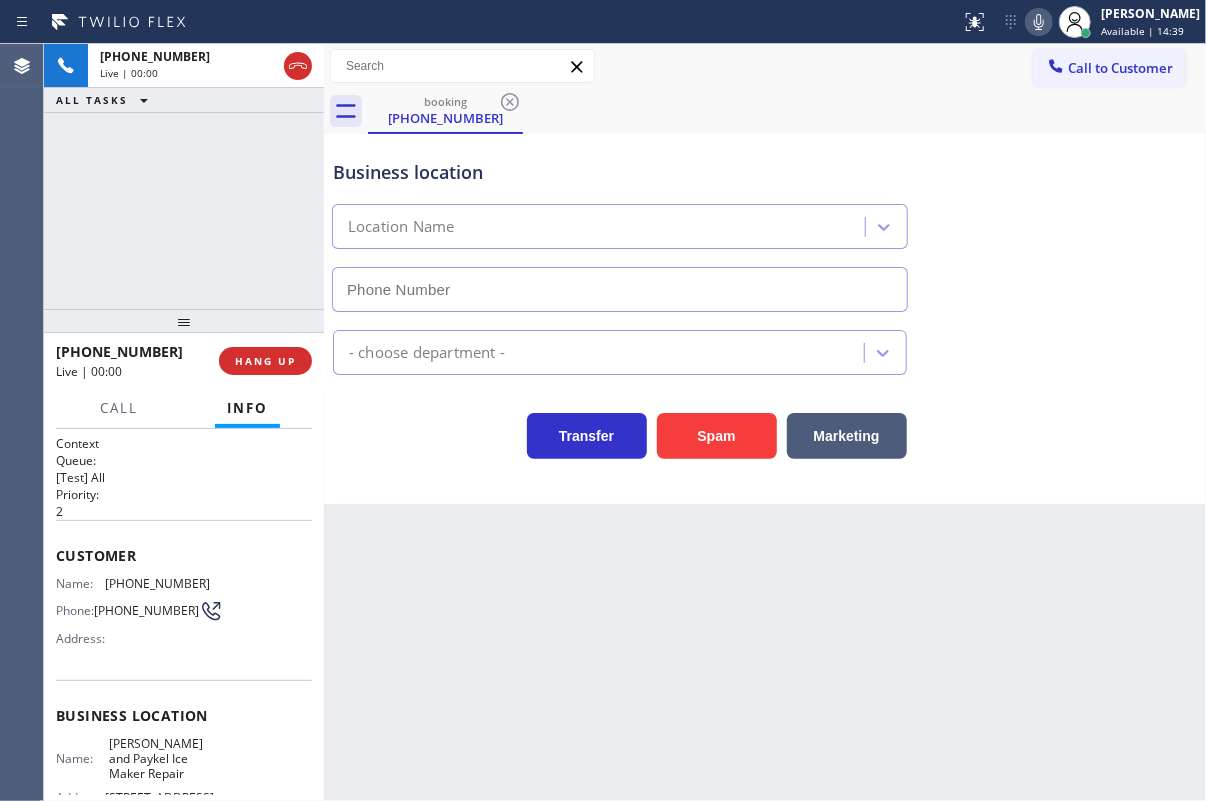 type on "[PHONE_NUMBER]" 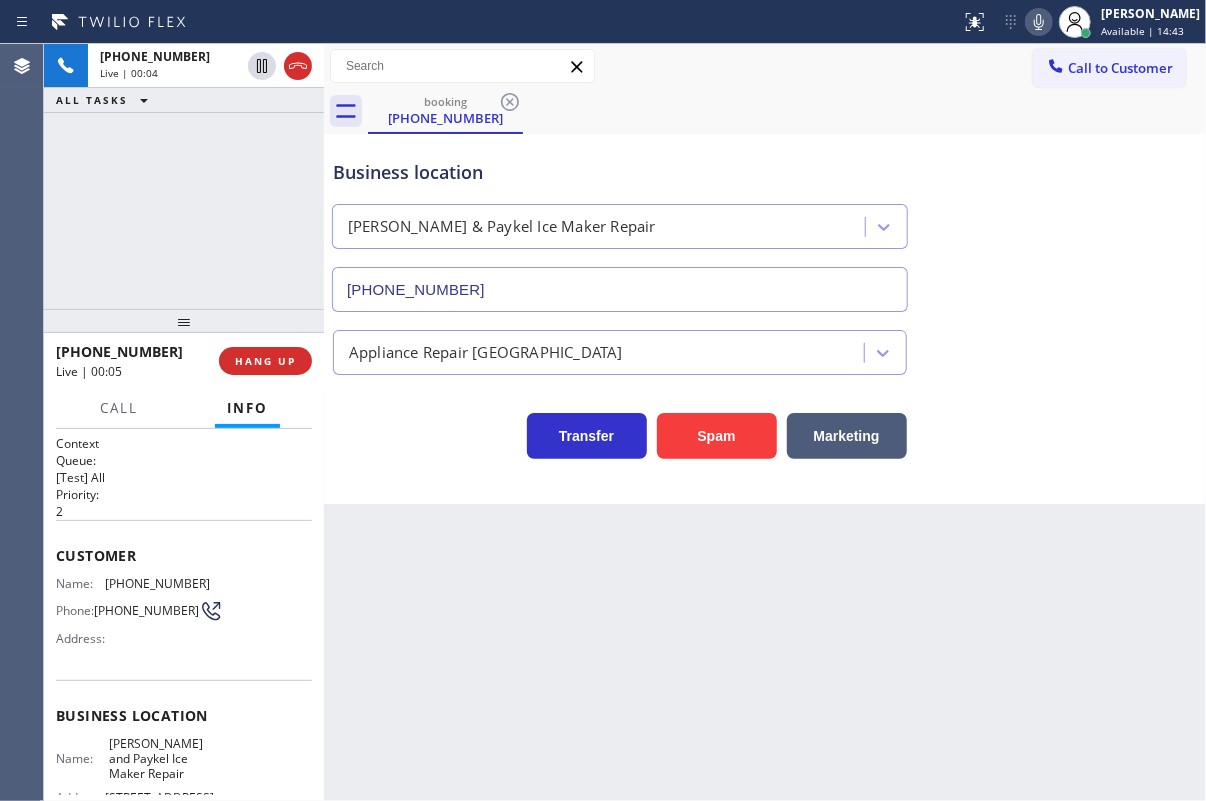 click on "[PERSON_NAME]  and  Paykel Ice Maker Repair" at bounding box center (159, 759) 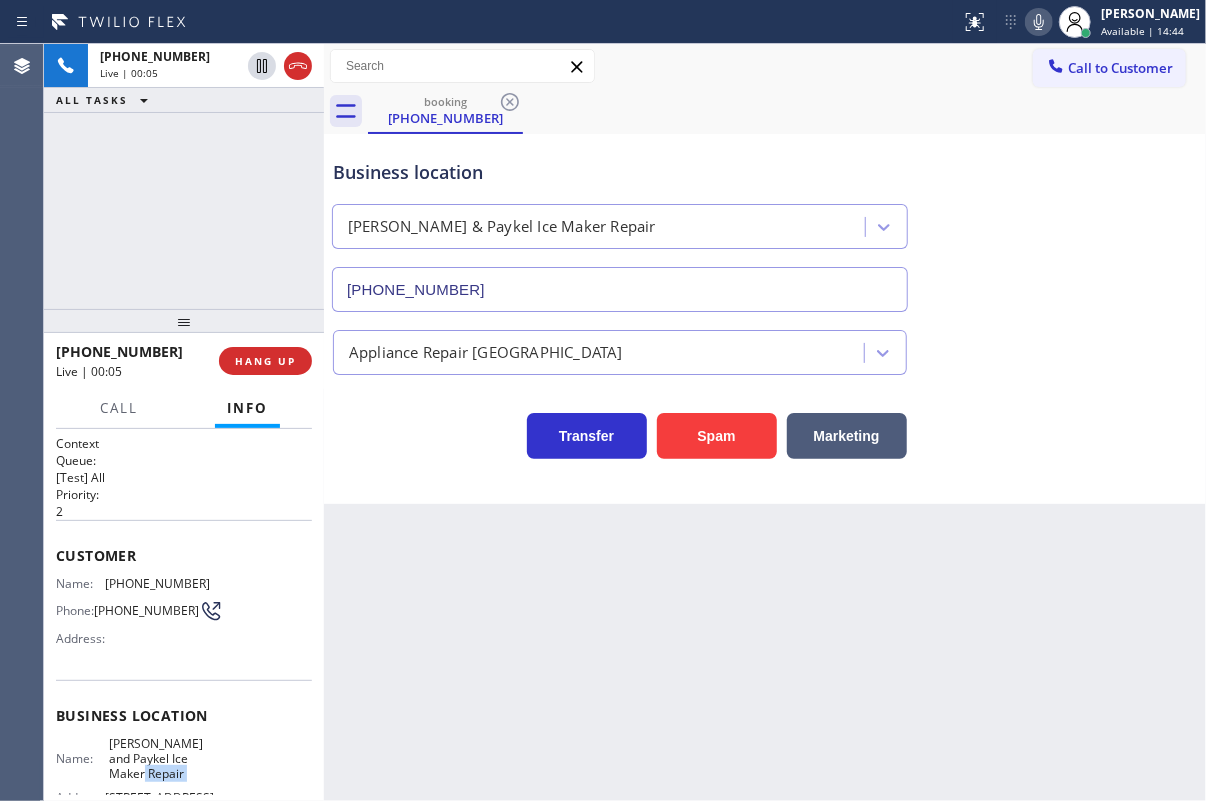 click on "[PERSON_NAME]  and  Paykel Ice Maker Repair" at bounding box center (159, 759) 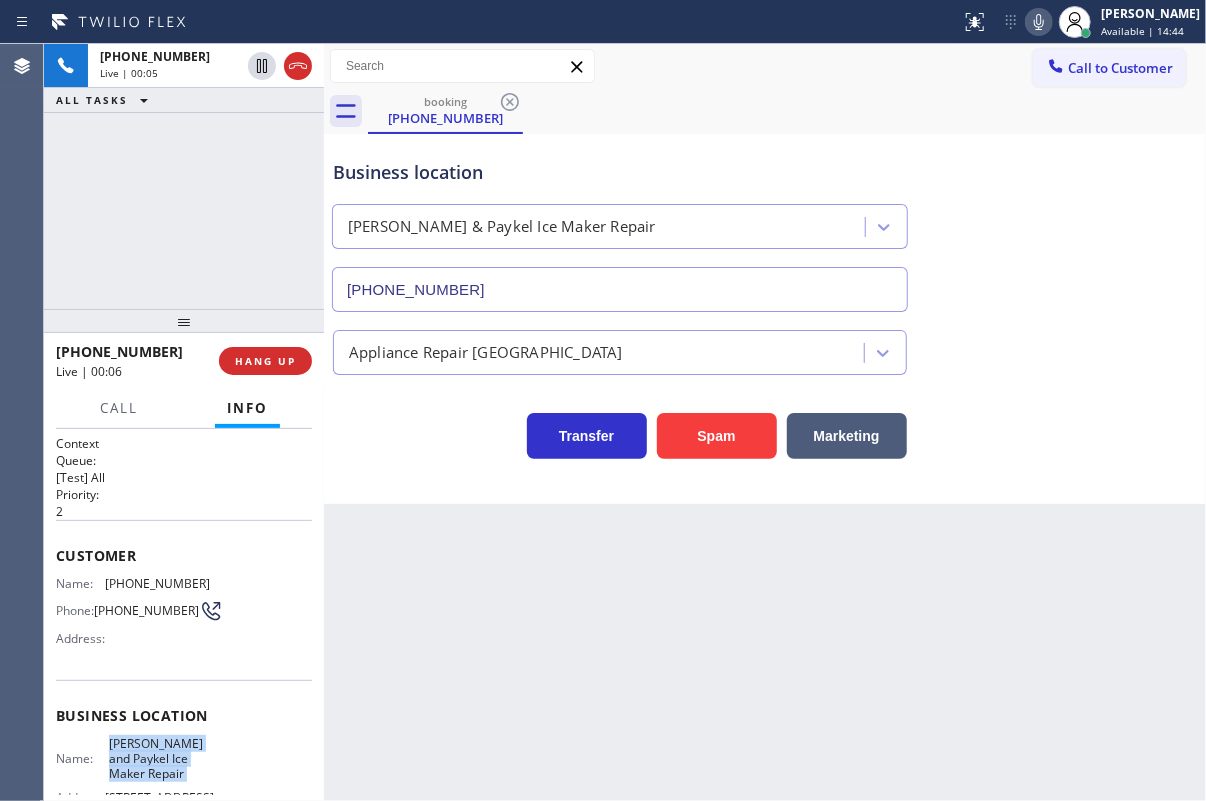 click on "[PERSON_NAME]  and  Paykel Ice Maker Repair" at bounding box center [159, 759] 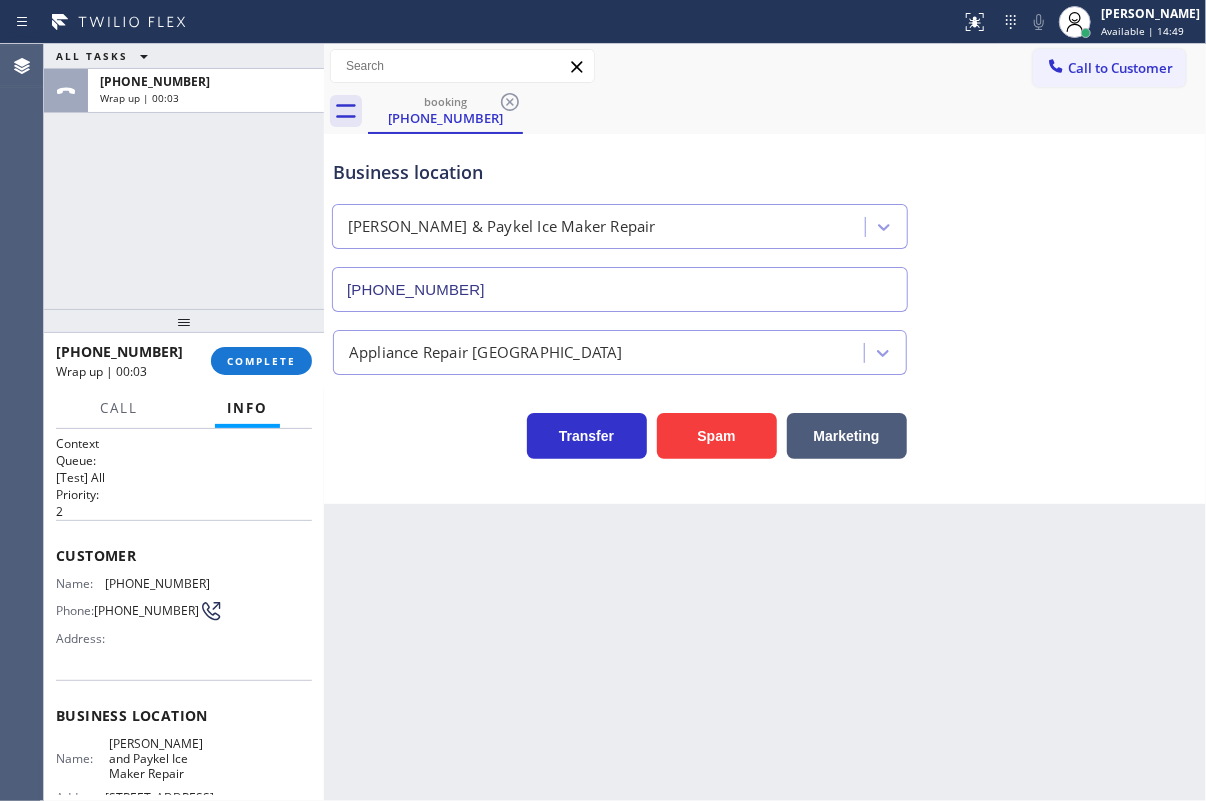 click on "[PHONE_NUMBER] Wrap up | 00:03 COMPLETE" at bounding box center (184, 361) 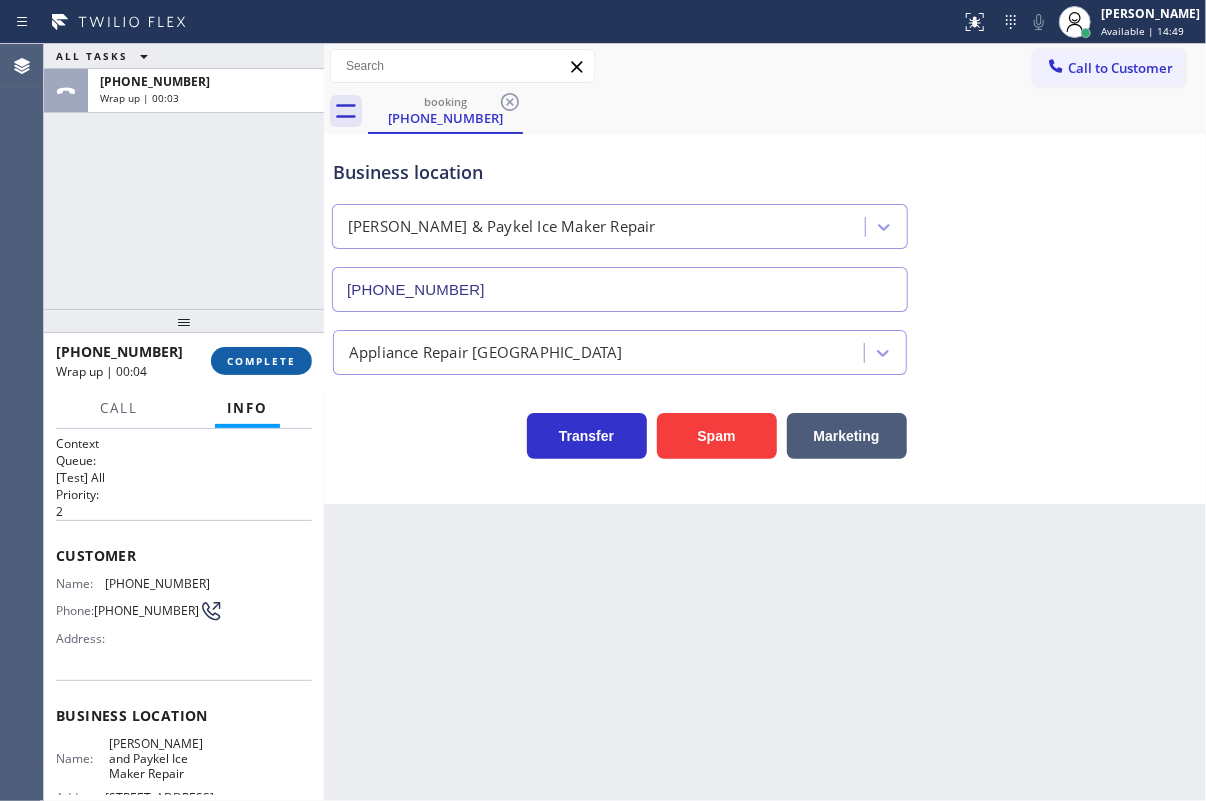 click on "COMPLETE" at bounding box center (261, 361) 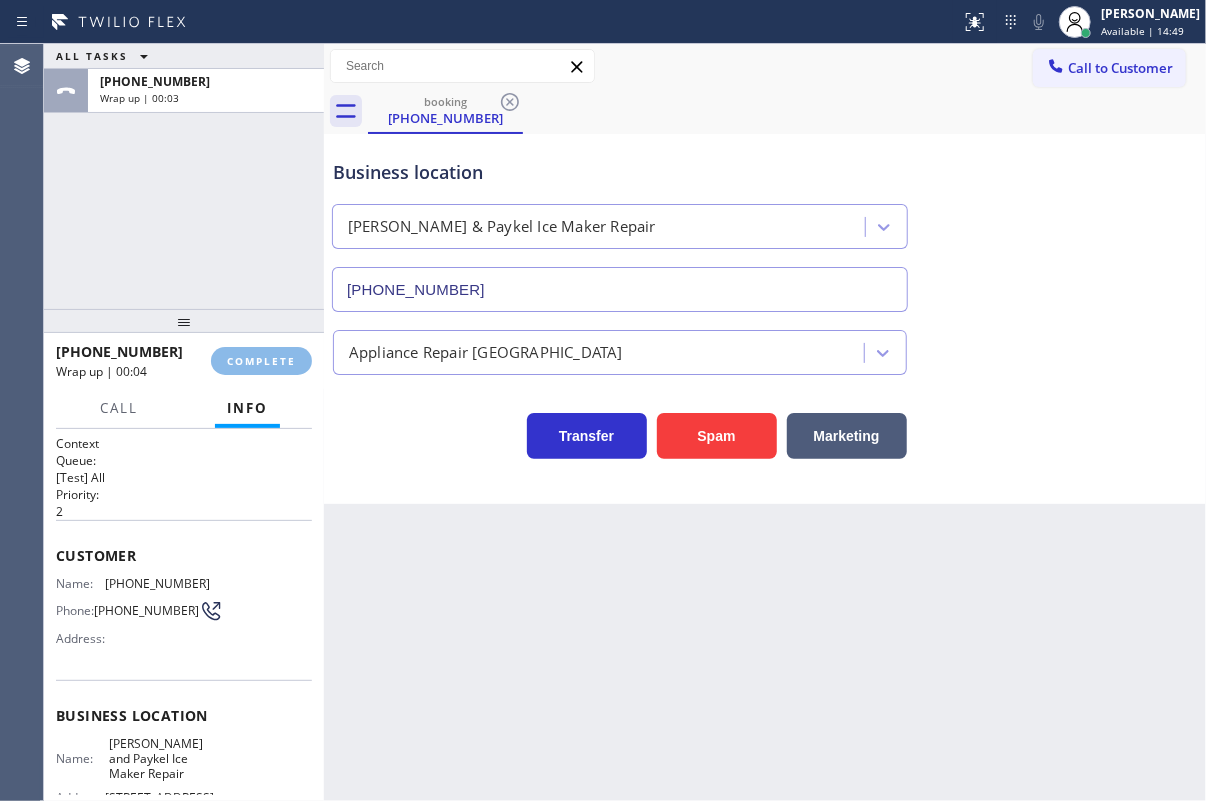 click on "Appliance Repair [GEOGRAPHIC_DATA]" at bounding box center [486, 352] 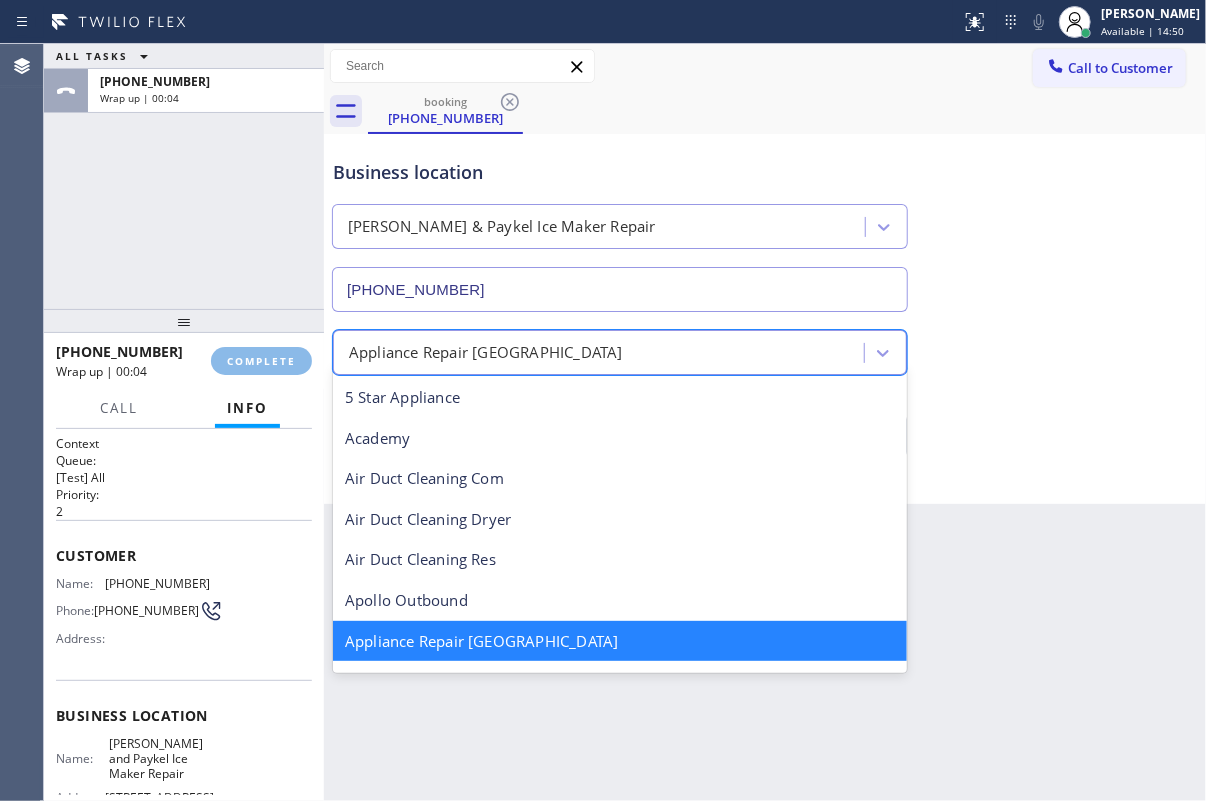 scroll, scrollTop: 1, scrollLeft: 0, axis: vertical 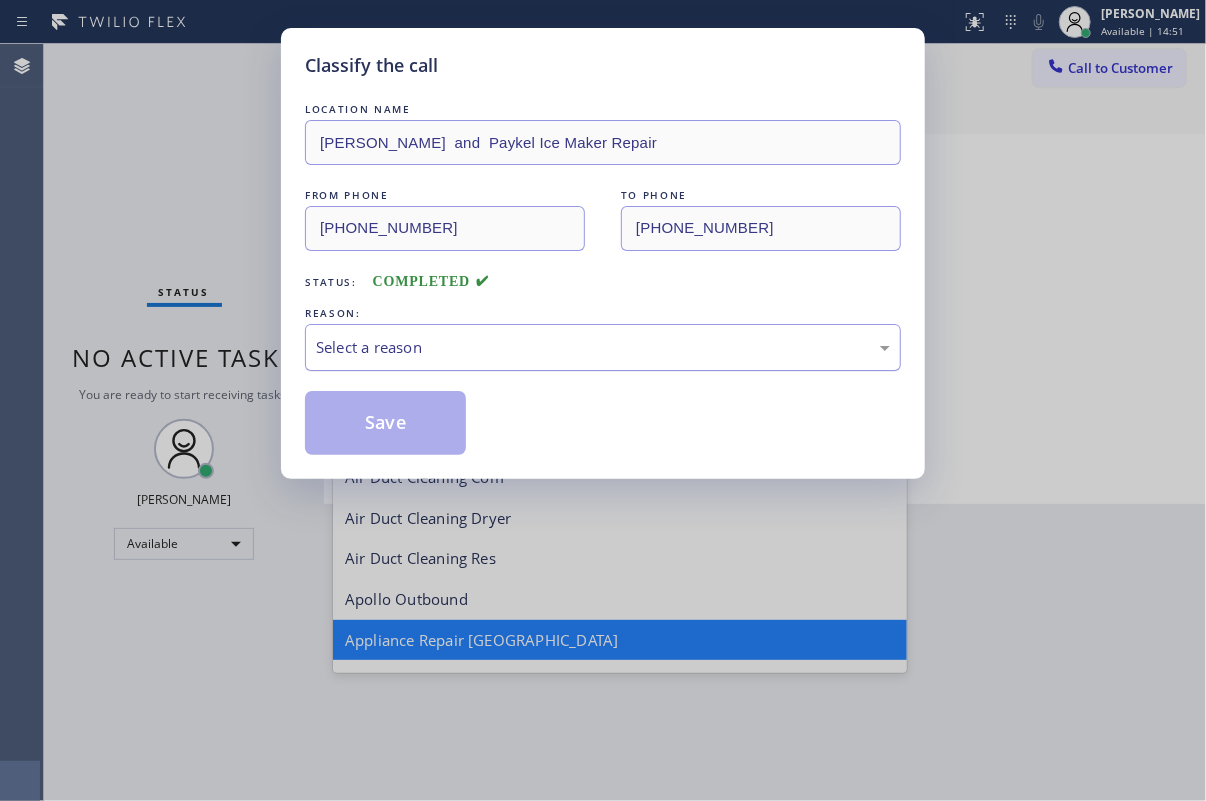 click on "Select a reason" at bounding box center [603, 347] 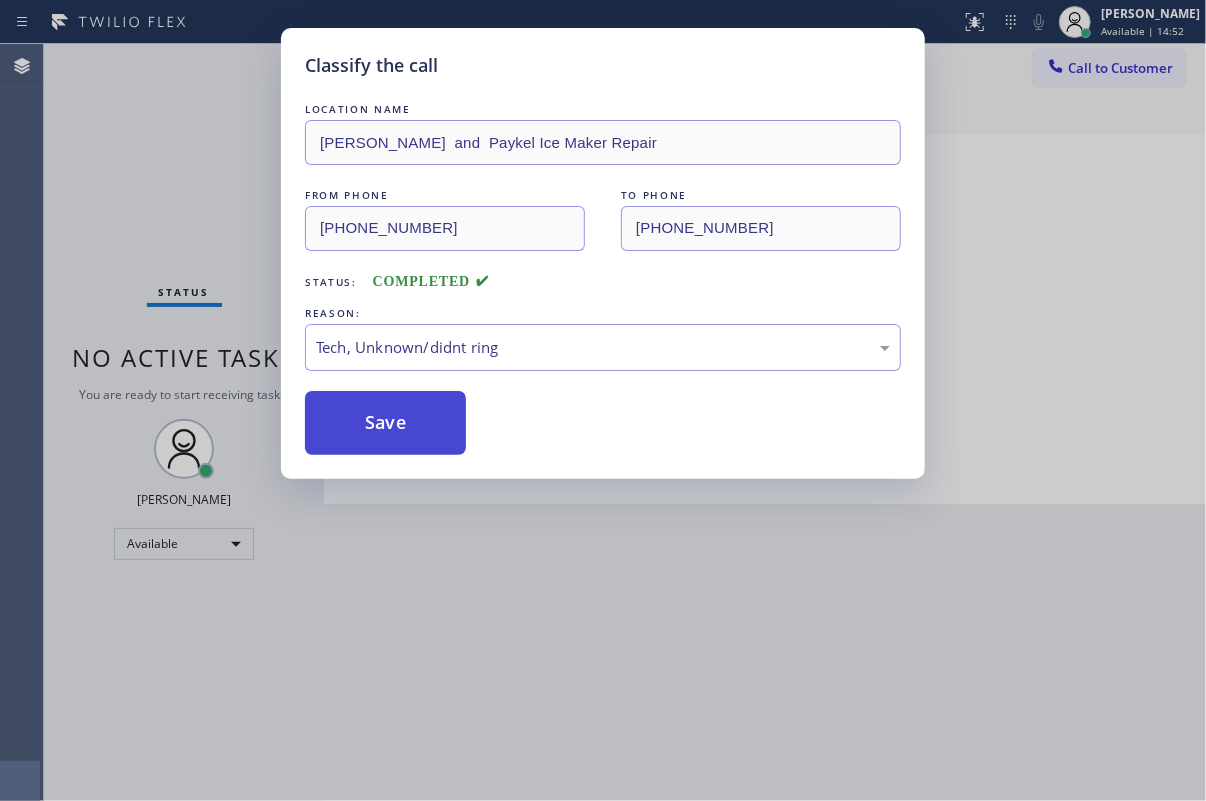 click on "Save" at bounding box center (385, 423) 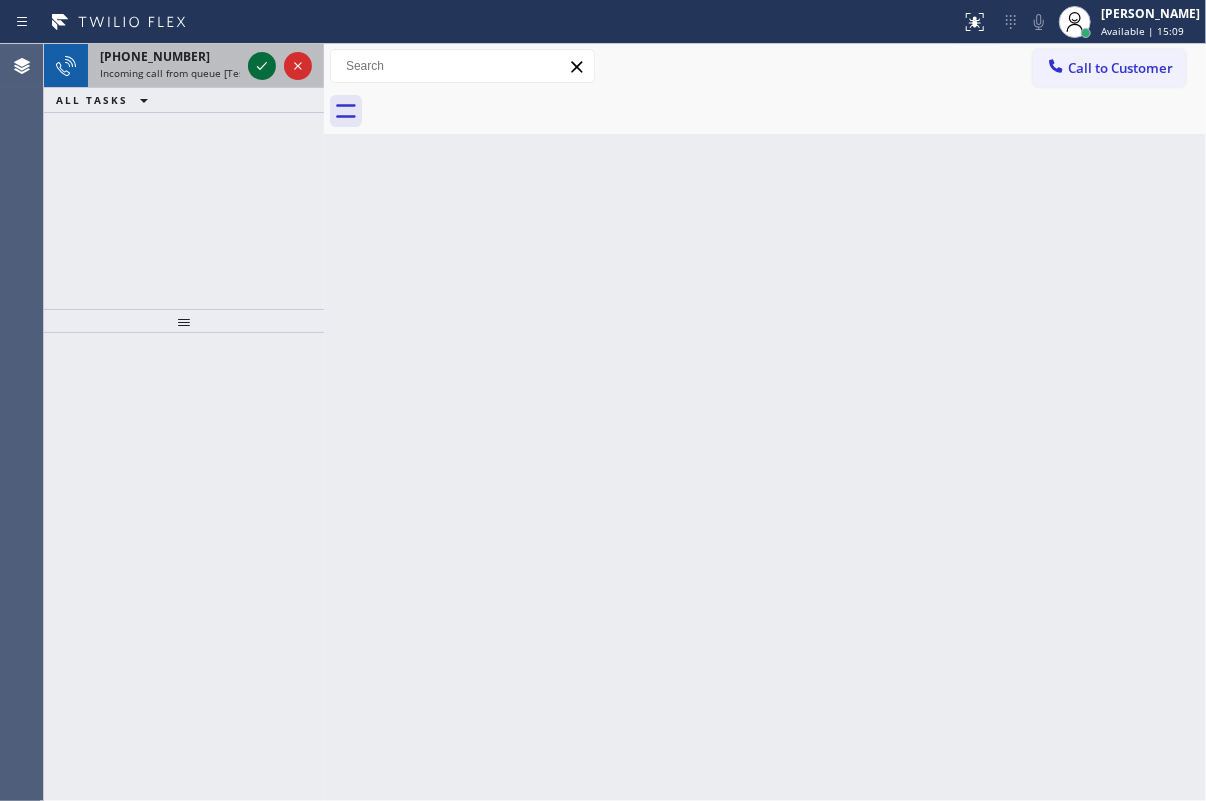 click 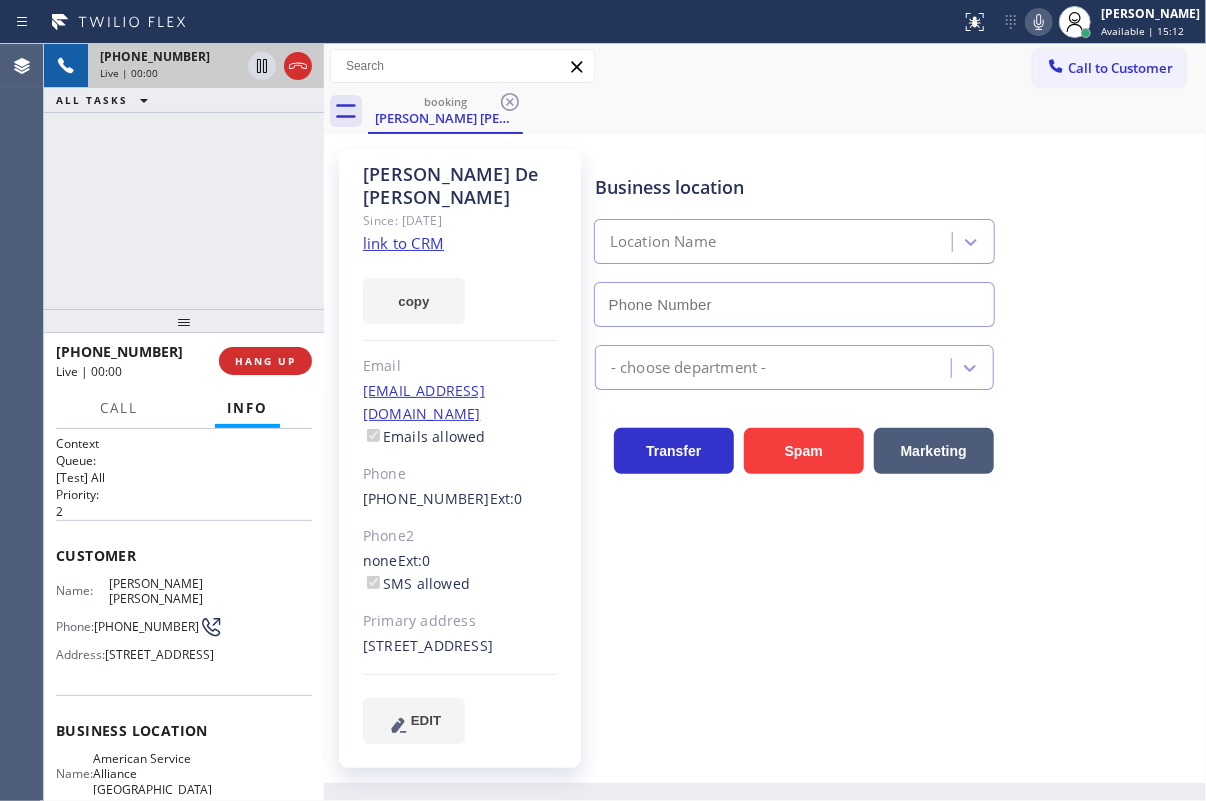 type on "[PHONE_NUMBER]" 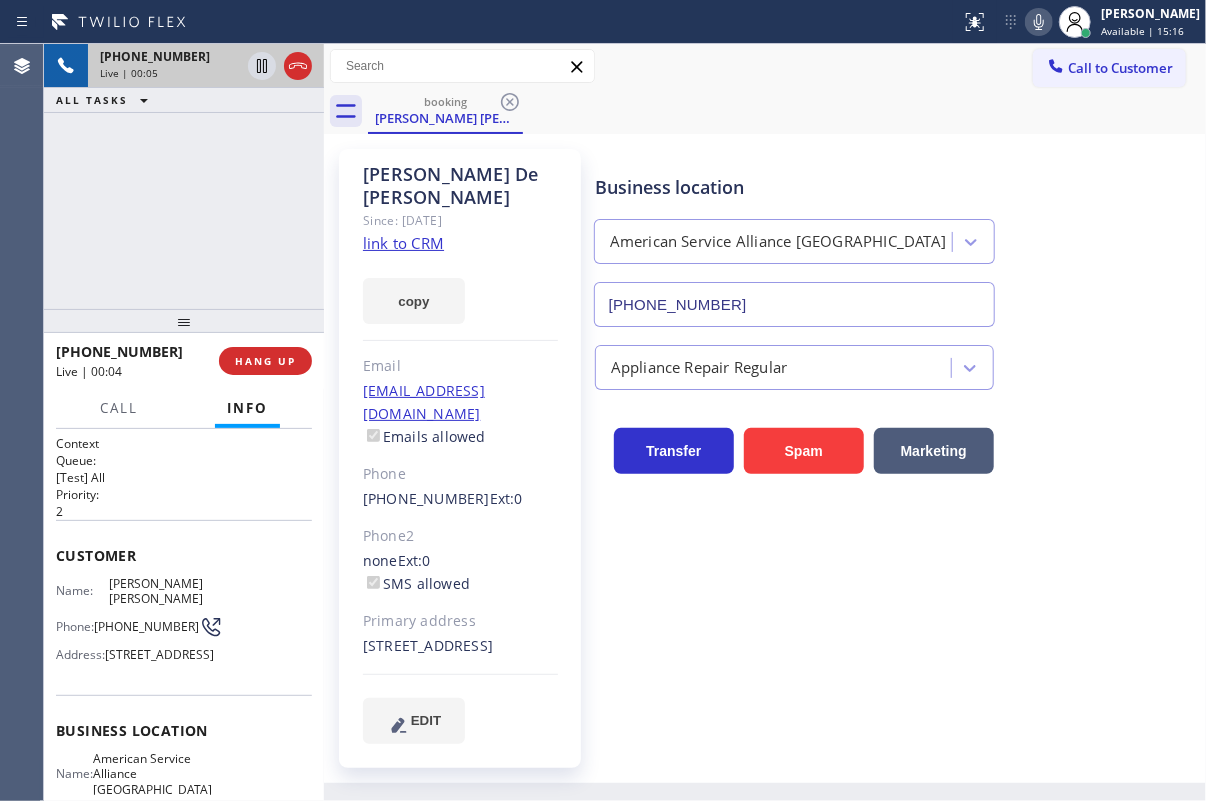 click on "link to CRM" 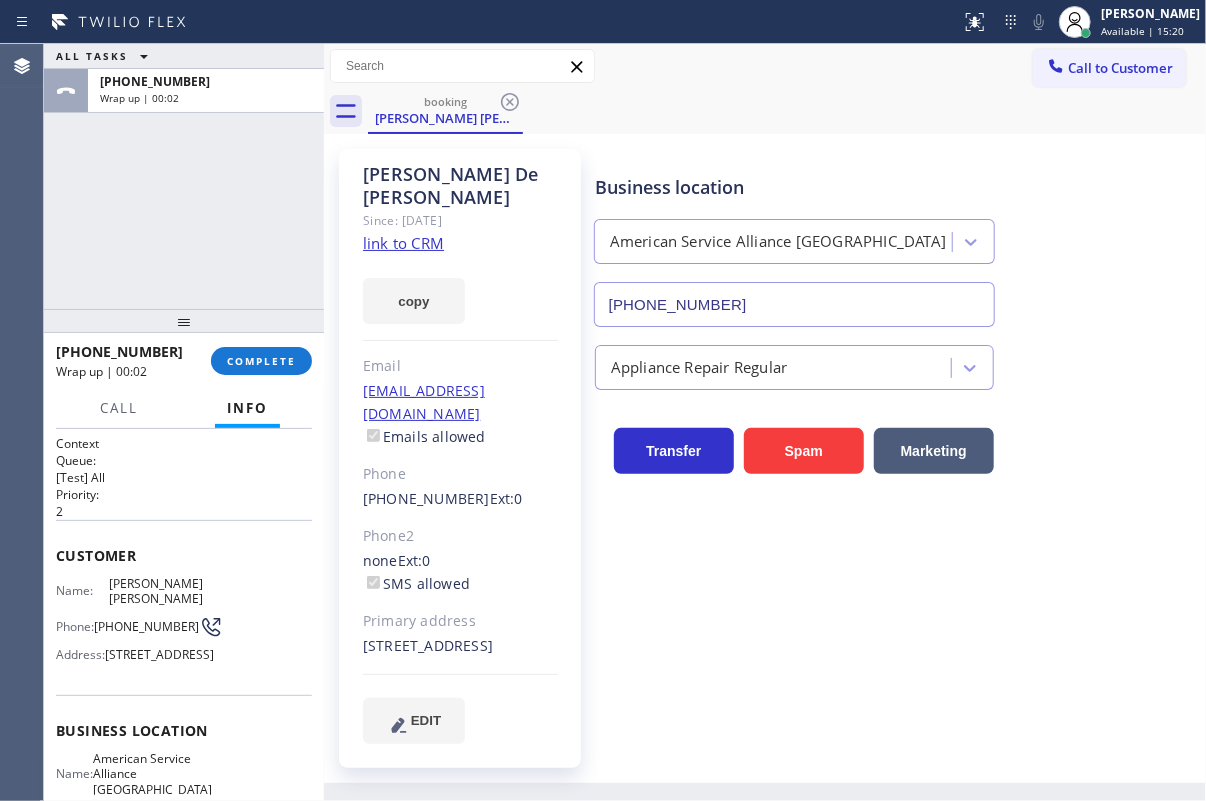 drag, startPoint x: 261, startPoint y: 363, endPoint x: 594, endPoint y: 295, distance: 339.87204 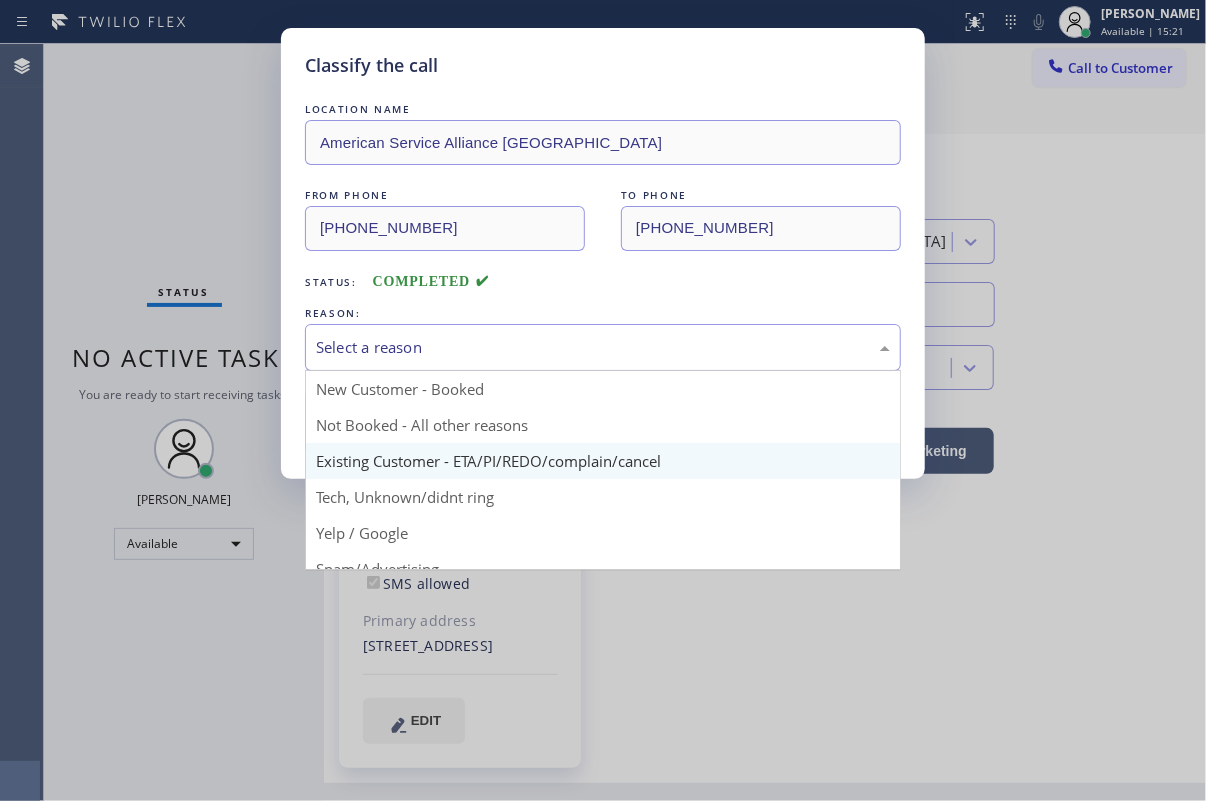 drag, startPoint x: 461, startPoint y: 336, endPoint x: 424, endPoint y: 468, distance: 137.08757 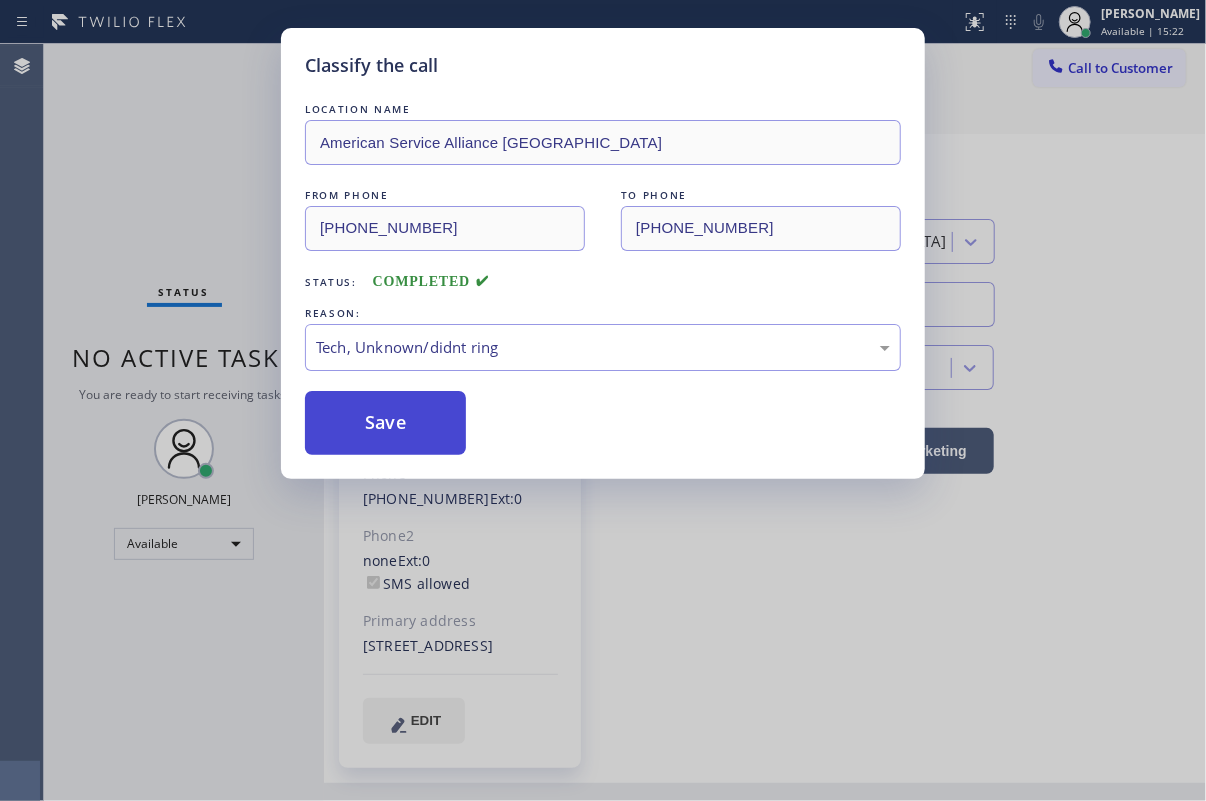 click on "Save" at bounding box center [385, 423] 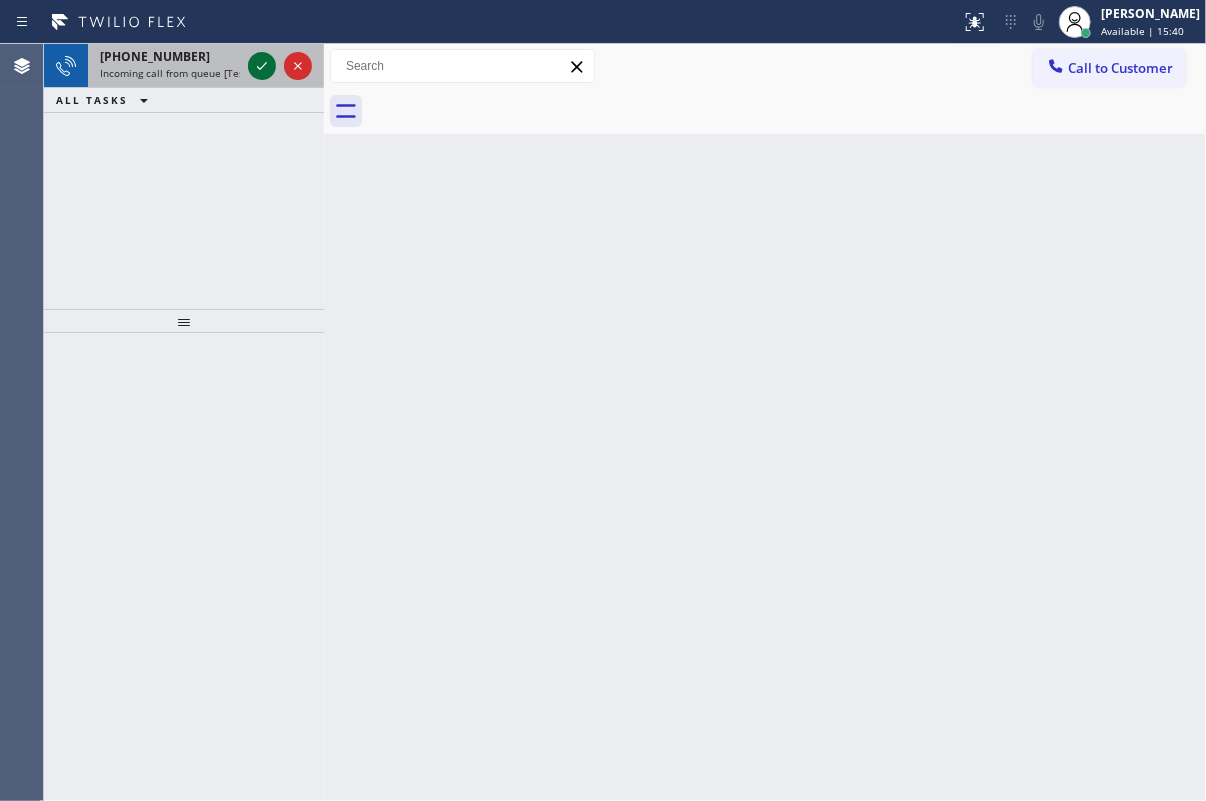 click 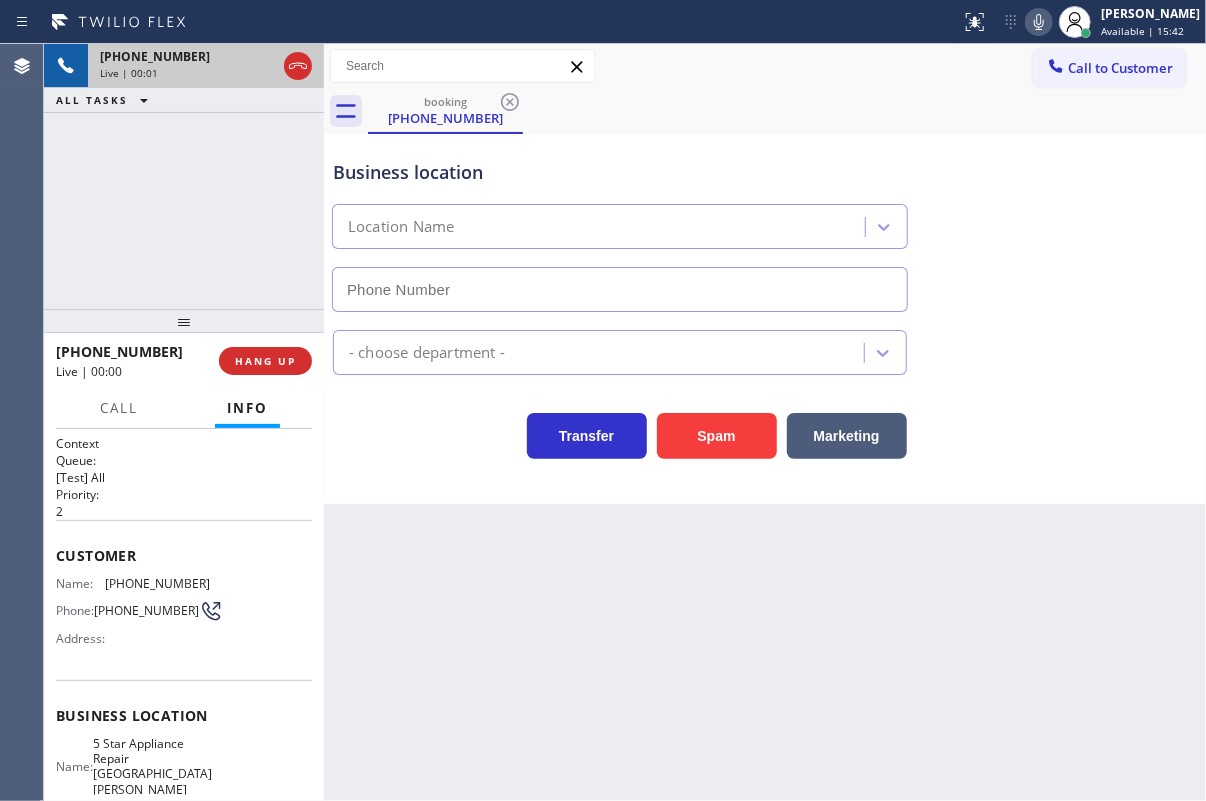 type on "[PHONE_NUMBER]" 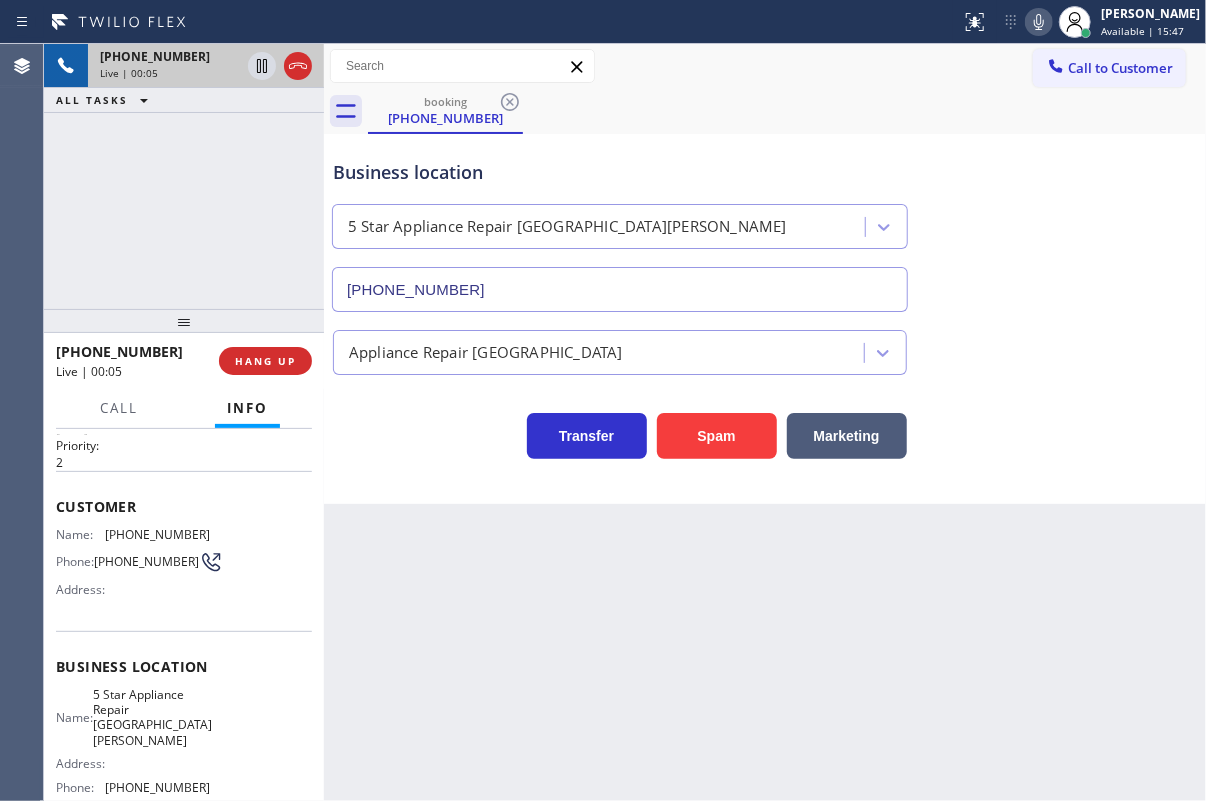 scroll, scrollTop: 90, scrollLeft: 0, axis: vertical 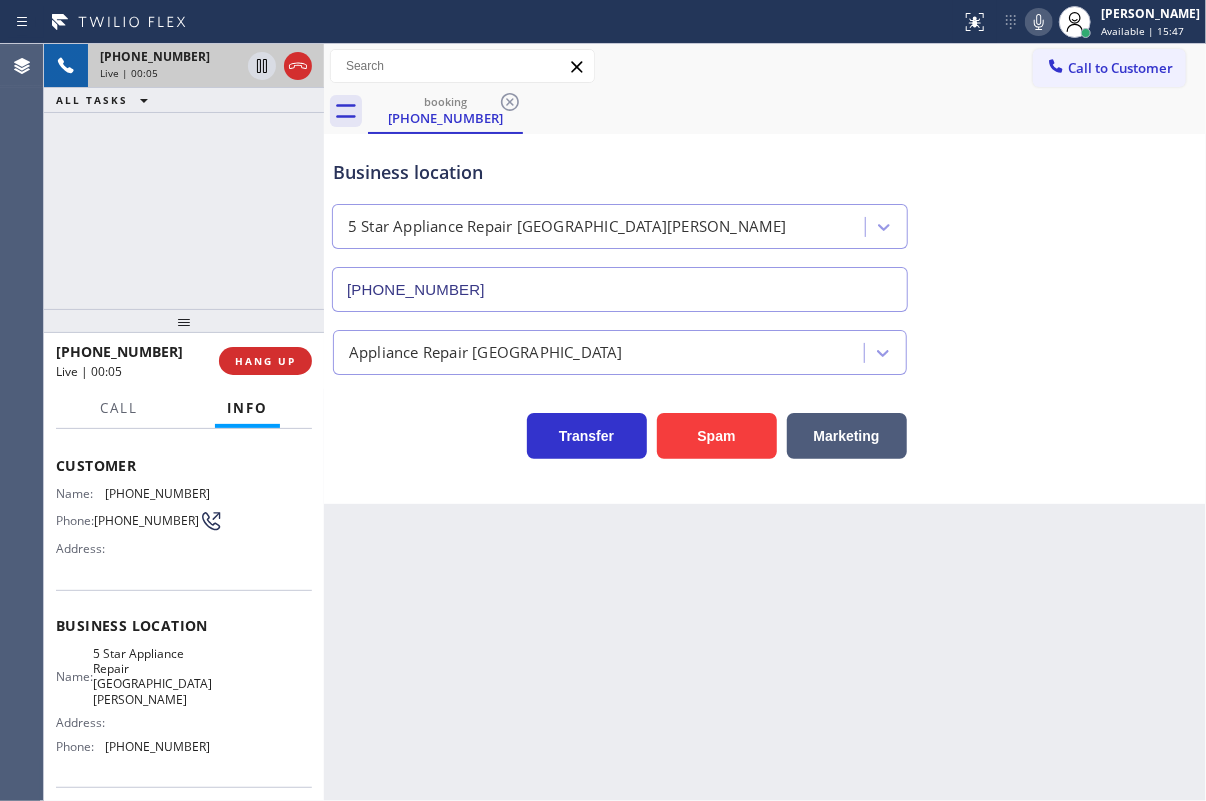 click on "Business location Name: 5 Star Appliance Repair [GEOGRAPHIC_DATA][PERSON_NAME] Address:   Phone: [PHONE_NUMBER]" at bounding box center [184, 689] 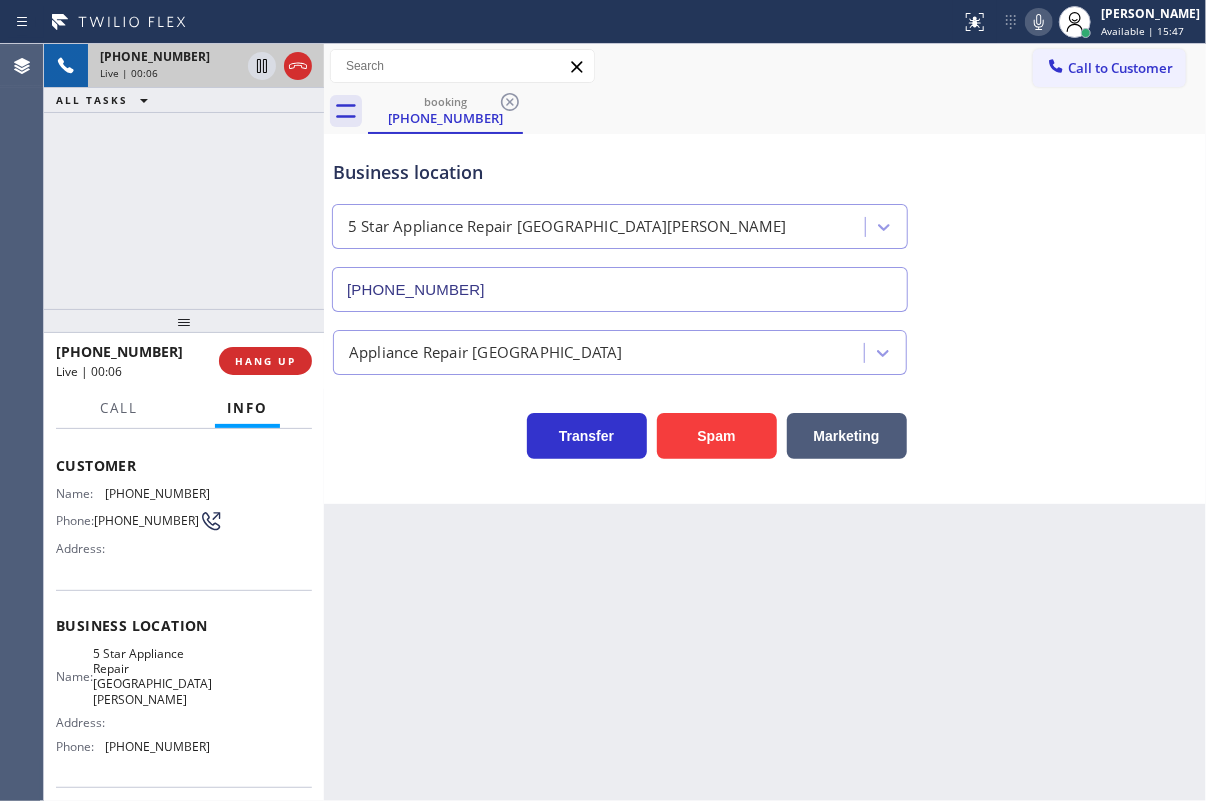click on "5 Star Appliance Repair [GEOGRAPHIC_DATA][PERSON_NAME]" at bounding box center [152, 677] 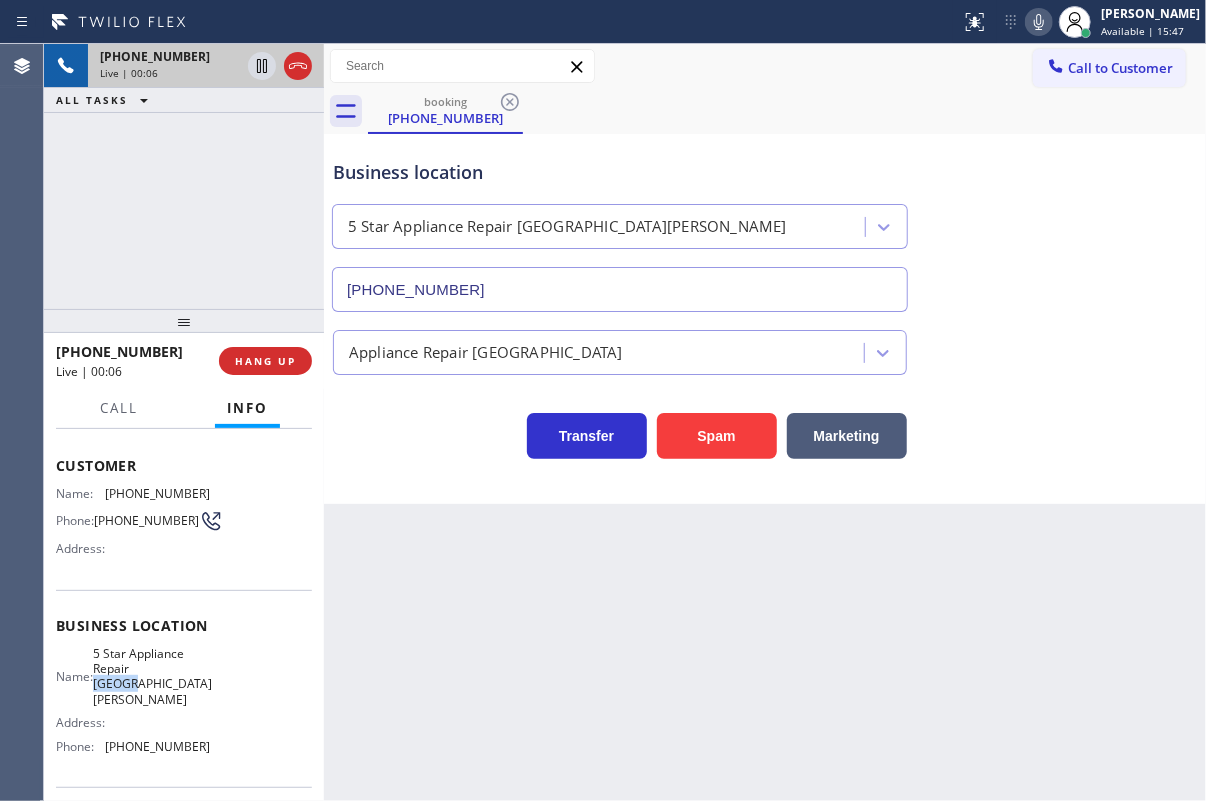 click on "5 Star Appliance Repair [GEOGRAPHIC_DATA][PERSON_NAME]" at bounding box center [152, 677] 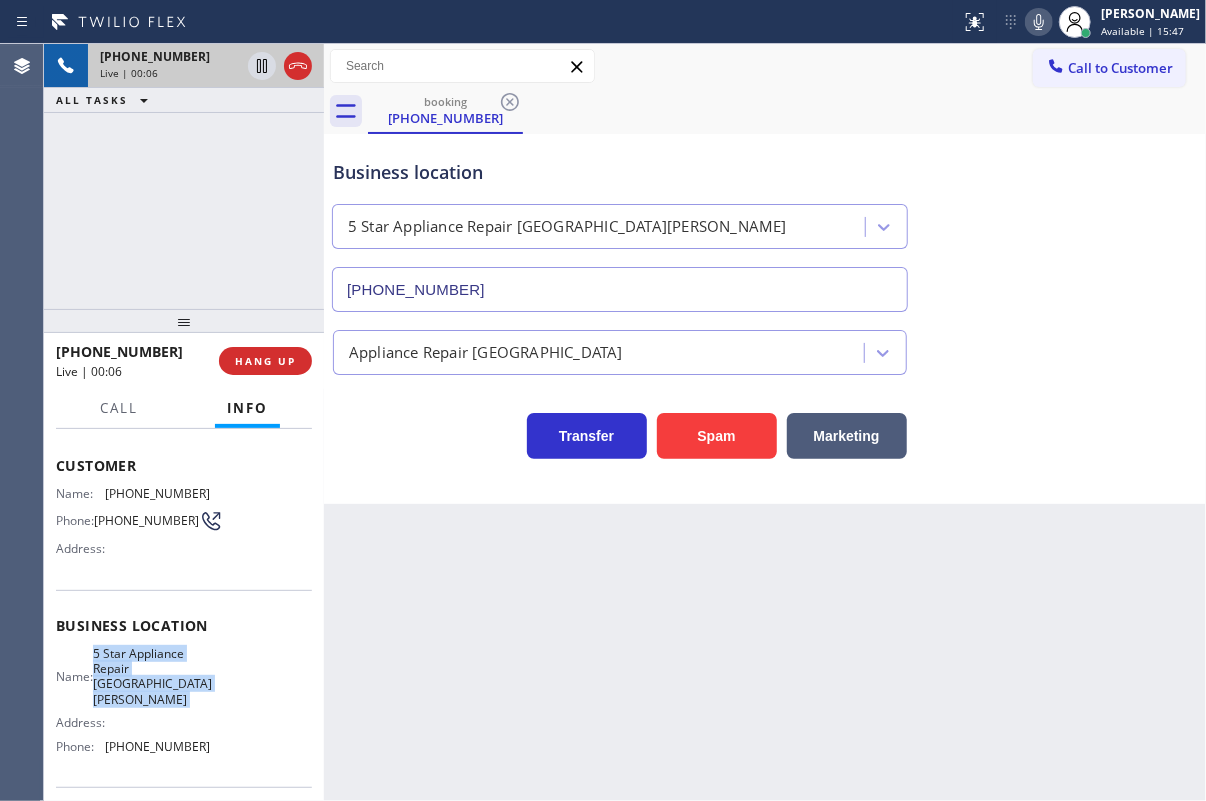 click on "5 Star Appliance Repair [GEOGRAPHIC_DATA][PERSON_NAME]" at bounding box center [152, 677] 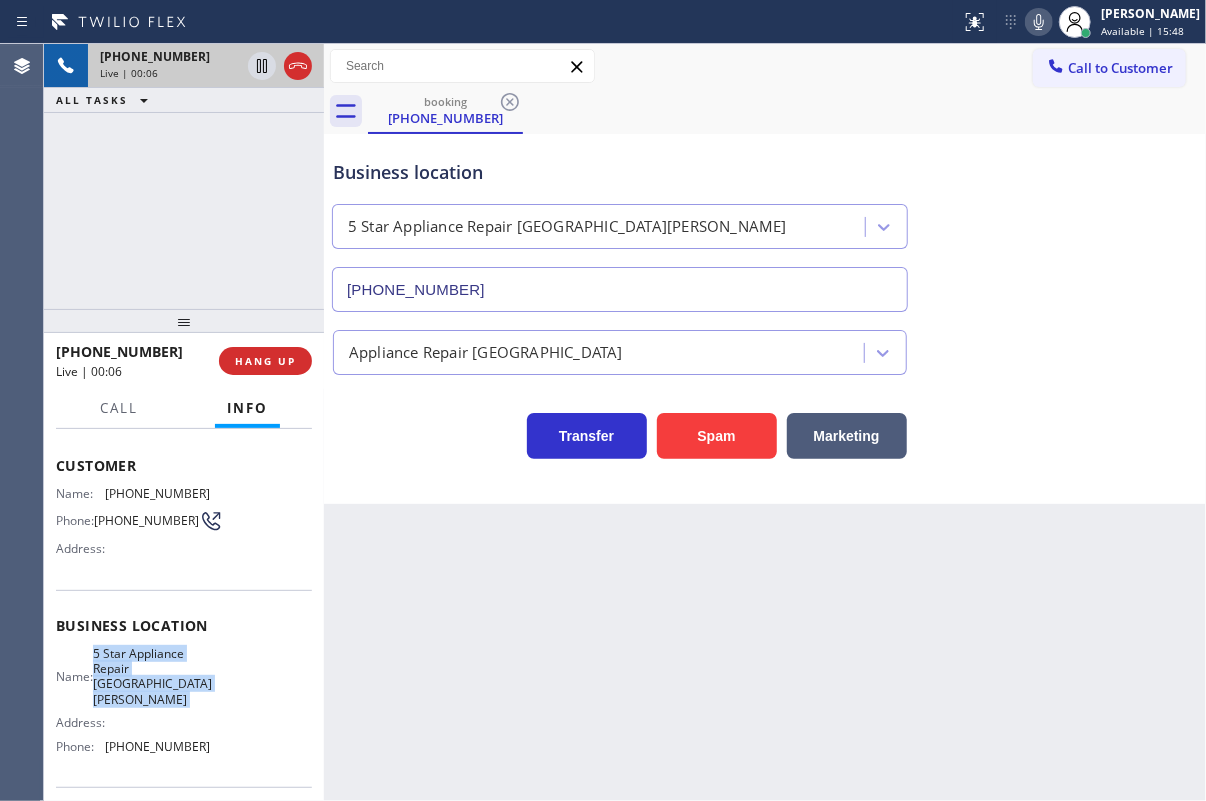 copy on "5 Star Appliance Repair [GEOGRAPHIC_DATA][PERSON_NAME]" 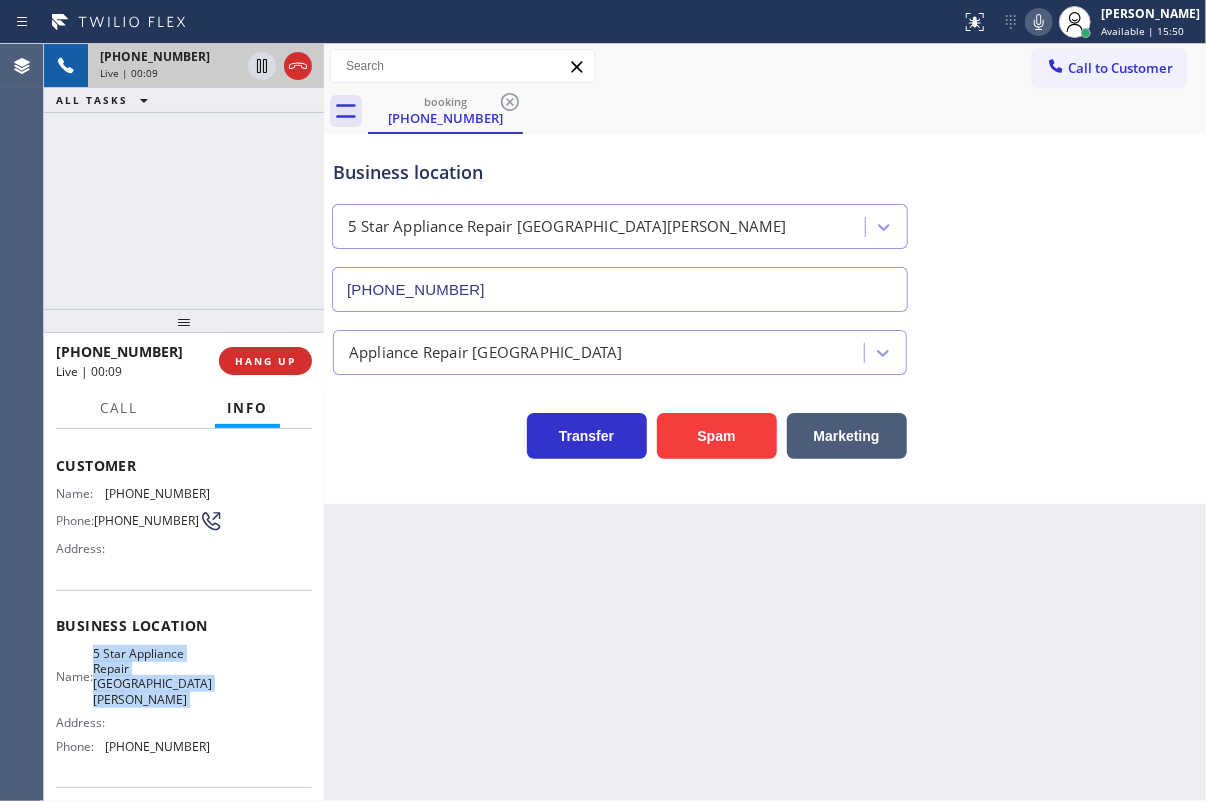 click on "[PHONE_NUMBER]" at bounding box center (620, 289) 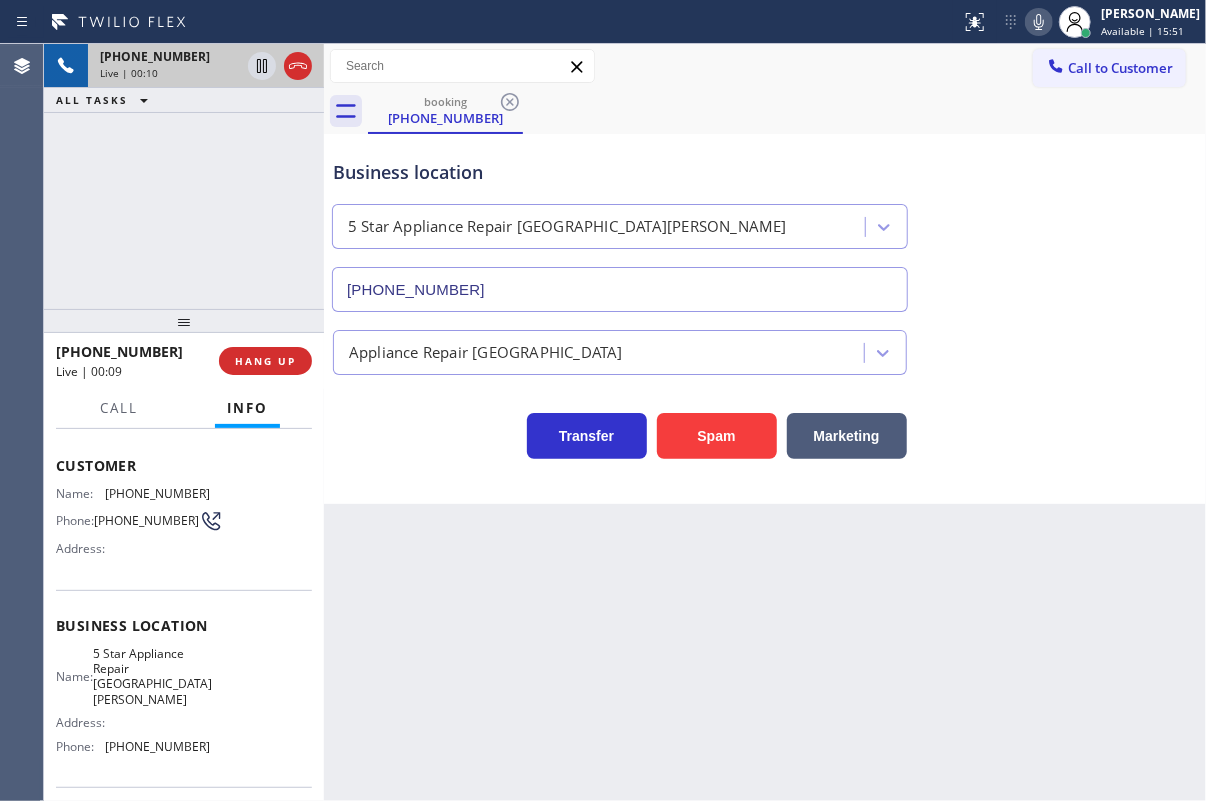 click on "[PHONE_NUMBER]" at bounding box center (620, 289) 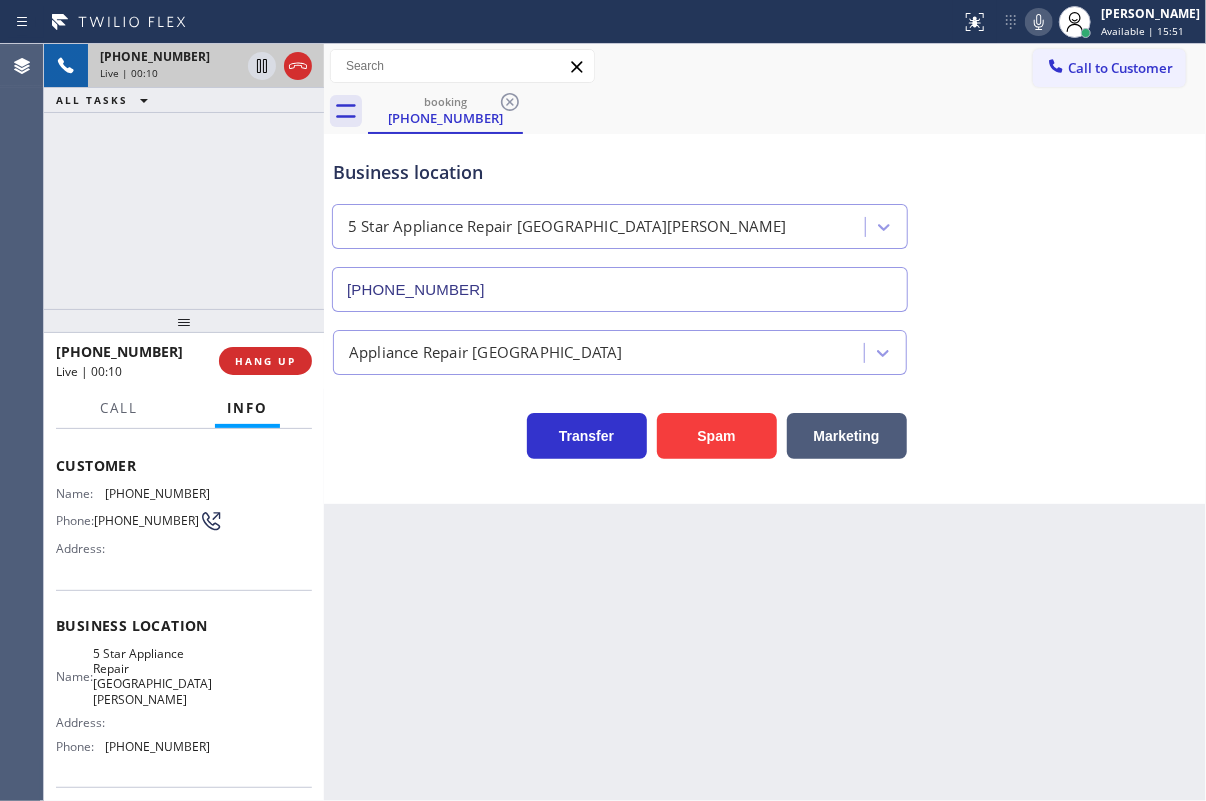 click on "[PHONE_NUMBER]" at bounding box center (620, 289) 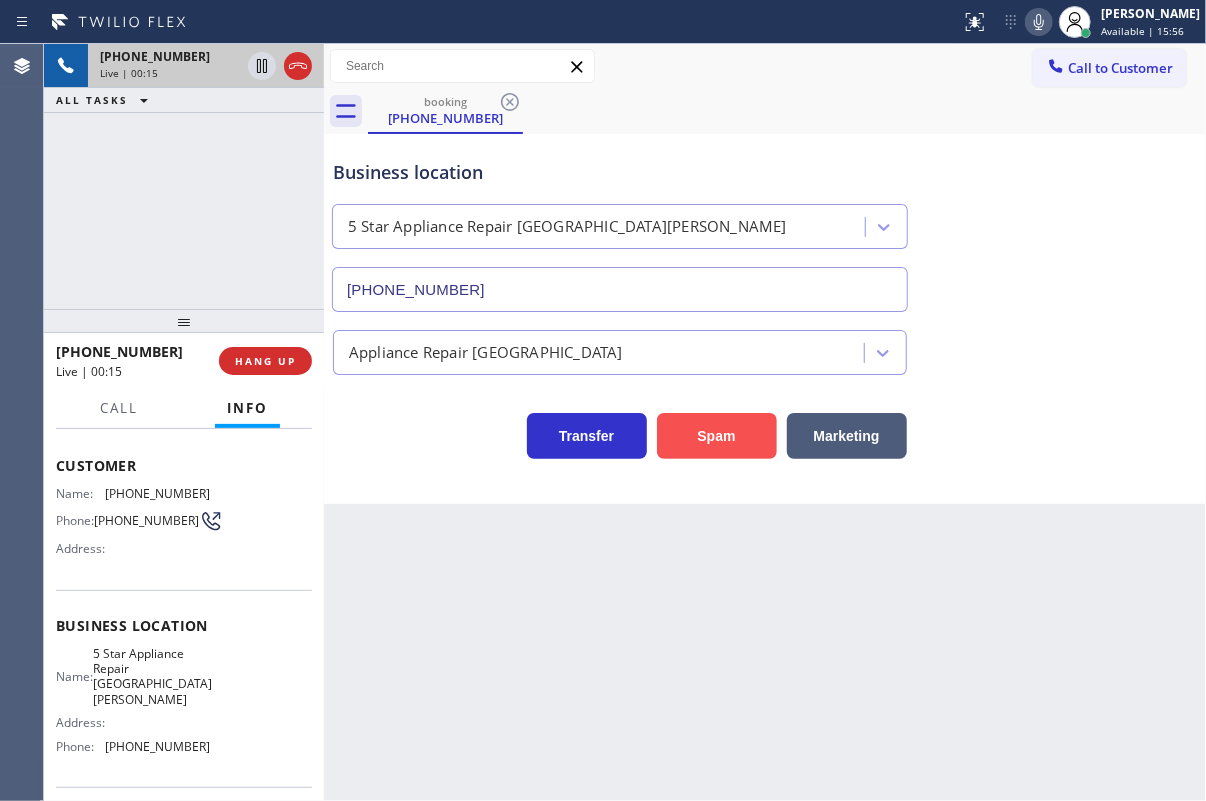 click on "Spam" at bounding box center (717, 436) 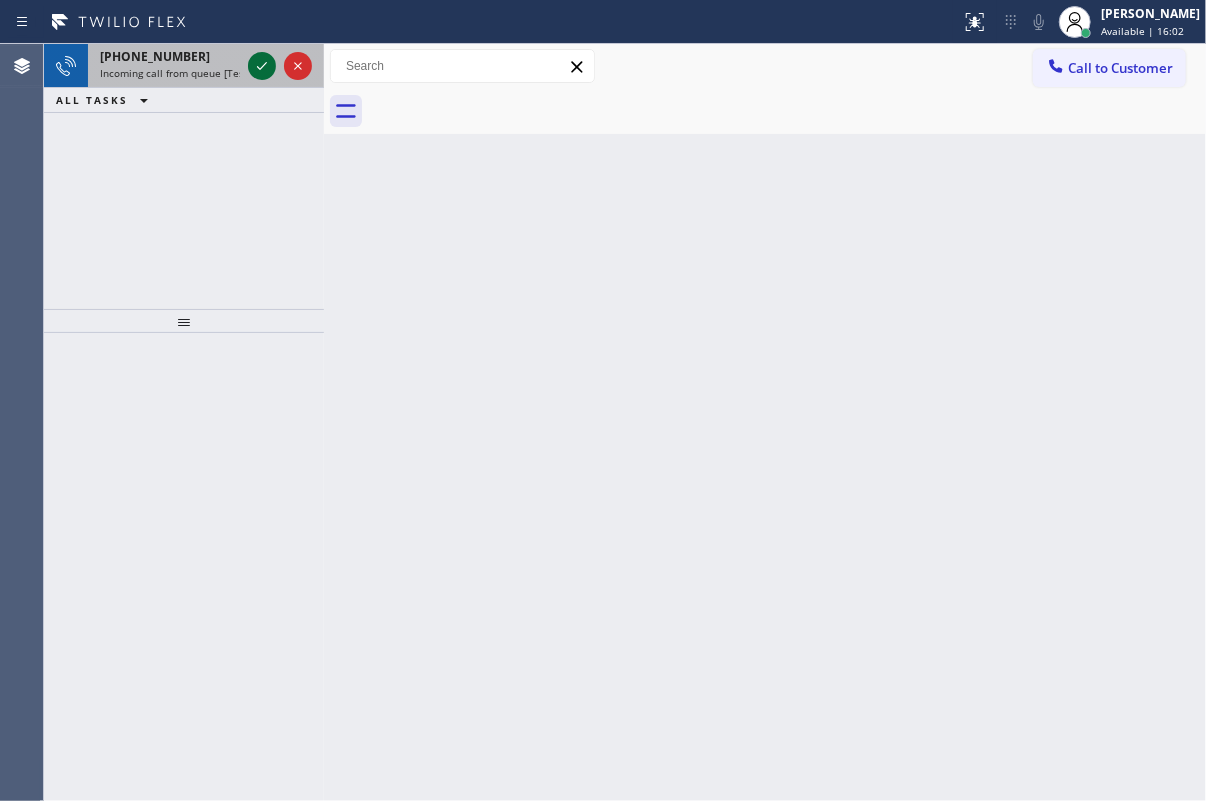 click 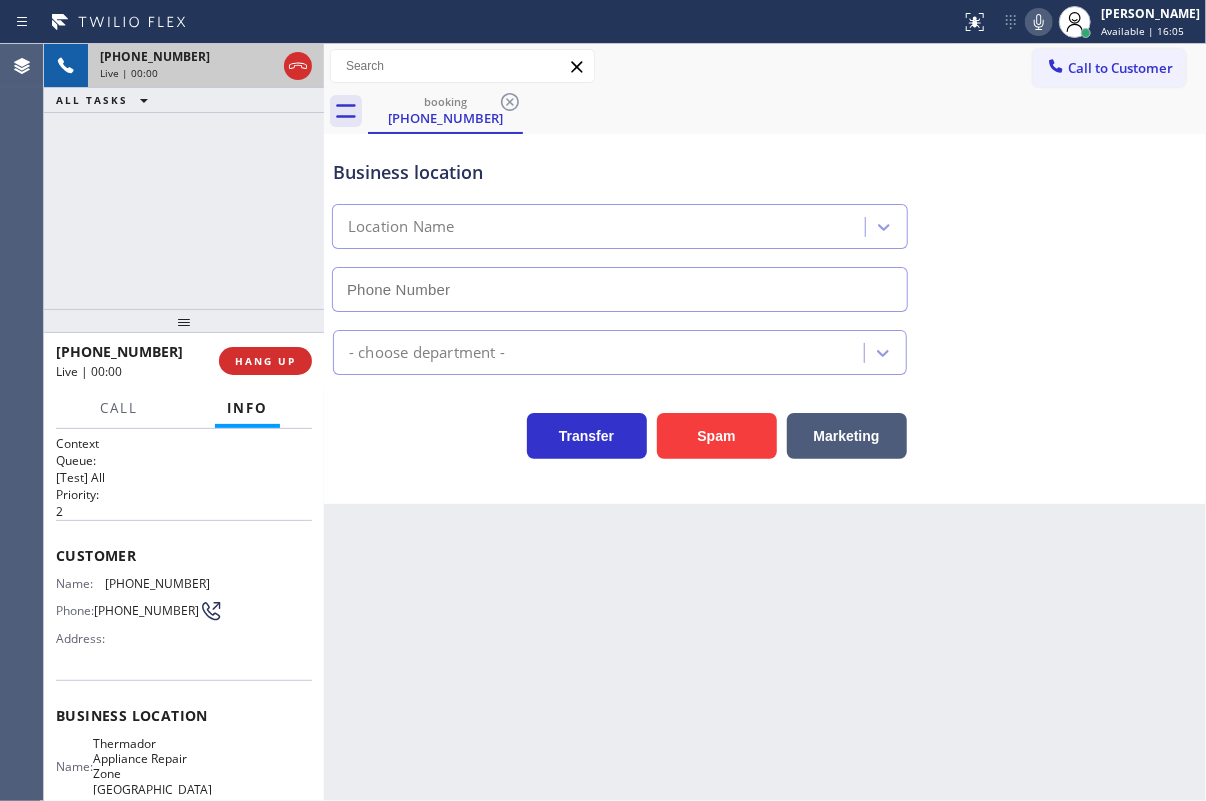 type on "[PHONE_NUMBER]" 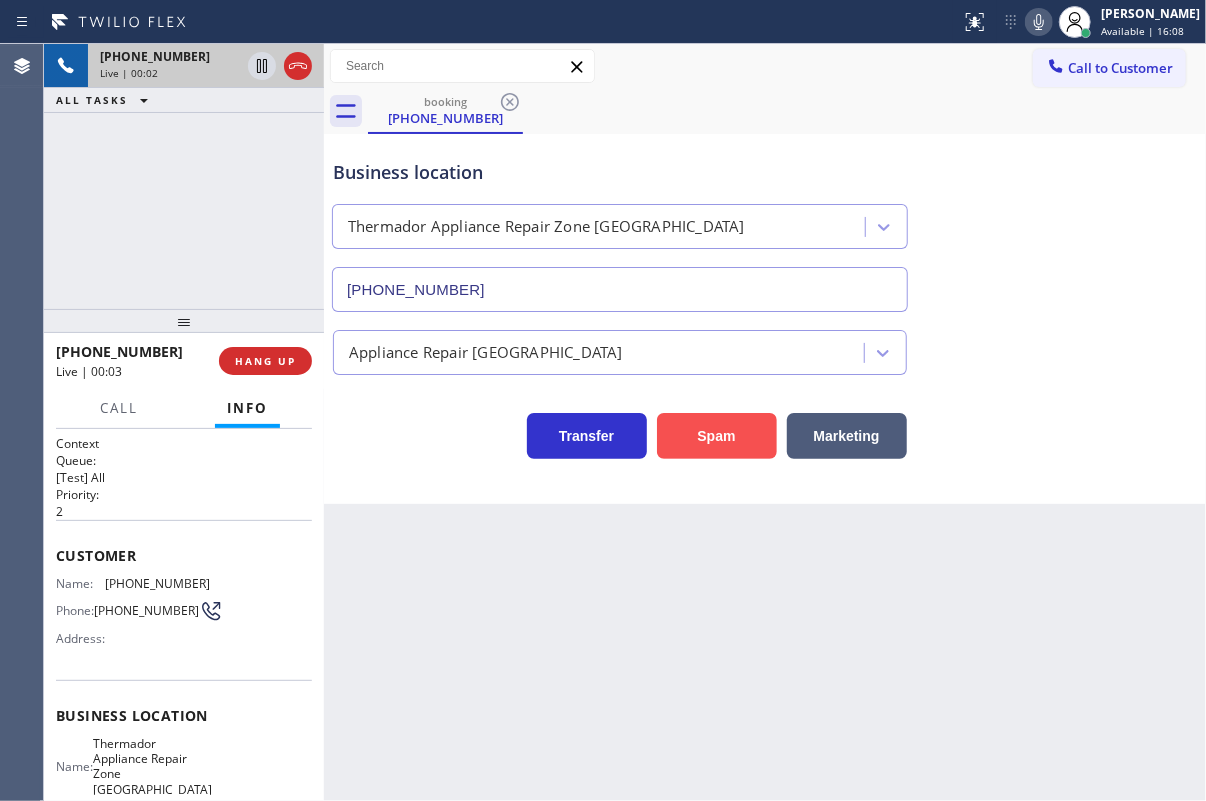 click on "Spam" at bounding box center [717, 436] 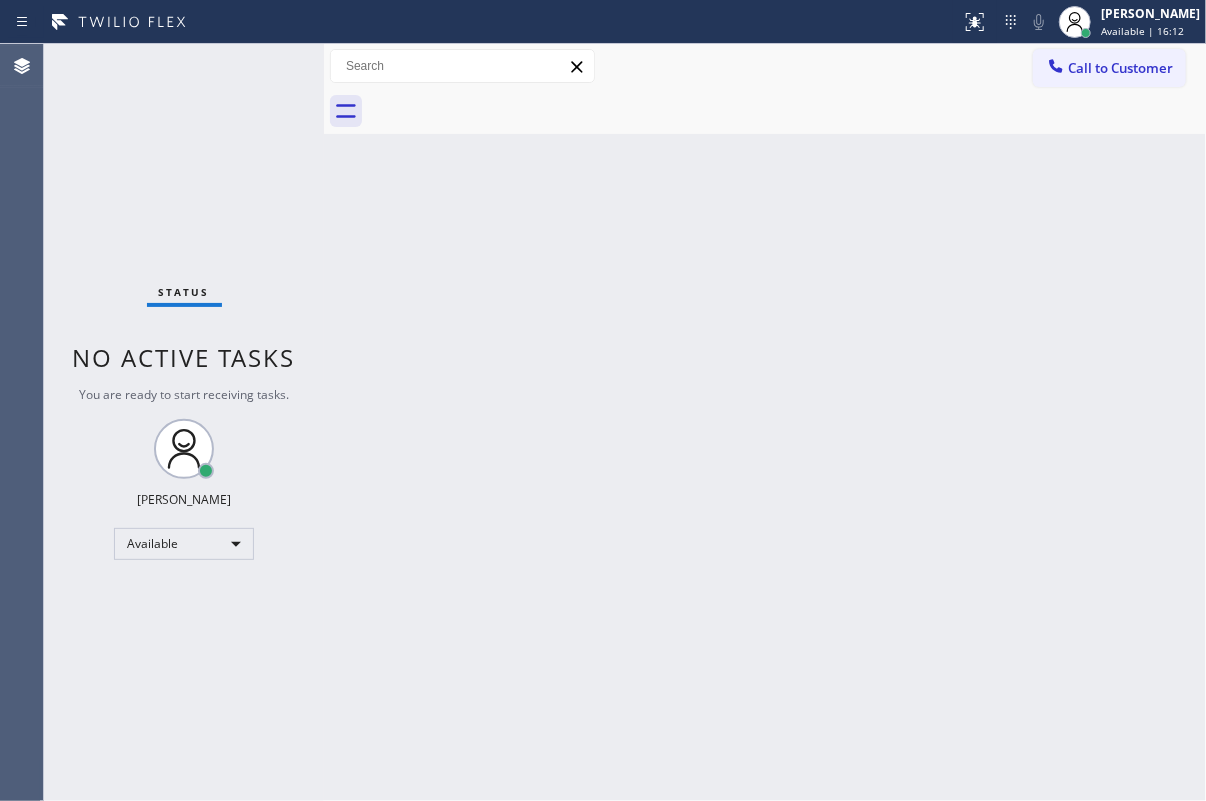 click on "Back to Dashboard Change Sender ID Customers Technicians Select a contact Outbound call Technician Search Technician Your caller id phone number Your caller id phone number Call Technician info Name   Phone none Address none Change Sender ID HVAC [PHONE_NUMBER] 5 Star Appliance [PHONE_NUMBER] Appliance Repair [PHONE_NUMBER] Plumbing [PHONE_NUMBER] Air Duct Cleaning [PHONE_NUMBER]  Electricians [PHONE_NUMBER] Cancel Change Check personal SMS Reset Change No tabs Call to Customer Outbound call Location Search location Your caller id phone number Customer number Call Outbound call Technician Search Technician Your caller id phone number Your caller id phone number Call" at bounding box center [765, 422] 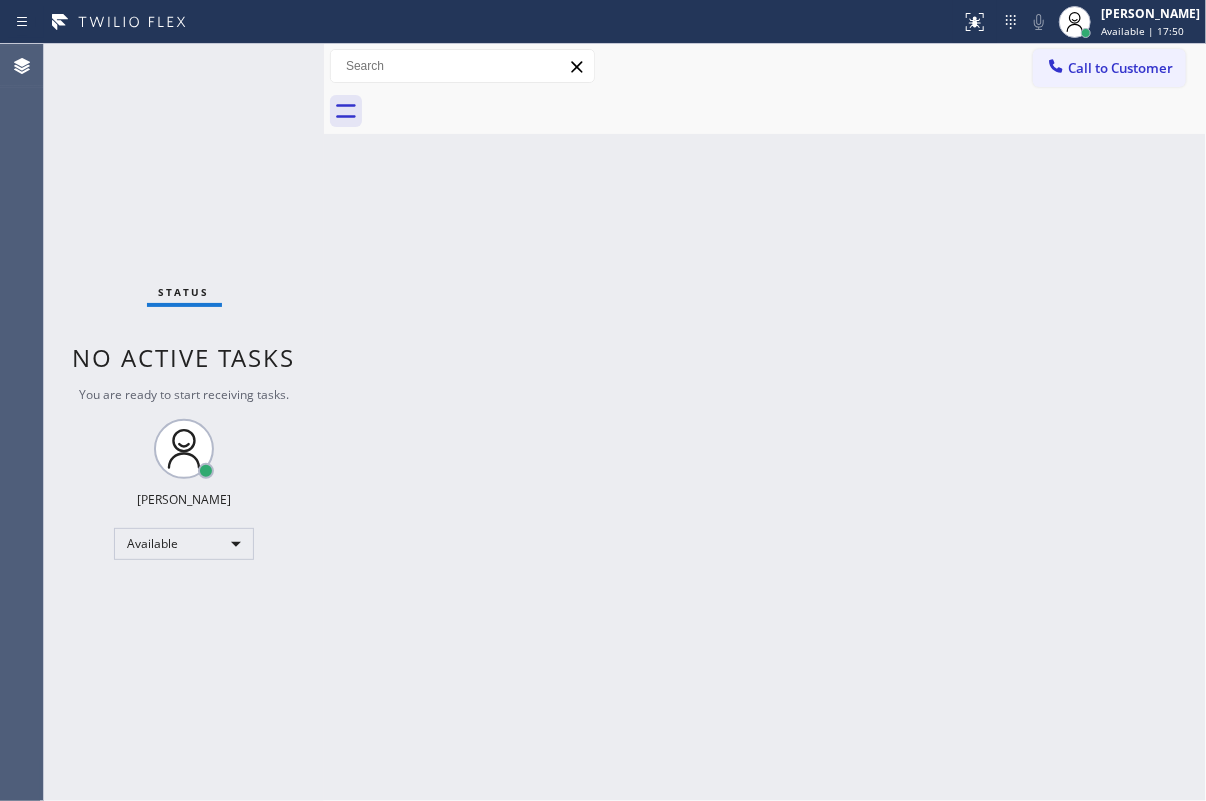 click on "Status   No active tasks     You are ready to start receiving tasks.   [PERSON_NAME] Available" at bounding box center (184, 422) 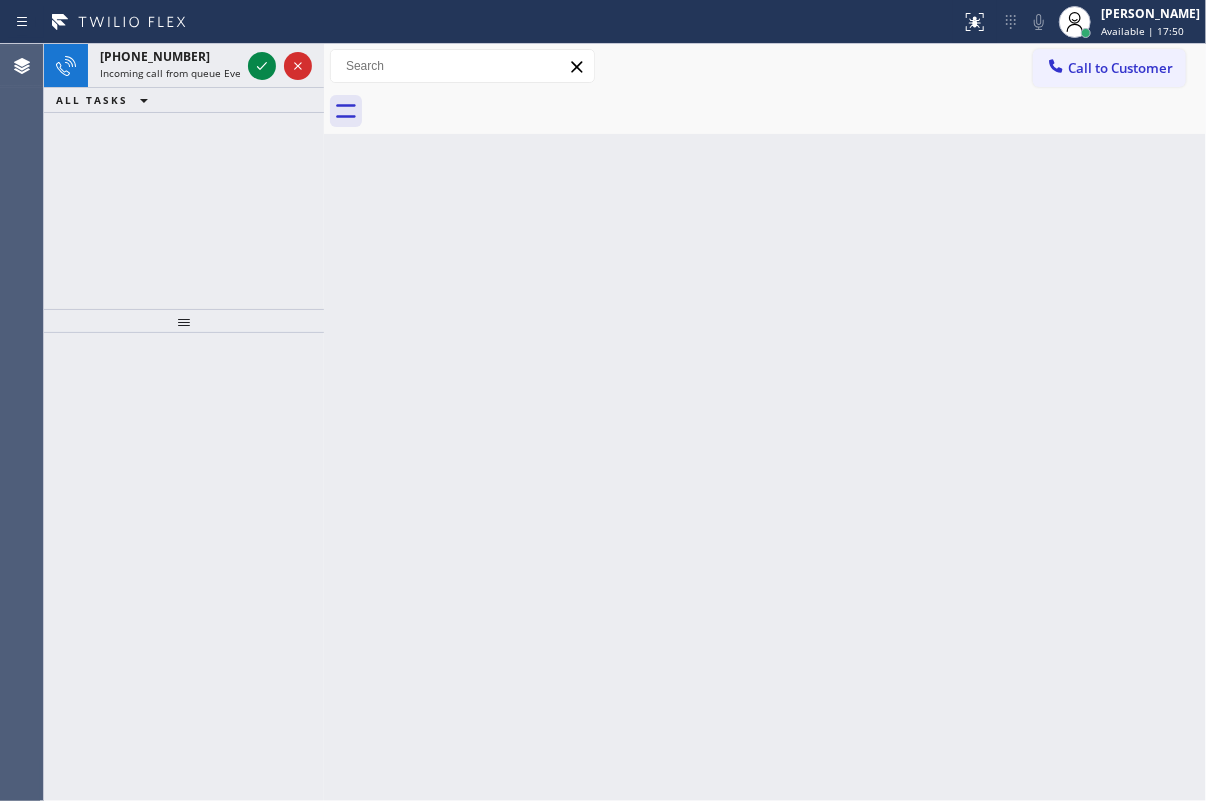 click 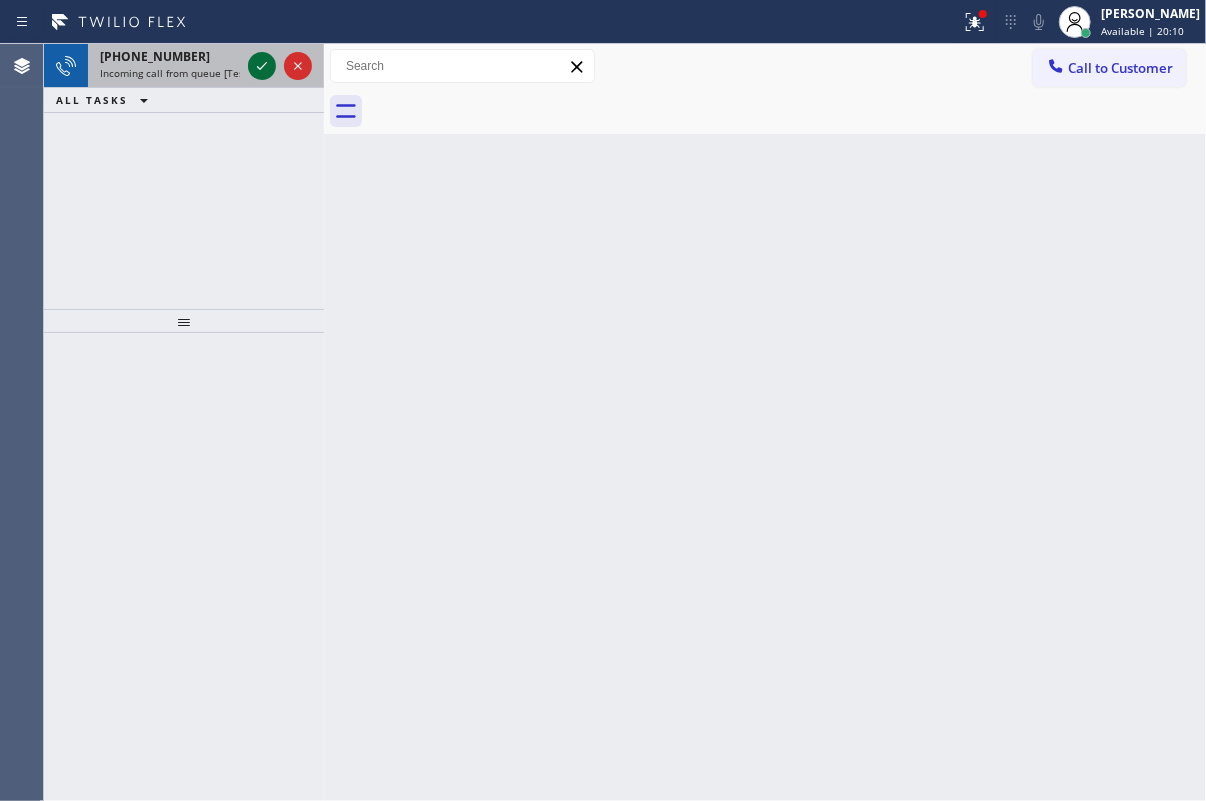 click 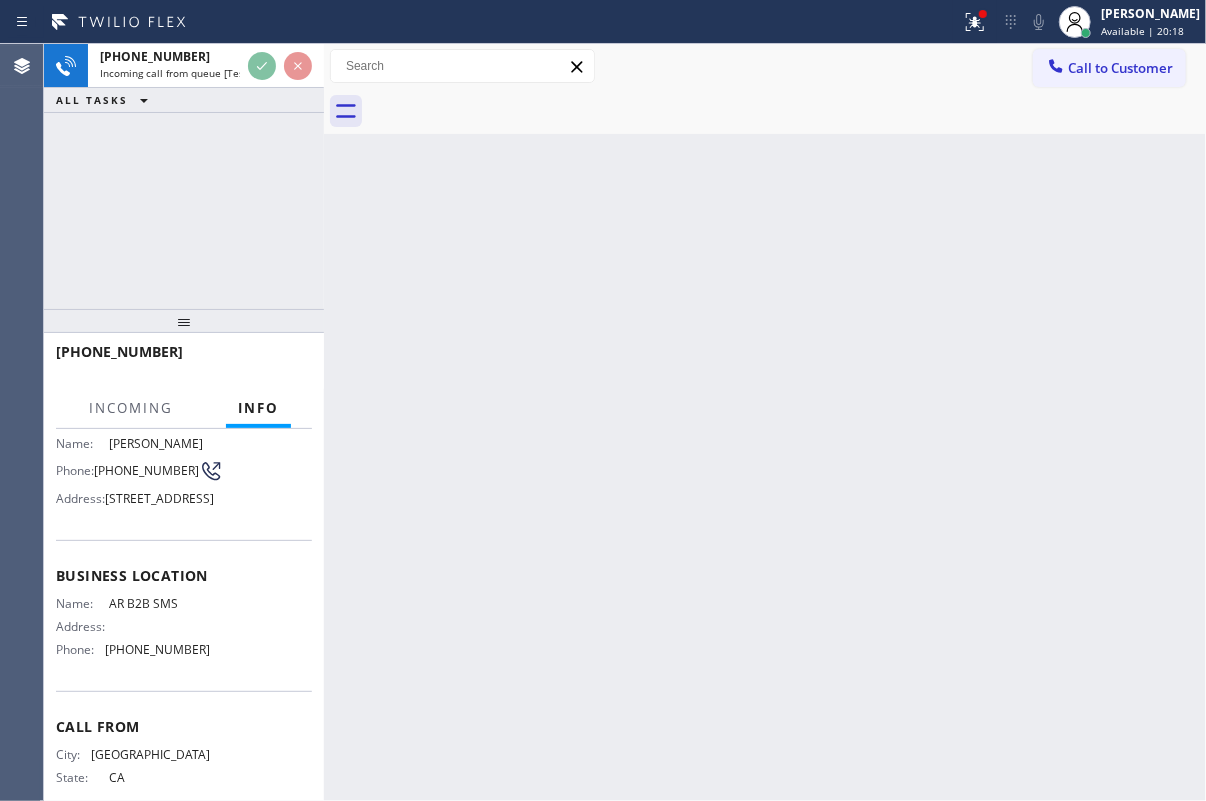 scroll, scrollTop: 0, scrollLeft: 0, axis: both 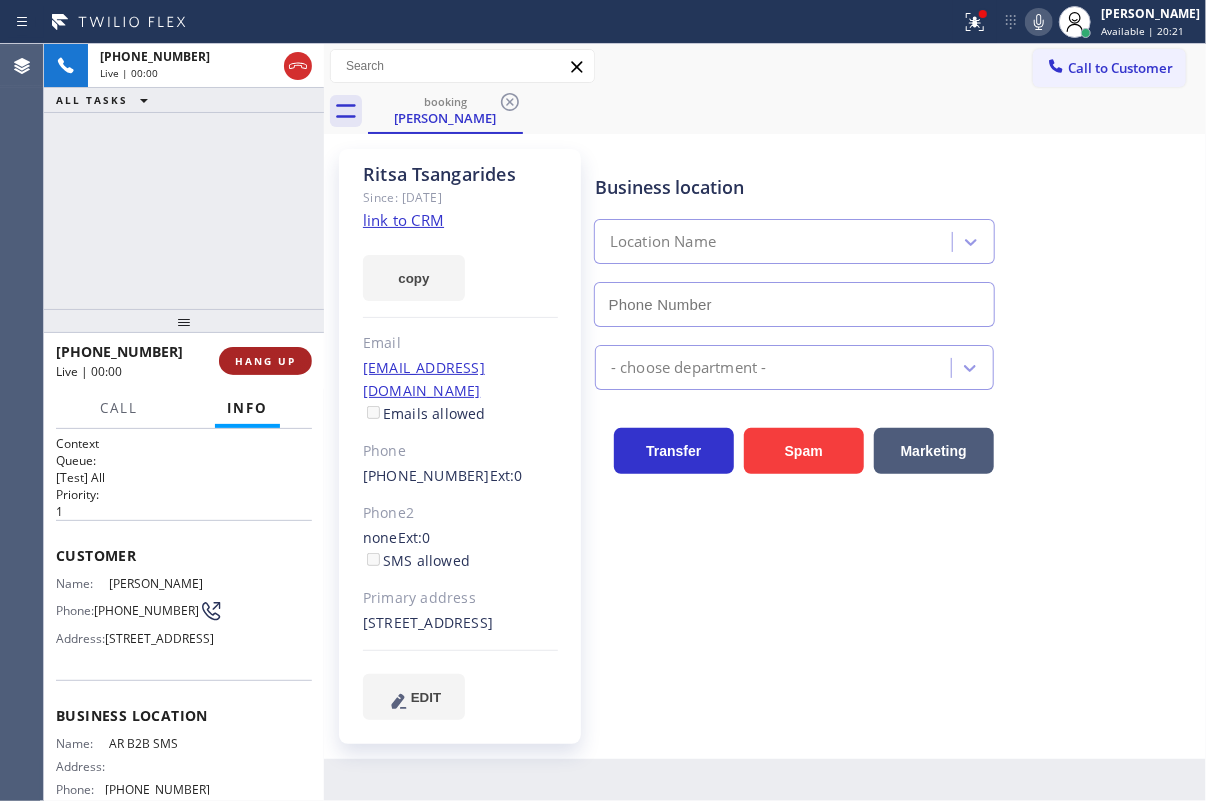 click on "HANG UP" at bounding box center [265, 361] 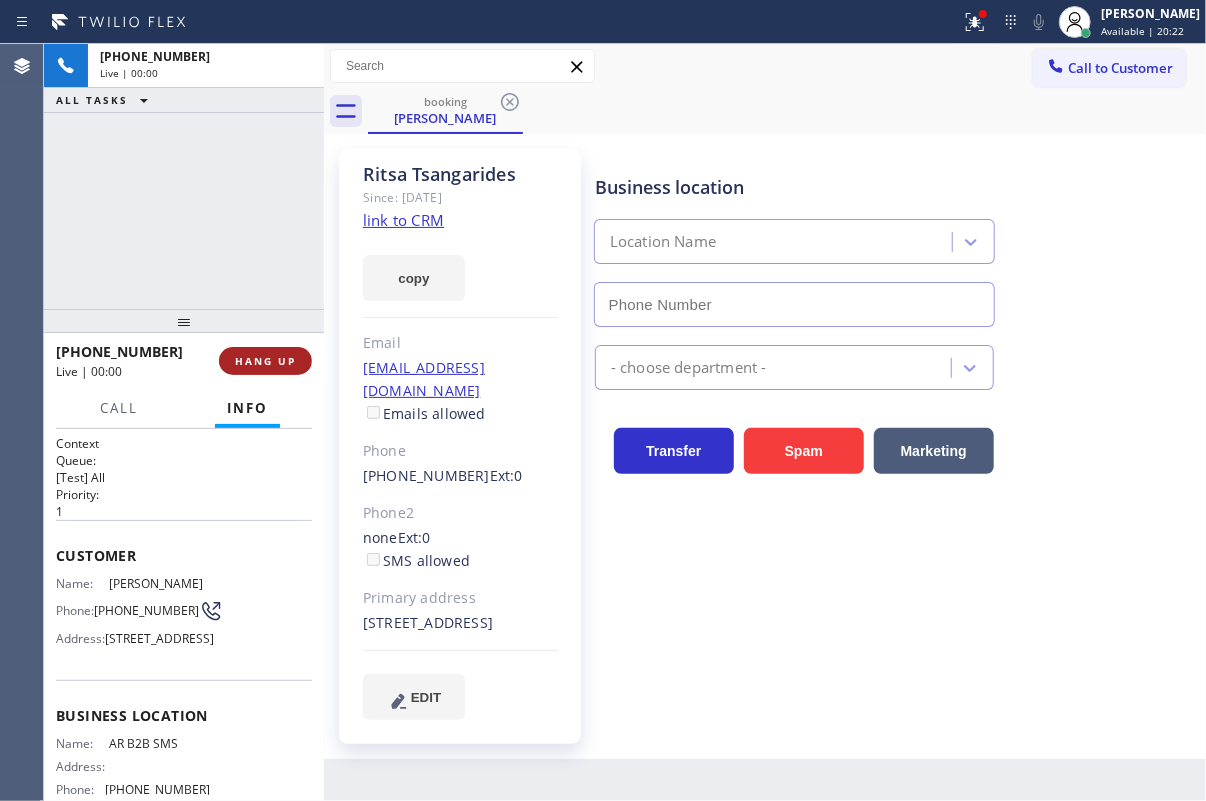 type on "[PHONE_NUMBER]" 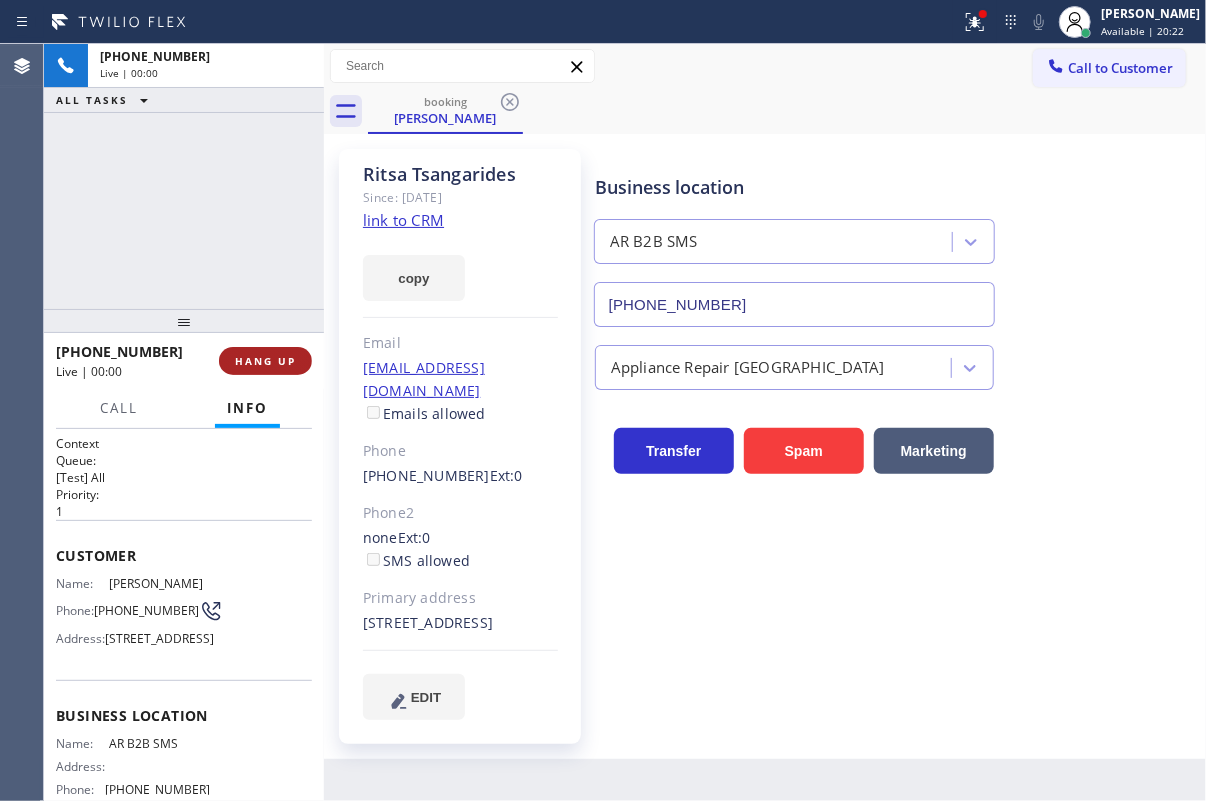 click on "HANG UP" at bounding box center [265, 361] 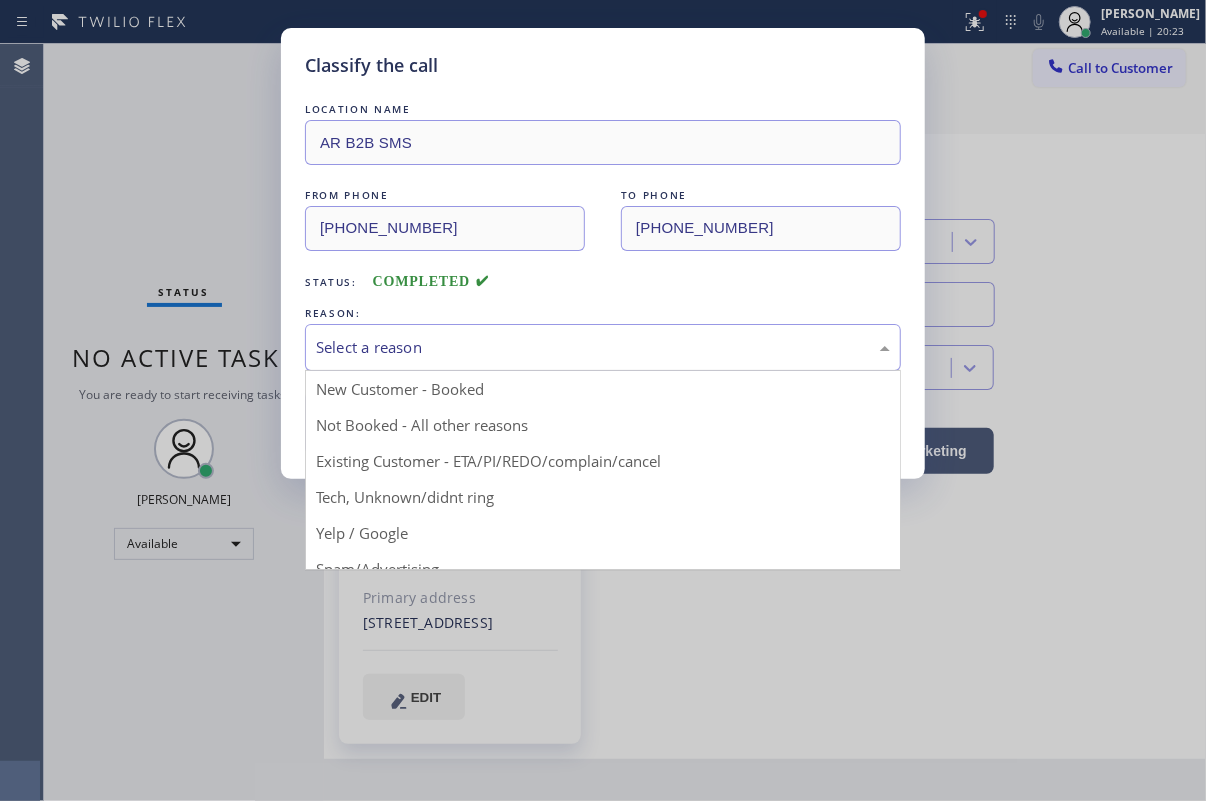 click on "Select a reason" at bounding box center (603, 347) 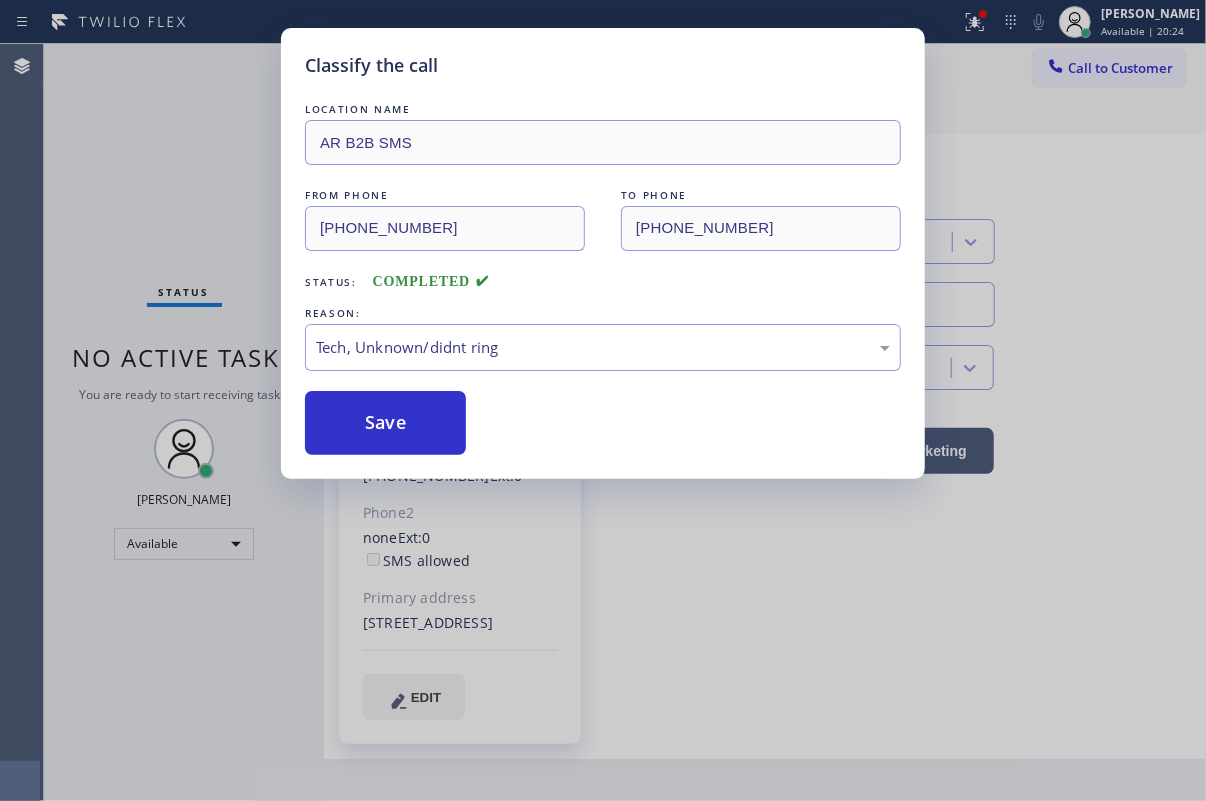click on "Save" at bounding box center [385, 423] 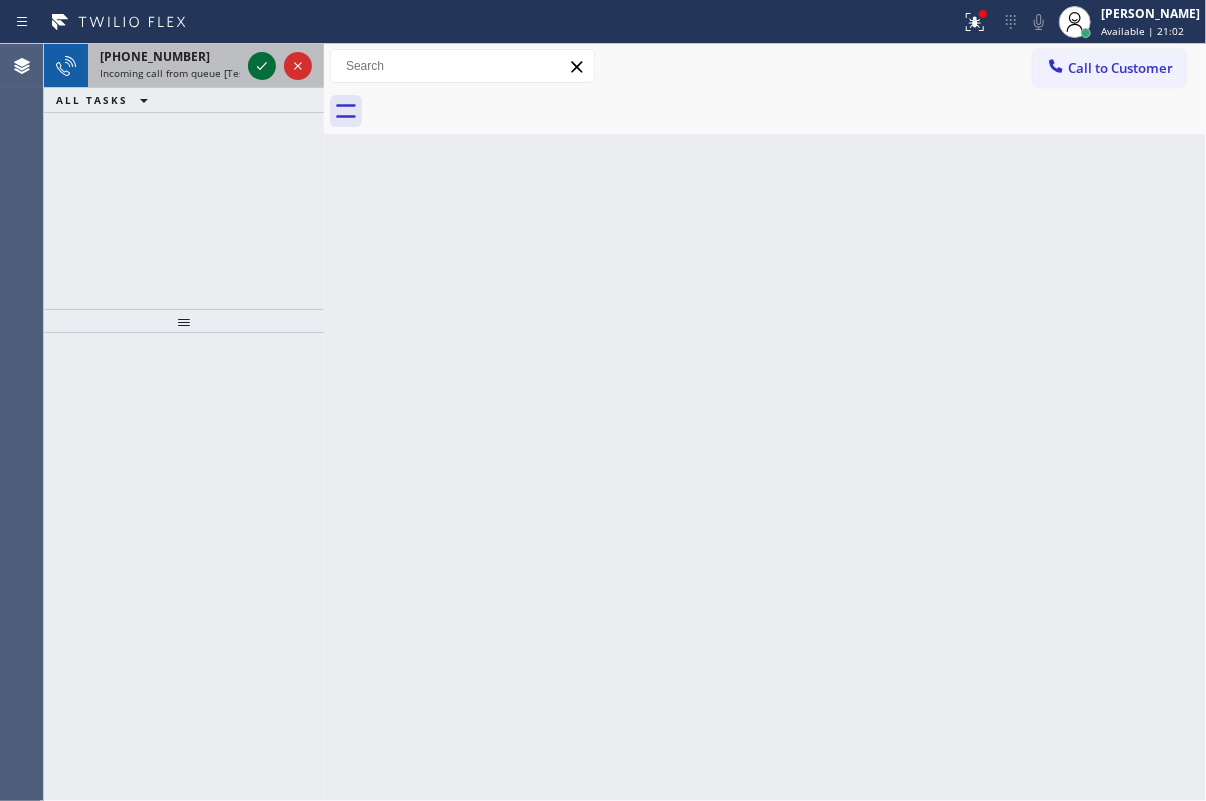 click 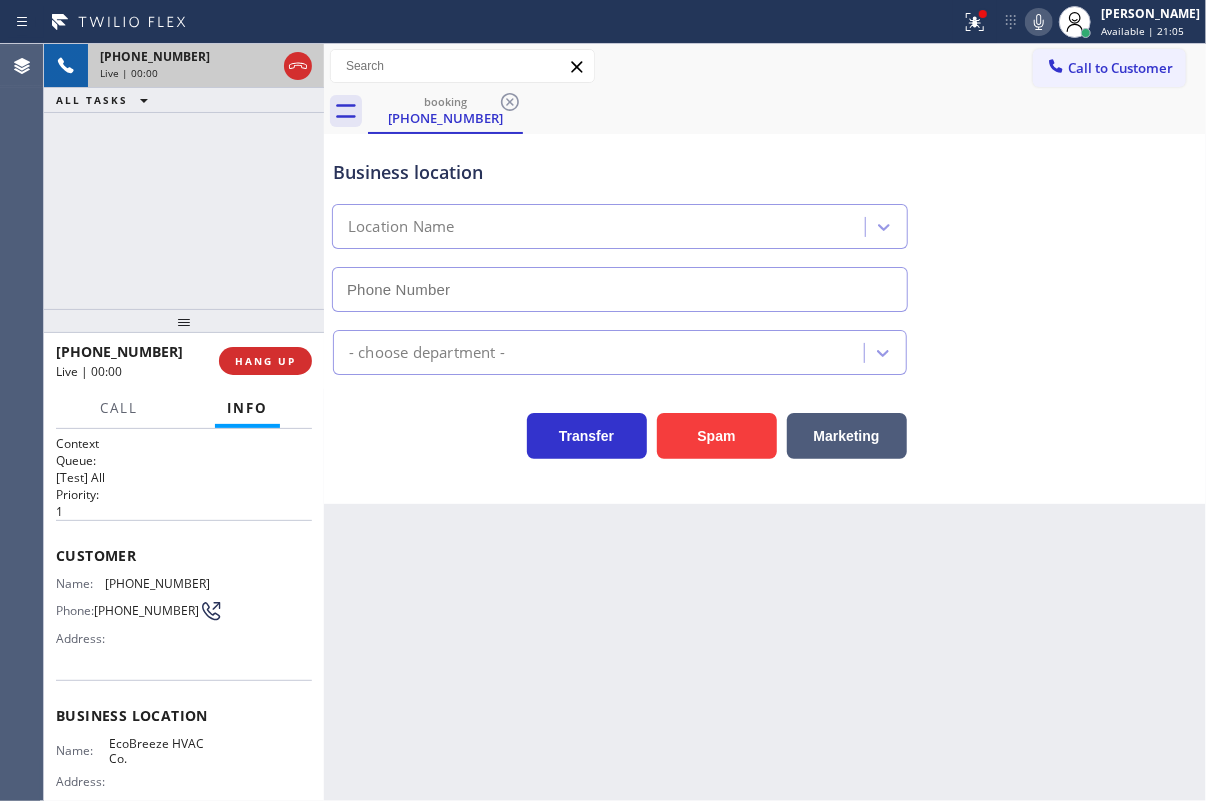 type on "[PHONE_NUMBER]" 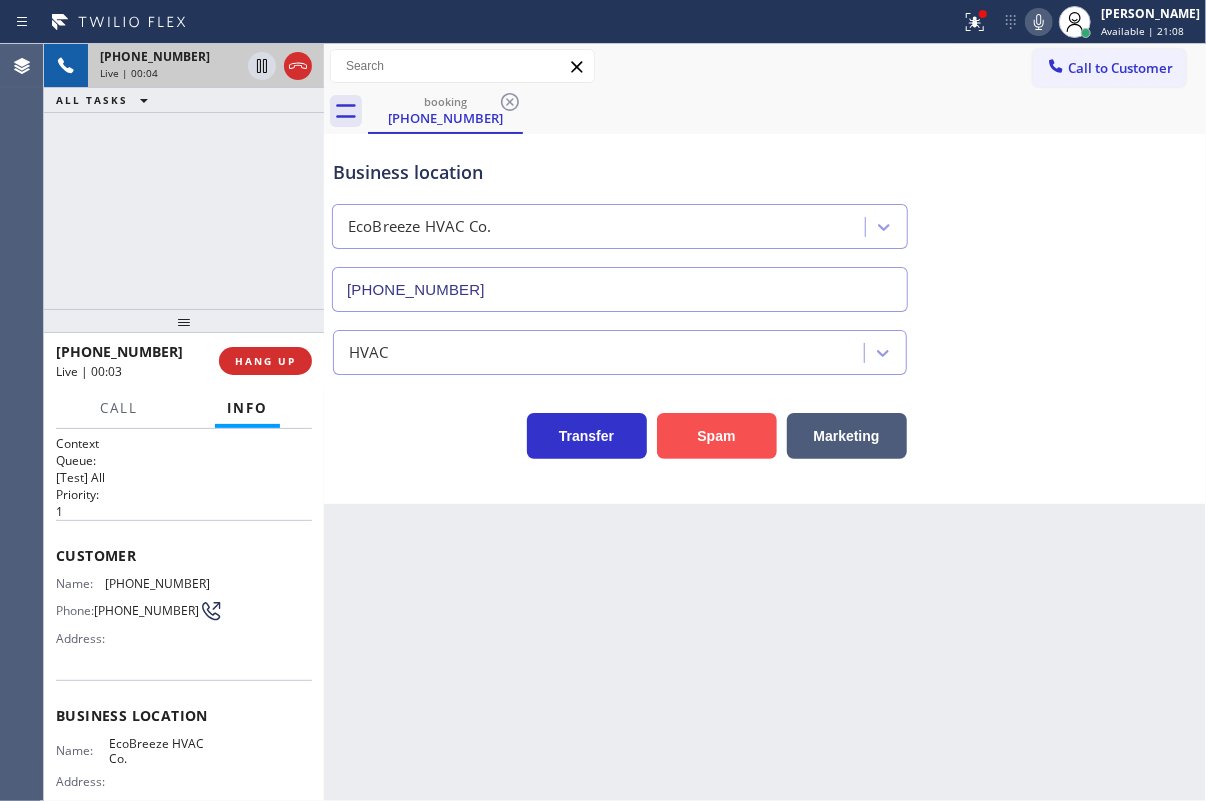 click on "Spam" at bounding box center [717, 436] 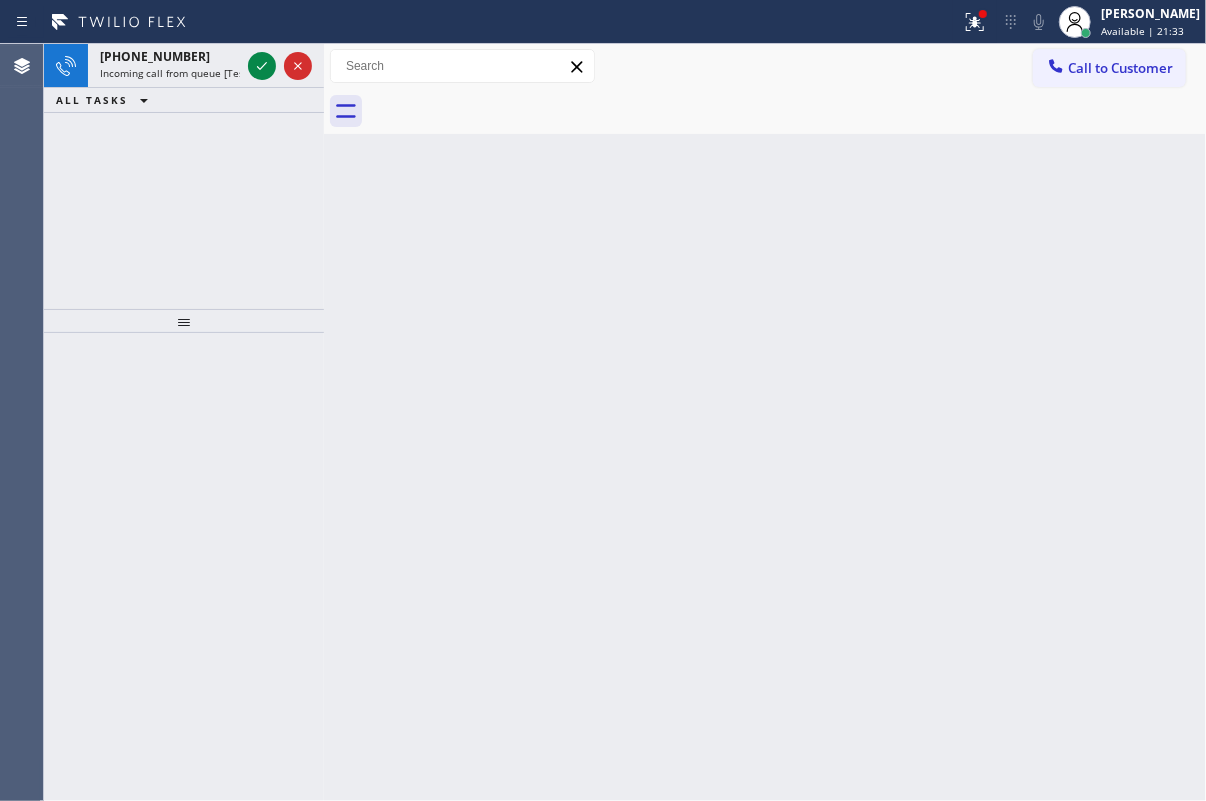 click on "Back to Dashboard Change Sender ID Customers Technicians Select a contact Outbound call Technician Search Technician Your caller id phone number Your caller id phone number Call Technician info Name   Phone none Address none Change Sender ID HVAC [PHONE_NUMBER] 5 Star Appliance [PHONE_NUMBER] Appliance Repair [PHONE_NUMBER] Plumbing [PHONE_NUMBER] Air Duct Cleaning [PHONE_NUMBER]  Electricians [PHONE_NUMBER] Cancel Change Check personal SMS Reset Change No tabs Call to Customer Outbound call Location Search location Your caller id phone number Customer number Call Outbound call Technician Search Technician Your caller id phone number Your caller id phone number Call" at bounding box center (765, 422) 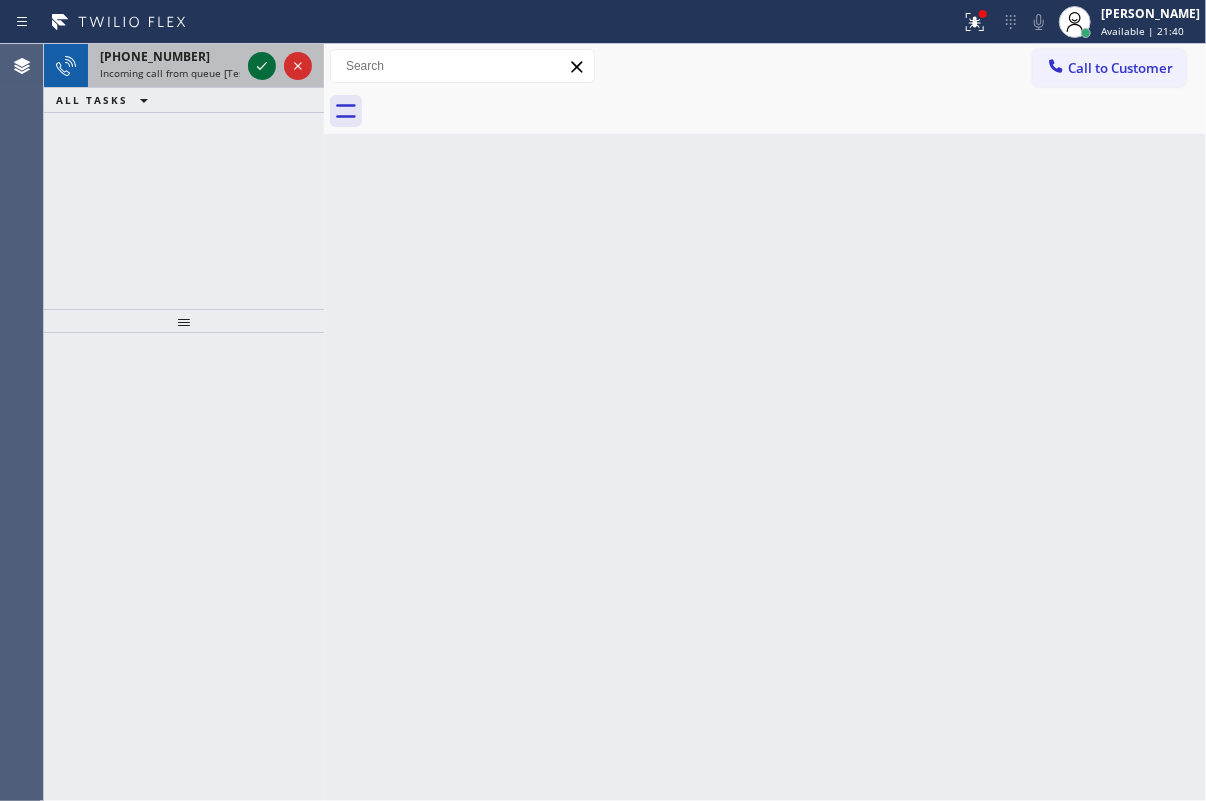 click 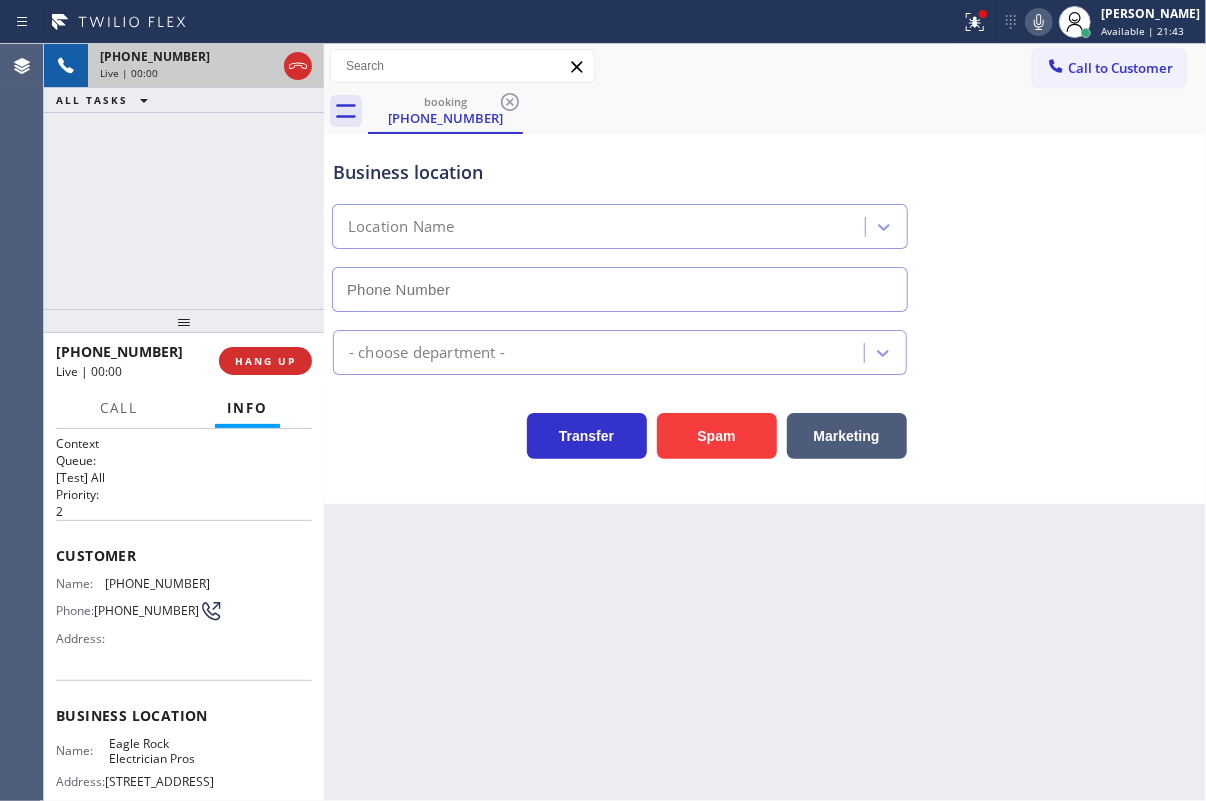 type on "[PHONE_NUMBER]" 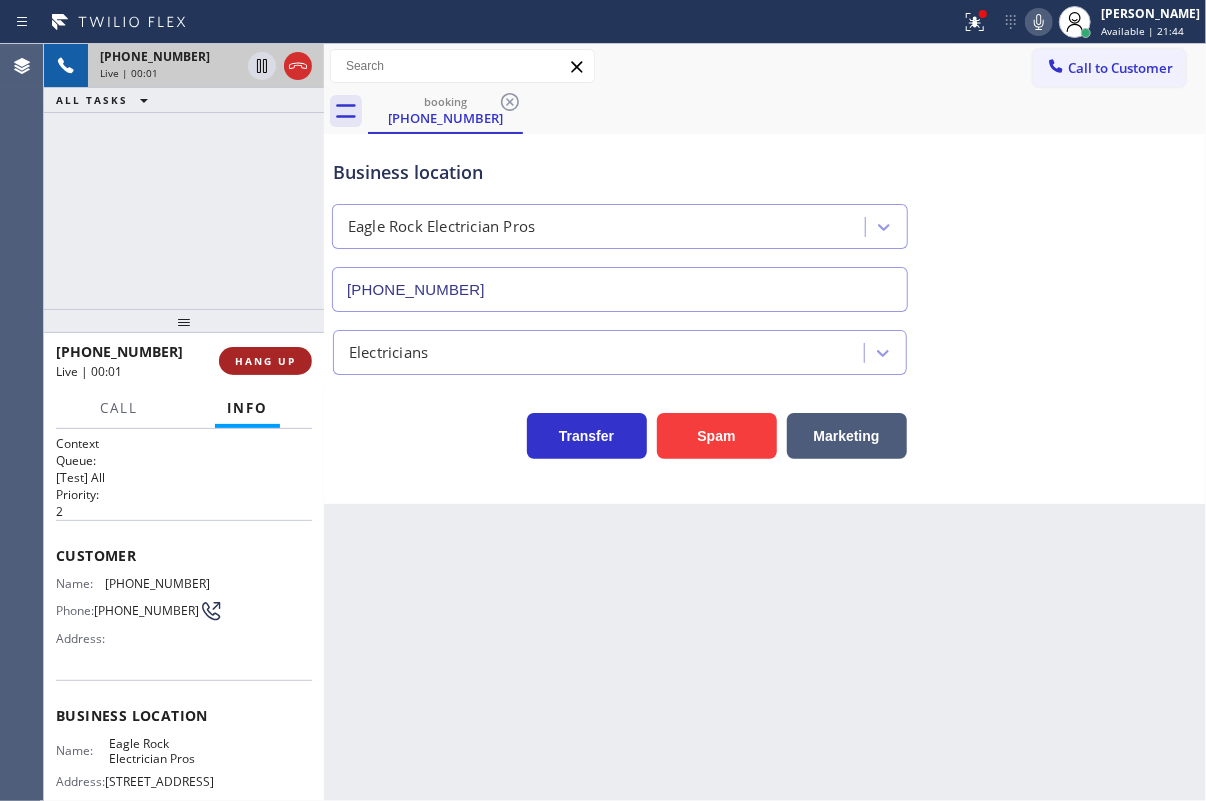 click on "HANG UP" at bounding box center [265, 361] 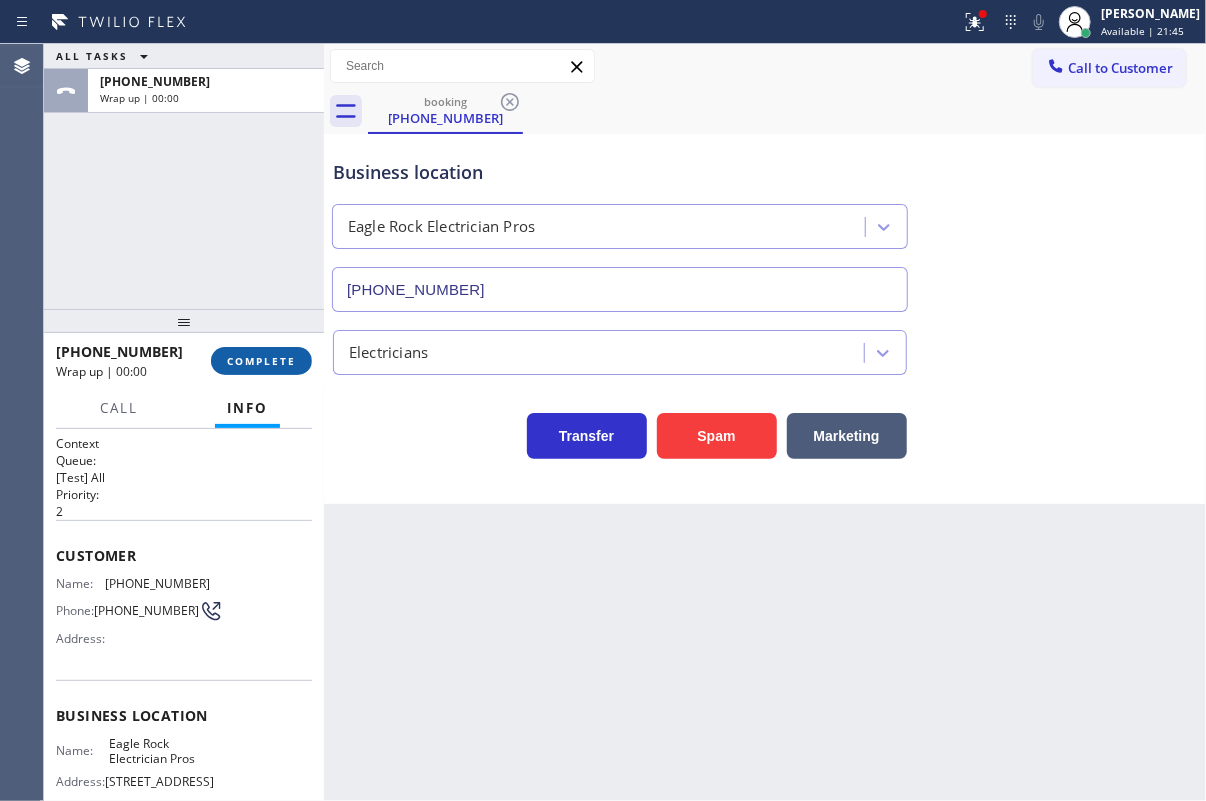 click on "COMPLETE" at bounding box center [261, 361] 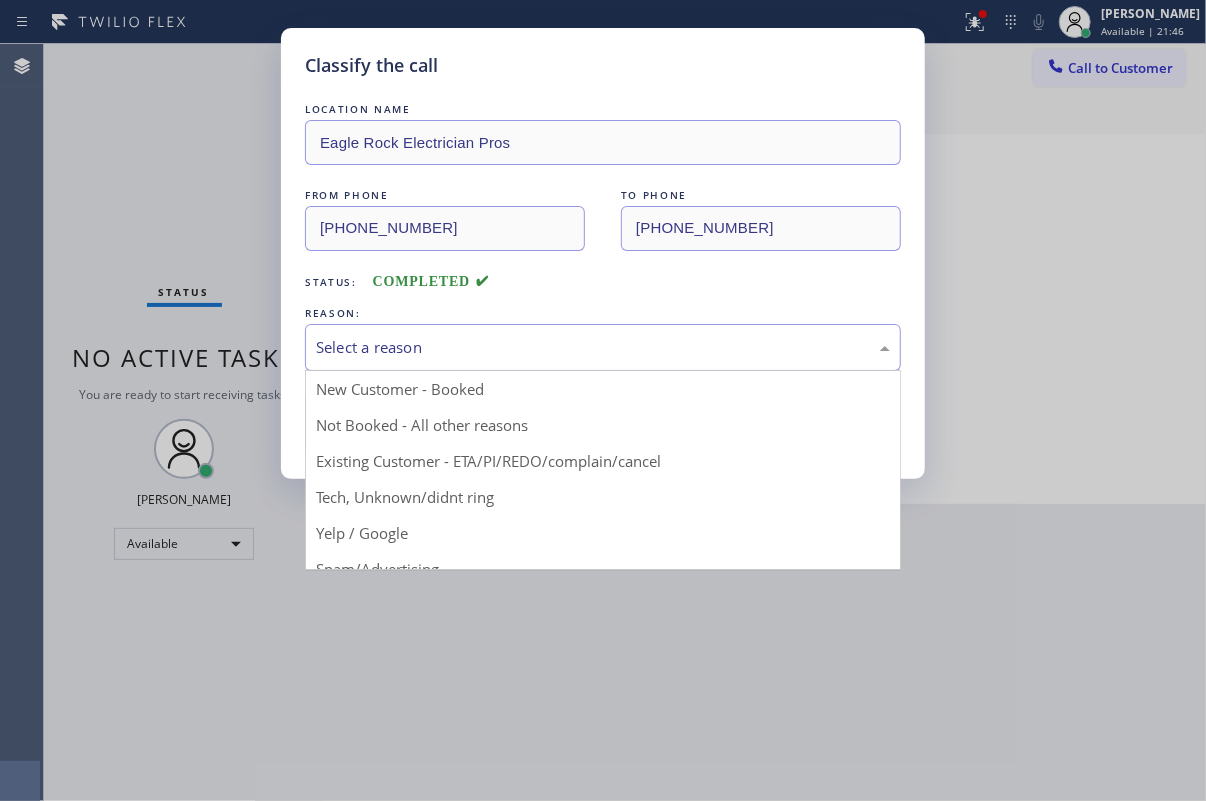 click on "Select a reason" at bounding box center (603, 347) 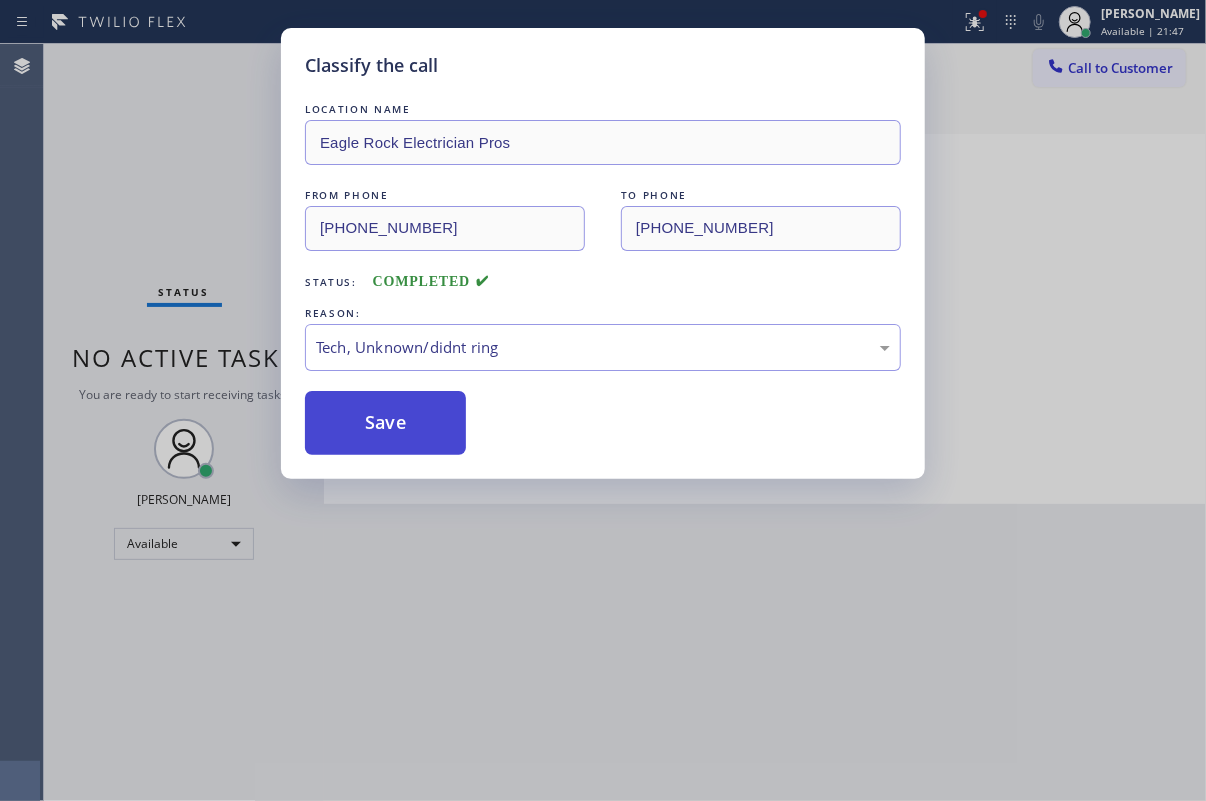 click on "Save" at bounding box center [385, 423] 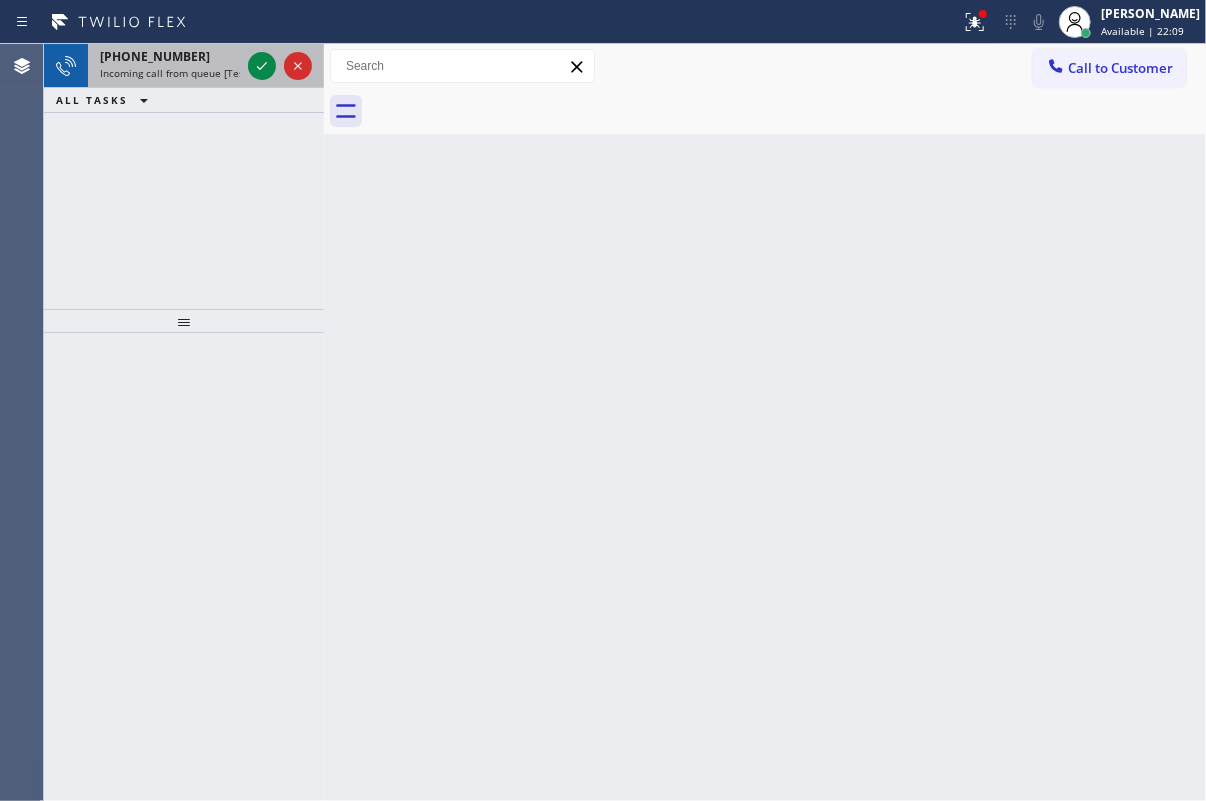click on "Incoming call from queue [Test] All" at bounding box center [183, 73] 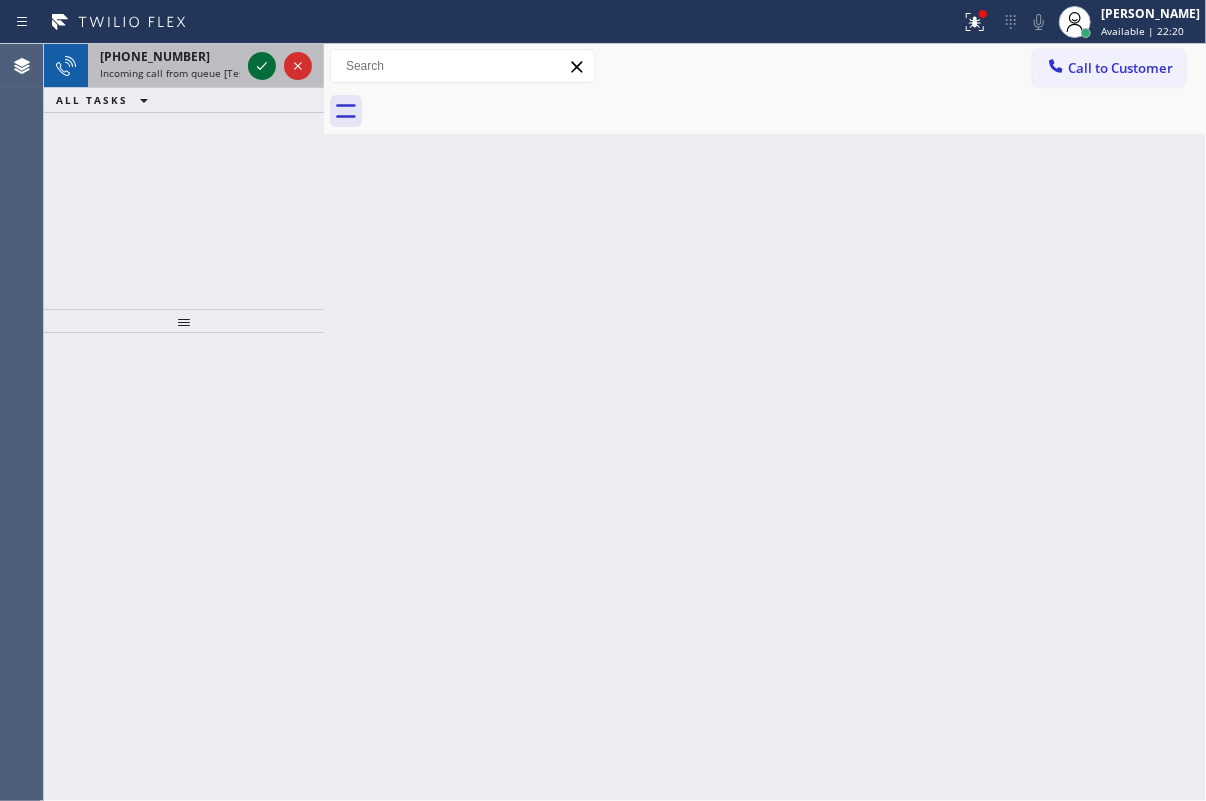 click 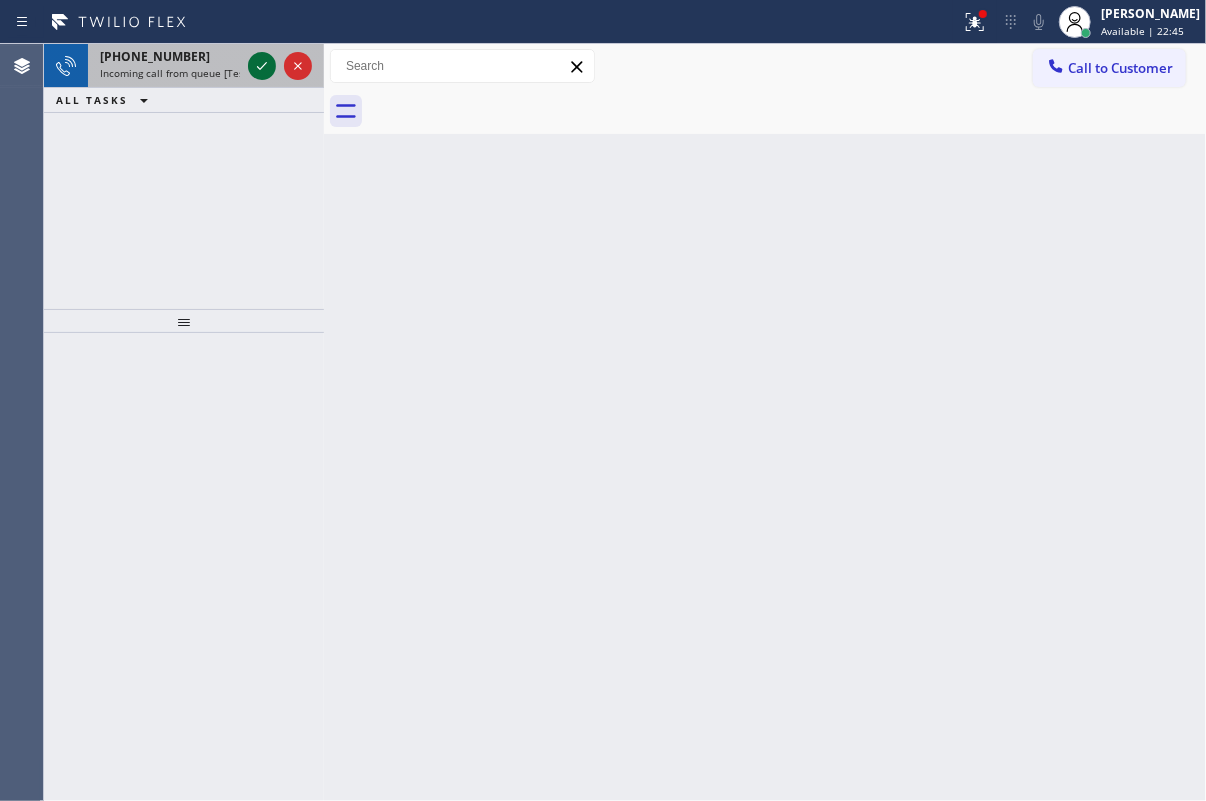 click 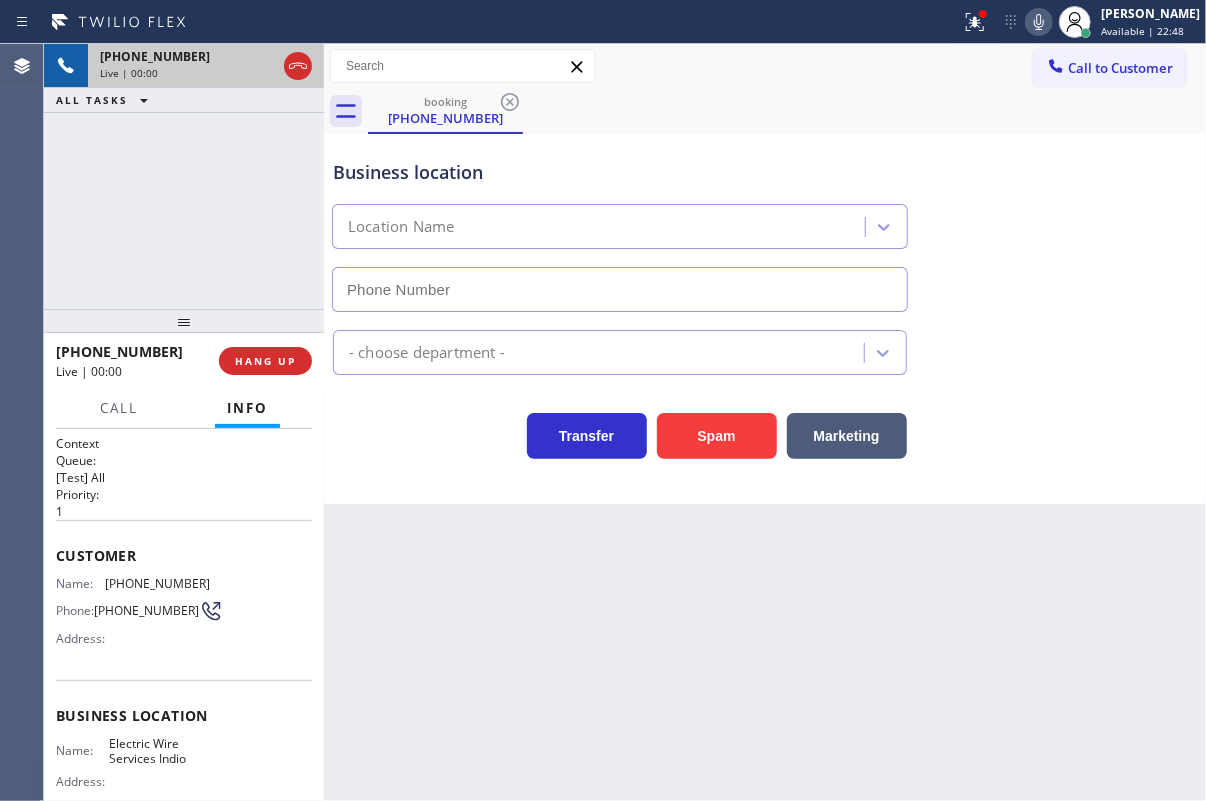 type on "[PHONE_NUMBER]" 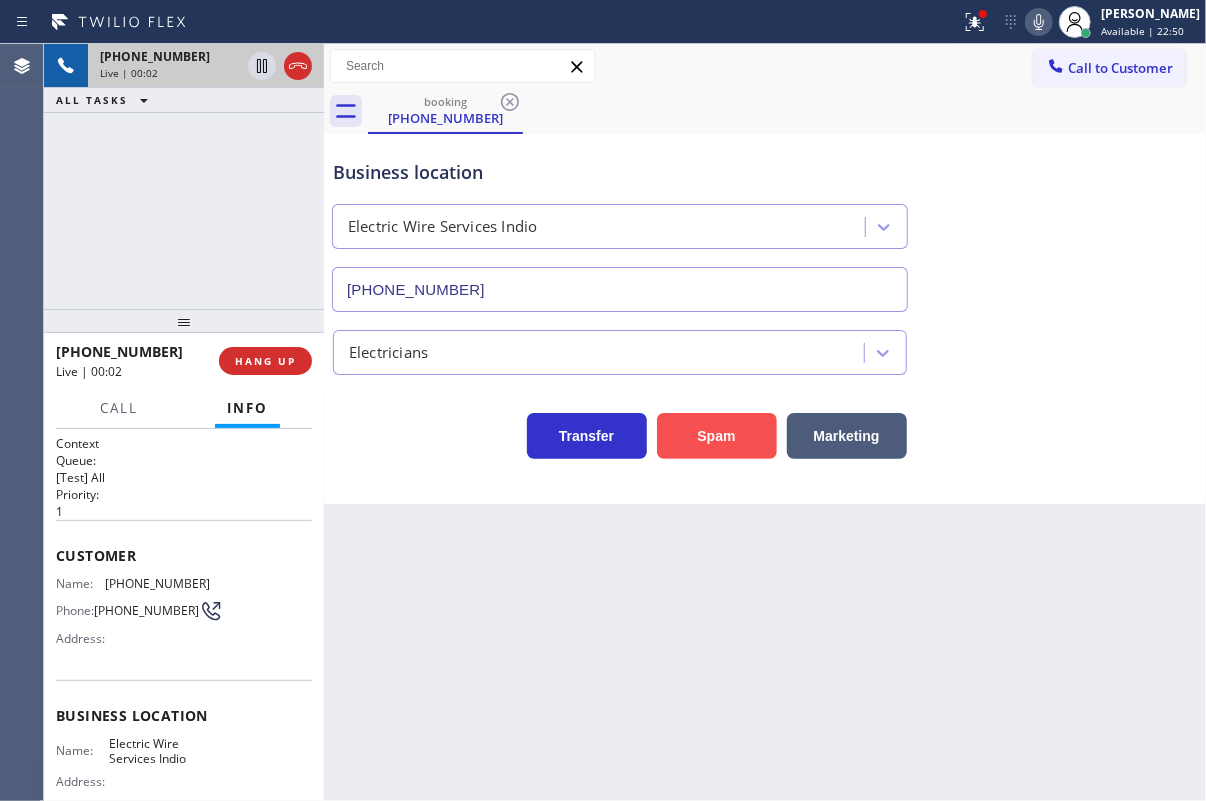 click on "Spam" at bounding box center [717, 436] 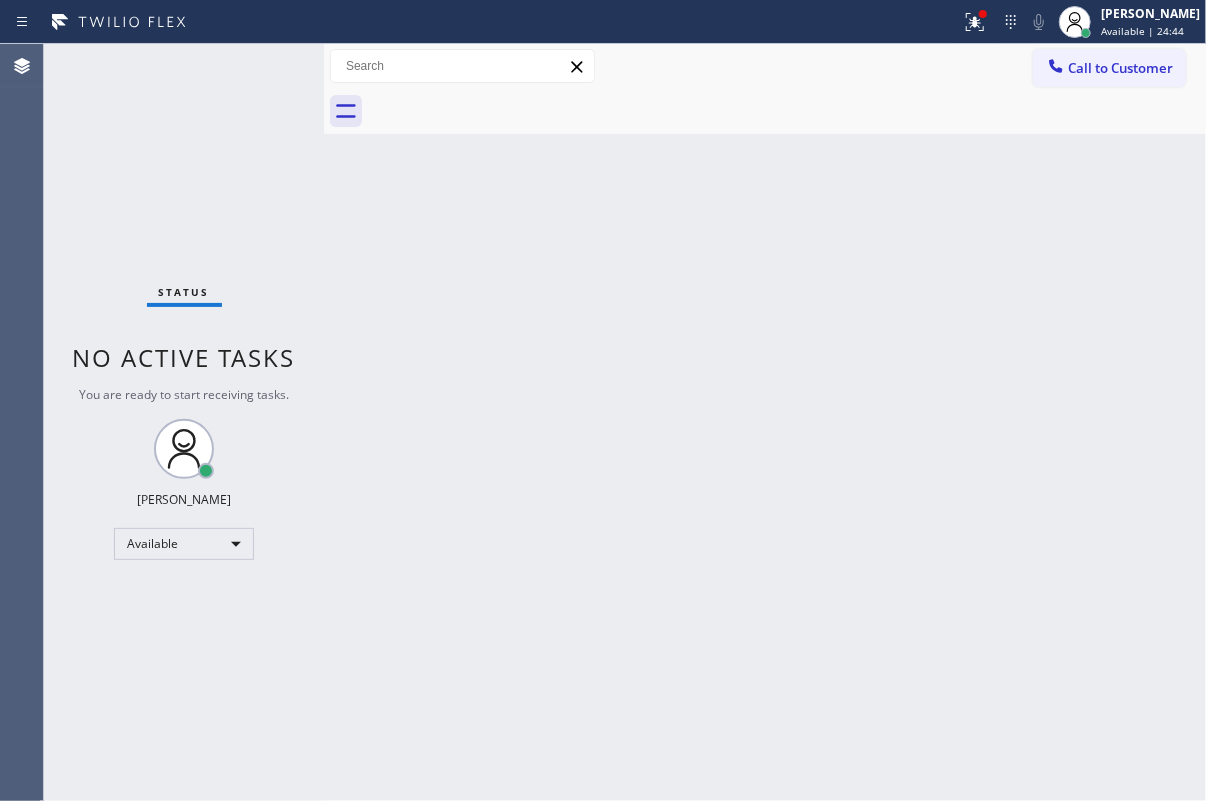 drag, startPoint x: 1096, startPoint y: 415, endPoint x: 815, endPoint y: 249, distance: 326.36942 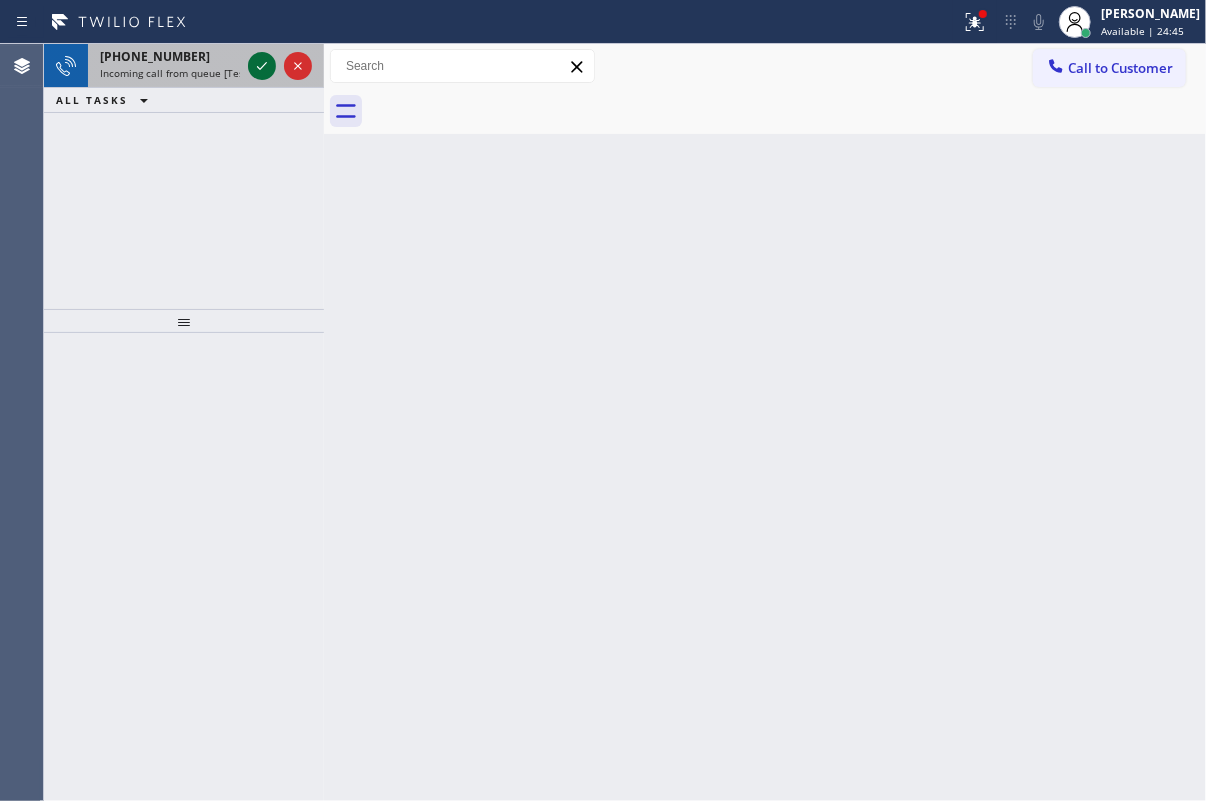 click 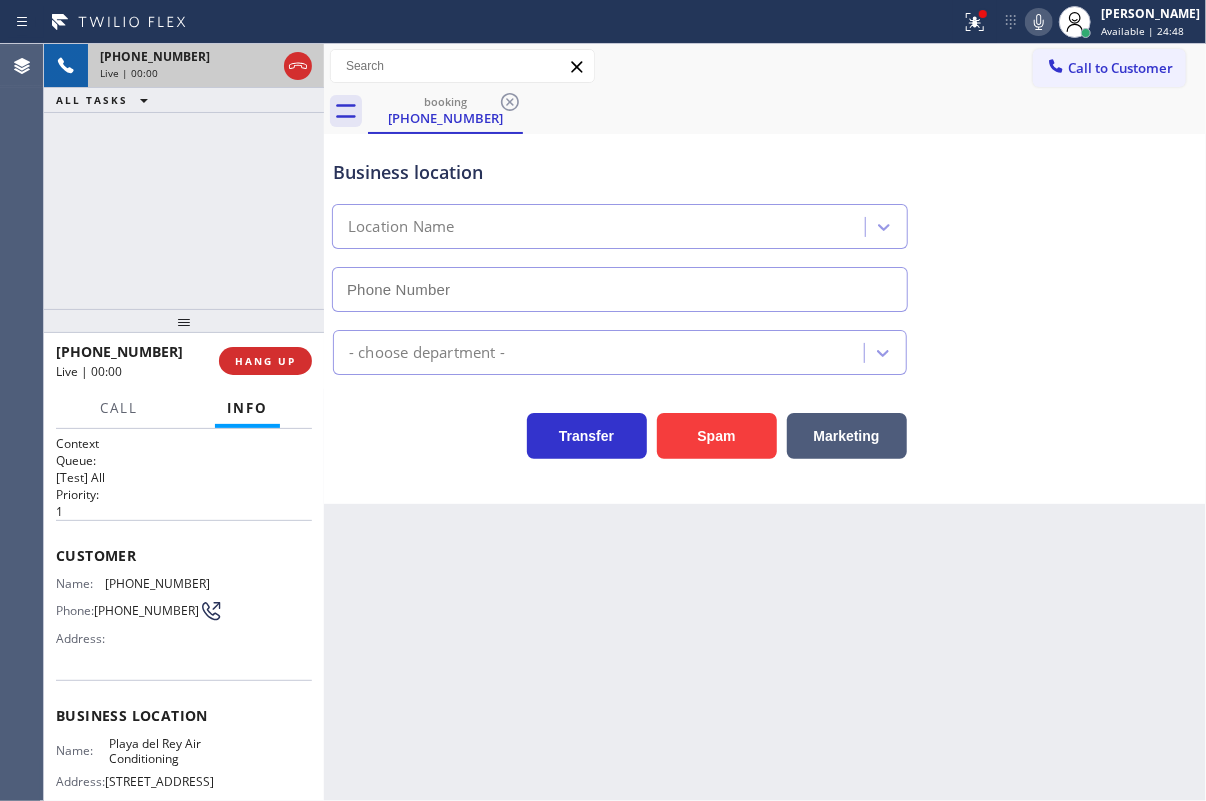 type on "[PHONE_NUMBER]" 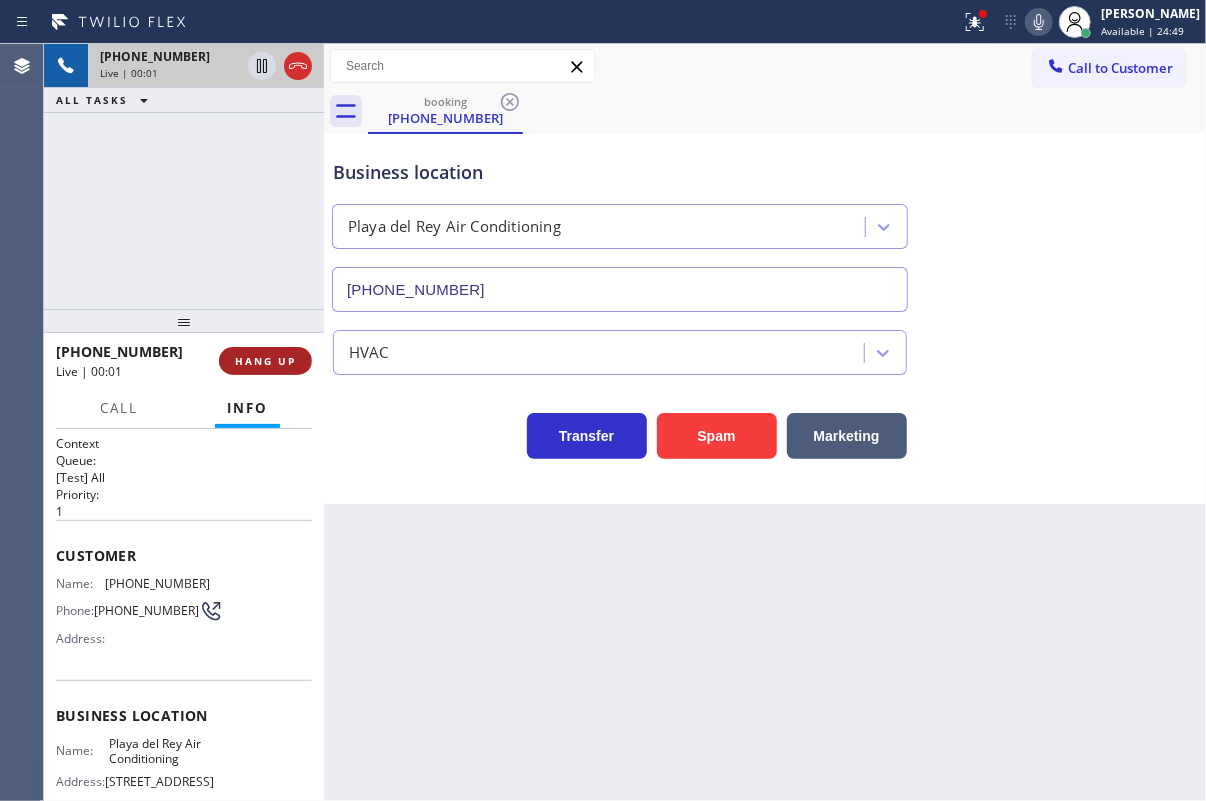 click on "HANG UP" at bounding box center [265, 361] 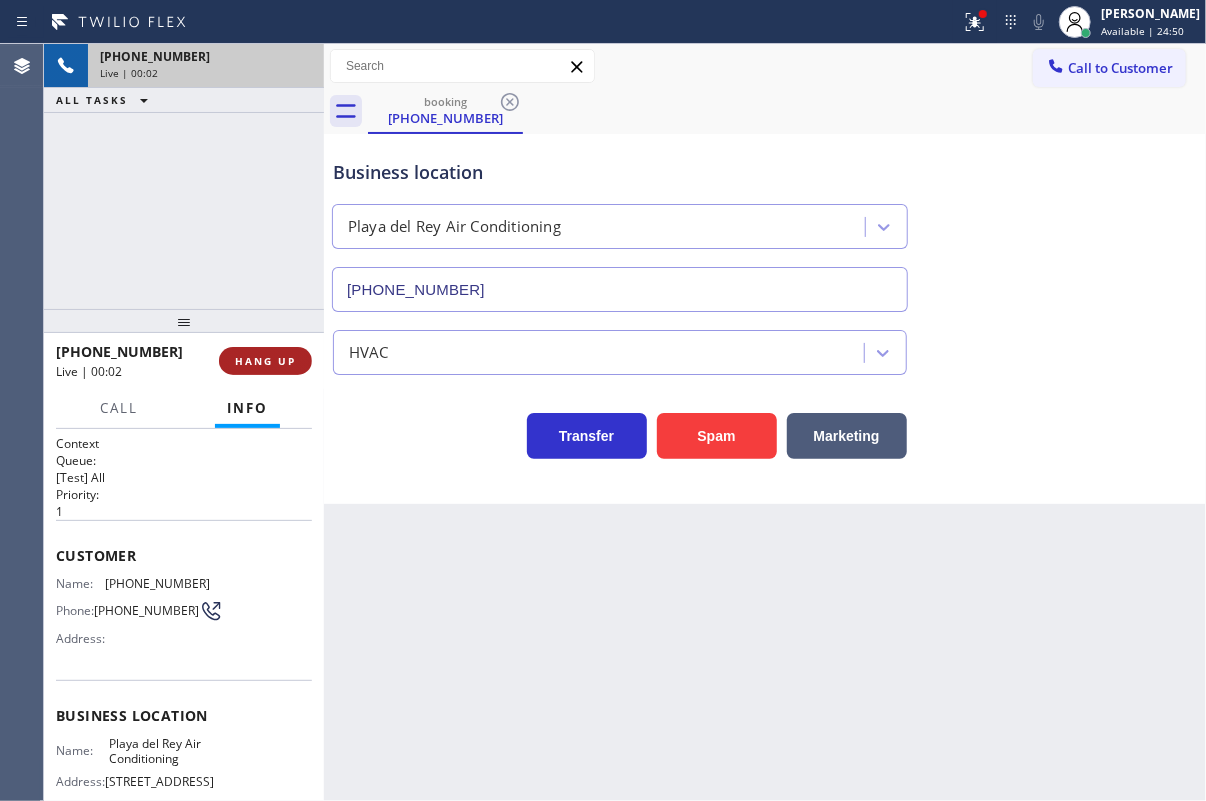 click on "HANG UP" at bounding box center [265, 361] 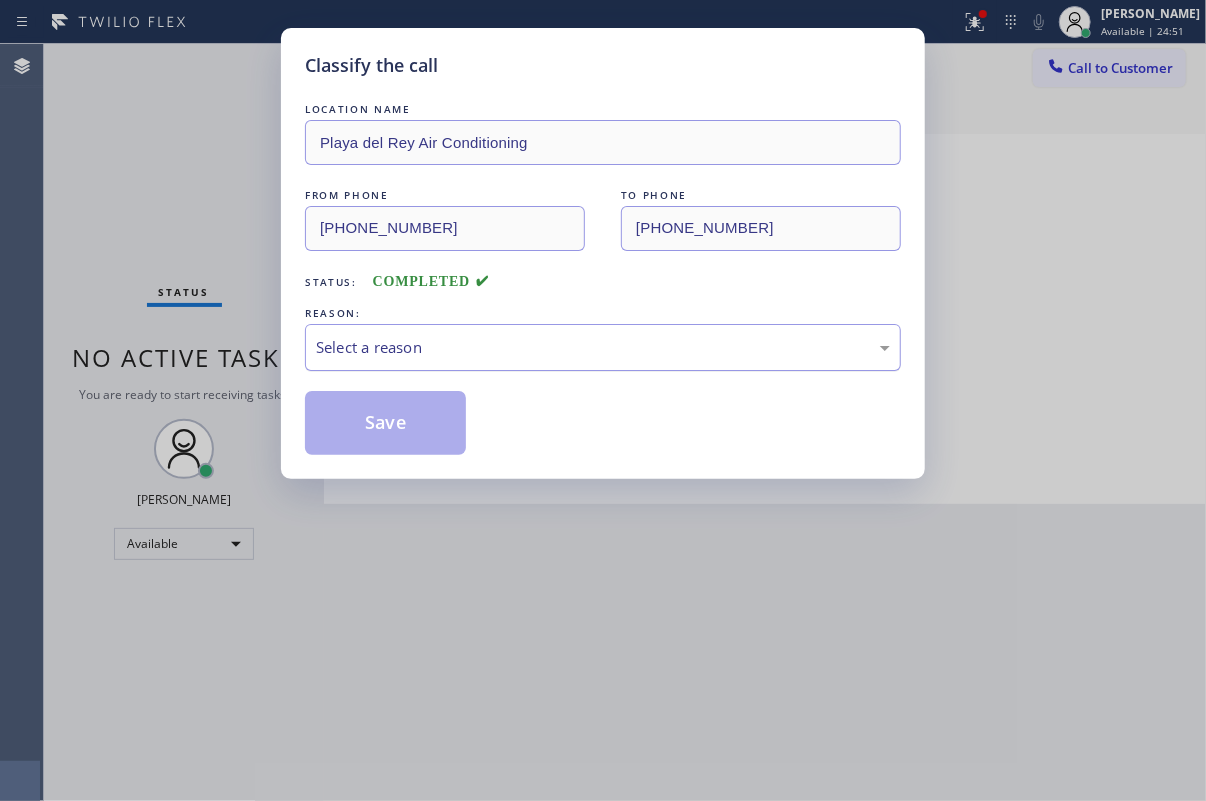 click on "Select a reason" at bounding box center (603, 347) 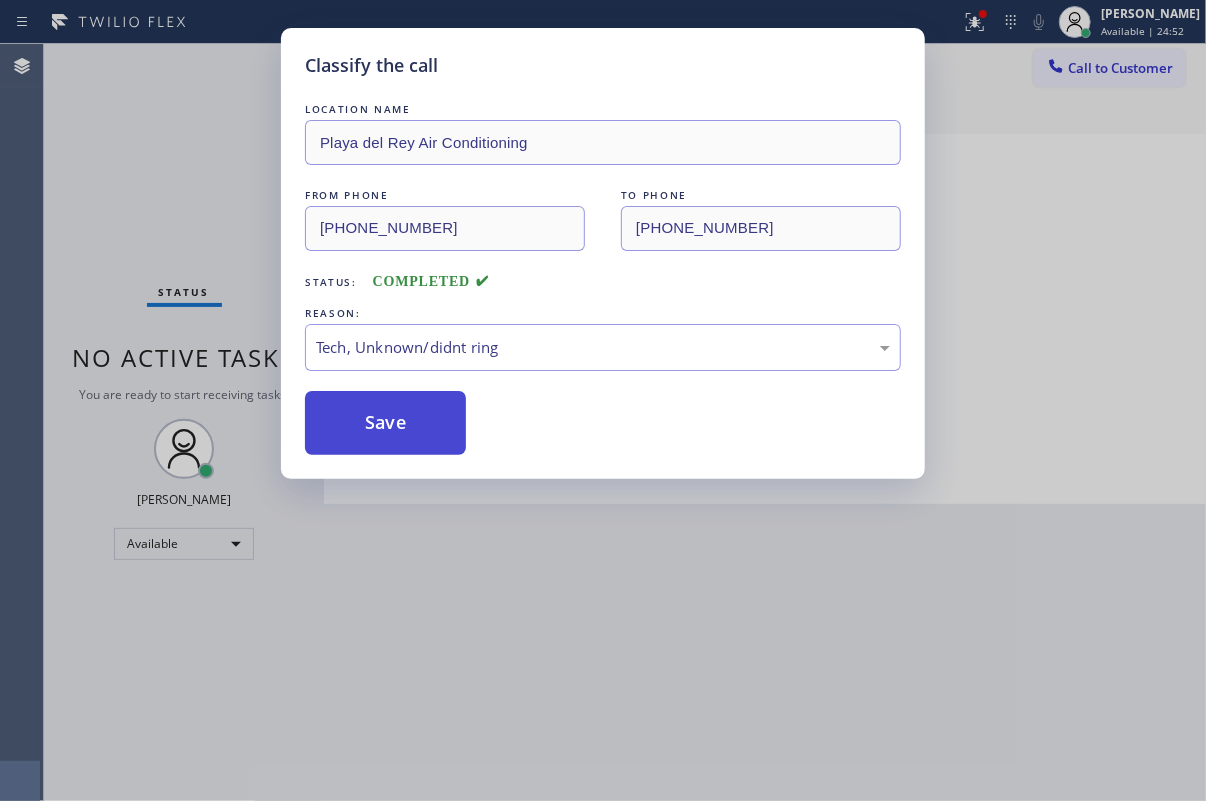 click on "Save" at bounding box center [385, 423] 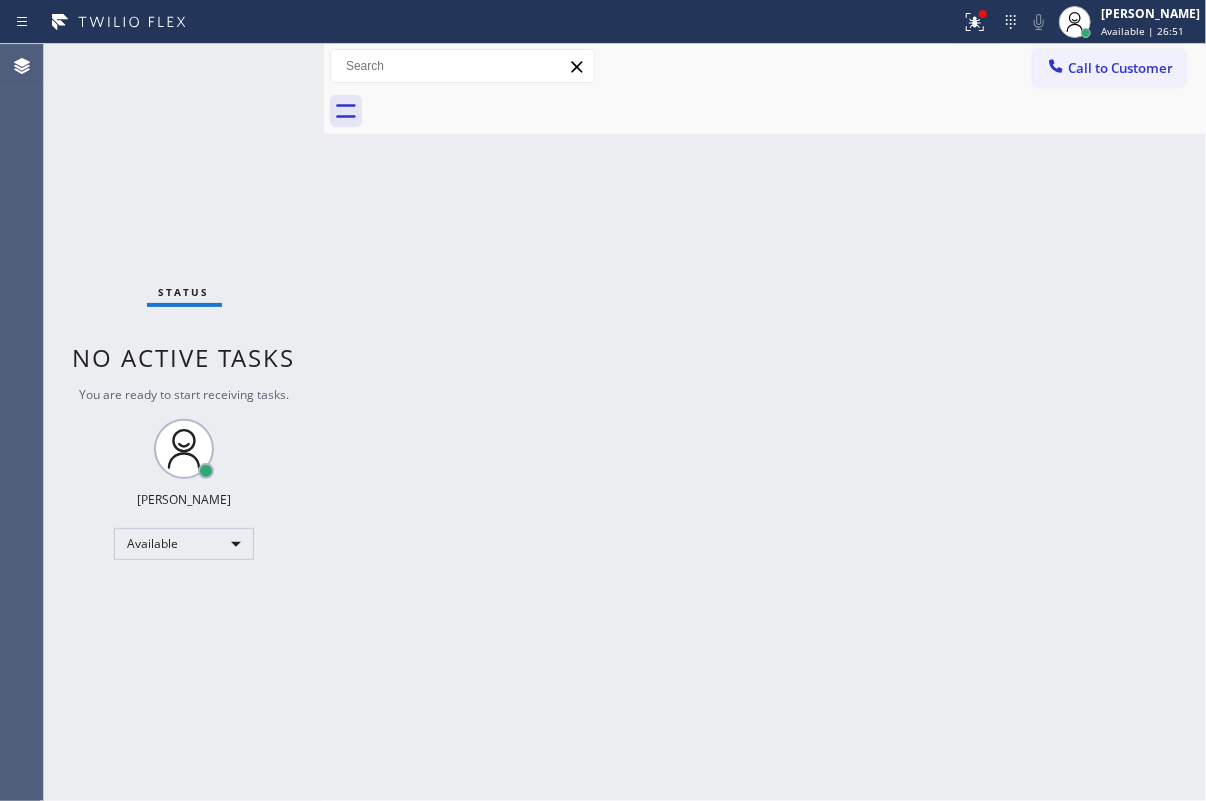 click on "Back to Dashboard Change Sender ID Customers Technicians Select a contact Outbound call Technician Search Technician Your caller id phone number Your caller id phone number Call Technician info Name   Phone none Address none Change Sender ID HVAC [PHONE_NUMBER] 5 Star Appliance [PHONE_NUMBER] Appliance Repair [PHONE_NUMBER] Plumbing [PHONE_NUMBER] Air Duct Cleaning [PHONE_NUMBER]  Electricians [PHONE_NUMBER] Cancel Change Check personal SMS Reset Change No tabs Call to Customer Outbound call Location Search location Your caller id phone number Customer number Call Outbound call Technician Search Technician Your caller id phone number Your caller id phone number Call" at bounding box center [765, 422] 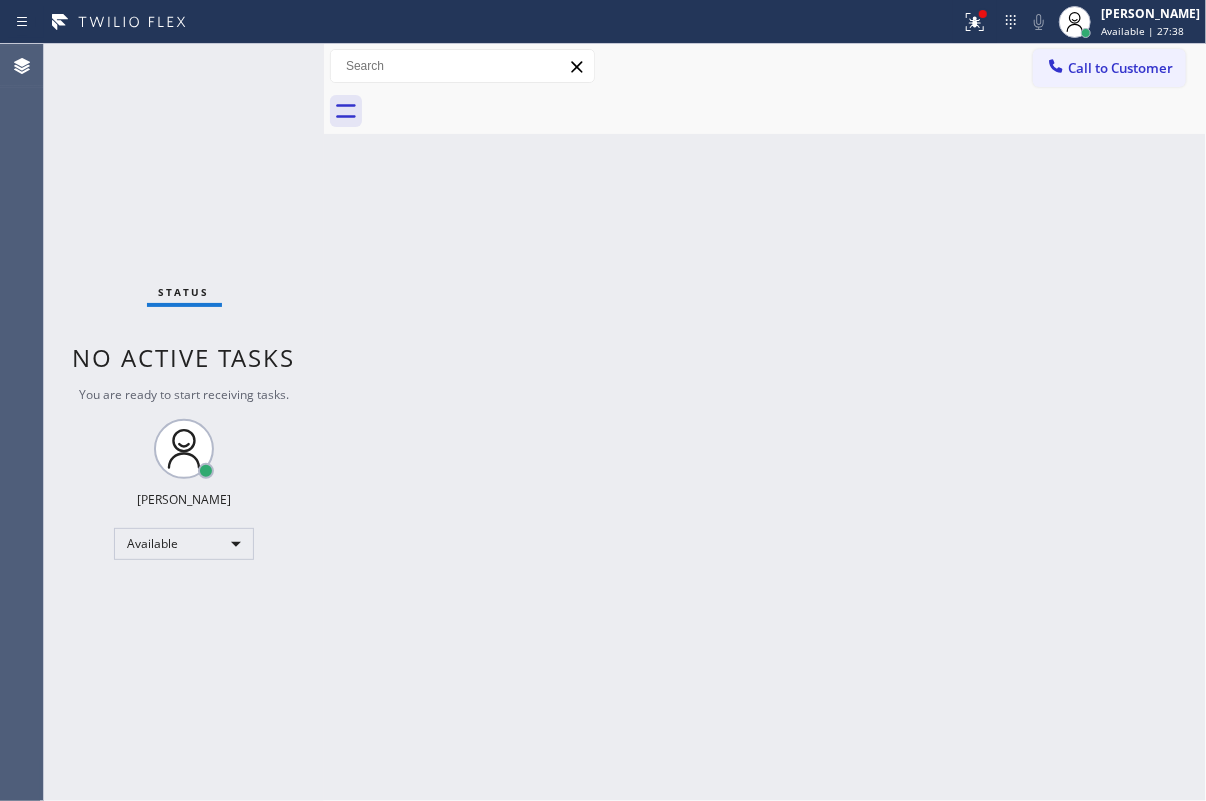 drag, startPoint x: 1156, startPoint y: 154, endPoint x: 1147, endPoint y: 160, distance: 10.816654 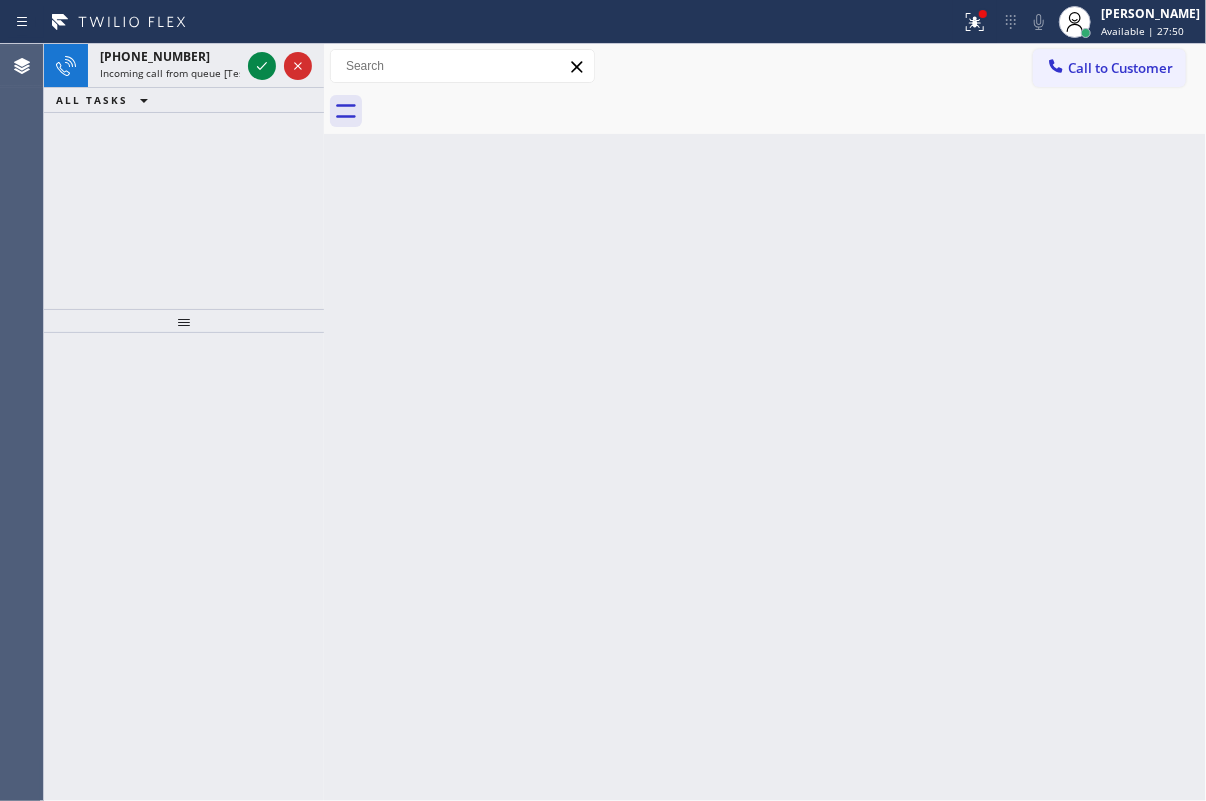 drag, startPoint x: 1100, startPoint y: 278, endPoint x: 885, endPoint y: 211, distance: 225.1977 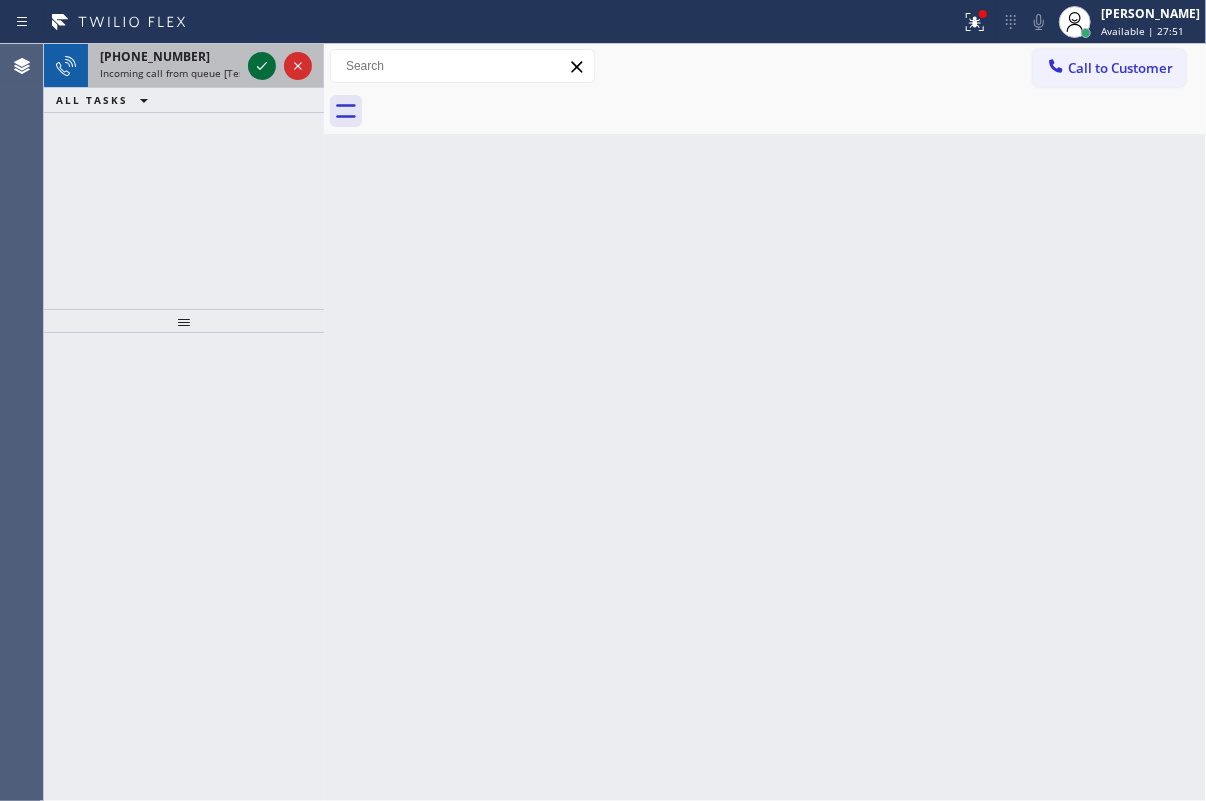 click 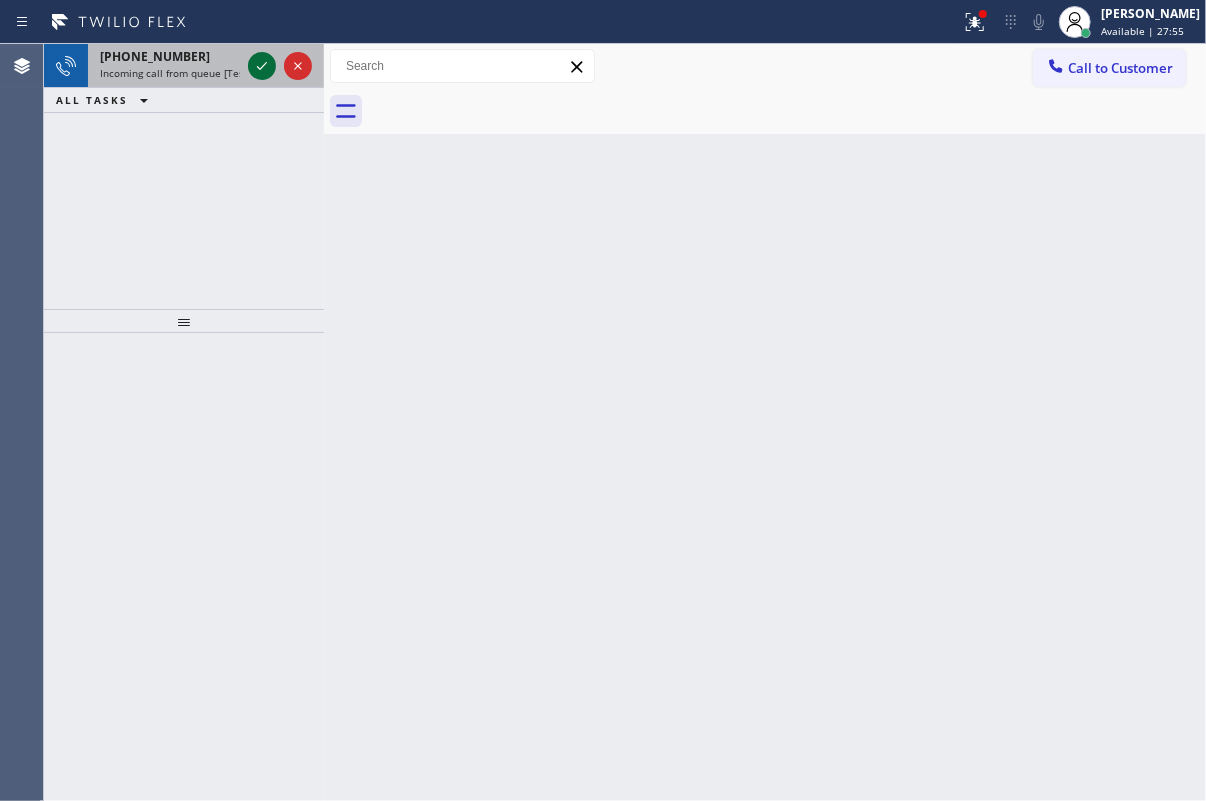 click at bounding box center (262, 66) 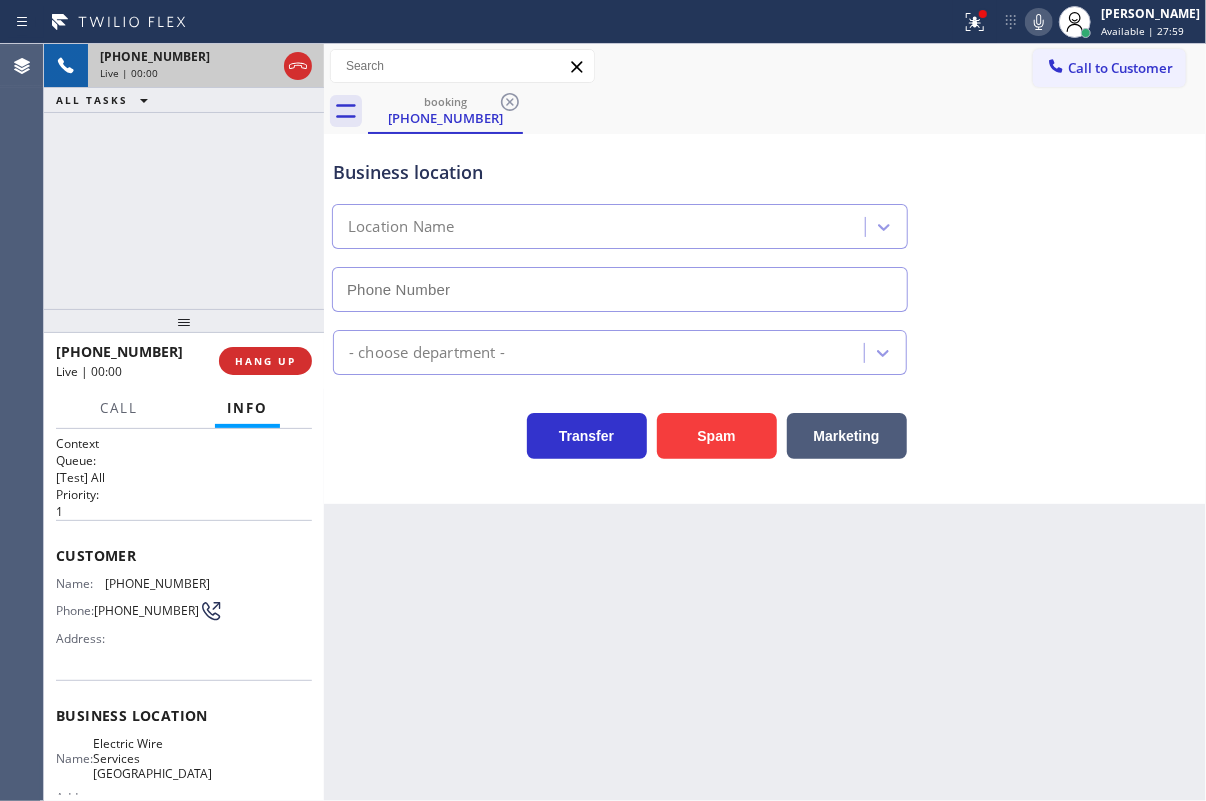 type on "[PHONE_NUMBER]" 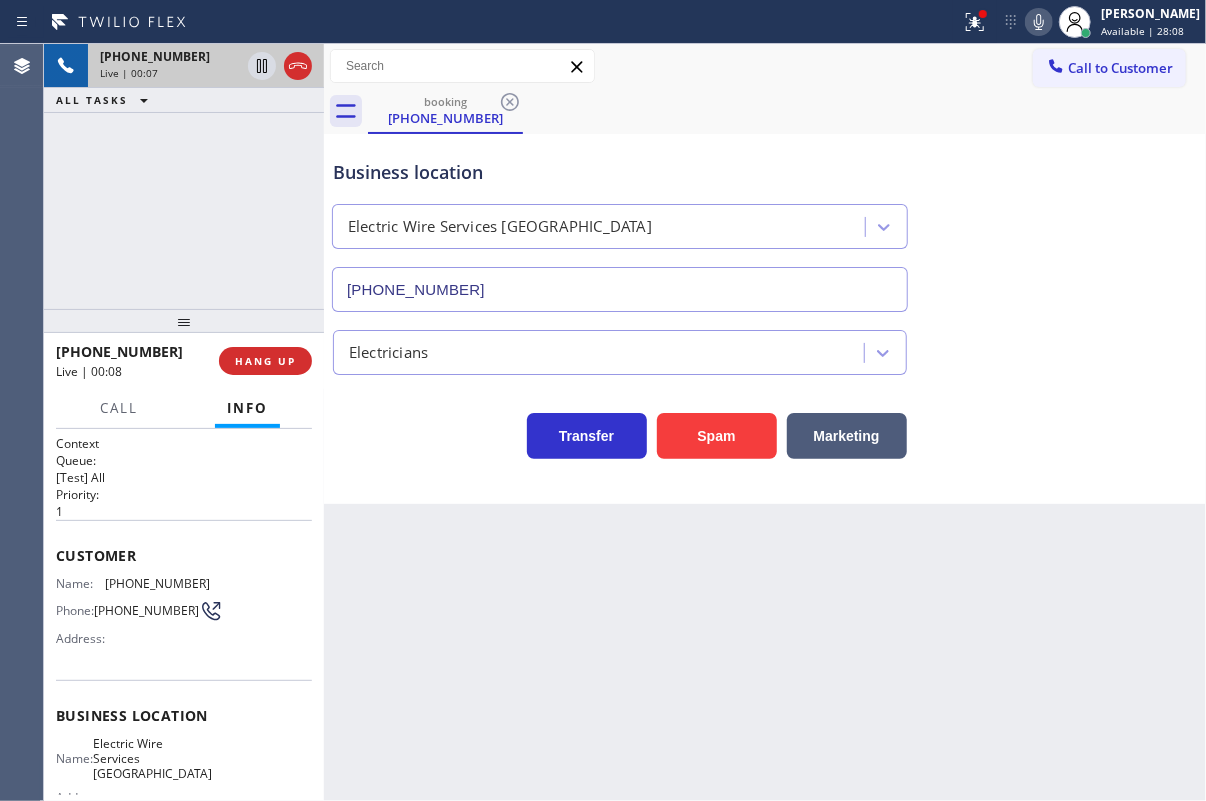 drag, startPoint x: 1107, startPoint y: 284, endPoint x: 778, endPoint y: 449, distance: 368.05707 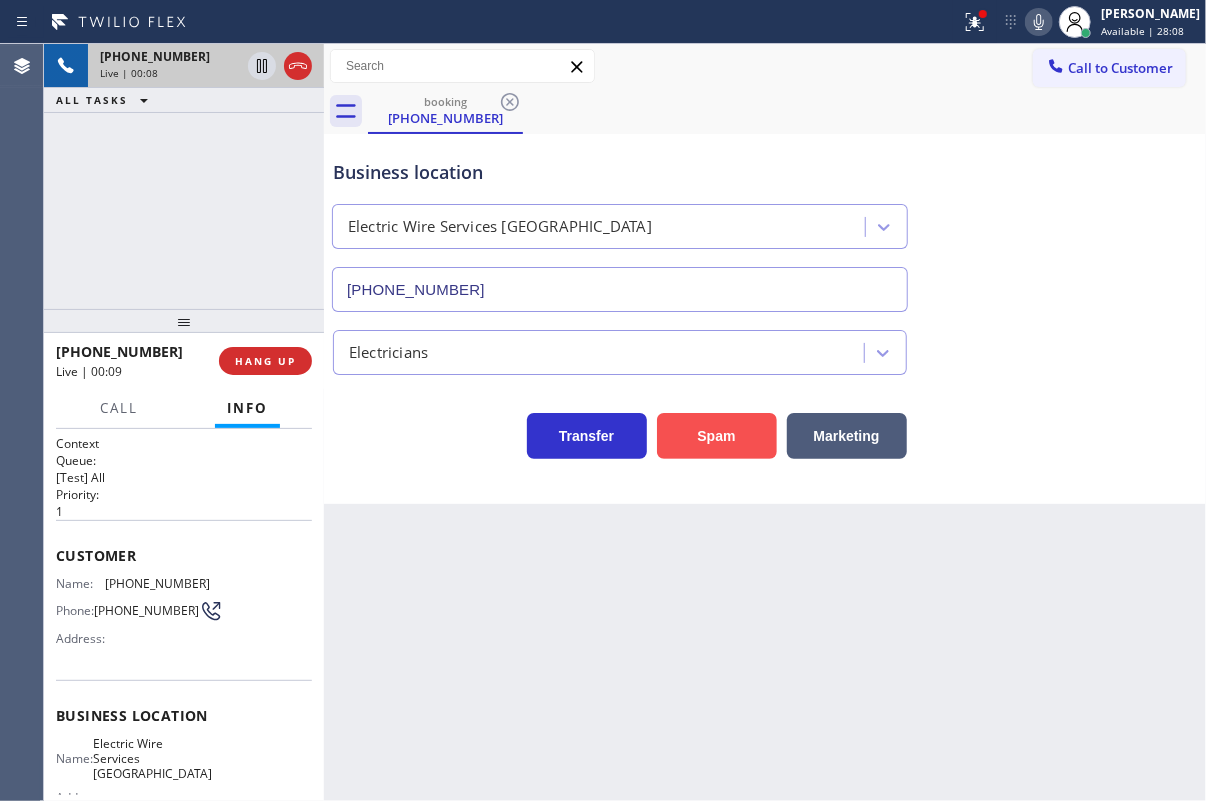 click on "Spam" at bounding box center [717, 436] 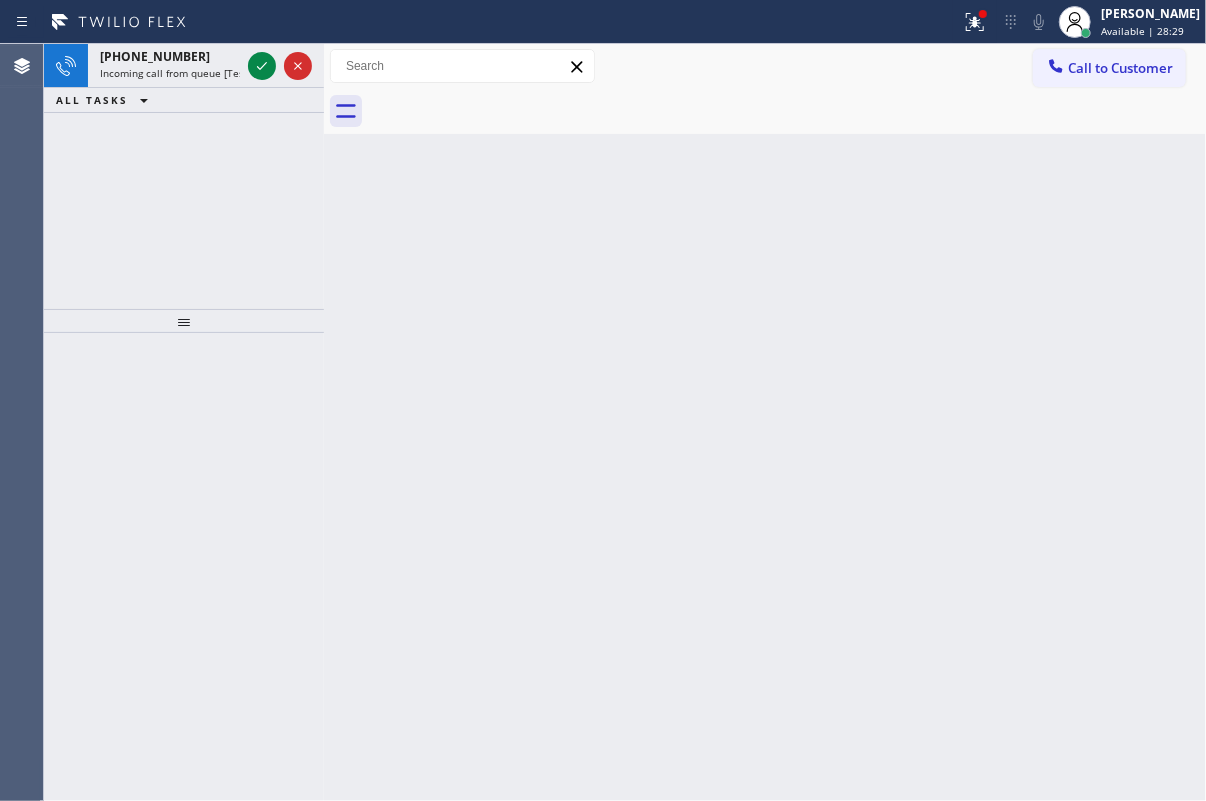 click on "Back to Dashboard Change Sender ID Customers Technicians Select a contact Outbound call Technician Search Technician Your caller id phone number Your caller id phone number Call Technician info Name   Phone none Address none Change Sender ID HVAC [PHONE_NUMBER] 5 Star Appliance [PHONE_NUMBER] Appliance Repair [PHONE_NUMBER] Plumbing [PHONE_NUMBER] Air Duct Cleaning [PHONE_NUMBER]  Electricians [PHONE_NUMBER] Cancel Change Check personal SMS Reset Change No tabs Call to Customer Outbound call Location Search location Your caller id phone number Customer number Call Outbound call Technician Search Technician Your caller id phone number Your caller id phone number Call" at bounding box center [765, 422] 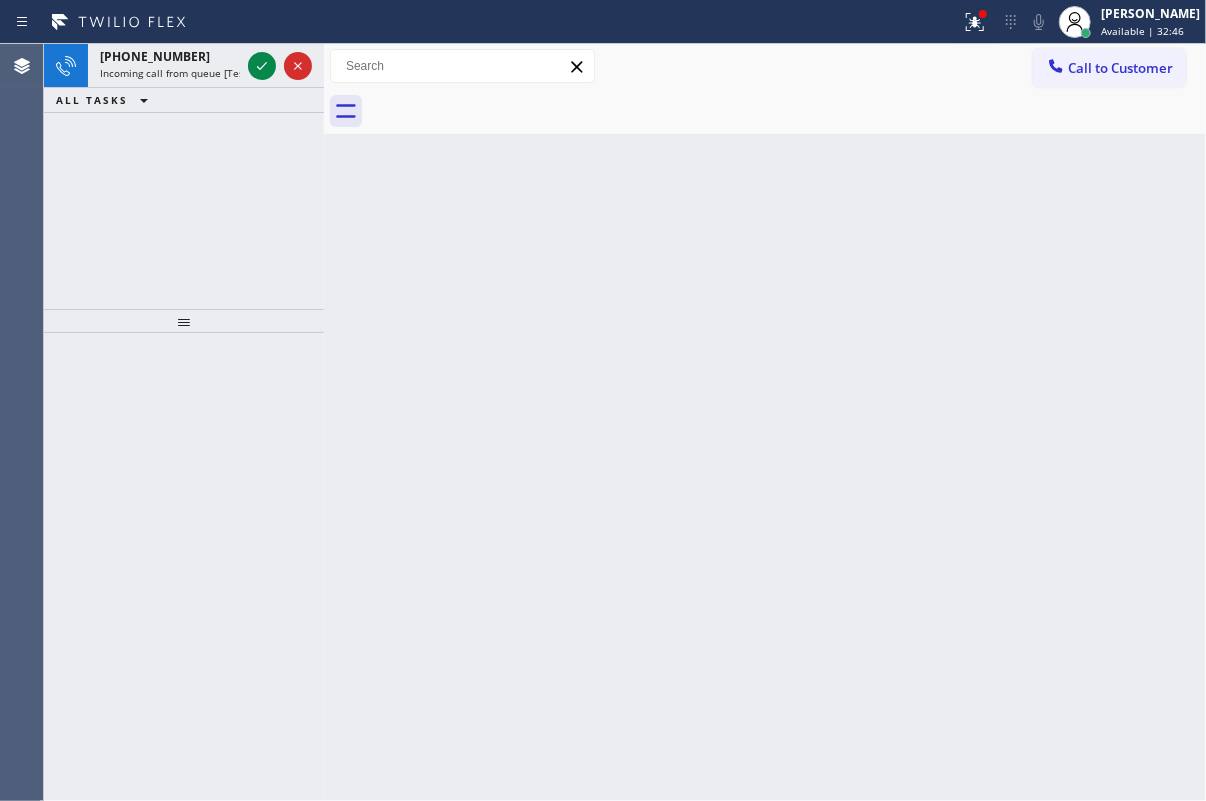 drag, startPoint x: 1096, startPoint y: 352, endPoint x: 718, endPoint y: 191, distance: 410.85886 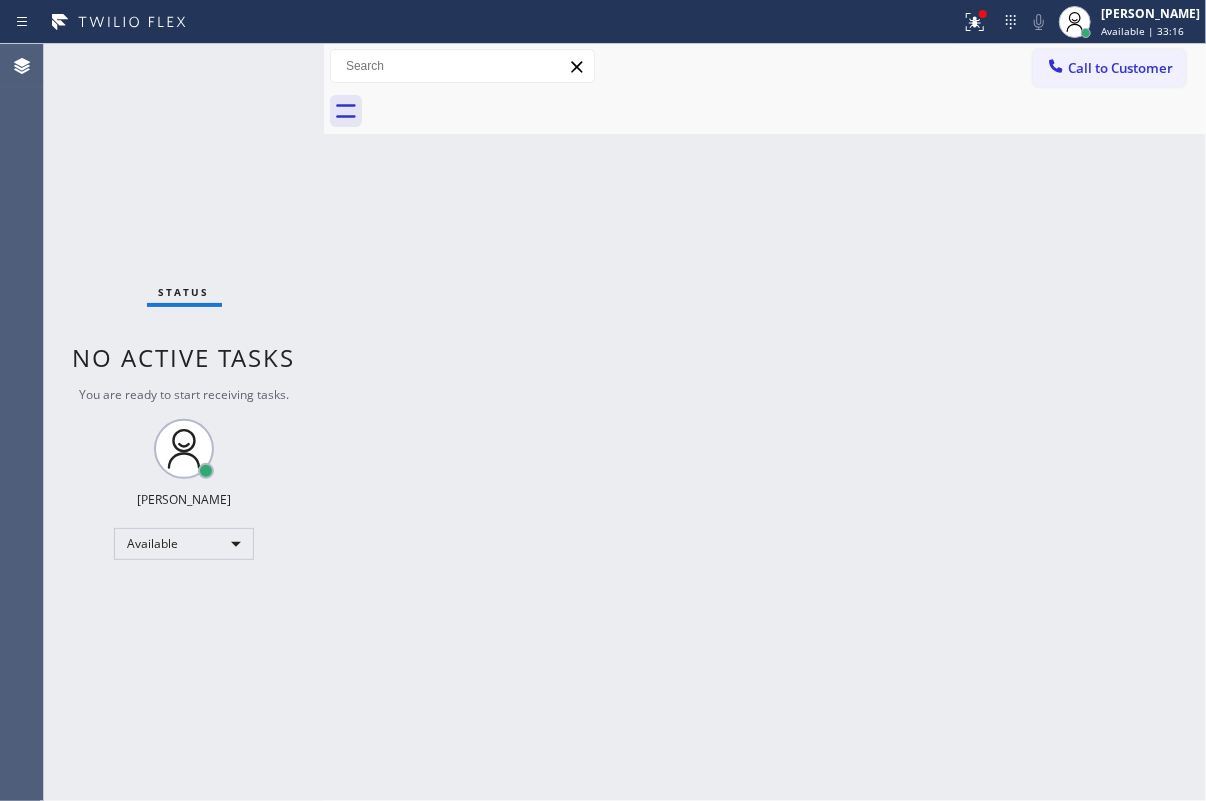 drag, startPoint x: 1155, startPoint y: 408, endPoint x: 552, endPoint y: 20, distance: 717.0446 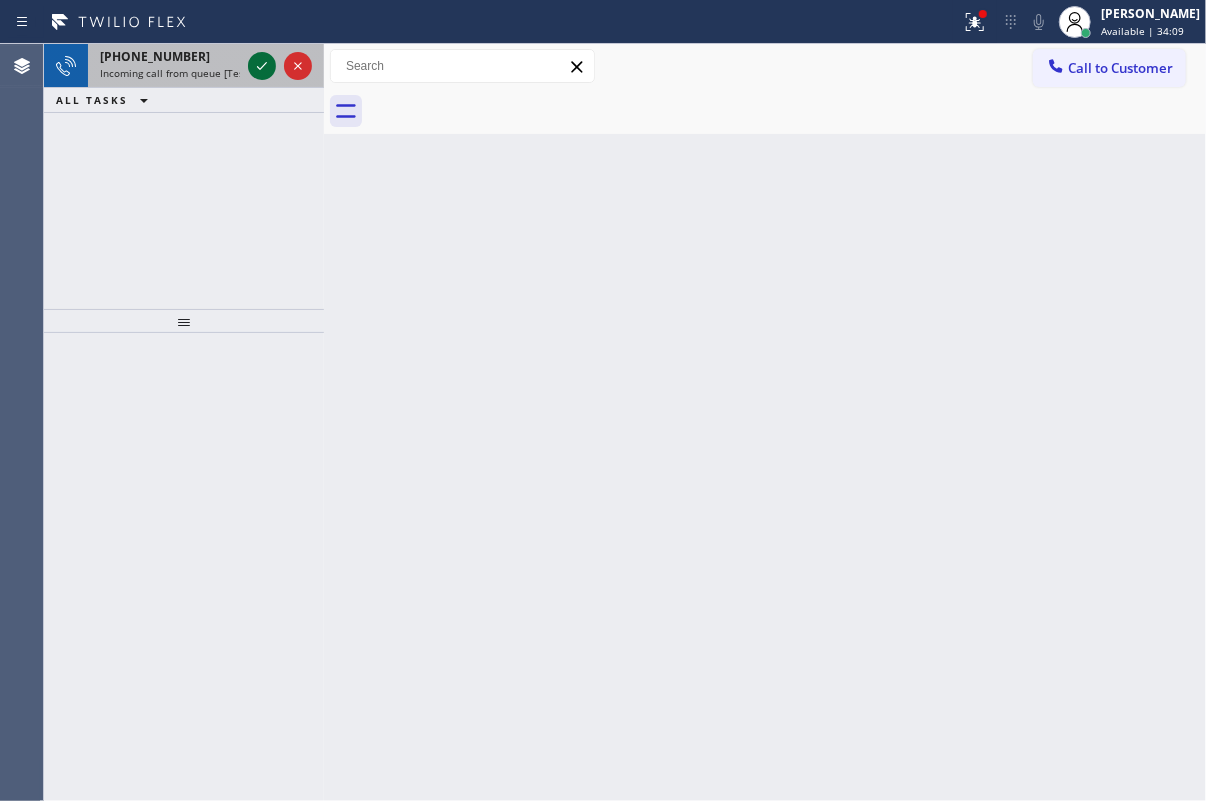 click 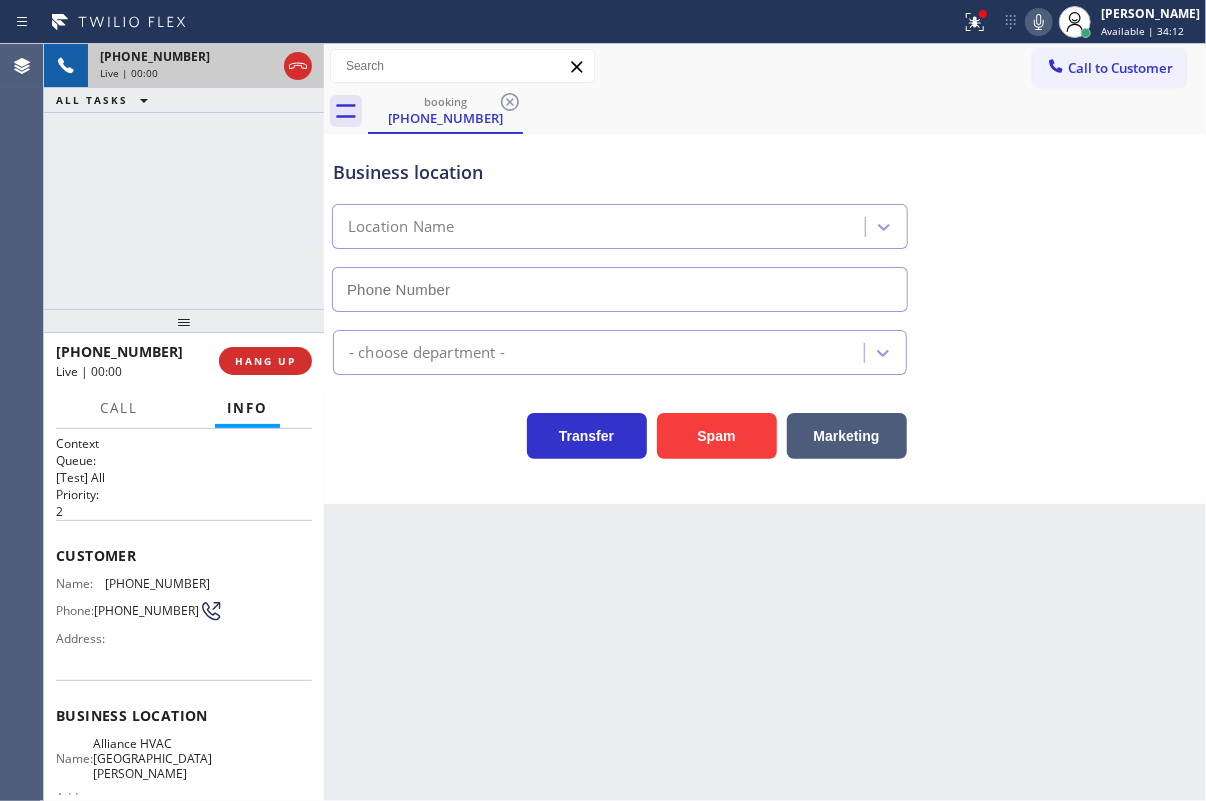 type on "[PHONE_NUMBER]" 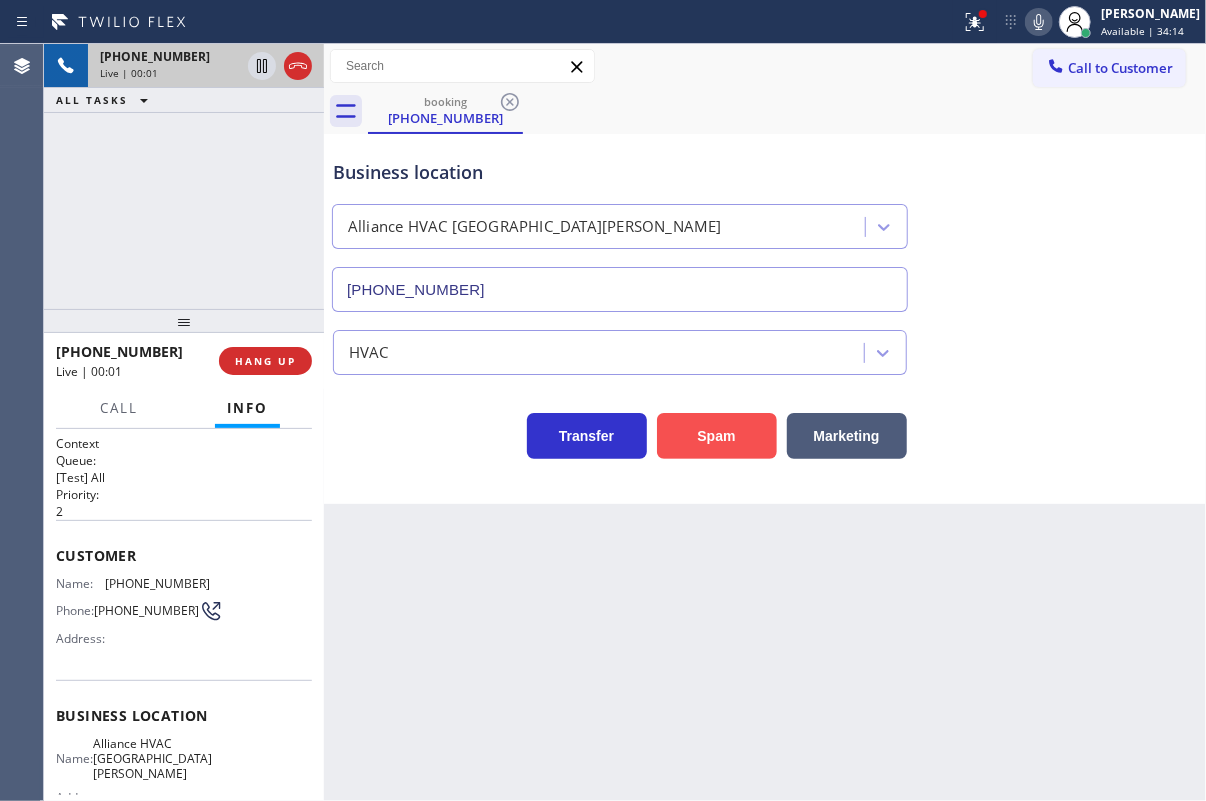 click on "Spam" at bounding box center (717, 436) 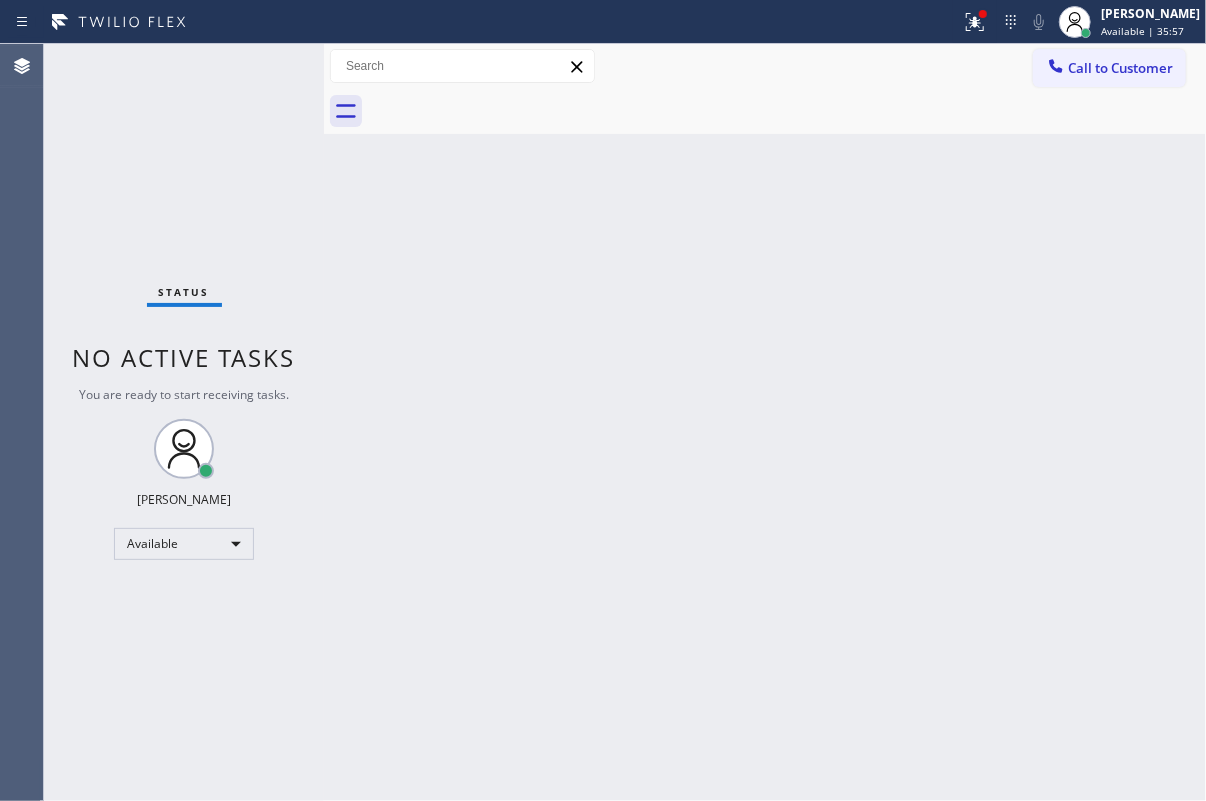 click on "Back to Dashboard Change Sender ID Customers Technicians Select a contact Outbound call Technician Search Technician Your caller id phone number Your caller id phone number Call Technician info Name   Phone none Address none Change Sender ID HVAC [PHONE_NUMBER] 5 Star Appliance [PHONE_NUMBER] Appliance Repair [PHONE_NUMBER] Plumbing [PHONE_NUMBER] Air Duct Cleaning [PHONE_NUMBER]  Electricians [PHONE_NUMBER] Cancel Change Check personal SMS Reset Change No tabs Call to Customer Outbound call Location Search location Your caller id phone number Customer number Call Outbound call Technician Search Technician Your caller id phone number Your caller id phone number Call" at bounding box center (765, 422) 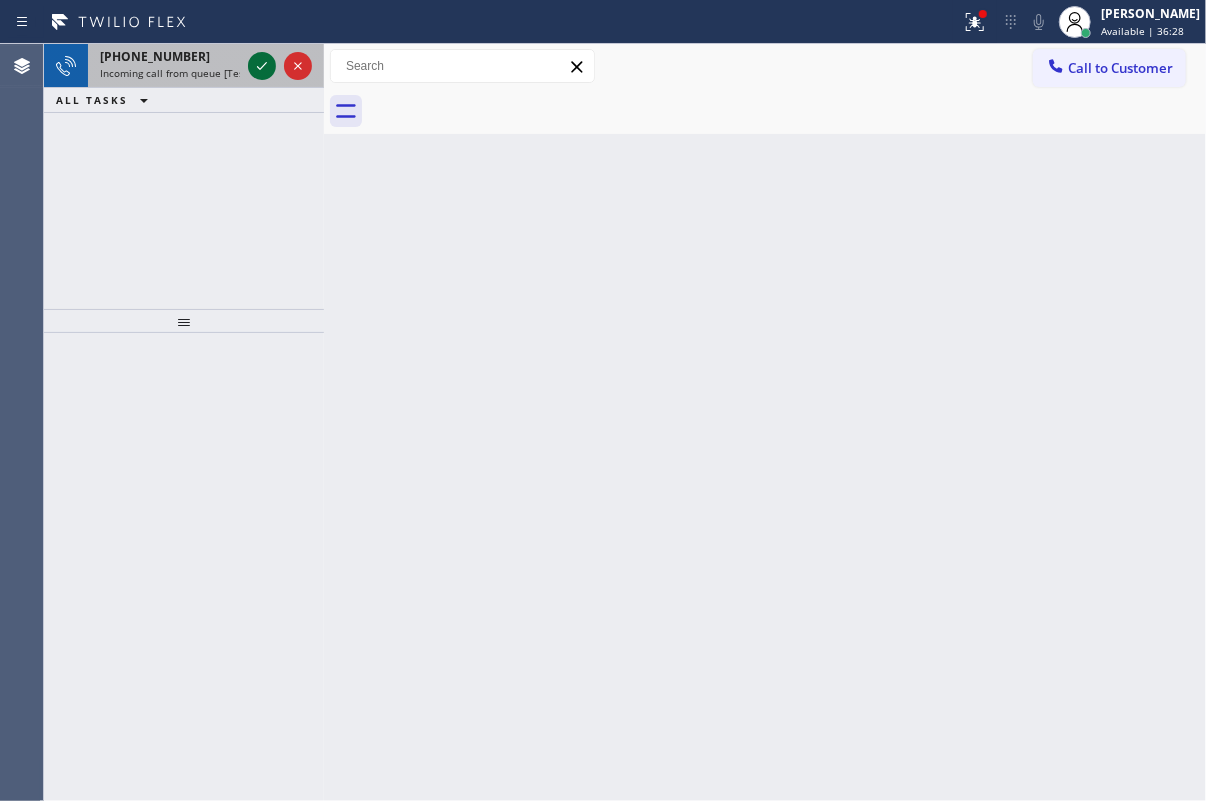 click 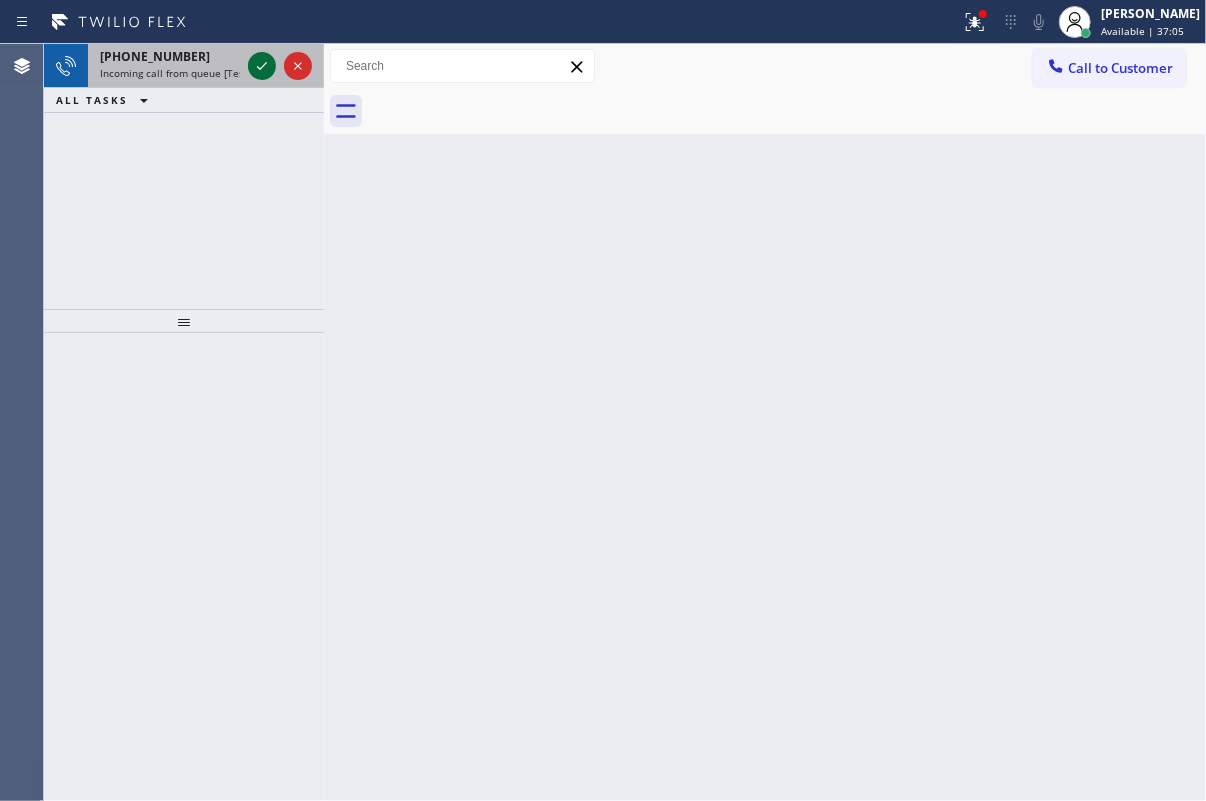 click 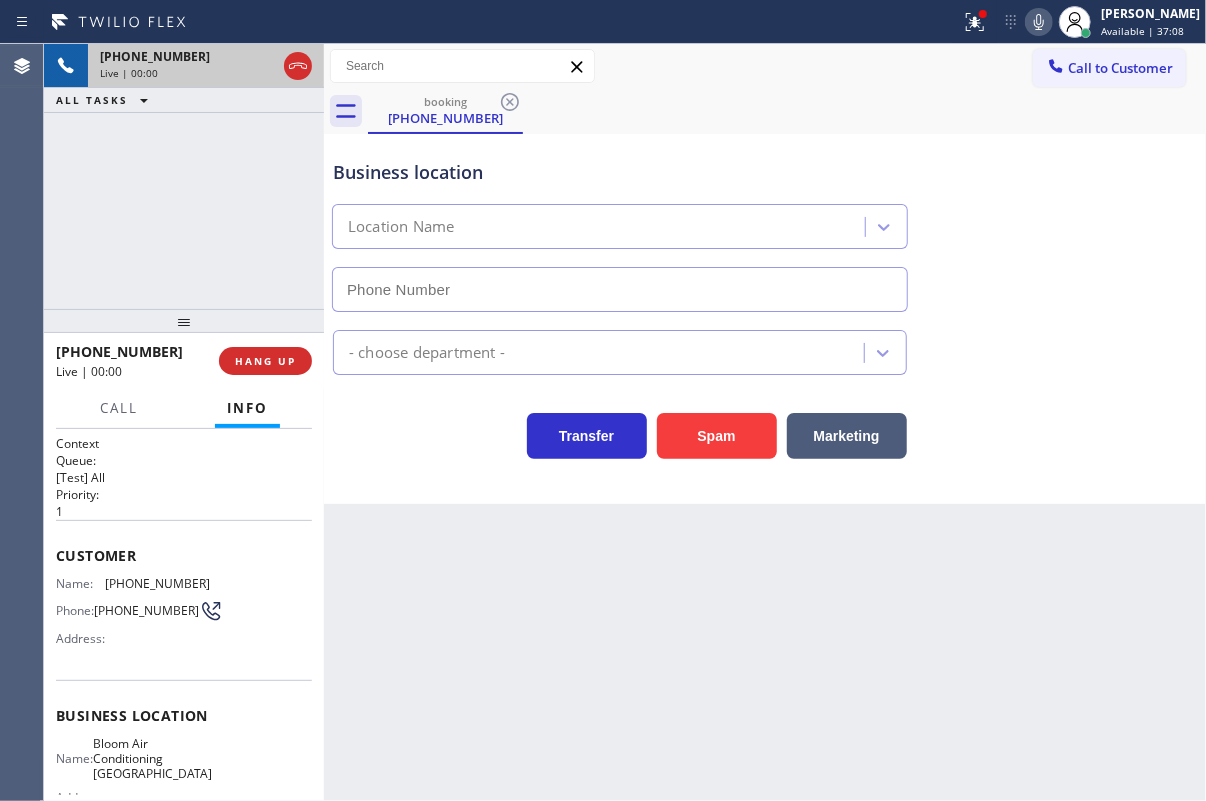 type on "[PHONE_NUMBER]" 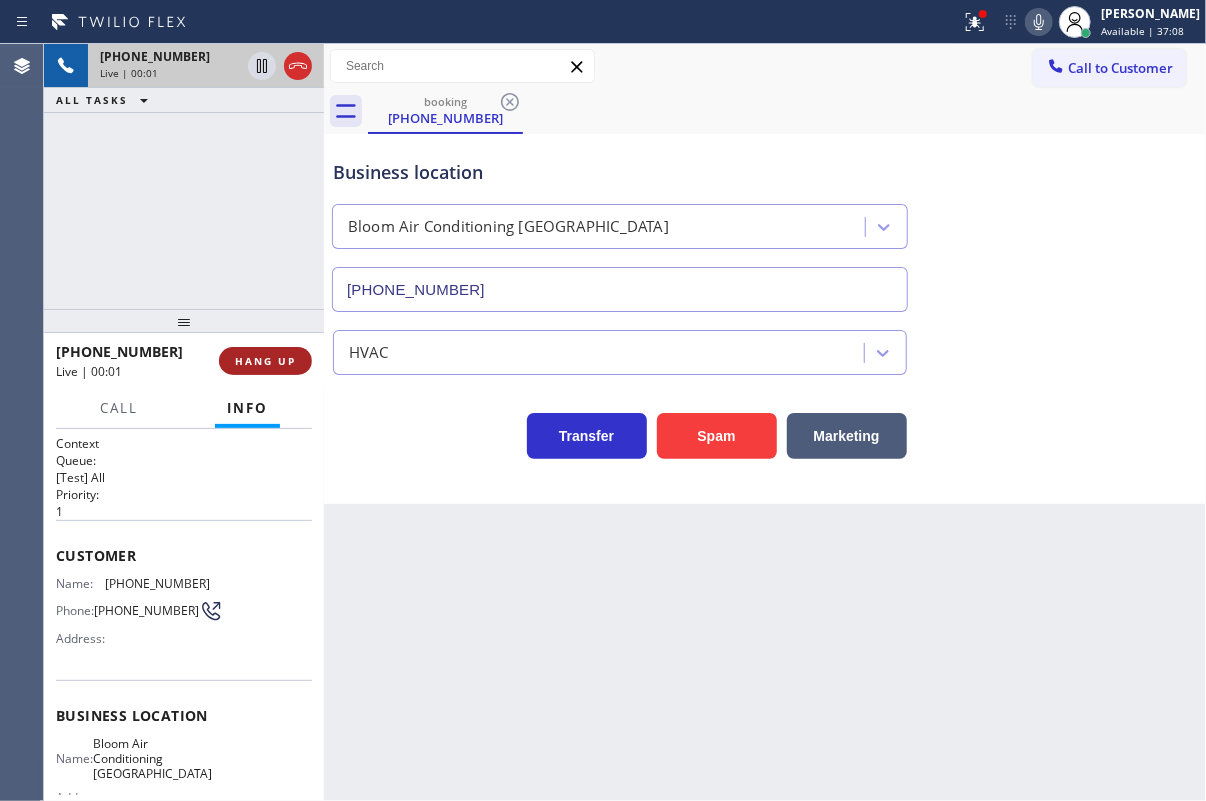 click on "HANG UP" at bounding box center (265, 361) 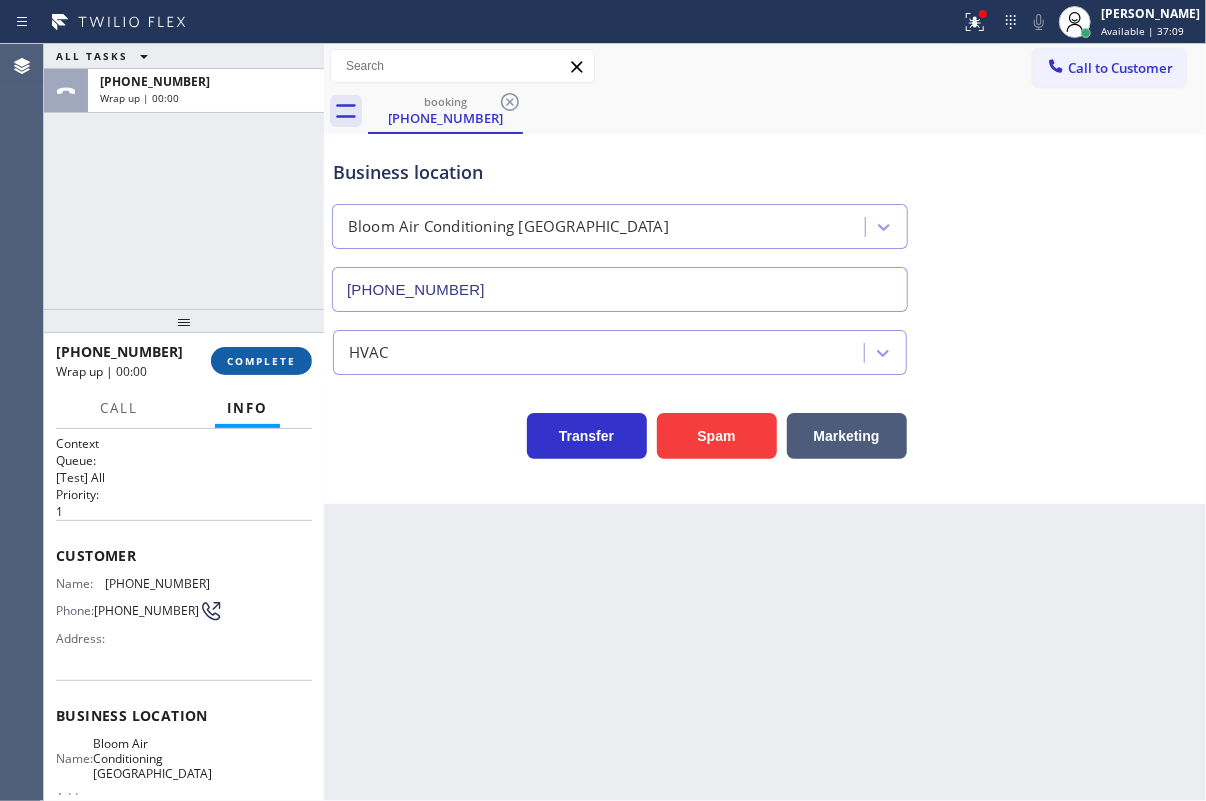 click on "COMPLETE" at bounding box center (261, 361) 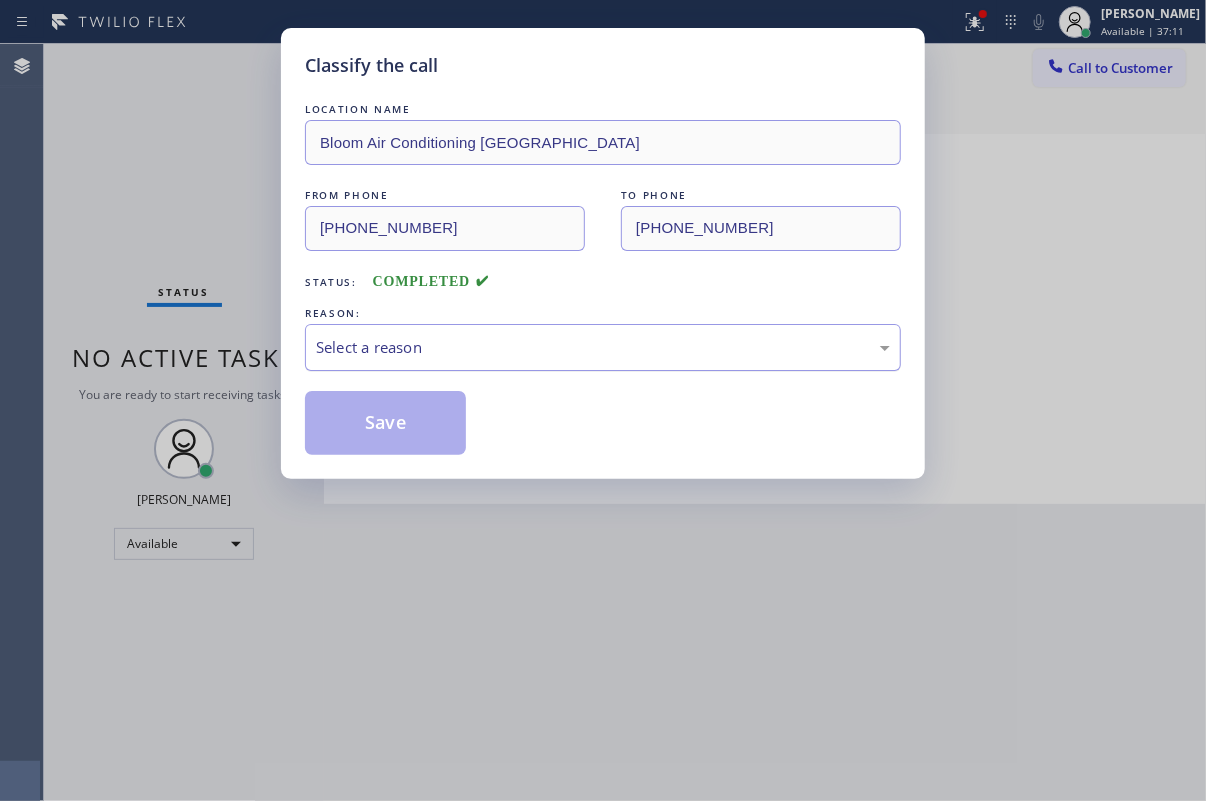 click on "Select a reason" at bounding box center (603, 347) 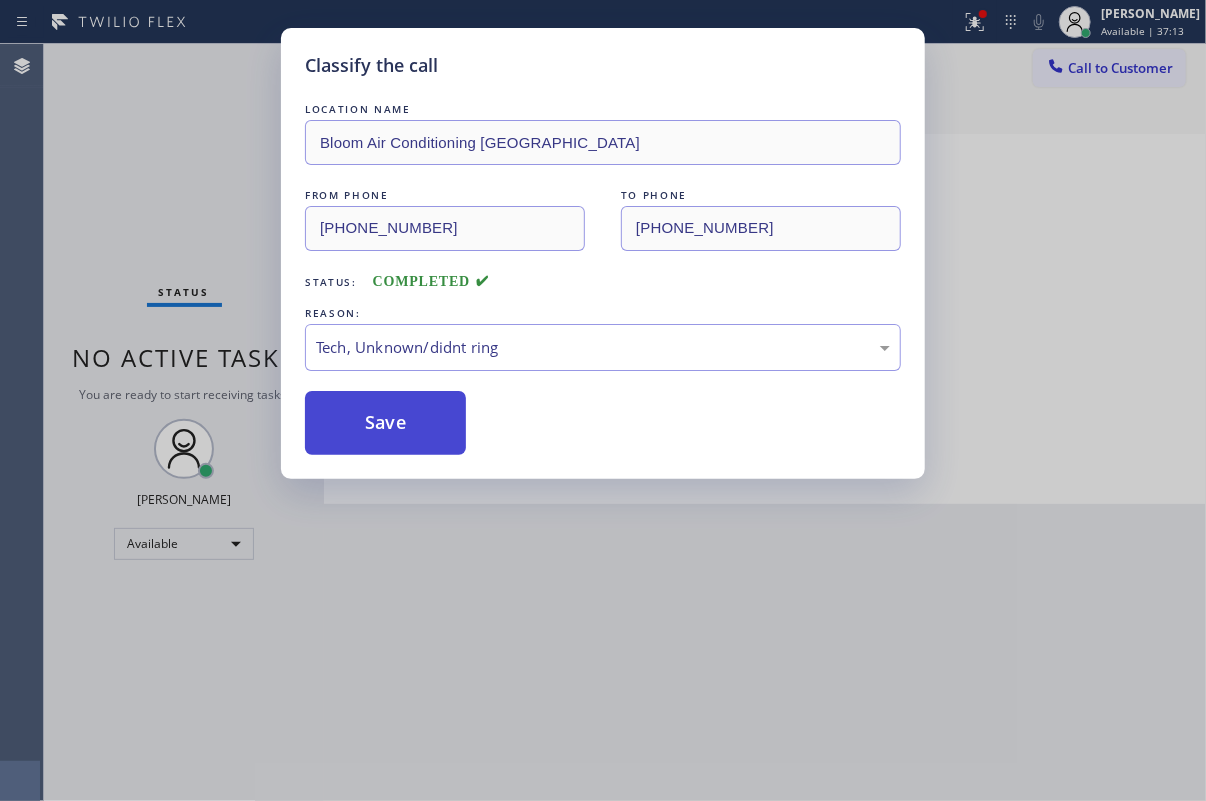 click on "Save" at bounding box center [385, 423] 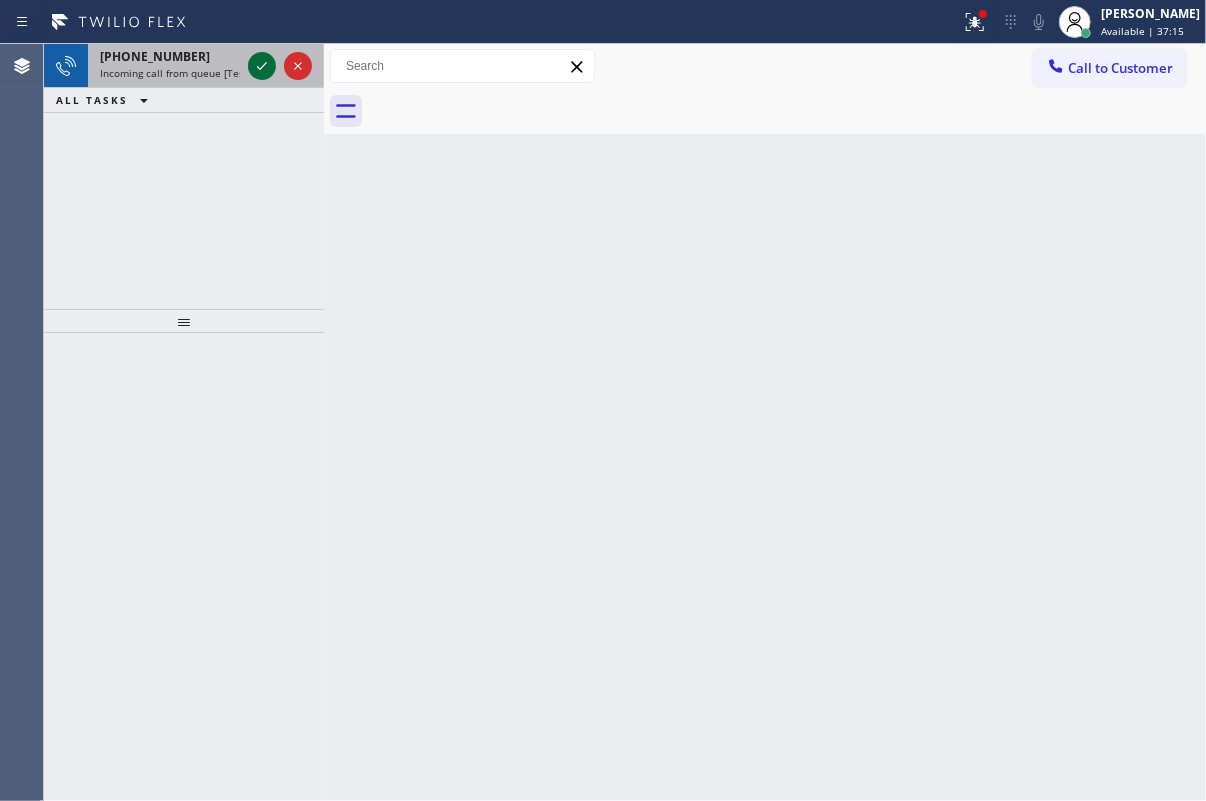 click 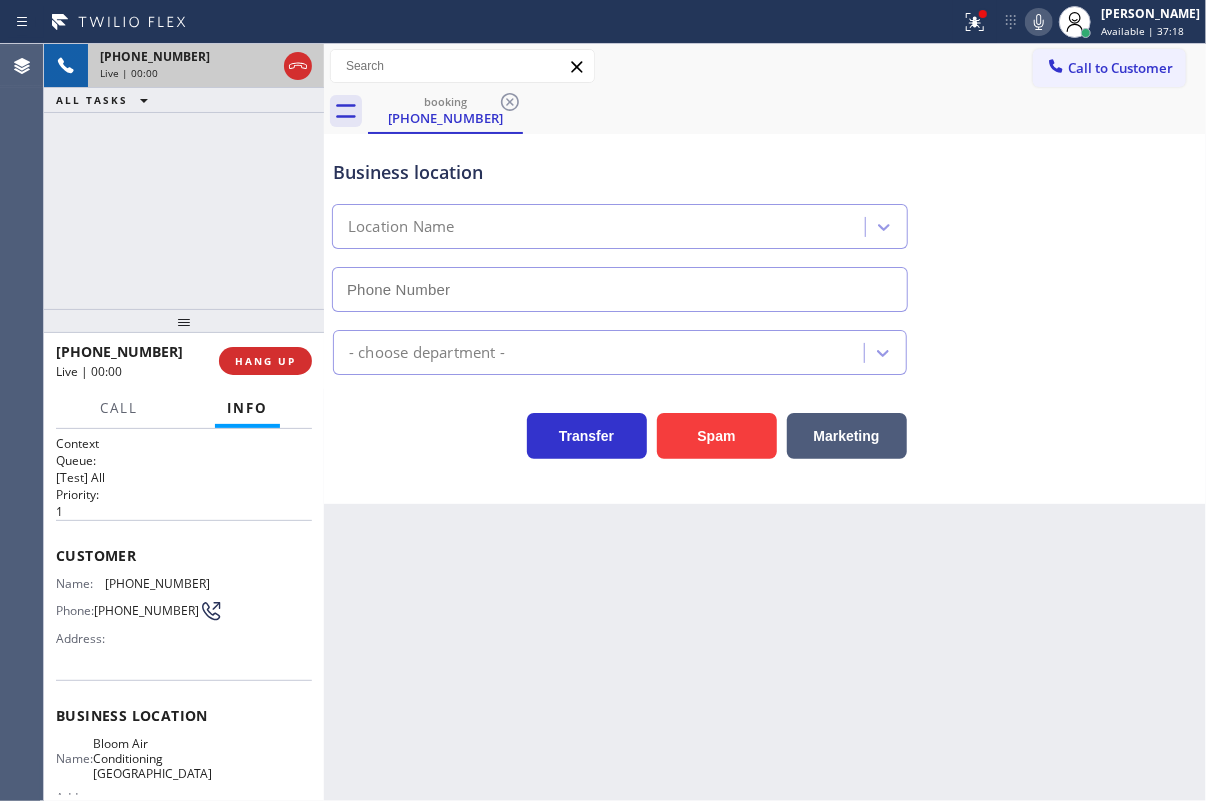 type on "[PHONE_NUMBER]" 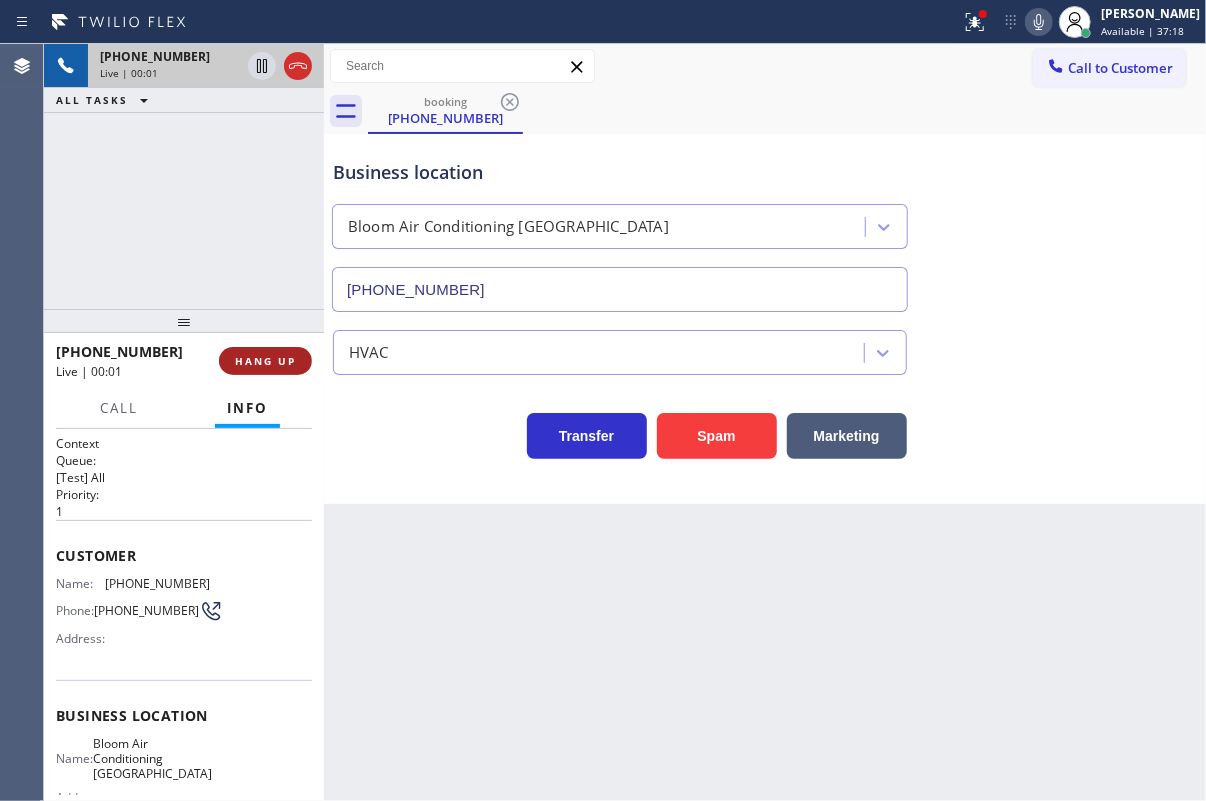 click on "HANG UP" at bounding box center [265, 361] 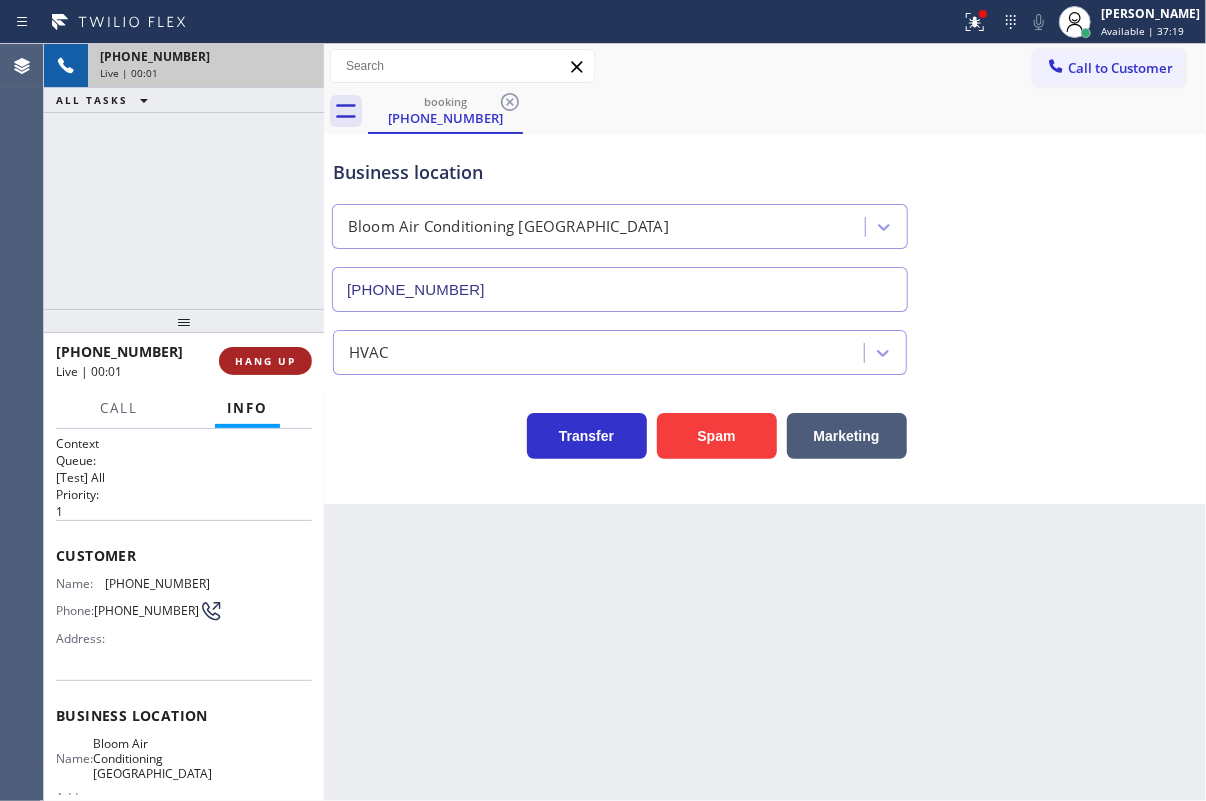 click on "HANG UP" at bounding box center [265, 361] 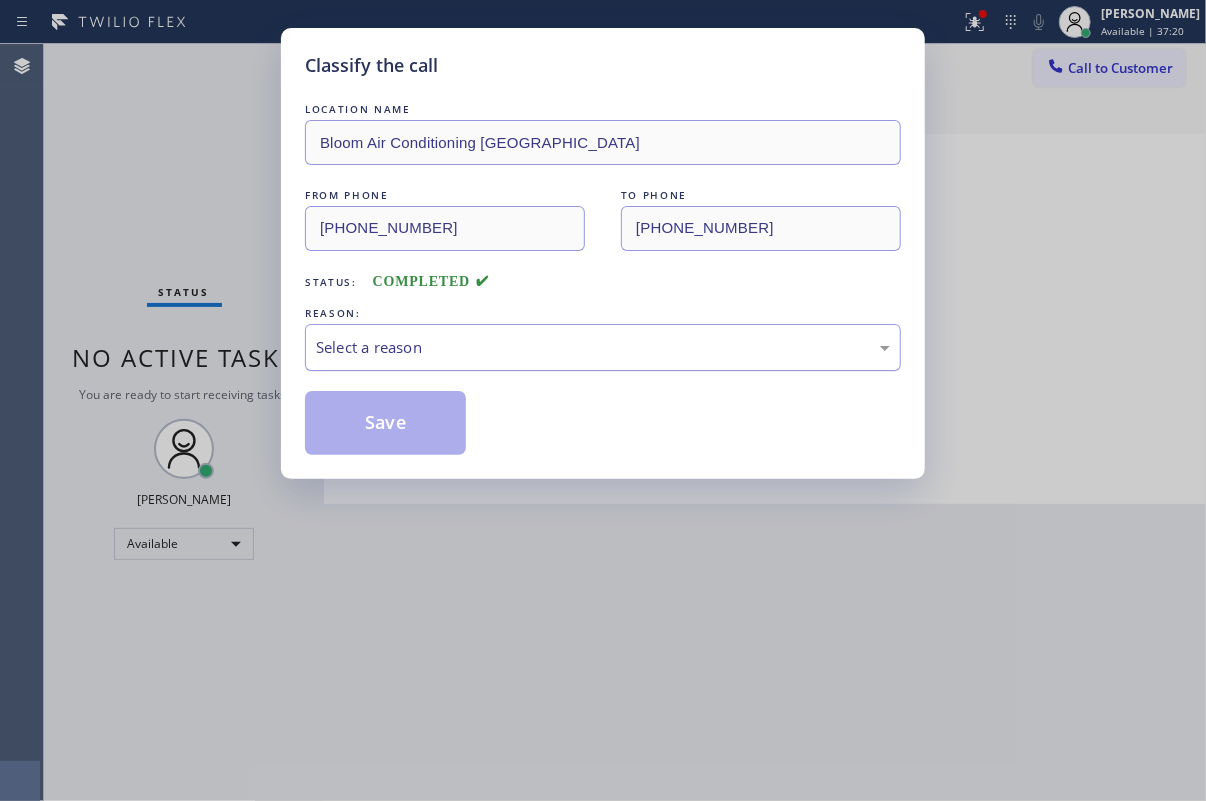 click on "Select a reason" at bounding box center (603, 347) 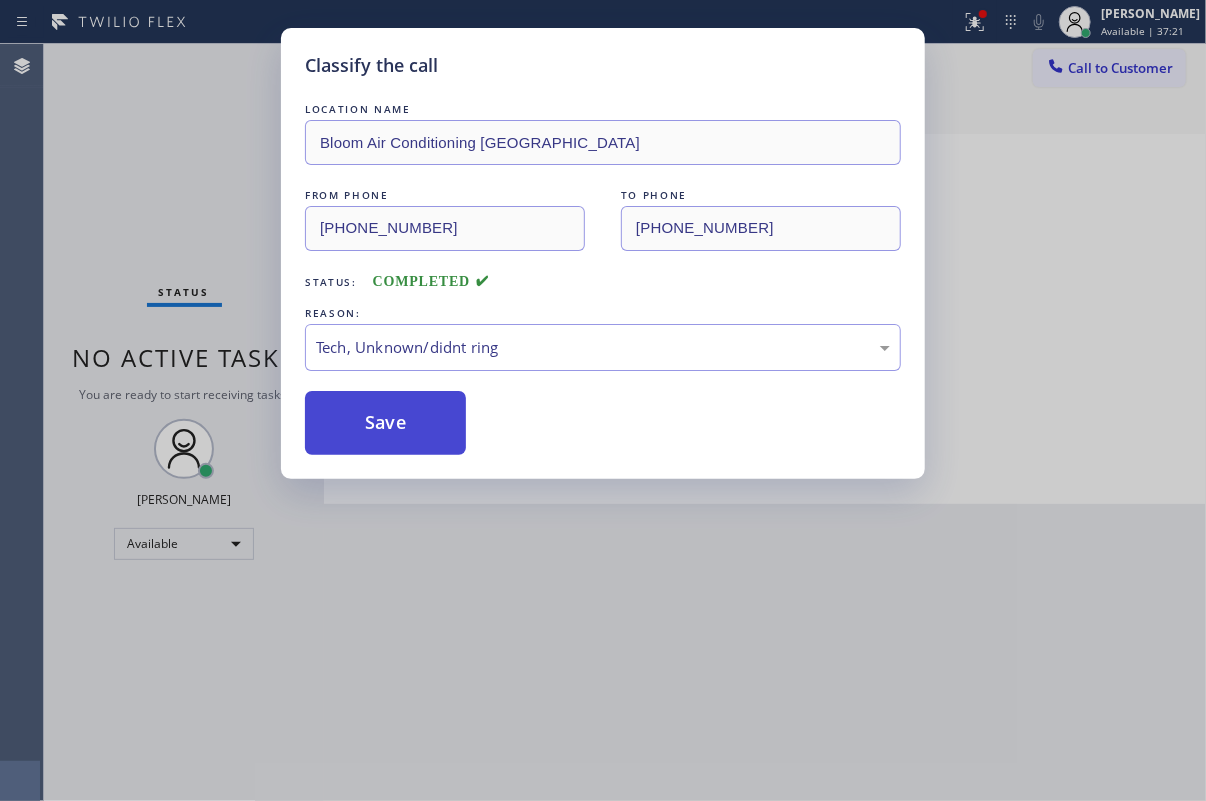 click on "Save" at bounding box center (385, 423) 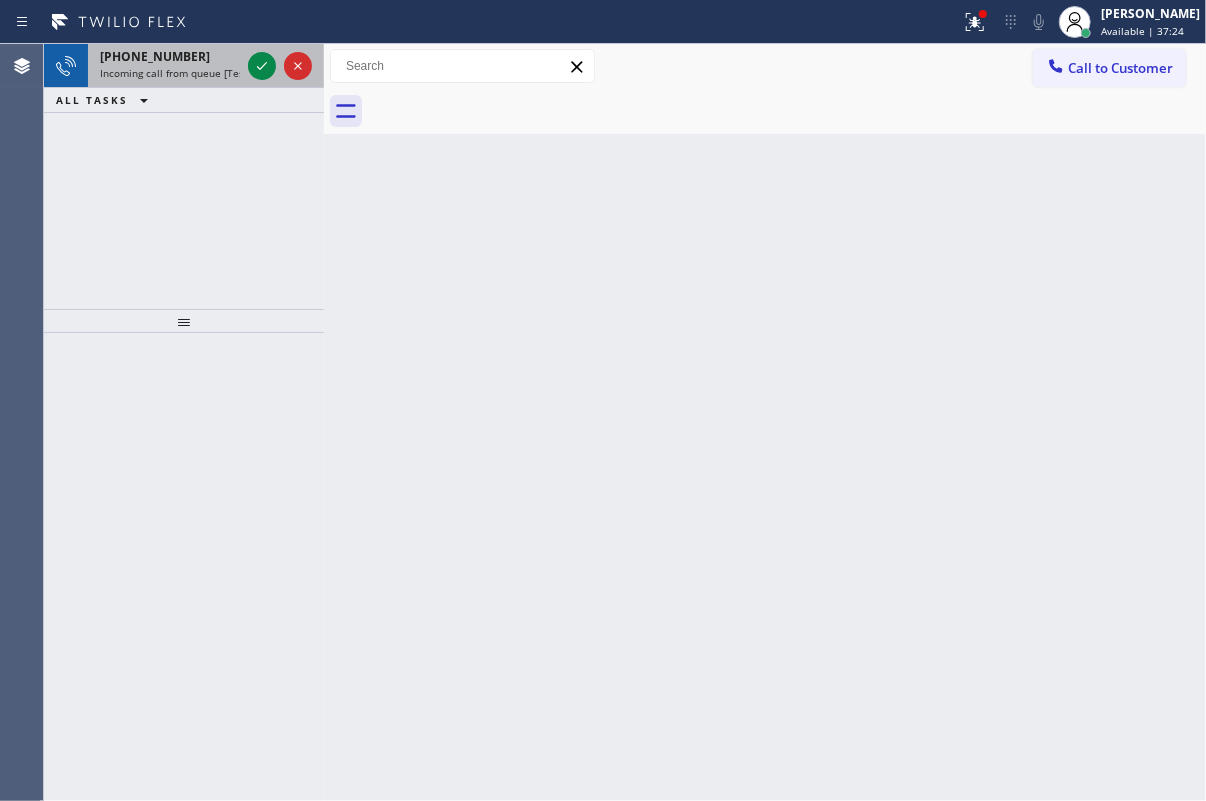 click on "Incoming call from queue [Test] All" at bounding box center [183, 73] 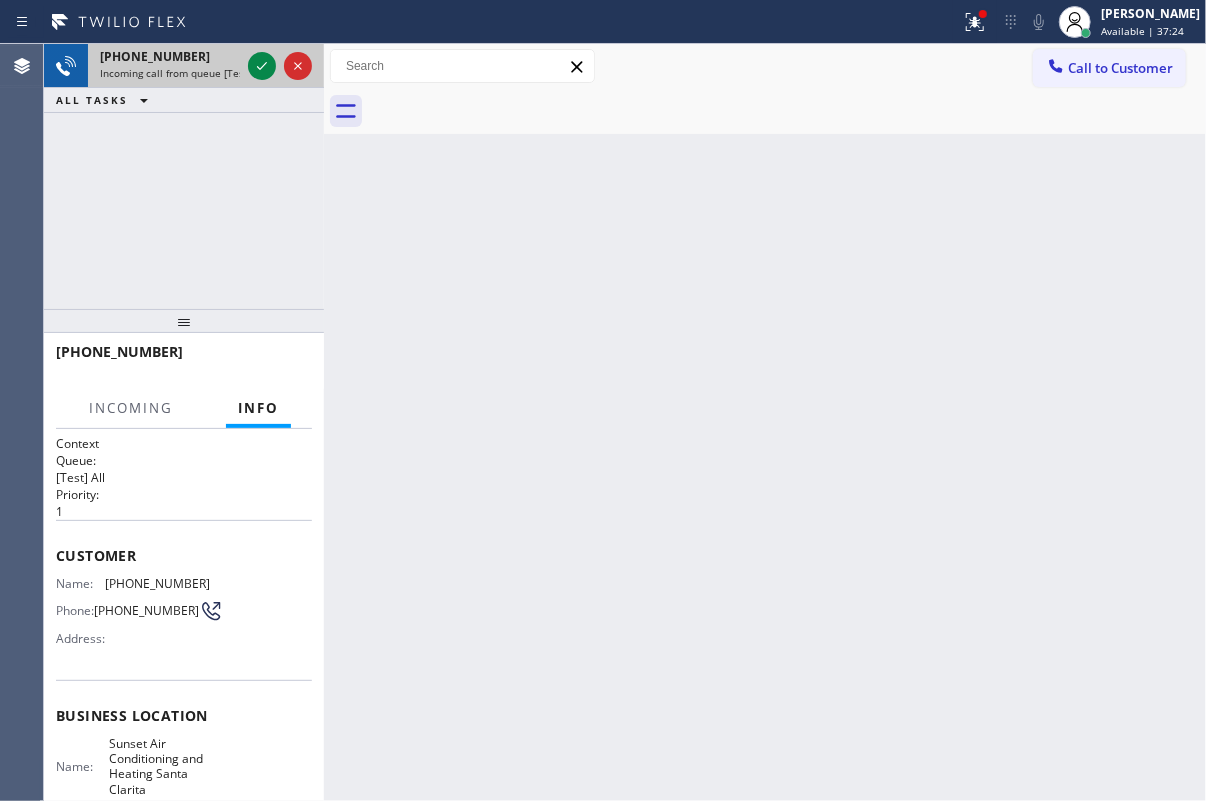 click on "Incoming call from queue [Test] All" at bounding box center (183, 73) 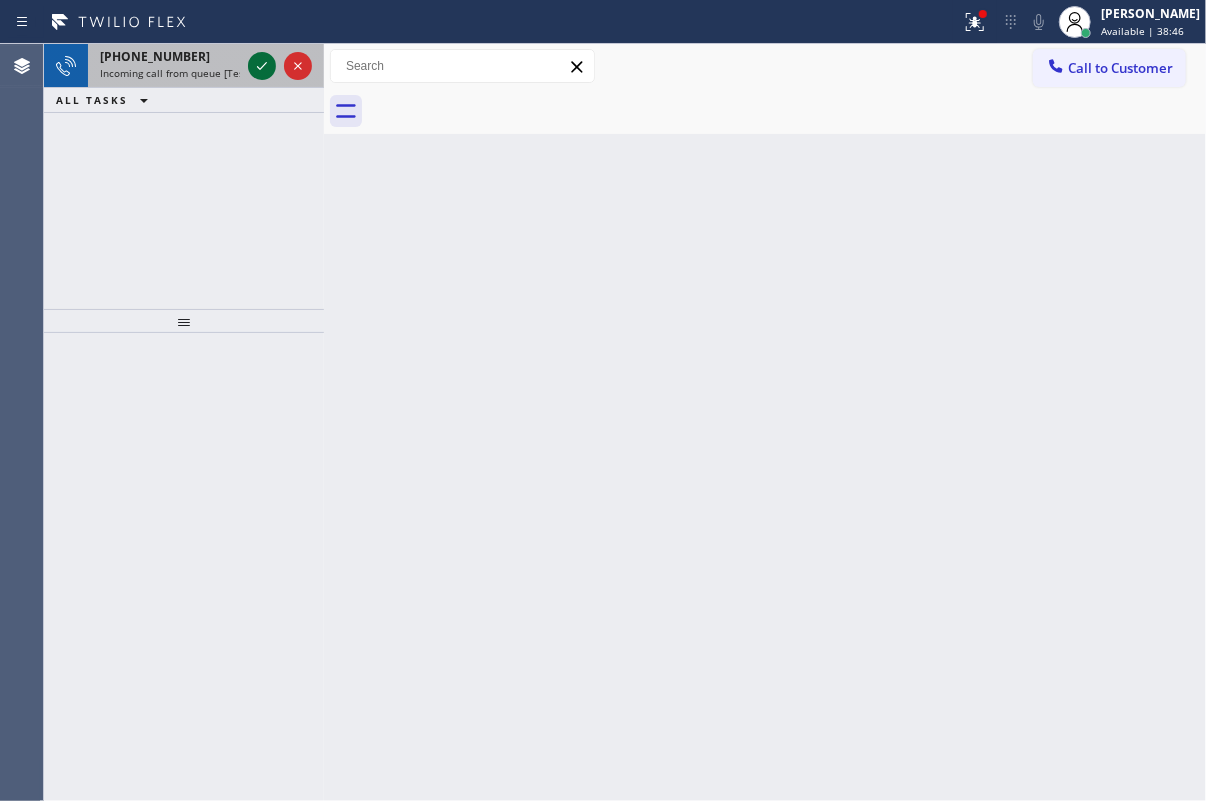 click 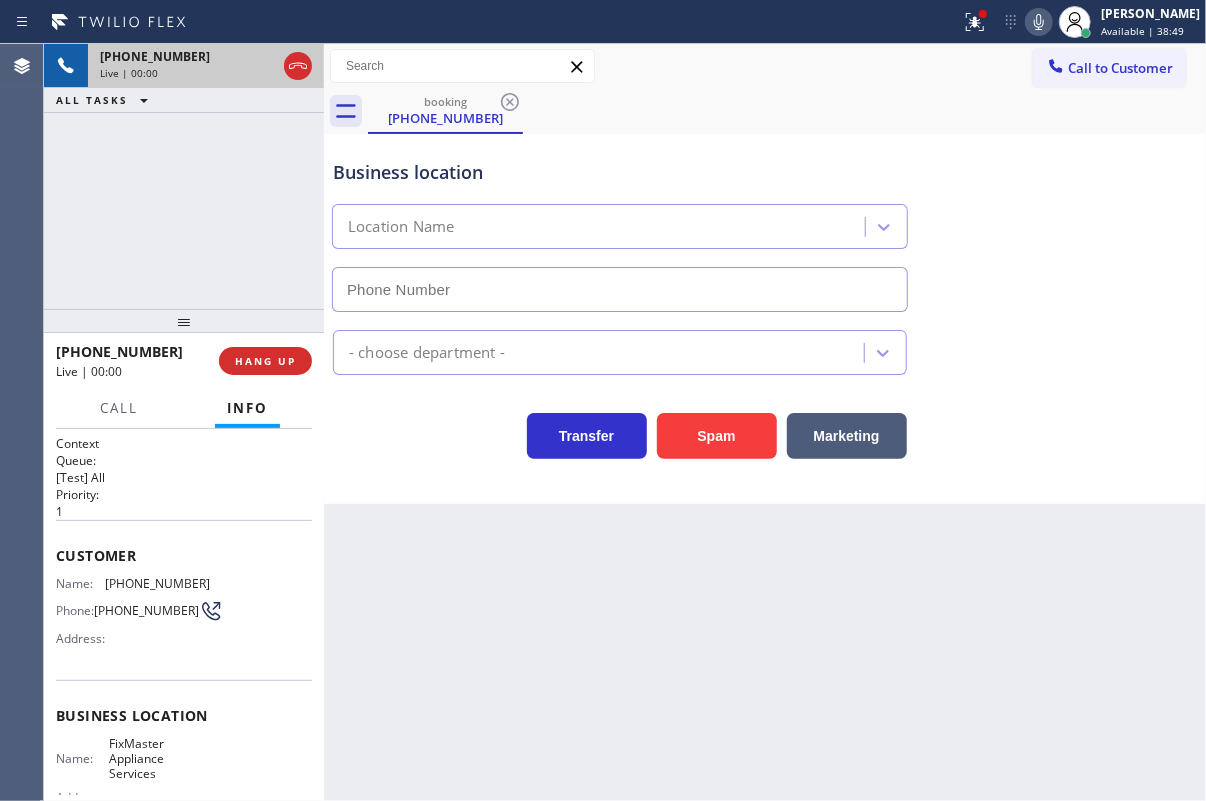 type on "[PHONE_NUMBER]" 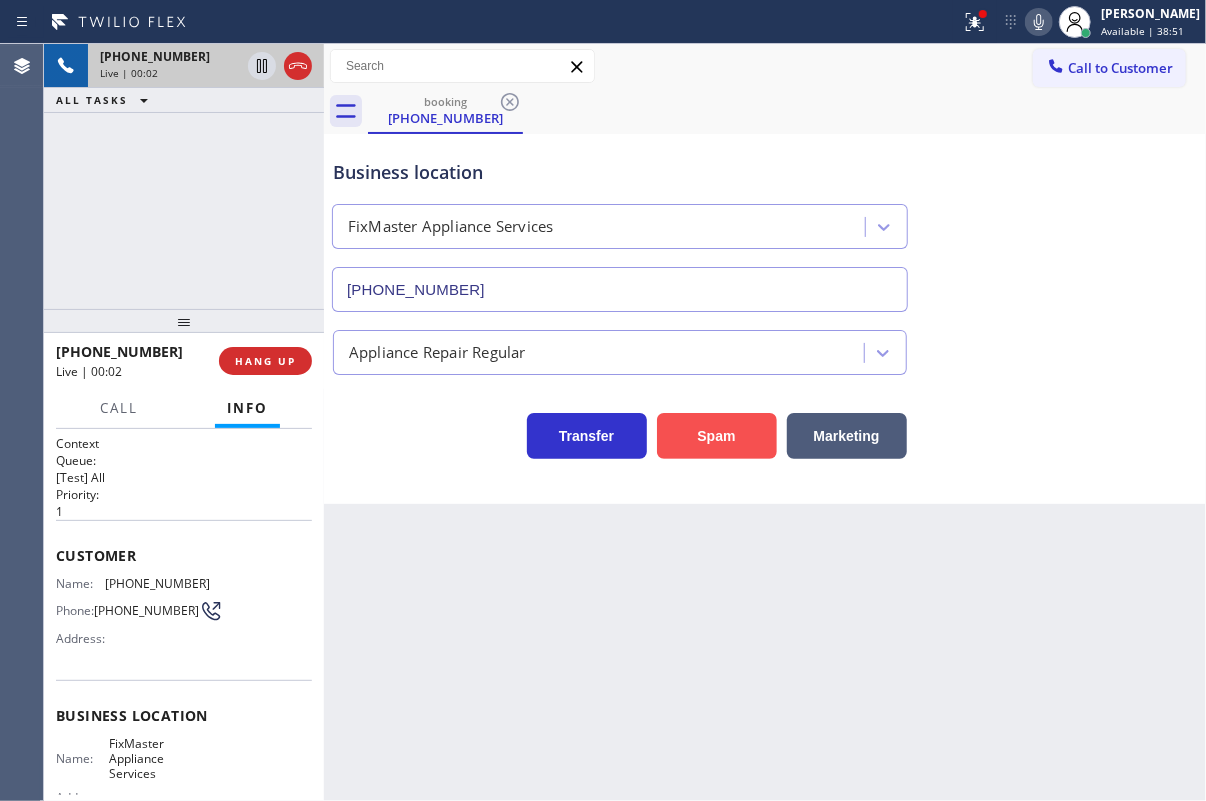 click on "Spam" at bounding box center [717, 436] 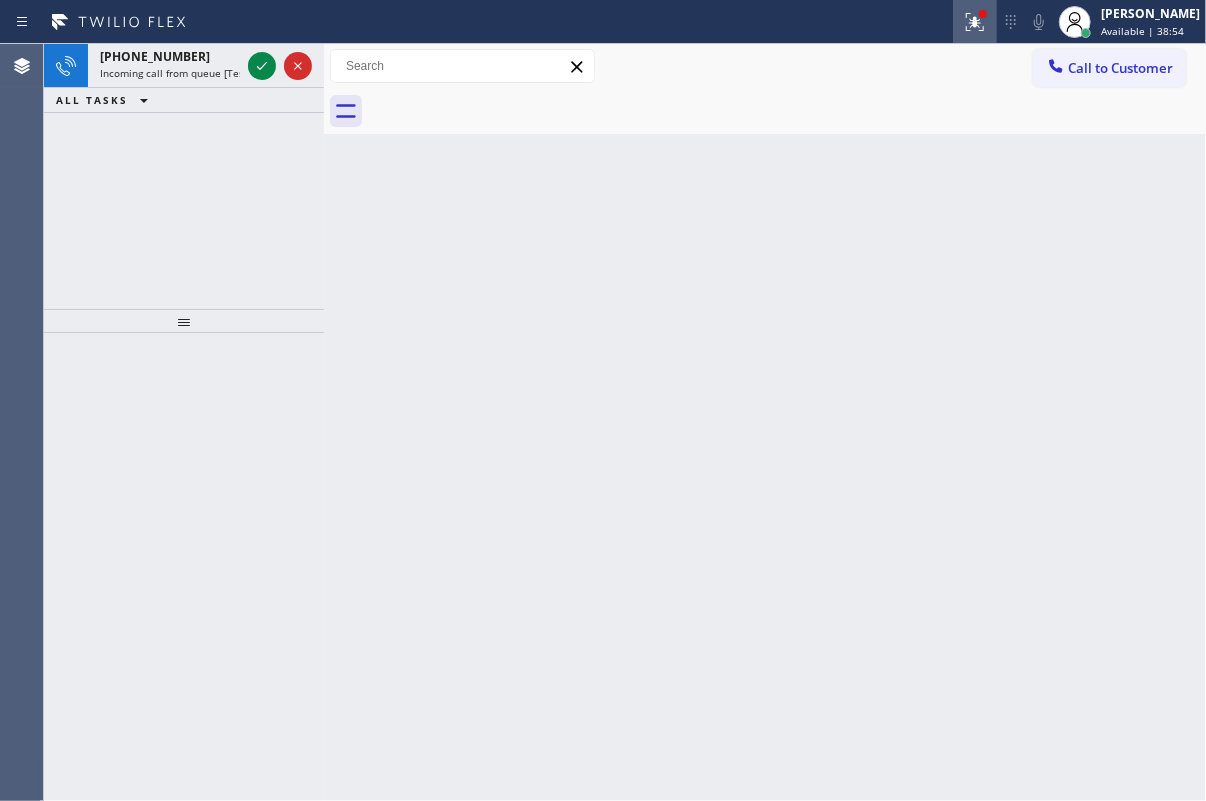 click 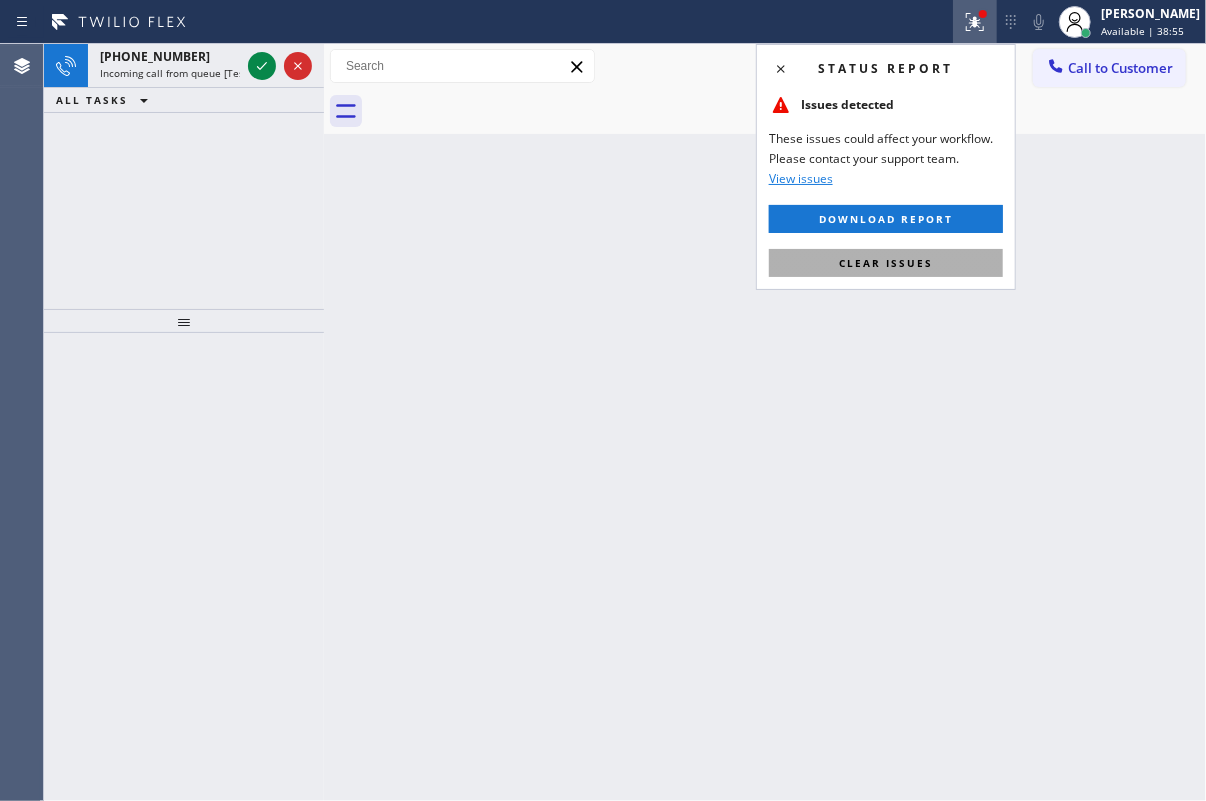 click on "Clear issues" at bounding box center [886, 263] 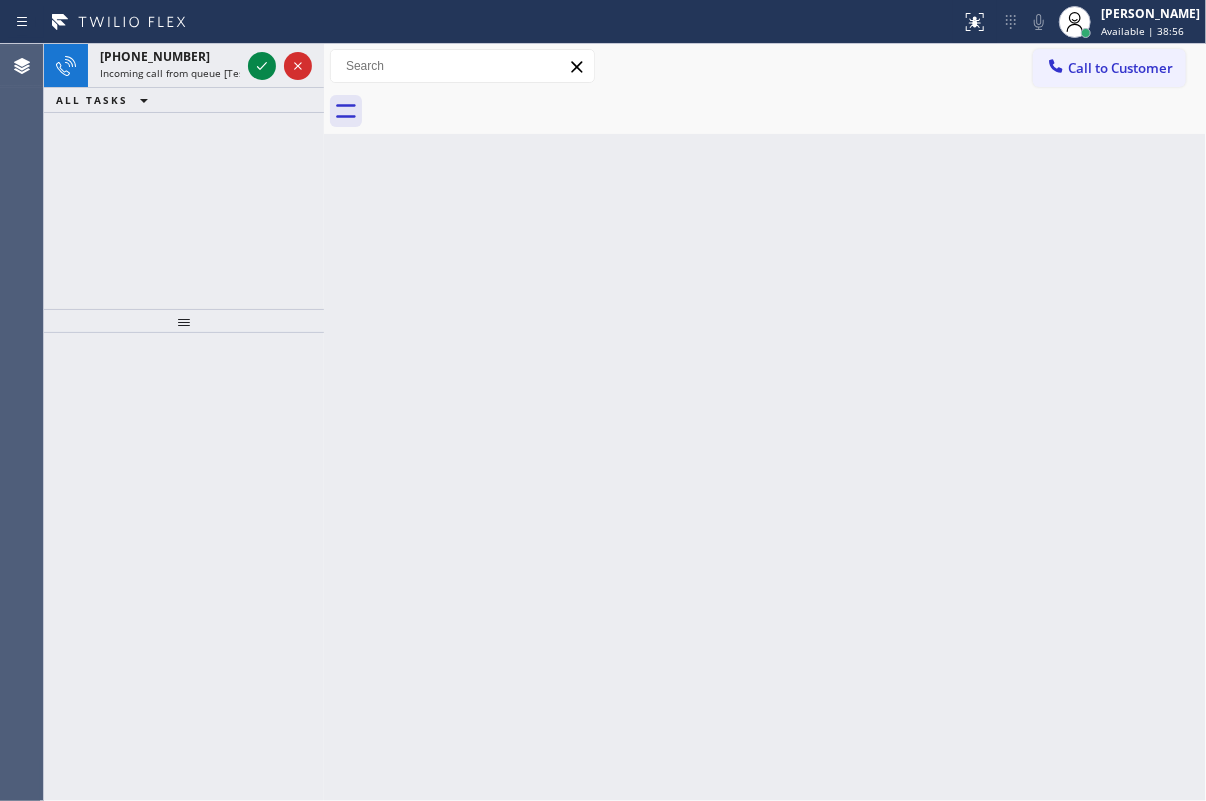 drag, startPoint x: 256, startPoint y: 61, endPoint x: 287, endPoint y: 41, distance: 36.891735 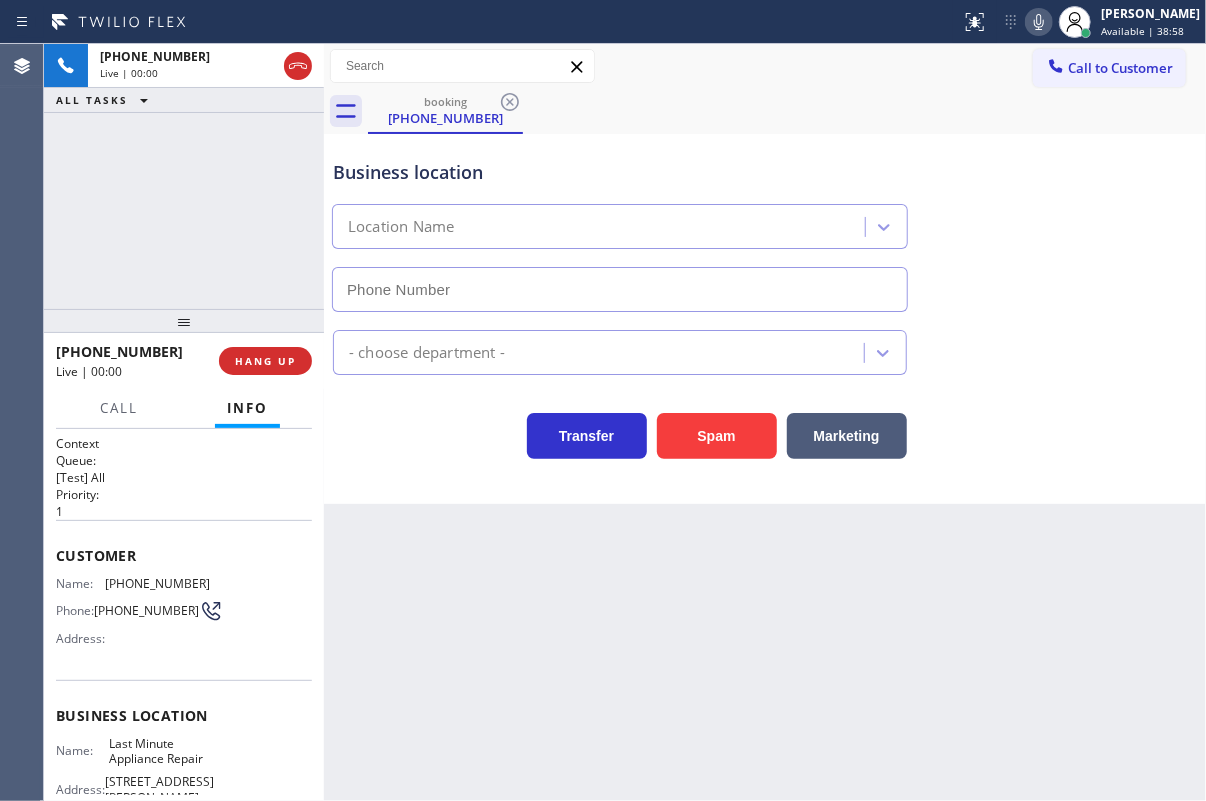 type on "[PHONE_NUMBER]" 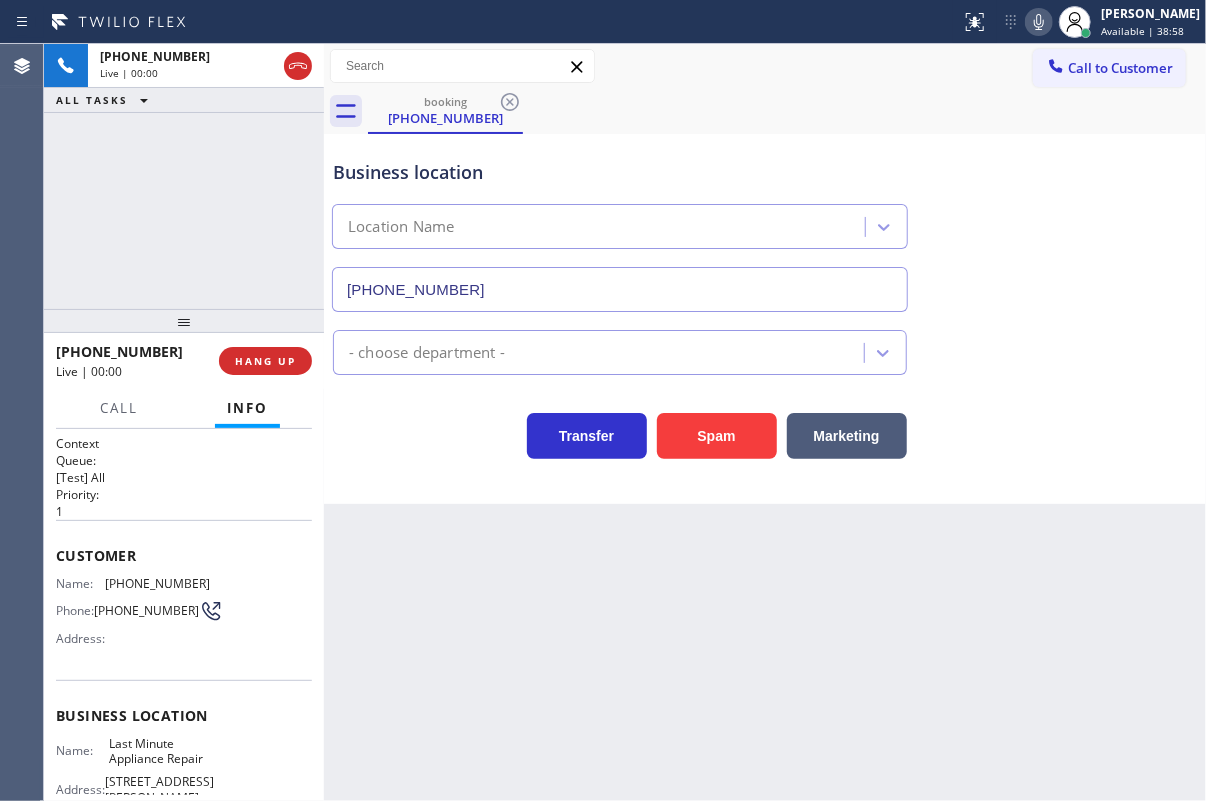 drag, startPoint x: 305, startPoint y: 45, endPoint x: 930, endPoint y: 418, distance: 727.84204 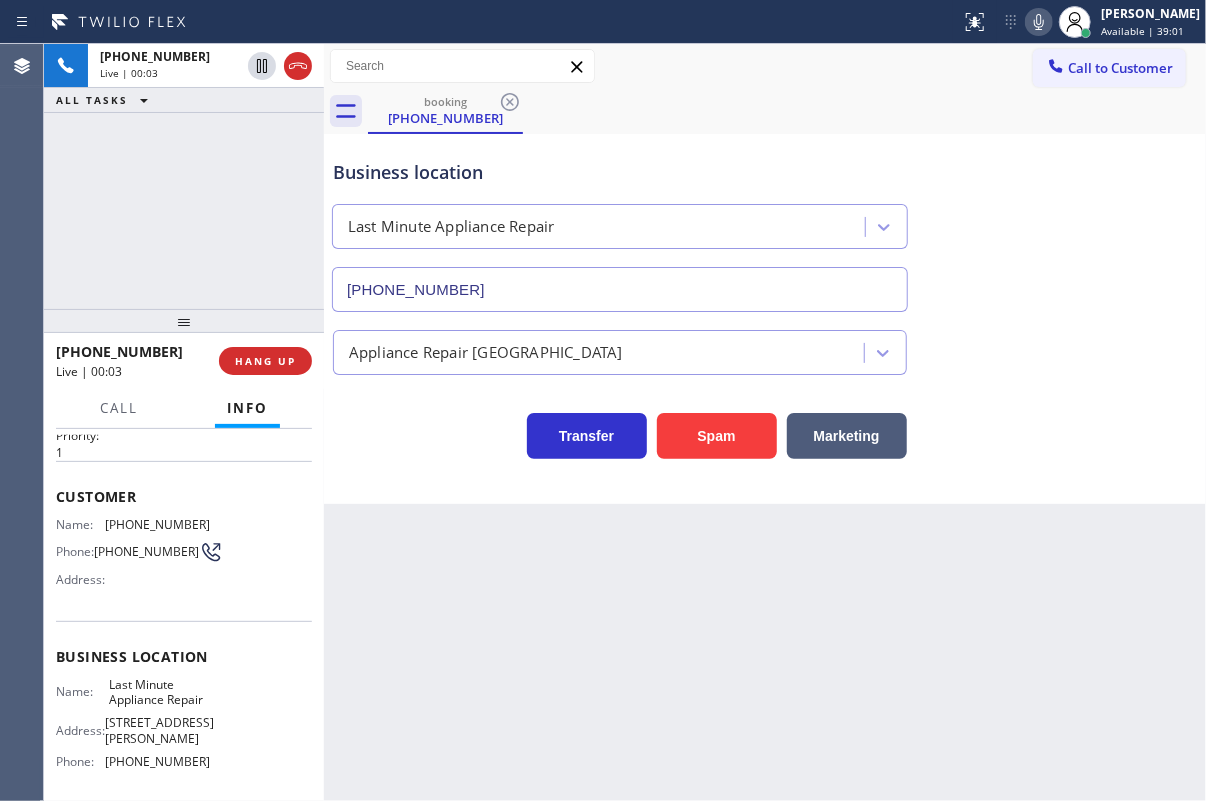 scroll, scrollTop: 90, scrollLeft: 0, axis: vertical 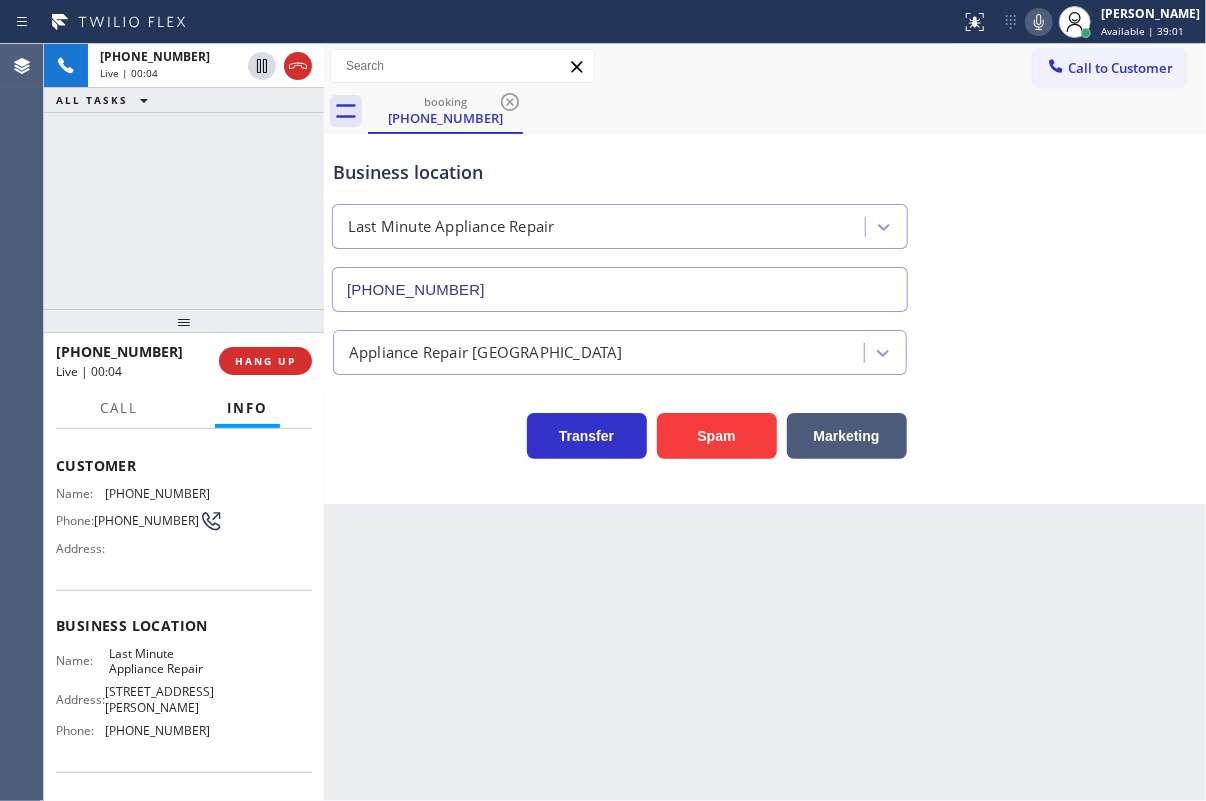 click on "Last Minute Appliance Repair" at bounding box center [159, 661] 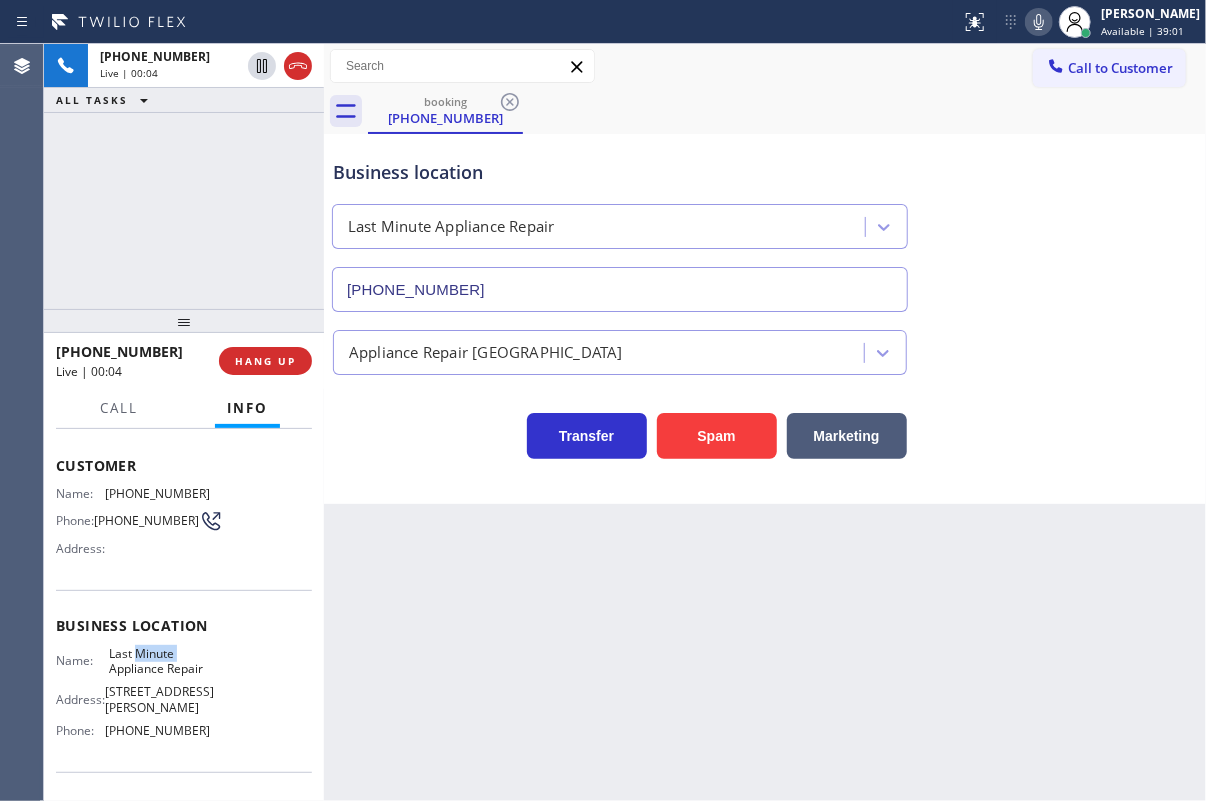 click on "Last Minute Appliance Repair" at bounding box center (159, 661) 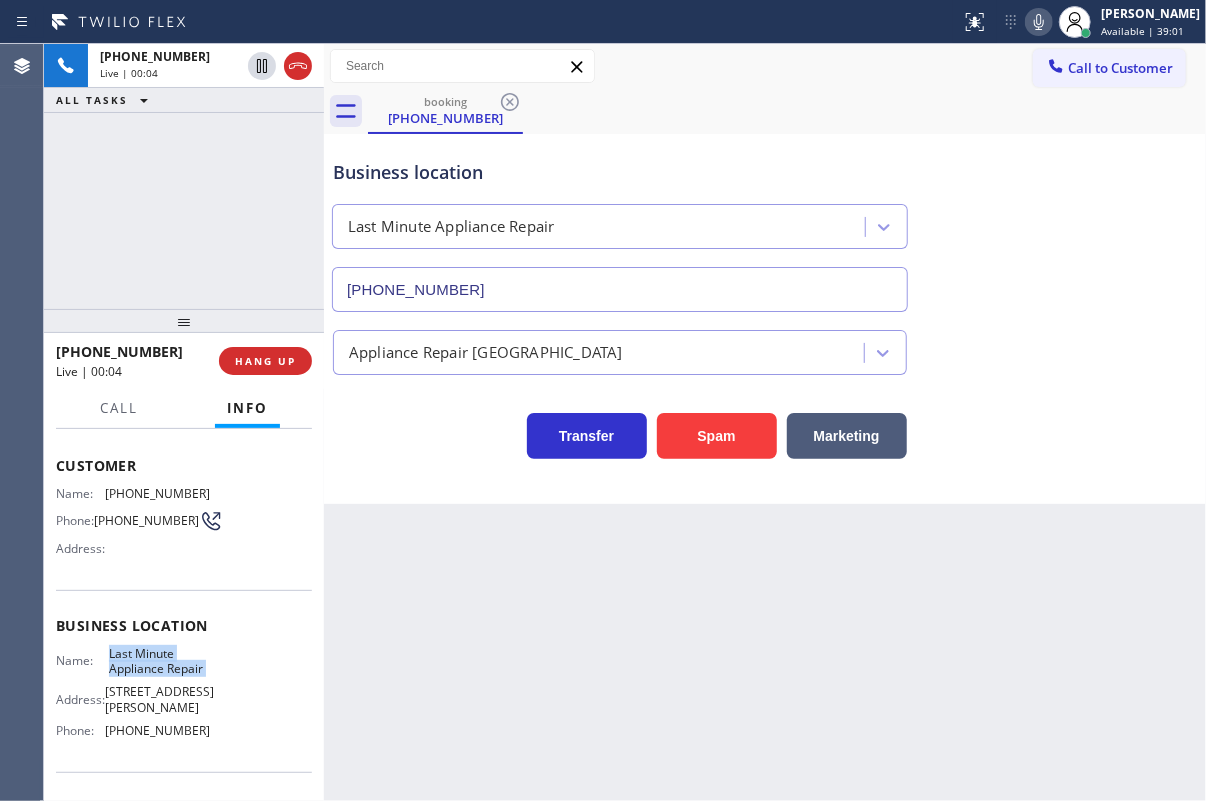 click on "Last Minute Appliance Repair" at bounding box center [159, 661] 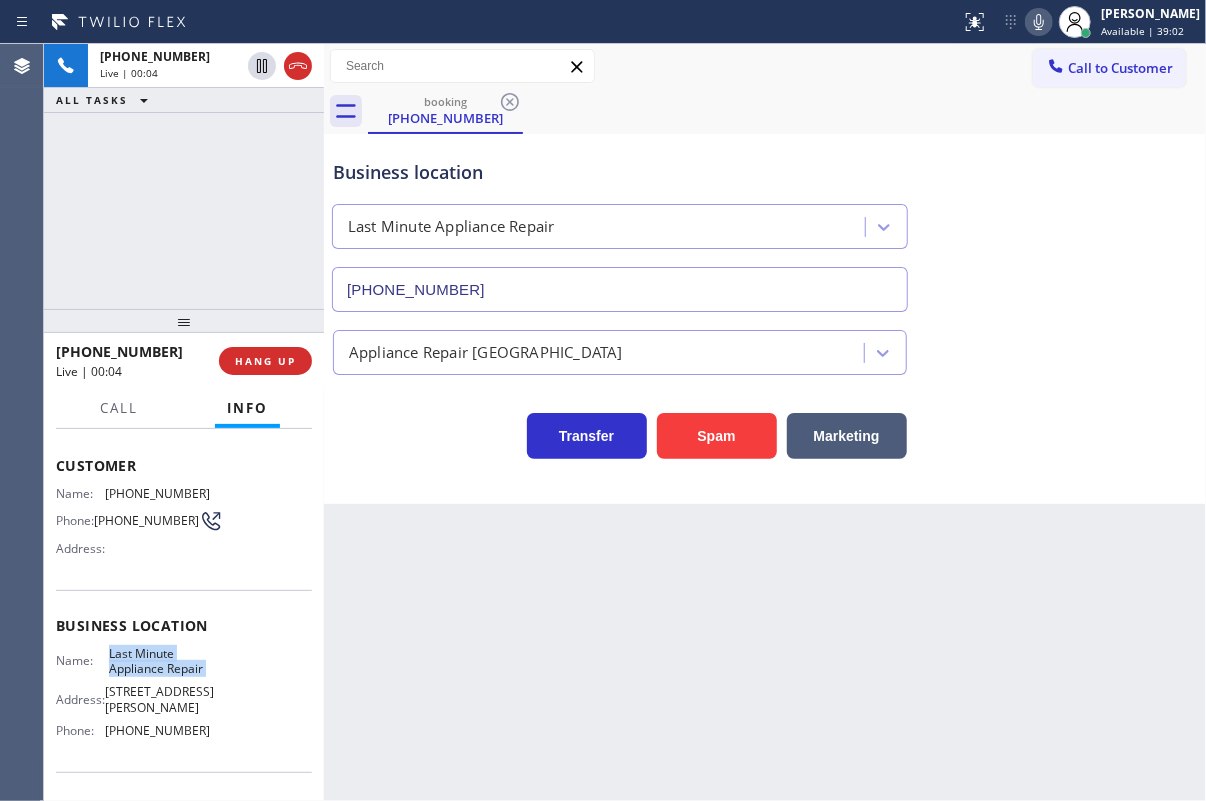 copy on "Last Minute Appliance Repair" 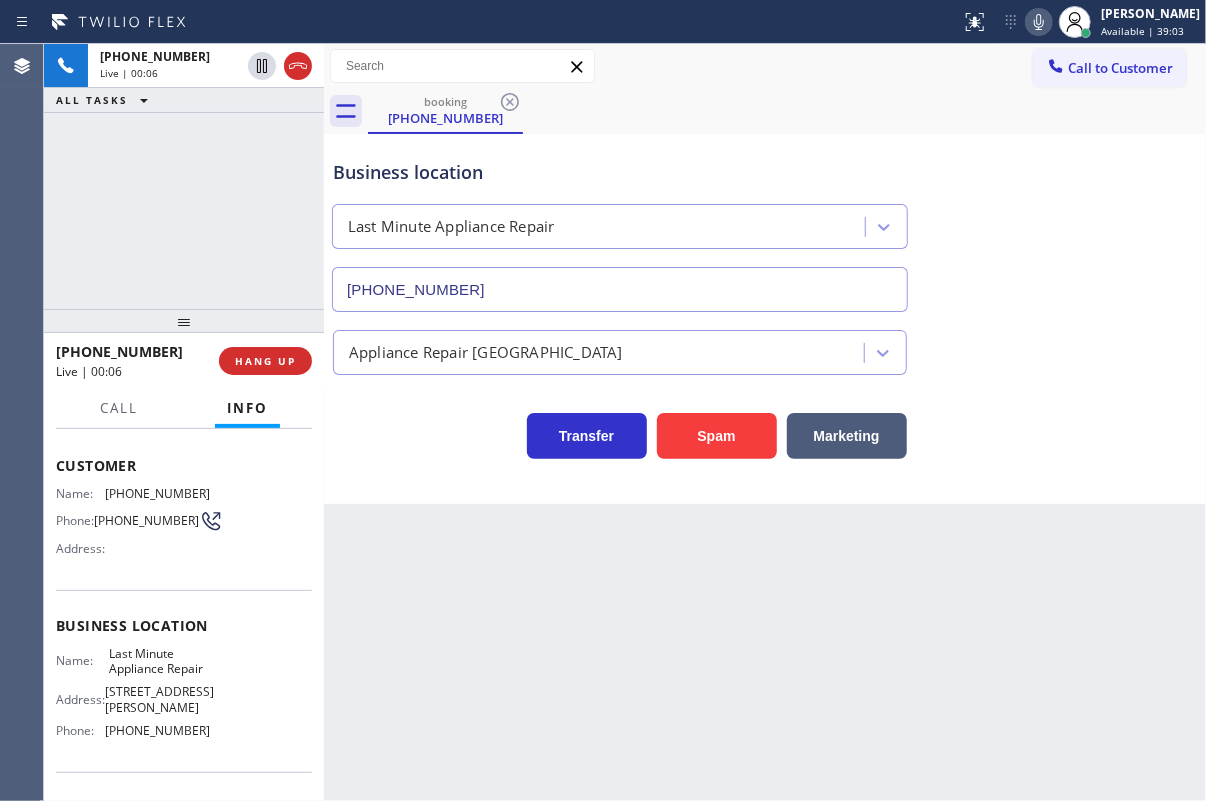 click on "[PHONE_NUMBER]" at bounding box center [620, 289] 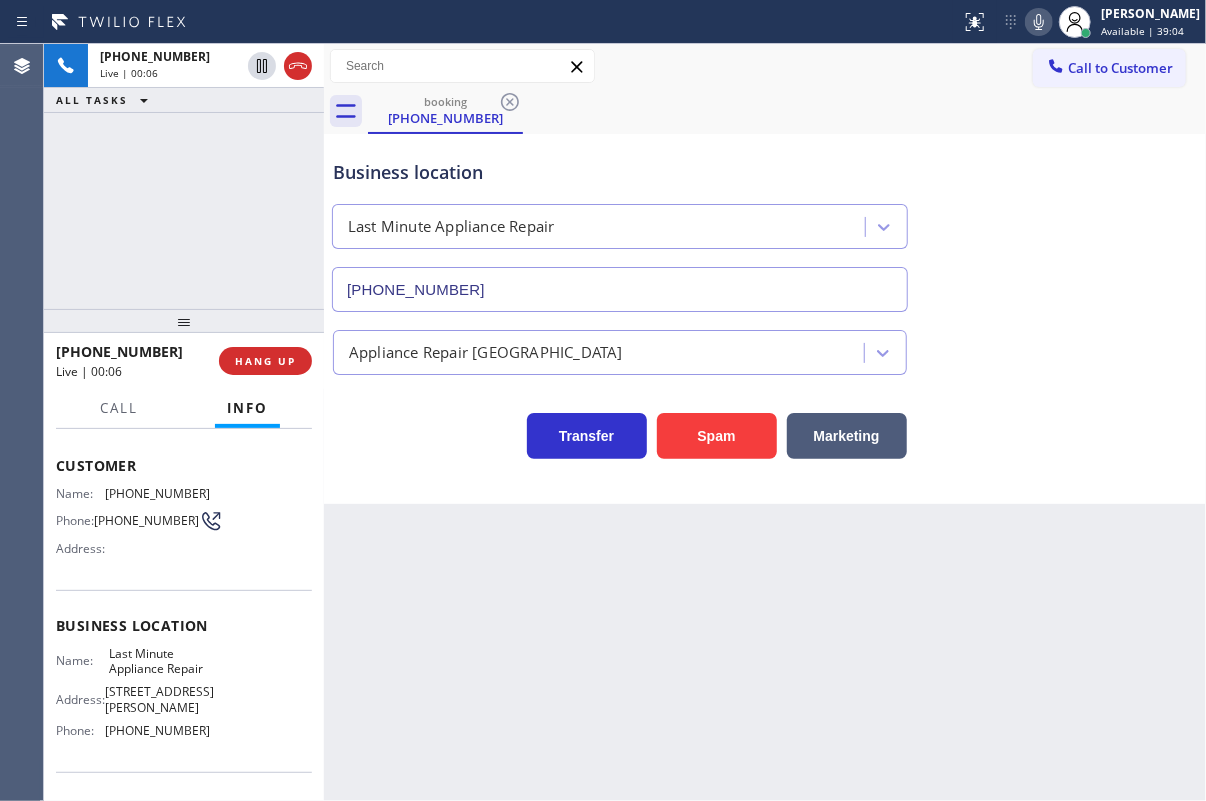click on "[PHONE_NUMBER]" at bounding box center [620, 289] 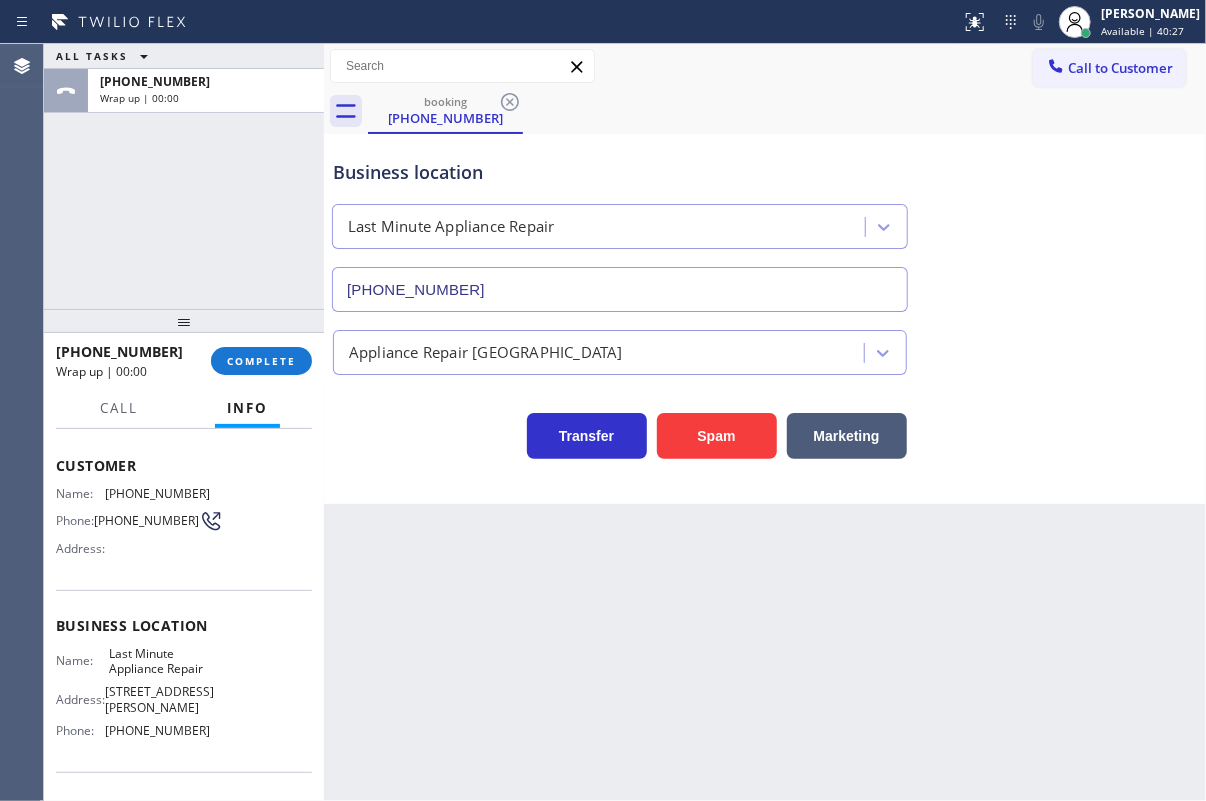 click on "[PHONE_NUMBER] Wrap up | 00:00 COMPLETE" at bounding box center (184, 361) 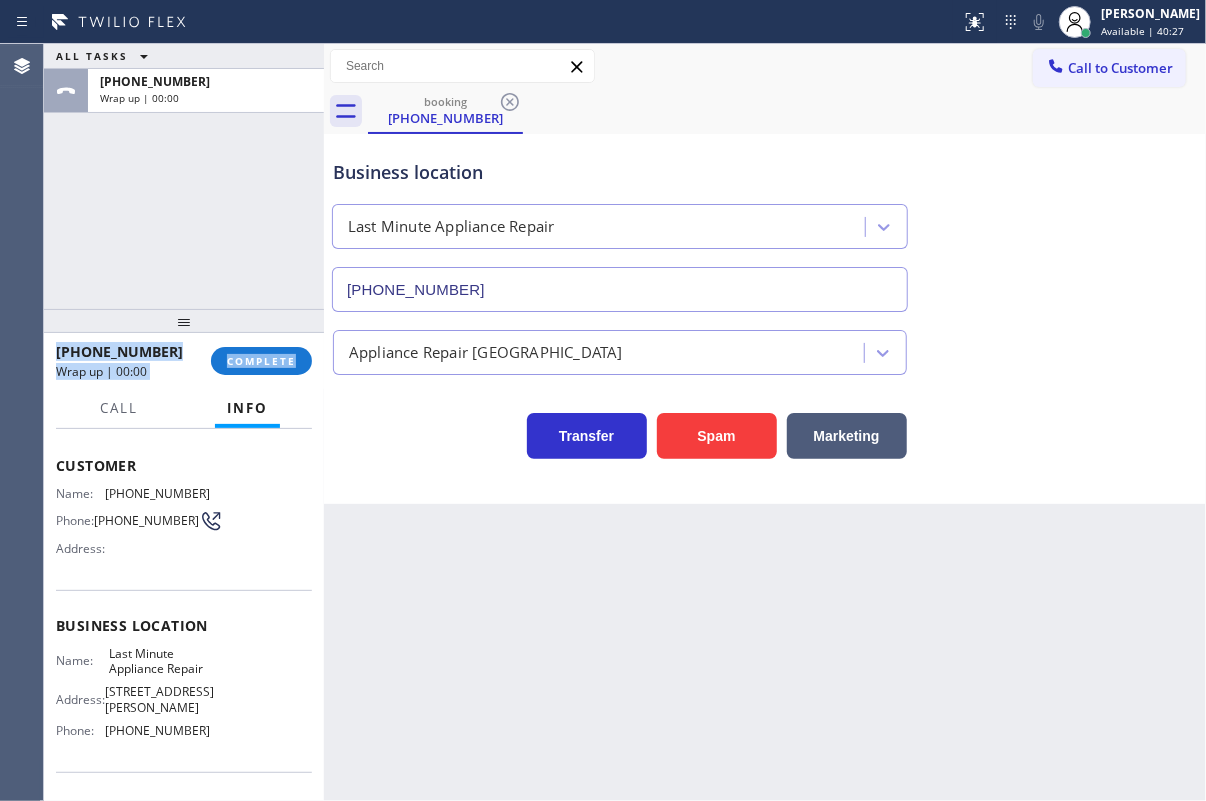 drag, startPoint x: 277, startPoint y: 341, endPoint x: 282, endPoint y: 331, distance: 11.18034 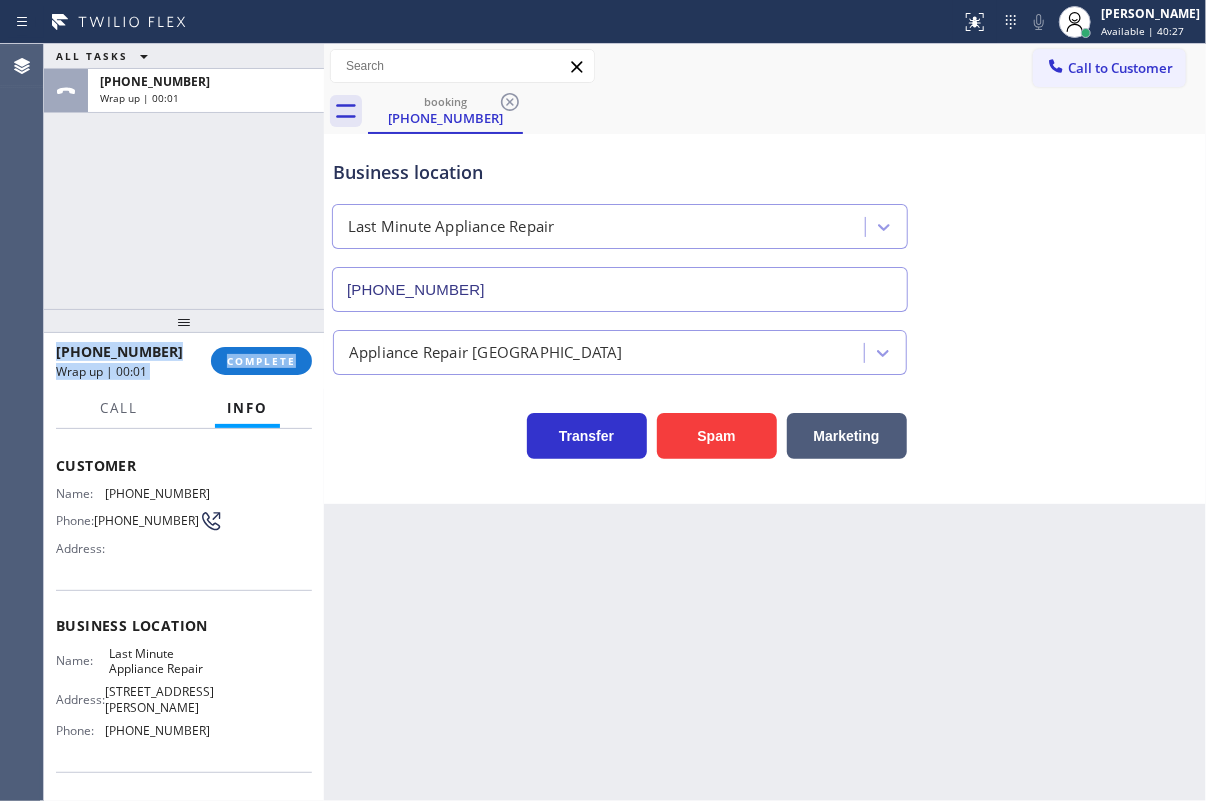 click on "Info" at bounding box center [247, 408] 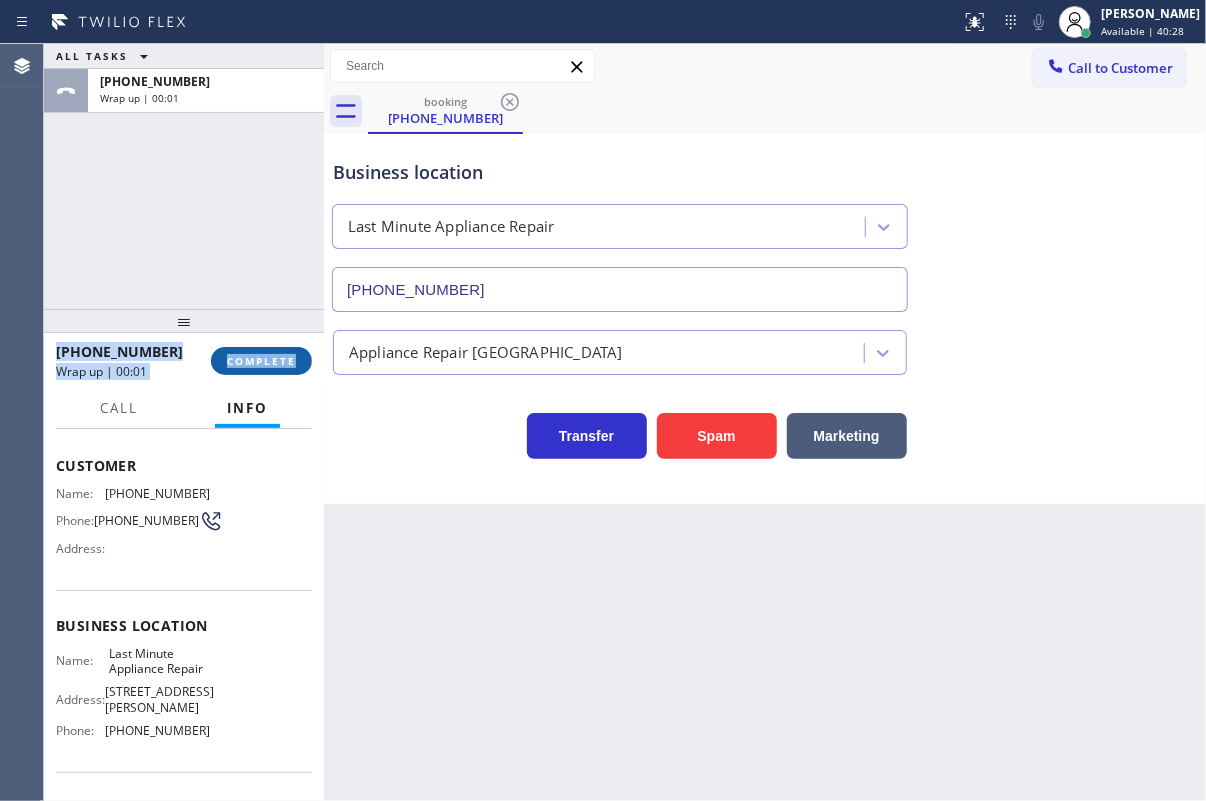 click on "COMPLETE" at bounding box center [261, 361] 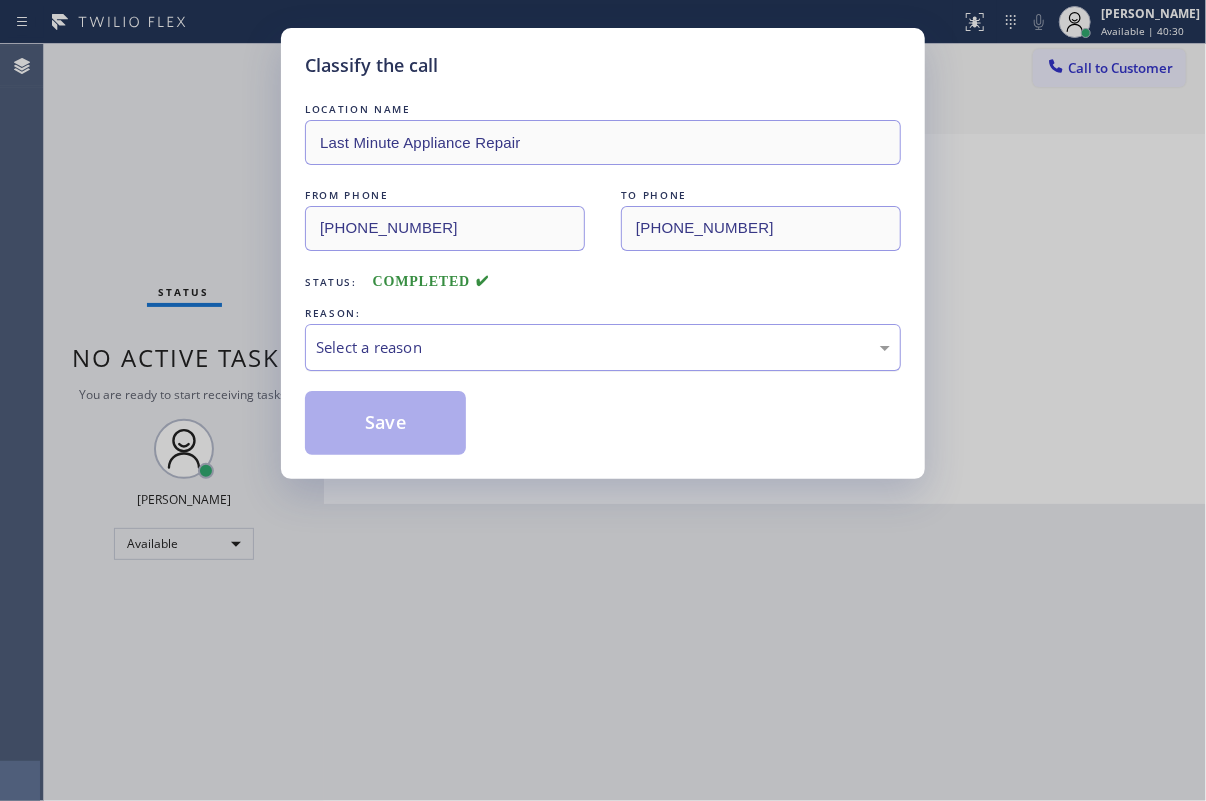 click on "Select a reason" at bounding box center (603, 347) 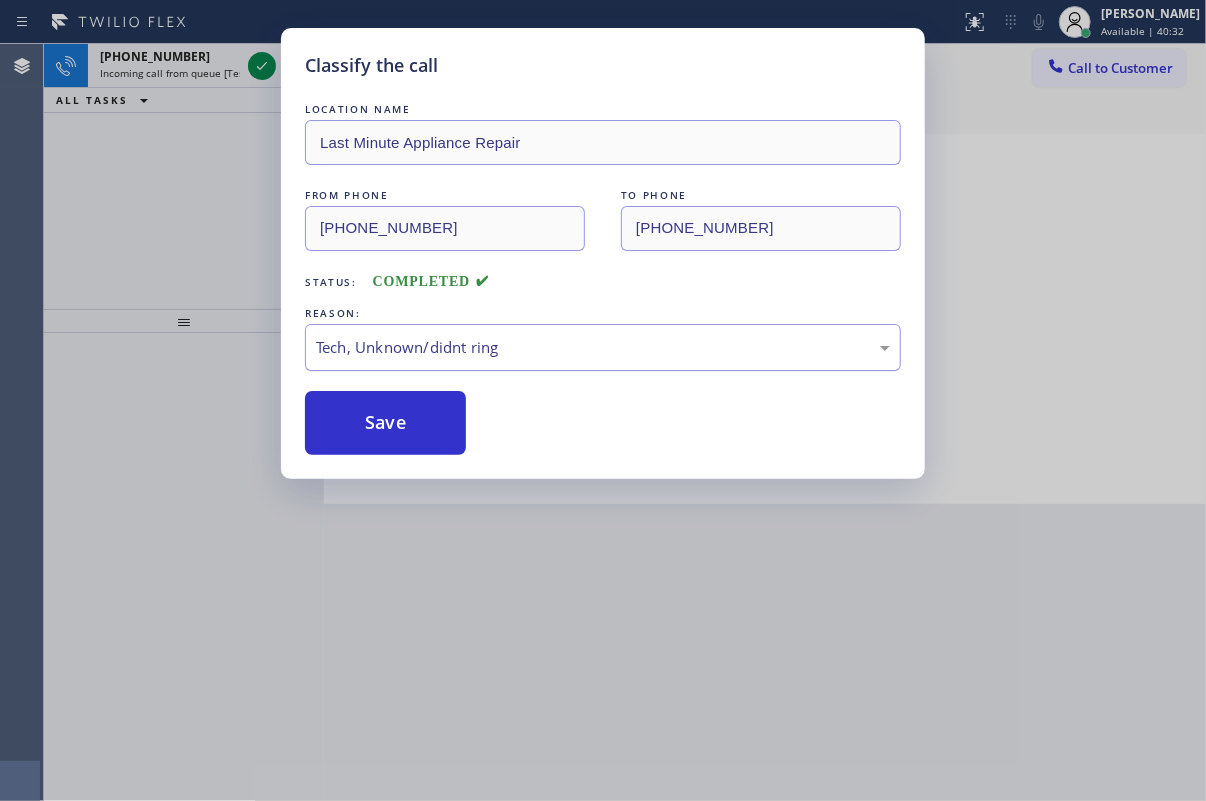 click on "Tech, Unknown/didnt ring" at bounding box center [603, 347] 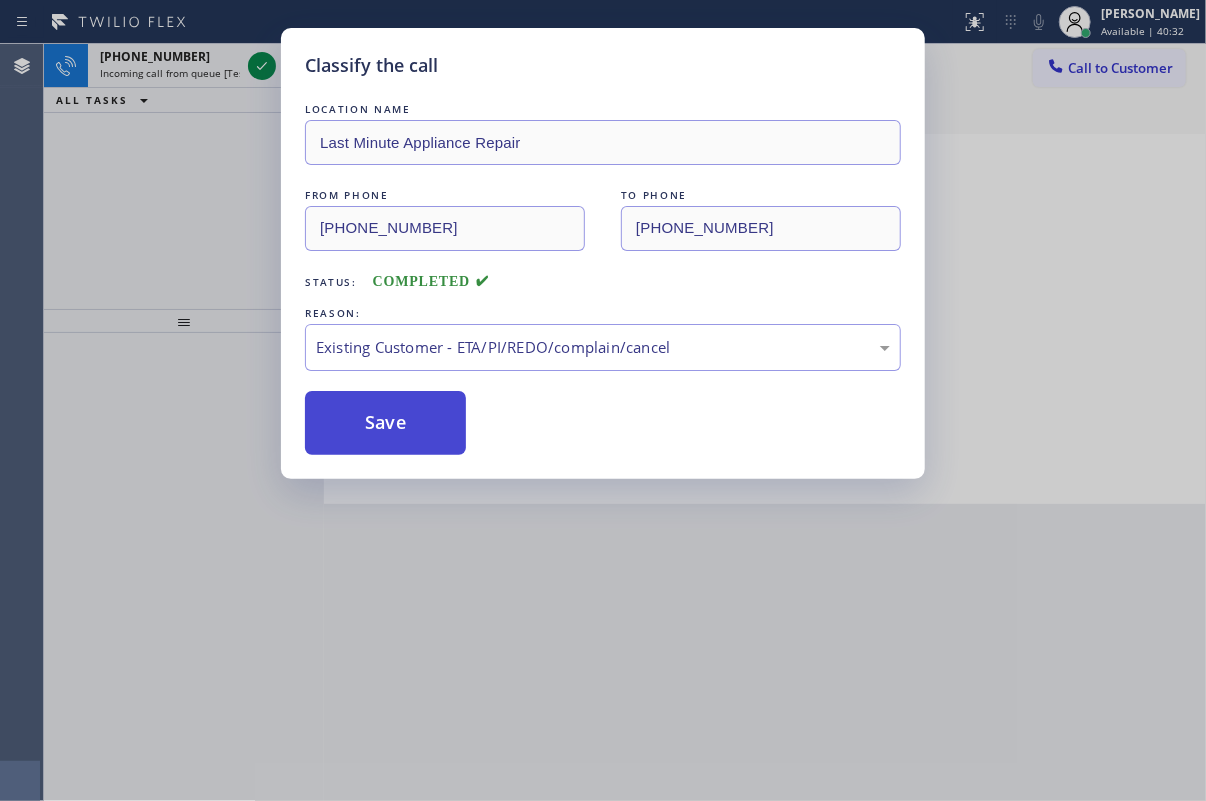 click on "Save" at bounding box center (385, 423) 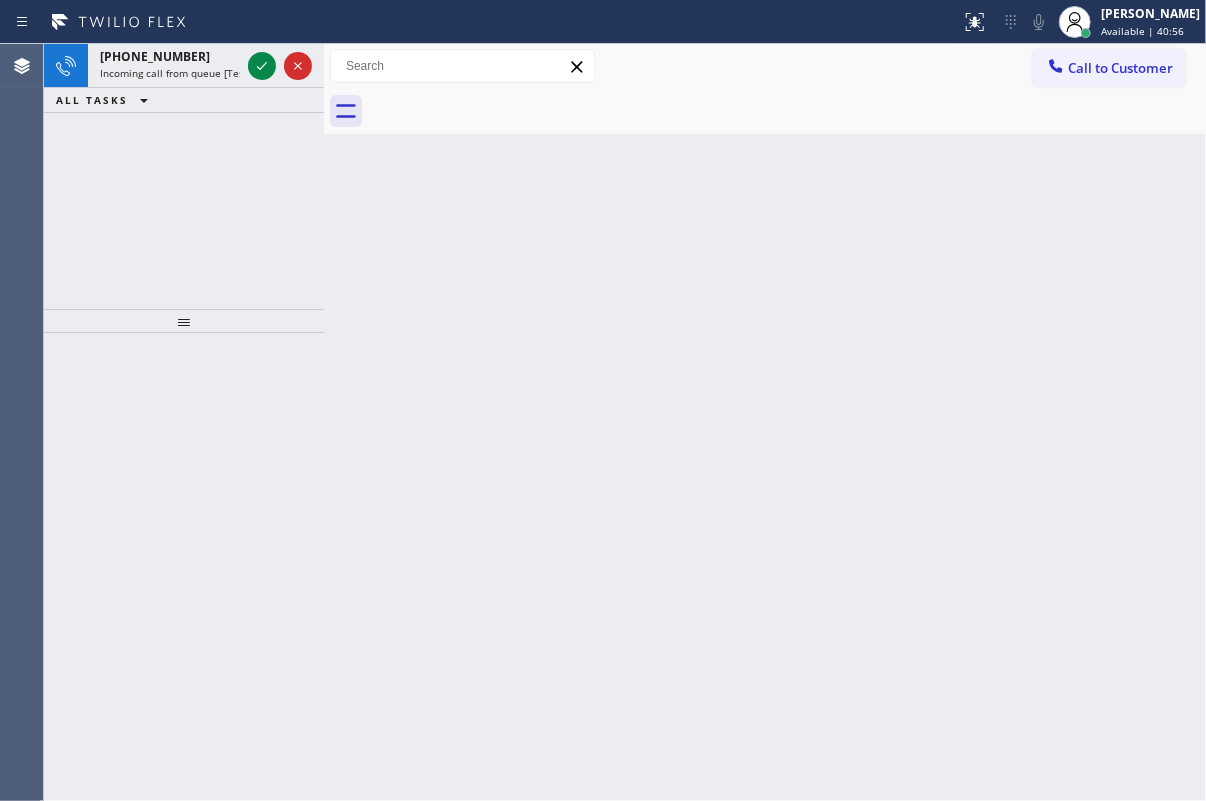 click on "Back to Dashboard Change Sender ID Customers Technicians Select a contact Outbound call Technician Search Technician Your caller id phone number Your caller id phone number Call Technician info Name   Phone none Address none Change Sender ID HVAC [PHONE_NUMBER] 5 Star Appliance [PHONE_NUMBER] Appliance Repair [PHONE_NUMBER] Plumbing [PHONE_NUMBER] Air Duct Cleaning [PHONE_NUMBER]  Electricians [PHONE_NUMBER] Cancel Change Check personal SMS Reset Change No tabs Call to Customer Outbound call Location Search location Your caller id phone number Customer number Call Outbound call Technician Search Technician Your caller id phone number Your caller id phone number Call" at bounding box center [765, 422] 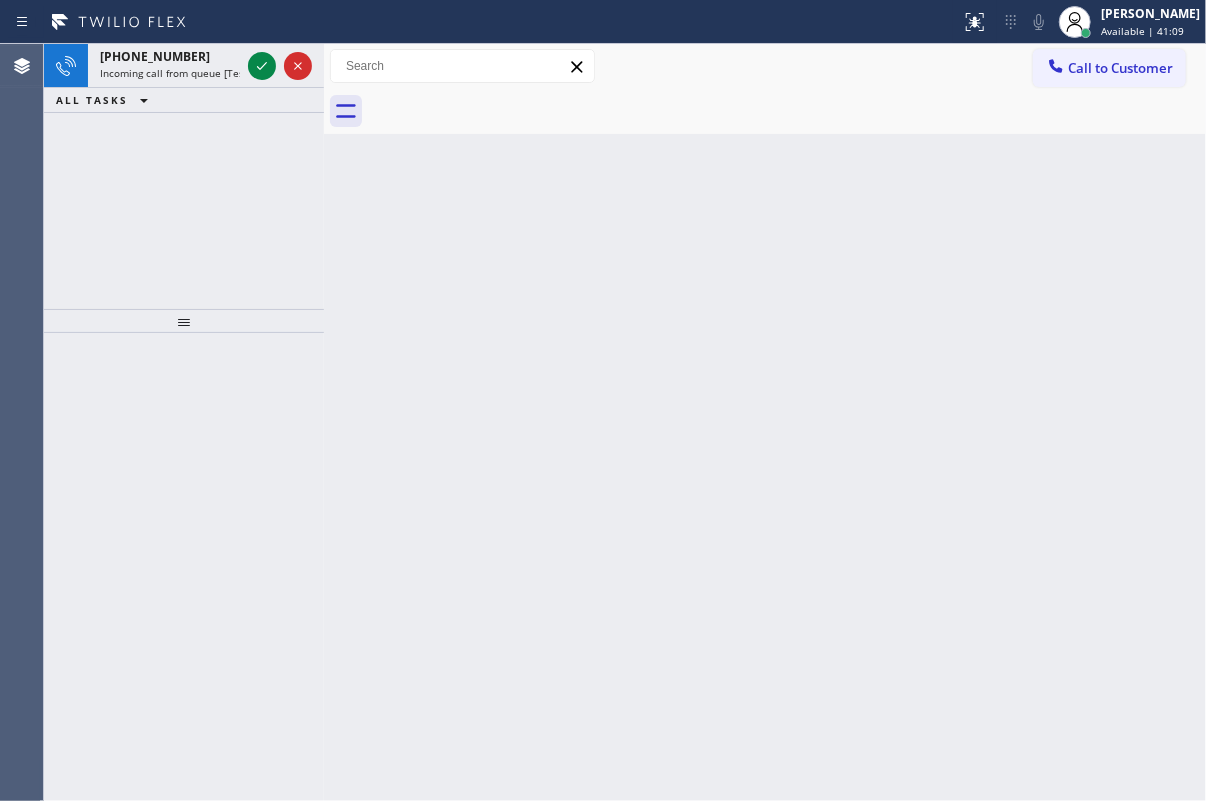 click on "Back to Dashboard Change Sender ID Customers Technicians Select a contact Outbound call Technician Search Technician Your caller id phone number Your caller id phone number Call Technician info Name   Phone none Address none Change Sender ID HVAC [PHONE_NUMBER] 5 Star Appliance [PHONE_NUMBER] Appliance Repair [PHONE_NUMBER] Plumbing [PHONE_NUMBER] Air Duct Cleaning [PHONE_NUMBER]  Electricians [PHONE_NUMBER] Cancel Change Check personal SMS Reset Change No tabs Call to Customer Outbound call Location Search location Your caller id phone number Customer number Call Outbound call Technician Search Technician Your caller id phone number Your caller id phone number Call" at bounding box center (765, 422) 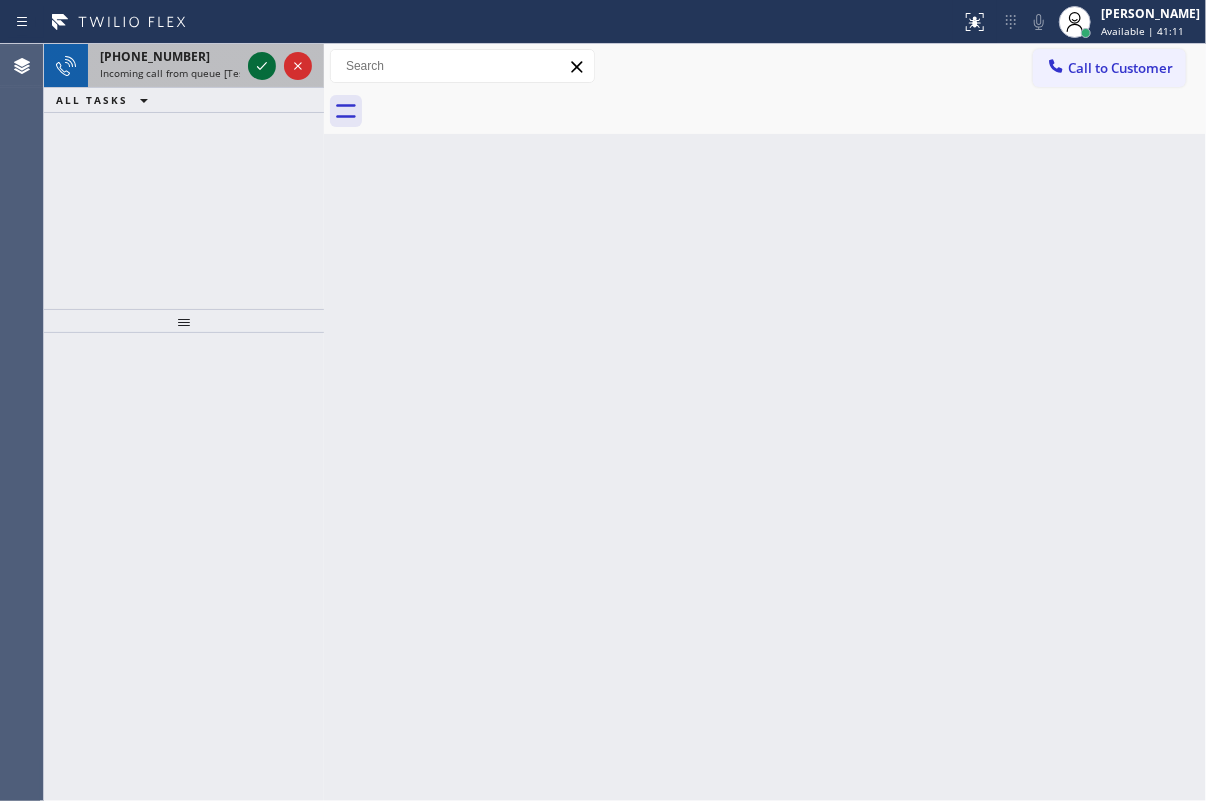 click 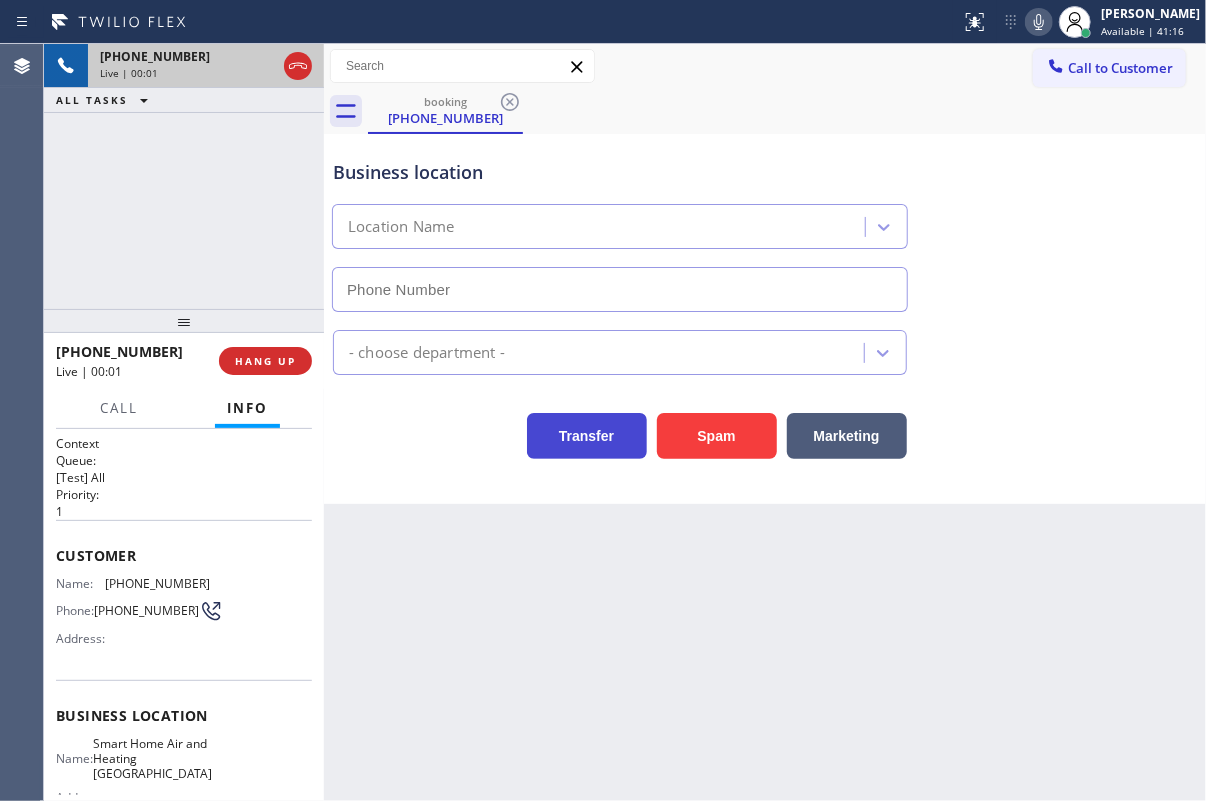 type on "[PHONE_NUMBER]" 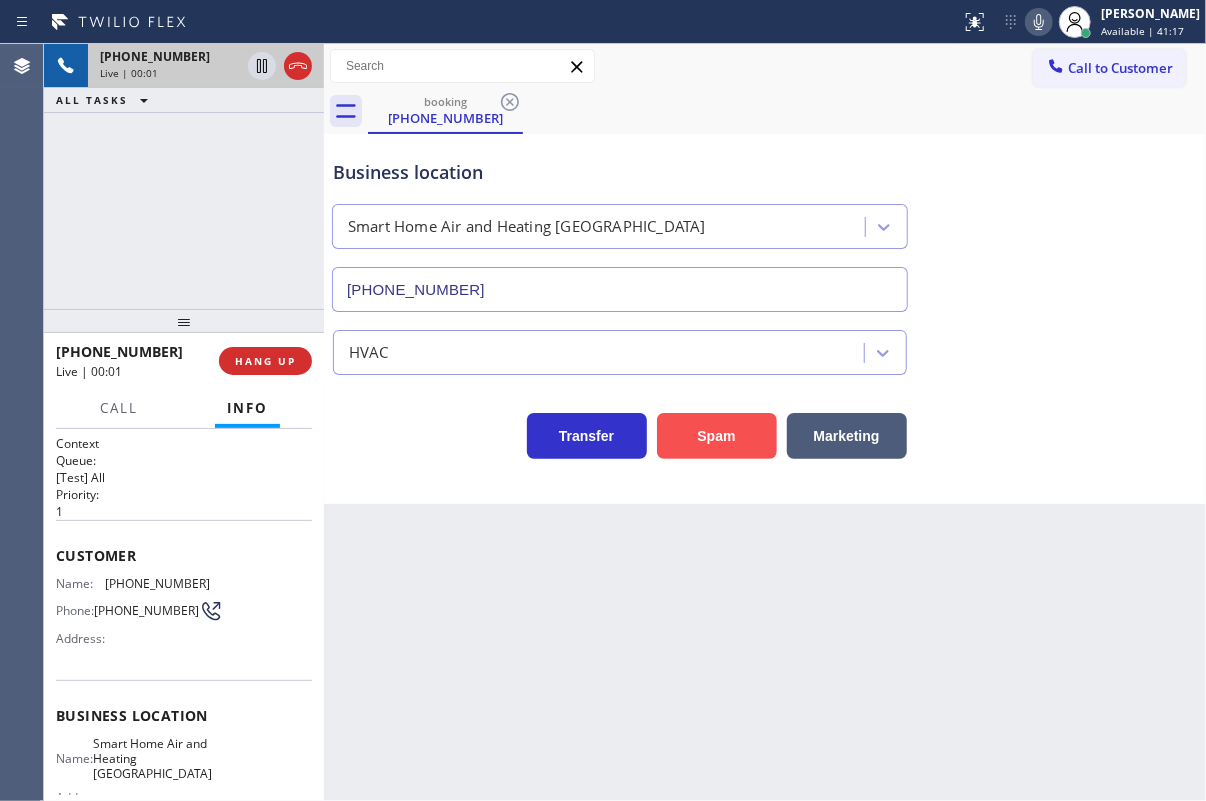 click on "Spam" at bounding box center [717, 436] 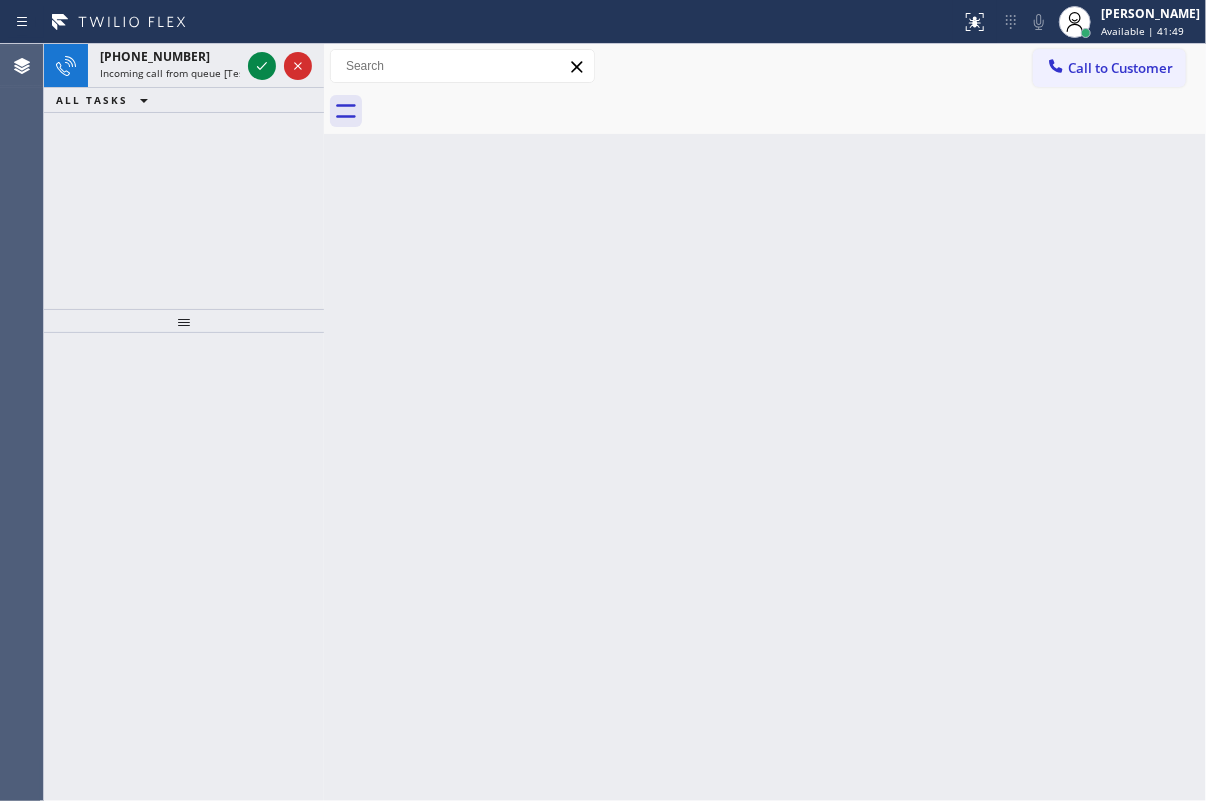 click on "Back to Dashboard Change Sender ID Customers Technicians Select a contact Outbound call Technician Search Technician Your caller id phone number Your caller id phone number Call Technician info Name   Phone none Address none Change Sender ID HVAC [PHONE_NUMBER] 5 Star Appliance [PHONE_NUMBER] Appliance Repair [PHONE_NUMBER] Plumbing [PHONE_NUMBER] Air Duct Cleaning [PHONE_NUMBER]  Electricians [PHONE_NUMBER] Cancel Change Check personal SMS Reset Change No tabs Call to Customer Outbound call Location Search location Your caller id phone number Customer number Call Outbound call Technician Search Technician Your caller id phone number Your caller id phone number Call" at bounding box center (765, 422) 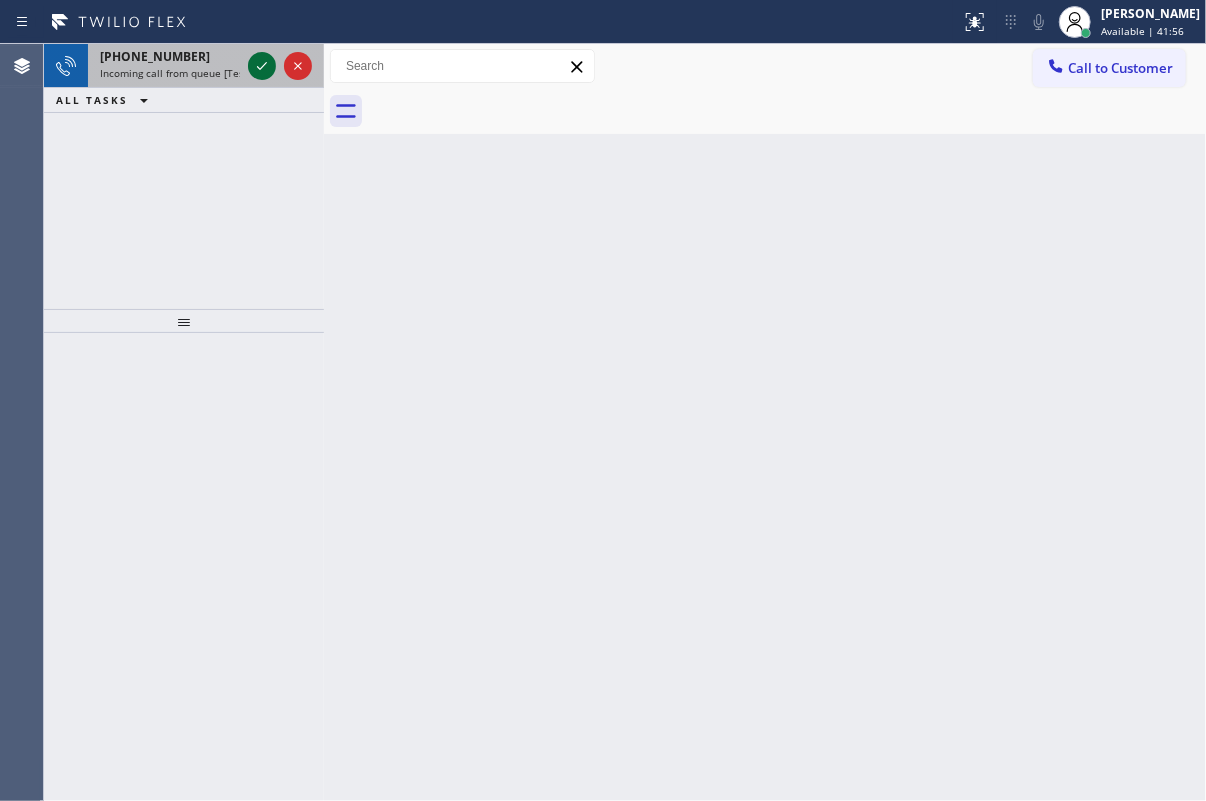 drag, startPoint x: 265, startPoint y: 68, endPoint x: 405, endPoint y: 77, distance: 140.28899 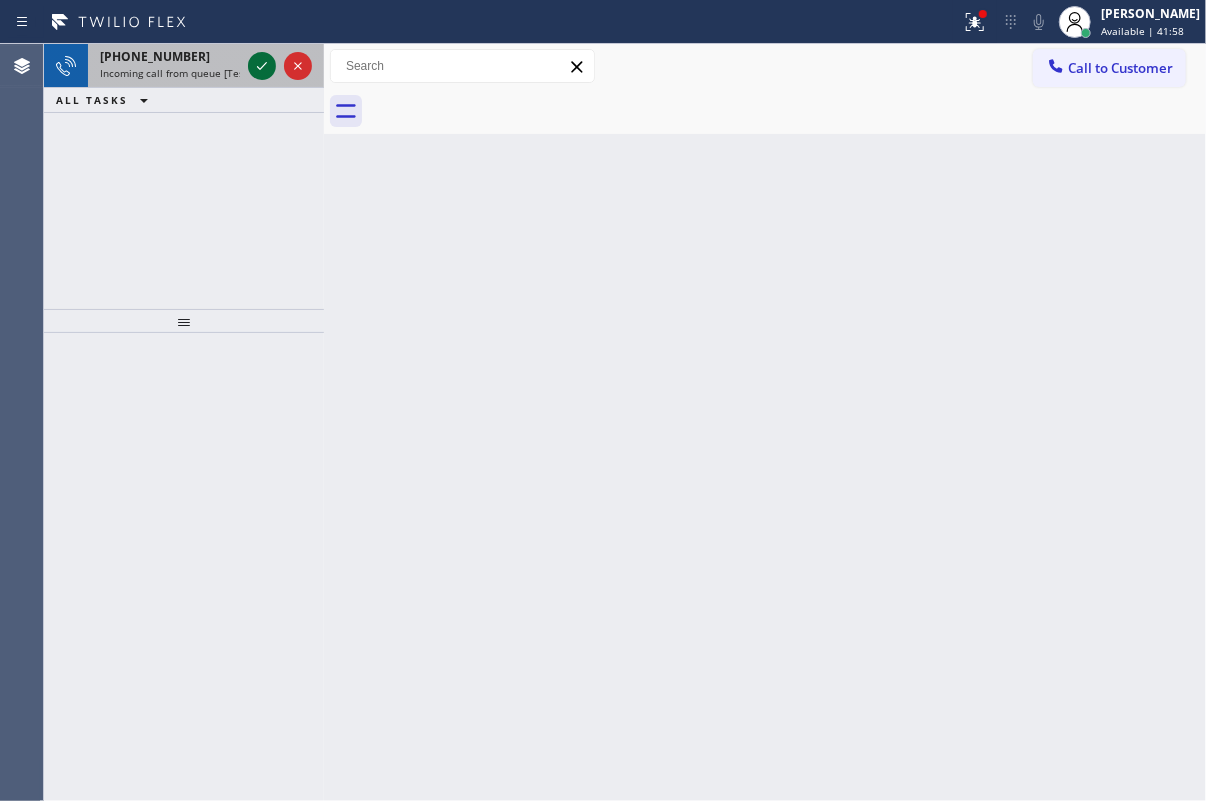 click 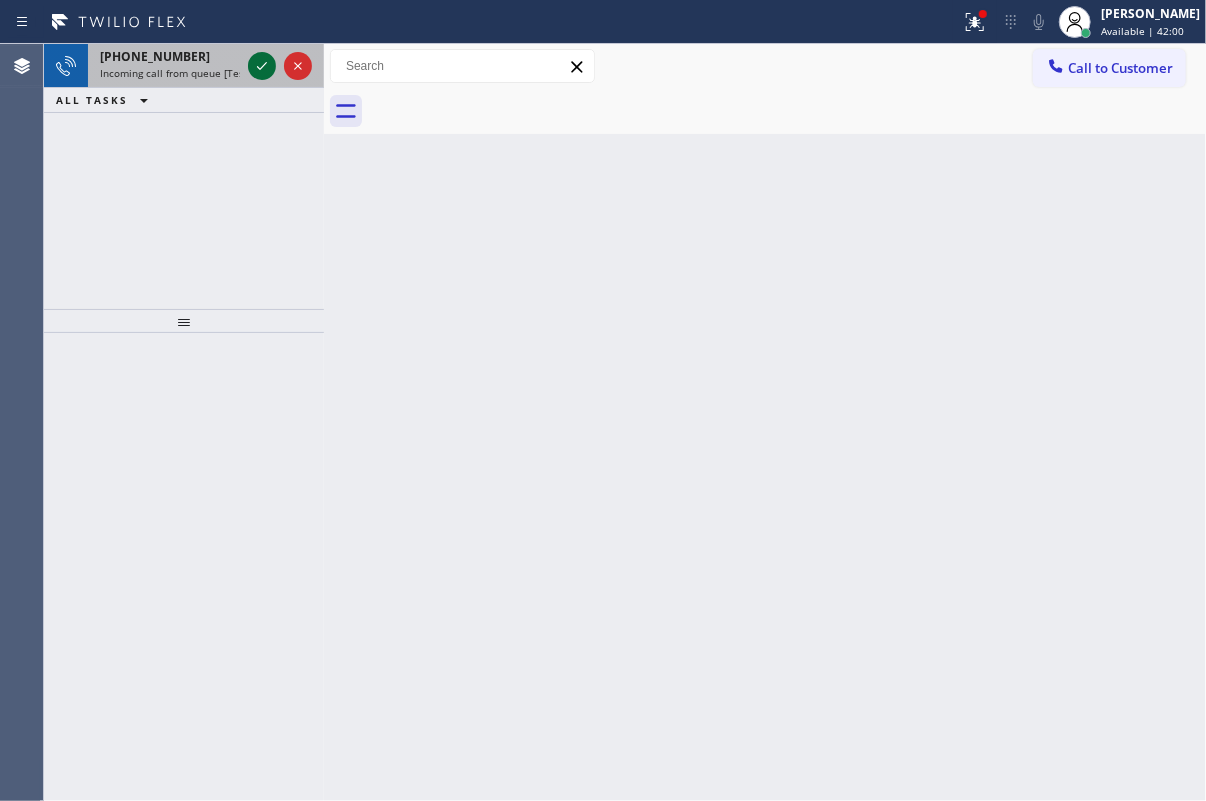 click 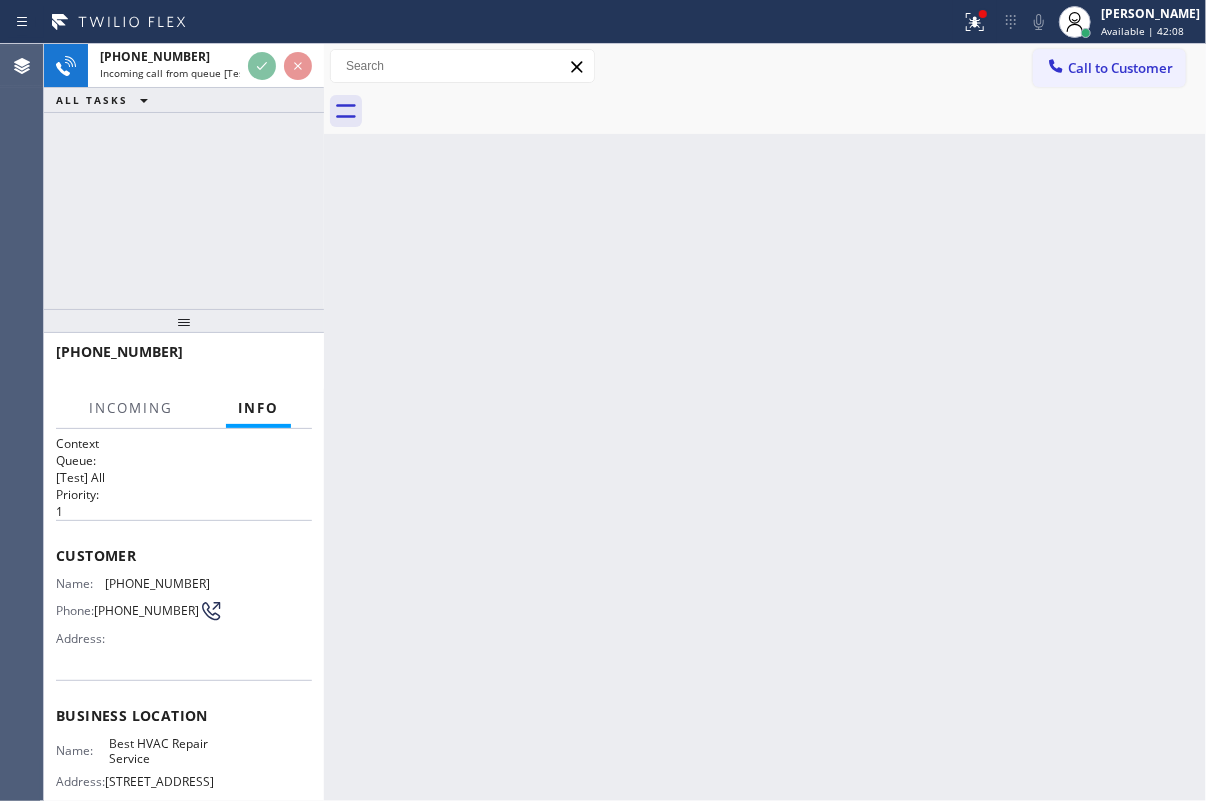 click on "Back to Dashboard Change Sender ID Customers Technicians Select a contact Outbound call Technician Search Technician Your caller id phone number Your caller id phone number Call Technician info Name   Phone none Address none Change Sender ID HVAC [PHONE_NUMBER] 5 Star Appliance [PHONE_NUMBER] Appliance Repair [PHONE_NUMBER] Plumbing [PHONE_NUMBER] Air Duct Cleaning [PHONE_NUMBER]  Electricians [PHONE_NUMBER] Cancel Change Check personal SMS Reset Change No tabs Call to Customer Outbound call Location Search location Your caller id phone number Customer number Call Outbound call Technician Search Technician Your caller id phone number Your caller id phone number Call" at bounding box center (765, 422) 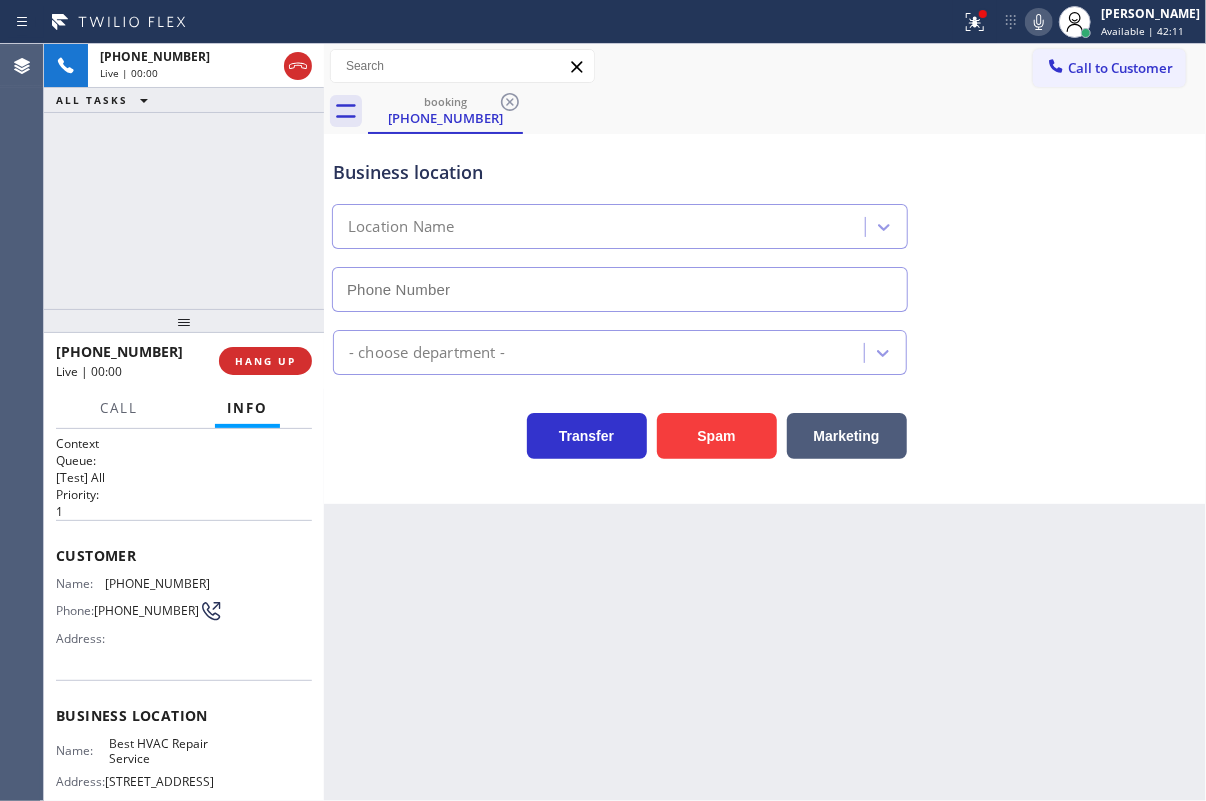 type on "[PHONE_NUMBER]" 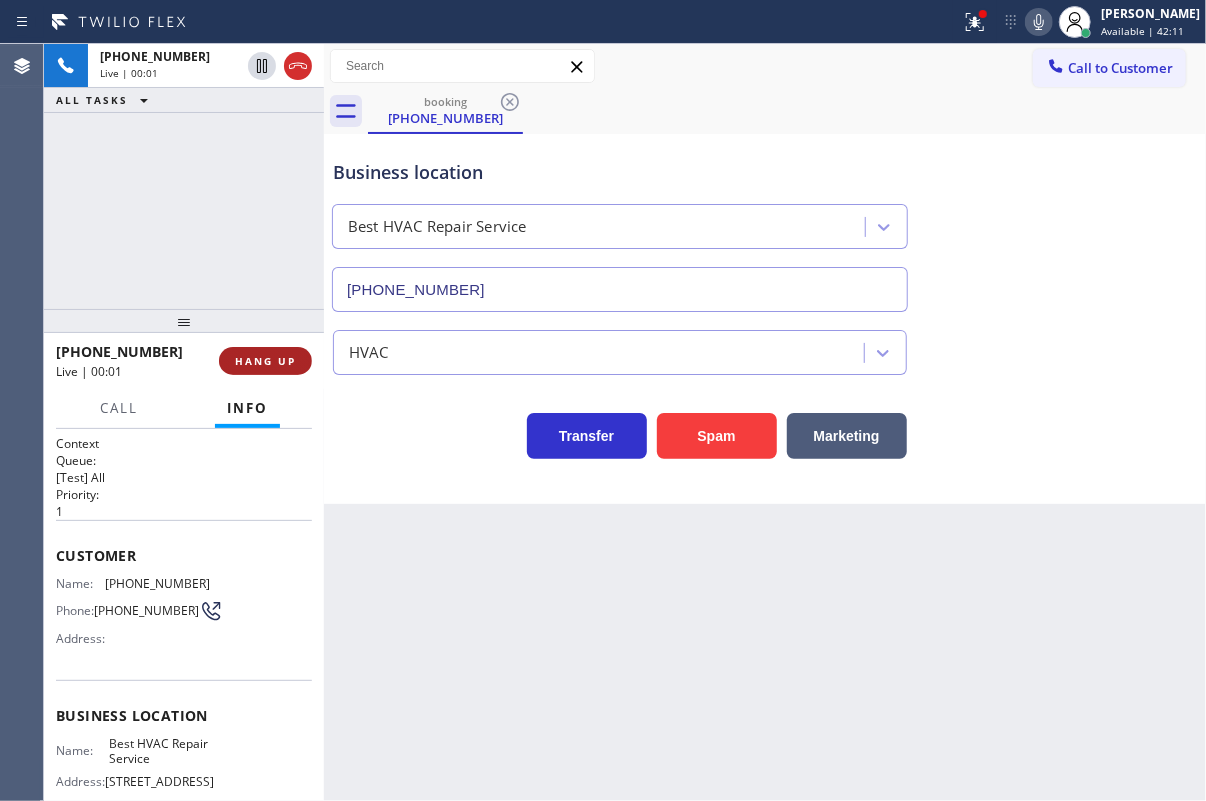 click on "HANG UP" at bounding box center [265, 361] 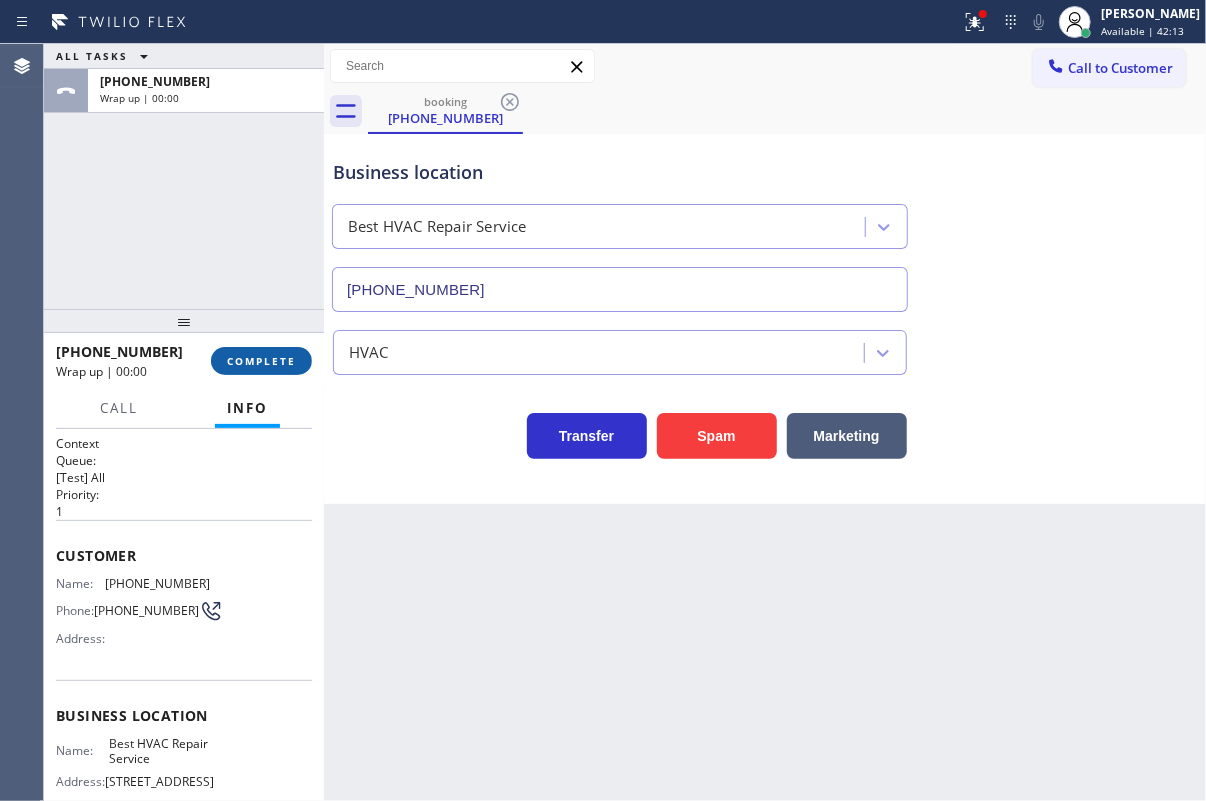 click on "COMPLETE" at bounding box center [261, 361] 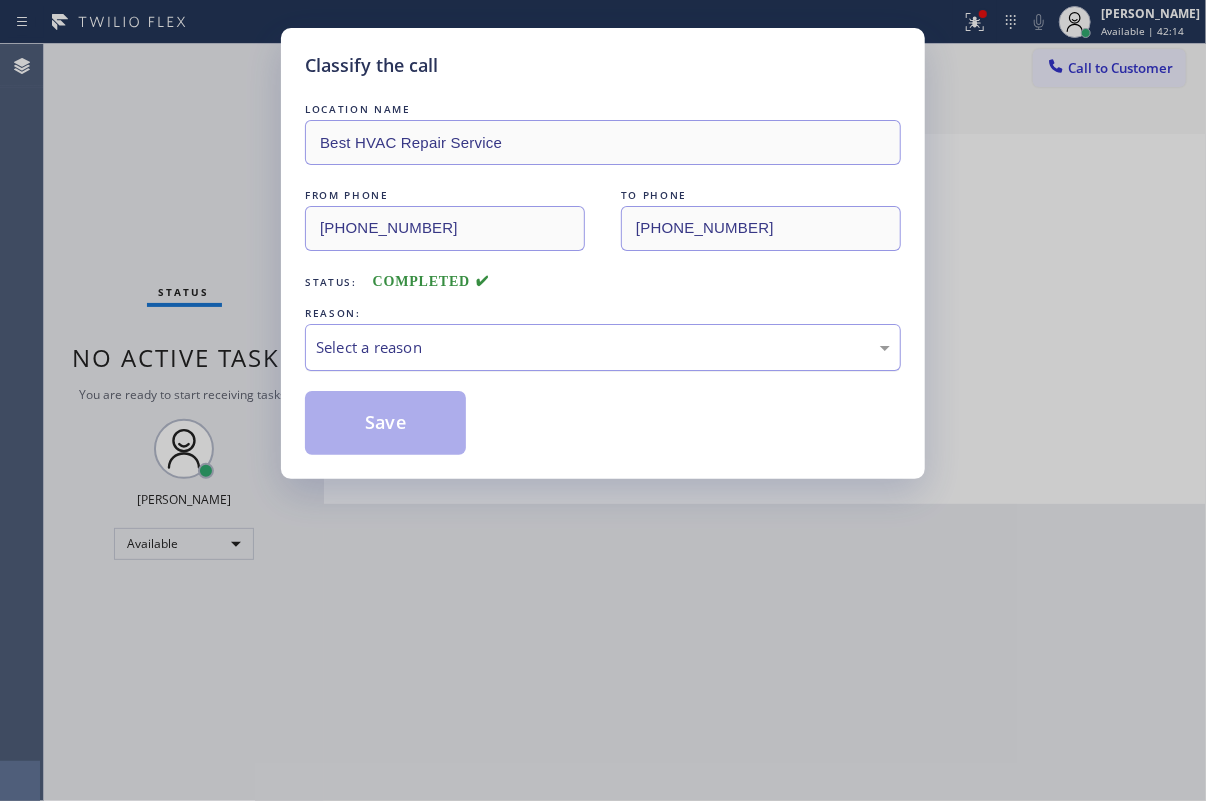 click on "Select a reason" at bounding box center [603, 347] 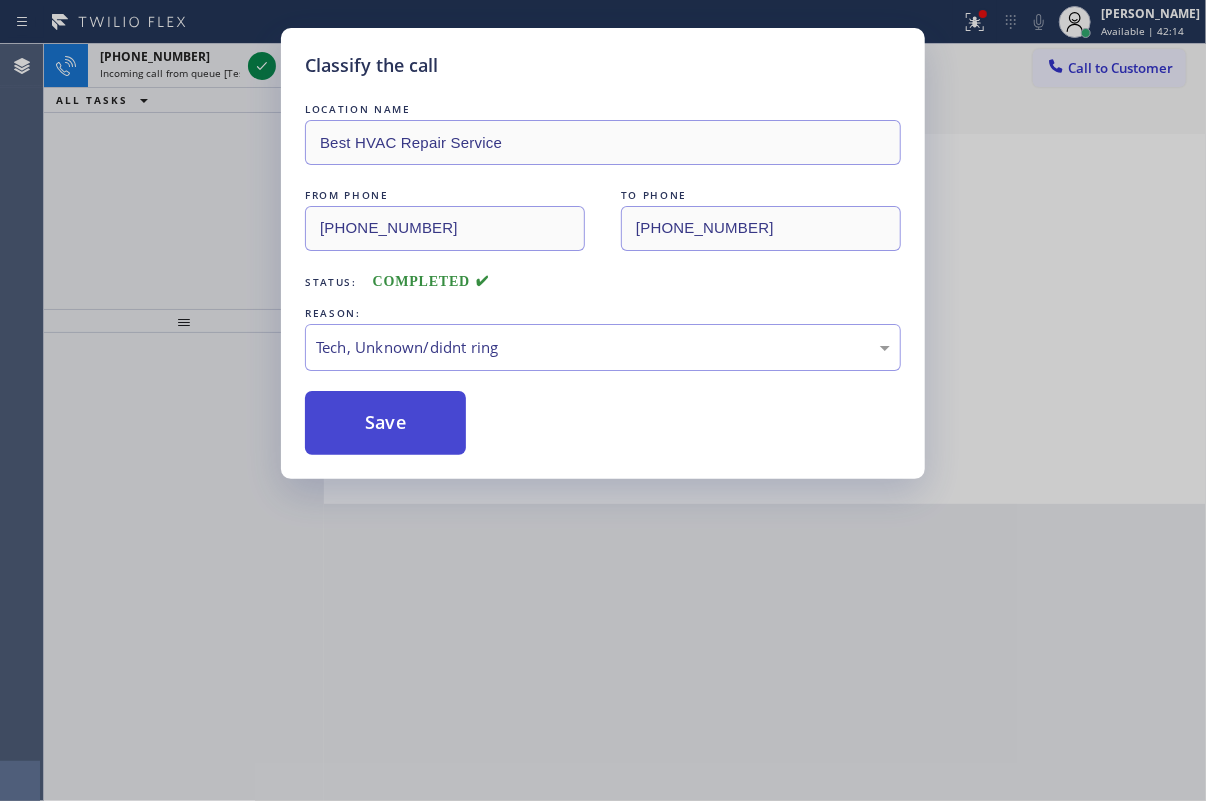 click on "Save" at bounding box center (385, 423) 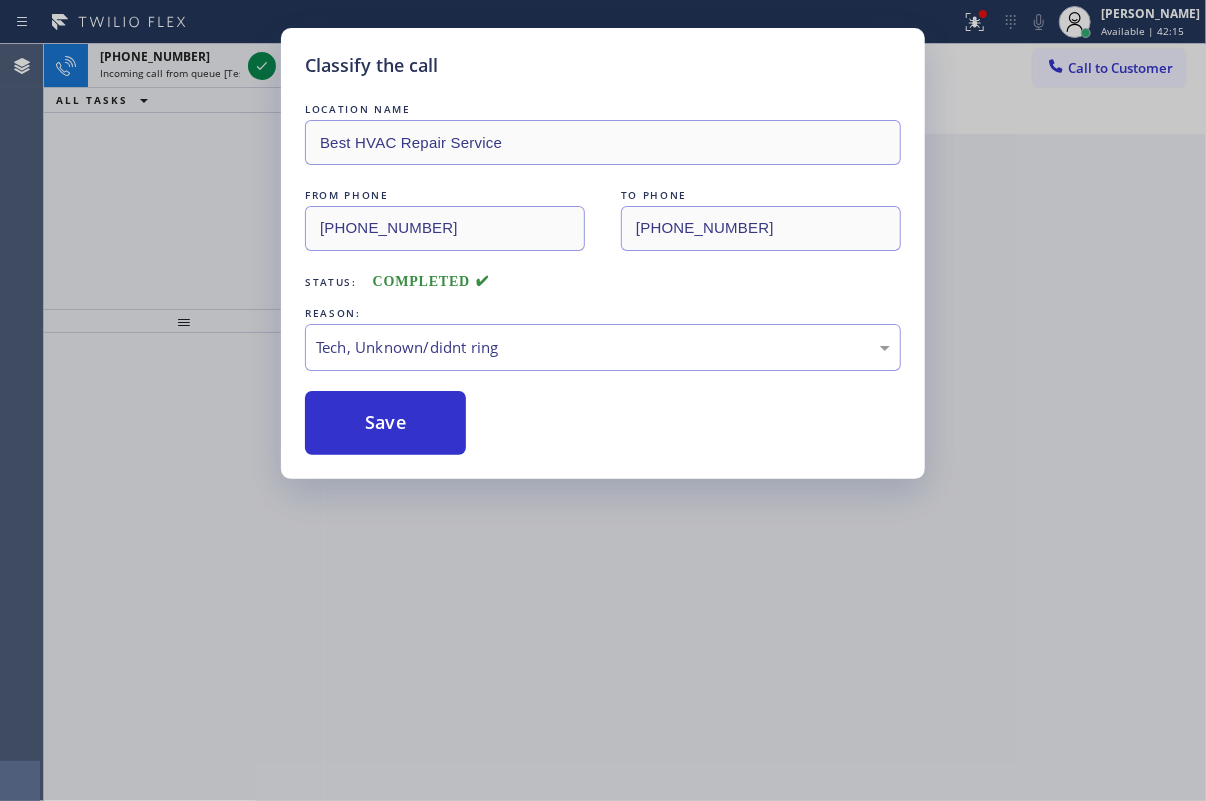 drag, startPoint x: 220, startPoint y: 164, endPoint x: 226, endPoint y: 50, distance: 114.15778 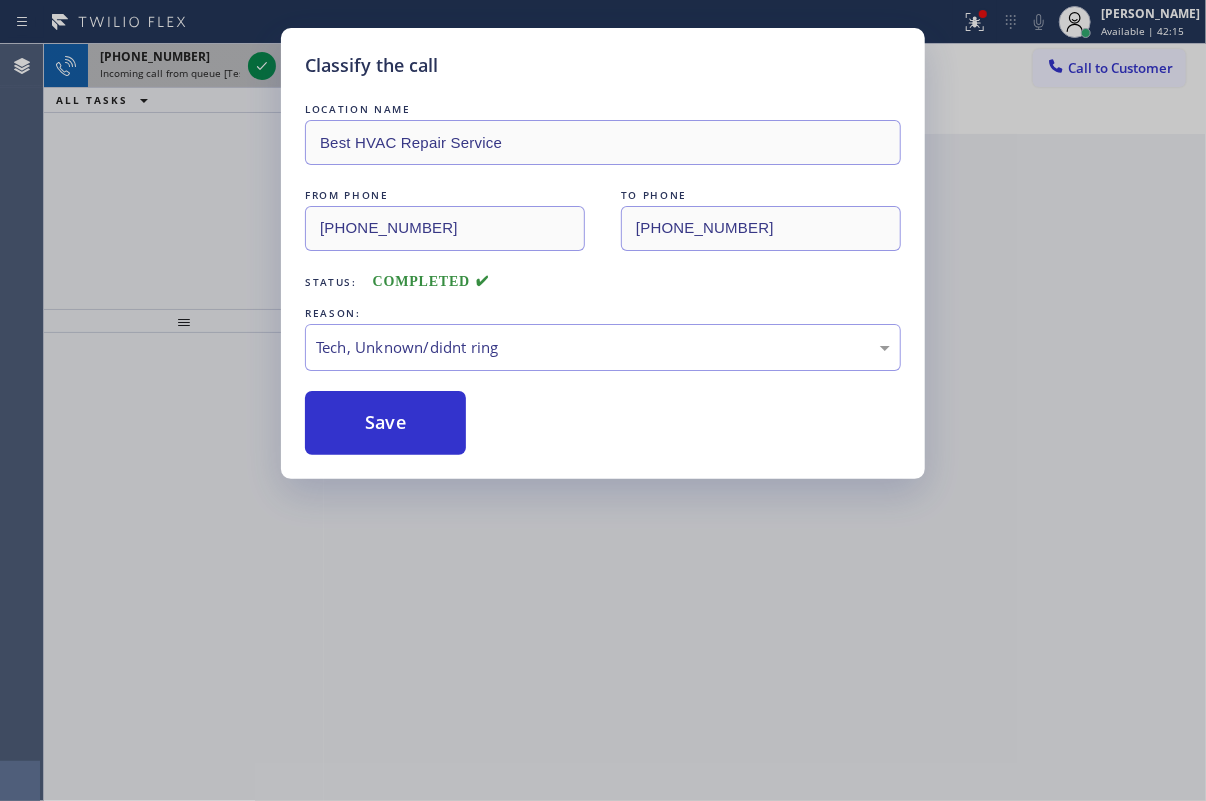 click on "Classify the call LOCATION NAME Best HVAC Repair Service FROM PHONE [PHONE_NUMBER] TO PHONE [PHONE_NUMBER] Status: COMPLETED REASON: Tech, Unknown/didnt ring Save" at bounding box center (603, 400) 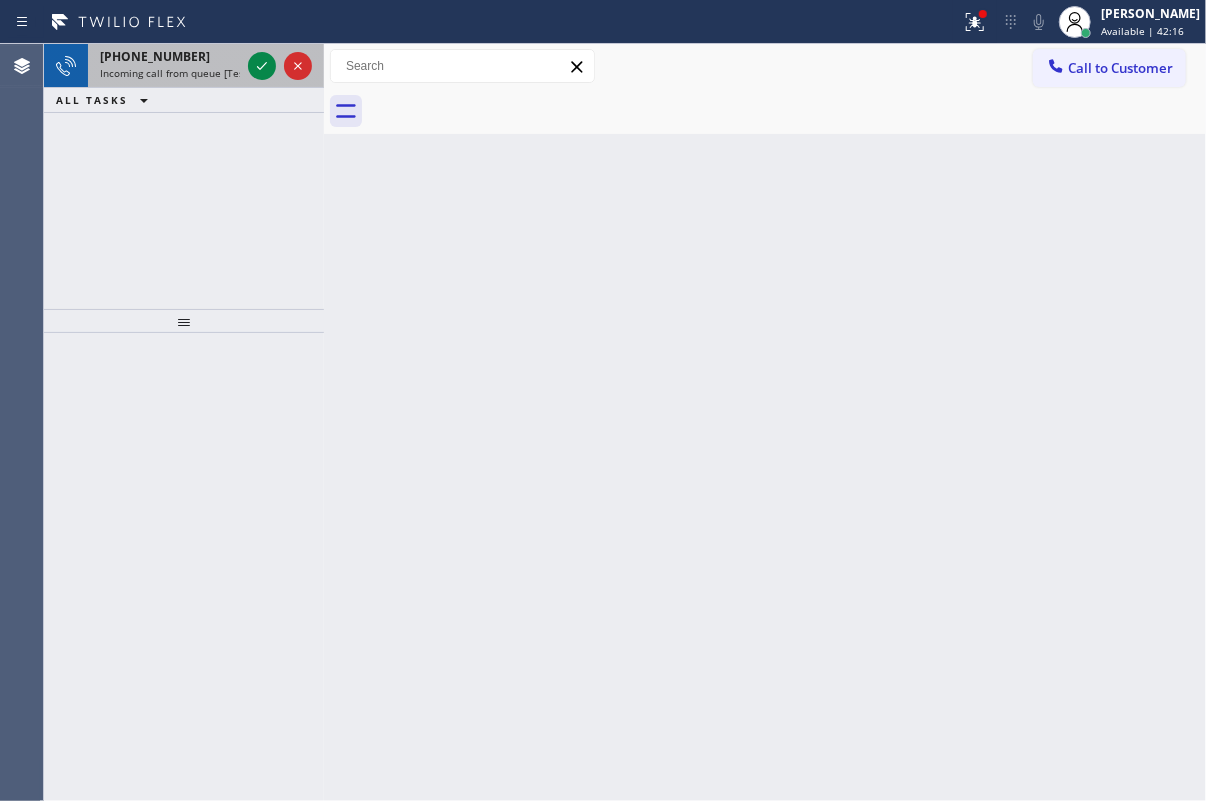 click on "Incoming call from queue [Test] All" at bounding box center [183, 73] 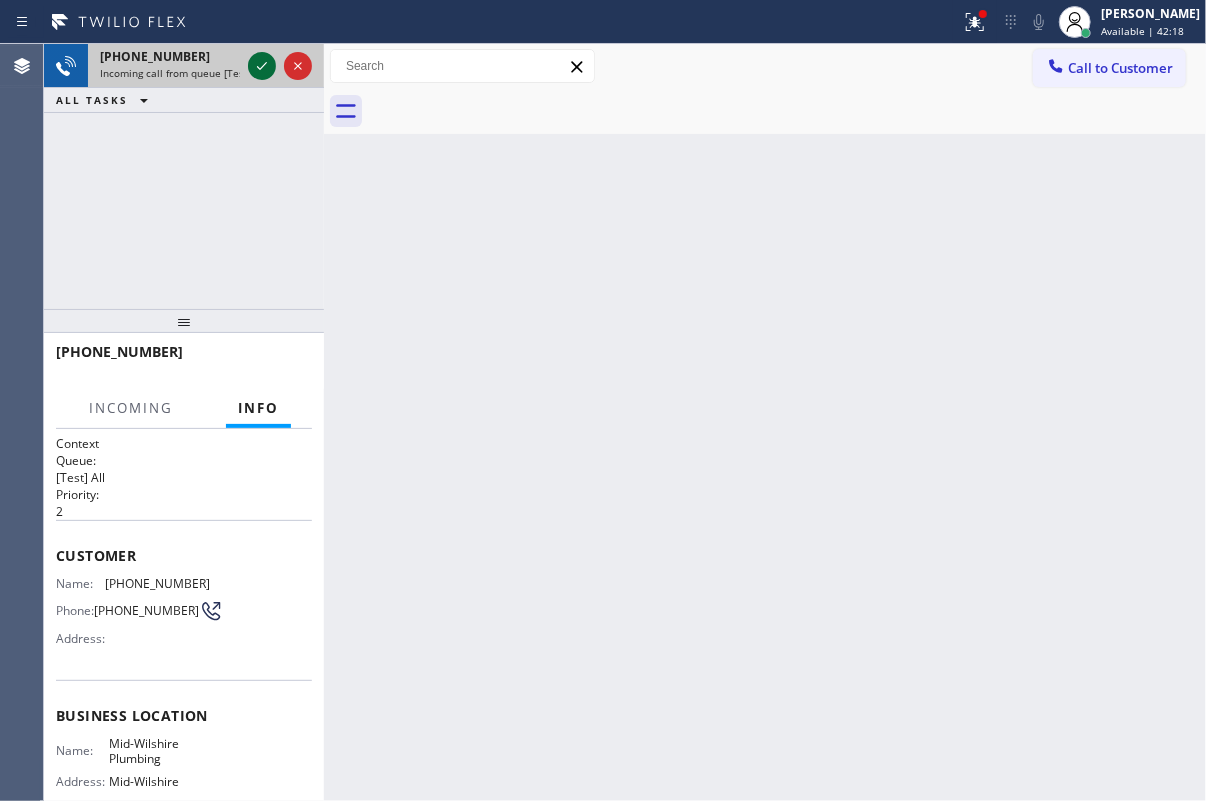 click 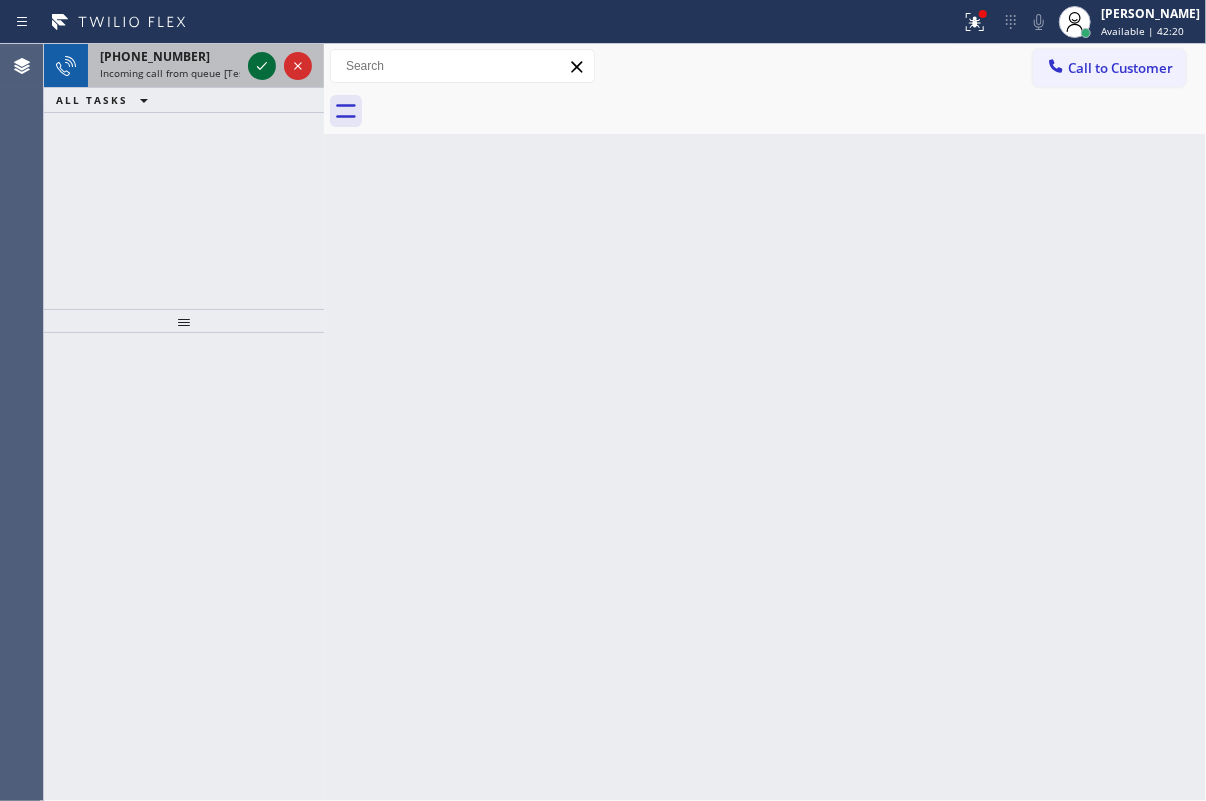 click 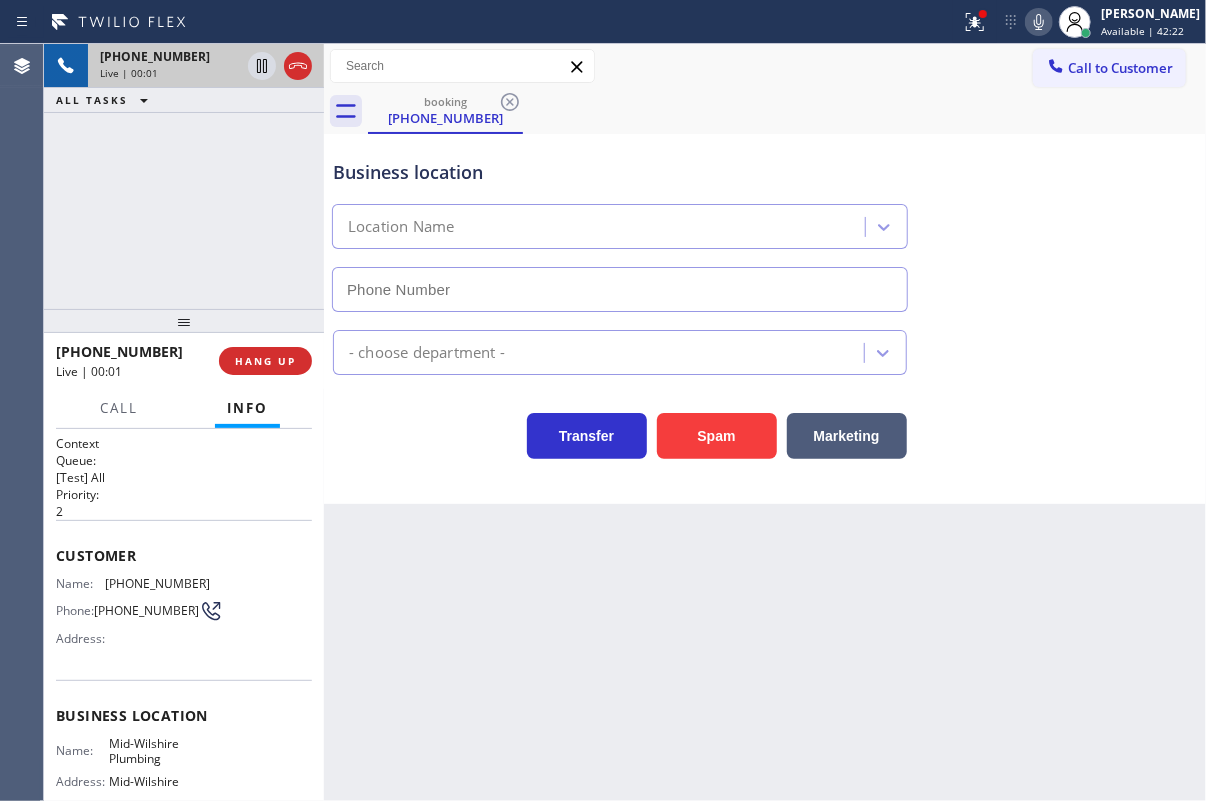 type on "[PHONE_NUMBER]" 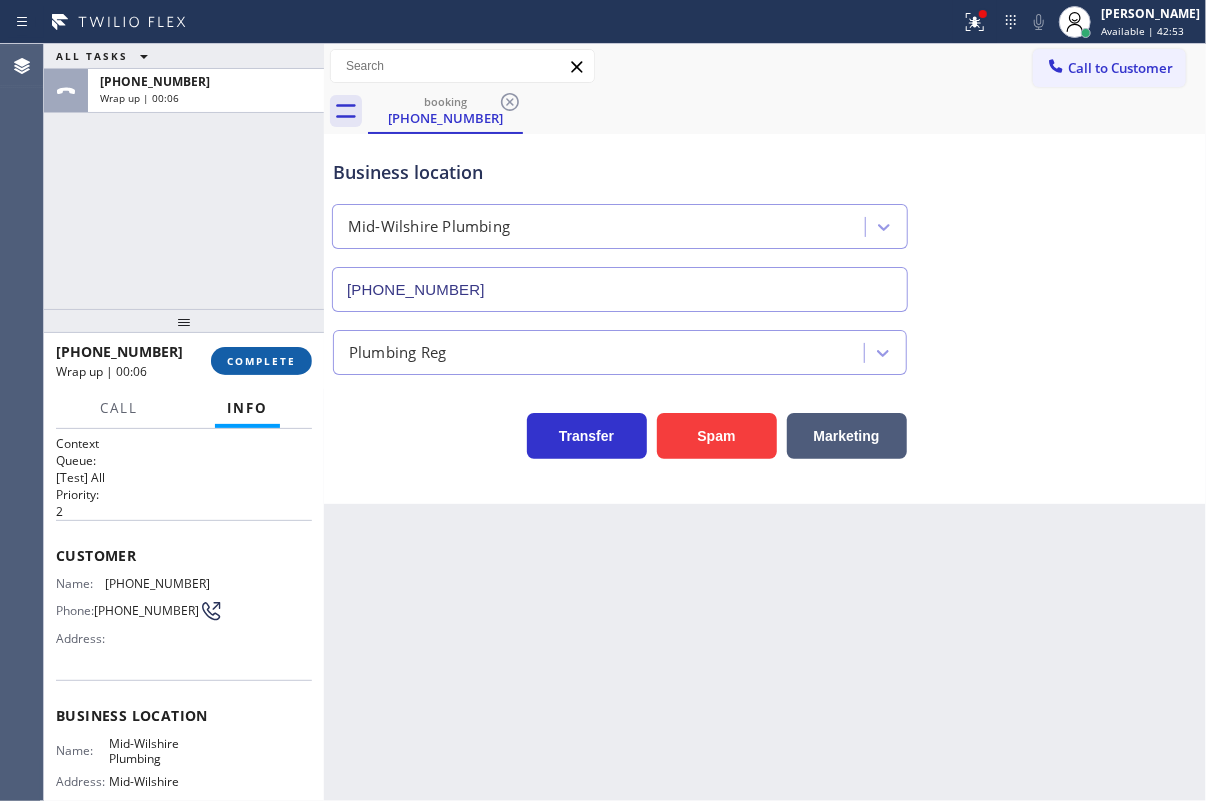 click on "COMPLETE" at bounding box center (261, 361) 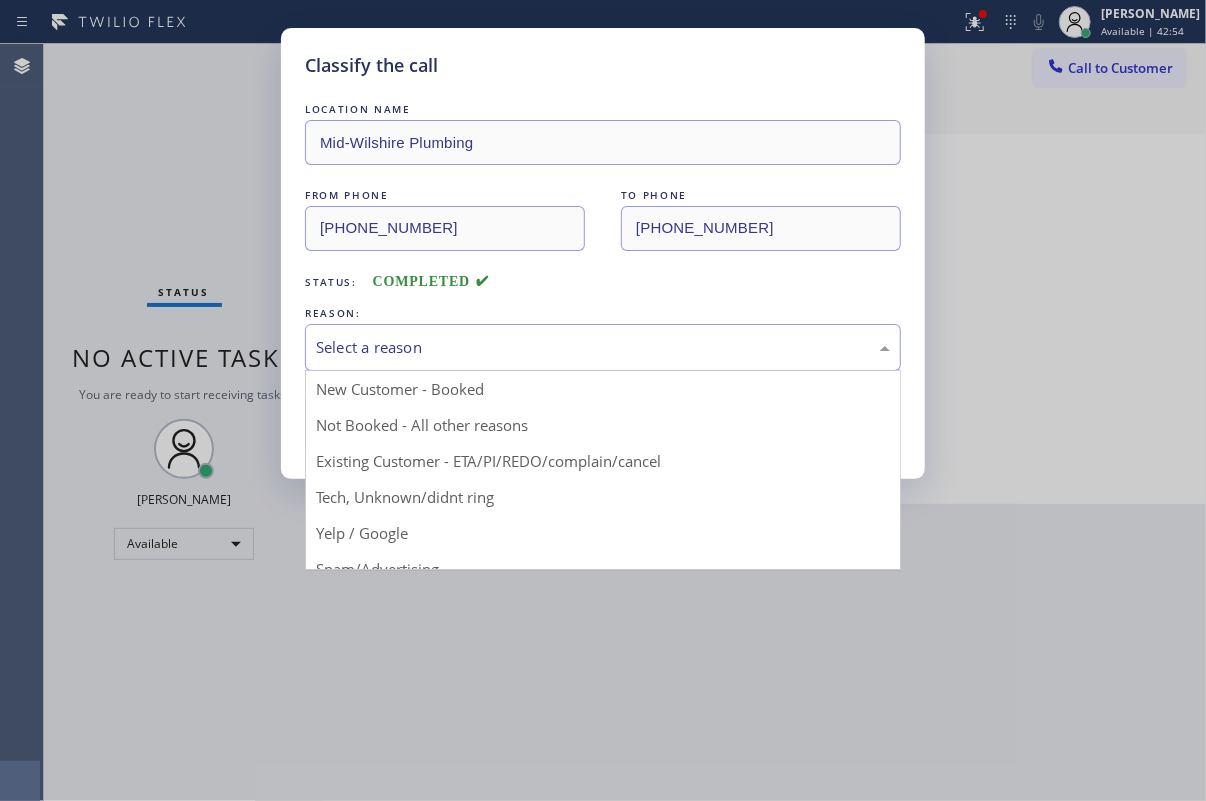 drag, startPoint x: 499, startPoint y: 351, endPoint x: 390, endPoint y: 574, distance: 248.21362 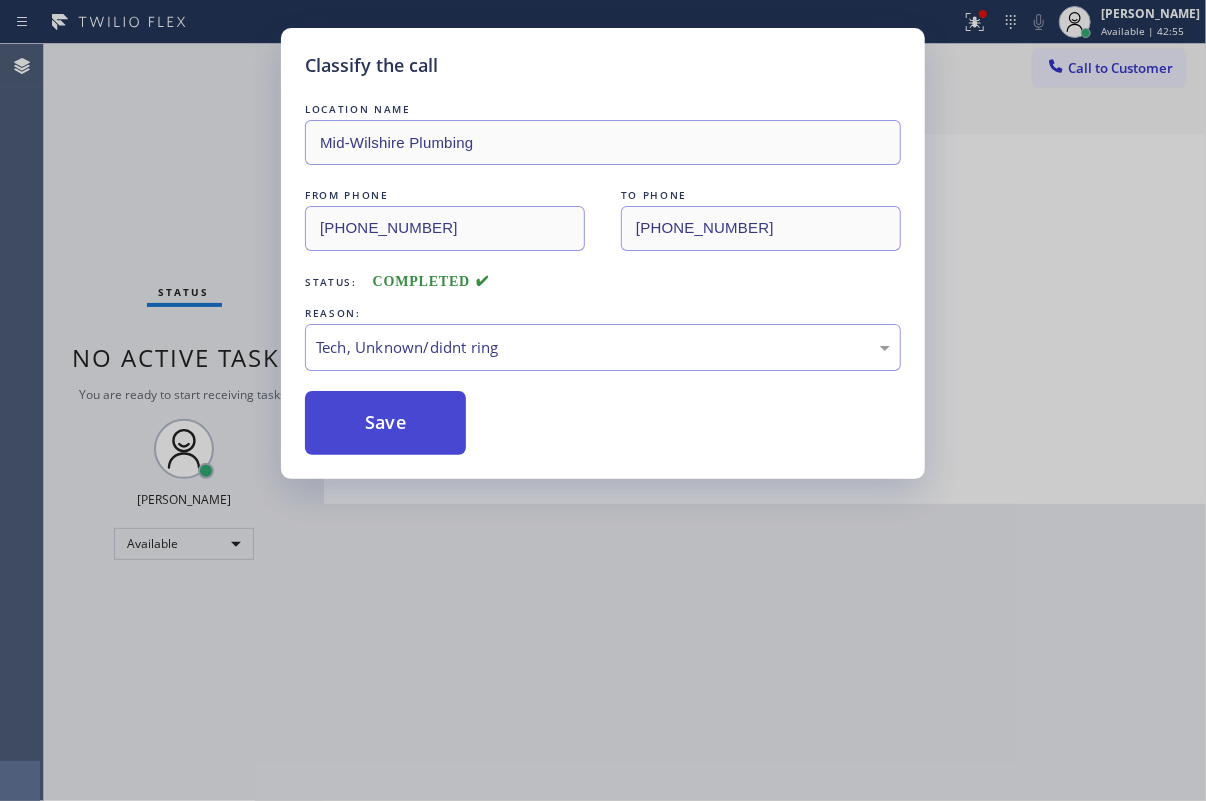 click on "Save" at bounding box center [385, 423] 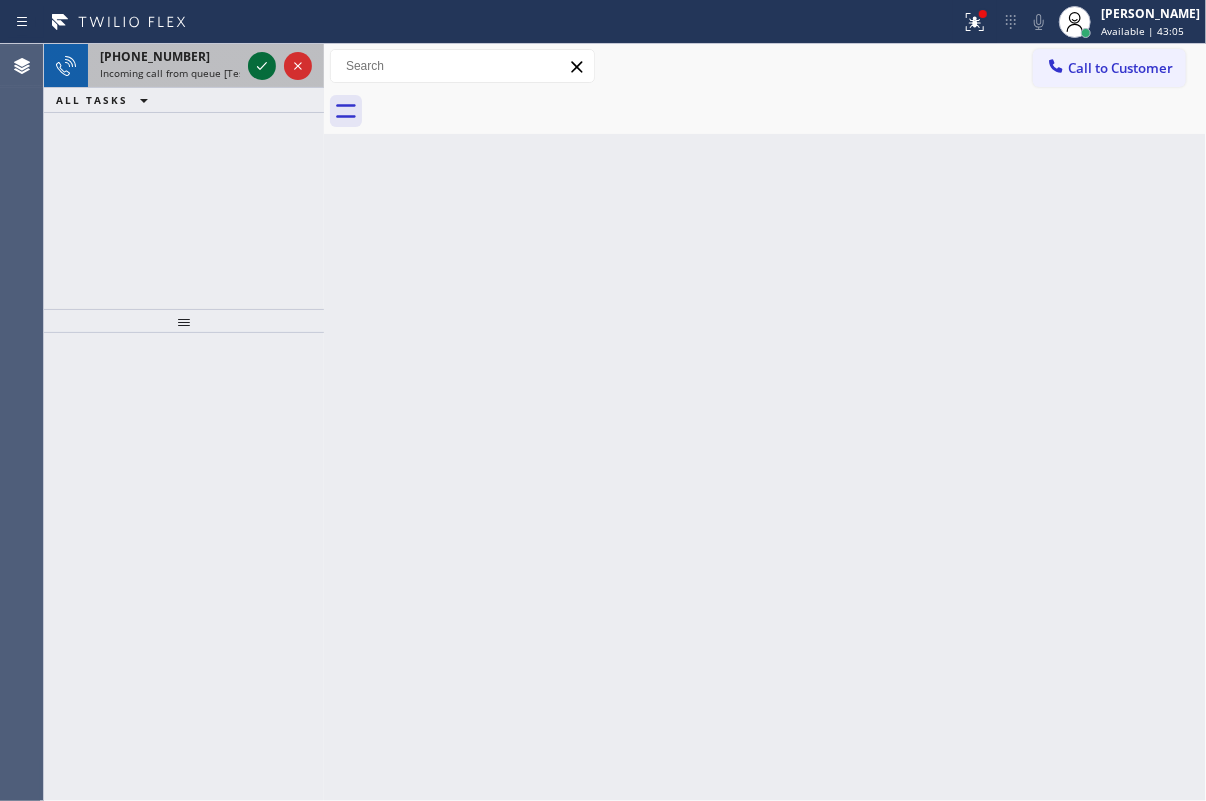 click 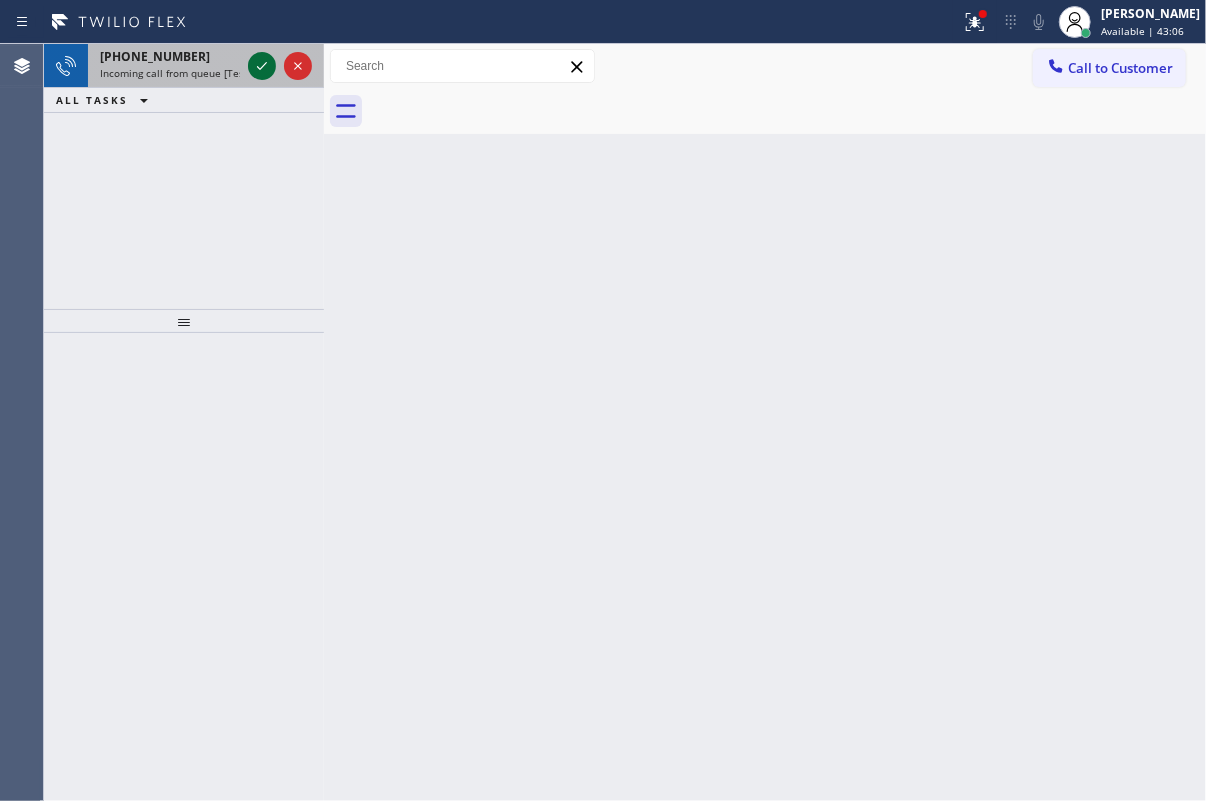 click 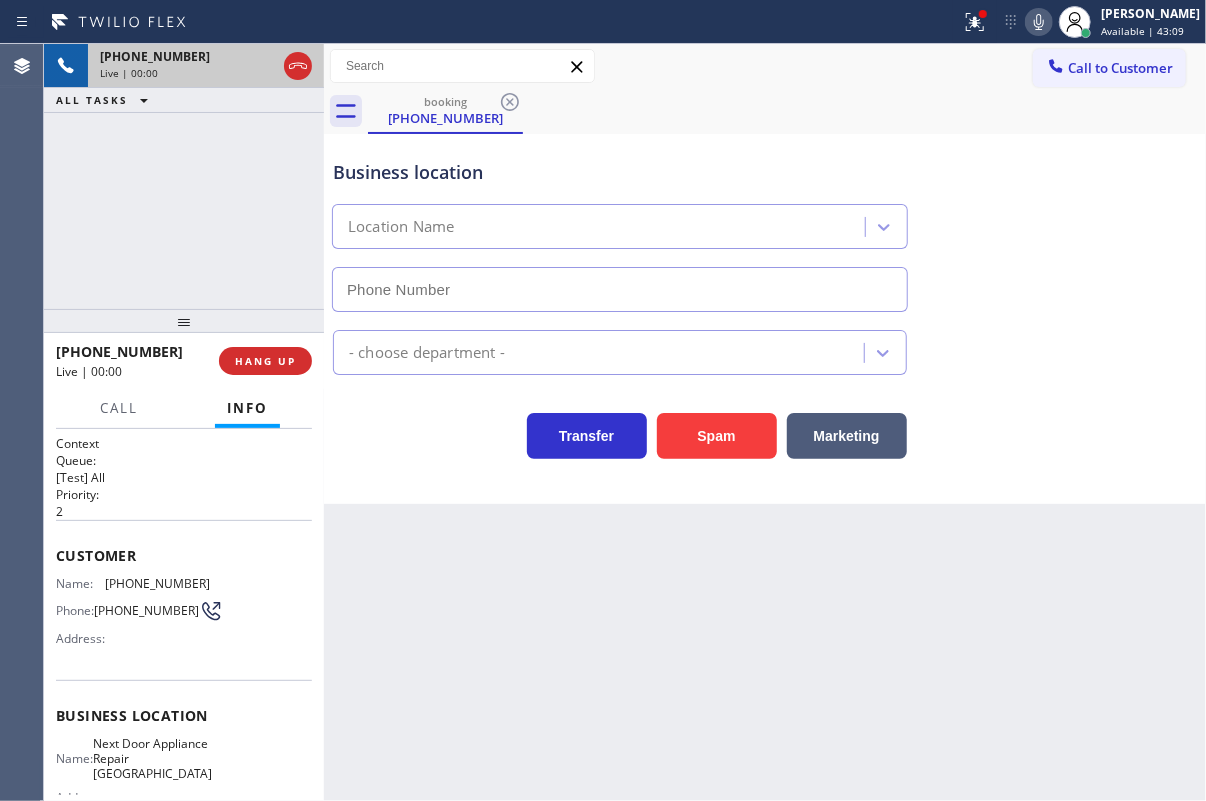 type on "[PHONE_NUMBER]" 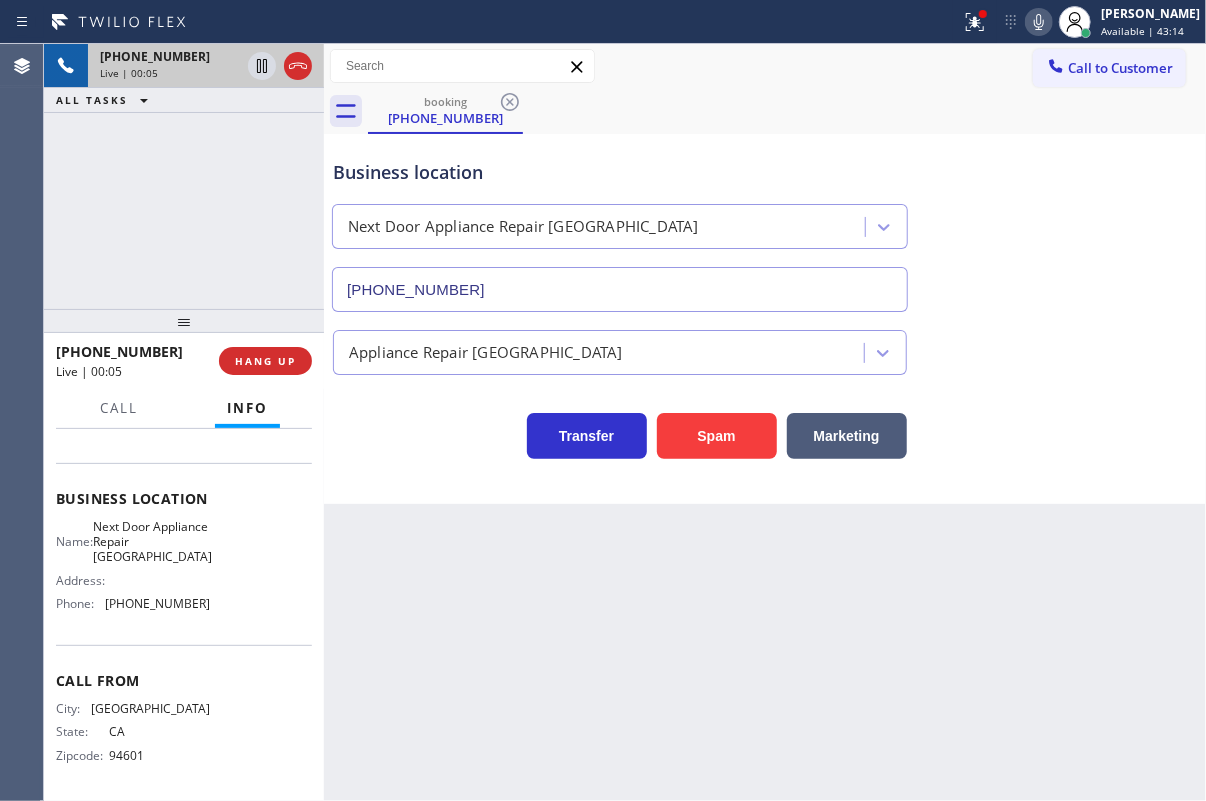scroll, scrollTop: 221, scrollLeft: 0, axis: vertical 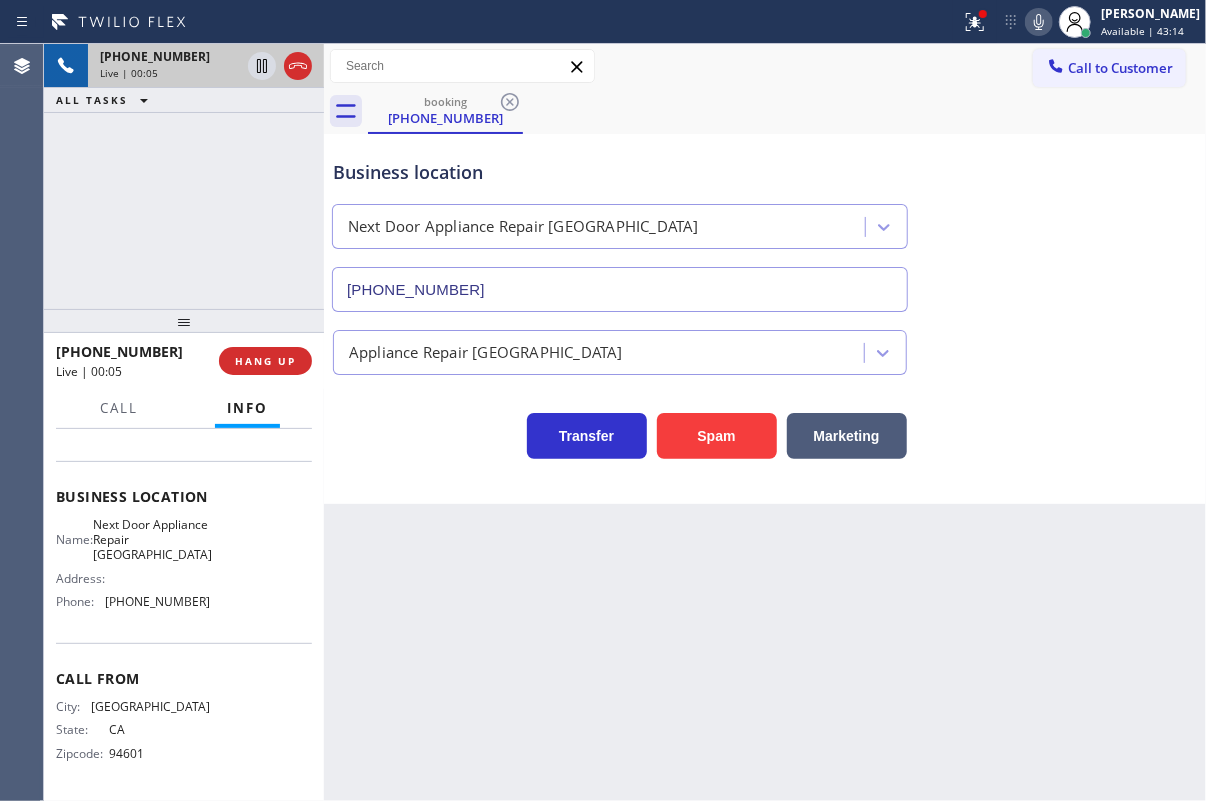 click on "Next Door Appliance Repair [GEOGRAPHIC_DATA]" at bounding box center [152, 540] 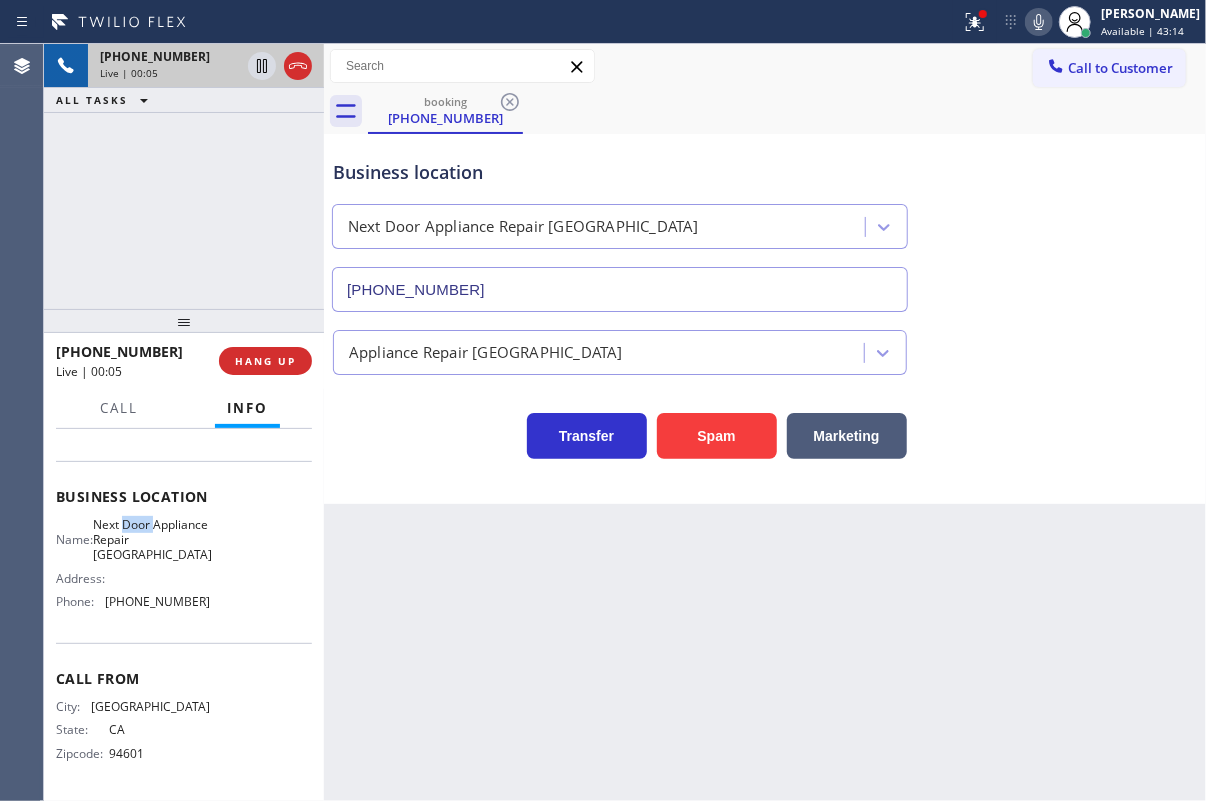 click on "Next Door Appliance Repair [GEOGRAPHIC_DATA]" at bounding box center [152, 540] 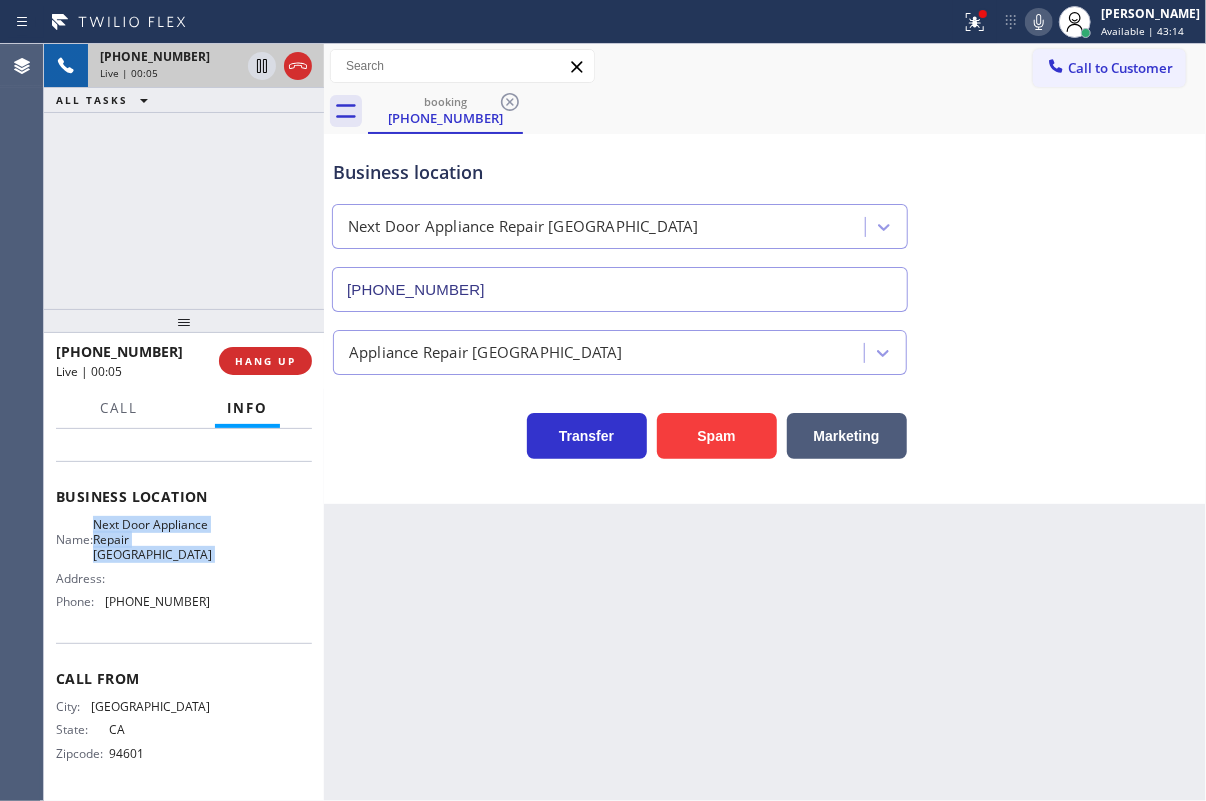 click on "Next Door Appliance Repair [GEOGRAPHIC_DATA]" at bounding box center (152, 540) 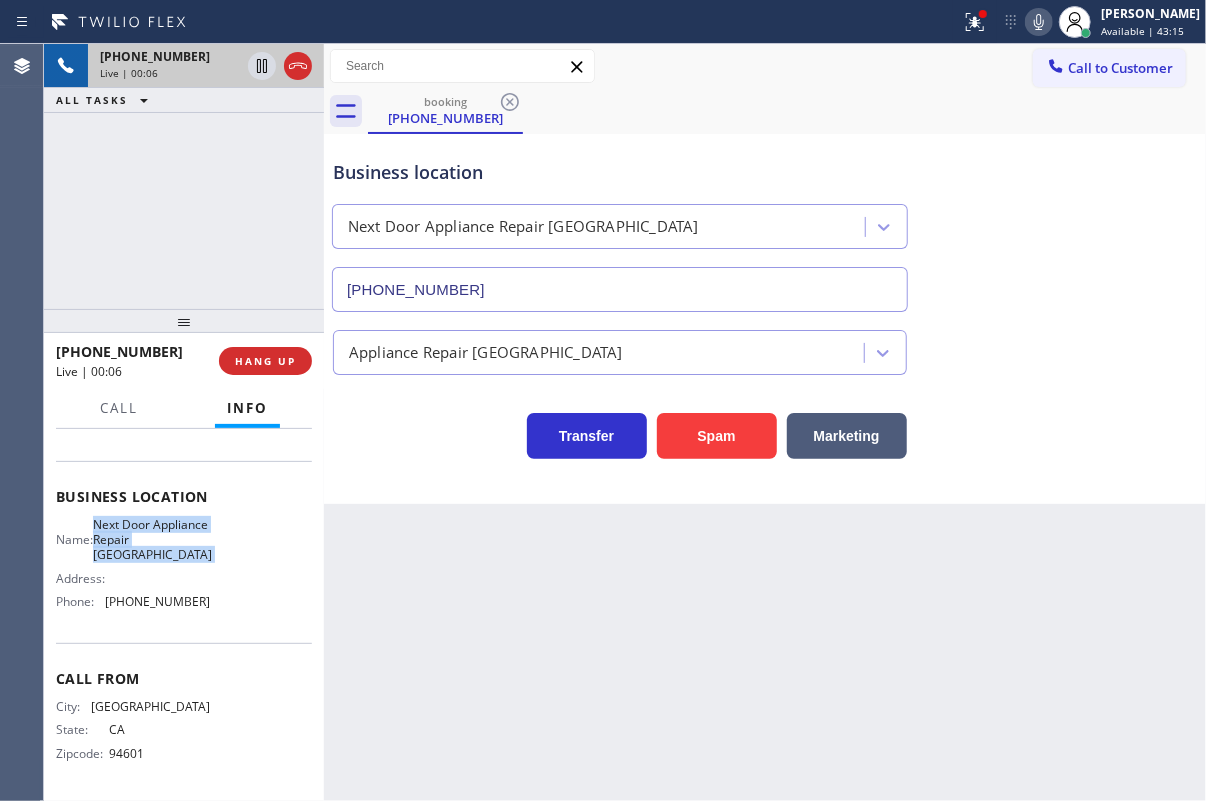 copy on "Next Door Appliance Repair [GEOGRAPHIC_DATA]" 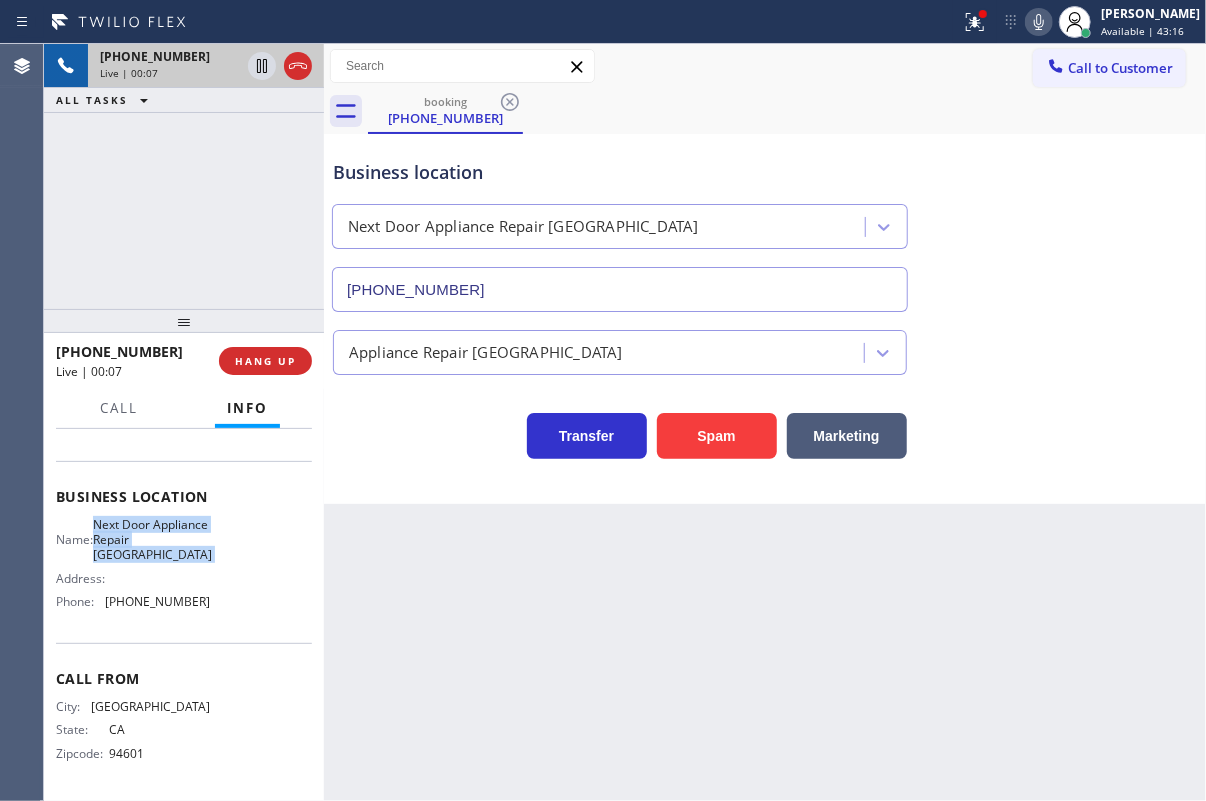 click on "[PHONE_NUMBER]" at bounding box center [620, 289] 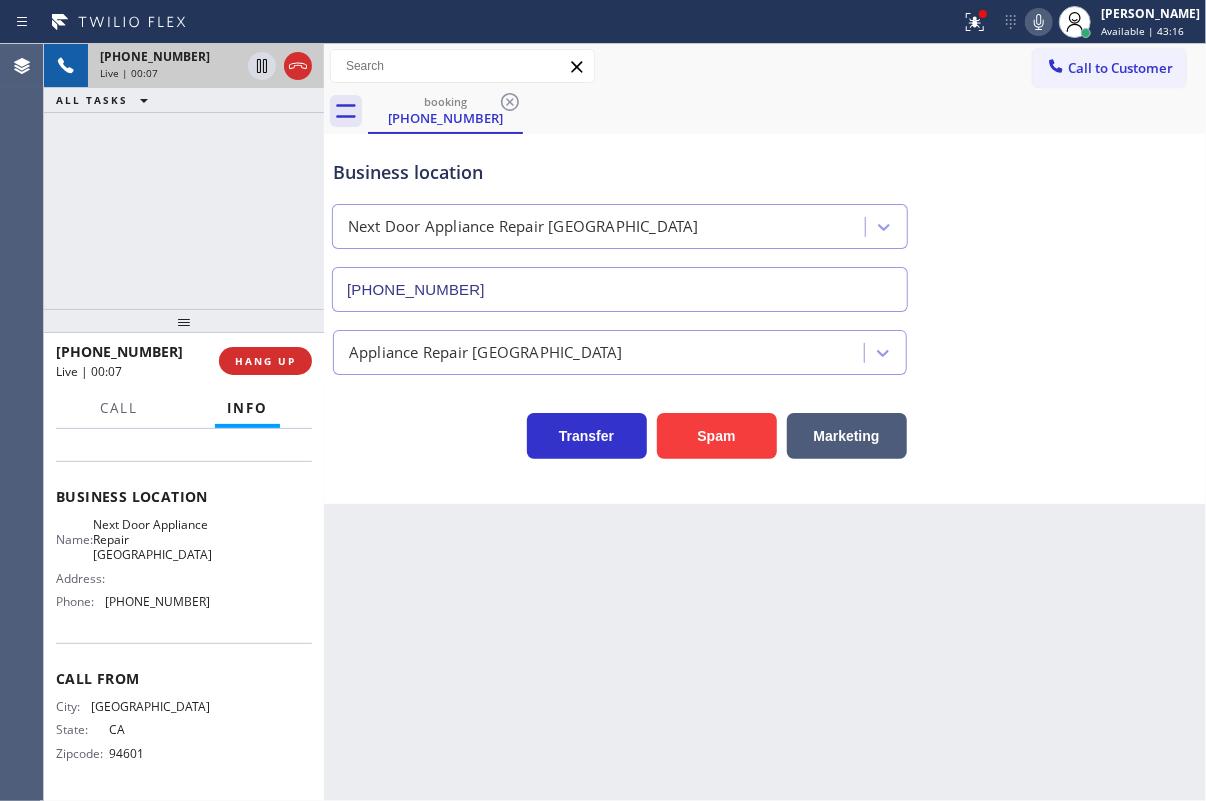 click on "[PHONE_NUMBER]" at bounding box center [620, 289] 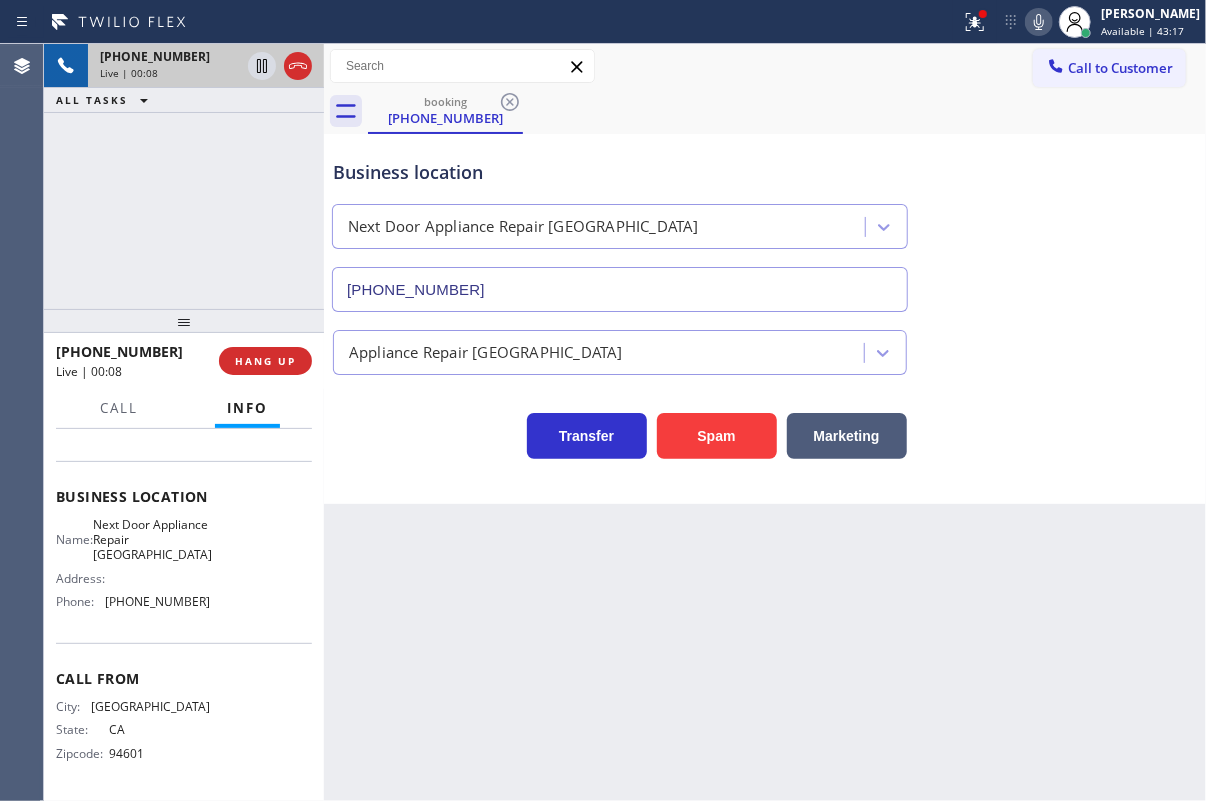 click on "[PHONE_NUMBER]" at bounding box center (620, 289) 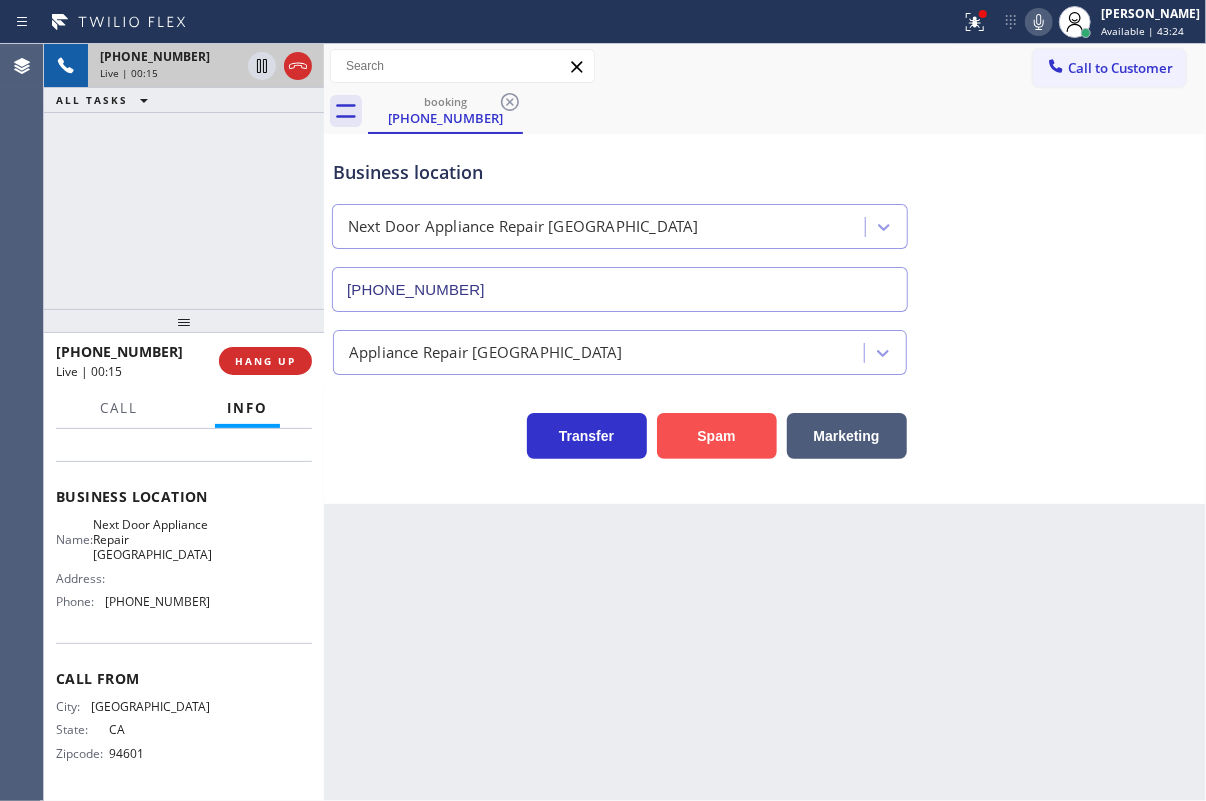 click on "Spam" at bounding box center [717, 436] 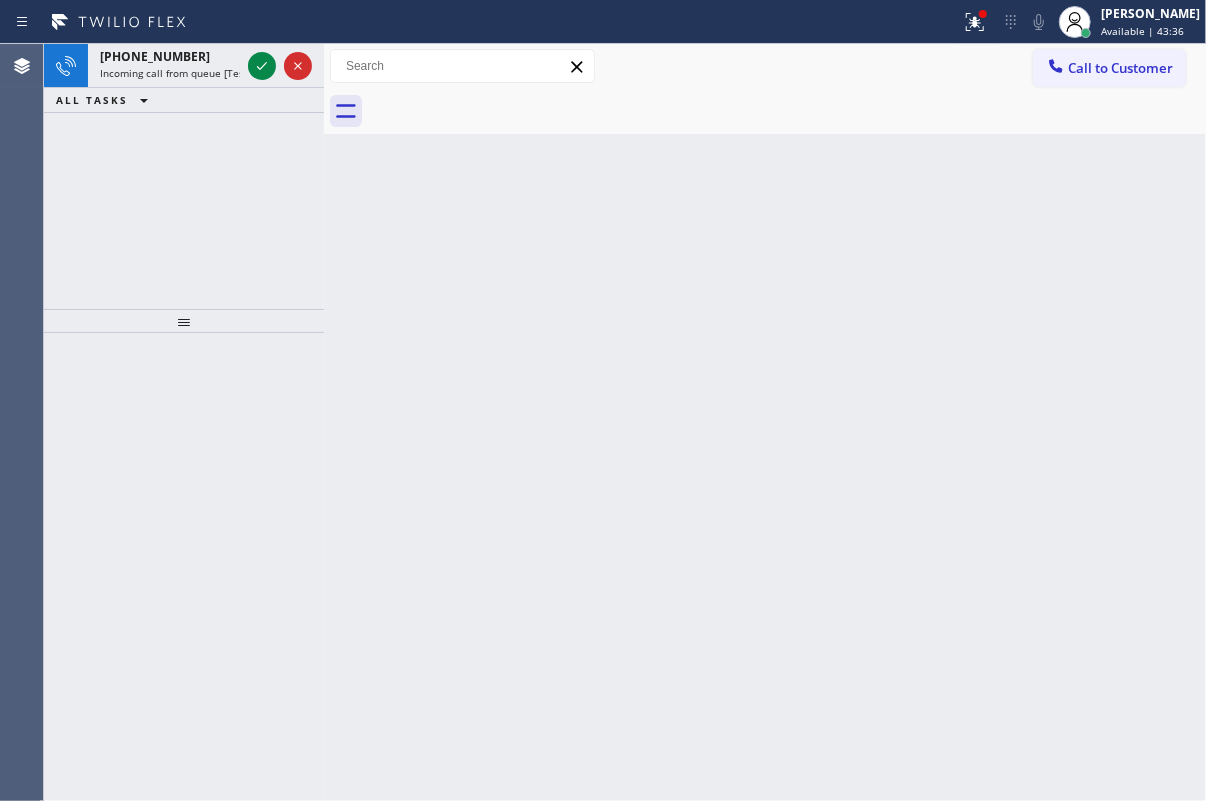 click on "Back to Dashboard Change Sender ID Customers Technicians Select a contact Outbound call Technician Search Technician Your caller id phone number Your caller id phone number Call Technician info Name   Phone none Address none Change Sender ID HVAC [PHONE_NUMBER] 5 Star Appliance [PHONE_NUMBER] Appliance Repair [PHONE_NUMBER] Plumbing [PHONE_NUMBER] Air Duct Cleaning [PHONE_NUMBER]  Electricians [PHONE_NUMBER] Cancel Change Check personal SMS Reset Change No tabs Call to Customer Outbound call Location Search location Your caller id phone number Customer number Call Outbound call Technician Search Technician Your caller id phone number Your caller id phone number Call" at bounding box center (765, 422) 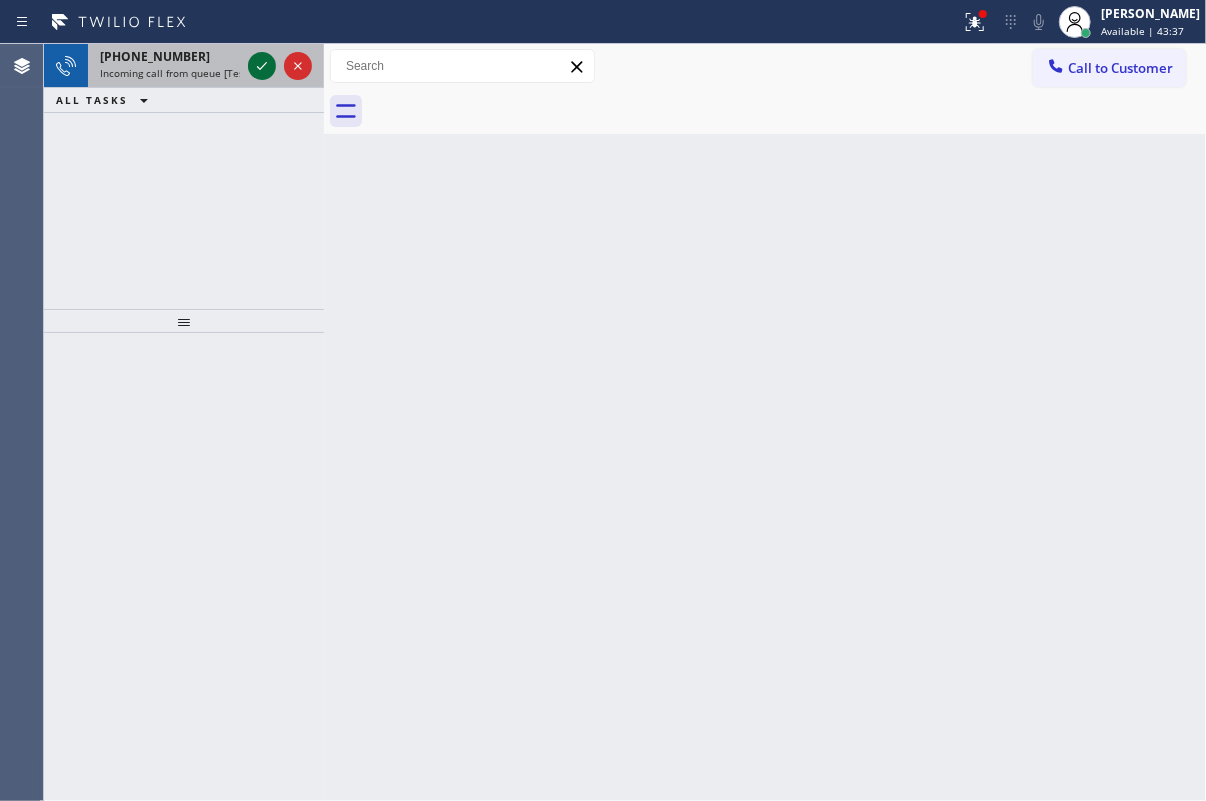 click 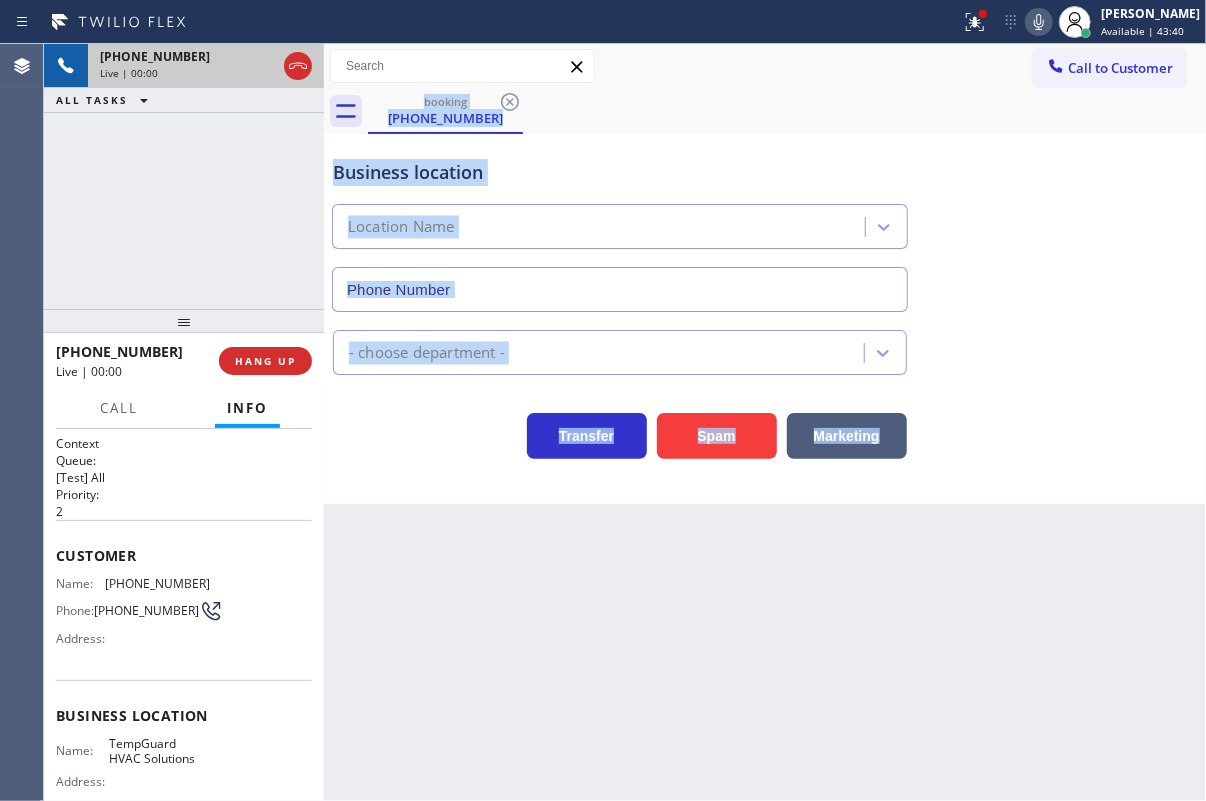 type on "[PHONE_NUMBER]" 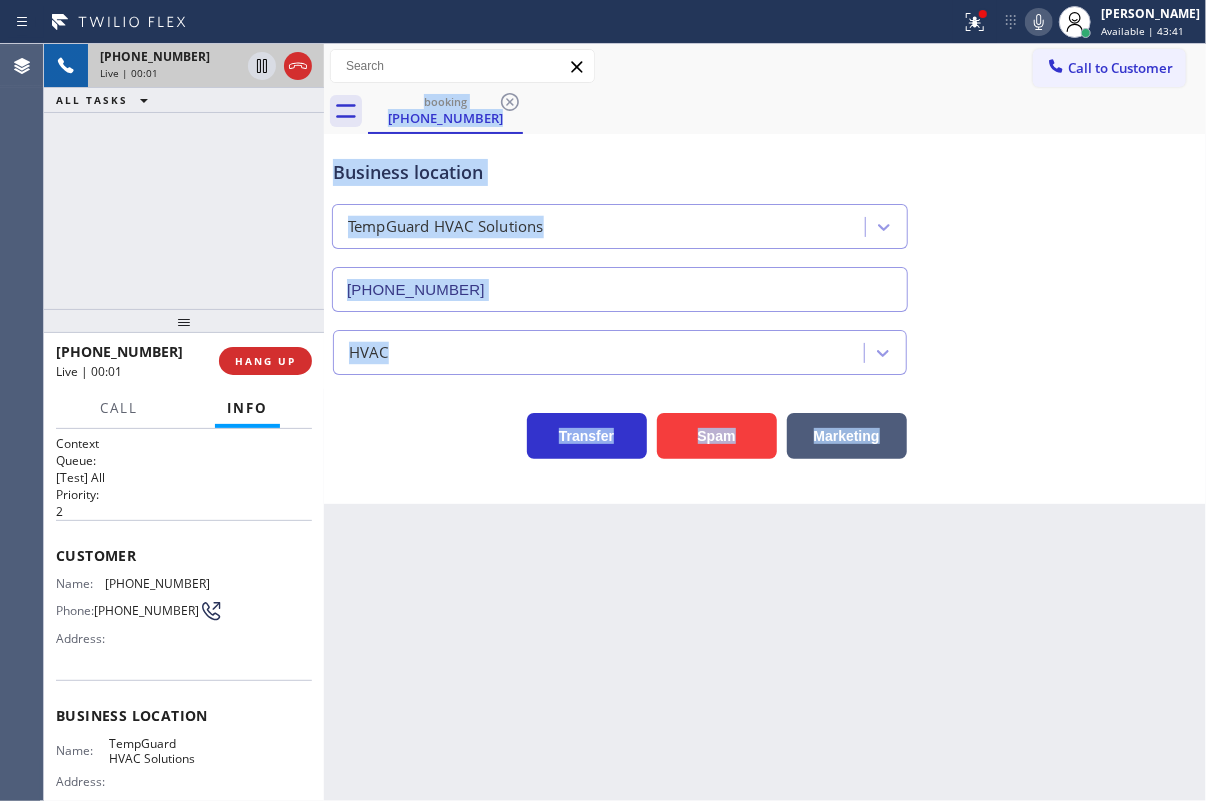 click on "Back to Dashboard Change Sender ID Customers Technicians Select a contact Outbound call Technician Search Technician Your caller id phone number Your caller id phone number Call Technician info Name   Phone none Address none Change Sender ID HVAC [PHONE_NUMBER] 5 Star Appliance [PHONE_NUMBER] Appliance Repair [PHONE_NUMBER] Plumbing [PHONE_NUMBER] Air Duct Cleaning [PHONE_NUMBER]  Electricians [PHONE_NUMBER] Cancel Change Check personal SMS Reset Change booking [PHONE_NUMBER] Call to Customer Outbound call Location Search location Your caller id phone number Customer number Call Outbound call Technician Search Technician Your caller id phone number Your caller id phone number Call booking [PHONE_NUMBER] Business location TempGuard HVAC Solutions [PHONE_NUMBER] HVAC Transfer Spam Marketing" at bounding box center (765, 422) 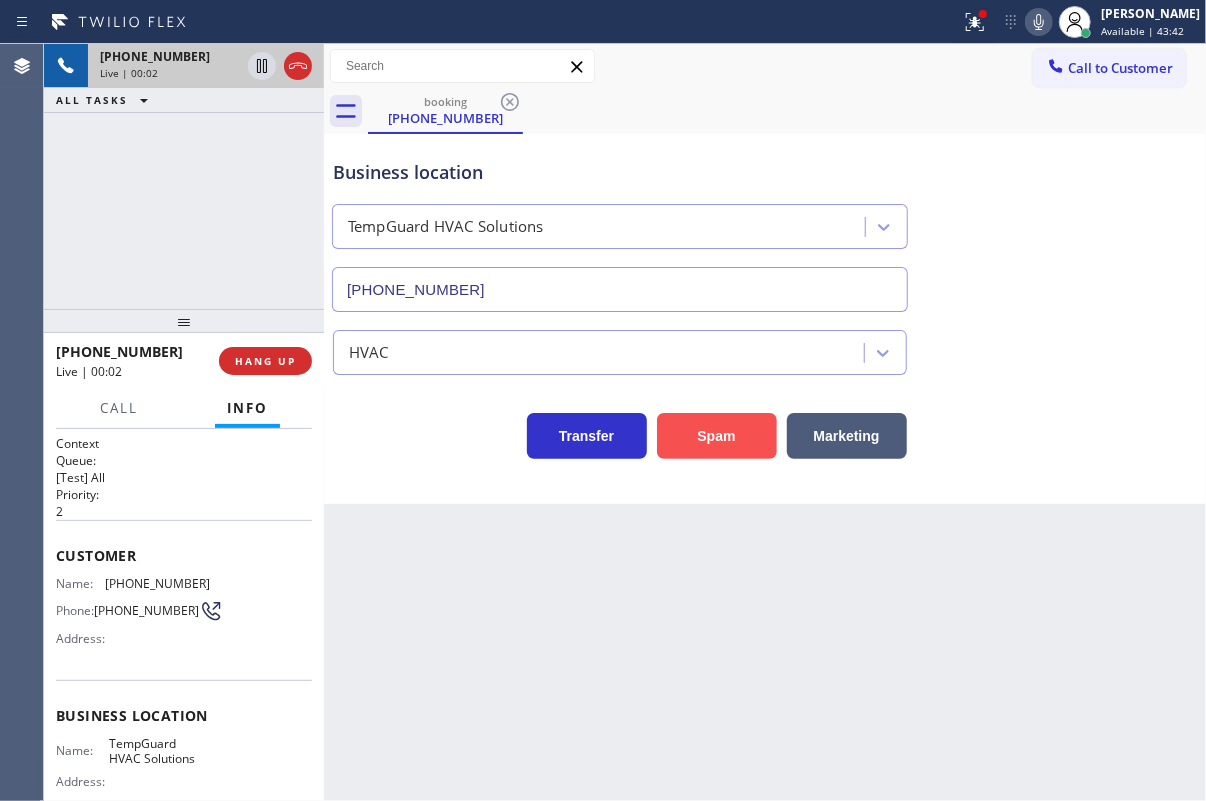 click on "Spam" at bounding box center [717, 436] 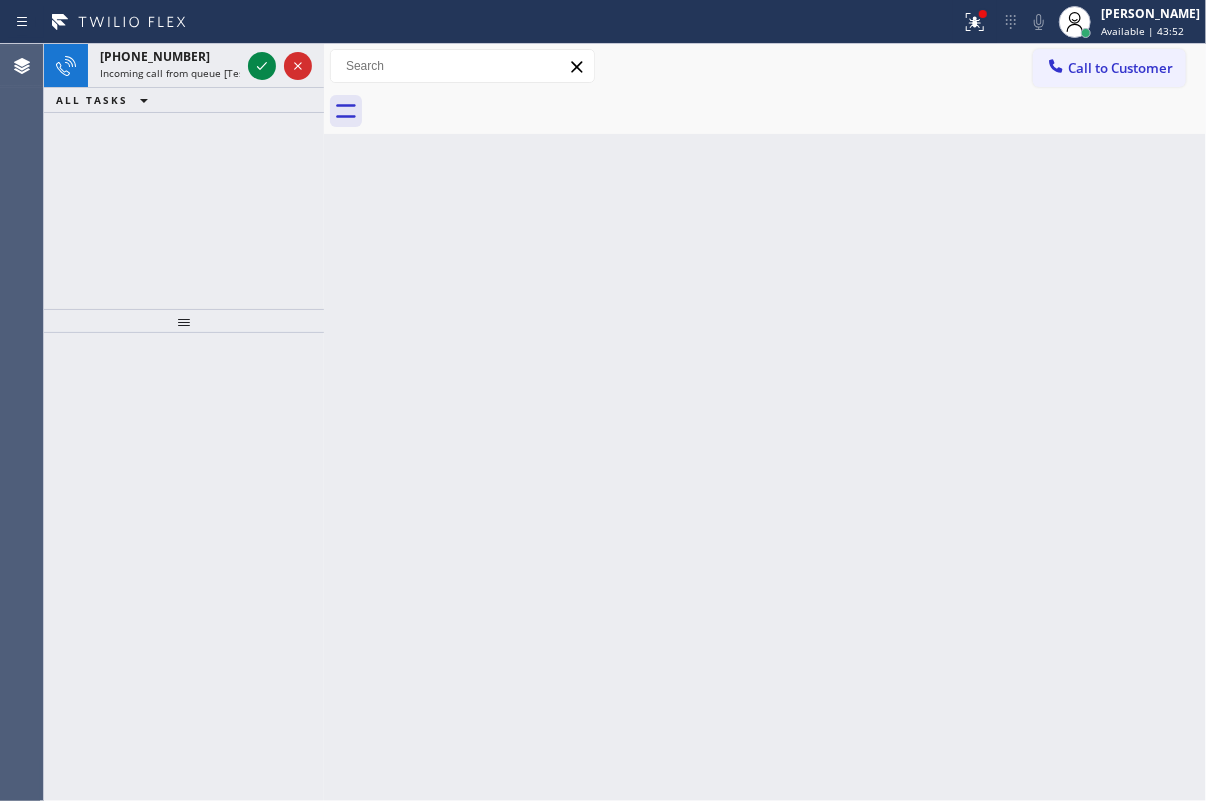 click on "Back to Dashboard Change Sender ID Customers Technicians Select a contact Outbound call Technician Search Technician Your caller id phone number Your caller id phone number Call Technician info Name   Phone none Address none Change Sender ID HVAC [PHONE_NUMBER] 5 Star Appliance [PHONE_NUMBER] Appliance Repair [PHONE_NUMBER] Plumbing [PHONE_NUMBER] Air Duct Cleaning [PHONE_NUMBER]  Electricians [PHONE_NUMBER] Cancel Change Check personal SMS Reset Change No tabs Call to Customer Outbound call Location Search location Your caller id phone number Customer number Call Outbound call Technician Search Technician Your caller id phone number Your caller id phone number Call" at bounding box center [765, 422] 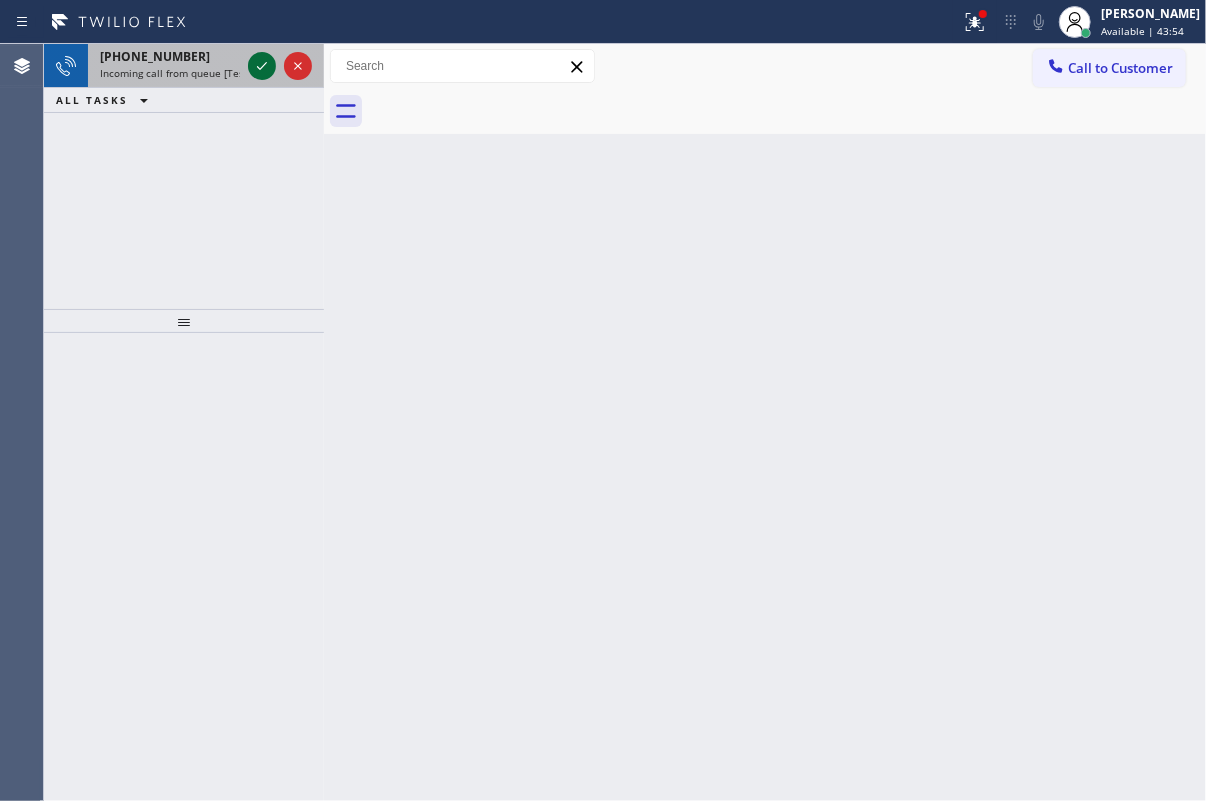 click 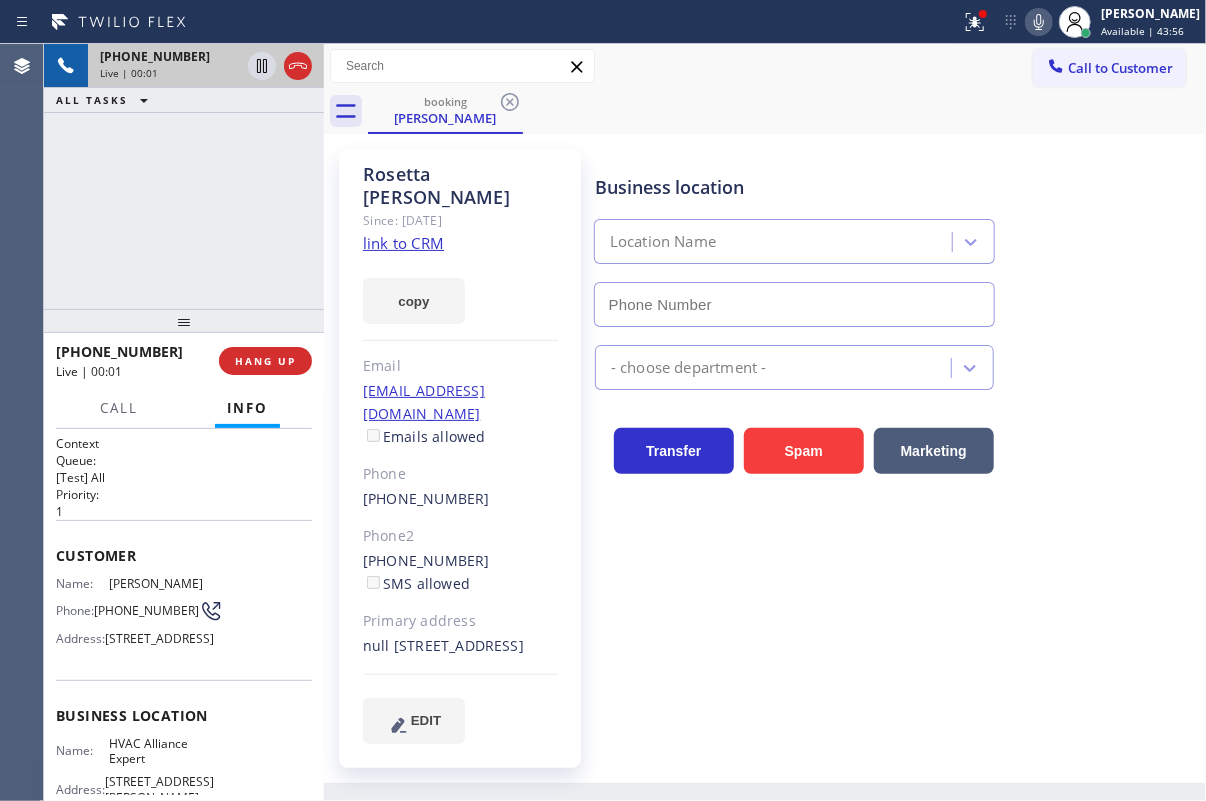 type on "[PHONE_NUMBER]" 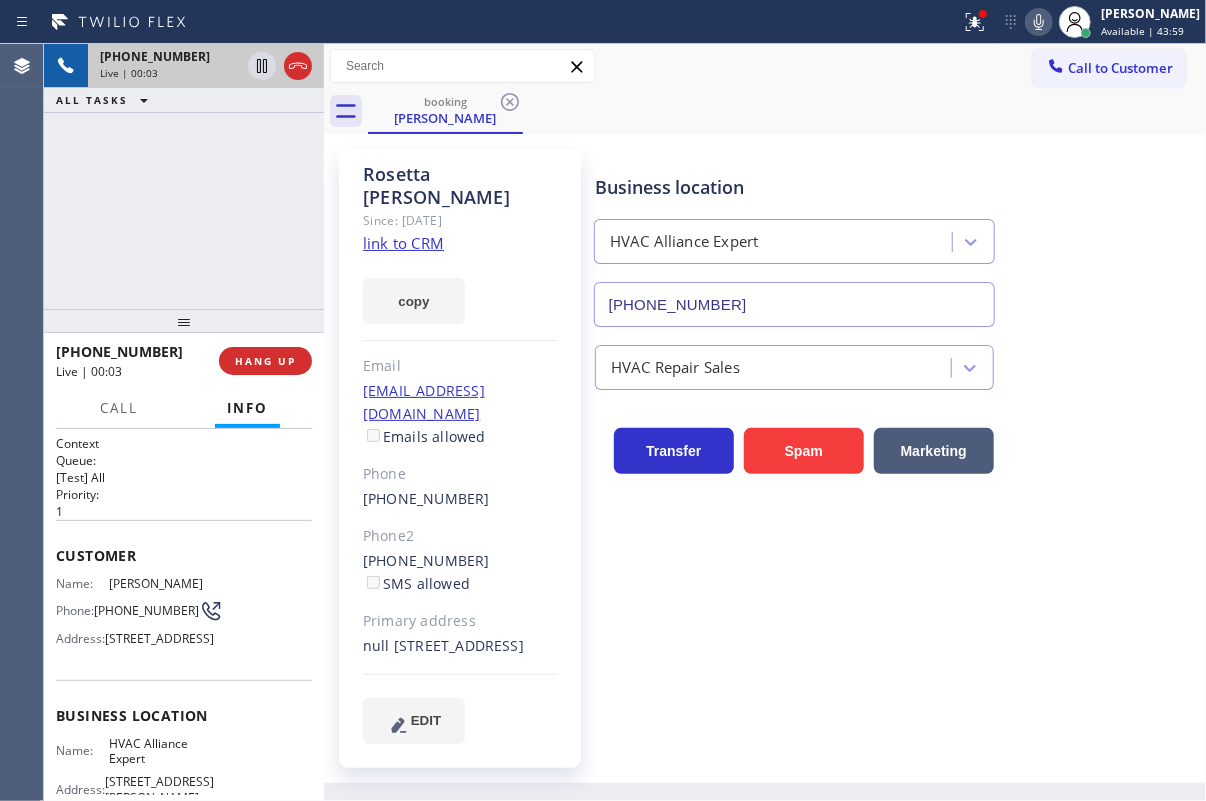 click on "link to CRM" 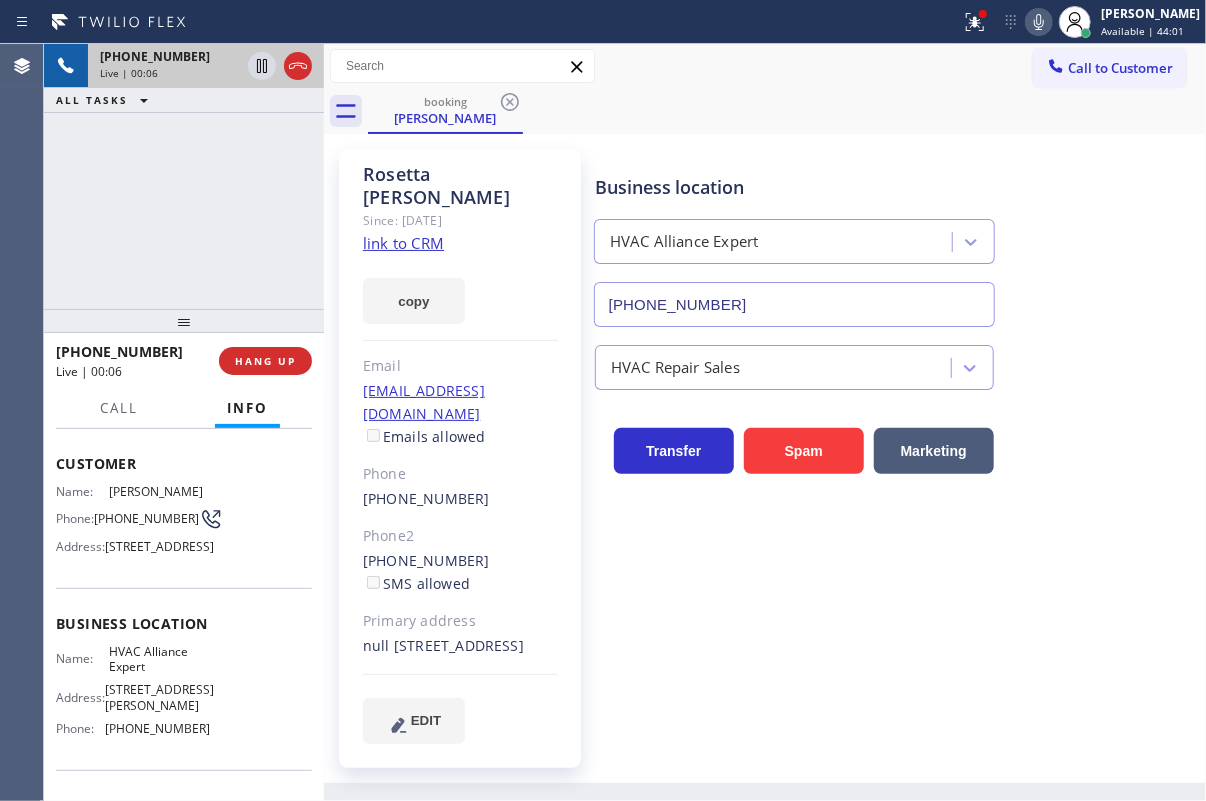 scroll, scrollTop: 181, scrollLeft: 0, axis: vertical 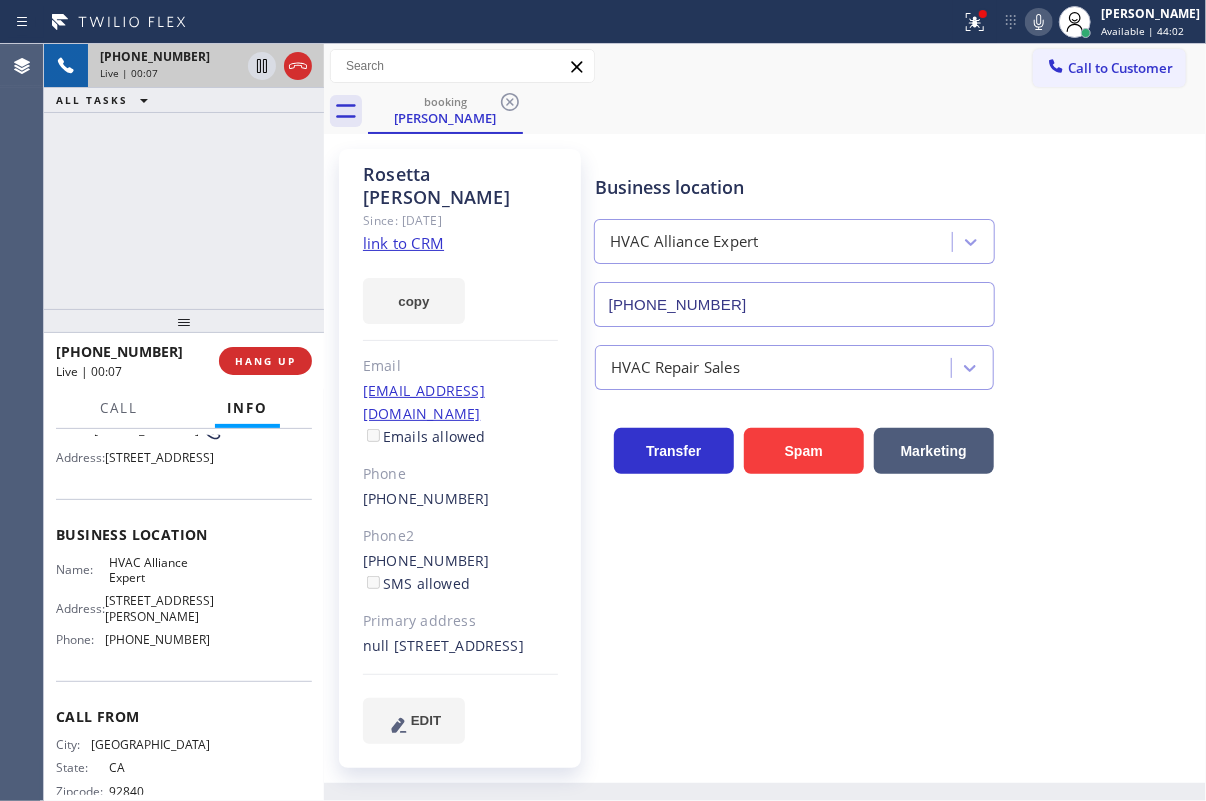 click on "HVAC Alliance Expert" at bounding box center (159, 570) 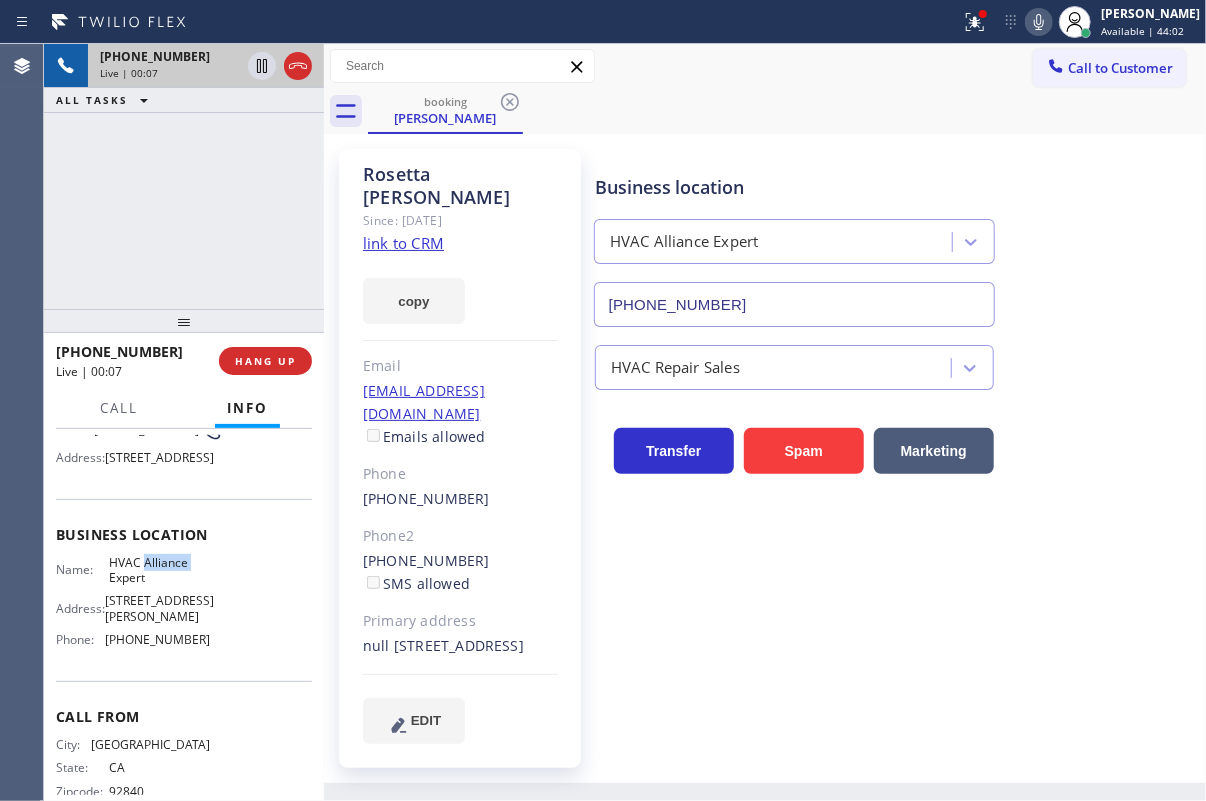 click on "HVAC Alliance Expert" at bounding box center (159, 570) 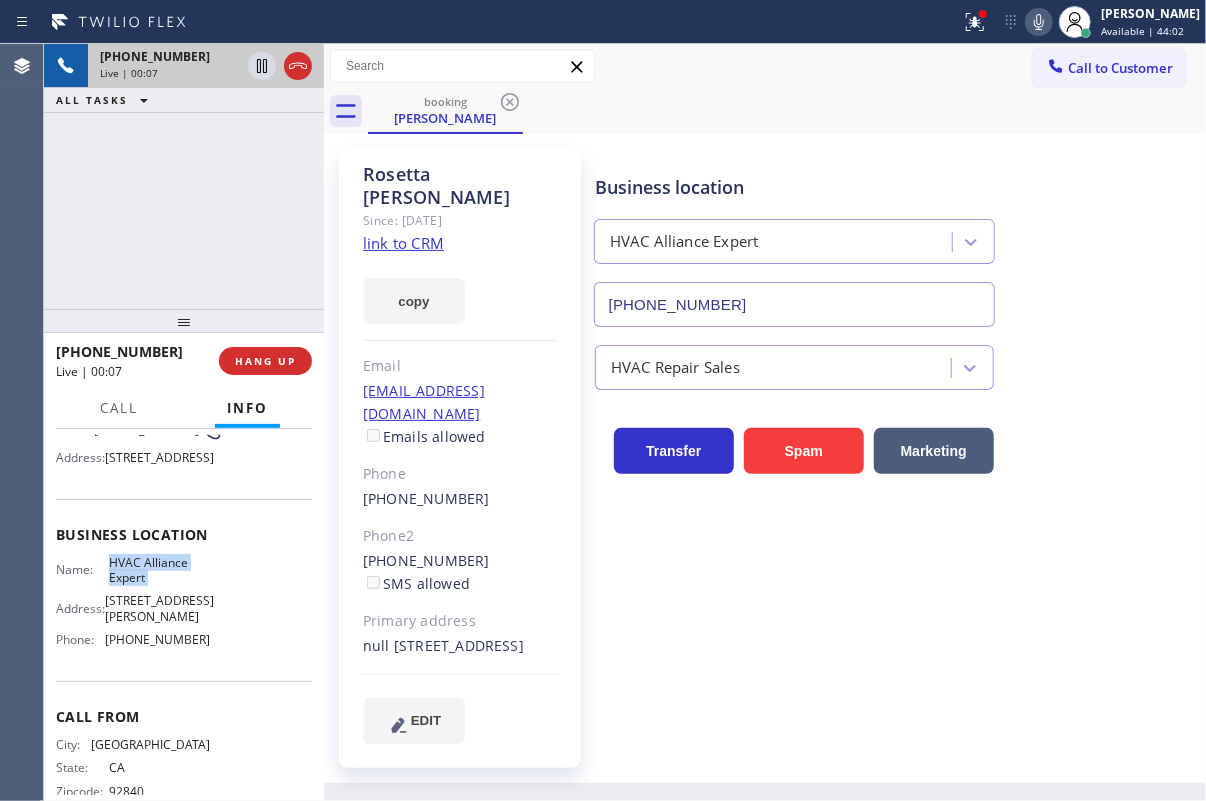 click on "HVAC Alliance Expert" at bounding box center [159, 570] 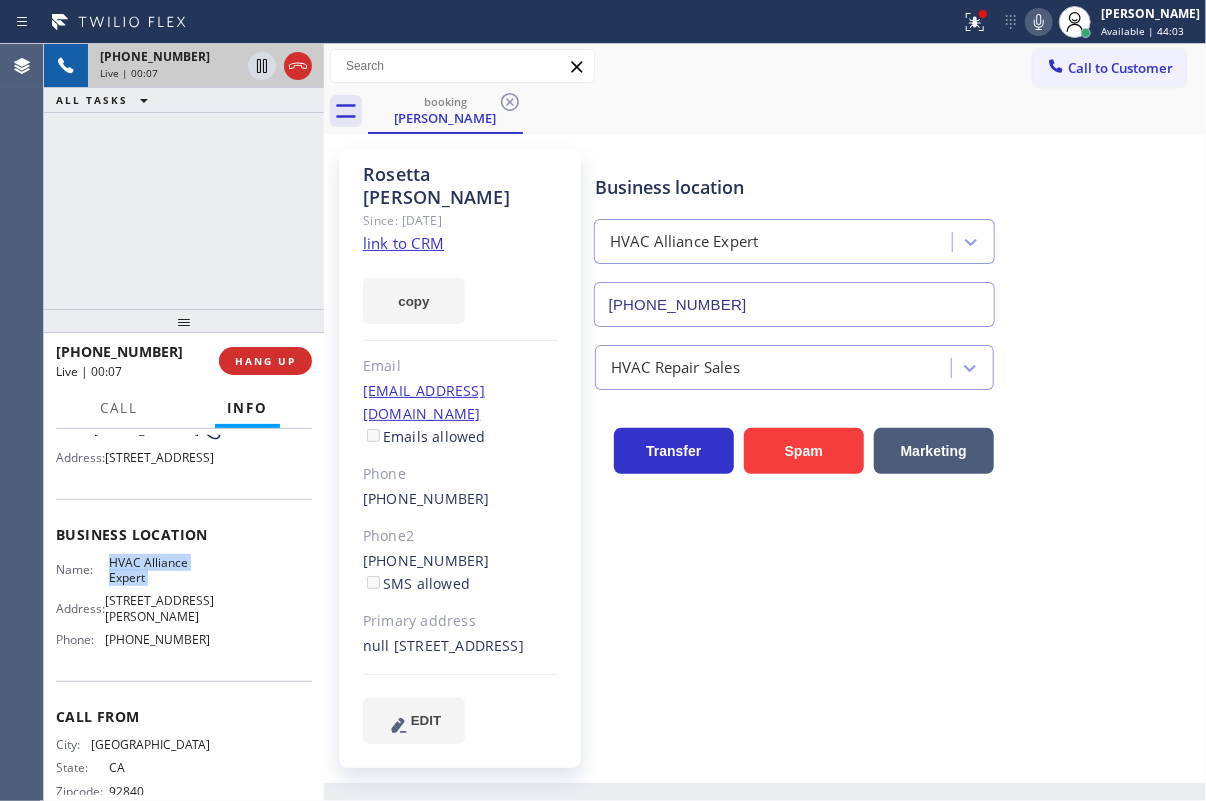 copy on "HVAC Alliance Expert" 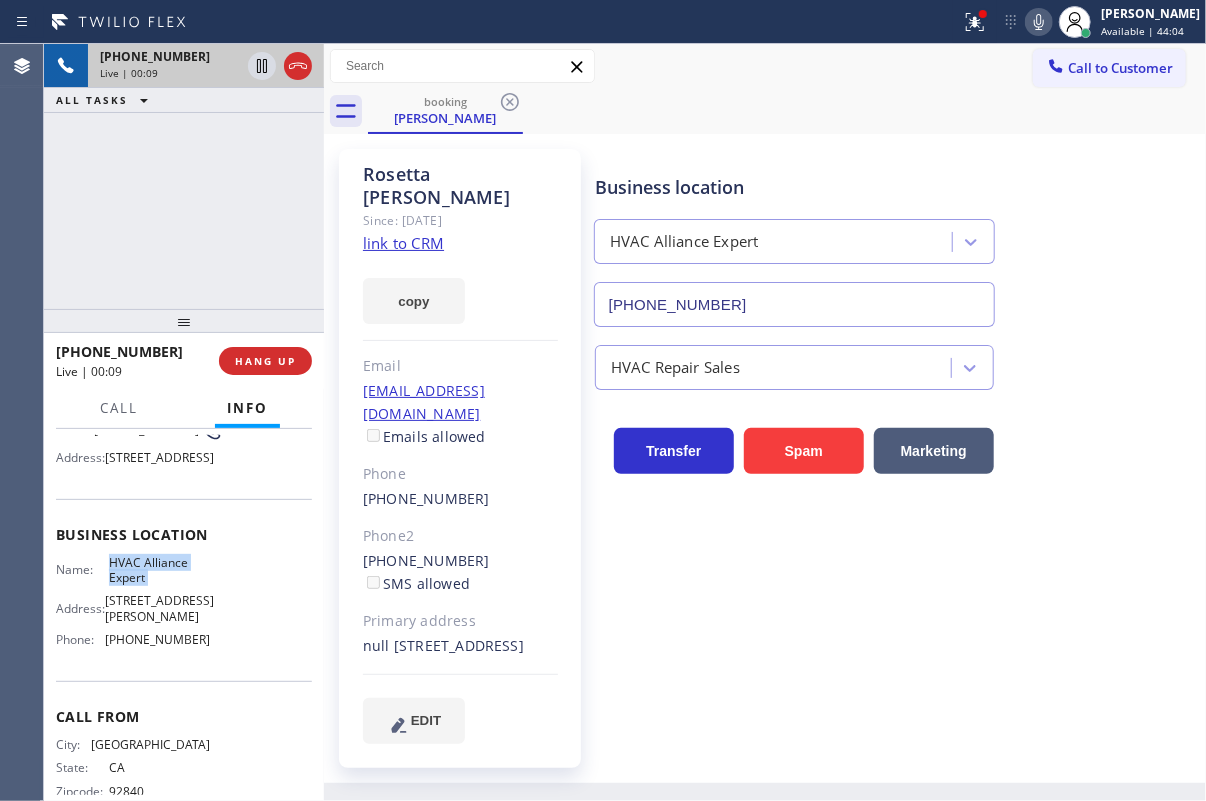 click on "[PHONE_NUMBER]" at bounding box center [794, 304] 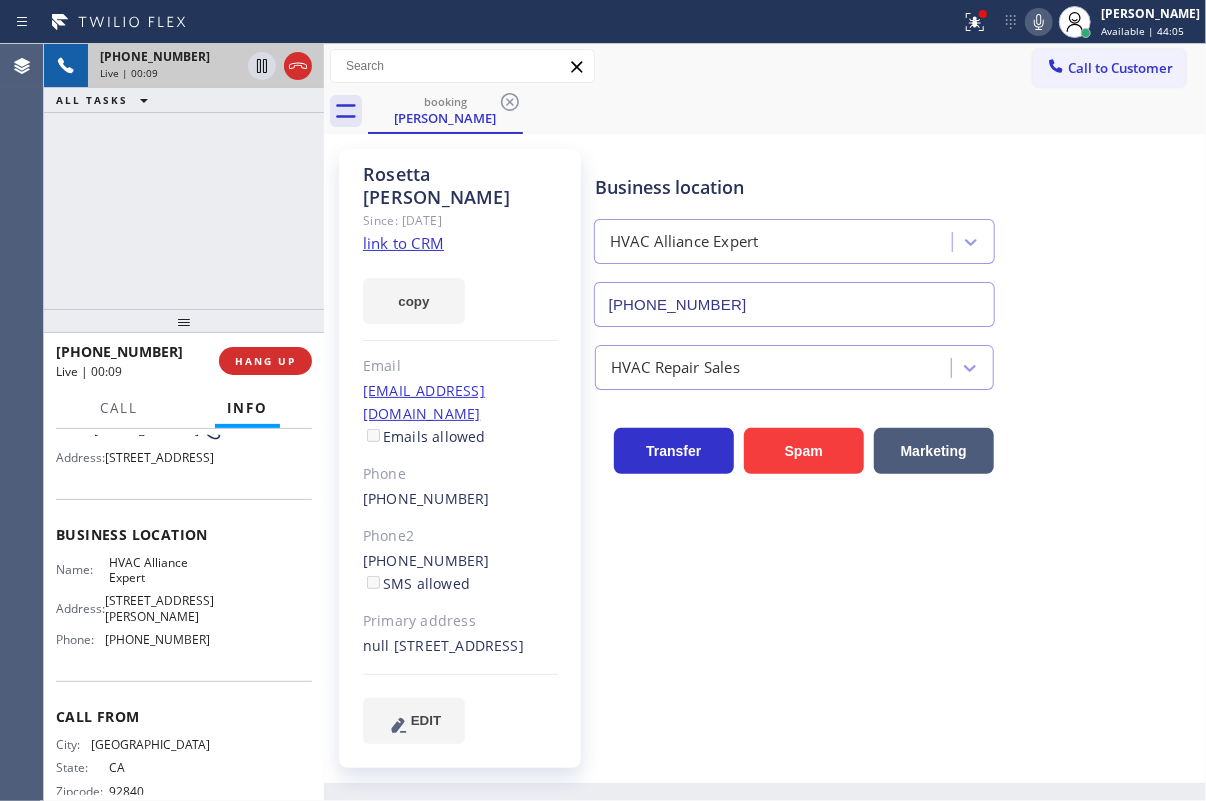 click on "[PHONE_NUMBER]" at bounding box center [794, 304] 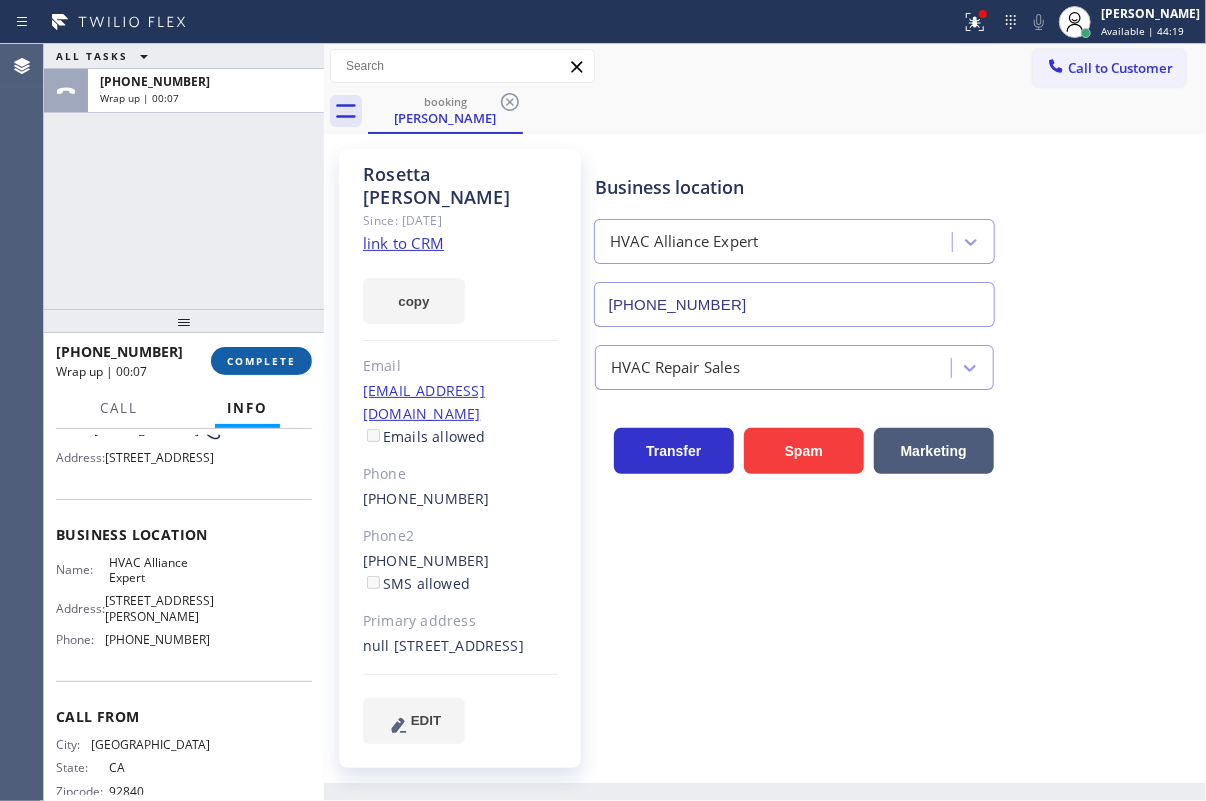 click on "COMPLETE" at bounding box center (261, 361) 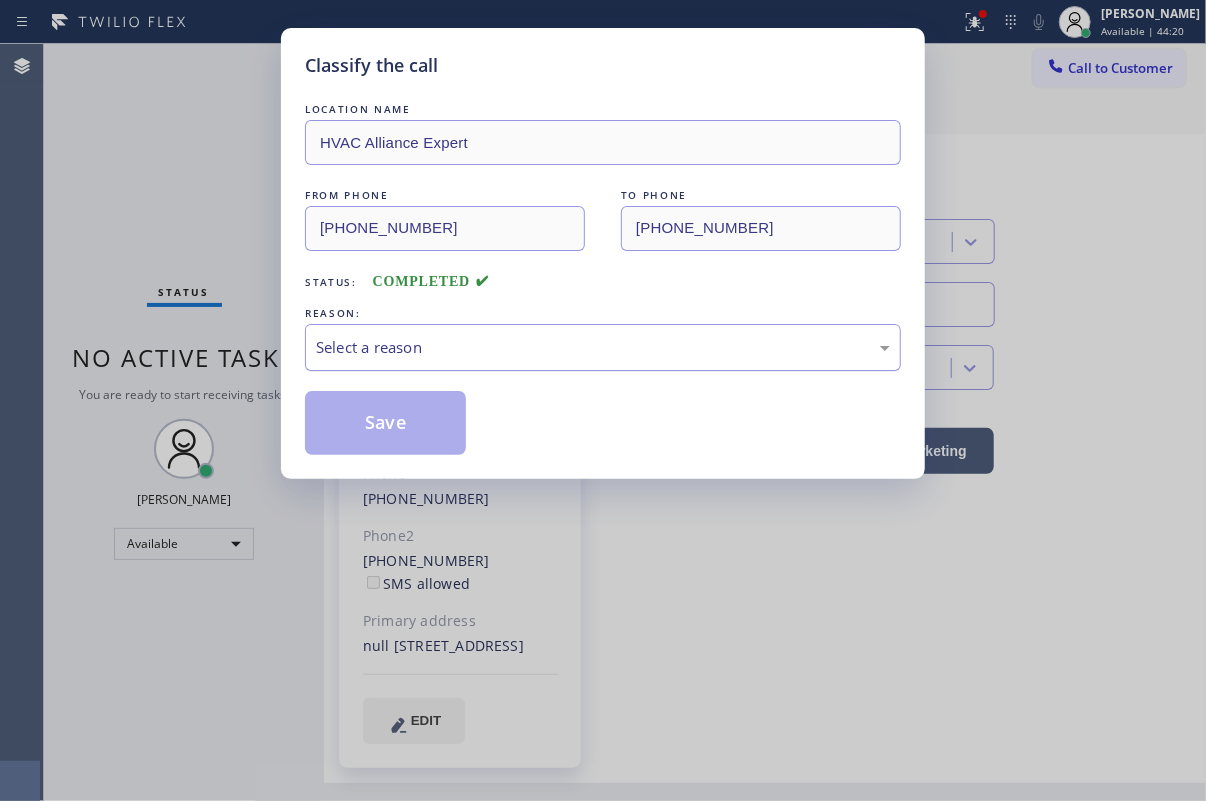 click on "Select a reason" at bounding box center [603, 347] 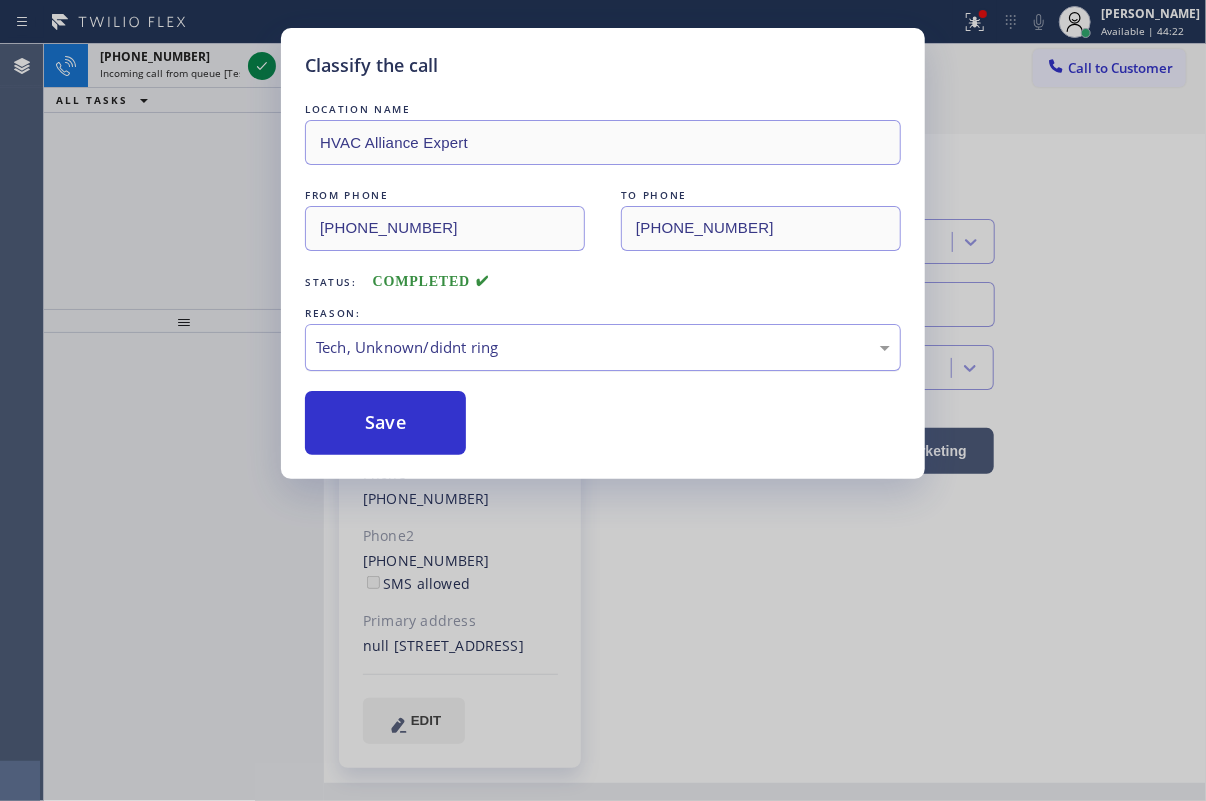 click on "Tech, Unknown/didnt ring" at bounding box center (603, 347) 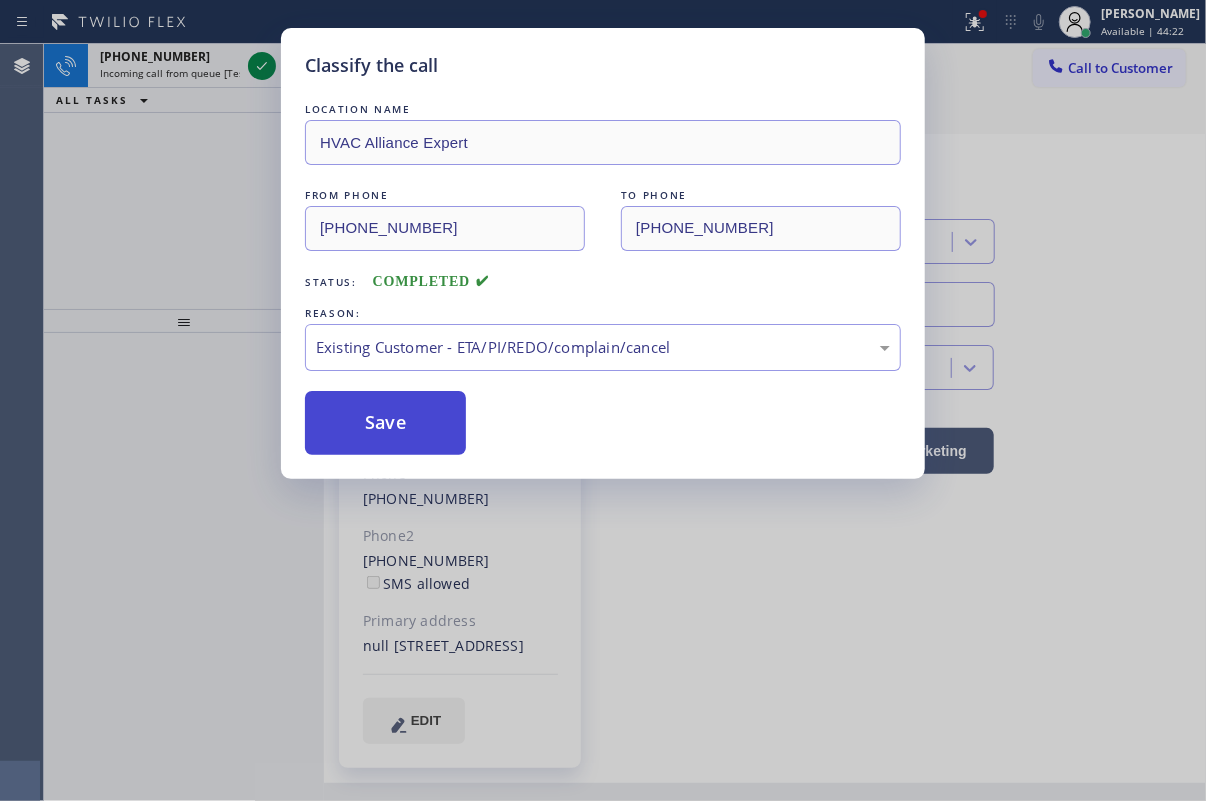 click on "Save" at bounding box center [385, 423] 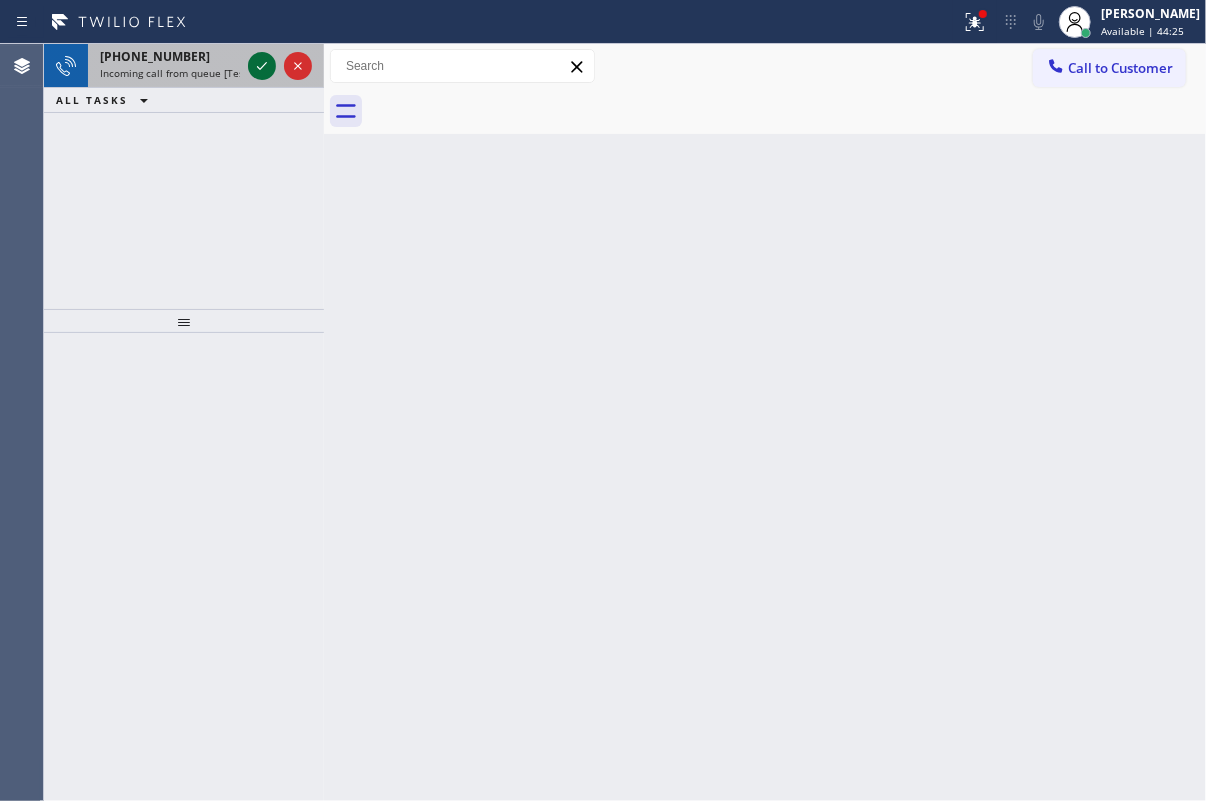 click 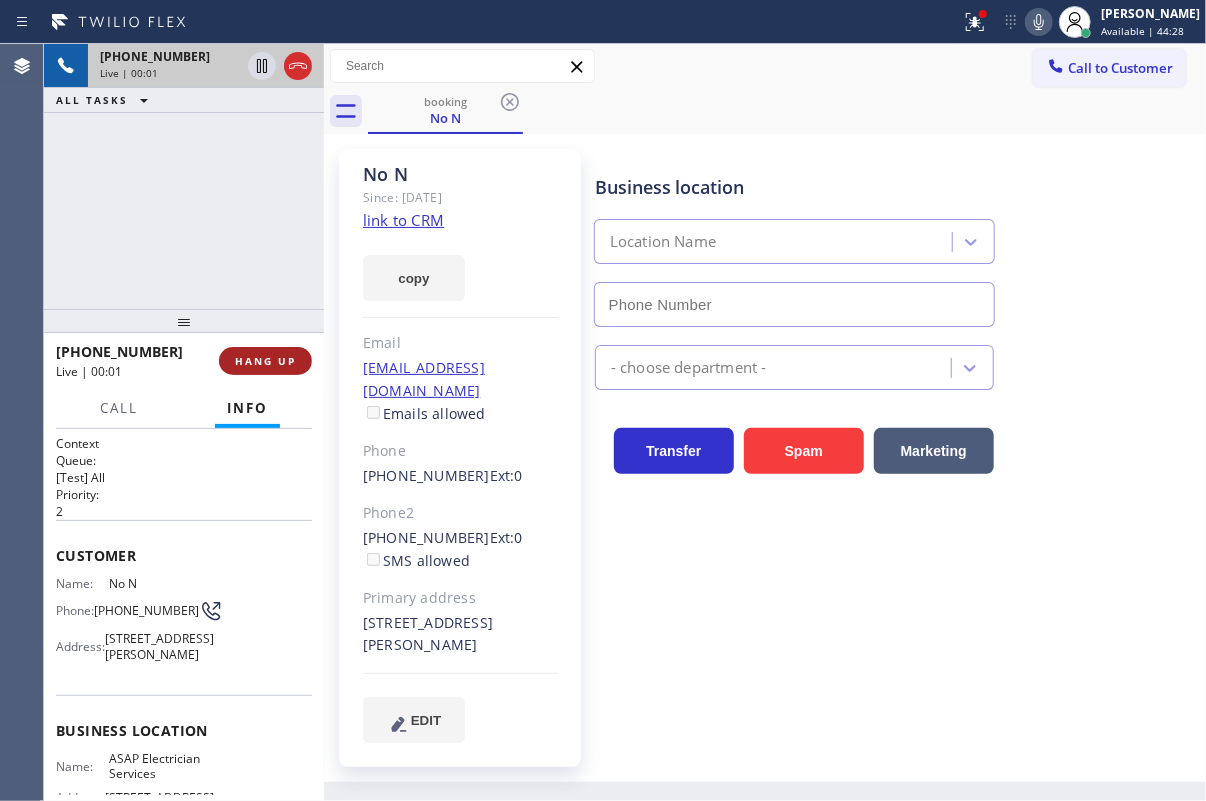 type on "[PHONE_NUMBER]" 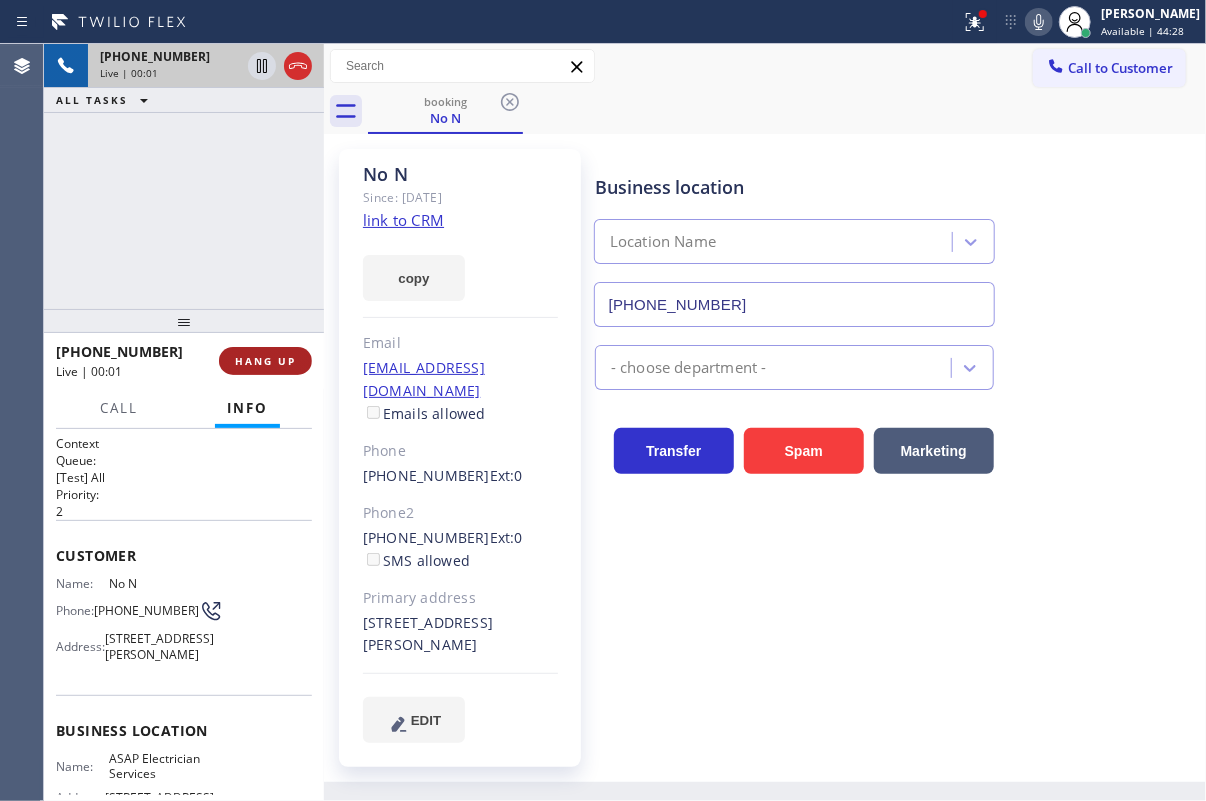 click on "HANG UP" at bounding box center (265, 361) 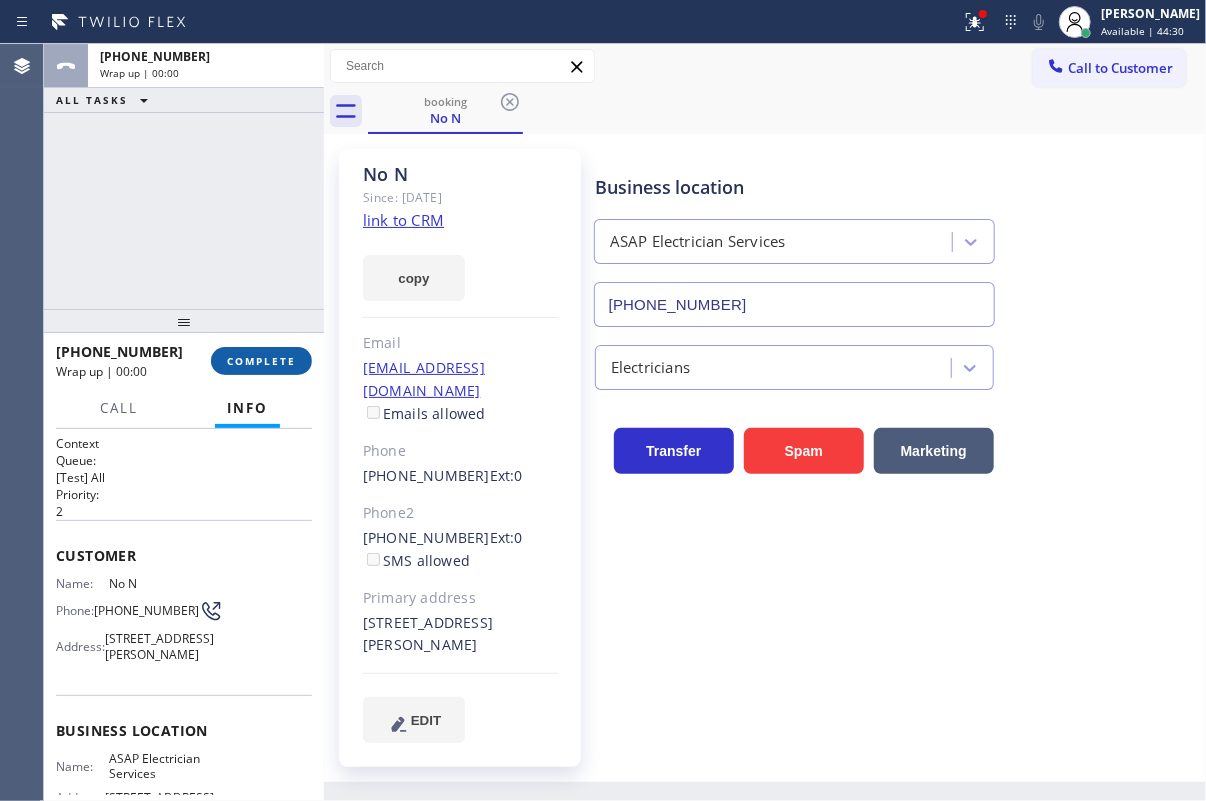 click on "COMPLETE" at bounding box center [261, 361] 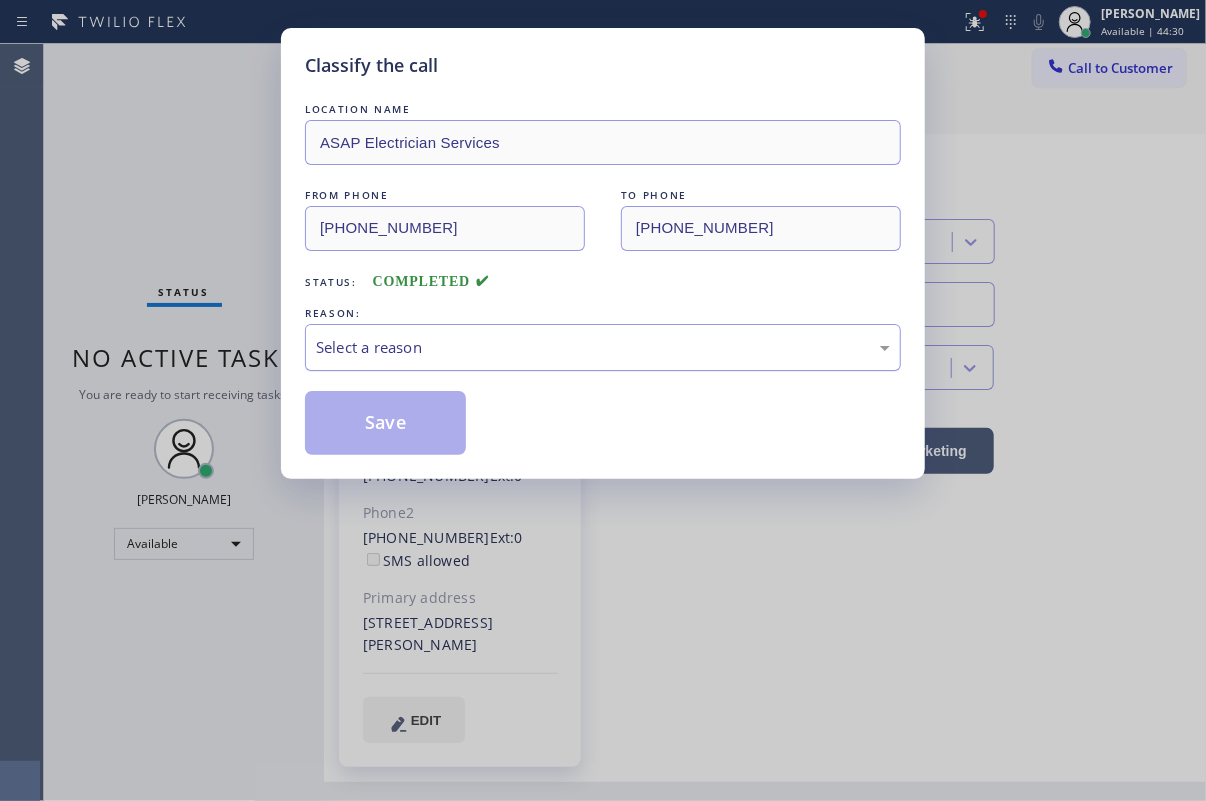 click on "Select a reason" at bounding box center [603, 347] 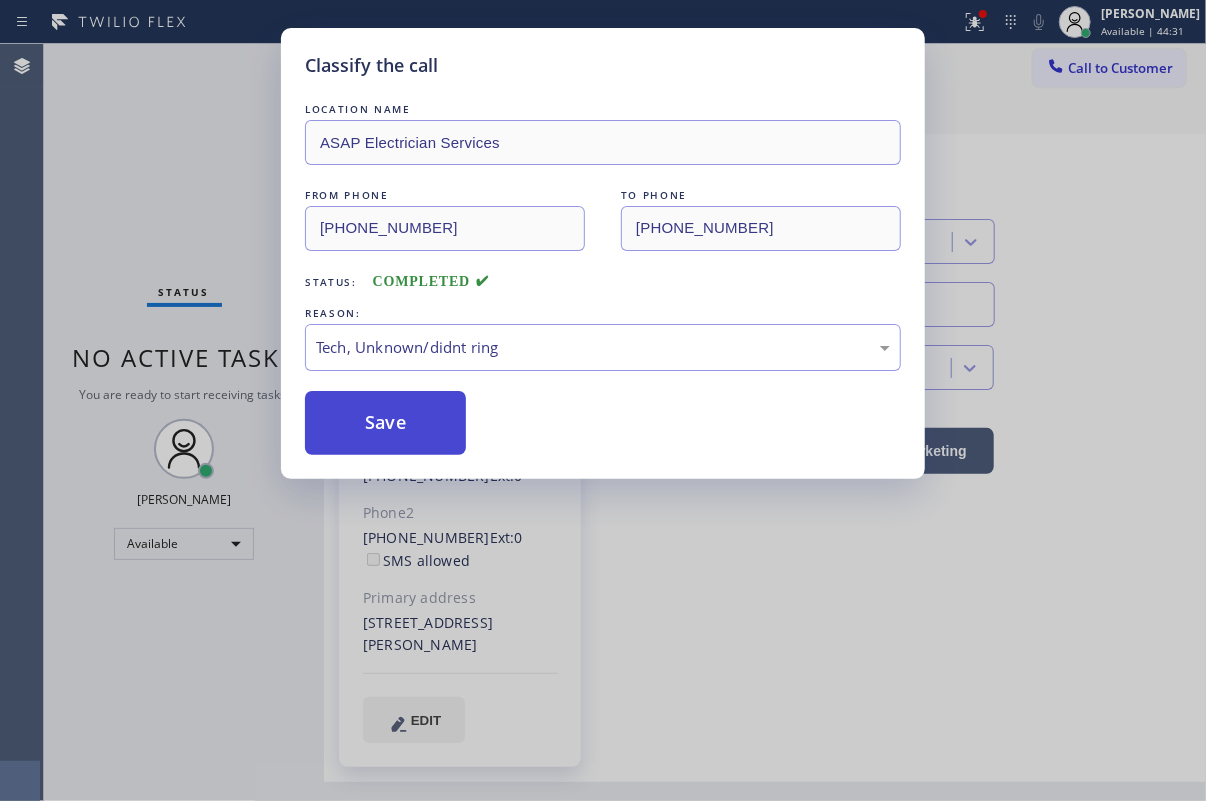 click on "Save" at bounding box center [385, 423] 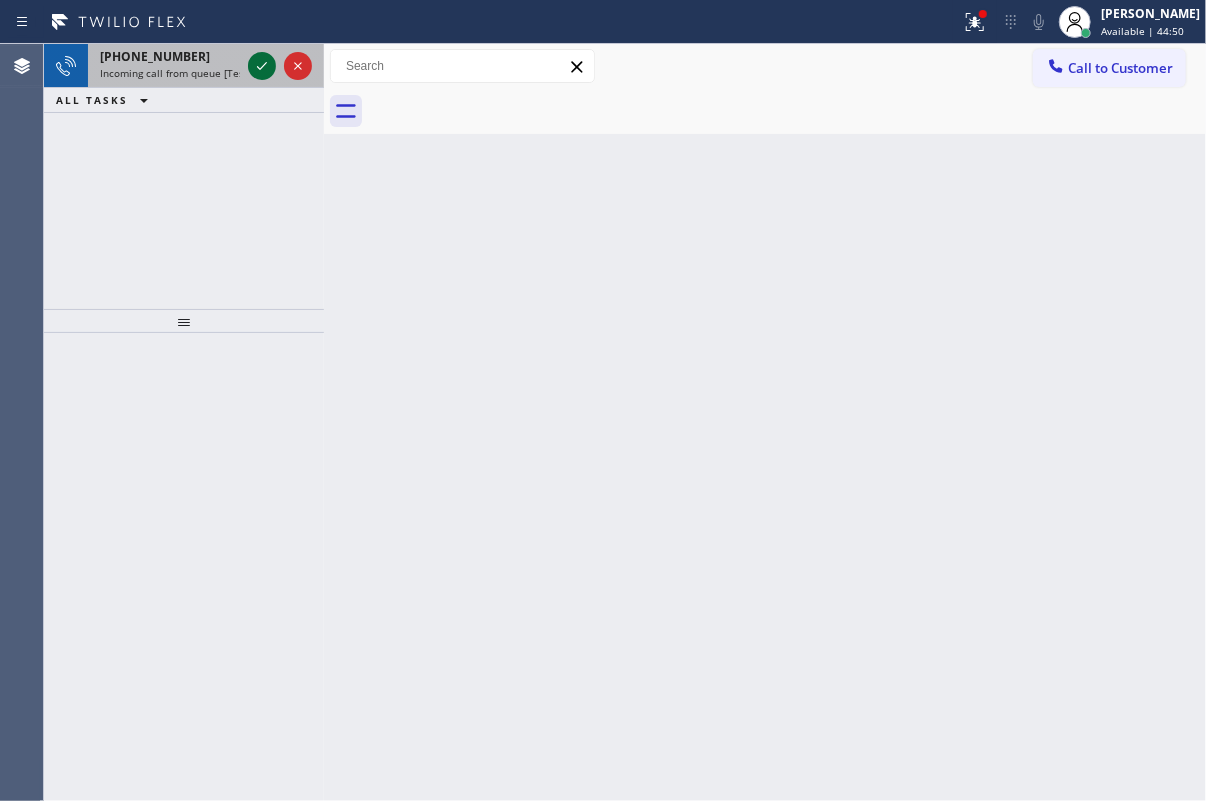 click 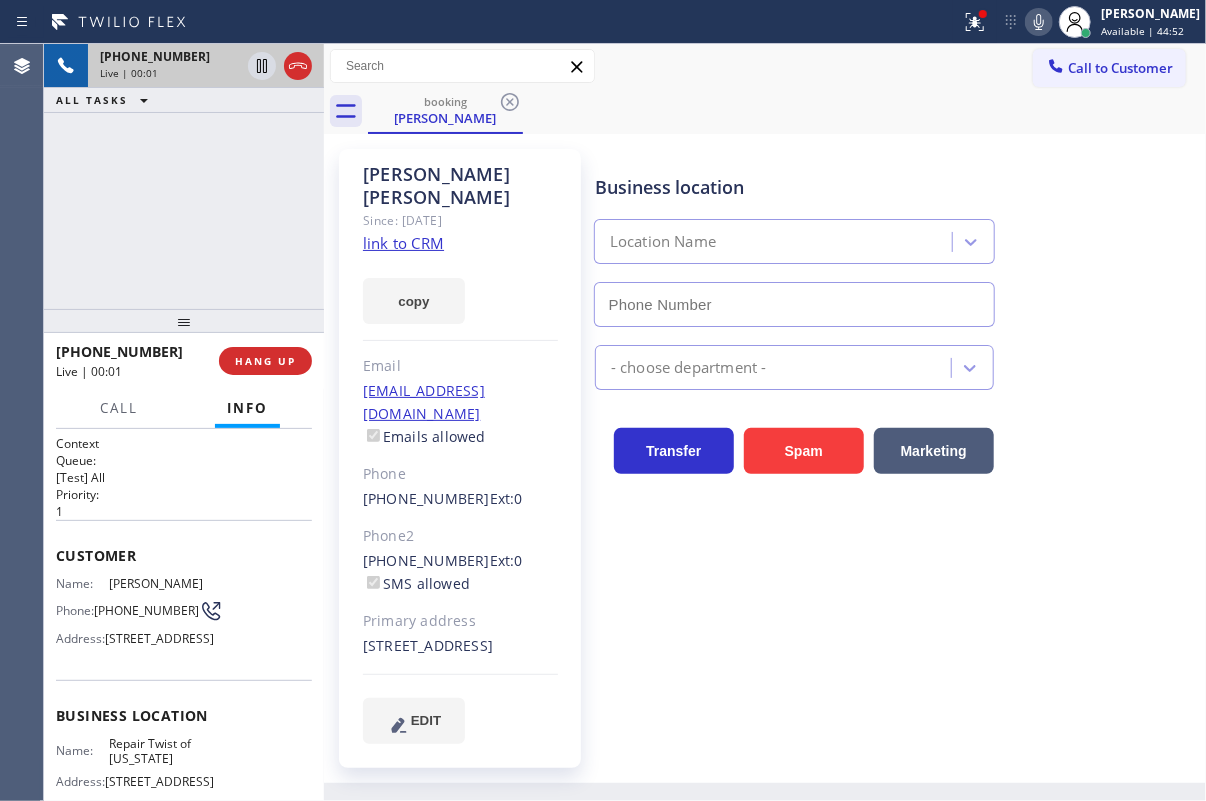 type on "[PHONE_NUMBER]" 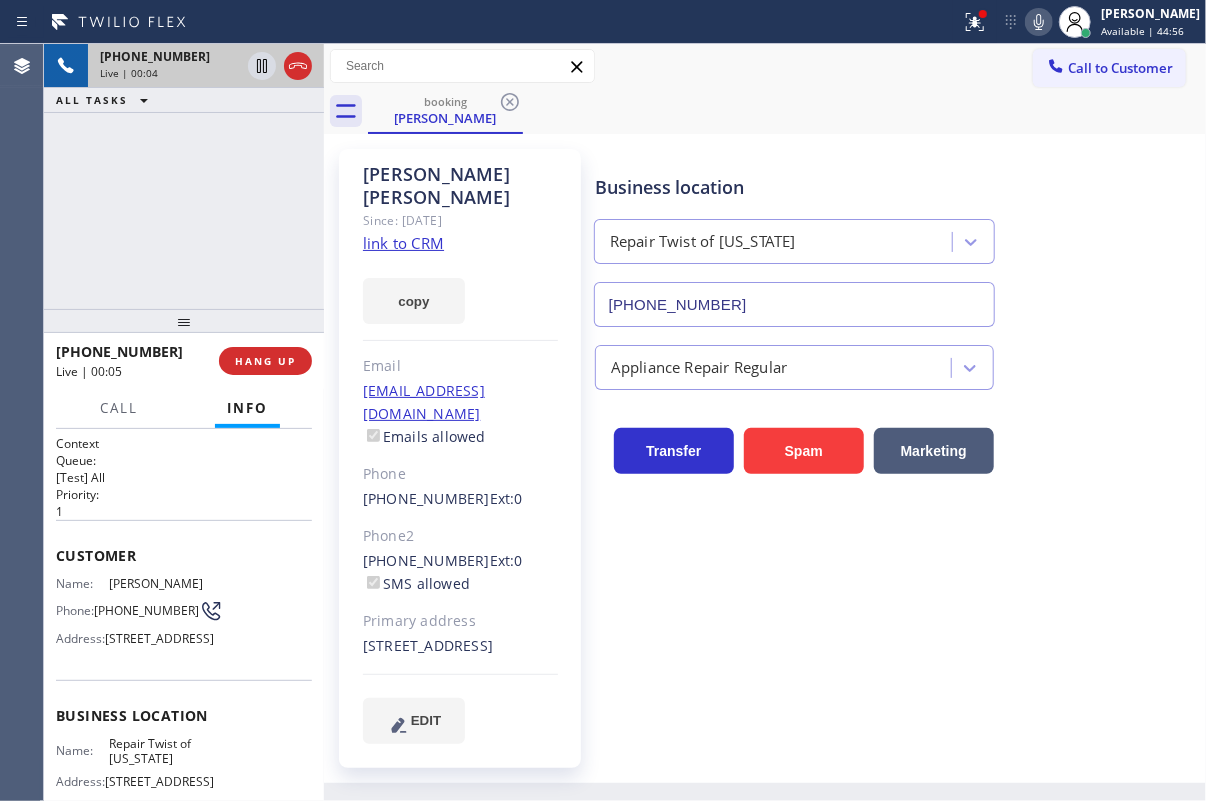 click on "link to CRM" 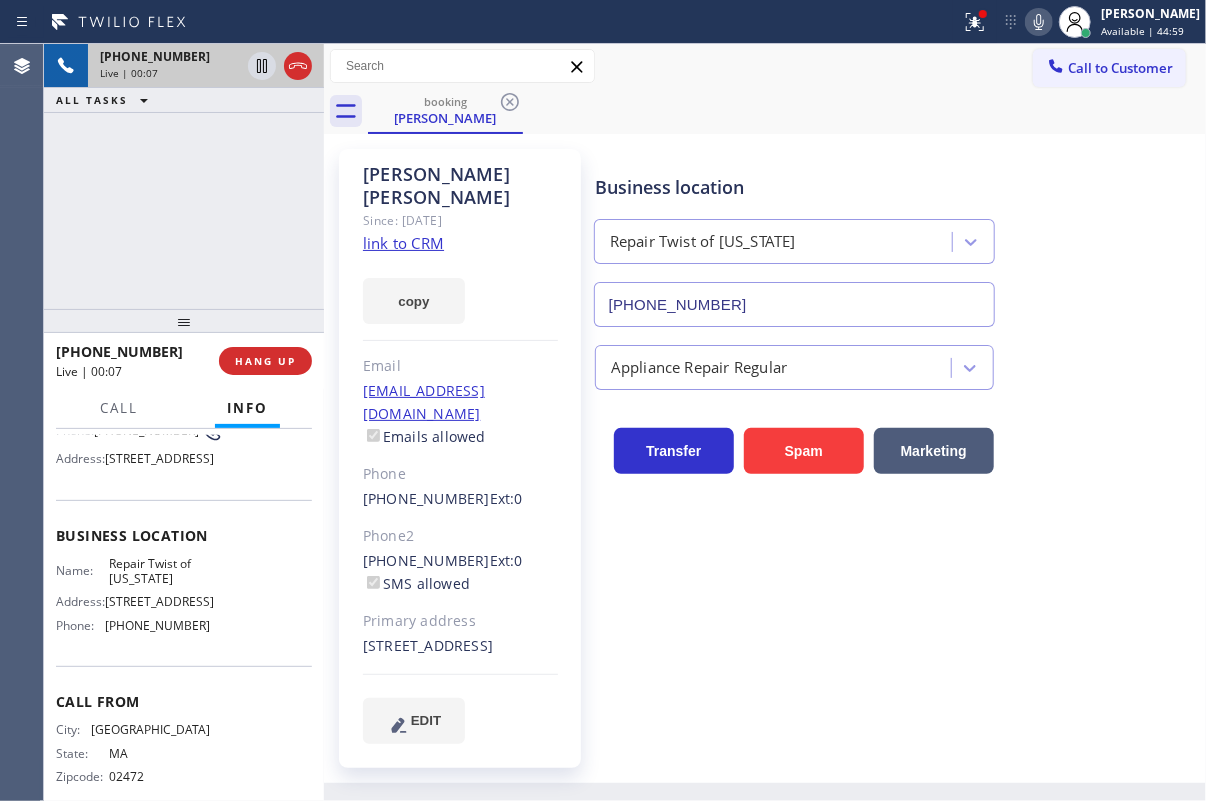 scroll, scrollTop: 181, scrollLeft: 0, axis: vertical 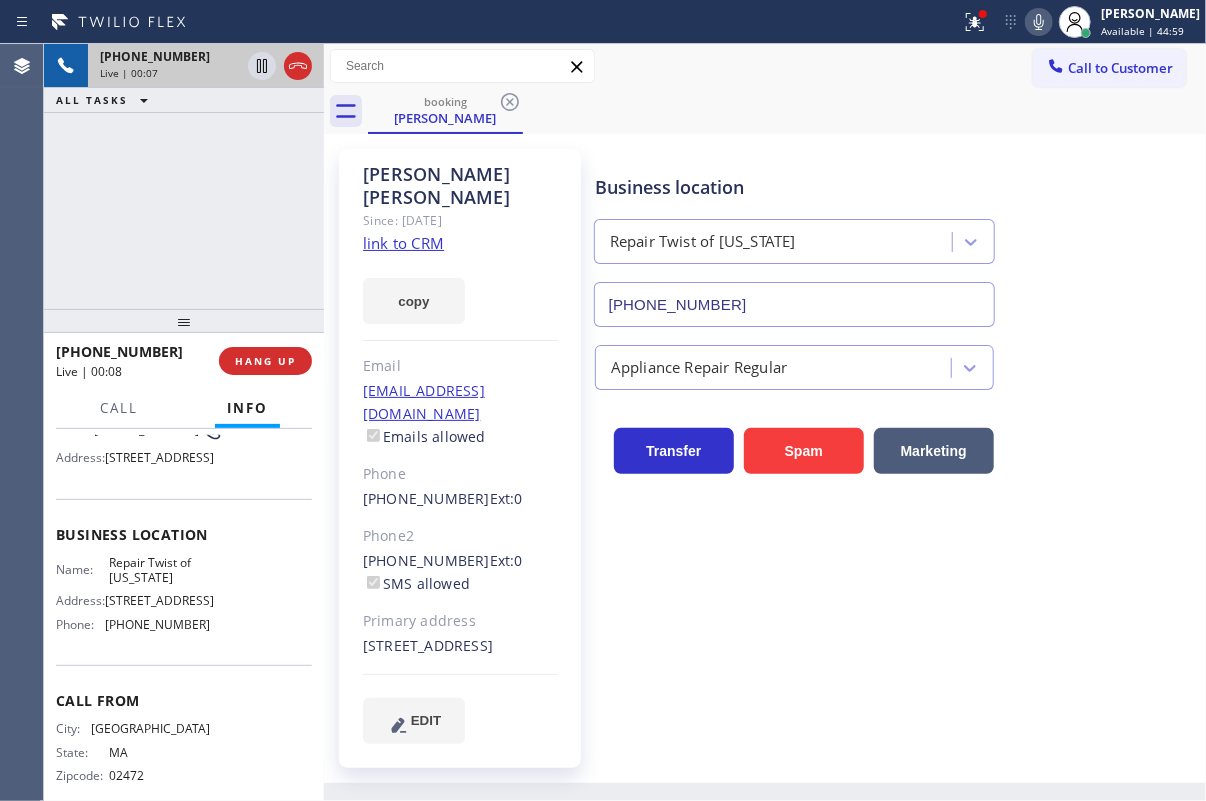 click on "Repair Twist of [US_STATE]" at bounding box center [159, 570] 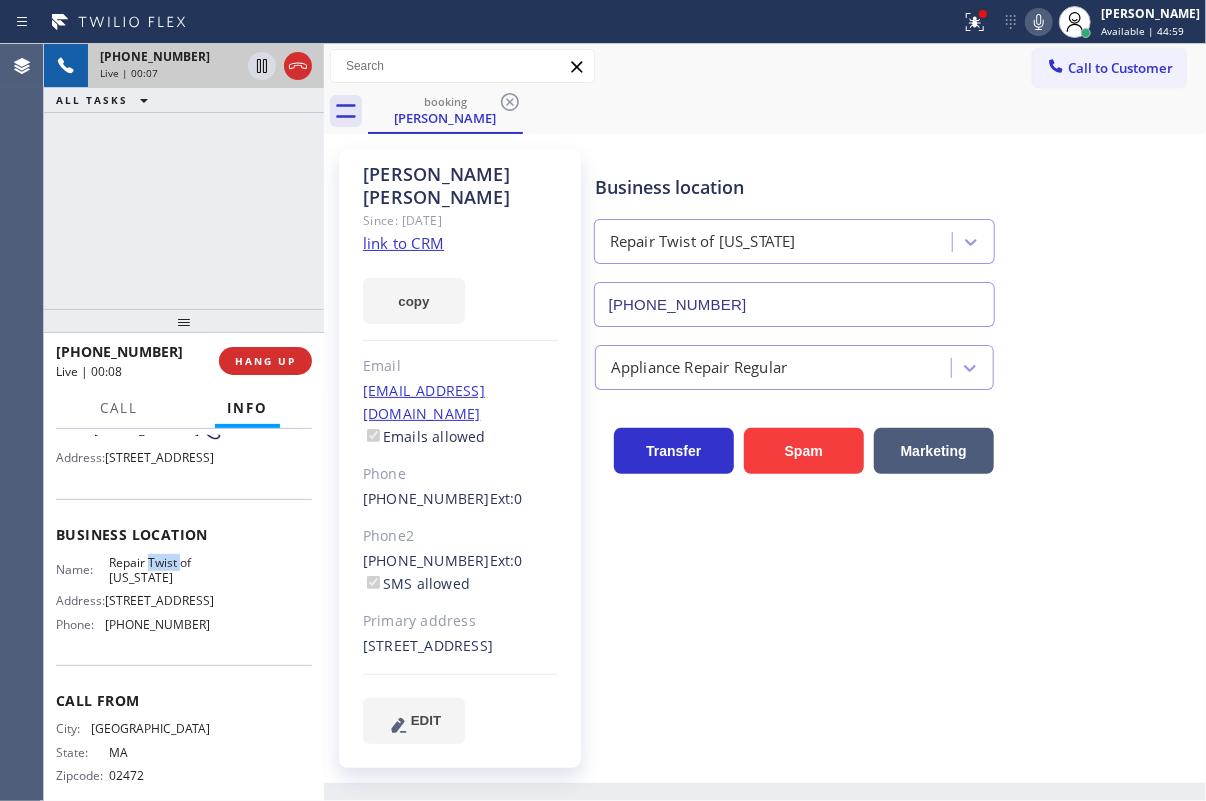 click on "Repair Twist of [US_STATE]" at bounding box center [159, 570] 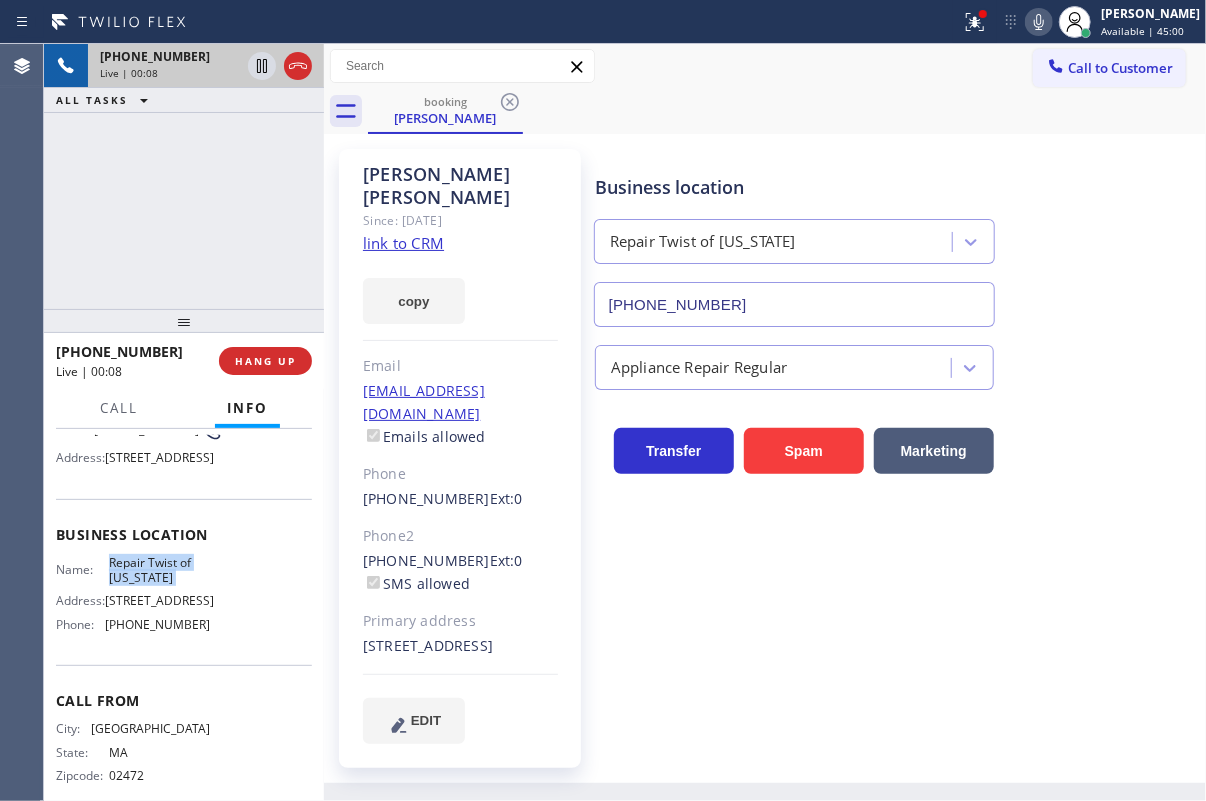 click on "Repair Twist of [US_STATE]" at bounding box center [159, 570] 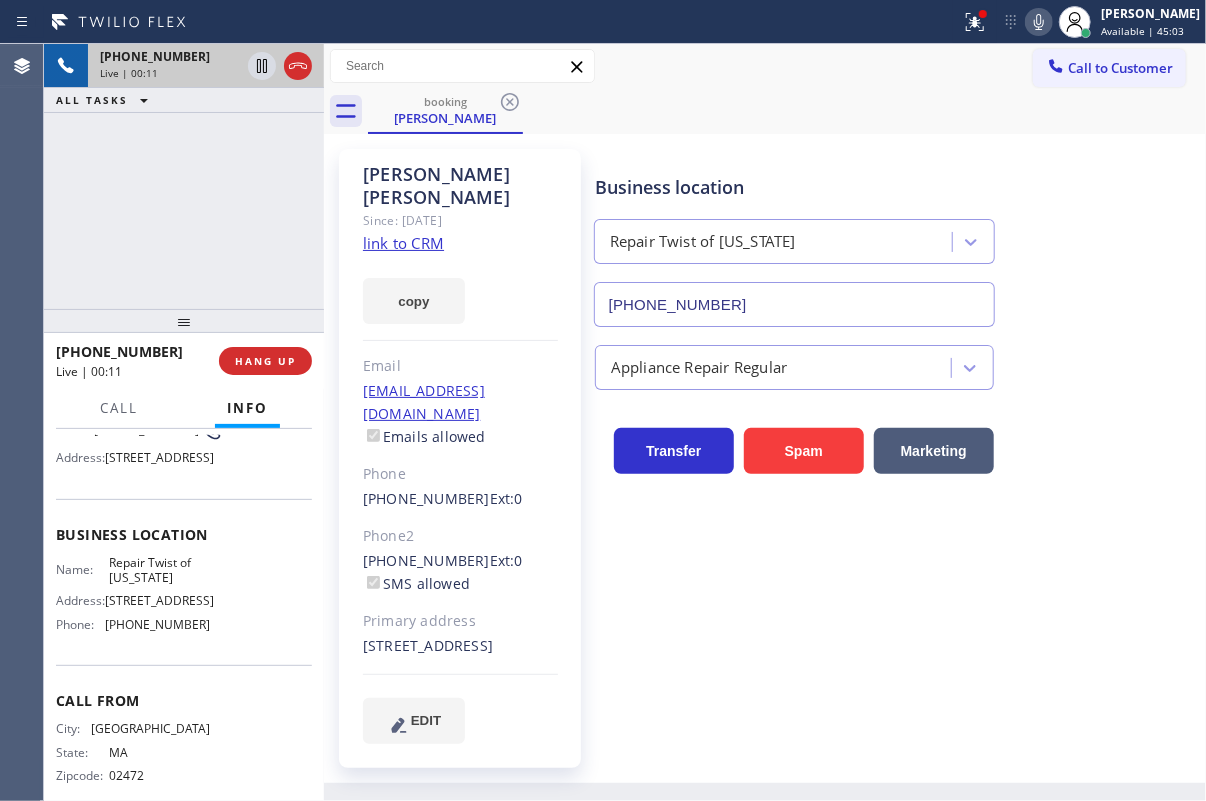 click on "[PHONE_NUMBER]" at bounding box center [794, 304] 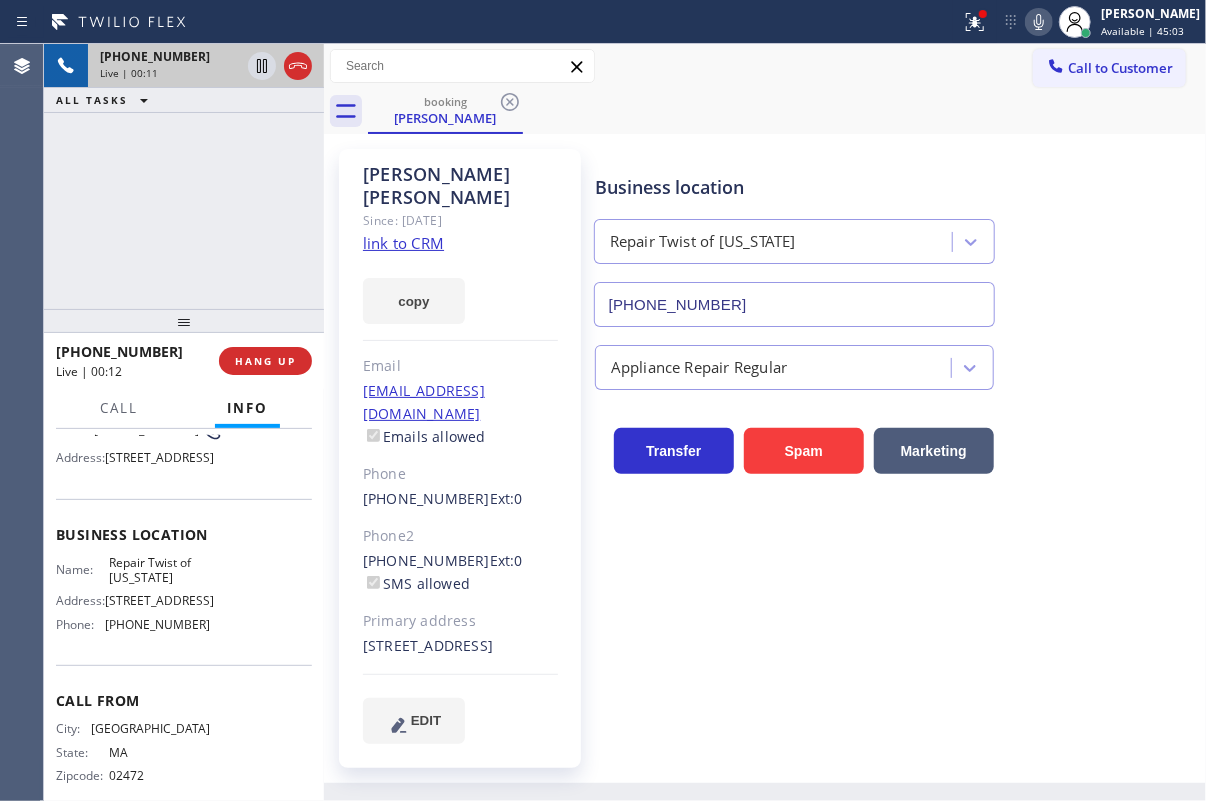 click on "[PHONE_NUMBER]" at bounding box center (794, 304) 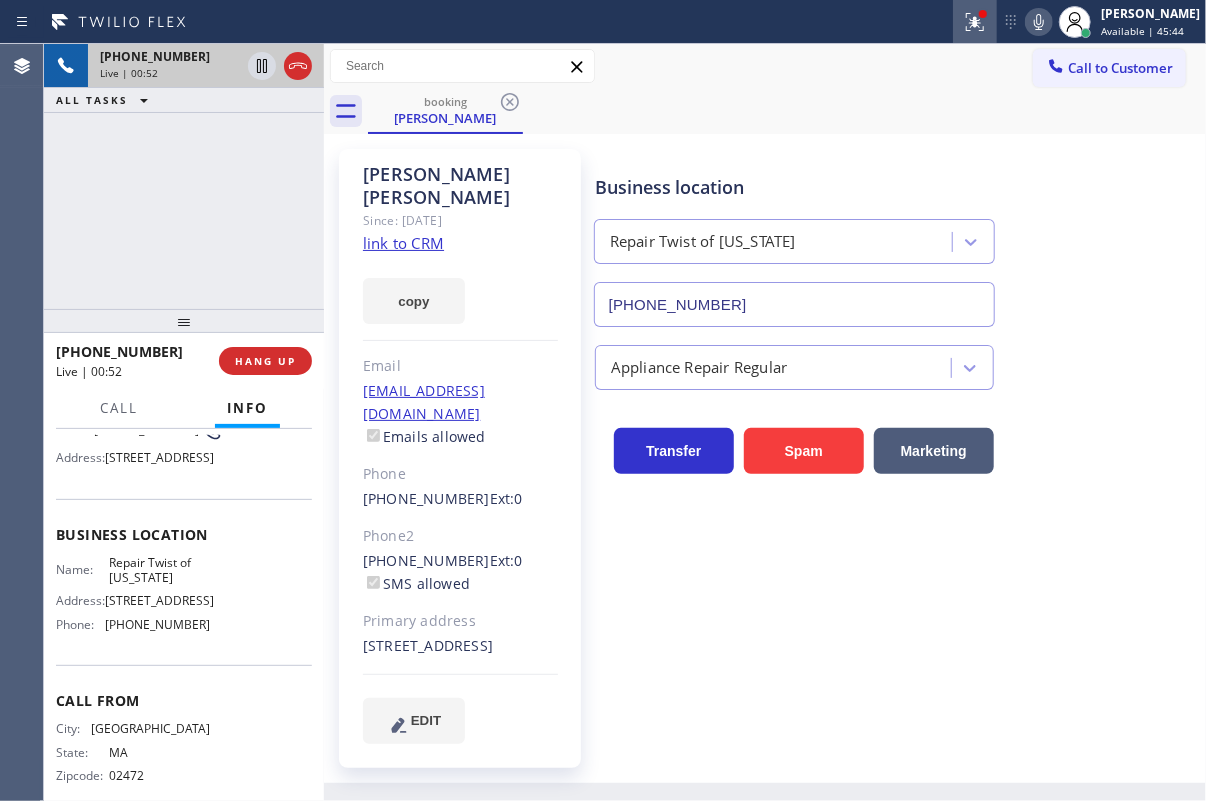 drag, startPoint x: 995, startPoint y: 18, endPoint x: 989, endPoint y: 204, distance: 186.09676 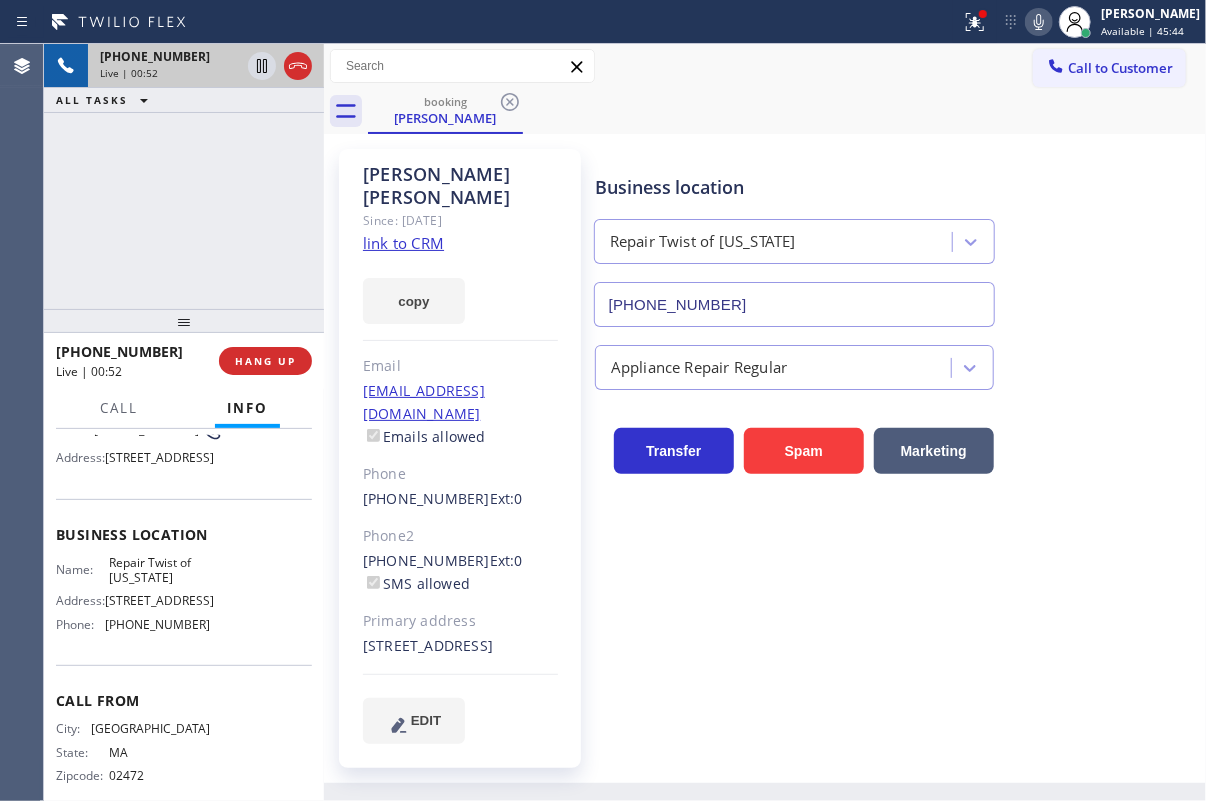 click 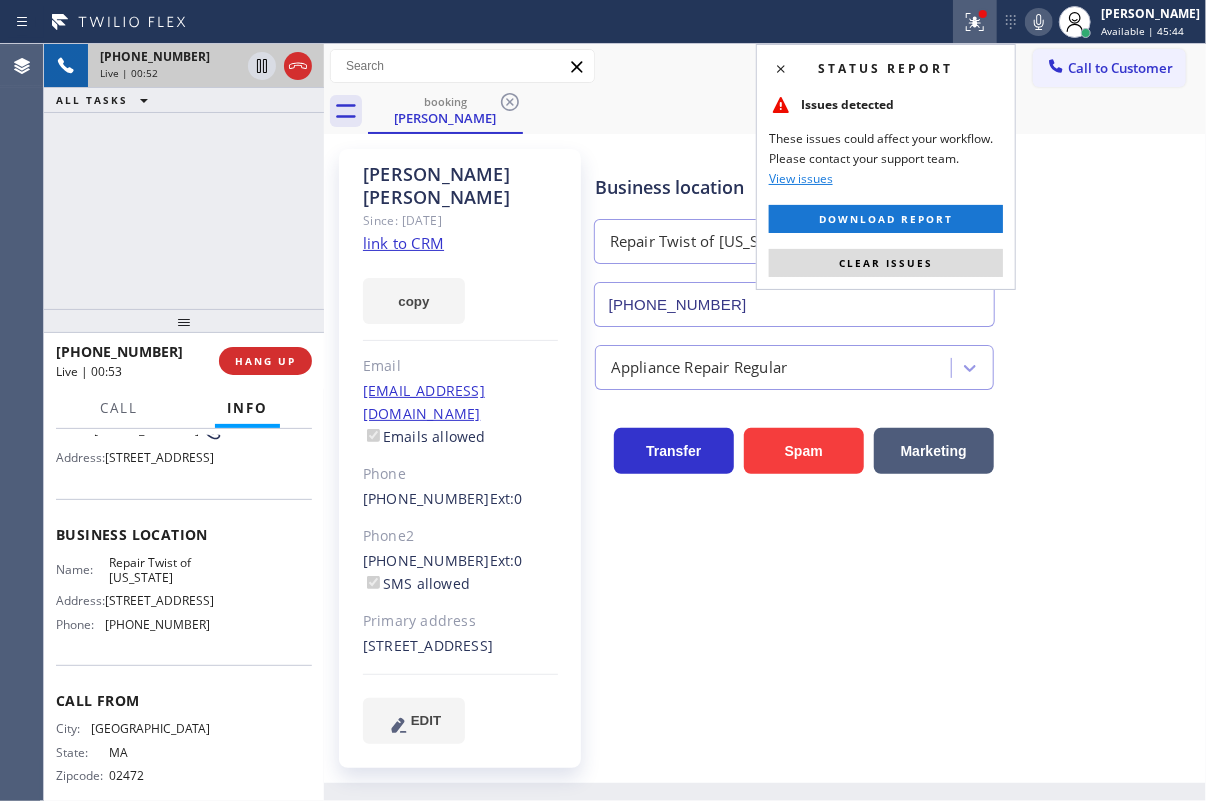 click on "Status report Issues detected These issues could affect your workflow. Please contact your support team. View issues Download report Clear issues" at bounding box center (886, 167) 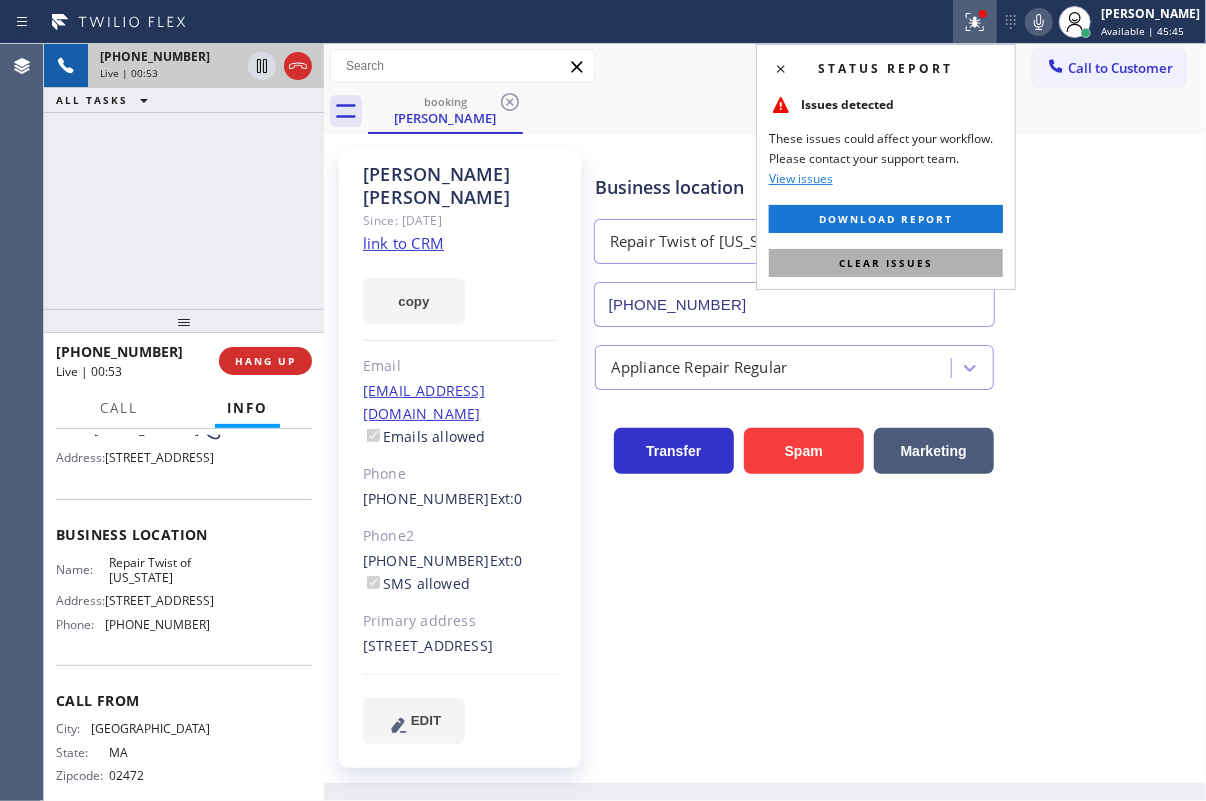 drag, startPoint x: 974, startPoint y: 267, endPoint x: 1000, endPoint y: 143, distance: 126.69649 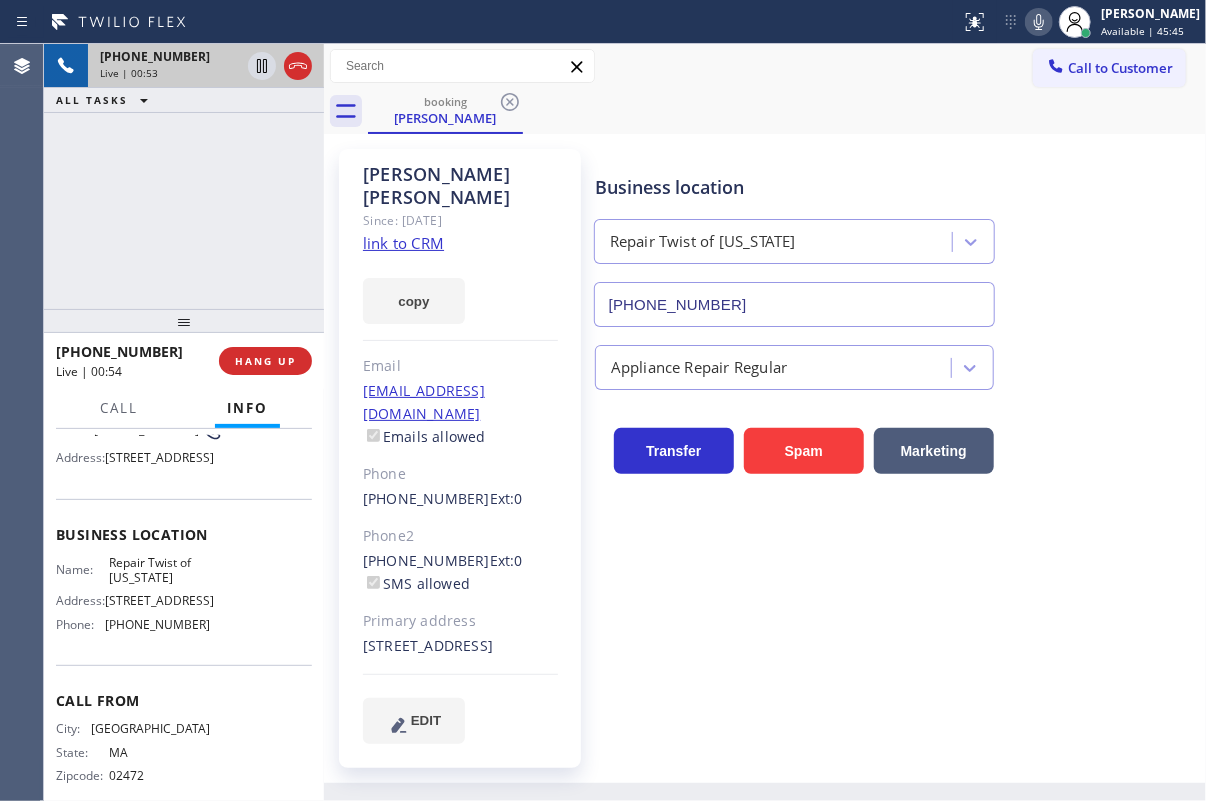 click 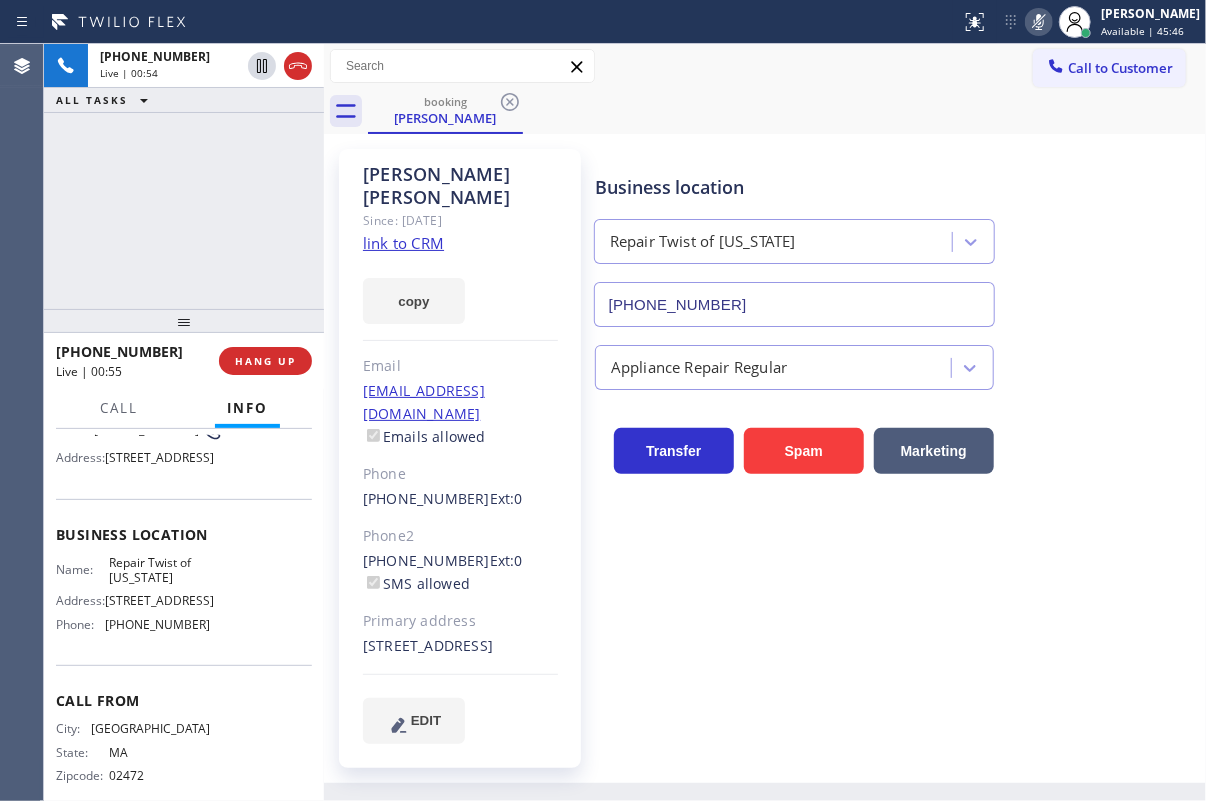 drag, startPoint x: 253, startPoint y: 64, endPoint x: 314, endPoint y: 10, distance: 81.46779 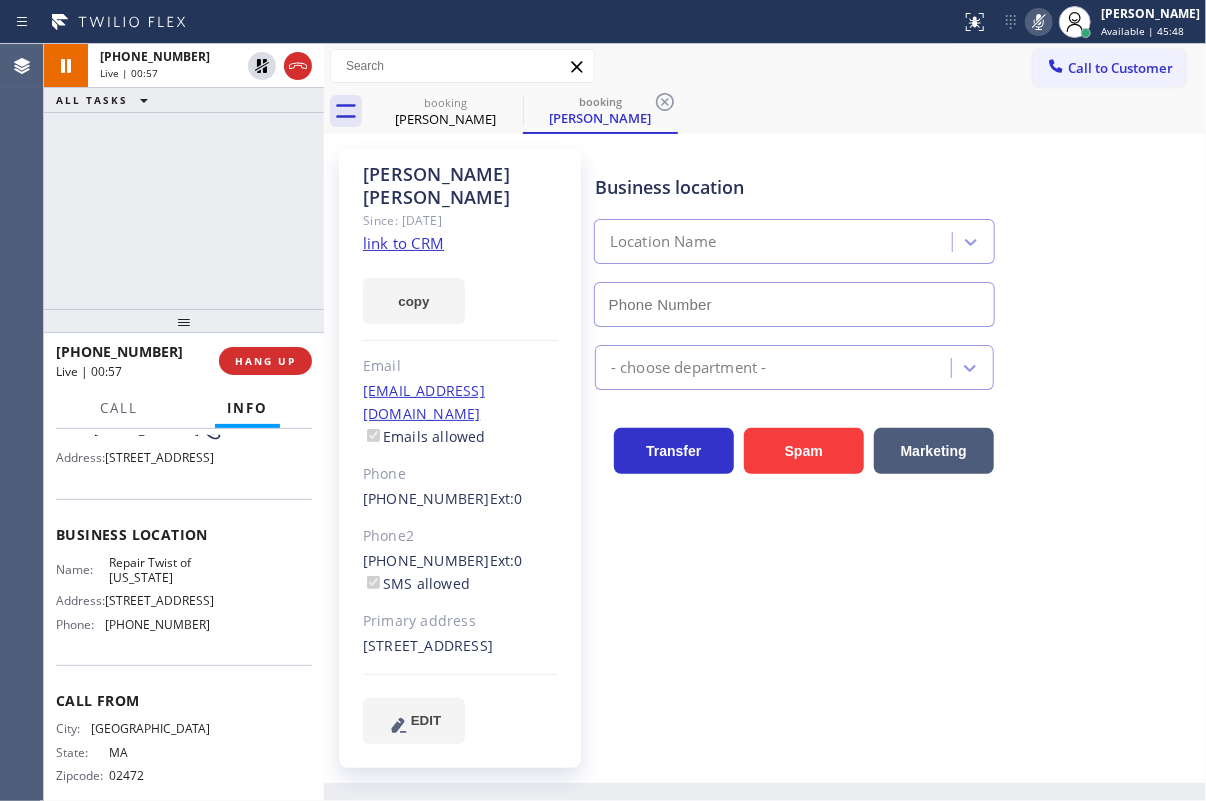 type on "[PHONE_NUMBER]" 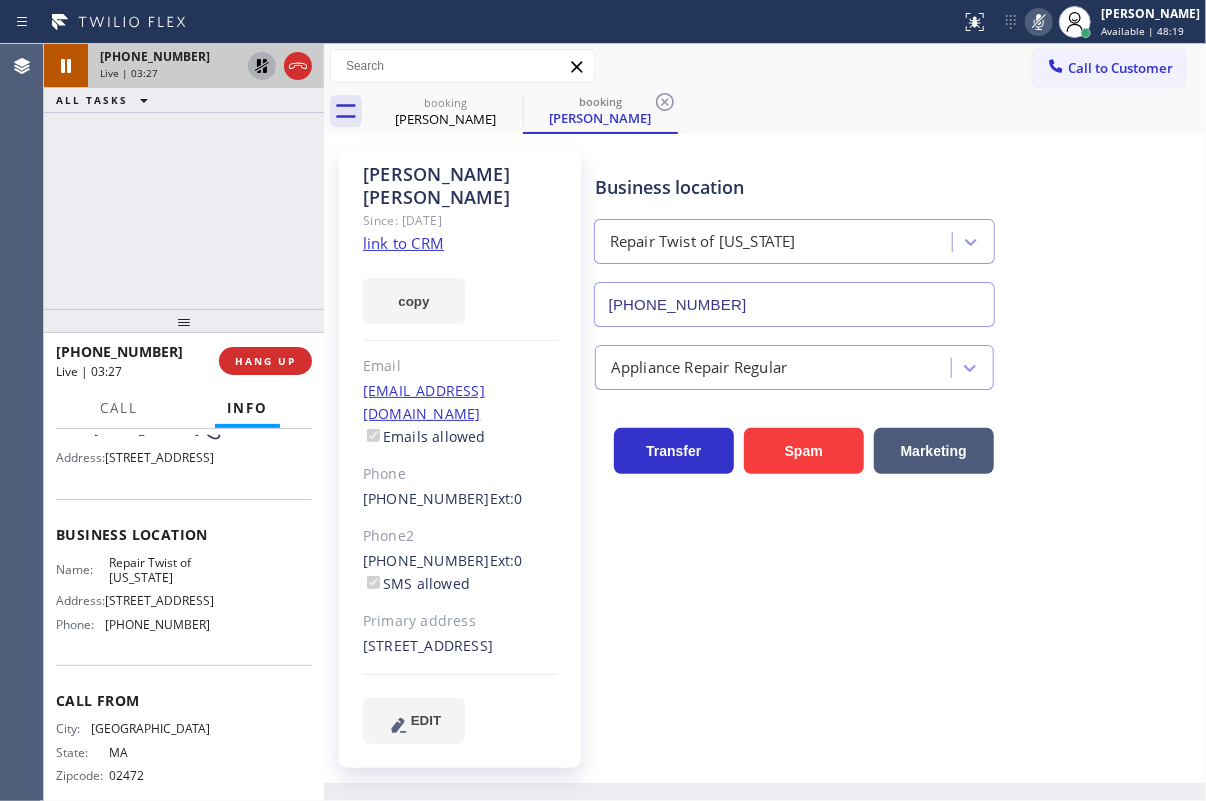 click 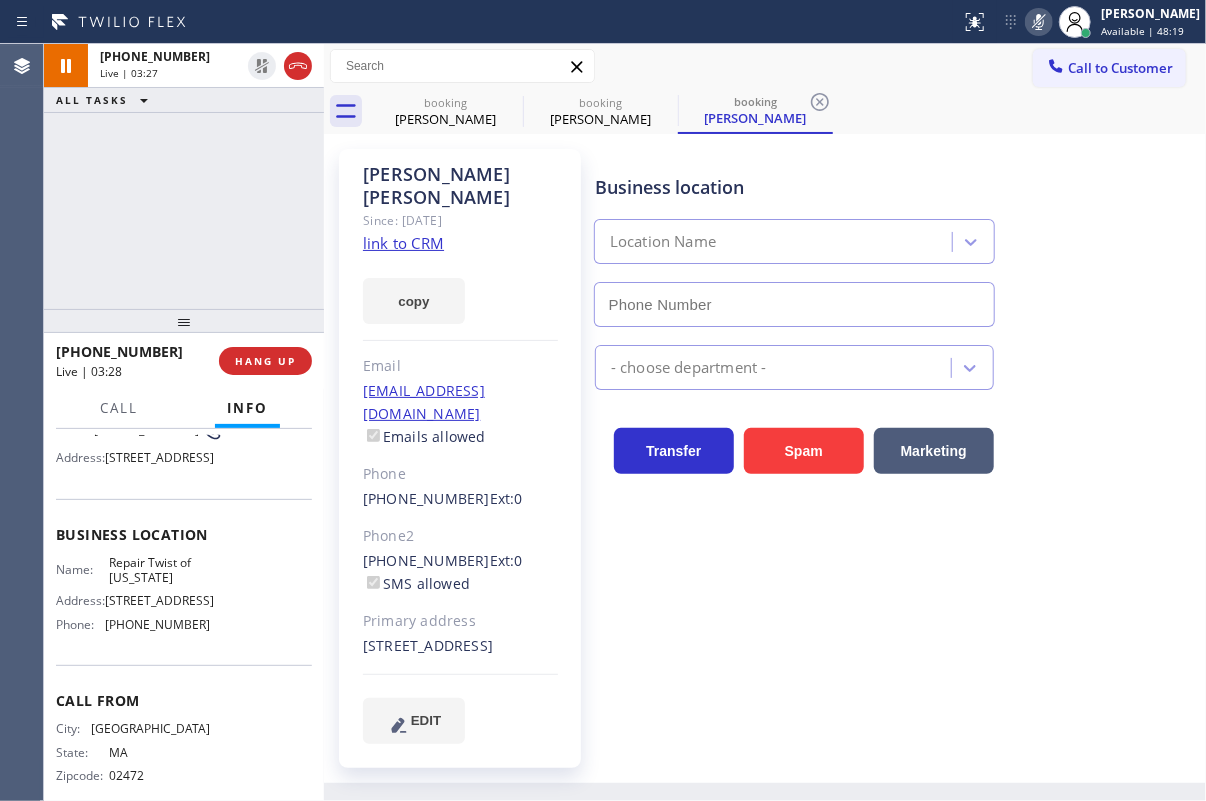 click 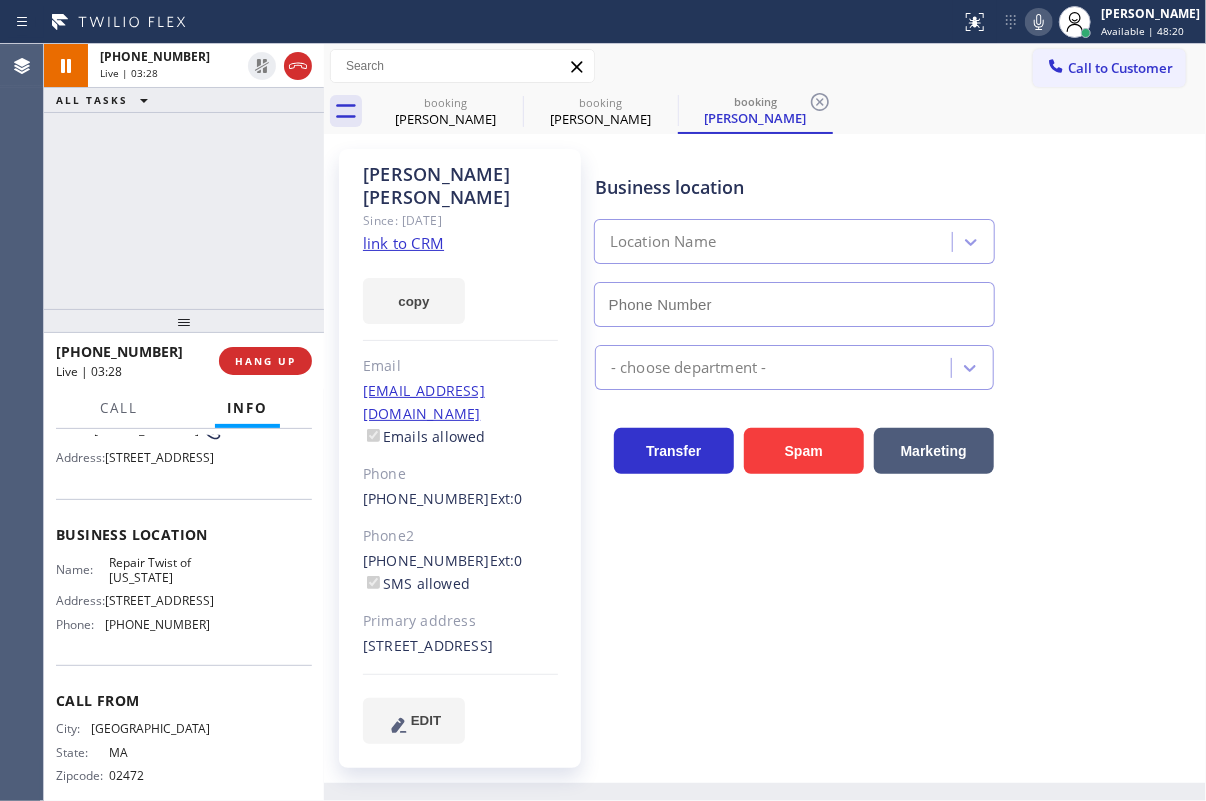 type on "[PHONE_NUMBER]" 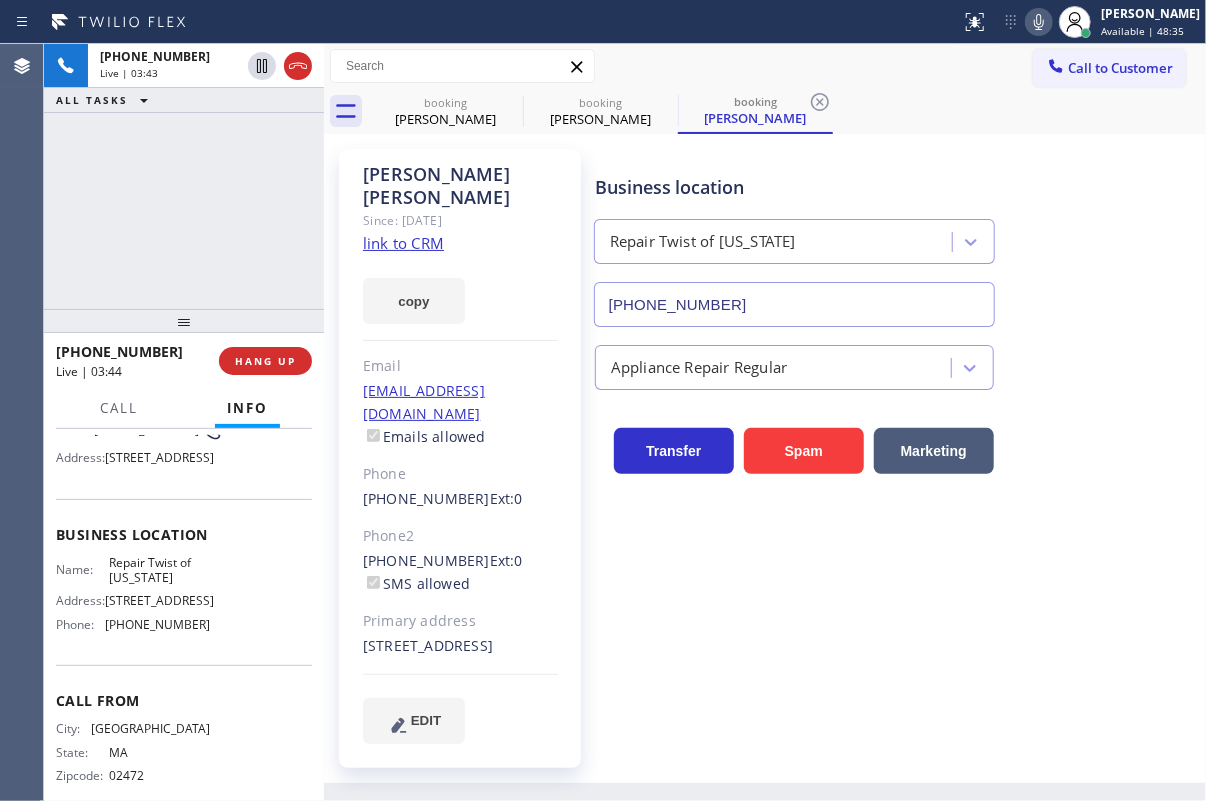 click on "Business location Repair Twist of [US_STATE] [PHONE_NUMBER]" at bounding box center [896, 236] 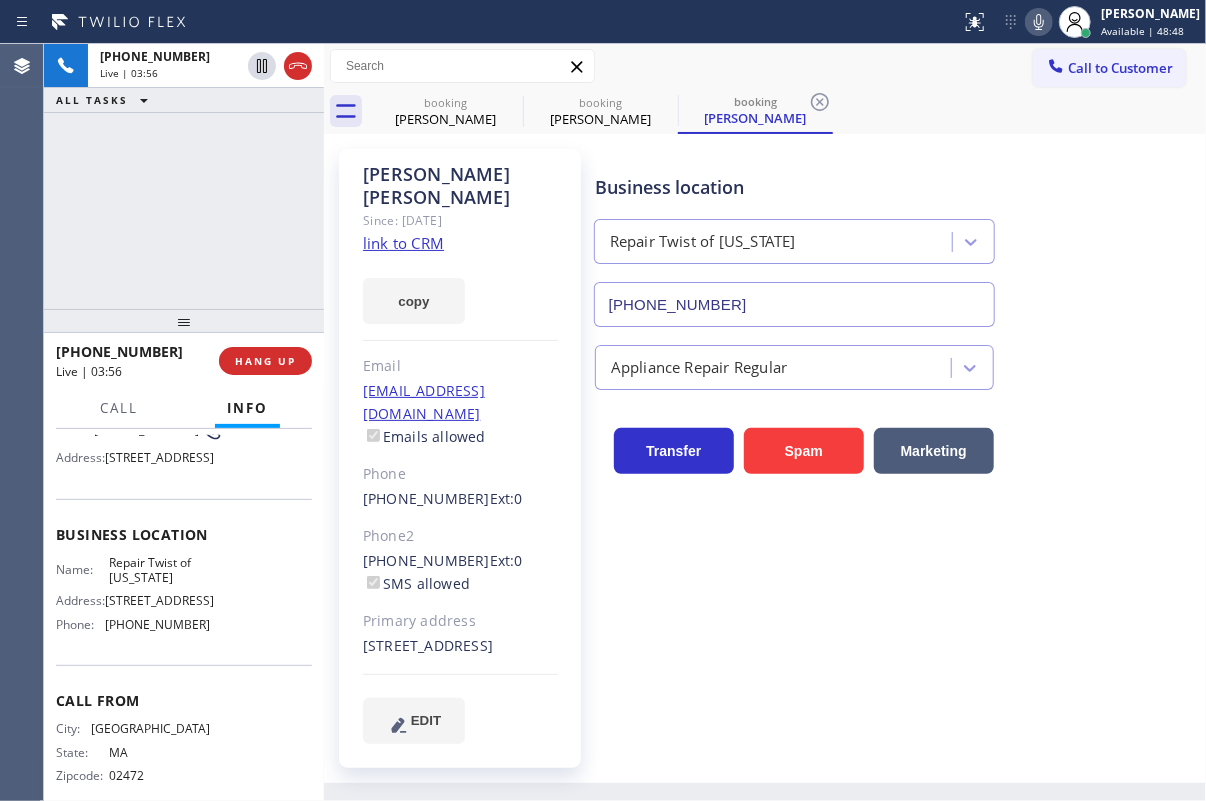 click on "Appliance Repair Regular" at bounding box center [896, 363] 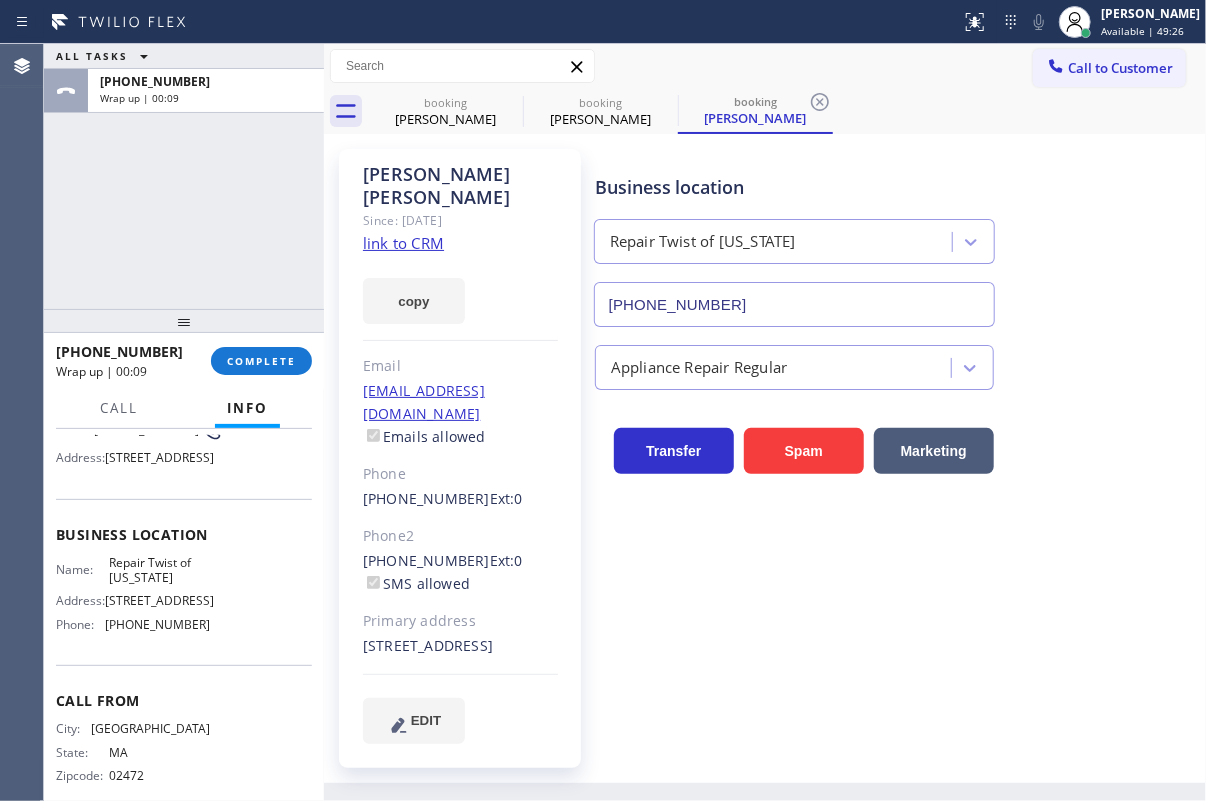 click on "[PHONE_NUMBER] Wrap up | 00:09 COMPLETE" at bounding box center (184, 361) 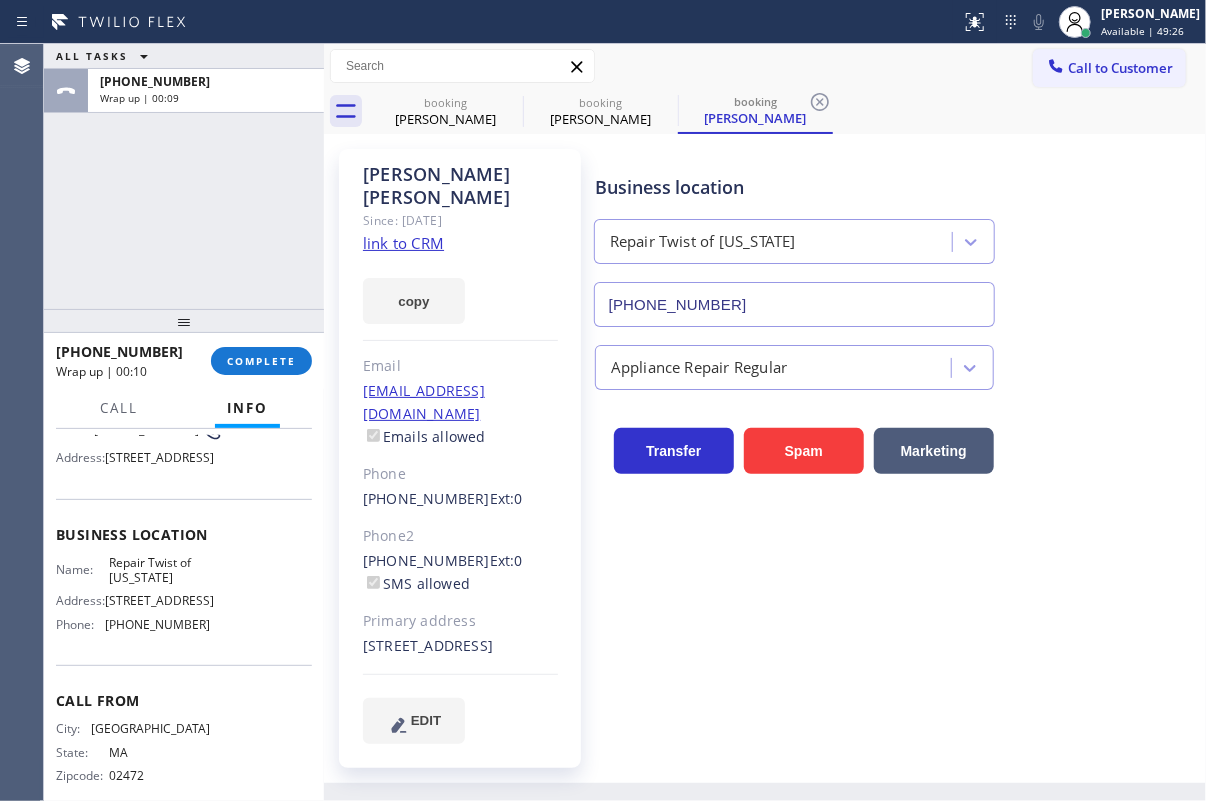 click on "[PHONE_NUMBER] Wrap up | 00:10 COMPLETE" at bounding box center (184, 361) 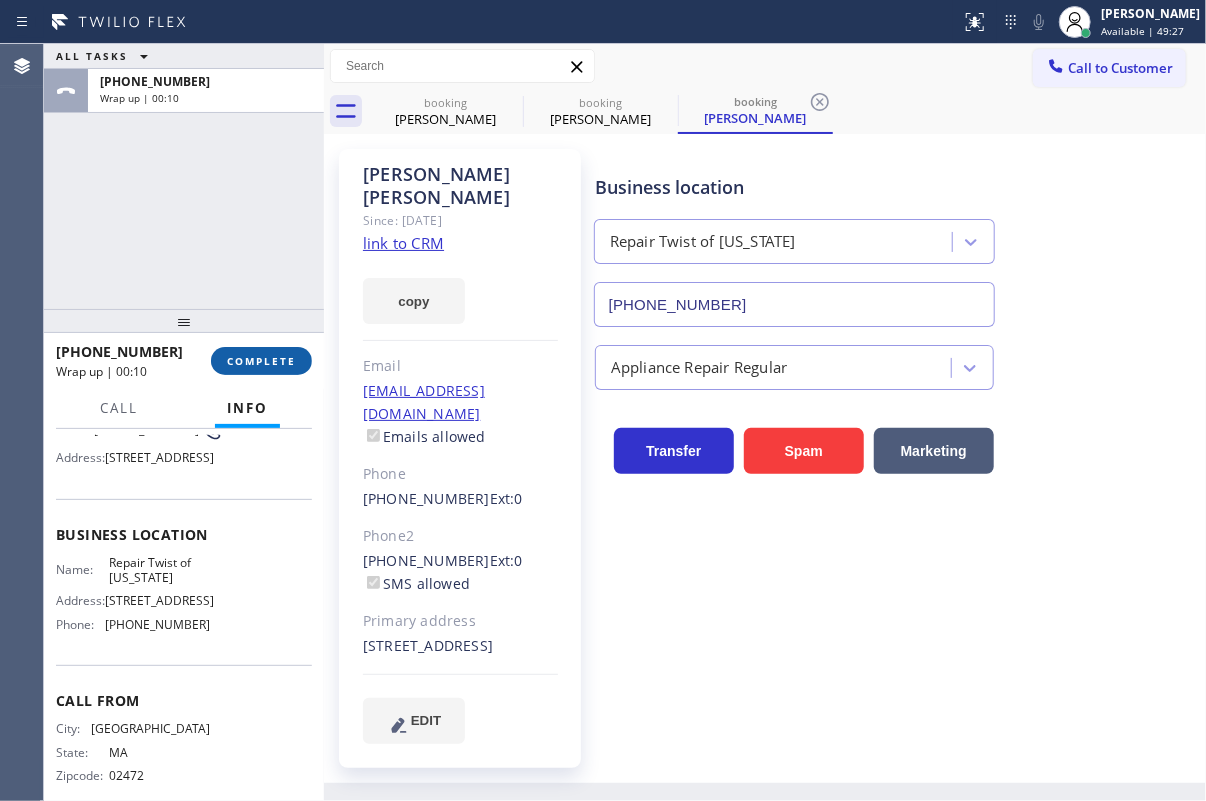 click on "COMPLETE" at bounding box center (261, 361) 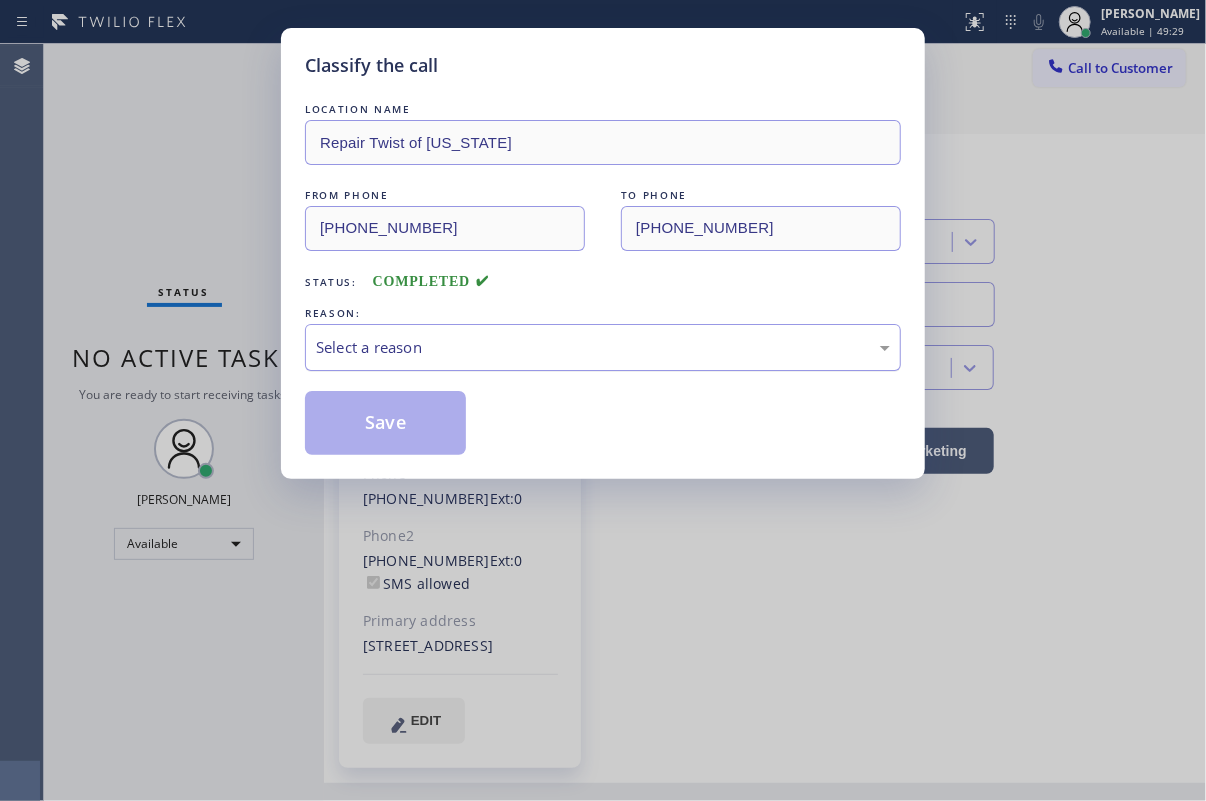 click on "Select a reason" at bounding box center (603, 347) 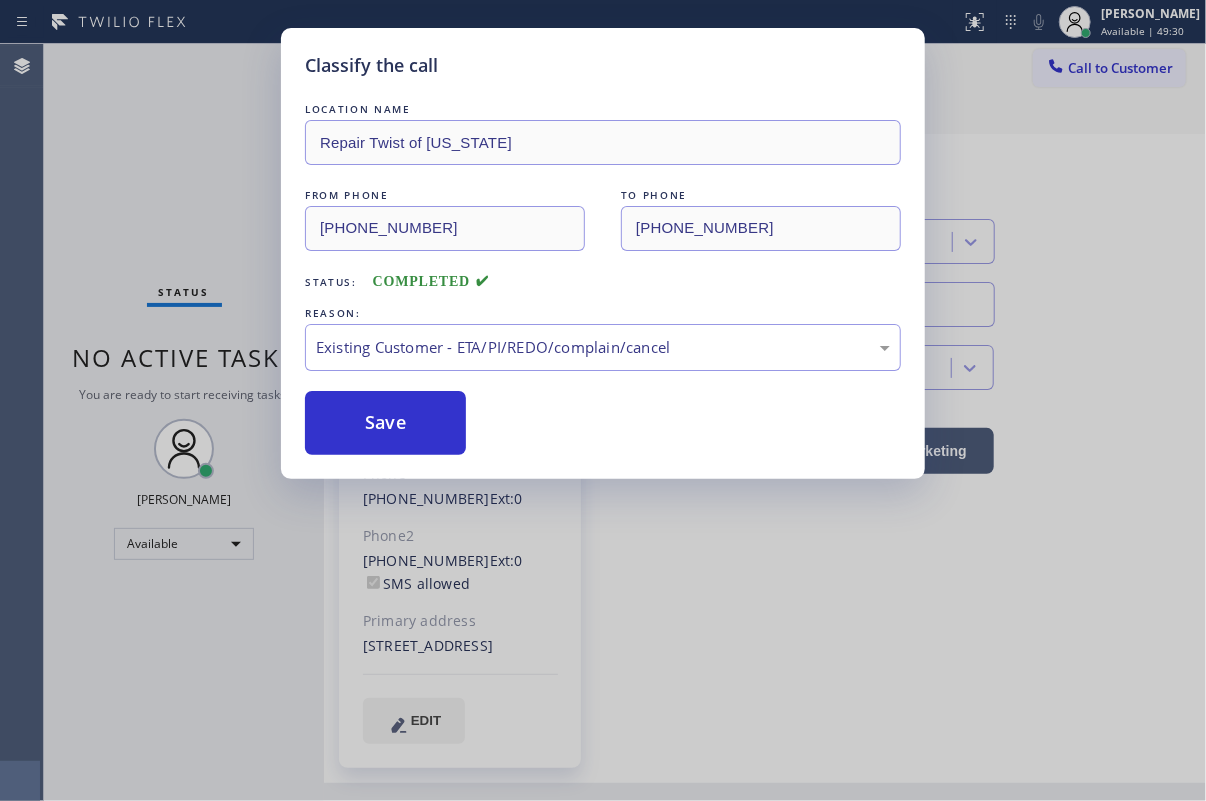 click on "Save" at bounding box center (385, 423) 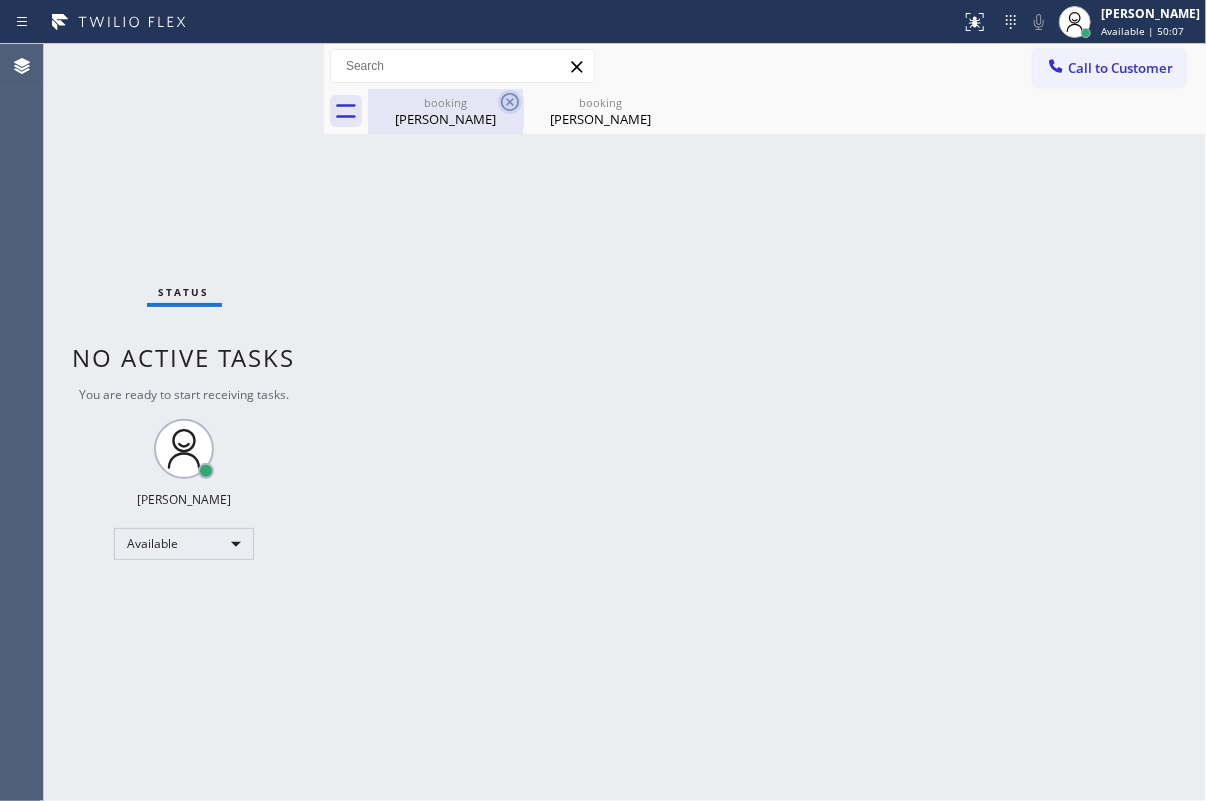 click 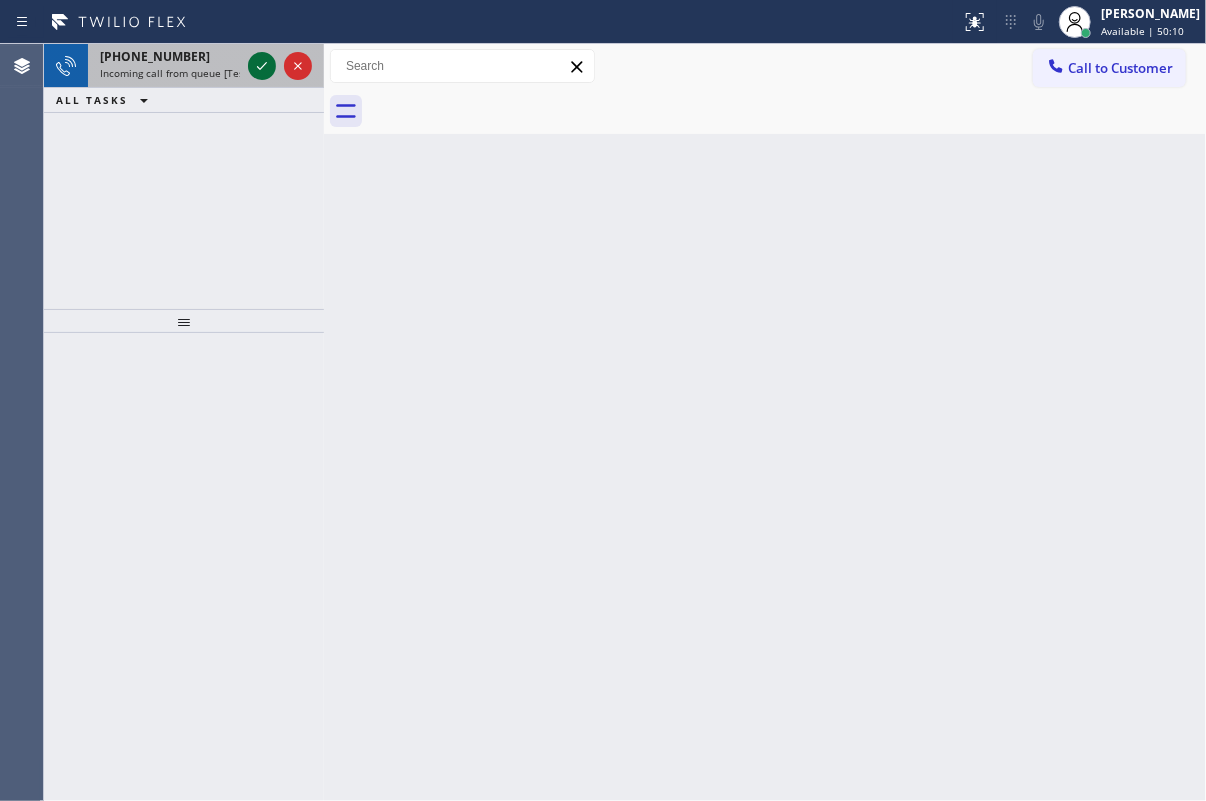 click 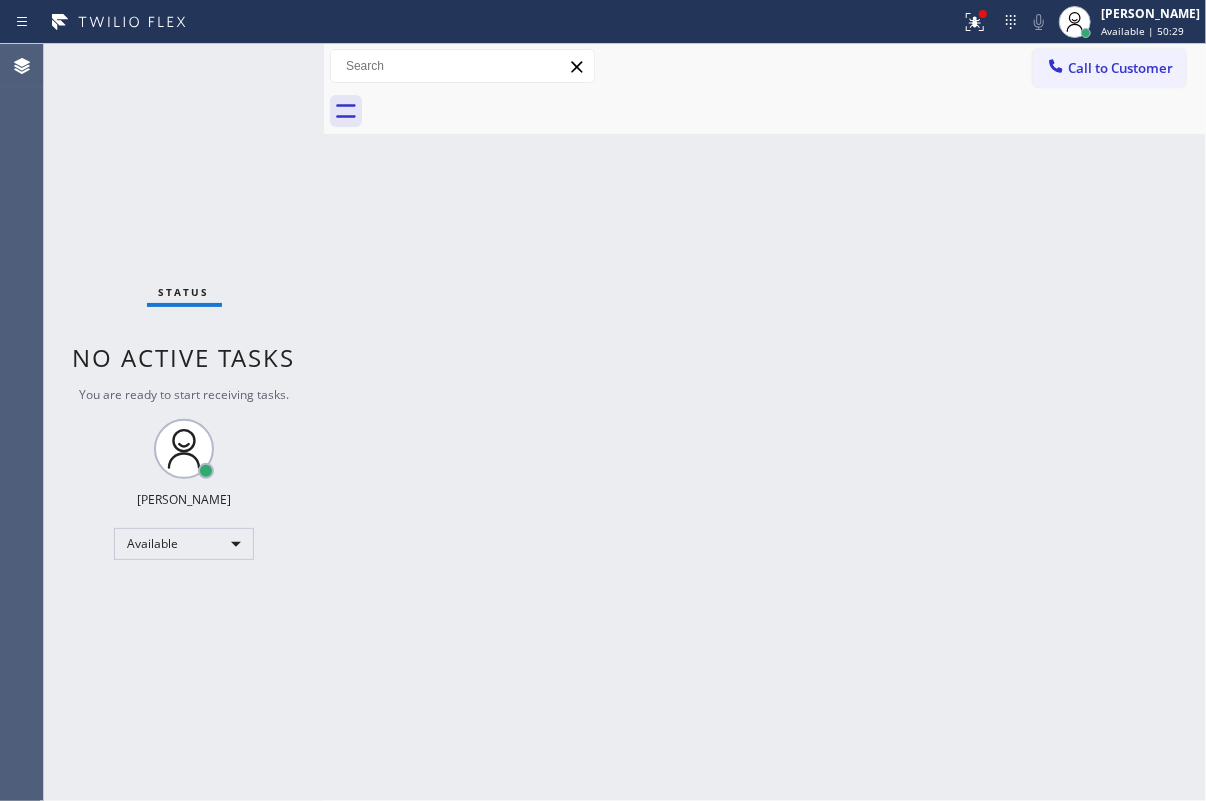 click on "Status   No active tasks     You are ready to start receiving tasks.   [PERSON_NAME] Available" at bounding box center [184, 422] 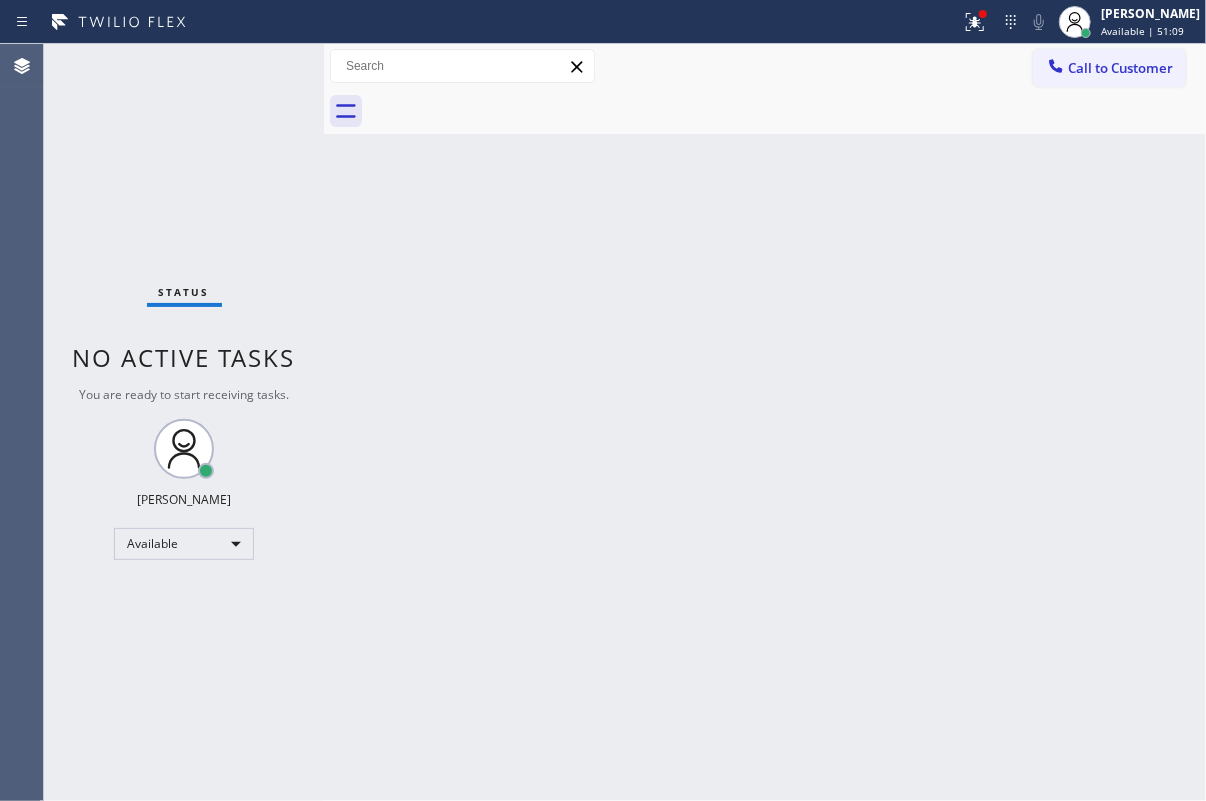click on "Back to Dashboard Change Sender ID Customers Technicians Select a contact Outbound call Technician Search Technician Your caller id phone number Your caller id phone number Call Technician info Name   Phone none Address none Change Sender ID HVAC [PHONE_NUMBER] 5 Star Appliance [PHONE_NUMBER] Appliance Repair [PHONE_NUMBER] Plumbing [PHONE_NUMBER] Air Duct Cleaning [PHONE_NUMBER]  Electricians [PHONE_NUMBER] Cancel Change Check personal SMS Reset Change No tabs Call to Customer Outbound call Location Search location Your caller id phone number Customer number Call Outbound call Technician Search Technician Your caller id phone number Your caller id phone number Call" at bounding box center (765, 422) 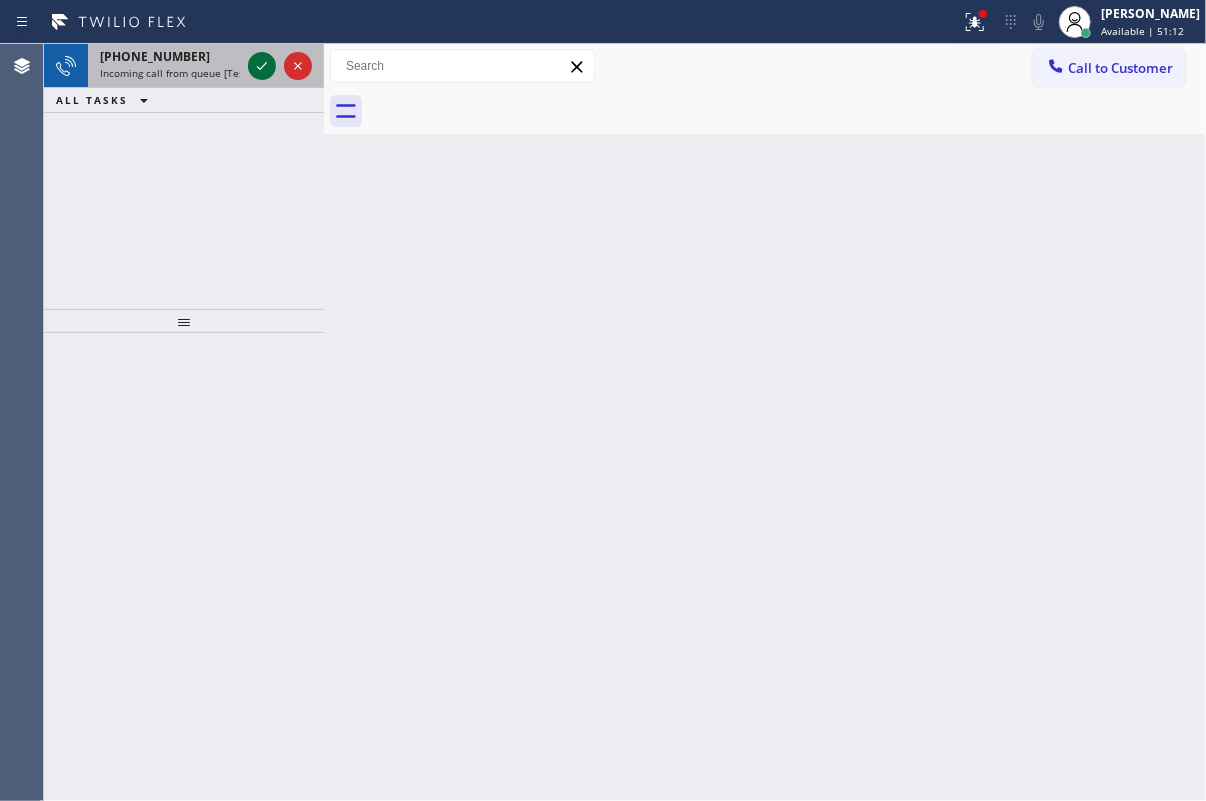 click 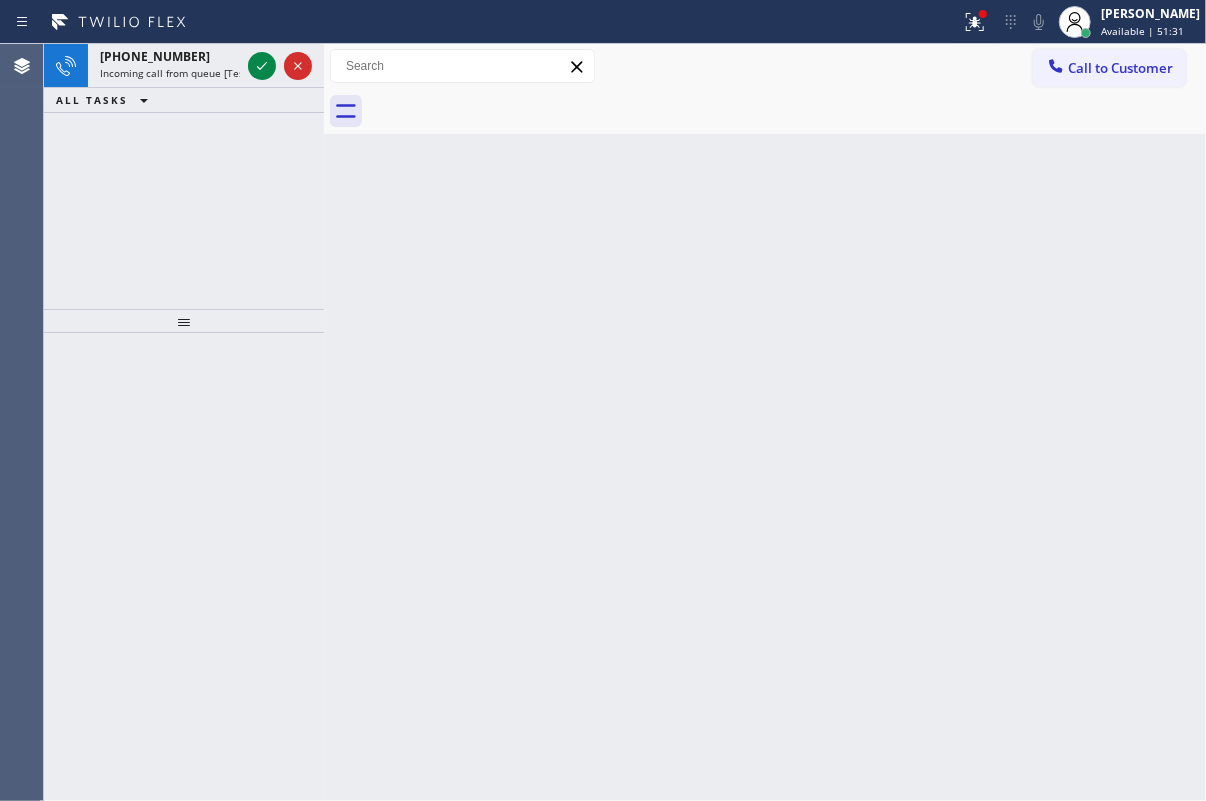 click on "Back to Dashboard Change Sender ID Customers Technicians Select a contact Outbound call Technician Search Technician Your caller id phone number Your caller id phone number Call Technician info Name   Phone none Address none Change Sender ID HVAC [PHONE_NUMBER] 5 Star Appliance [PHONE_NUMBER] Appliance Repair [PHONE_NUMBER] Plumbing [PHONE_NUMBER] Air Duct Cleaning [PHONE_NUMBER]  Electricians [PHONE_NUMBER] Cancel Change Check personal SMS Reset Change No tabs Call to Customer Outbound call Location Search location Your caller id phone number Customer number Call Outbound call Technician Search Technician Your caller id phone number Your caller id phone number Call" at bounding box center (765, 422) 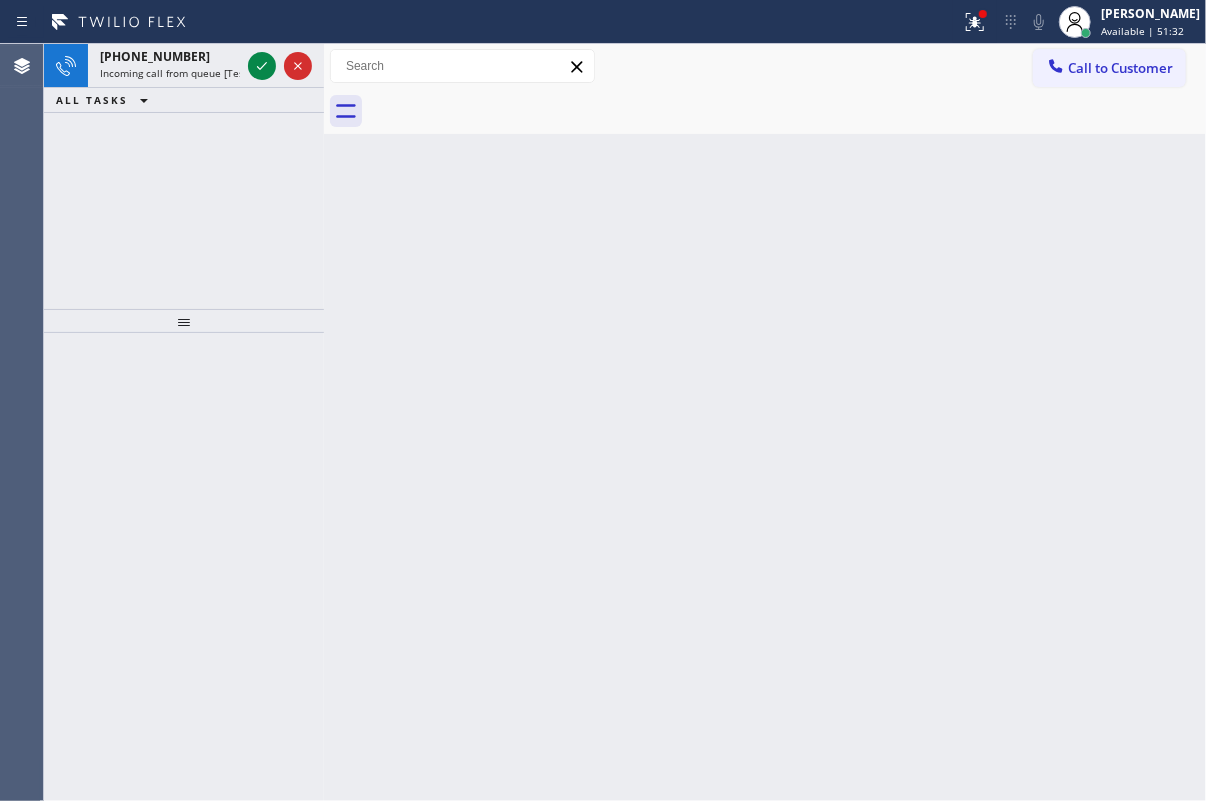 click 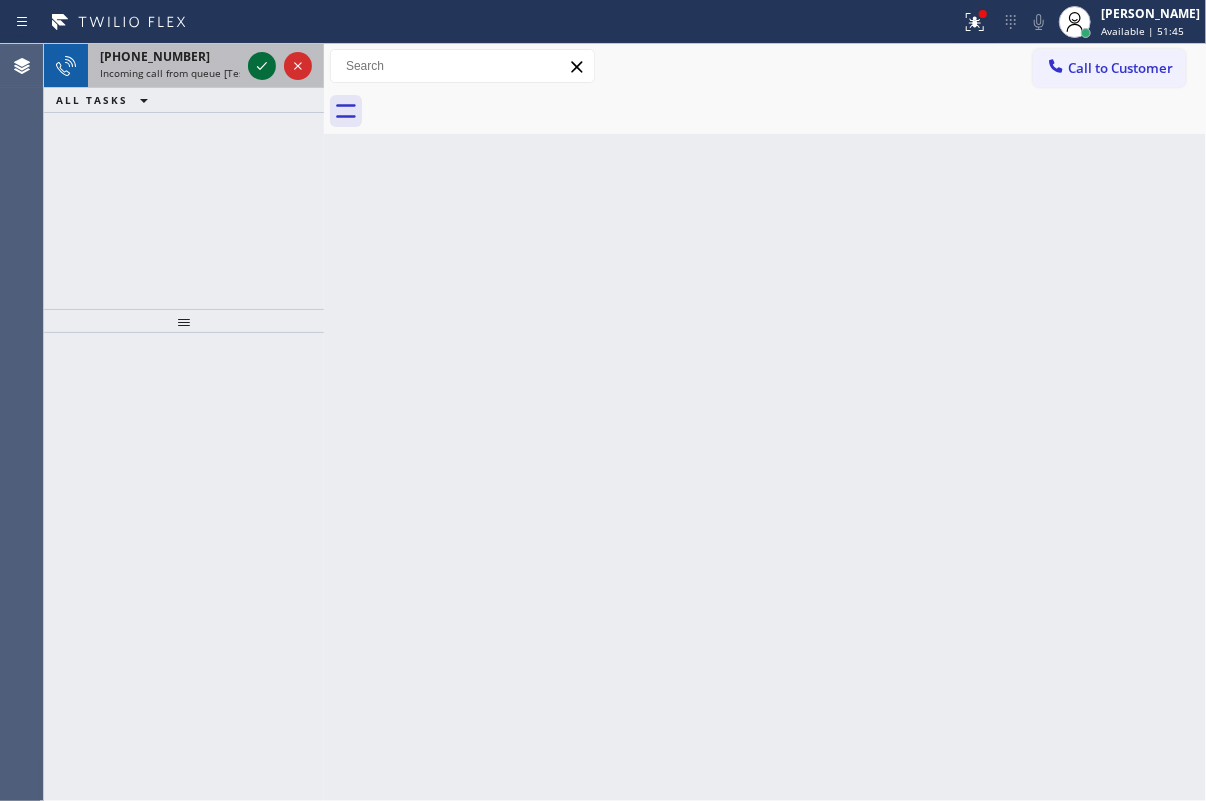 click 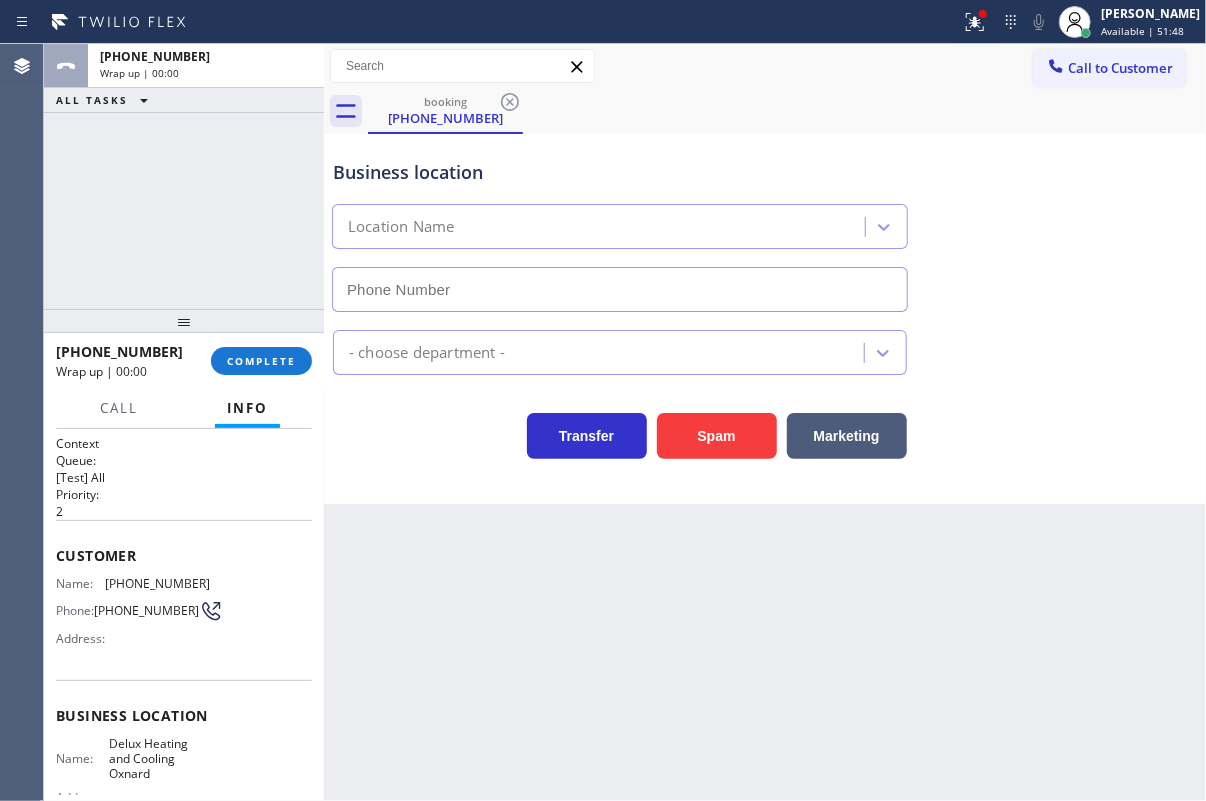 type on "[PHONE_NUMBER]" 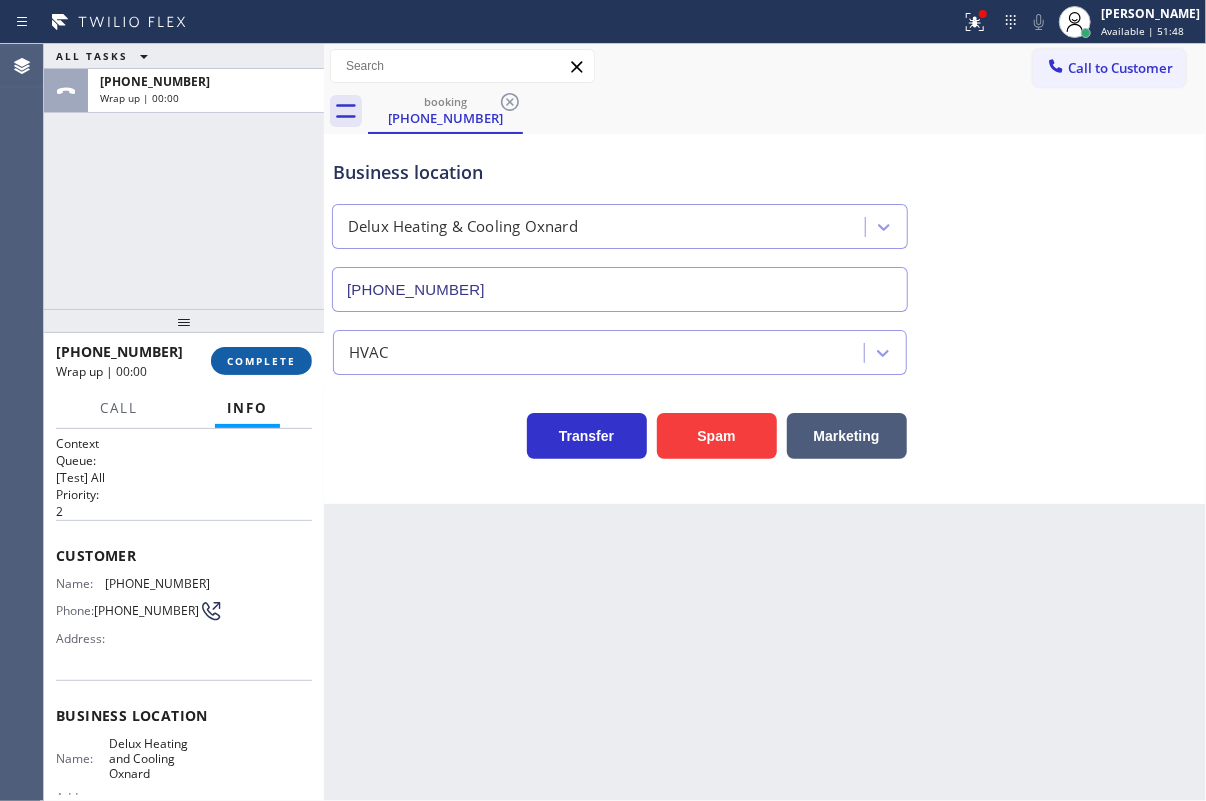 click on "COMPLETE" at bounding box center [261, 361] 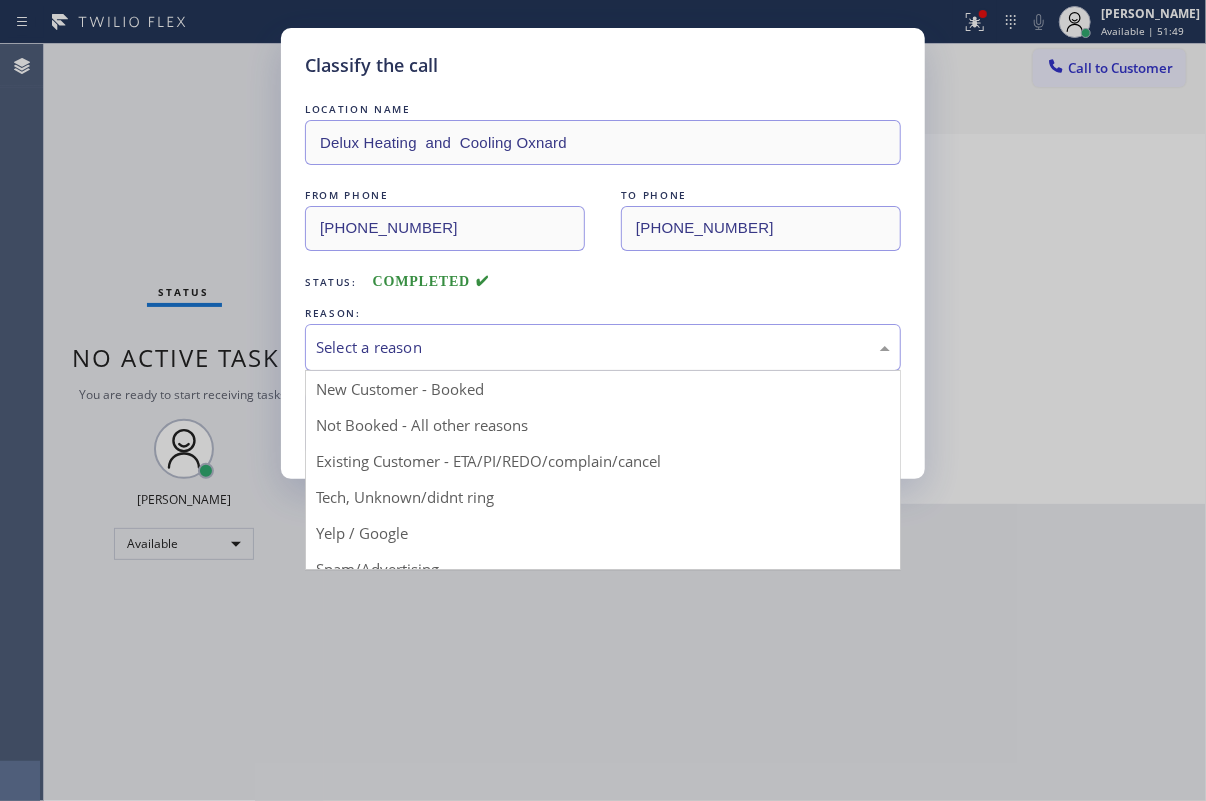 click on "Select a reason" at bounding box center [603, 347] 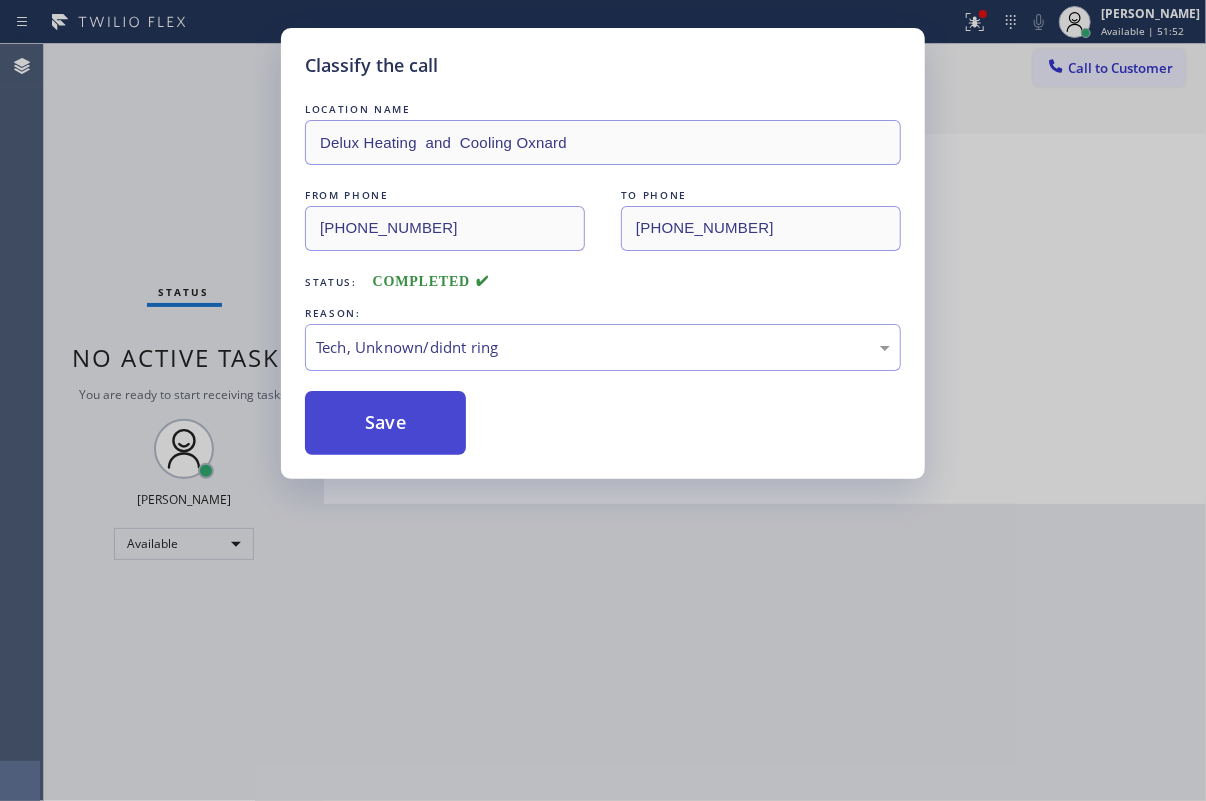 click on "Save" at bounding box center (385, 423) 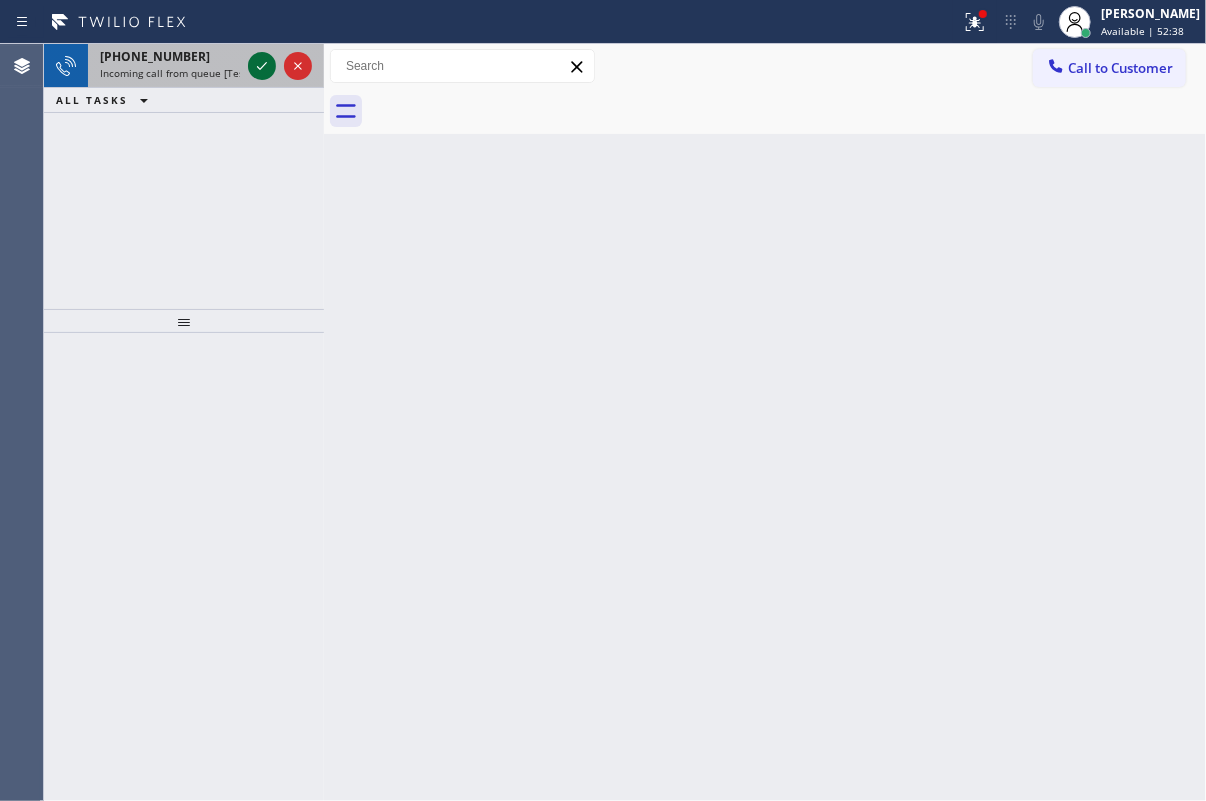 click 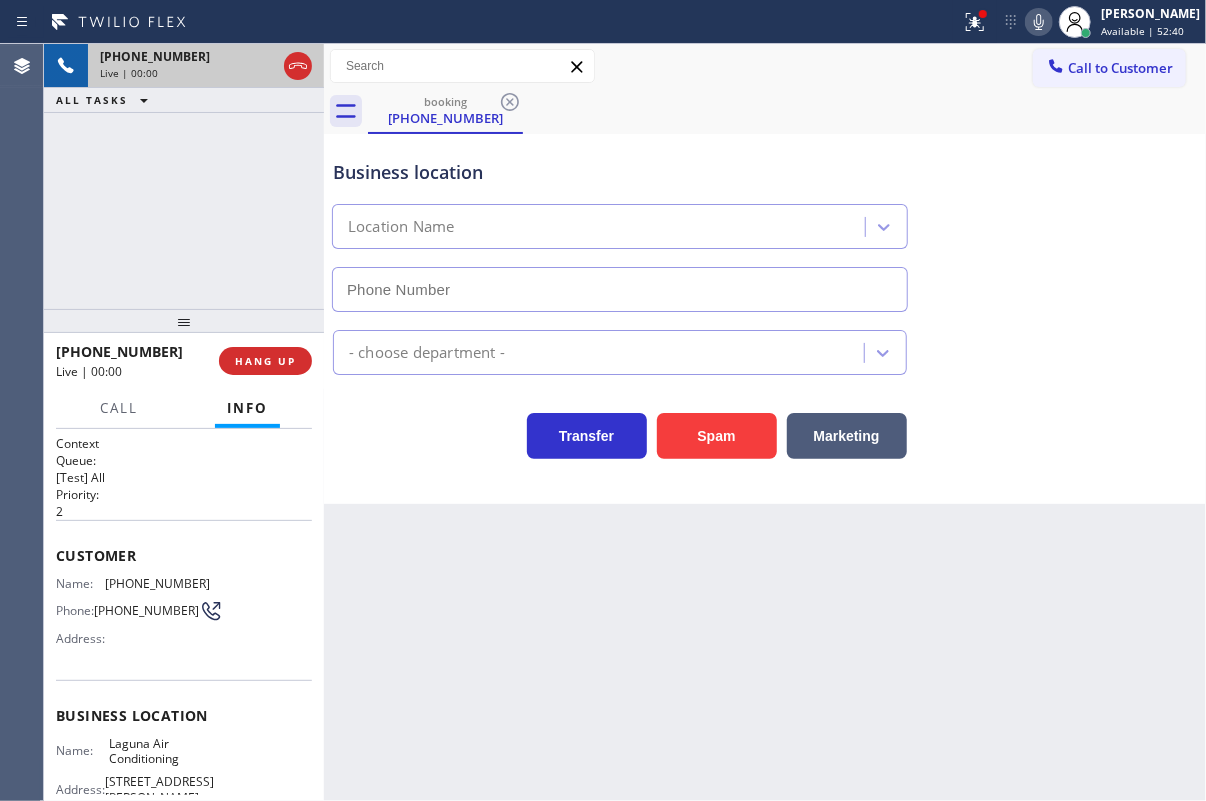 type on "[PHONE_NUMBER]" 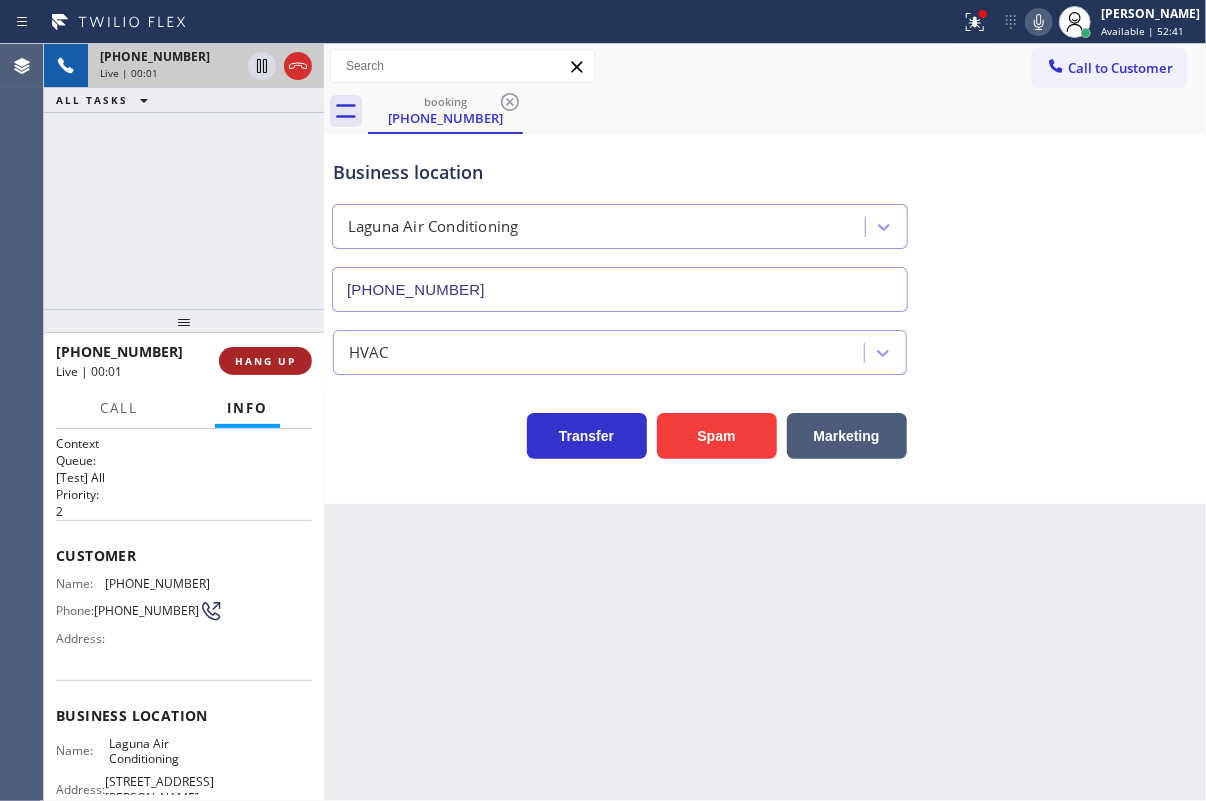 click on "HANG UP" at bounding box center [265, 361] 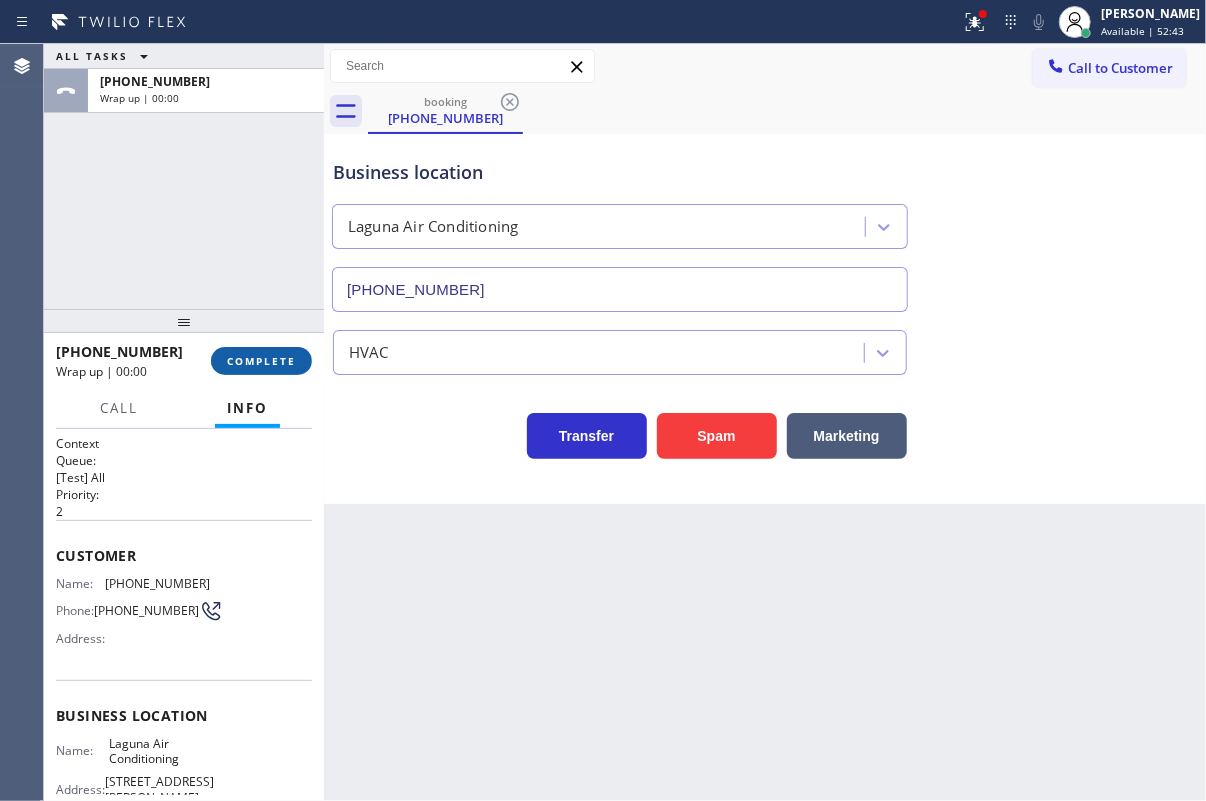 click on "COMPLETE" at bounding box center [261, 361] 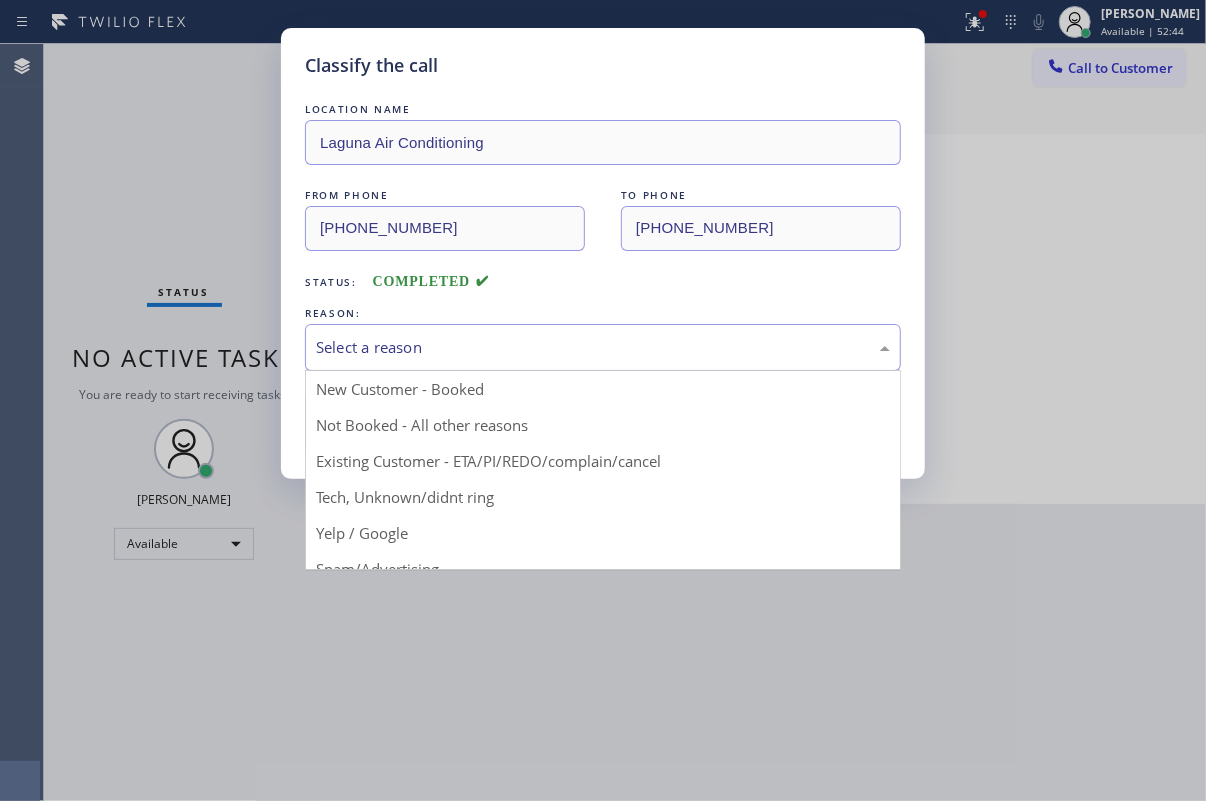 click on "Select a reason" at bounding box center (603, 347) 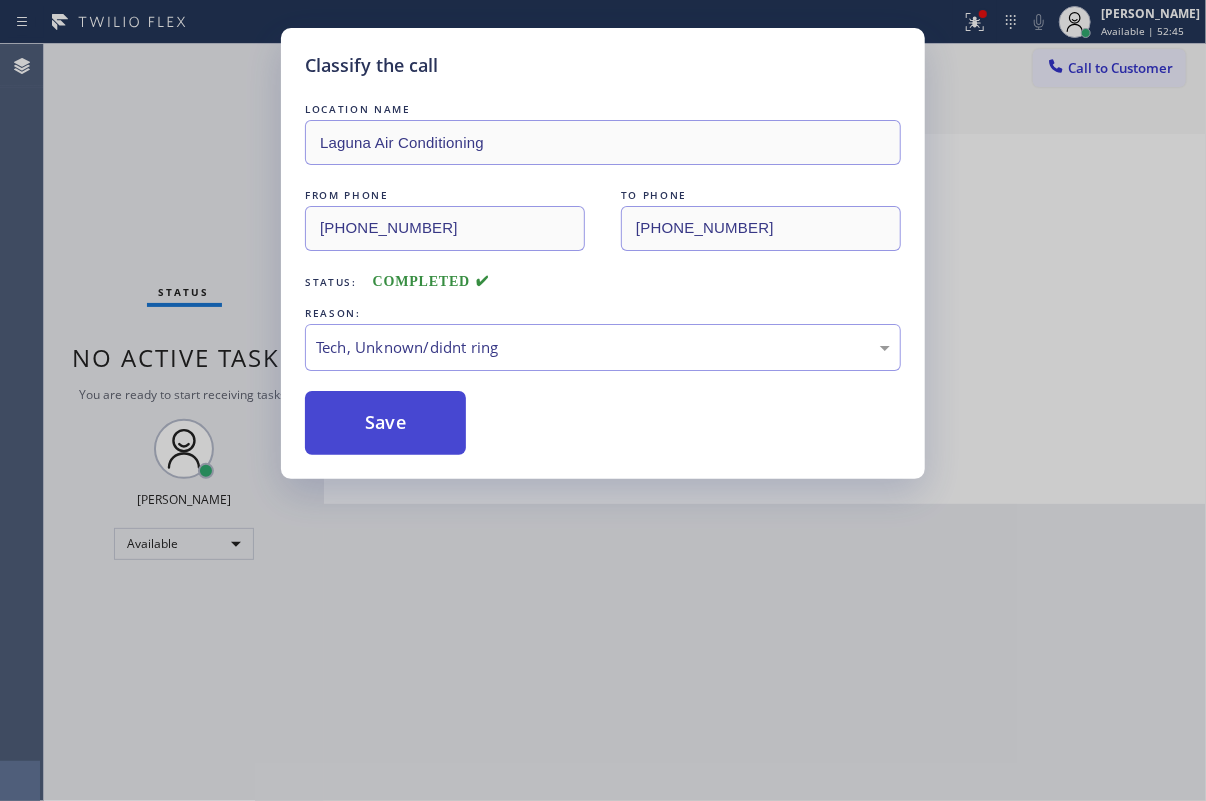 click on "Save" at bounding box center [385, 423] 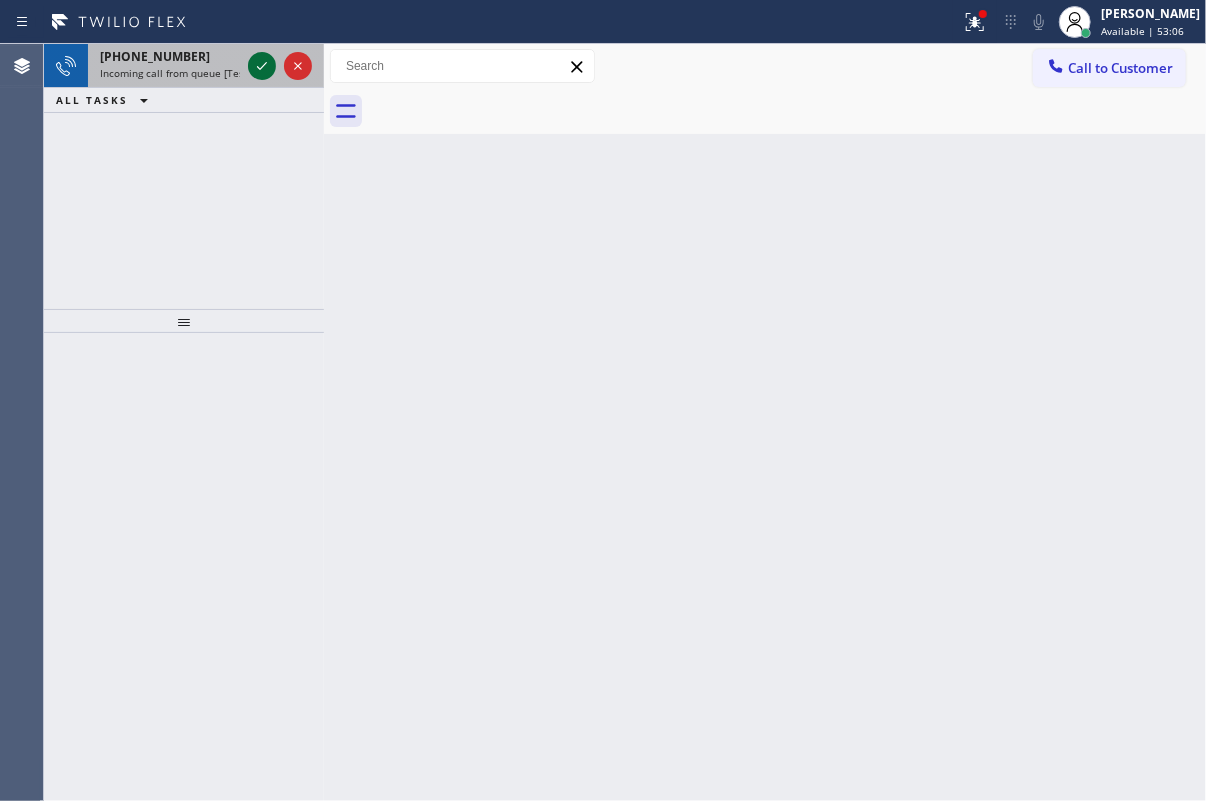 click 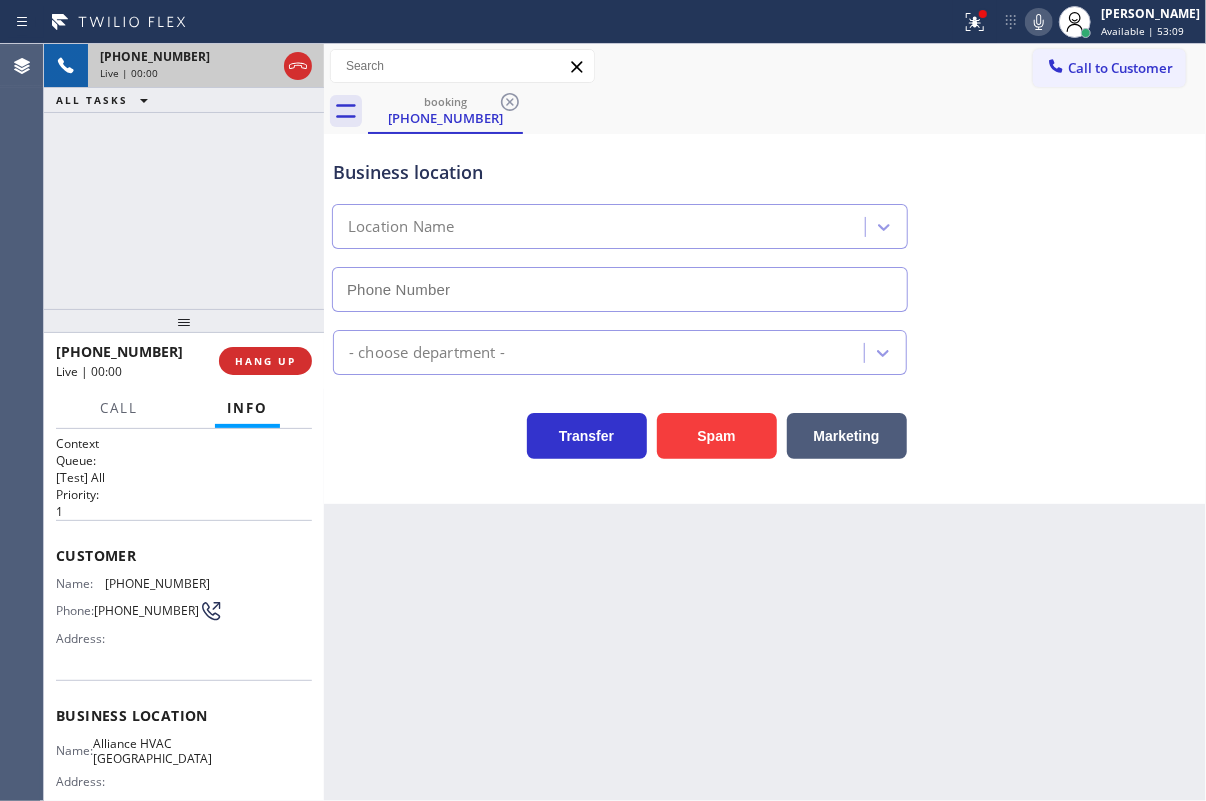 type on "[PHONE_NUMBER]" 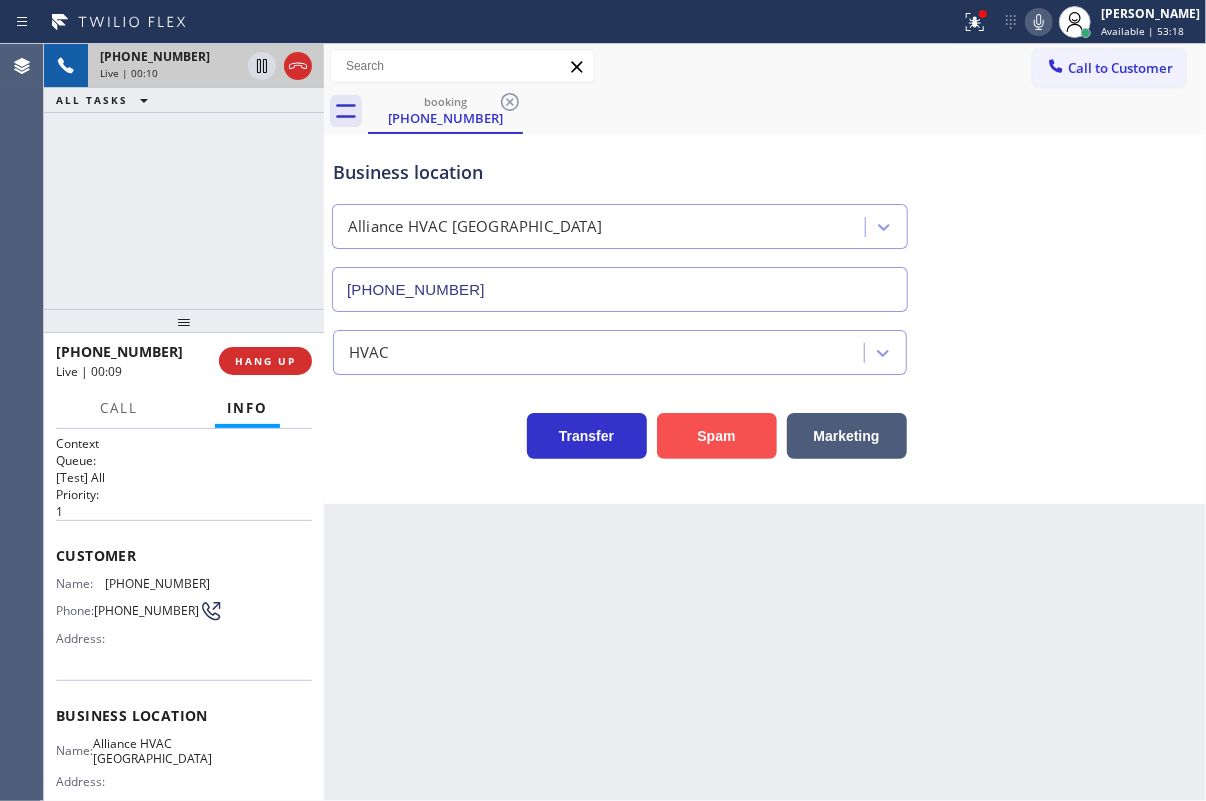 click on "Spam" at bounding box center (717, 436) 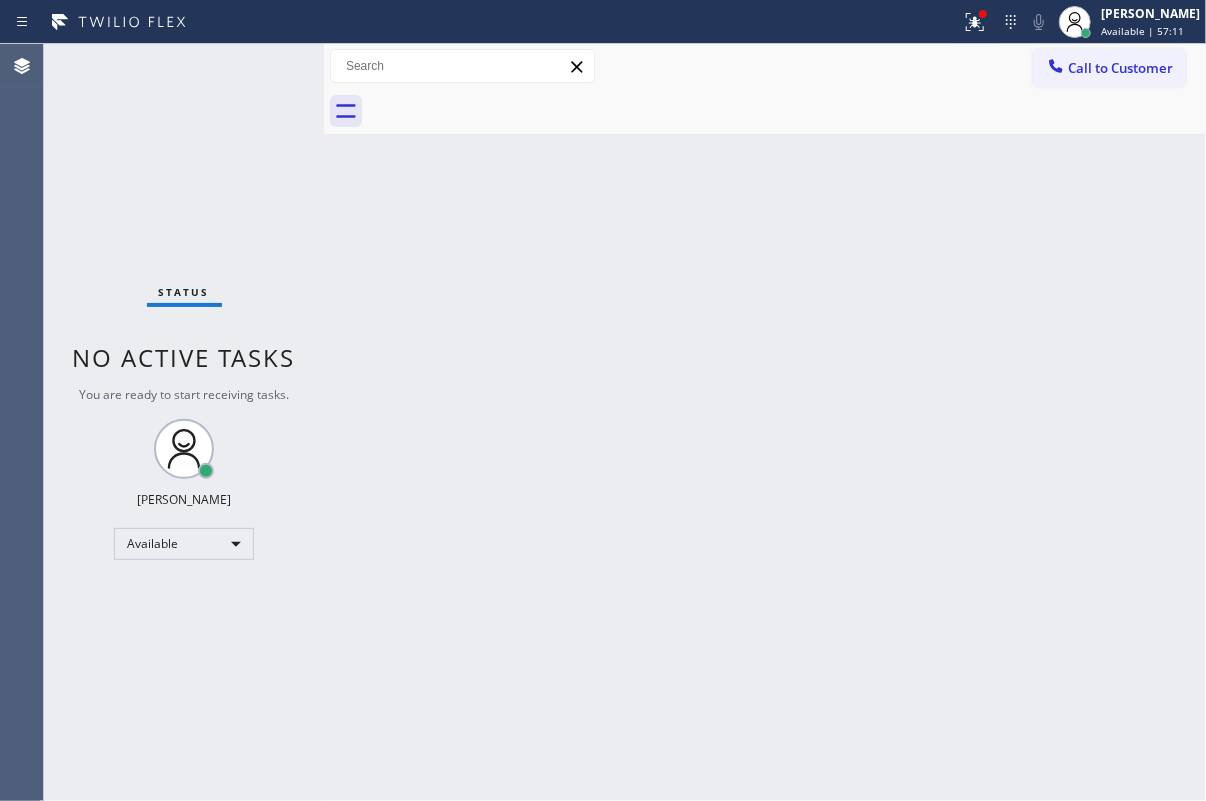 click on "Back to Dashboard Change Sender ID Customers Technicians Select a contact Outbound call Technician Search Technician Your caller id phone number Your caller id phone number Call Technician info Name   Phone none Address none Change Sender ID HVAC [PHONE_NUMBER] 5 Star Appliance [PHONE_NUMBER] Appliance Repair [PHONE_NUMBER] Plumbing [PHONE_NUMBER] Air Duct Cleaning [PHONE_NUMBER]  Electricians [PHONE_NUMBER] Cancel Change Check personal SMS Reset Change No tabs Call to Customer Outbound call Location Search location Your caller id phone number Customer number Call Outbound call Technician Search Technician Your caller id phone number Your caller id phone number Call" at bounding box center (765, 422) 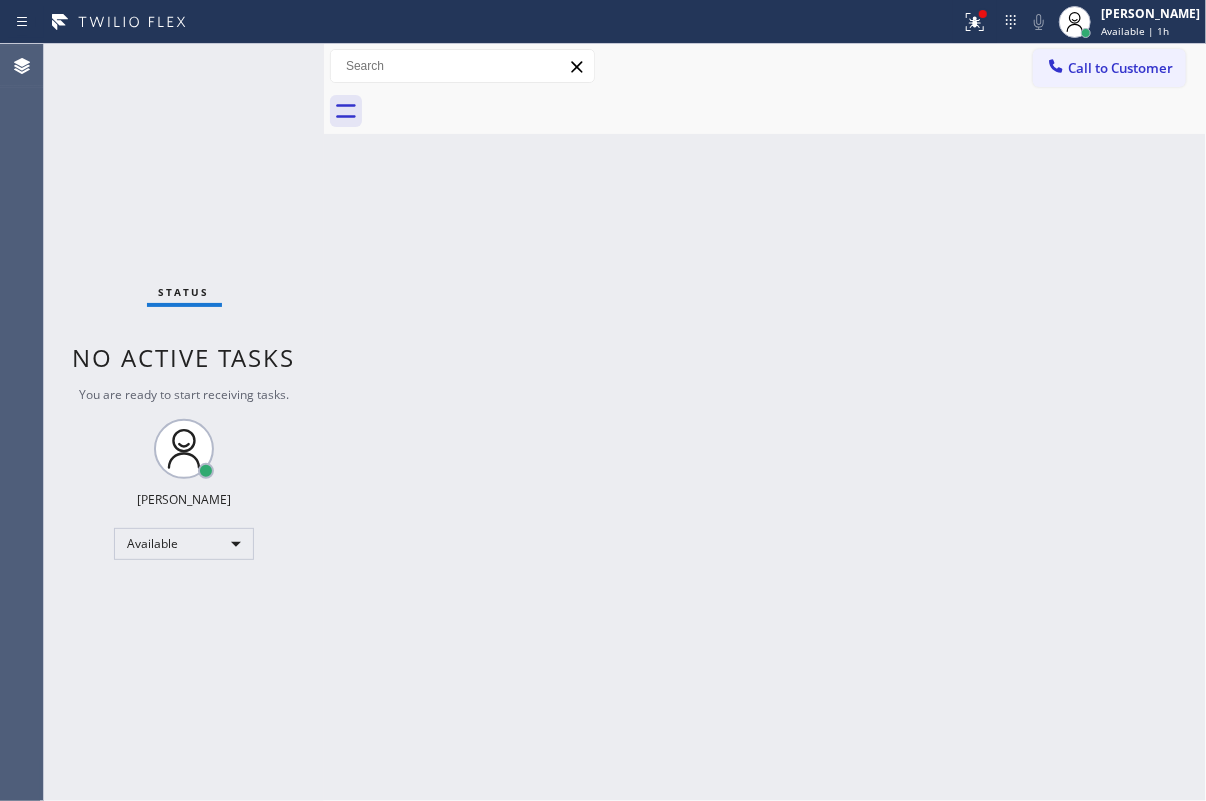 click on "Back to Dashboard Change Sender ID Customers Technicians Select a contact Outbound call Technician Search Technician Your caller id phone number Your caller id phone number Call Technician info Name   Phone none Address none Change Sender ID HVAC [PHONE_NUMBER] 5 Star Appliance [PHONE_NUMBER] Appliance Repair [PHONE_NUMBER] Plumbing [PHONE_NUMBER] Air Duct Cleaning [PHONE_NUMBER]  Electricians [PHONE_NUMBER] Cancel Change Check personal SMS Reset Change No tabs Call to Customer Outbound call Location Search location Your caller id phone number Customer number Call Outbound call Technician Search Technician Your caller id phone number Your caller id phone number Call" at bounding box center [765, 422] 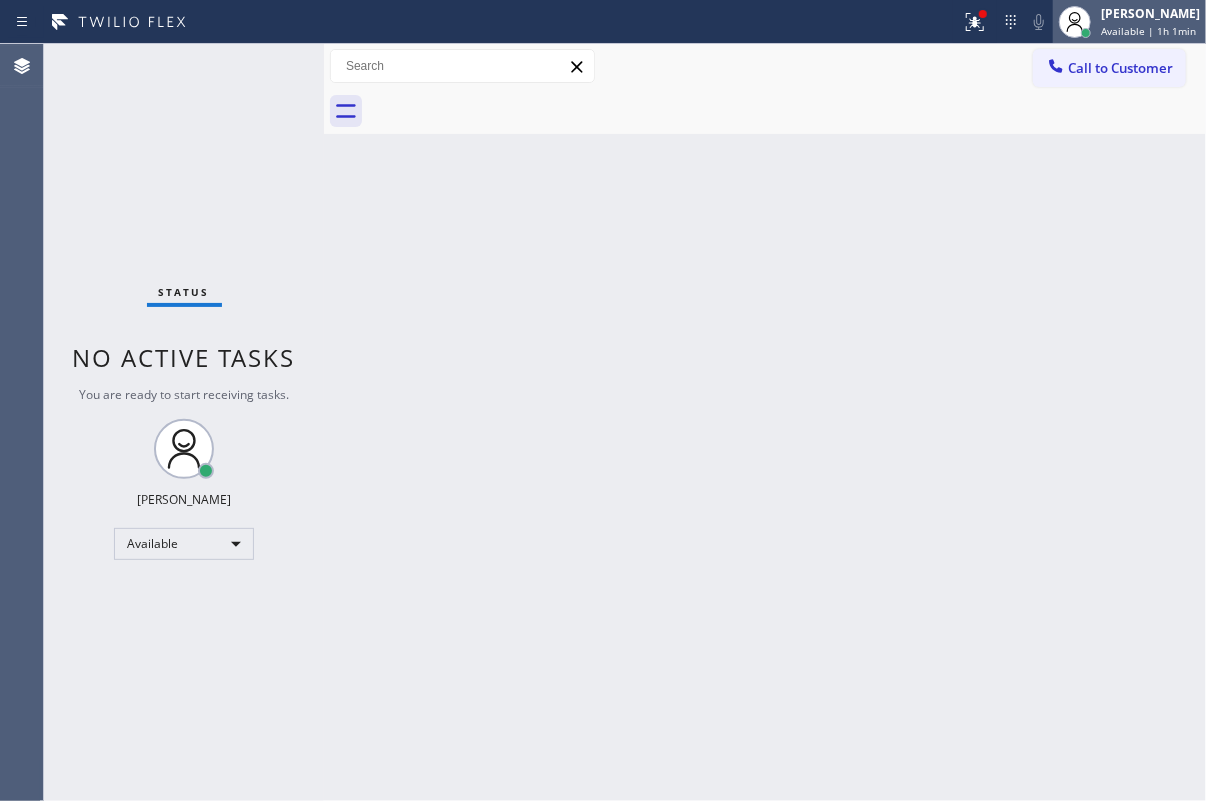 click on "[PERSON_NAME] Available | 1h 1min" at bounding box center (1151, 21) 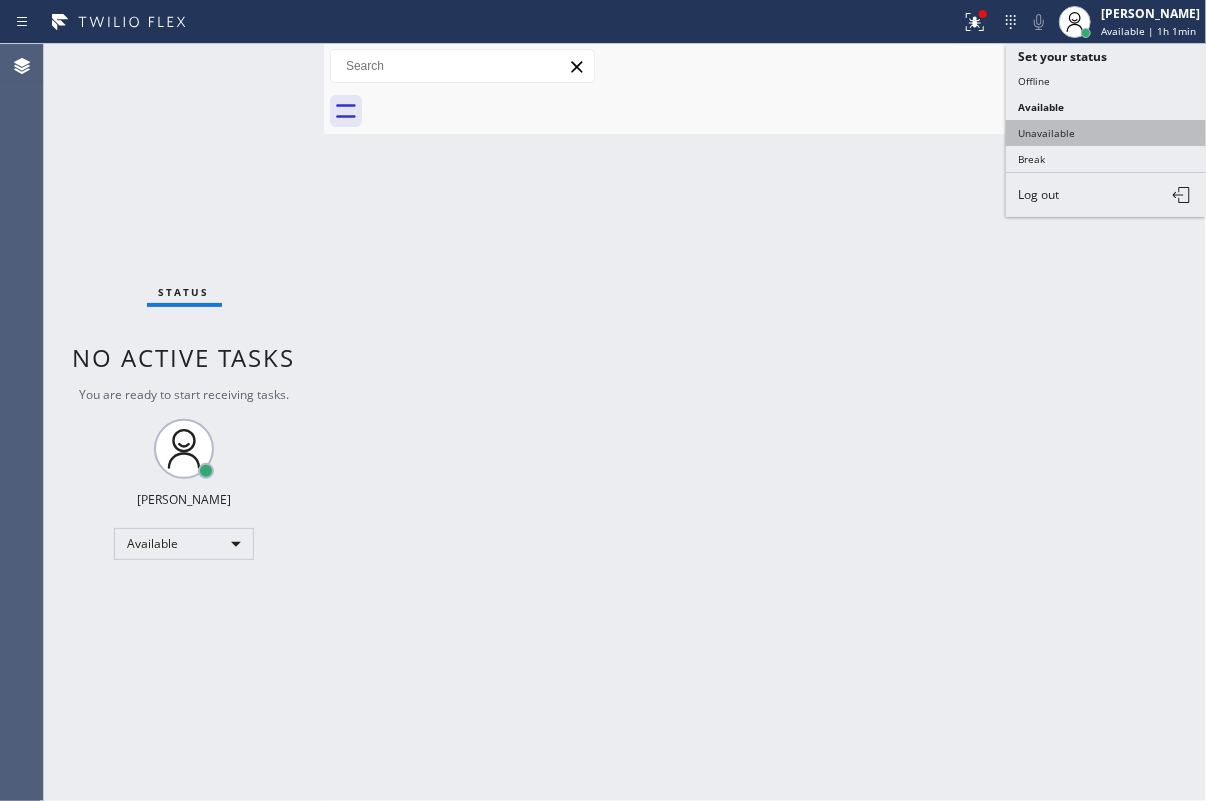 click on "Unavailable" at bounding box center (1106, 133) 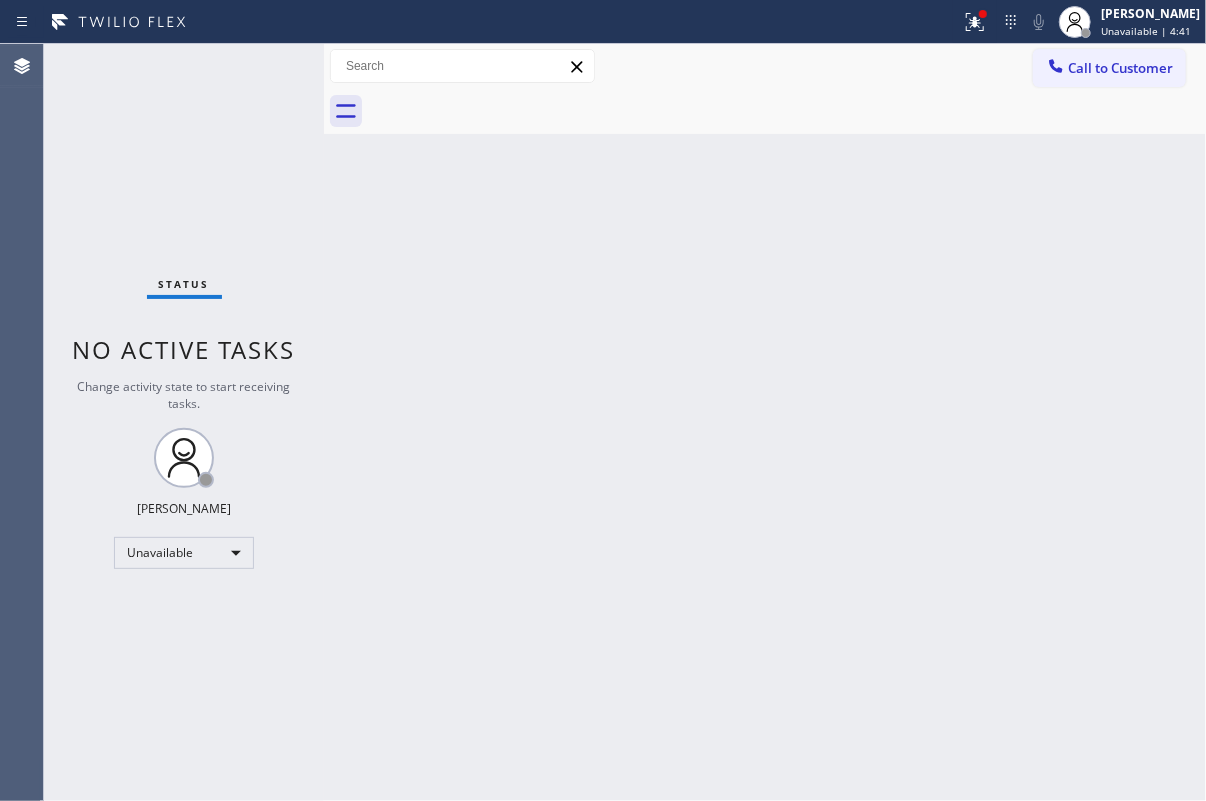 drag, startPoint x: 1131, startPoint y: 18, endPoint x: 1125, endPoint y: 69, distance: 51.351727 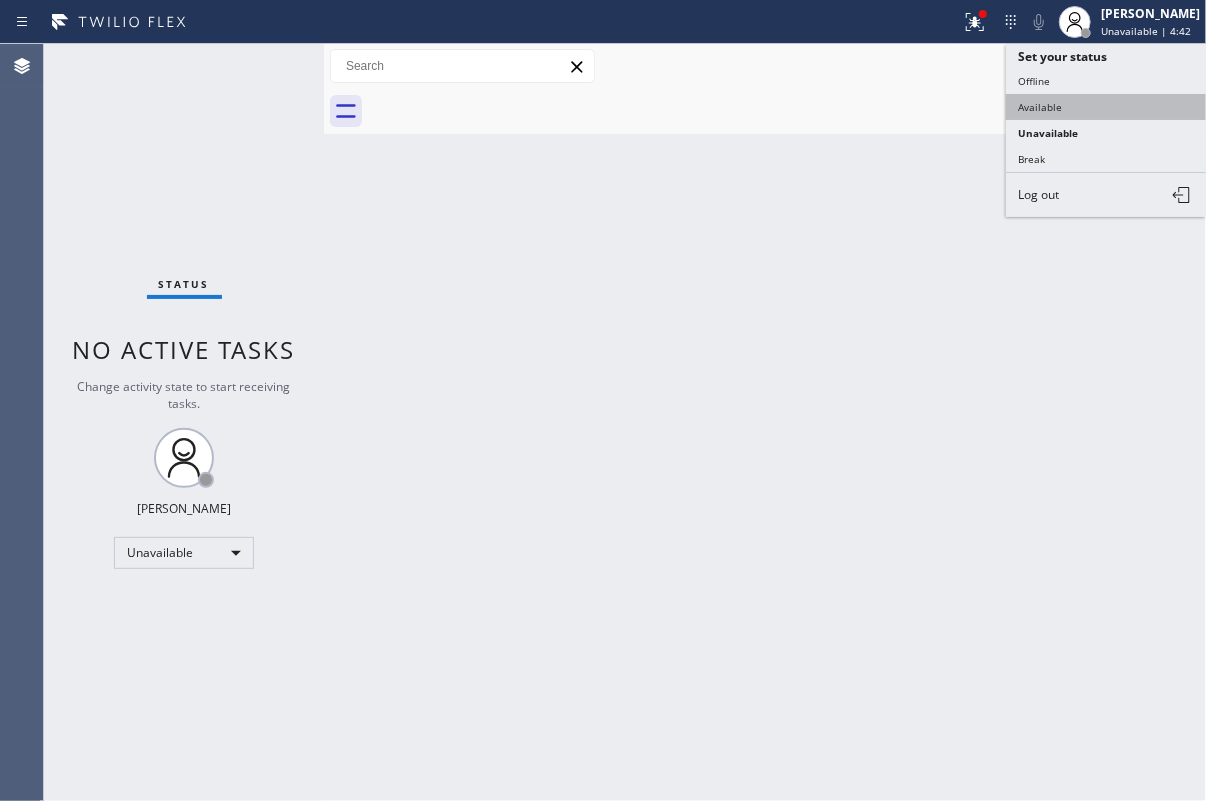 click on "Available" at bounding box center (1106, 107) 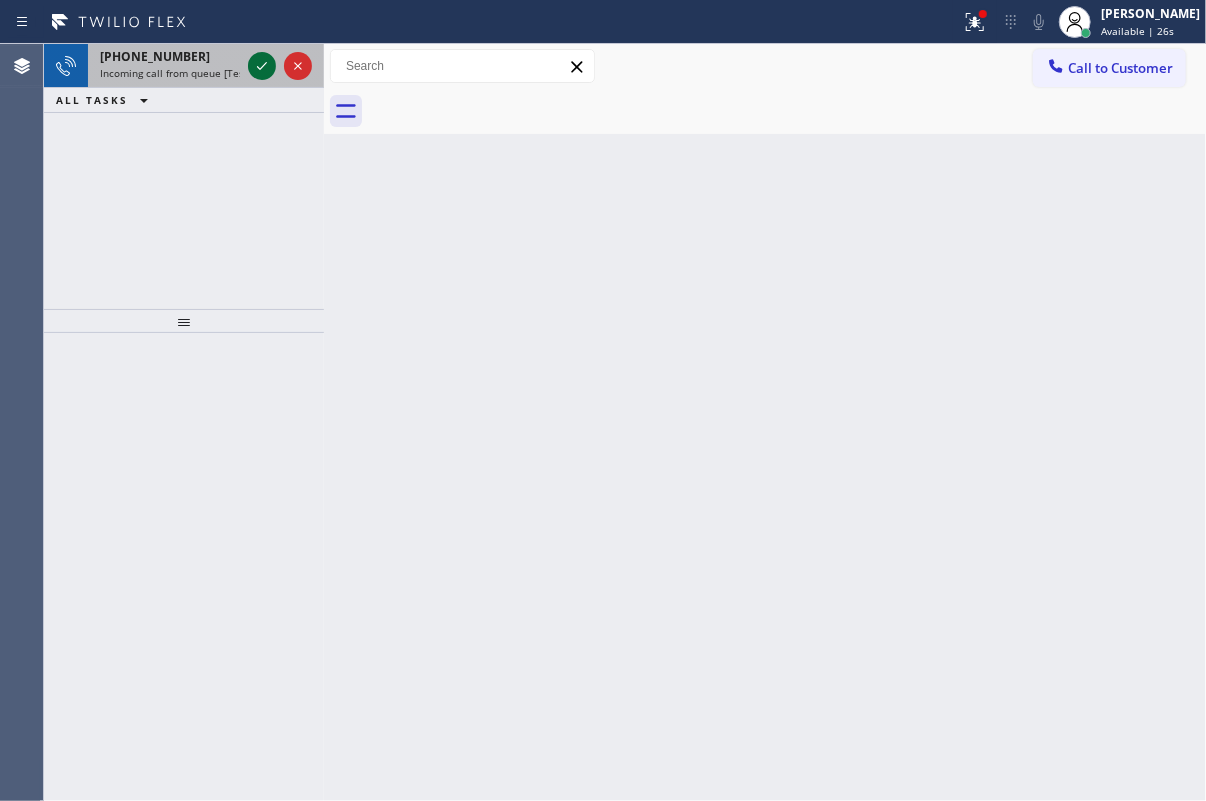 click 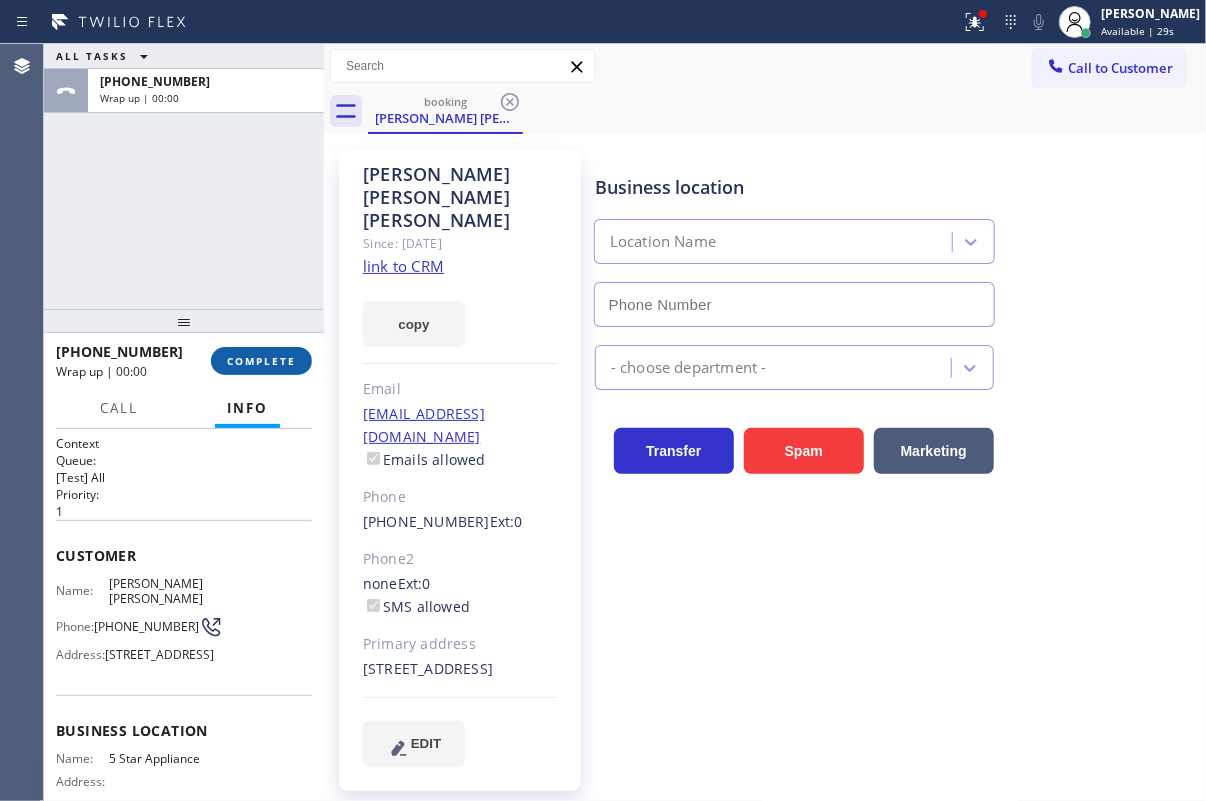 type on "[PHONE_NUMBER]" 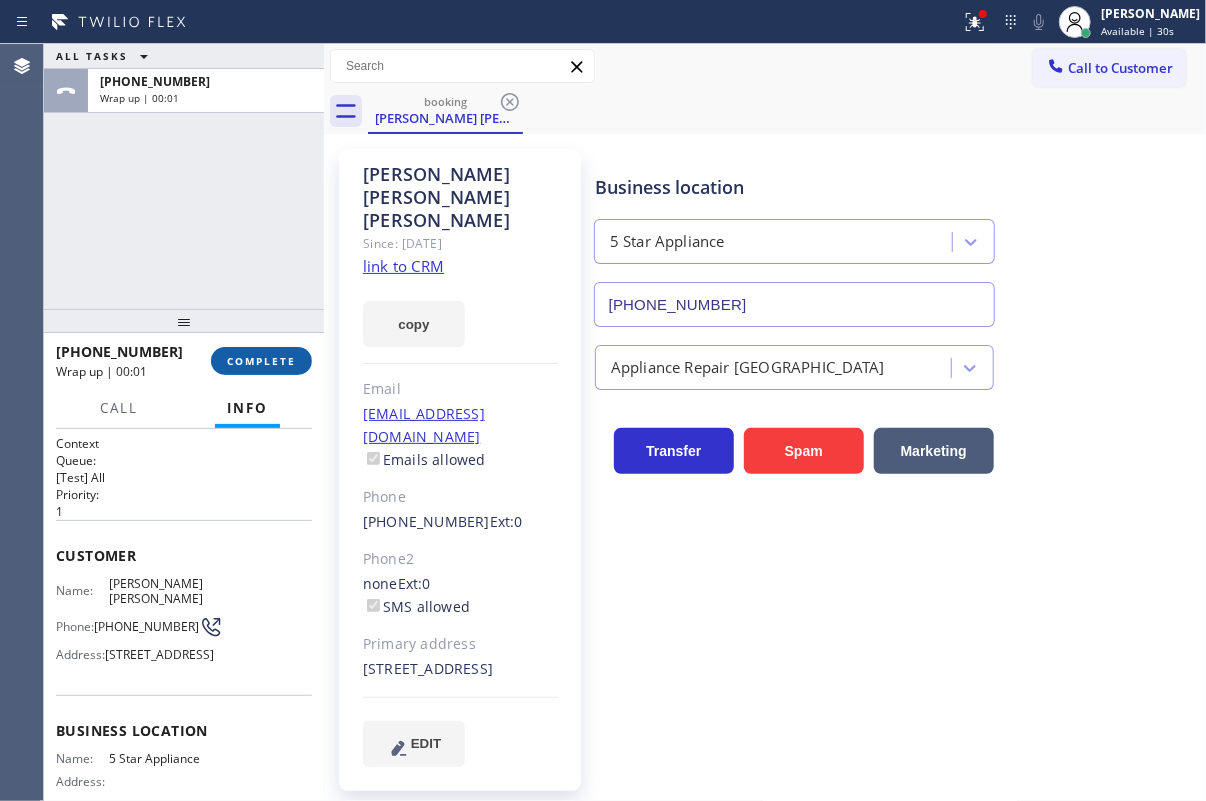 click on "COMPLETE" at bounding box center [261, 361] 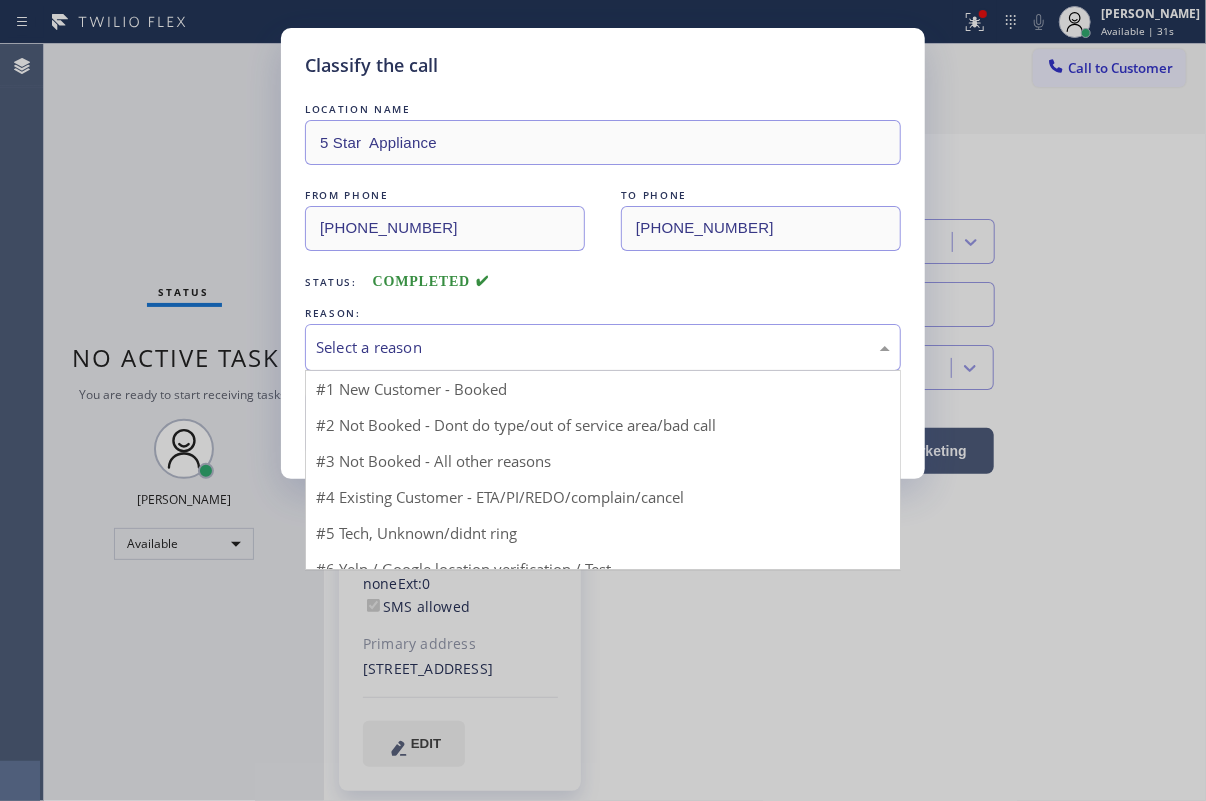 click on "Select a reason" at bounding box center (603, 347) 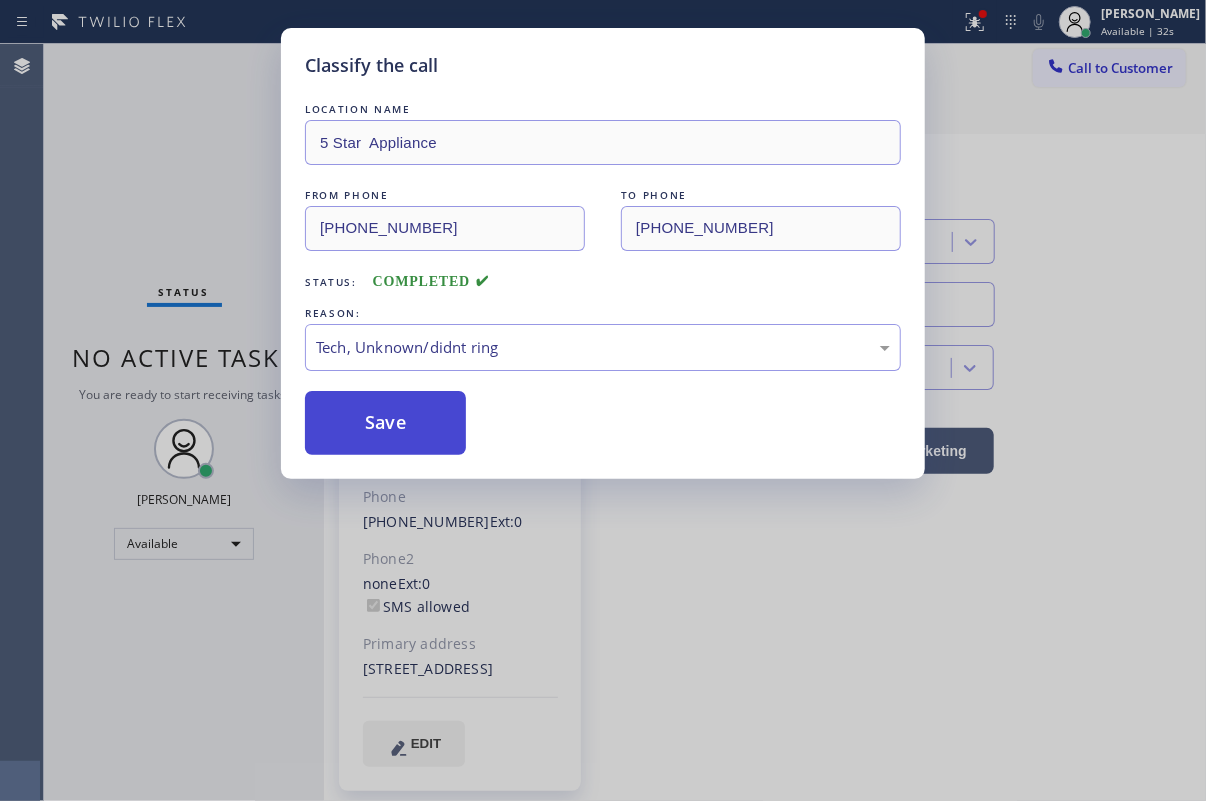 click on "Save" at bounding box center [385, 423] 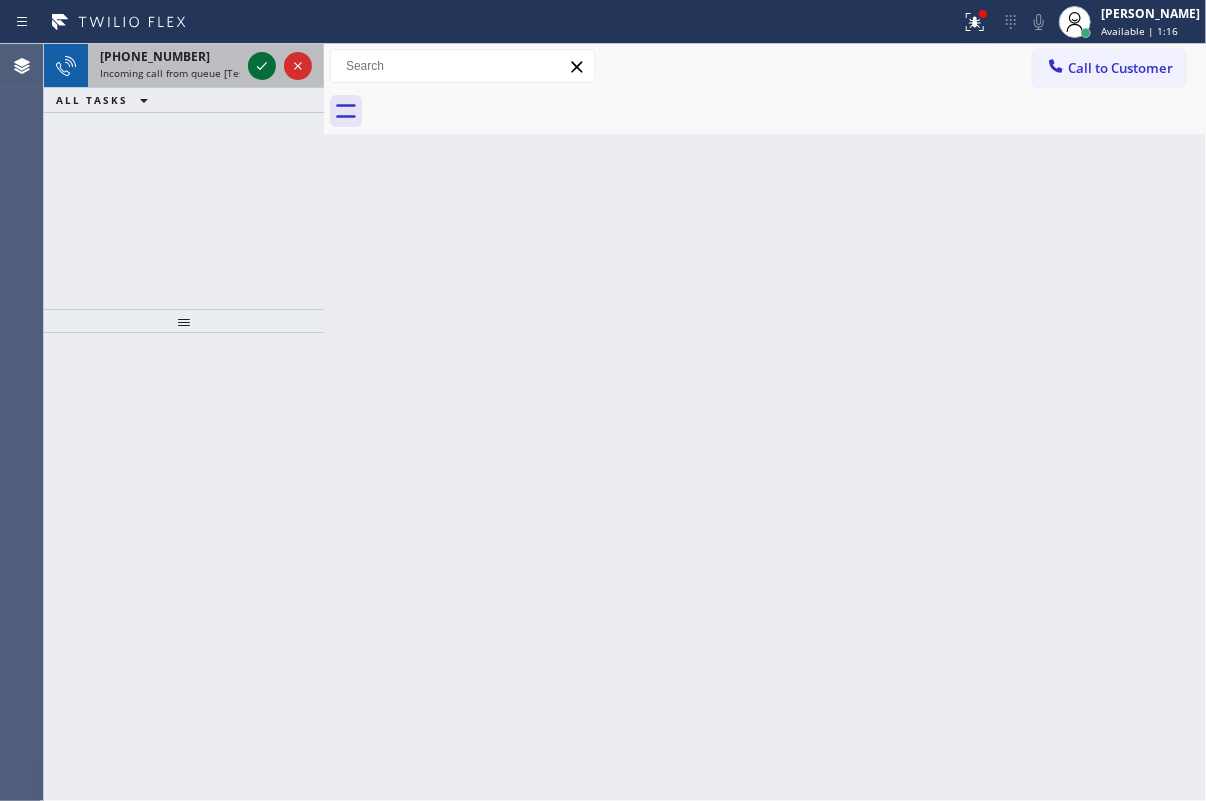 click 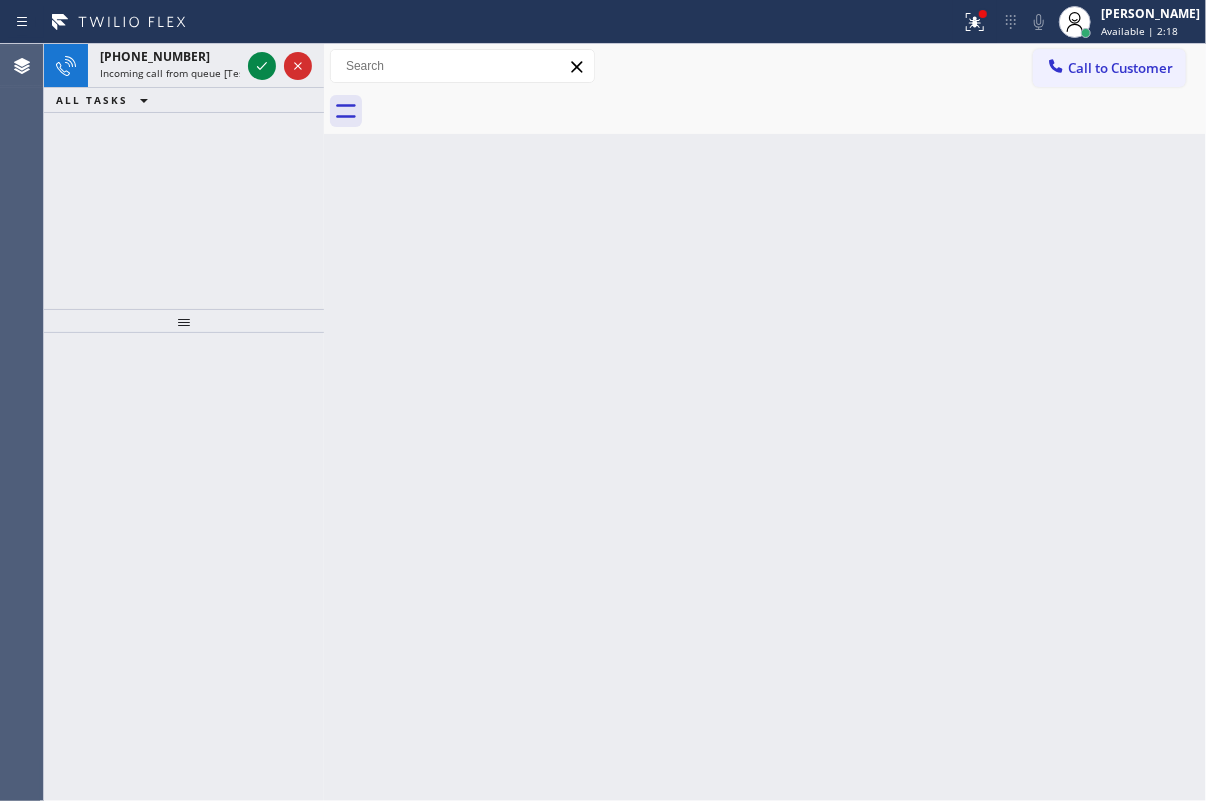drag, startPoint x: 1142, startPoint y: 301, endPoint x: 554, endPoint y: 56, distance: 637 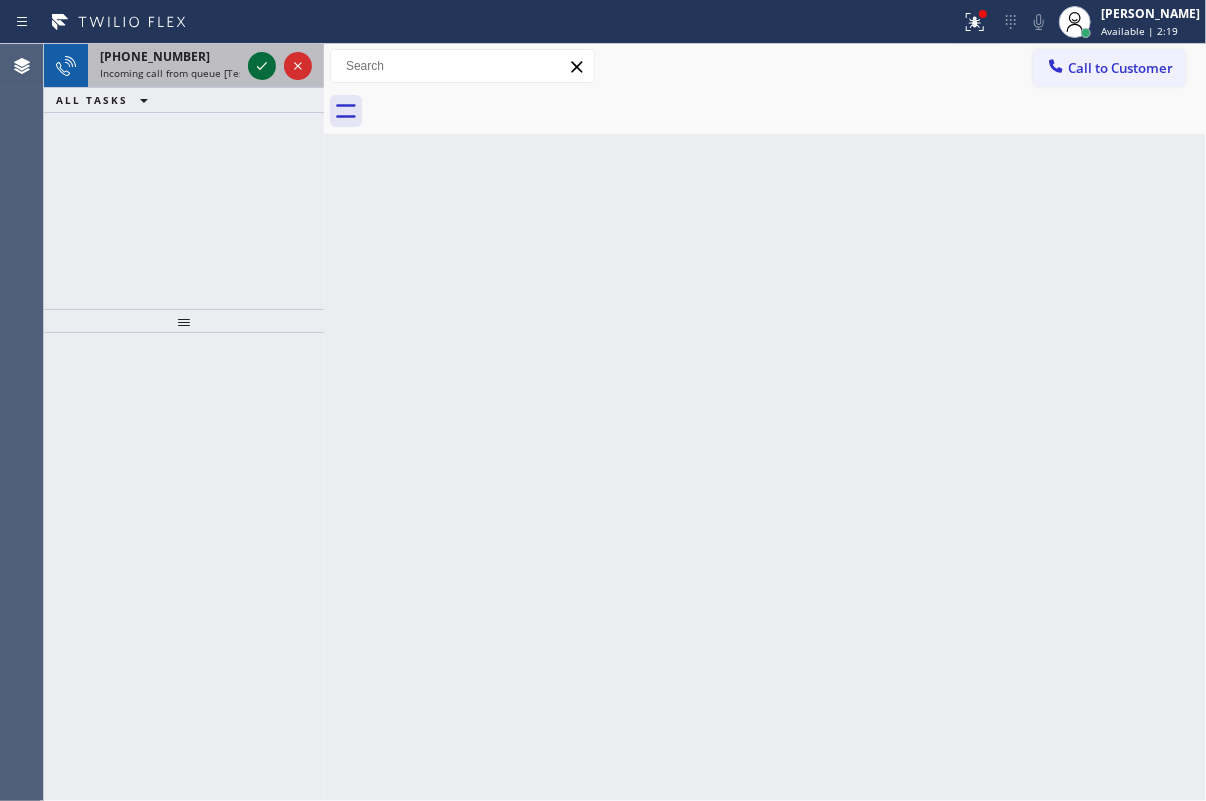 click 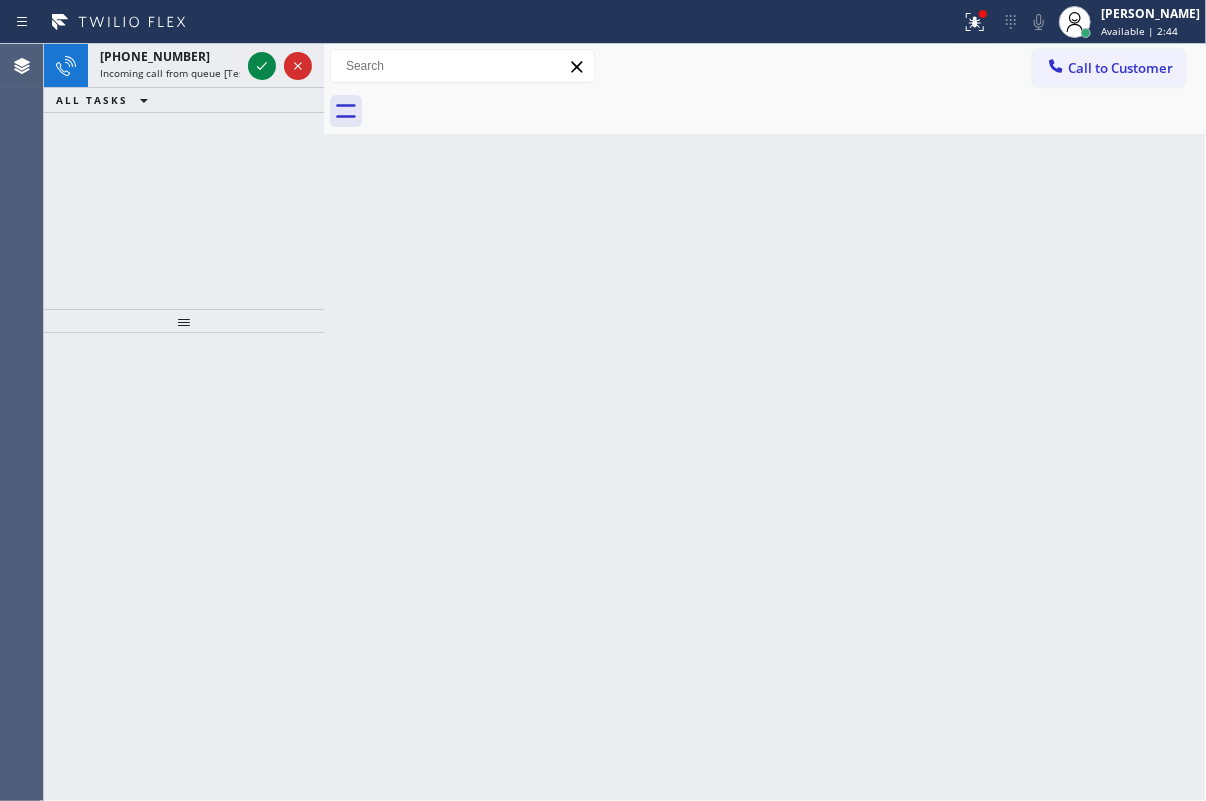 click on "Back to Dashboard Change Sender ID Customers Technicians Select a contact Outbound call Technician Search Technician Your caller id phone number Your caller id phone number Call Technician info Name   Phone none Address none Change Sender ID HVAC [PHONE_NUMBER] 5 Star Appliance [PHONE_NUMBER] Appliance Repair [PHONE_NUMBER] Plumbing [PHONE_NUMBER] Air Duct Cleaning [PHONE_NUMBER]  Electricians [PHONE_NUMBER] Cancel Change Check personal SMS Reset Change No tabs Call to Customer Outbound call Location Search location Your caller id phone number Customer number Call Outbound call Technician Search Technician Your caller id phone number Your caller id phone number Call" at bounding box center (765, 422) 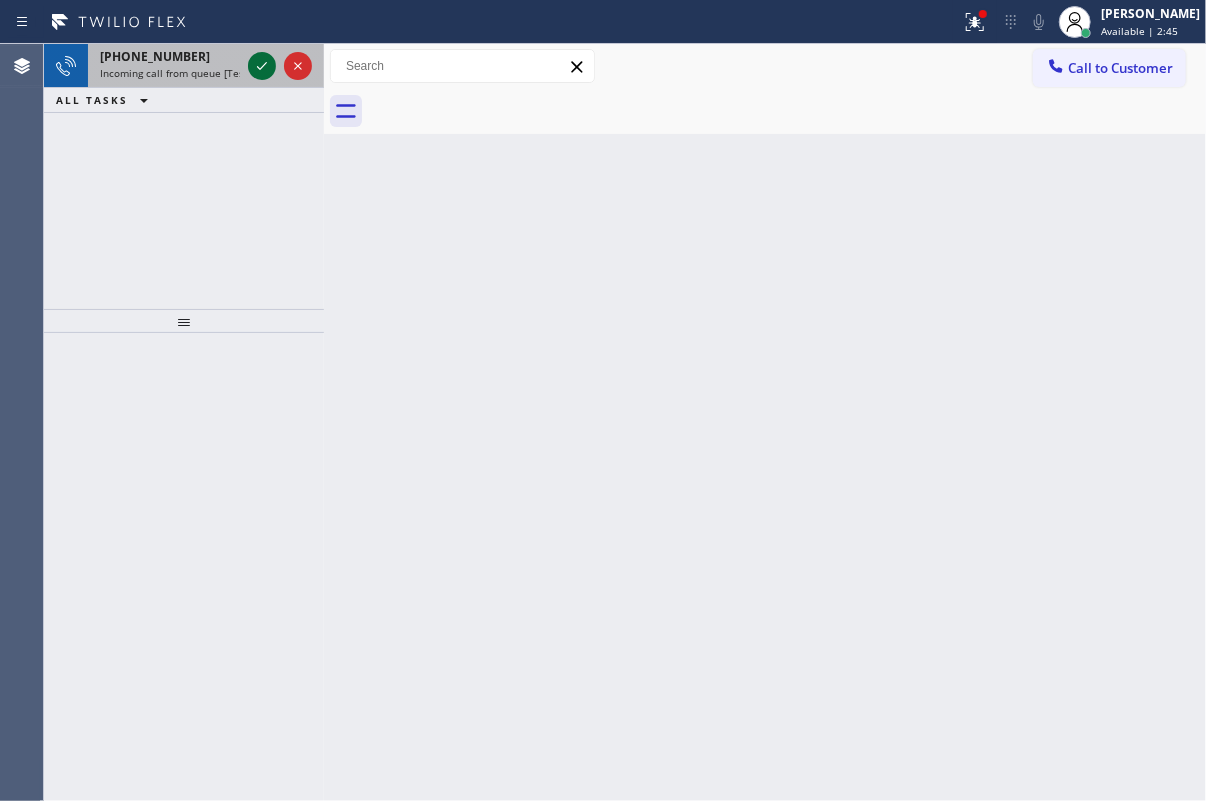 click 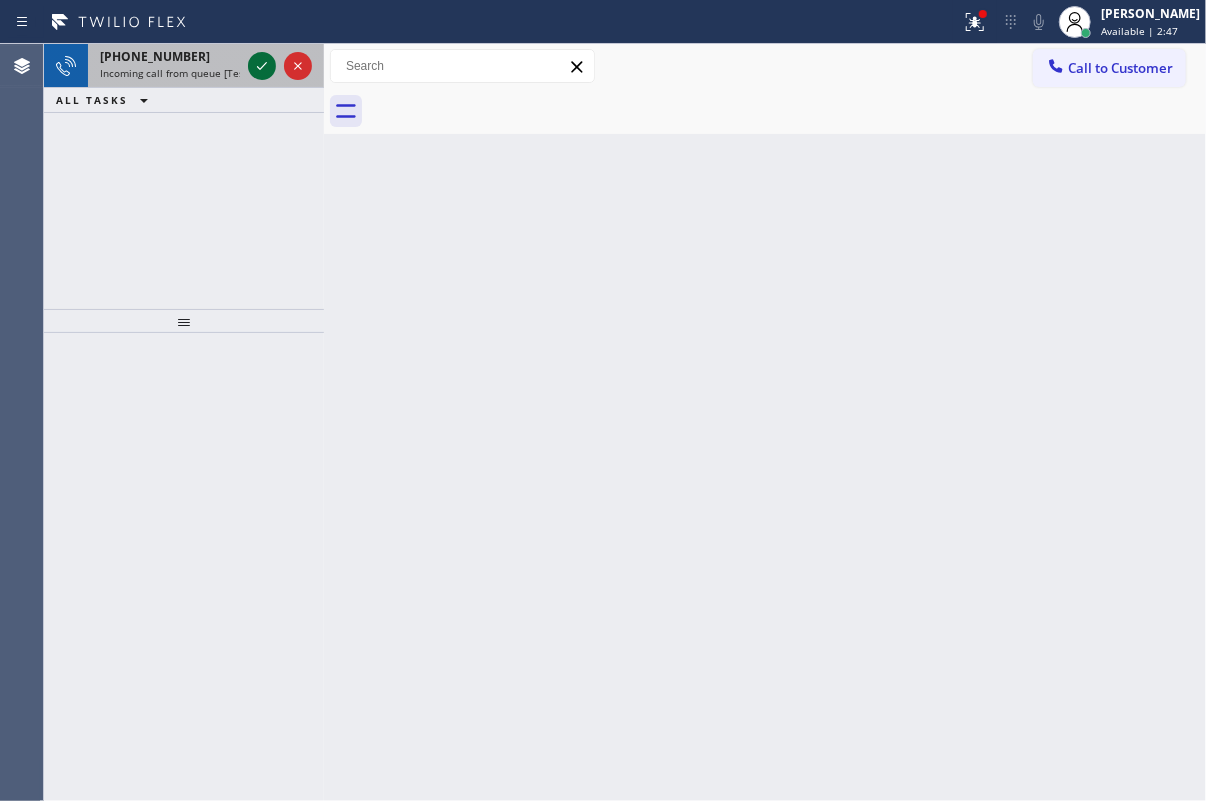 click 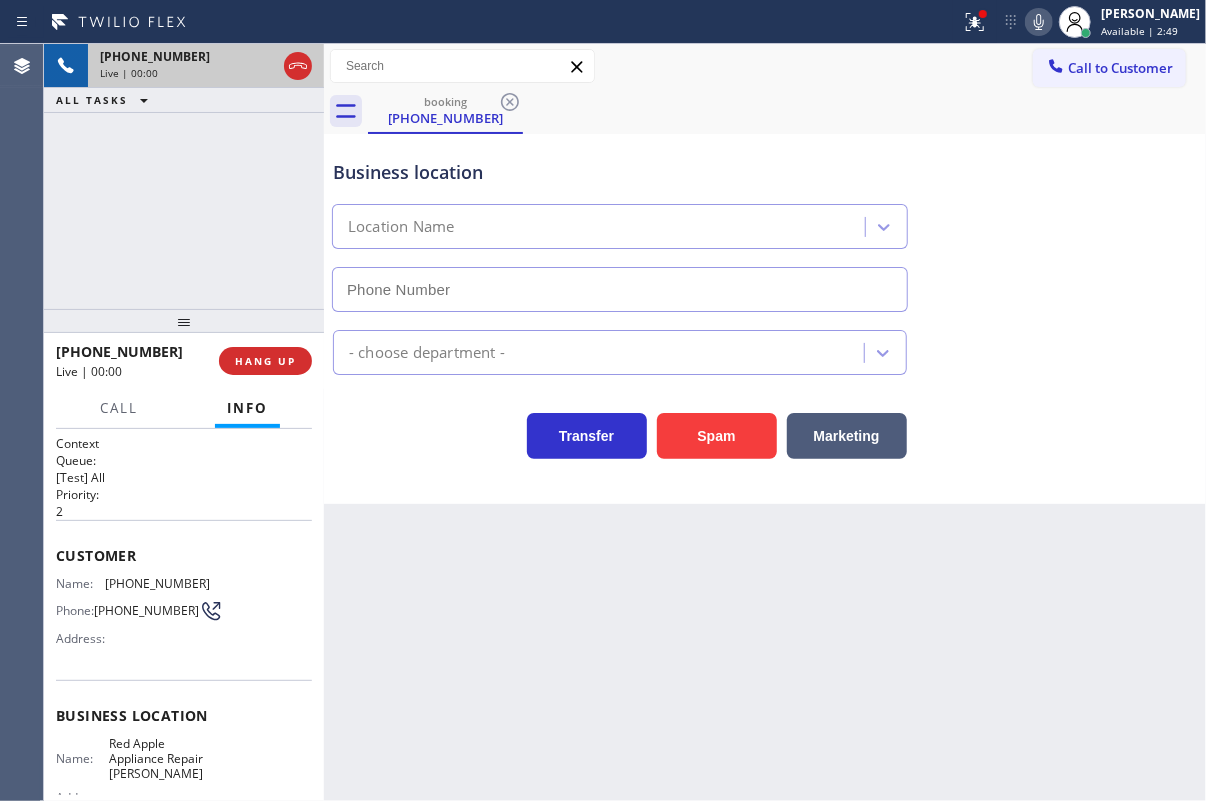 type on "[PHONE_NUMBER]" 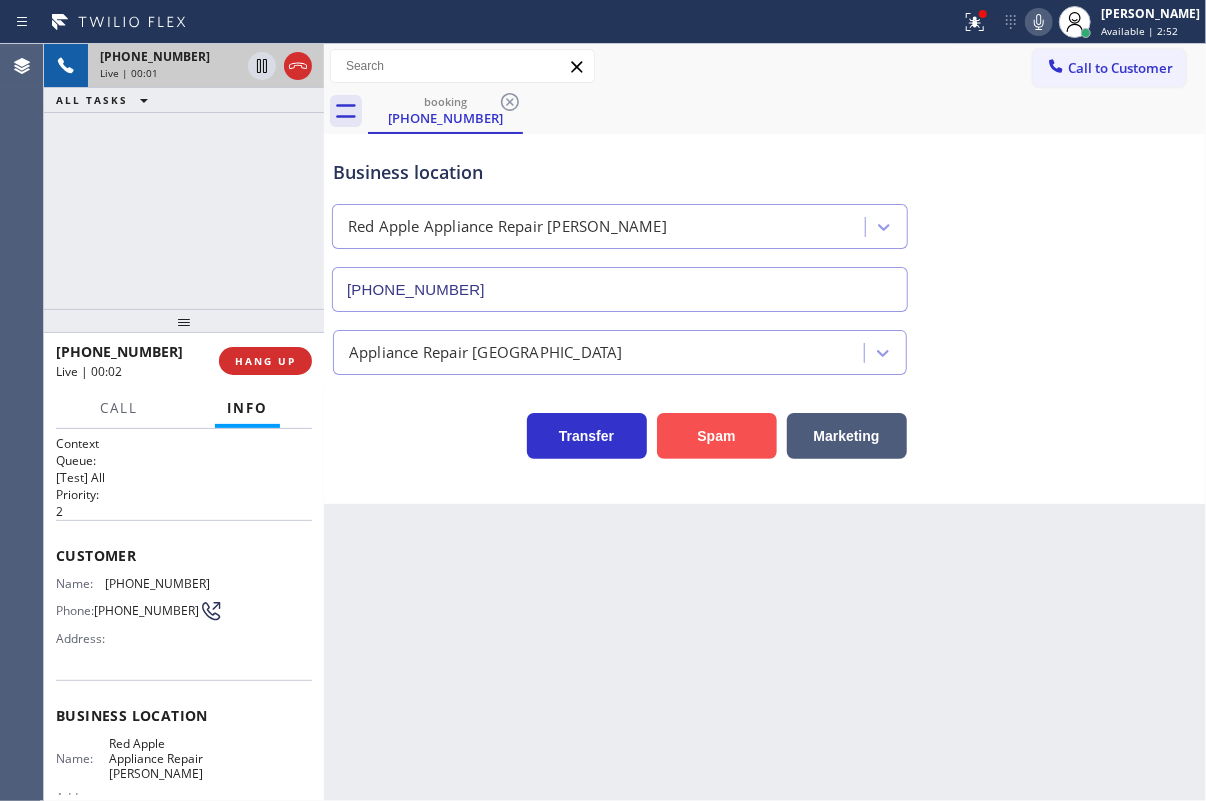 click on "Spam" at bounding box center (717, 436) 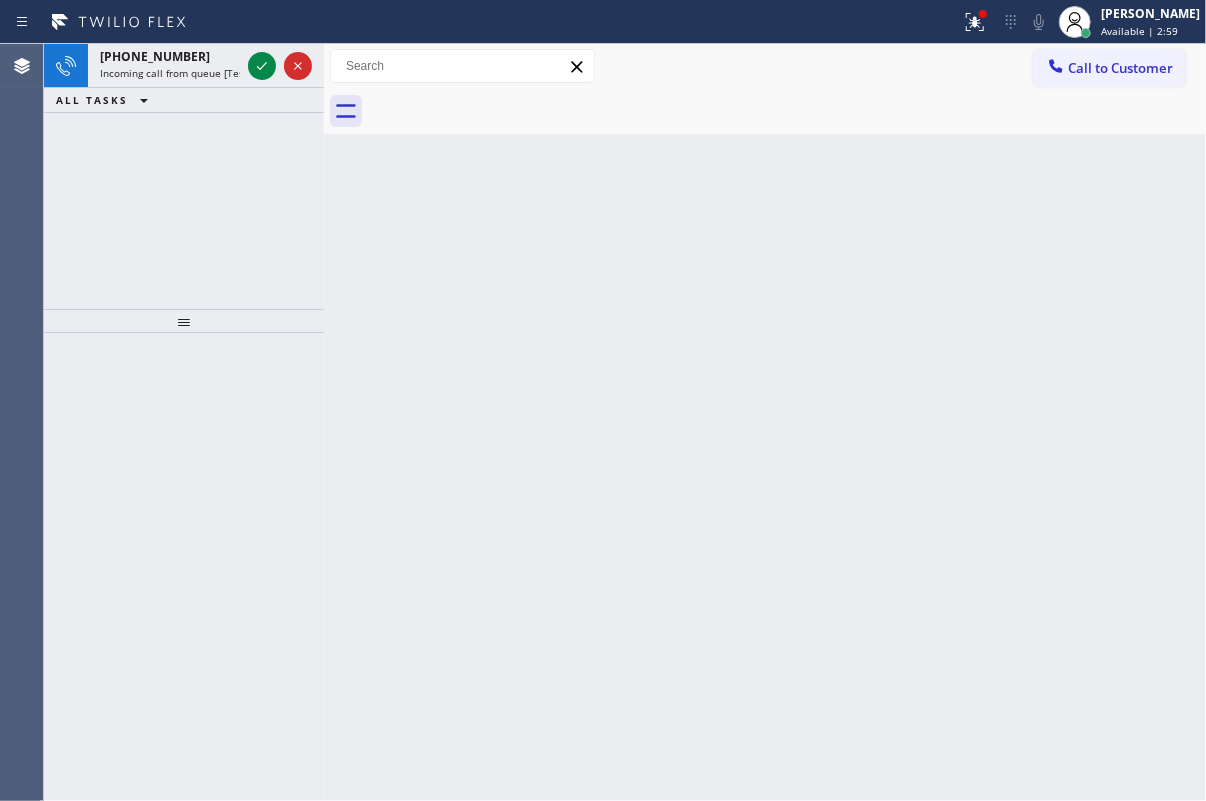 click on "Back to Dashboard Change Sender ID Customers Technicians Select a contact Outbound call Technician Search Technician Your caller id phone number Your caller id phone number Call Technician info Name   Phone none Address none Change Sender ID HVAC [PHONE_NUMBER] 5 Star Appliance [PHONE_NUMBER] Appliance Repair [PHONE_NUMBER] Plumbing [PHONE_NUMBER] Air Duct Cleaning [PHONE_NUMBER]  Electricians [PHONE_NUMBER] Cancel Change Check personal SMS Reset Change No tabs Call to Customer Outbound call Location Search location Your caller id phone number Customer number Call Outbound call Technician Search Technician Your caller id phone number Your caller id phone number Call" at bounding box center (765, 422) 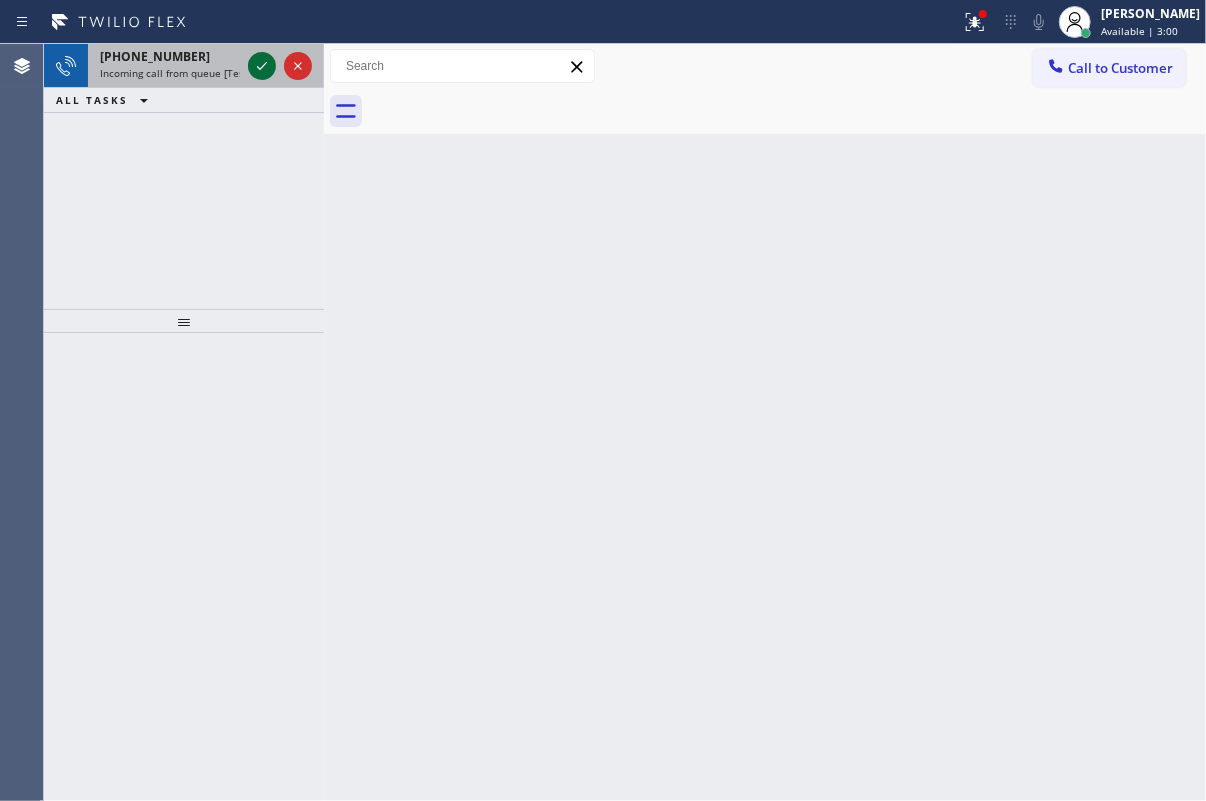 click 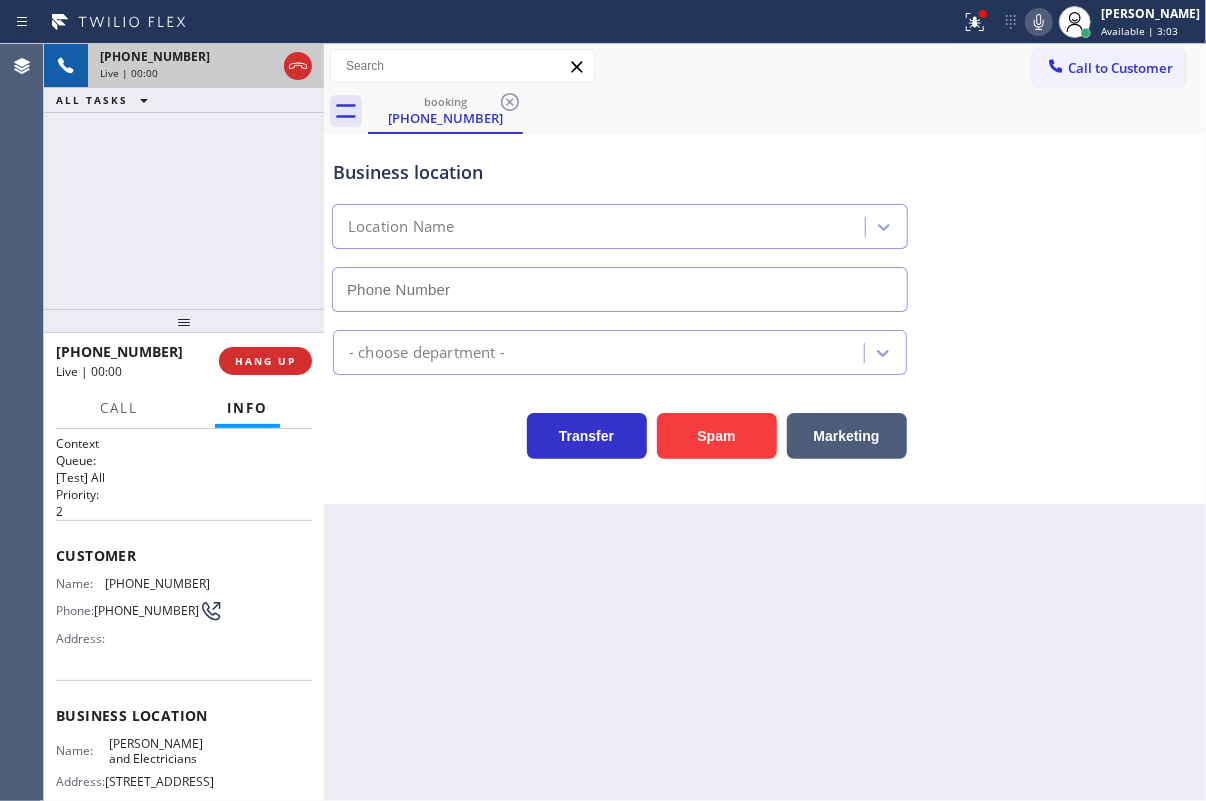 type on "[PHONE_NUMBER]" 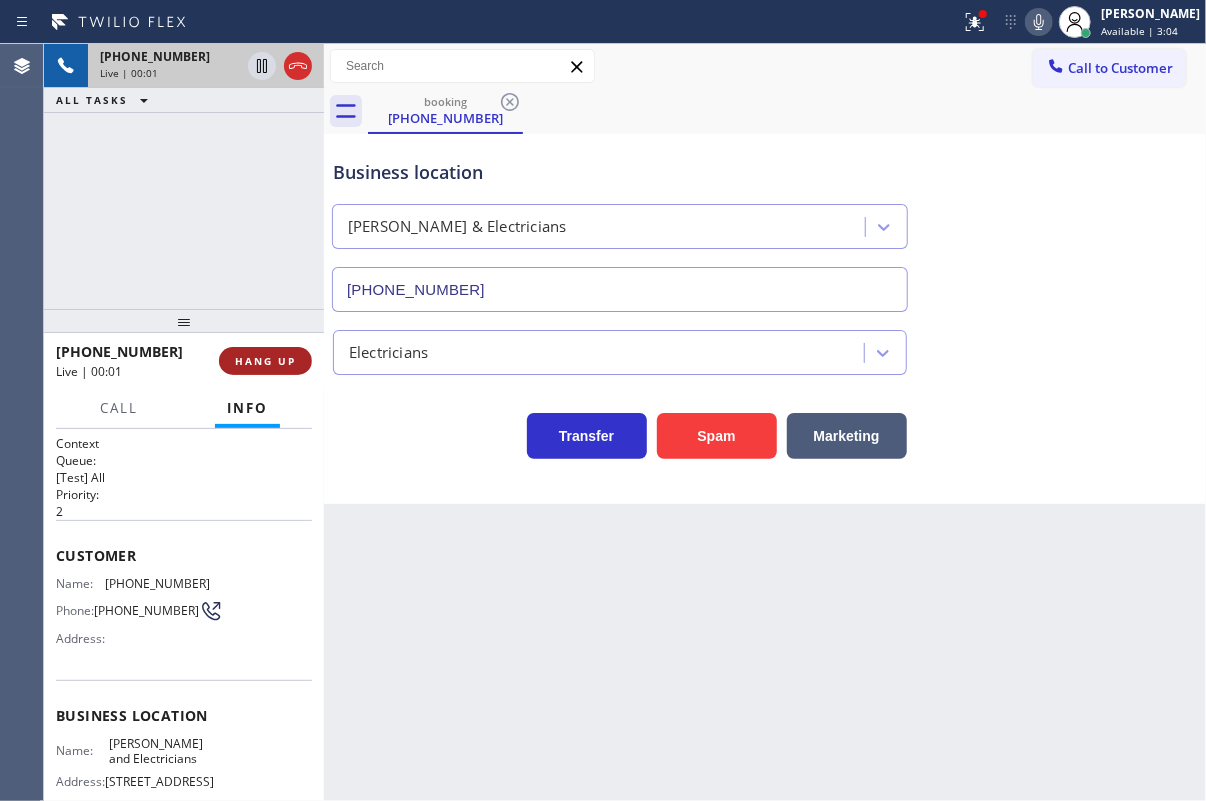 click on "HANG UP" at bounding box center (265, 361) 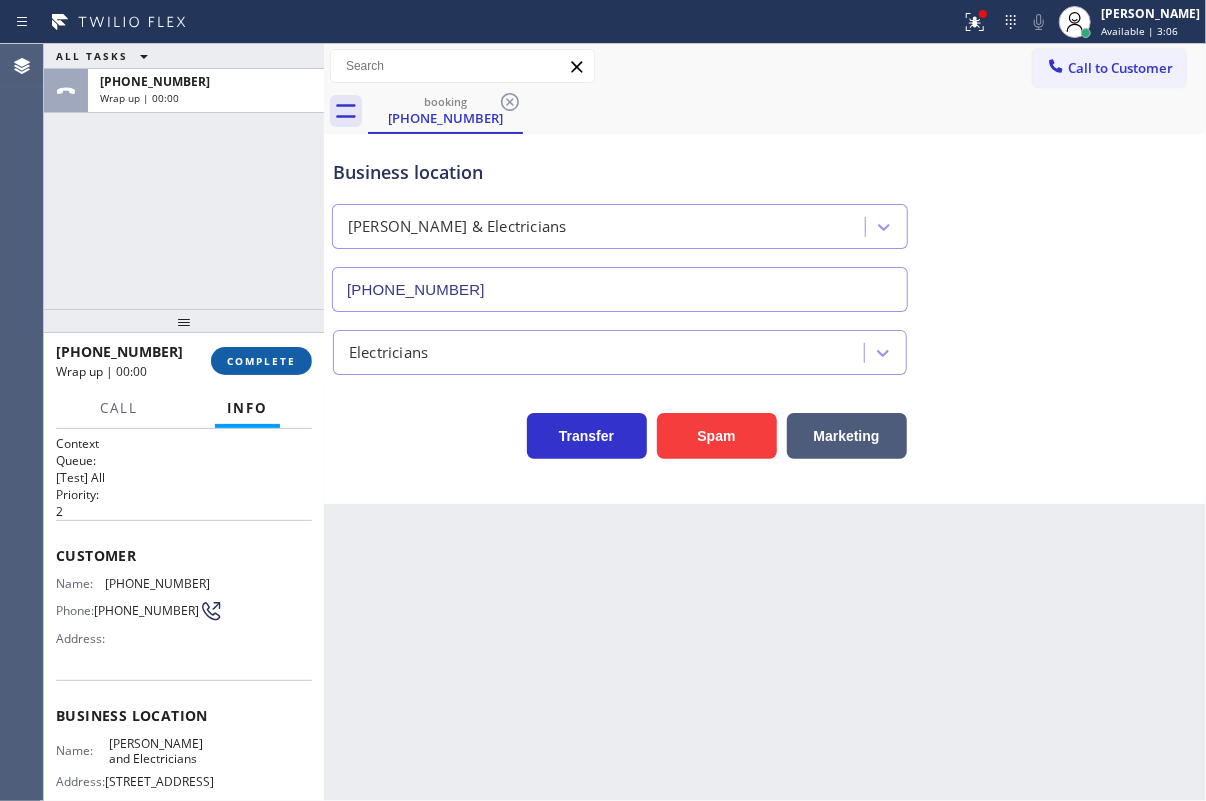 click on "COMPLETE" at bounding box center [261, 361] 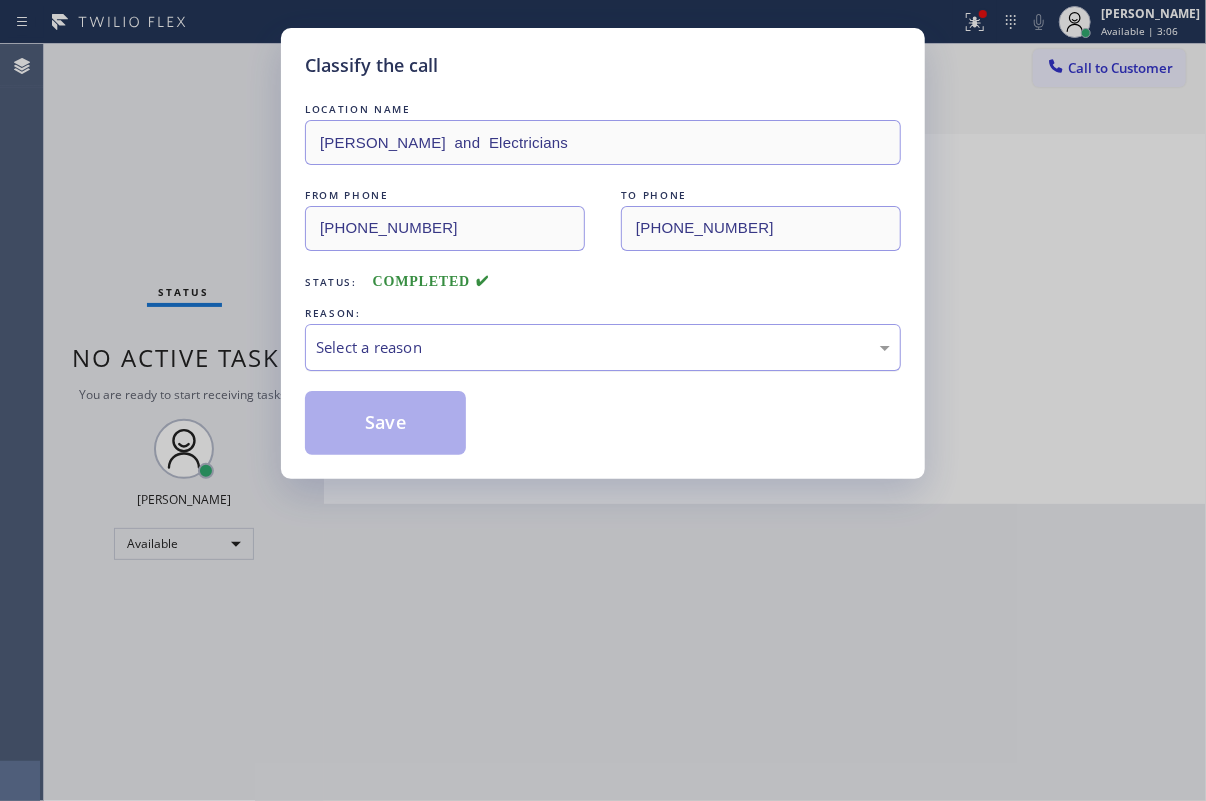 click on "Select a reason" at bounding box center (603, 347) 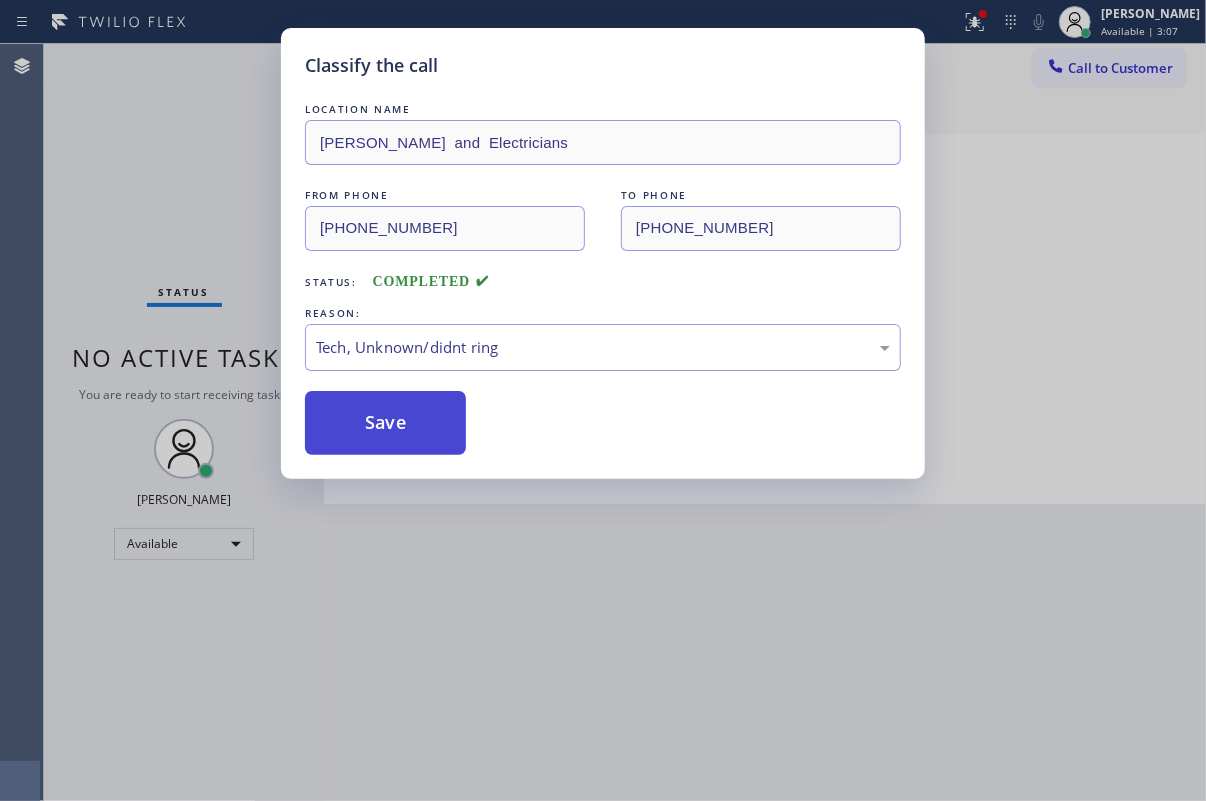 click on "Save" at bounding box center [385, 423] 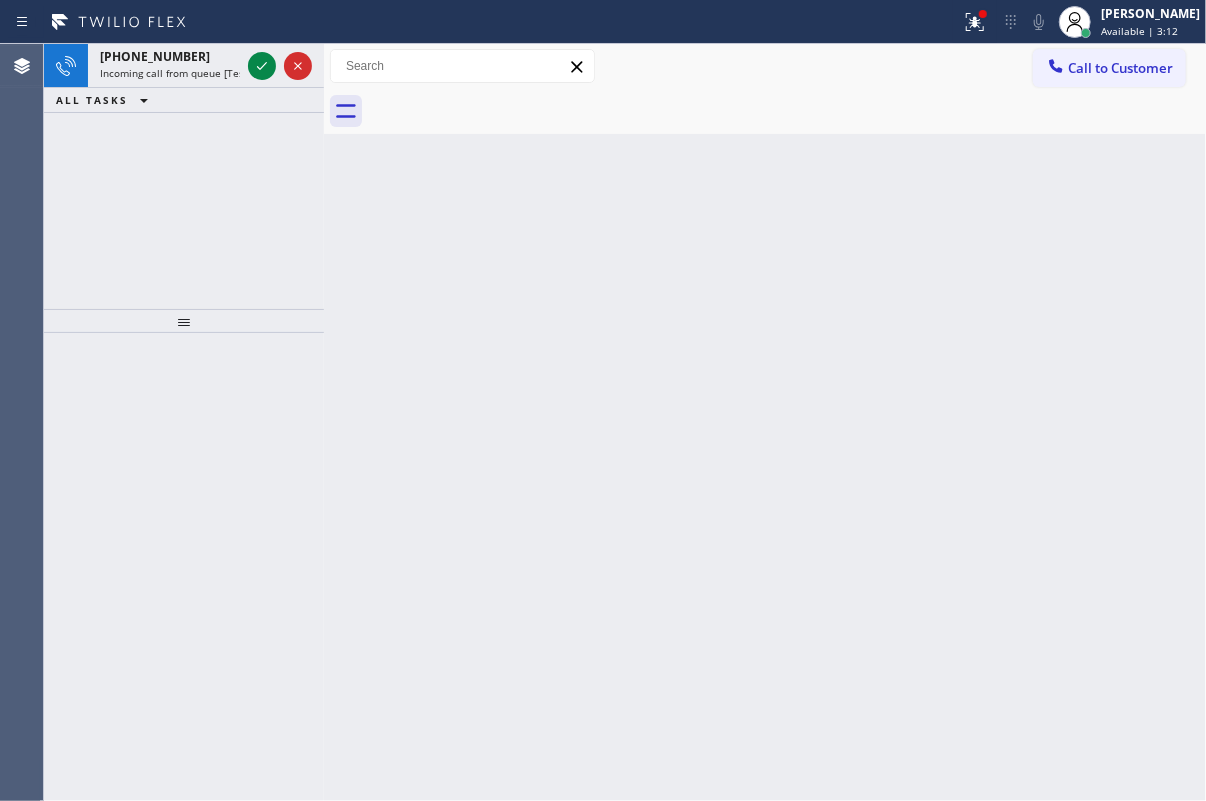 click on "Back to Dashboard Change Sender ID Customers Technicians Select a contact Outbound call Technician Search Technician Your caller id phone number Your caller id phone number Call Technician info Name   Phone none Address none Change Sender ID HVAC [PHONE_NUMBER] 5 Star Appliance [PHONE_NUMBER] Appliance Repair [PHONE_NUMBER] Plumbing [PHONE_NUMBER] Air Duct Cleaning [PHONE_NUMBER]  Electricians [PHONE_NUMBER] Cancel Change Check personal SMS Reset Change No tabs Call to Customer Outbound call Location Search location Your caller id phone number Customer number Call Outbound call Technician Search Technician Your caller id phone number Your caller id phone number Call" at bounding box center (765, 422) 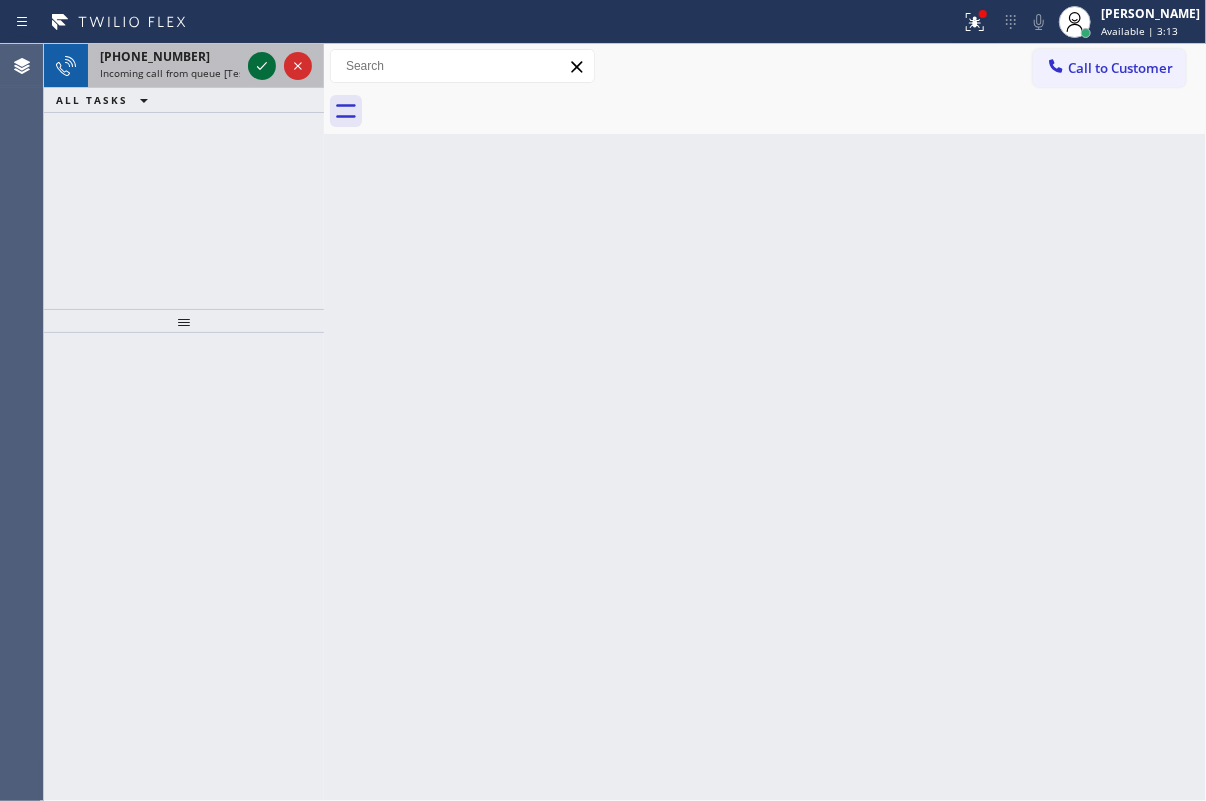 click 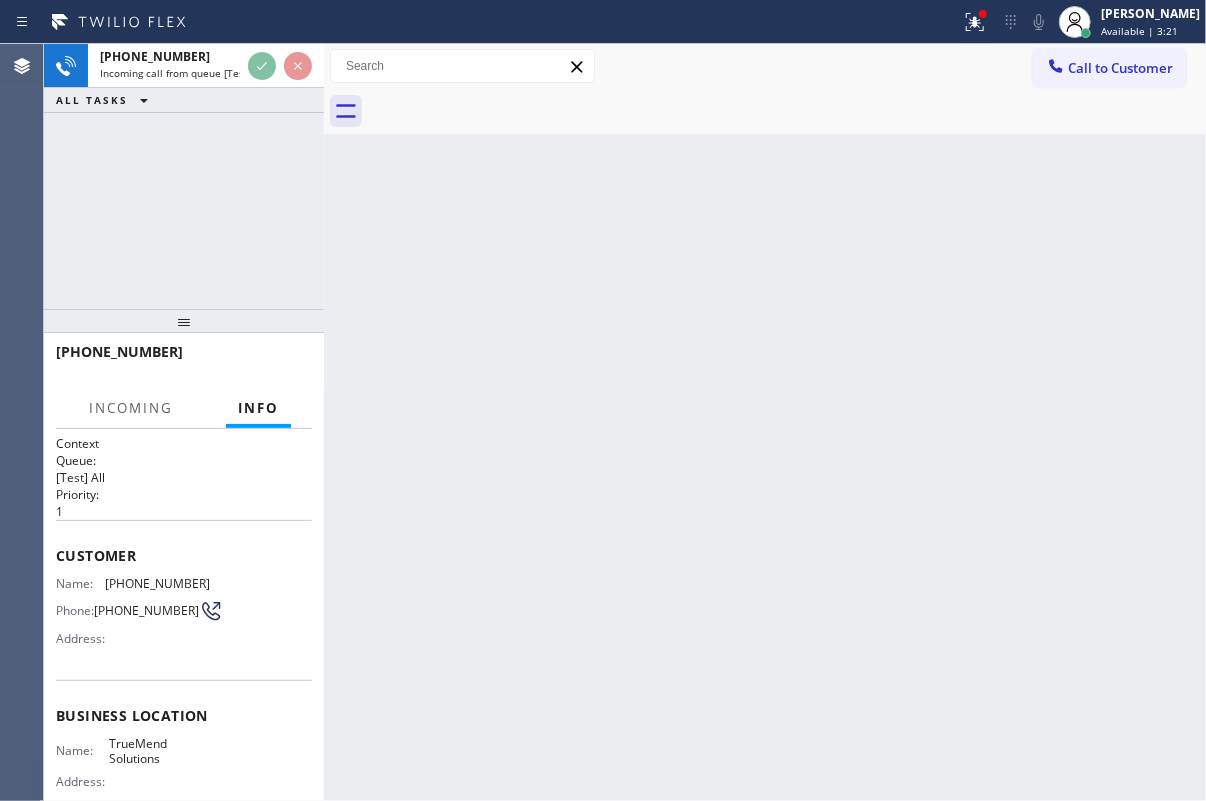 click on "Back to Dashboard Change Sender ID Customers Technicians Select a contact Outbound call Technician Search Technician Your caller id phone number Your caller id phone number Call Technician info Name   Phone none Address none Change Sender ID HVAC [PHONE_NUMBER] 5 Star Appliance [PHONE_NUMBER] Appliance Repair [PHONE_NUMBER] Plumbing [PHONE_NUMBER] Air Duct Cleaning [PHONE_NUMBER]  Electricians [PHONE_NUMBER] Cancel Change Check personal SMS Reset Change No tabs Call to Customer Outbound call Location Search location Your caller id phone number Customer number Call Outbound call Technician Search Technician Your caller id phone number Your caller id phone number Call" at bounding box center (765, 422) 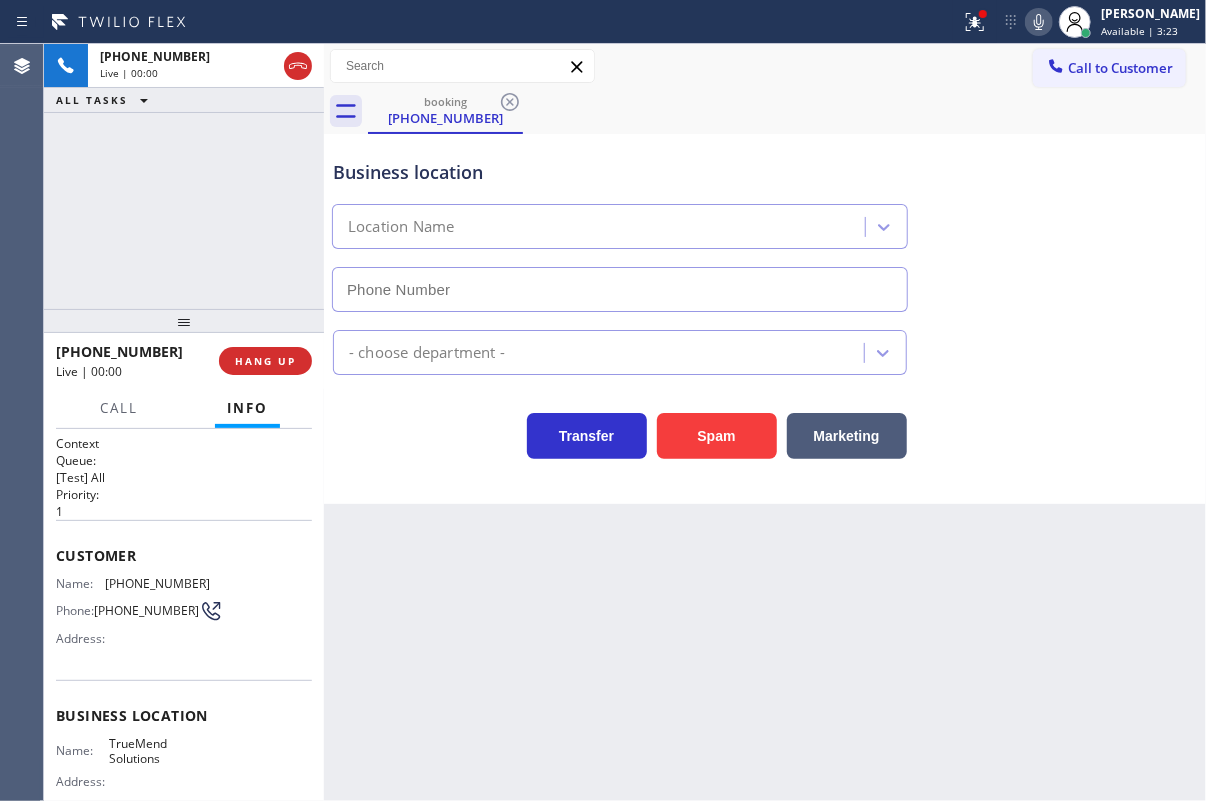 type on "[PHONE_NUMBER]" 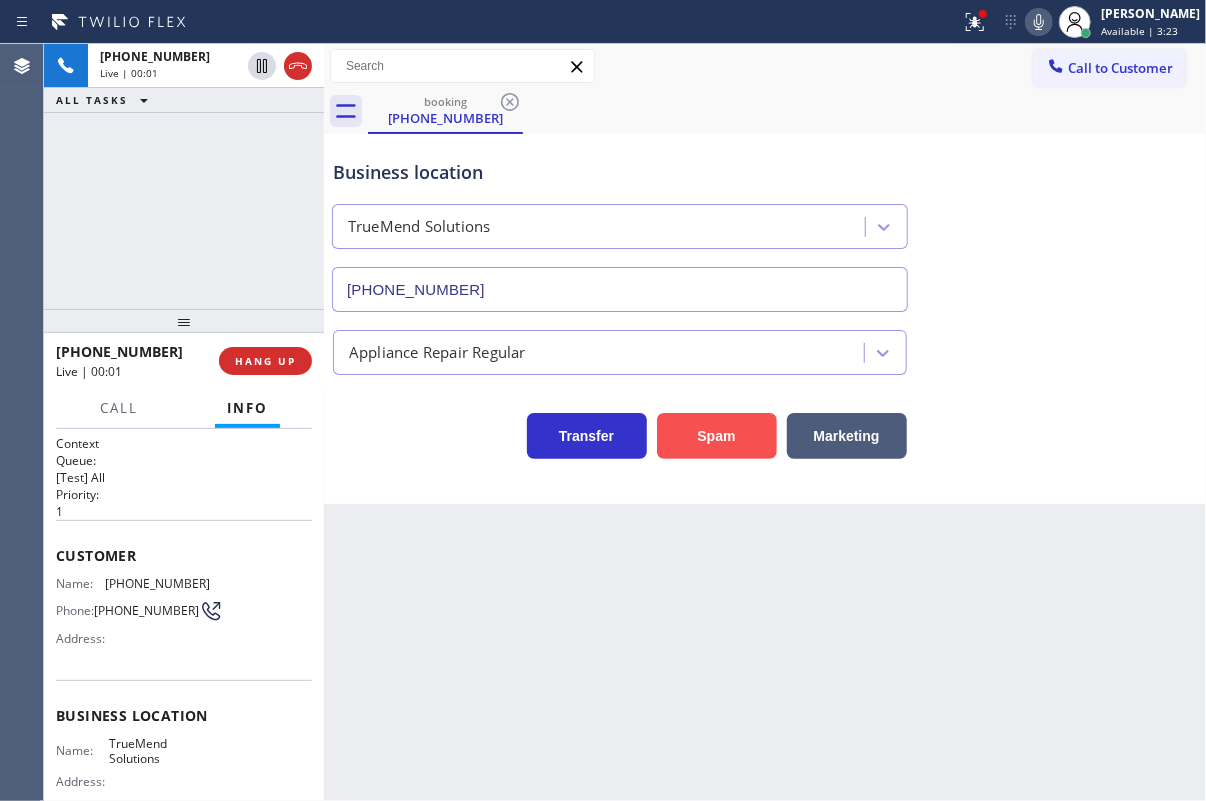 click on "Spam" at bounding box center (717, 436) 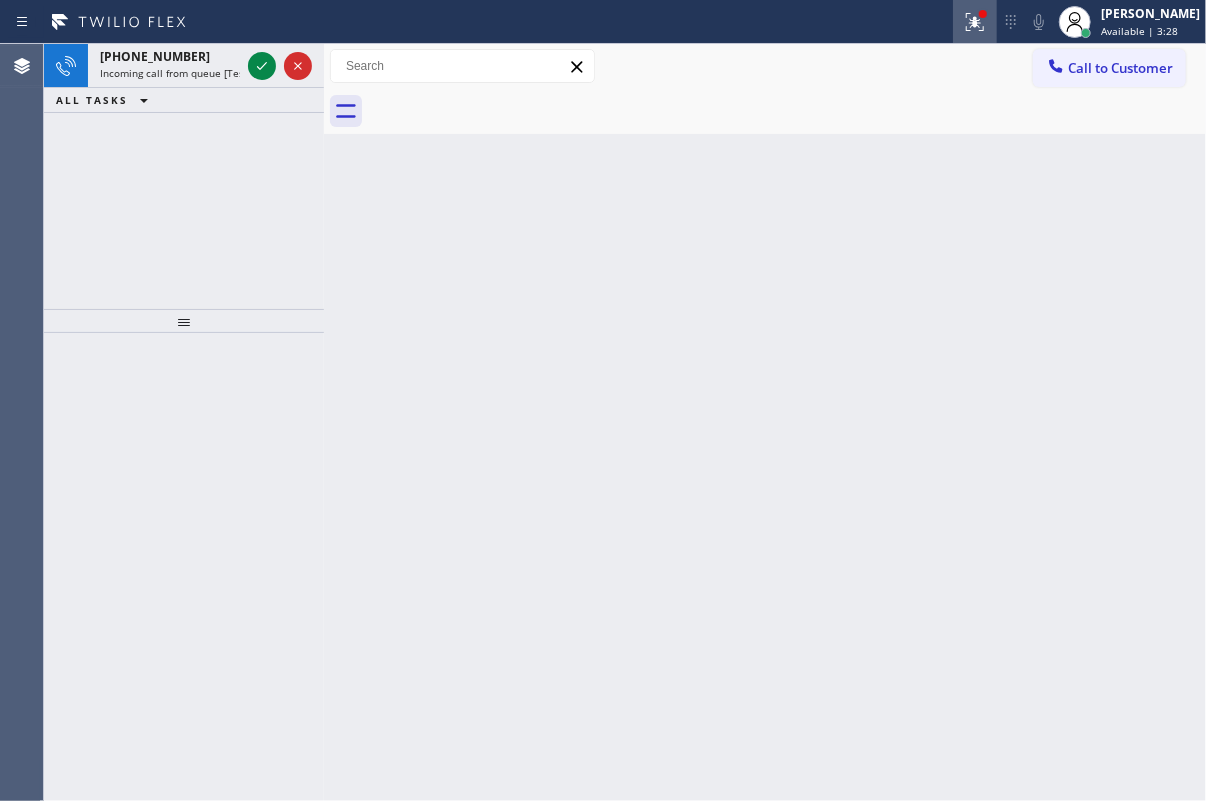 click 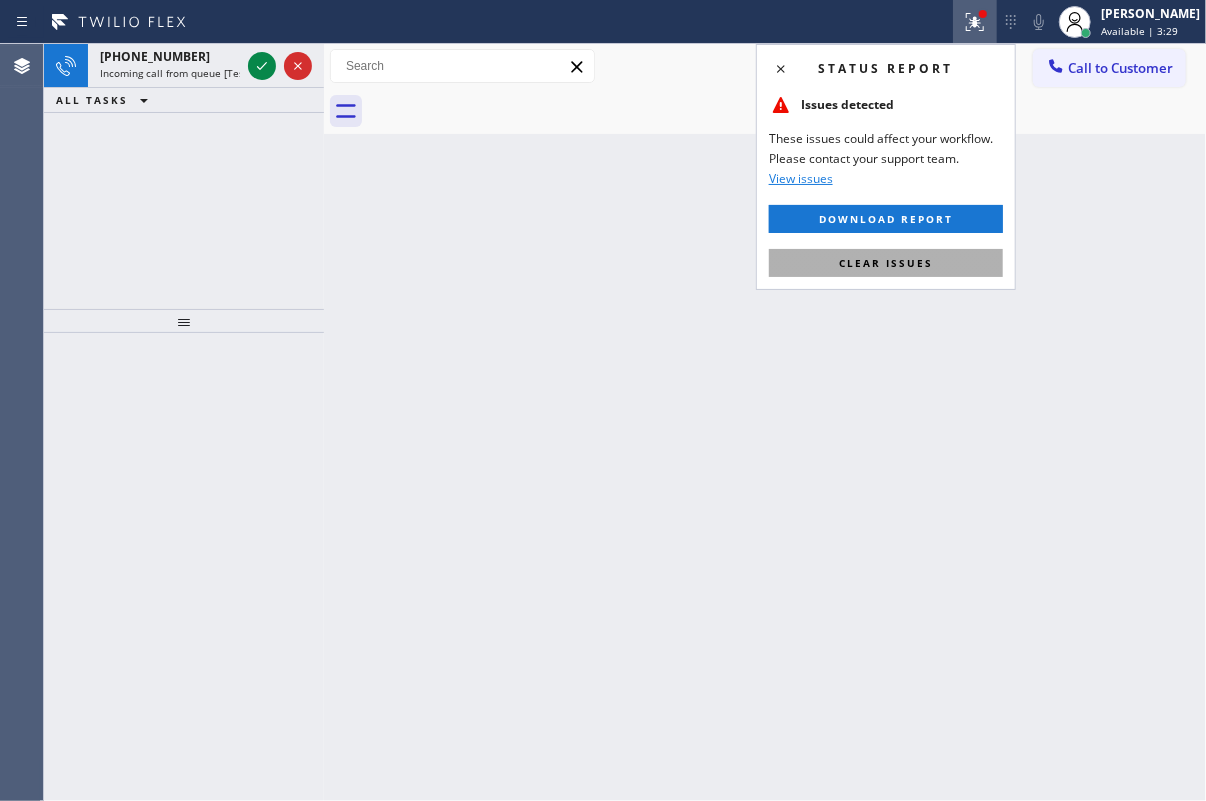 click on "Clear issues" at bounding box center (886, 263) 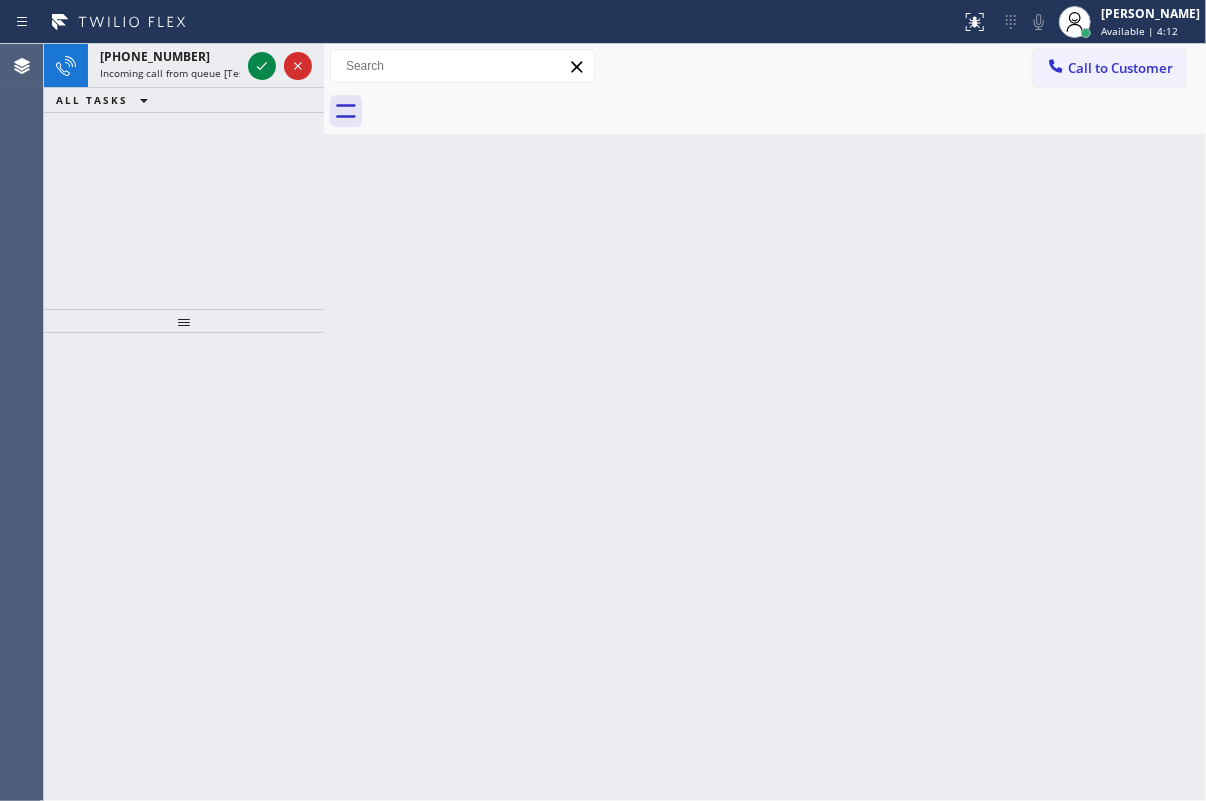 click on "Back to Dashboard Change Sender ID Customers Technicians Select a contact Outbound call Technician Search Technician Your caller id phone number Your caller id phone number Call Technician info Name   Phone none Address none Change Sender ID HVAC [PHONE_NUMBER] 5 Star Appliance [PHONE_NUMBER] Appliance Repair [PHONE_NUMBER] Plumbing [PHONE_NUMBER] Air Duct Cleaning [PHONE_NUMBER]  Electricians [PHONE_NUMBER] Cancel Change Check personal SMS Reset Change No tabs Call to Customer Outbound call Location Search location Your caller id phone number Customer number Call Outbound call Technician Search Technician Your caller id phone number Your caller id phone number Call" at bounding box center (765, 422) 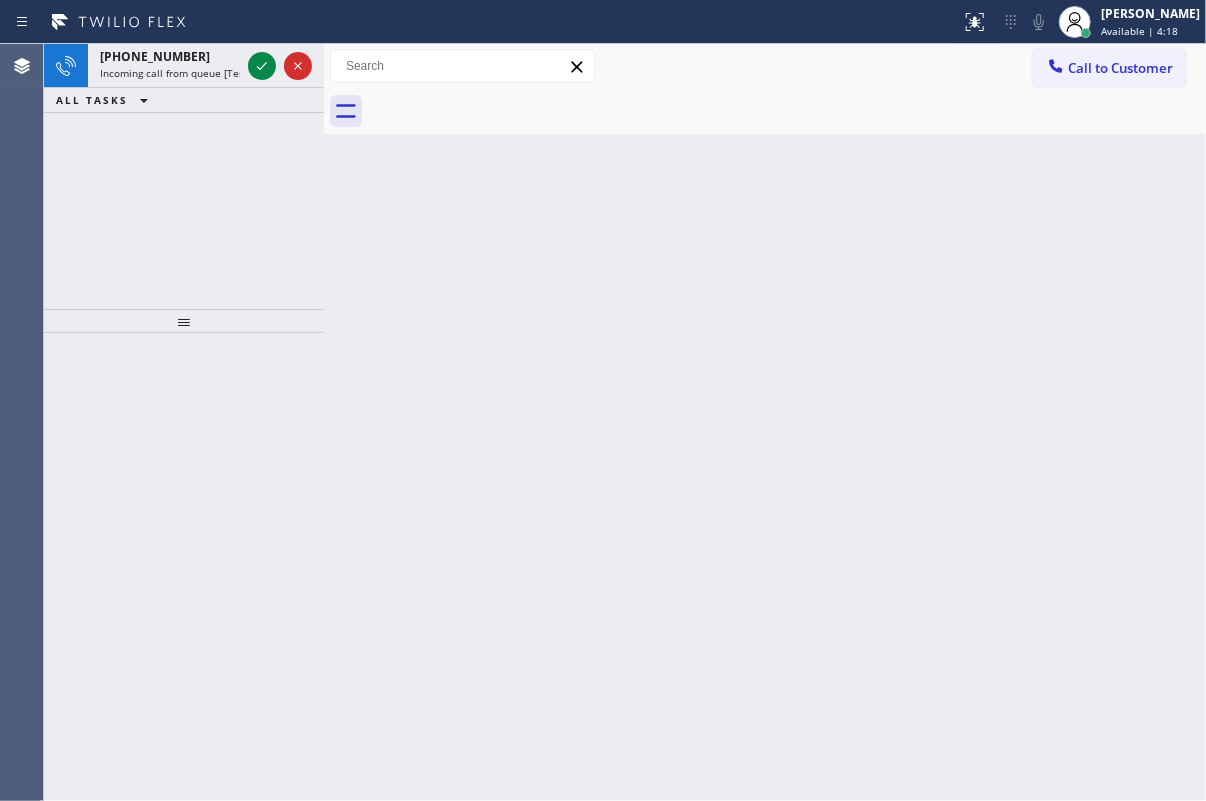 click on "Back to Dashboard Change Sender ID Customers Technicians Select a contact Outbound call Technician Search Technician Your caller id phone number Your caller id phone number Call Technician info Name   Phone none Address none Change Sender ID HVAC [PHONE_NUMBER] 5 Star Appliance [PHONE_NUMBER] Appliance Repair [PHONE_NUMBER] Plumbing [PHONE_NUMBER] Air Duct Cleaning [PHONE_NUMBER]  Electricians [PHONE_NUMBER] Cancel Change Check personal SMS Reset Change No tabs Call to Customer Outbound call Location Search location Your caller id phone number Customer number Call Outbound call Technician Search Technician Your caller id phone number Your caller id phone number Call" at bounding box center (765, 422) 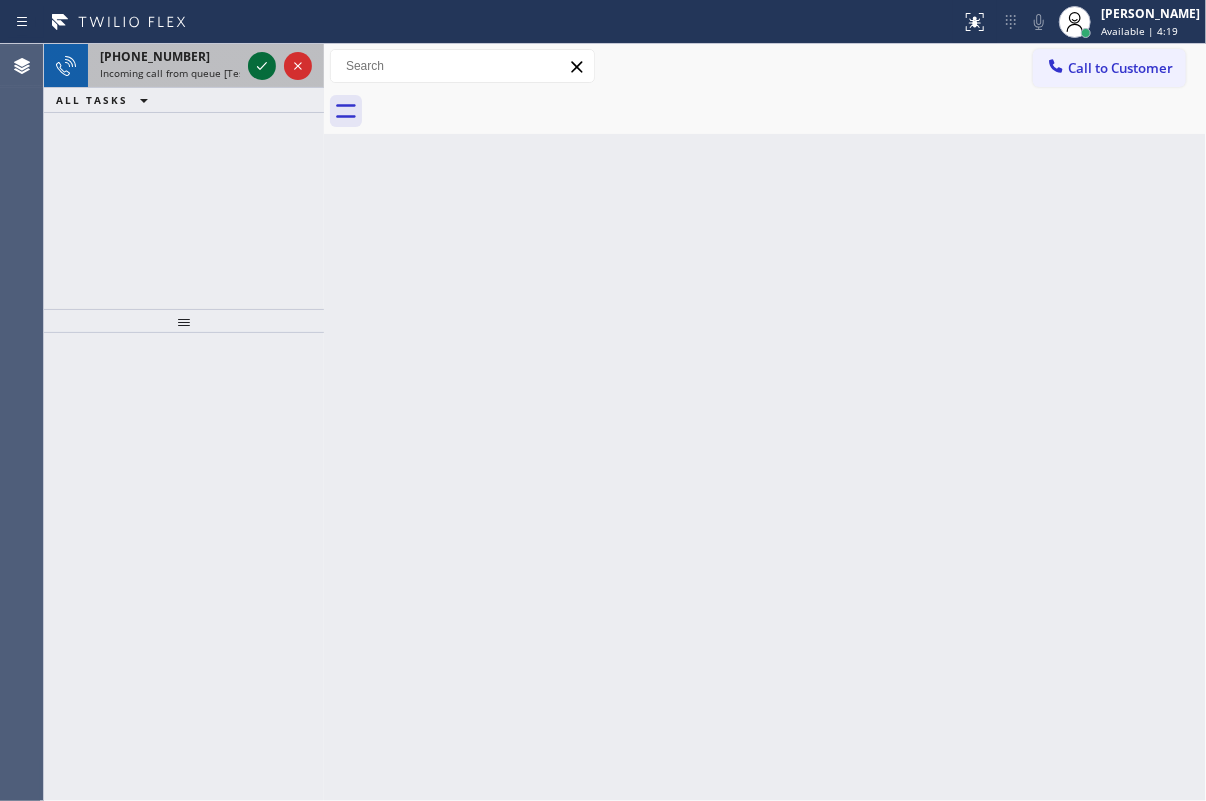 click 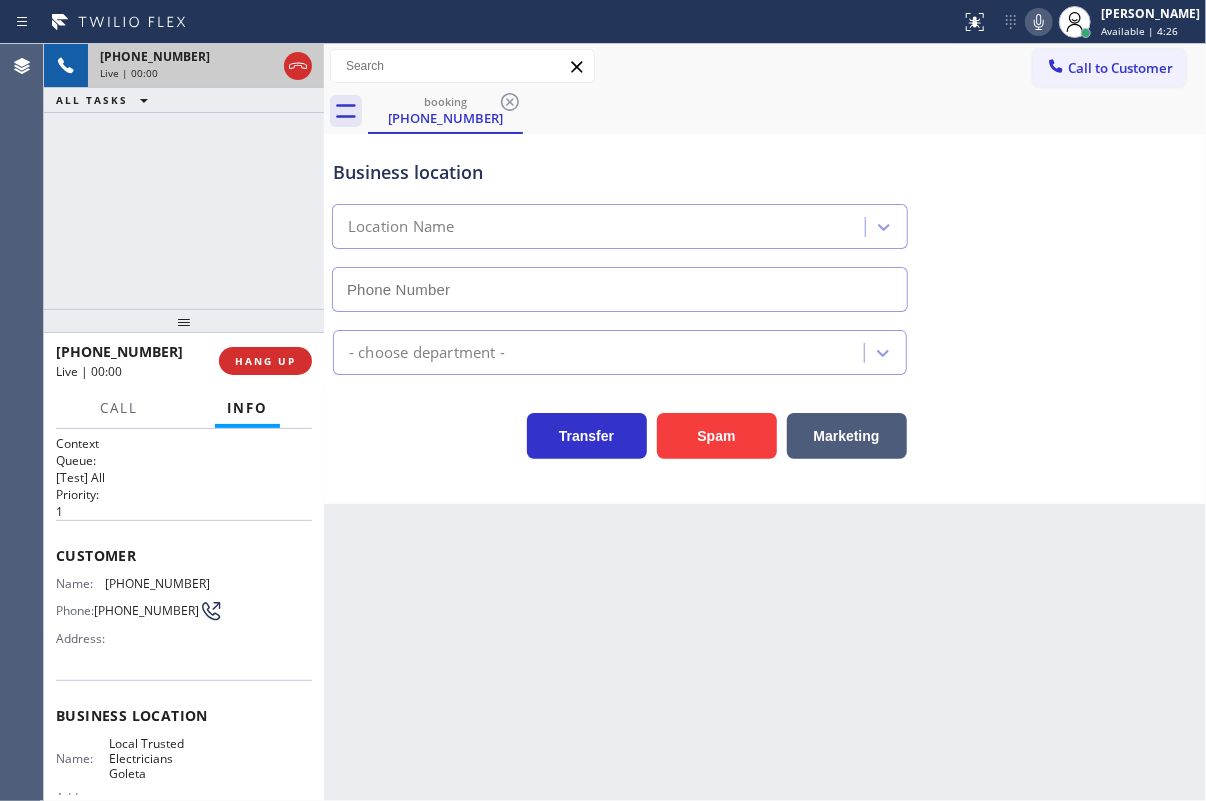 type on "[PHONE_NUMBER]" 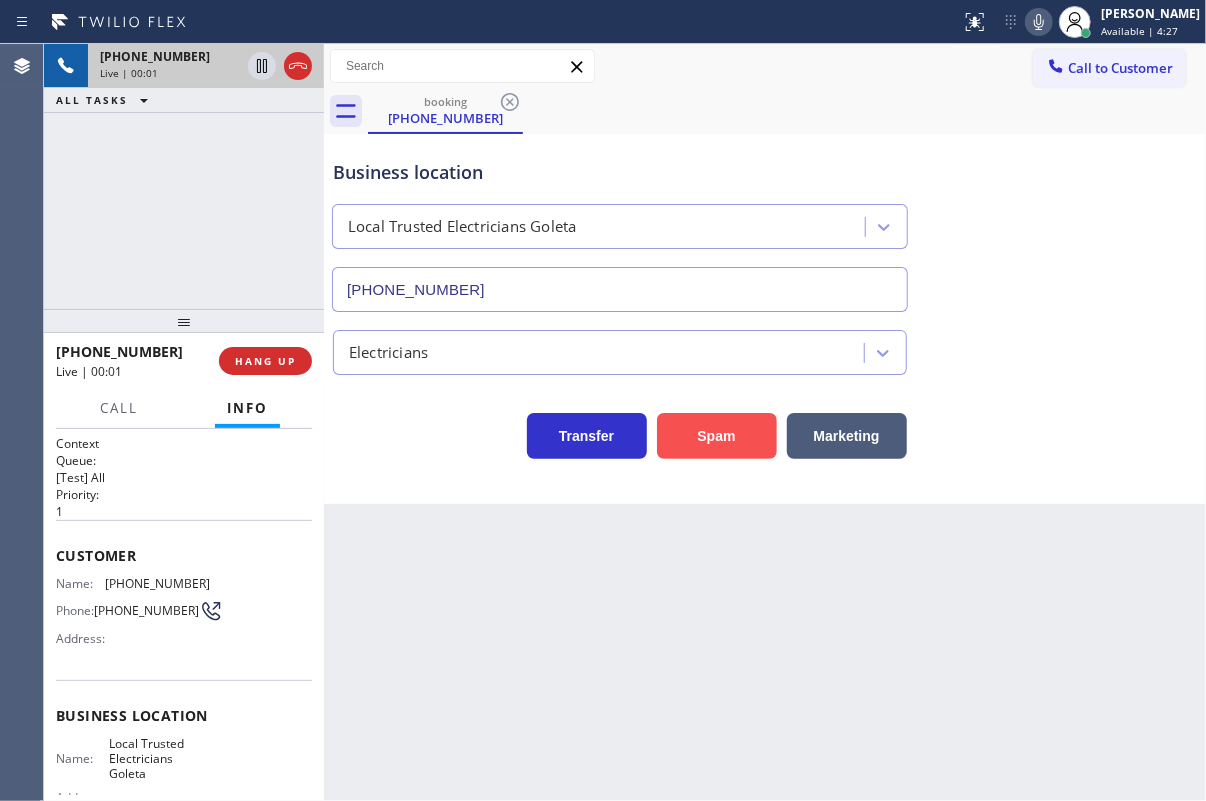 click on "Spam" at bounding box center (717, 436) 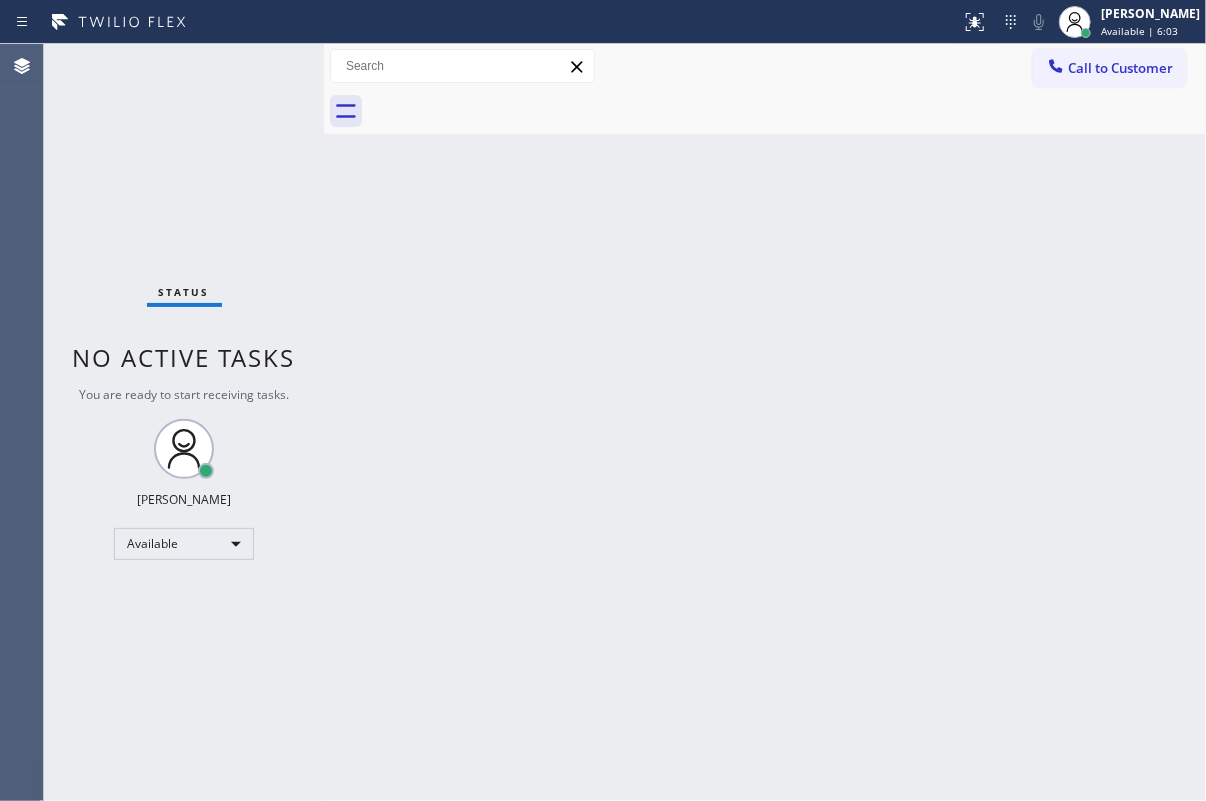 click on "Status   No active tasks     You are ready to start receiving tasks.   [PERSON_NAME] Available" at bounding box center [184, 422] 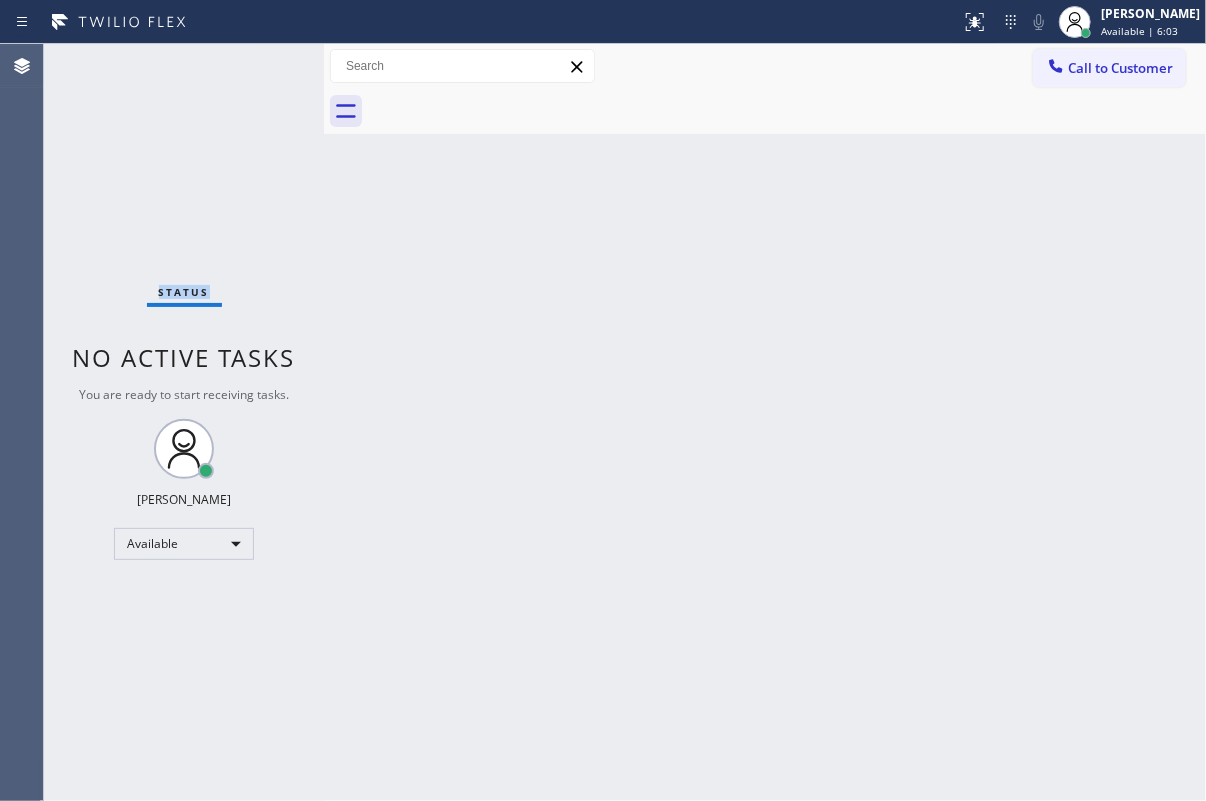 click on "Status   No active tasks     You are ready to start receiving tasks.   [PERSON_NAME] Available" at bounding box center (184, 422) 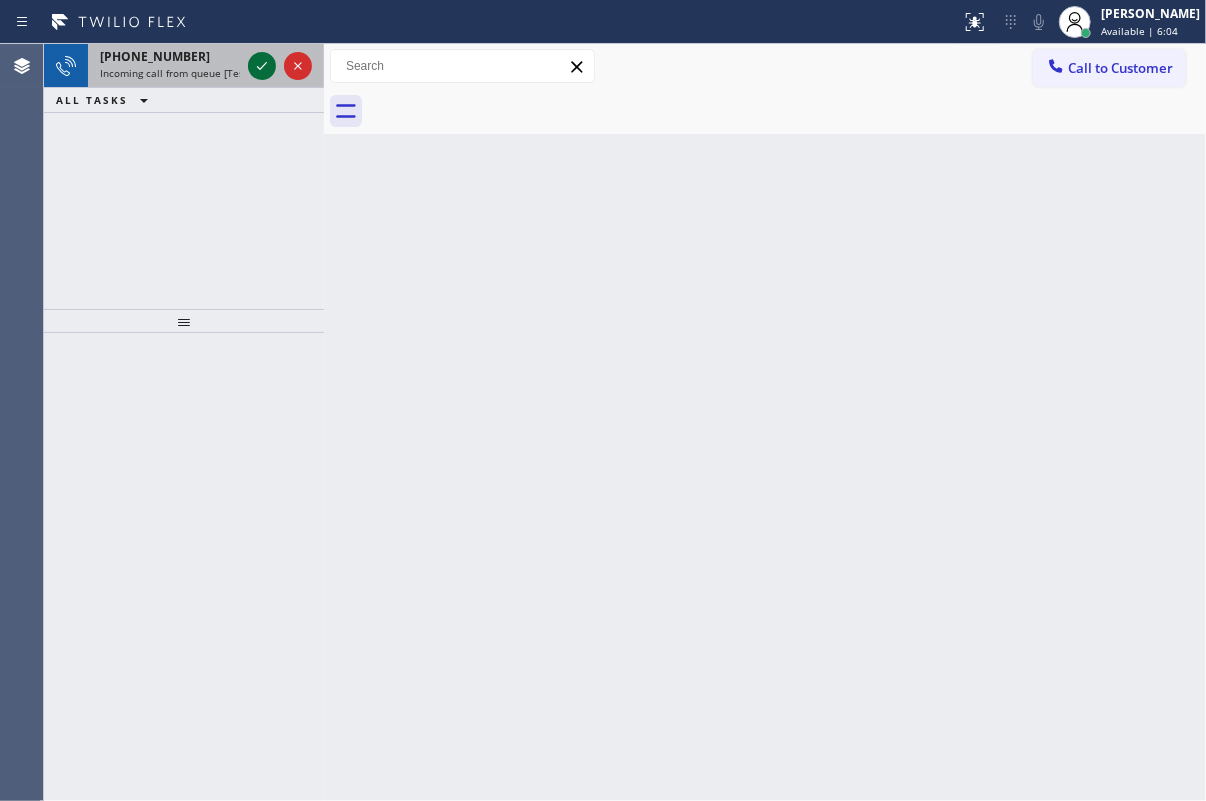 click 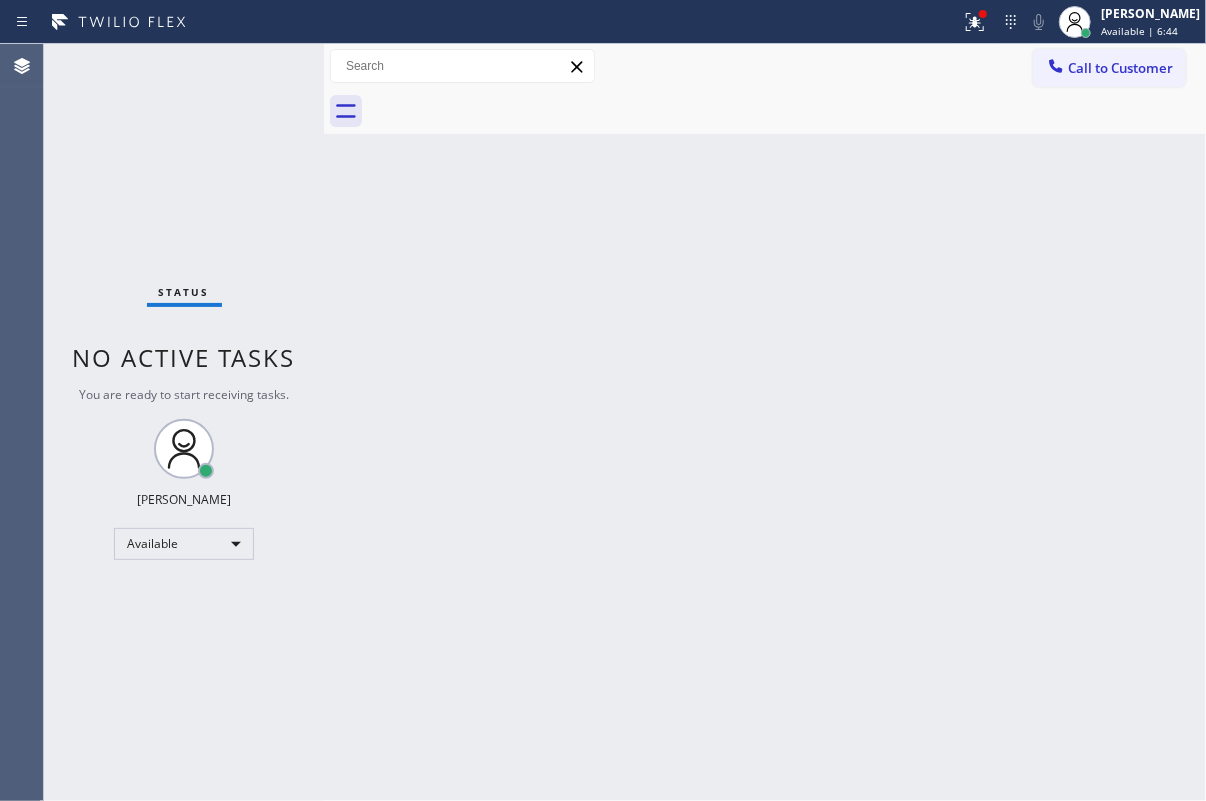 click on "Back to Dashboard Change Sender ID Customers Technicians Select a contact Outbound call Technician Search Technician Your caller id phone number Your caller id phone number Call Technician info Name   Phone none Address none Change Sender ID HVAC [PHONE_NUMBER] 5 Star Appliance [PHONE_NUMBER] Appliance Repair [PHONE_NUMBER] Plumbing [PHONE_NUMBER] Air Duct Cleaning [PHONE_NUMBER]  Electricians [PHONE_NUMBER] Cancel Change Check personal SMS Reset Change No tabs Call to Customer Outbound call Location Search location Your caller id phone number Customer number Call Outbound call Technician Search Technician Your caller id phone number Your caller id phone number Call" at bounding box center [765, 422] 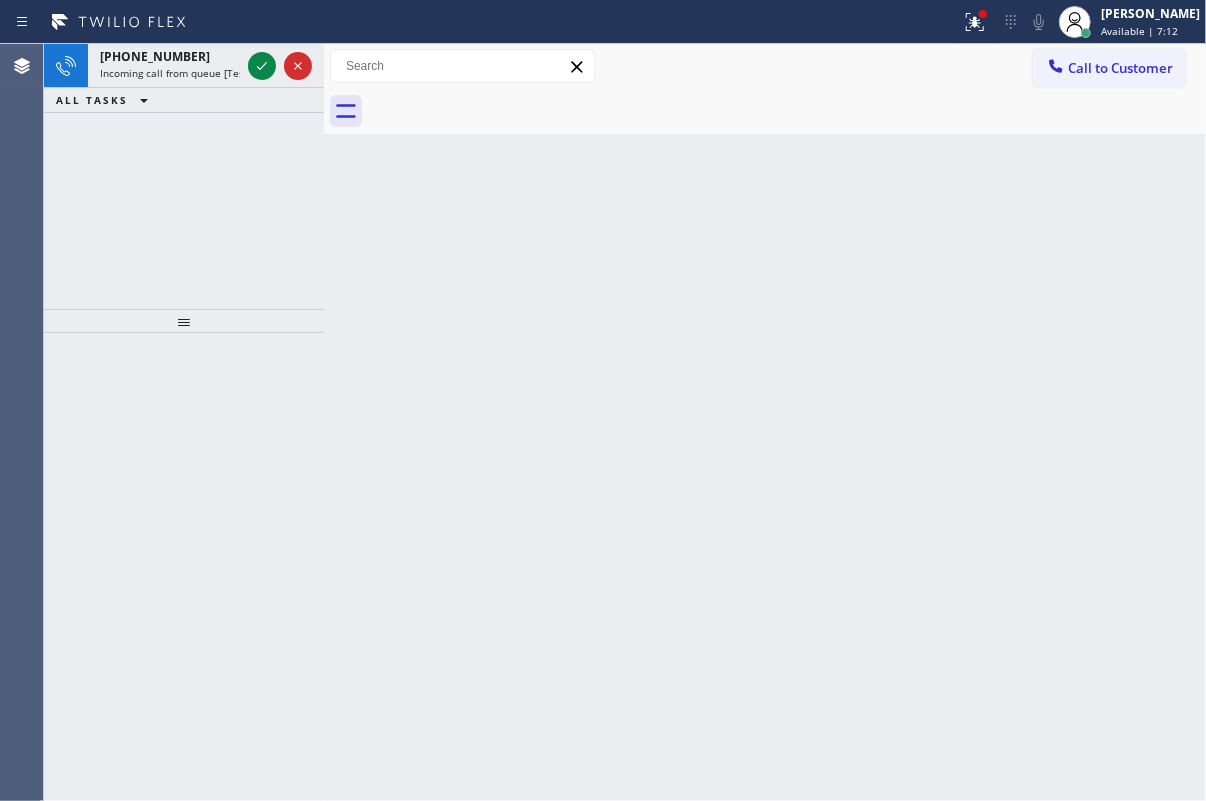 click on "Back to Dashboard Change Sender ID Customers Technicians Select a contact Outbound call Technician Search Technician Your caller id phone number Your caller id phone number Call Technician info Name   Phone none Address none Change Sender ID HVAC [PHONE_NUMBER] 5 Star Appliance [PHONE_NUMBER] Appliance Repair [PHONE_NUMBER] Plumbing [PHONE_NUMBER] Air Duct Cleaning [PHONE_NUMBER]  Electricians [PHONE_NUMBER] Cancel Change Check personal SMS Reset Change No tabs Call to Customer Outbound call Location Search location Your caller id phone number Customer number Call Outbound call Technician Search Technician Your caller id phone number Your caller id phone number Call" at bounding box center (765, 422) 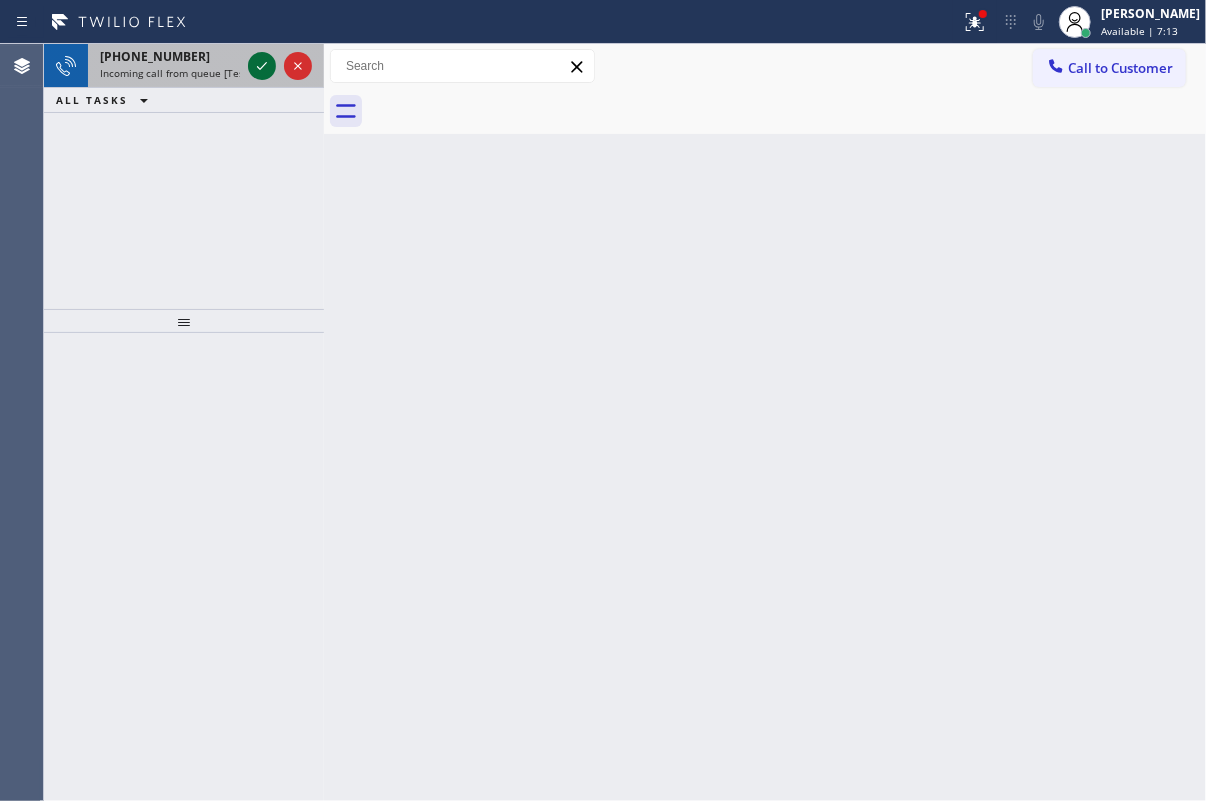 click 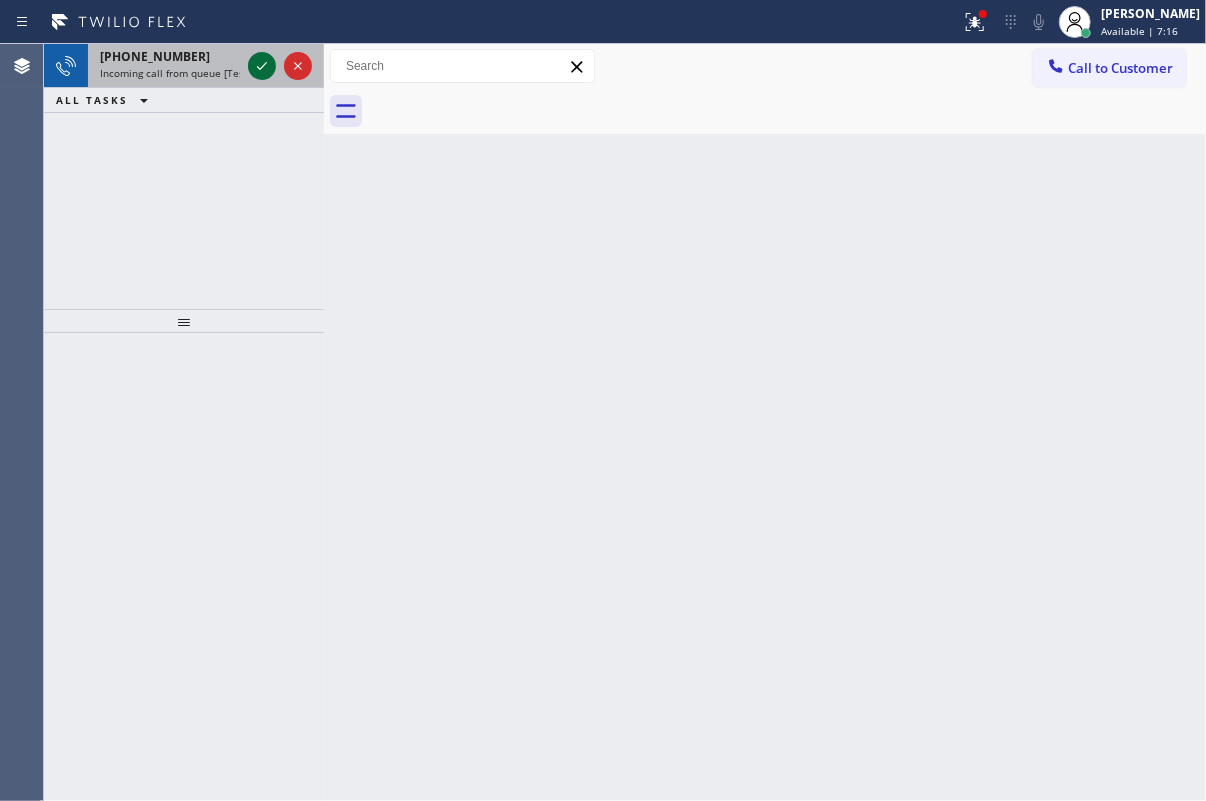 click 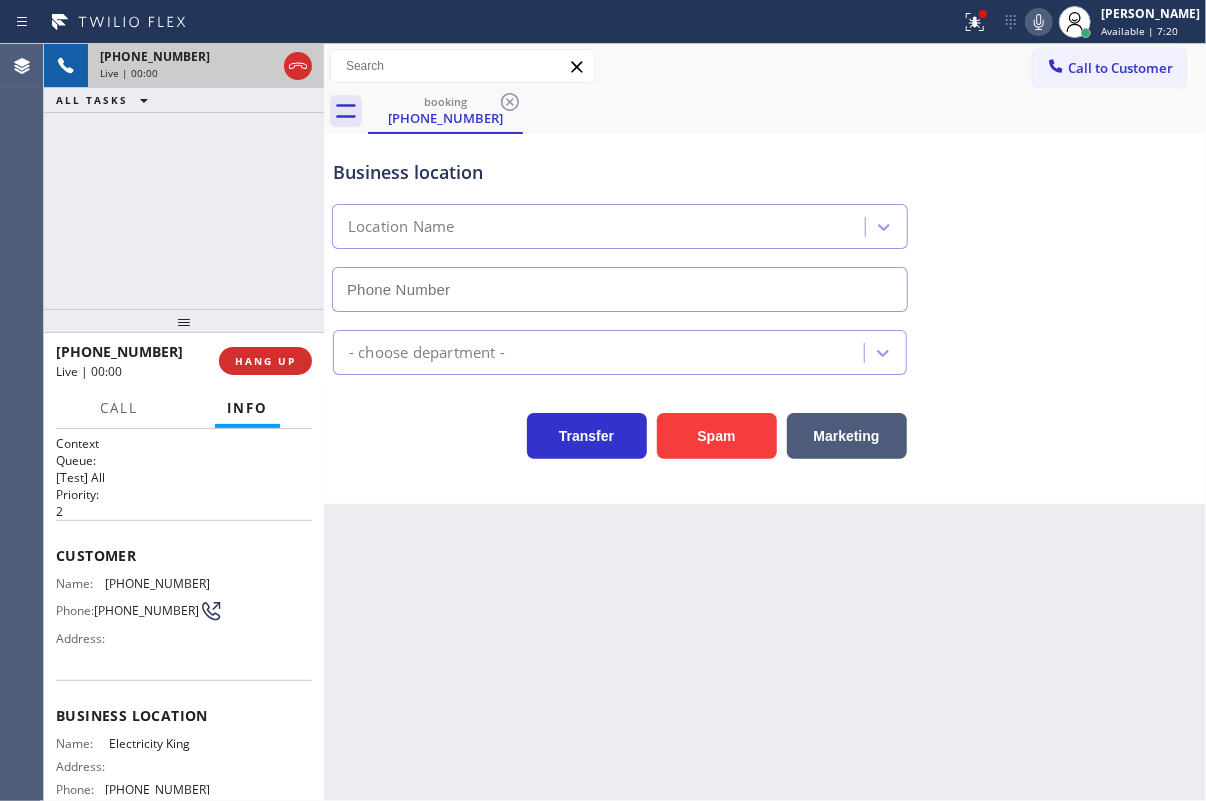 type on "[PHONE_NUMBER]" 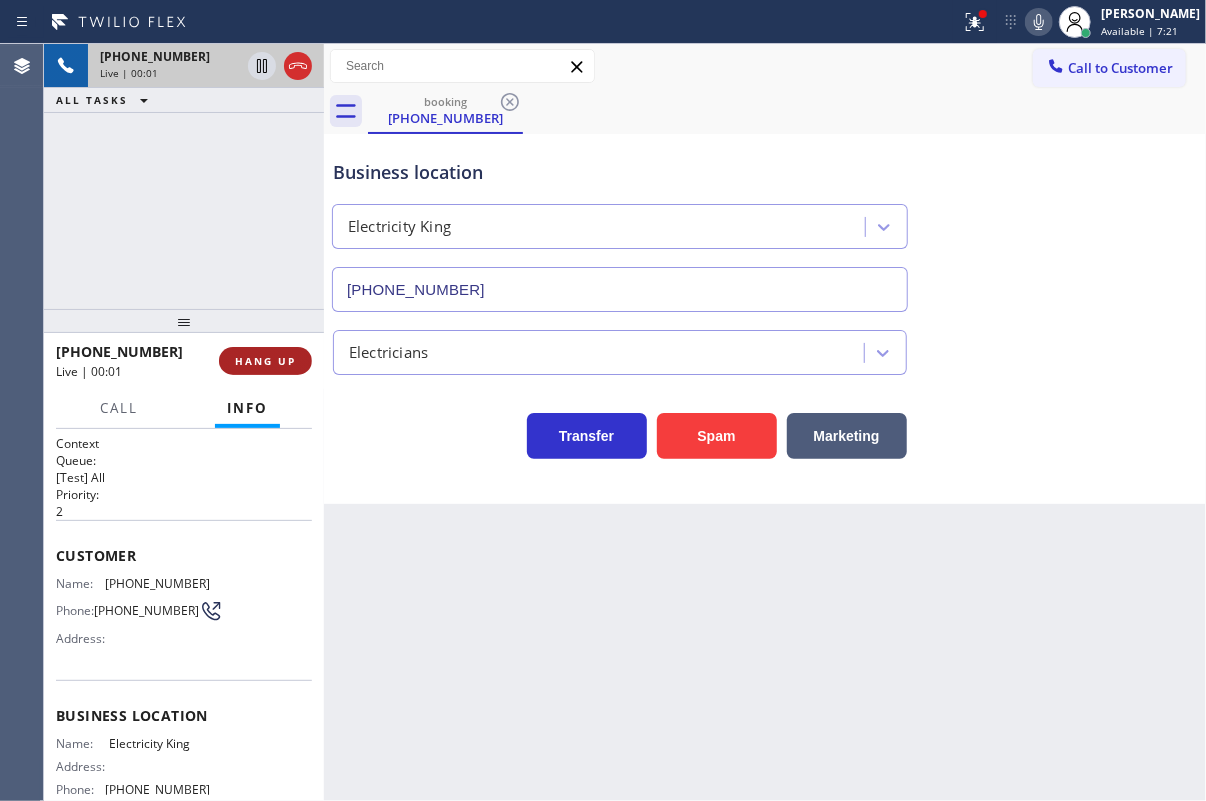 click on "HANG UP" at bounding box center (265, 361) 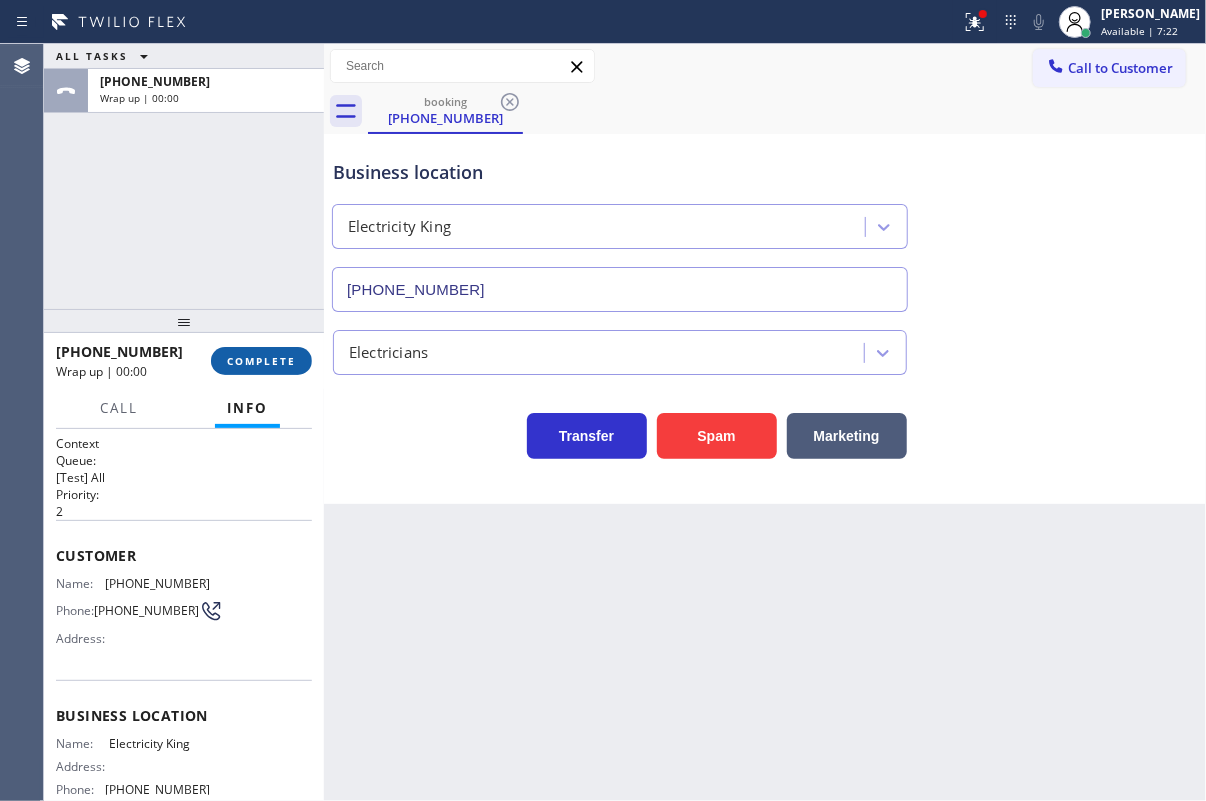 click on "COMPLETE" at bounding box center [261, 361] 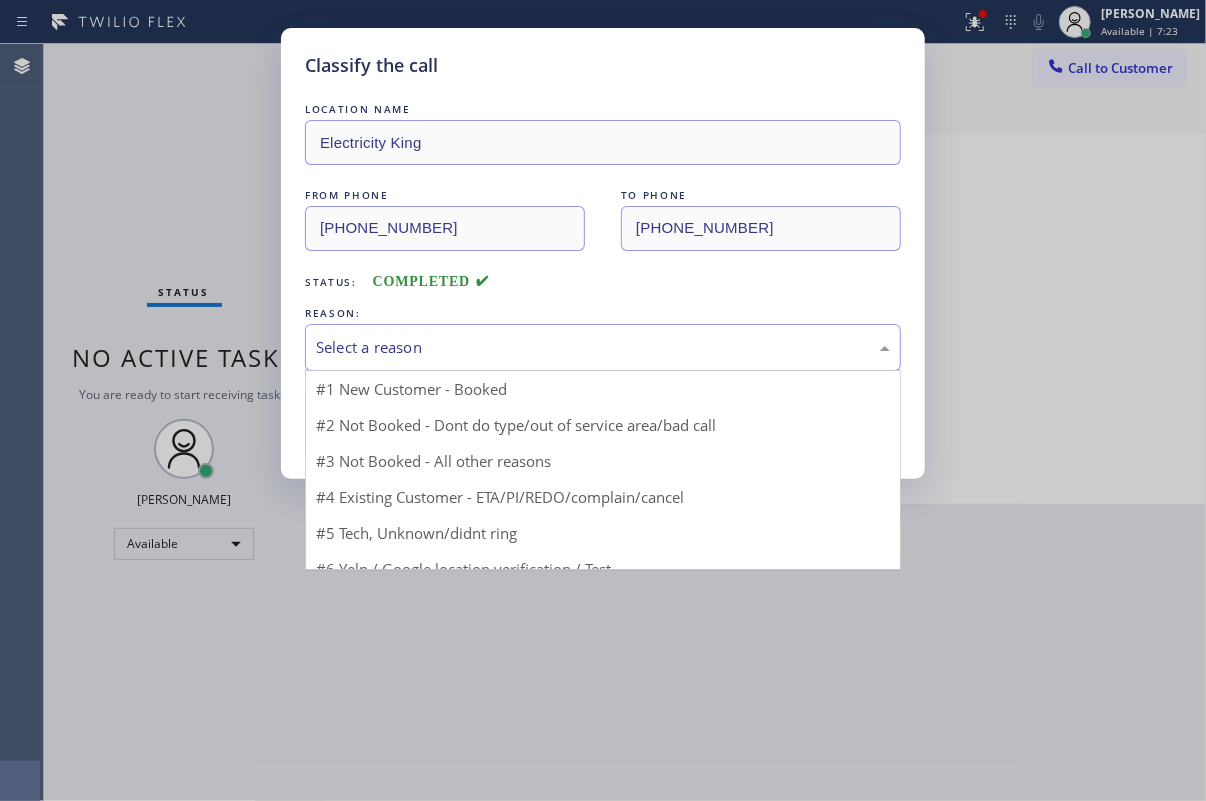 click on "Select a reason" at bounding box center [603, 347] 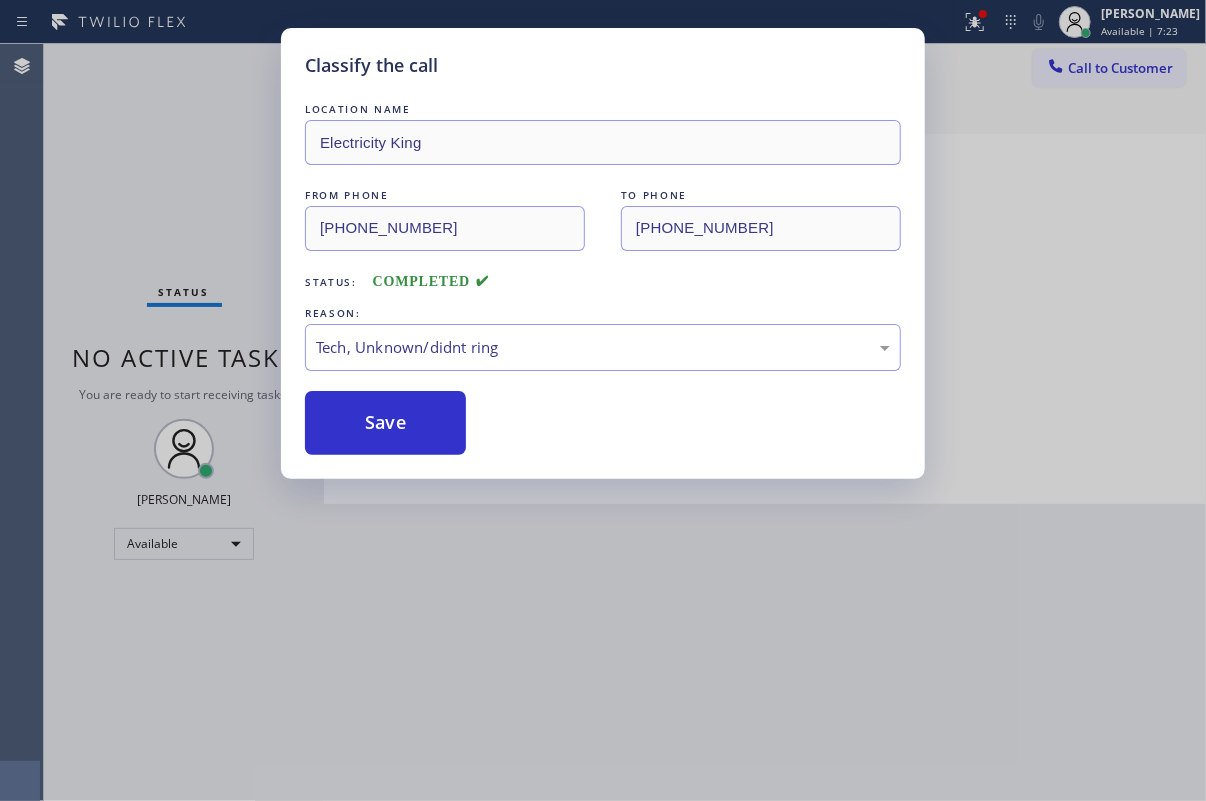 click on "Save" at bounding box center (385, 423) 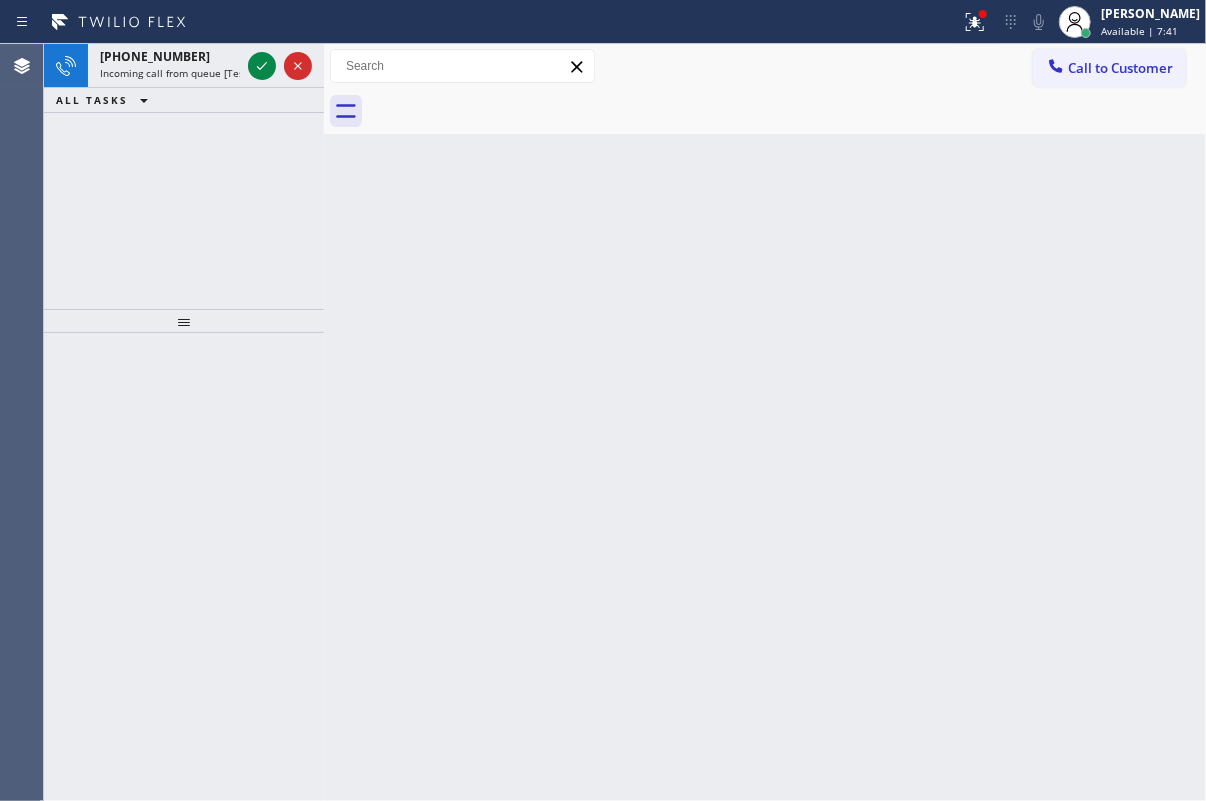 click on "Back to Dashboard Change Sender ID Customers Technicians Select a contact Outbound call Technician Search Technician Your caller id phone number Your caller id phone number Call Technician info Name   Phone none Address none Change Sender ID HVAC [PHONE_NUMBER] 5 Star Appliance [PHONE_NUMBER] Appliance Repair [PHONE_NUMBER] Plumbing [PHONE_NUMBER] Air Duct Cleaning [PHONE_NUMBER]  Electricians [PHONE_NUMBER] Cancel Change Check personal SMS Reset Change No tabs Call to Customer Outbound call Location Search location Your caller id phone number Customer number Call Outbound call Technician Search Technician Your caller id phone number Your caller id phone number Call" at bounding box center (765, 422) 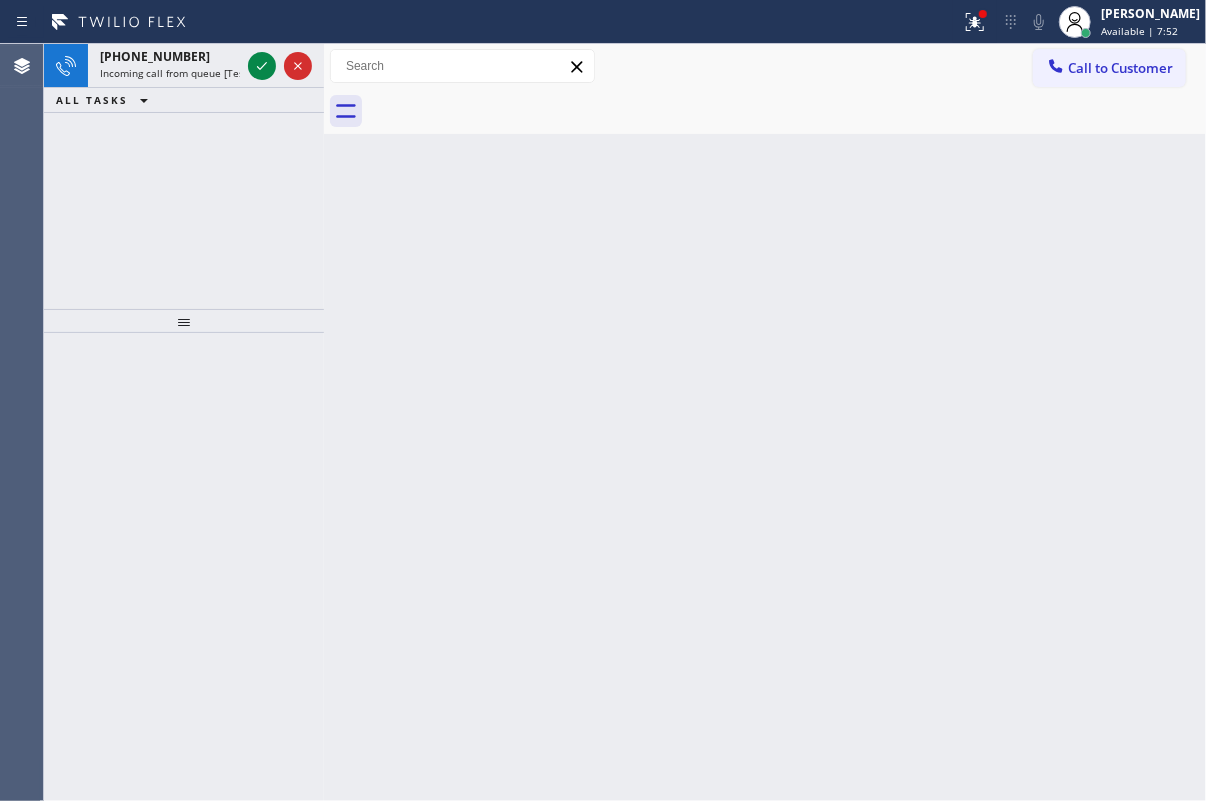 drag, startPoint x: 1170, startPoint y: 403, endPoint x: 1146, endPoint y: 403, distance: 24 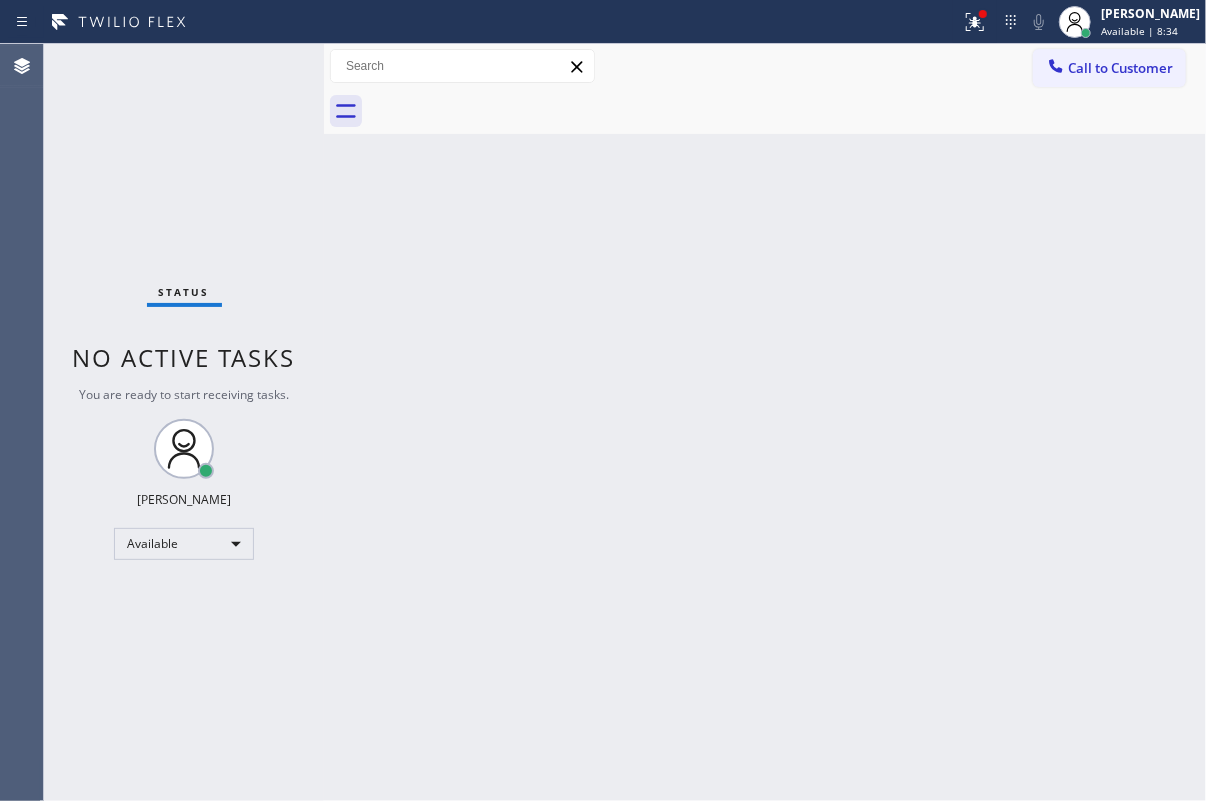 drag, startPoint x: 1140, startPoint y: 259, endPoint x: 862, endPoint y: 175, distance: 290.4135 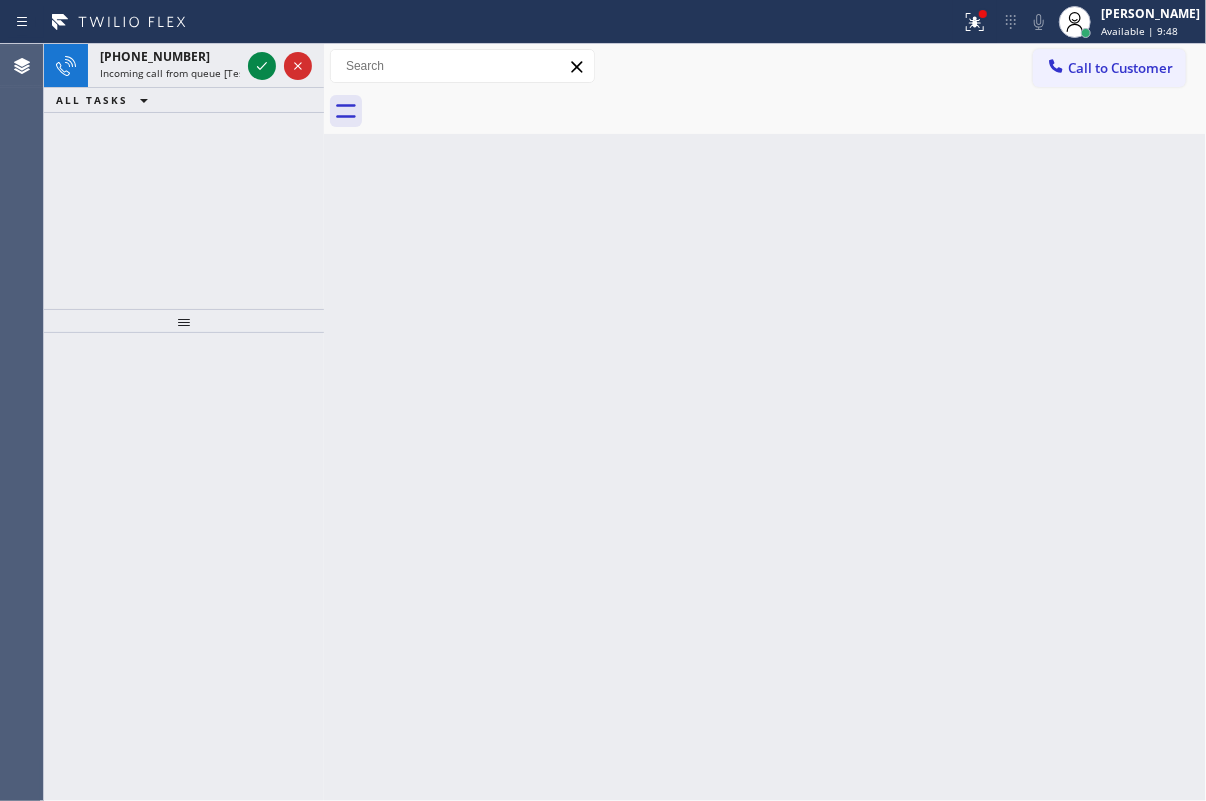 click on "Back to Dashboard Change Sender ID Customers Technicians Select a contact Outbound call Technician Search Technician Your caller id phone number Your caller id phone number Call Technician info Name   Phone none Address none Change Sender ID HVAC [PHONE_NUMBER] 5 Star Appliance [PHONE_NUMBER] Appliance Repair [PHONE_NUMBER] Plumbing [PHONE_NUMBER] Air Duct Cleaning [PHONE_NUMBER]  Electricians [PHONE_NUMBER] Cancel Change Check personal SMS Reset Change No tabs Call to Customer Outbound call Location Search location Your caller id phone number Customer number Call Outbound call Technician Search Technician Your caller id phone number Your caller id phone number Call" at bounding box center [765, 422] 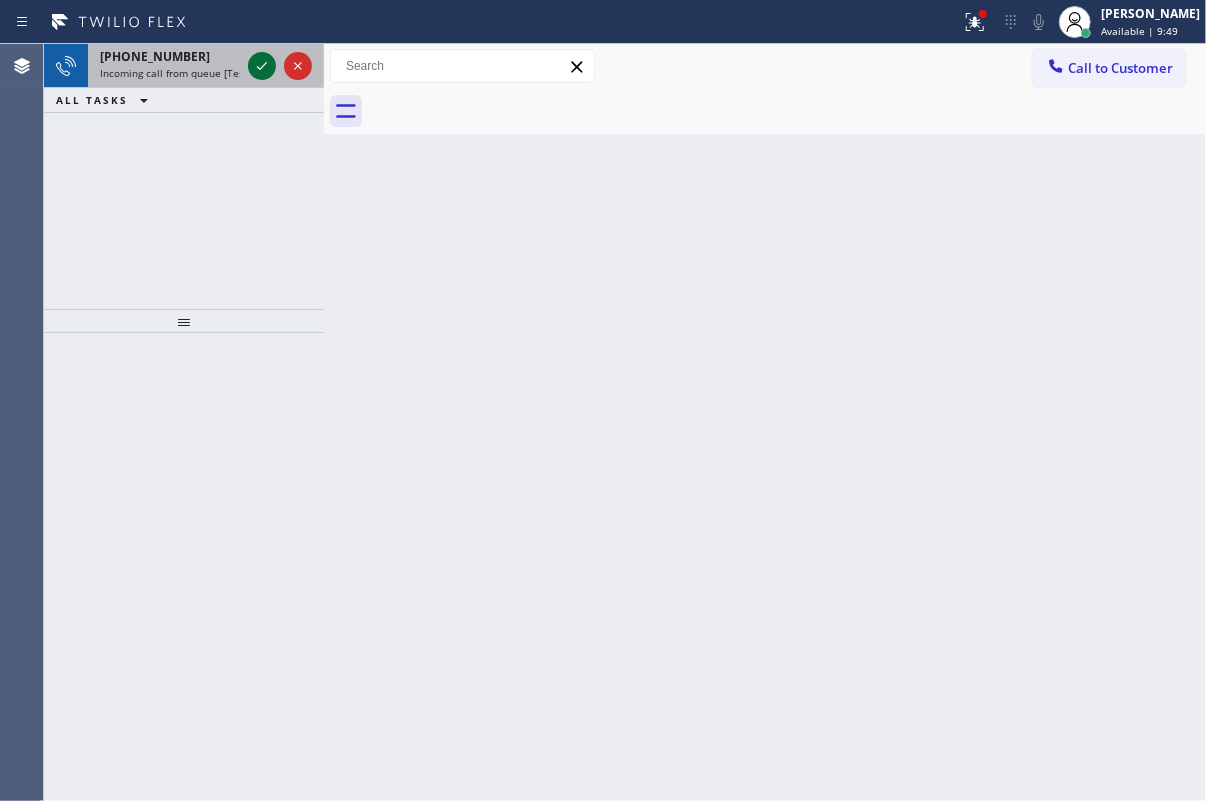 click 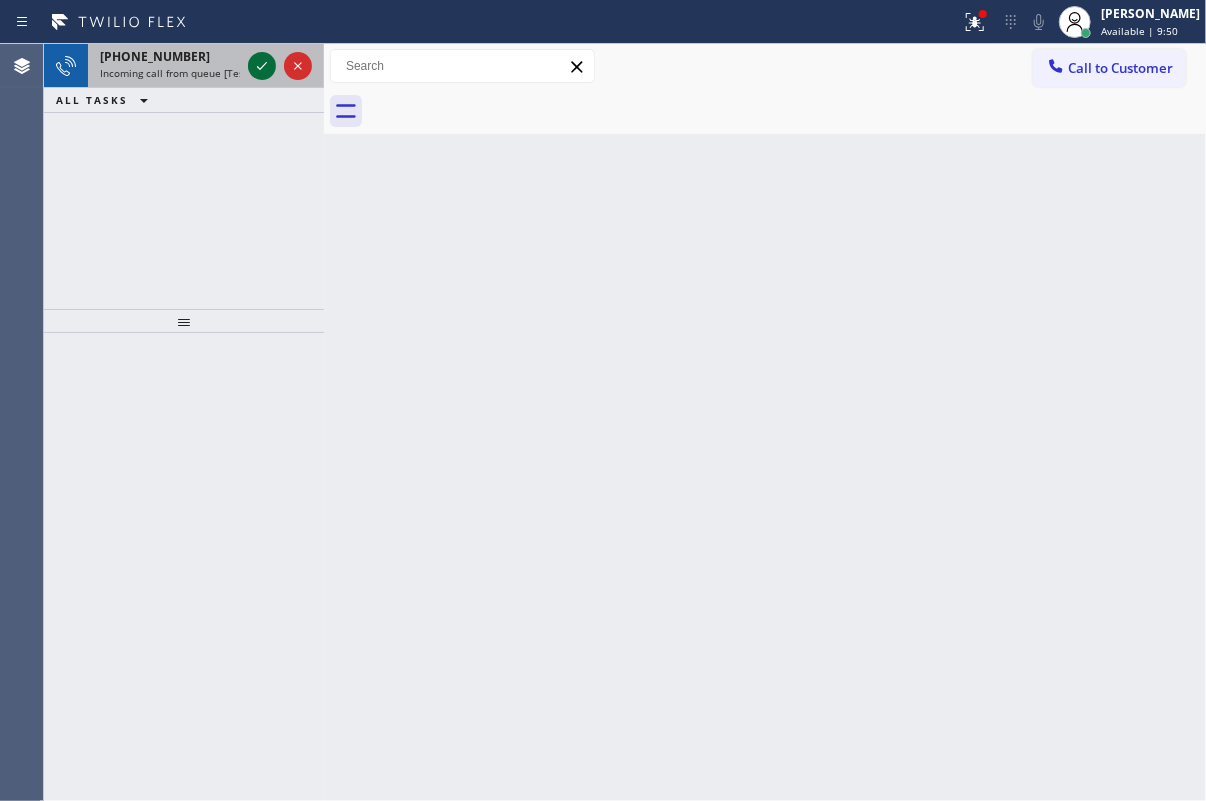 click 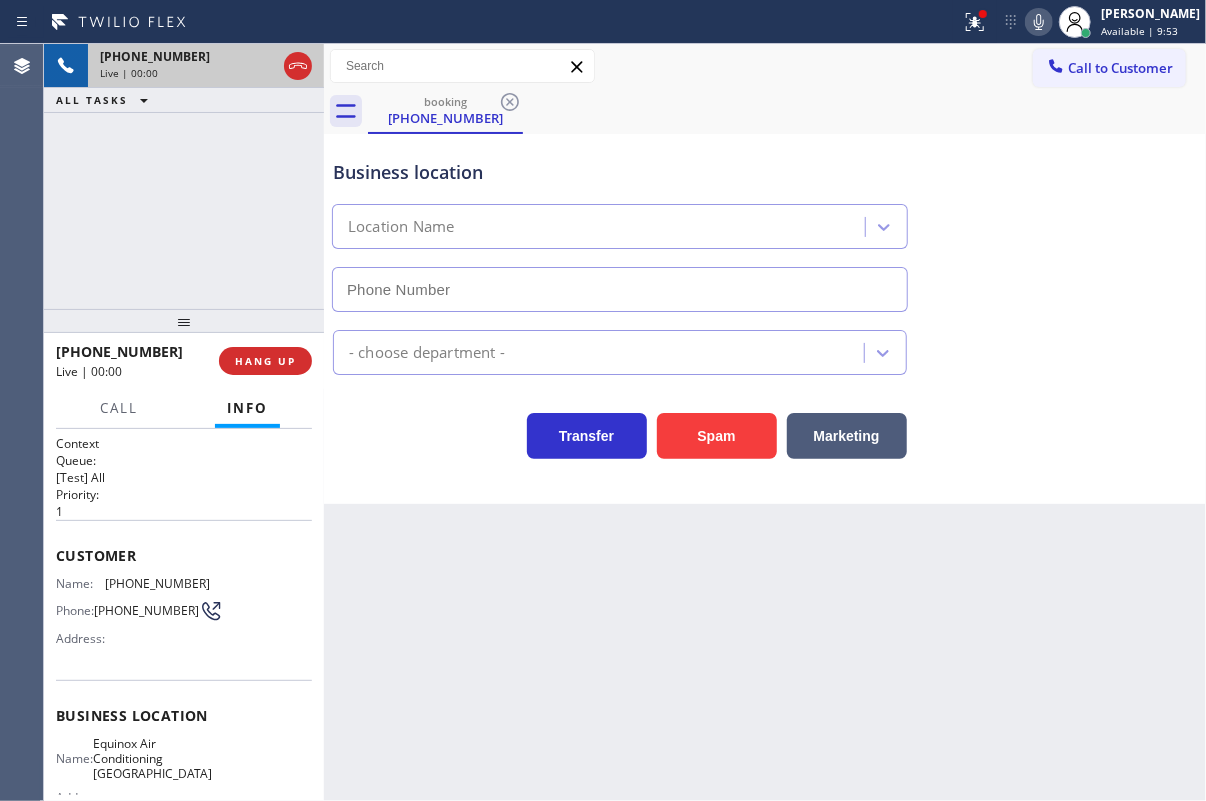 type on "[PHONE_NUMBER]" 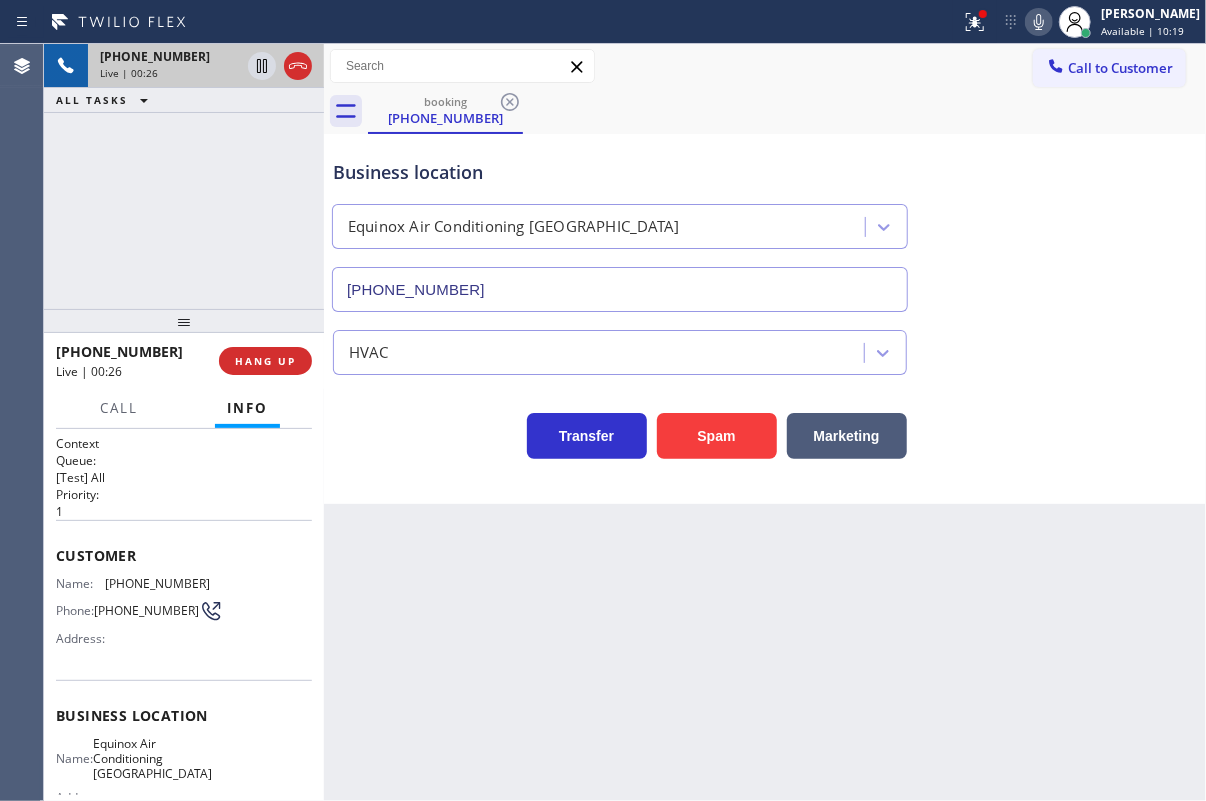 drag, startPoint x: 704, startPoint y: 439, endPoint x: 699, endPoint y: 756, distance: 317.03943 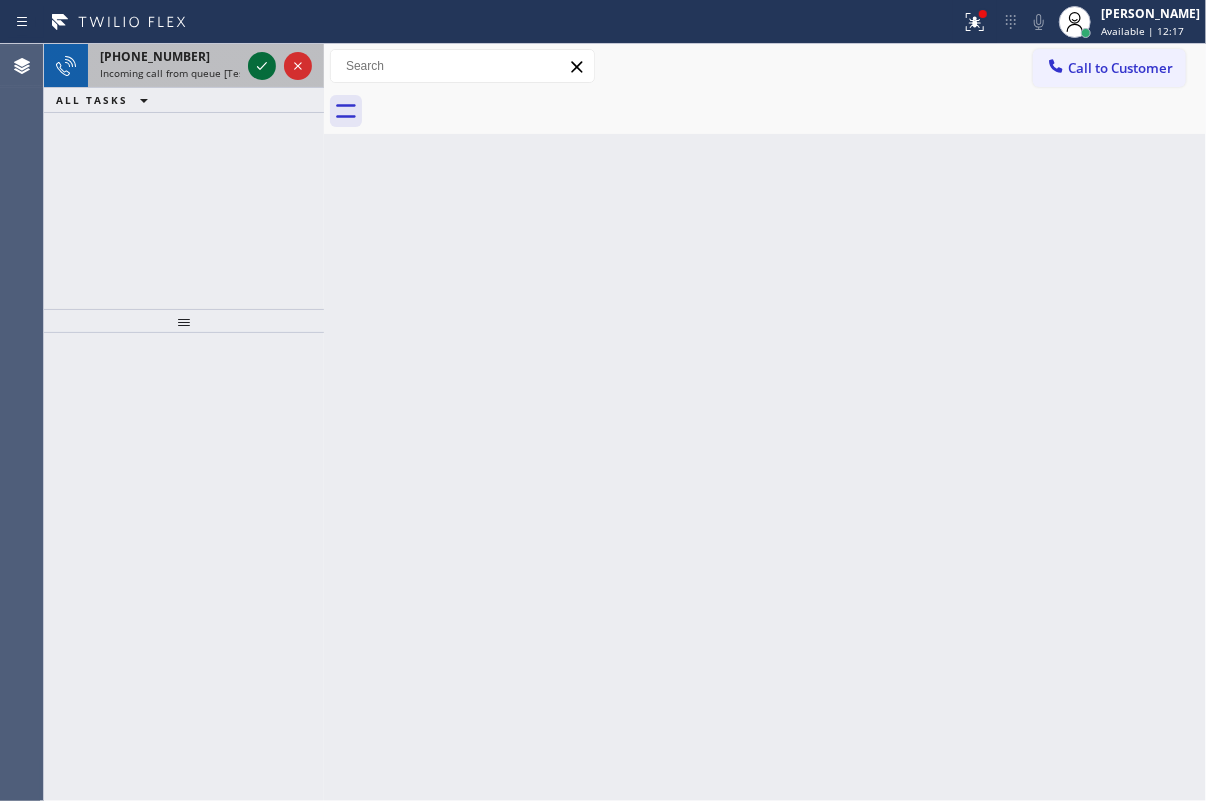 click 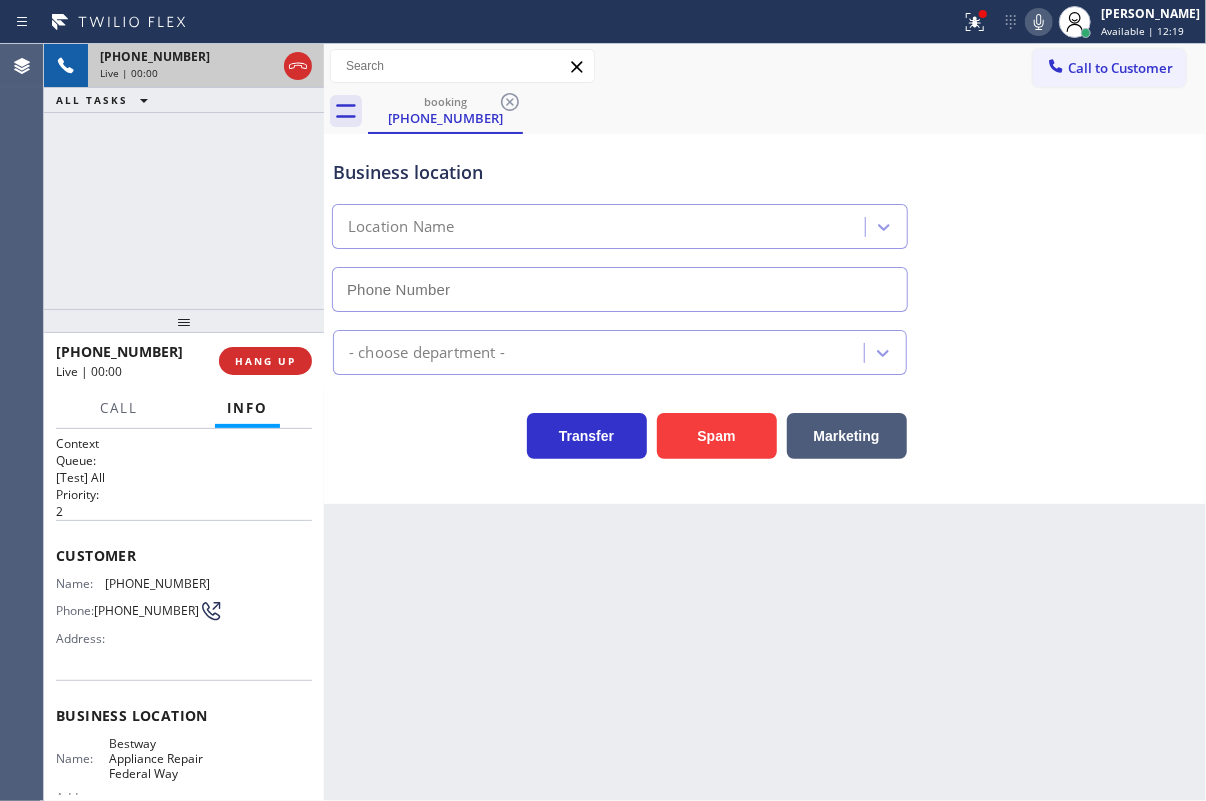 type on "[PHONE_NUMBER]" 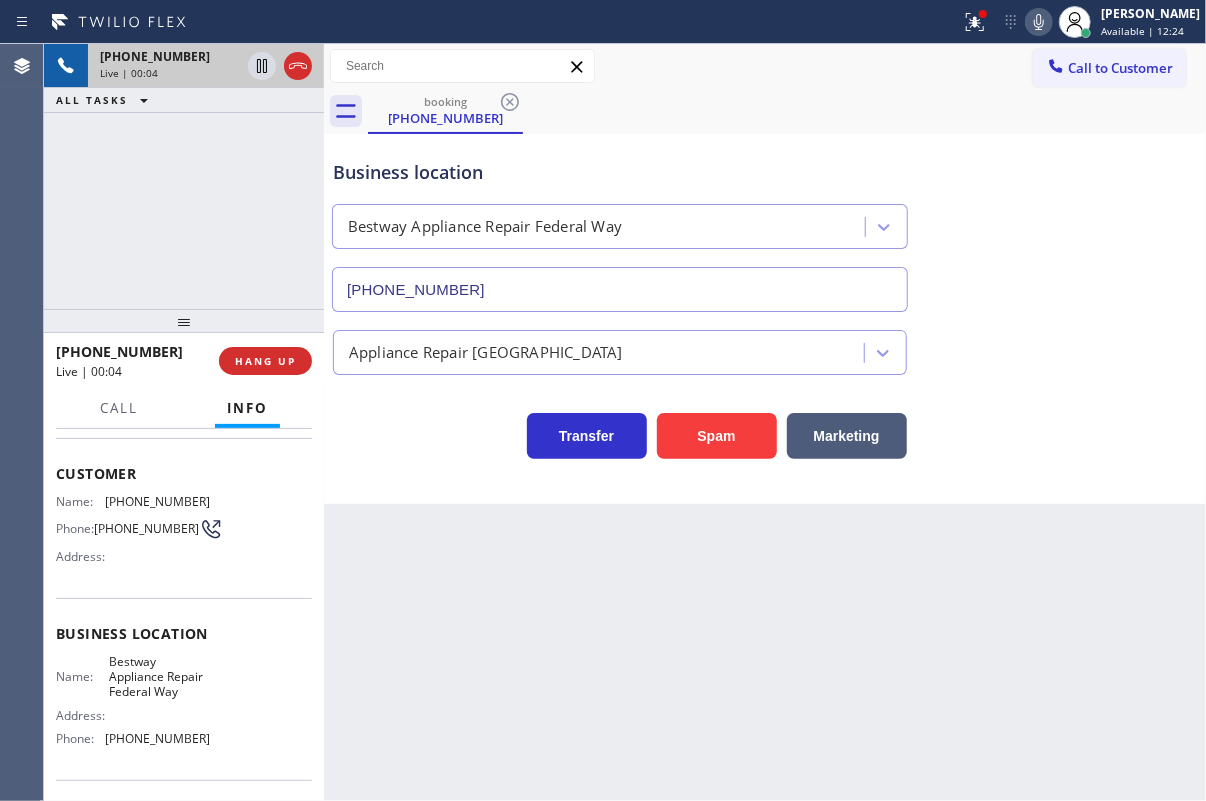 scroll, scrollTop: 181, scrollLeft: 0, axis: vertical 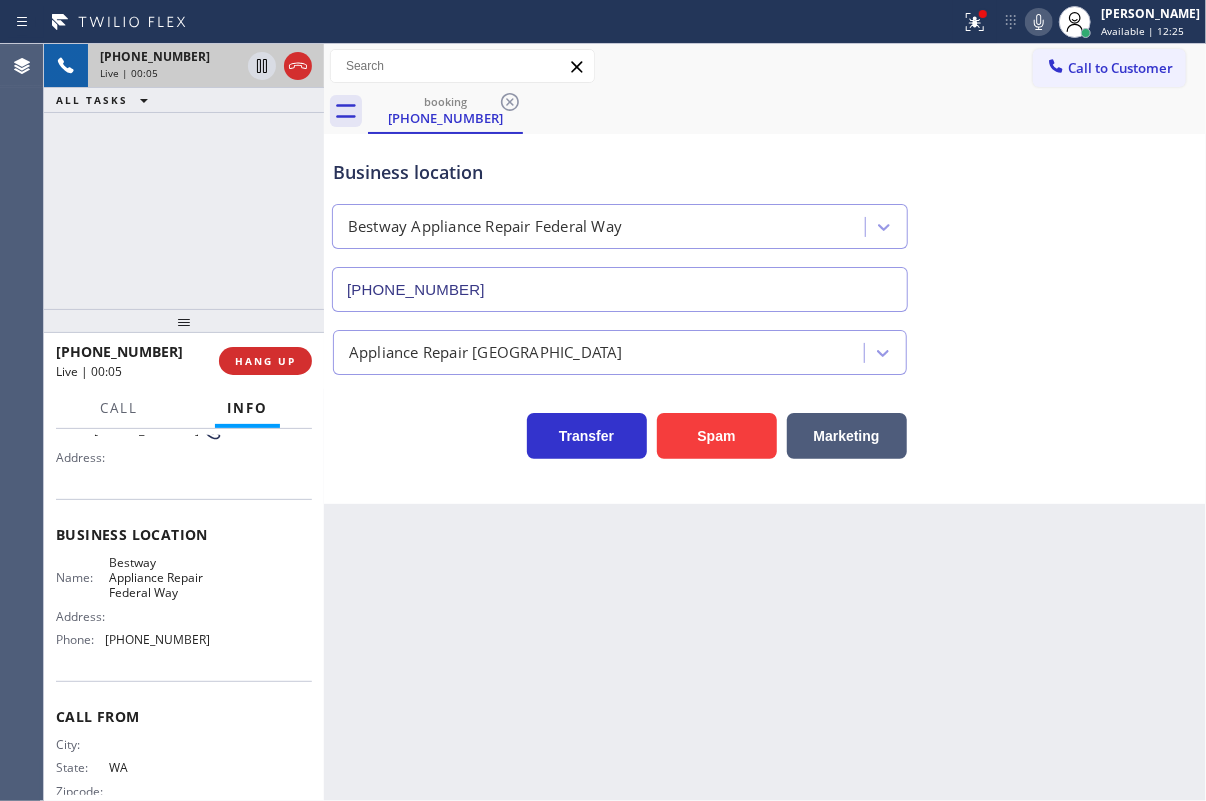 click on "Bestway Appliance Repair Federal Way" at bounding box center (159, 578) 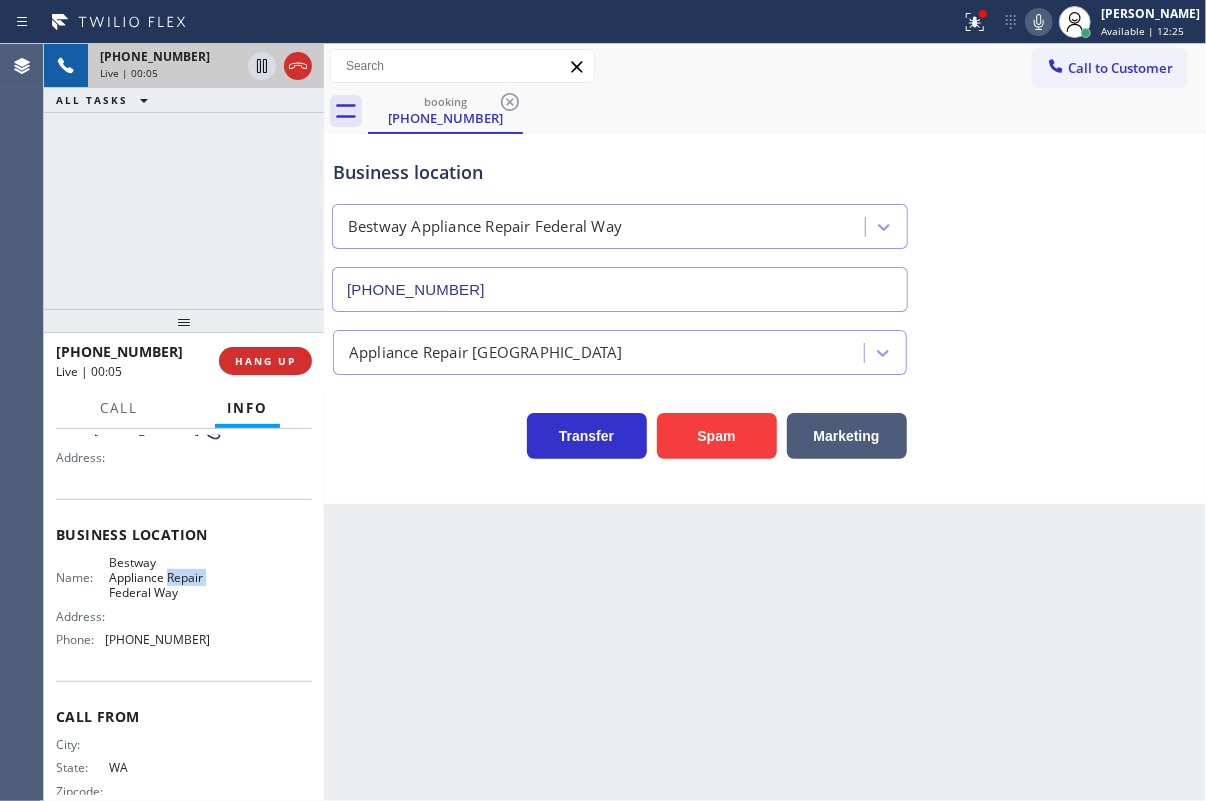 click on "Bestway Appliance Repair Federal Way" at bounding box center [159, 578] 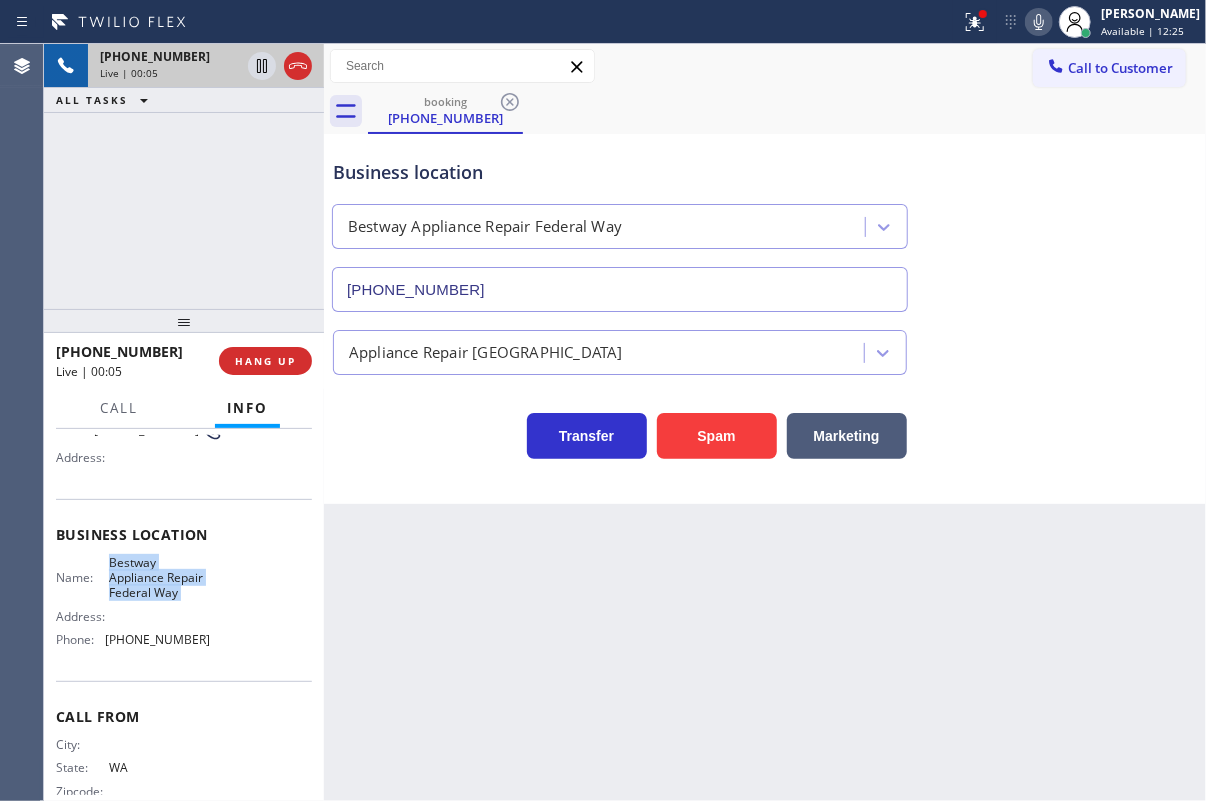 click on "Bestway Appliance Repair Federal Way" at bounding box center (159, 578) 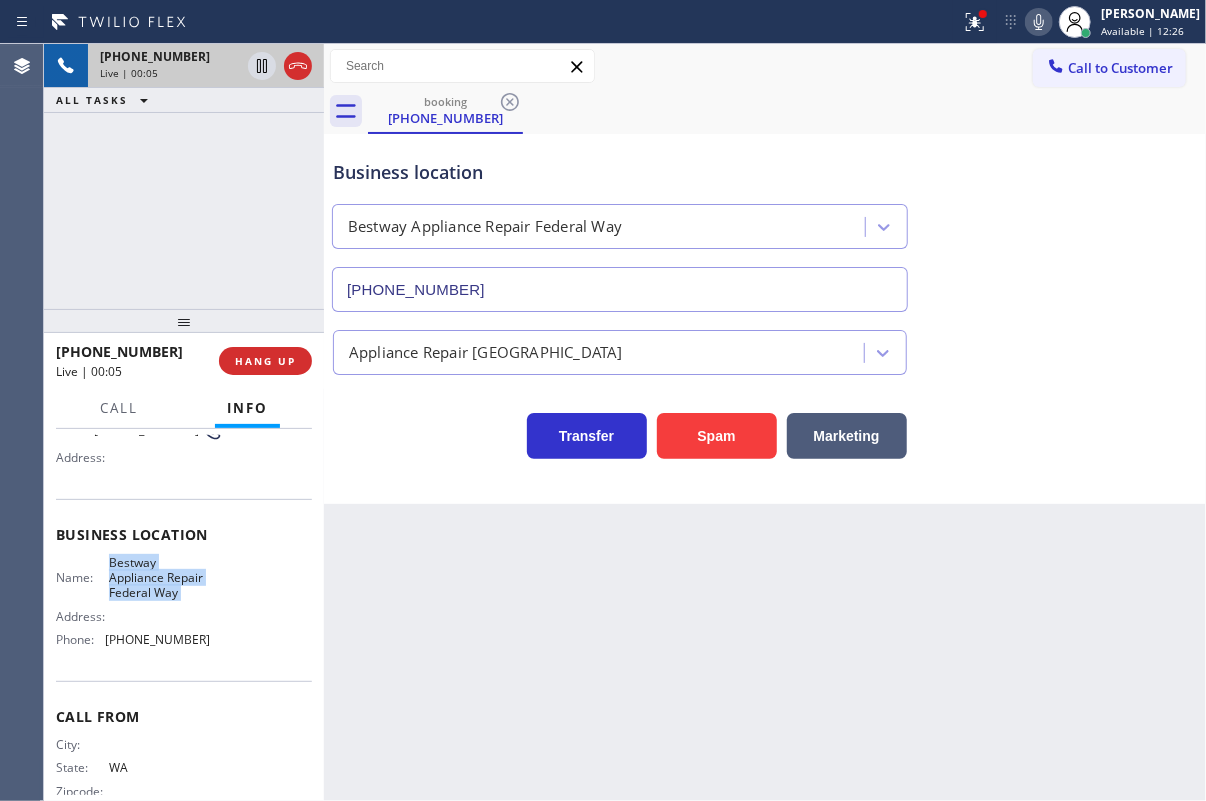copy on "Bestway Appliance Repair Federal Way" 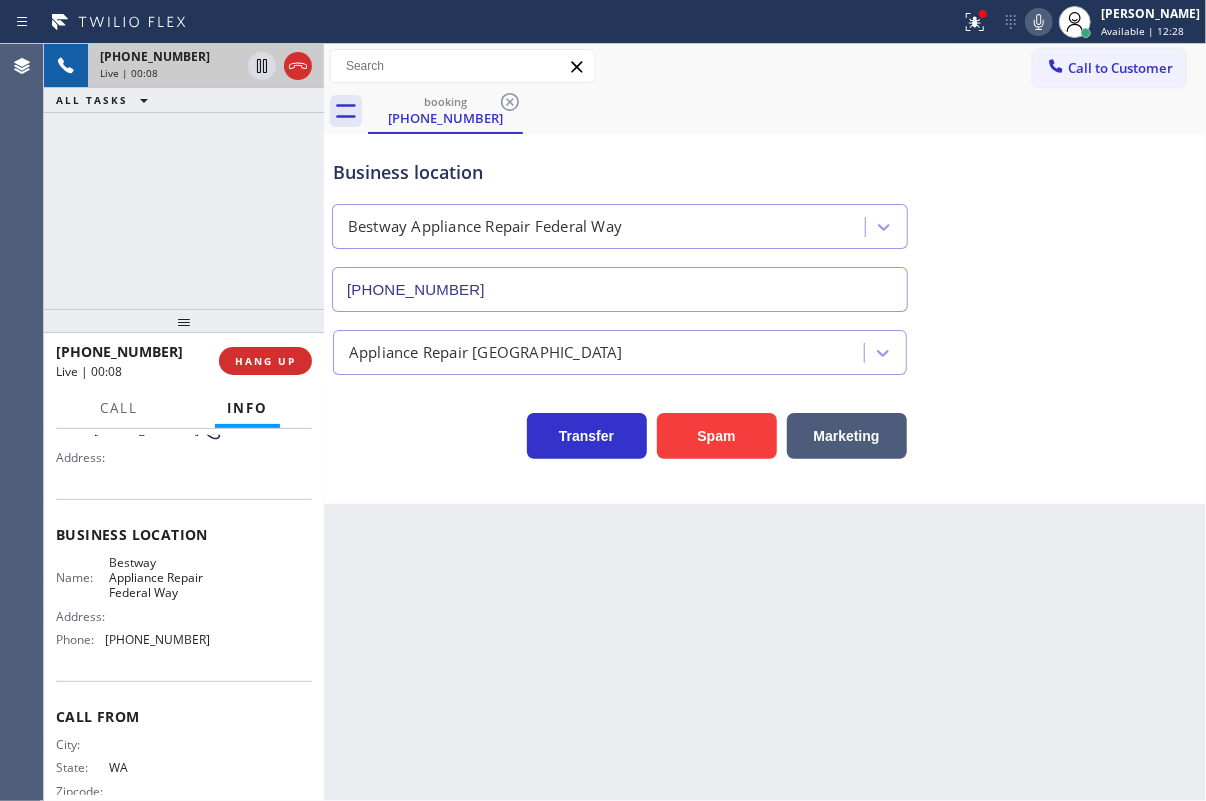 click on "[PHONE_NUMBER]" at bounding box center [620, 289] 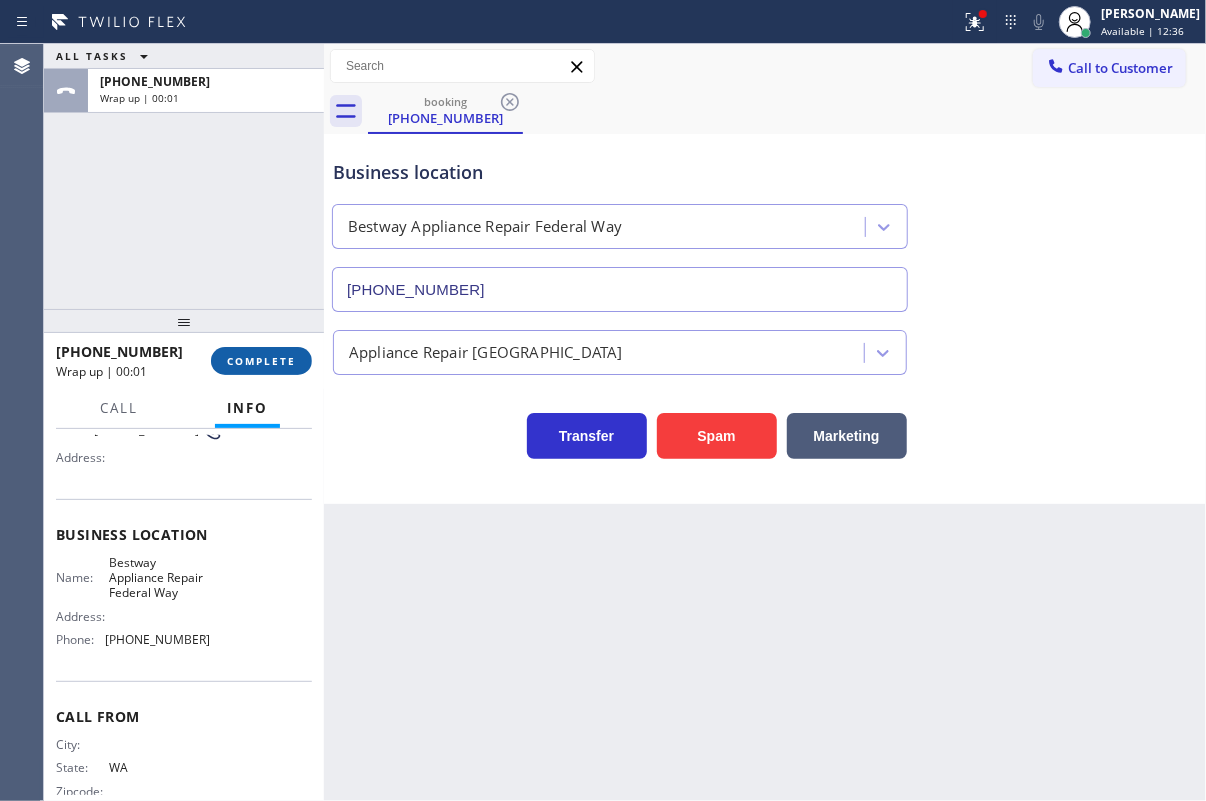 click on "COMPLETE" at bounding box center (261, 361) 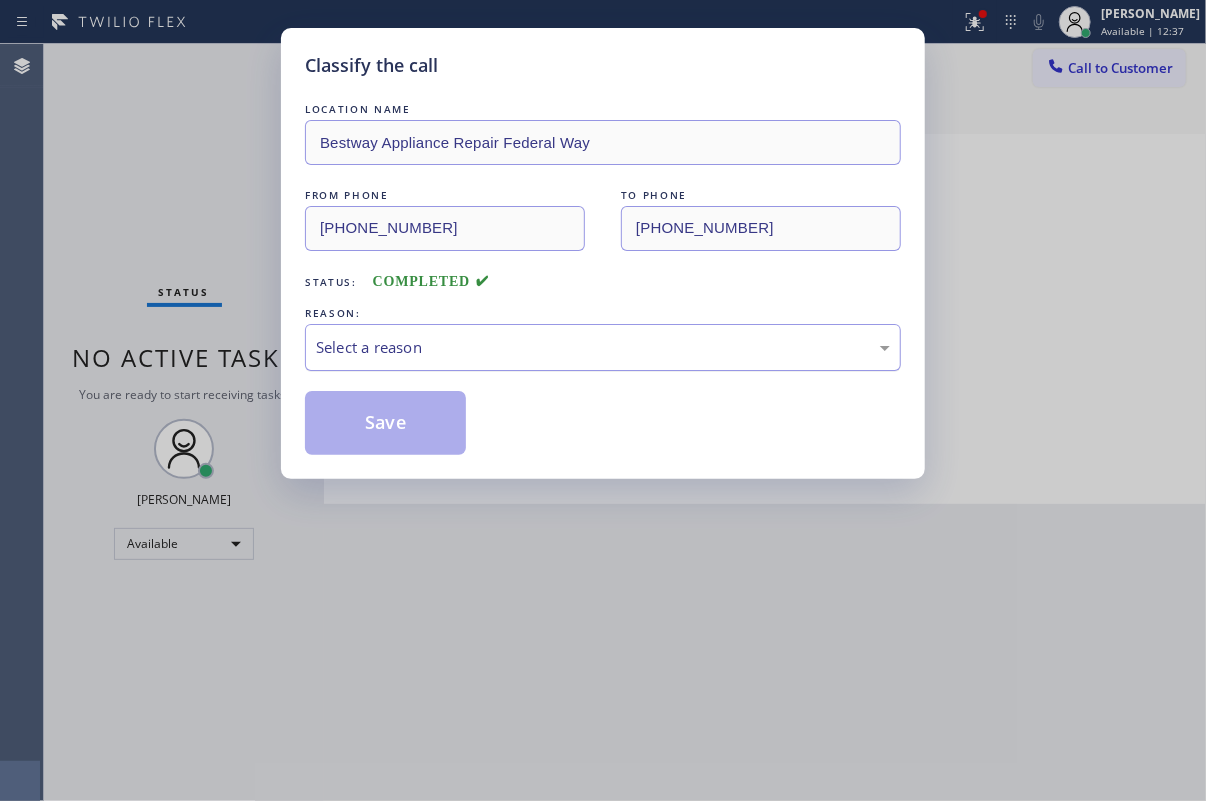 click on "Select a reason" at bounding box center (603, 347) 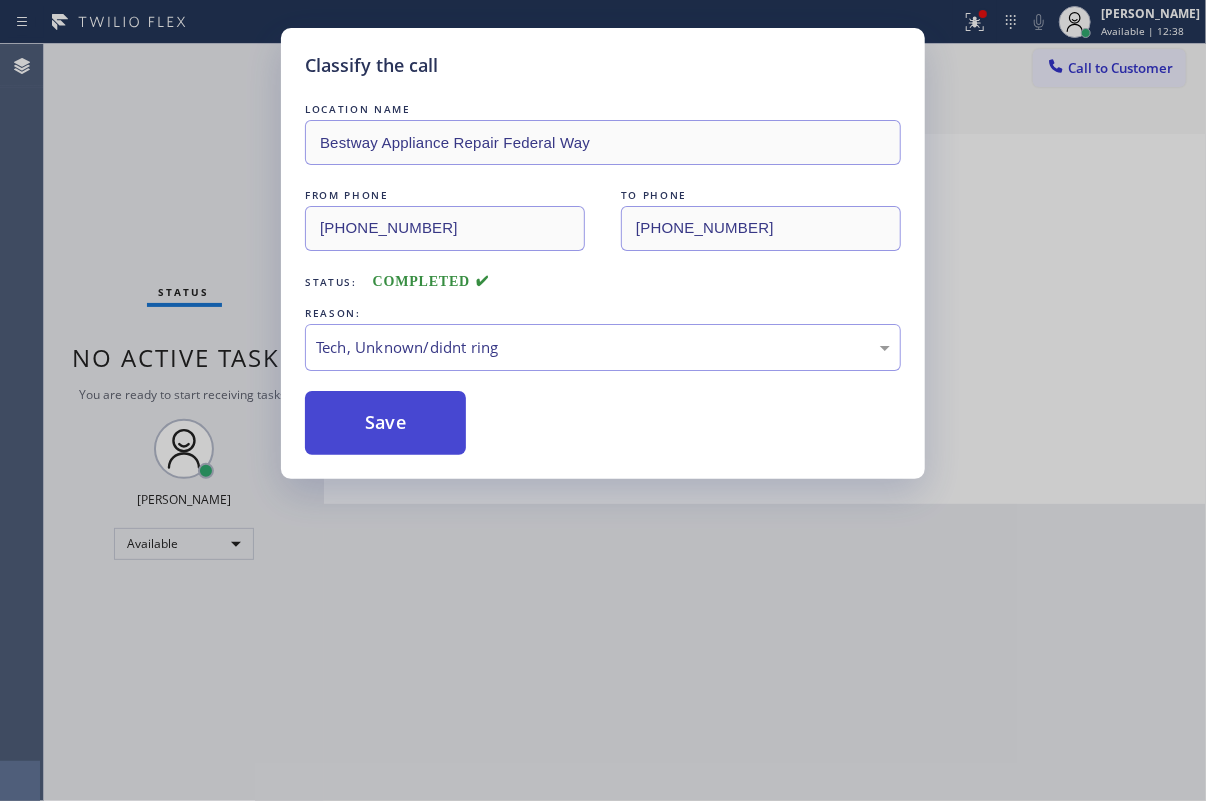 click on "Save" at bounding box center (385, 423) 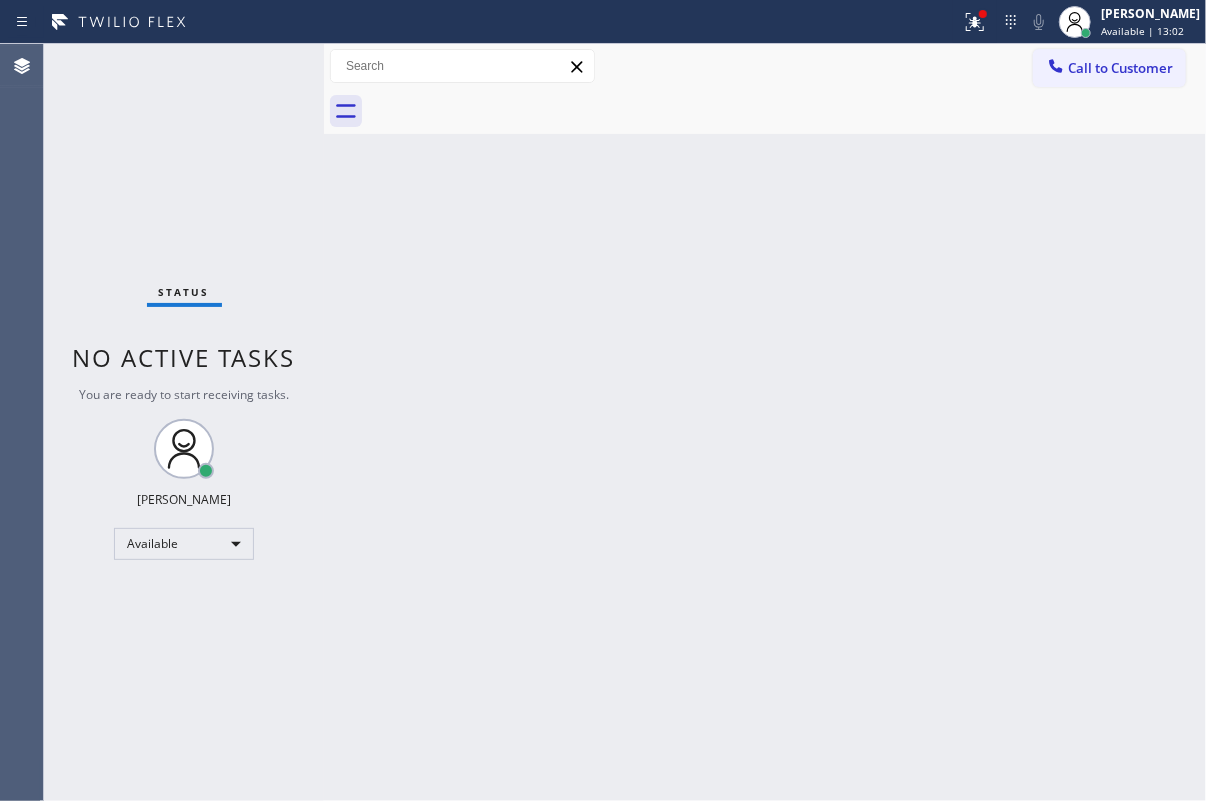 click on "Back to Dashboard Change Sender ID Customers Technicians Select a contact Outbound call Technician Search Technician Your caller id phone number Your caller id phone number Call Technician info Name   Phone none Address none Change Sender ID HVAC [PHONE_NUMBER] 5 Star Appliance [PHONE_NUMBER] Appliance Repair [PHONE_NUMBER] Plumbing [PHONE_NUMBER] Air Duct Cleaning [PHONE_NUMBER]  Electricians [PHONE_NUMBER] Cancel Change Check personal SMS Reset Change No tabs Call to Customer Outbound call Location Search location Your caller id phone number Customer number Call Outbound call Technician Search Technician Your caller id phone number Your caller id phone number Call" at bounding box center (765, 422) 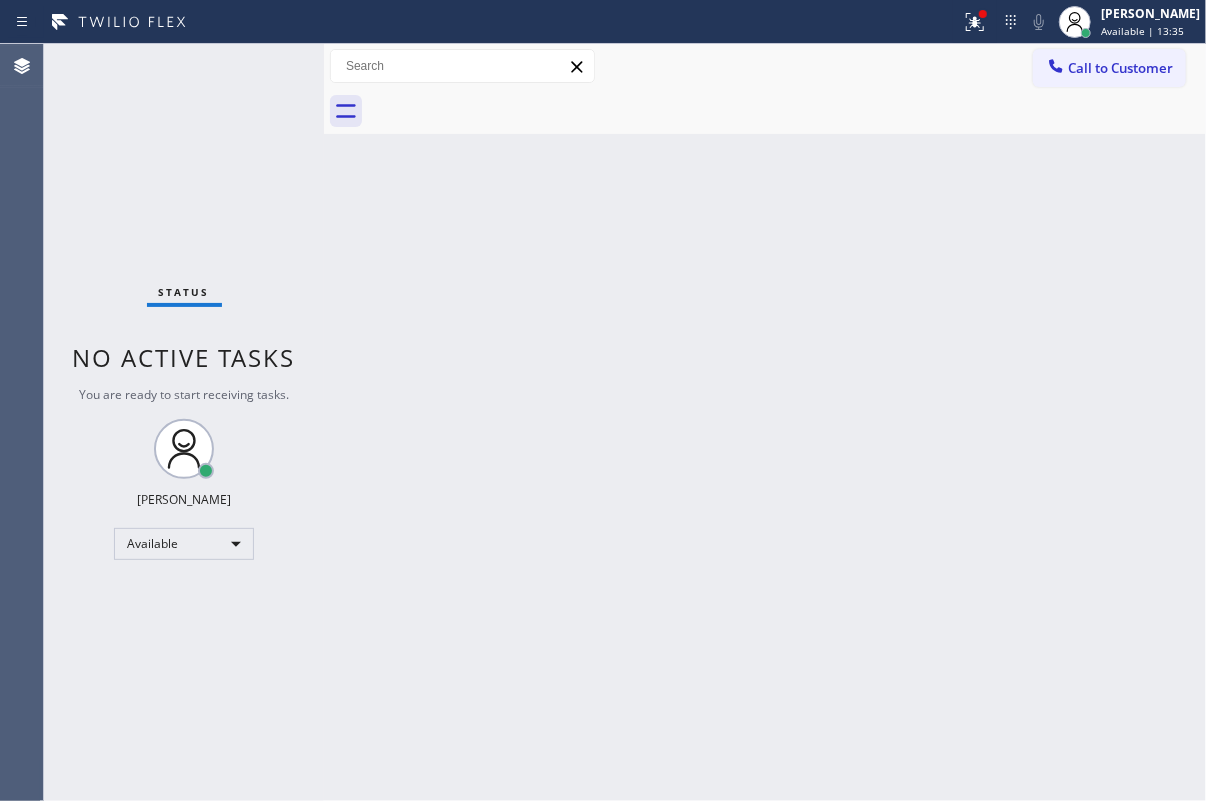 click on "Back to Dashboard Change Sender ID Customers Technicians Select a contact Outbound call Technician Search Technician Your caller id phone number Your caller id phone number Call Technician info Name   Phone none Address none Change Sender ID HVAC [PHONE_NUMBER] 5 Star Appliance [PHONE_NUMBER] Appliance Repair [PHONE_NUMBER] Plumbing [PHONE_NUMBER] Air Duct Cleaning [PHONE_NUMBER]  Electricians [PHONE_NUMBER] Cancel Change Check personal SMS Reset Change No tabs Call to Customer Outbound call Location Search location Your caller id phone number Customer number Call Outbound call Technician Search Technician Your caller id phone number Your caller id phone number Call" at bounding box center [765, 422] 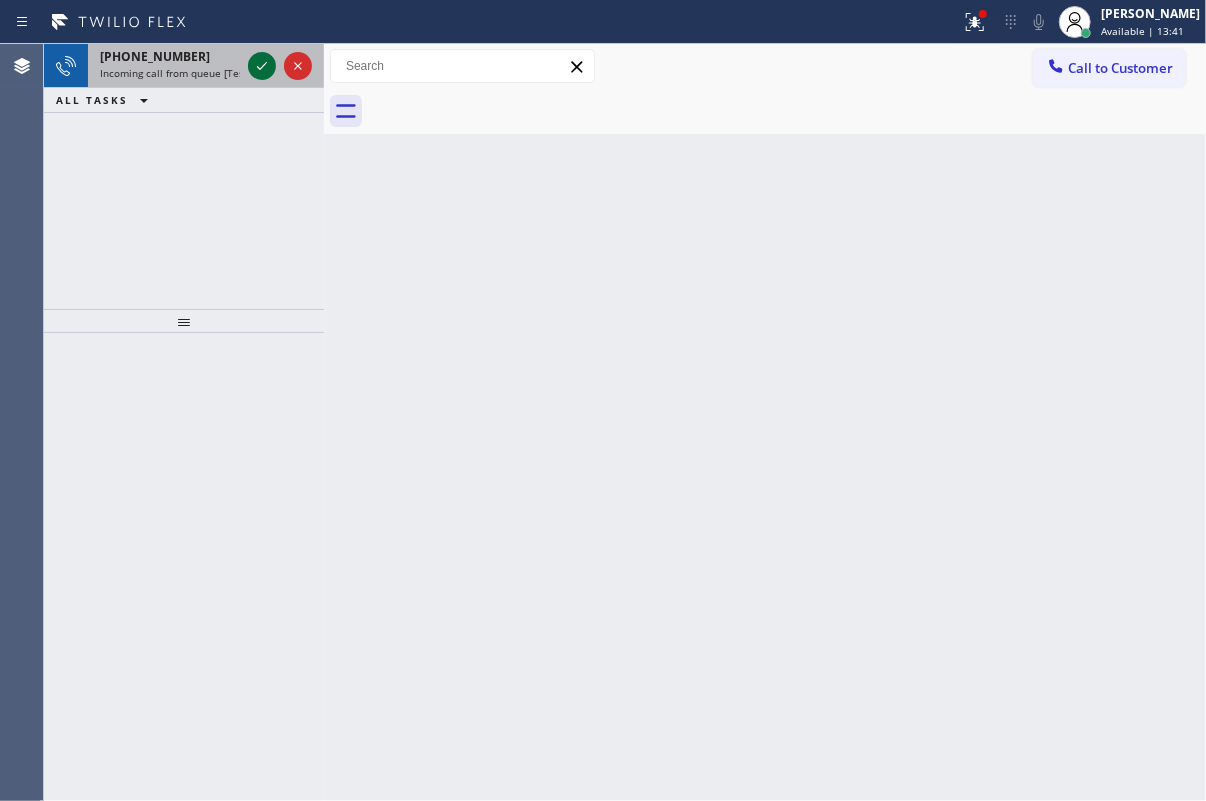 click 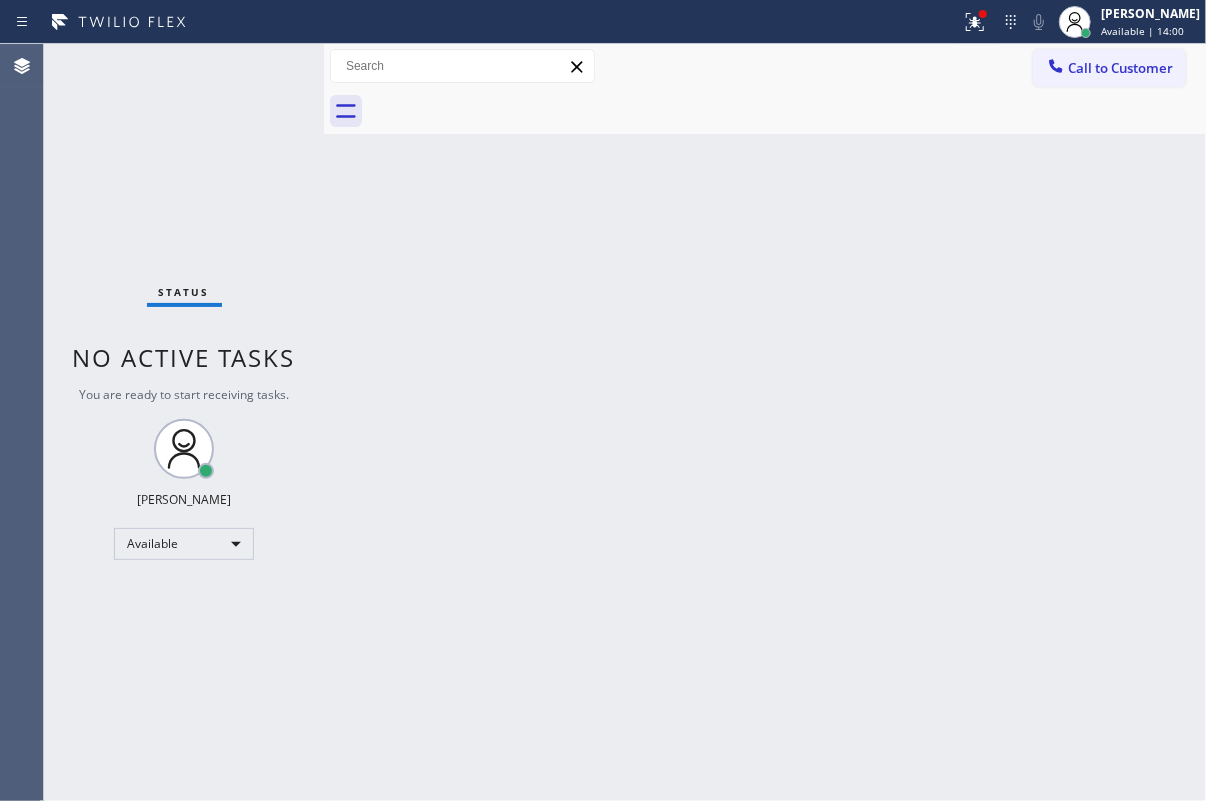 click on "Back to Dashboard Change Sender ID Customers Technicians Select a contact Outbound call Technician Search Technician Your caller id phone number Your caller id phone number Call Technician info Name   Phone none Address none Change Sender ID HVAC [PHONE_NUMBER] 5 Star Appliance [PHONE_NUMBER] Appliance Repair [PHONE_NUMBER] Plumbing [PHONE_NUMBER] Air Duct Cleaning [PHONE_NUMBER]  Electricians [PHONE_NUMBER] Cancel Change Check personal SMS Reset Change No tabs Call to Customer Outbound call Location Search location Your caller id phone number Customer number Call Outbound call Technician Search Technician Your caller id phone number Your caller id phone number Call" at bounding box center [765, 422] 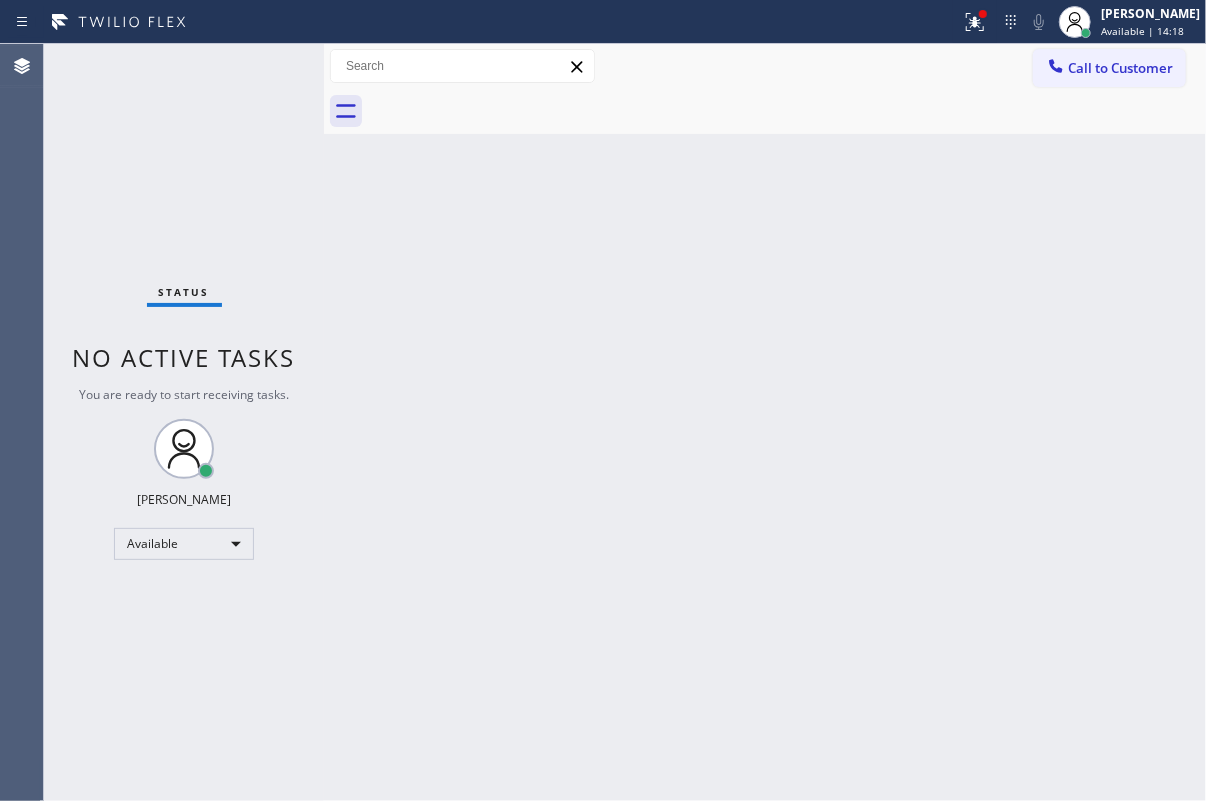 drag, startPoint x: 1142, startPoint y: 257, endPoint x: 1014, endPoint y: 239, distance: 129.25943 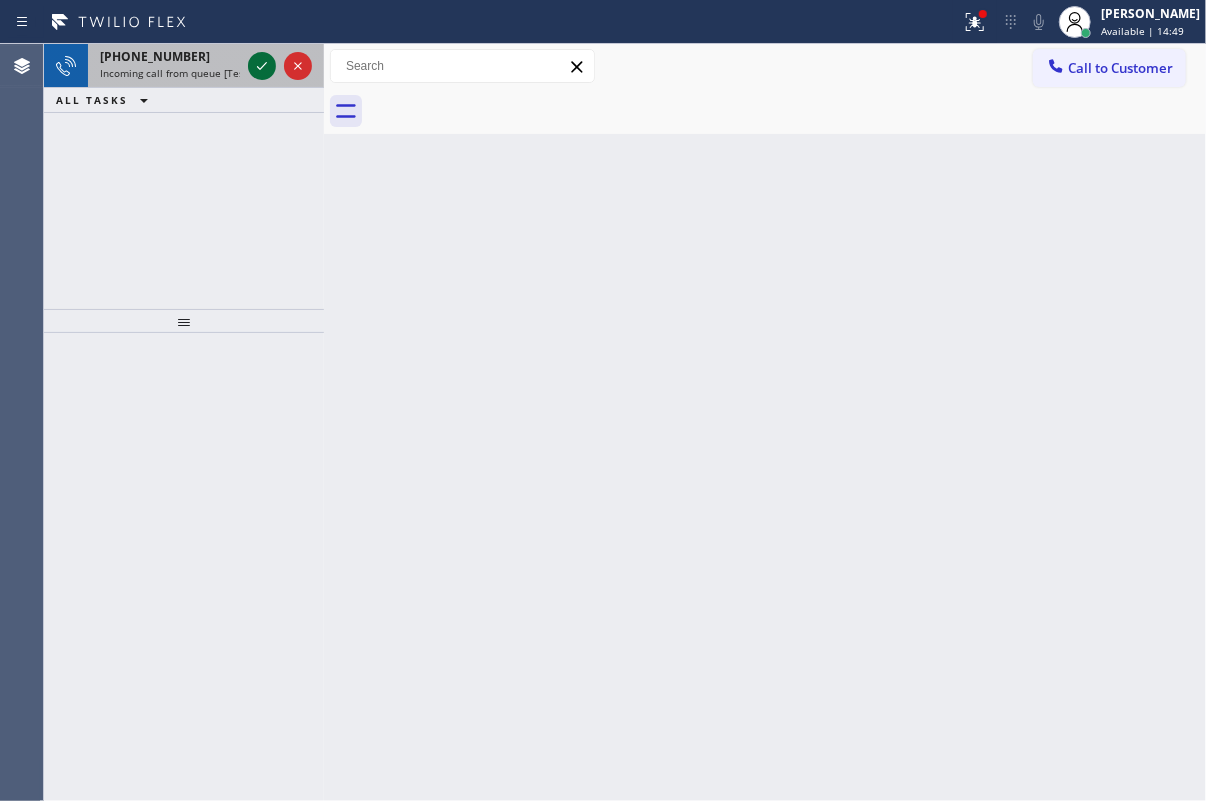 click 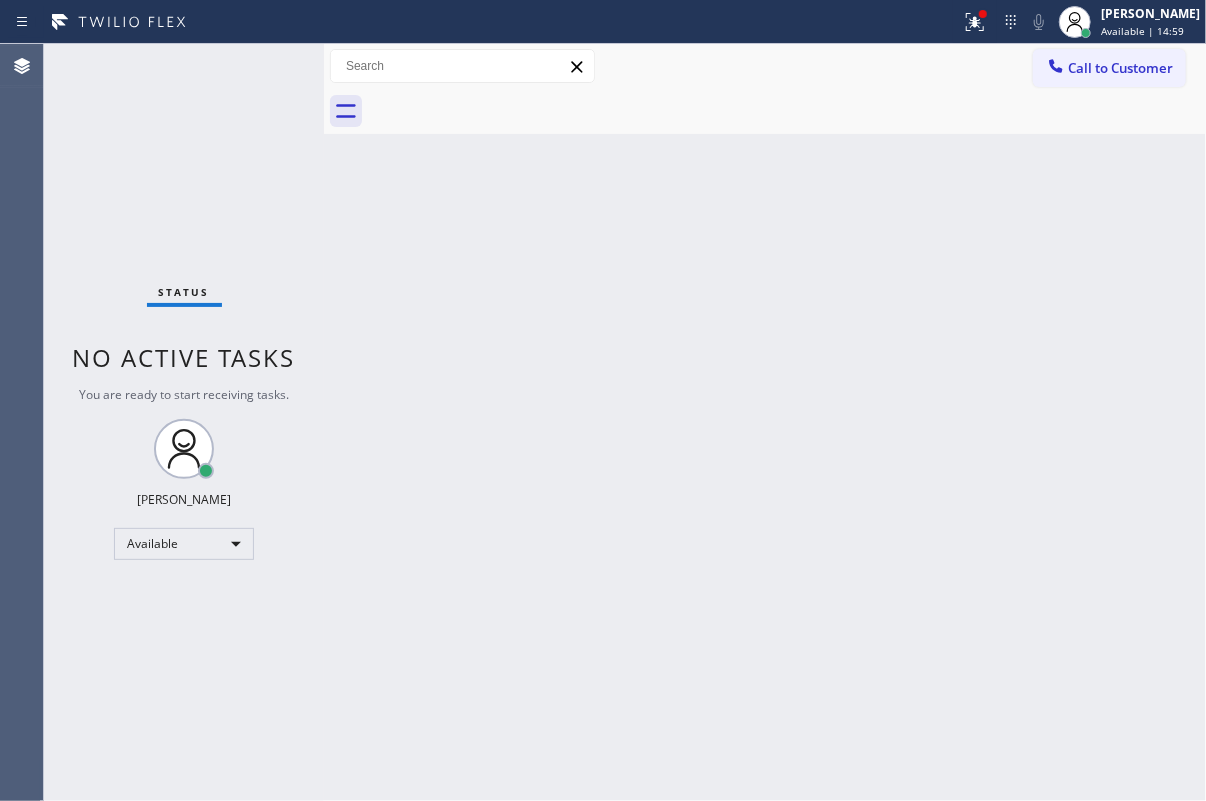click on "Back to Dashboard Change Sender ID Customers Technicians Select a contact Outbound call Technician Search Technician Your caller id phone number Your caller id phone number Call Technician info Name   Phone none Address none Change Sender ID HVAC [PHONE_NUMBER] 5 Star Appliance [PHONE_NUMBER] Appliance Repair [PHONE_NUMBER] Plumbing [PHONE_NUMBER] Air Duct Cleaning [PHONE_NUMBER]  Electricians [PHONE_NUMBER] Cancel Change Check personal SMS Reset Change No tabs Call to Customer Outbound call Location Search location Your caller id phone number Customer number Call Outbound call Technician Search Technician Your caller id phone number Your caller id phone number Call" at bounding box center (765, 422) 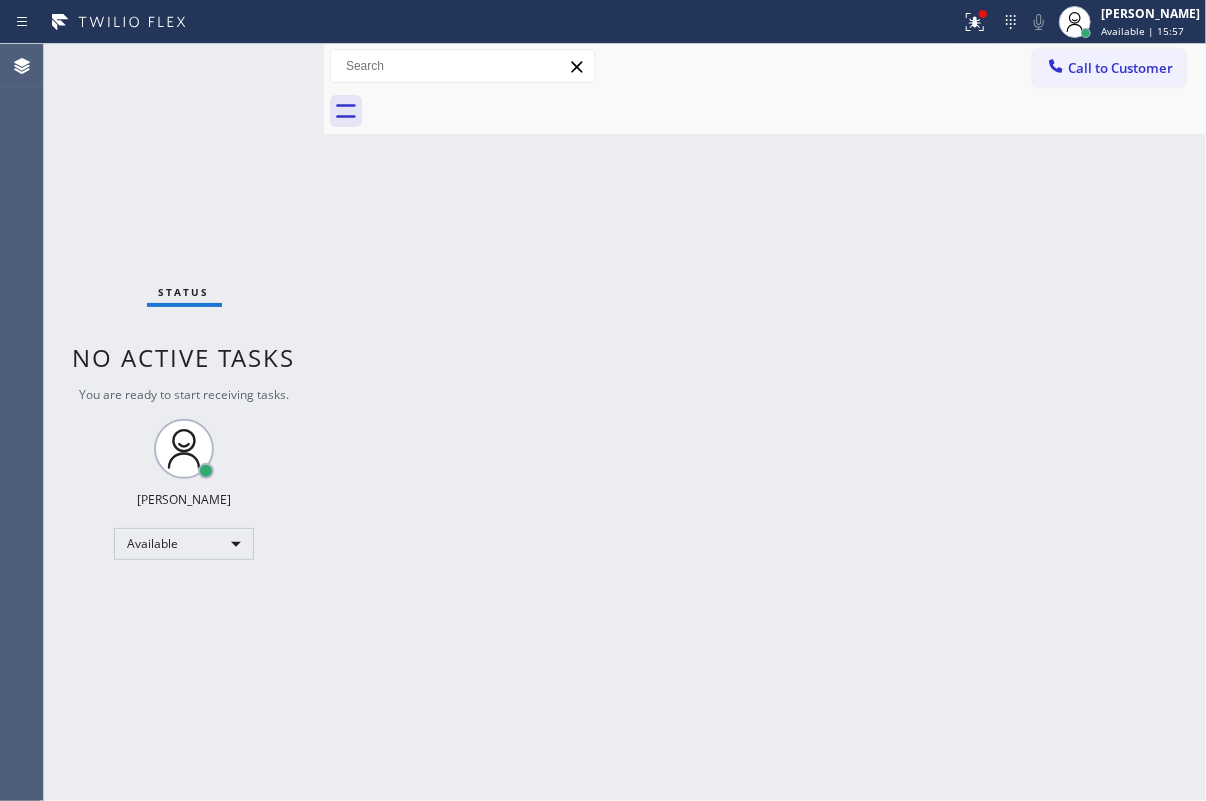click on "Back to Dashboard Change Sender ID Customers Technicians Select a contact Outbound call Technician Search Technician Your caller id phone number Your caller id phone number Call Technician info Name   Phone none Address none Change Sender ID HVAC [PHONE_NUMBER] 5 Star Appliance [PHONE_NUMBER] Appliance Repair [PHONE_NUMBER] Plumbing [PHONE_NUMBER] Air Duct Cleaning [PHONE_NUMBER]  Electricians [PHONE_NUMBER] Cancel Change Check personal SMS Reset Change No tabs Call to Customer Outbound call Location Search location Your caller id phone number Customer number Call Outbound call Technician Search Technician Your caller id phone number Your caller id phone number Call" at bounding box center (765, 422) 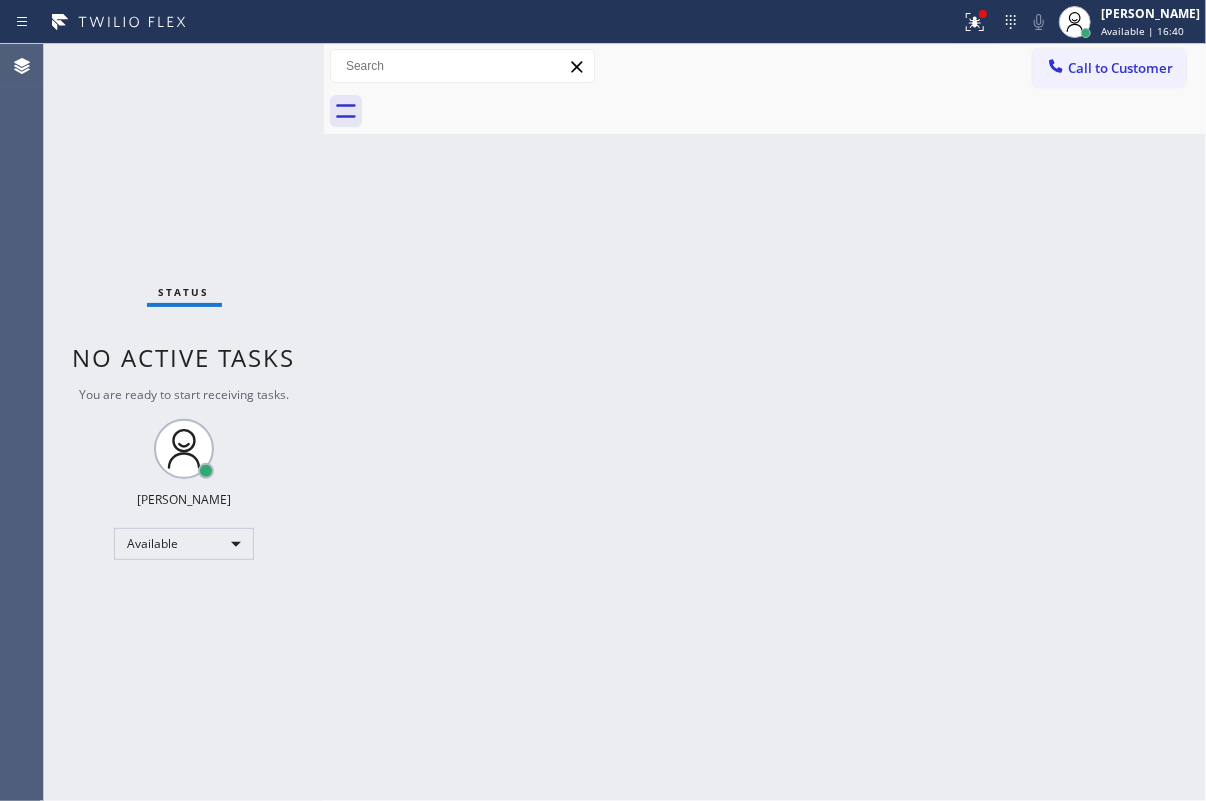 click on "Back to Dashboard Change Sender ID Customers Technicians Select a contact Outbound call Technician Search Technician Your caller id phone number Your caller id phone number Call Technician info Name   Phone none Address none Change Sender ID HVAC [PHONE_NUMBER] 5 Star Appliance [PHONE_NUMBER] Appliance Repair [PHONE_NUMBER] Plumbing [PHONE_NUMBER] Air Duct Cleaning [PHONE_NUMBER]  Electricians [PHONE_NUMBER] Cancel Change Check personal SMS Reset Change No tabs Call to Customer Outbound call Location Search location Your caller id phone number Customer number Call Outbound call Technician Search Technician Your caller id phone number Your caller id phone number Call" at bounding box center (765, 422) 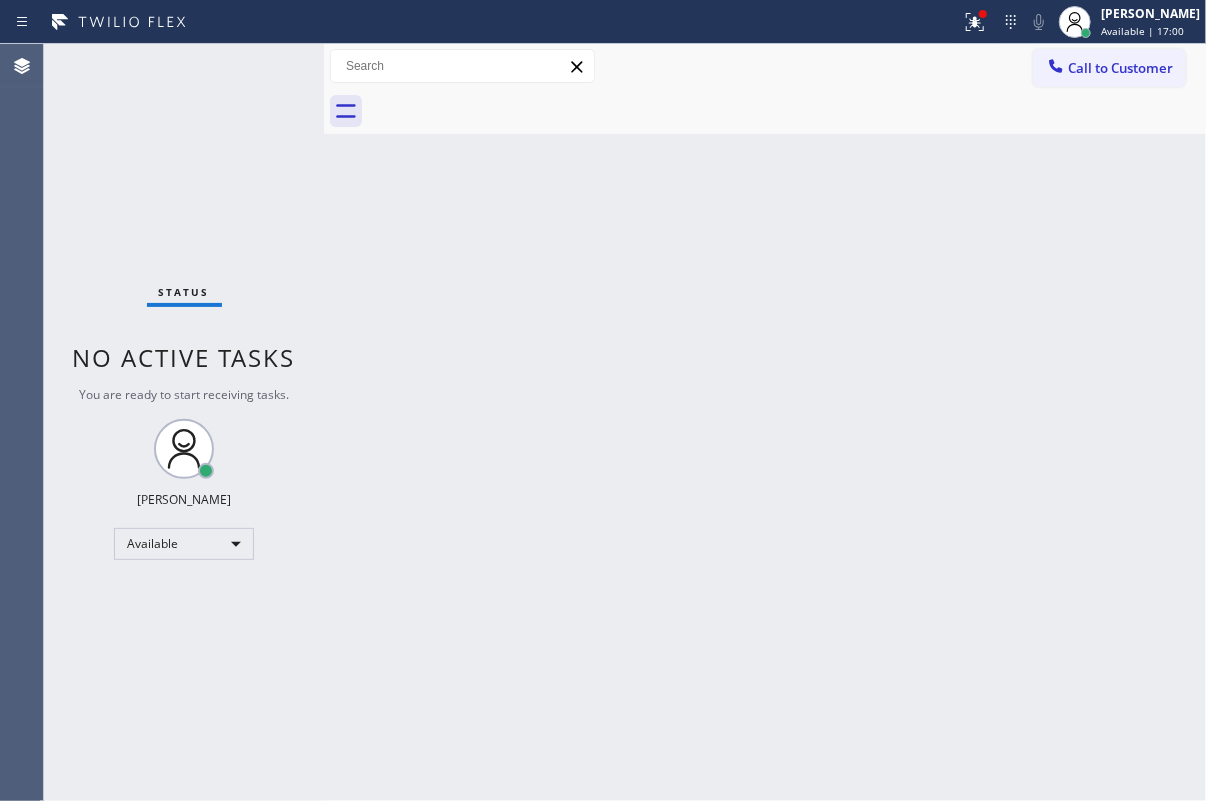 click on "Status   No active tasks     You are ready to start receiving tasks.   [PERSON_NAME] Available" at bounding box center (184, 422) 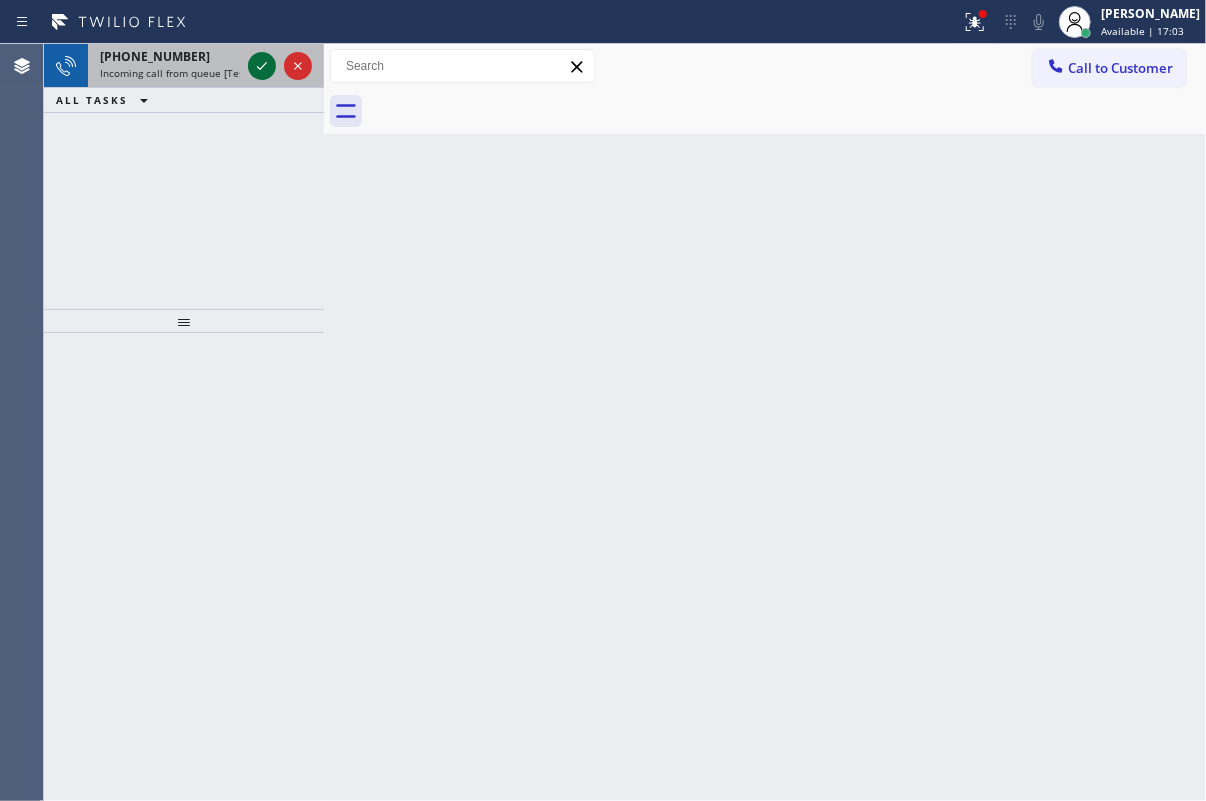 click 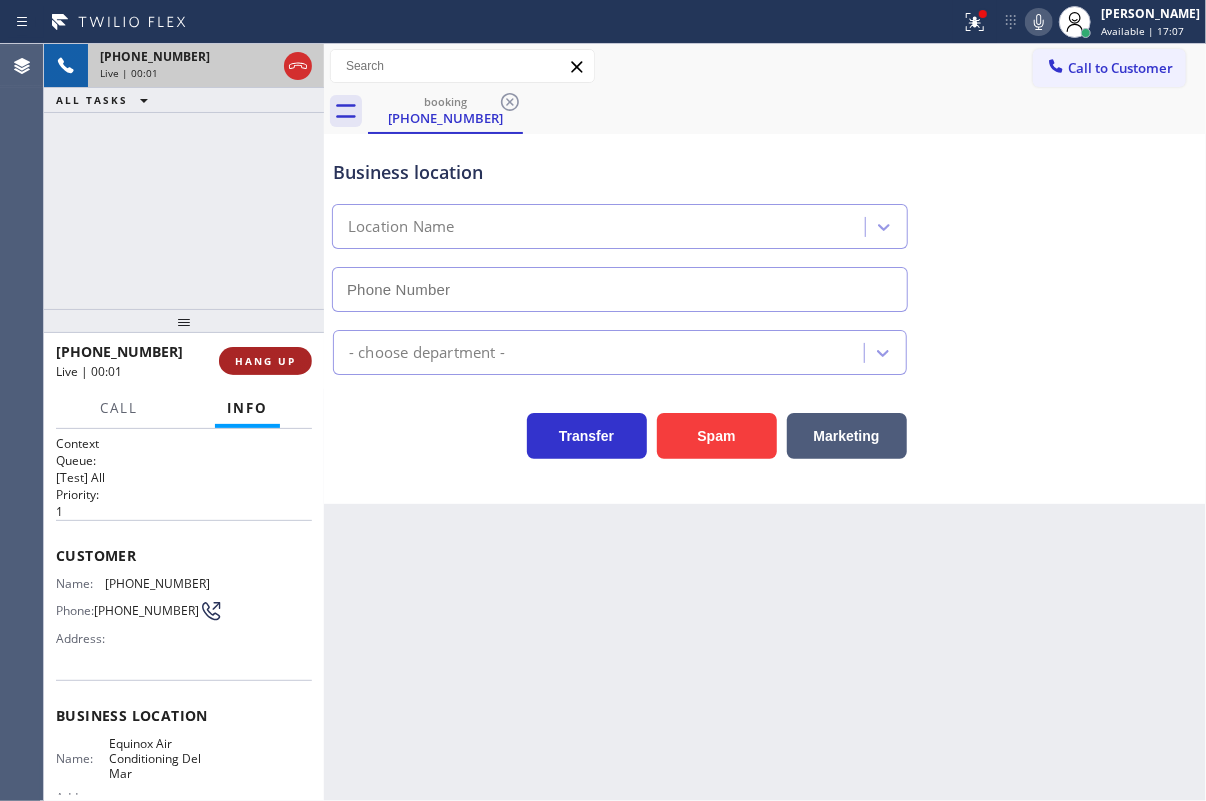 type on "[PHONE_NUMBER]" 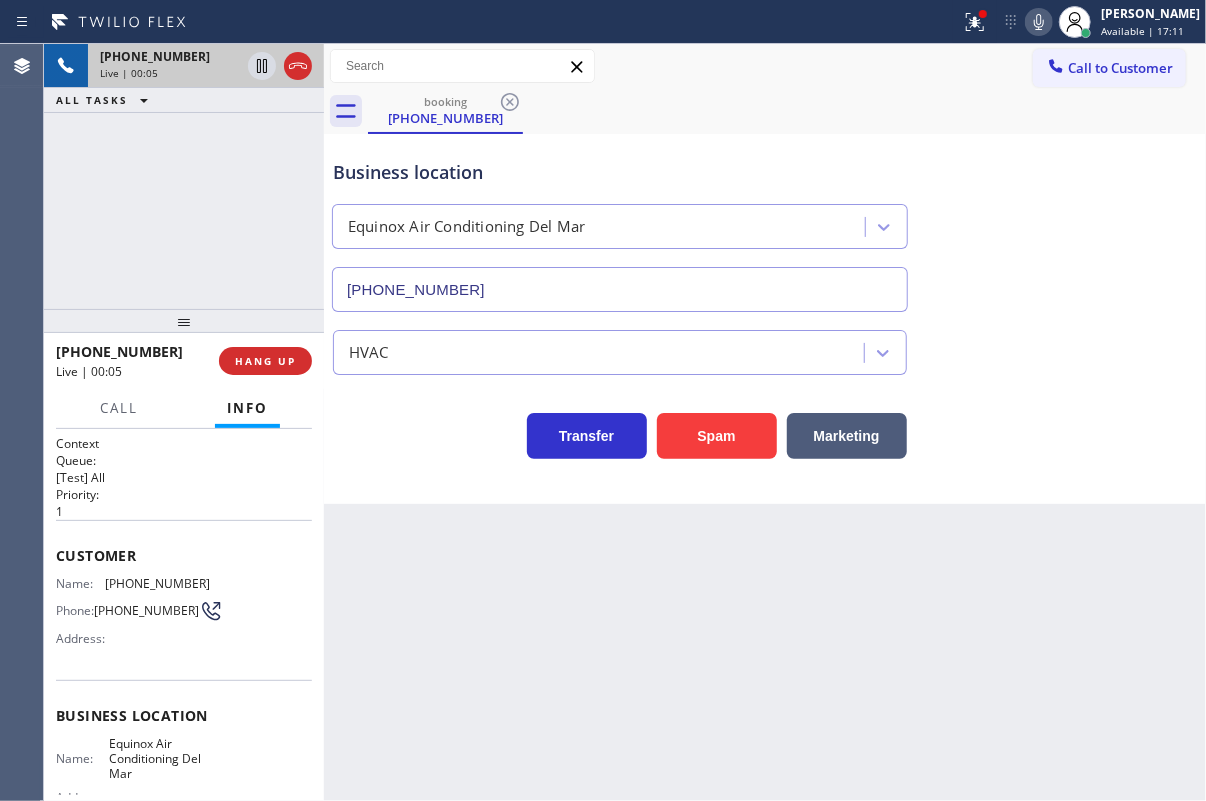 click on "Business location Equinox Air Conditioning Del Mar (858) 299-1866" at bounding box center (765, 221) 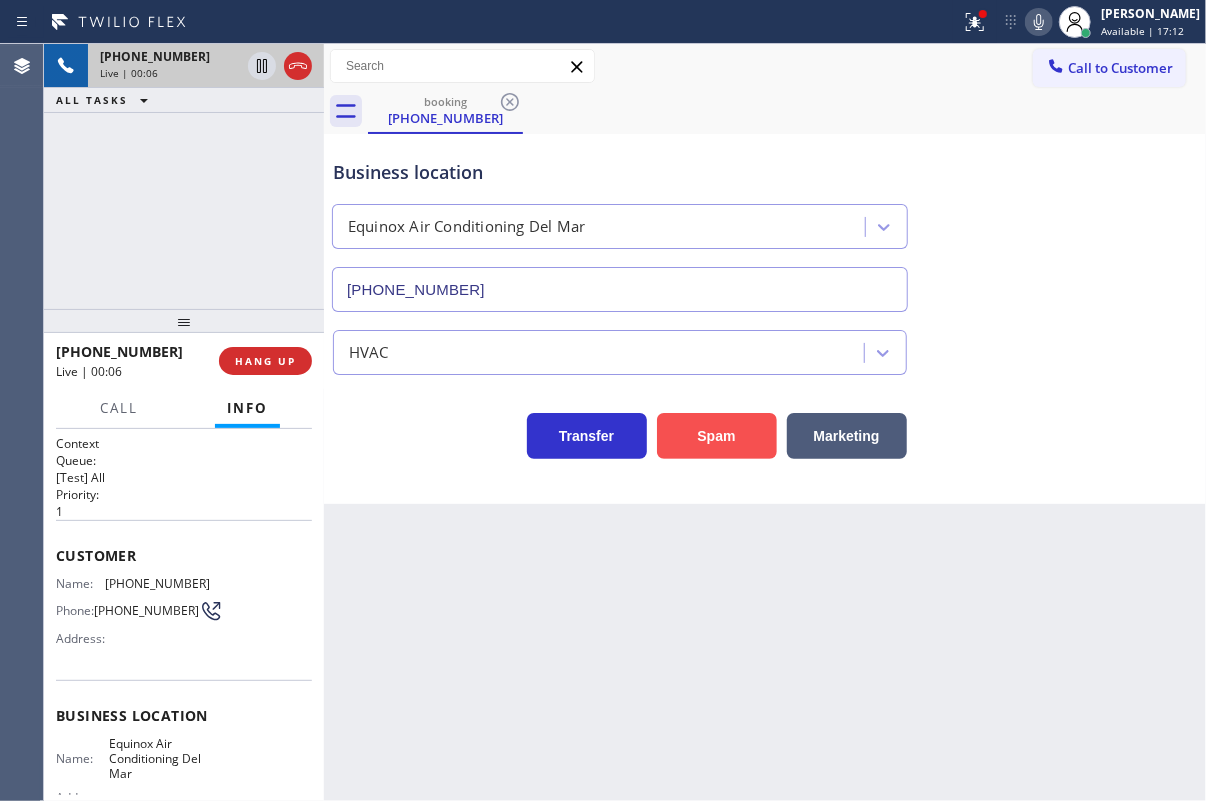 click on "Spam" at bounding box center [717, 436] 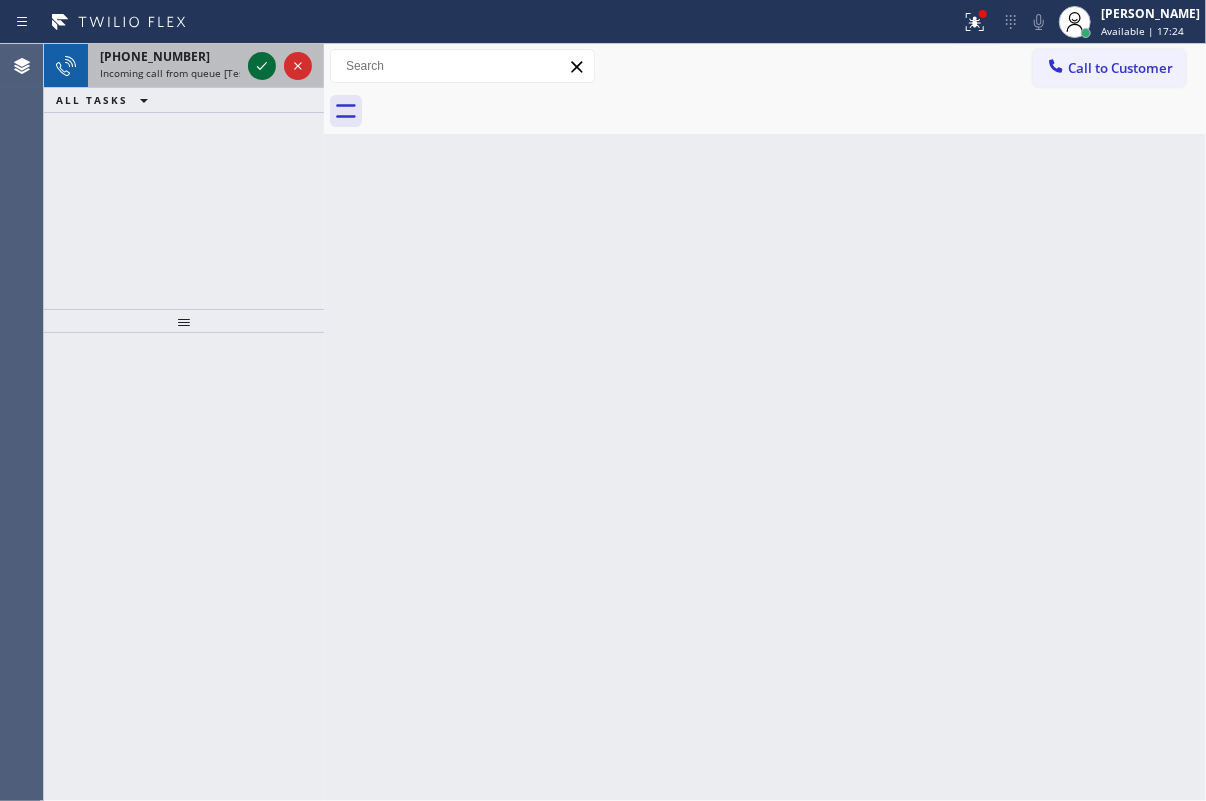 click 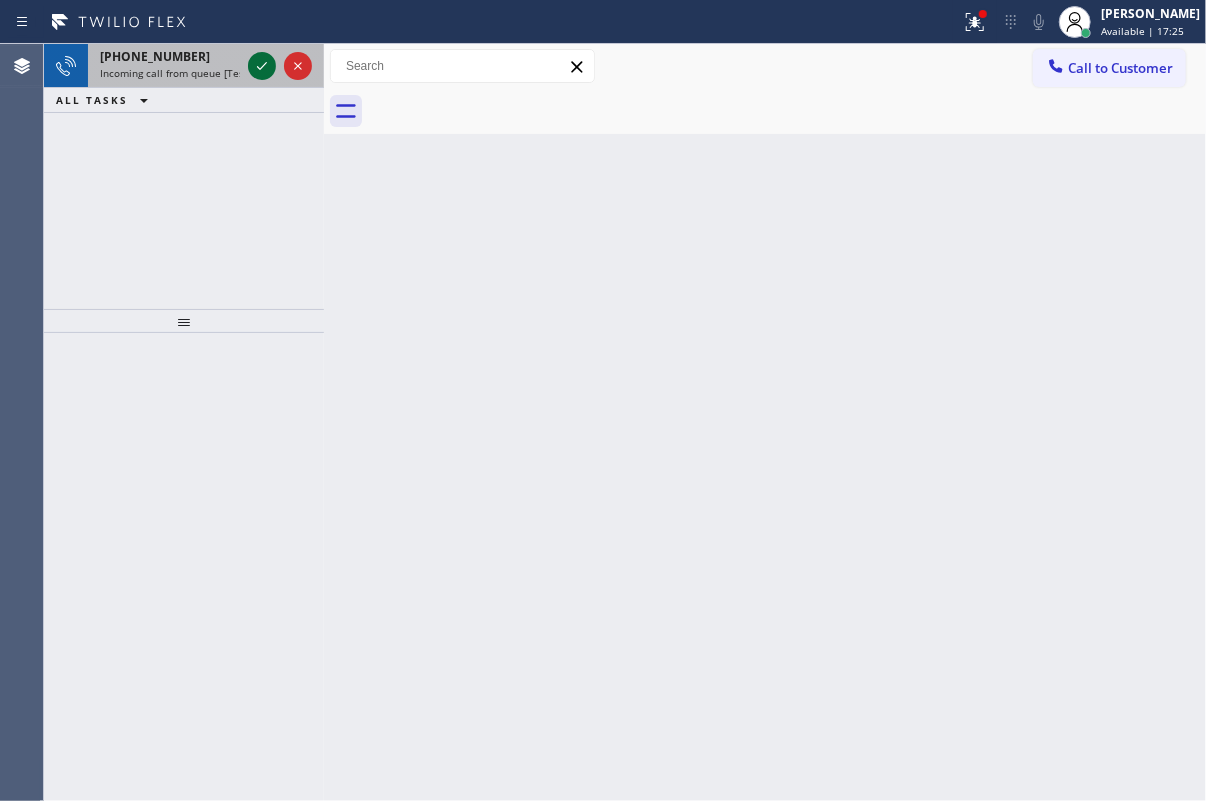 click 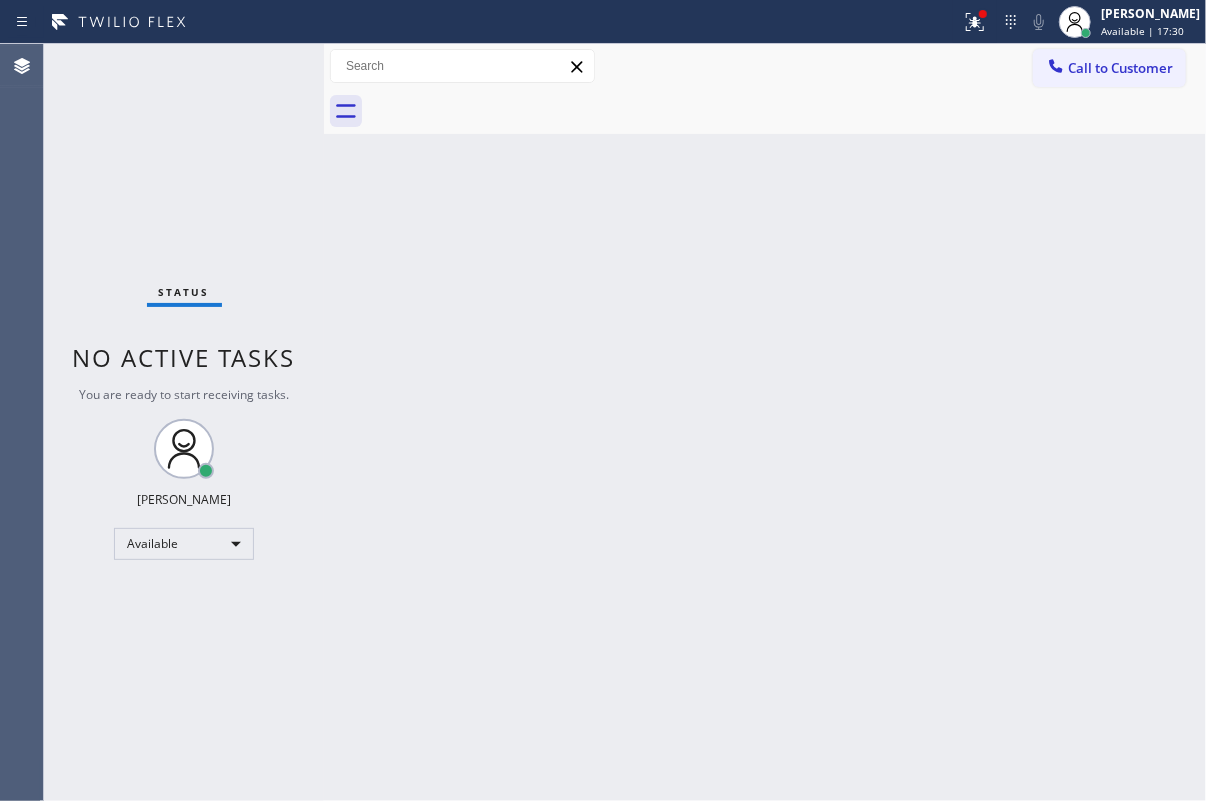 click on "Back to Dashboard Change Sender ID Customers Technicians Select a contact Outbound call Technician Search Technician Your caller id phone number Your caller id phone number Call Technician info Name   Phone none Address none Change Sender ID HVAC [PHONE_NUMBER] 5 Star Appliance [PHONE_NUMBER] Appliance Repair [PHONE_NUMBER] Plumbing [PHONE_NUMBER] Air Duct Cleaning [PHONE_NUMBER]  Electricians [PHONE_NUMBER] Cancel Change Check personal SMS Reset Change No tabs Call to Customer Outbound call Location Search location Your caller id phone number Customer number Call Outbound call Technician Search Technician Your caller id phone number Your caller id phone number Call" at bounding box center [765, 422] 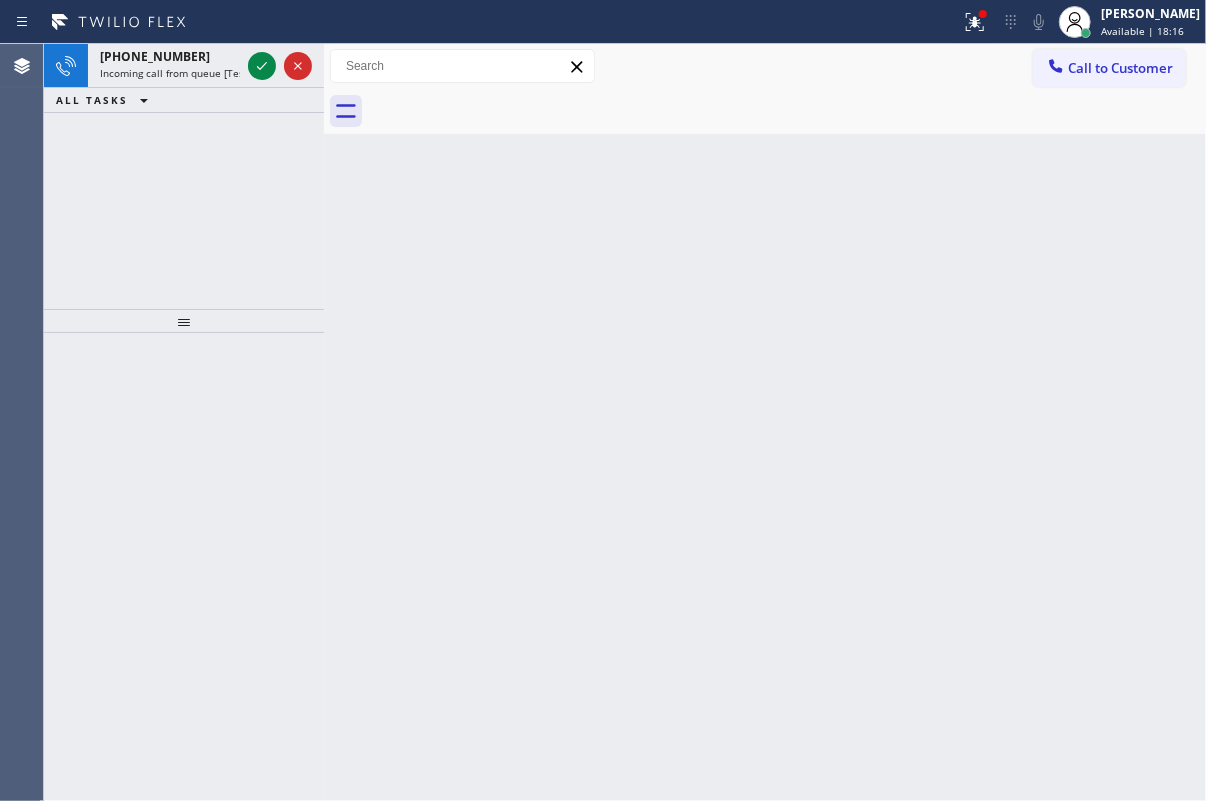 click on "Back to Dashboard Change Sender ID Customers Technicians Select a contact Outbound call Technician Search Technician Your caller id phone number Your caller id phone number Call Technician info Name   Phone none Address none Change Sender ID HVAC [PHONE_NUMBER] 5 Star Appliance [PHONE_NUMBER] Appliance Repair [PHONE_NUMBER] Plumbing [PHONE_NUMBER] Air Duct Cleaning [PHONE_NUMBER]  Electricians [PHONE_NUMBER] Cancel Change Check personal SMS Reset Change No tabs Call to Customer Outbound call Location Search location Your caller id phone number Customer number Call Outbound call Technician Search Technician Your caller id phone number Your caller id phone number Call" at bounding box center [765, 422] 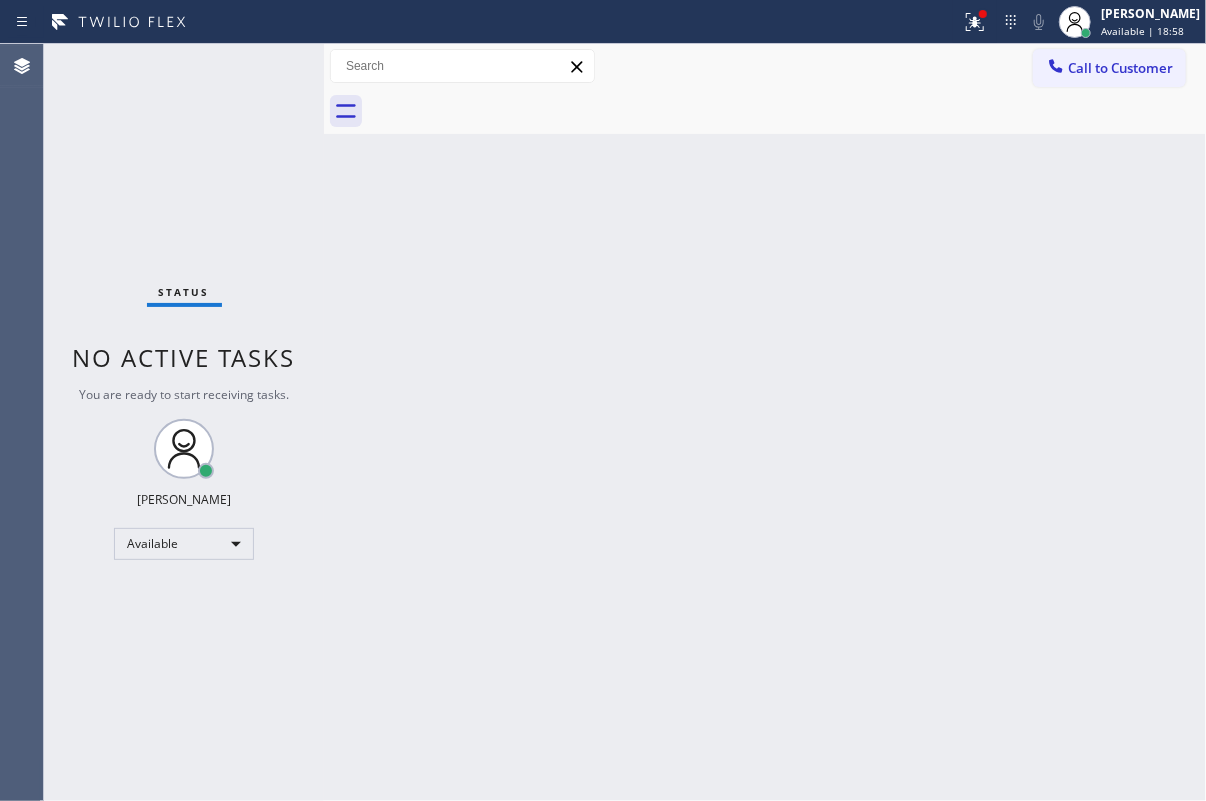 drag, startPoint x: 1151, startPoint y: 486, endPoint x: 1065, endPoint y: 483, distance: 86.05231 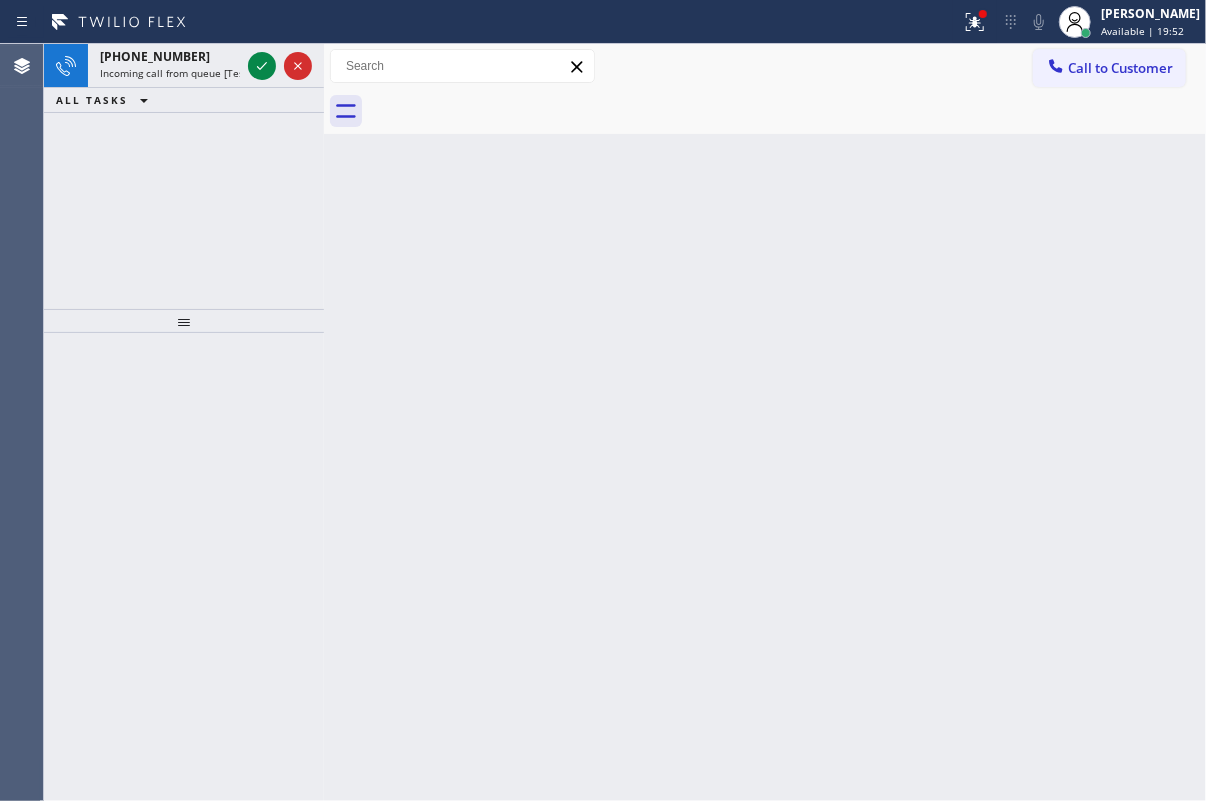 click on "Back to Dashboard Change Sender ID Customers Technicians Select a contact Outbound call Technician Search Technician Your caller id phone number Your caller id phone number Call Technician info Name   Phone none Address none Change Sender ID HVAC [PHONE_NUMBER] 5 Star Appliance [PHONE_NUMBER] Appliance Repair [PHONE_NUMBER] Plumbing [PHONE_NUMBER] Air Duct Cleaning [PHONE_NUMBER]  Electricians [PHONE_NUMBER] Cancel Change Check personal SMS Reset Change No tabs Call to Customer Outbound call Location Search location Your caller id phone number Customer number Call Outbound call Technician Search Technician Your caller id phone number Your caller id phone number Call" at bounding box center [765, 422] 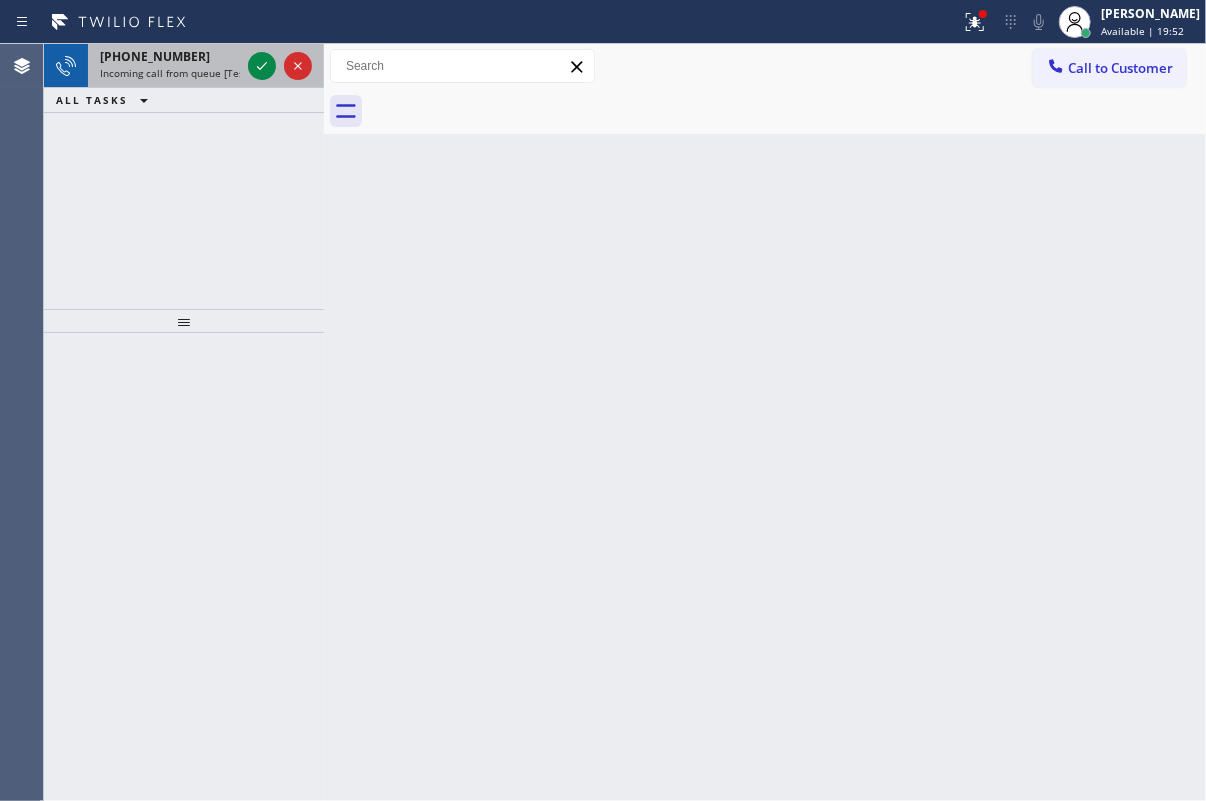 click at bounding box center [280, 66] 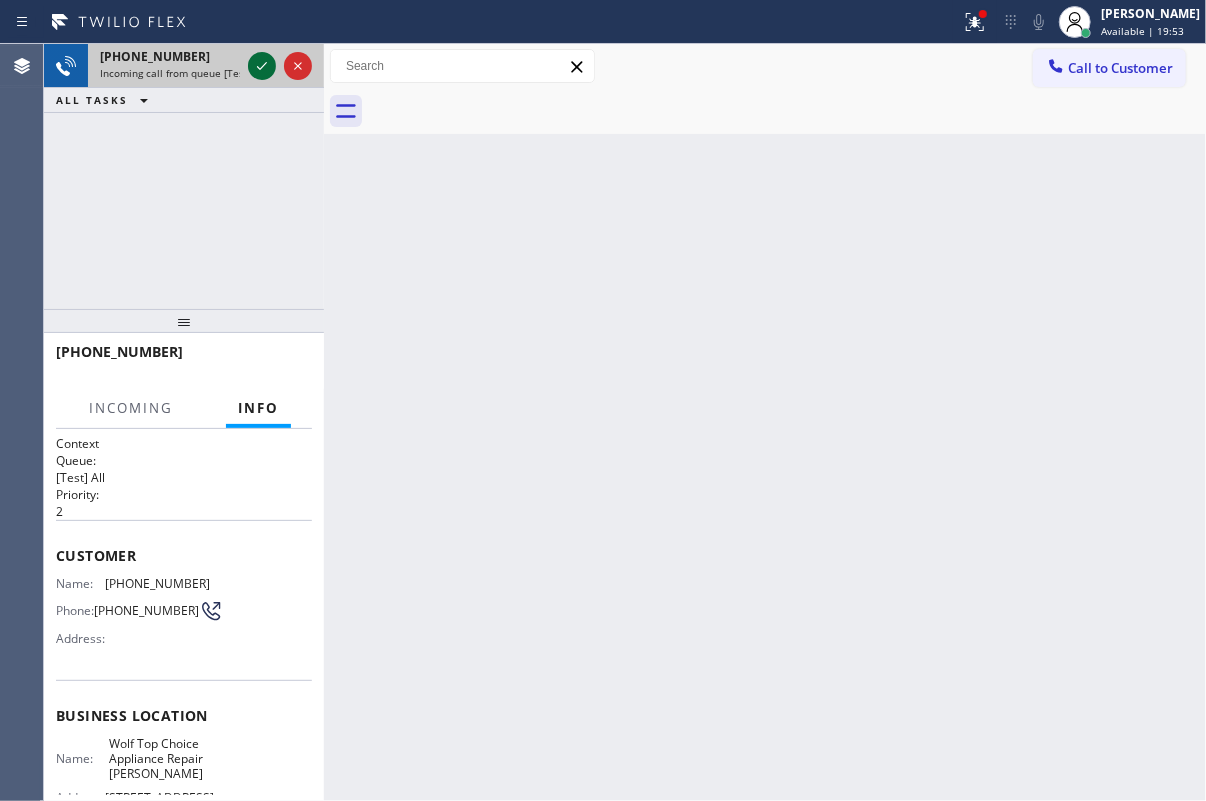 click 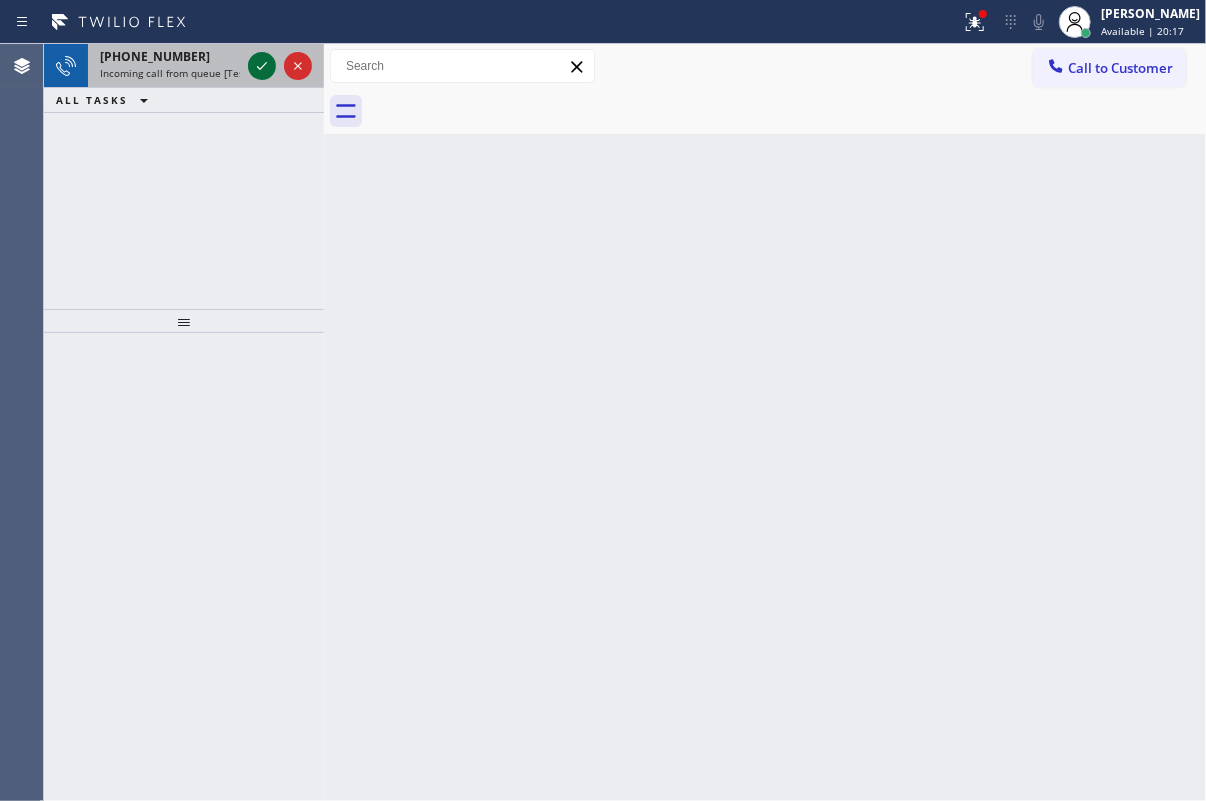 click 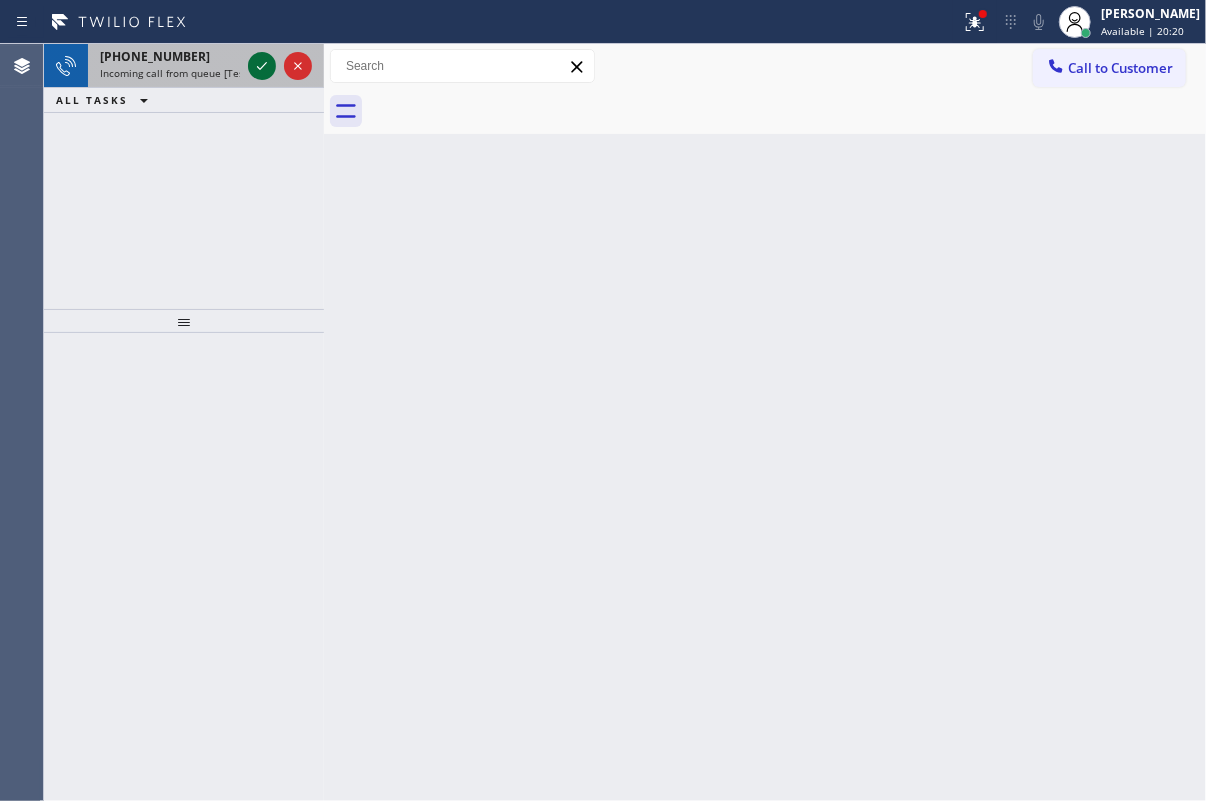 click 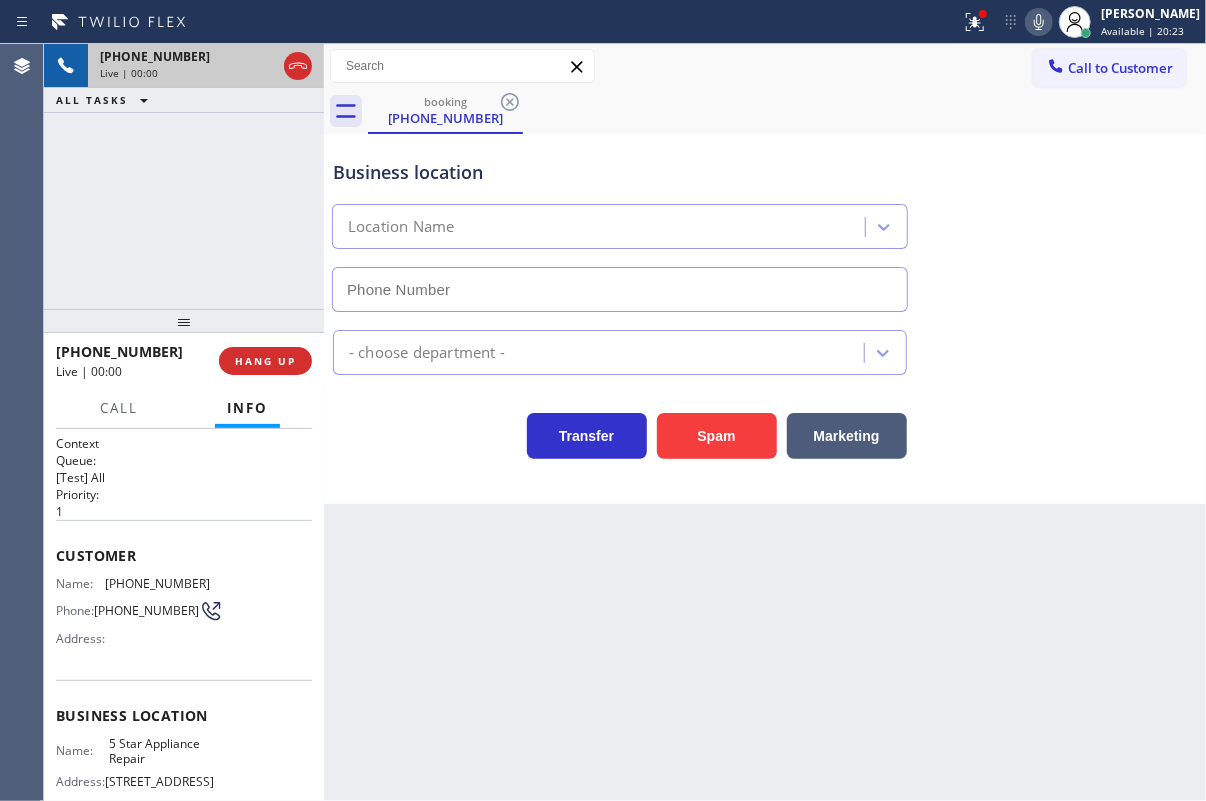 type on "[PHONE_NUMBER]" 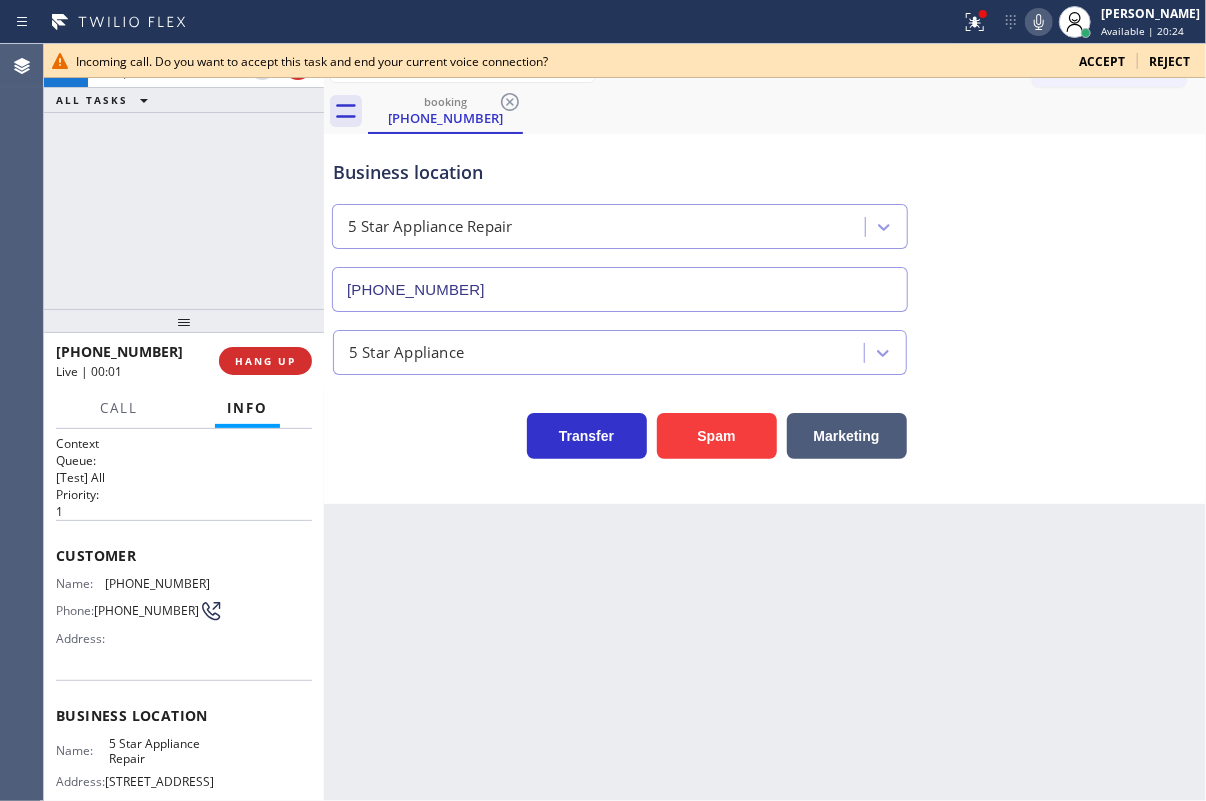 scroll, scrollTop: 90, scrollLeft: 0, axis: vertical 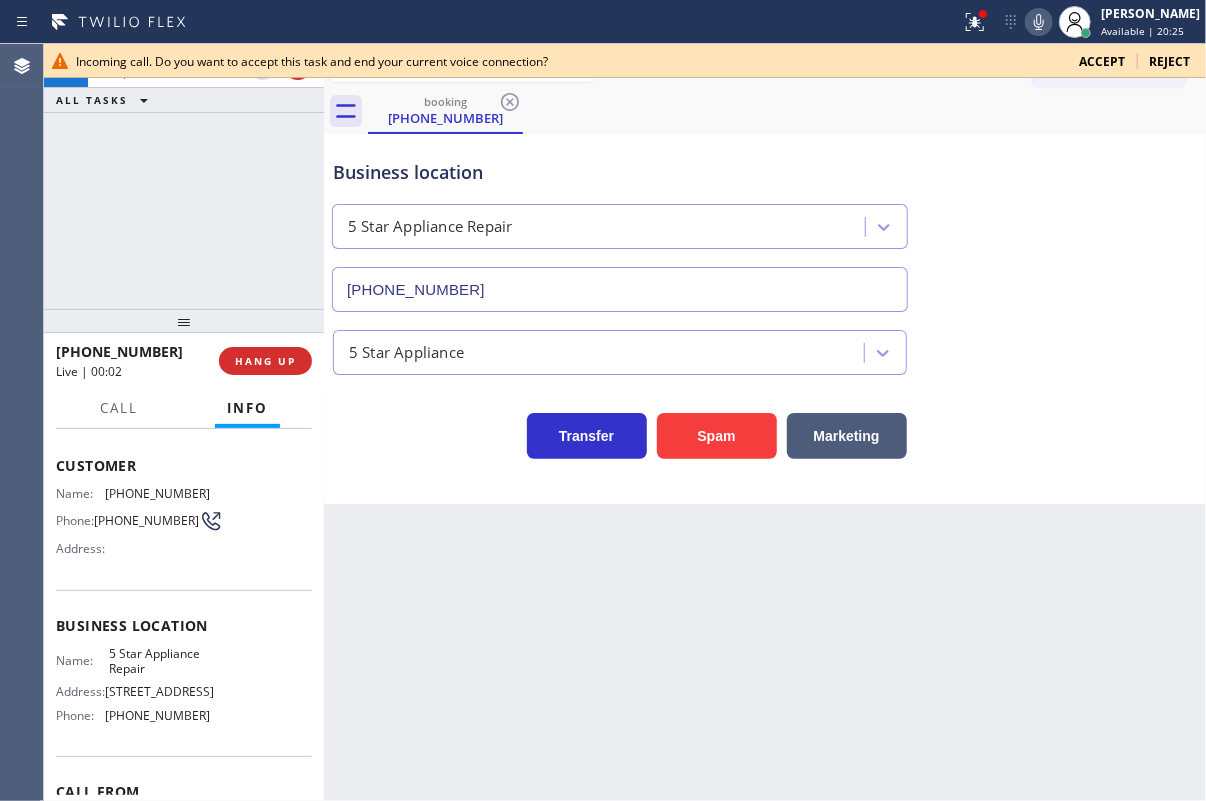 click on "5 Star Appliance Repair" at bounding box center [159, 661] 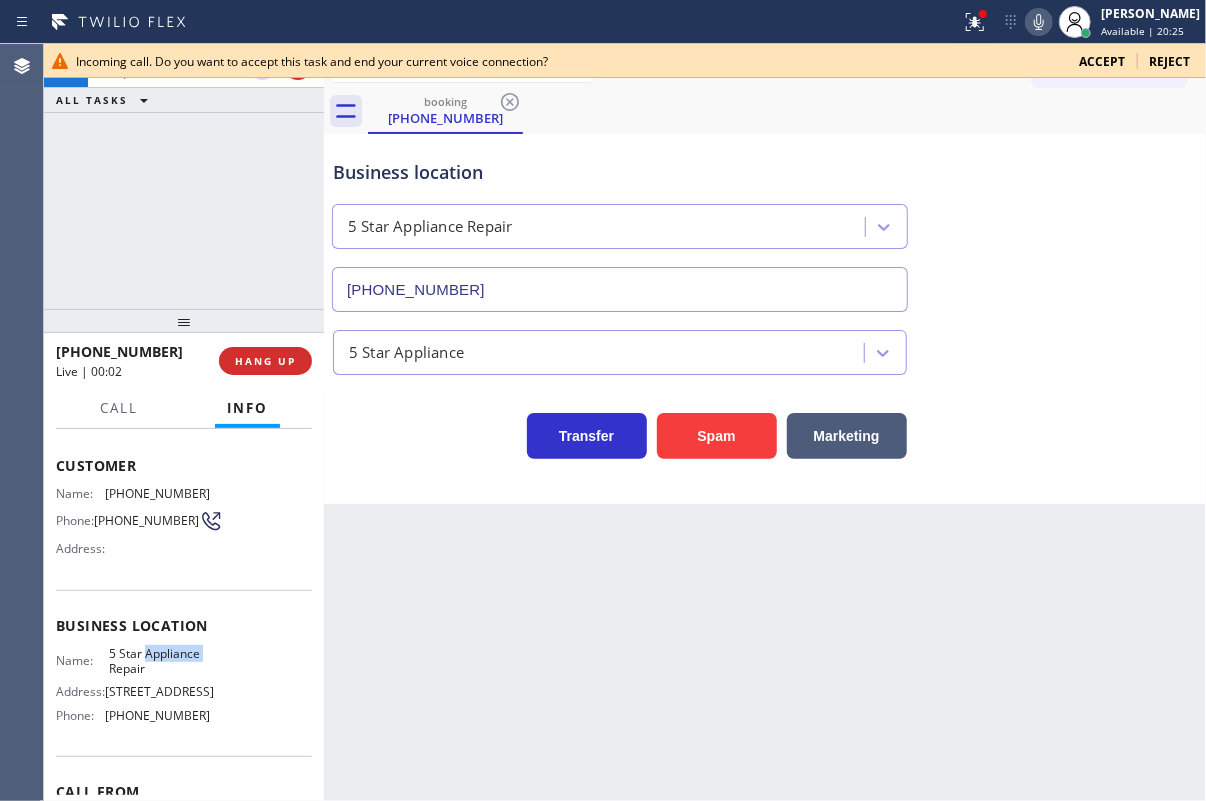 click on "5 Star Appliance Repair" at bounding box center [159, 661] 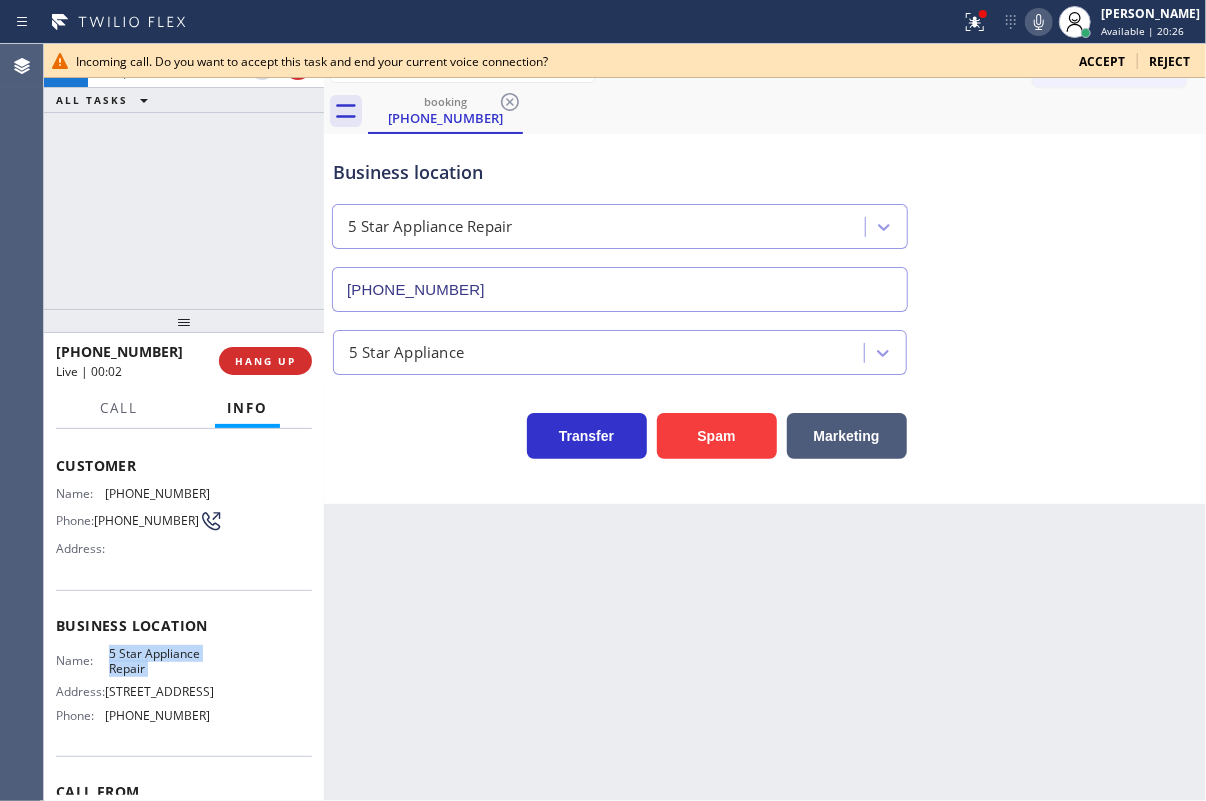 click on "5 Star Appliance Repair" at bounding box center (159, 661) 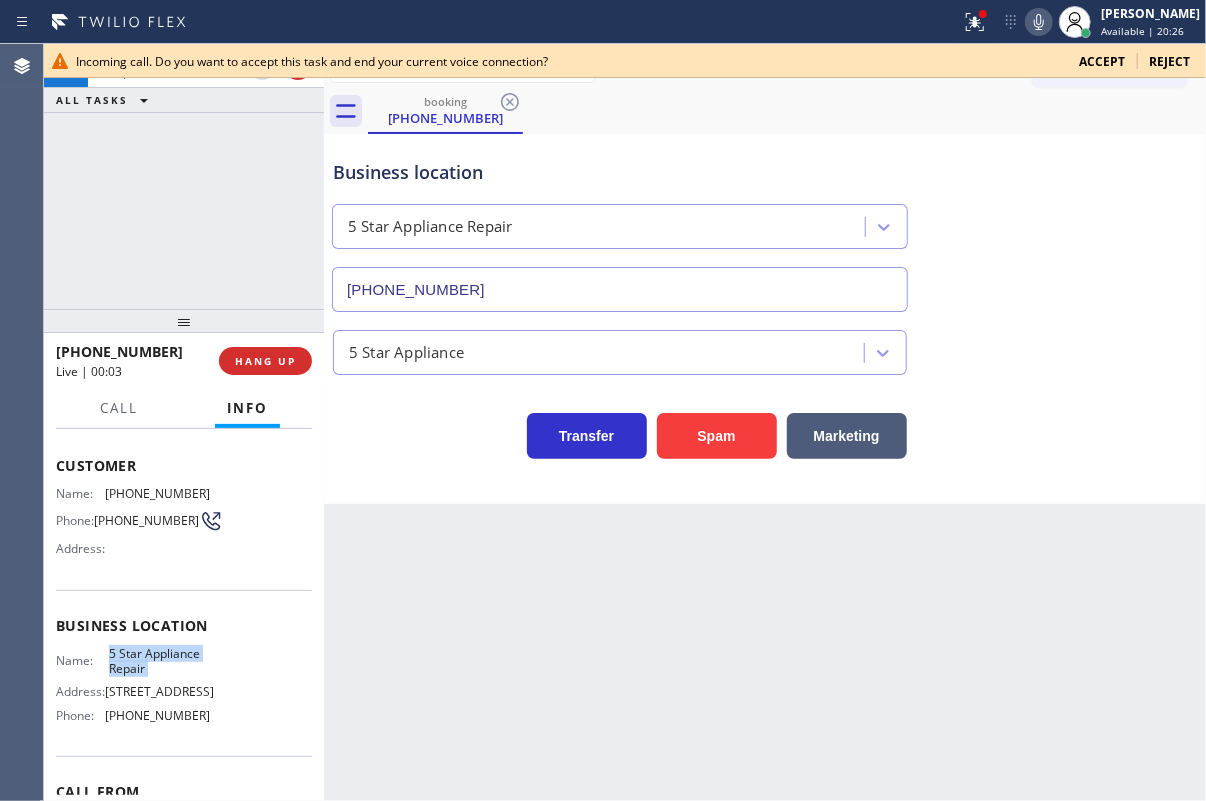 copy on "5 Star Appliance Repair" 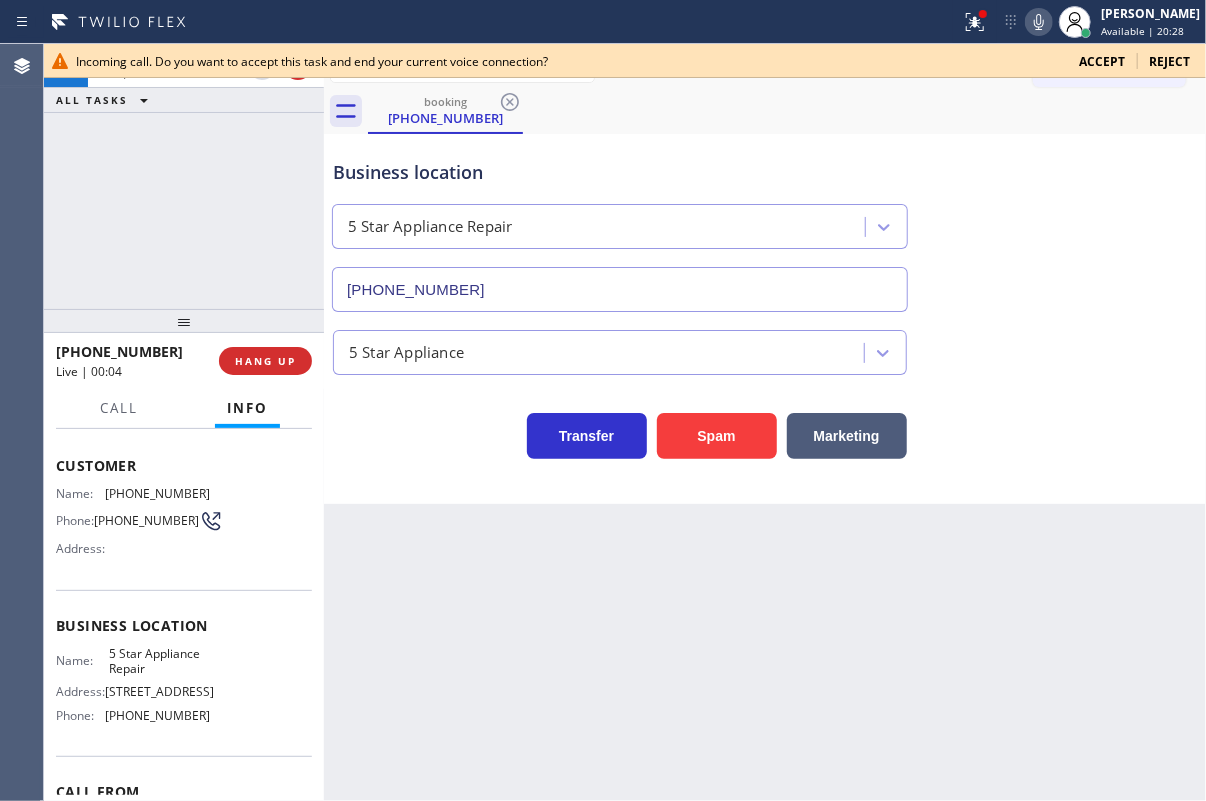 click on "[PHONE_NUMBER]" at bounding box center (620, 289) 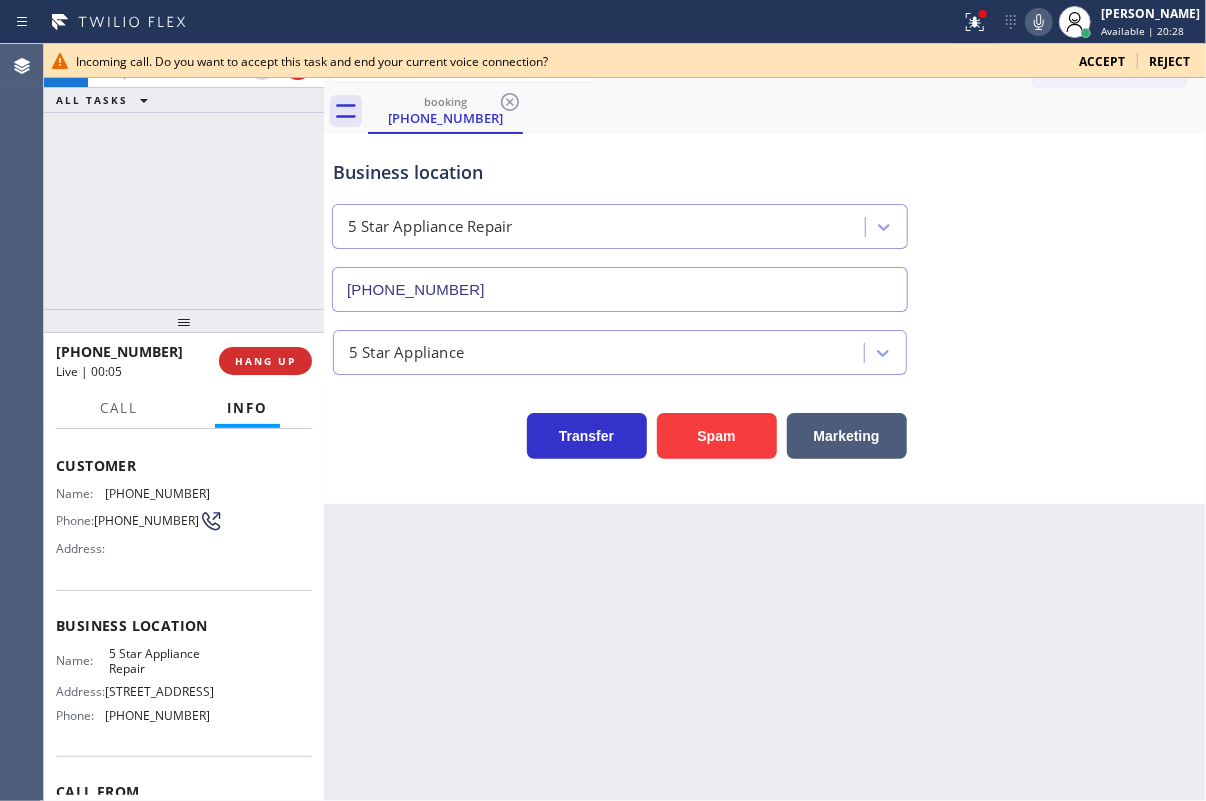 click on "[PHONE_NUMBER]" at bounding box center (620, 289) 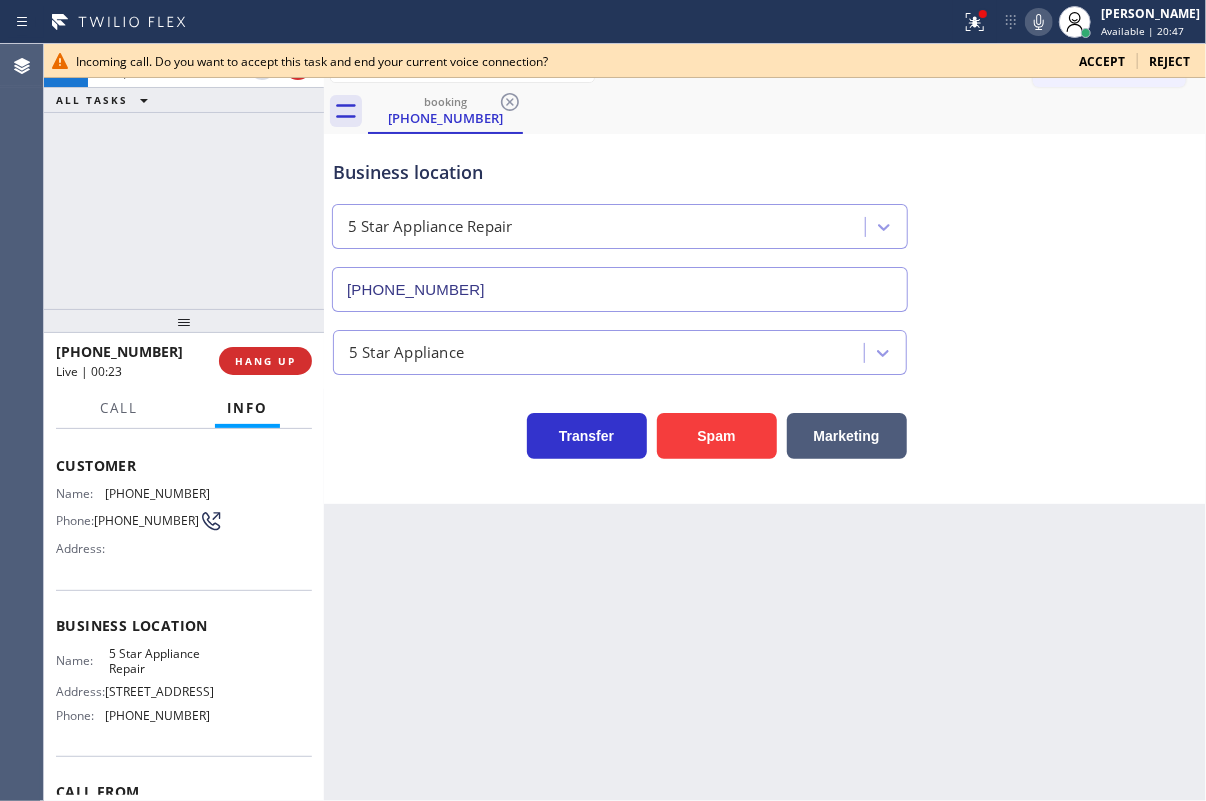 click on "Reject" at bounding box center [1169, 61] 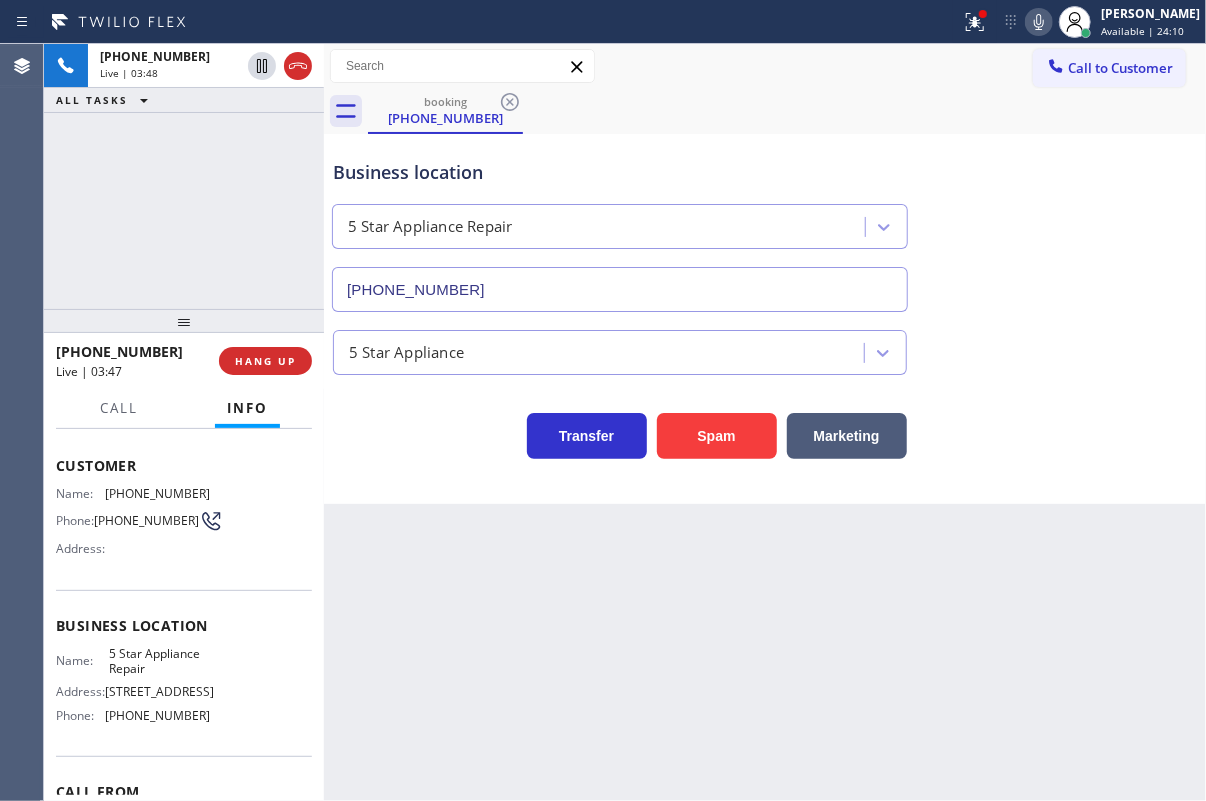 click 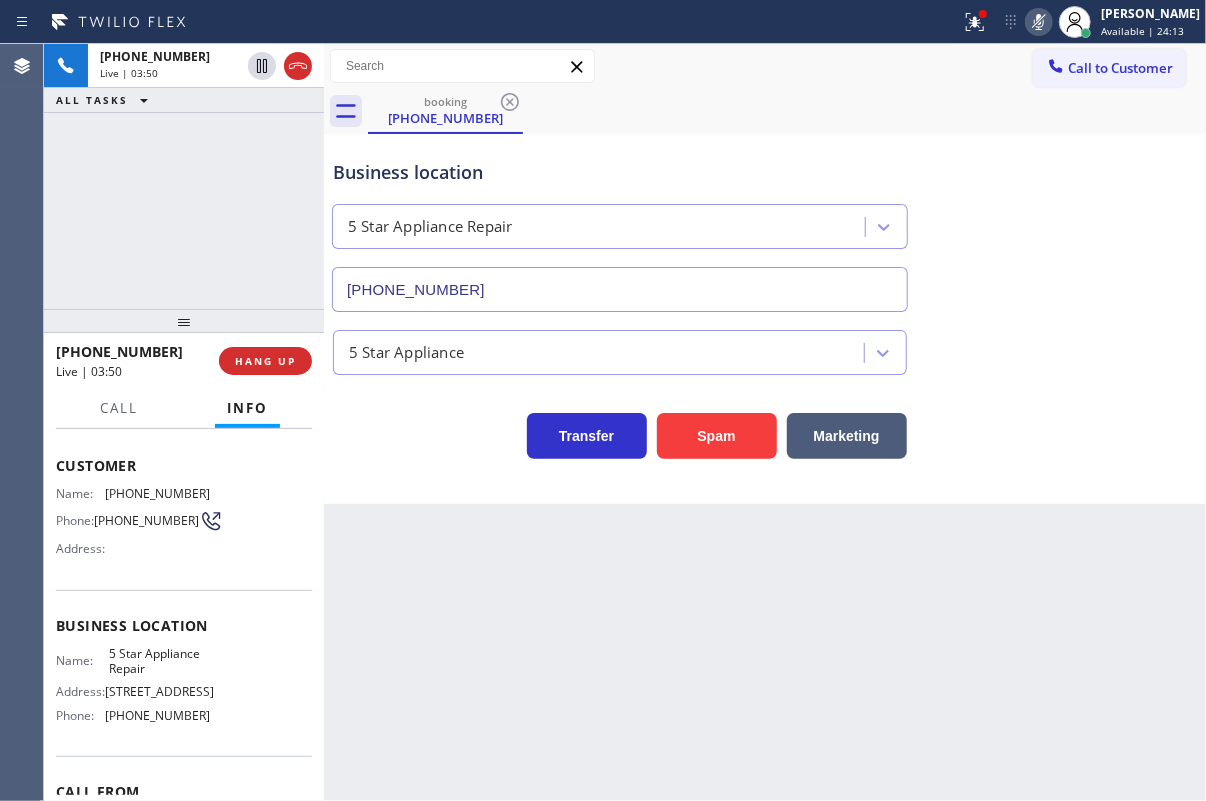 click 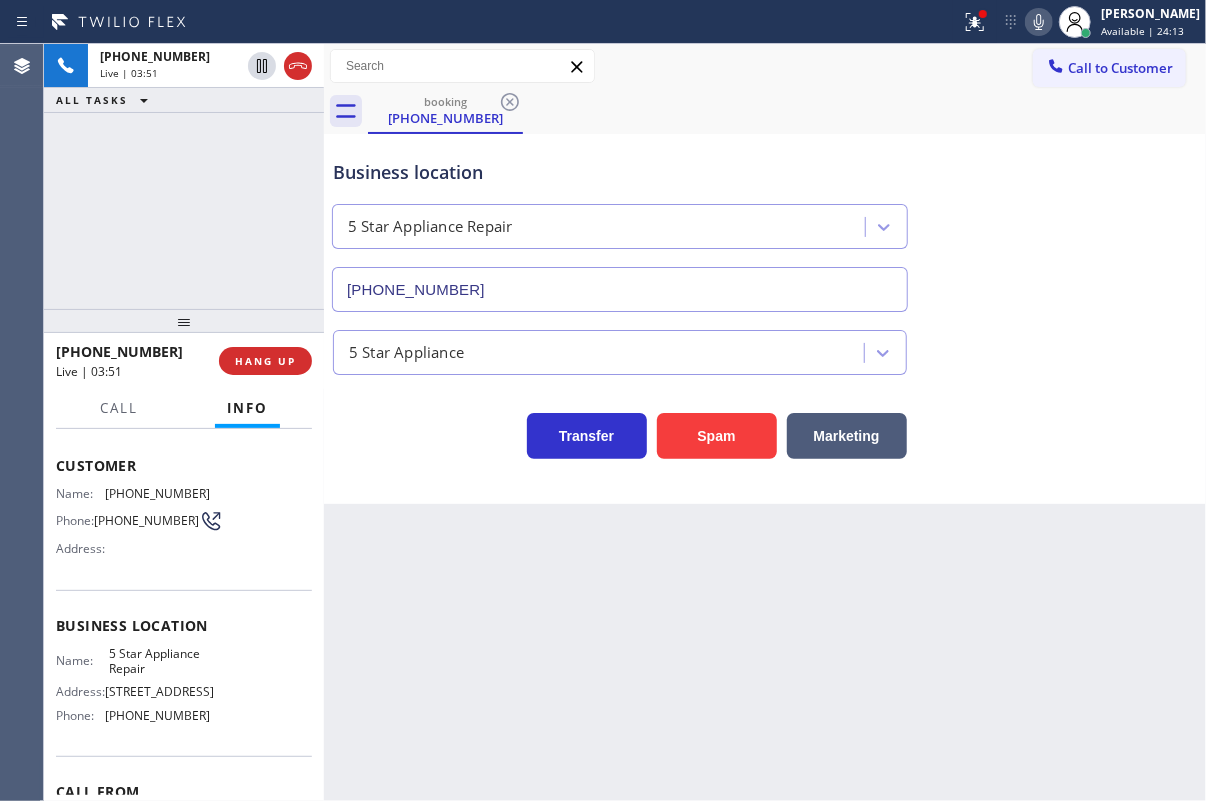click 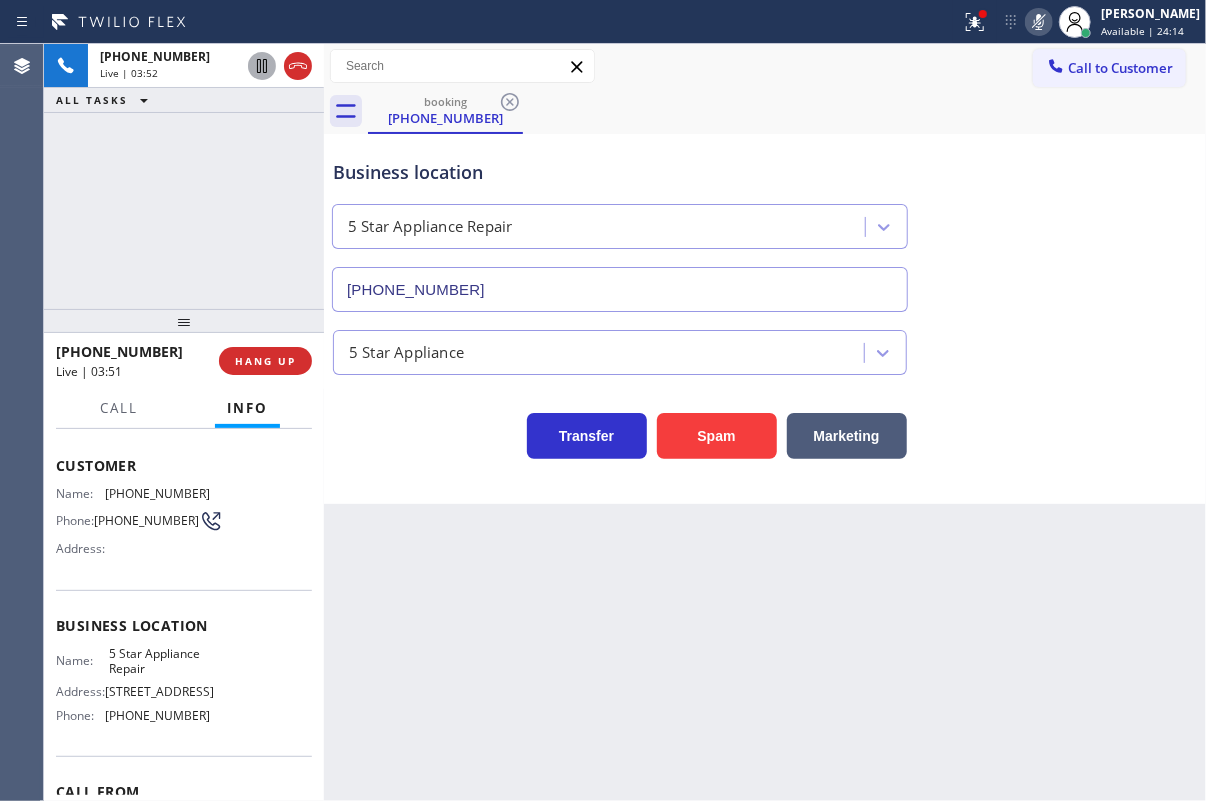 click 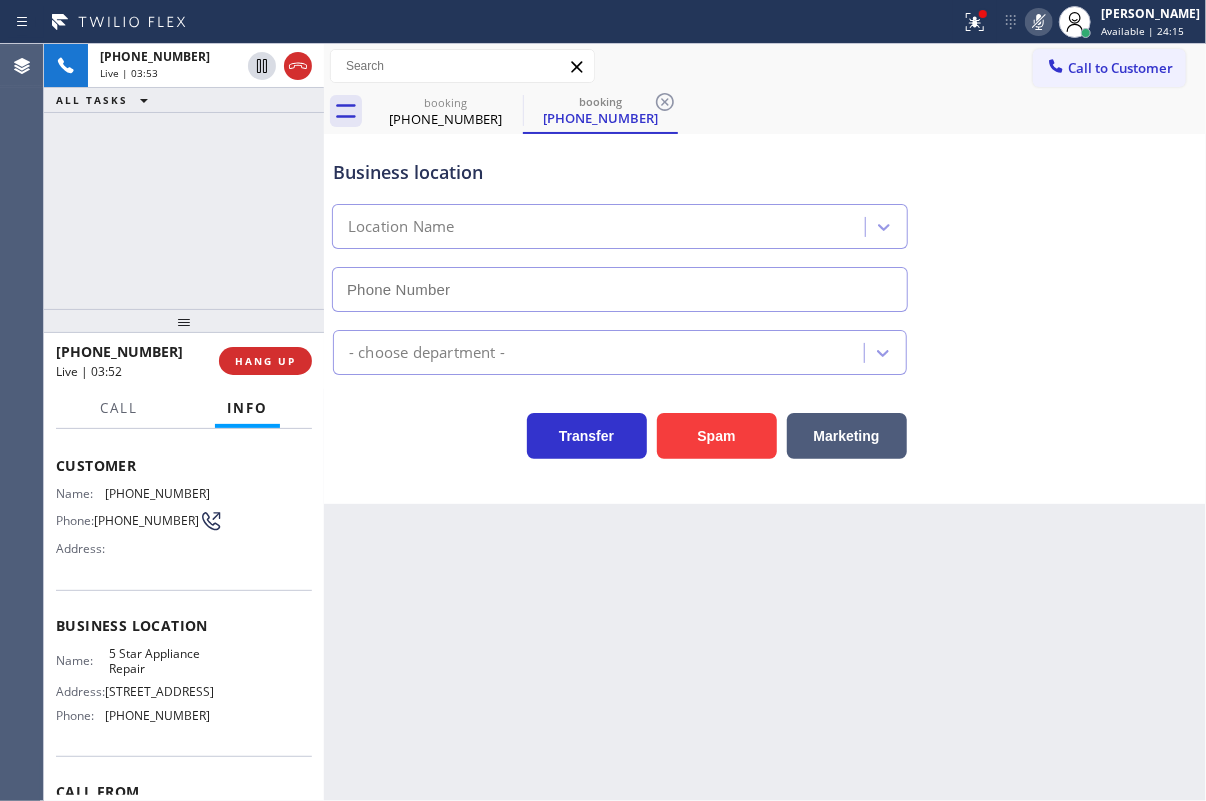 type on "[PHONE_NUMBER]" 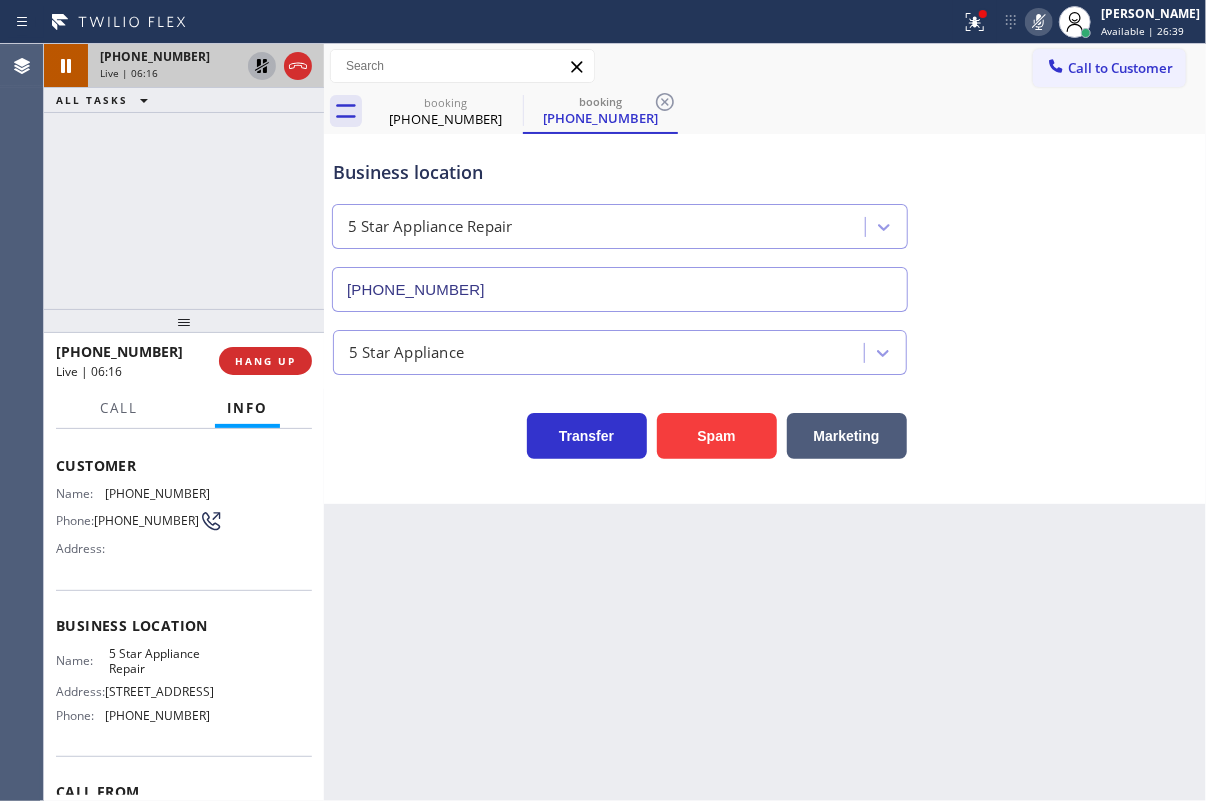 click 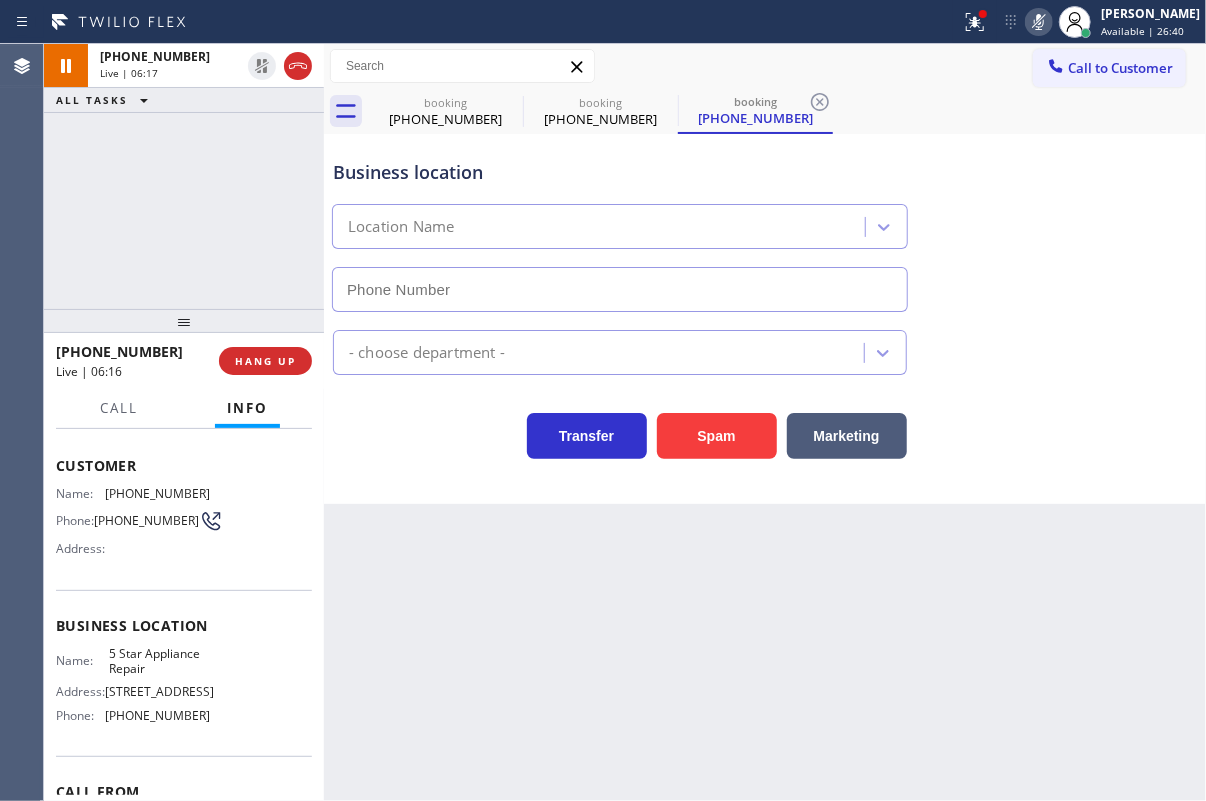 type on "[PHONE_NUMBER]" 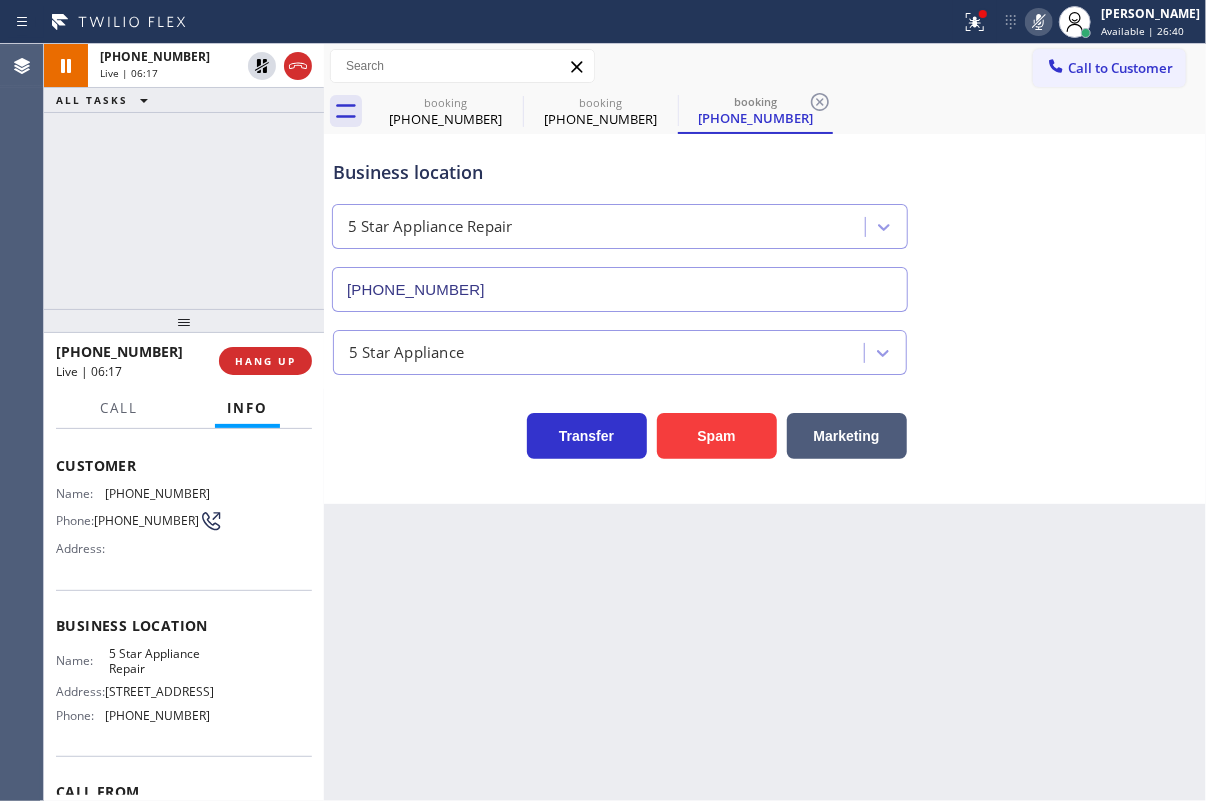 click 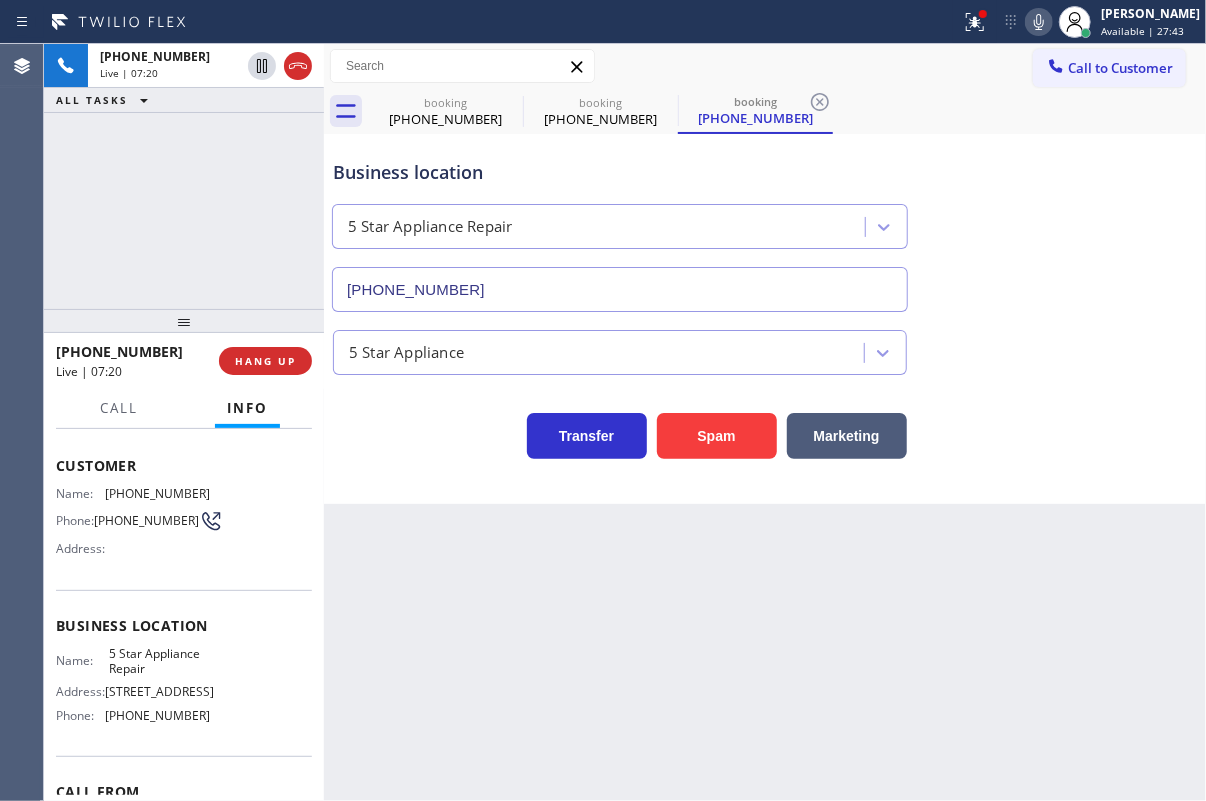 drag, startPoint x: 1117, startPoint y: 270, endPoint x: 1085, endPoint y: 270, distance: 32 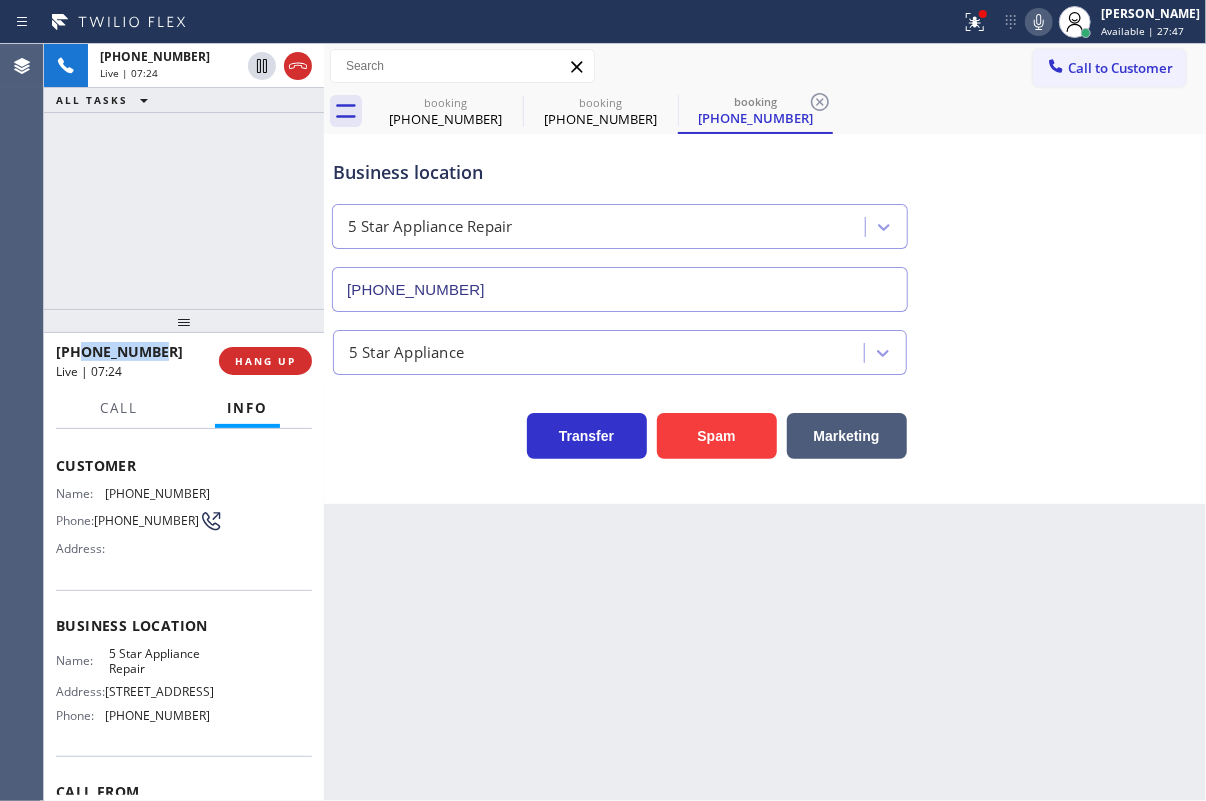 drag, startPoint x: 151, startPoint y: 348, endPoint x: 76, endPoint y: 349, distance: 75.00667 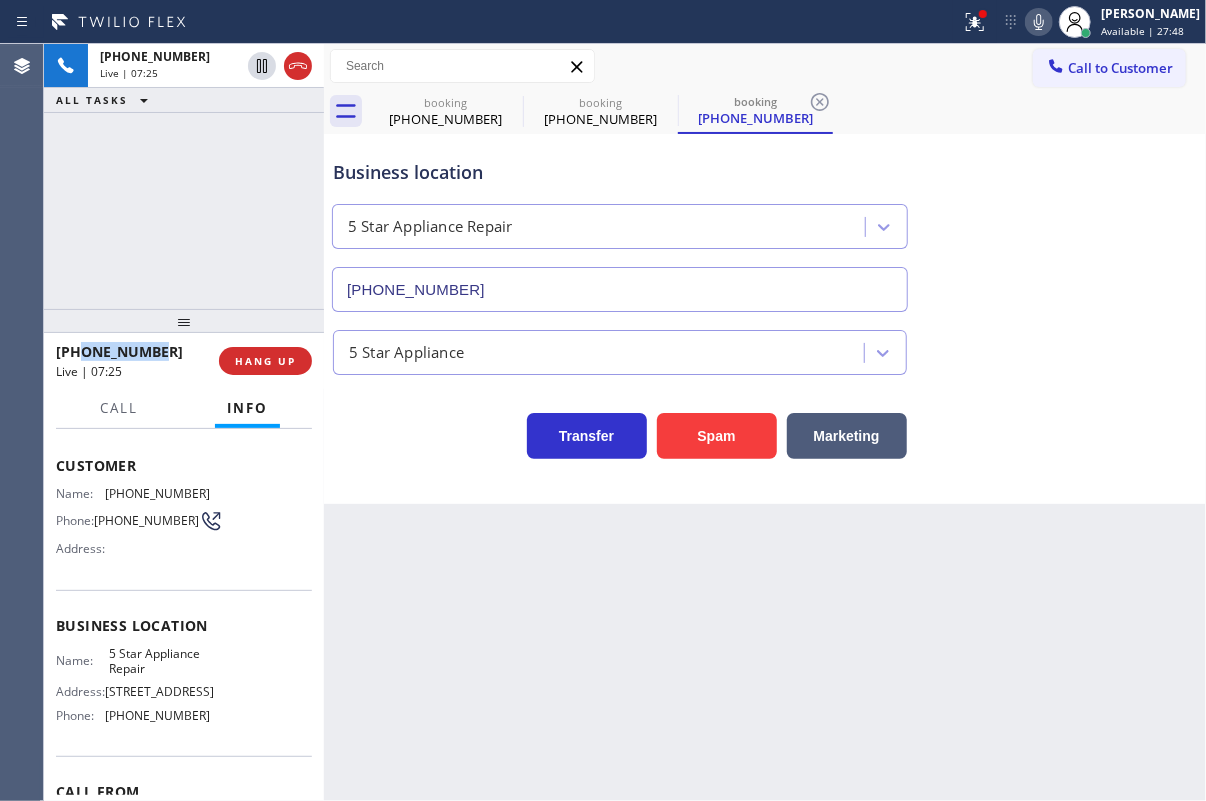 click on "[PHONE_NUMBER]" at bounding box center [119, 351] 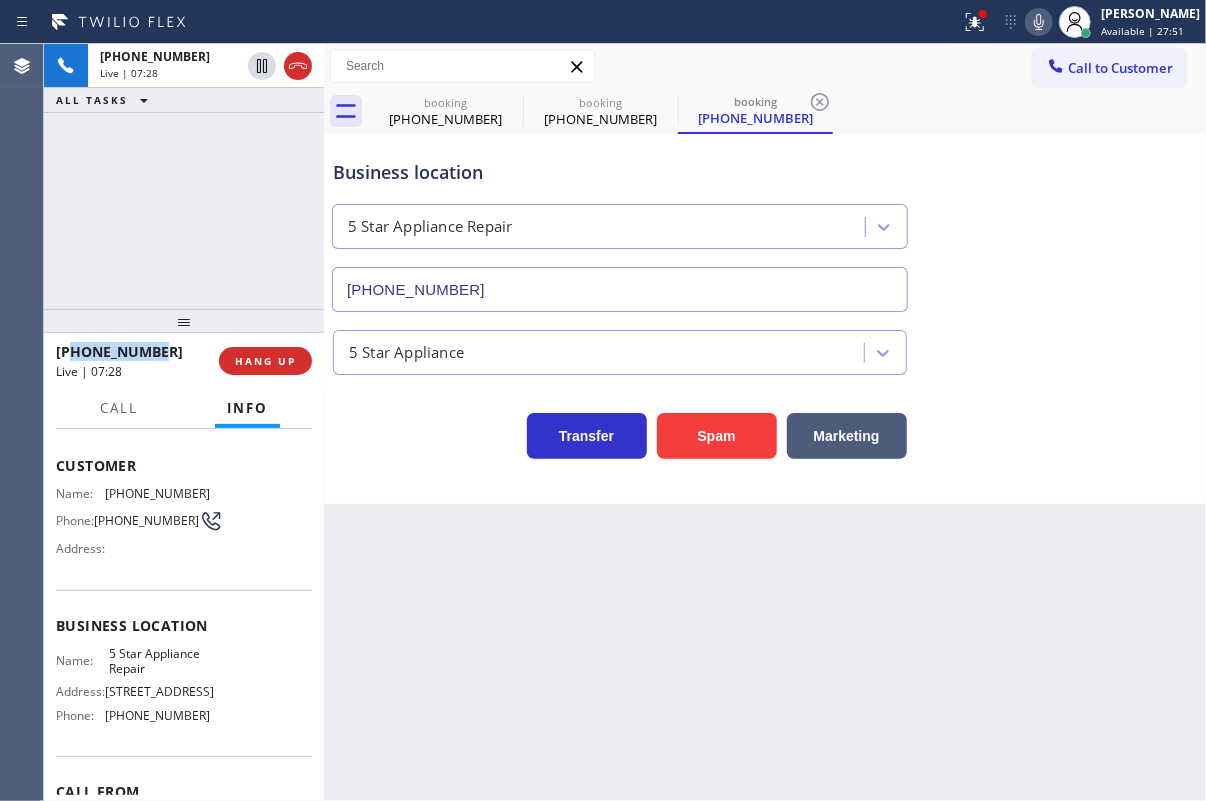 drag, startPoint x: 151, startPoint y: 348, endPoint x: 74, endPoint y: 349, distance: 77.00649 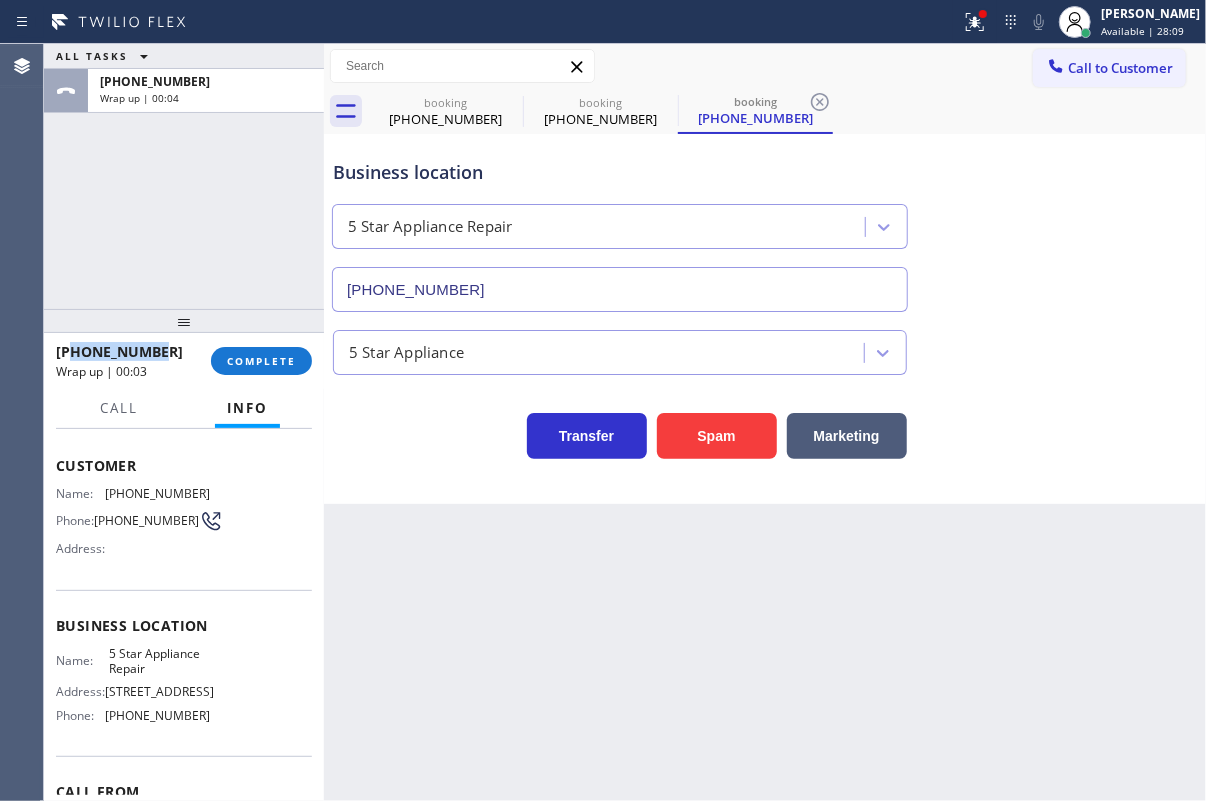 click on "5 Star Appliance" at bounding box center [765, 348] 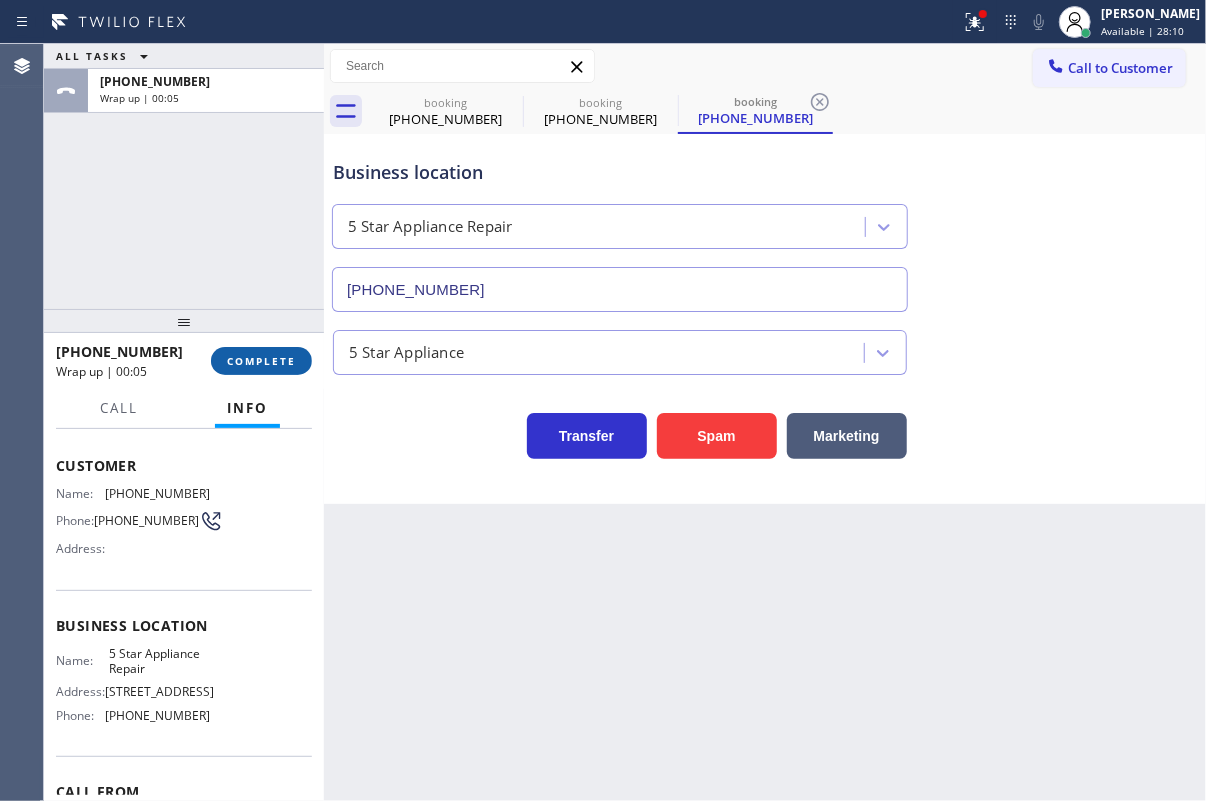 click on "COMPLETE" at bounding box center [261, 361] 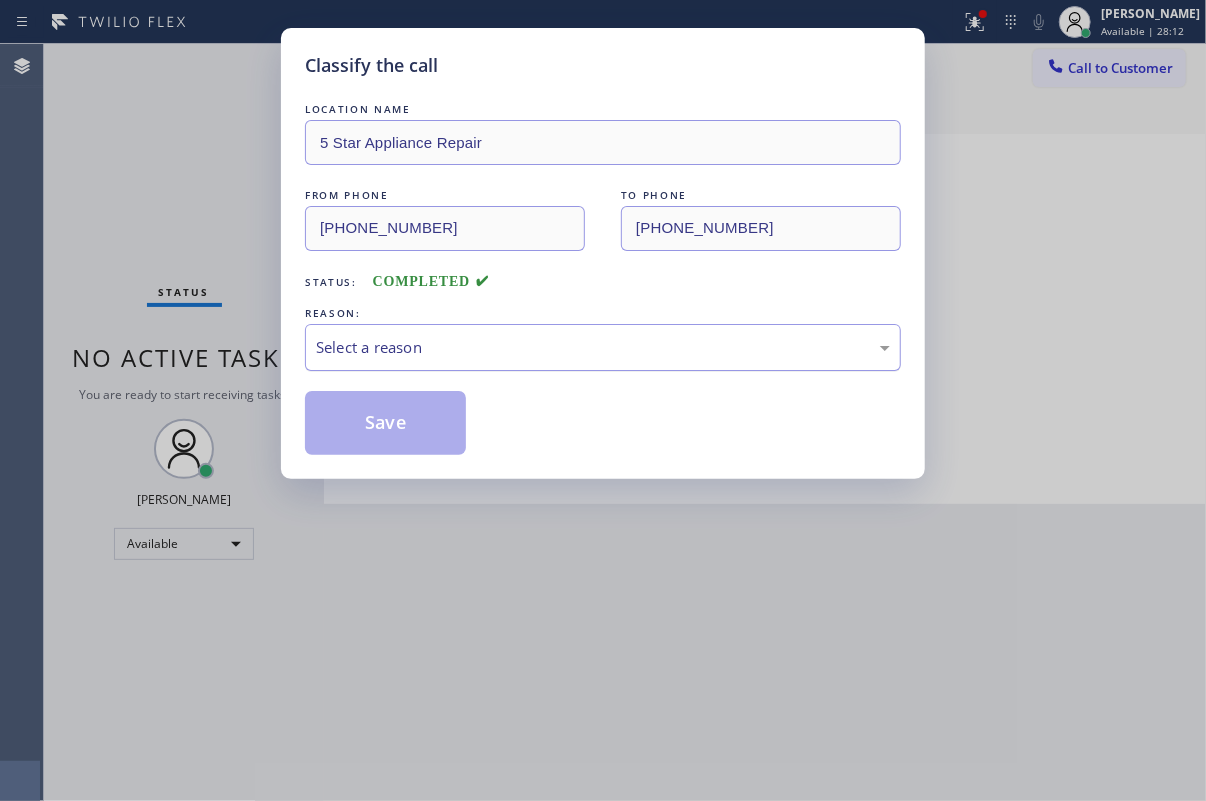 click on "Select a reason" at bounding box center [603, 347] 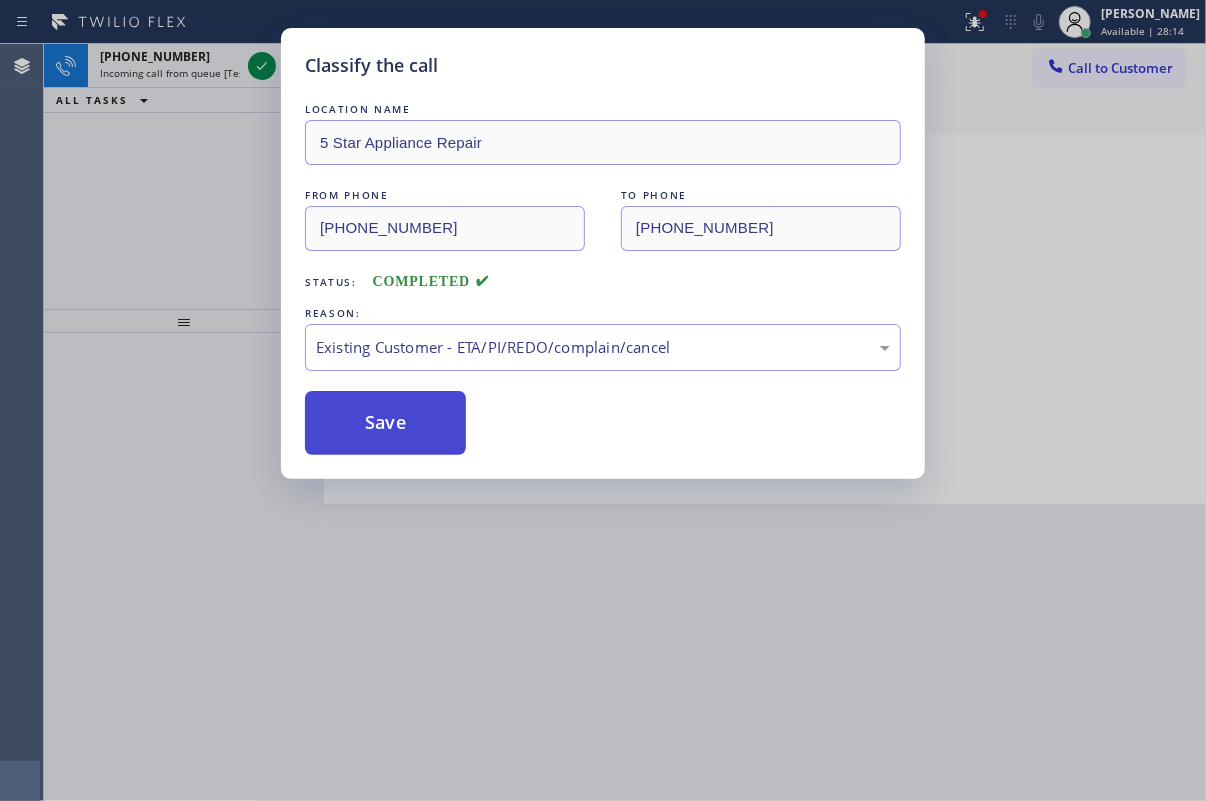 click on "Save" at bounding box center (385, 423) 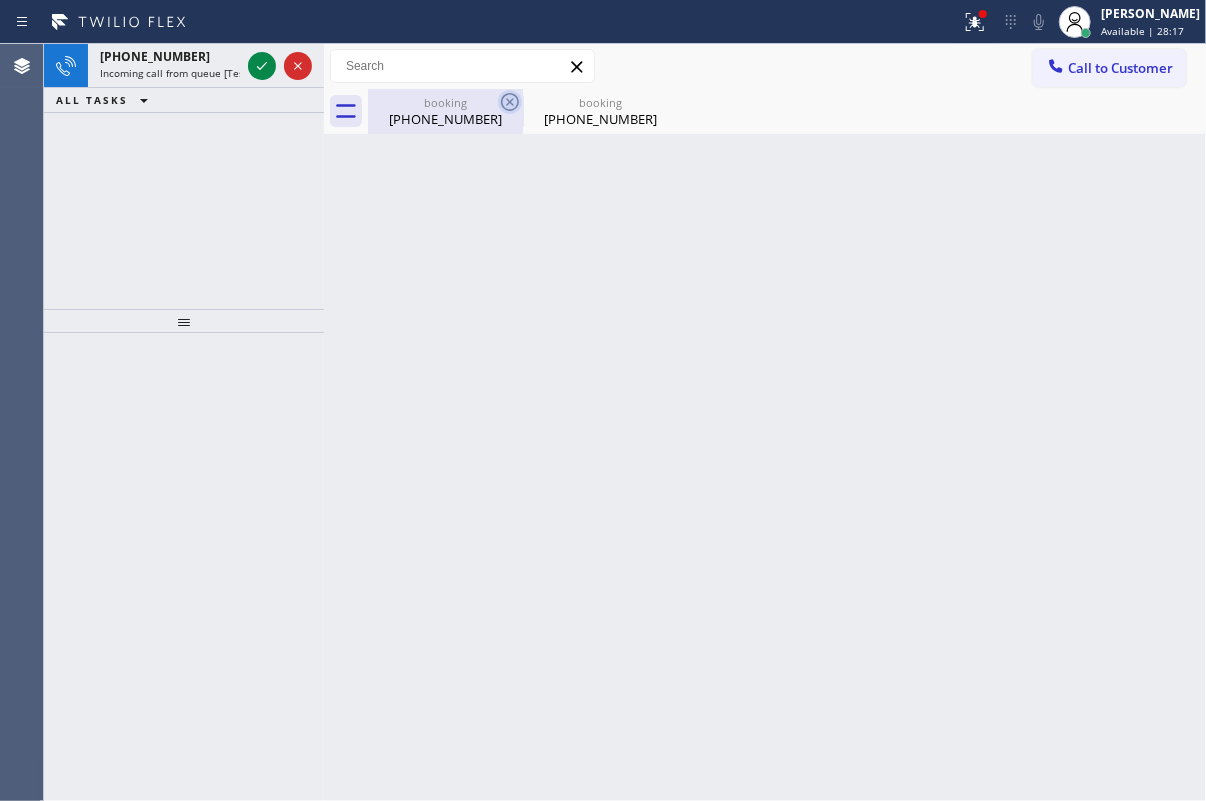 click 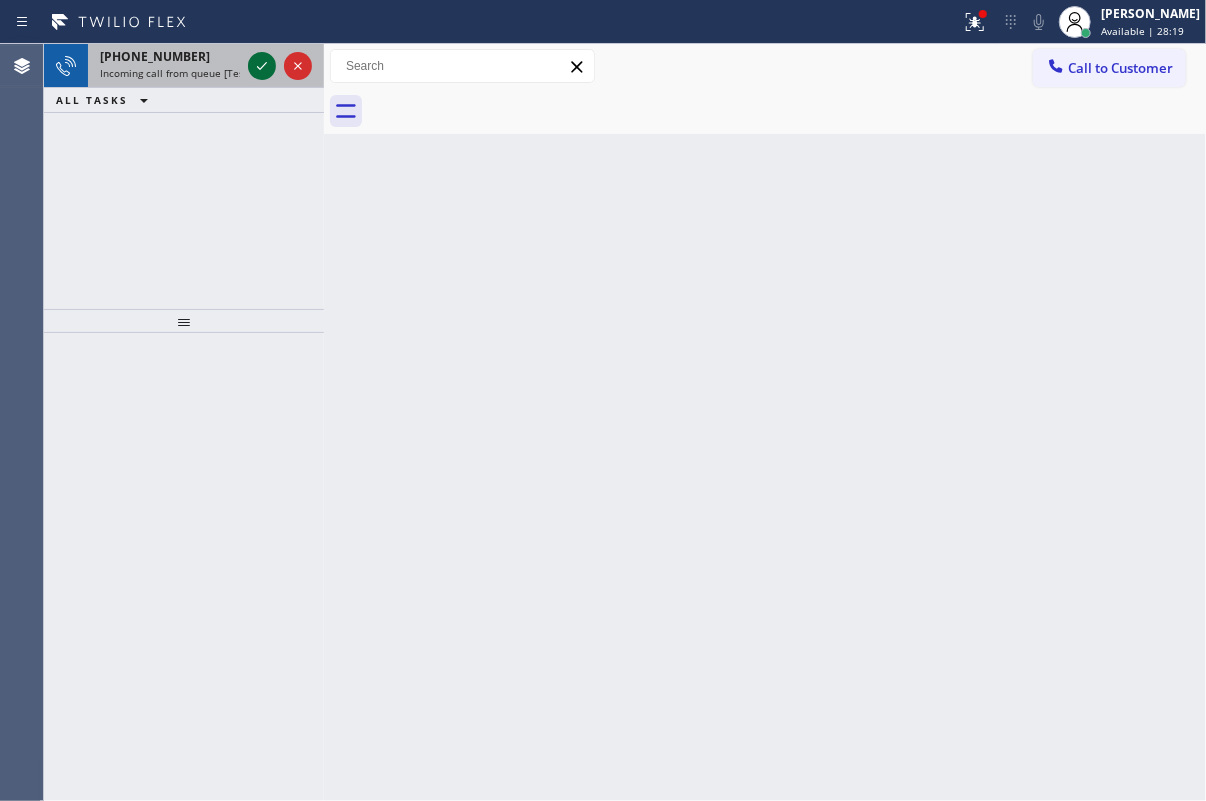 click 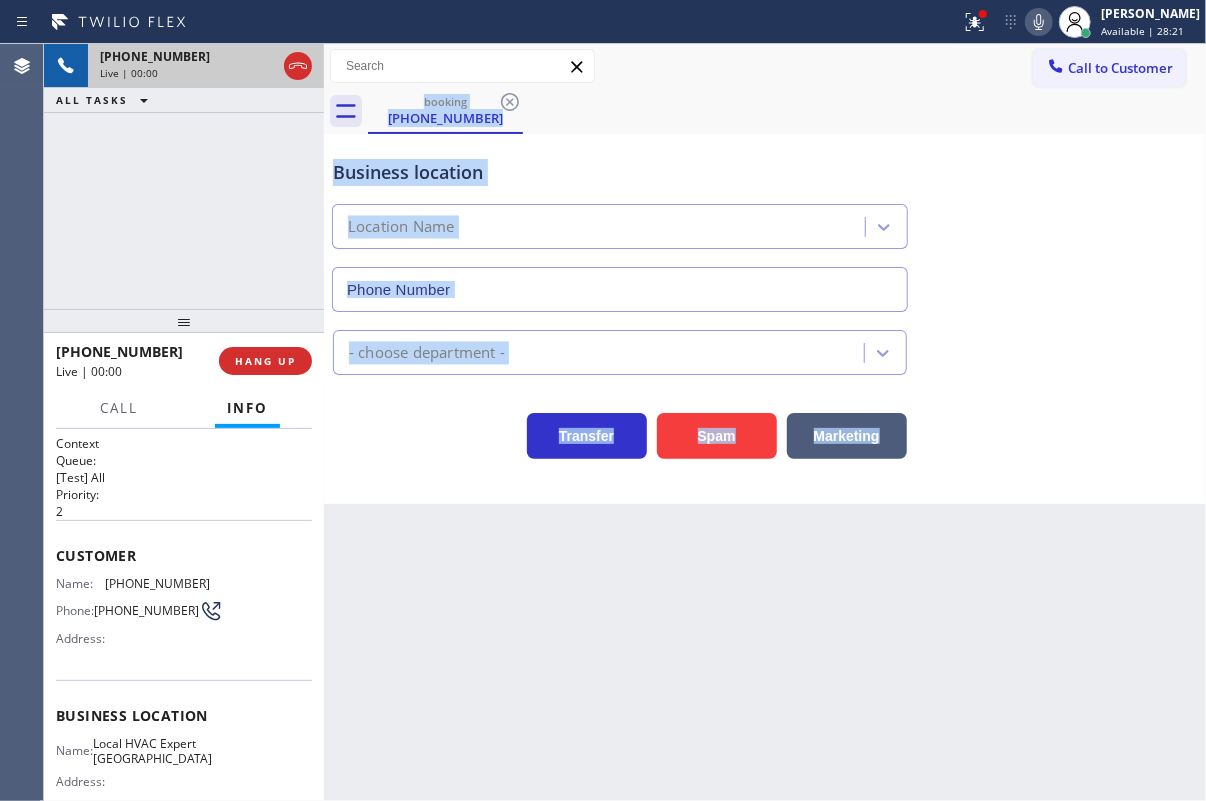 type on "[PHONE_NUMBER]" 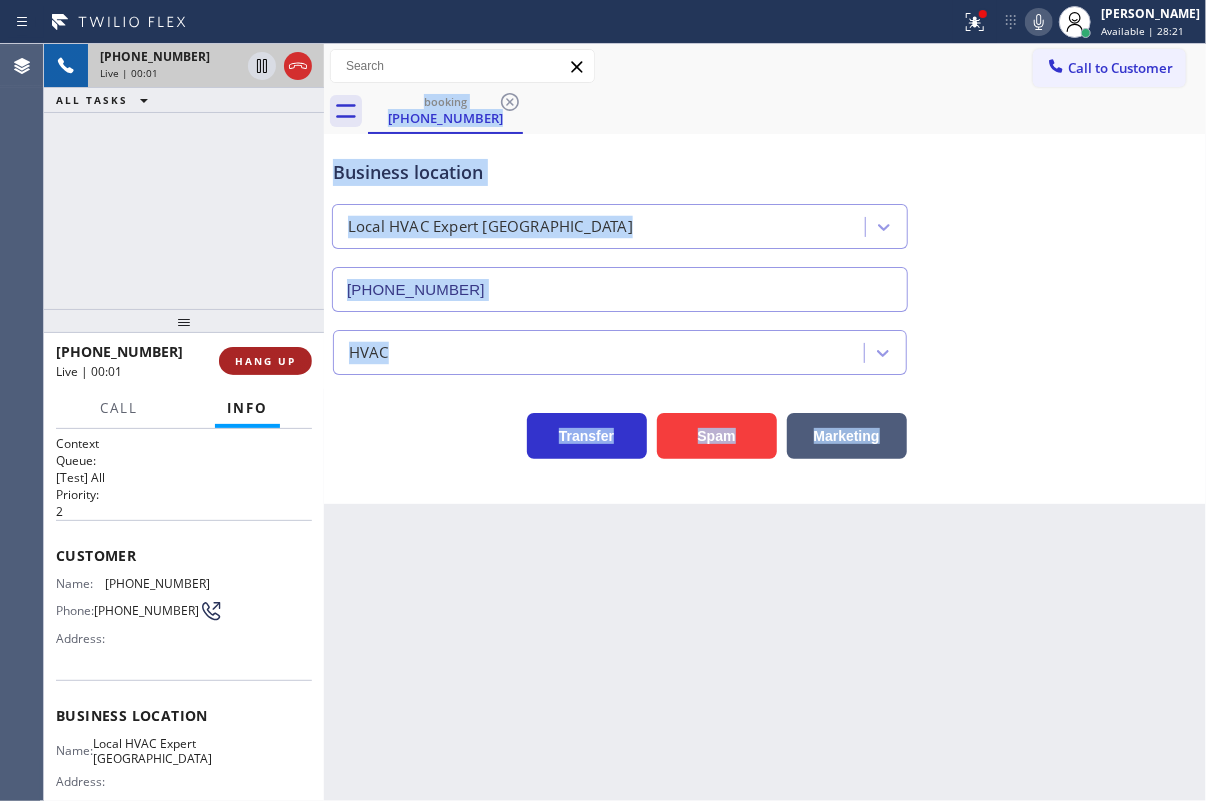 click on "HANG UP" at bounding box center [265, 361] 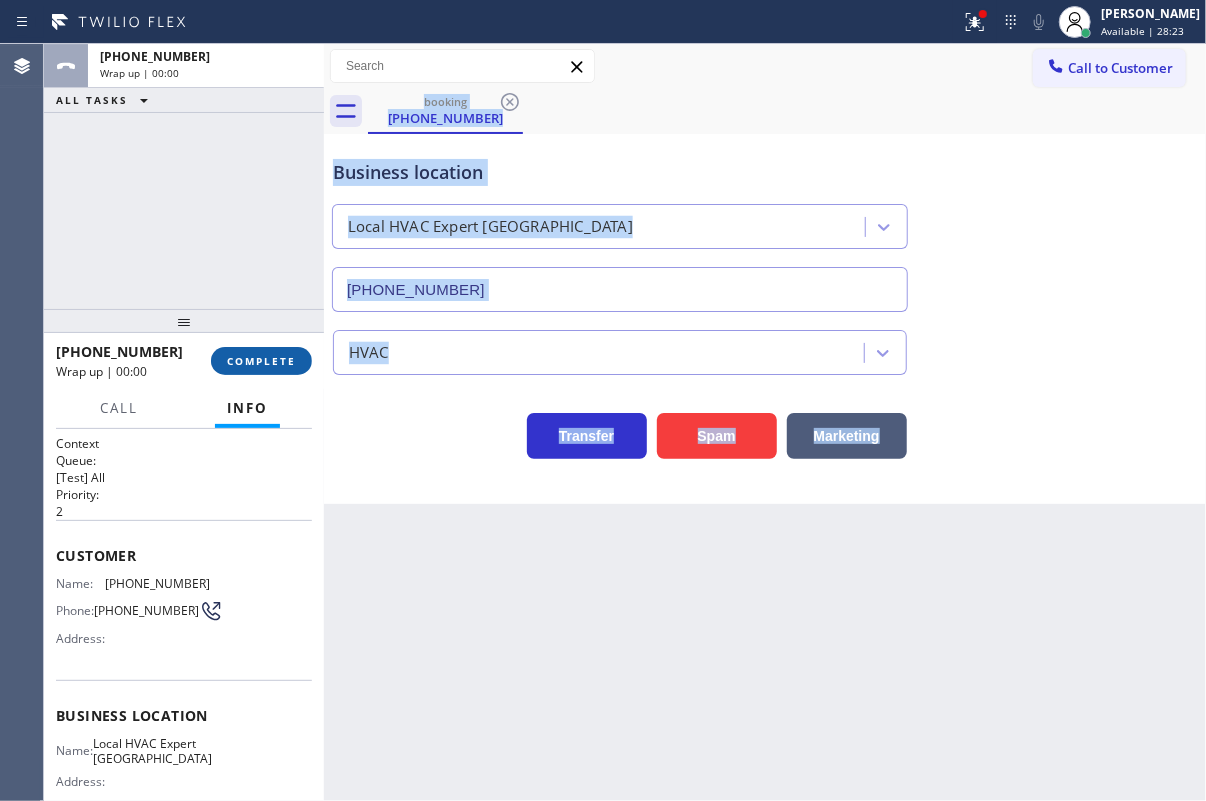 click on "COMPLETE" at bounding box center [261, 361] 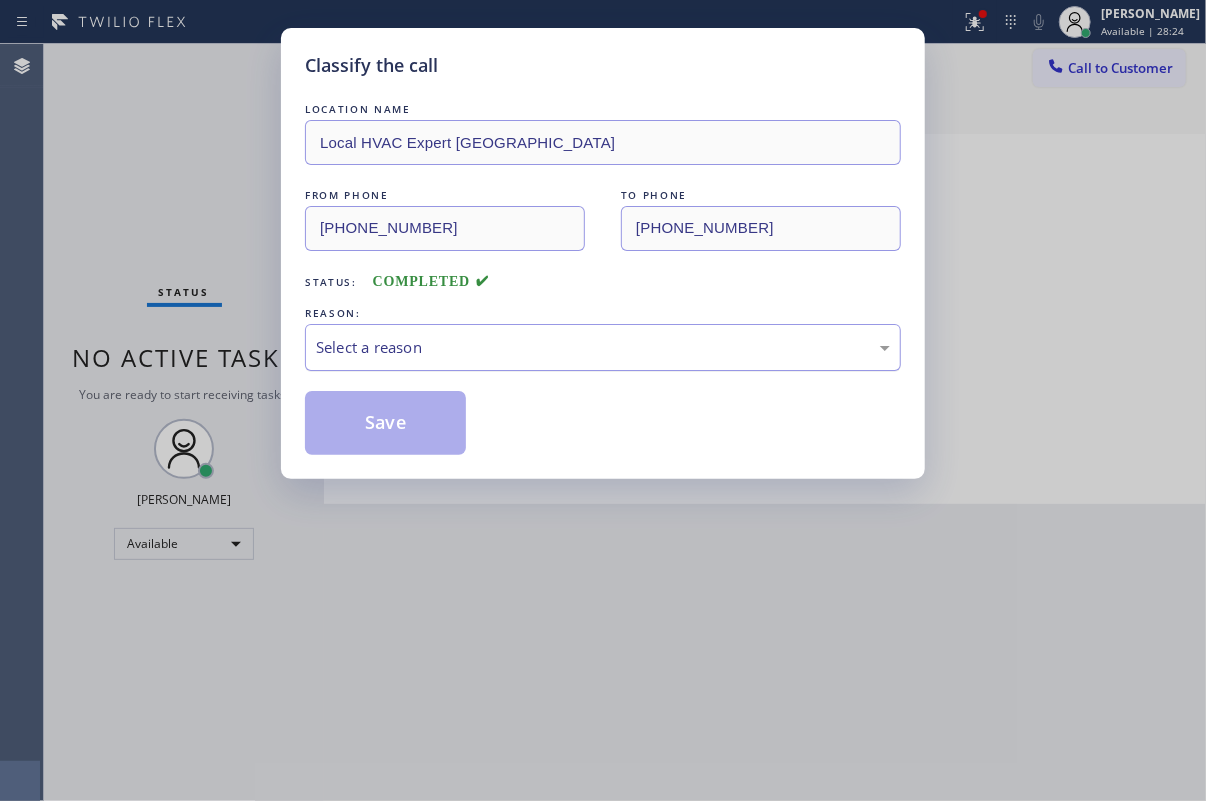 click on "Select a reason" at bounding box center [603, 347] 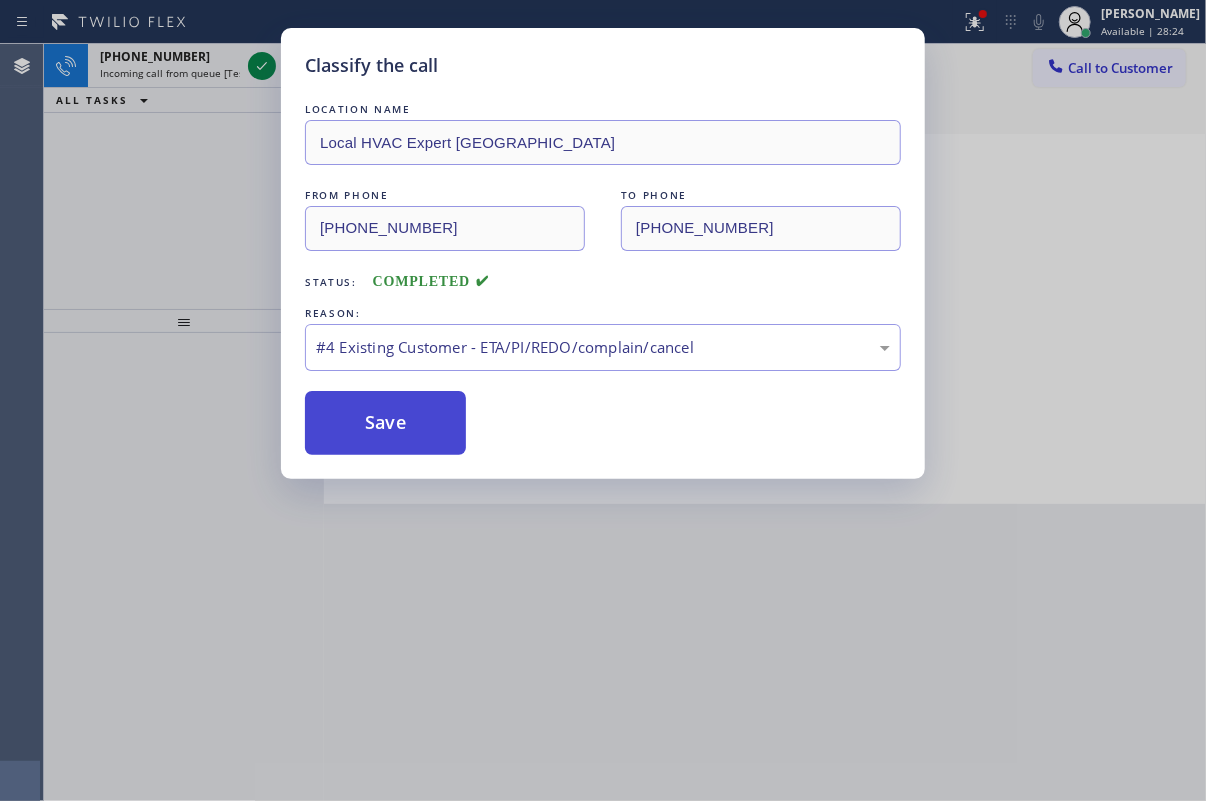 click on "Save" at bounding box center (385, 423) 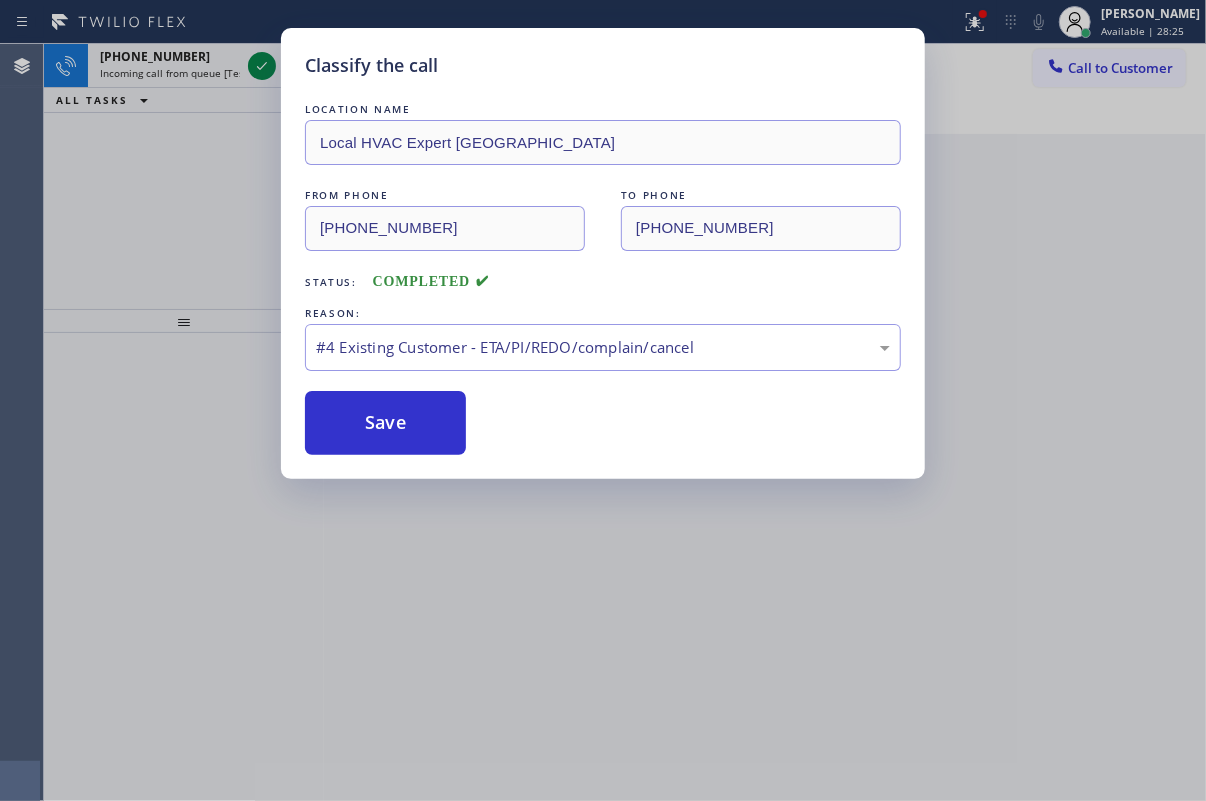 click on "Classify the call LOCATION NAME Local HVAC Expert Floral Park FROM PHONE [PHONE_NUMBER] TO PHONE [PHONE_NUMBER] Status: COMPLETED REASON: #4 Existing Customer - ETA/PI/REDO/complain/cancel Save" at bounding box center (603, 400) 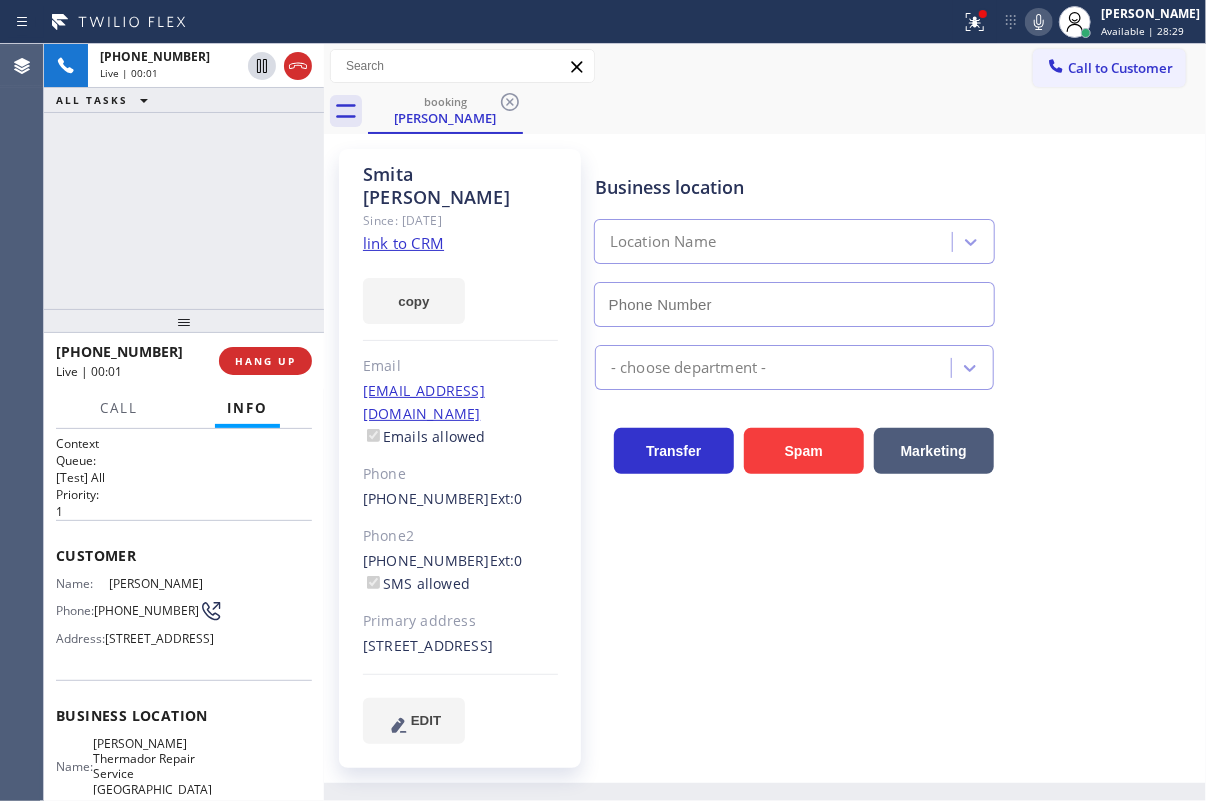 type on "[PHONE_NUMBER]" 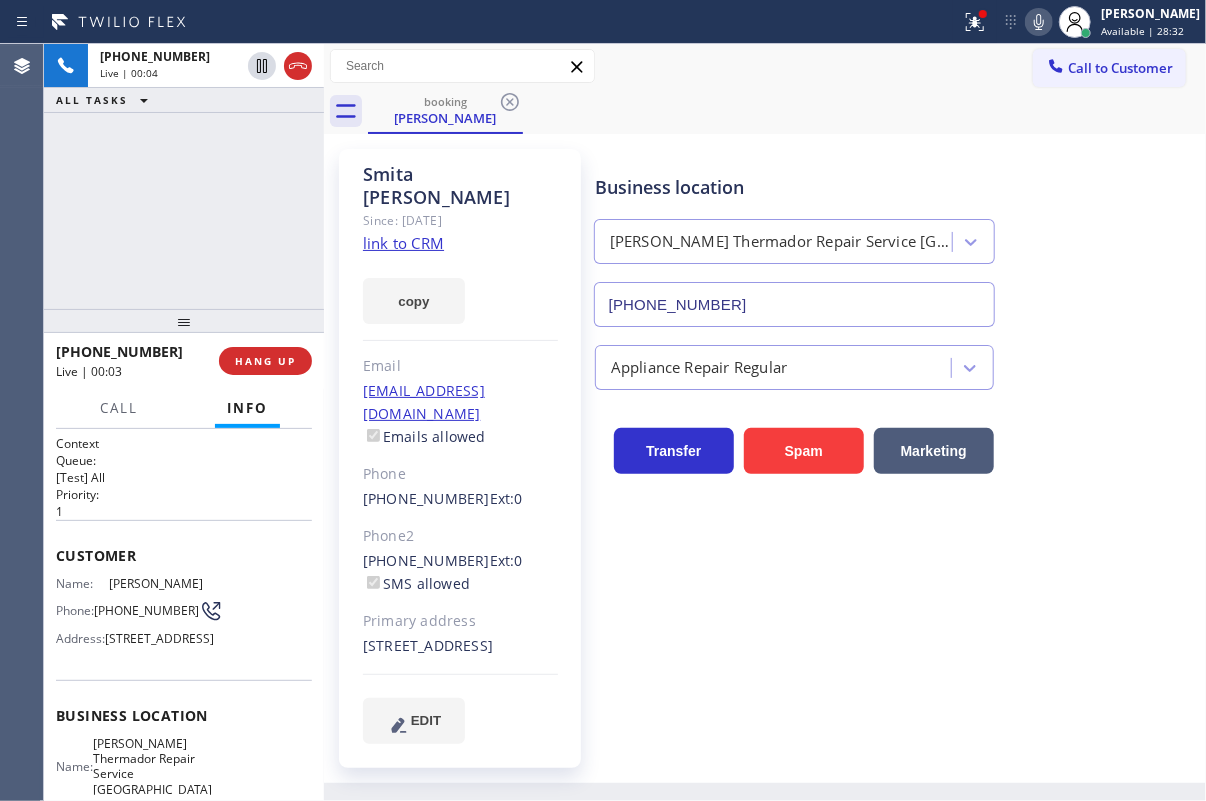 click on "link to CRM" 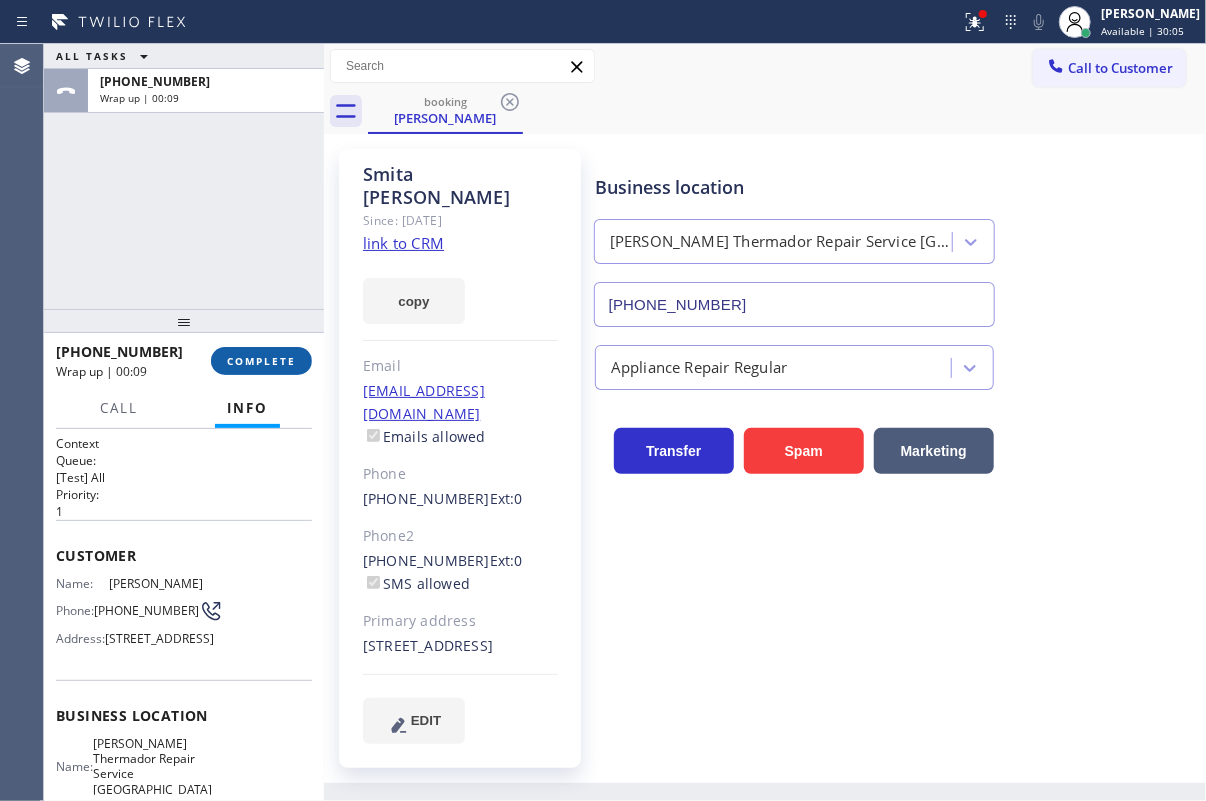 click on "COMPLETE" at bounding box center [261, 361] 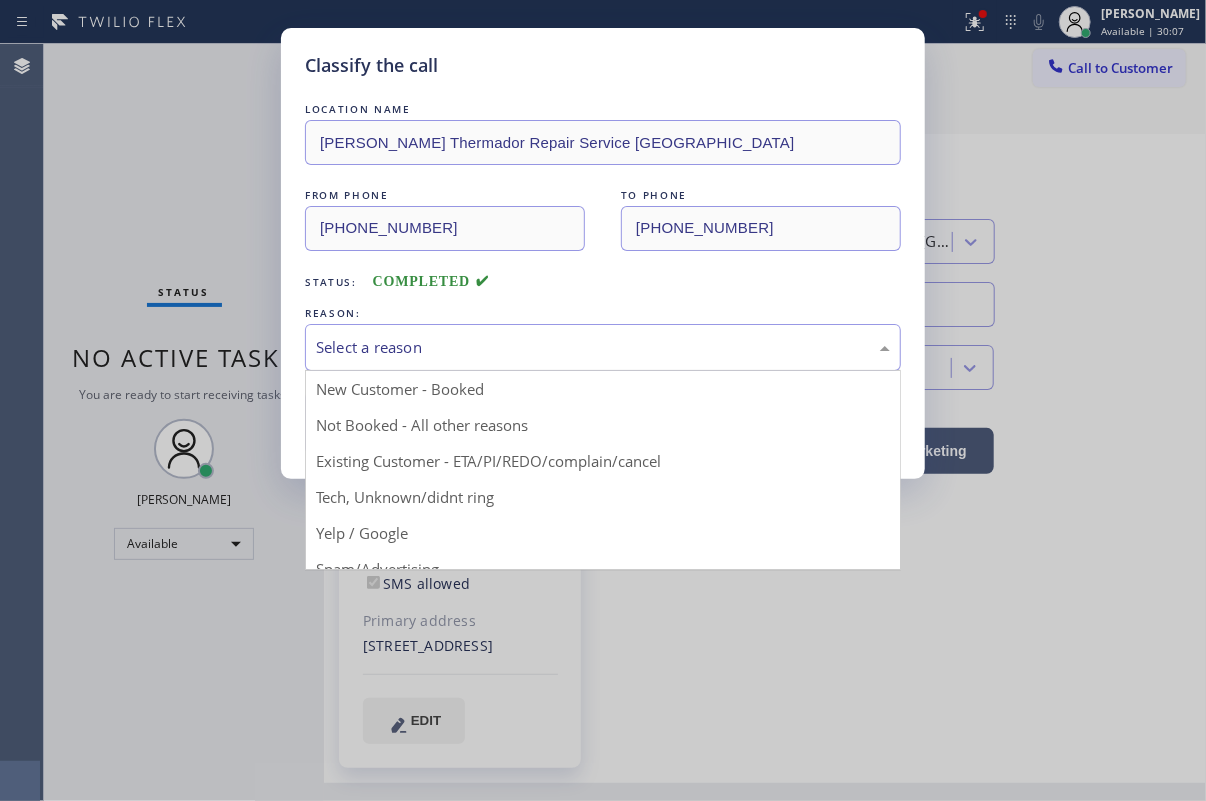 click on "Select a reason" at bounding box center (603, 347) 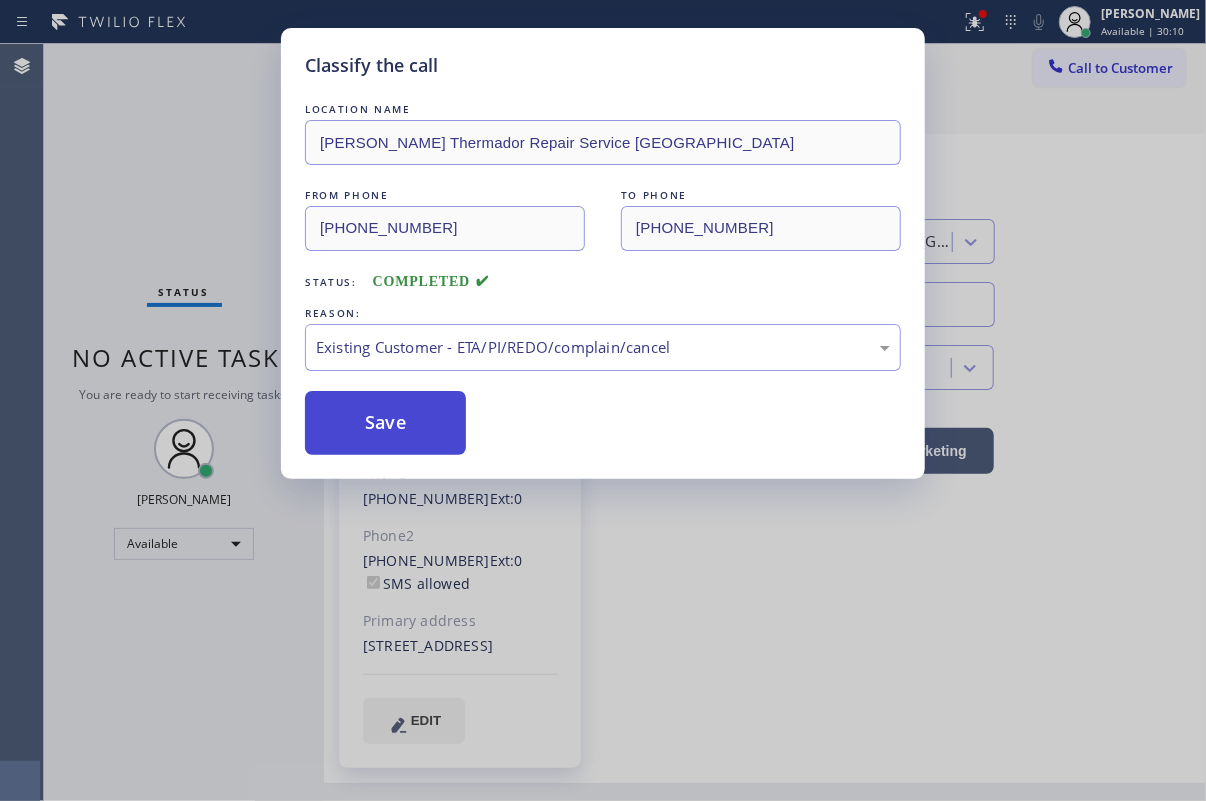 click on "Save" at bounding box center [385, 423] 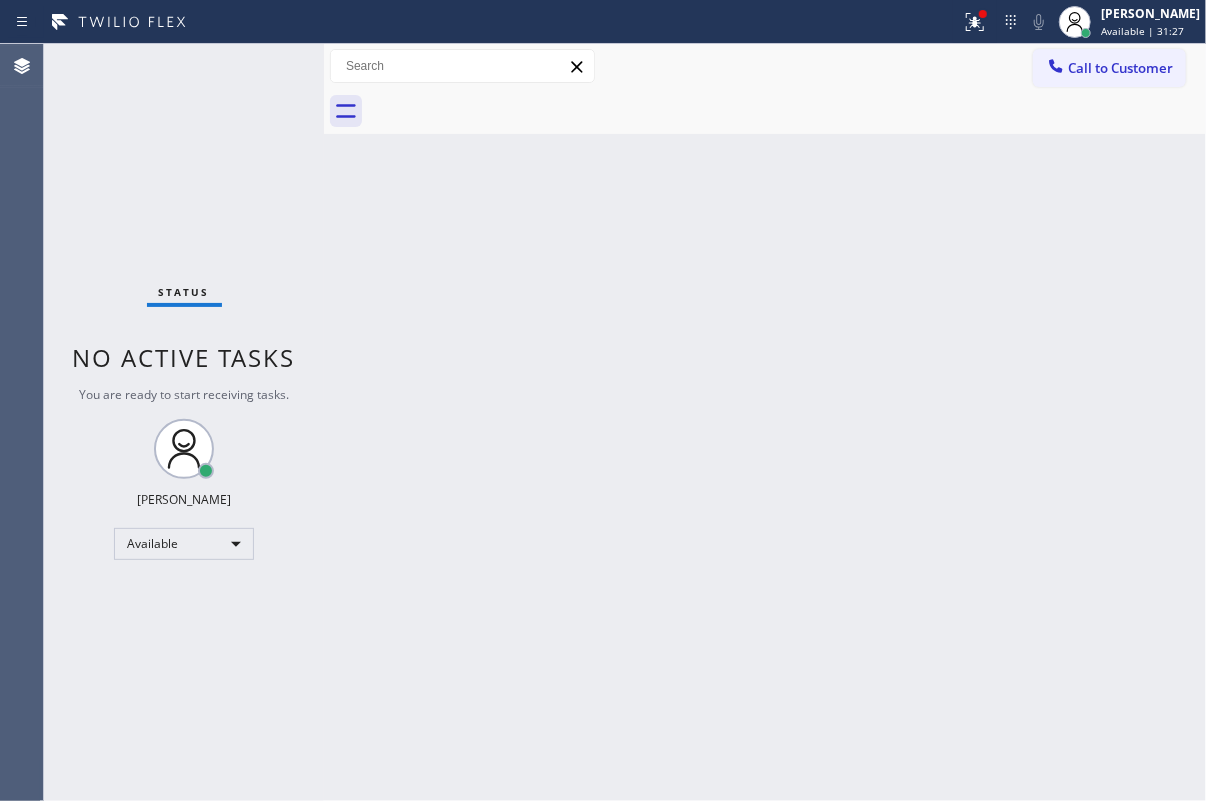 click on "Back to Dashboard Change Sender ID Customers Technicians Select a contact Outbound call Technician Search Technician Your caller id phone number Your caller id phone number Call Technician info Name   Phone none Address none Change Sender ID HVAC [PHONE_NUMBER] 5 Star Appliance [PHONE_NUMBER] Appliance Repair [PHONE_NUMBER] Plumbing [PHONE_NUMBER] Air Duct Cleaning [PHONE_NUMBER]  Electricians [PHONE_NUMBER] Cancel Change Check personal SMS Reset Change No tabs Call to Customer Outbound call Location Search location Your caller id phone number Customer number Call Outbound call Technician Search Technician Your caller id phone number Your caller id phone number Call" at bounding box center (765, 422) 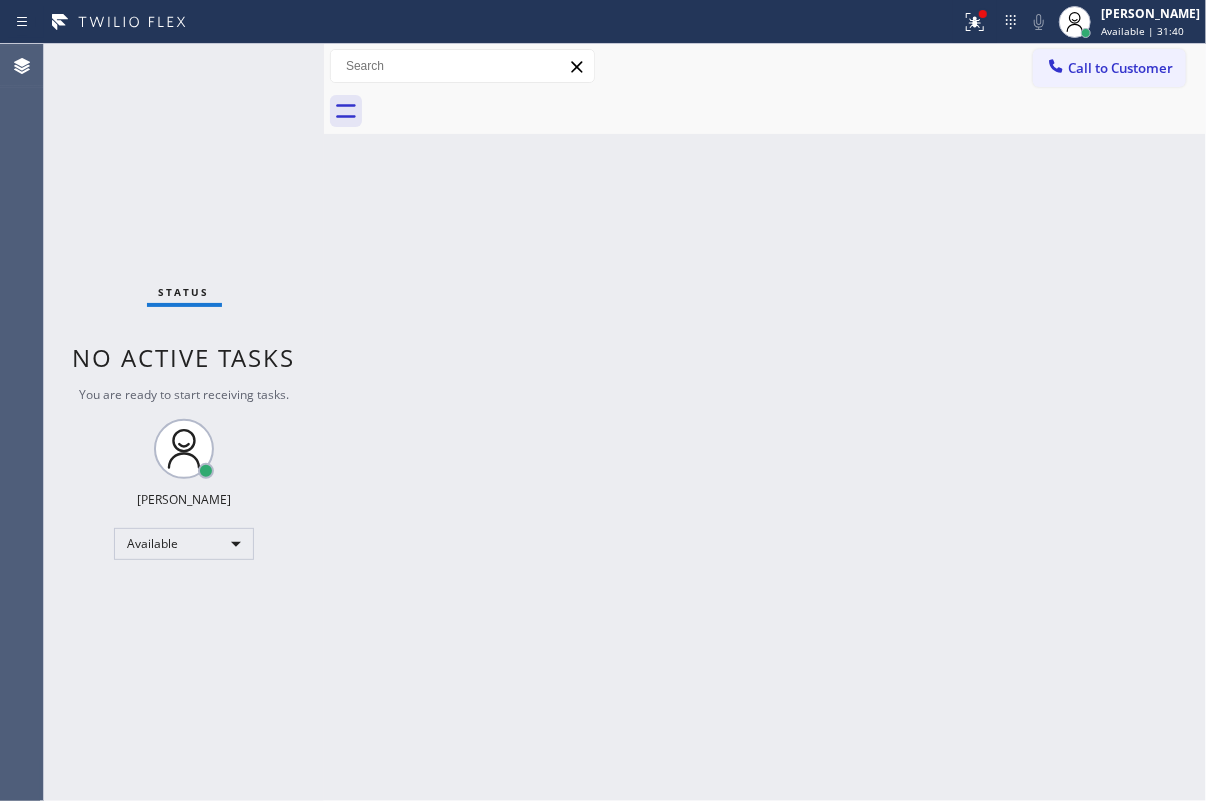 click on "Status   No active tasks     You are ready to start receiving tasks.   [PERSON_NAME] Available" at bounding box center [184, 422] 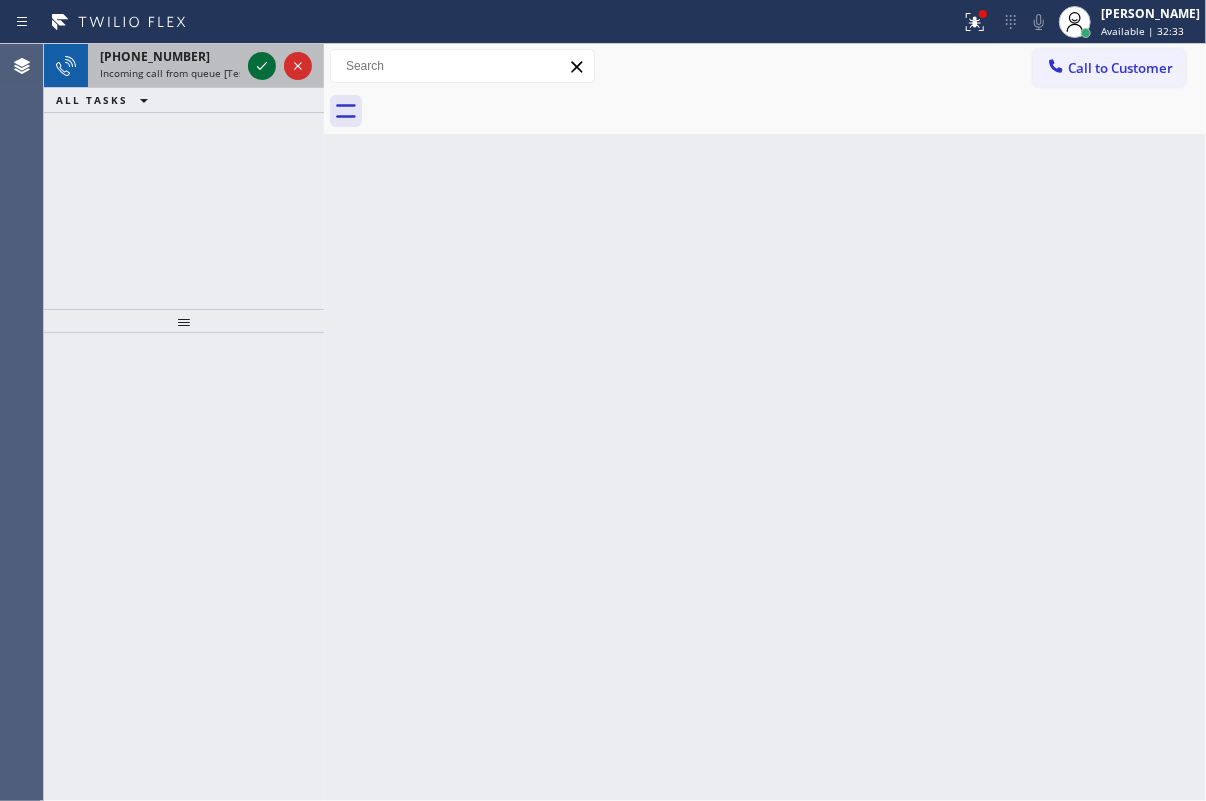 click 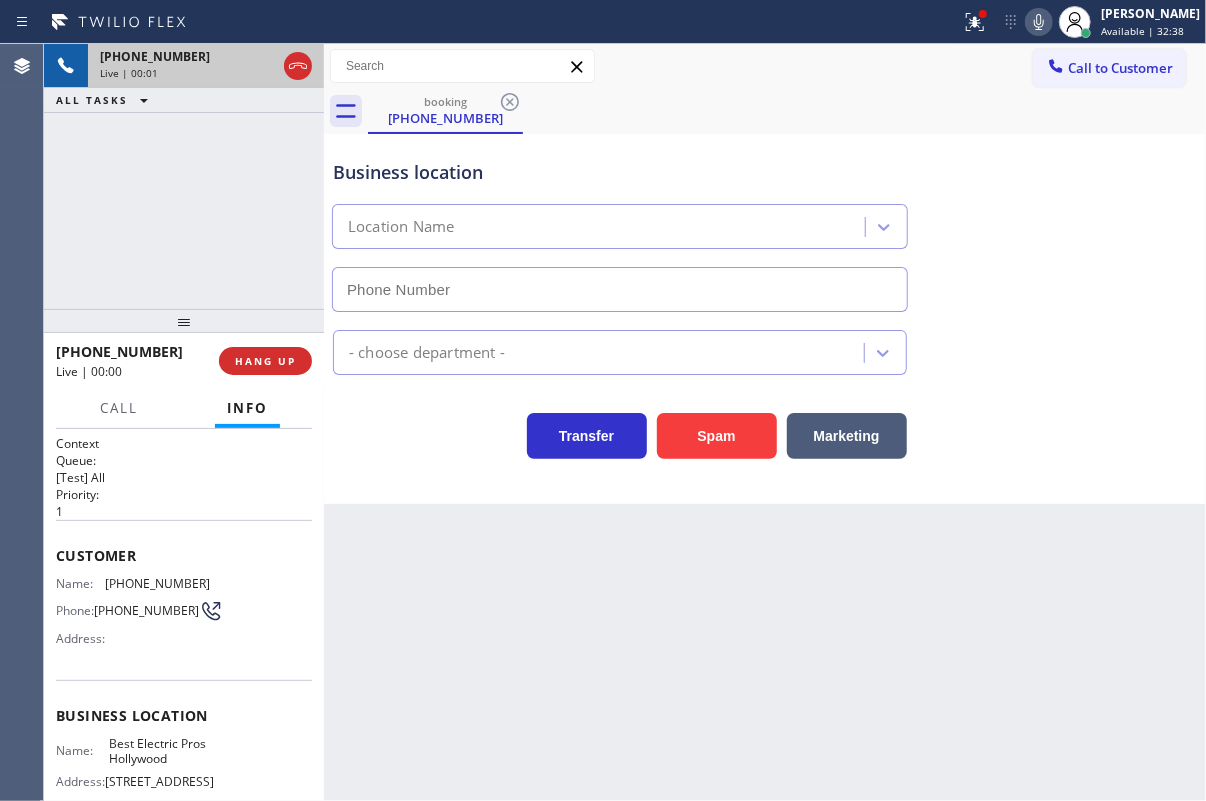 type on "[PHONE_NUMBER]" 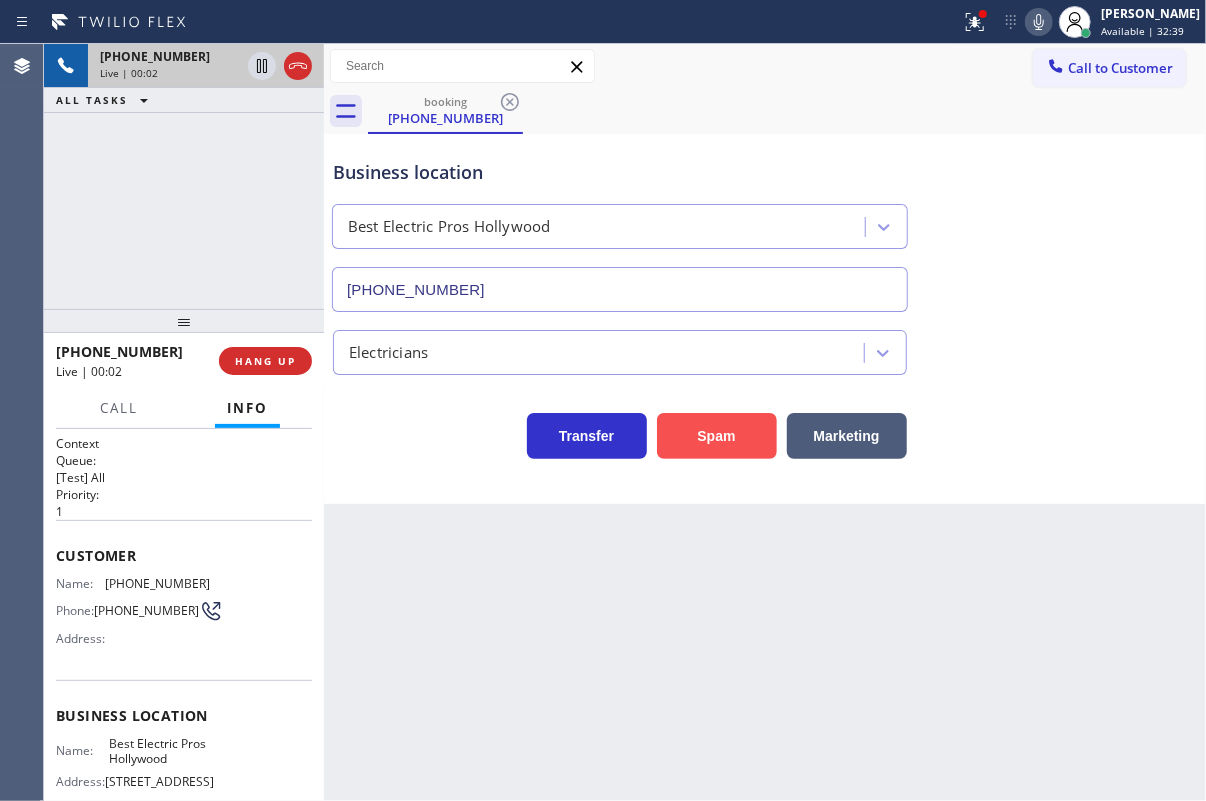 click on "Spam" at bounding box center [717, 436] 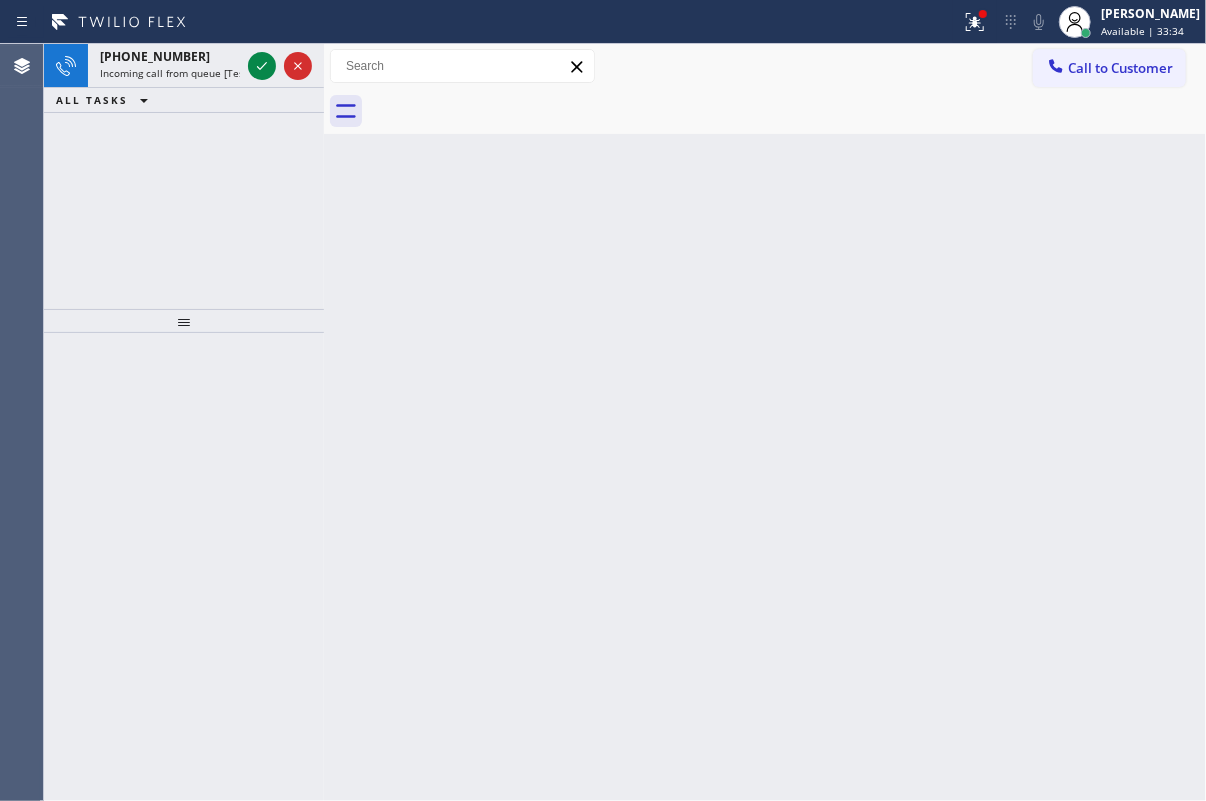 click on "Back to Dashboard Change Sender ID Customers Technicians Select a contact Outbound call Technician Search Technician Your caller id phone number Your caller id phone number Call Technician info Name   Phone none Address none Change Sender ID HVAC [PHONE_NUMBER] 5 Star Appliance [PHONE_NUMBER] Appliance Repair [PHONE_NUMBER] Plumbing [PHONE_NUMBER] Air Duct Cleaning [PHONE_NUMBER]  Electricians [PHONE_NUMBER] Cancel Change Check personal SMS Reset Change No tabs Call to Customer Outbound call Location Search location Your caller id phone number Customer number Call Outbound call Technician Search Technician Your caller id phone number Your caller id phone number Call" at bounding box center (765, 422) 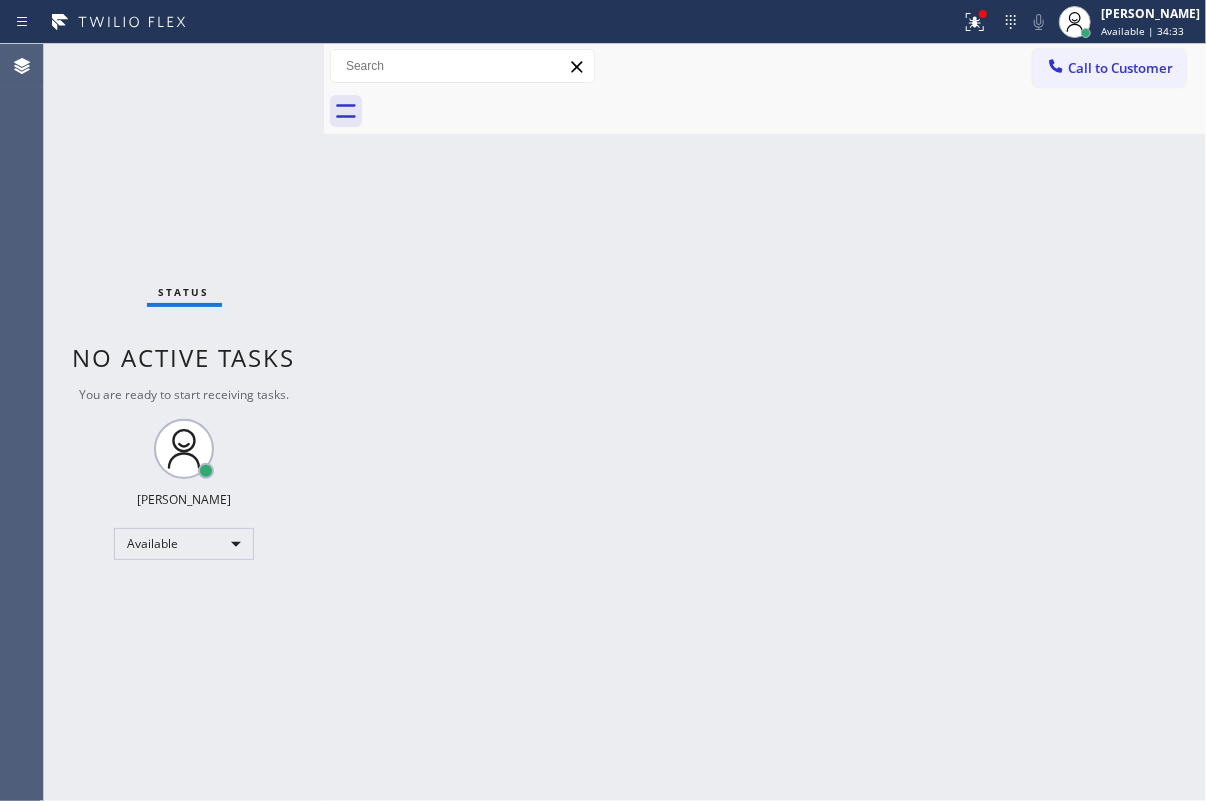 click on "Back to Dashboard Change Sender ID Customers Technicians Select a contact Outbound call Technician Search Technician Your caller id phone number Your caller id phone number Call Technician info Name   Phone none Address none Change Sender ID HVAC [PHONE_NUMBER] 5 Star Appliance [PHONE_NUMBER] Appliance Repair [PHONE_NUMBER] Plumbing [PHONE_NUMBER] Air Duct Cleaning [PHONE_NUMBER]  Electricians [PHONE_NUMBER] Cancel Change Check personal SMS Reset Change No tabs Call to Customer Outbound call Location Search location Your caller id phone number Customer number Call Outbound call Technician Search Technician Your caller id phone number Your caller id phone number Call" at bounding box center (765, 422) 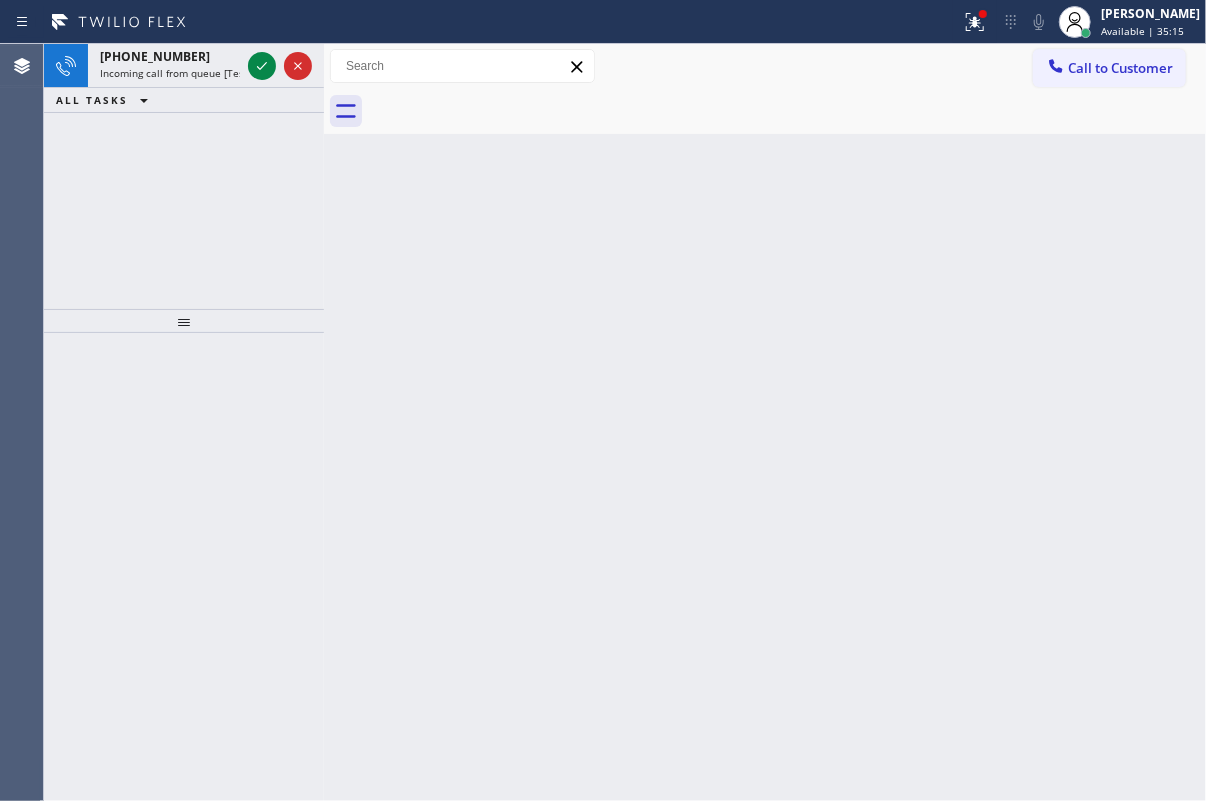 click on "Back to Dashboard Change Sender ID Customers Technicians Select a contact Outbound call Technician Search Technician Your caller id phone number Your caller id phone number Call Technician info Name   Phone none Address none Change Sender ID HVAC [PHONE_NUMBER] 5 Star Appliance [PHONE_NUMBER] Appliance Repair [PHONE_NUMBER] Plumbing [PHONE_NUMBER] Air Duct Cleaning [PHONE_NUMBER]  Electricians [PHONE_NUMBER] Cancel Change Check personal SMS Reset Change No tabs Call to Customer Outbound call Location Search location Your caller id phone number Customer number Call Outbound call Technician Search Technician Your caller id phone number Your caller id phone number Call" at bounding box center (765, 422) 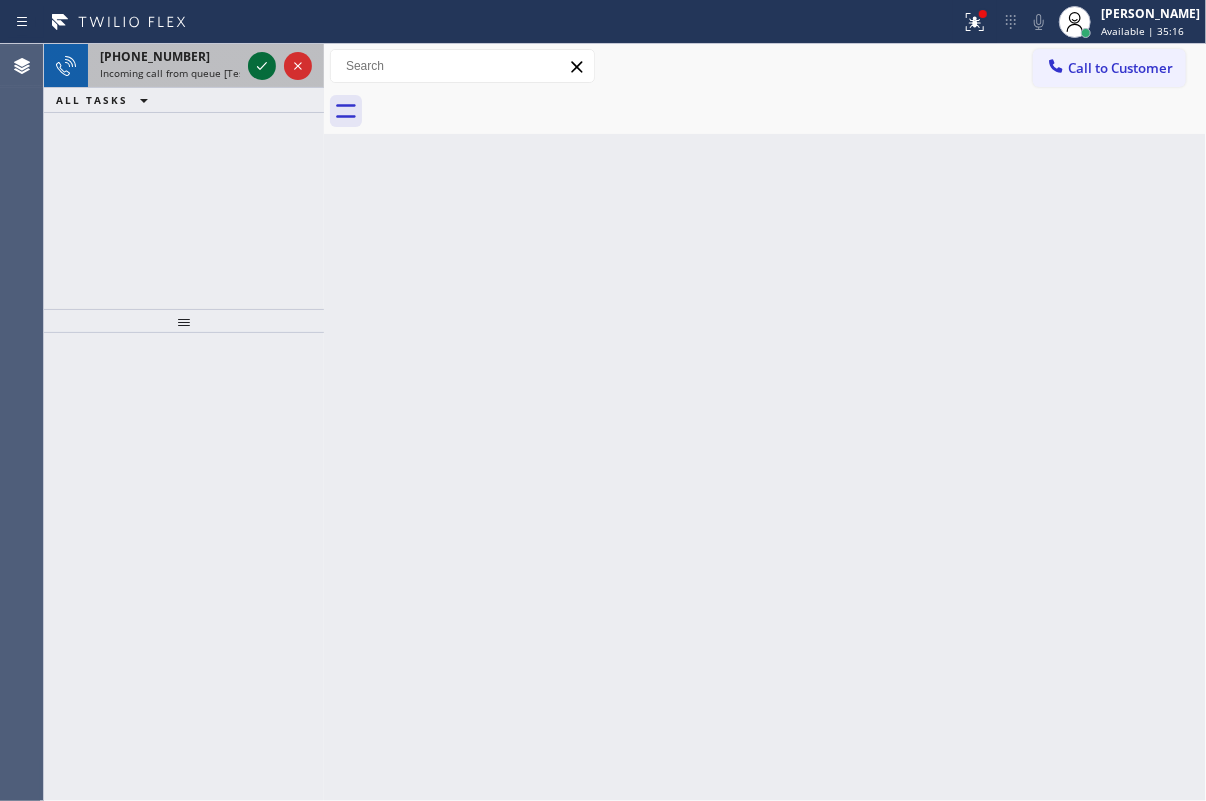 click 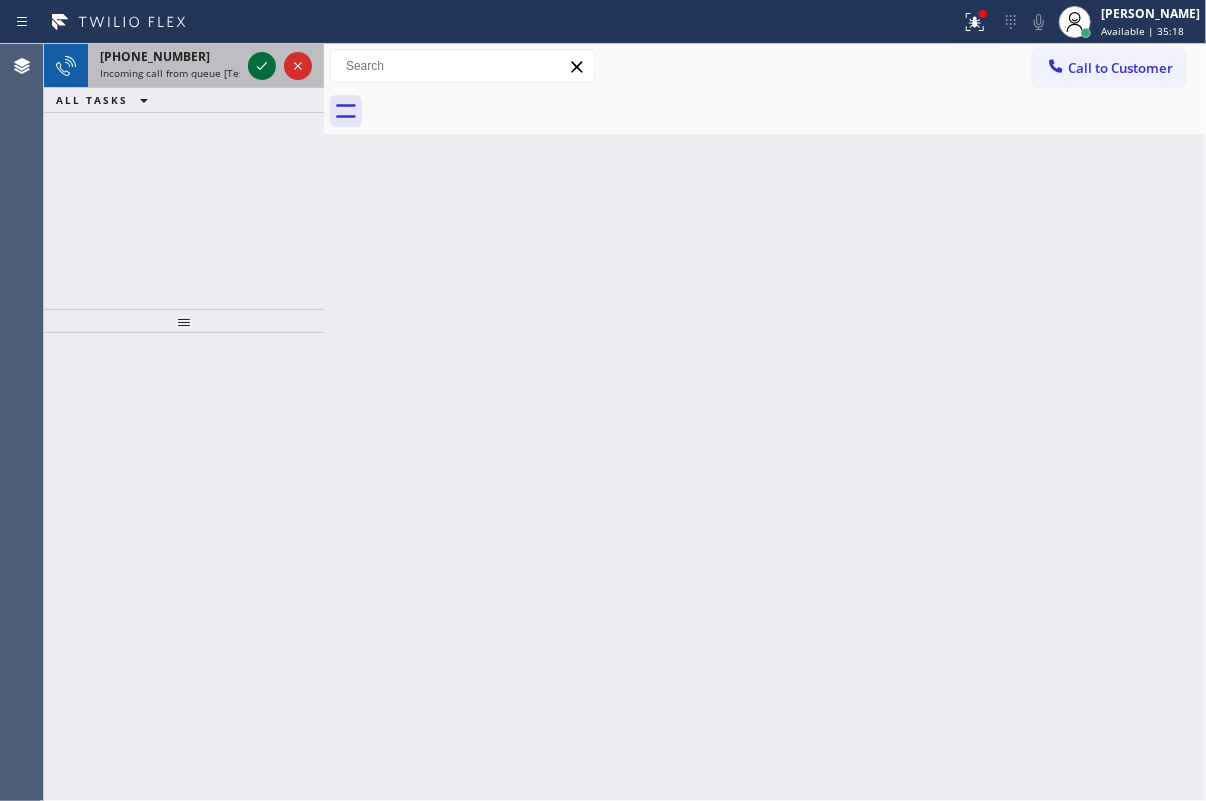 click 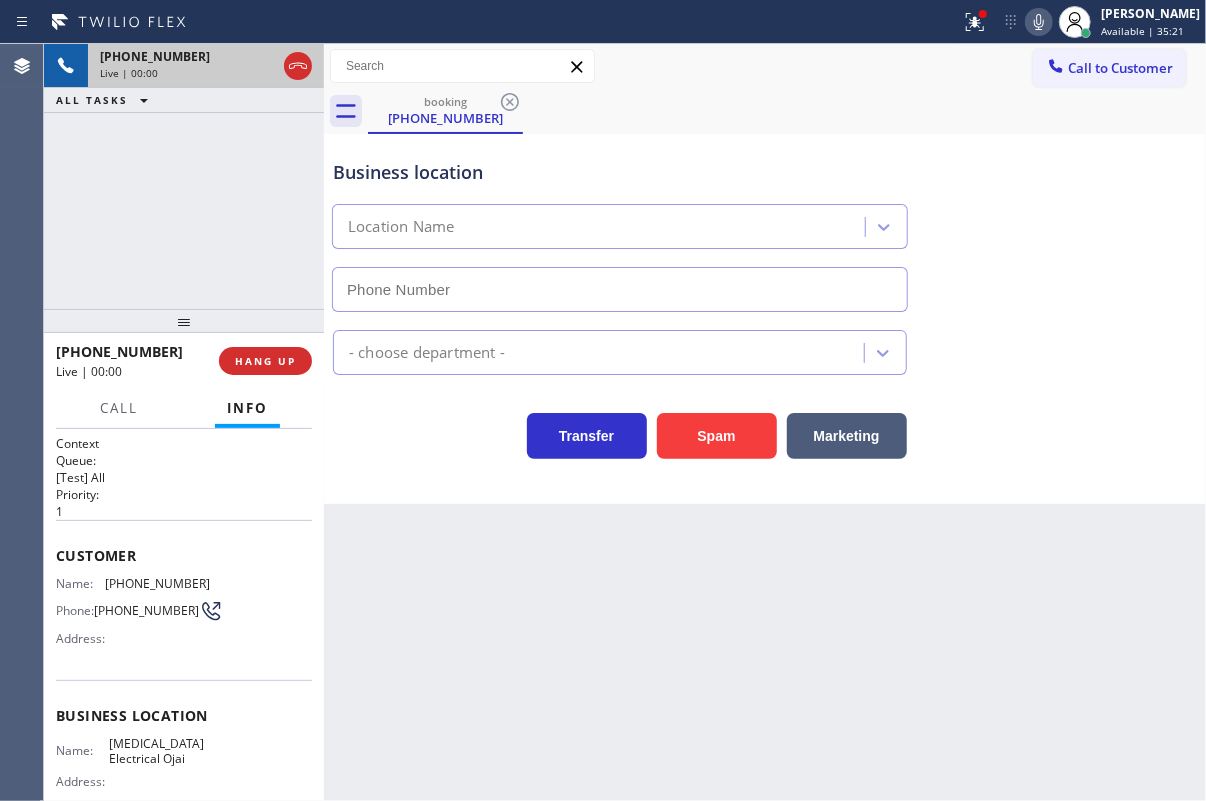 type on "[PHONE_NUMBER]" 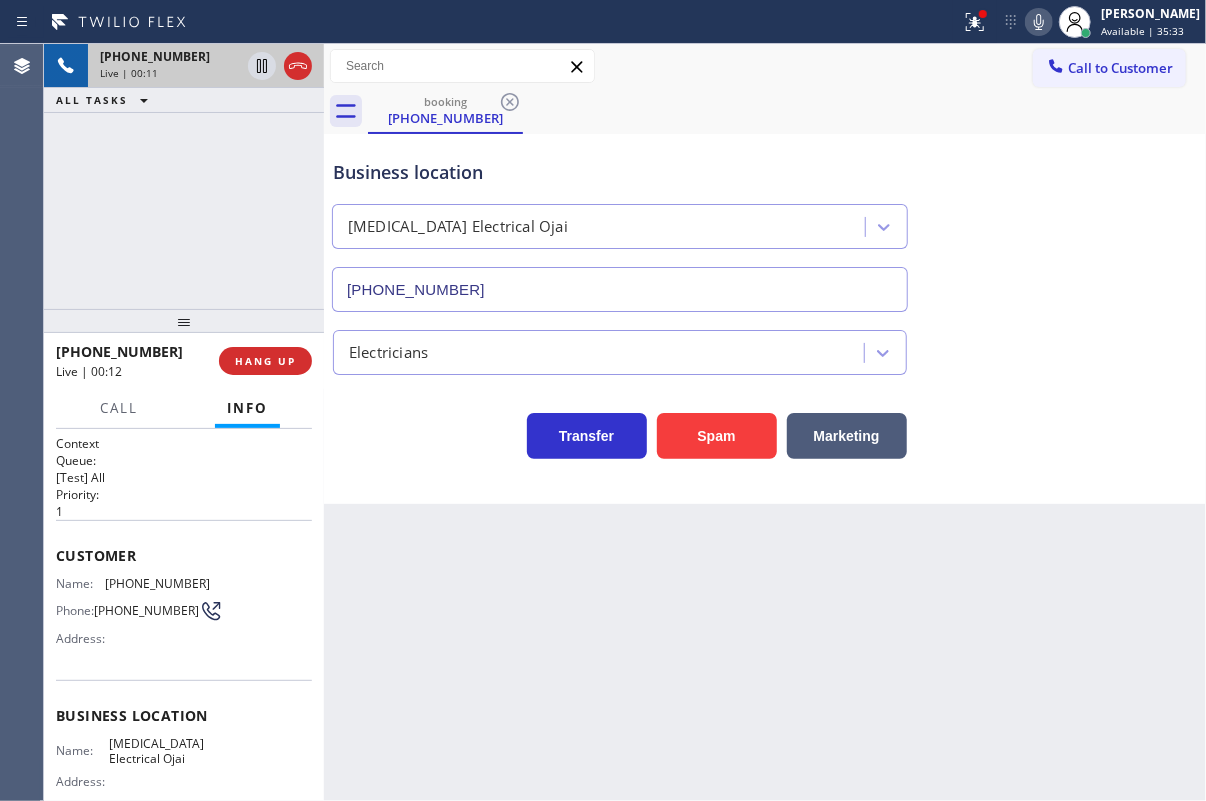 click on "Electricians" at bounding box center (765, 348) 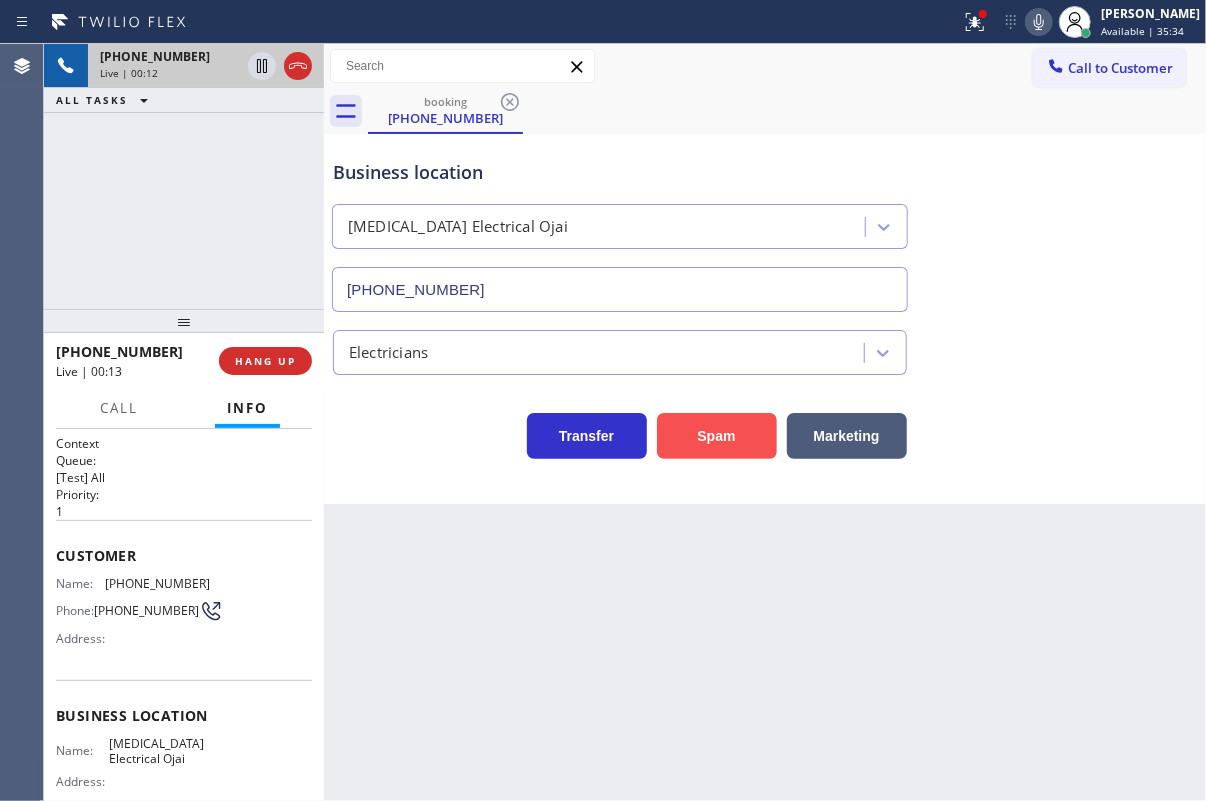 click on "Spam" at bounding box center [717, 436] 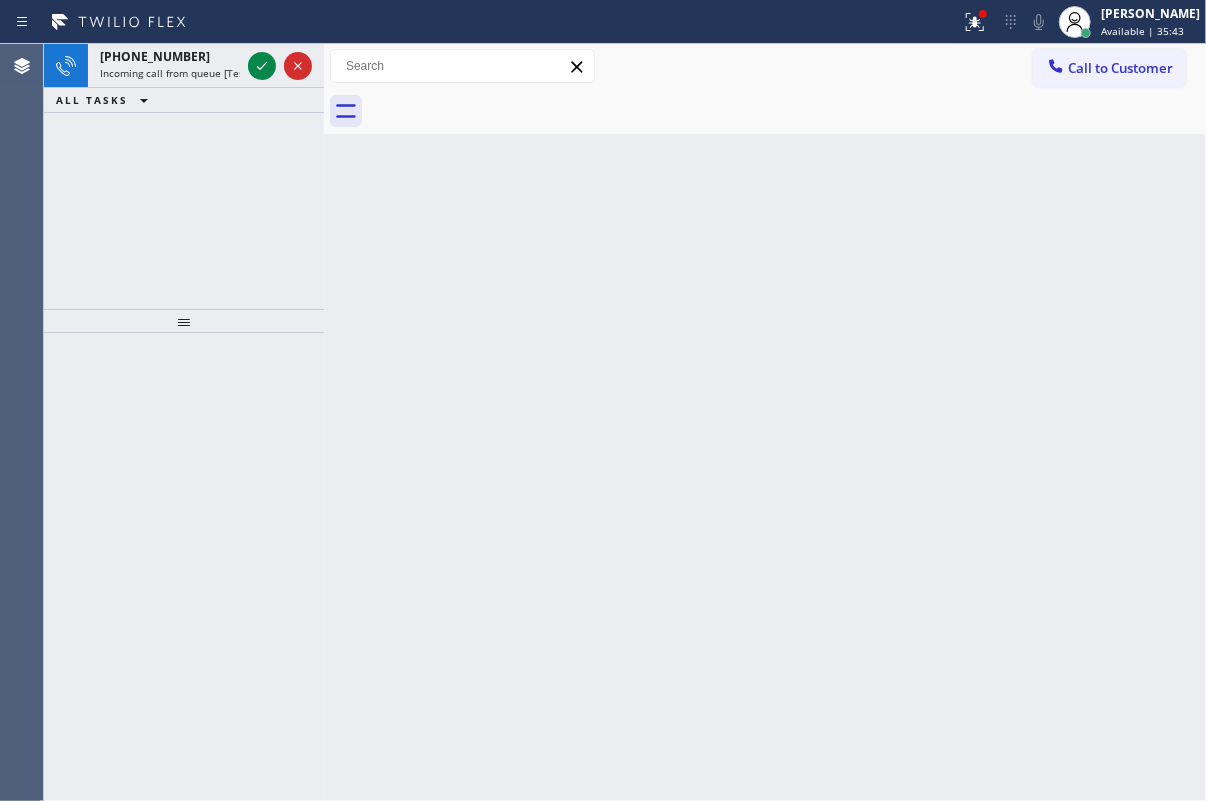 click 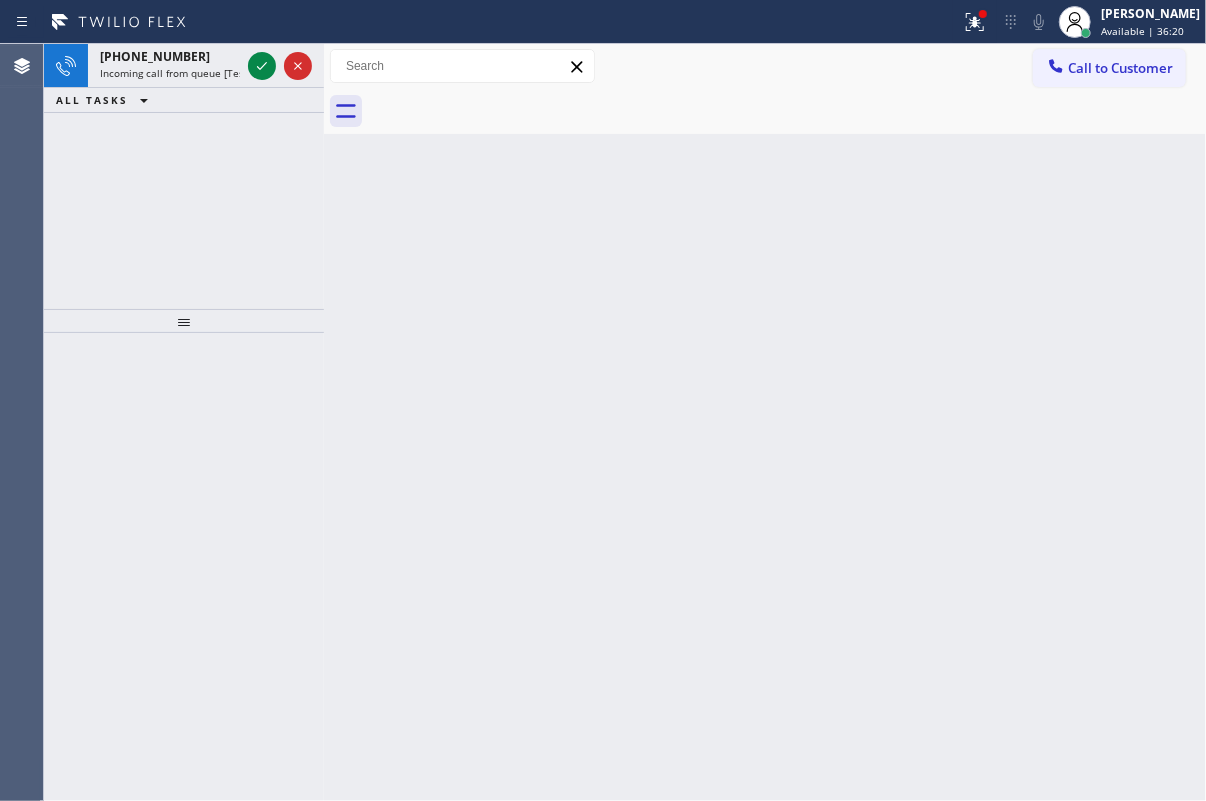 click on "Back to Dashboard Change Sender ID Customers Technicians Select a contact Outbound call Technician Search Technician Your caller id phone number Your caller id phone number Call Technician info Name   Phone none Address none Change Sender ID HVAC [PHONE_NUMBER] 5 Star Appliance [PHONE_NUMBER] Appliance Repair [PHONE_NUMBER] Plumbing [PHONE_NUMBER] Air Duct Cleaning [PHONE_NUMBER]  Electricians [PHONE_NUMBER] Cancel Change Check personal SMS Reset Change No tabs Call to Customer Outbound call Location Search location Your caller id phone number Customer number Call Outbound call Technician Search Technician Your caller id phone number Your caller id phone number Call" at bounding box center (765, 422) 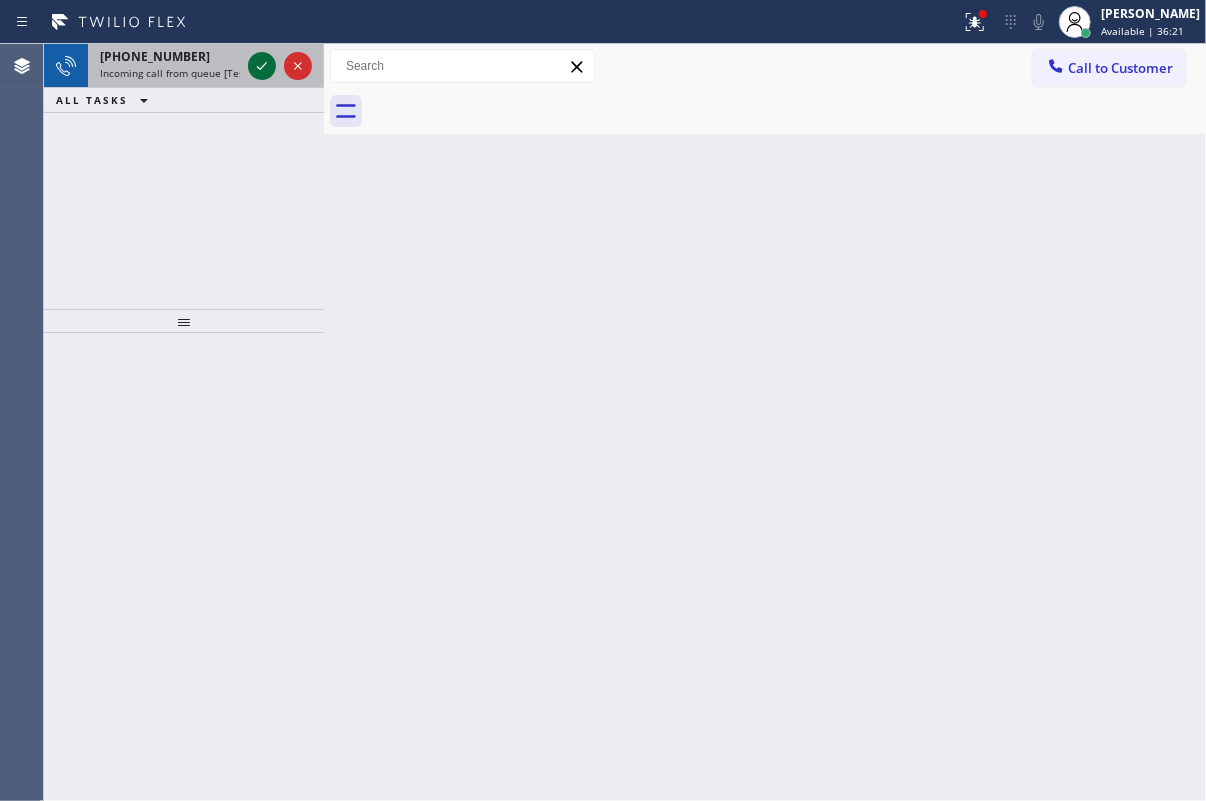 click 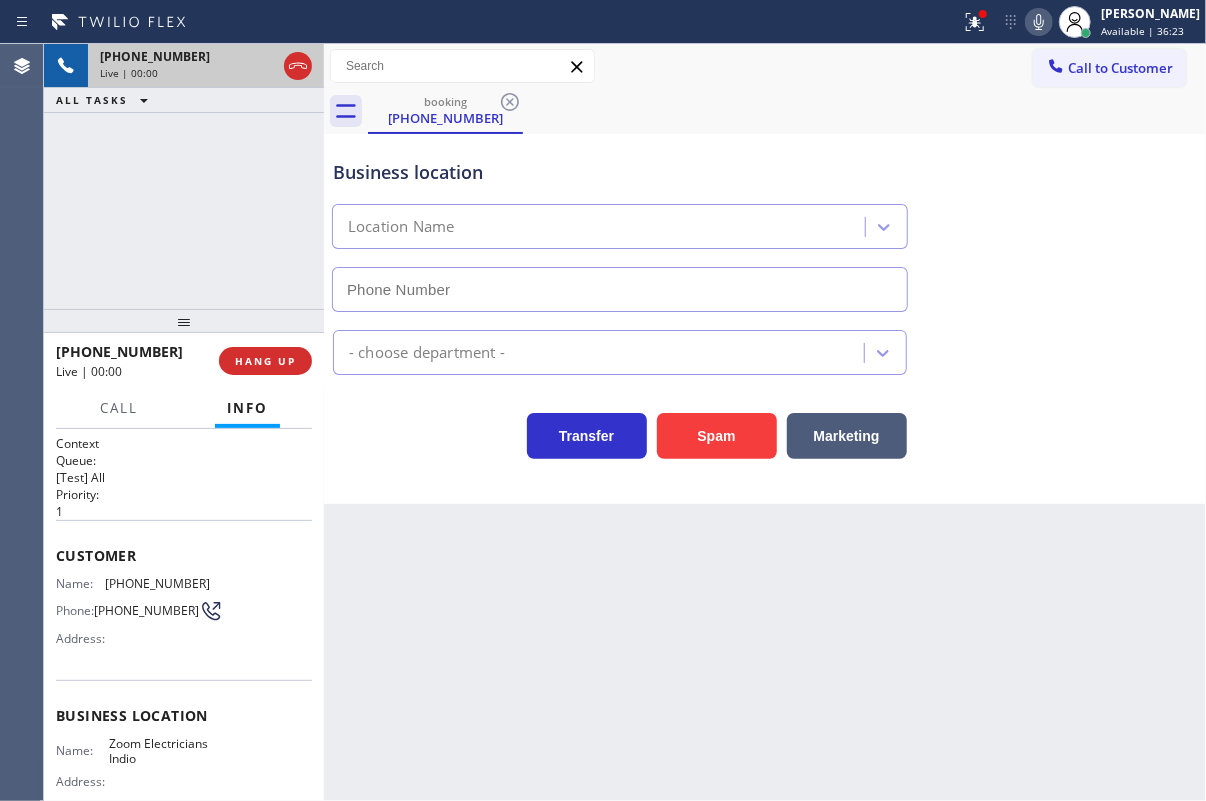 type on "[PHONE_NUMBER]" 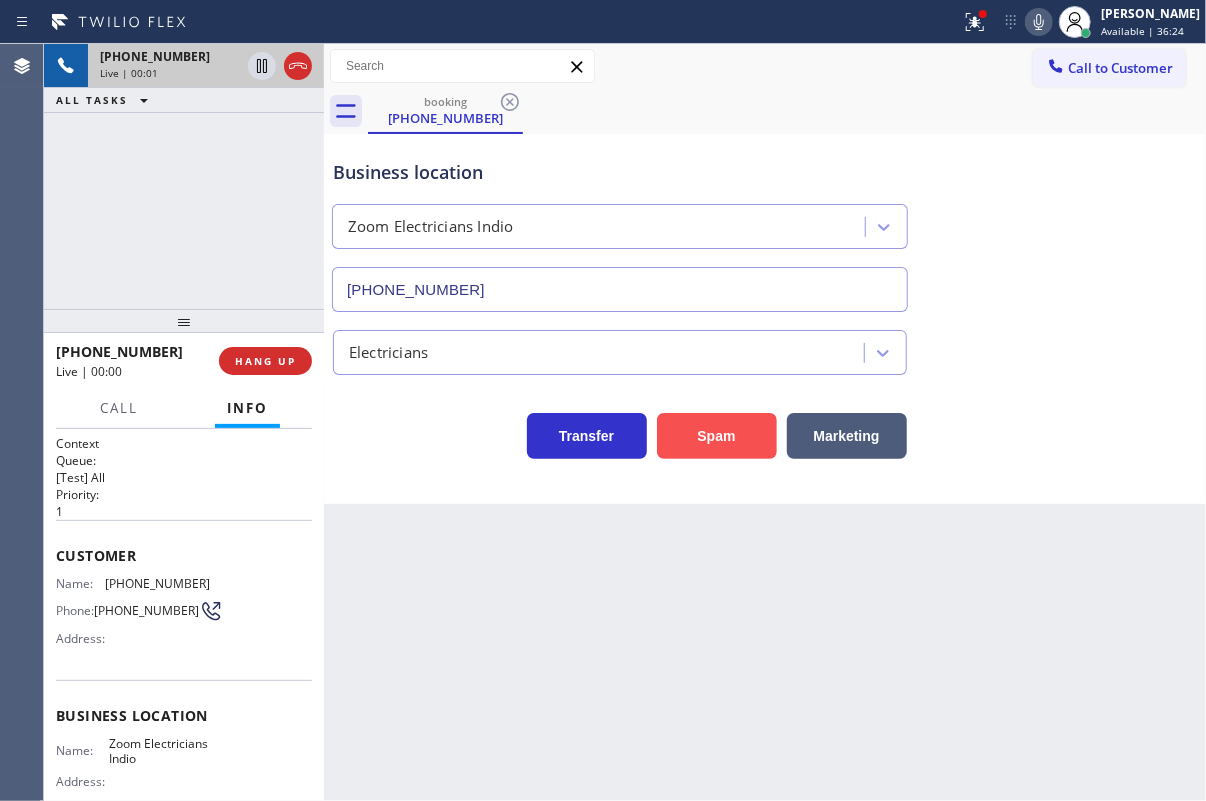 click on "Spam" at bounding box center (717, 436) 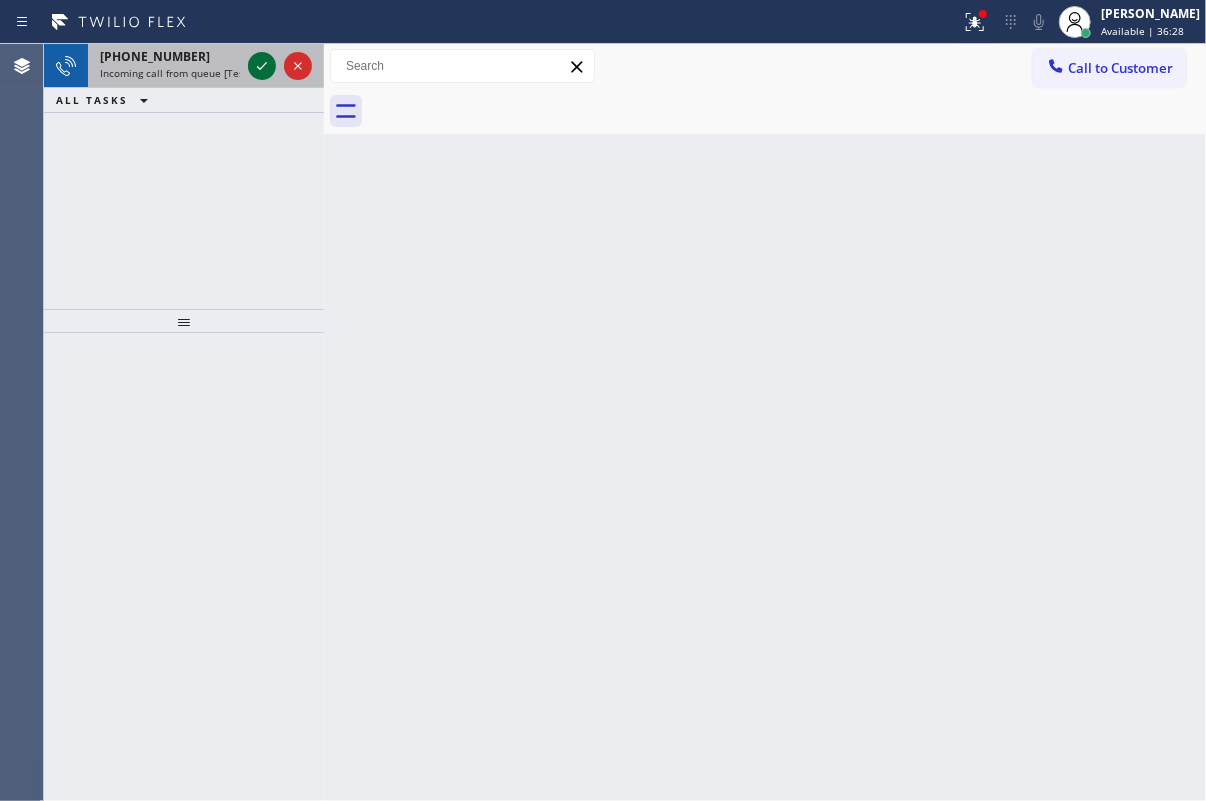 click 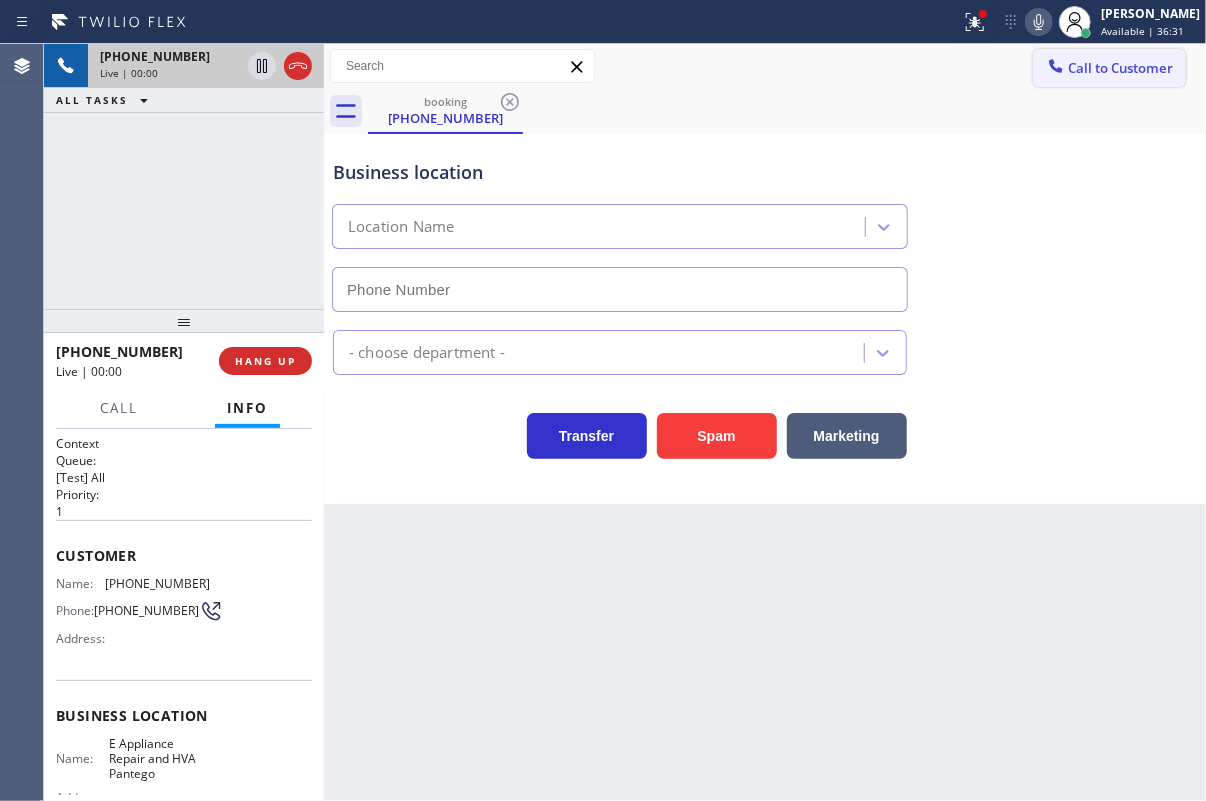 type on "[PHONE_NUMBER]" 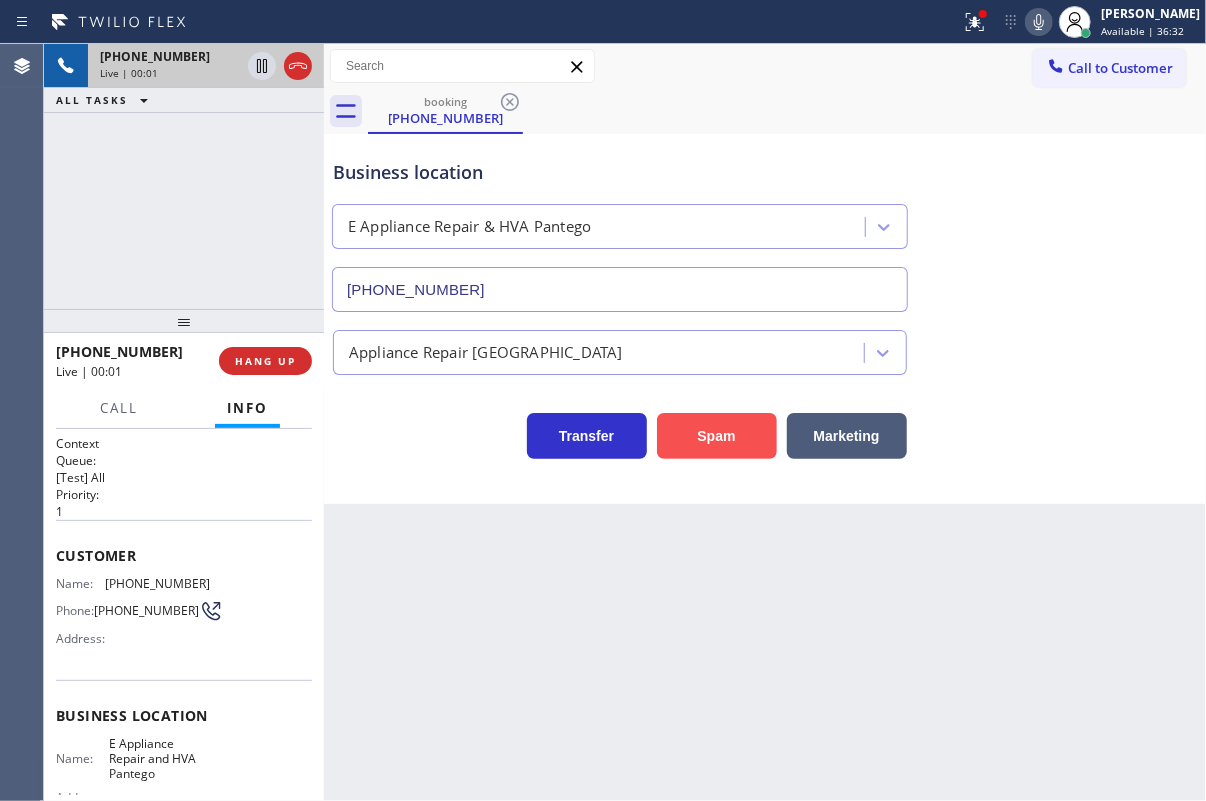 click on "Spam" at bounding box center (717, 436) 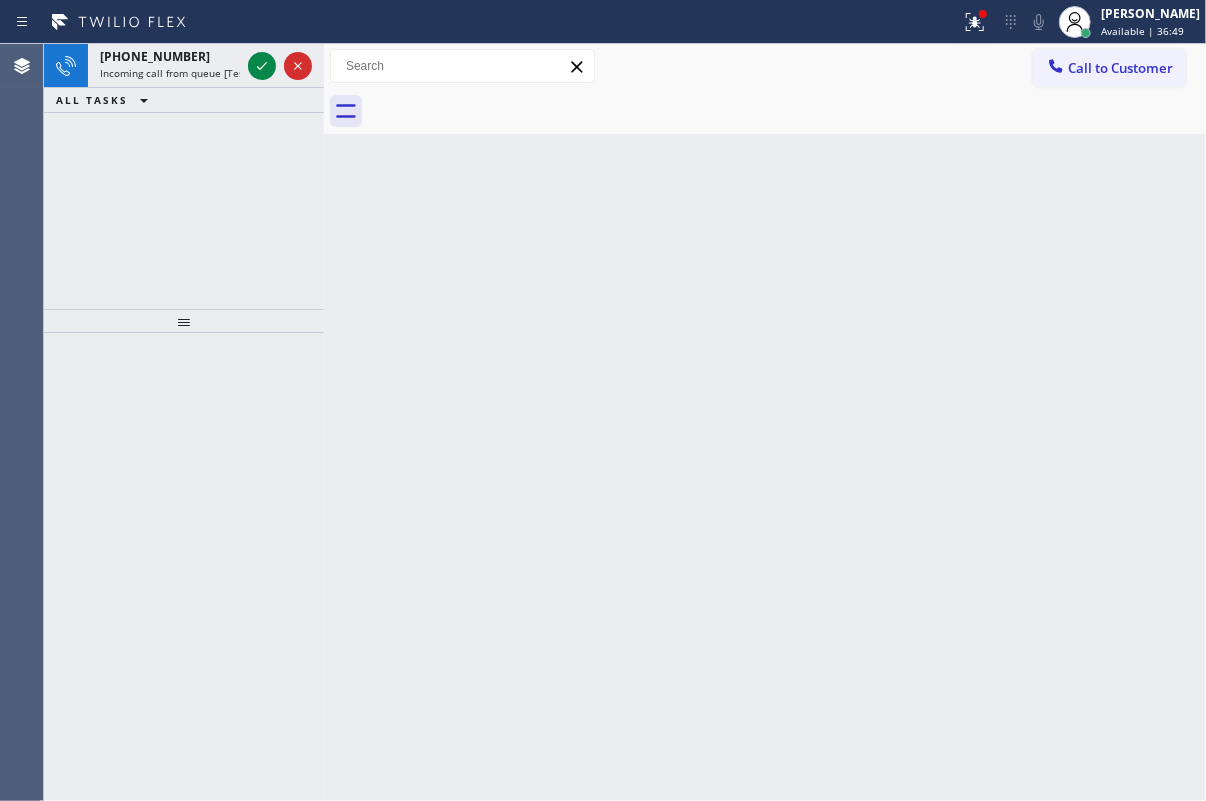 click on "Back to Dashboard Change Sender ID Customers Technicians Select a contact Outbound call Technician Search Technician Your caller id phone number Your caller id phone number Call Technician info Name   Phone none Address none Change Sender ID HVAC [PHONE_NUMBER] 5 Star Appliance [PHONE_NUMBER] Appliance Repair [PHONE_NUMBER] Plumbing [PHONE_NUMBER] Air Duct Cleaning [PHONE_NUMBER]  Electricians [PHONE_NUMBER] Cancel Change Check personal SMS Reset Change No tabs Call to Customer Outbound call Location Search location Your caller id phone number Customer number Call Outbound call Technician Search Technician Your caller id phone number Your caller id phone number Call" at bounding box center (765, 422) 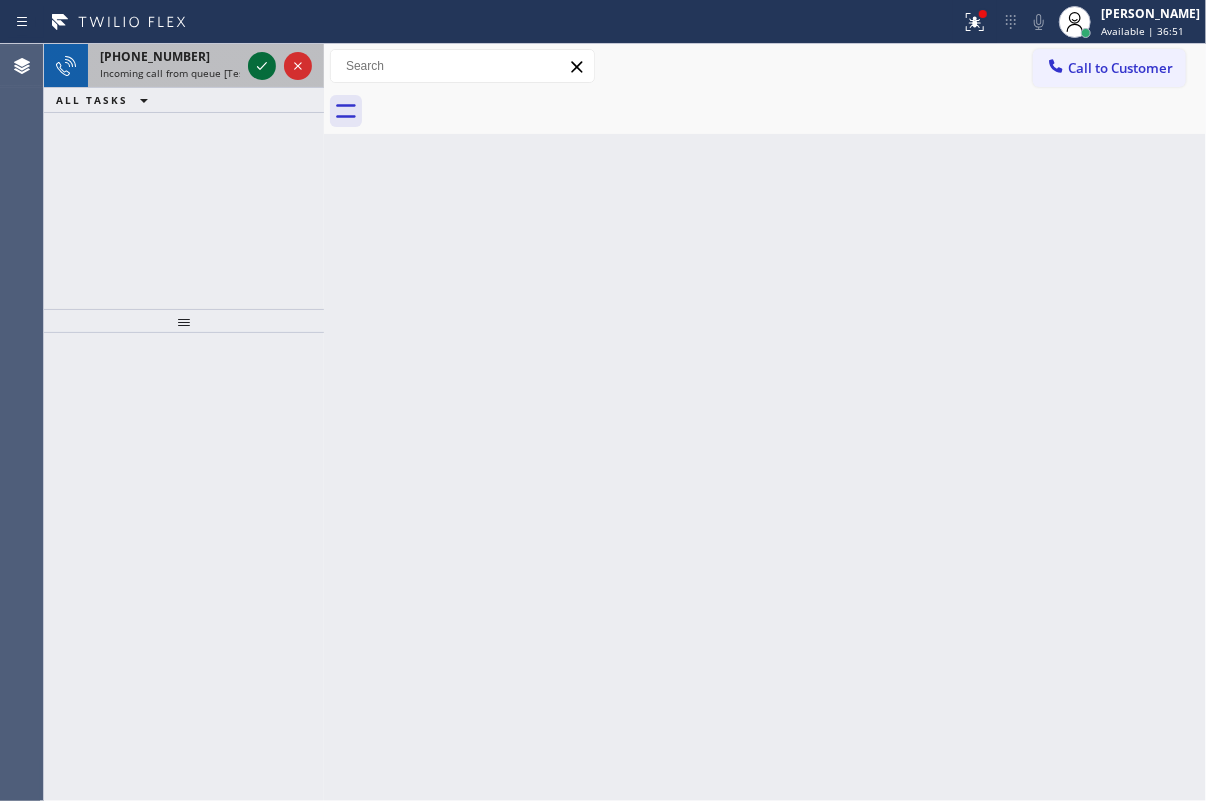 click 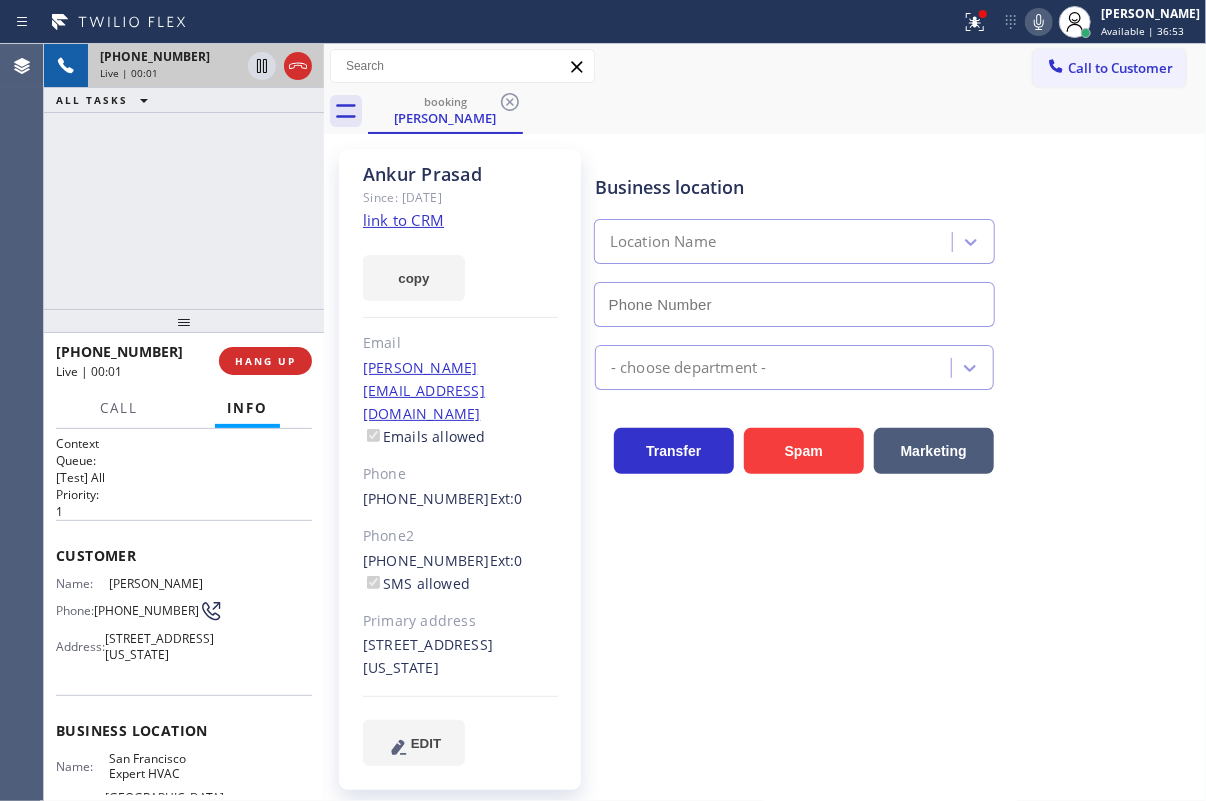 type on "[PHONE_NUMBER]" 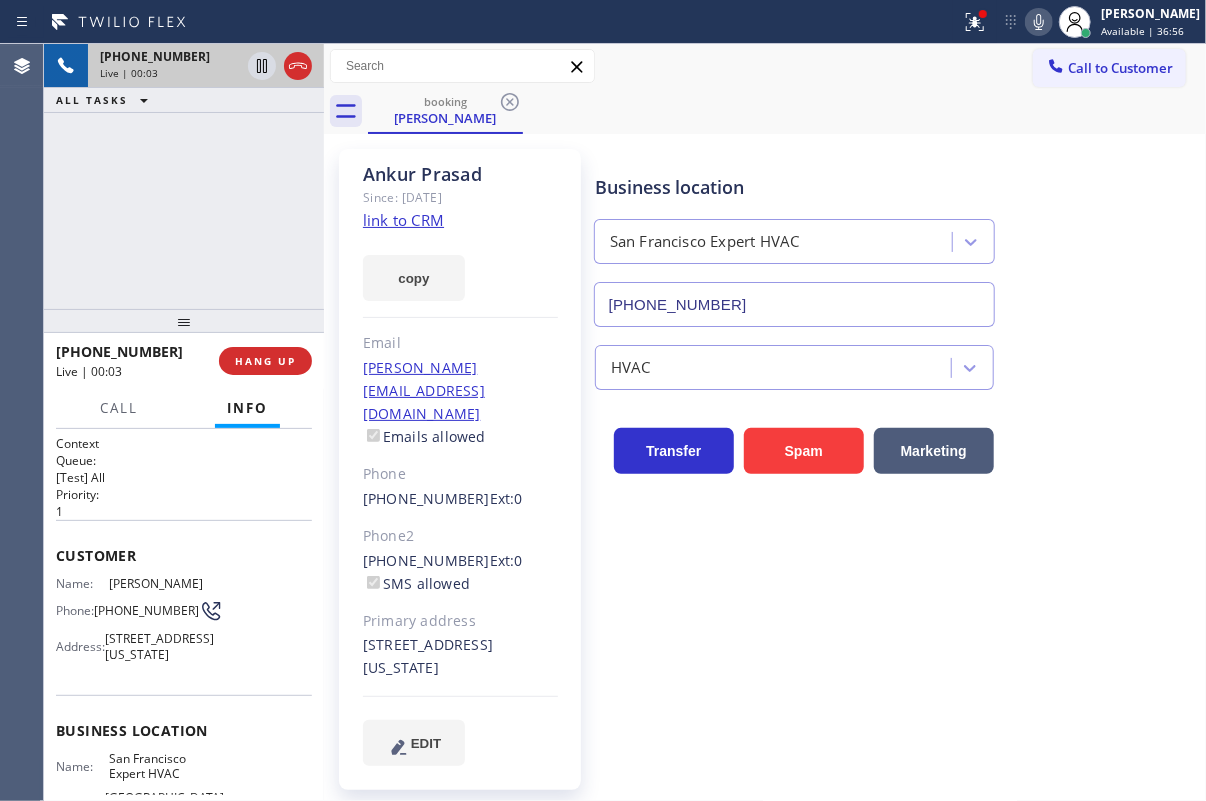 click on "link to CRM" 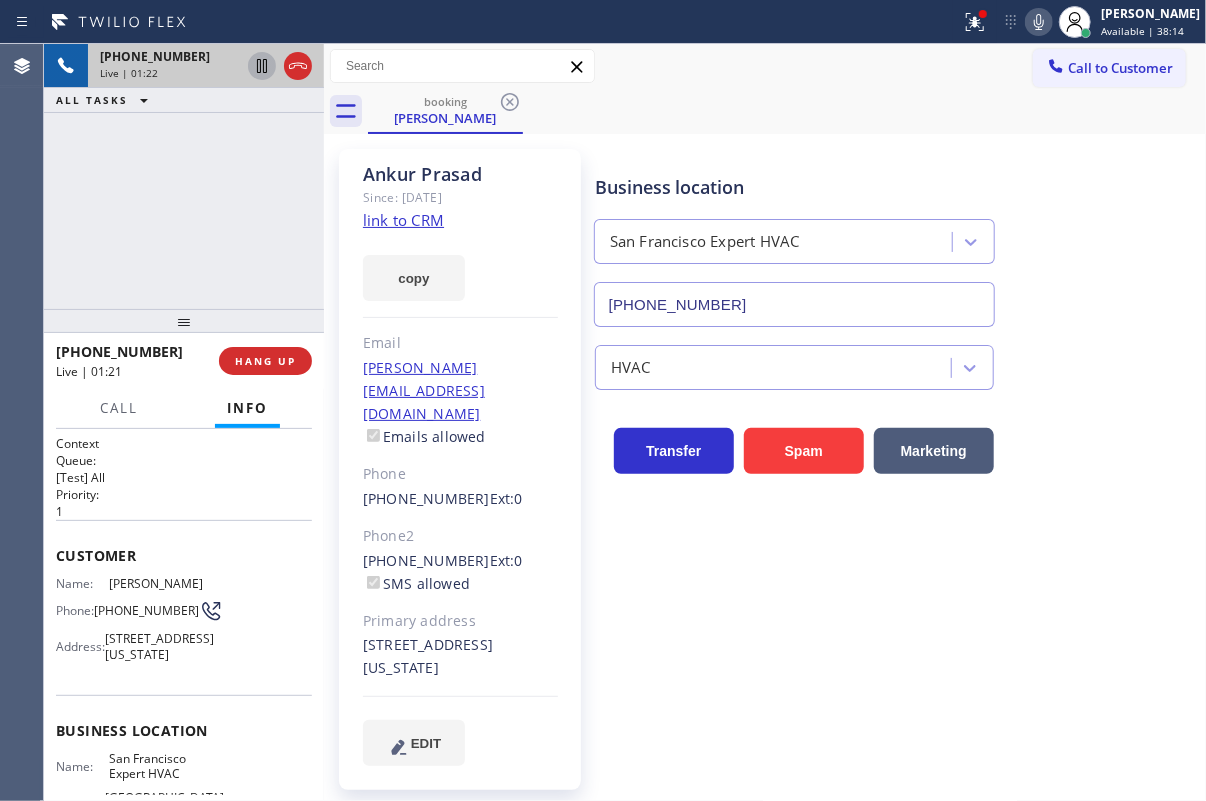 click 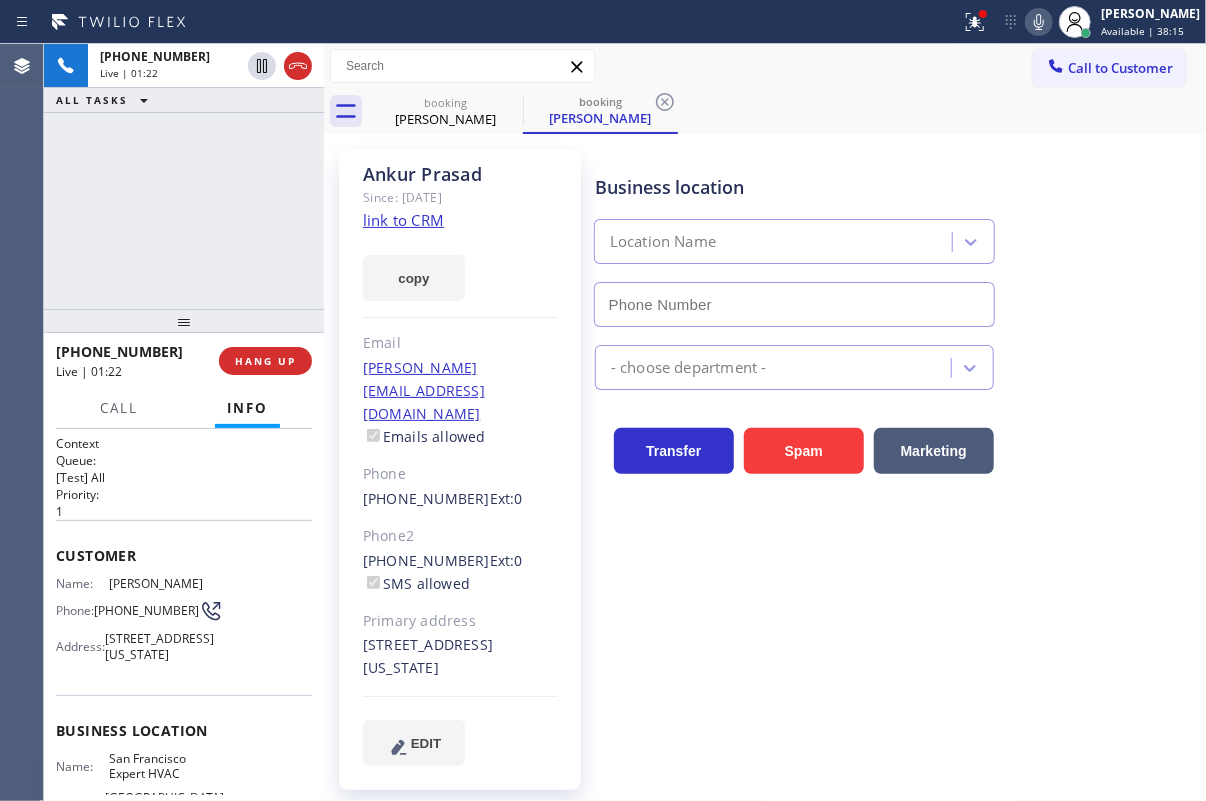 click 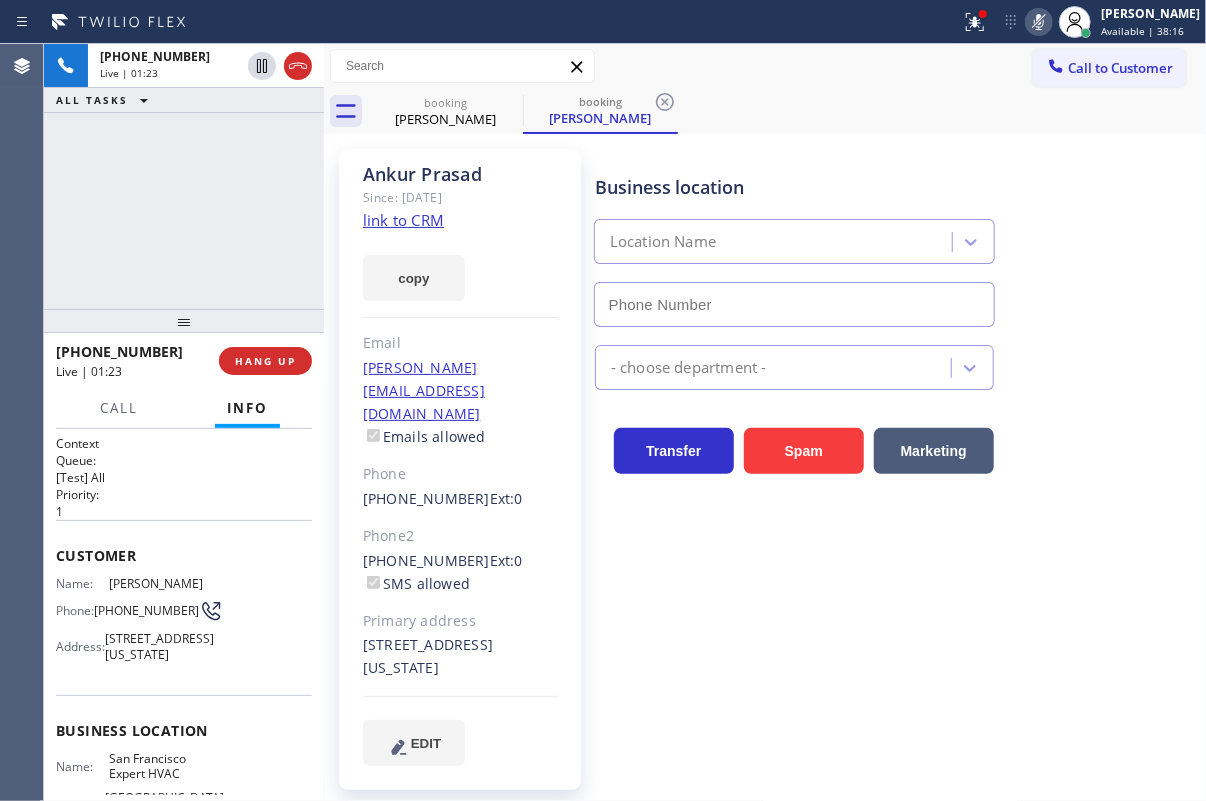 type on "[PHONE_NUMBER]" 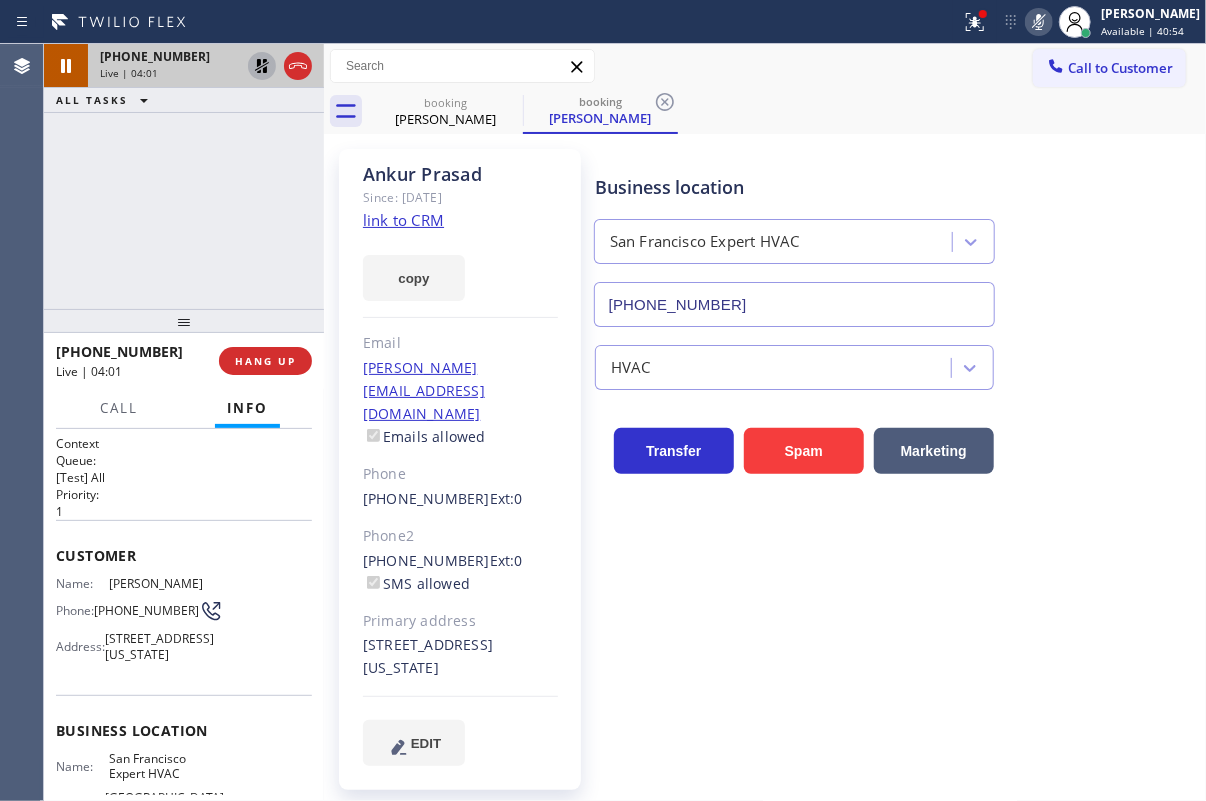 click 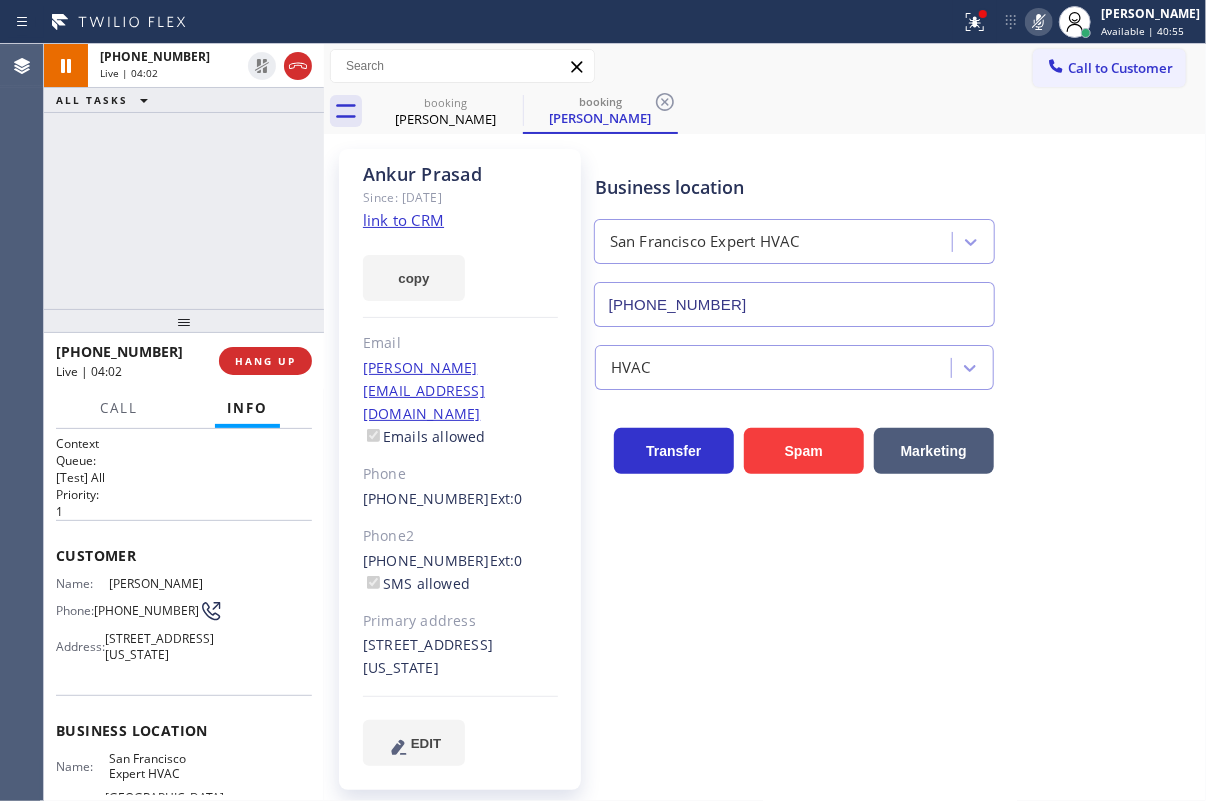 click 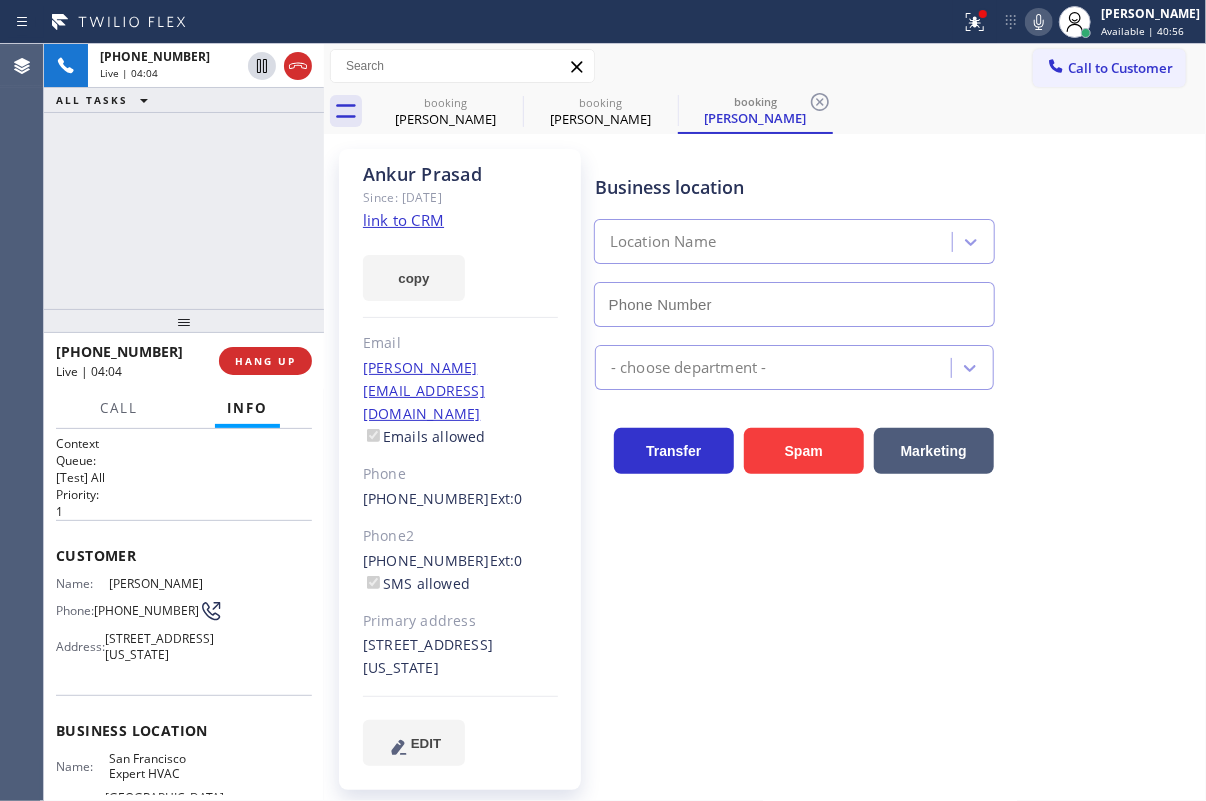 type on "[PHONE_NUMBER]" 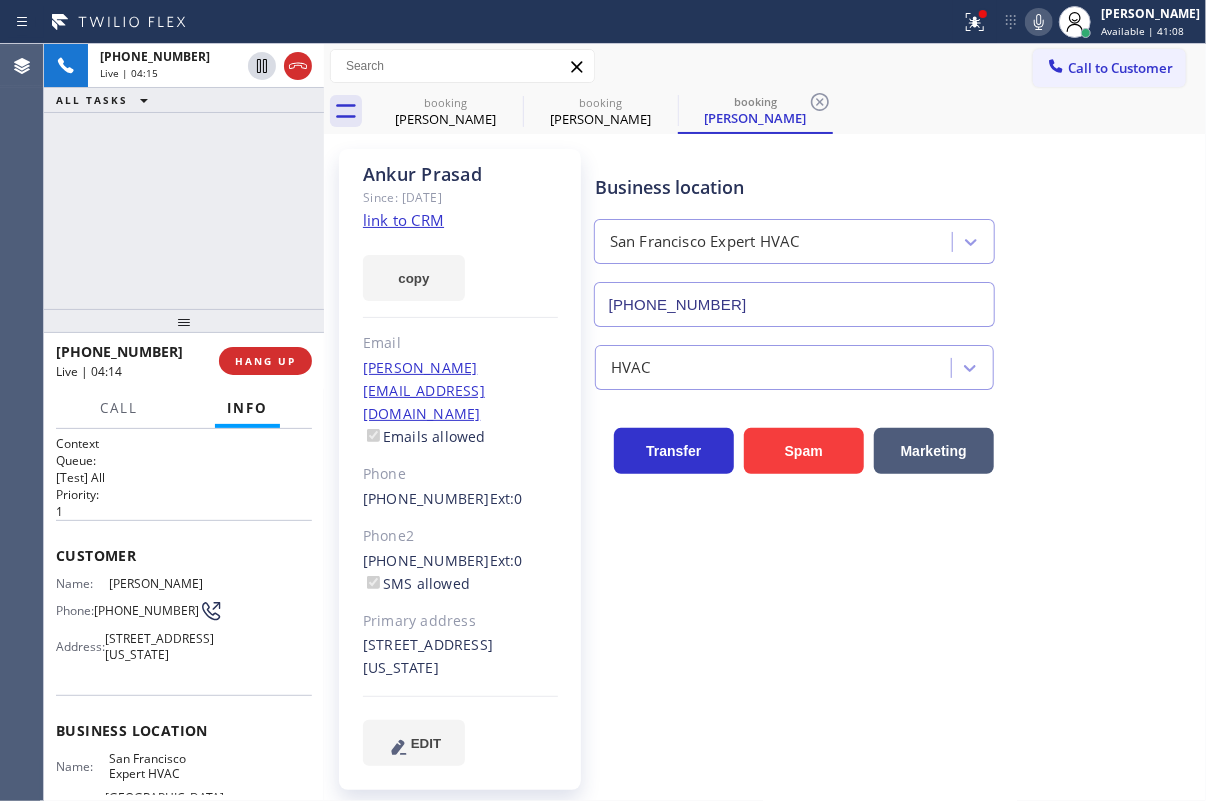 click on "HVAC" at bounding box center [896, 363] 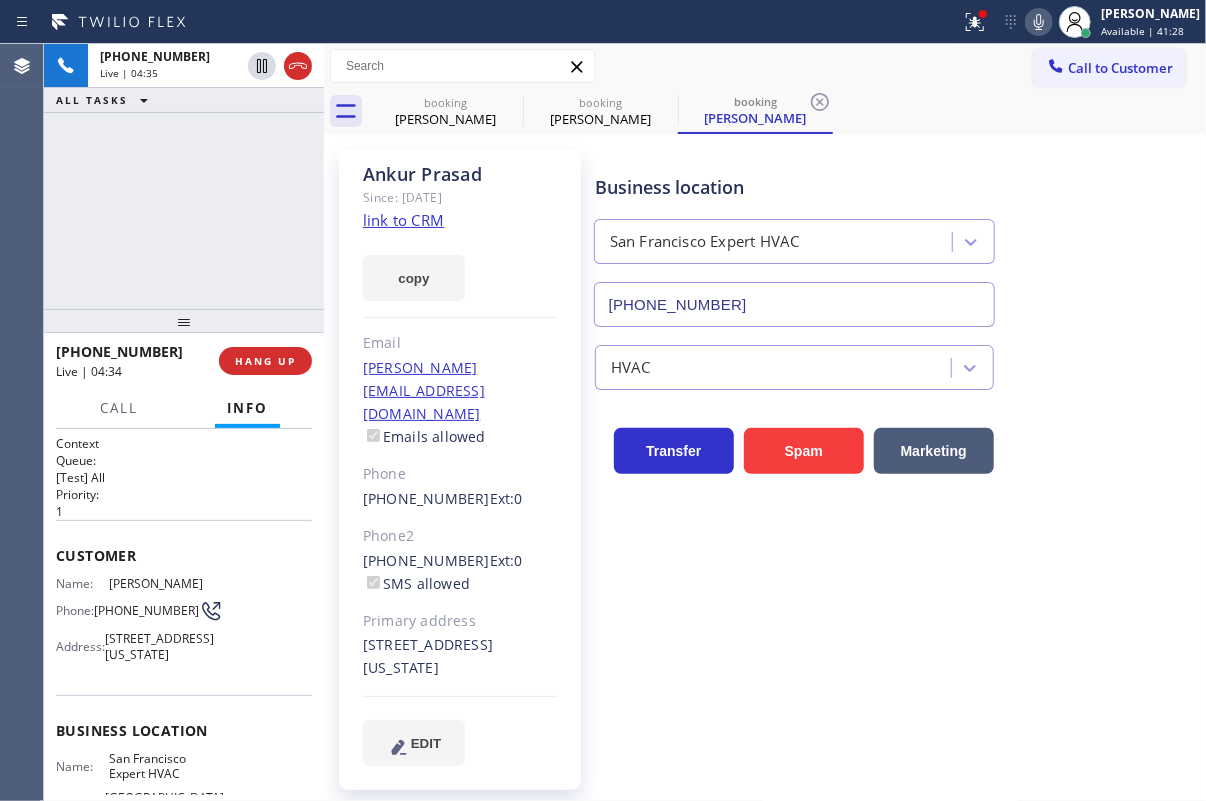 drag, startPoint x: 1160, startPoint y: 249, endPoint x: 748, endPoint y: 252, distance: 412.01093 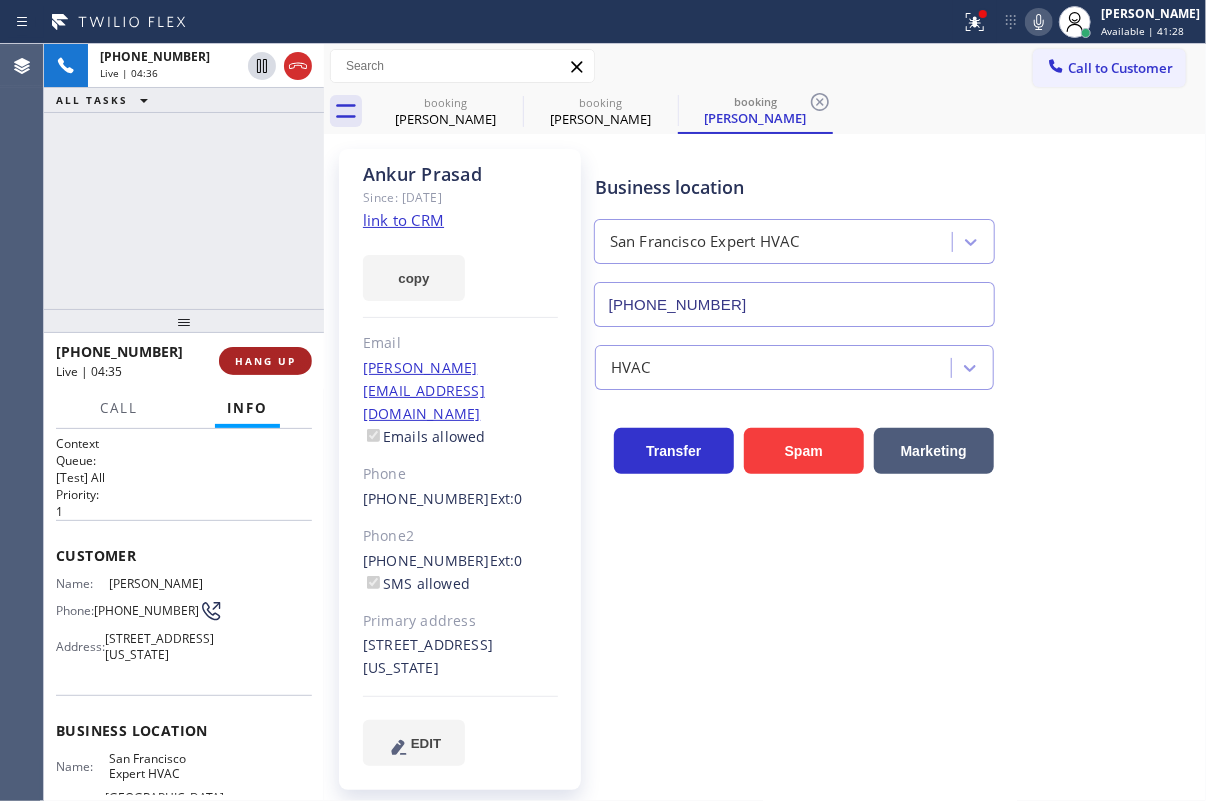 click on "HANG UP" at bounding box center (265, 361) 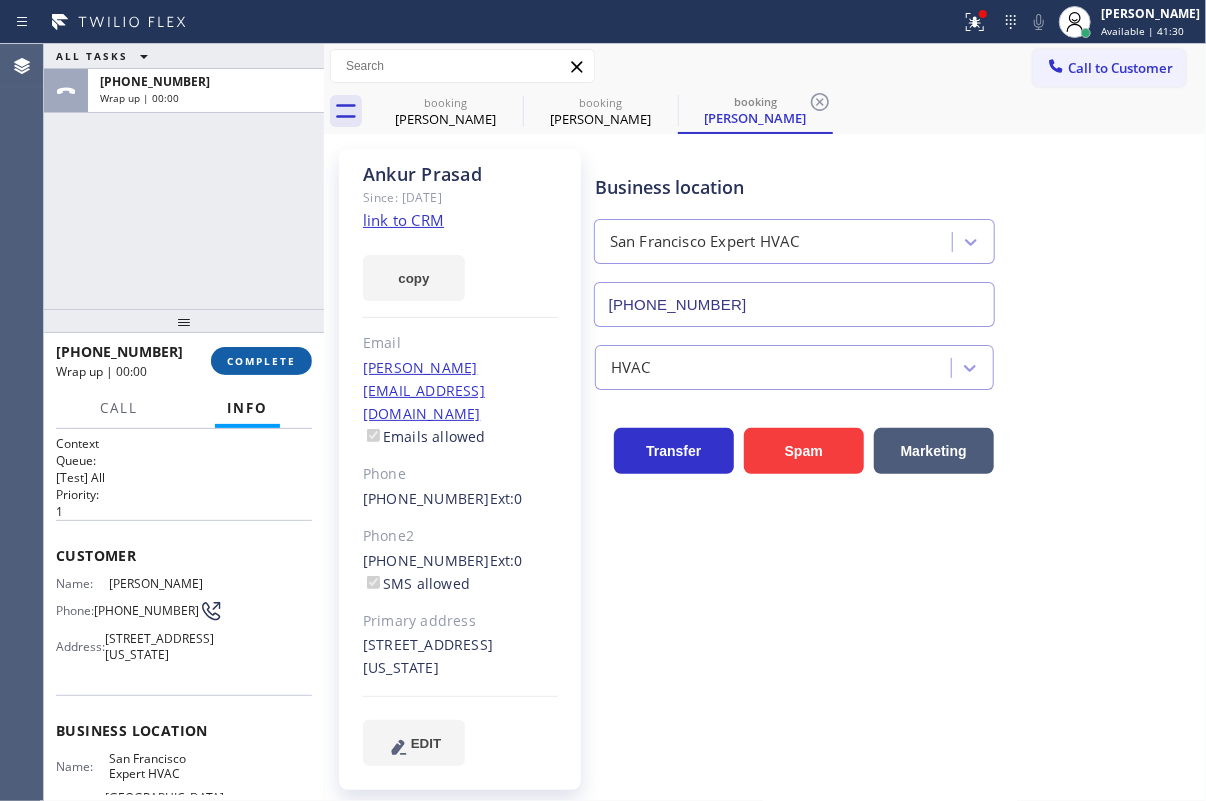 click on "COMPLETE" at bounding box center (261, 361) 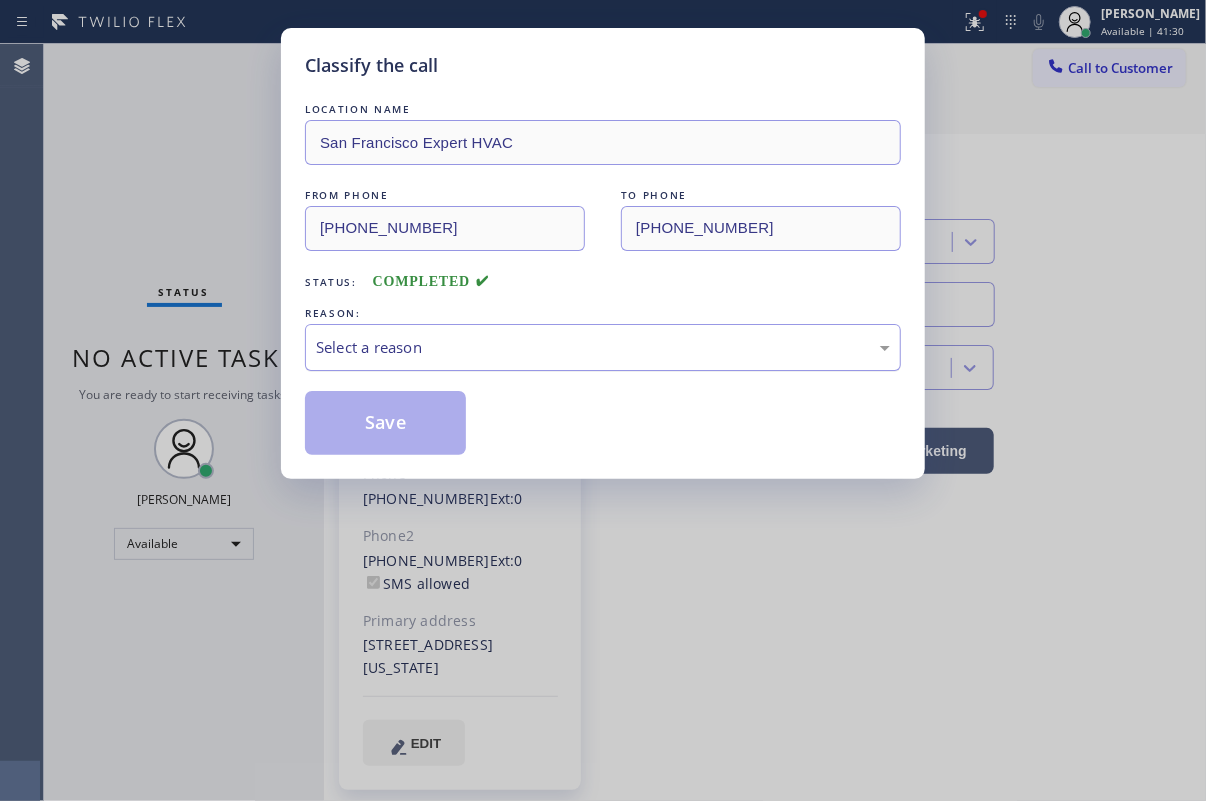 drag, startPoint x: 467, startPoint y: 343, endPoint x: 442, endPoint y: 362, distance: 31.400637 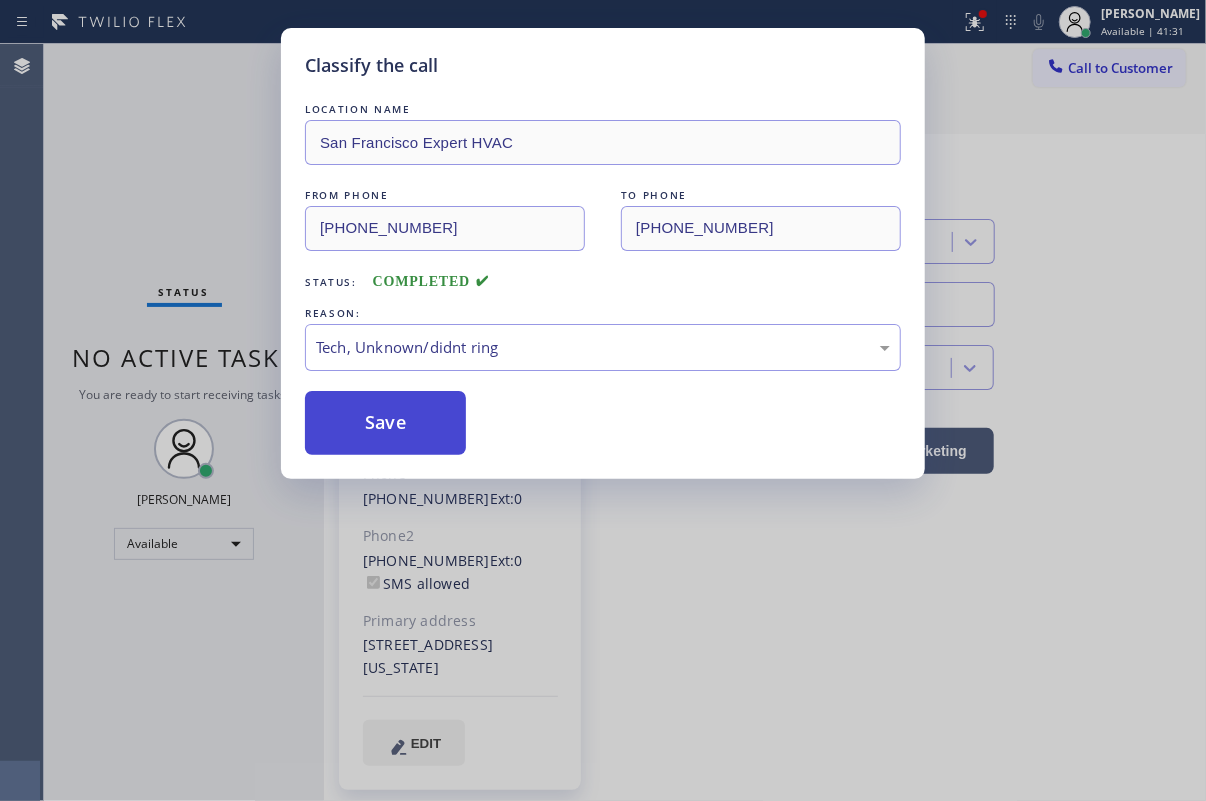 click on "Save" at bounding box center [385, 423] 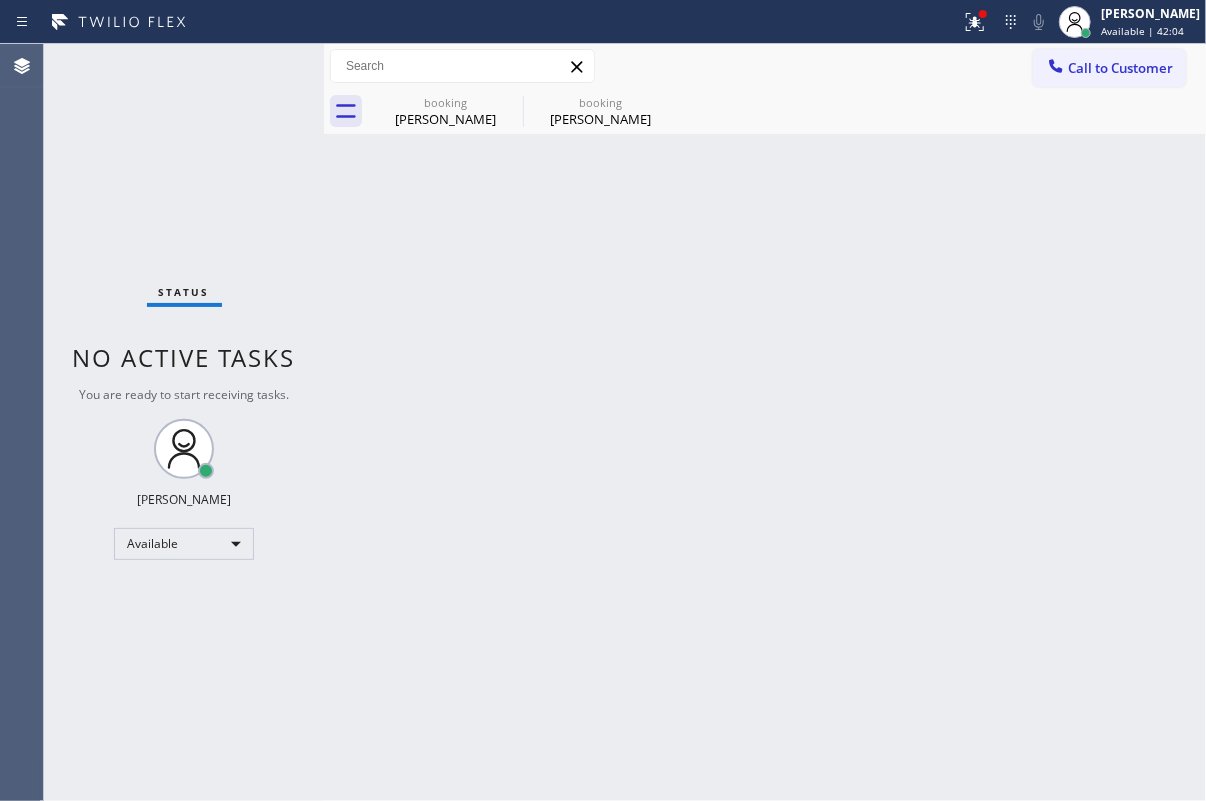 click on "Back to Dashboard Change Sender ID Customers Technicians Select a contact Outbound call Technician Search Technician Your caller id phone number Your caller id phone number Call Technician info Name   Phone none Address none Change Sender ID HVAC [PHONE_NUMBER] 5 Star Appliance [PHONE_NUMBER] Appliance Repair [PHONE_NUMBER] Plumbing [PHONE_NUMBER] Air Duct Cleaning [PHONE_NUMBER]  Electricians [PHONE_NUMBER] Cancel Change Check personal SMS Reset Change booking [PERSON_NAME] booking [PERSON_NAME] Call to Customer Outbound call Location Search location Your caller id phone number Customer number Call Outbound call Technician Search Technician Your caller id phone number Your caller id phone number Call booking [PERSON_NAME] booking [PERSON_NAME] [PERSON_NAME] Since: [DATE] link to CRM copy Email [EMAIL_ADDRESS][DOMAIN_NAME]  Emails allowed Phone [PHONE_NUMBER]  Ext:  0 Phone2 [PHONE_NUMBER]  Ext:  0  SMS allowed Primary address  [STREET_ADDRESS][US_STATE] EDIT Outbound call Location [GEOGRAPHIC_DATA] Expert HVAC" at bounding box center [765, 422] 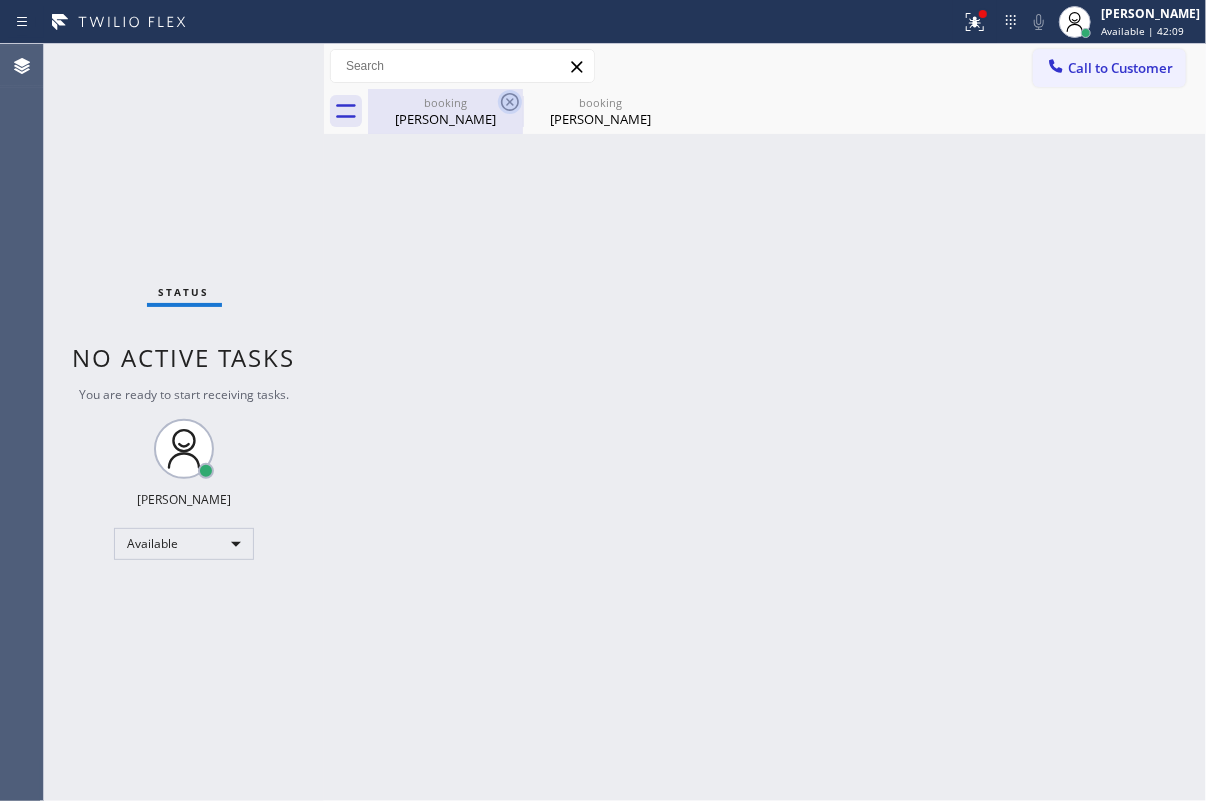 click 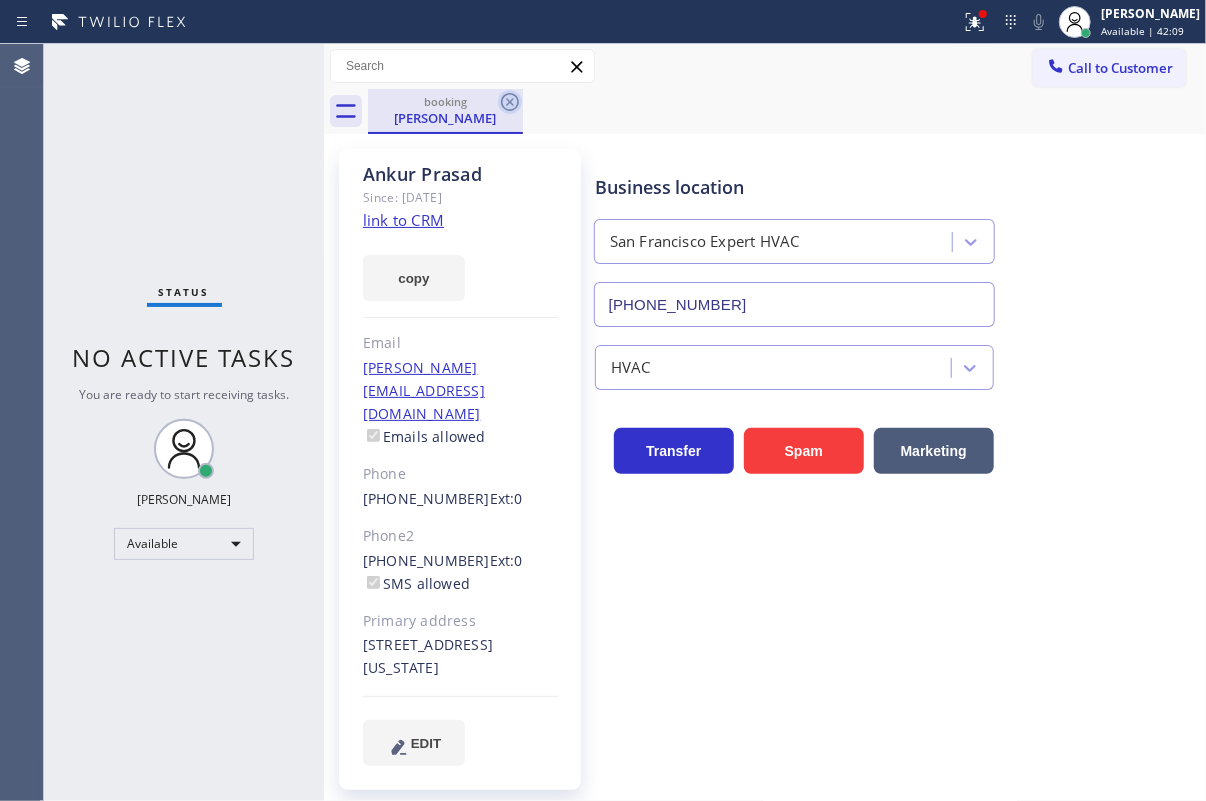 click 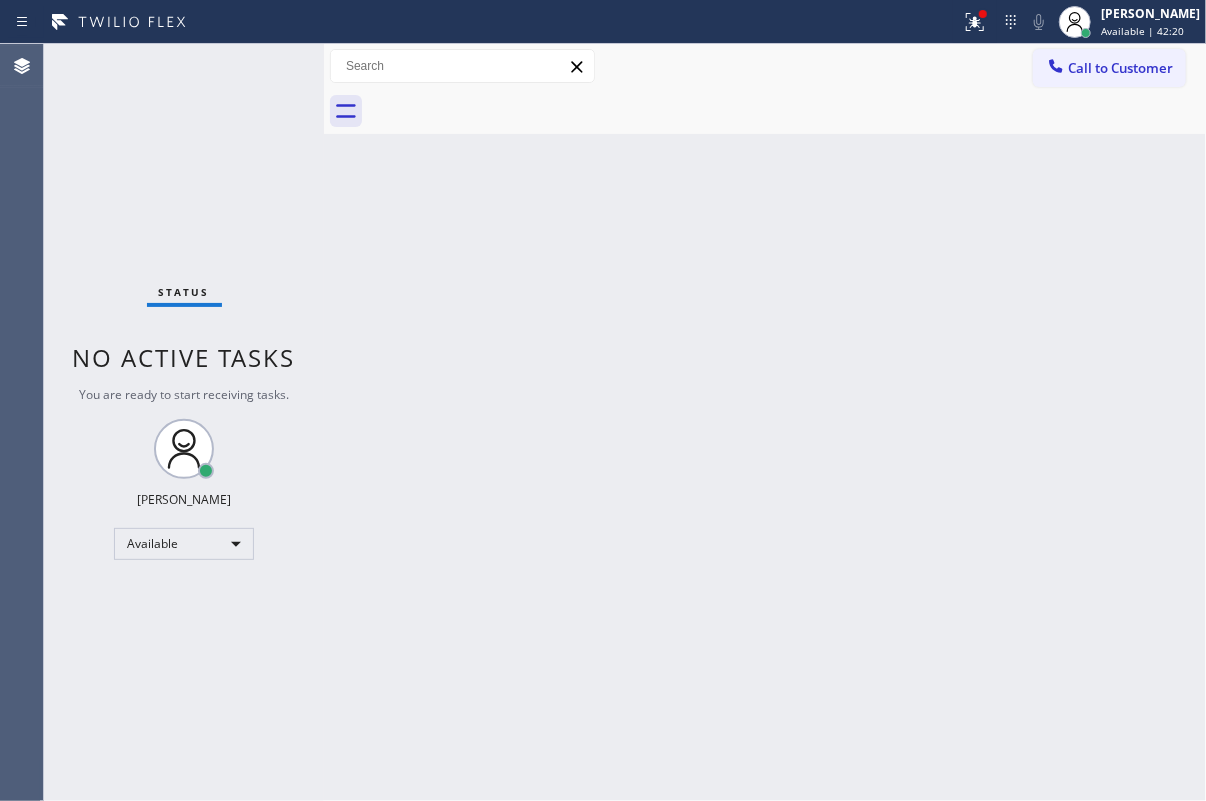 click on "Back to Dashboard Change Sender ID Customers Technicians Select a contact Outbound call Technician Search Technician Your caller id phone number Your caller id phone number Call Technician info Name   Phone none Address none Change Sender ID HVAC [PHONE_NUMBER] 5 Star Appliance [PHONE_NUMBER] Appliance Repair [PHONE_NUMBER] Plumbing [PHONE_NUMBER] Air Duct Cleaning [PHONE_NUMBER]  Electricians [PHONE_NUMBER] Cancel Change Check personal SMS Reset Change No tabs Call to Customer Outbound call Location Search location Your caller id phone number Customer number Call Outbound call Technician Search Technician Your caller id phone number Your caller id phone number Call" at bounding box center [765, 422] 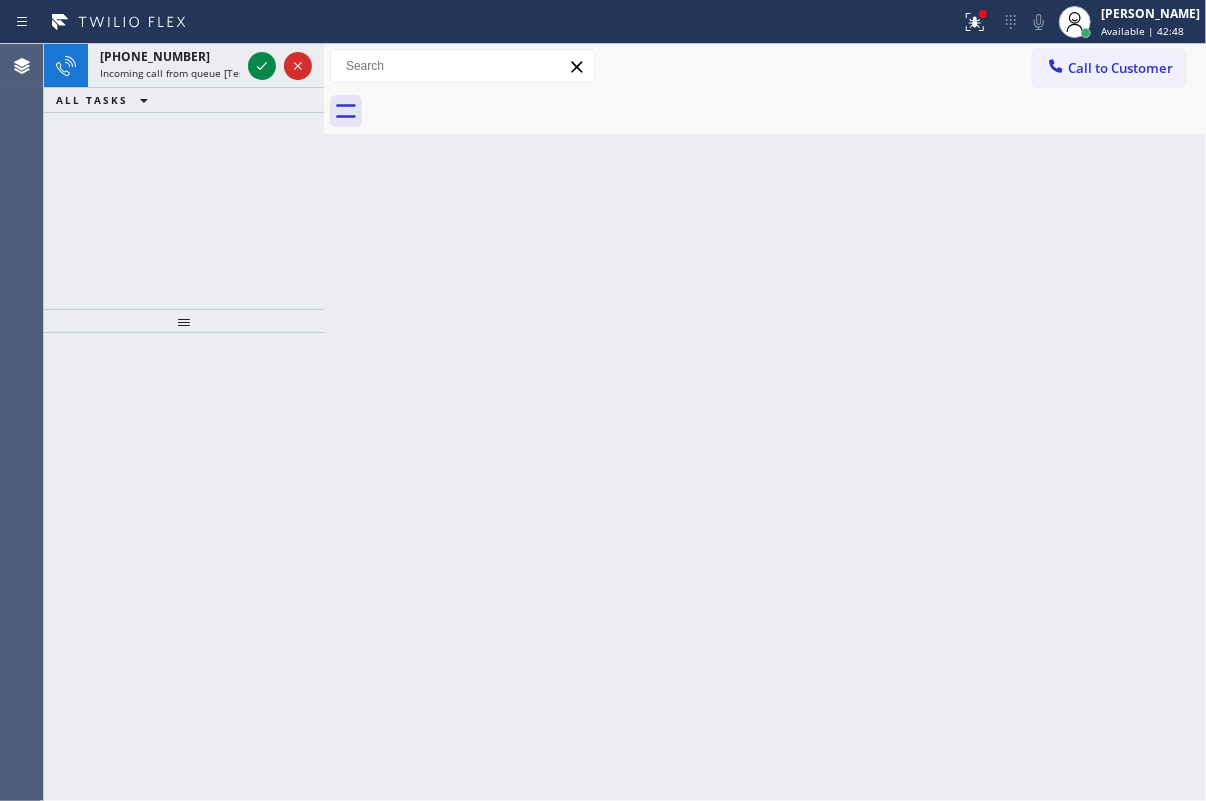 click on "Back to Dashboard Change Sender ID Customers Technicians Select a contact Outbound call Technician Search Technician Your caller id phone number Your caller id phone number Call Technician info Name   Phone none Address none Change Sender ID HVAC [PHONE_NUMBER] 5 Star Appliance [PHONE_NUMBER] Appliance Repair [PHONE_NUMBER] Plumbing [PHONE_NUMBER] Air Duct Cleaning [PHONE_NUMBER]  Electricians [PHONE_NUMBER] Cancel Change Check personal SMS Reset Change No tabs Call to Customer Outbound call Location Search location Your caller id phone number Customer number Call Outbound call Technician Search Technician Your caller id phone number Your caller id phone number Call" at bounding box center (765, 422) 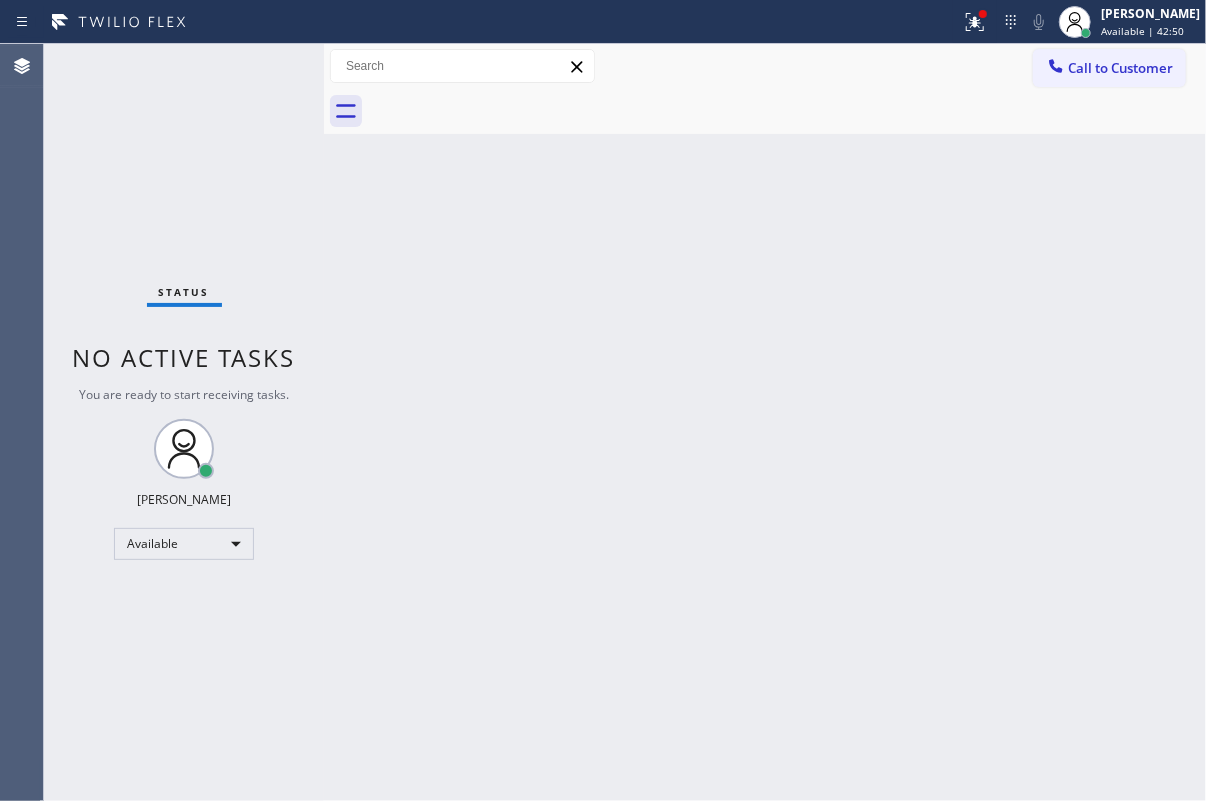click on "Status   No active tasks     You are ready to start receiving tasks.   [PERSON_NAME] Available" at bounding box center (184, 422) 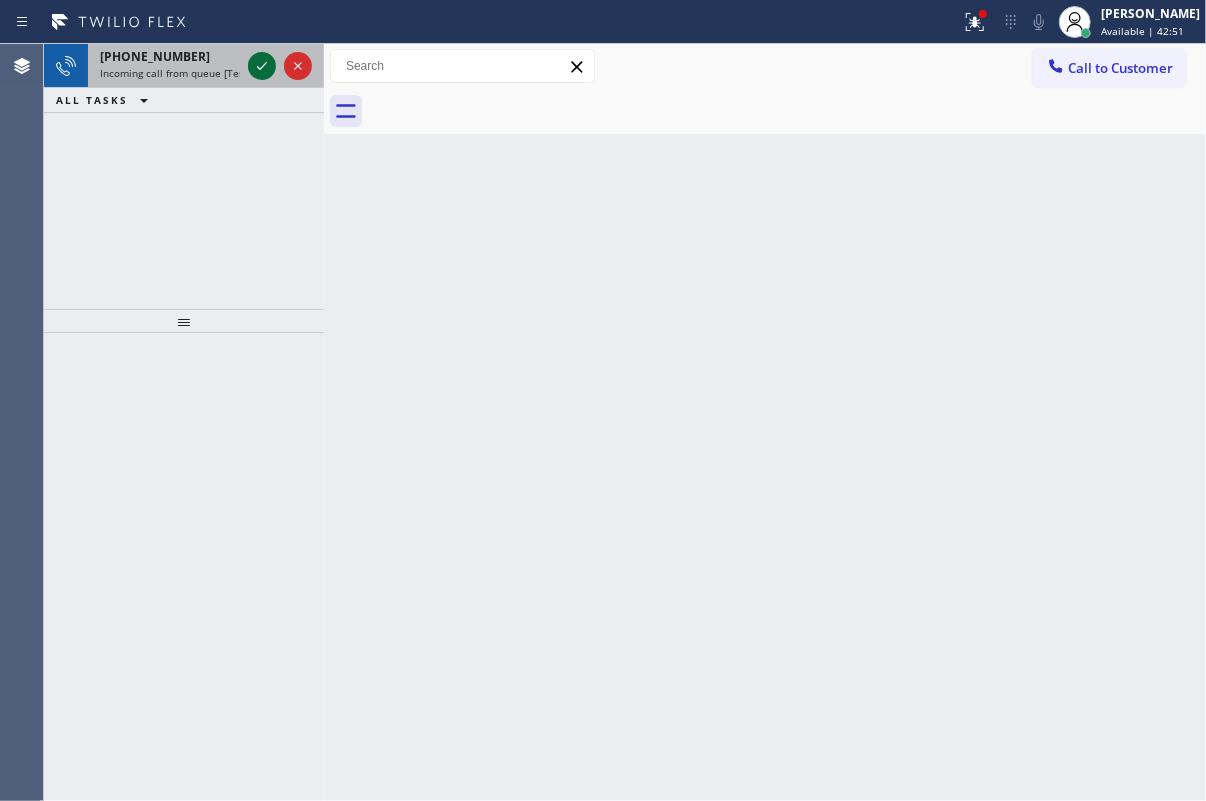 click 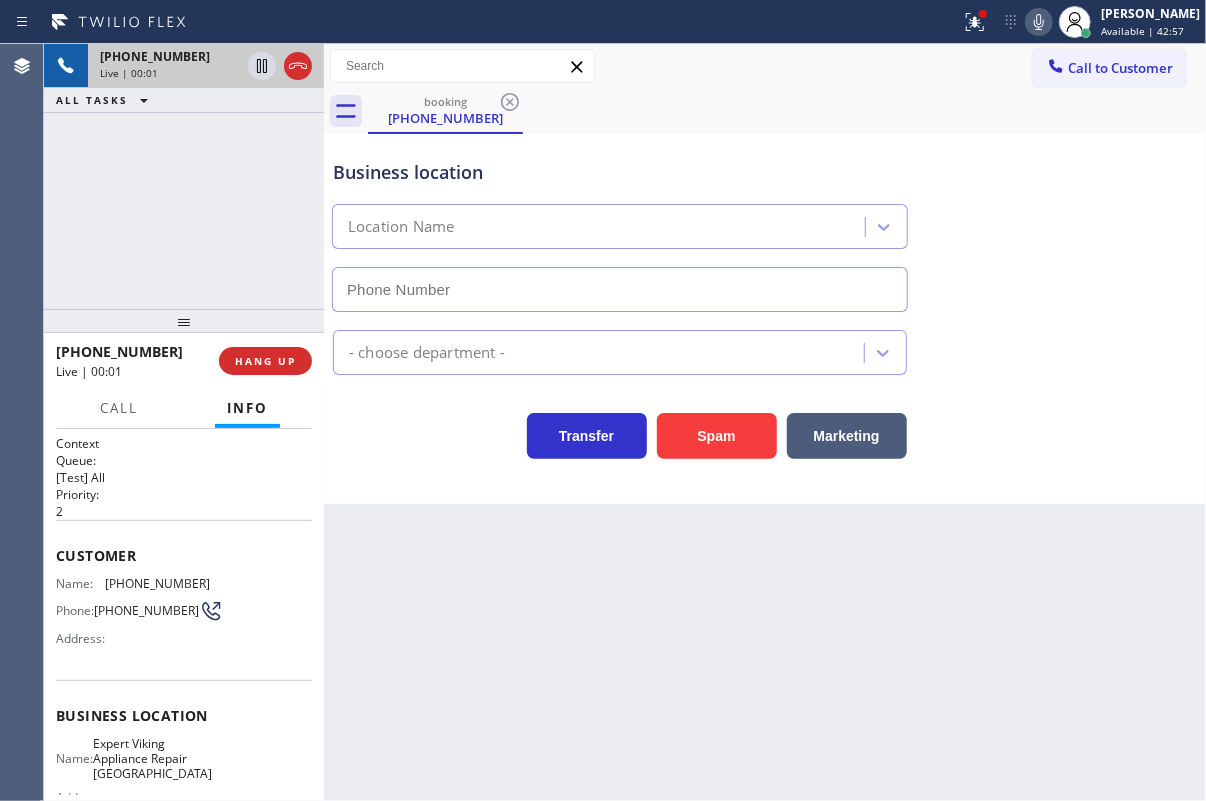 type on "[PHONE_NUMBER]" 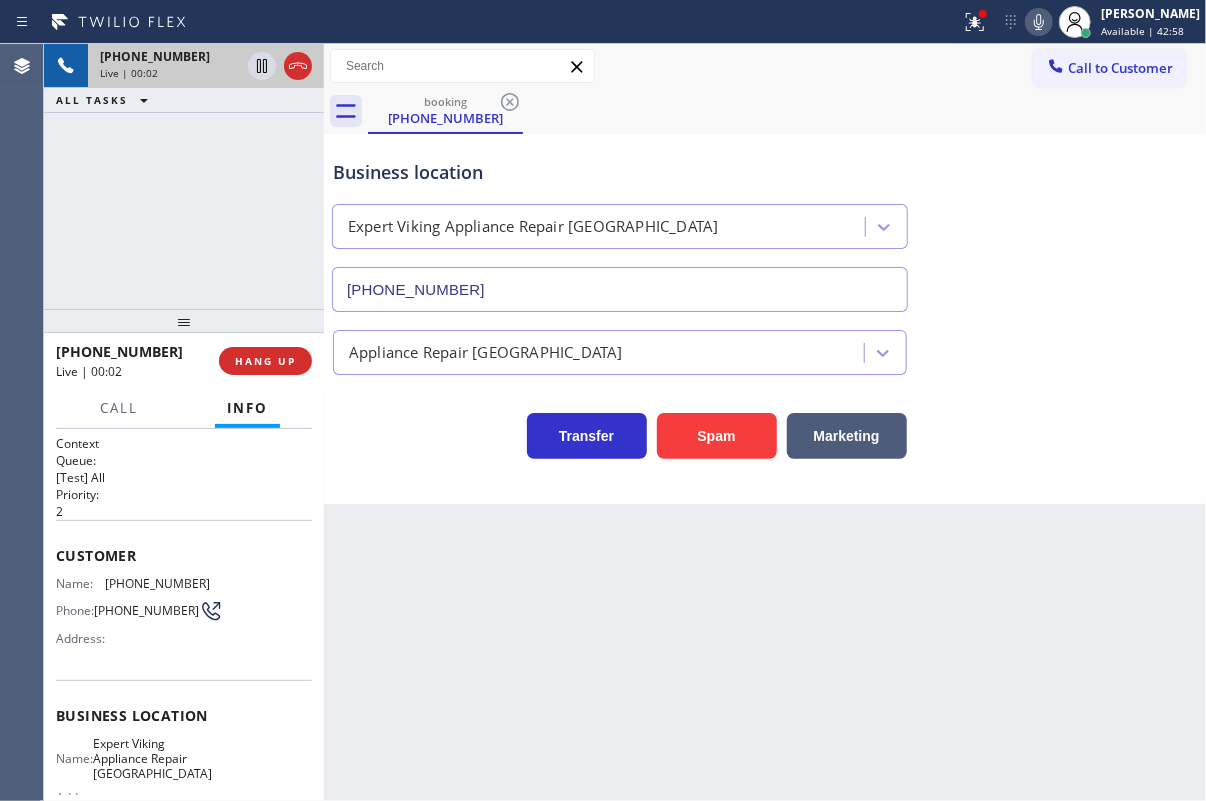 click on "Transfer Spam Marketing" at bounding box center [765, 427] 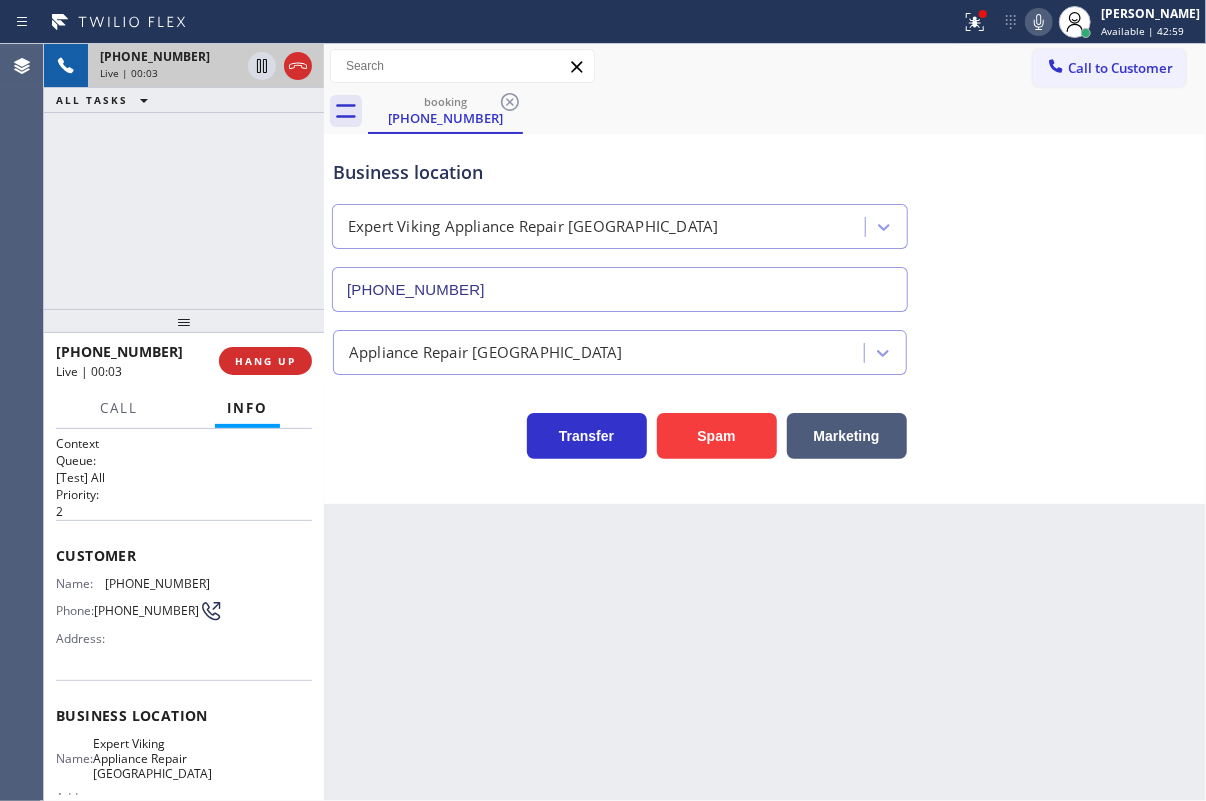 drag, startPoint x: 743, startPoint y: 424, endPoint x: 732, endPoint y: 695, distance: 271.22314 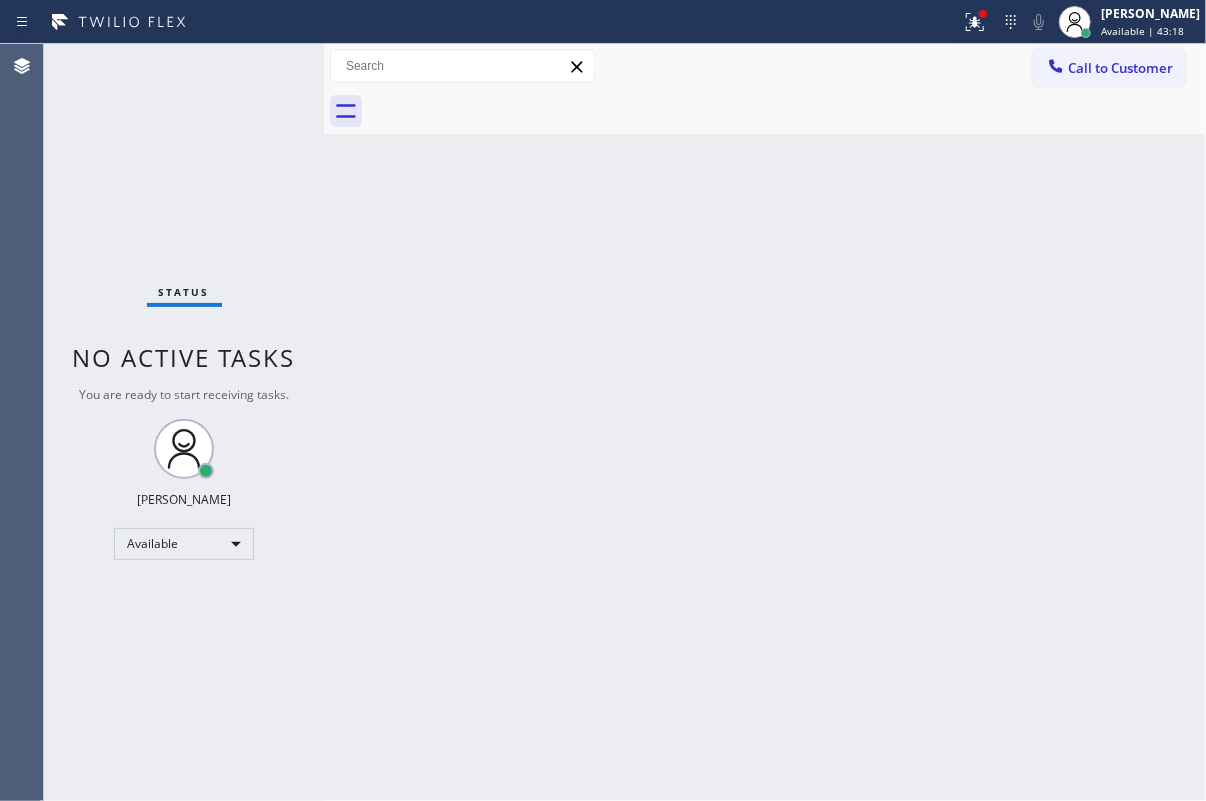 click on "Back to Dashboard Change Sender ID Customers Technicians Select a contact Outbound call Technician Search Technician Your caller id phone number Your caller id phone number Call Technician info Name   Phone none Address none Change Sender ID HVAC [PHONE_NUMBER] 5 Star Appliance [PHONE_NUMBER] Appliance Repair [PHONE_NUMBER] Plumbing [PHONE_NUMBER] Air Duct Cleaning [PHONE_NUMBER]  Electricians [PHONE_NUMBER] Cancel Change Check personal SMS Reset Change No tabs Call to Customer Outbound call Location Search location Your caller id phone number Customer number Call Outbound call Technician Search Technician Your caller id phone number Your caller id phone number Call" at bounding box center (765, 422) 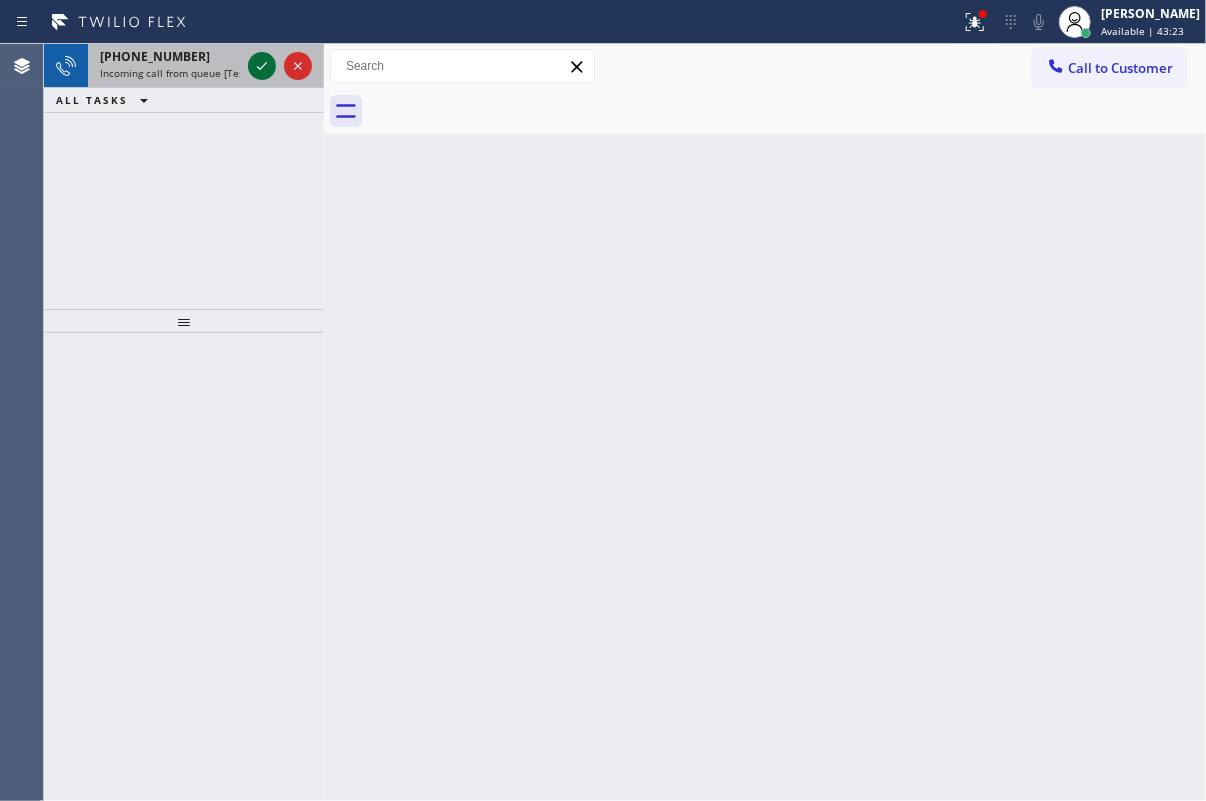 click 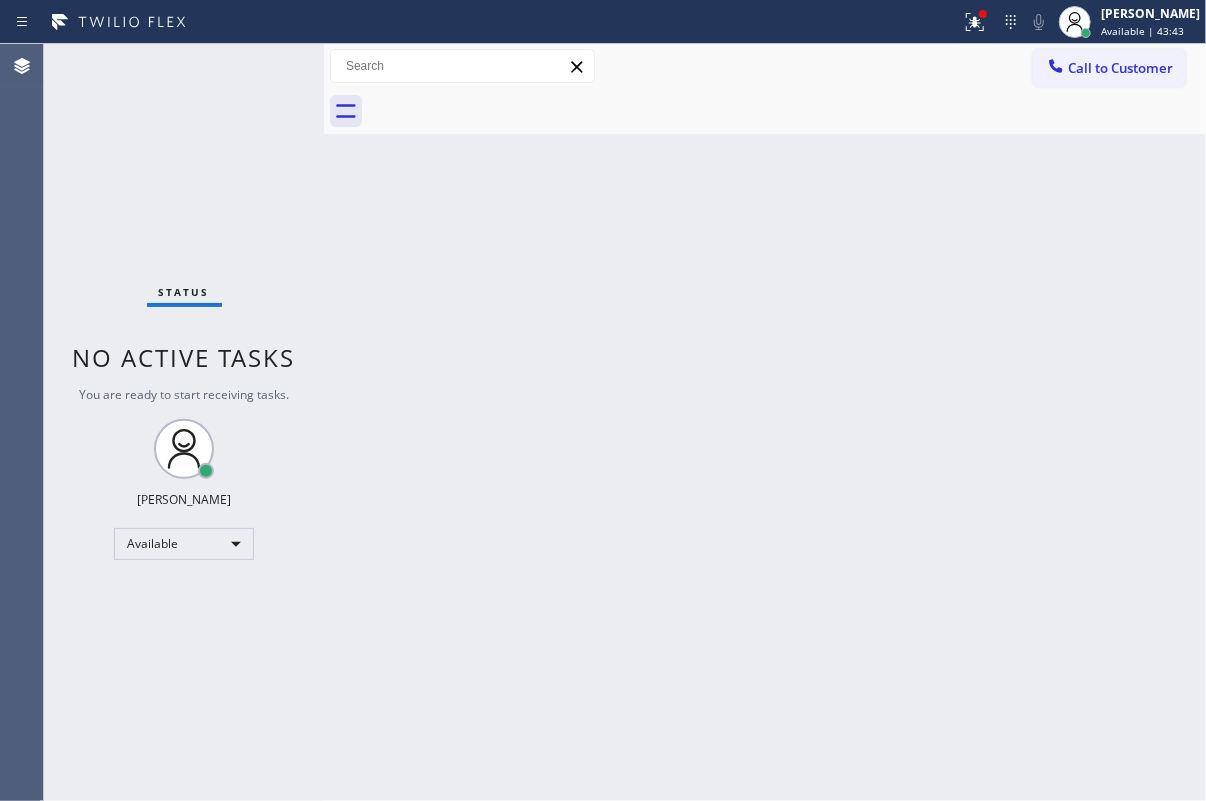 click on "Back to Dashboard Change Sender ID Customers Technicians Select a contact Outbound call Technician Search Technician Your caller id phone number Your caller id phone number Call Technician info Name   Phone none Address none Change Sender ID HVAC [PHONE_NUMBER] 5 Star Appliance [PHONE_NUMBER] Appliance Repair [PHONE_NUMBER] Plumbing [PHONE_NUMBER] Air Duct Cleaning [PHONE_NUMBER]  Electricians [PHONE_NUMBER] Cancel Change Check personal SMS Reset Change No tabs Call to Customer Outbound call Location Search location Your caller id phone number Customer number Call Outbound call Technician Search Technician Your caller id phone number Your caller id phone number Call" at bounding box center [765, 422] 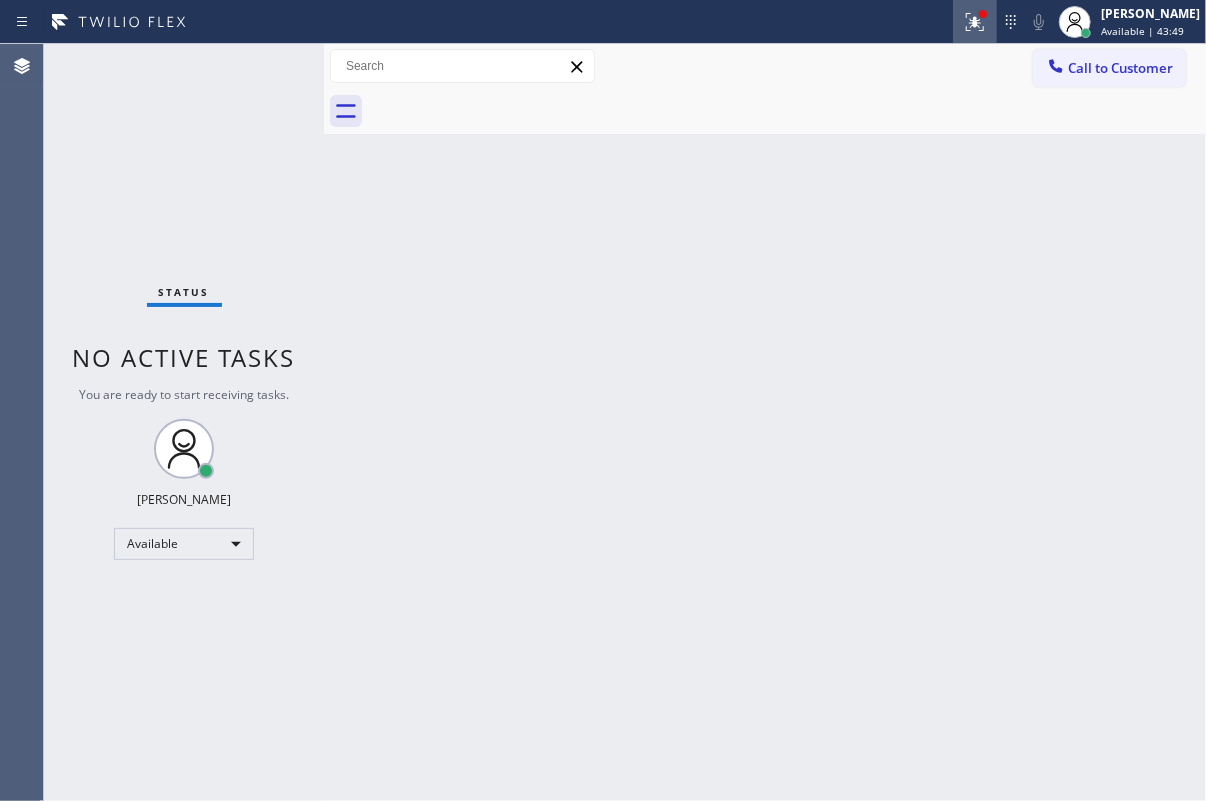 click 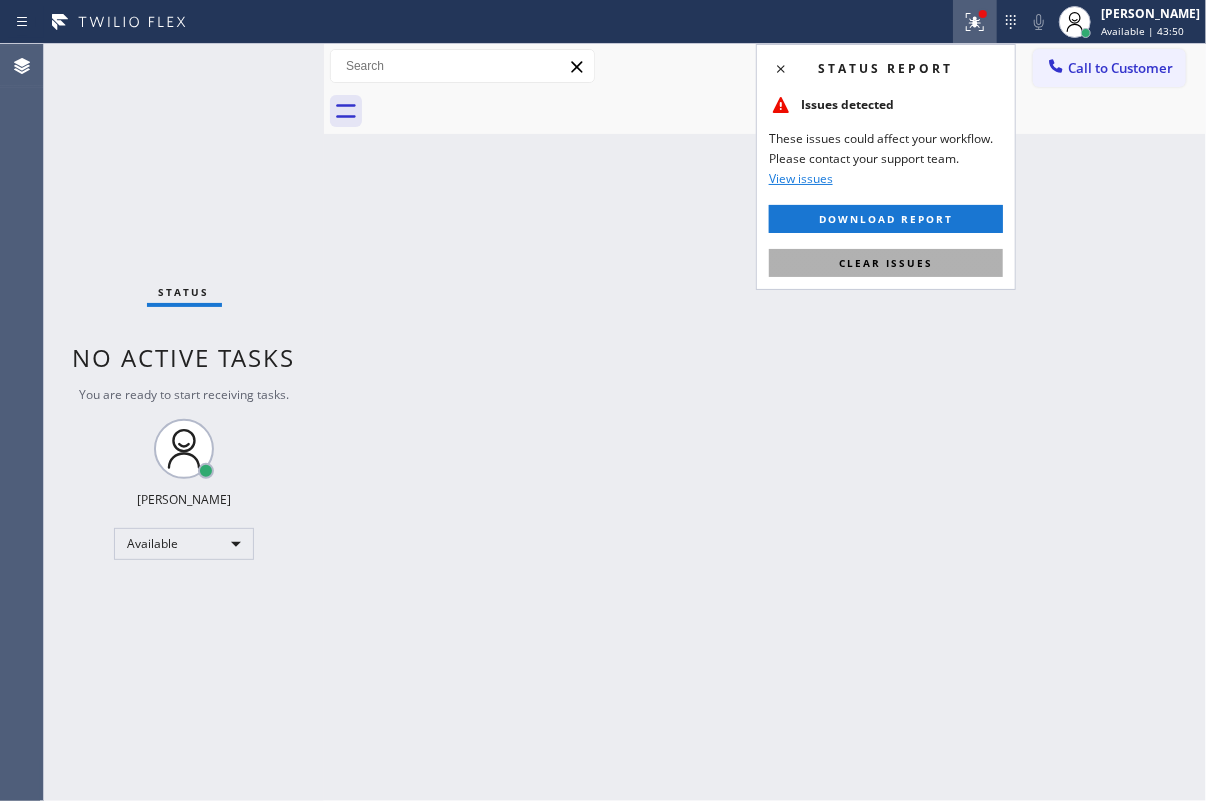 click on "Clear issues" at bounding box center (886, 263) 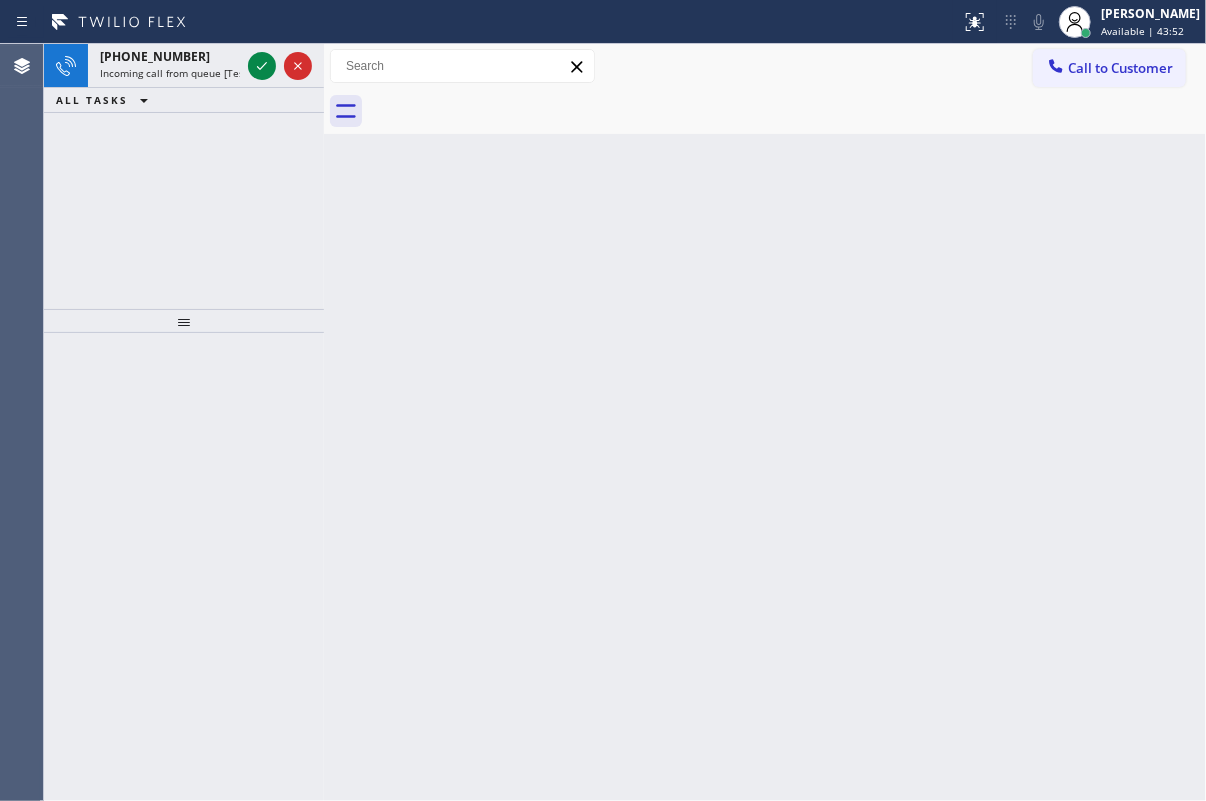 click on "Back to Dashboard Change Sender ID Customers Technicians Select a contact Outbound call Technician Search Technician Your caller id phone number Your caller id phone number Call Technician info Name   Phone none Address none Change Sender ID HVAC [PHONE_NUMBER] 5 Star Appliance [PHONE_NUMBER] Appliance Repair [PHONE_NUMBER] Plumbing [PHONE_NUMBER] Air Duct Cleaning [PHONE_NUMBER]  Electricians [PHONE_NUMBER] Cancel Change Check personal SMS Reset Change No tabs Call to Customer Outbound call Location Search location Your caller id phone number Customer number Call Outbound call Technician Search Technician Your caller id phone number Your caller id phone number Call" at bounding box center [765, 422] 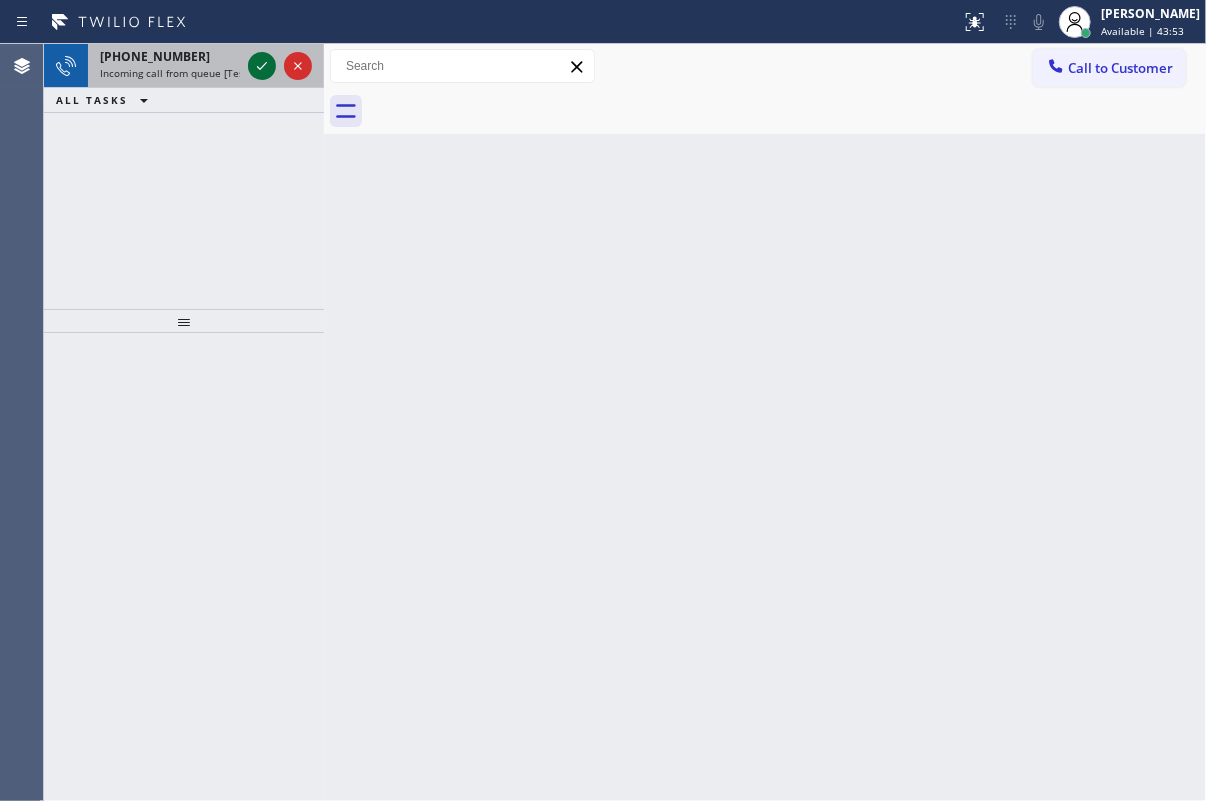 click 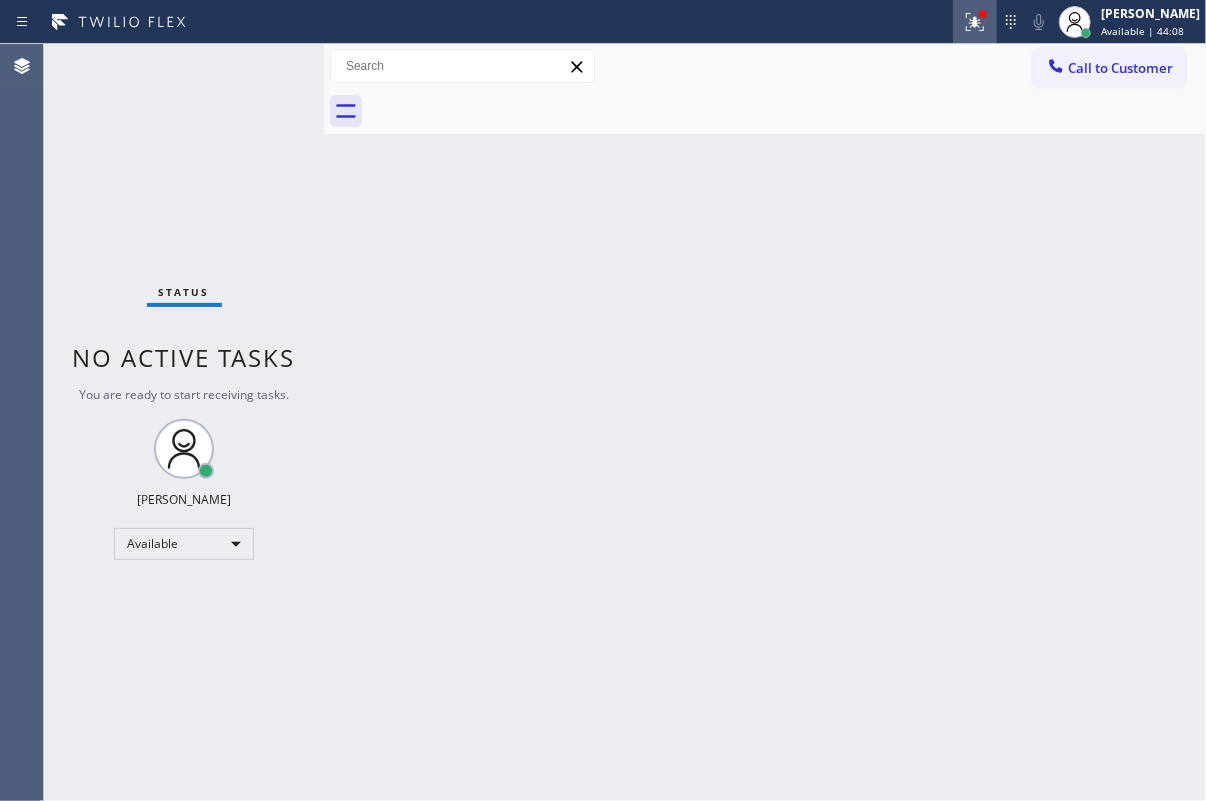 drag, startPoint x: 988, startPoint y: 20, endPoint x: 981, endPoint y: 31, distance: 13.038404 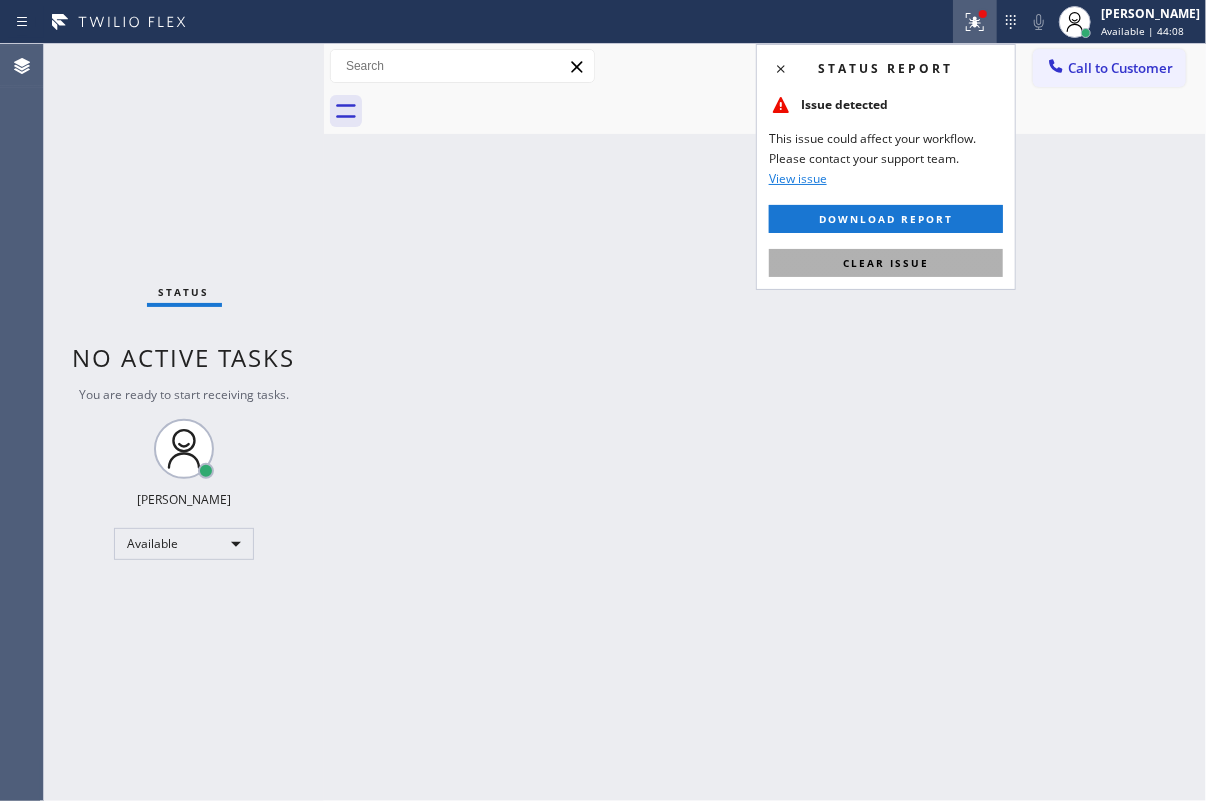 click on "Clear issue" at bounding box center [886, 263] 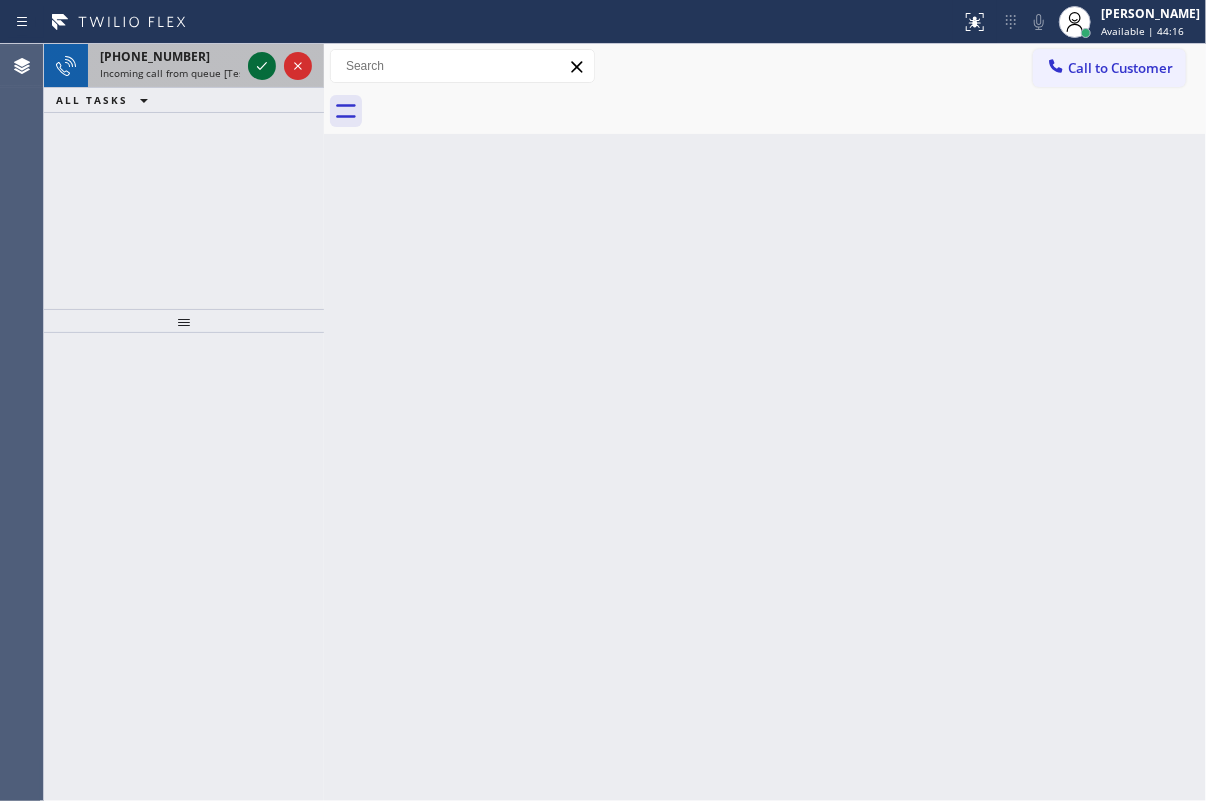 click 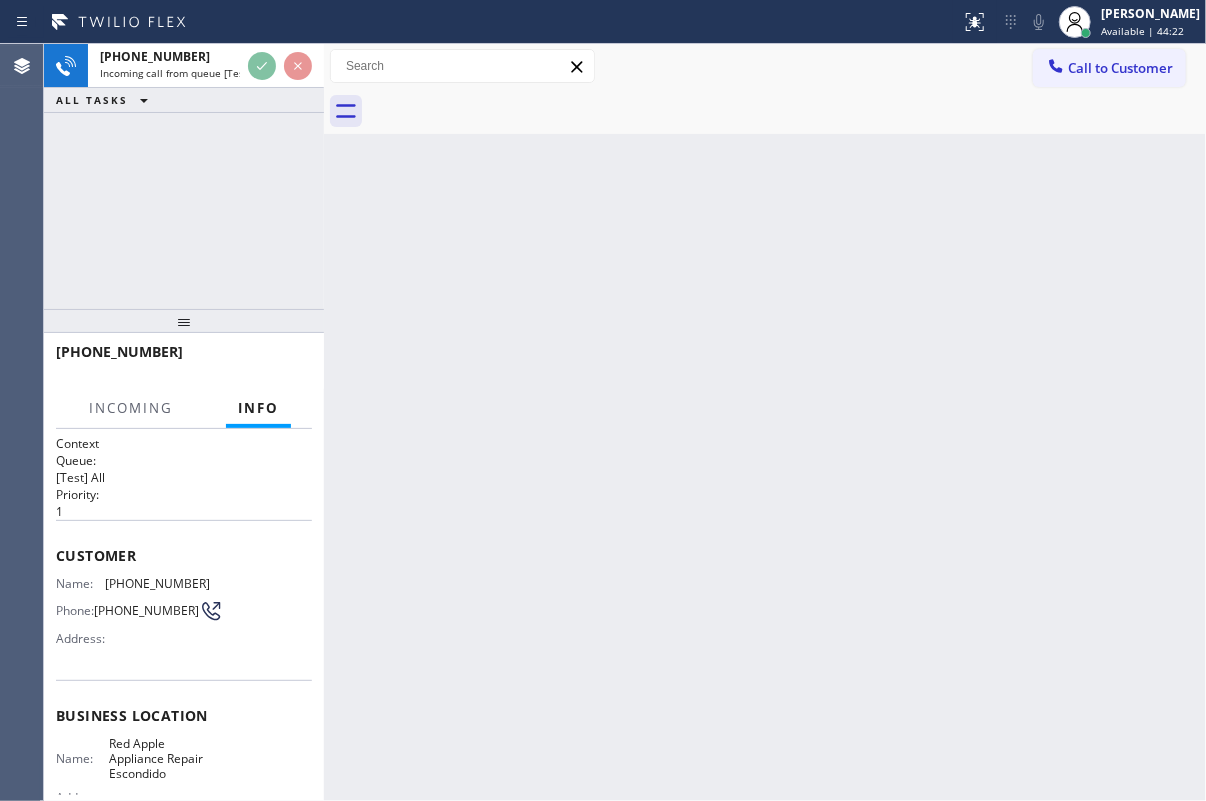 click on "Back to Dashboard Change Sender ID Customers Technicians Select a contact Outbound call Technician Search Technician Your caller id phone number Your caller id phone number Call Technician info Name   Phone none Address none Change Sender ID HVAC [PHONE_NUMBER] 5 Star Appliance [PHONE_NUMBER] Appliance Repair [PHONE_NUMBER] Plumbing [PHONE_NUMBER] Air Duct Cleaning [PHONE_NUMBER]  Electricians [PHONE_NUMBER] Cancel Change Check personal SMS Reset Change No tabs Call to Customer Outbound call Location Search location Your caller id phone number Customer number Call Outbound call Technician Search Technician Your caller id phone number Your caller id phone number Call" at bounding box center [765, 422] 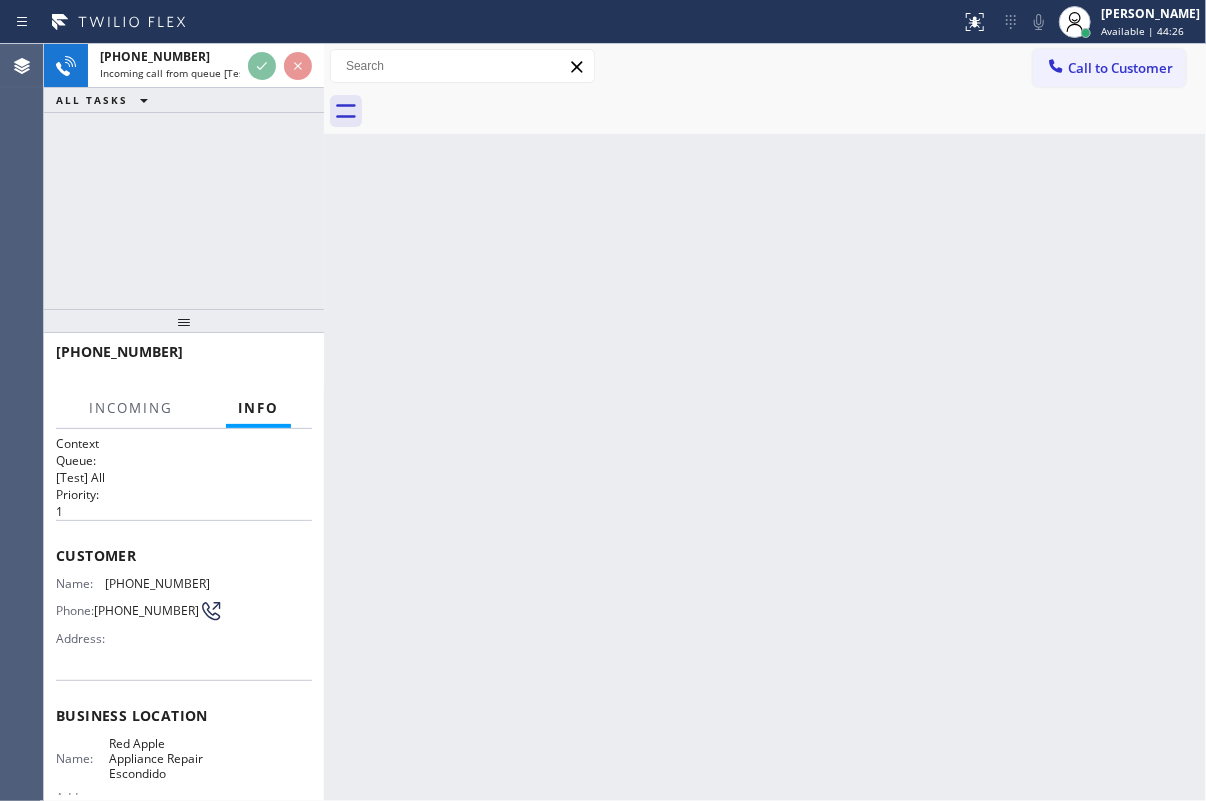 click on "Back to Dashboard Change Sender ID Customers Technicians Select a contact Outbound call Technician Search Technician Your caller id phone number Your caller id phone number Call Technician info Name   Phone none Address none Change Sender ID HVAC [PHONE_NUMBER] 5 Star Appliance [PHONE_NUMBER] Appliance Repair [PHONE_NUMBER] Plumbing [PHONE_NUMBER] Air Duct Cleaning [PHONE_NUMBER]  Electricians [PHONE_NUMBER] Cancel Change Check personal SMS Reset Change No tabs Call to Customer Outbound call Location Search location Your caller id phone number Customer number Call Outbound call Technician Search Technician Your caller id phone number Your caller id phone number Call" at bounding box center [765, 422] 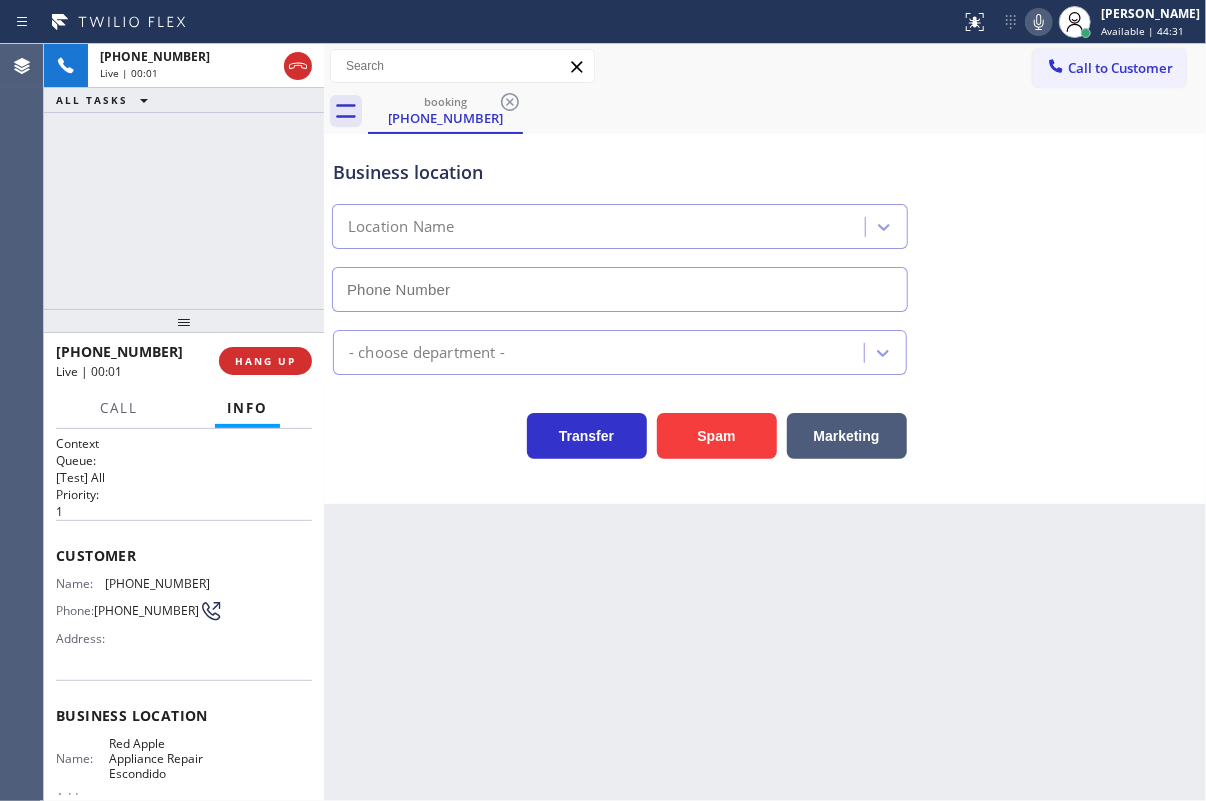 type on "[PHONE_NUMBER]" 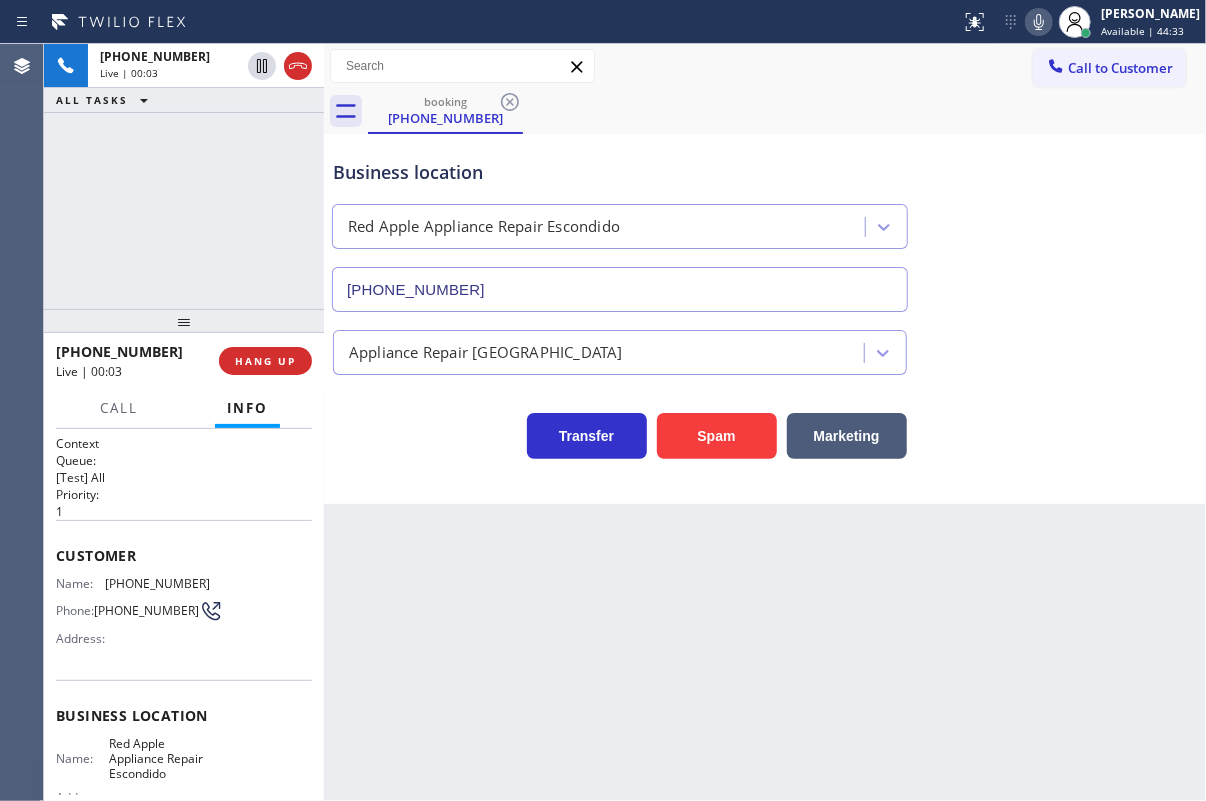 drag, startPoint x: 727, startPoint y: 438, endPoint x: 912, endPoint y: 332, distance: 213.21585 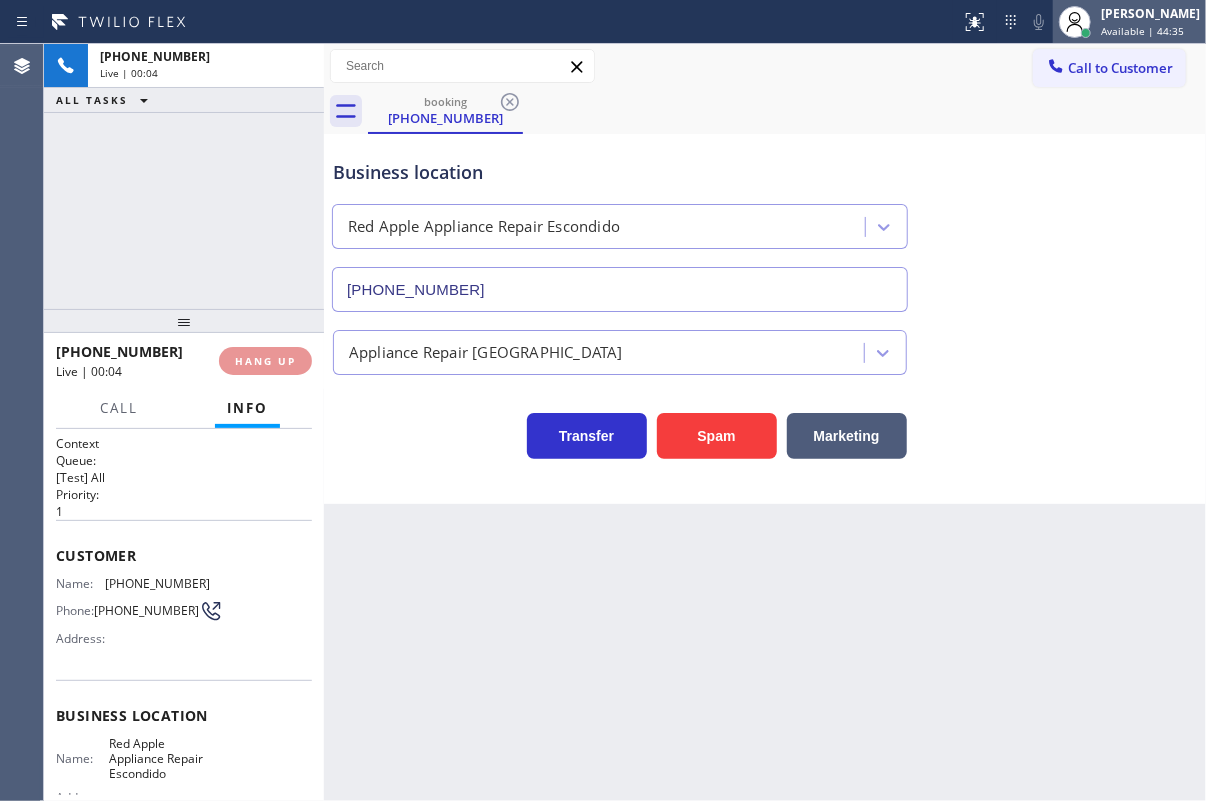 click on "[PERSON_NAME] Available | 44:35" at bounding box center [1129, 22] 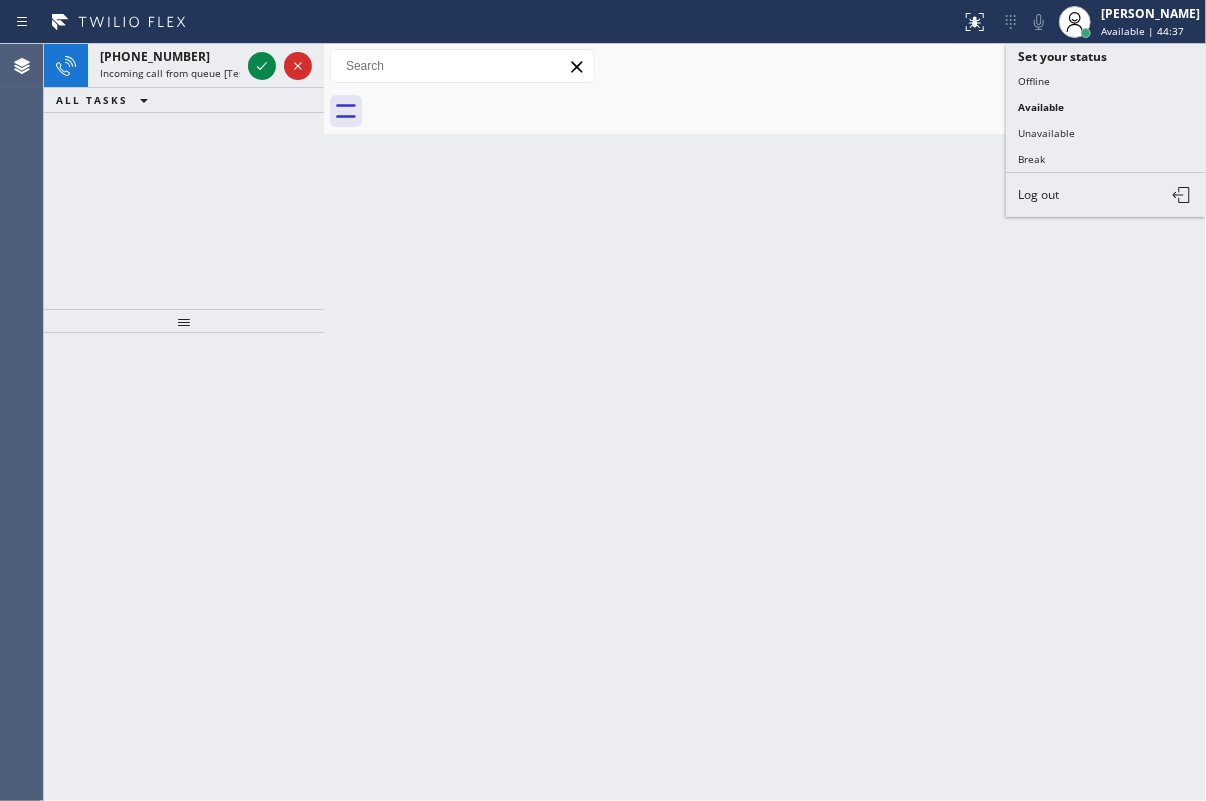 click on "Back to Dashboard Change Sender ID Customers Technicians Select a contact Outbound call Technician Search Technician Your caller id phone number Your caller id phone number Call Technician info Name   Phone none Address none Change Sender ID HVAC [PHONE_NUMBER] 5 Star Appliance [PHONE_NUMBER] Appliance Repair [PHONE_NUMBER] Plumbing [PHONE_NUMBER] Air Duct Cleaning [PHONE_NUMBER]  Electricians [PHONE_NUMBER] Cancel Change Check personal SMS Reset Change No tabs Call to Customer Outbound call Location Search location Your caller id phone number Customer number Call Outbound call Technician Search Technician Your caller id phone number Your caller id phone number Call" at bounding box center (765, 422) 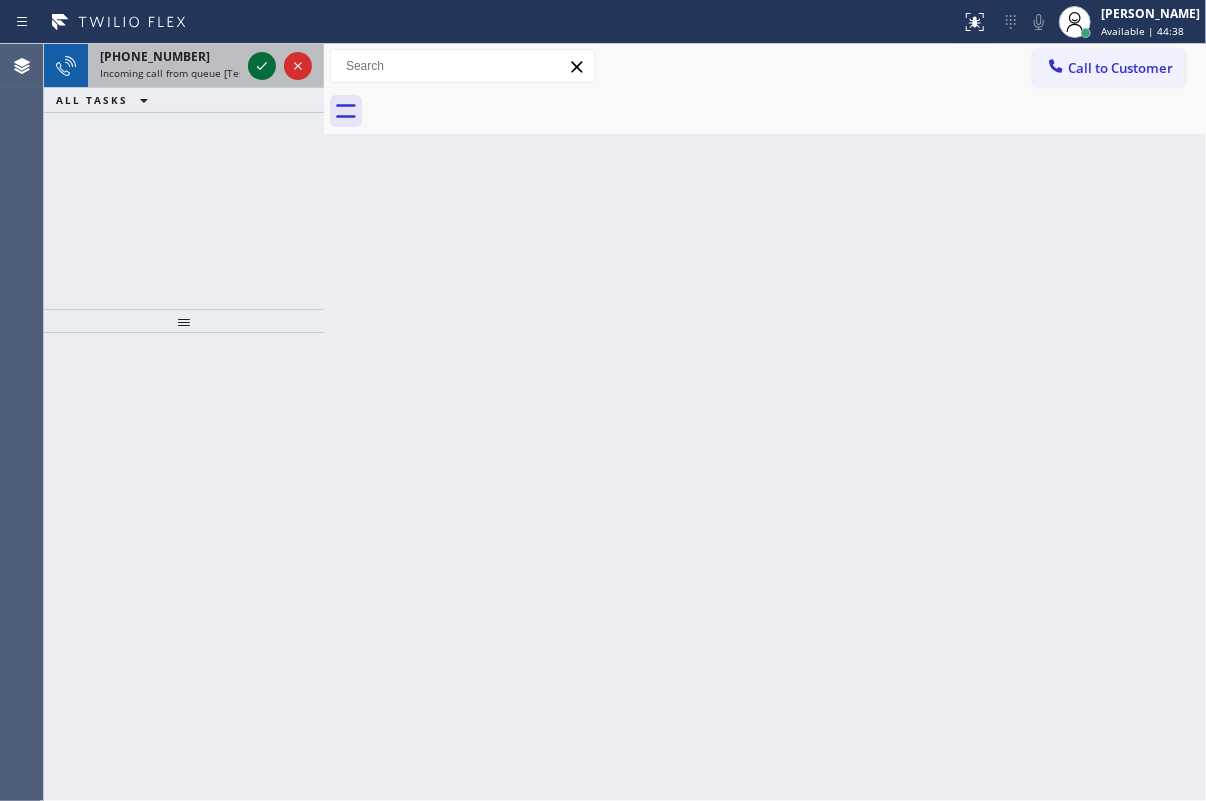 click 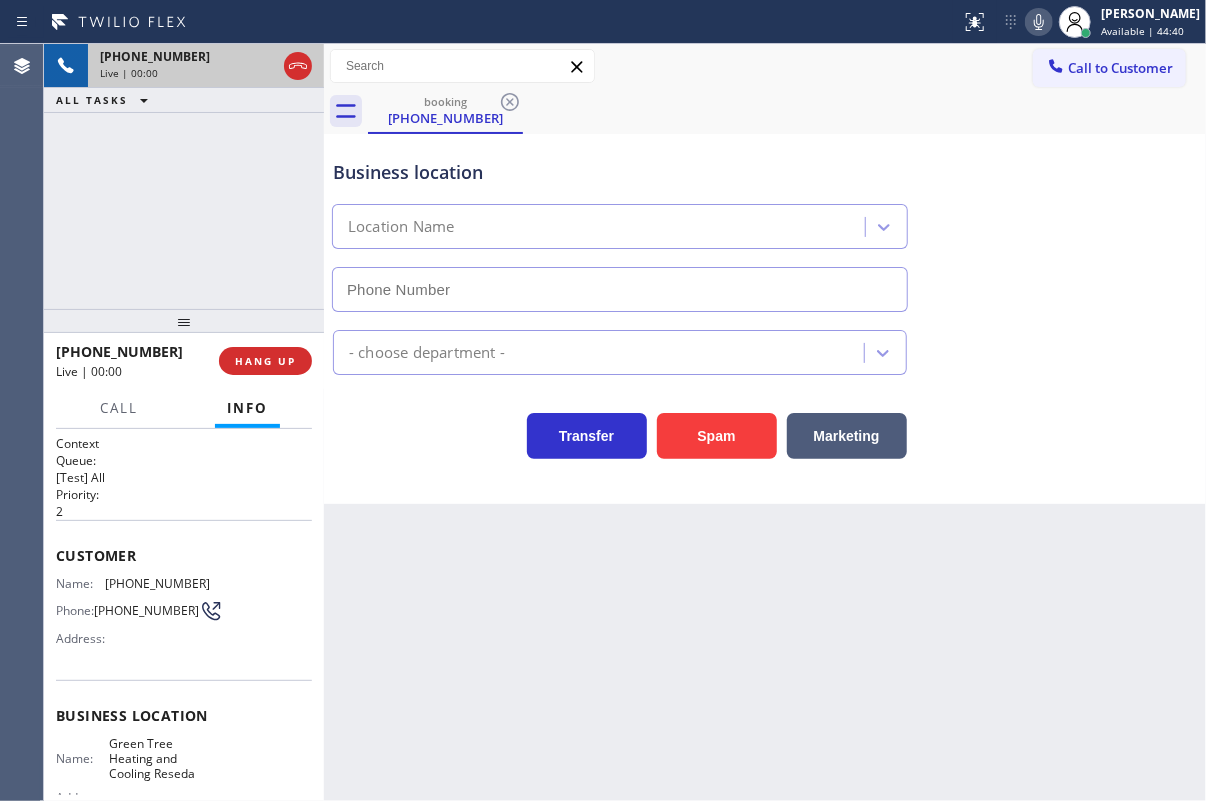 type on "[PHONE_NUMBER]" 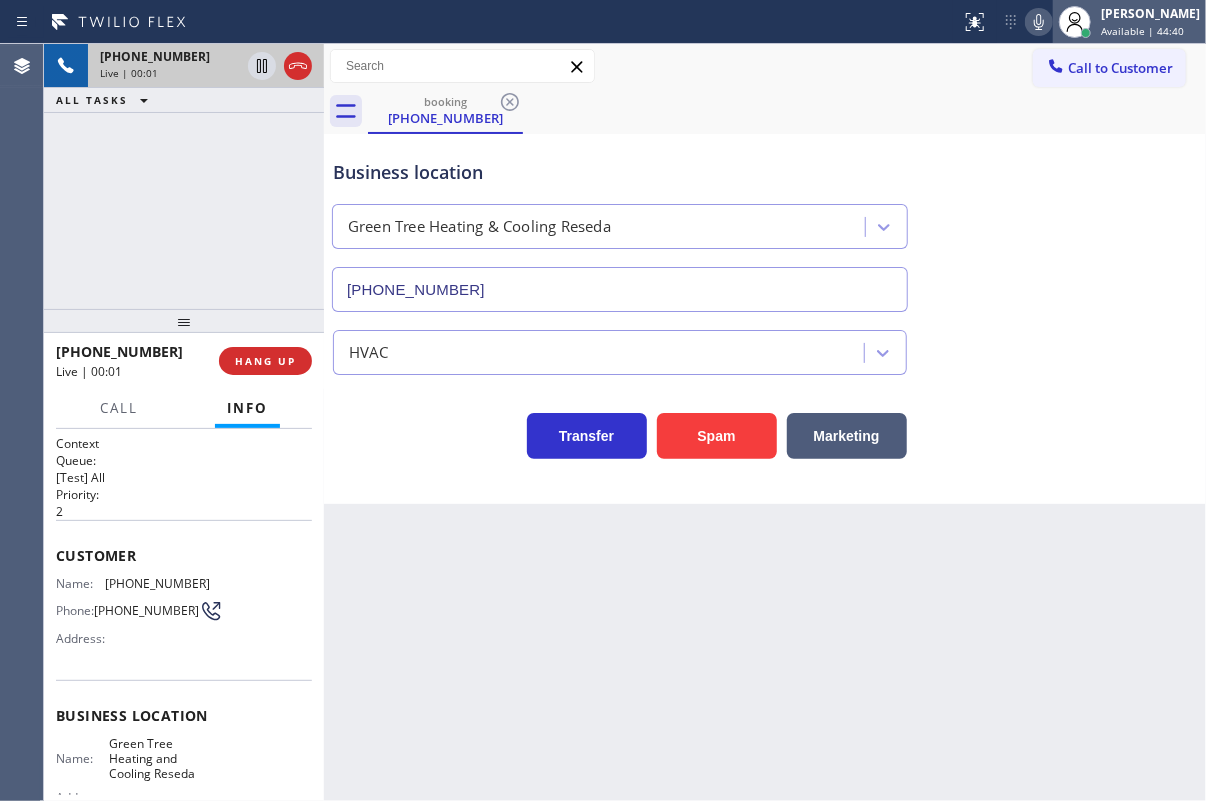 click on "Available | 44:40" at bounding box center [1142, 31] 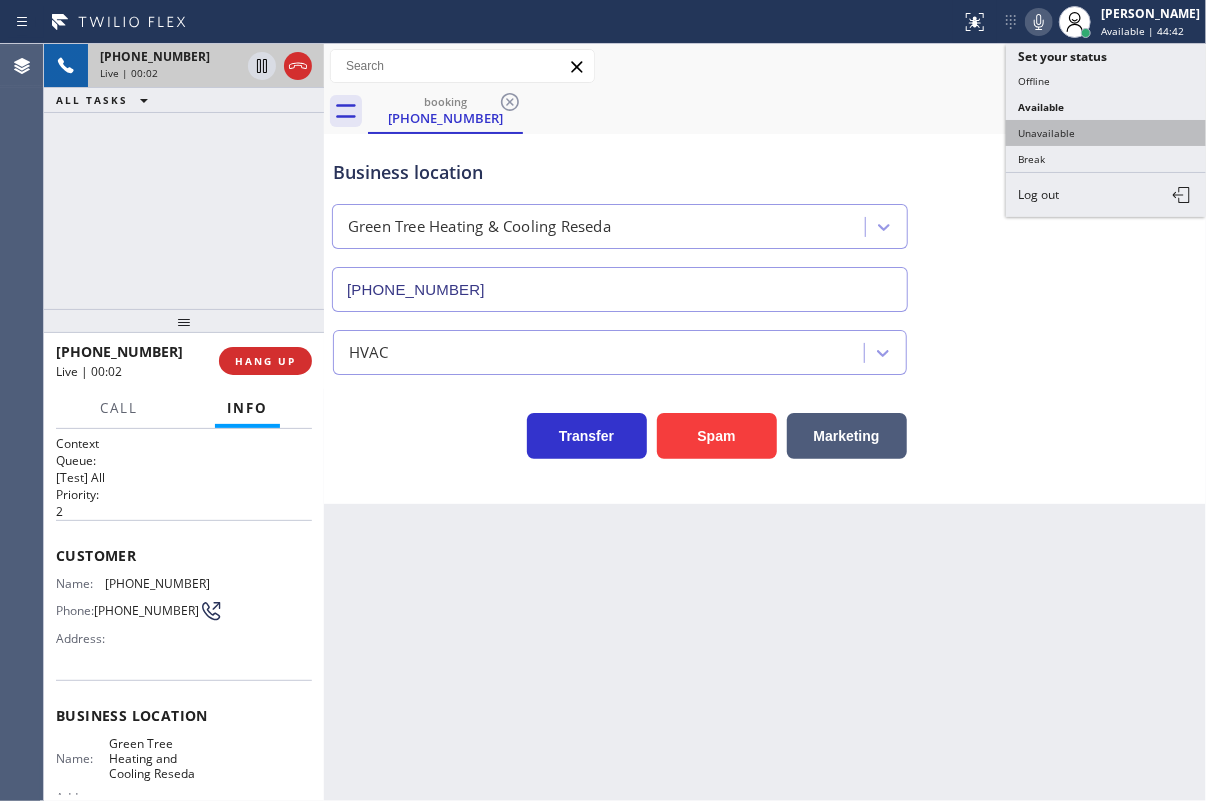 click on "Unavailable" at bounding box center [1106, 133] 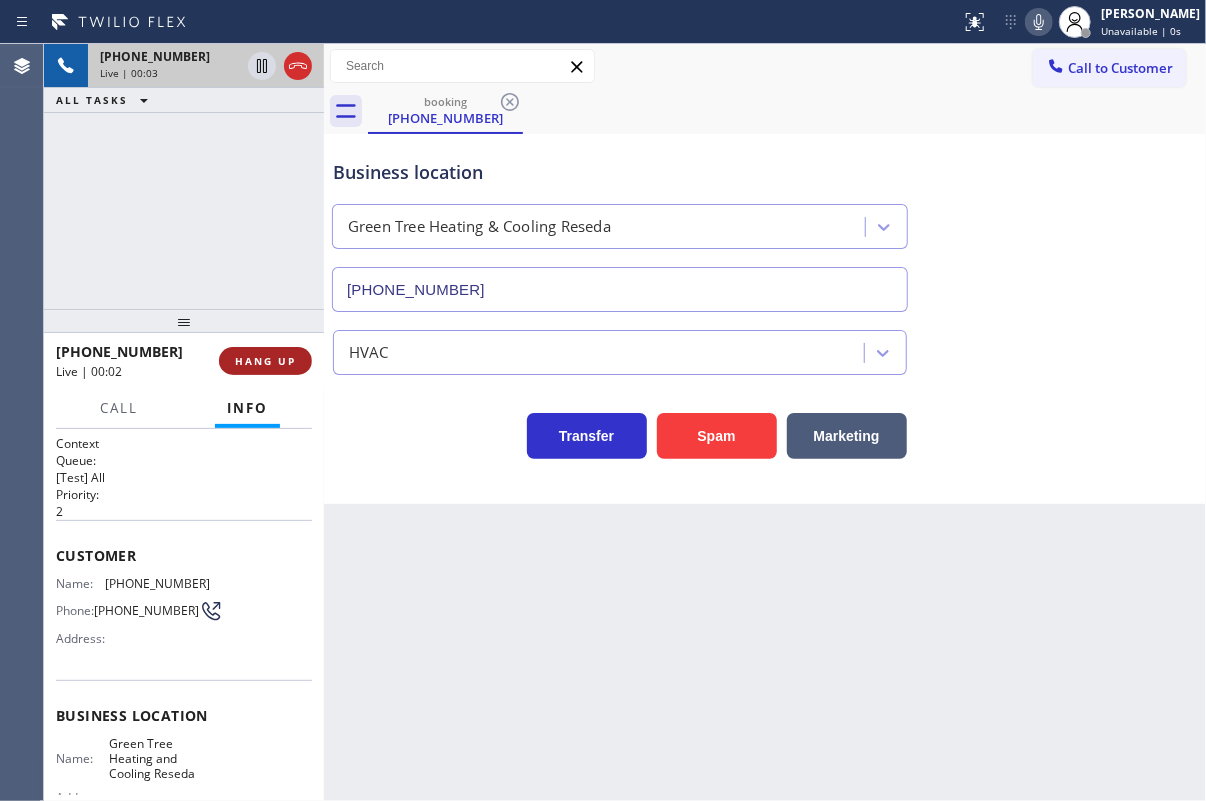 click on "HANG UP" at bounding box center (265, 361) 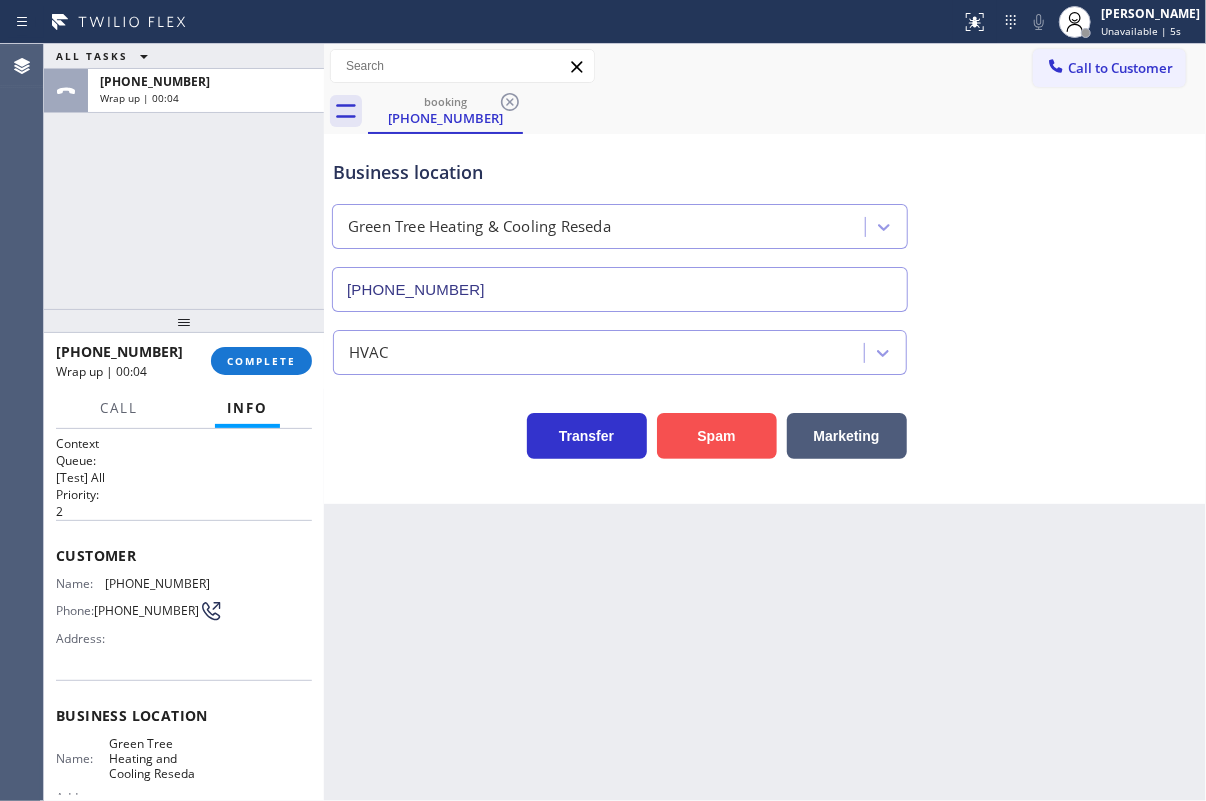 click on "Spam" at bounding box center [717, 436] 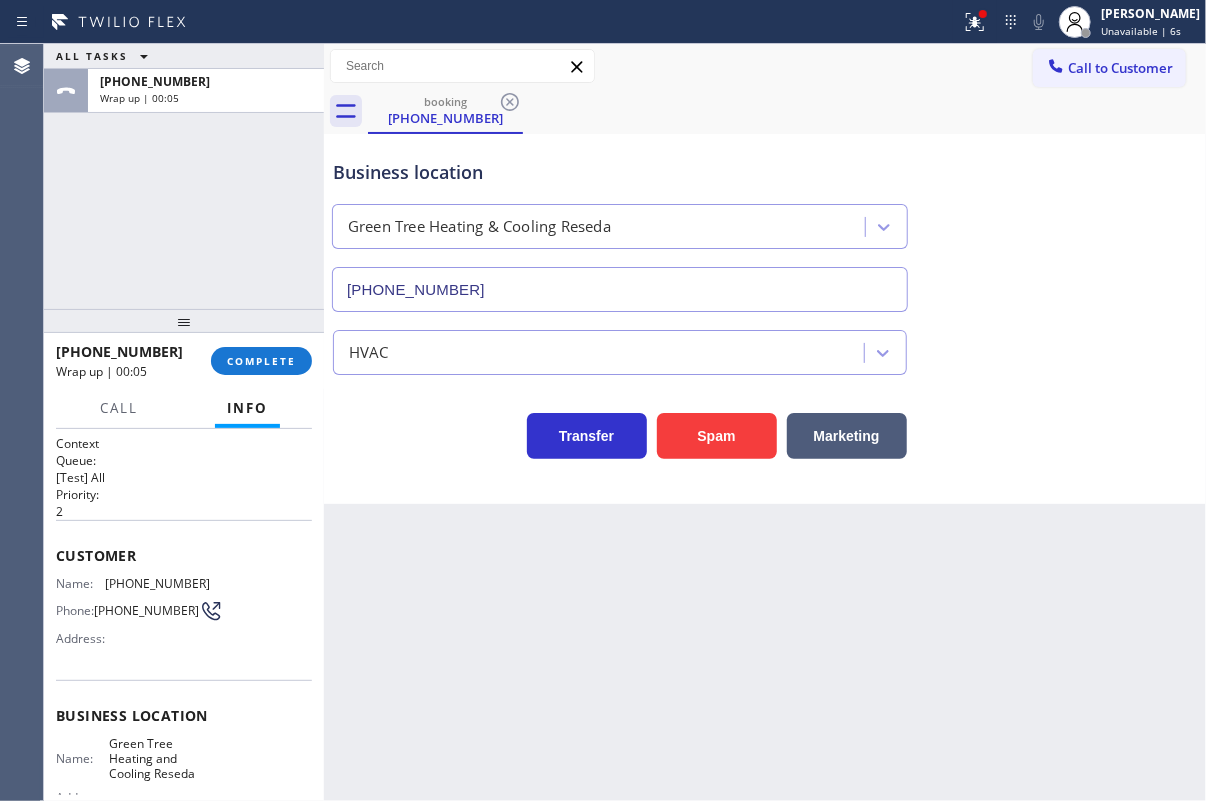 click on "COMPLETE" at bounding box center [261, 361] 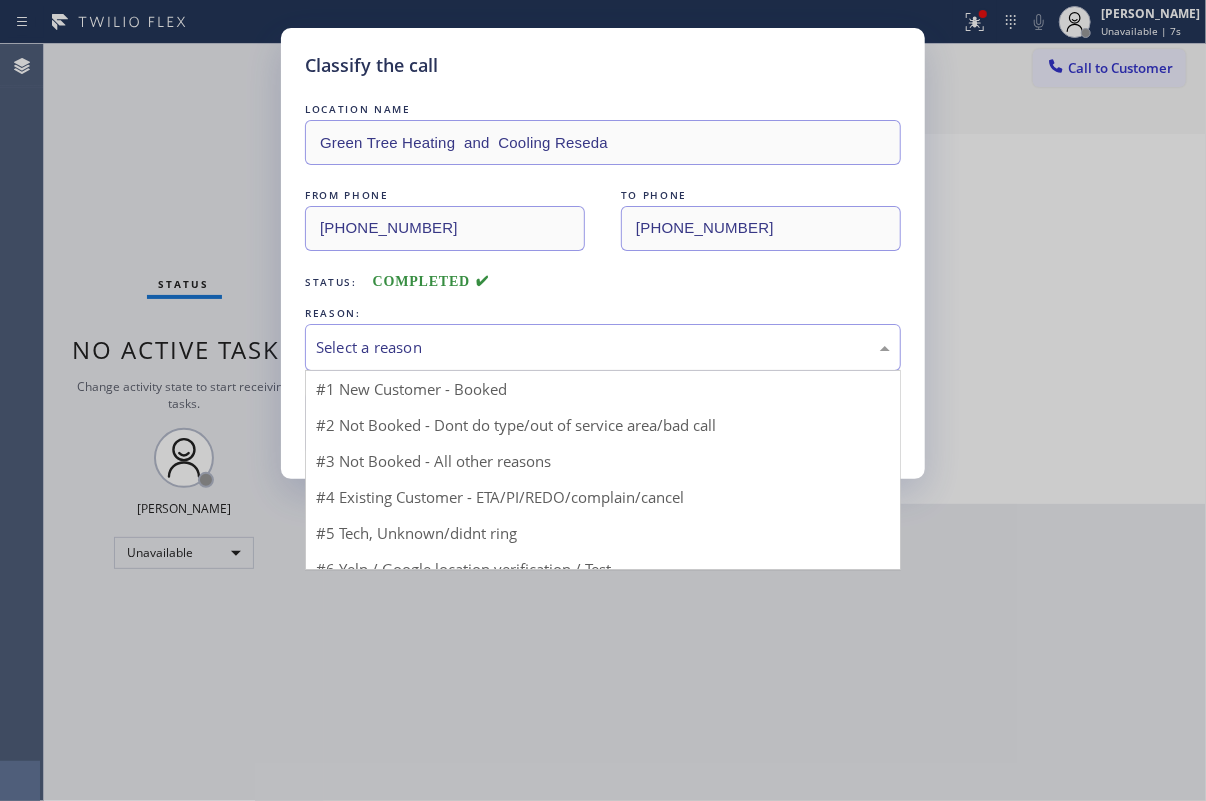 drag, startPoint x: 465, startPoint y: 351, endPoint x: 465, endPoint y: 370, distance: 19 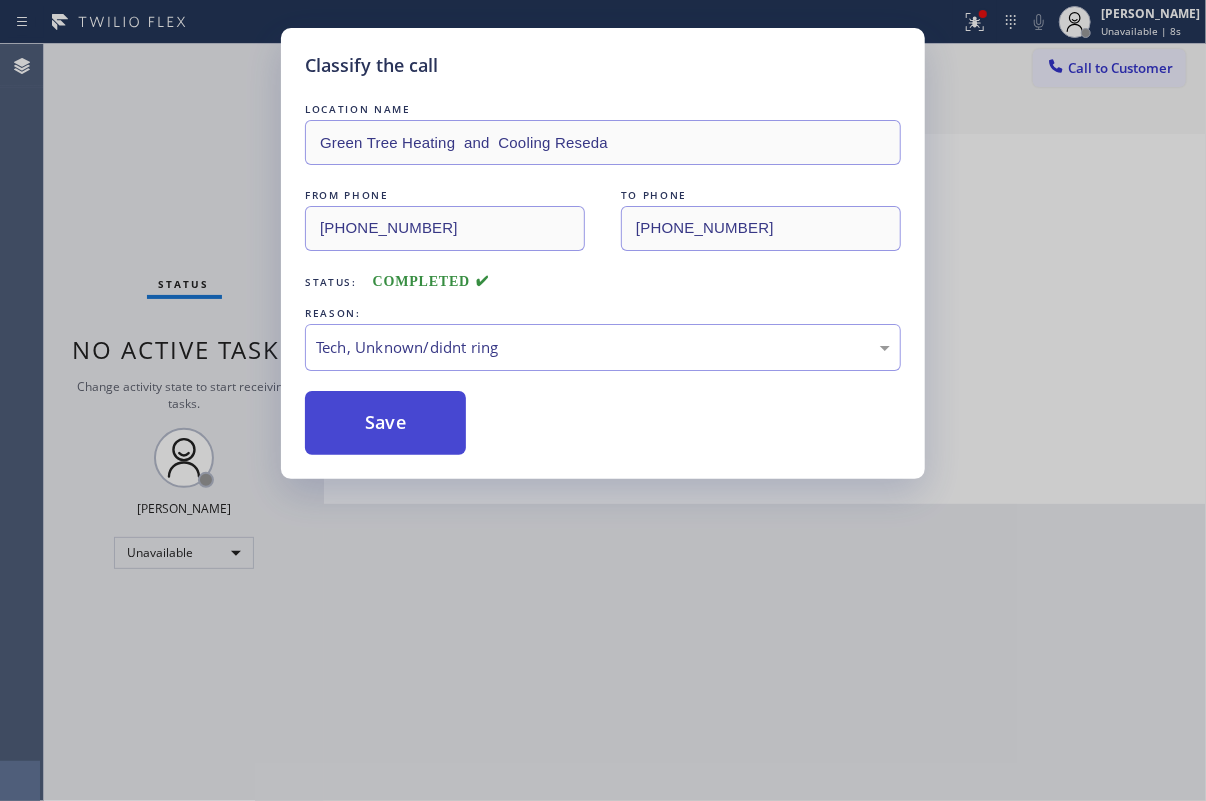 click on "Save" at bounding box center (385, 423) 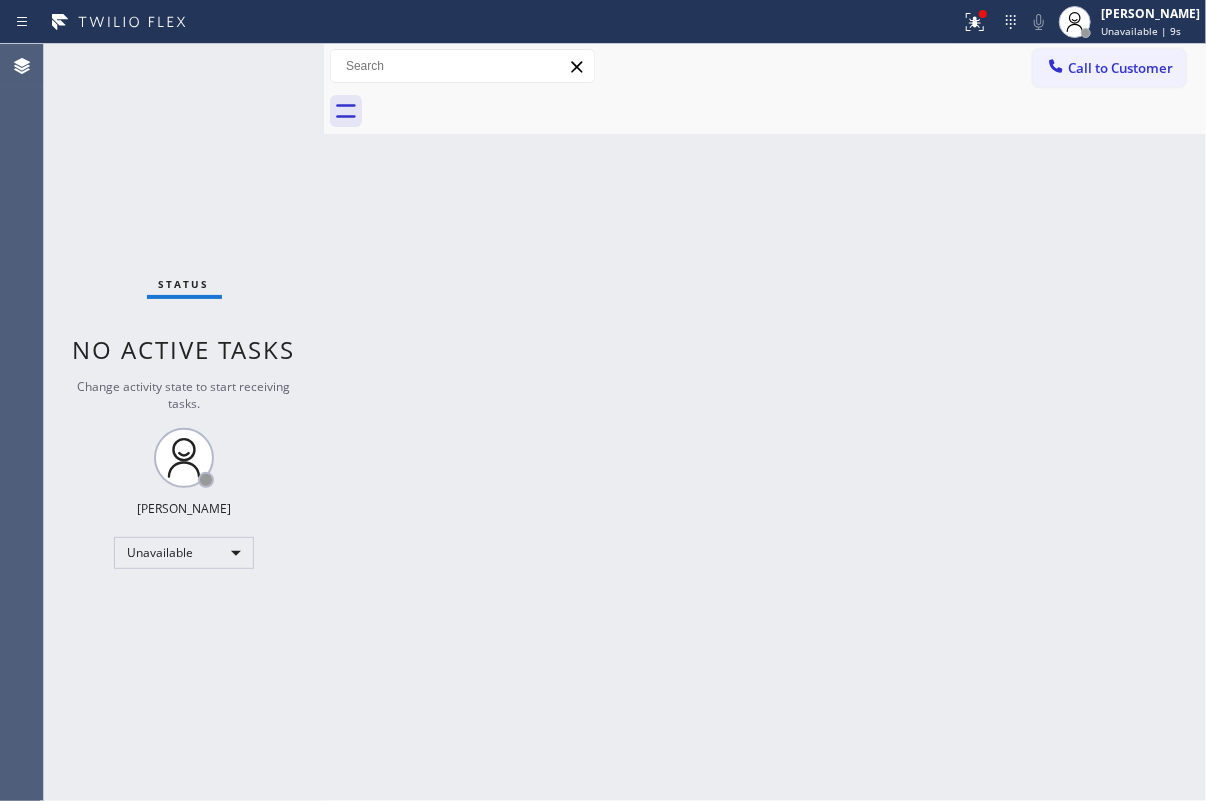click on "Unavailable | 9s" at bounding box center [1141, 31] 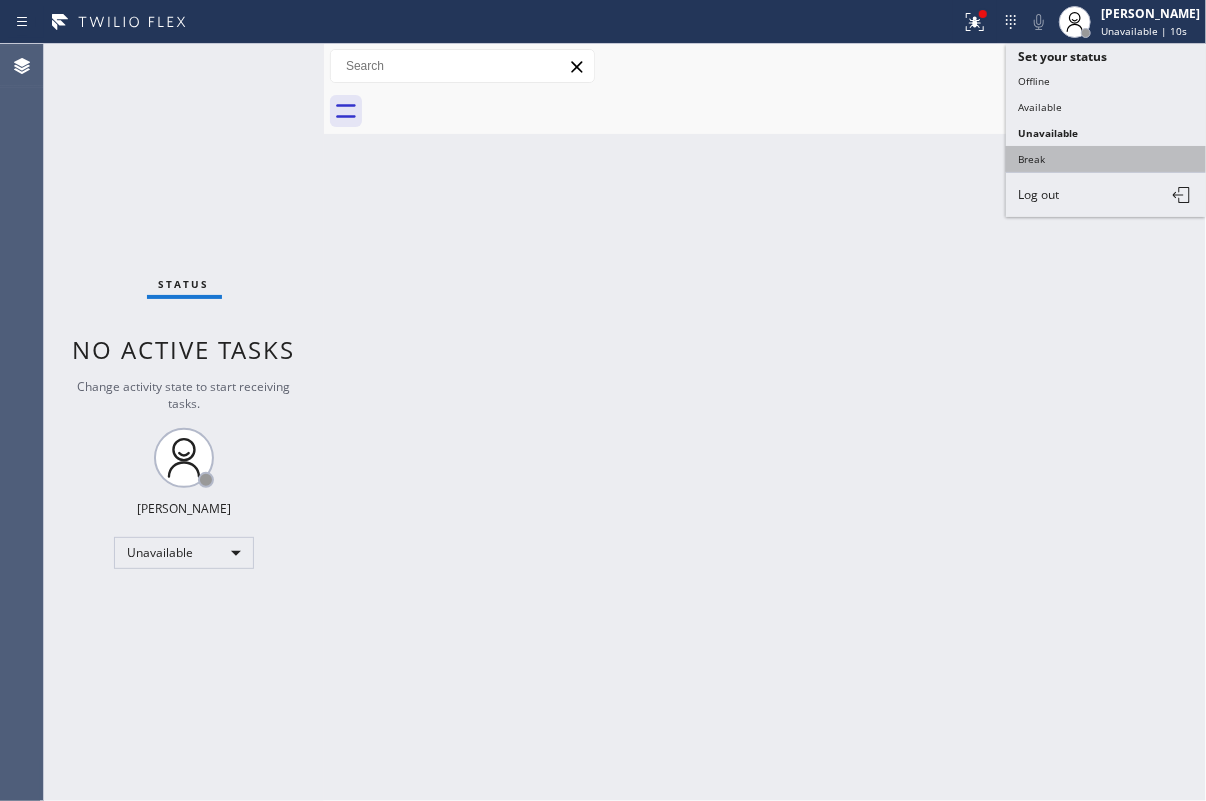 click on "Break" at bounding box center [1106, 159] 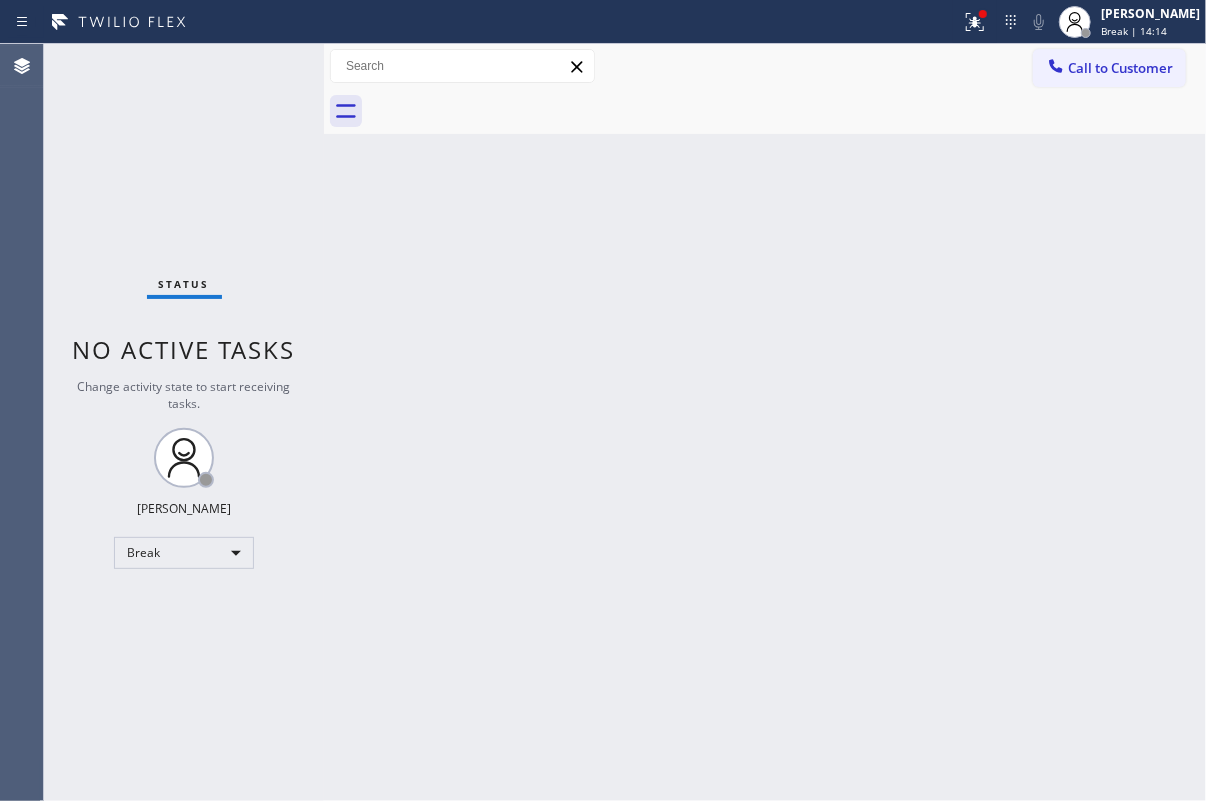 drag, startPoint x: 866, startPoint y: 83, endPoint x: 888, endPoint y: 72, distance: 24.596748 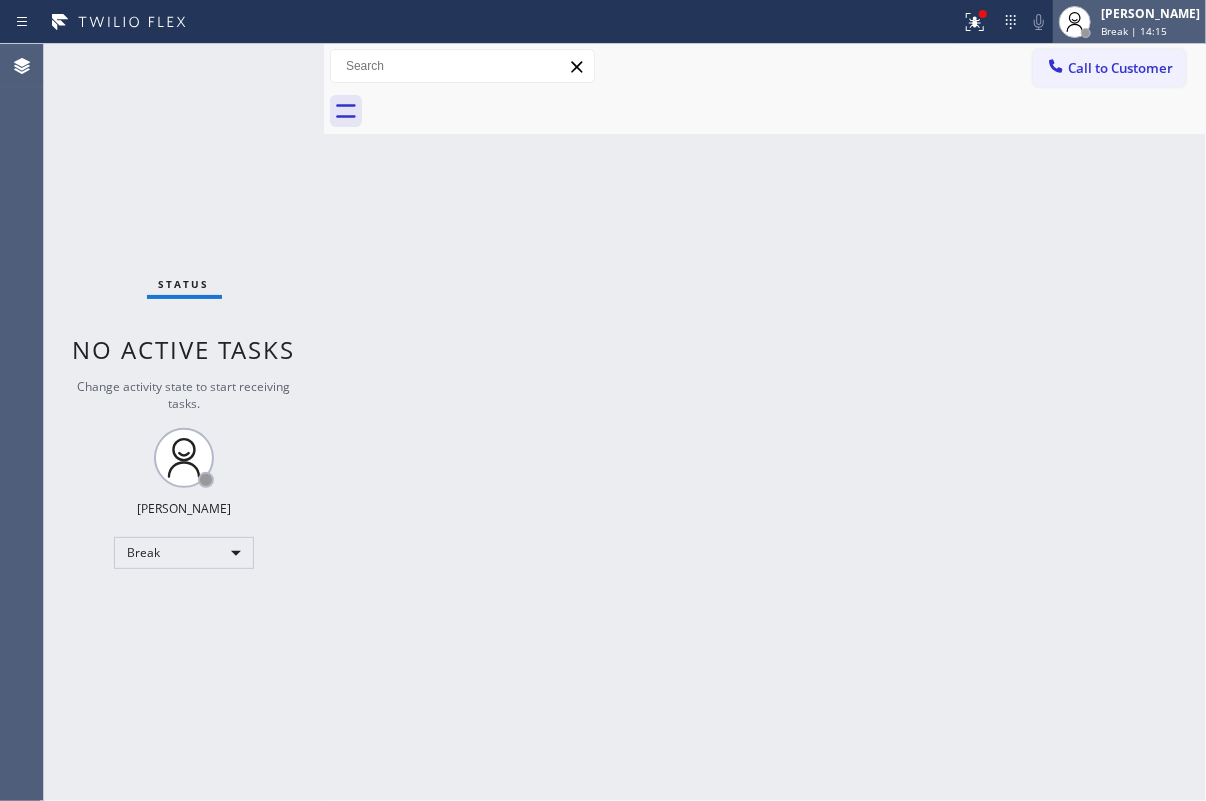 click 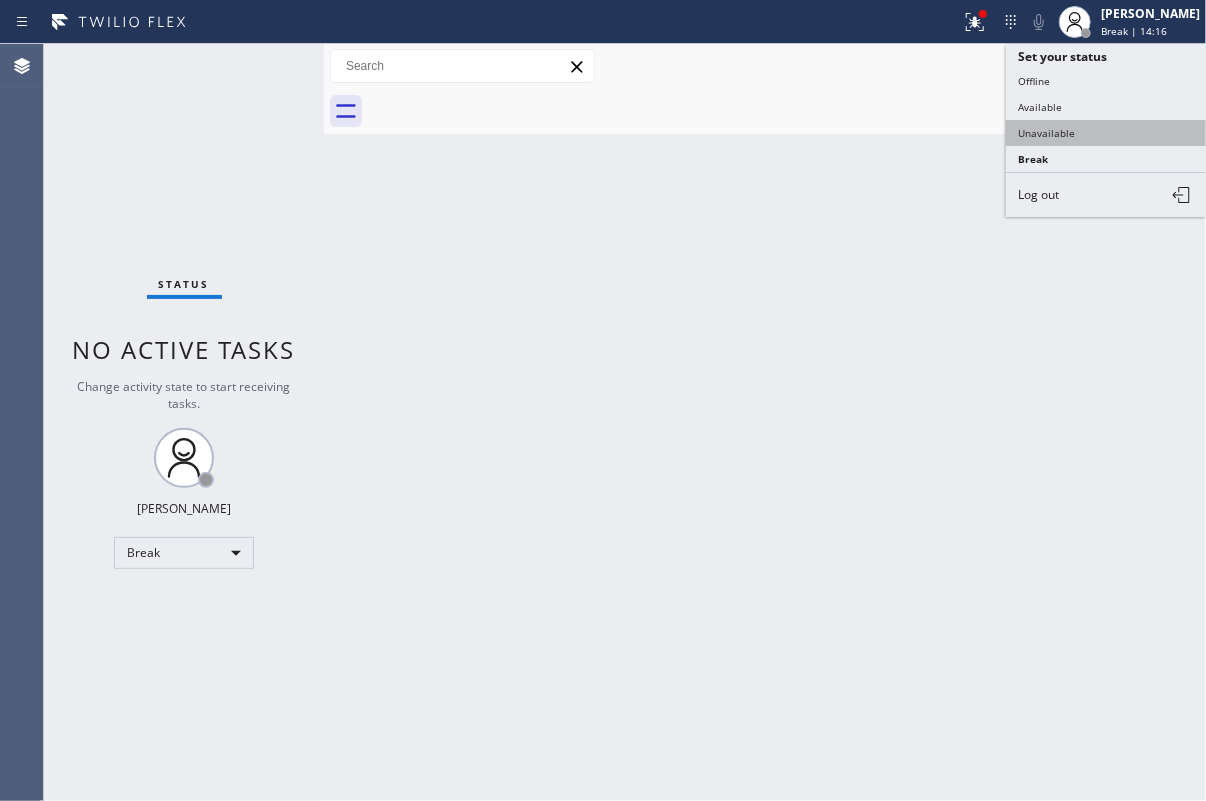 click on "Unavailable" at bounding box center [1106, 133] 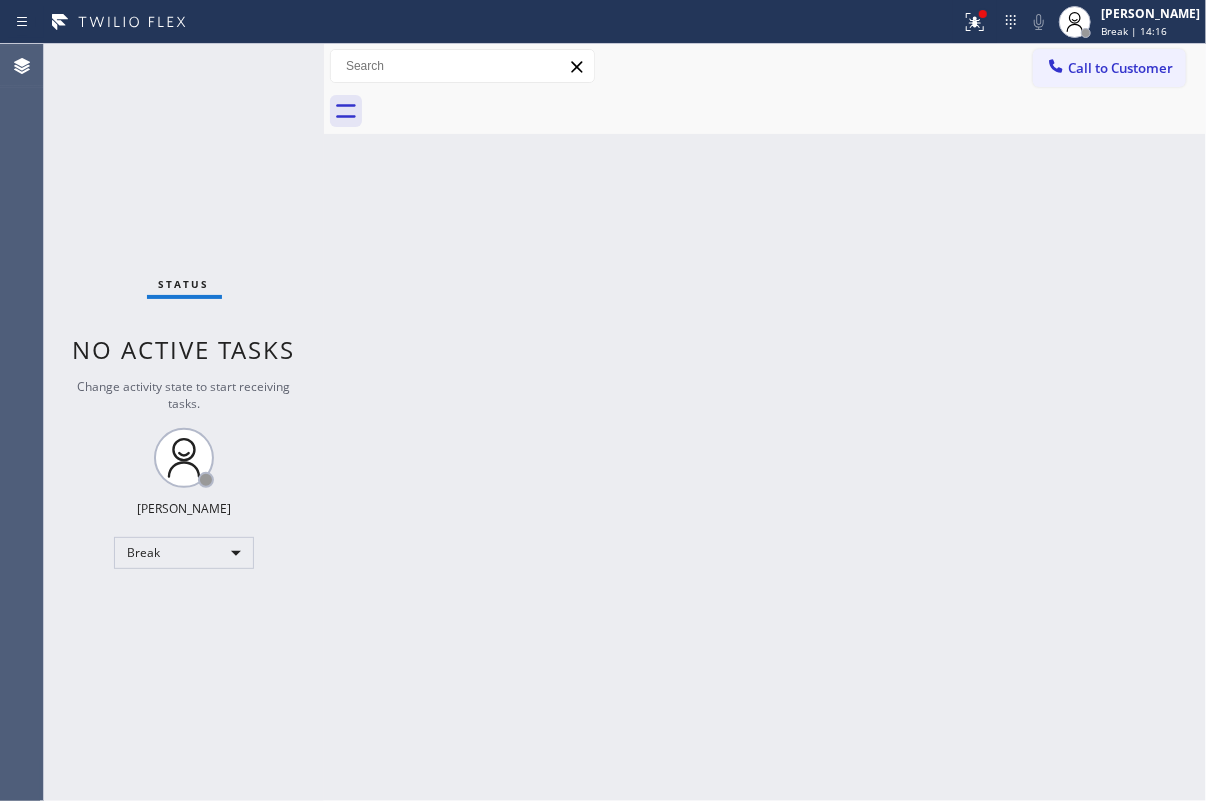 click on "Back to Dashboard Change Sender ID Customers Technicians Select a contact Outbound call Technician Search Technician Your caller id phone number Your caller id phone number Call Technician info Name   Phone none Address none Change Sender ID HVAC [PHONE_NUMBER] 5 Star Appliance [PHONE_NUMBER] Appliance Repair [PHONE_NUMBER] Plumbing [PHONE_NUMBER] Air Duct Cleaning [PHONE_NUMBER]  Electricians [PHONE_NUMBER] Cancel Change Check personal SMS Reset Change No tabs Call to Customer Outbound call Location Search location Your caller id phone number Customer number Call Outbound call Technician Search Technician Your caller id phone number Your caller id phone number Call" at bounding box center (765, 422) 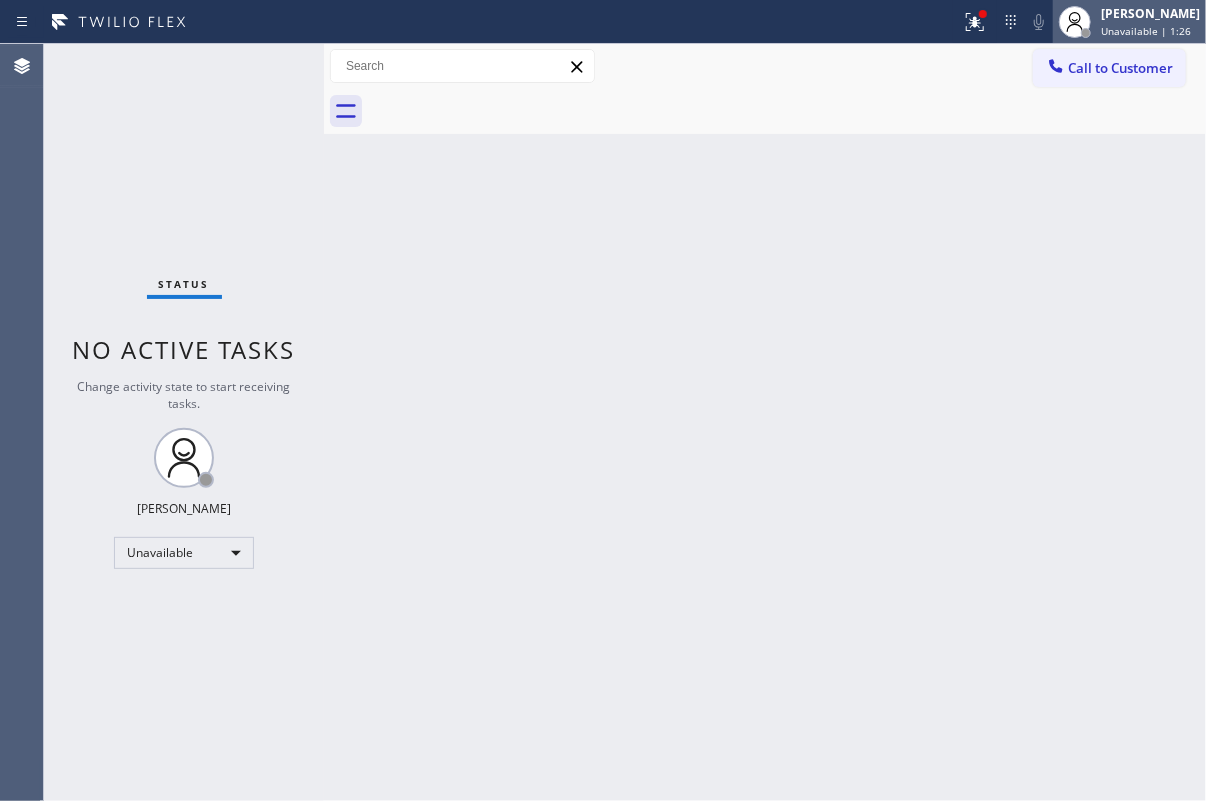 click on "[PERSON_NAME]" at bounding box center (1150, 13) 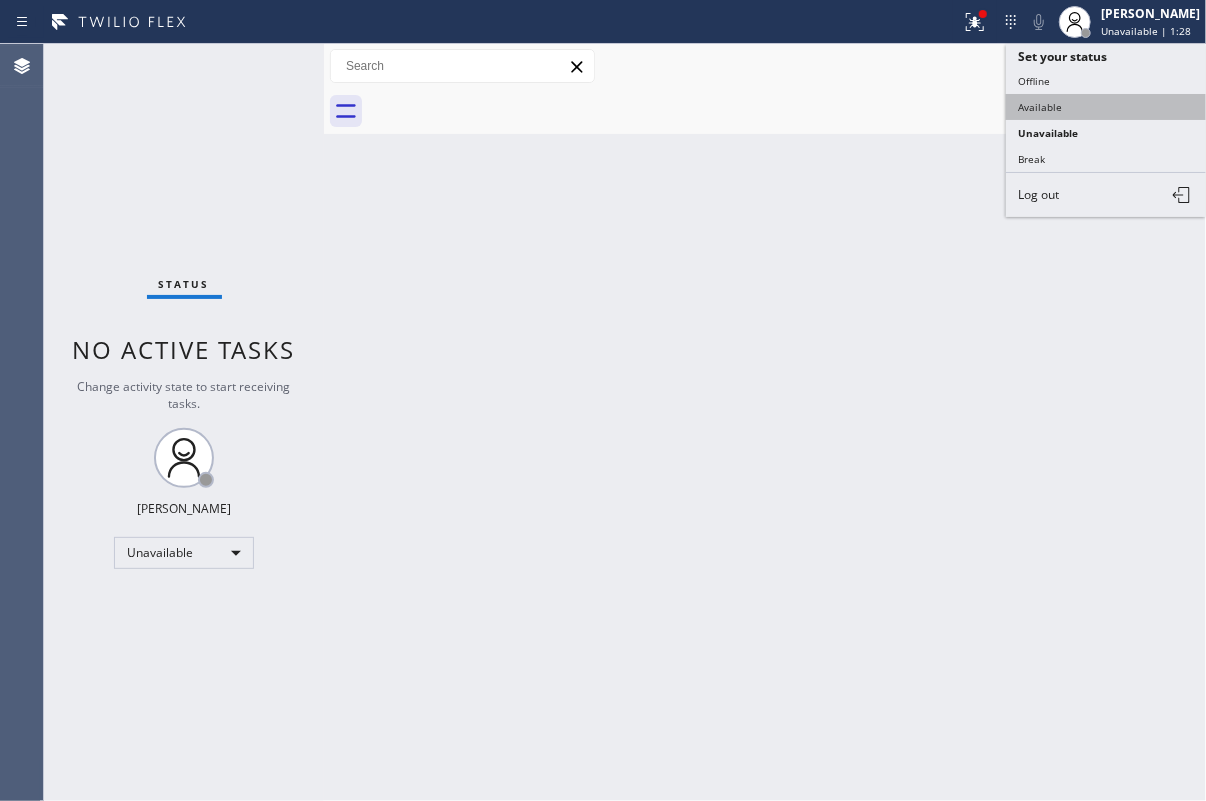 click on "Available" at bounding box center [1106, 107] 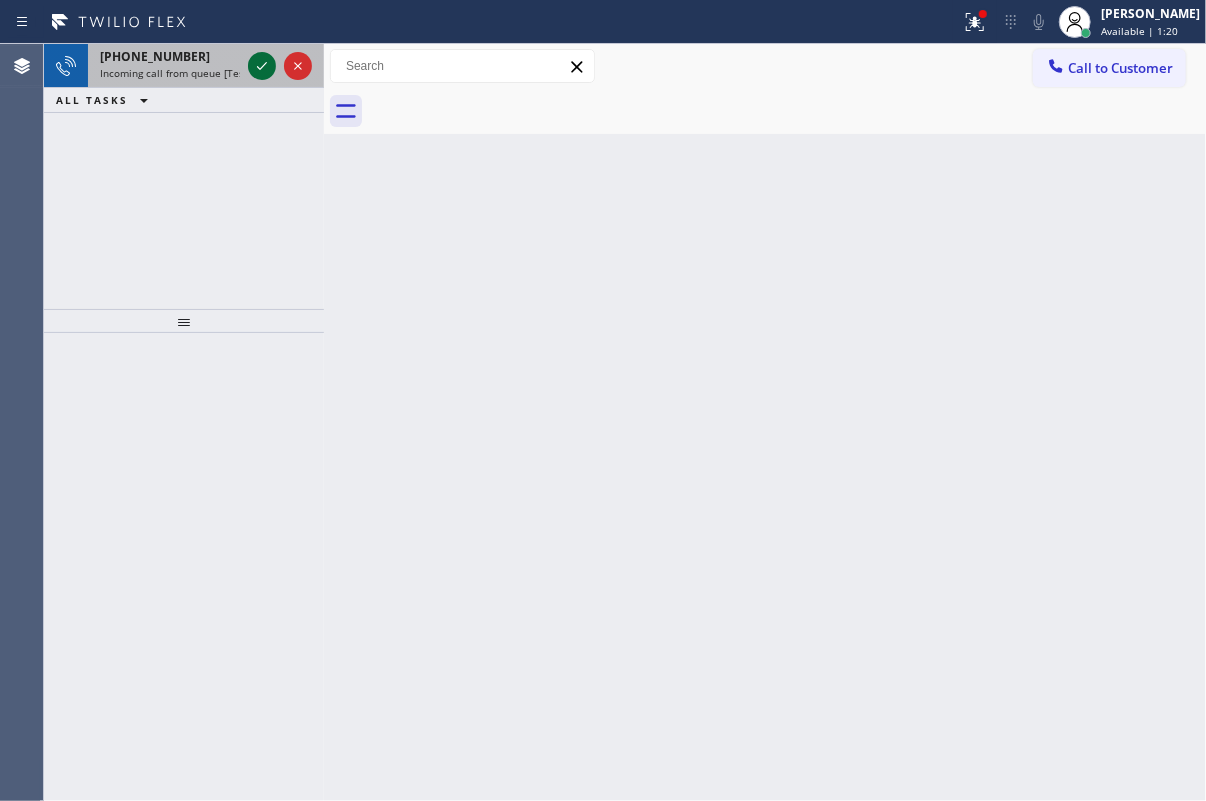 click 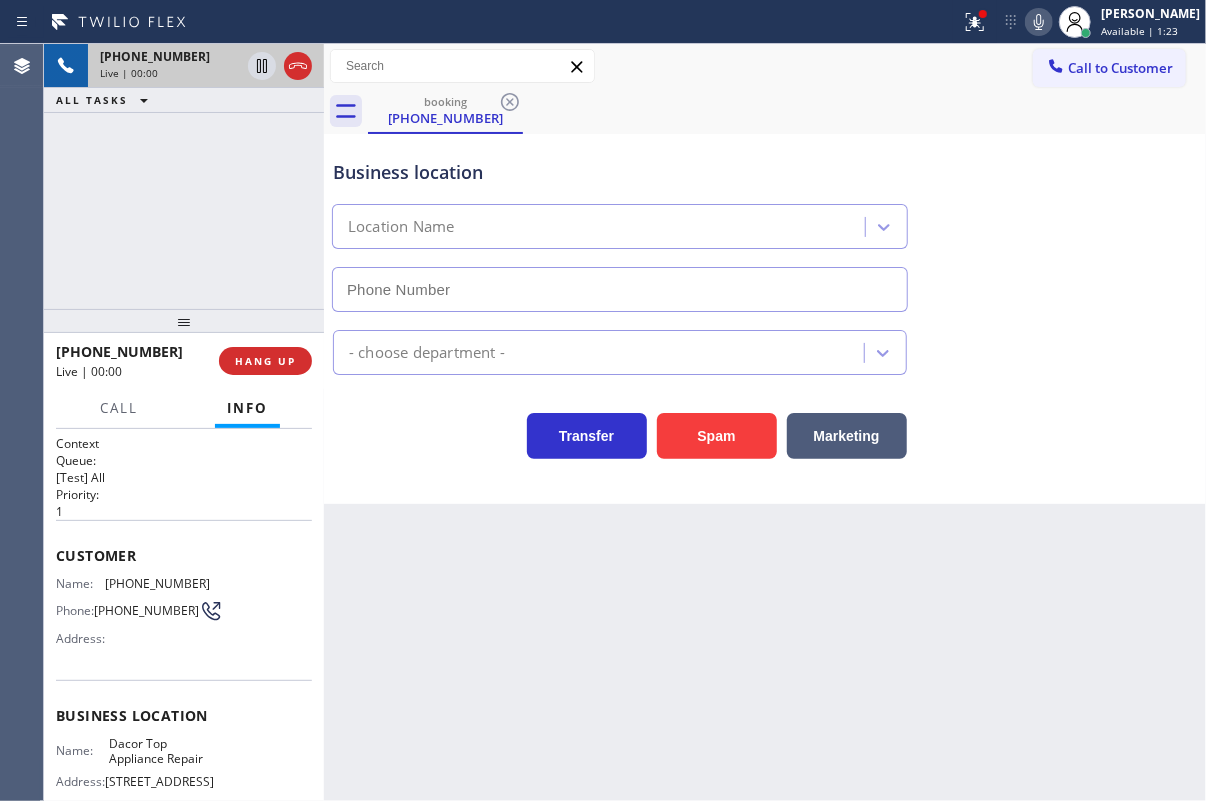 type on "[PHONE_NUMBER]" 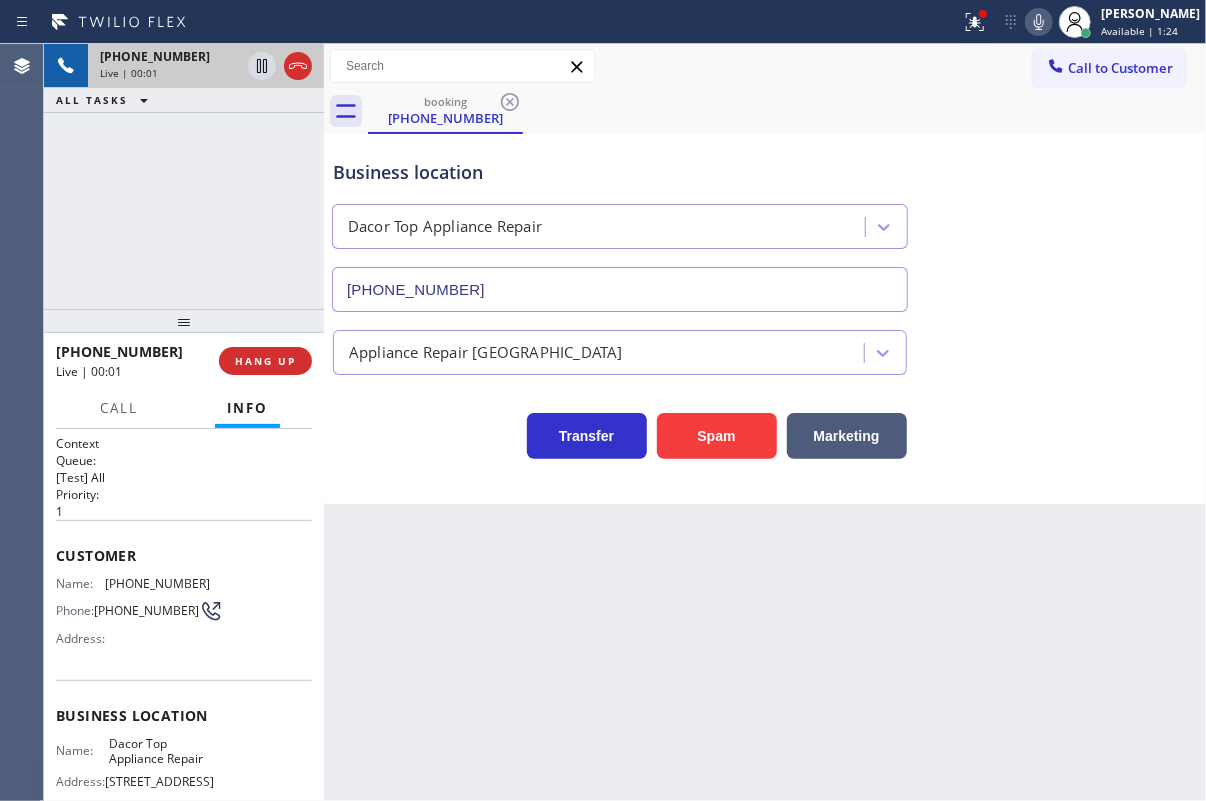 click 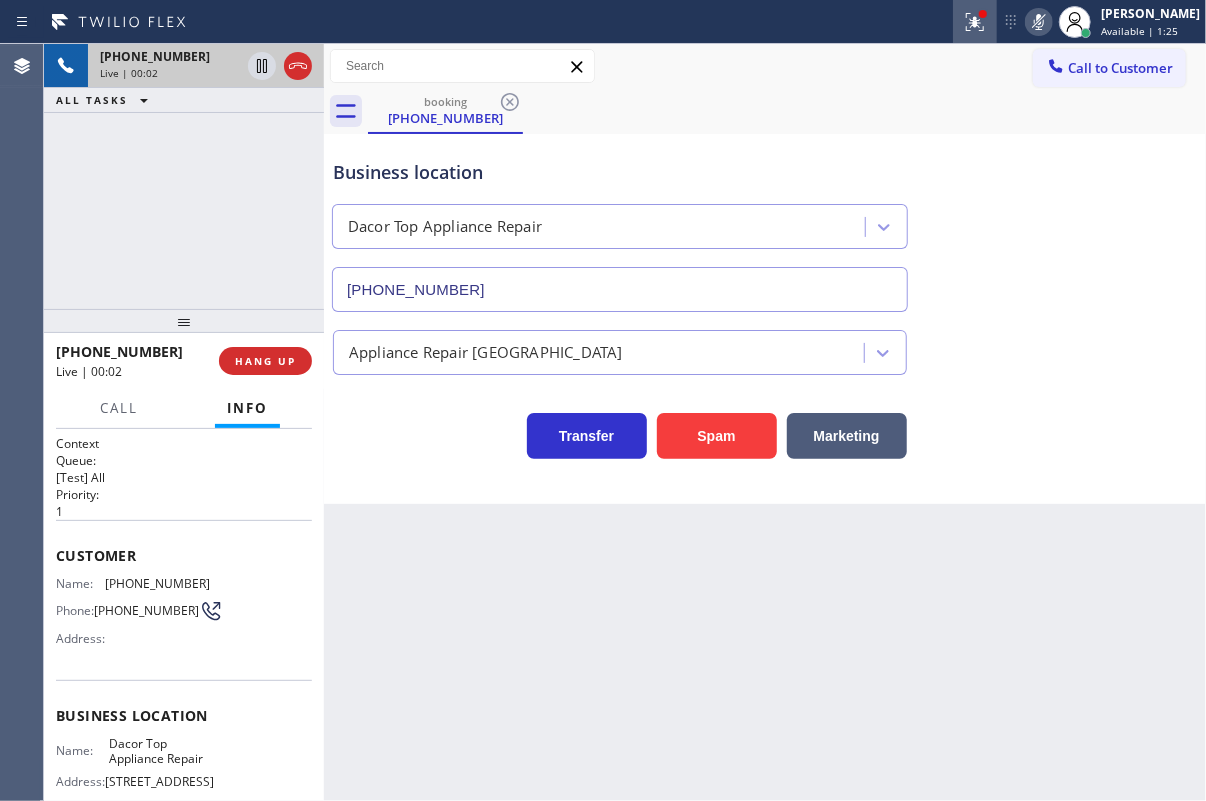 click 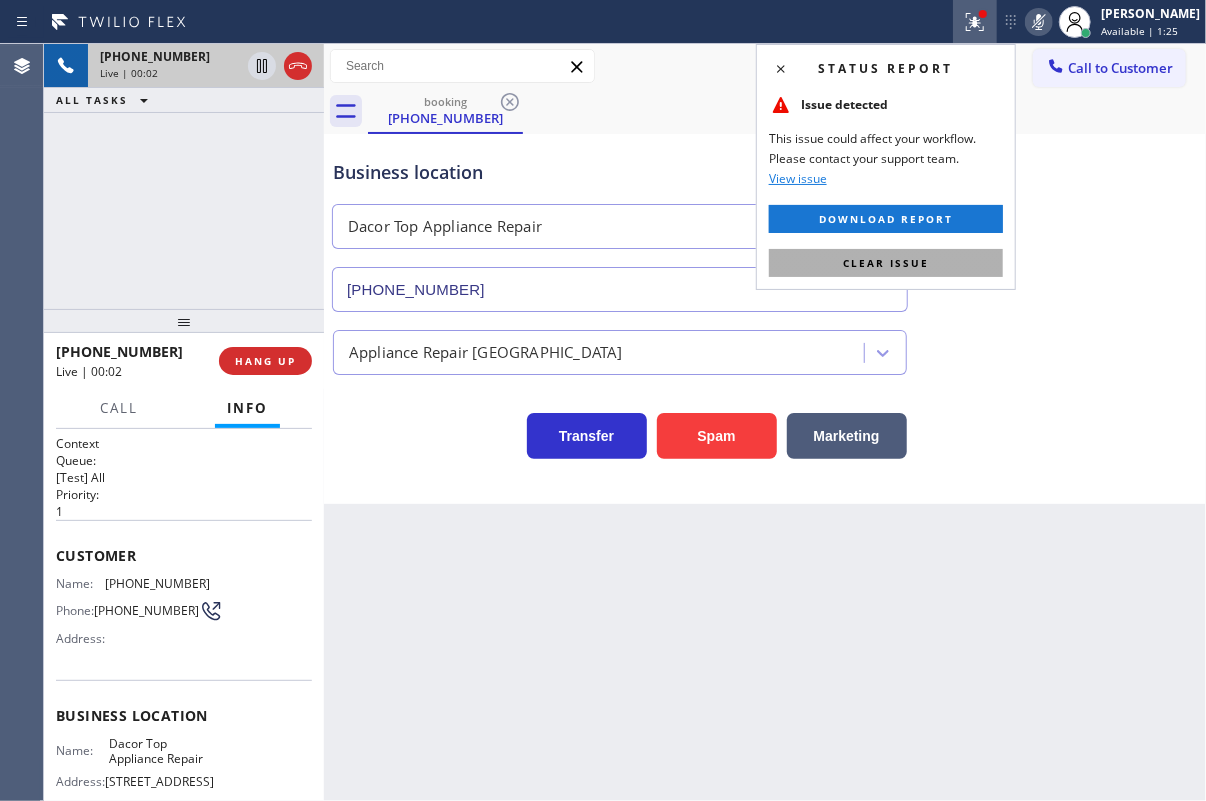 click on "Clear issue" at bounding box center (886, 263) 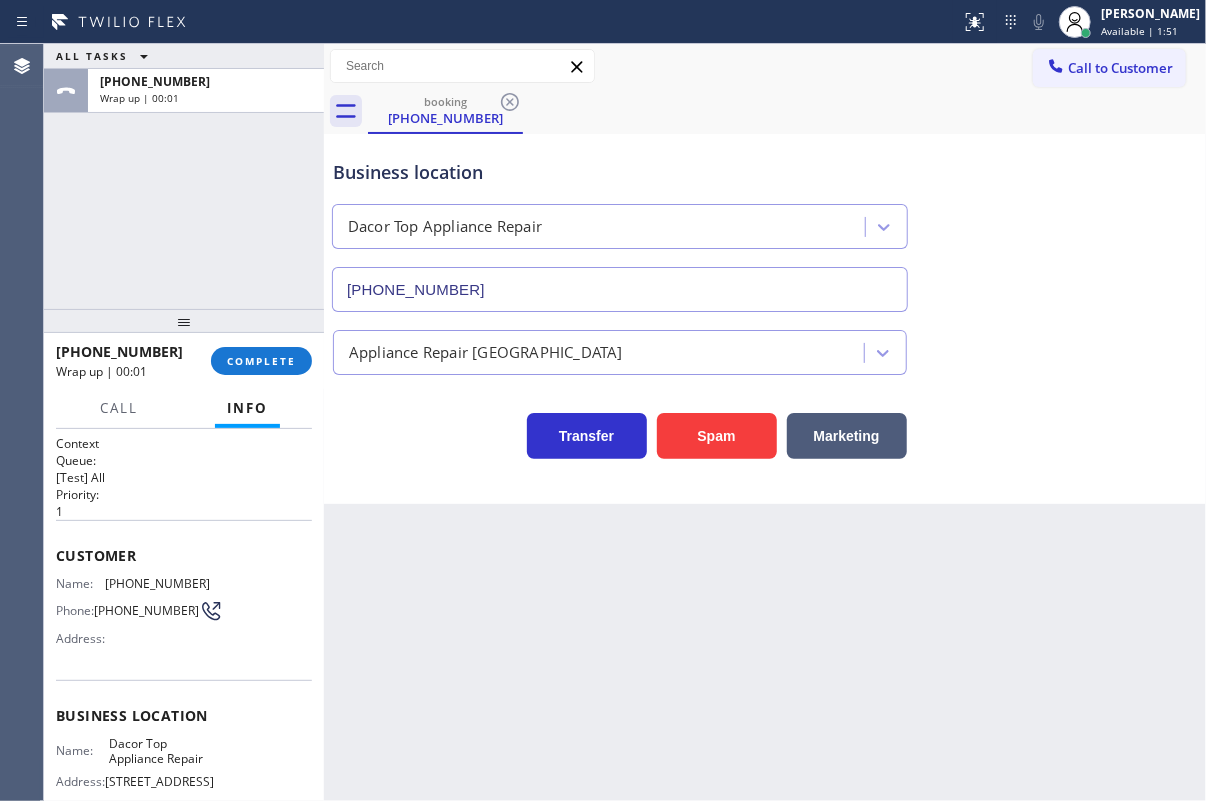 click on "Business location Dacor Top Appliance Repair [PHONE_NUMBER]" at bounding box center (765, 221) 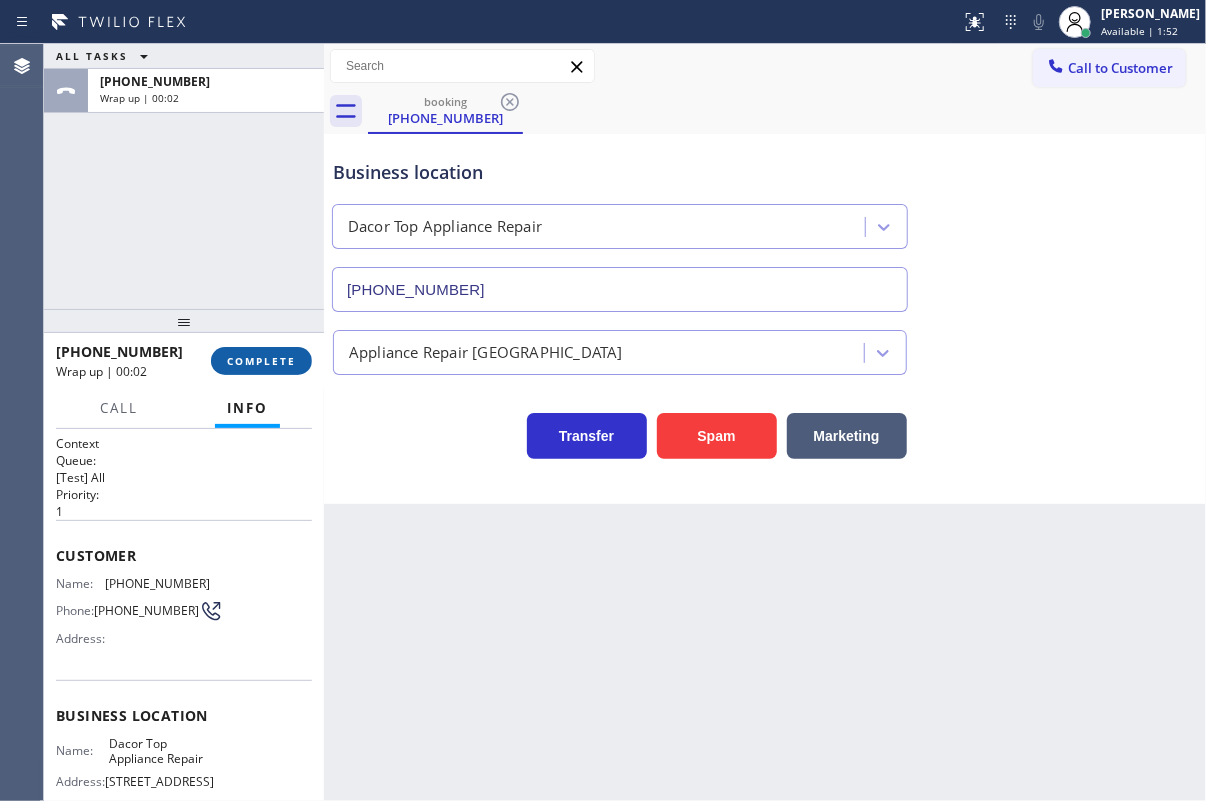 click on "COMPLETE" at bounding box center [261, 361] 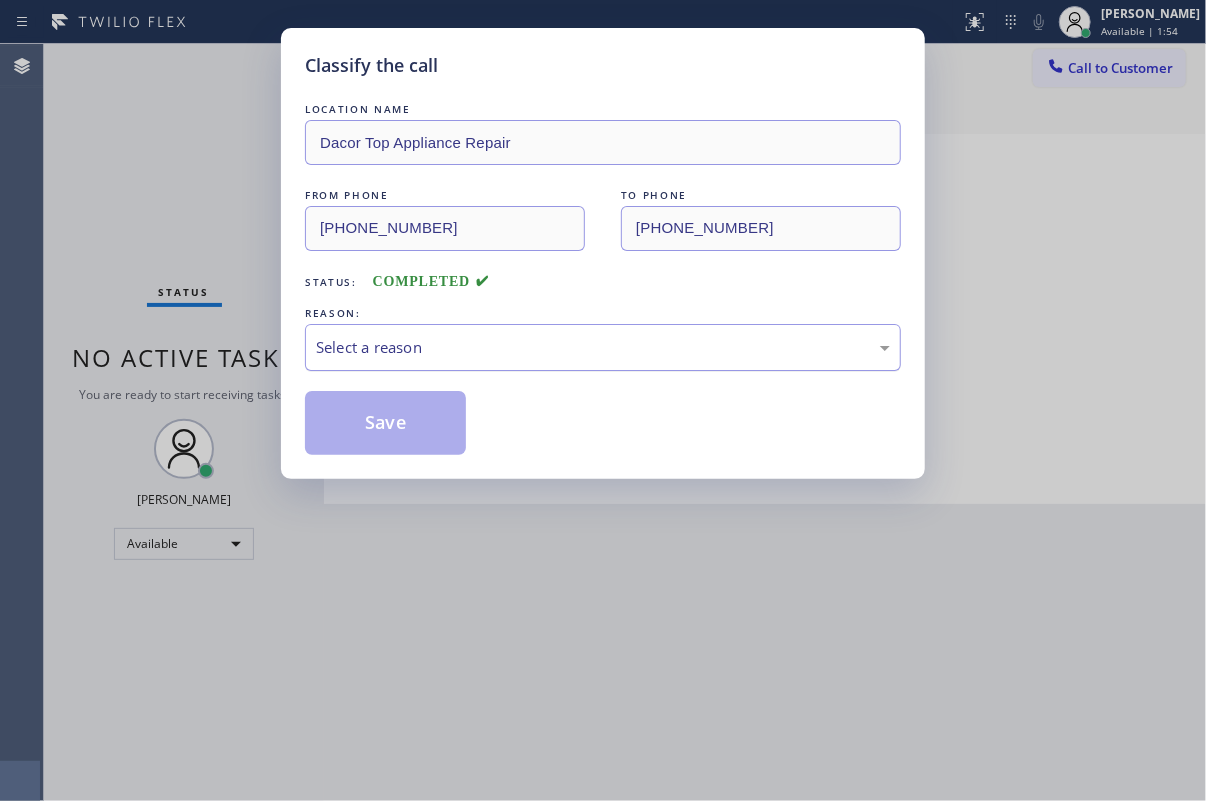click on "Select a reason" at bounding box center (603, 347) 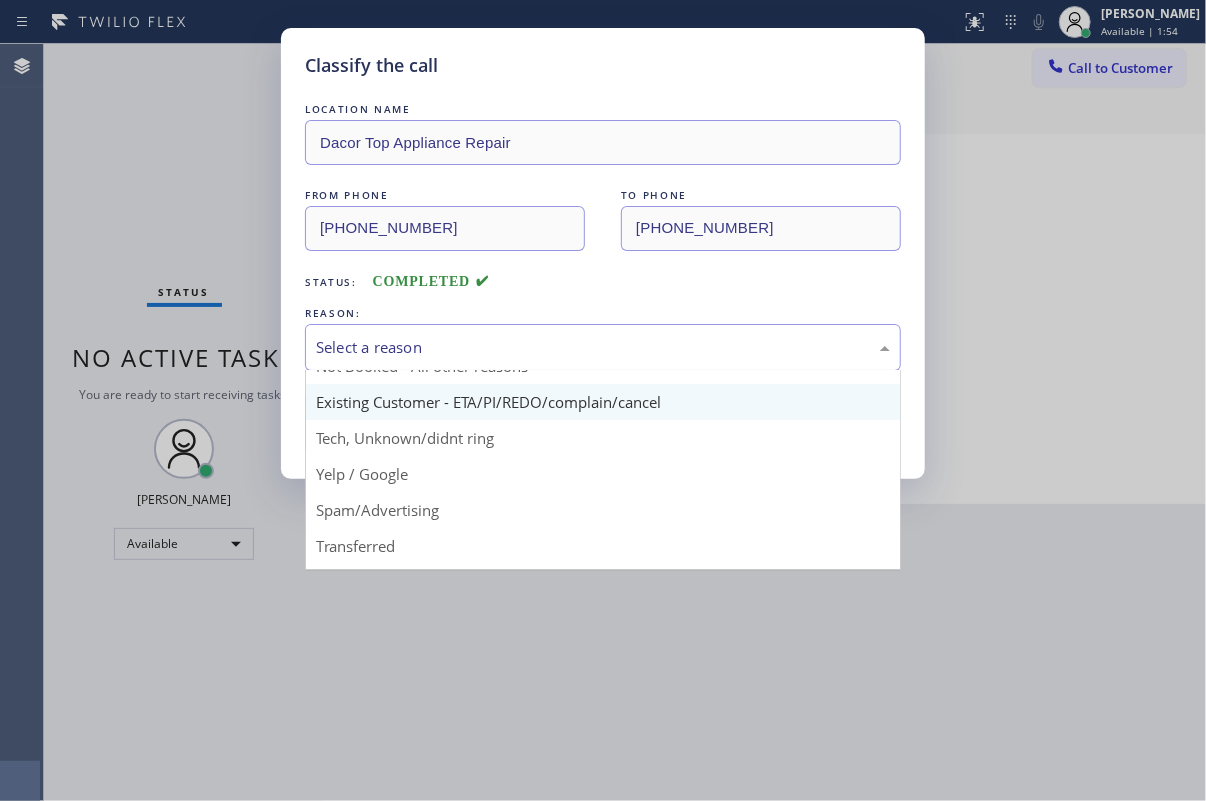 scroll, scrollTop: 90, scrollLeft: 0, axis: vertical 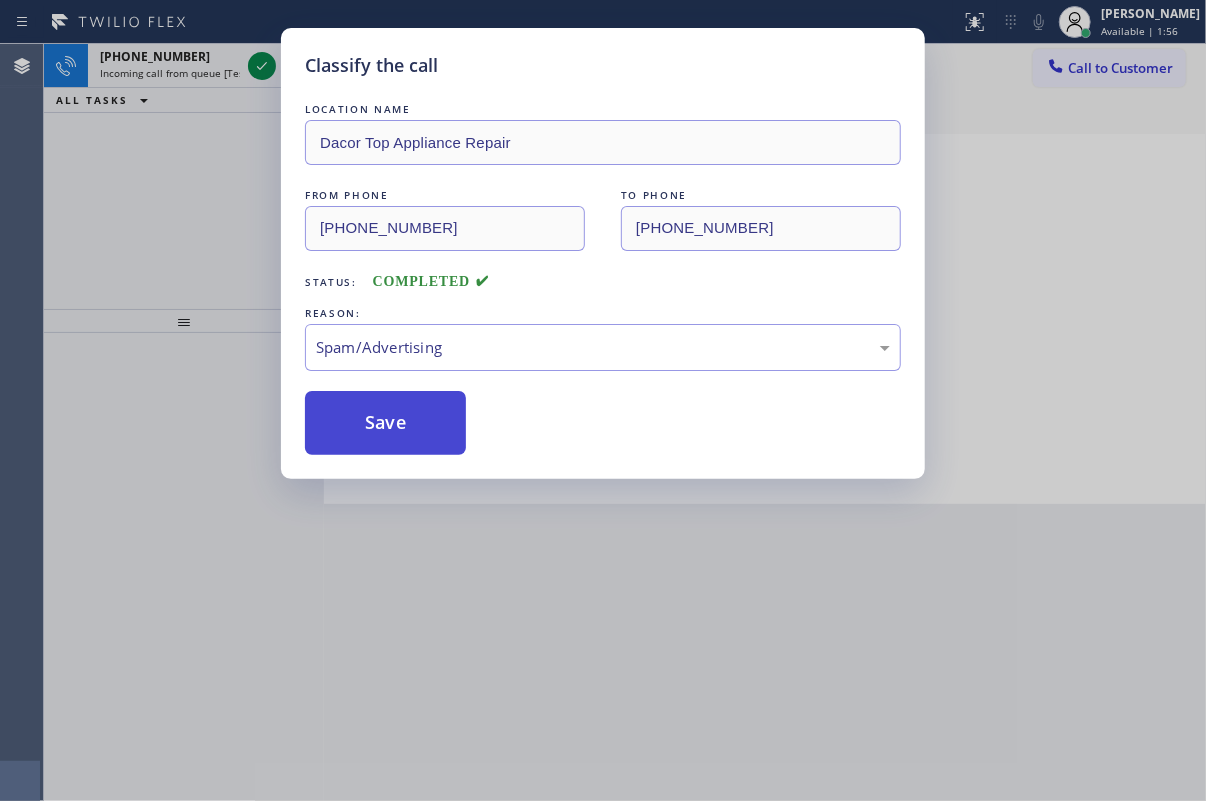 click on "Save" at bounding box center (385, 423) 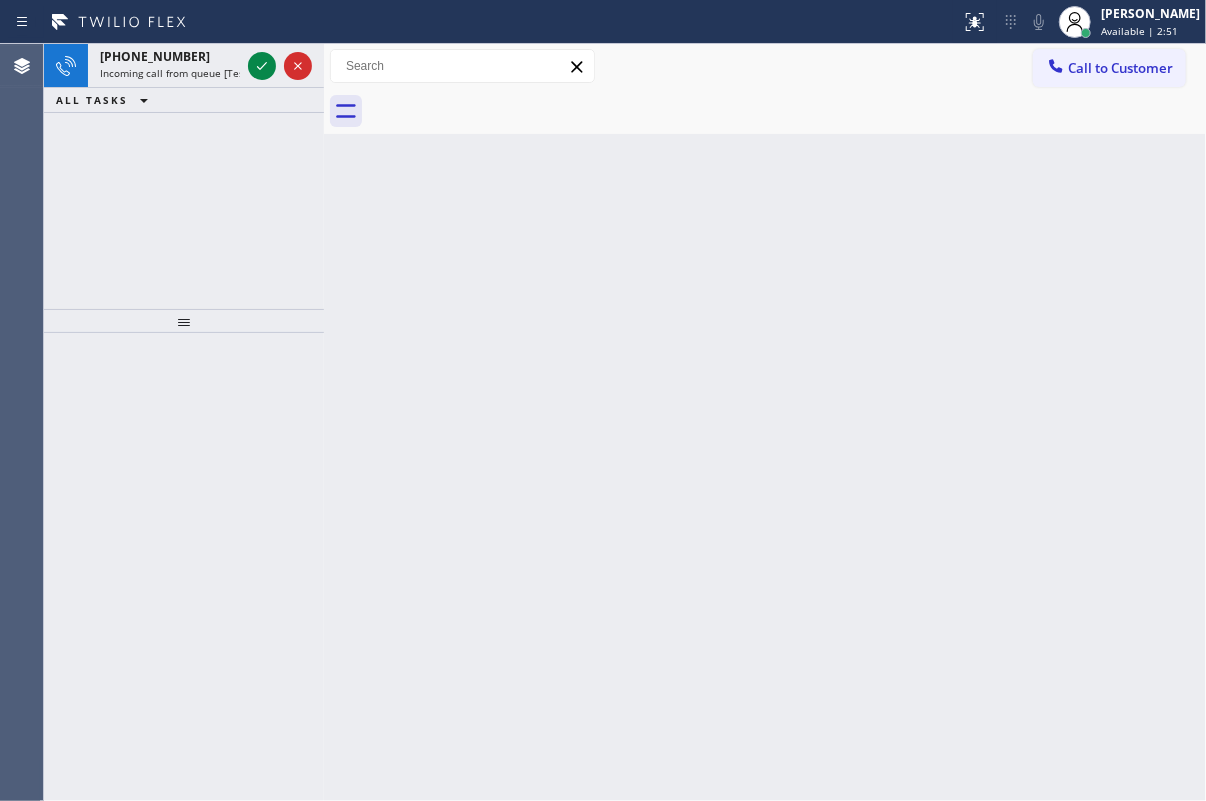 click on "Back to Dashboard Change Sender ID Customers Technicians Select a contact Outbound call Technician Search Technician Your caller id phone number Your caller id phone number Call Technician info Name   Phone none Address none Change Sender ID HVAC [PHONE_NUMBER] 5 Star Appliance [PHONE_NUMBER] Appliance Repair [PHONE_NUMBER] Plumbing [PHONE_NUMBER] Air Duct Cleaning [PHONE_NUMBER]  Electricians [PHONE_NUMBER] Cancel Change Check personal SMS Reset Change No tabs Call to Customer Outbound call Location Search location Your caller id phone number Customer number Call Outbound call Technician Search Technician Your caller id phone number Your caller id phone number Call" at bounding box center [765, 422] 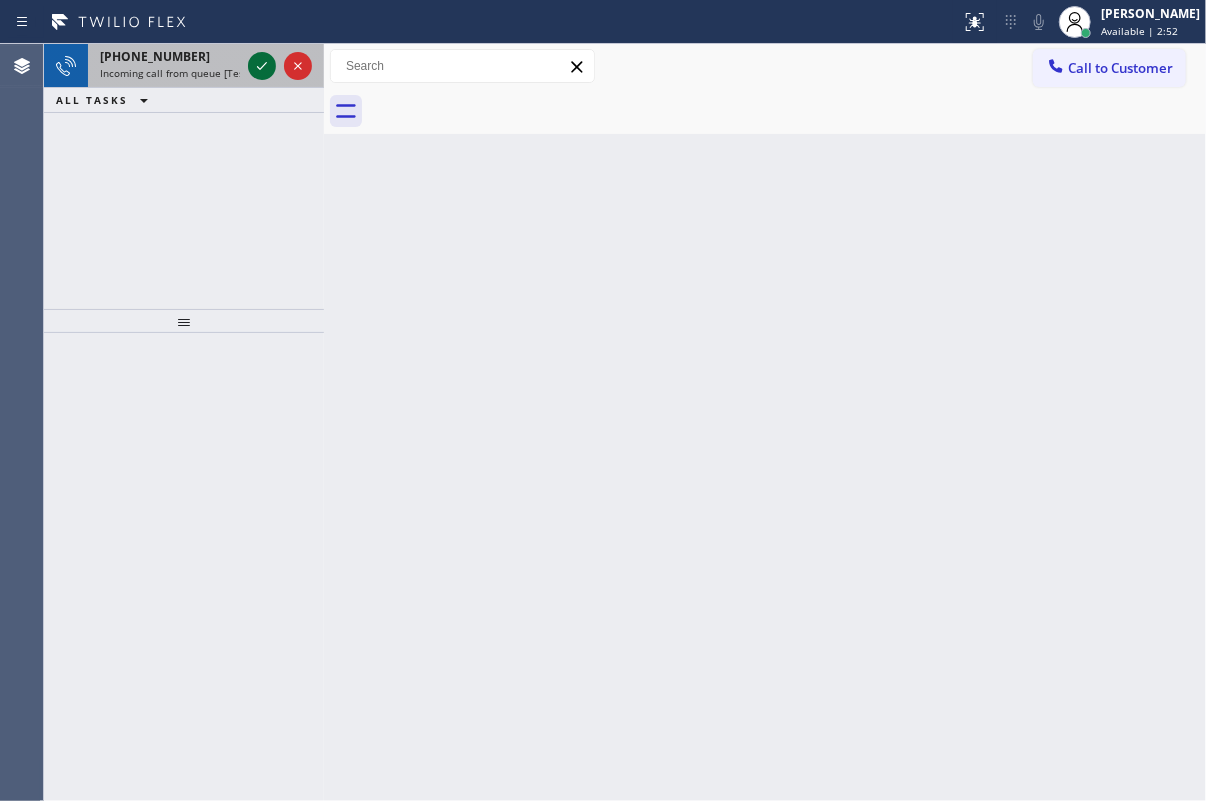 click 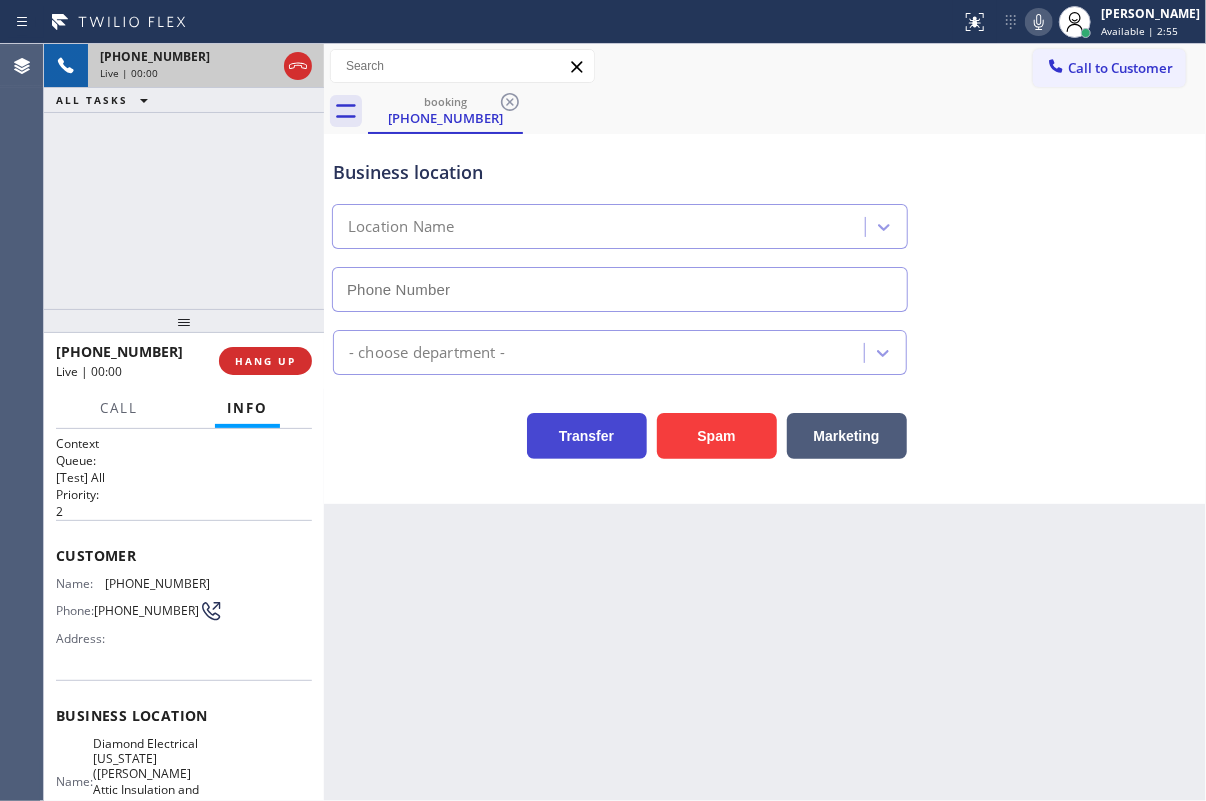 type on "[PHONE_NUMBER]" 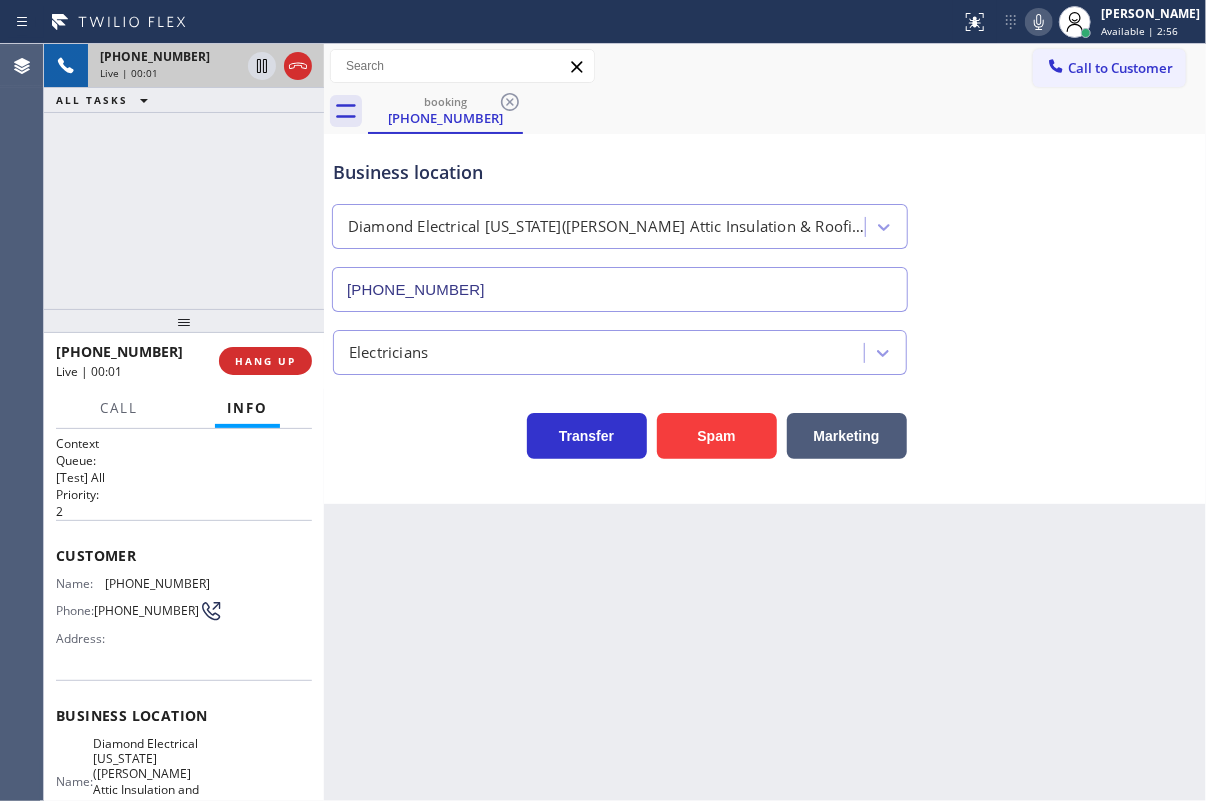 click 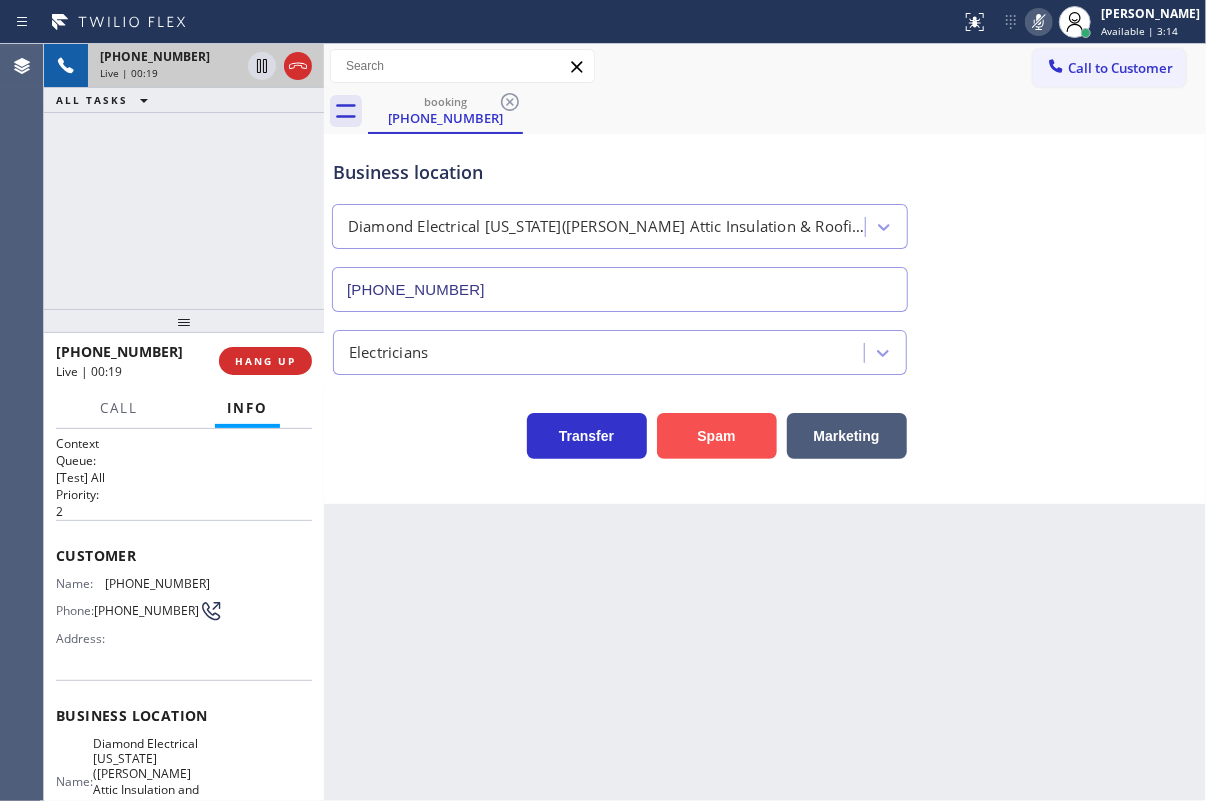 click on "Spam" at bounding box center (717, 436) 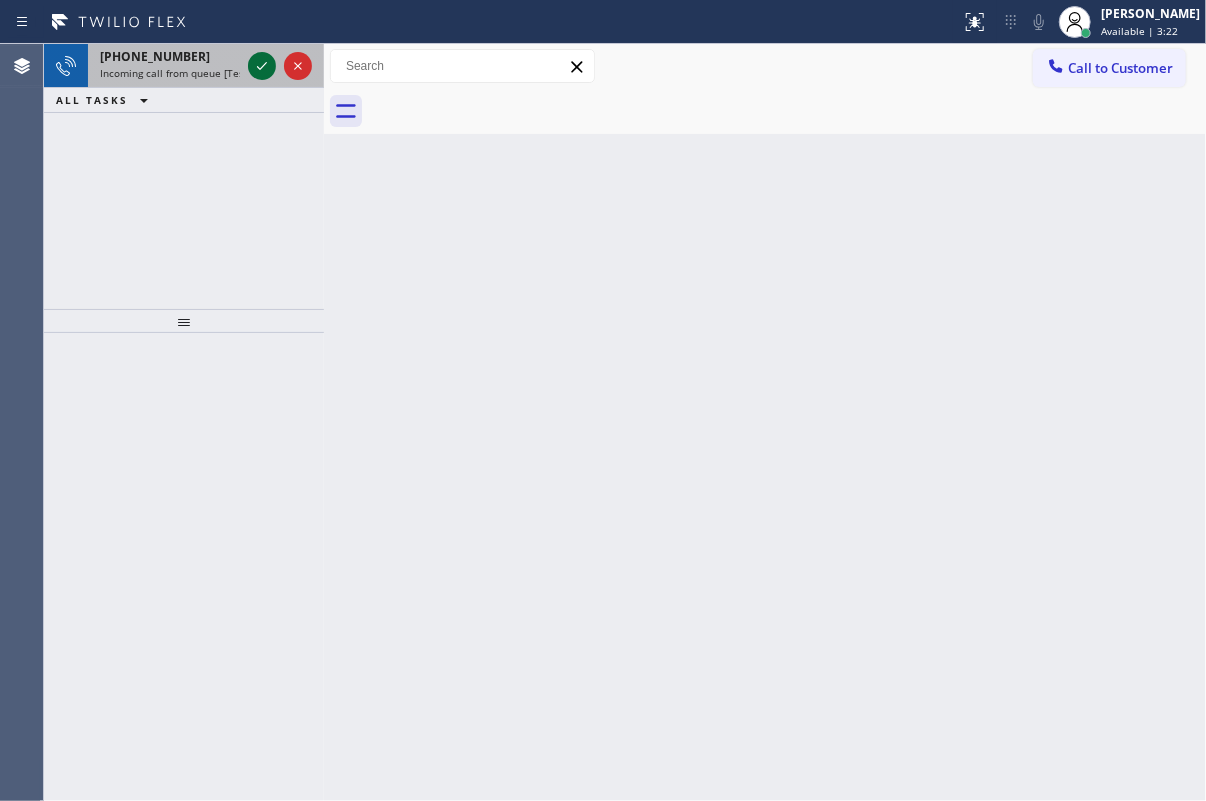 click 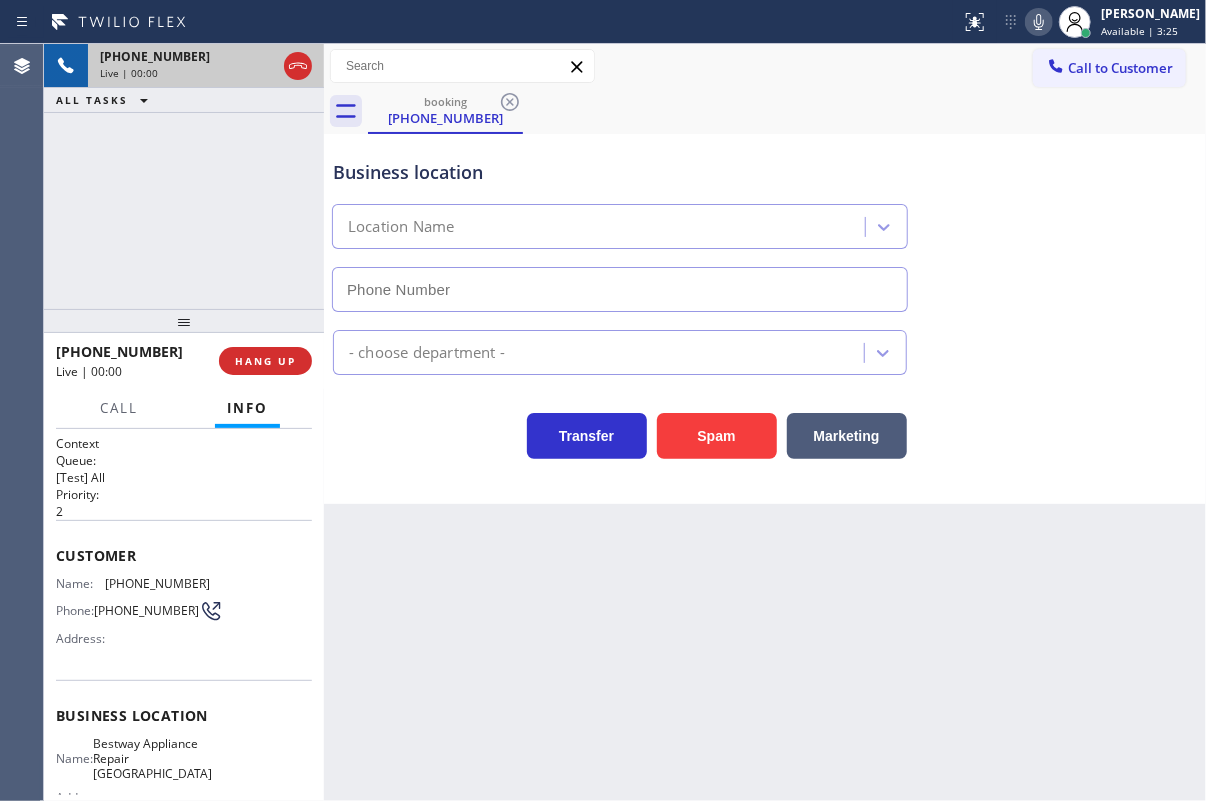 type on "[PHONE_NUMBER]" 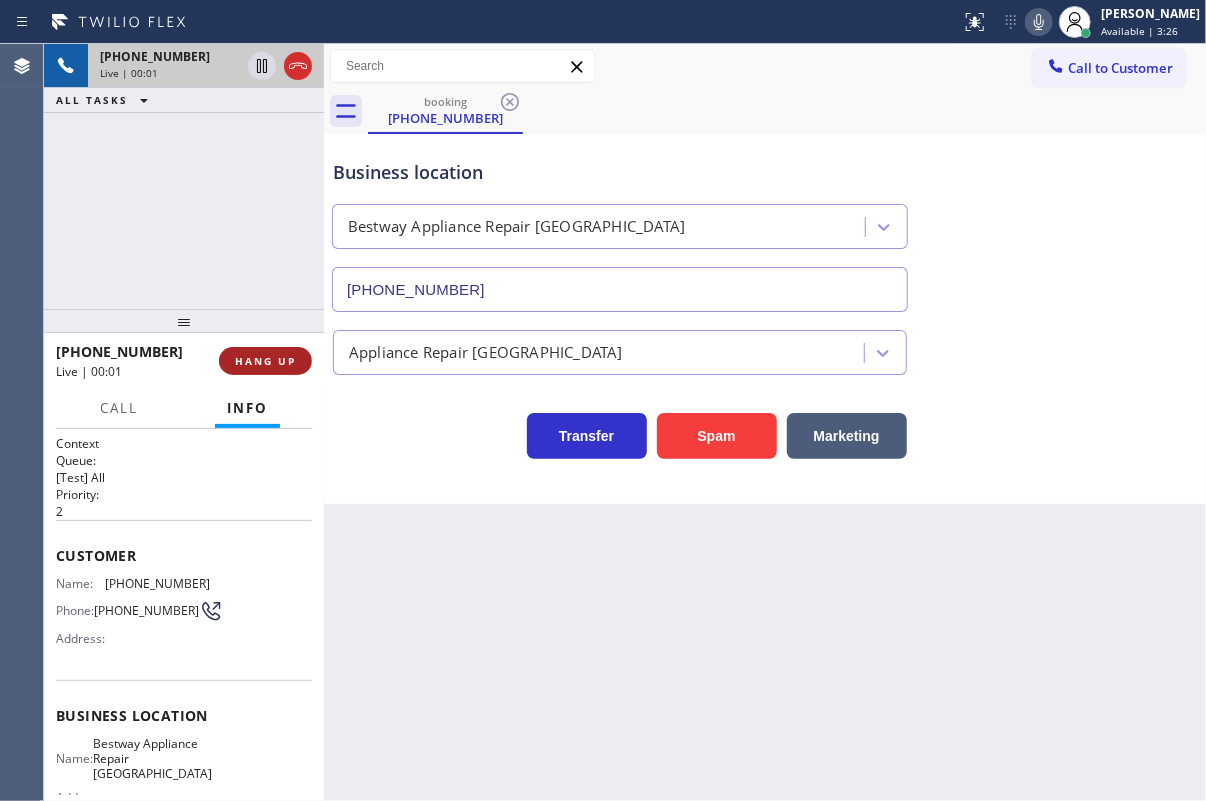 click on "HANG UP" at bounding box center [265, 361] 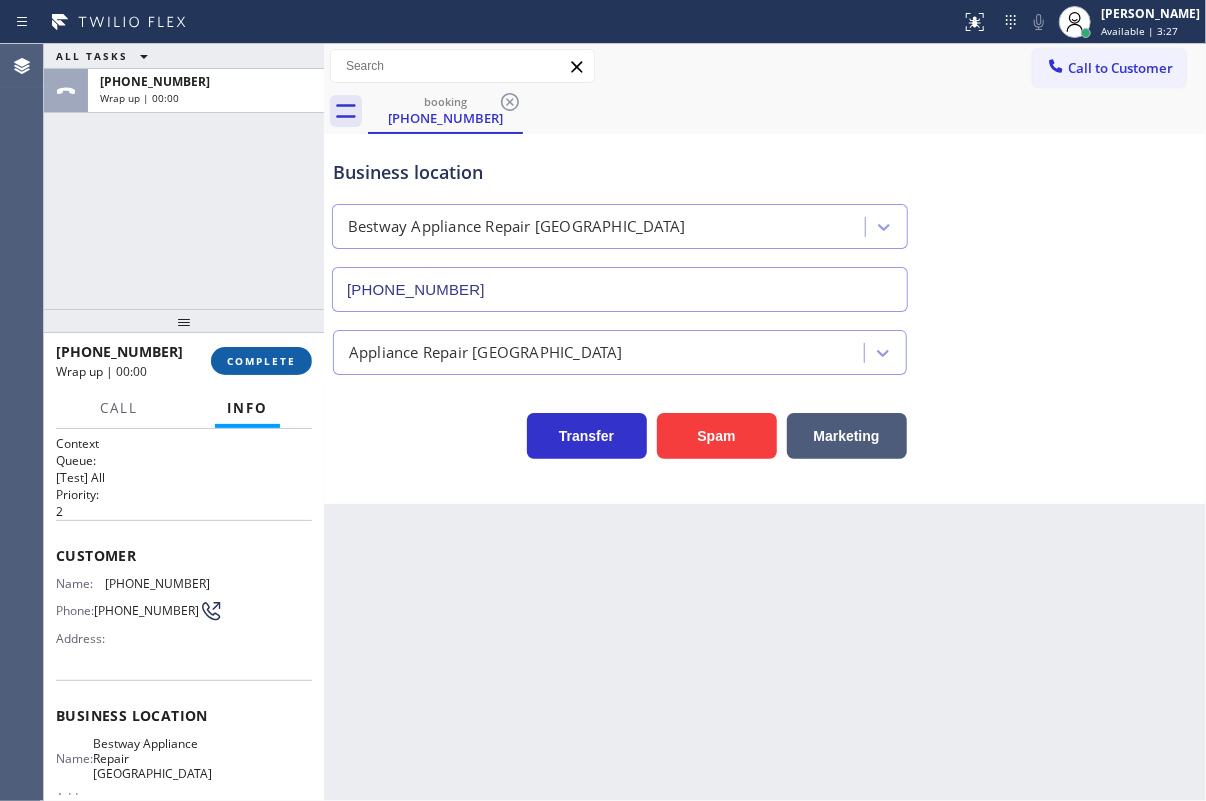click on "COMPLETE" at bounding box center (261, 361) 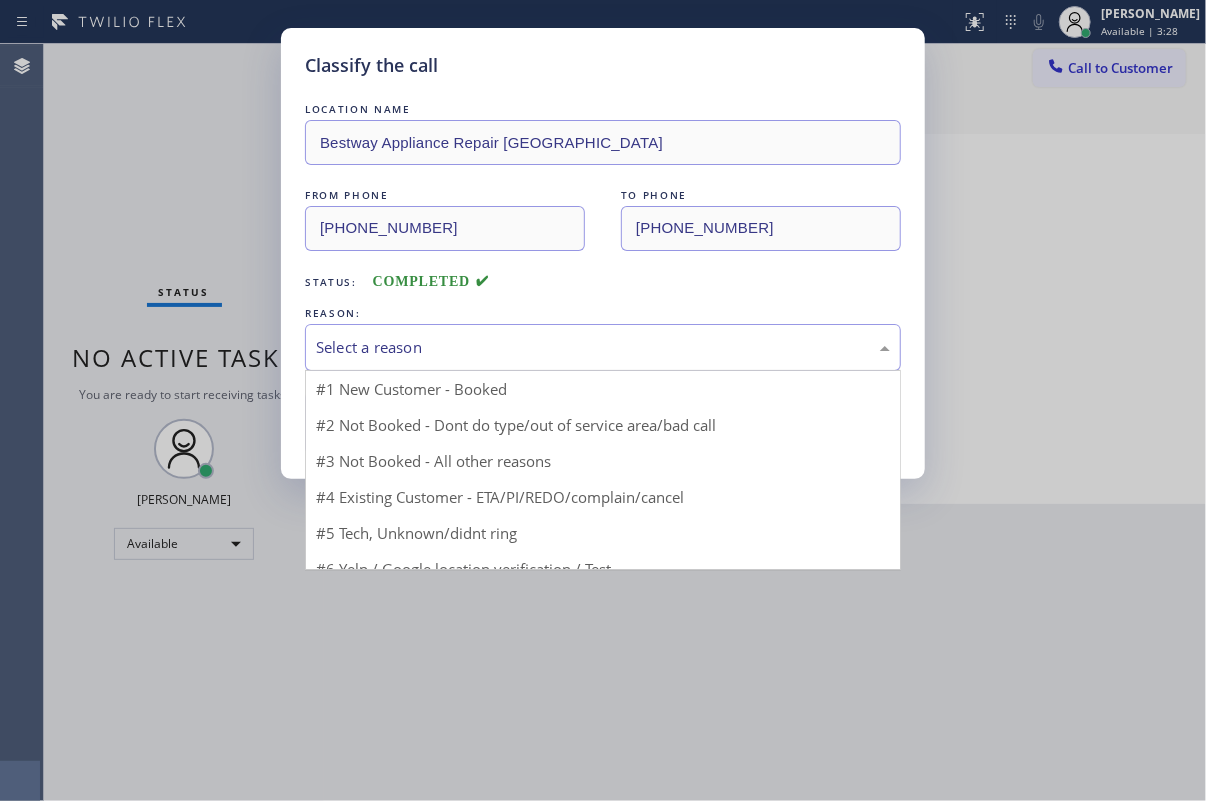 click on "Select a reason" at bounding box center (603, 347) 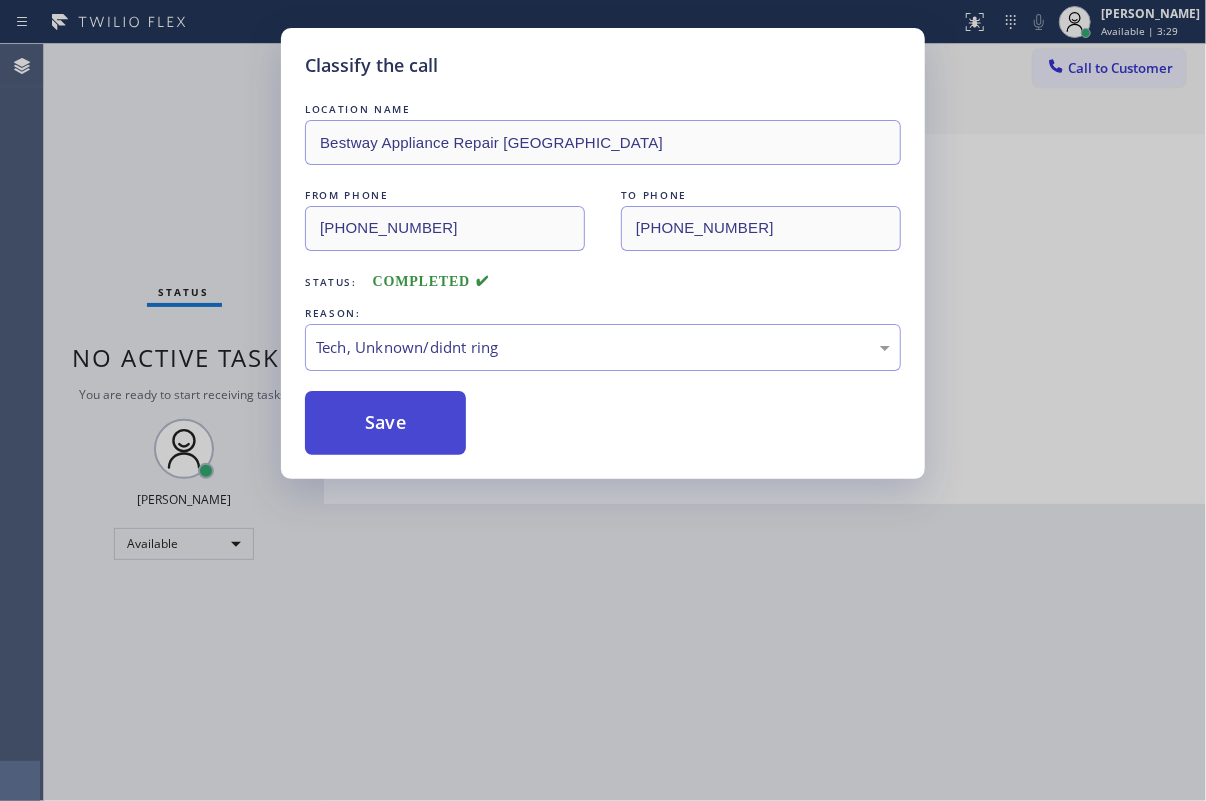 click on "Save" at bounding box center [385, 423] 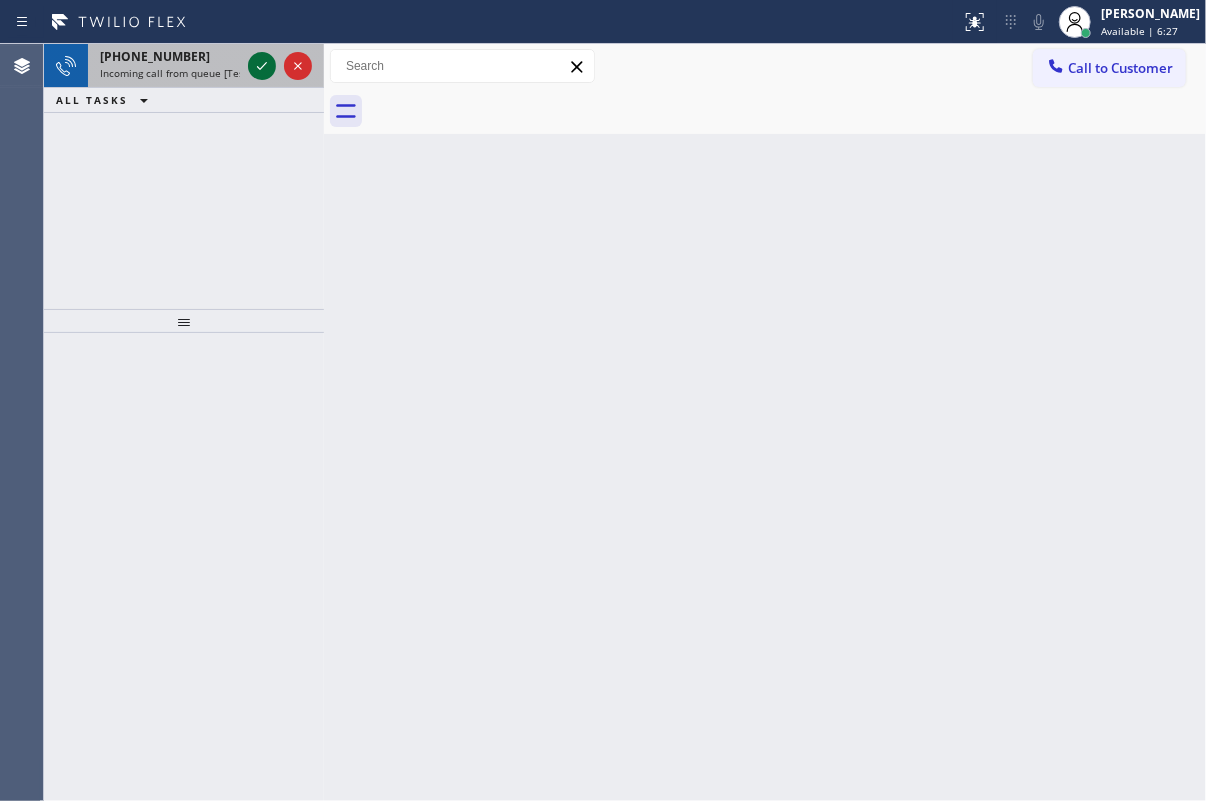 click 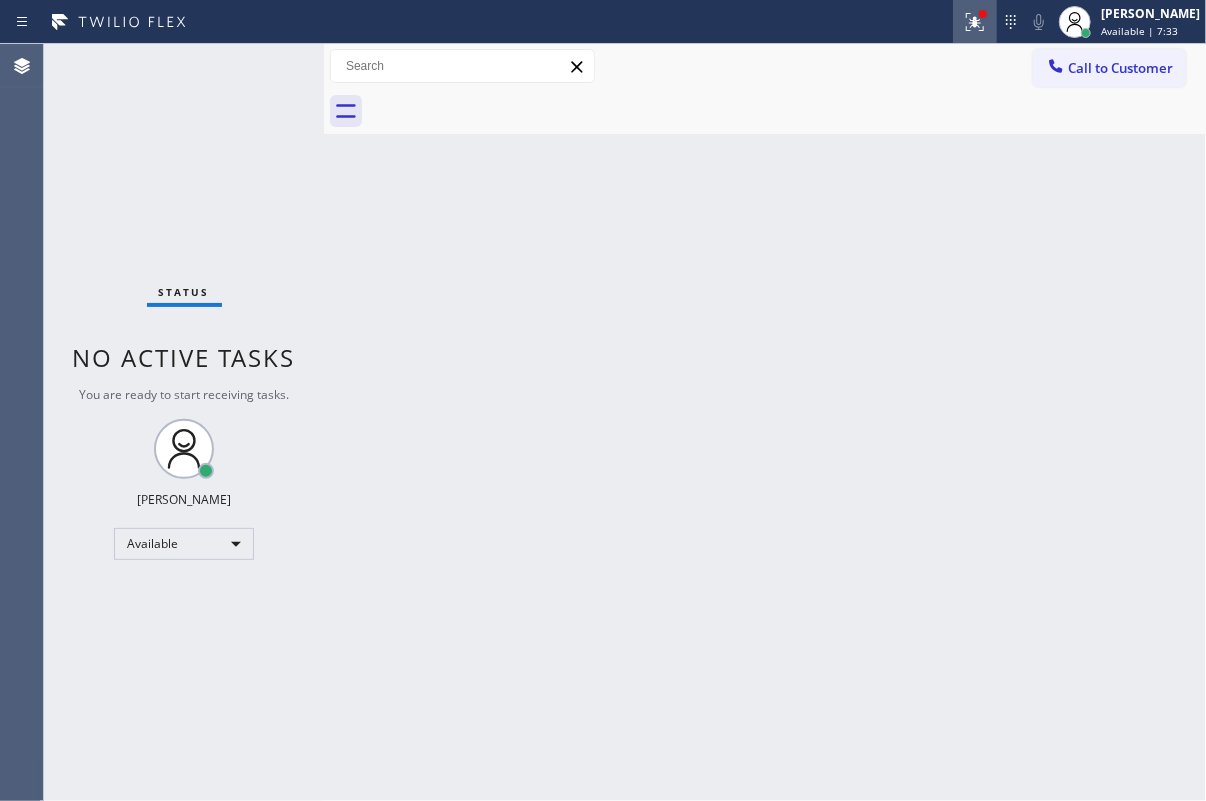 click 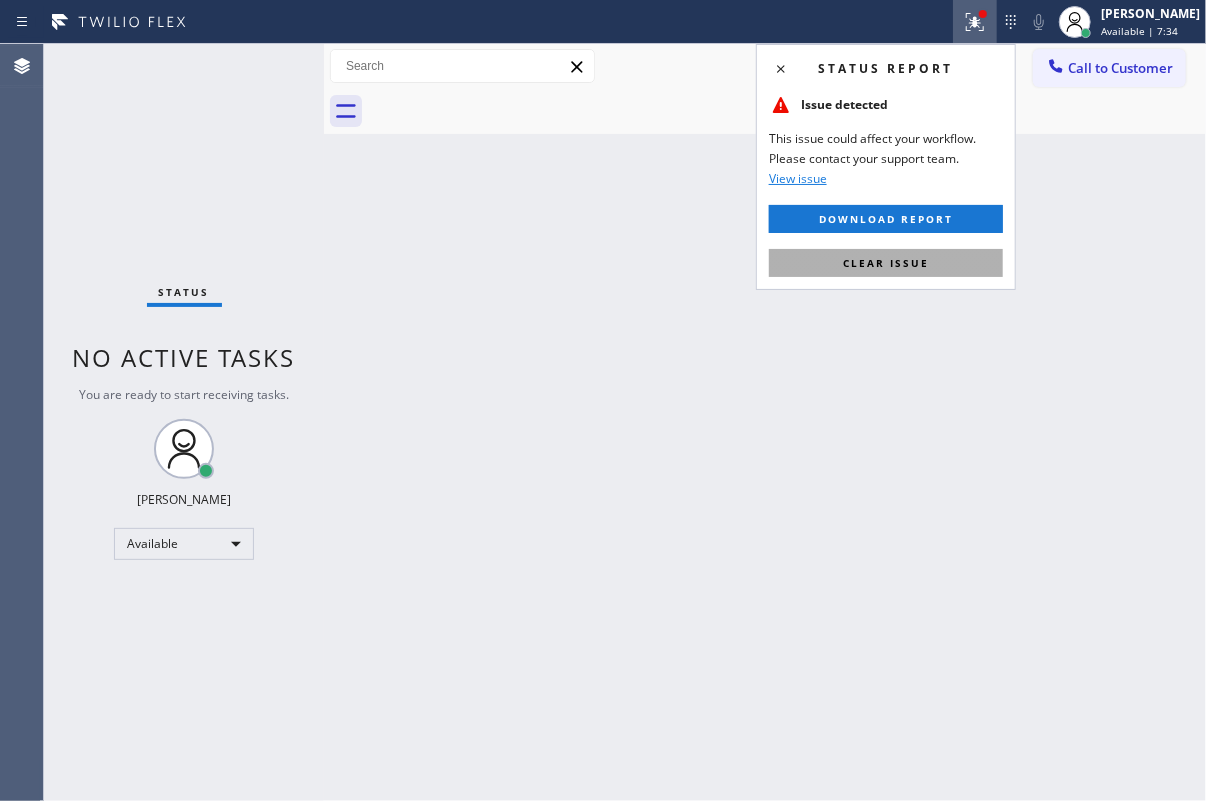 click on "Clear issue" at bounding box center (886, 263) 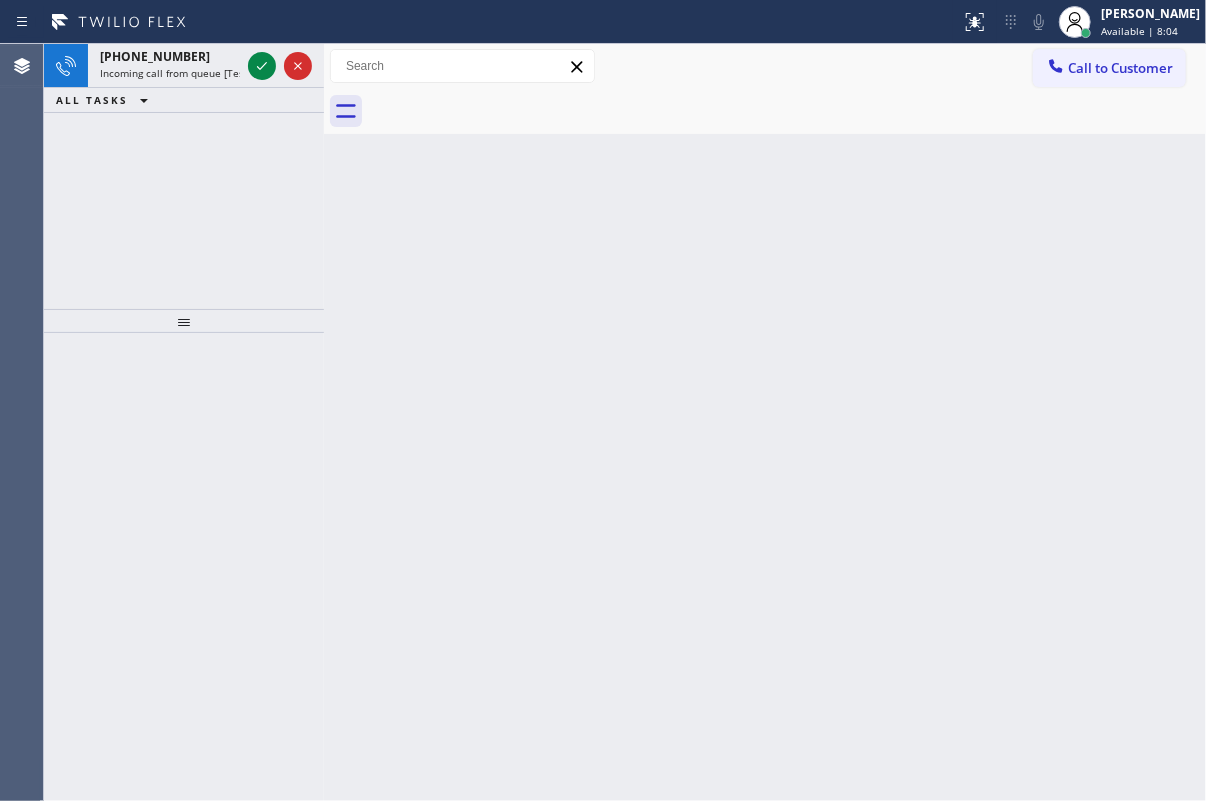 drag, startPoint x: 1099, startPoint y: 399, endPoint x: 847, endPoint y: 307, distance: 268.26852 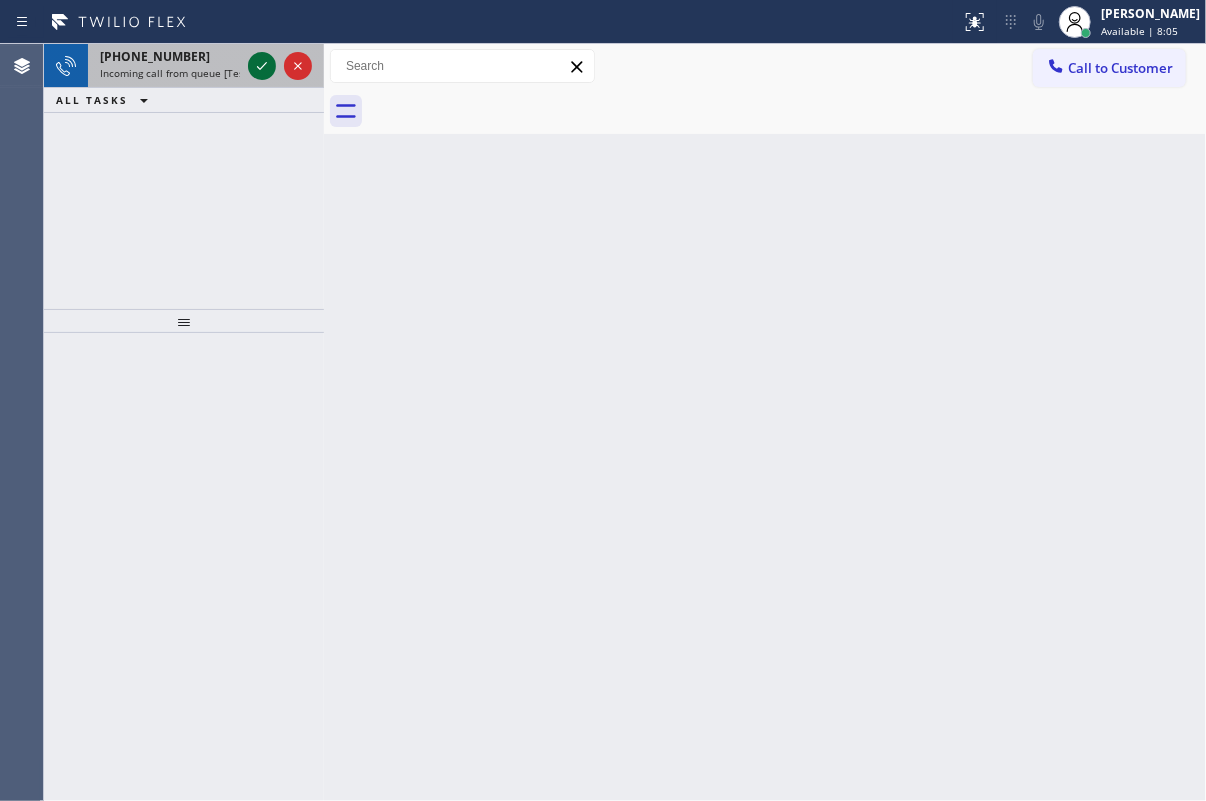 click 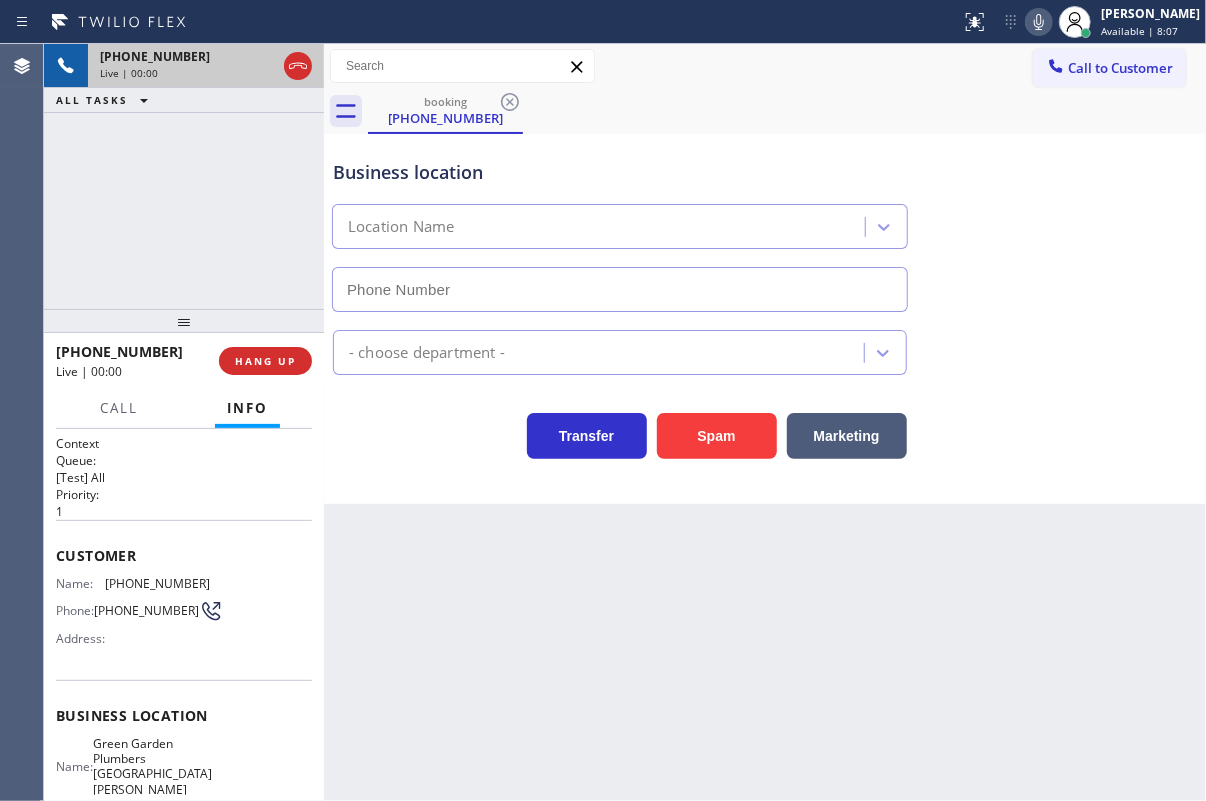 type on "[PHONE_NUMBER]" 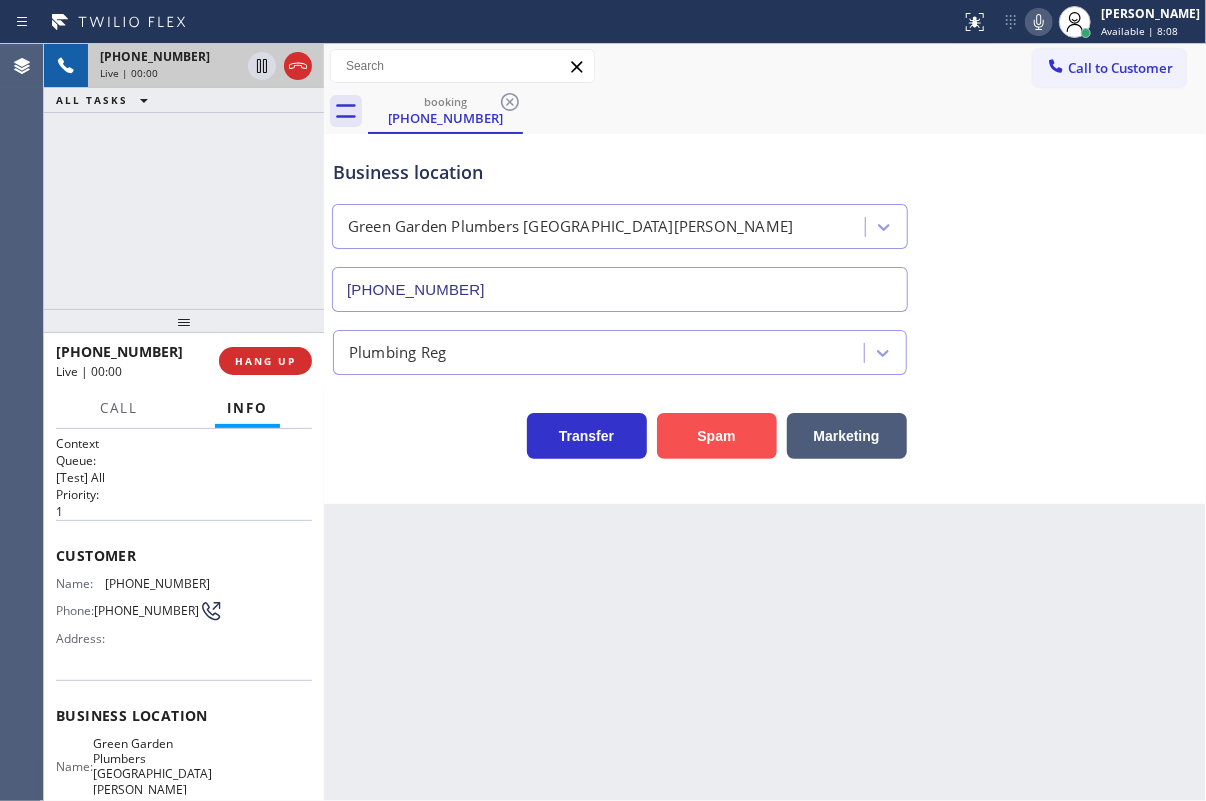 click on "Spam" at bounding box center [717, 436] 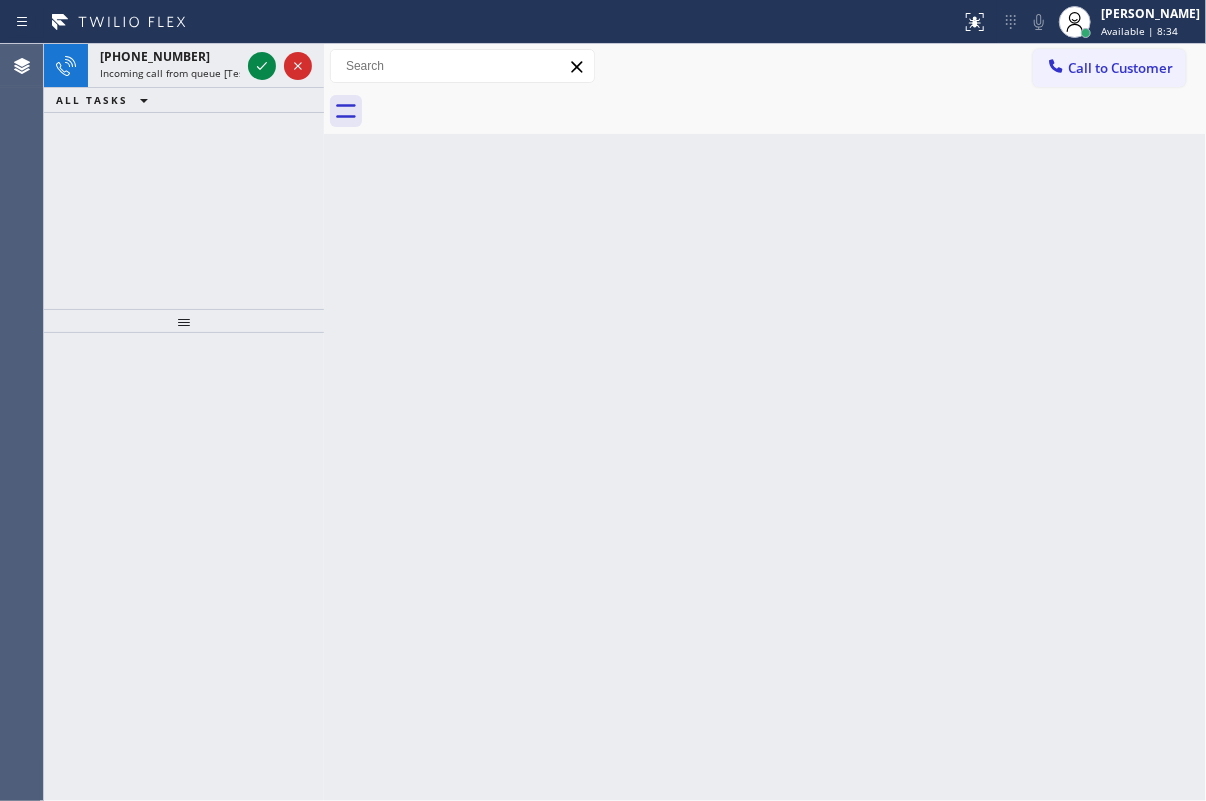 click on "Back to Dashboard Change Sender ID Customers Technicians Select a contact Outbound call Technician Search Technician Your caller id phone number Your caller id phone number Call Technician info Name   Phone none Address none Change Sender ID HVAC [PHONE_NUMBER] 5 Star Appliance [PHONE_NUMBER] Appliance Repair [PHONE_NUMBER] Plumbing [PHONE_NUMBER] Air Duct Cleaning [PHONE_NUMBER]  Electricians [PHONE_NUMBER] Cancel Change Check personal SMS Reset Change No tabs Call to Customer Outbound call Location Search location Your caller id phone number Customer number Call Outbound call Technician Search Technician Your caller id phone number Your caller id phone number Call" at bounding box center [765, 422] 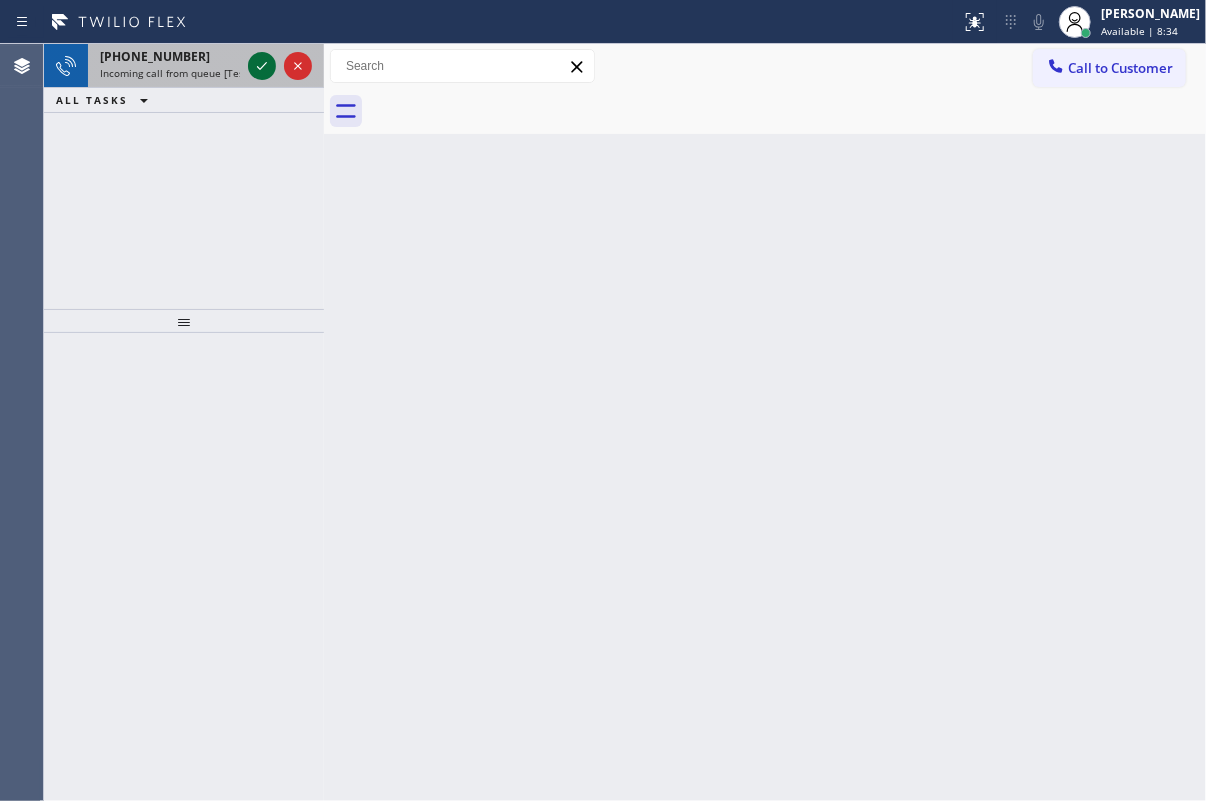click 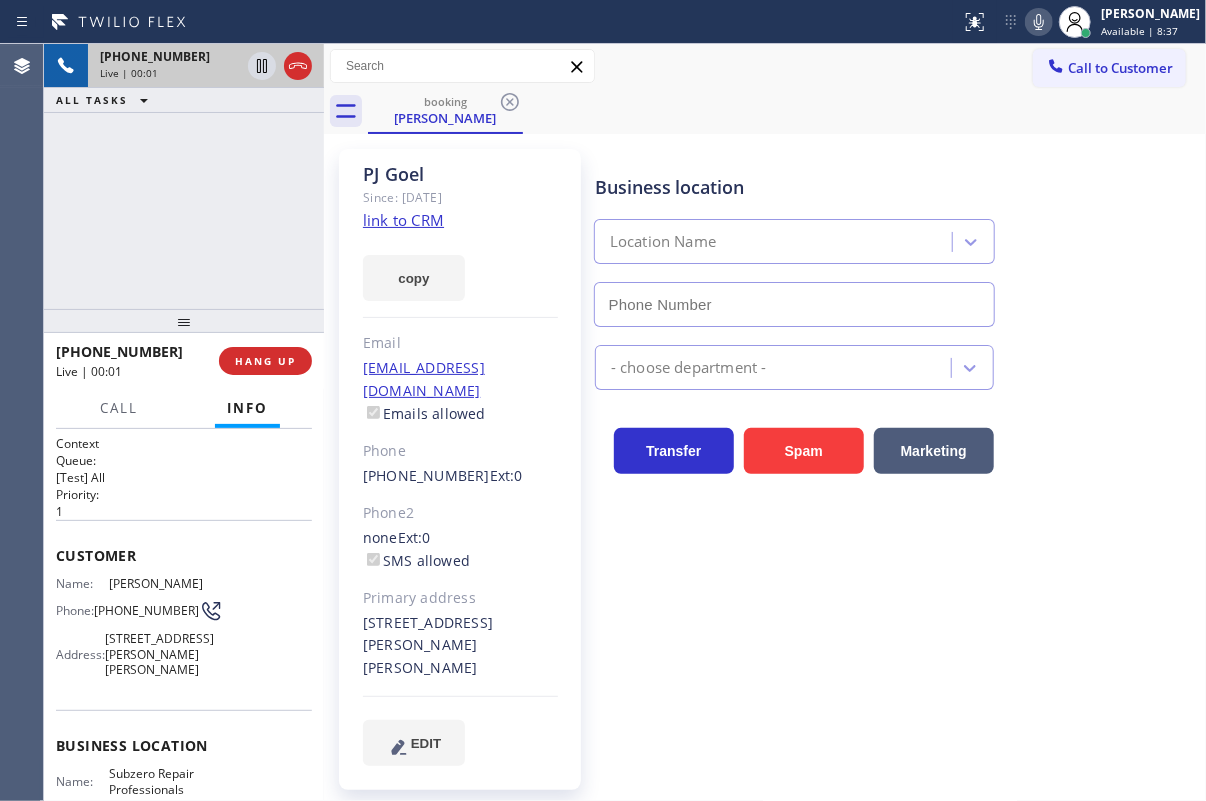 type on "[PHONE_NUMBER]" 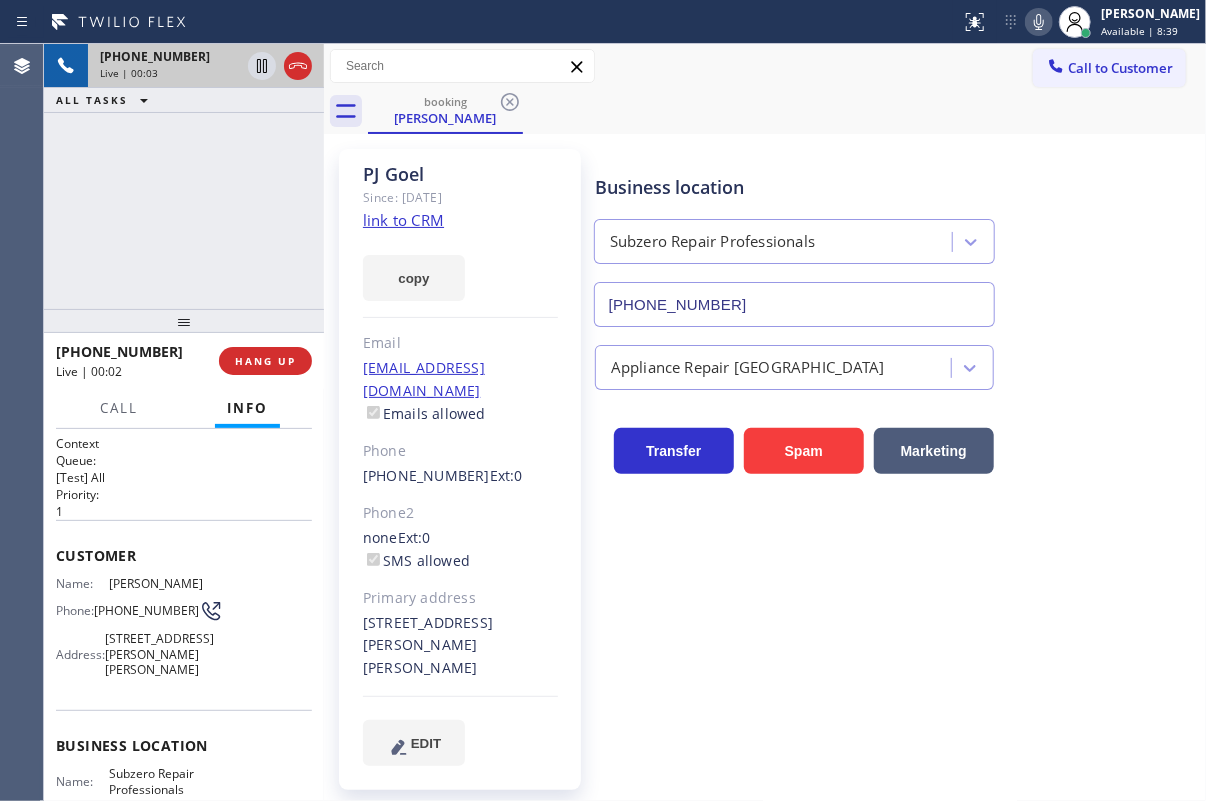 click on "link to CRM" 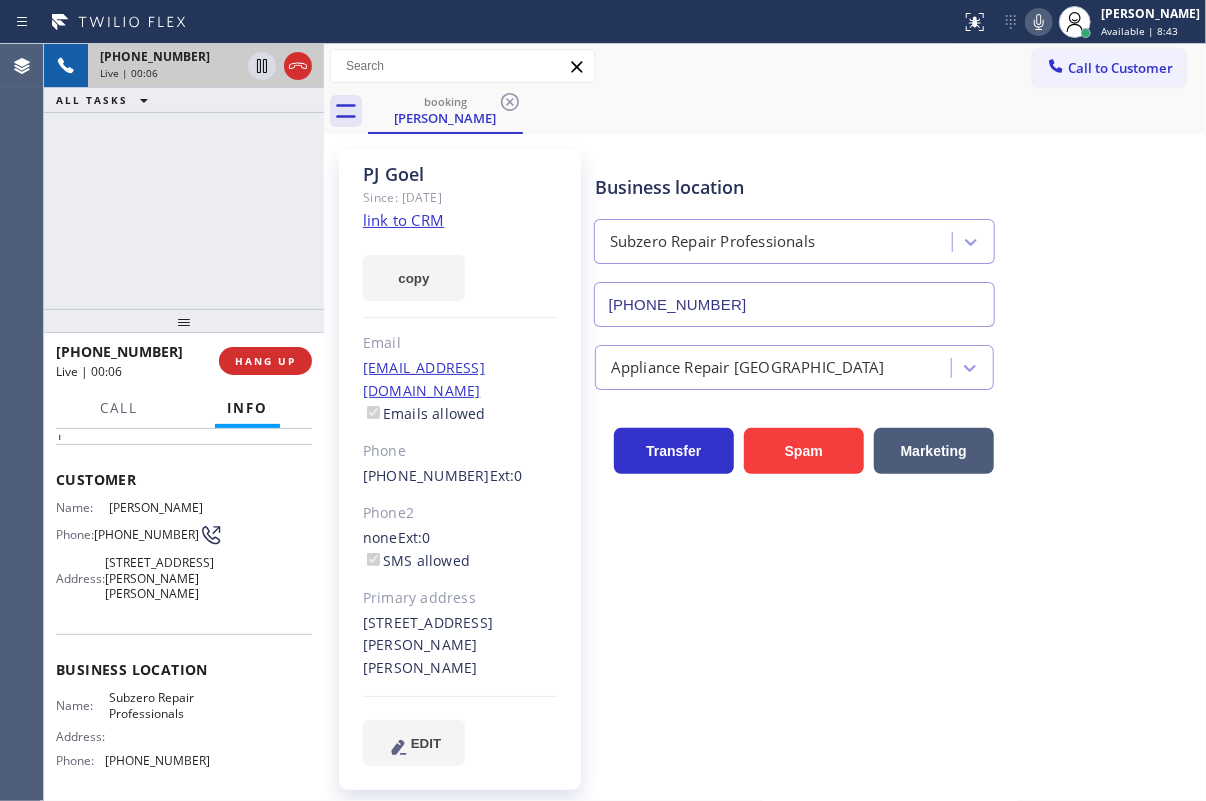 scroll, scrollTop: 181, scrollLeft: 0, axis: vertical 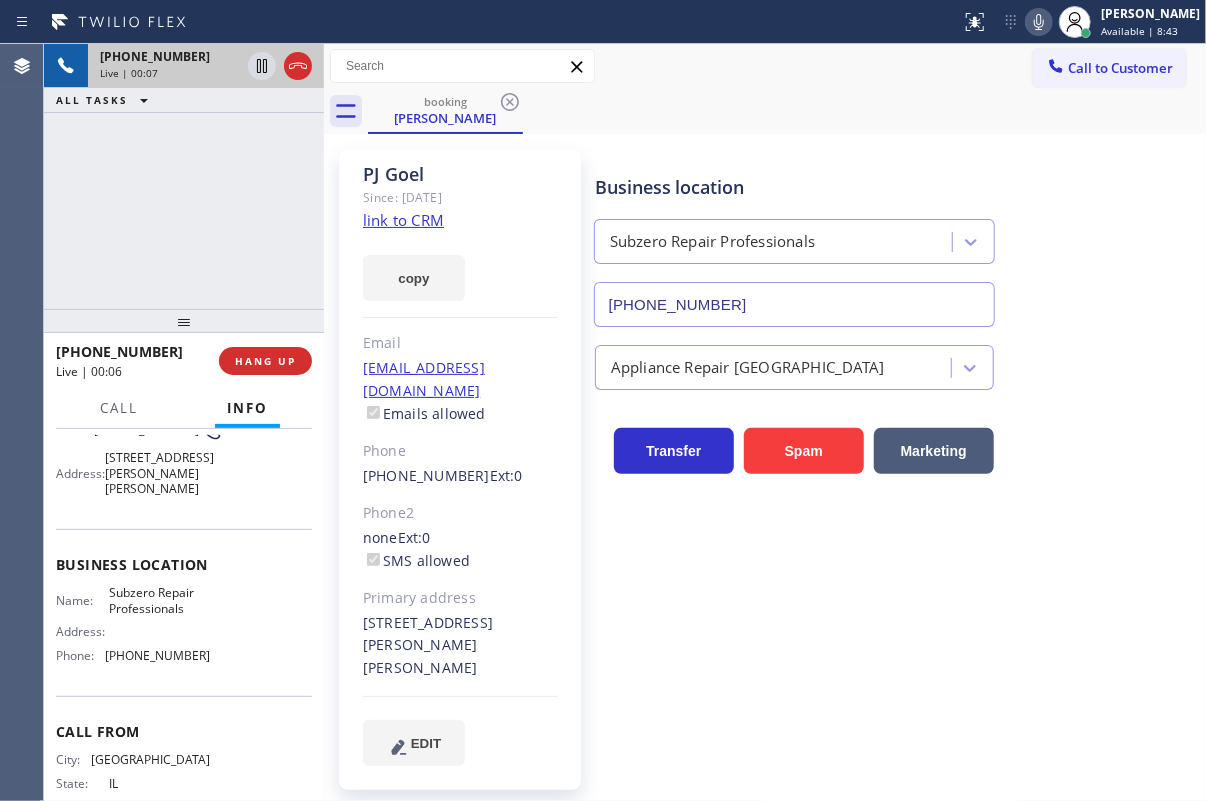 click on "Subzero Repair  Professionals" at bounding box center [159, 600] 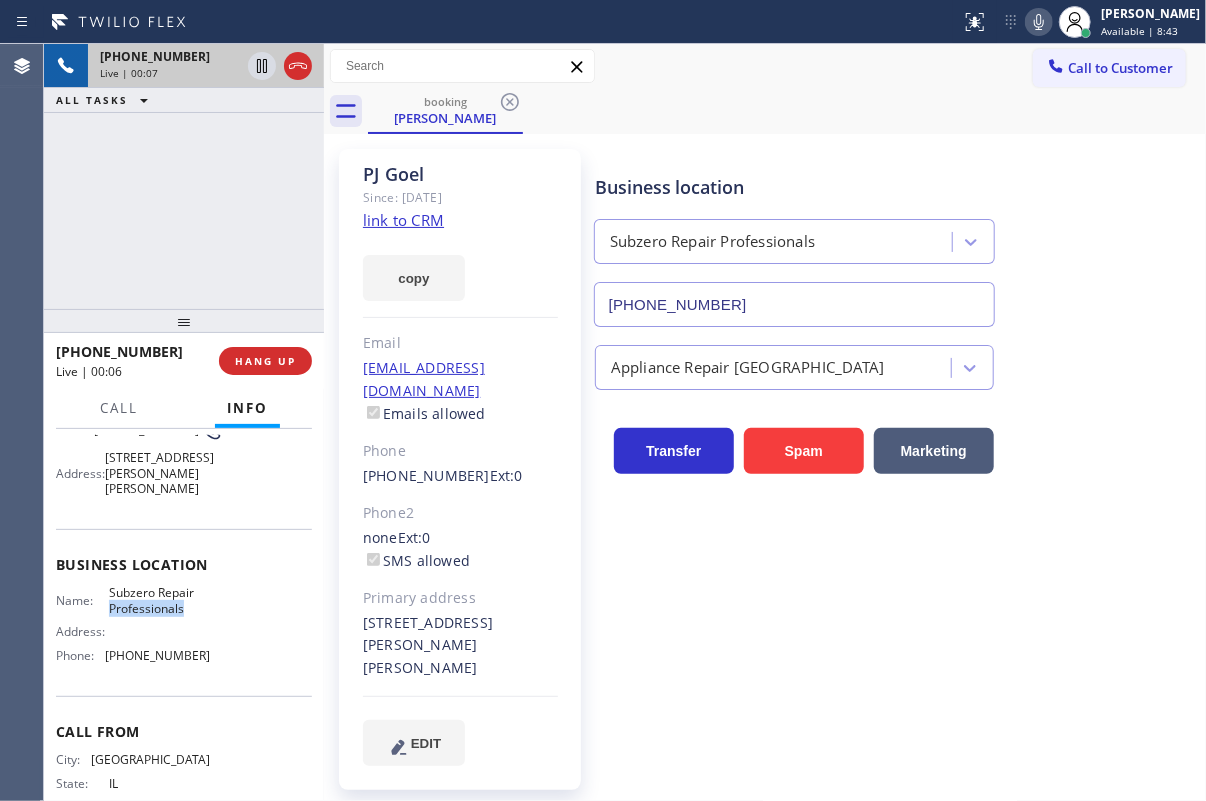 click on "Subzero Repair  Professionals" at bounding box center (159, 600) 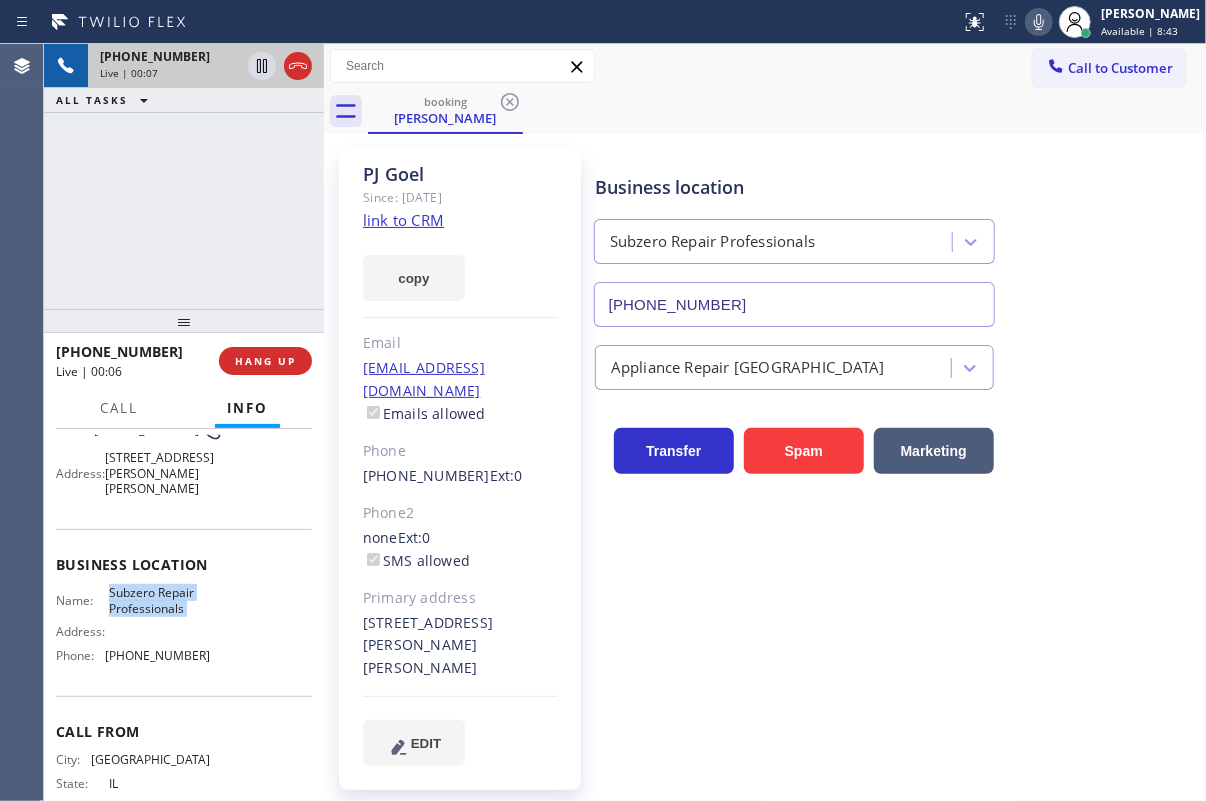 click on "Subzero Repair  Professionals" at bounding box center [159, 600] 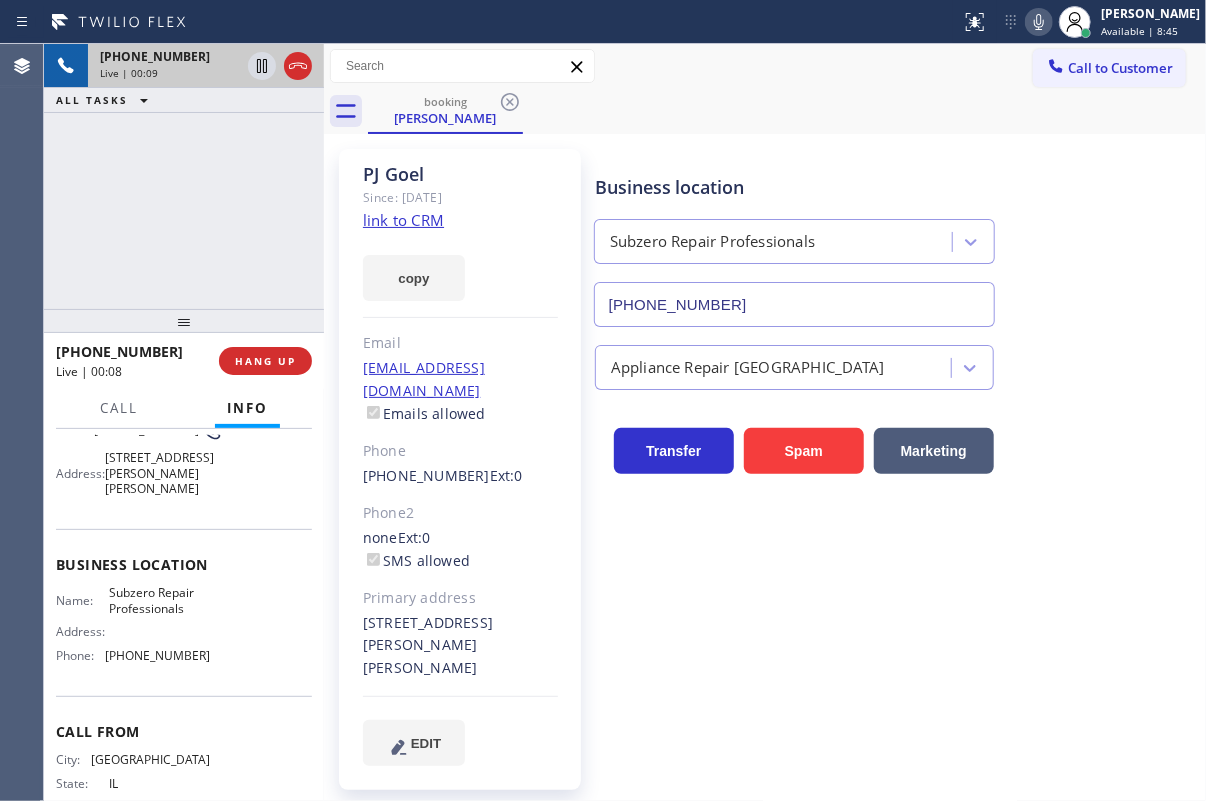 click on "[PHONE_NUMBER]" at bounding box center (794, 304) 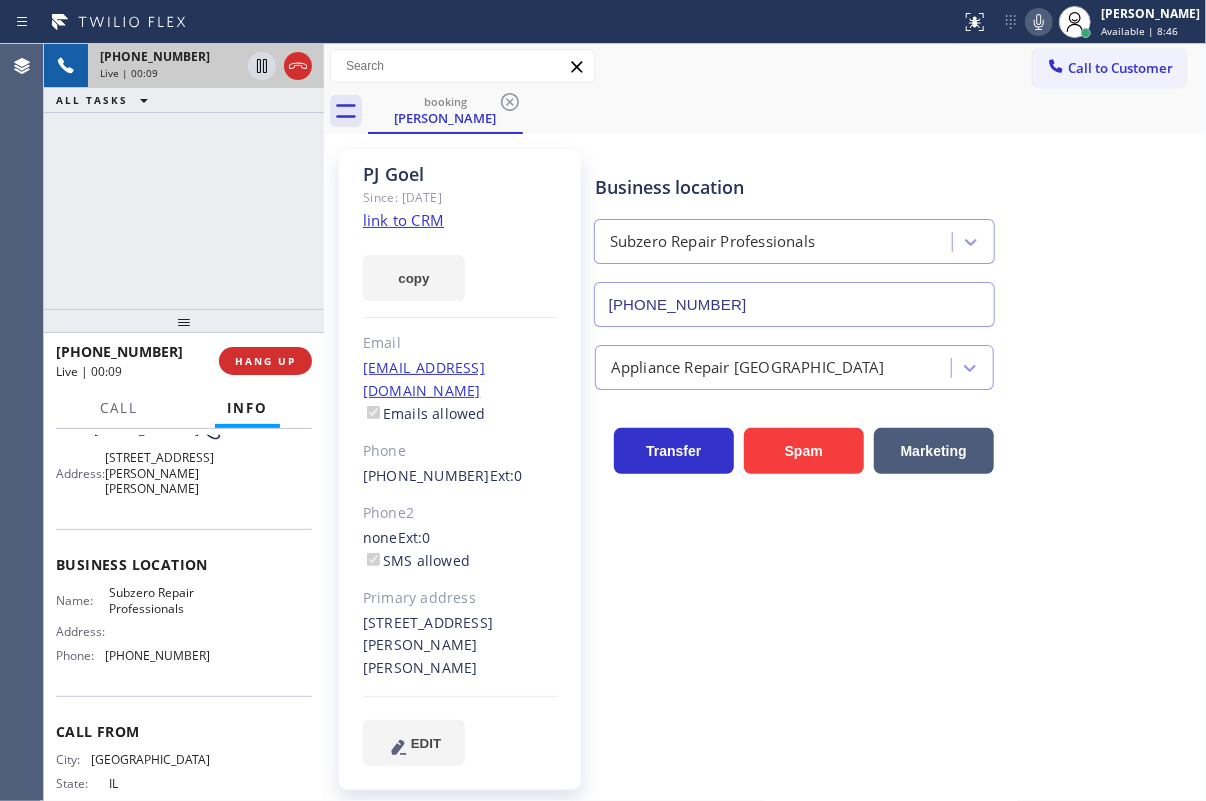 click on "[PHONE_NUMBER]" at bounding box center [794, 304] 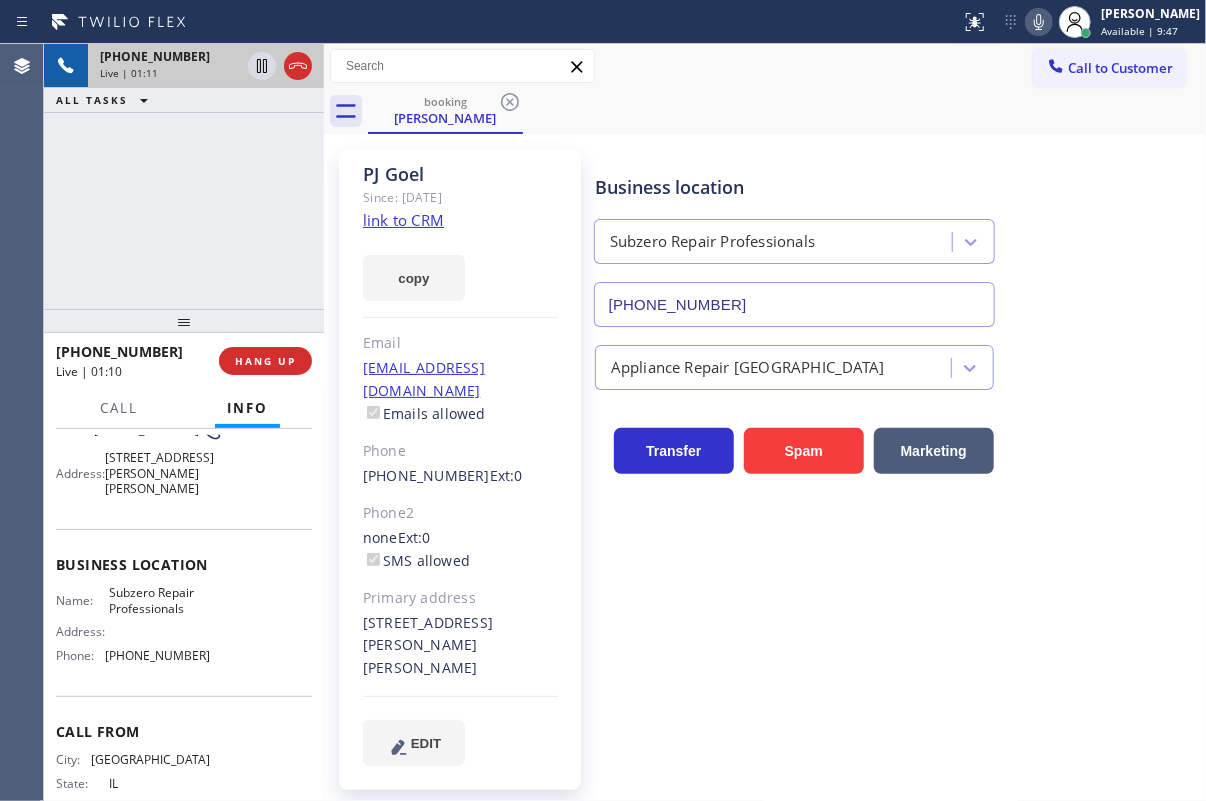 click 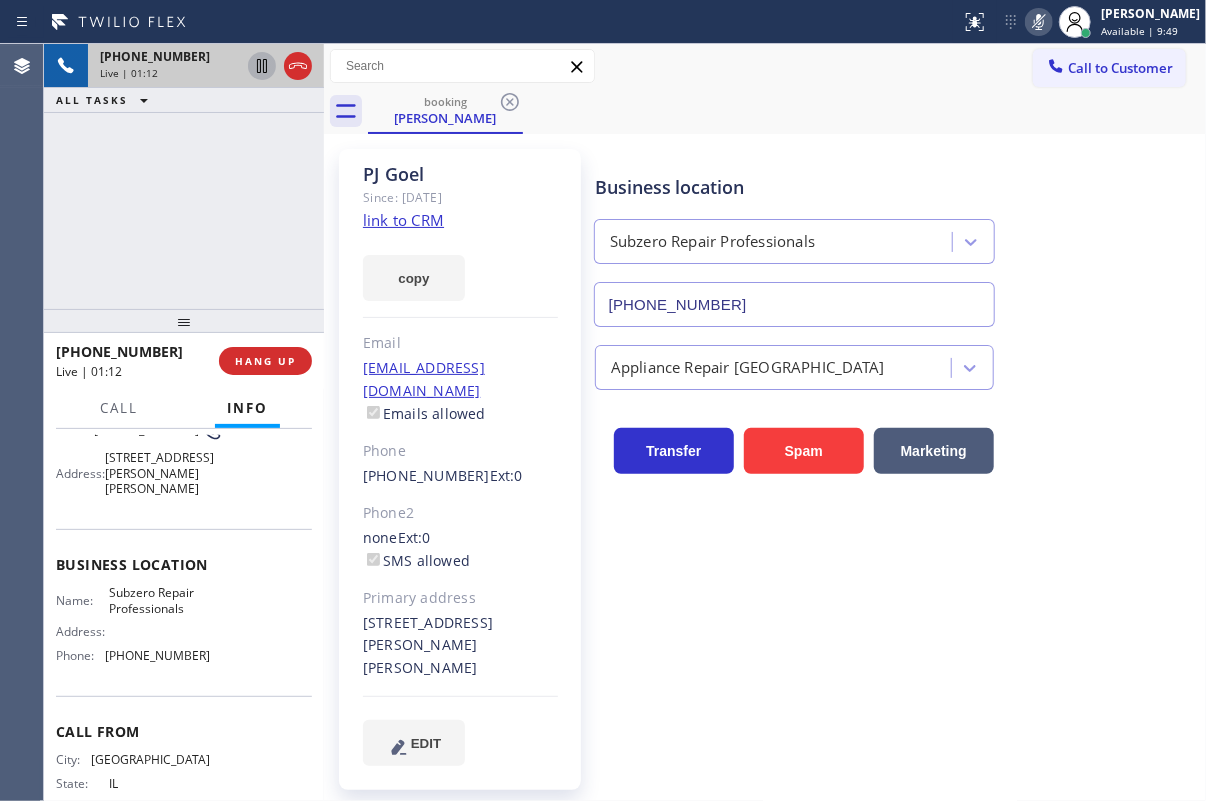click 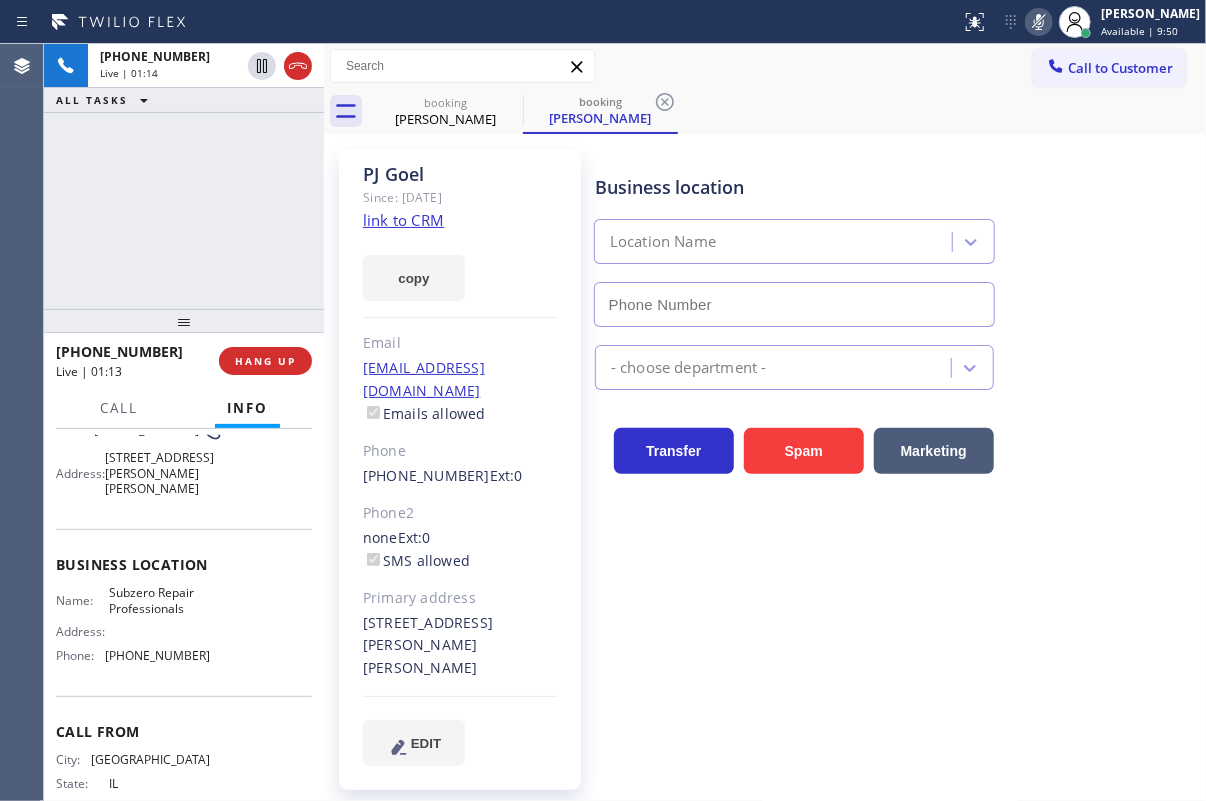 type on "[PHONE_NUMBER]" 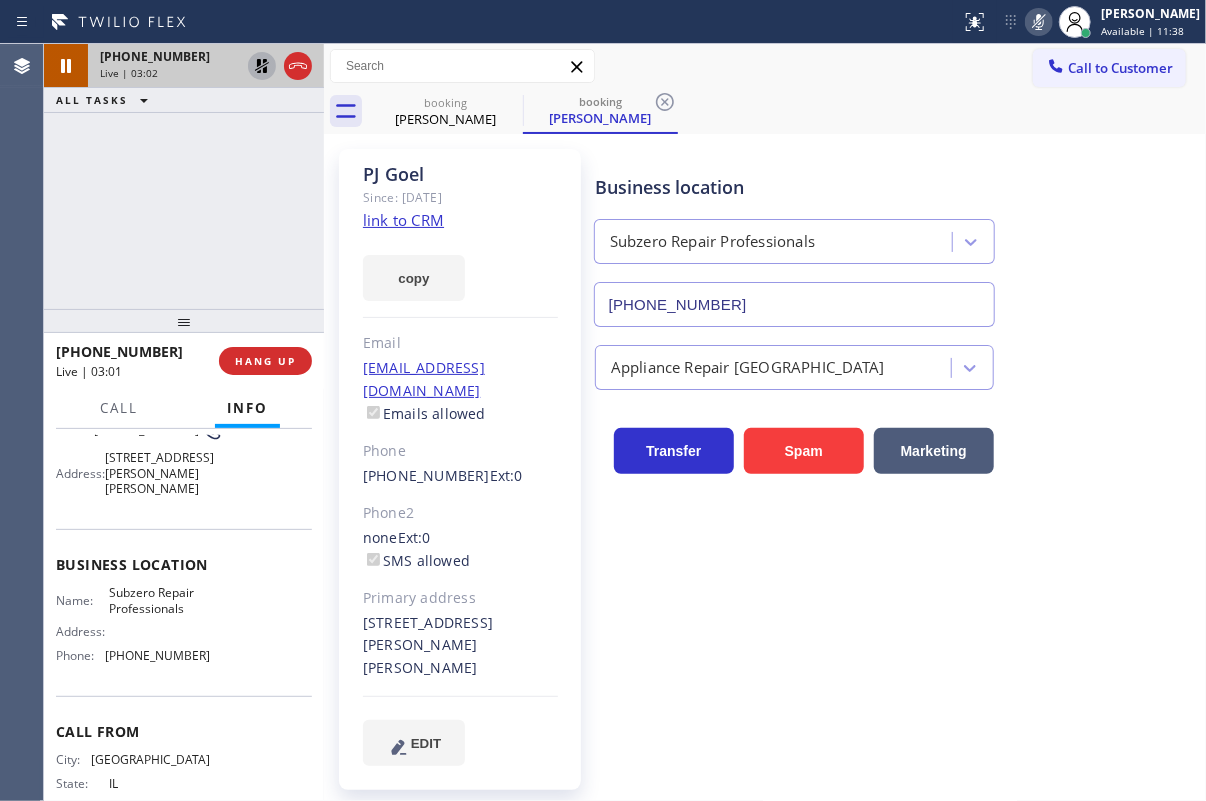 click 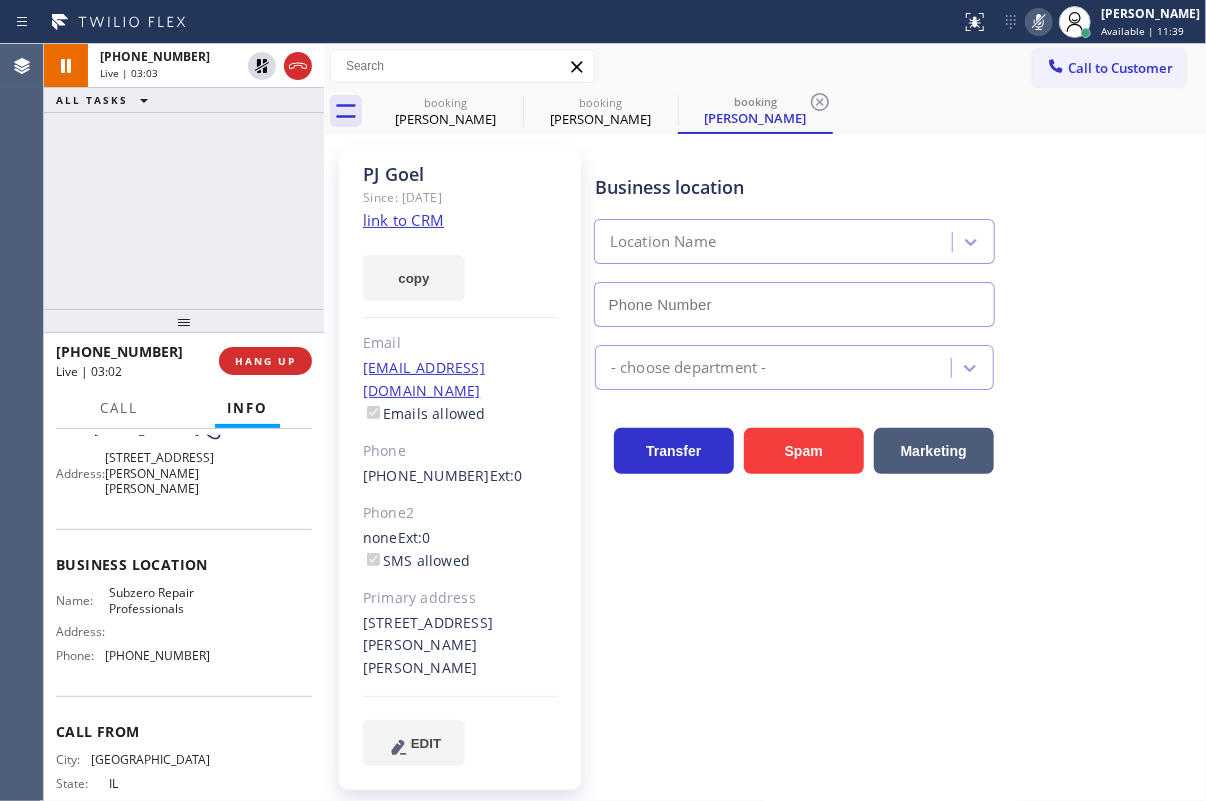 click 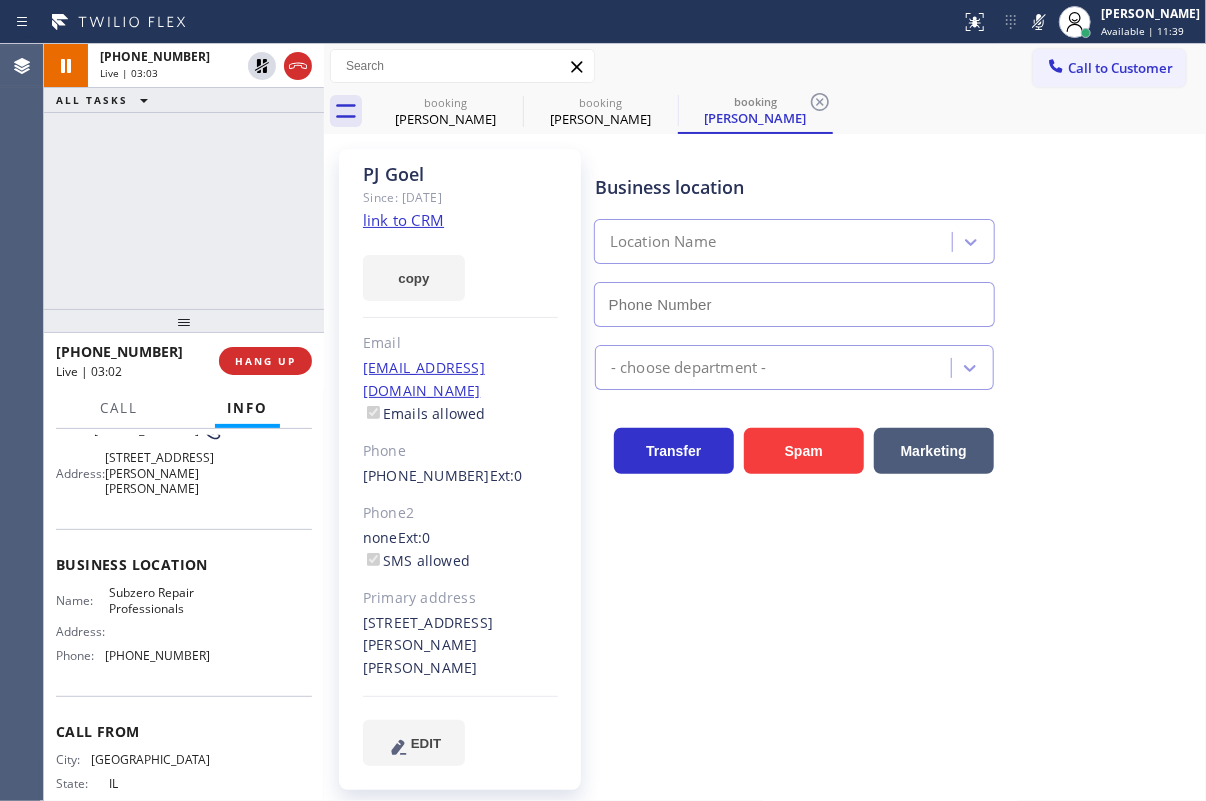 type on "[PHONE_NUMBER]" 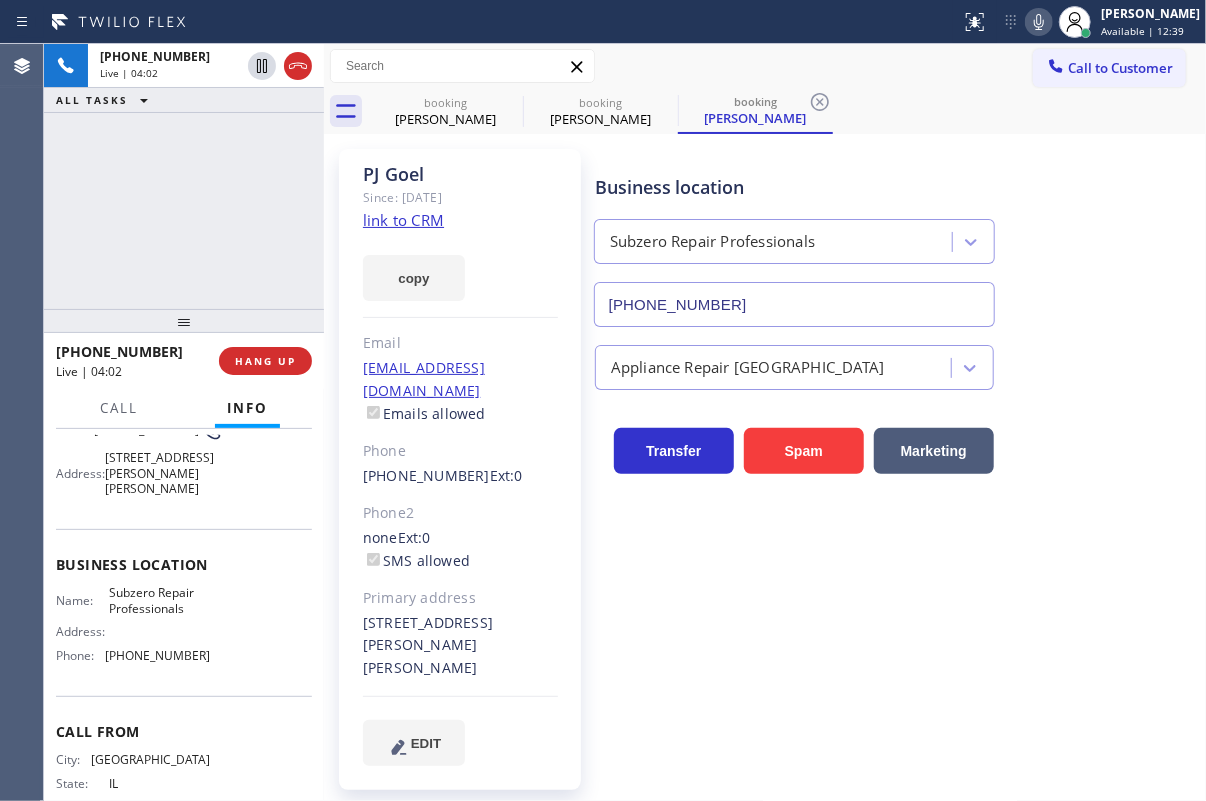 click 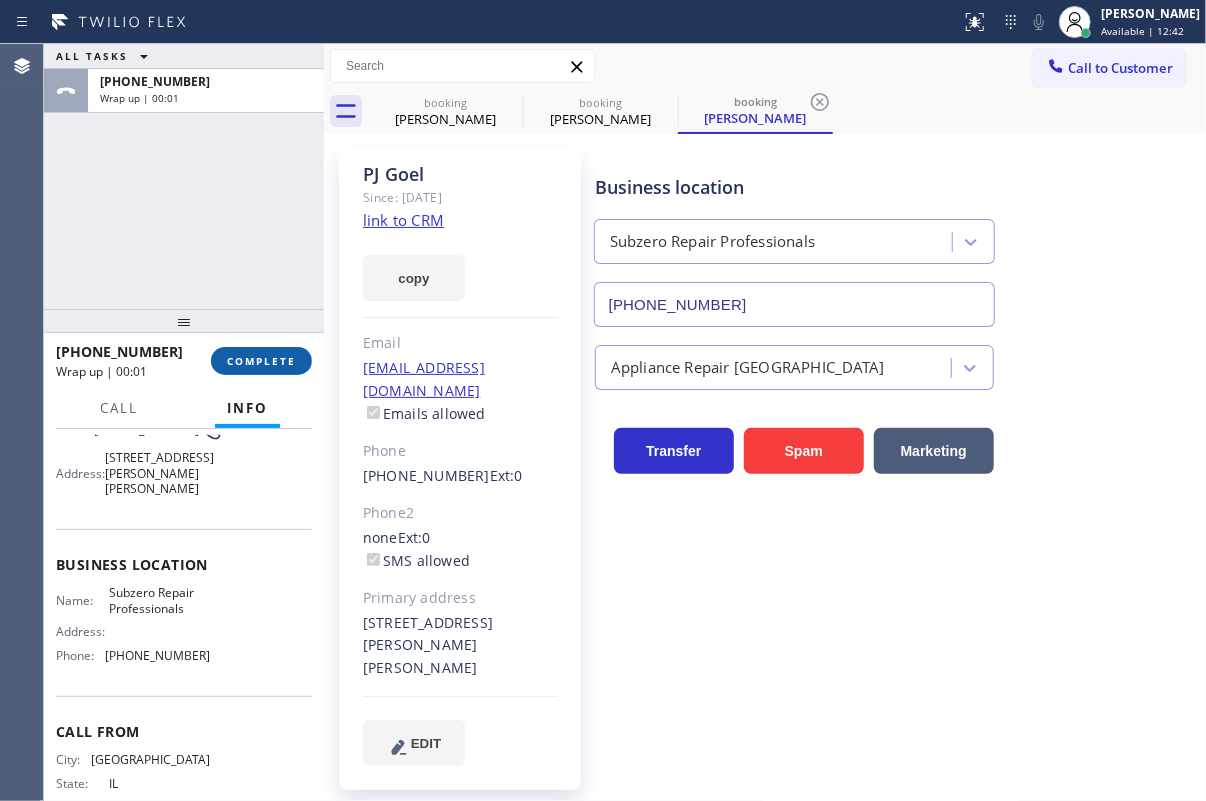 click on "COMPLETE" at bounding box center (261, 361) 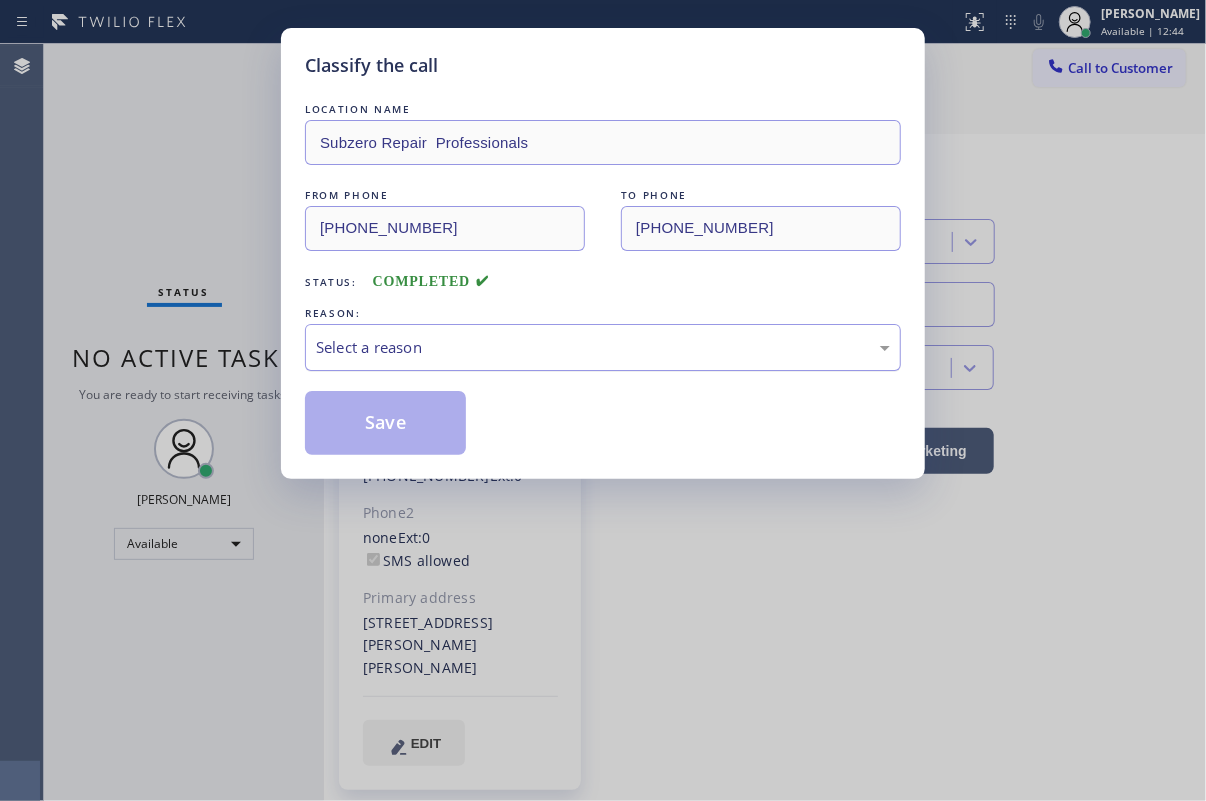 click on "Select a reason" at bounding box center [603, 347] 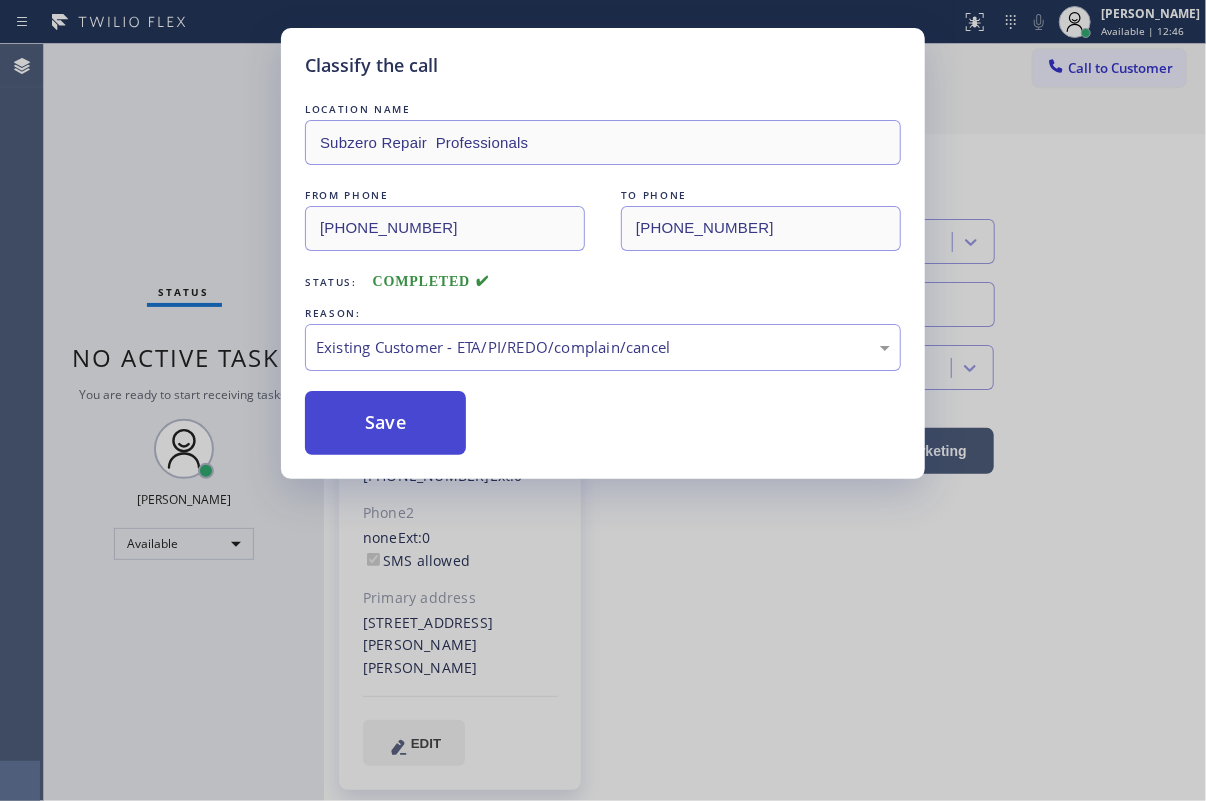 click on "Save" at bounding box center [385, 423] 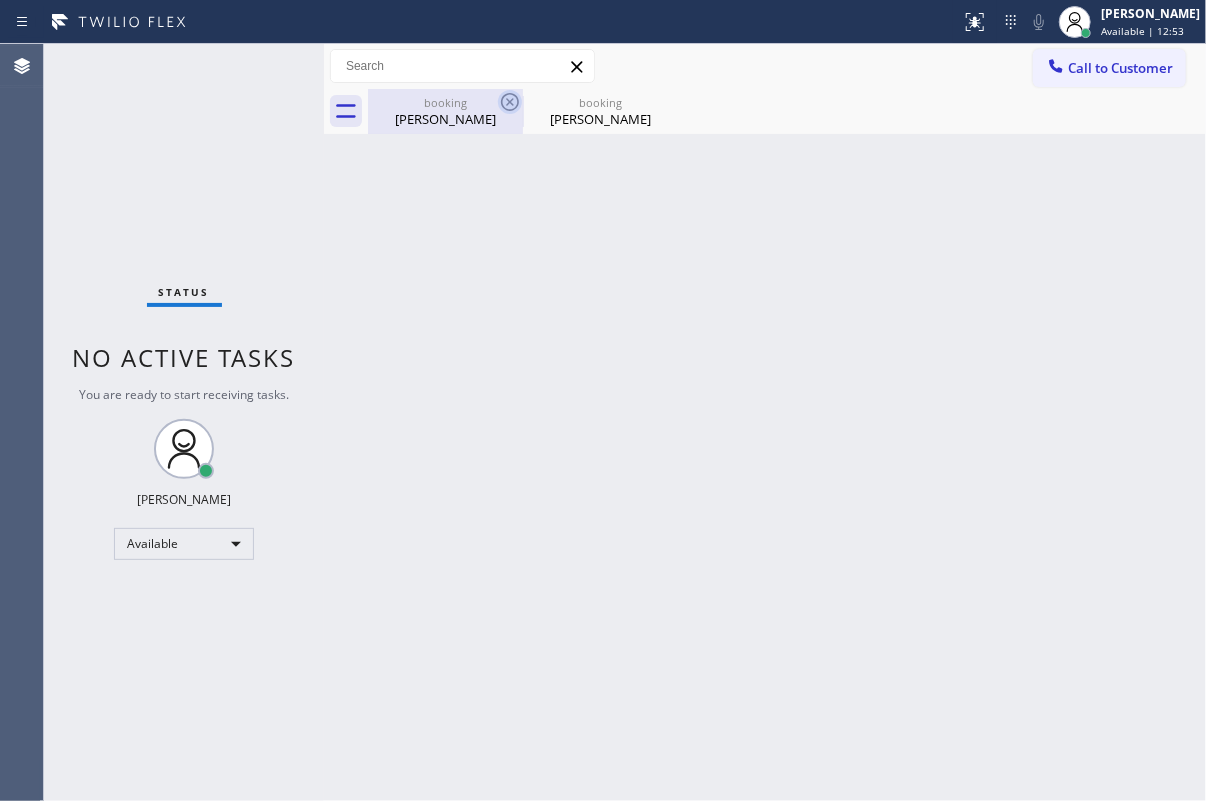 click 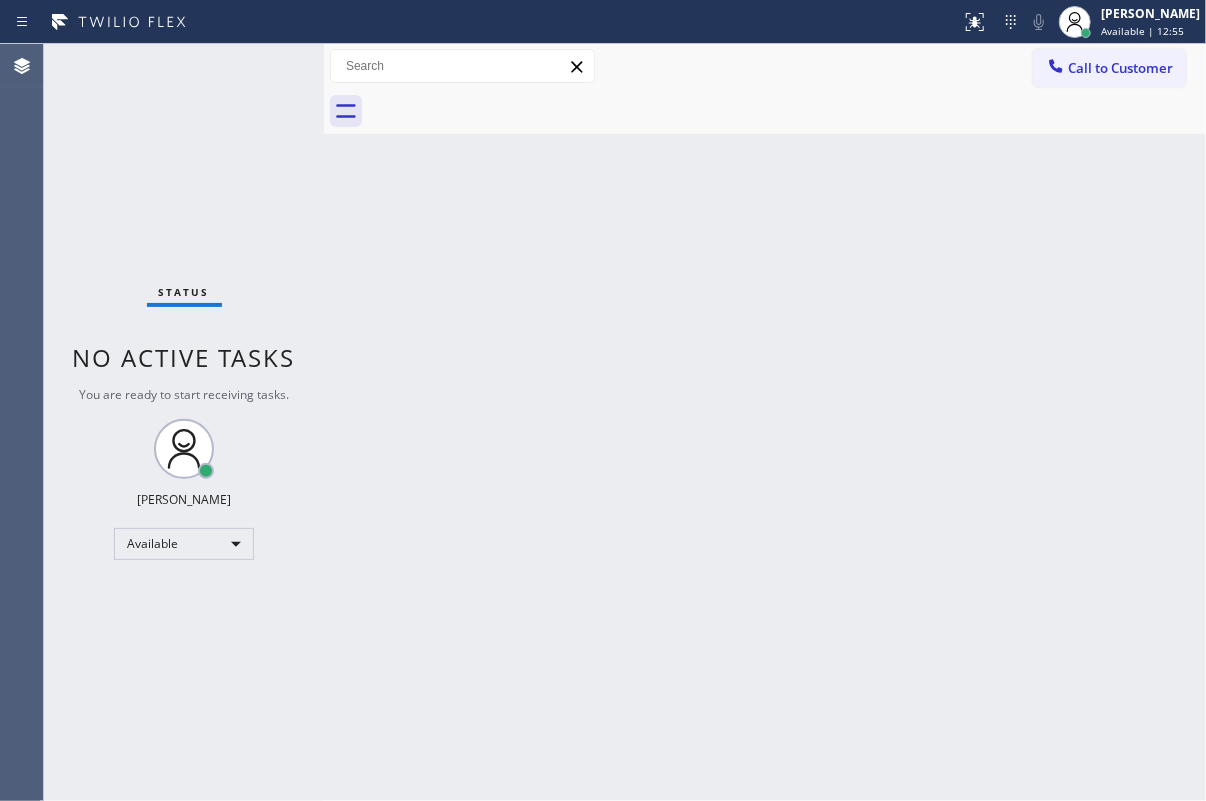 click at bounding box center [787, 111] 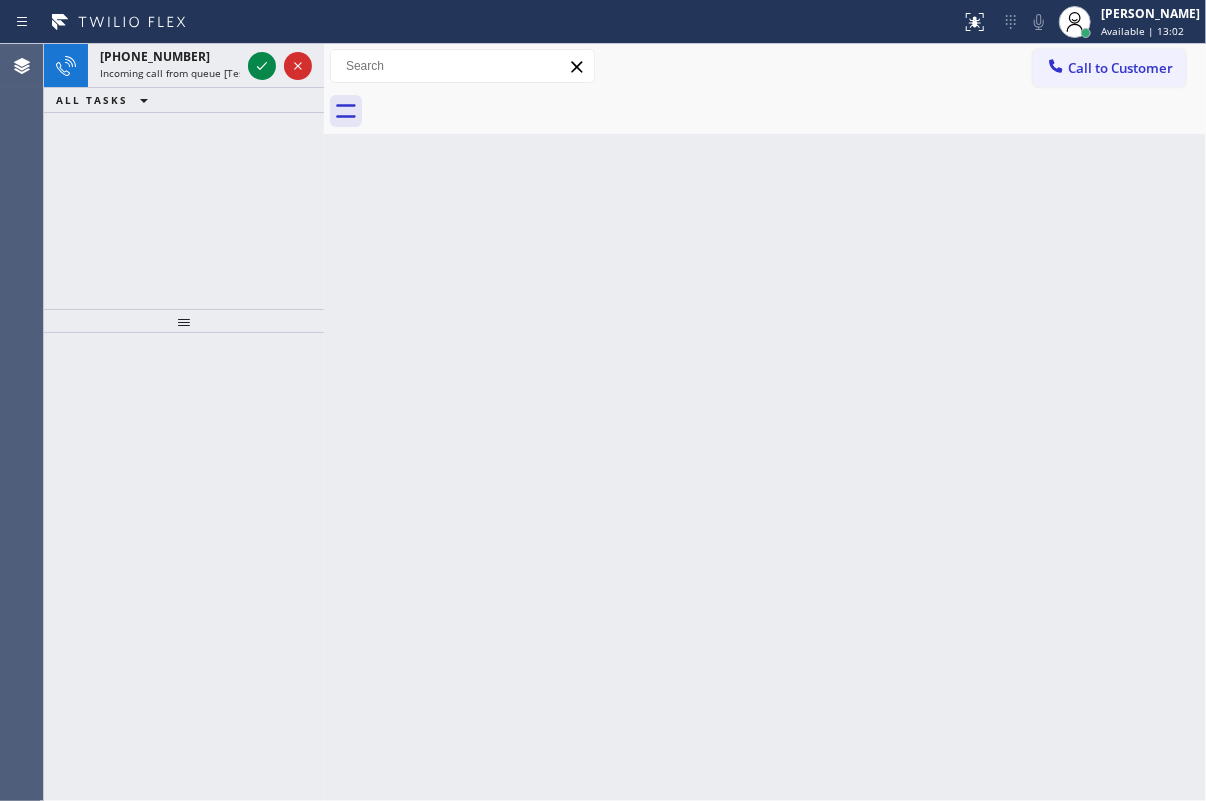 click on "Back to Dashboard Change Sender ID Customers Technicians Select a contact Outbound call Technician Search Technician Your caller id phone number Your caller id phone number Call Technician info Name   Phone none Address none Change Sender ID HVAC [PHONE_NUMBER] 5 Star Appliance [PHONE_NUMBER] Appliance Repair [PHONE_NUMBER] Plumbing [PHONE_NUMBER] Air Duct Cleaning [PHONE_NUMBER]  Electricians [PHONE_NUMBER] Cancel Change Check personal SMS Reset Change No tabs Call to Customer Outbound call Location Search location Your caller id phone number Customer number Call Outbound call Technician Search Technician Your caller id phone number Your caller id phone number Call" at bounding box center (765, 422) 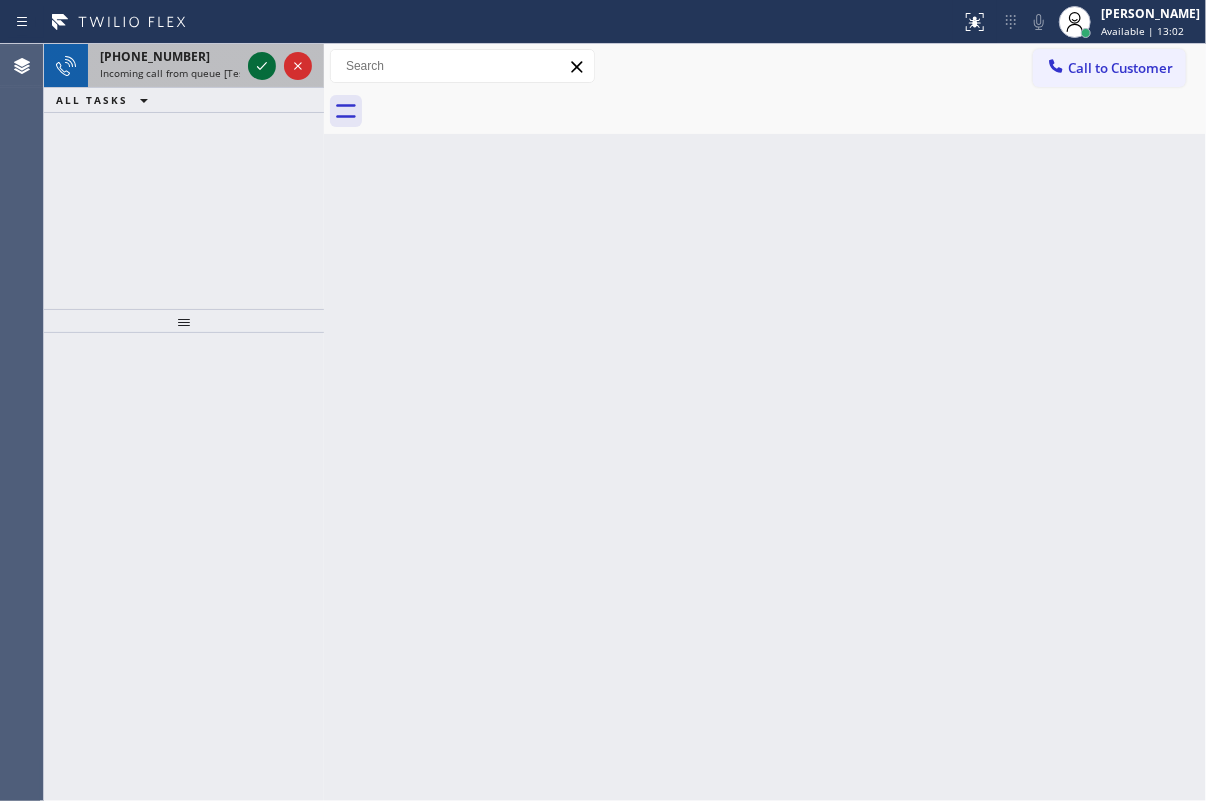 click 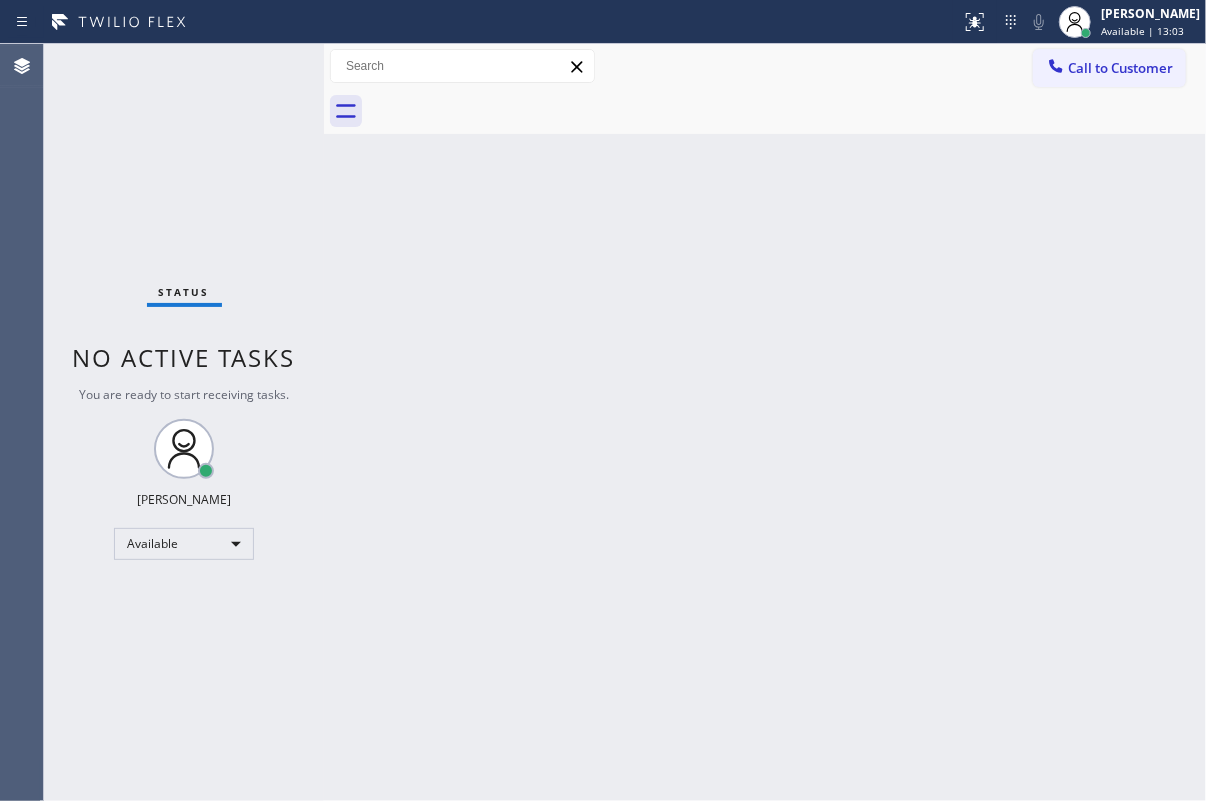 click on "Status   No active tasks     You are ready to start receiving tasks.   [PERSON_NAME] Available" at bounding box center [184, 422] 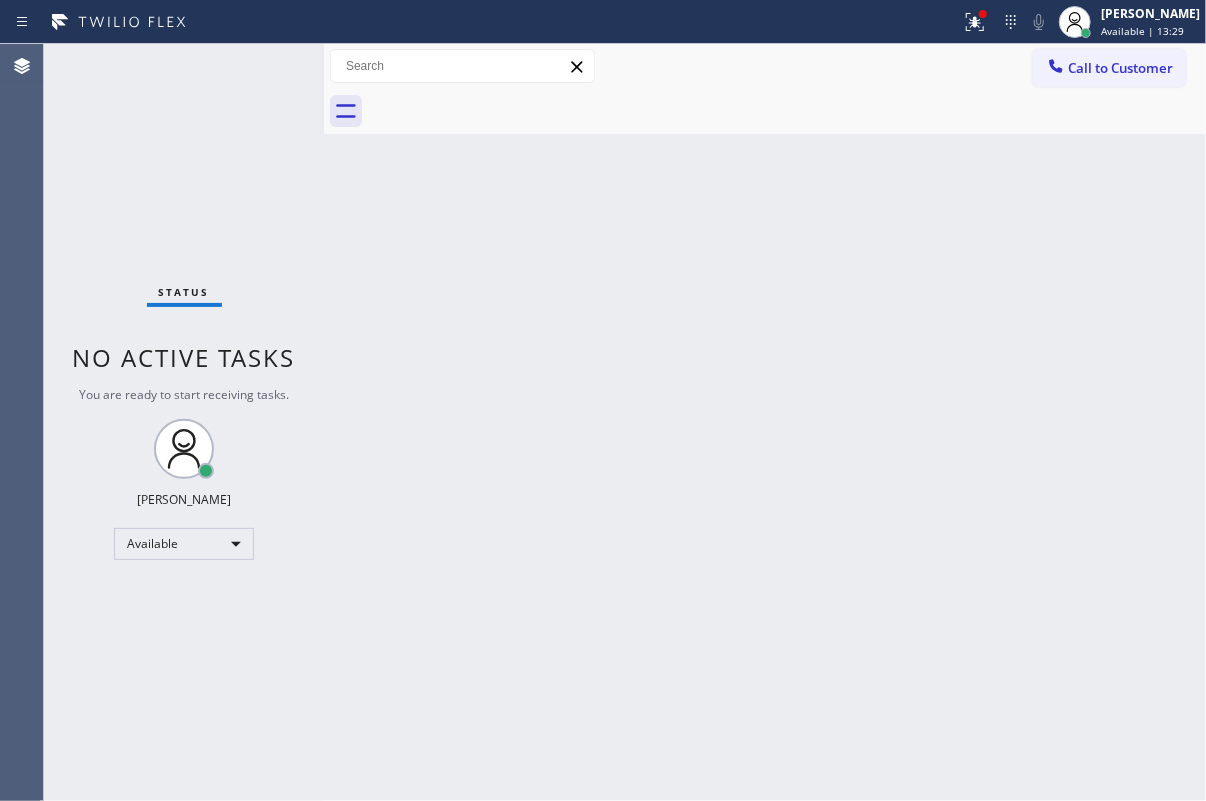 click on "Back to Dashboard Change Sender ID Customers Technicians Select a contact Outbound call Technician Search Technician Your caller id phone number Your caller id phone number Call Technician info Name   Phone none Address none Change Sender ID HVAC [PHONE_NUMBER] 5 Star Appliance [PHONE_NUMBER] Appliance Repair [PHONE_NUMBER] Plumbing [PHONE_NUMBER] Air Duct Cleaning [PHONE_NUMBER]  Electricians [PHONE_NUMBER] Cancel Change Check personal SMS Reset Change No tabs Call to Customer Outbound call Location Search location Your caller id phone number Customer number Call Outbound call Technician Search Technician Your caller id phone number Your caller id phone number Call" at bounding box center (765, 422) 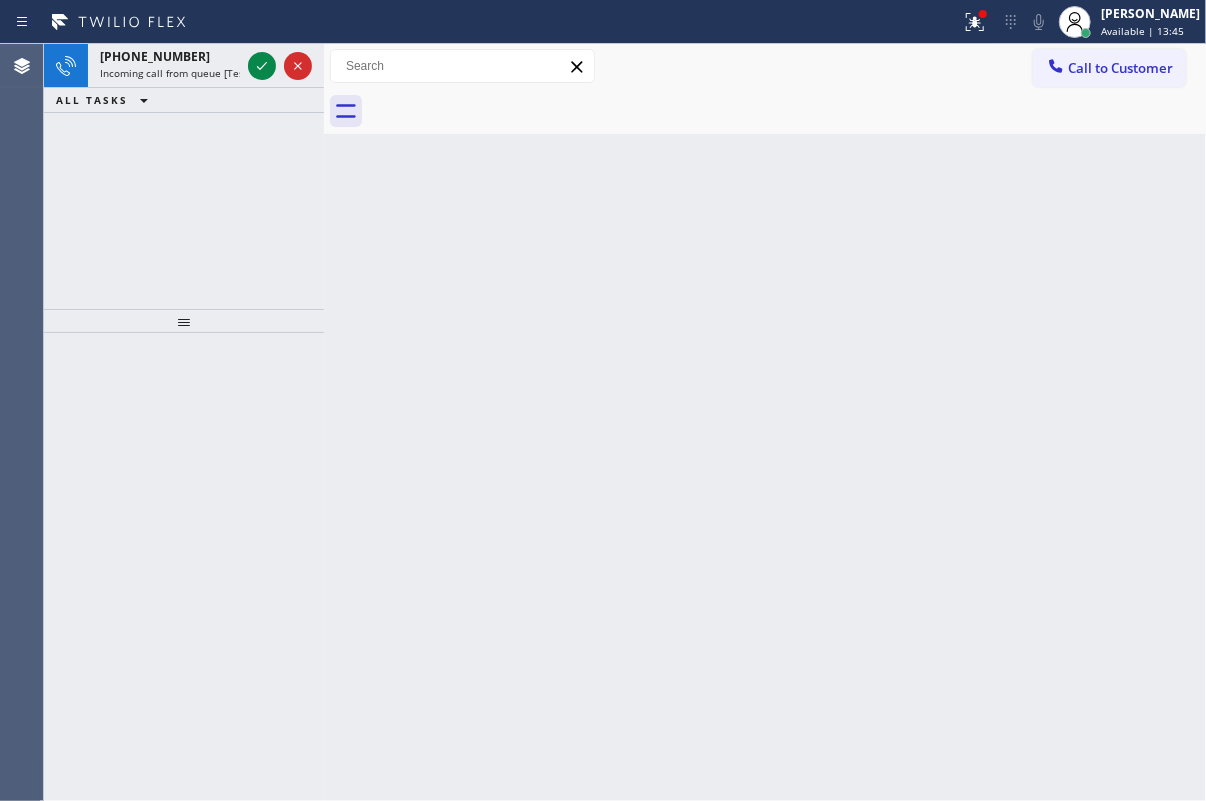 click on "Back to Dashboard Change Sender ID Customers Technicians Select a contact Outbound call Technician Search Technician Your caller id phone number Your caller id phone number Call Technician info Name   Phone none Address none Change Sender ID HVAC [PHONE_NUMBER] 5 Star Appliance [PHONE_NUMBER] Appliance Repair [PHONE_NUMBER] Plumbing [PHONE_NUMBER] Air Duct Cleaning [PHONE_NUMBER]  Electricians [PHONE_NUMBER] Cancel Change Check personal SMS Reset Change No tabs Call to Customer Outbound call Location Search location Your caller id phone number Customer number Call Outbound call Technician Search Technician Your caller id phone number Your caller id phone number Call" at bounding box center (765, 422) 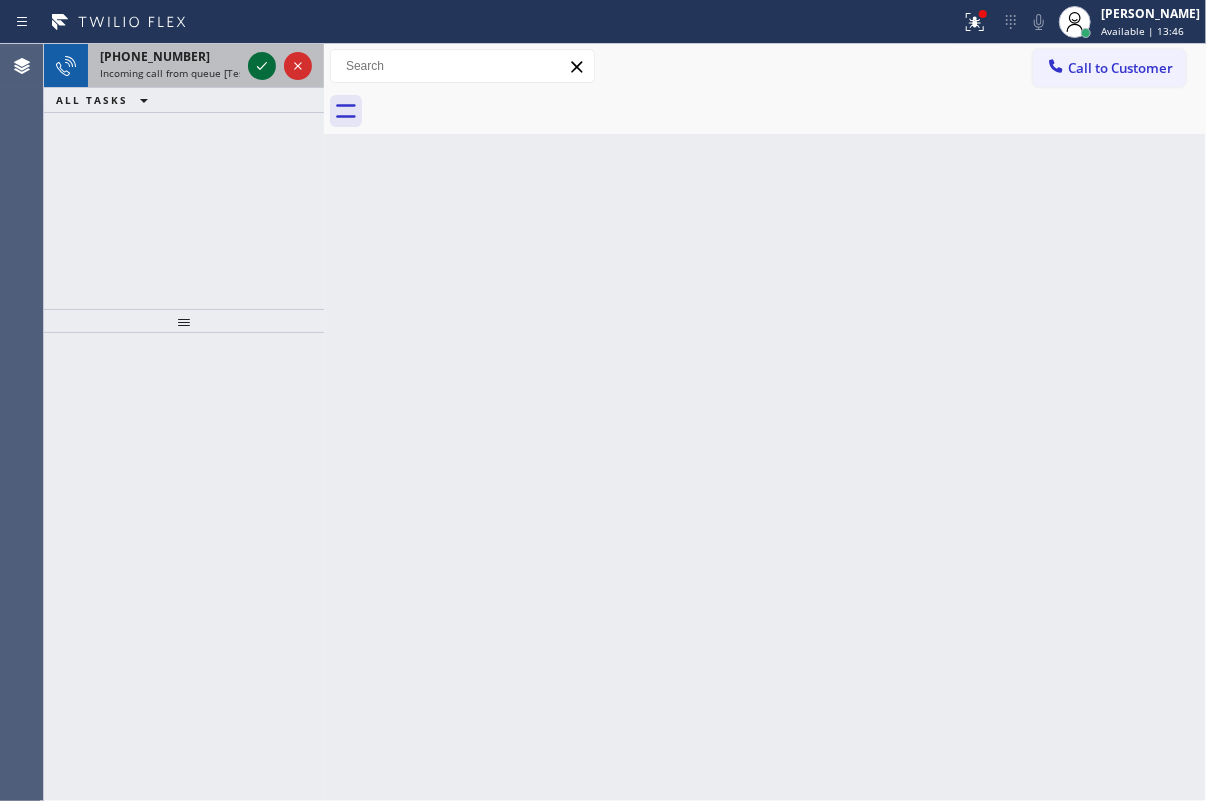click 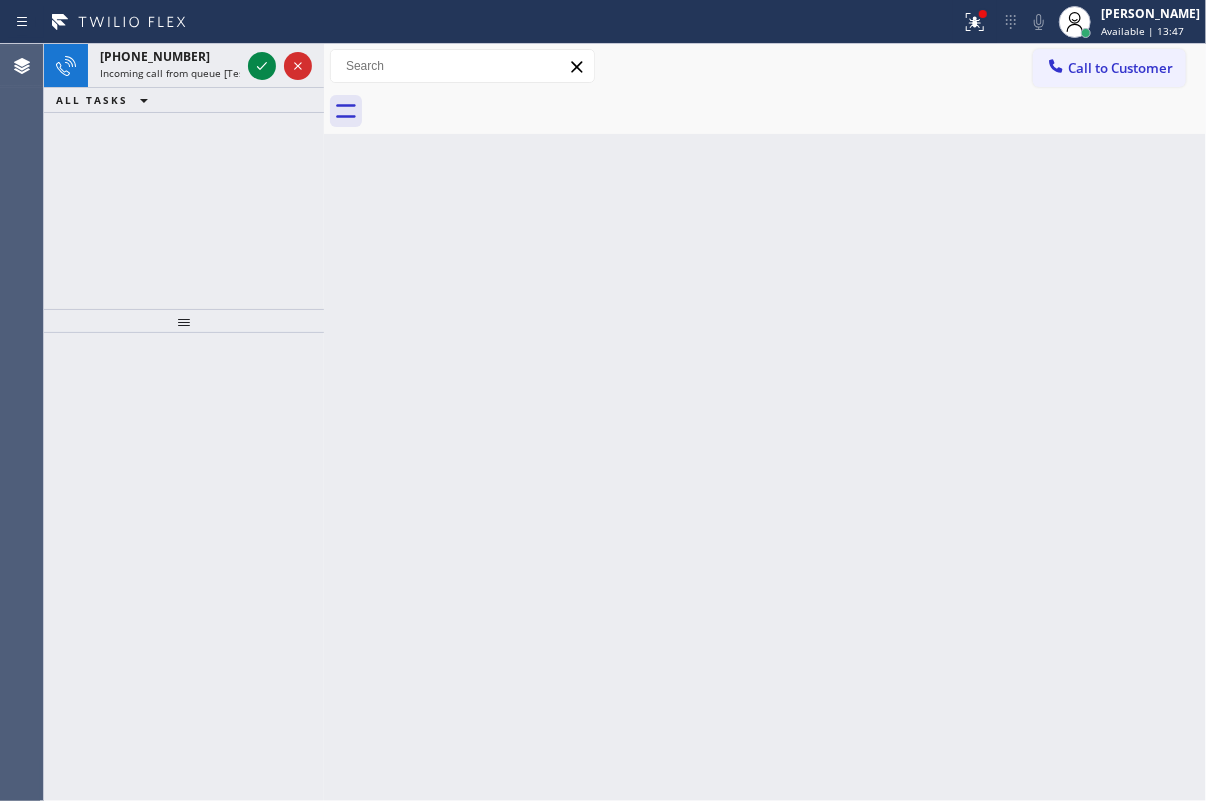 click 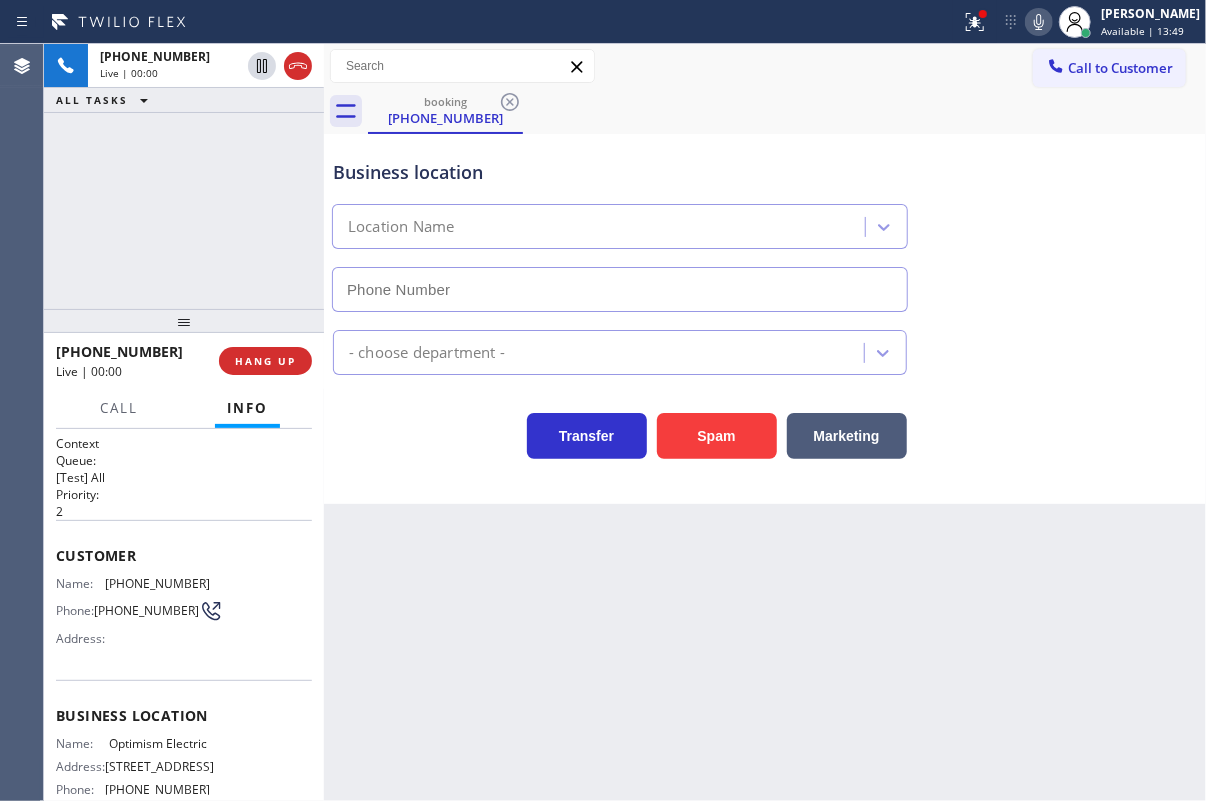 type on "[PHONE_NUMBER]" 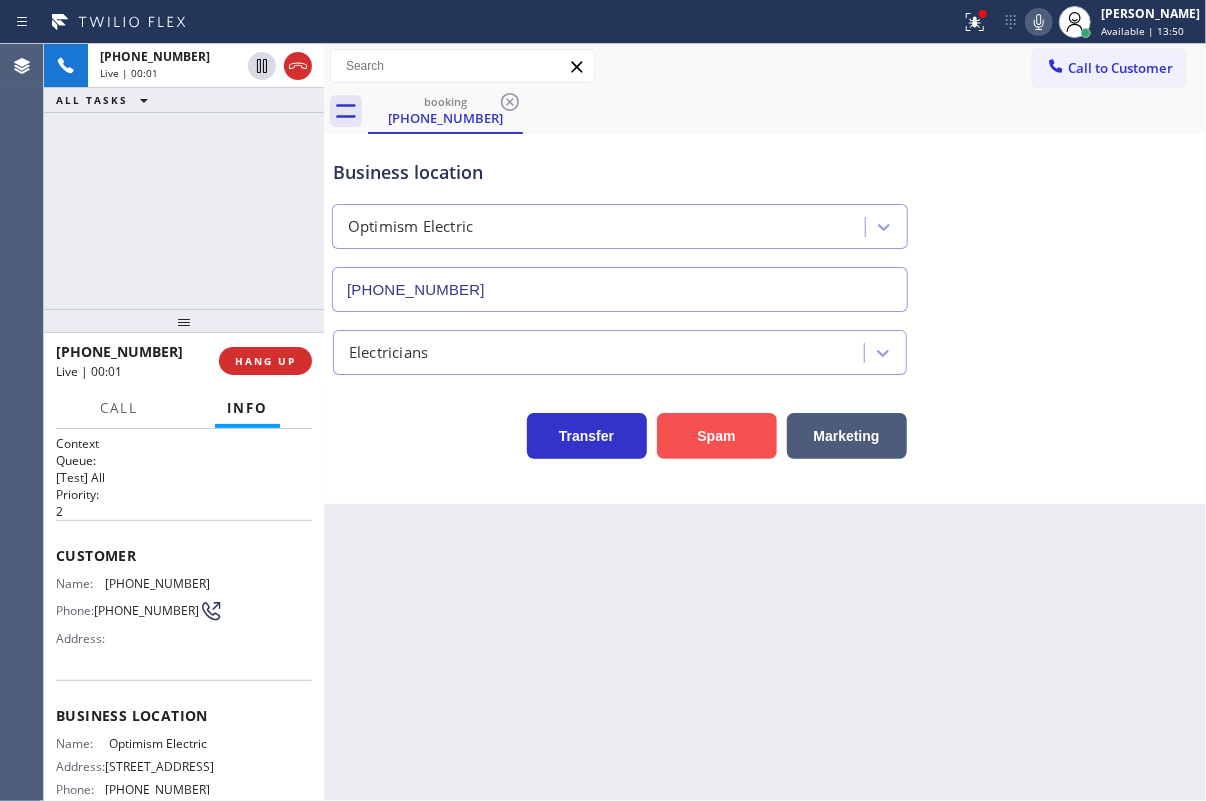 click on "Spam" at bounding box center (717, 436) 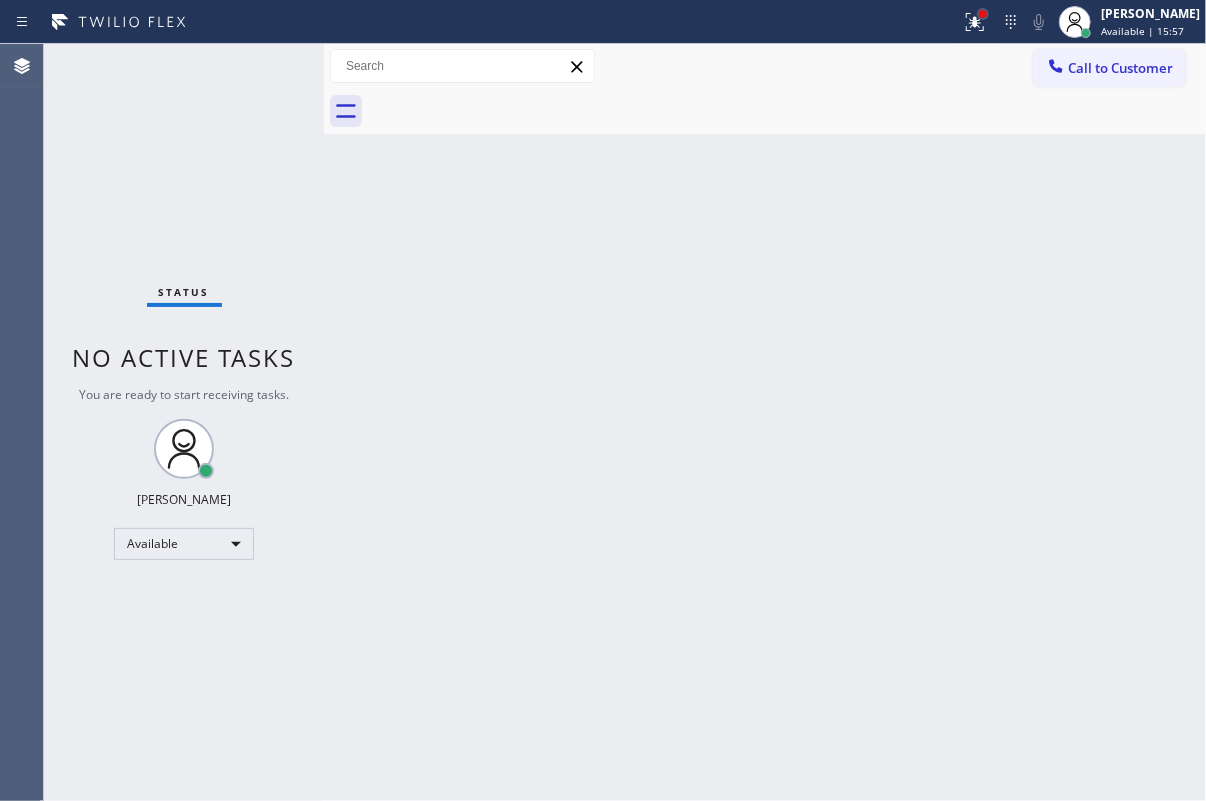 click at bounding box center [983, 14] 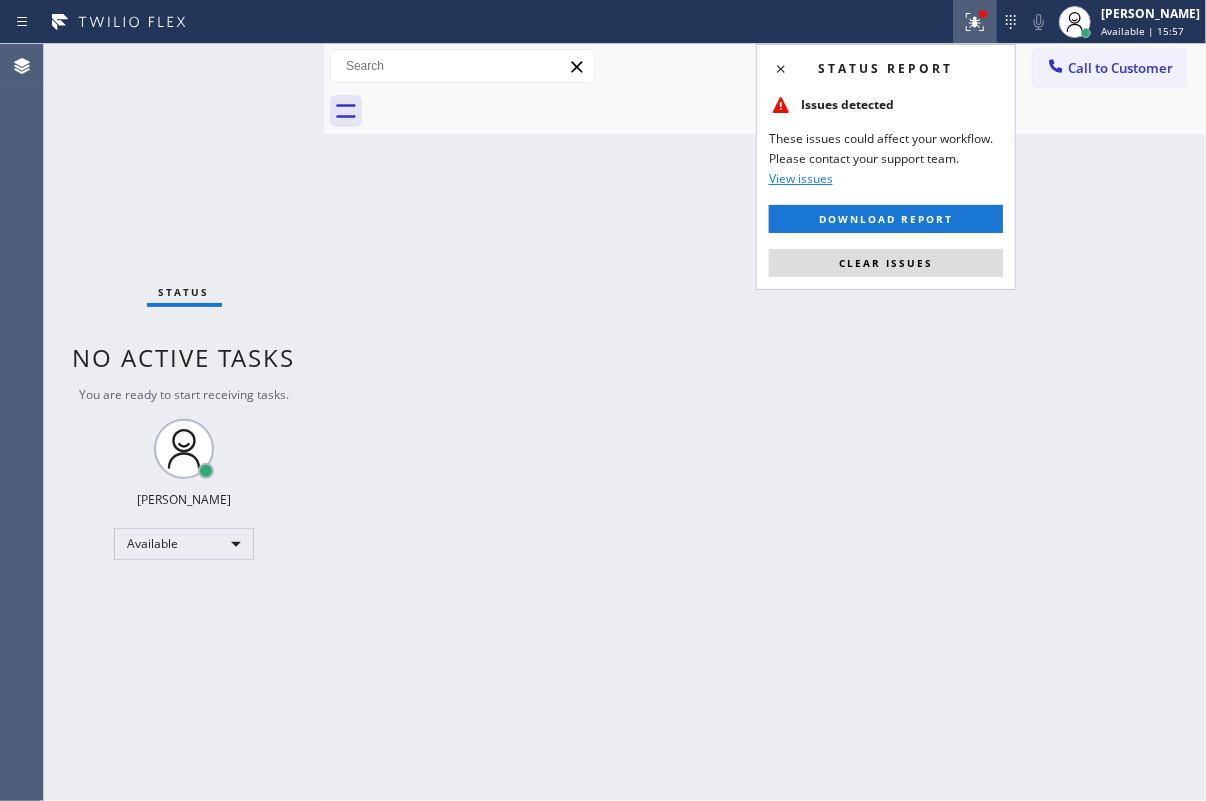 click on "Clear issues" at bounding box center [886, 263] 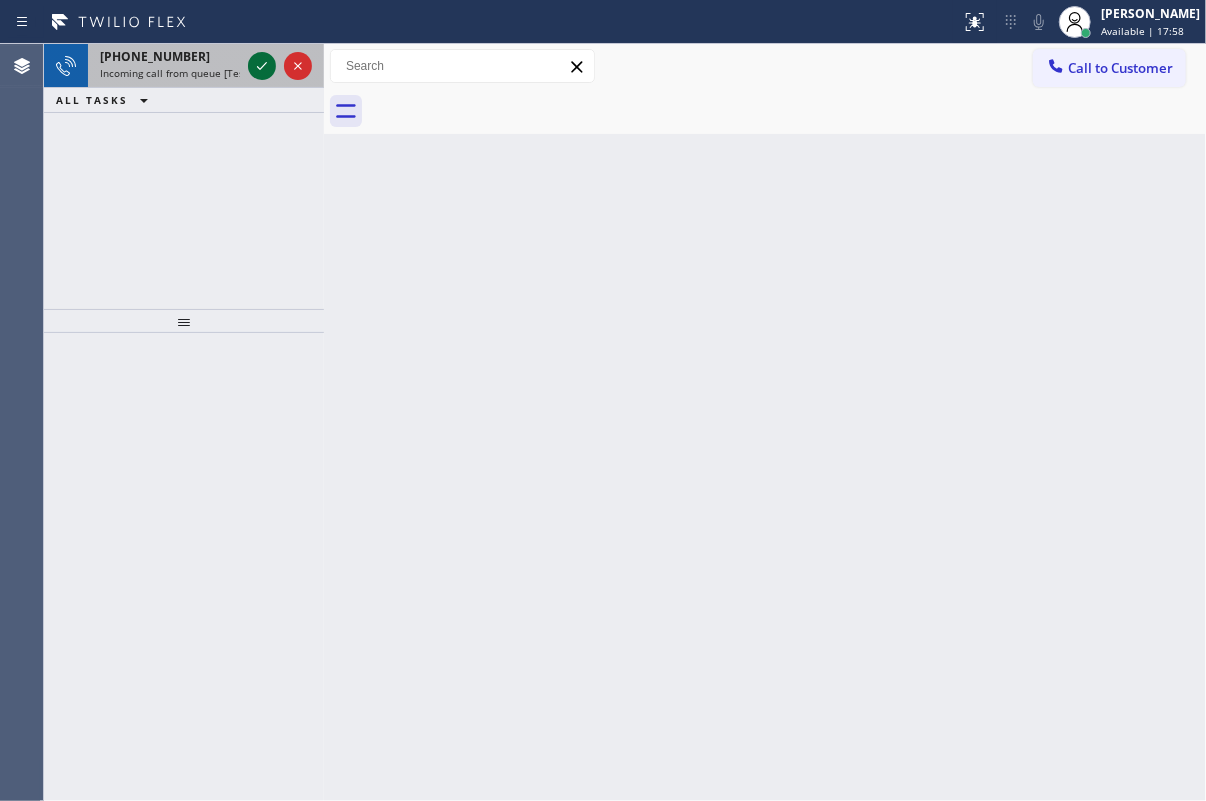 click 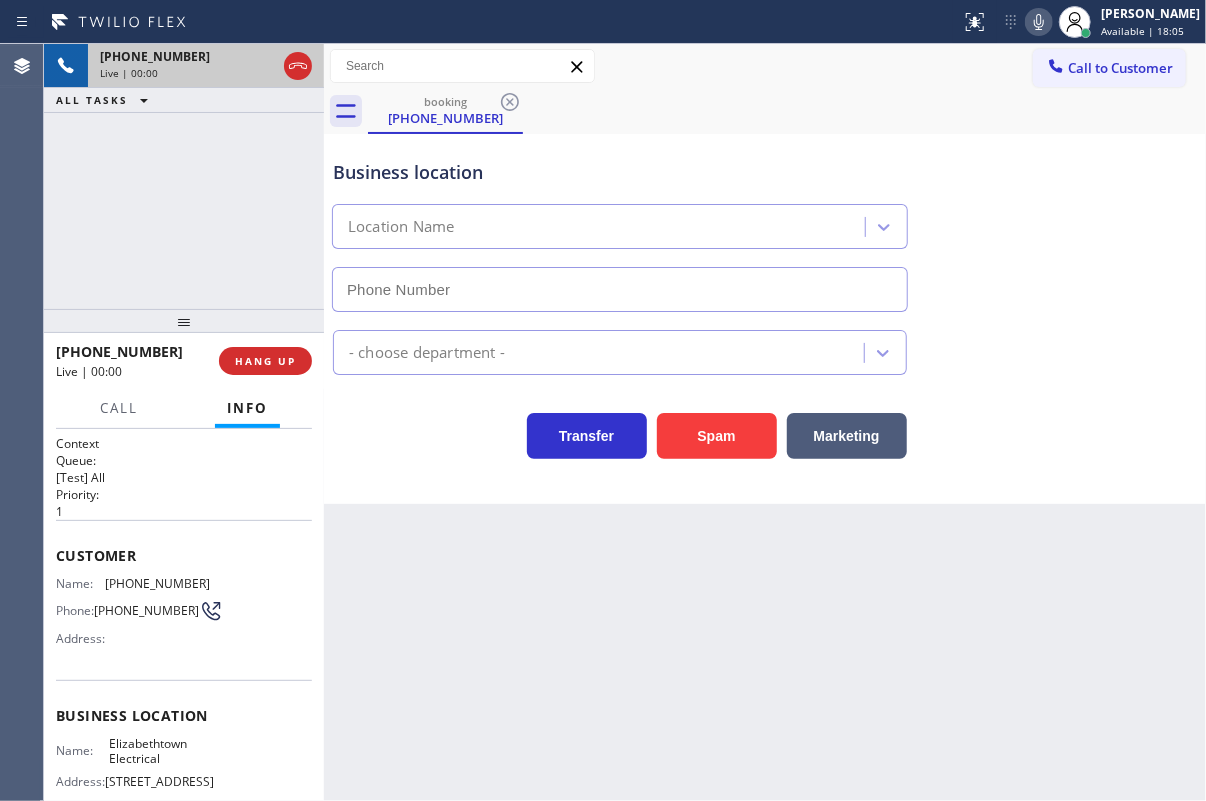 type on "[PHONE_NUMBER]" 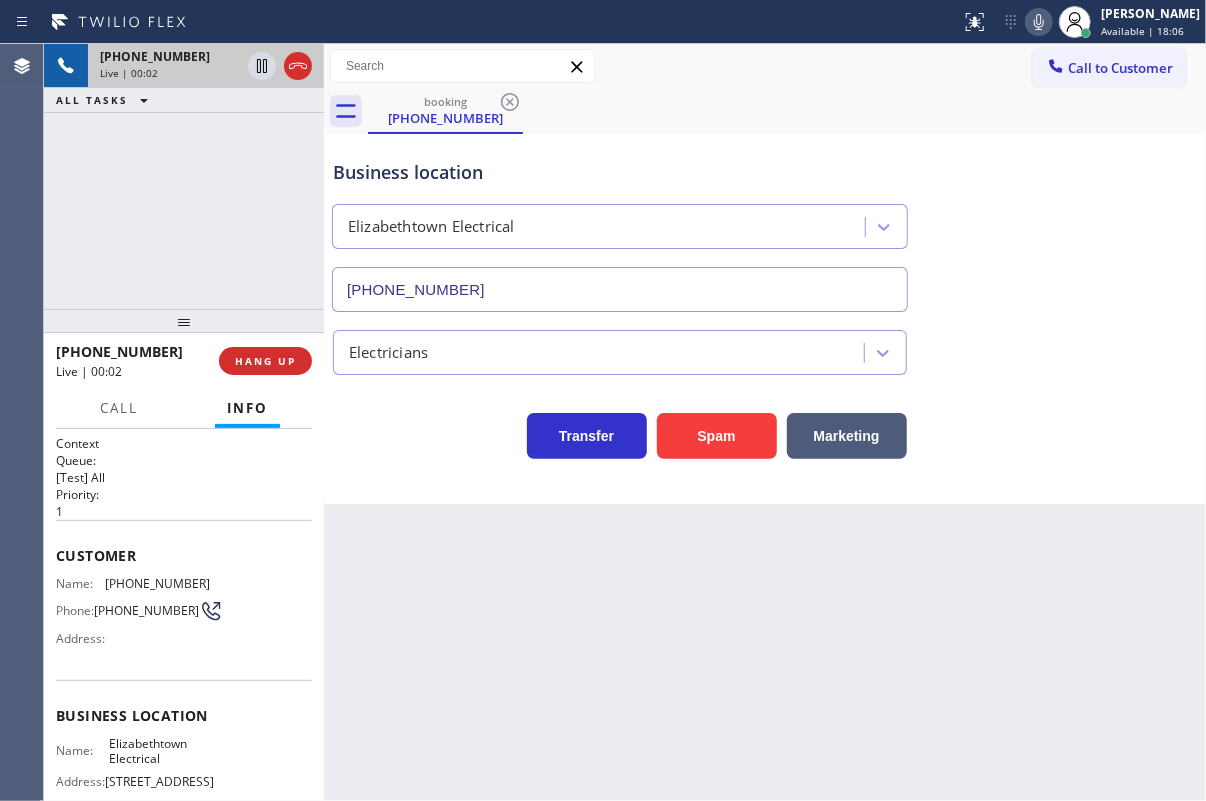 drag, startPoint x: 704, startPoint y: 439, endPoint x: 898, endPoint y: 57, distance: 428.43903 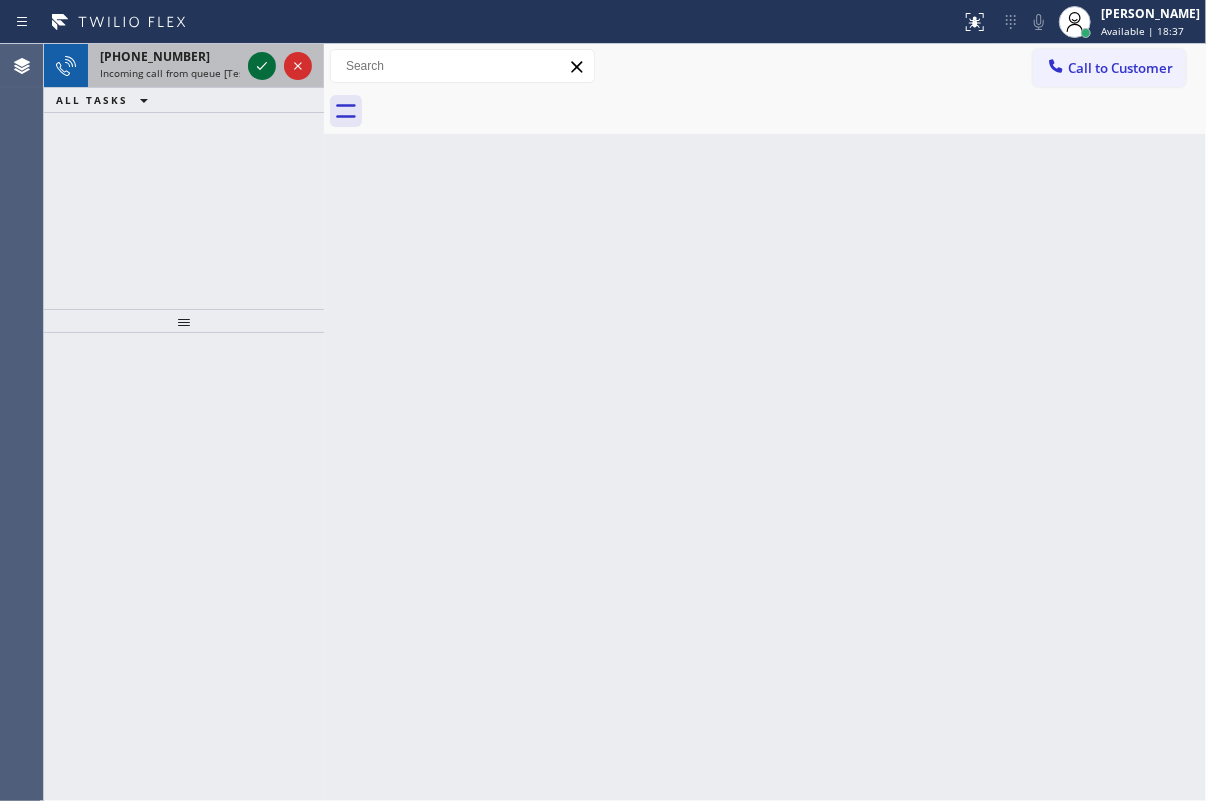 click 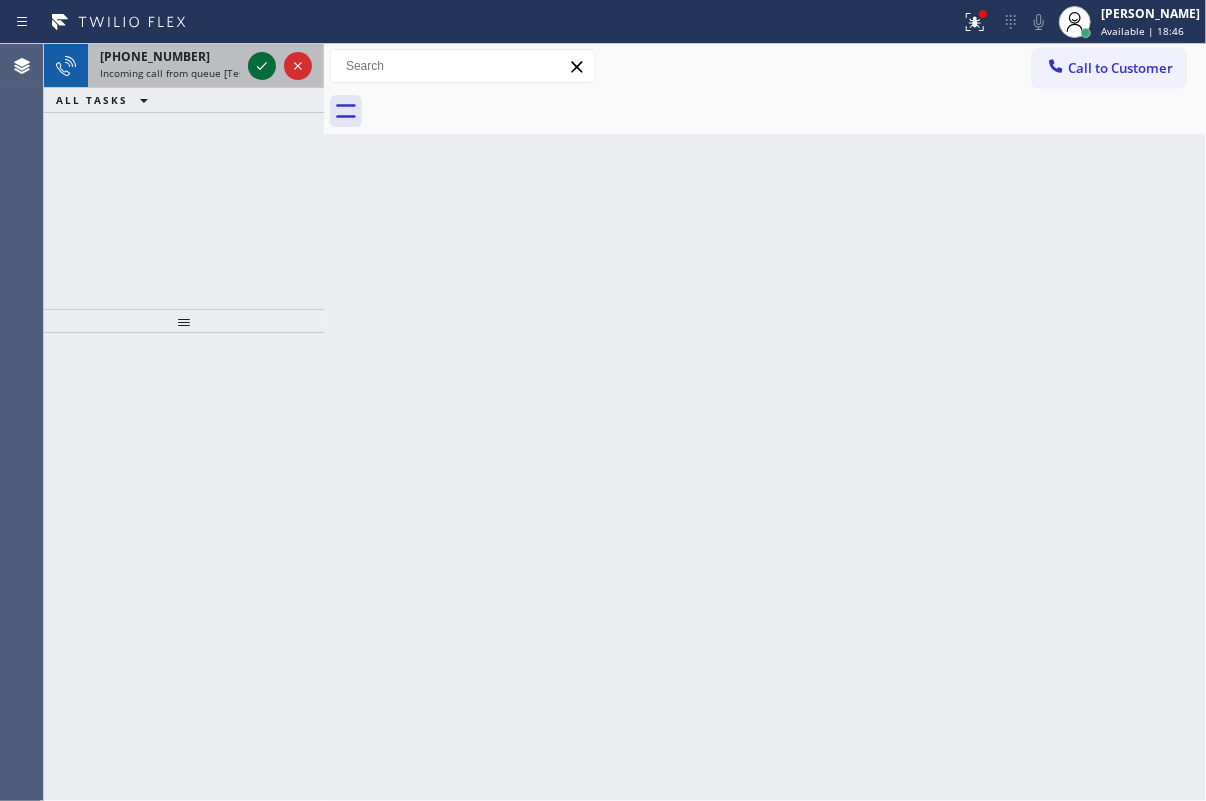 click 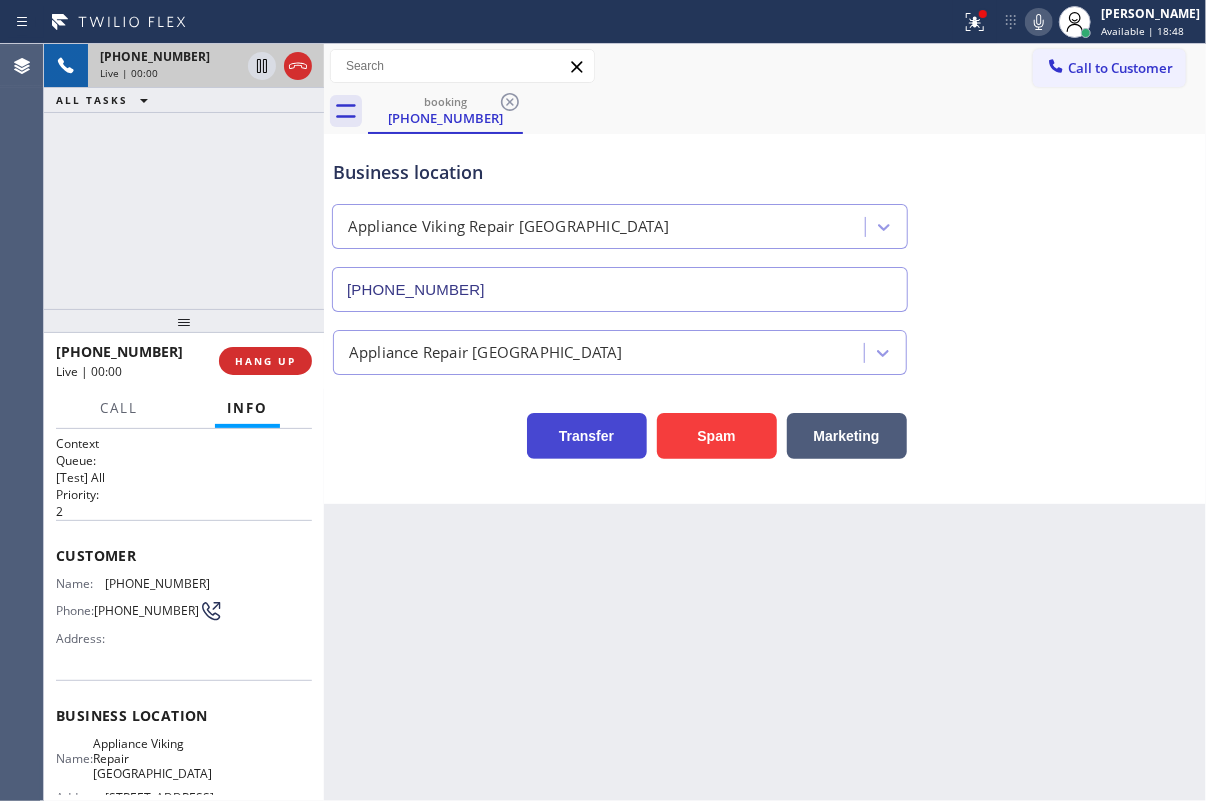 type on "[PHONE_NUMBER]" 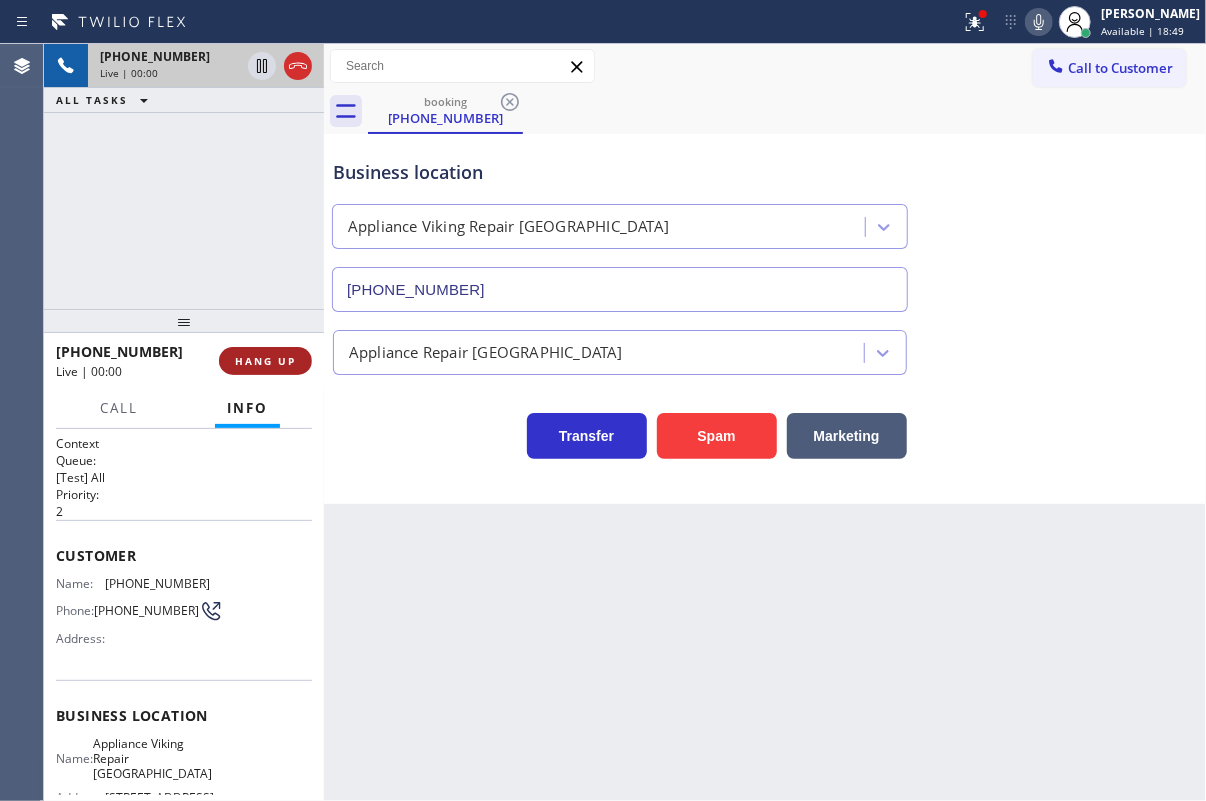 click on "HANG UP" at bounding box center [265, 361] 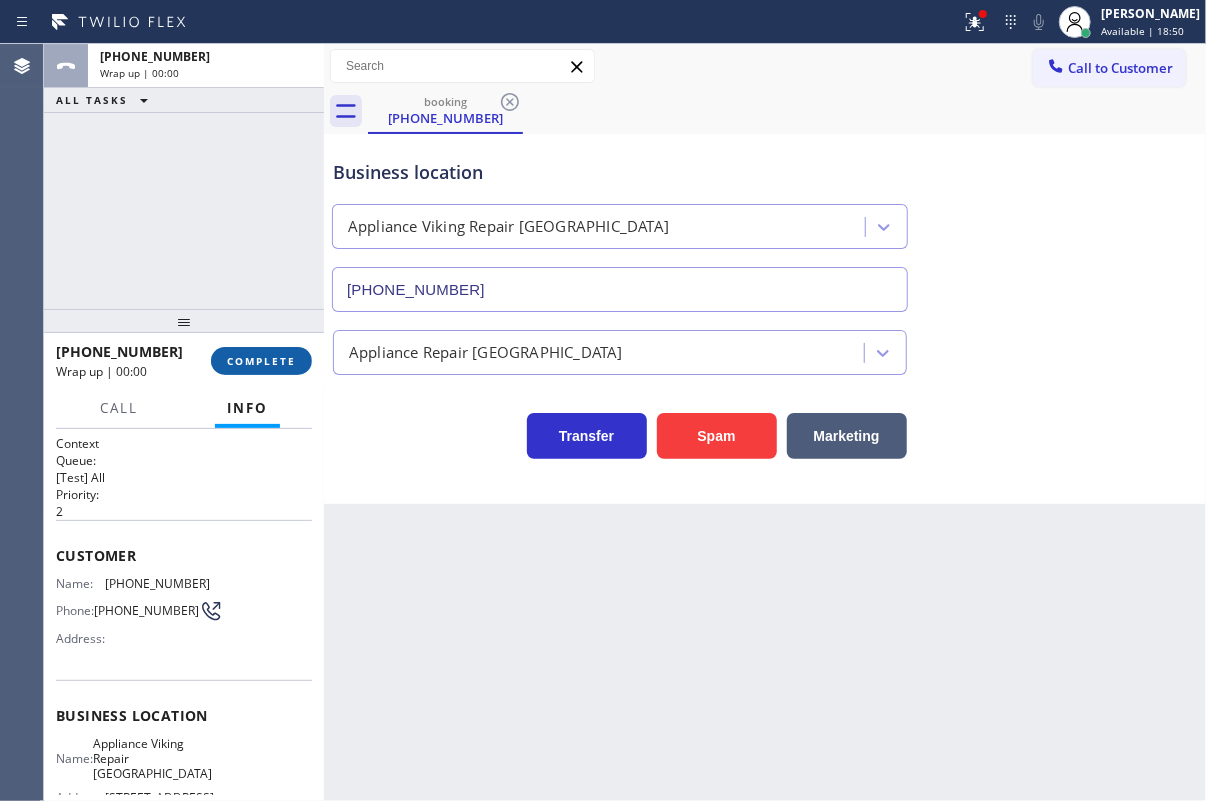 click on "COMPLETE" at bounding box center [261, 361] 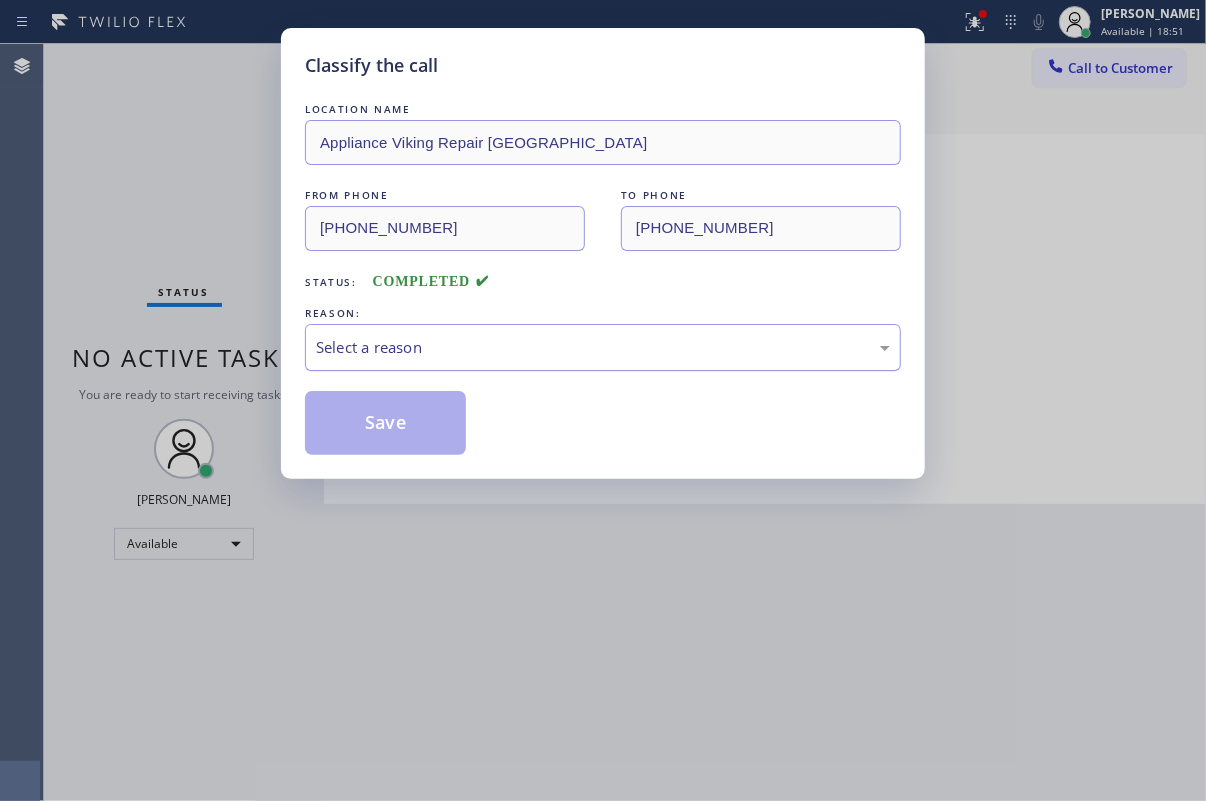 click on "Select a reason" at bounding box center (603, 347) 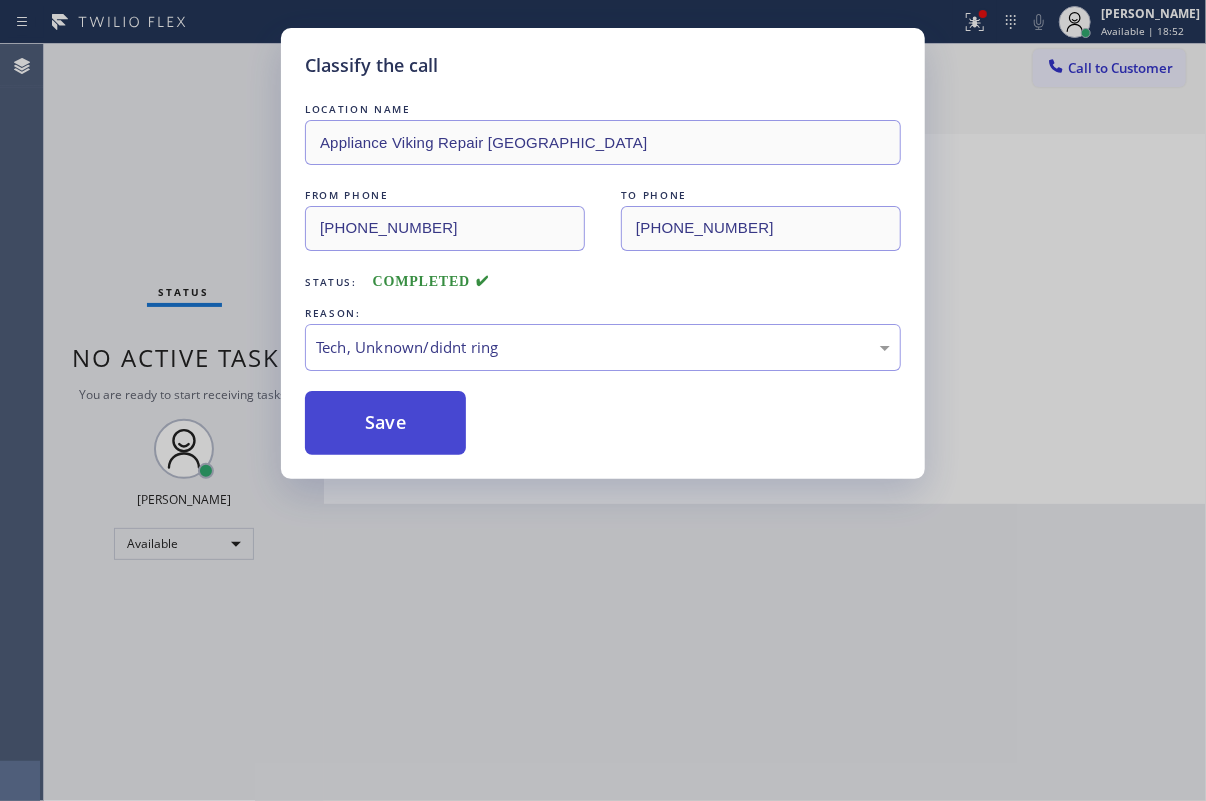 click on "Save" at bounding box center [385, 423] 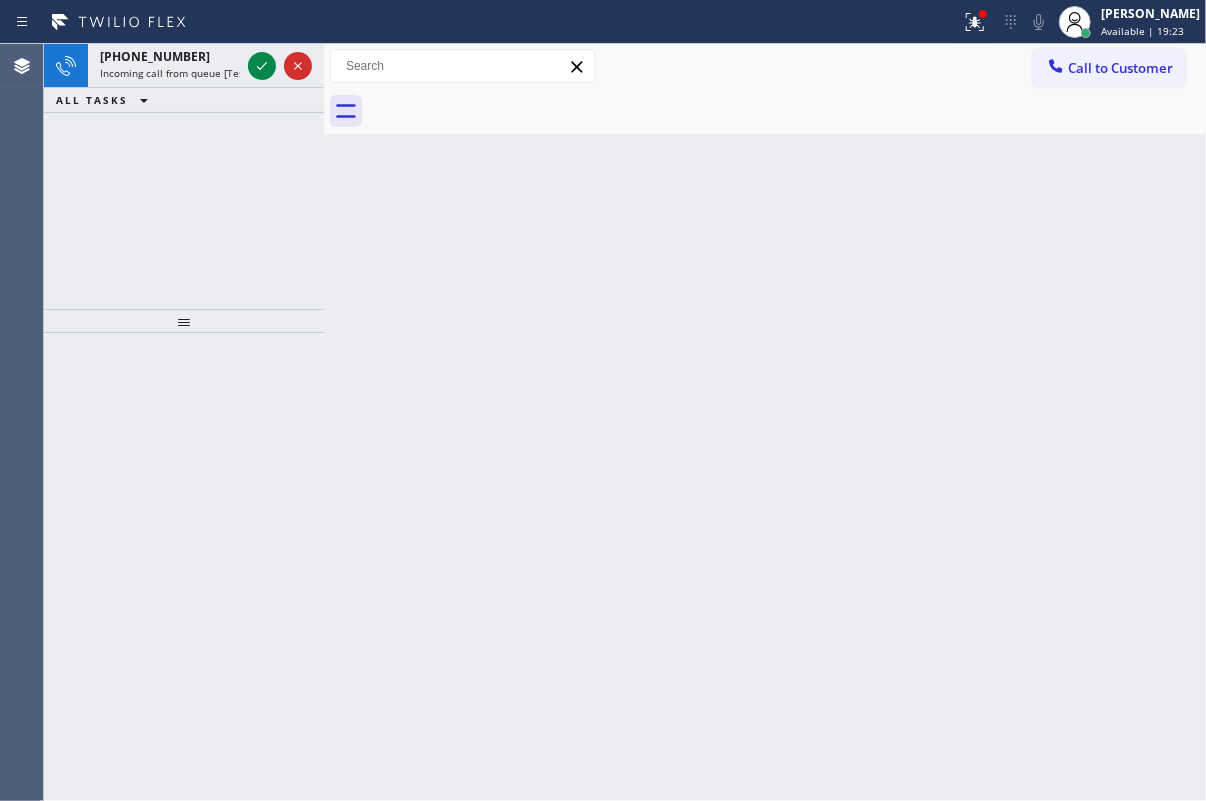 click on "Back to Dashboard Change Sender ID Customers Technicians Select a contact Outbound call Technician Search Technician Your caller id phone number Your caller id phone number Call Technician info Name   Phone none Address none Change Sender ID HVAC [PHONE_NUMBER] 5 Star Appliance [PHONE_NUMBER] Appliance Repair [PHONE_NUMBER] Plumbing [PHONE_NUMBER] Air Duct Cleaning [PHONE_NUMBER]  Electricians [PHONE_NUMBER] Cancel Change Check personal SMS Reset Change No tabs Call to Customer Outbound call Location Search location Your caller id phone number Customer number Call Outbound call Technician Search Technician Your caller id phone number Your caller id phone number Call" at bounding box center [765, 422] 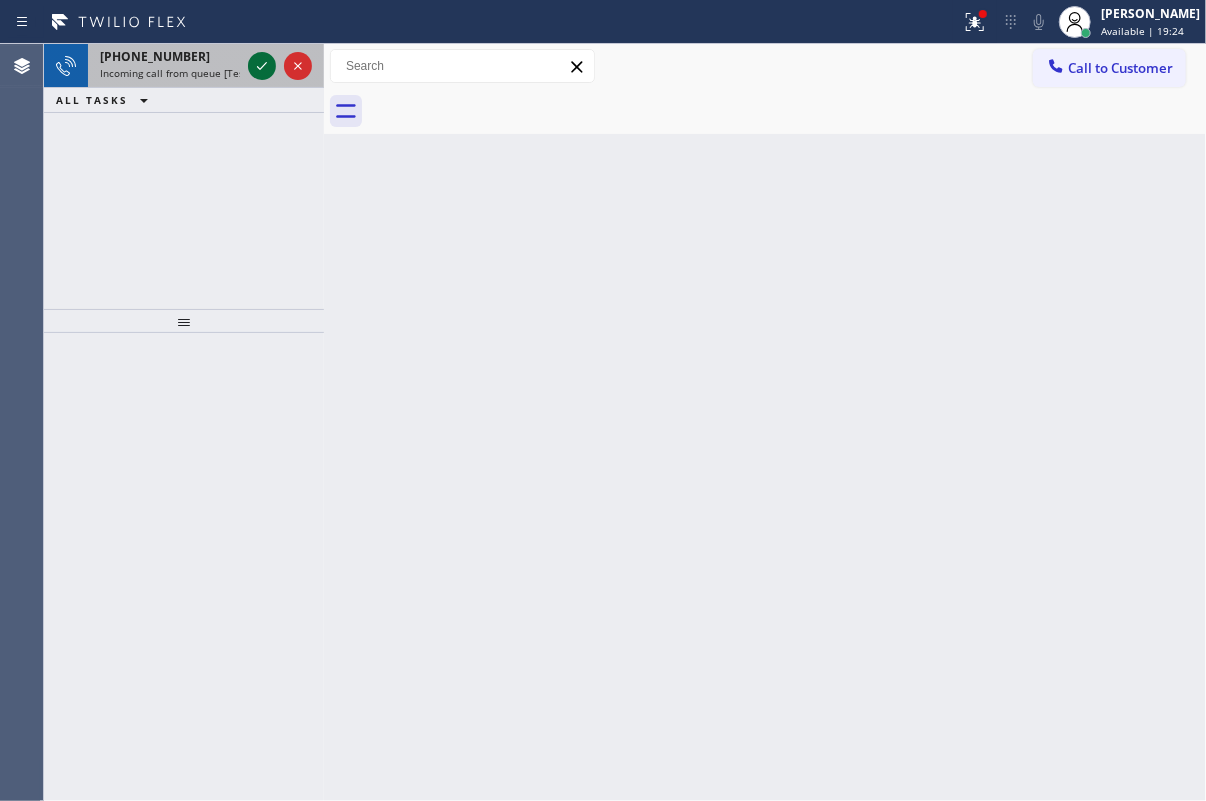 click 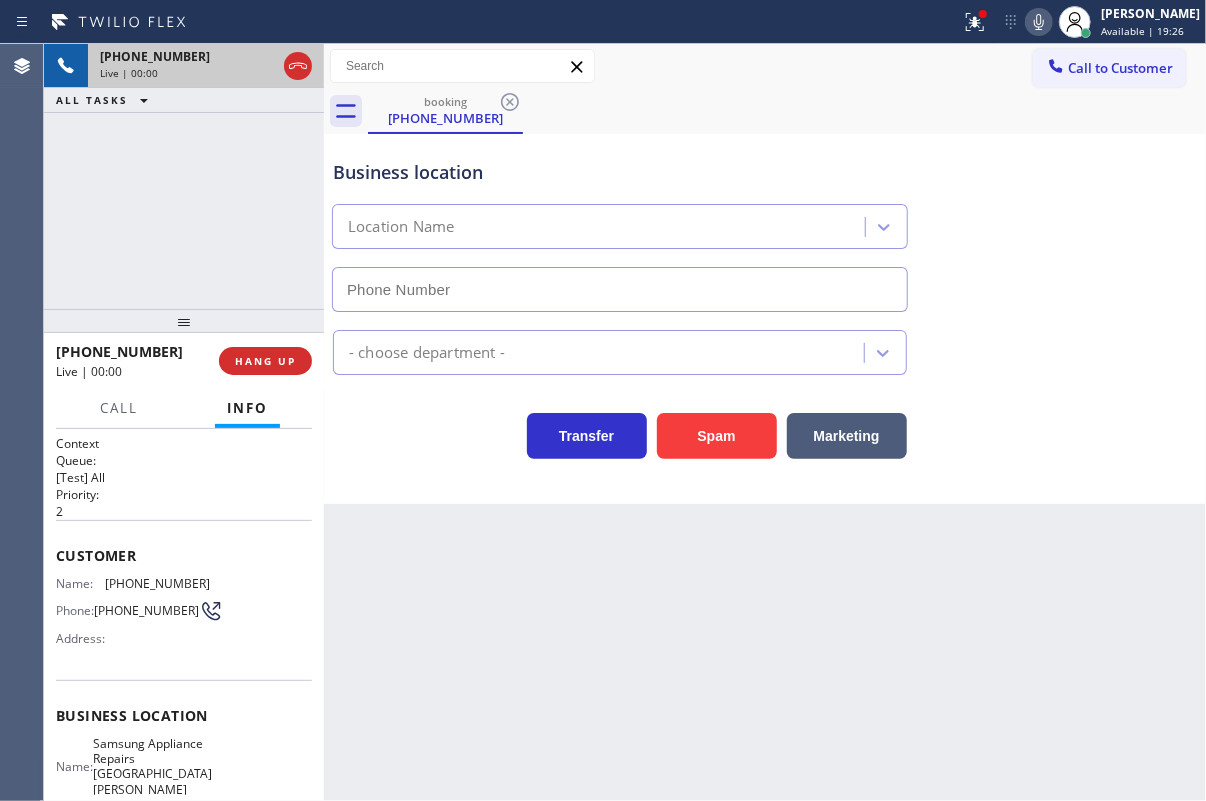 type on "[PHONE_NUMBER]" 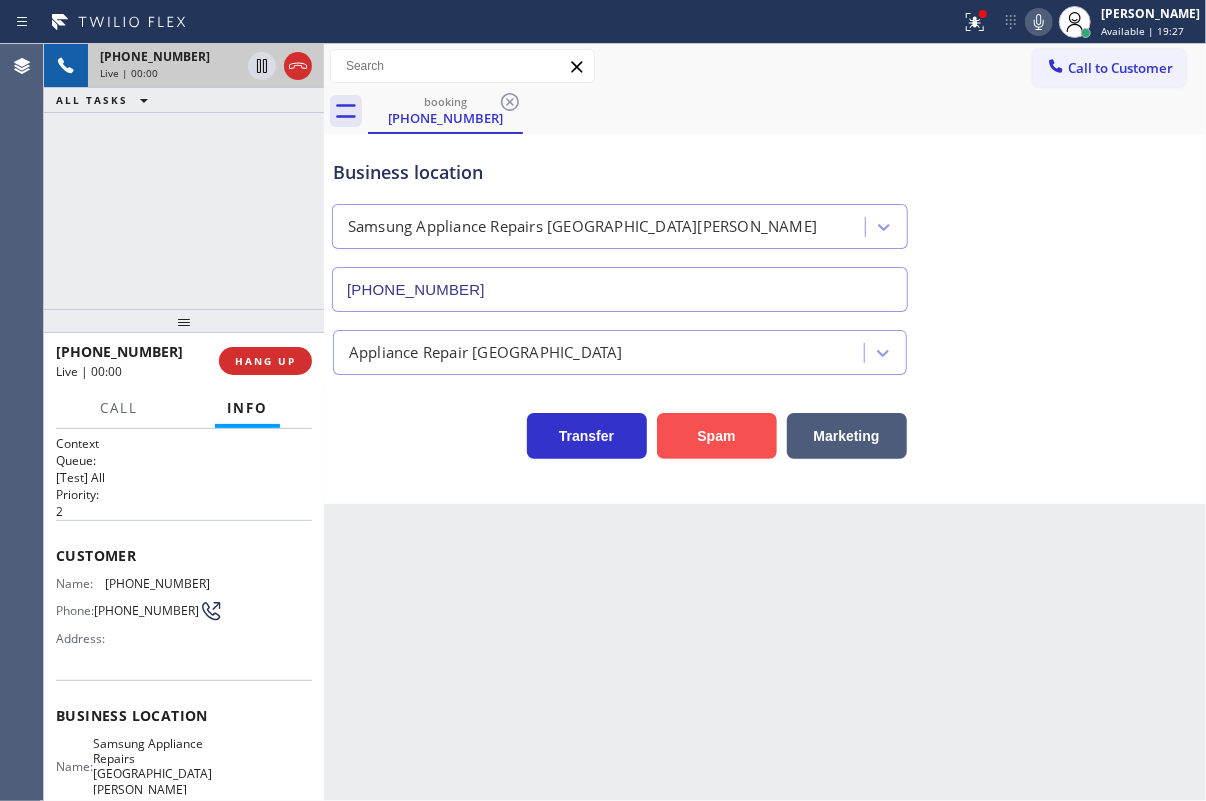 click on "Spam" at bounding box center [717, 436] 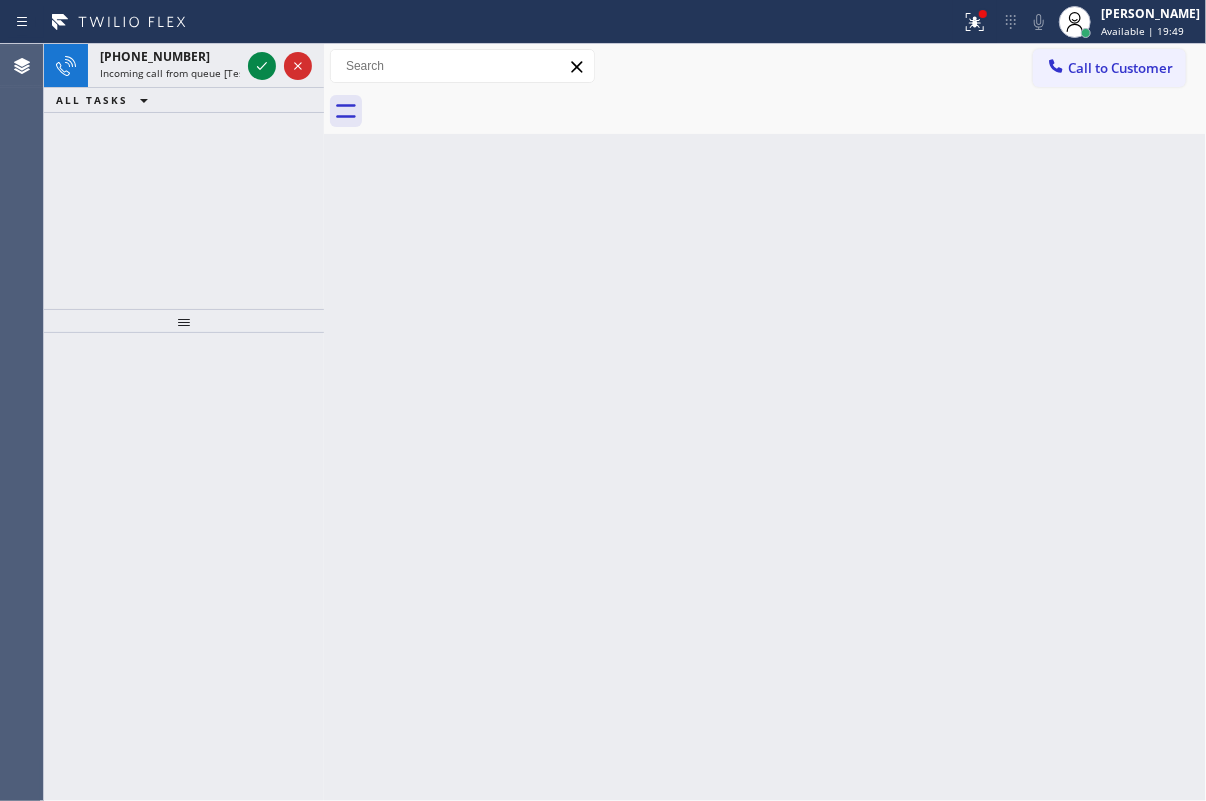 click on "Back to Dashboard Change Sender ID Customers Technicians Select a contact Outbound call Technician Search Technician Your caller id phone number Your caller id phone number Call Technician info Name   Phone none Address none Change Sender ID HVAC [PHONE_NUMBER] 5 Star Appliance [PHONE_NUMBER] Appliance Repair [PHONE_NUMBER] Plumbing [PHONE_NUMBER] Air Duct Cleaning [PHONE_NUMBER]  Electricians [PHONE_NUMBER] Cancel Change Check personal SMS Reset Change No tabs Call to Customer Outbound call Location Search location Your caller id phone number Customer number Call Outbound call Technician Search Technician Your caller id phone number Your caller id phone number Call" at bounding box center [765, 422] 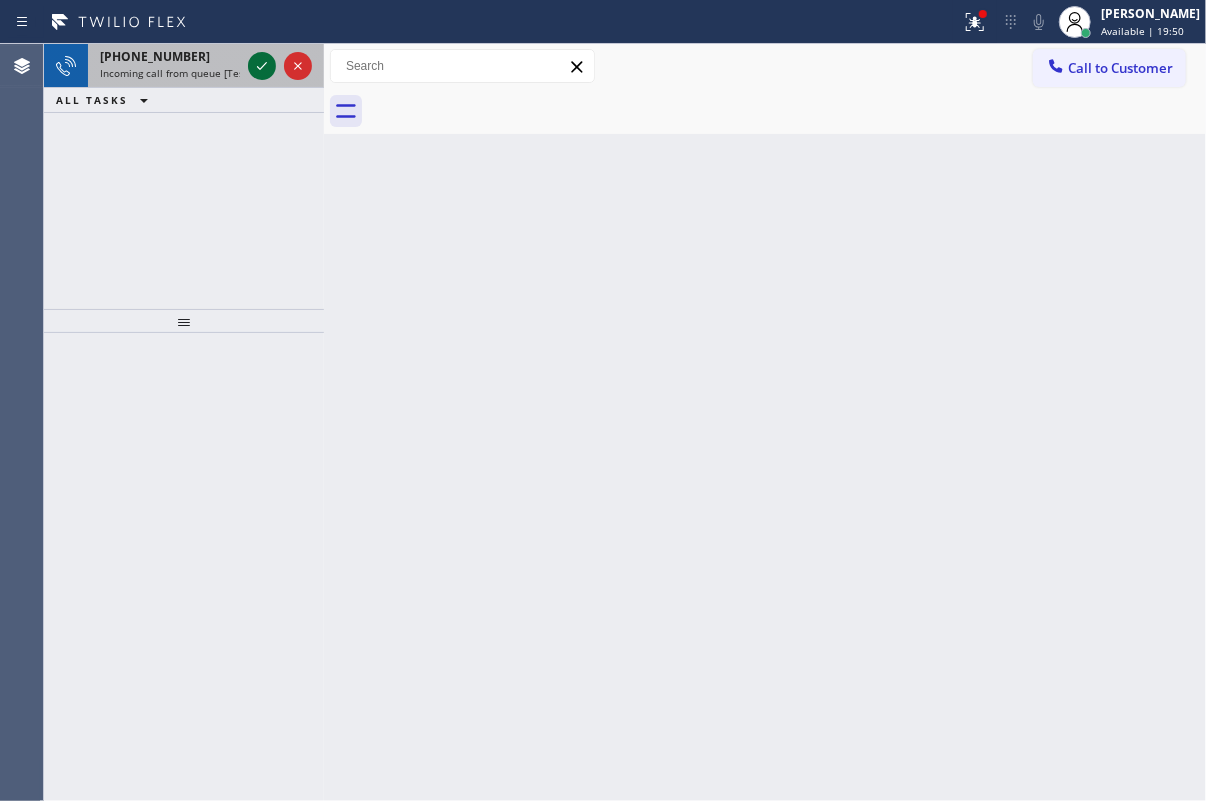 click at bounding box center [280, 66] 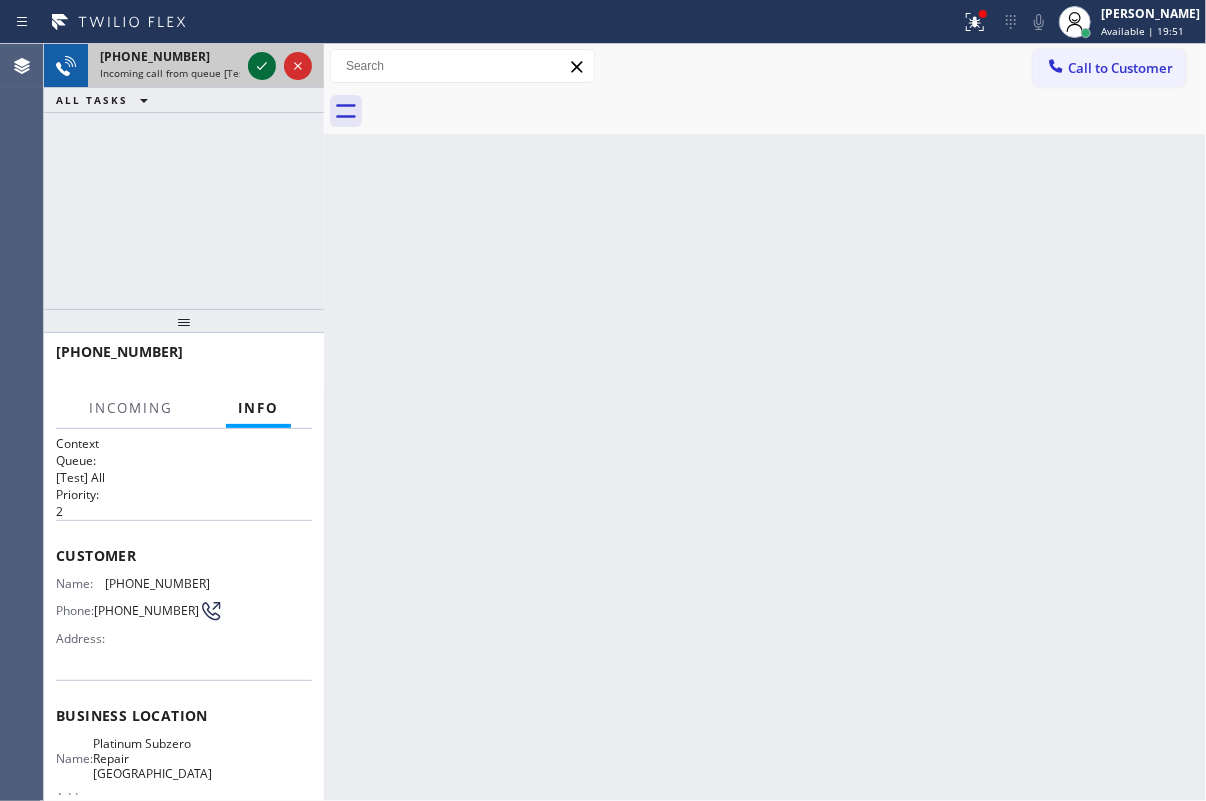 click 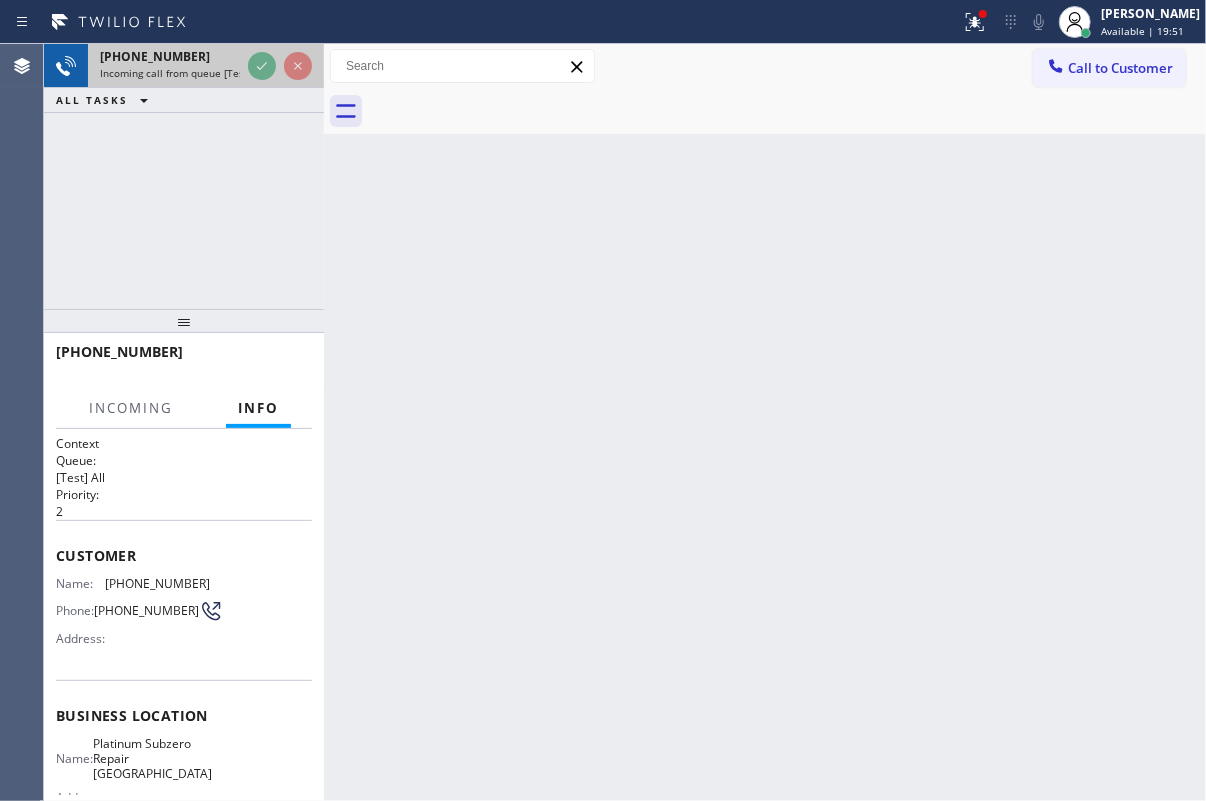 click 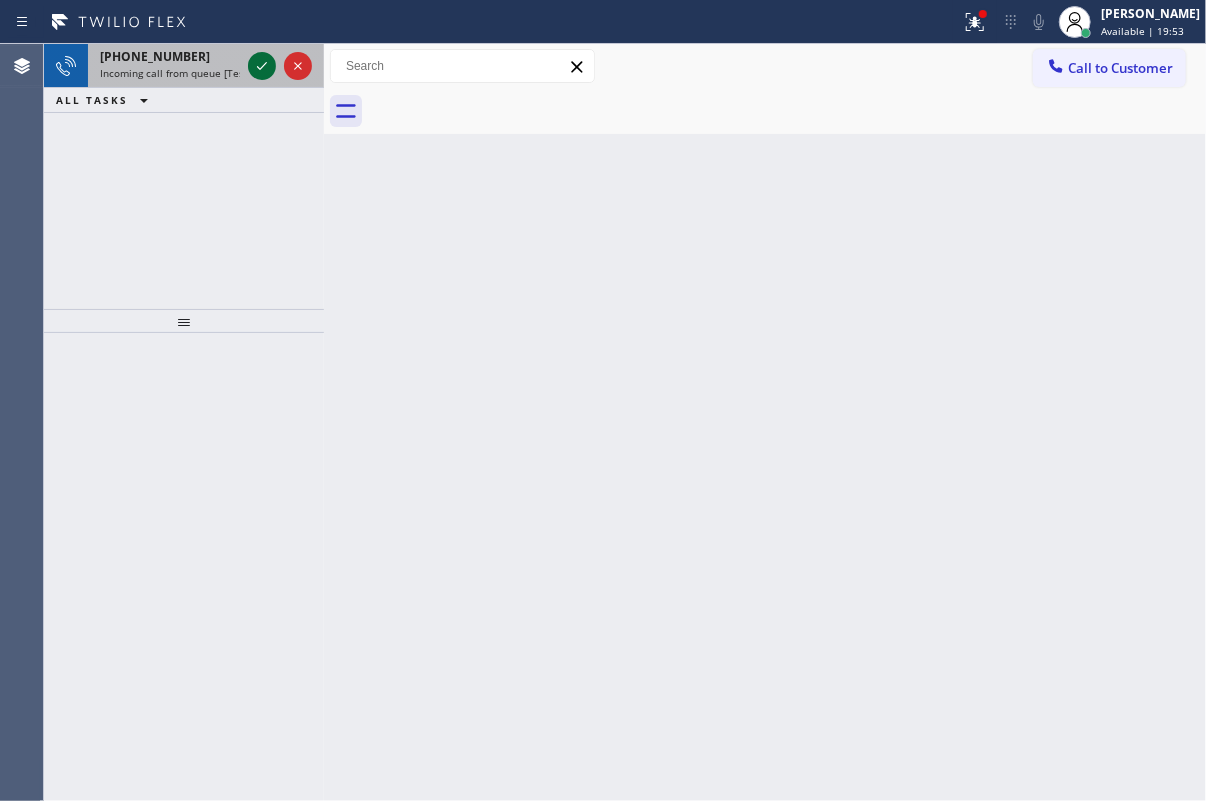 click 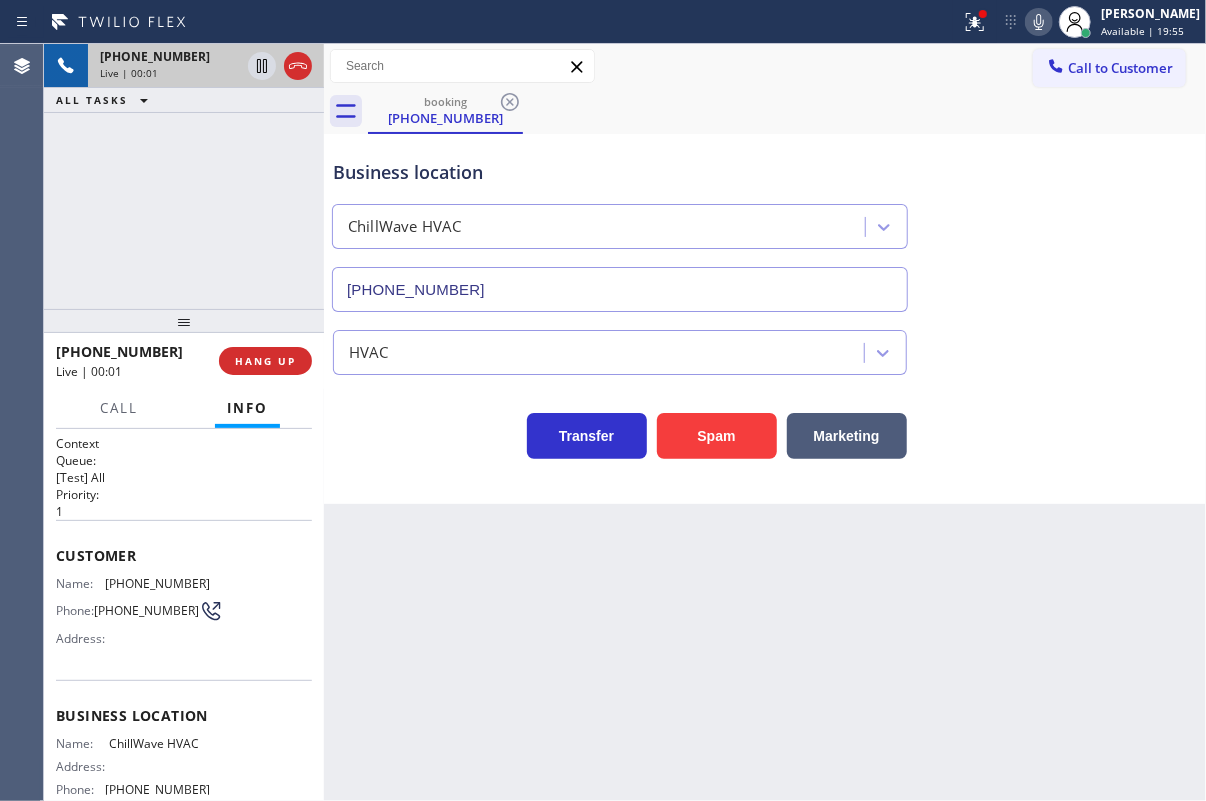 type on "[PHONE_NUMBER]" 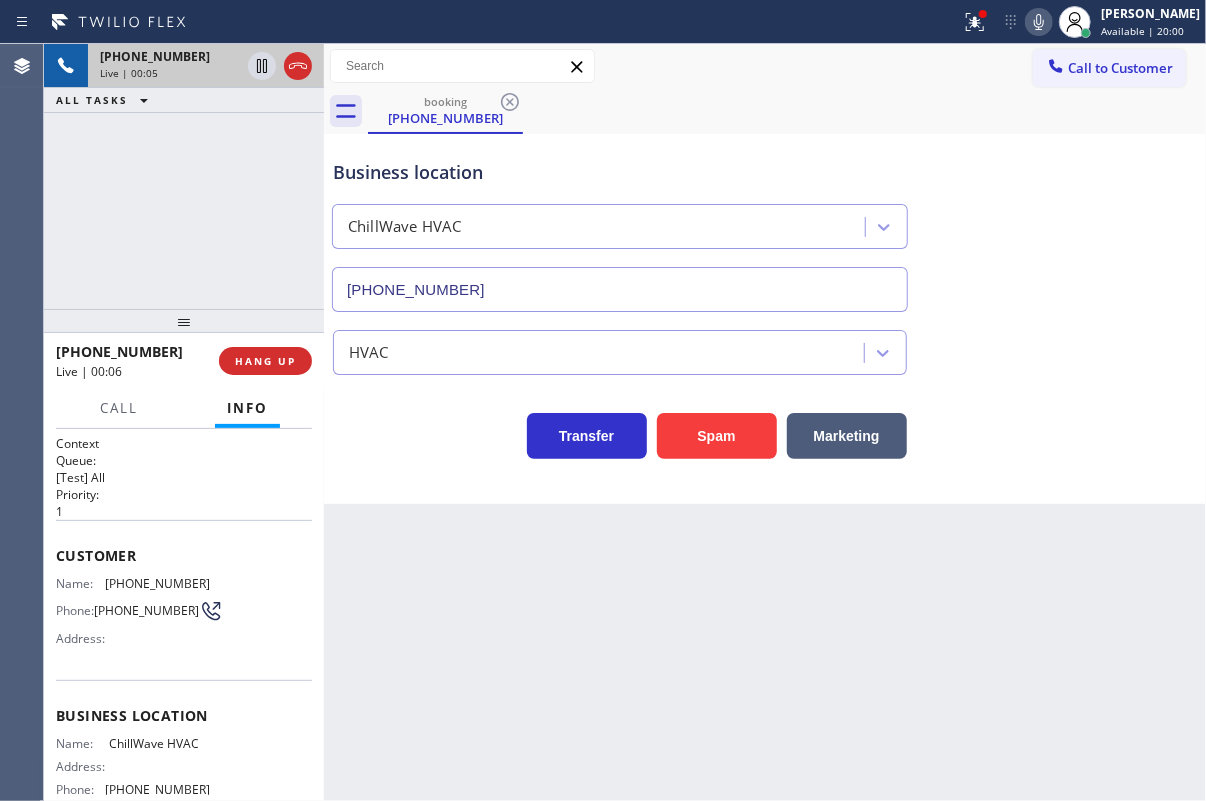 click on "Business location [GEOGRAPHIC_DATA] HVAC [PHONE_NUMBER] HVAC Transfer Spam Marketing" at bounding box center [765, 319] 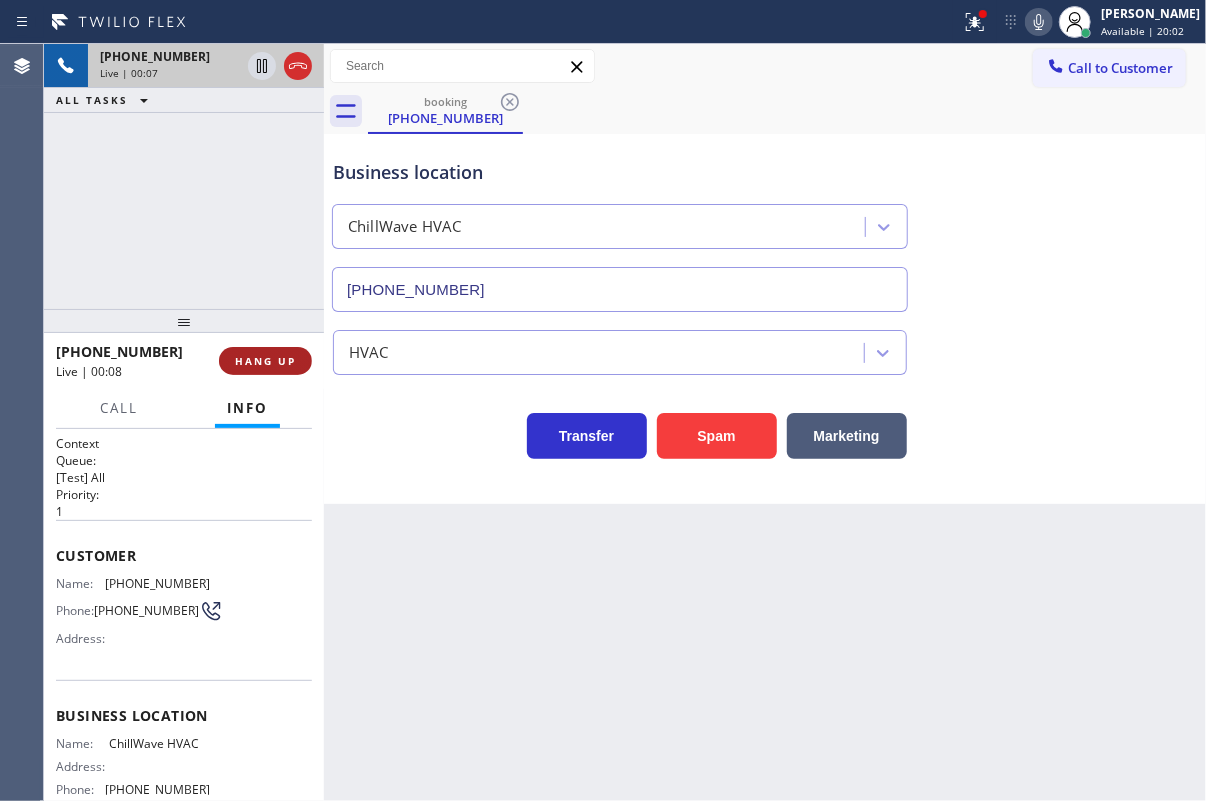 click on "HANG UP" at bounding box center [265, 361] 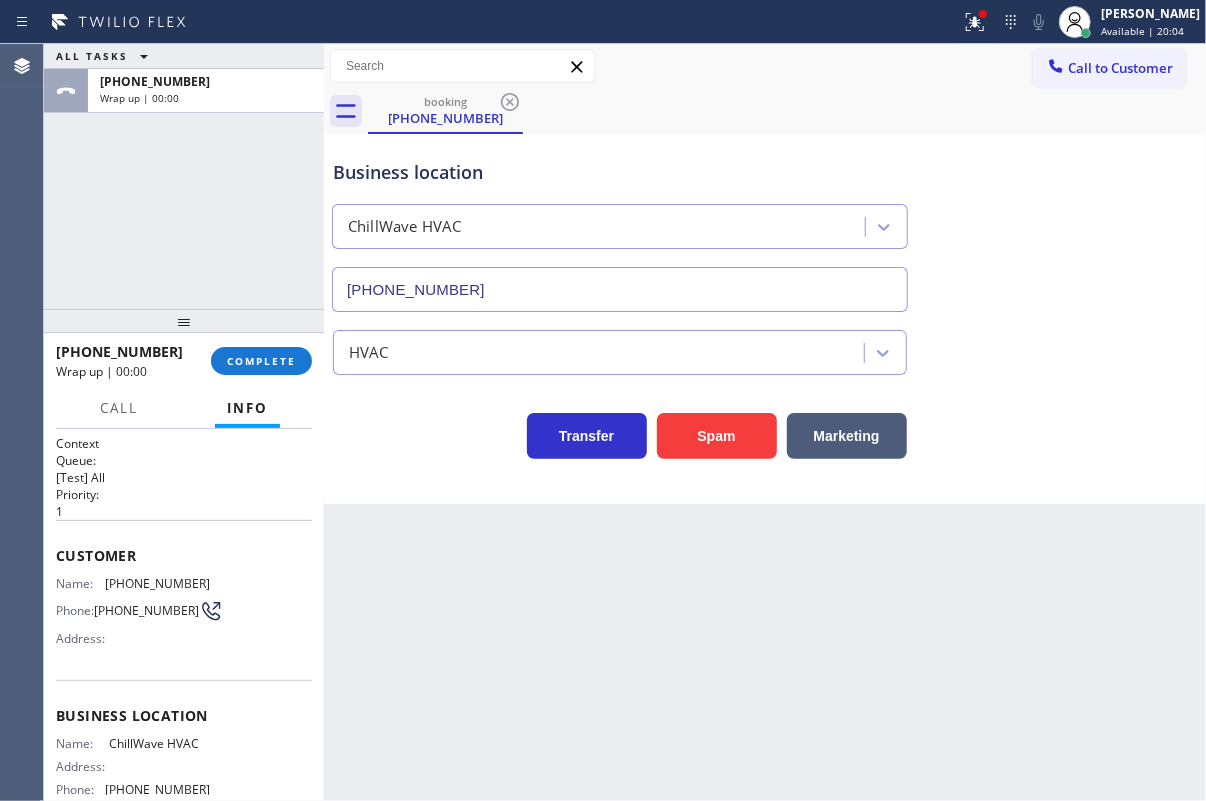 click on "[PHONE_NUMBER] Wrap up | 00:00 COMPLETE" at bounding box center [184, 361] 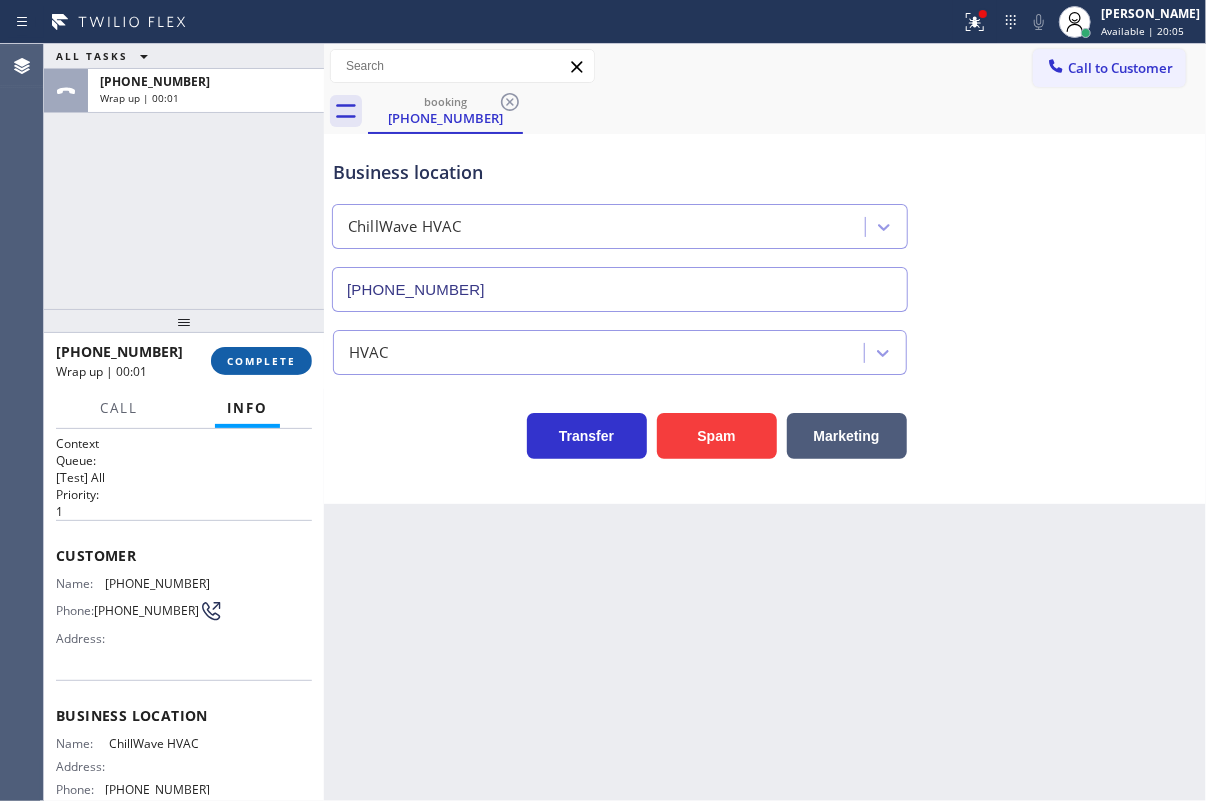 click on "COMPLETE" at bounding box center [261, 361] 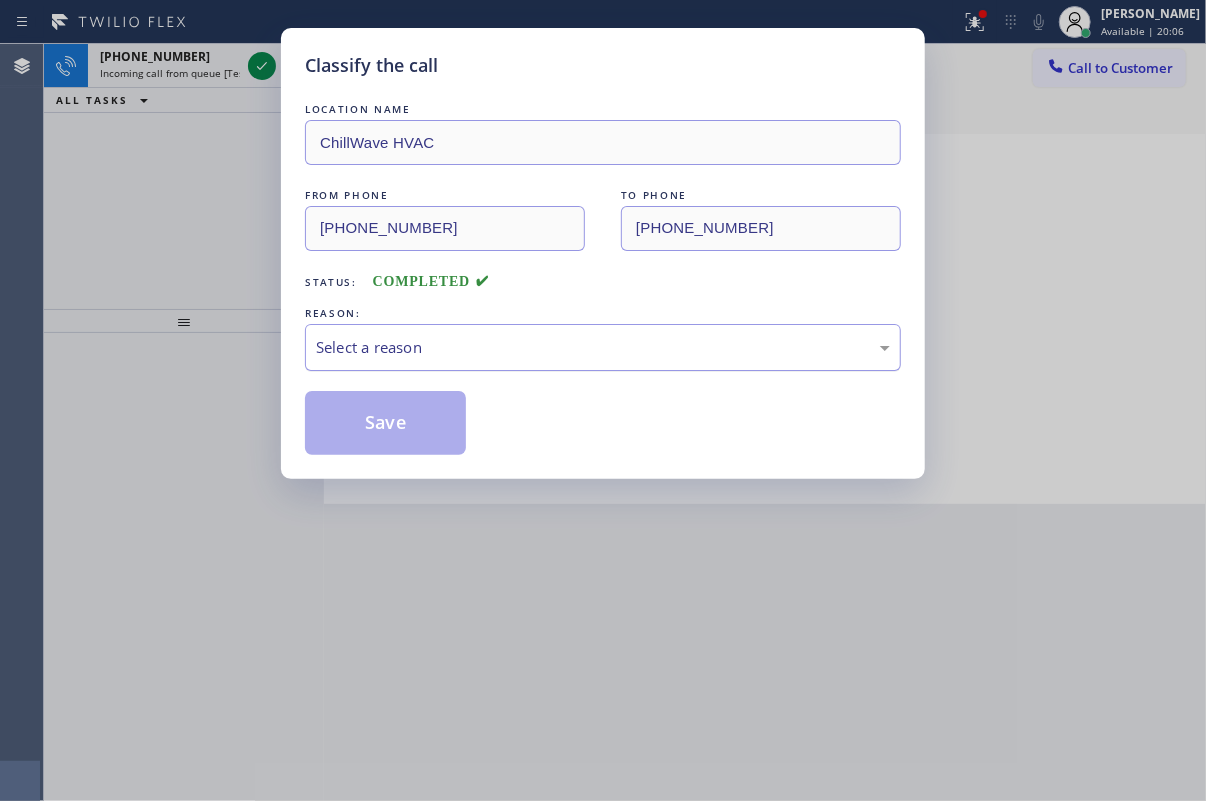 click on "Select a reason" at bounding box center (603, 347) 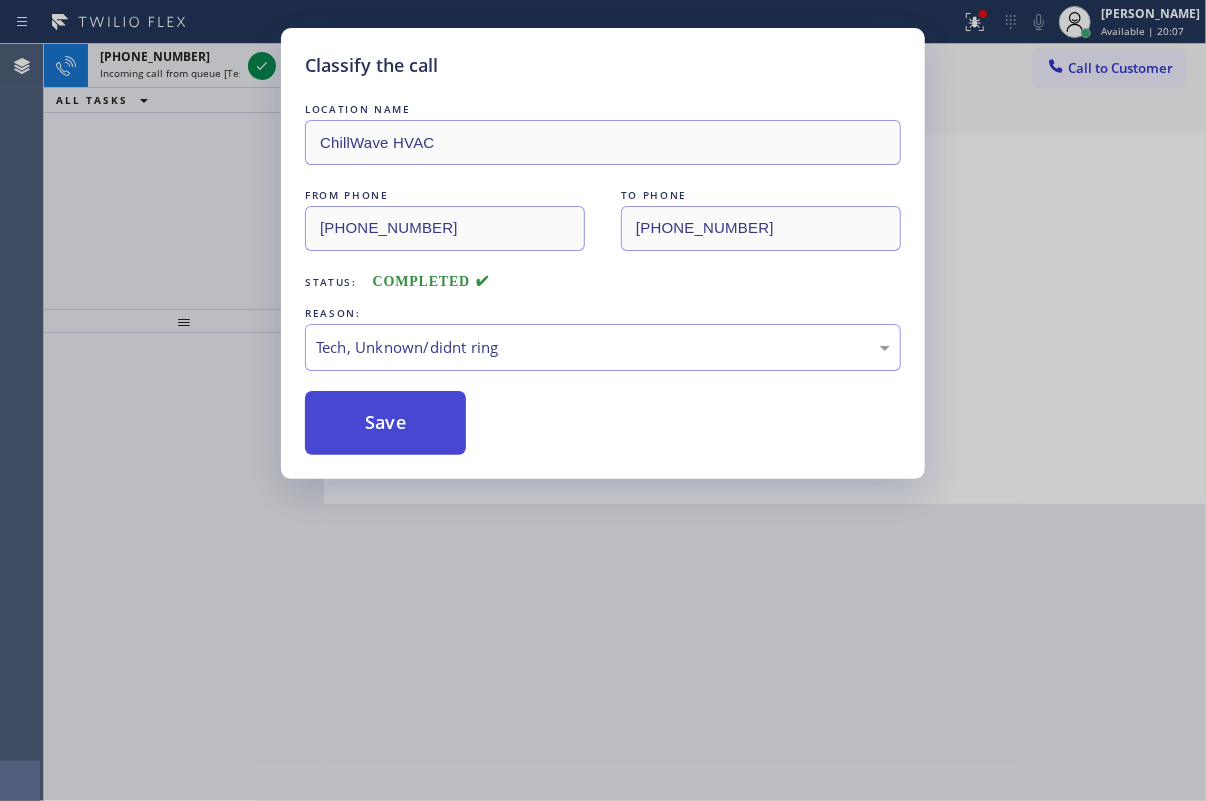click on "Save" at bounding box center [385, 423] 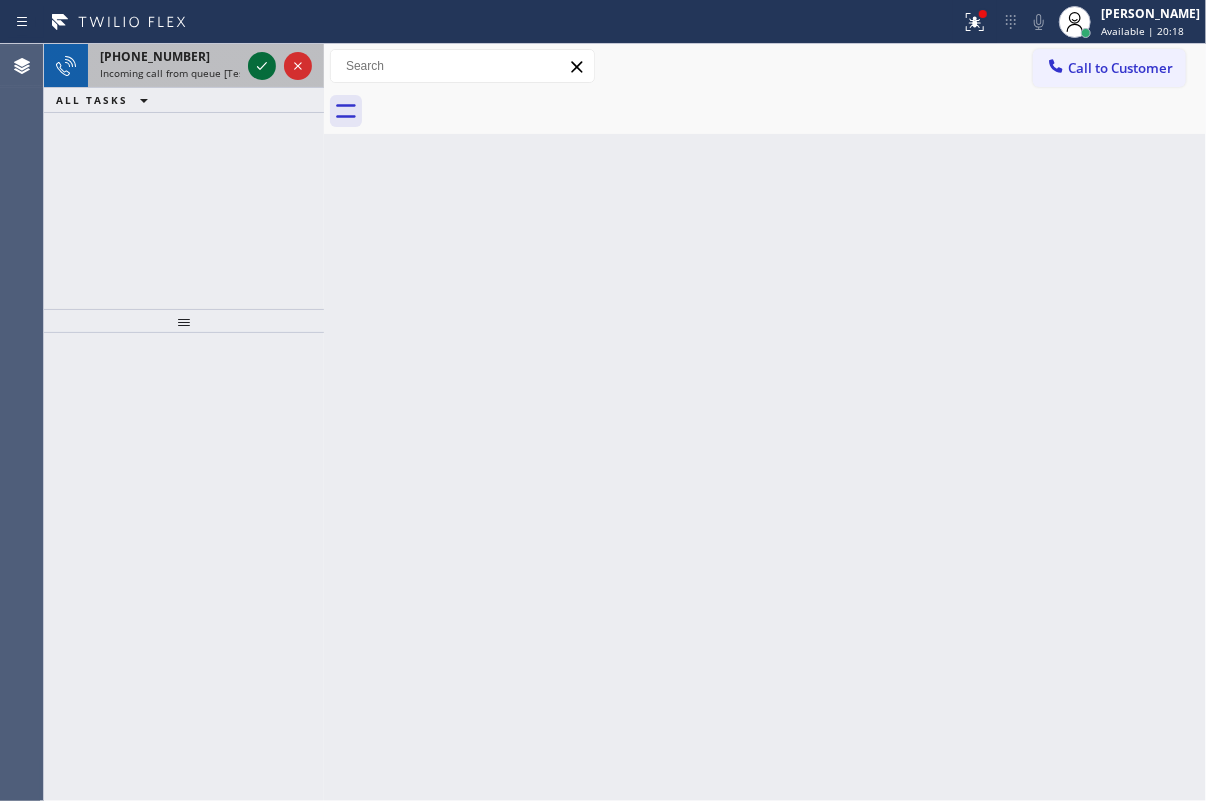 click 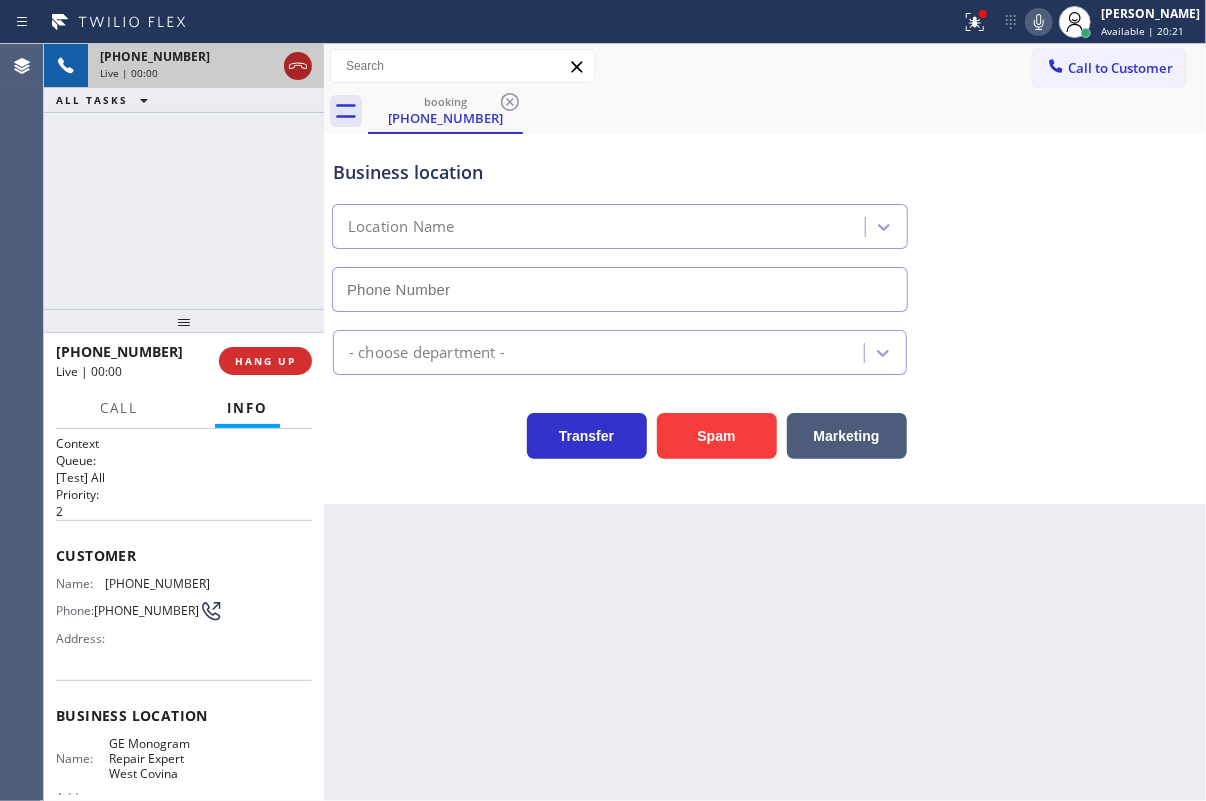 type on "[PHONE_NUMBER]" 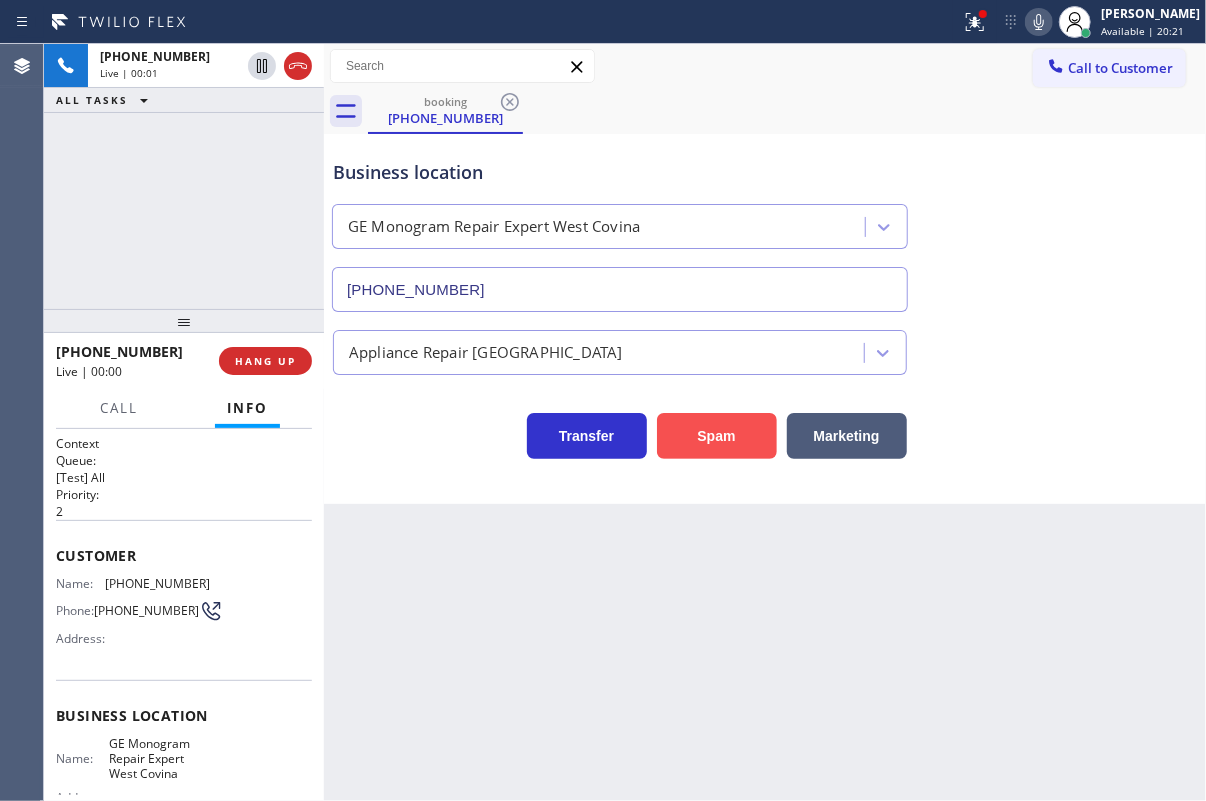 click on "Spam" at bounding box center [717, 436] 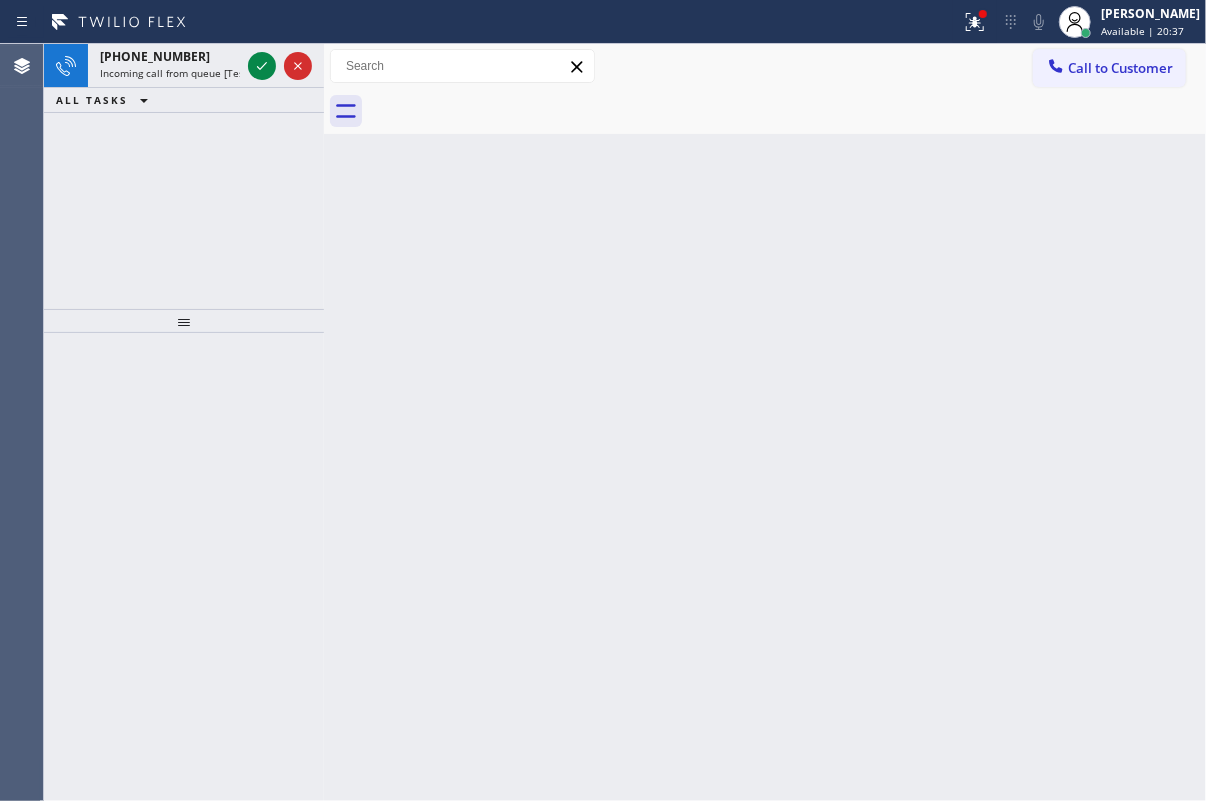 click on "Back to Dashboard Change Sender ID Customers Technicians Select a contact Outbound call Technician Search Technician Your caller id phone number Your caller id phone number Call Technician info Name   Phone none Address none Change Sender ID HVAC [PHONE_NUMBER] 5 Star Appliance [PHONE_NUMBER] Appliance Repair [PHONE_NUMBER] Plumbing [PHONE_NUMBER] Air Duct Cleaning [PHONE_NUMBER]  Electricians [PHONE_NUMBER] Cancel Change Check personal SMS Reset Change No tabs Call to Customer Outbound call Location Search location Your caller id phone number Customer number Call Outbound call Technician Search Technician Your caller id phone number Your caller id phone number Call" at bounding box center (765, 422) 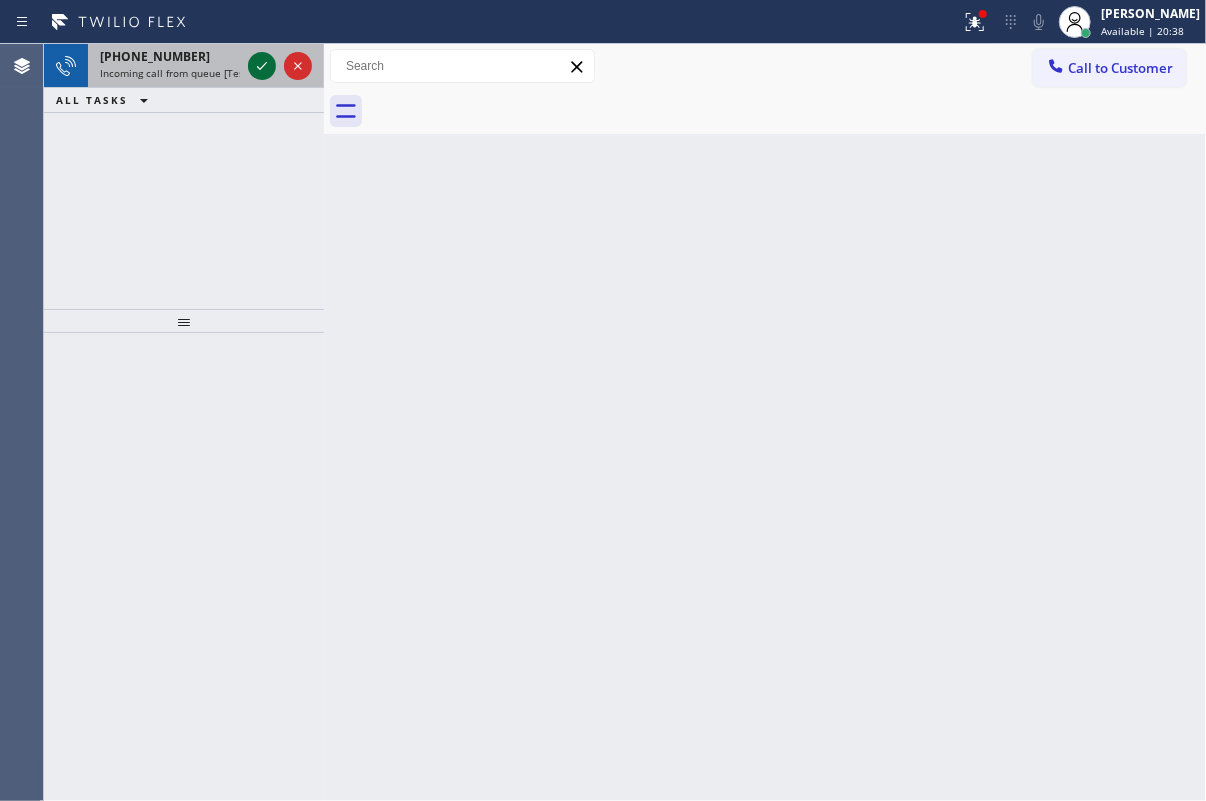 click 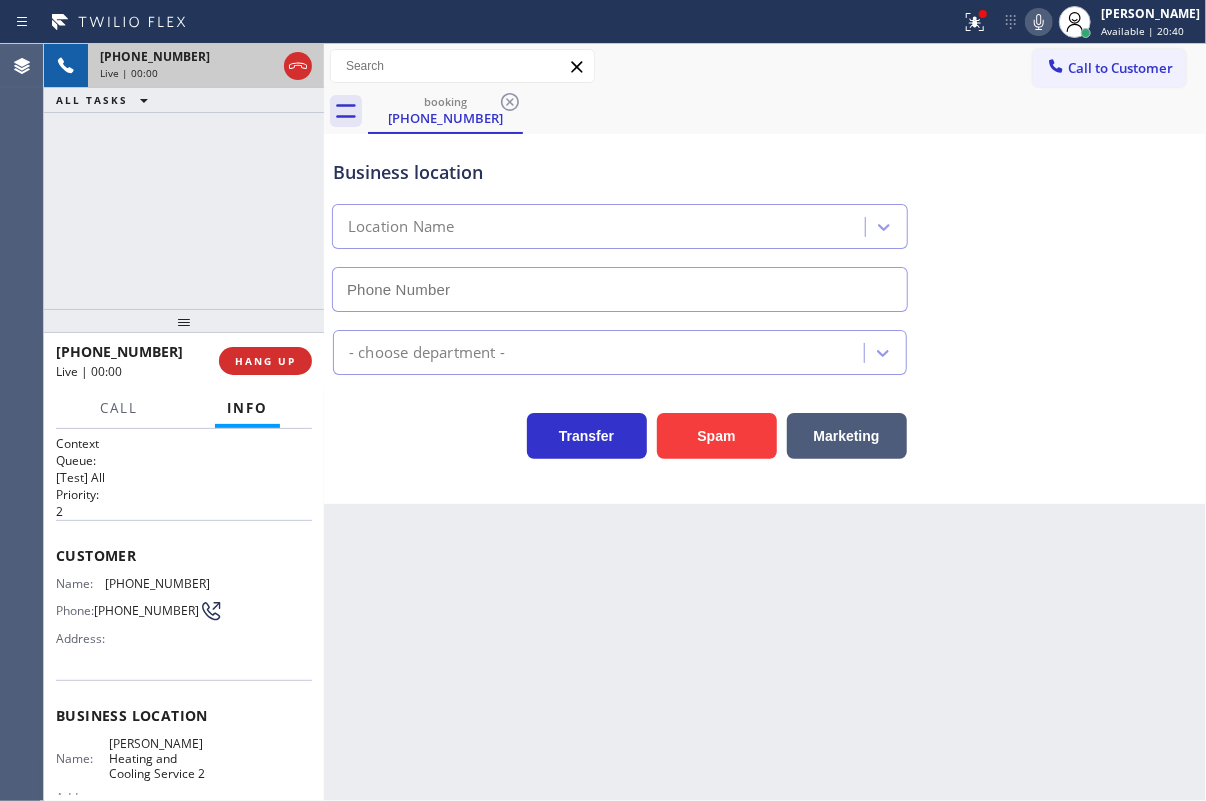 type on "[PHONE_NUMBER]" 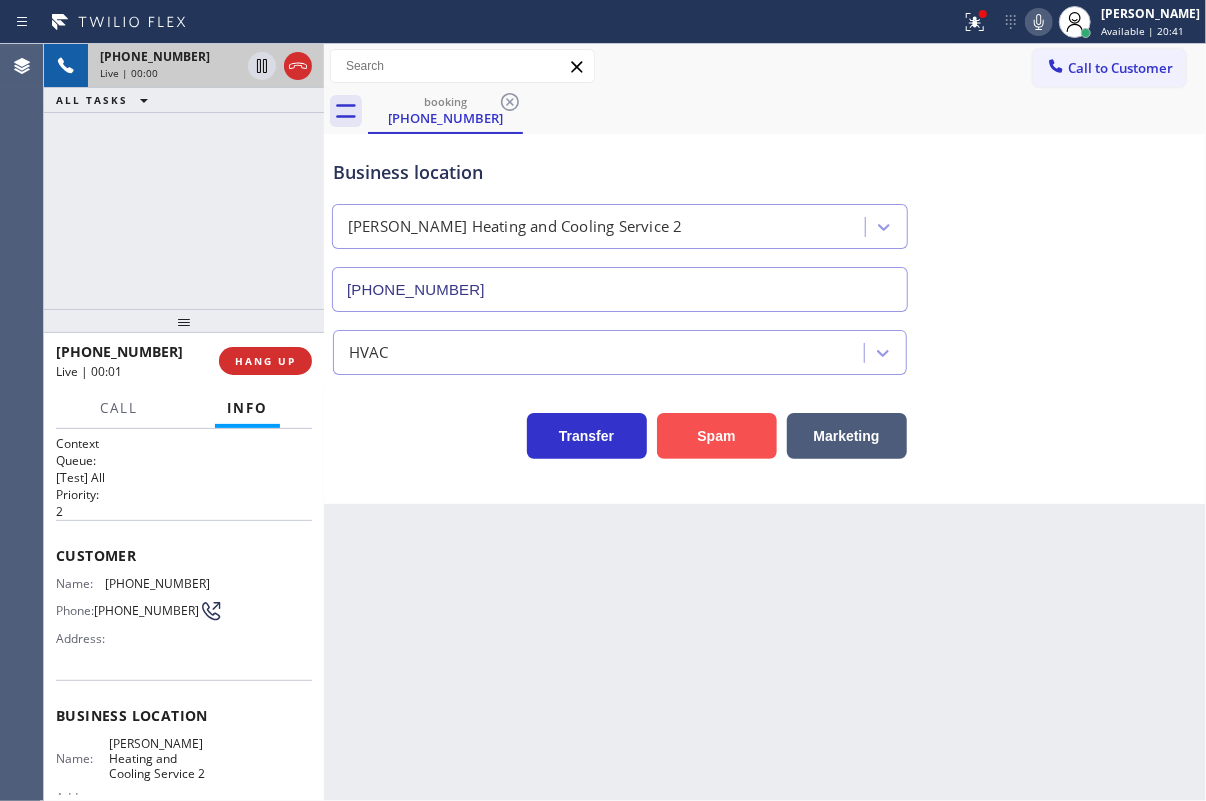 click on "Spam" at bounding box center [717, 436] 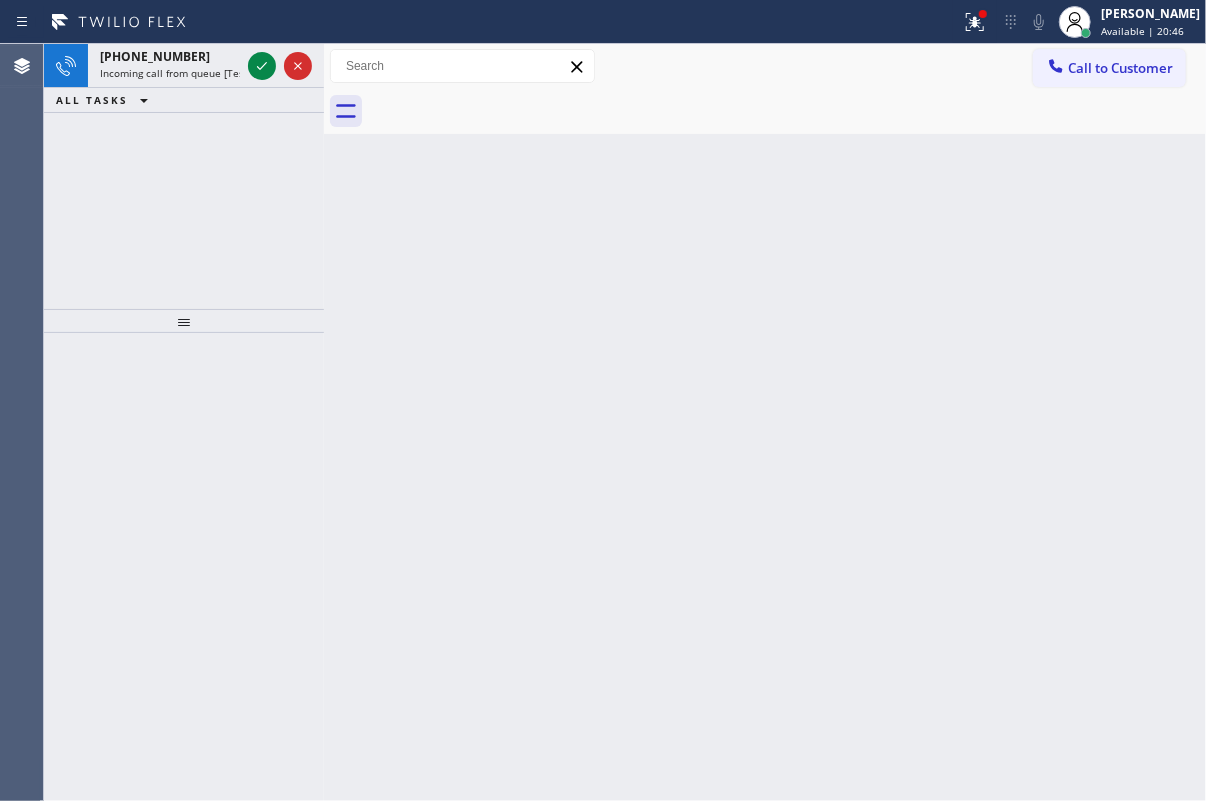 click on "Back to Dashboard Change Sender ID Customers Technicians Select a contact Outbound call Technician Search Technician Your caller id phone number Your caller id phone number Call Technician info Name   Phone none Address none Change Sender ID HVAC [PHONE_NUMBER] 5 Star Appliance [PHONE_NUMBER] Appliance Repair [PHONE_NUMBER] Plumbing [PHONE_NUMBER] Air Duct Cleaning [PHONE_NUMBER]  Electricians [PHONE_NUMBER] Cancel Change Check personal SMS Reset Change No tabs Call to Customer Outbound call Location Search location Your caller id phone number Customer number Call Outbound call Technician Search Technician Your caller id phone number Your caller id phone number Call" at bounding box center (765, 422) 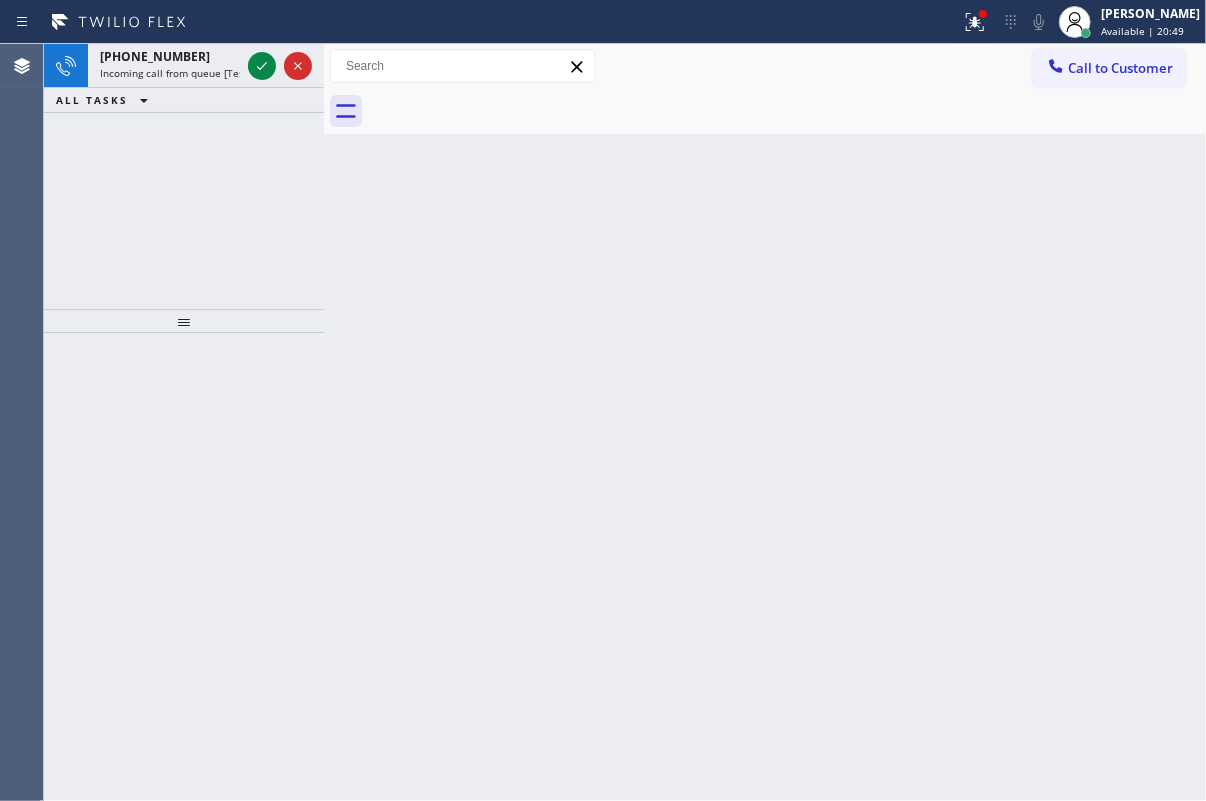 click 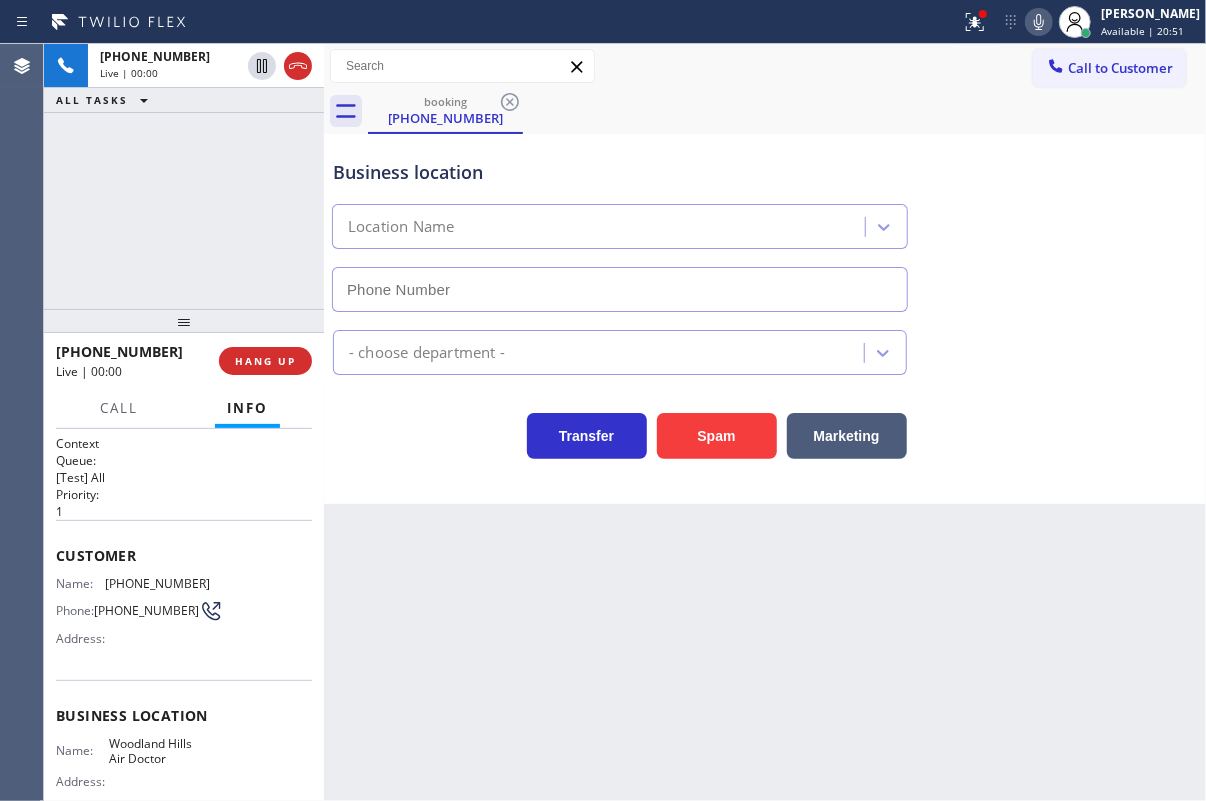 type on "[PHONE_NUMBER]" 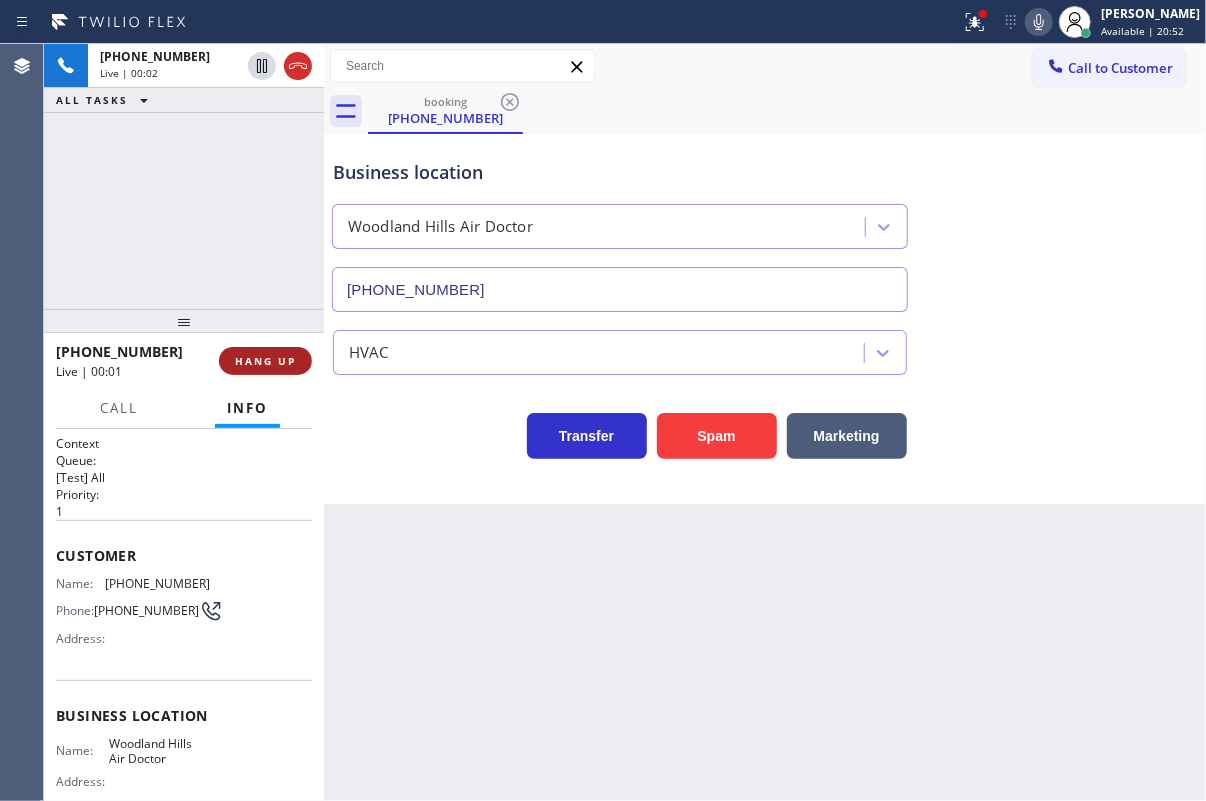 click on "HANG UP" at bounding box center [265, 361] 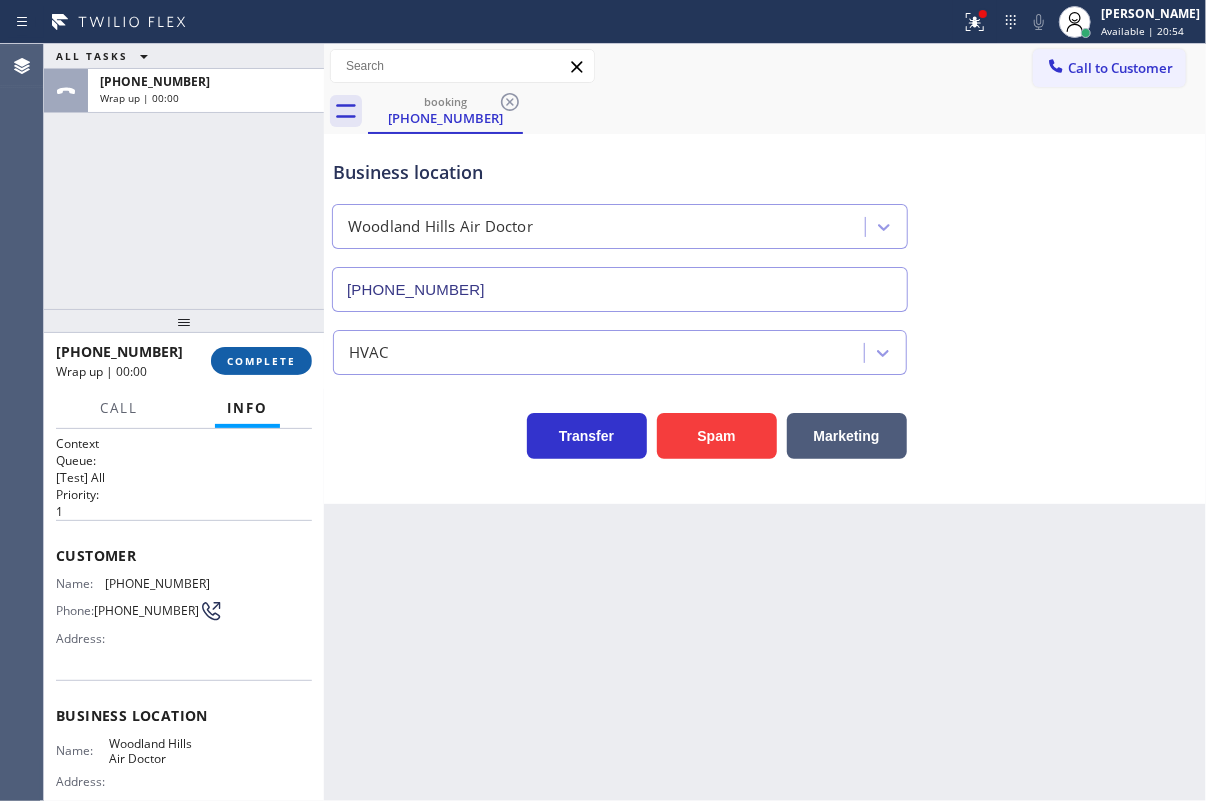 click on "COMPLETE" at bounding box center (261, 361) 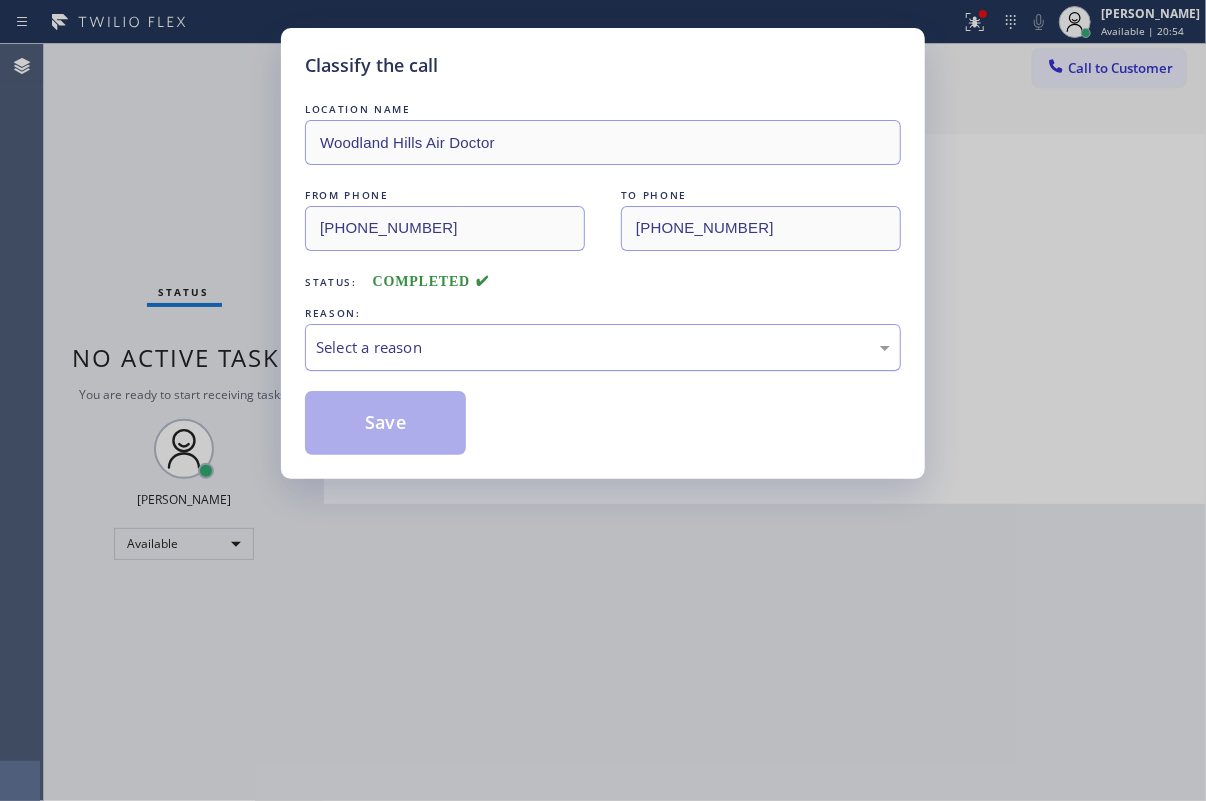 click on "Select a reason" at bounding box center (603, 347) 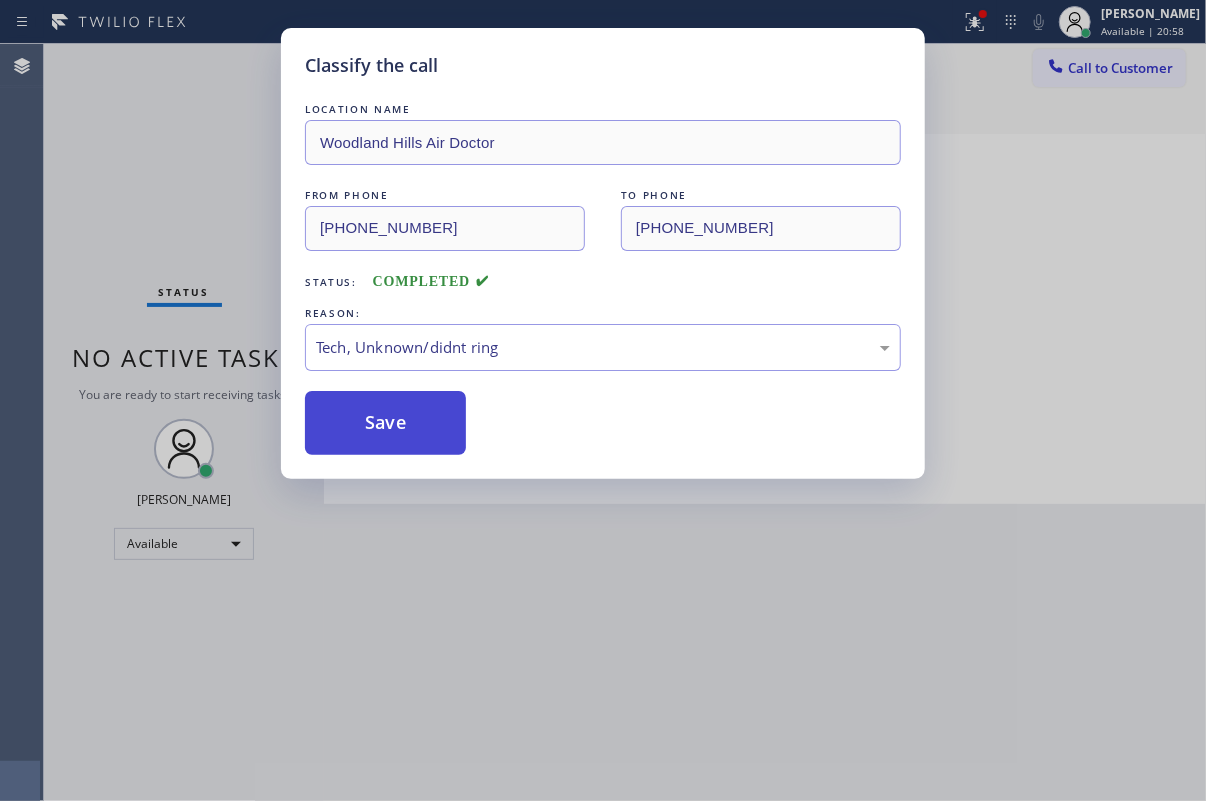 click on "Save" at bounding box center (385, 423) 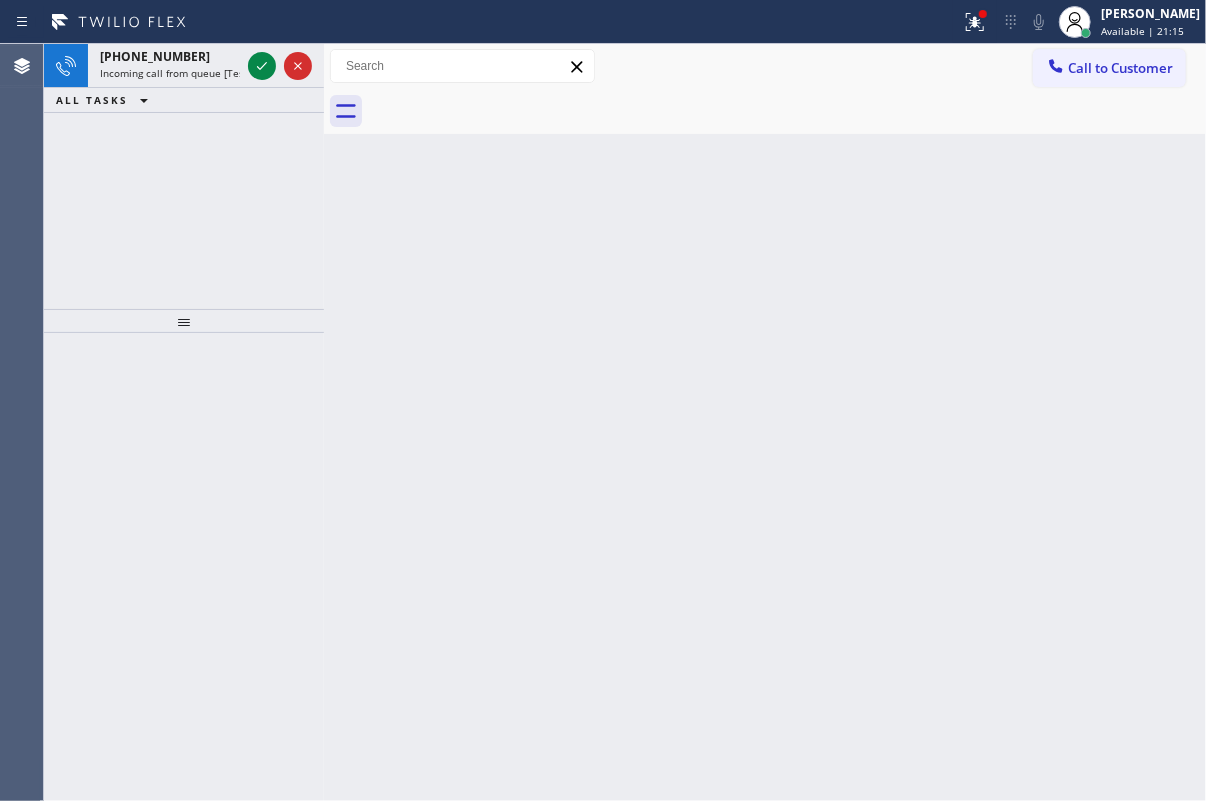 click on "Back to Dashboard Change Sender ID Customers Technicians Select a contact Outbound call Technician Search Technician Your caller id phone number Your caller id phone number Call Technician info Name   Phone none Address none Change Sender ID HVAC [PHONE_NUMBER] 5 Star Appliance [PHONE_NUMBER] Appliance Repair [PHONE_NUMBER] Plumbing [PHONE_NUMBER] Air Duct Cleaning [PHONE_NUMBER]  Electricians [PHONE_NUMBER] Cancel Change Check personal SMS Reset Change No tabs Call to Customer Outbound call Location Search location Your caller id phone number Customer number Call Outbound call Technician Search Technician Your caller id phone number Your caller id phone number Call" at bounding box center [765, 422] 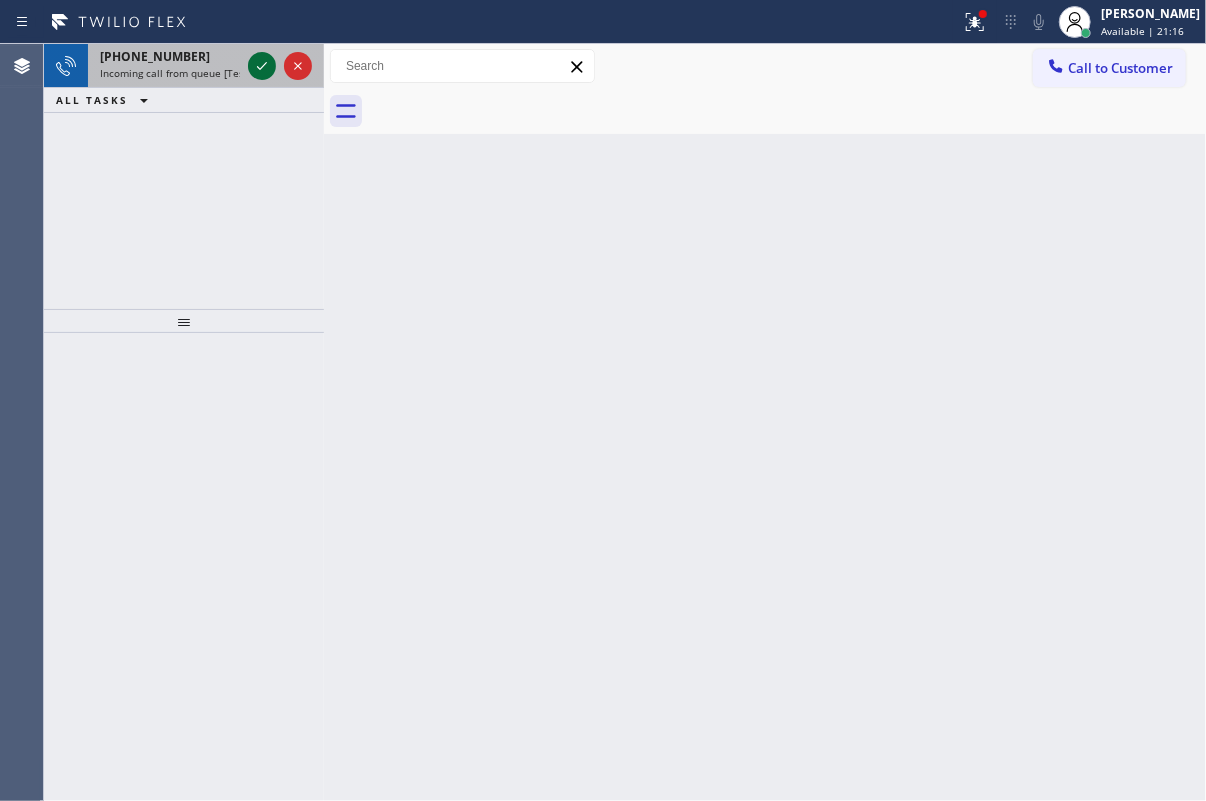 click 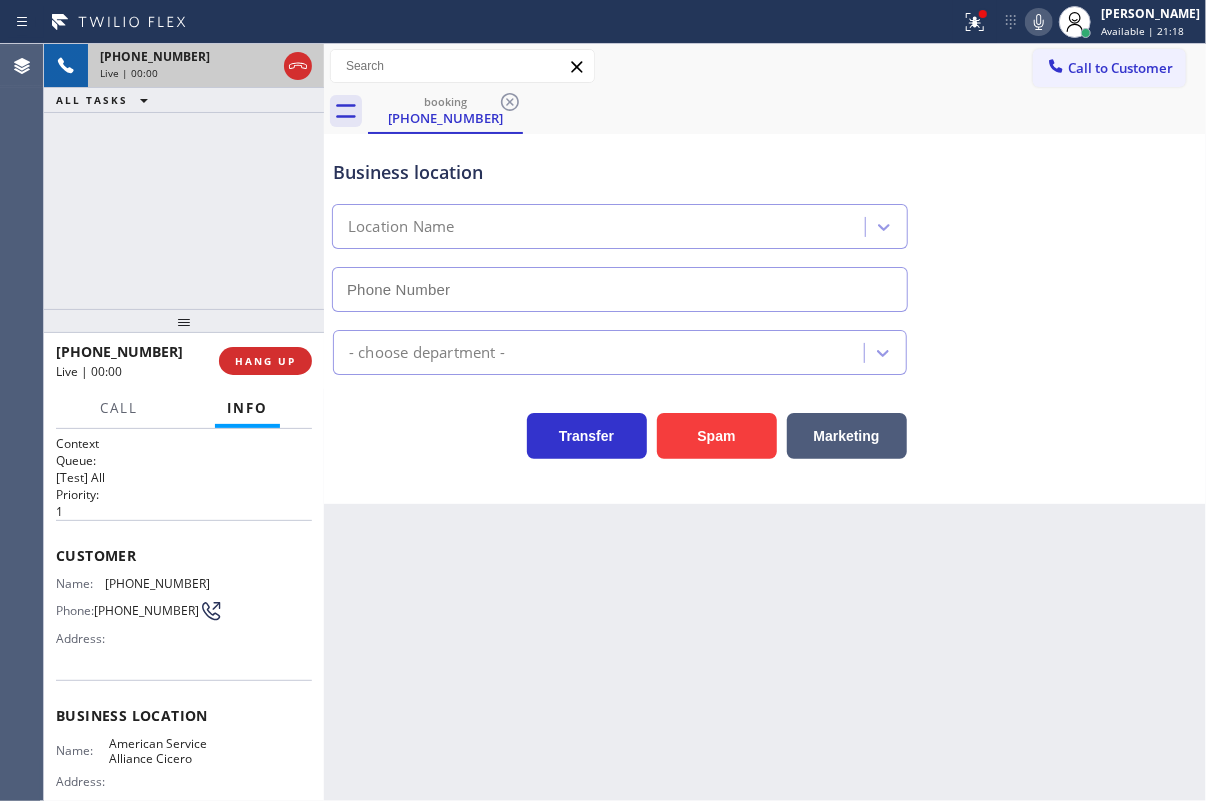 type on "[PHONE_NUMBER]" 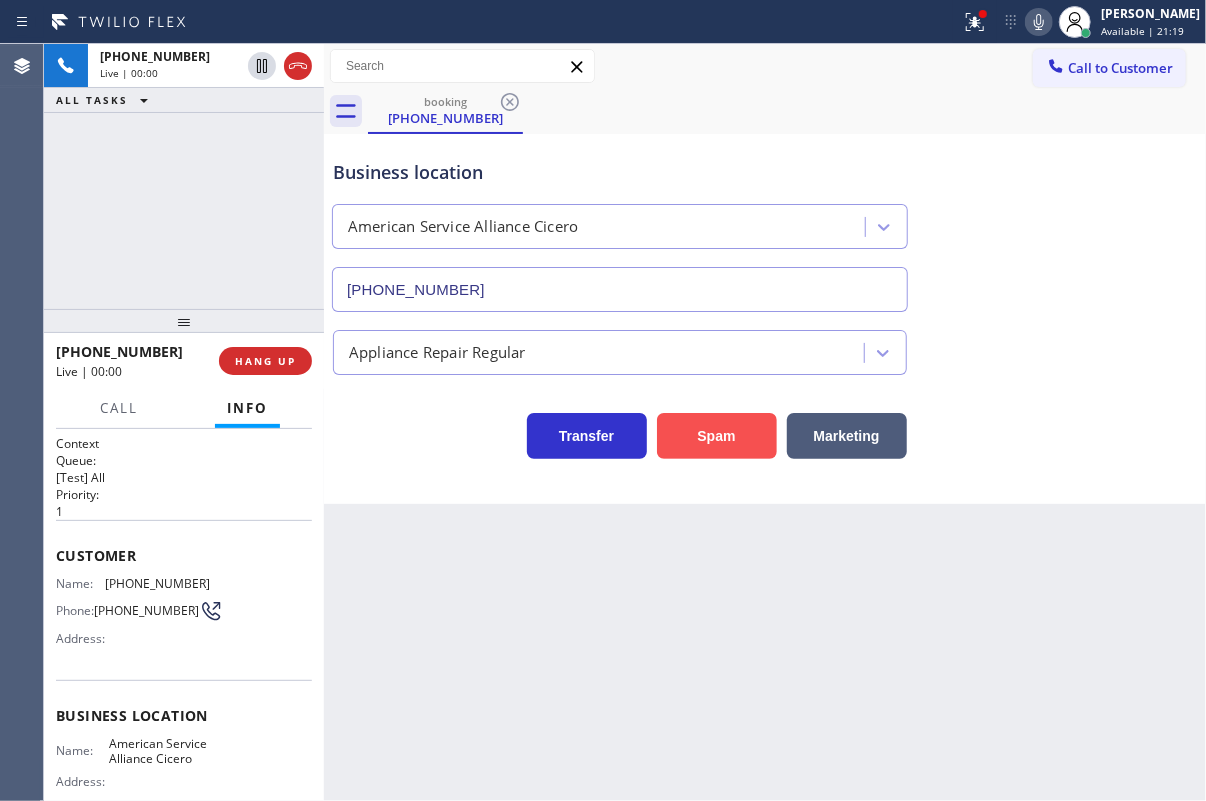 click on "Spam" at bounding box center (717, 436) 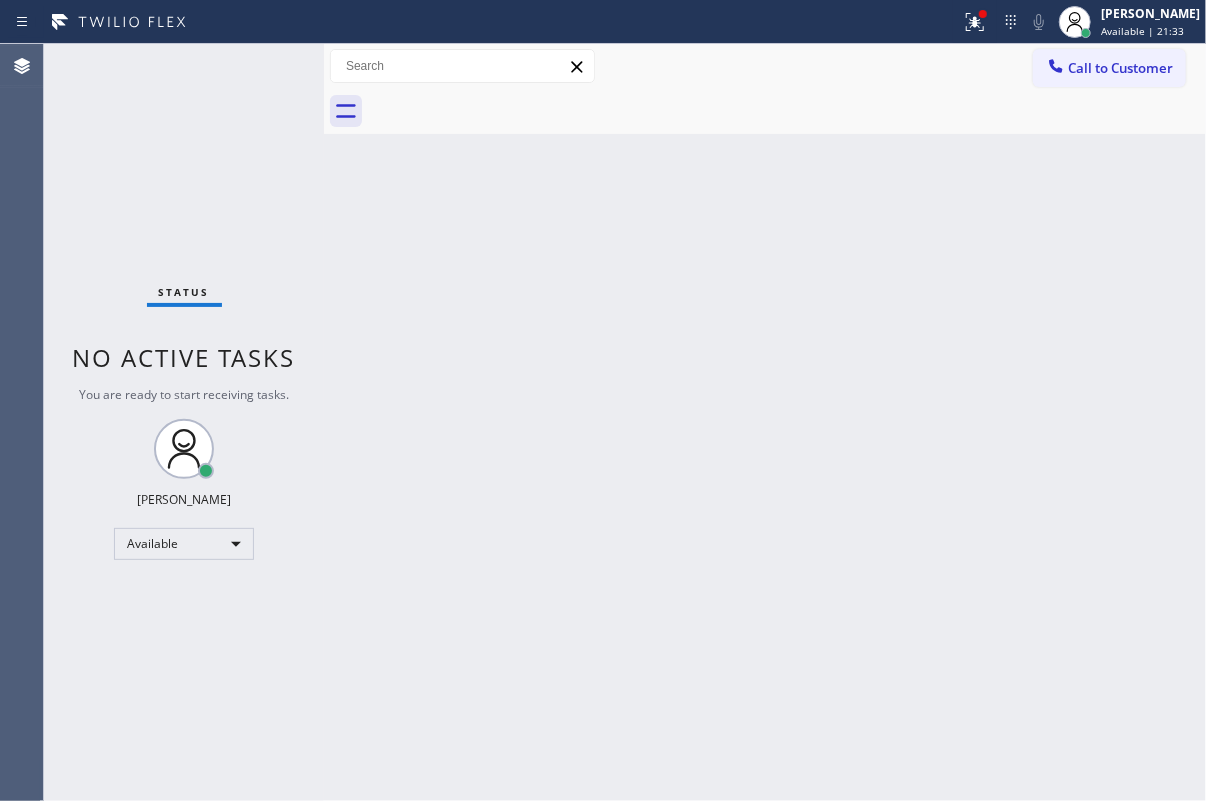 click on "Back to Dashboard Change Sender ID Customers Technicians Select a contact Outbound call Technician Search Technician Your caller id phone number Your caller id phone number Call Technician info Name   Phone none Address none Change Sender ID HVAC [PHONE_NUMBER] 5 Star Appliance [PHONE_NUMBER] Appliance Repair [PHONE_NUMBER] Plumbing [PHONE_NUMBER] Air Duct Cleaning [PHONE_NUMBER]  Electricians [PHONE_NUMBER] Cancel Change Check personal SMS Reset Change No tabs Call to Customer Outbound call Location Search location Your caller id phone number Customer number Call Outbound call Technician Search Technician Your caller id phone number Your caller id phone number Call" at bounding box center (765, 422) 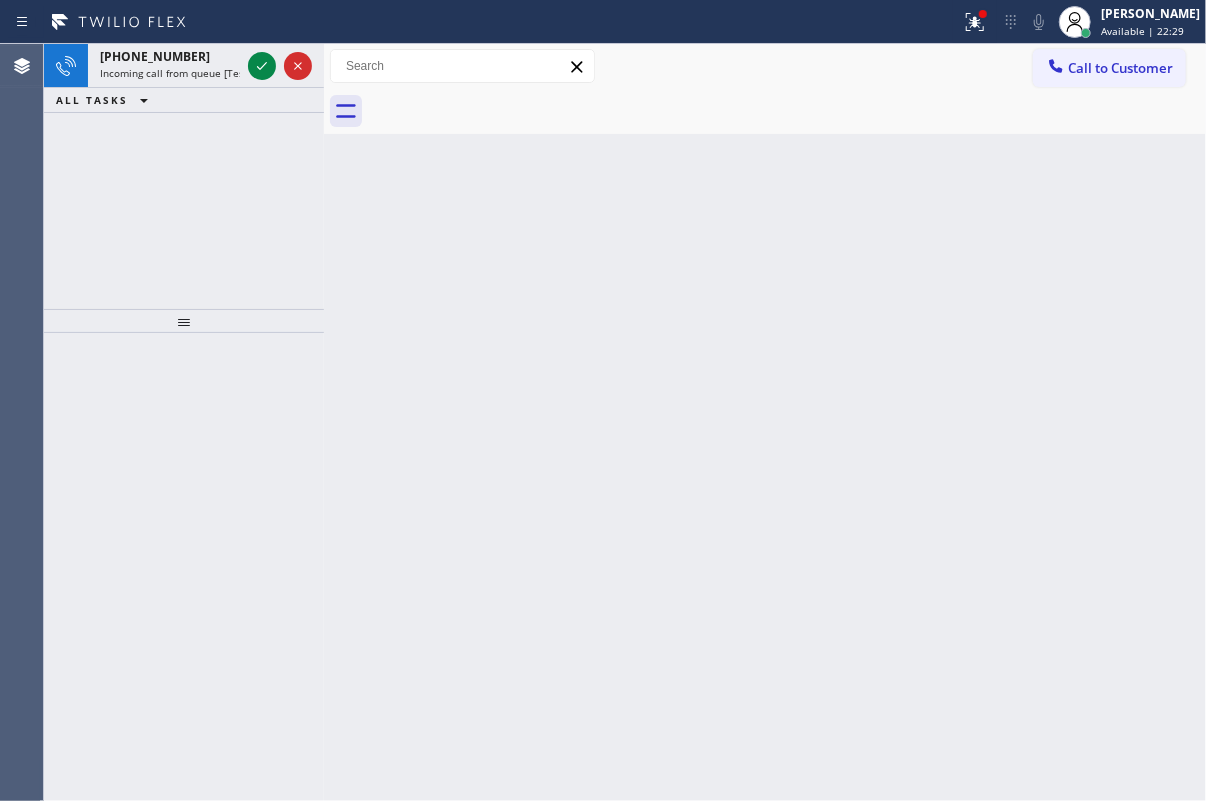 click on "Back to Dashboard Change Sender ID Customers Technicians Select a contact Outbound call Technician Search Technician Your caller id phone number Your caller id phone number Call Technician info Name   Phone none Address none Change Sender ID HVAC [PHONE_NUMBER] 5 Star Appliance [PHONE_NUMBER] Appliance Repair [PHONE_NUMBER] Plumbing [PHONE_NUMBER] Air Duct Cleaning [PHONE_NUMBER]  Electricians [PHONE_NUMBER] Cancel Change Check personal SMS Reset Change No tabs Call to Customer Outbound call Location Search location Your caller id phone number Customer number Call Outbound call Technician Search Technician Your caller id phone number Your caller id phone number Call" at bounding box center (765, 422) 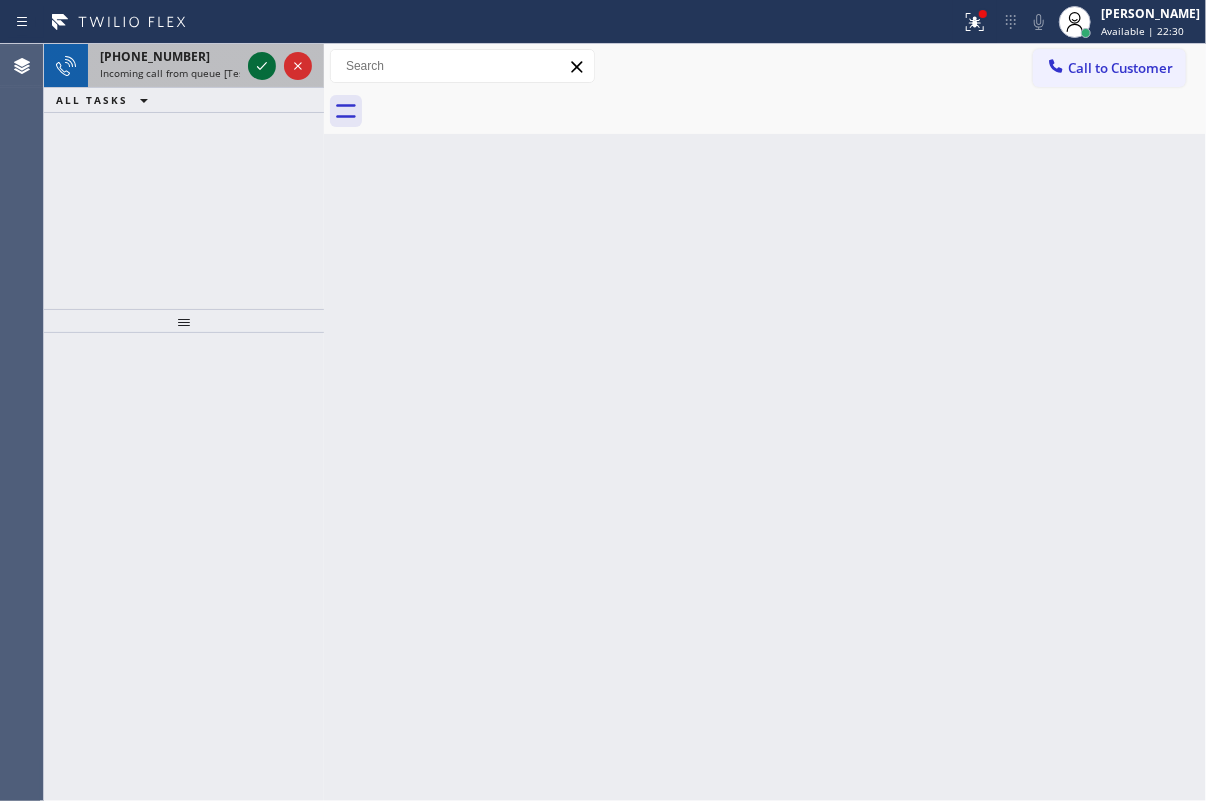 click 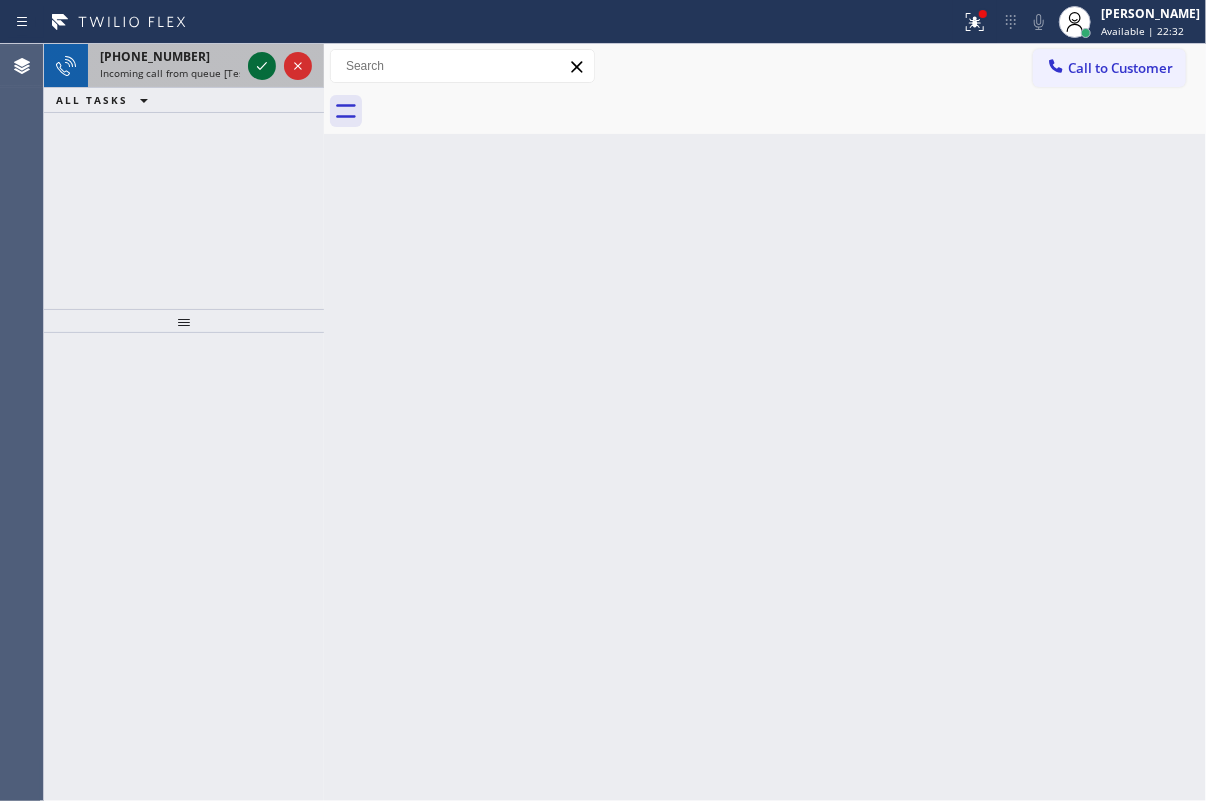 click 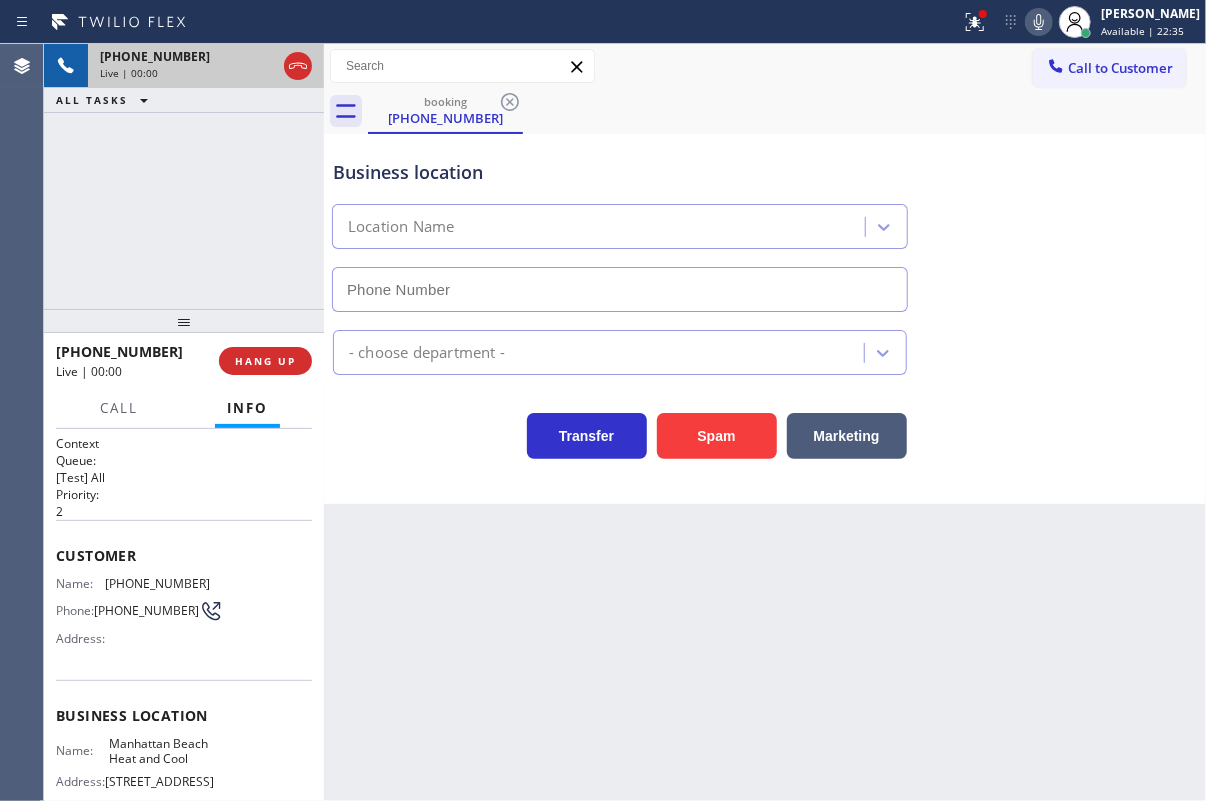 type on "[PHONE_NUMBER]" 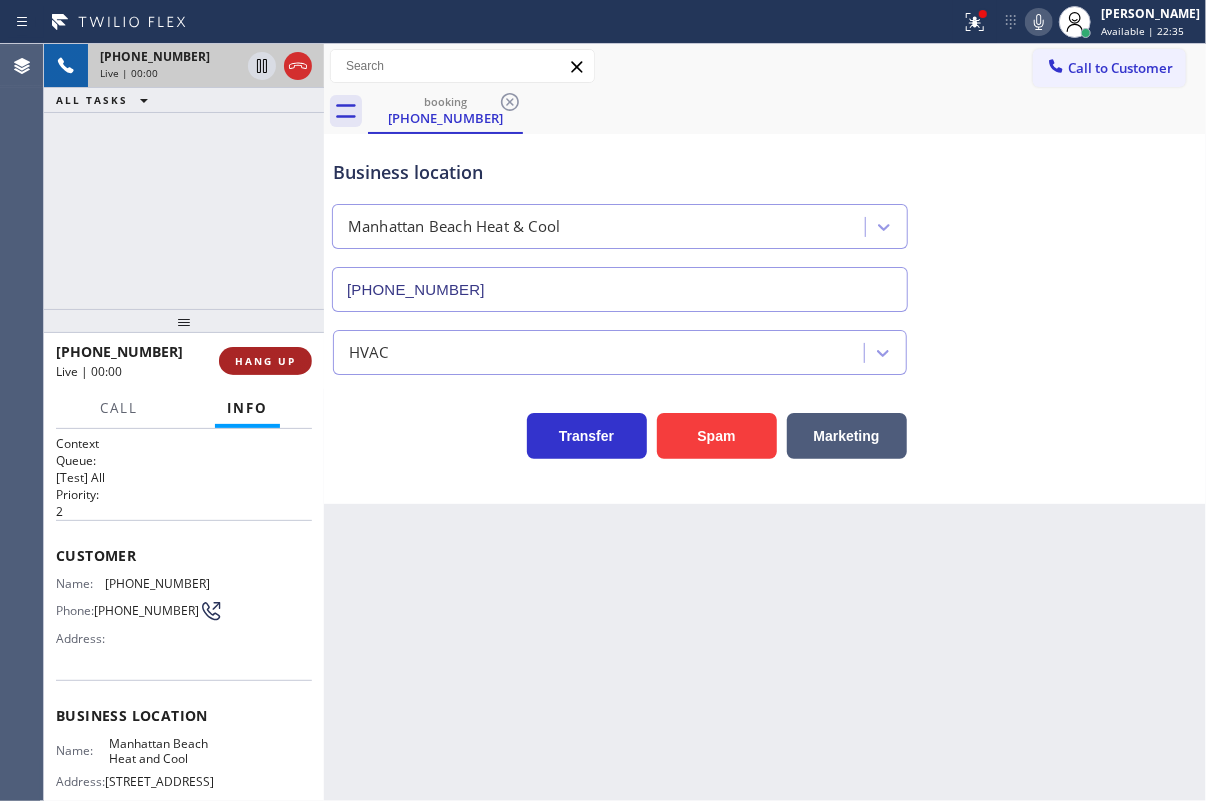 click on "HANG UP" at bounding box center (265, 361) 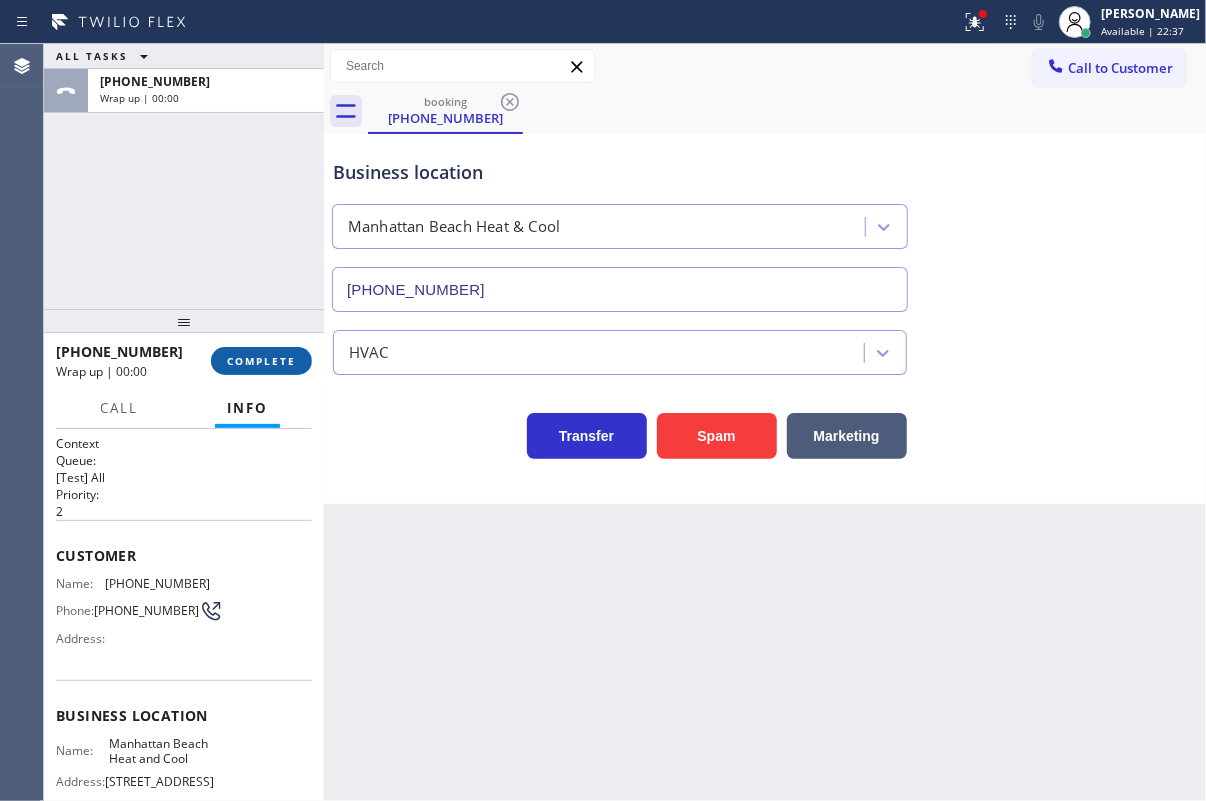 click on "COMPLETE" at bounding box center [261, 361] 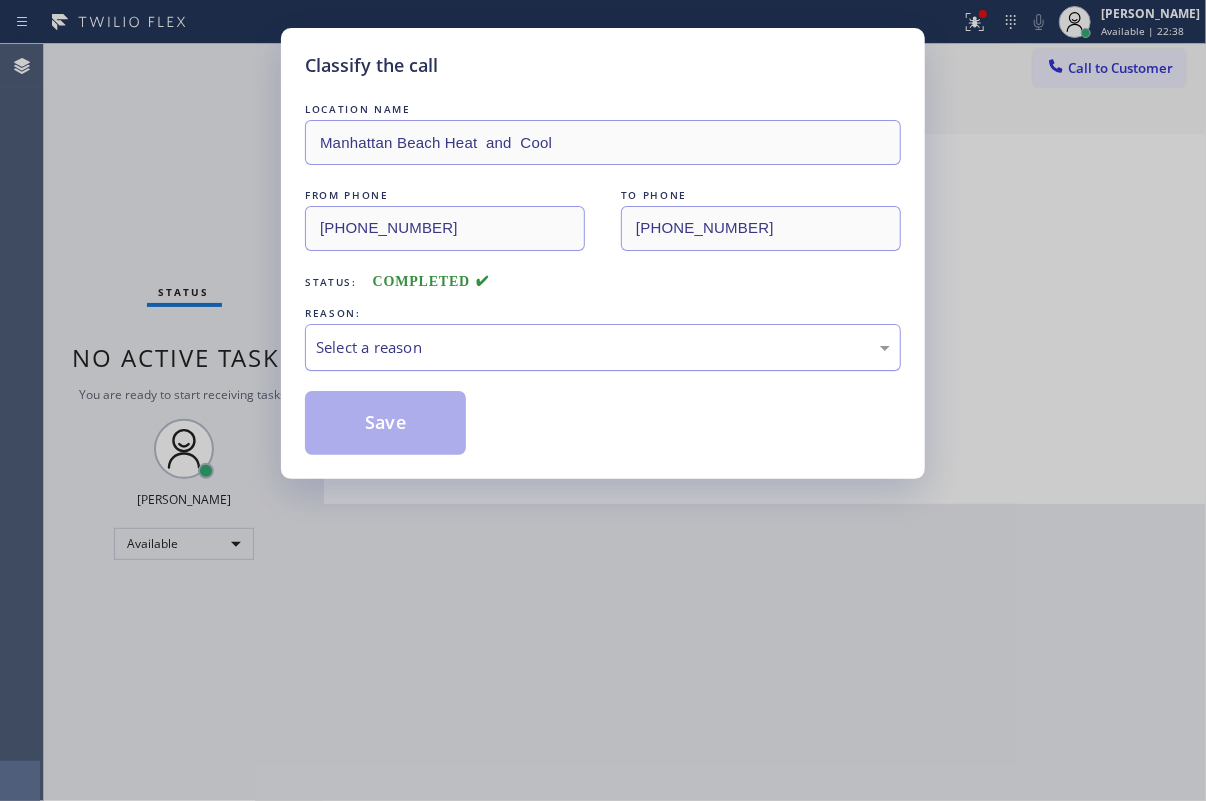 click on "Select a reason" at bounding box center [603, 347] 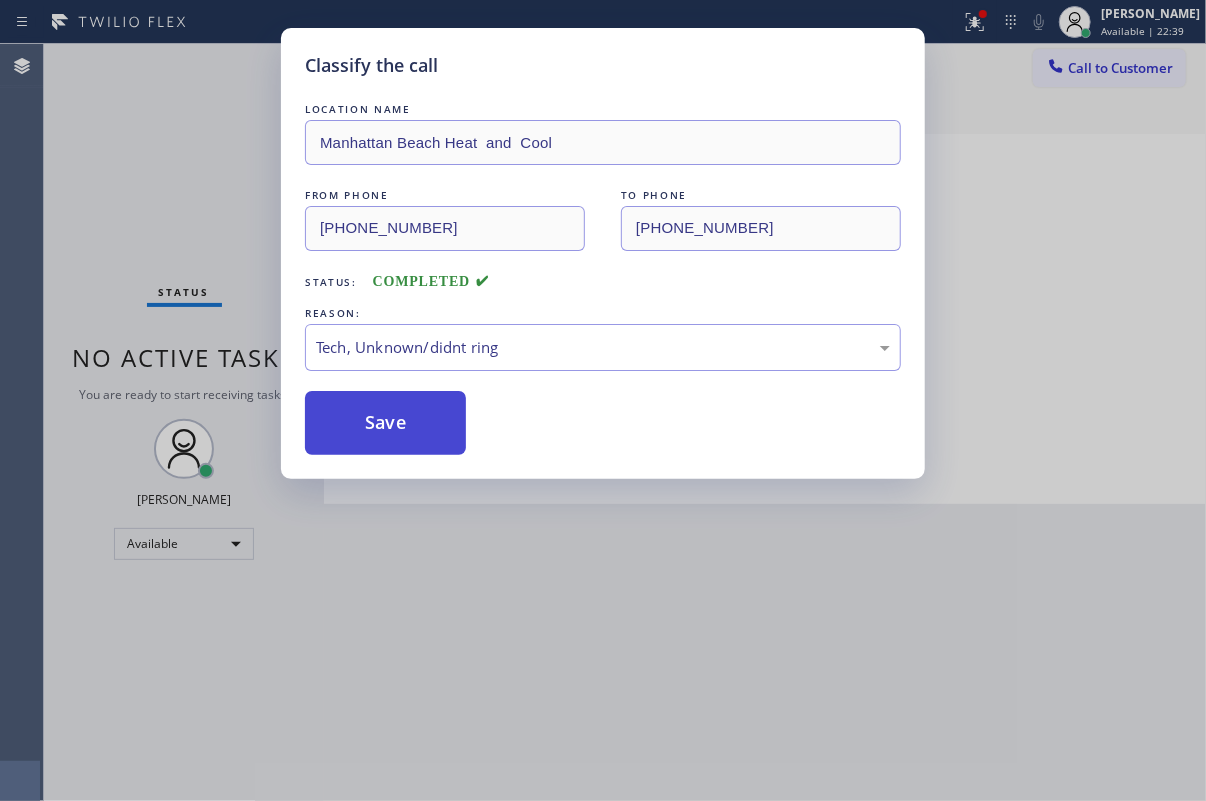 click on "Save" at bounding box center (385, 423) 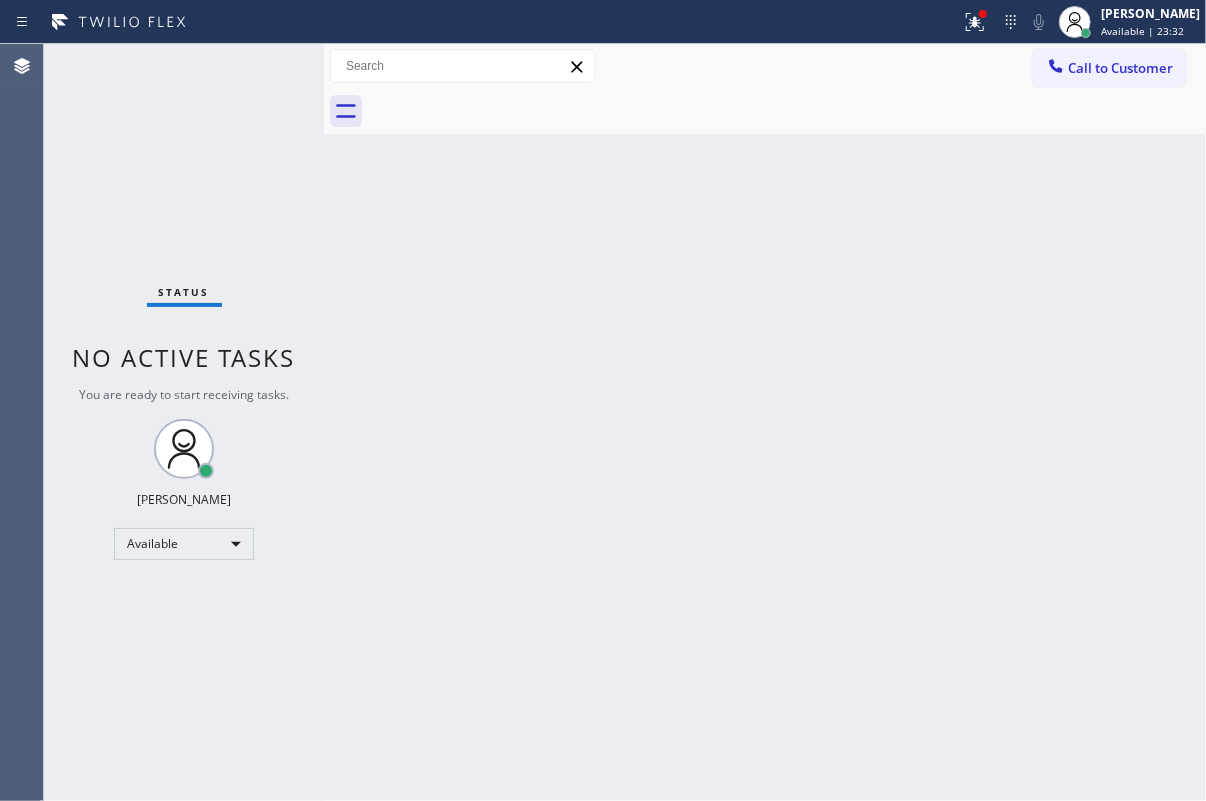 drag, startPoint x: 1123, startPoint y: 227, endPoint x: 1030, endPoint y: 189, distance: 100.46392 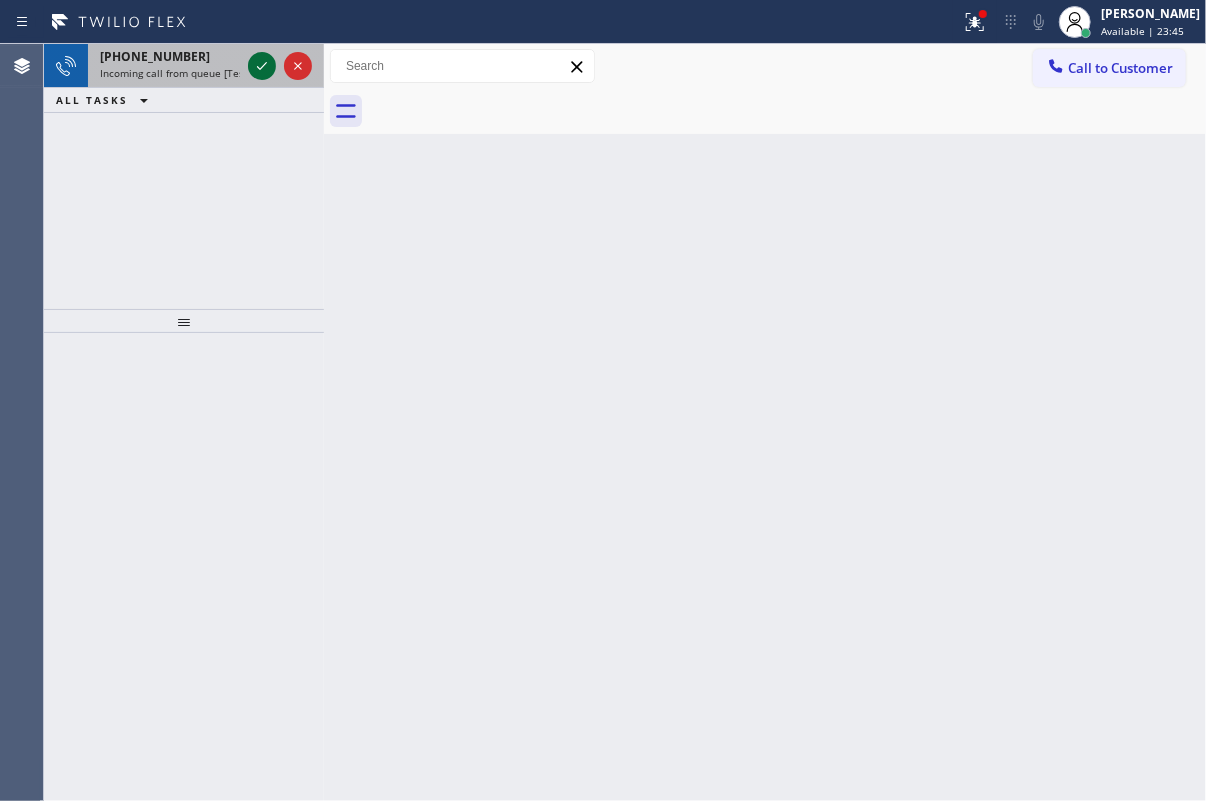 click 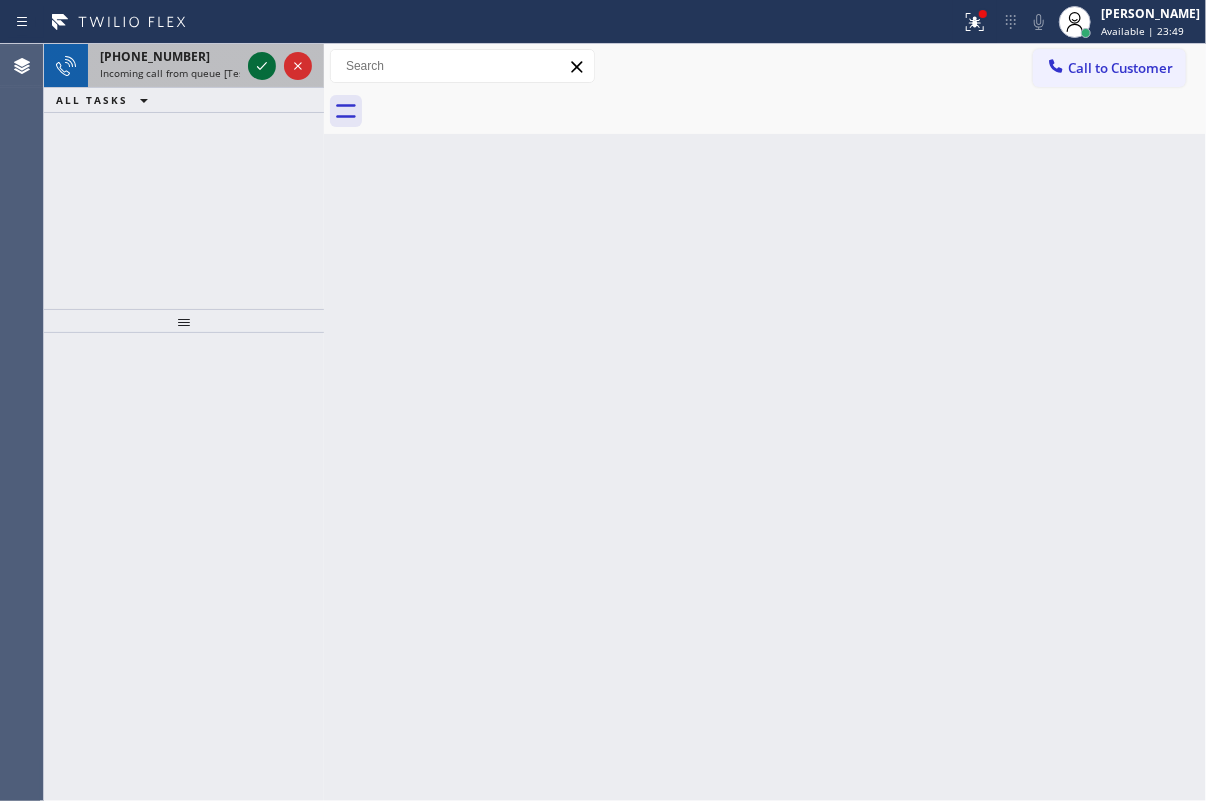 click 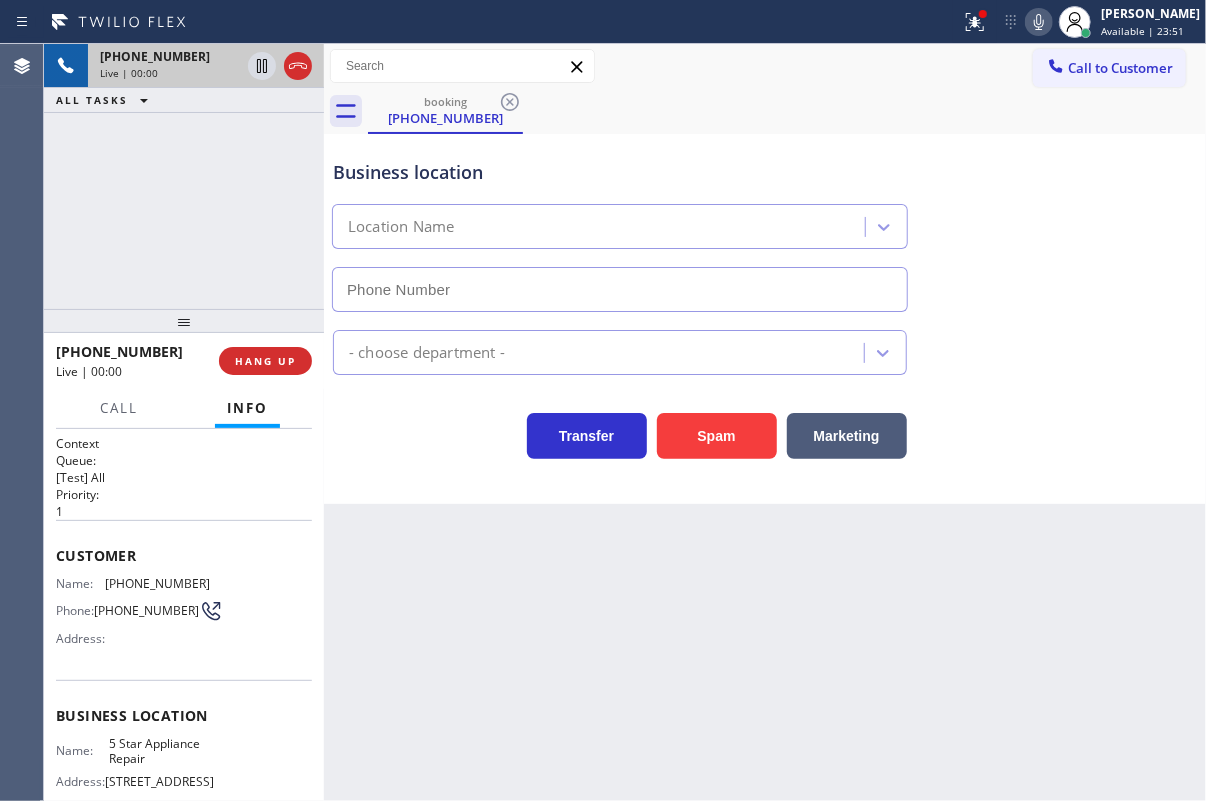 type on "[PHONE_NUMBER]" 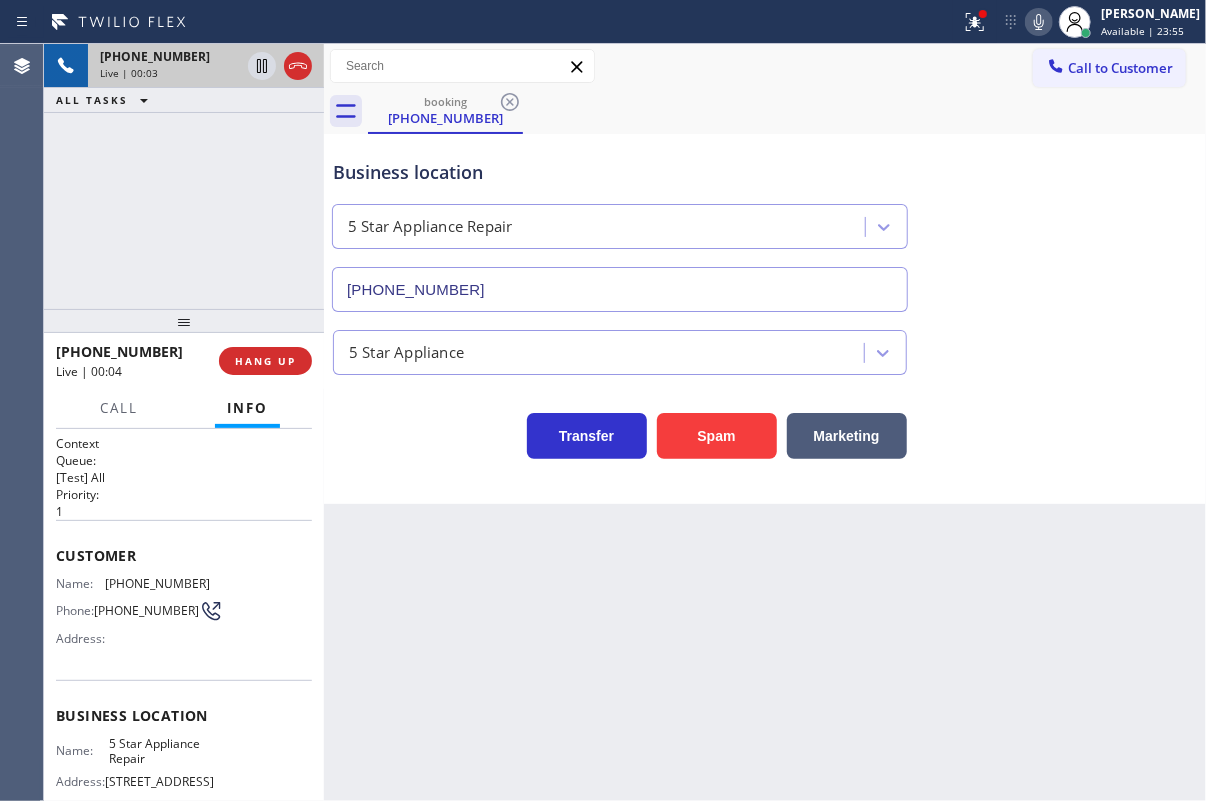 scroll, scrollTop: 206, scrollLeft: 0, axis: vertical 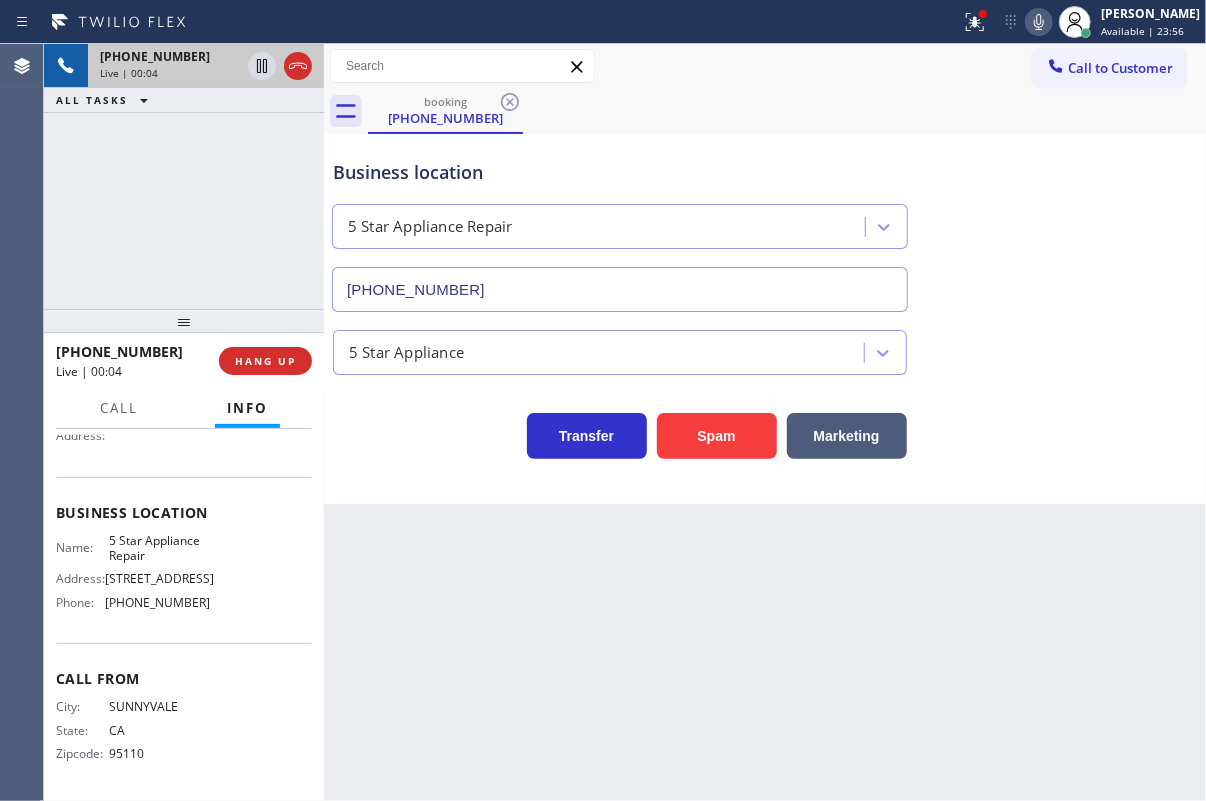 click on "5 Star Appliance Repair" at bounding box center [159, 548] 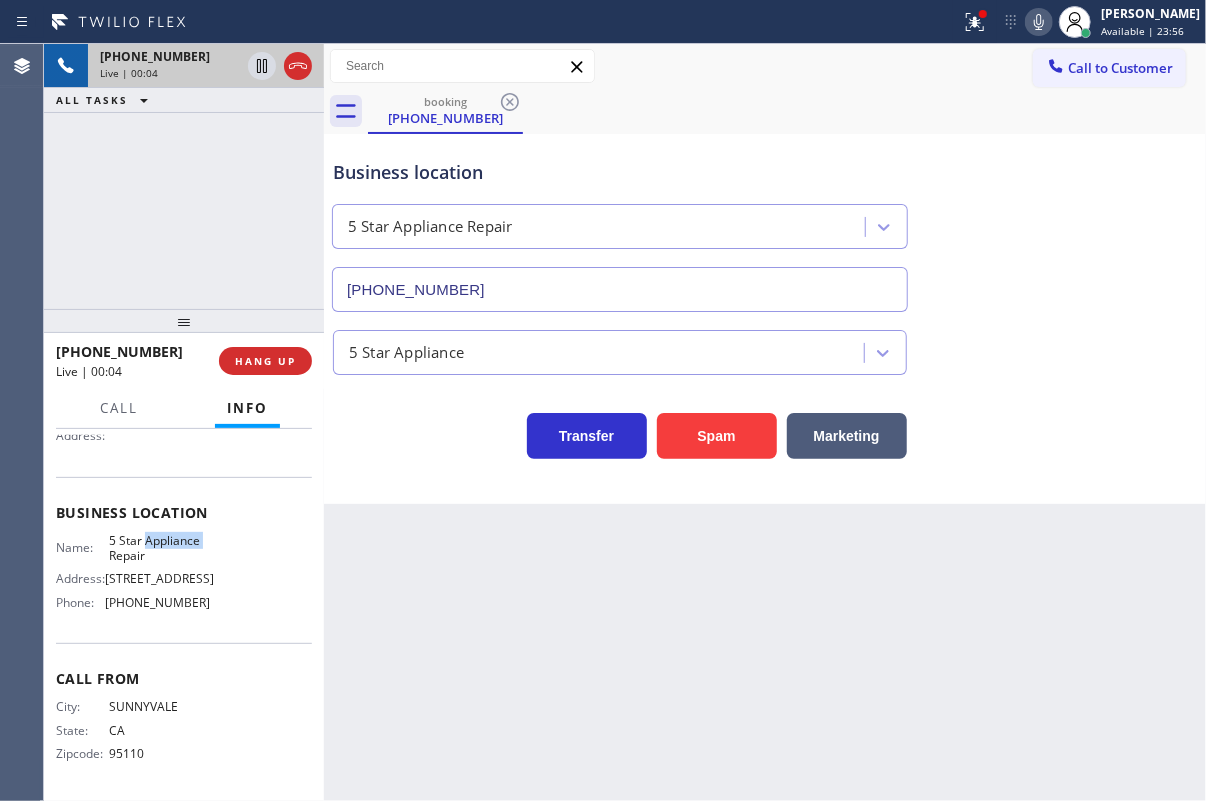 click on "5 Star Appliance Repair" at bounding box center (159, 548) 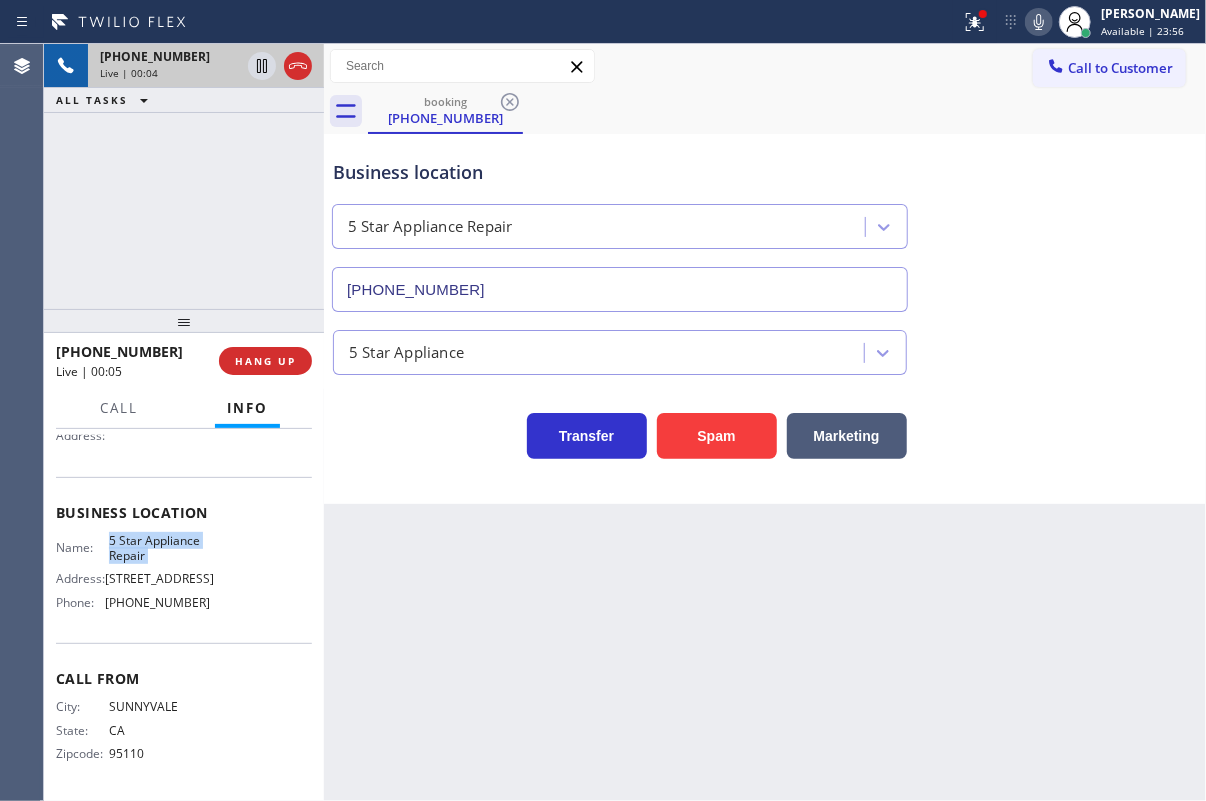 click on "5 Star Appliance Repair" at bounding box center (159, 548) 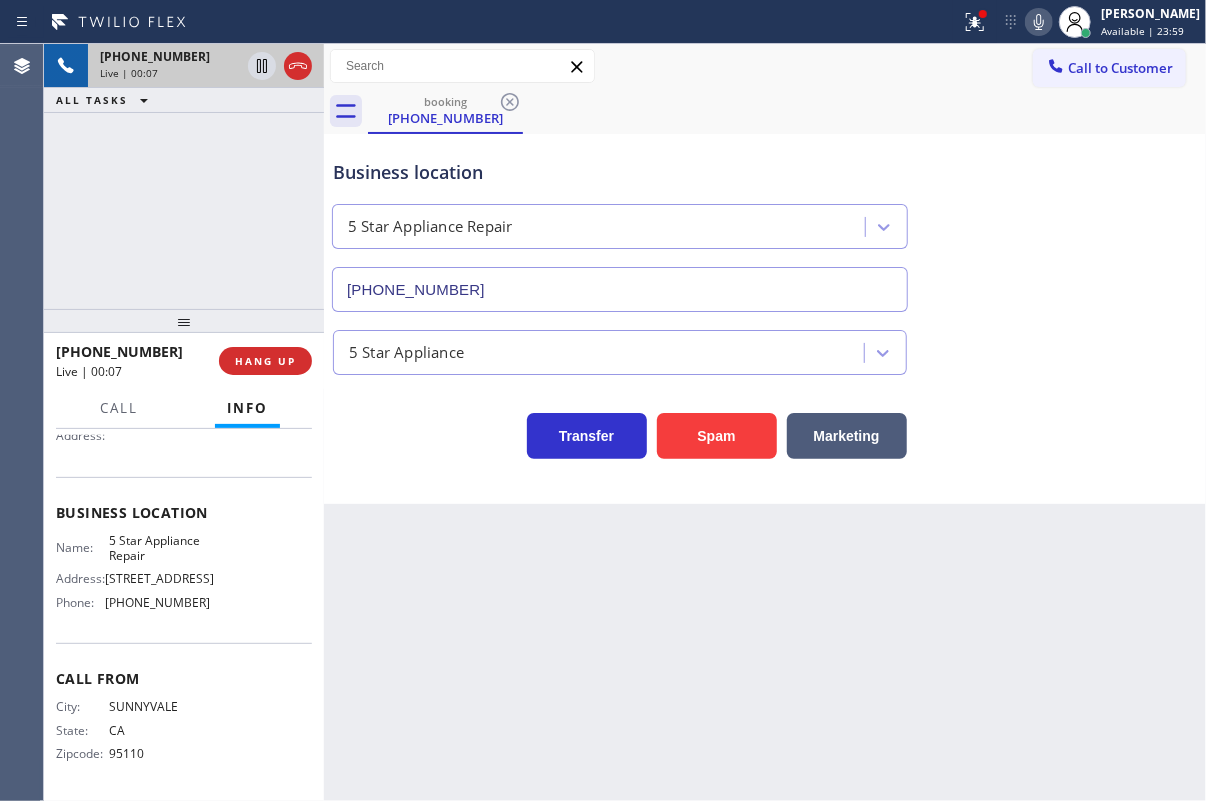 click on "[PHONE_NUMBER]" at bounding box center [620, 289] 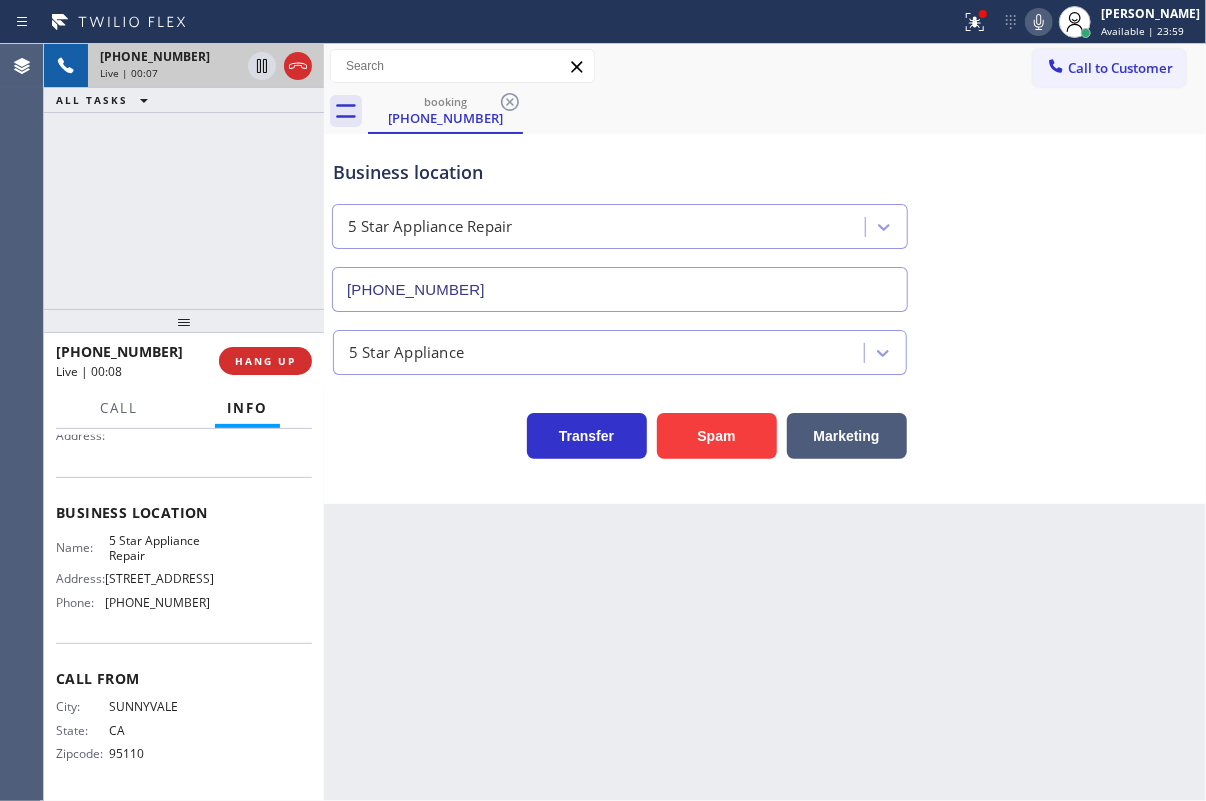 click on "[PHONE_NUMBER]" at bounding box center (620, 289) 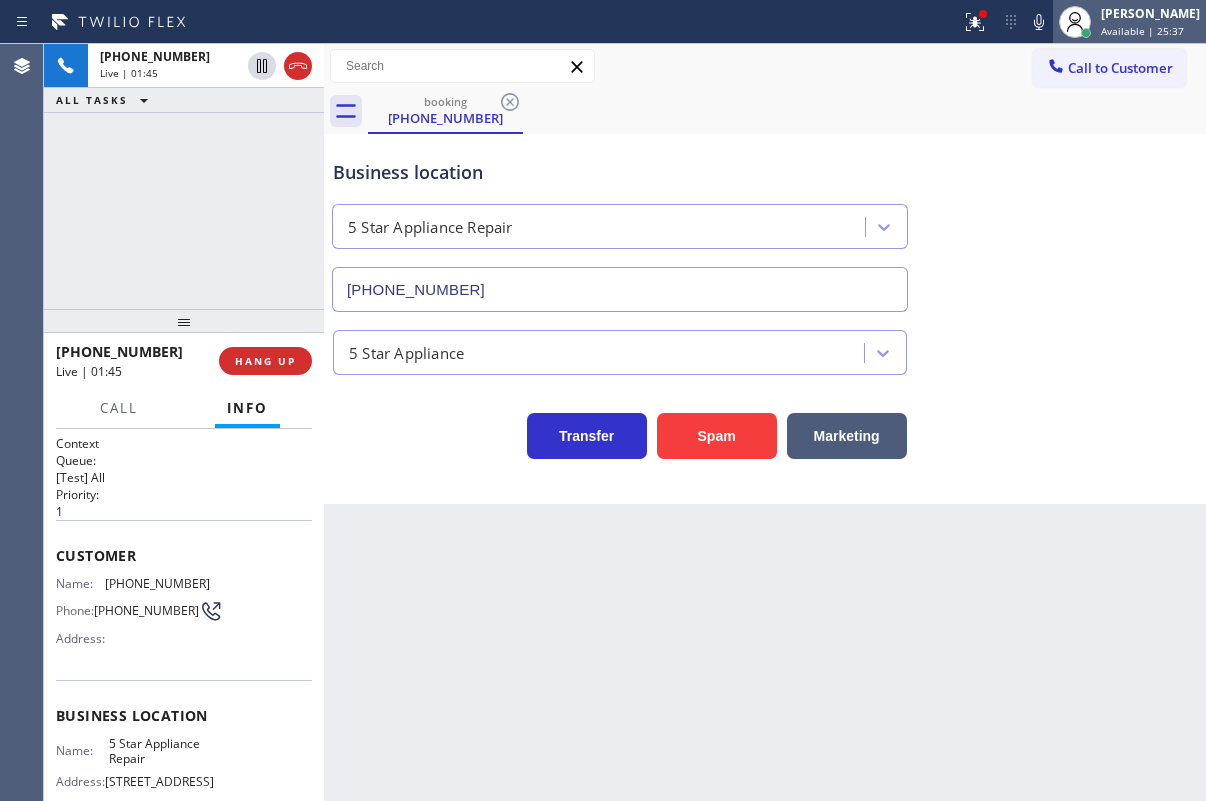 scroll, scrollTop: 0, scrollLeft: 0, axis: both 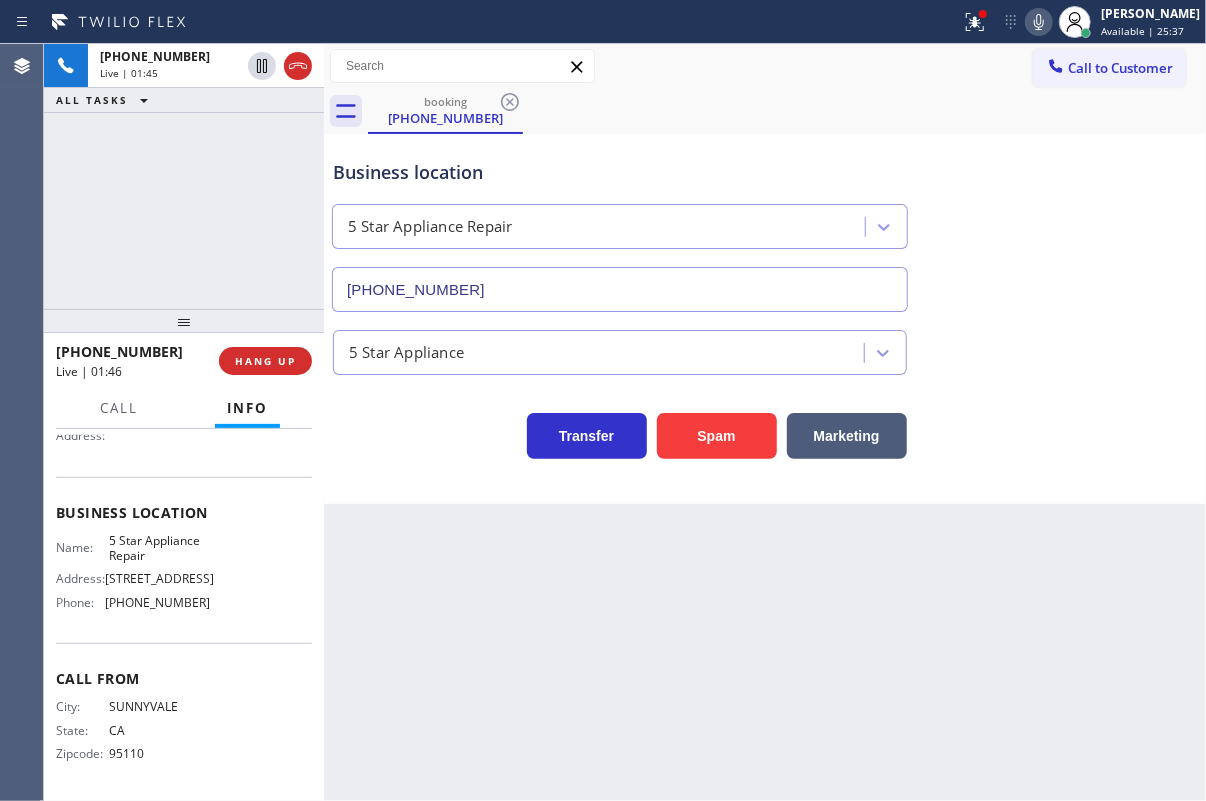 click 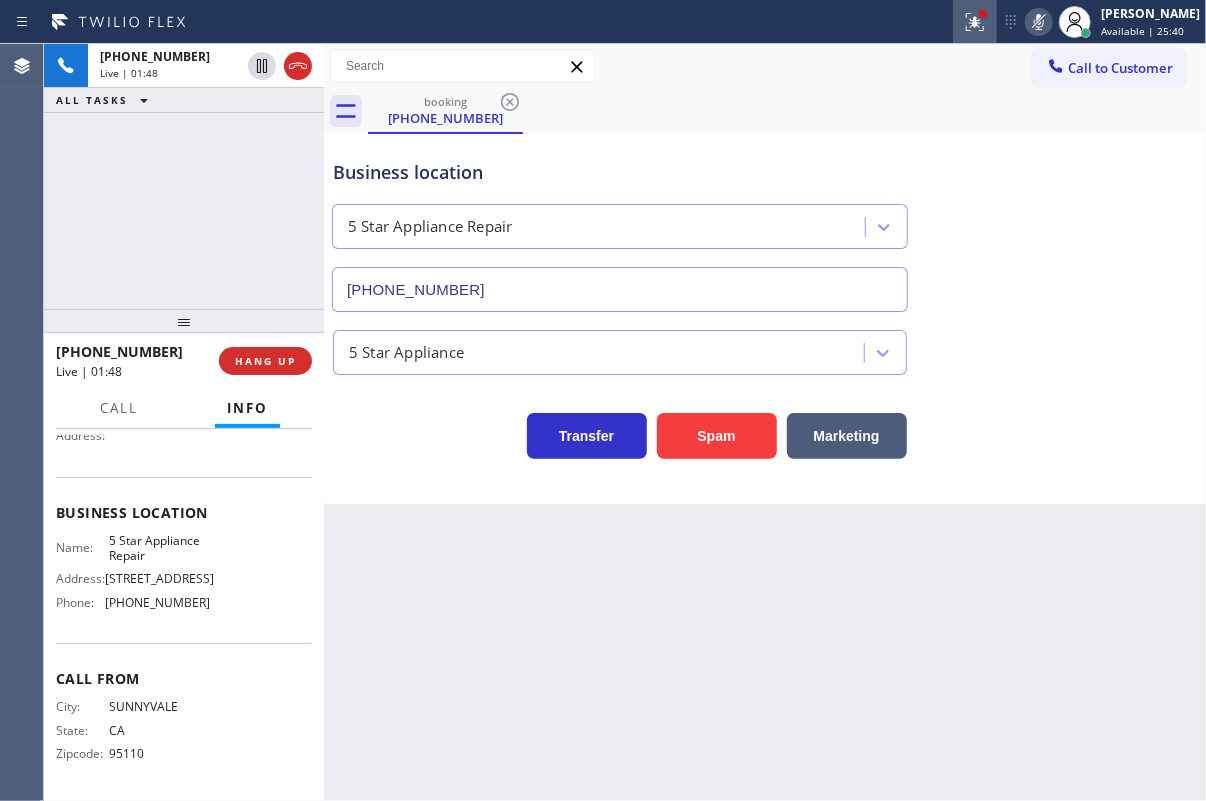 click 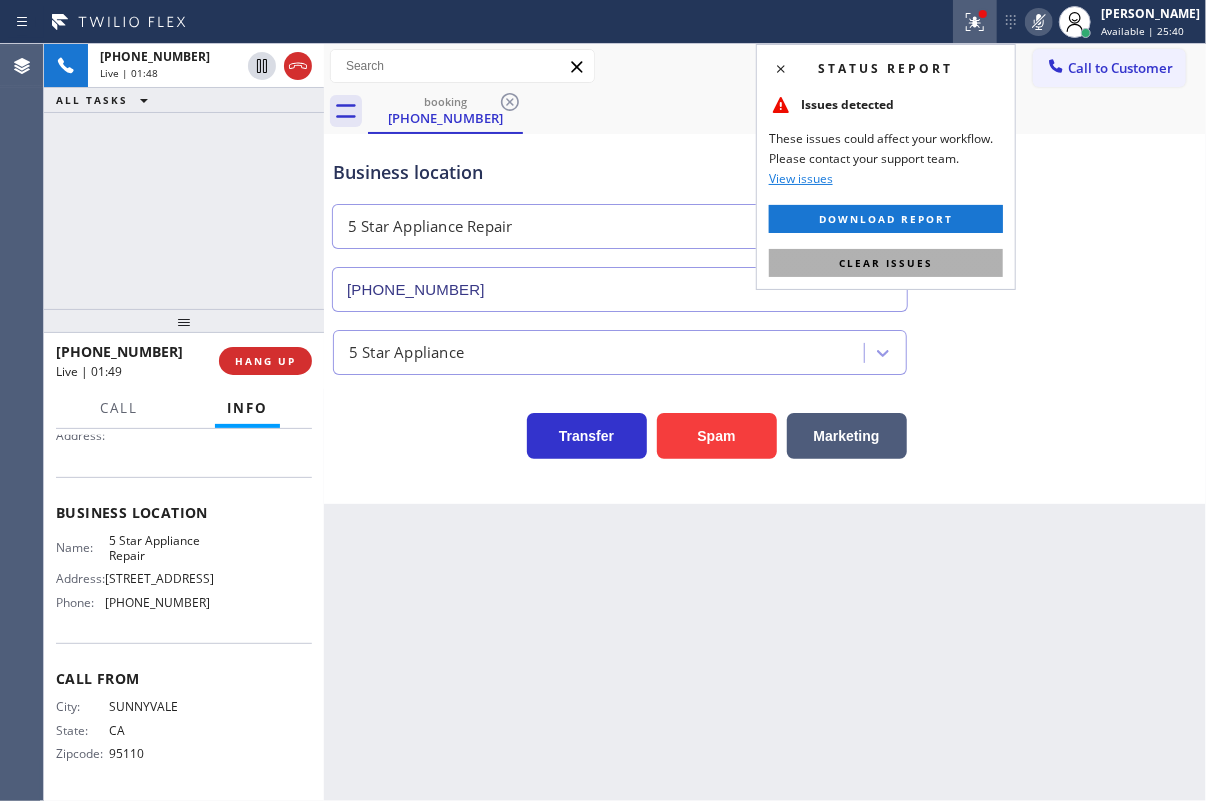 click on "Clear issues" at bounding box center (886, 263) 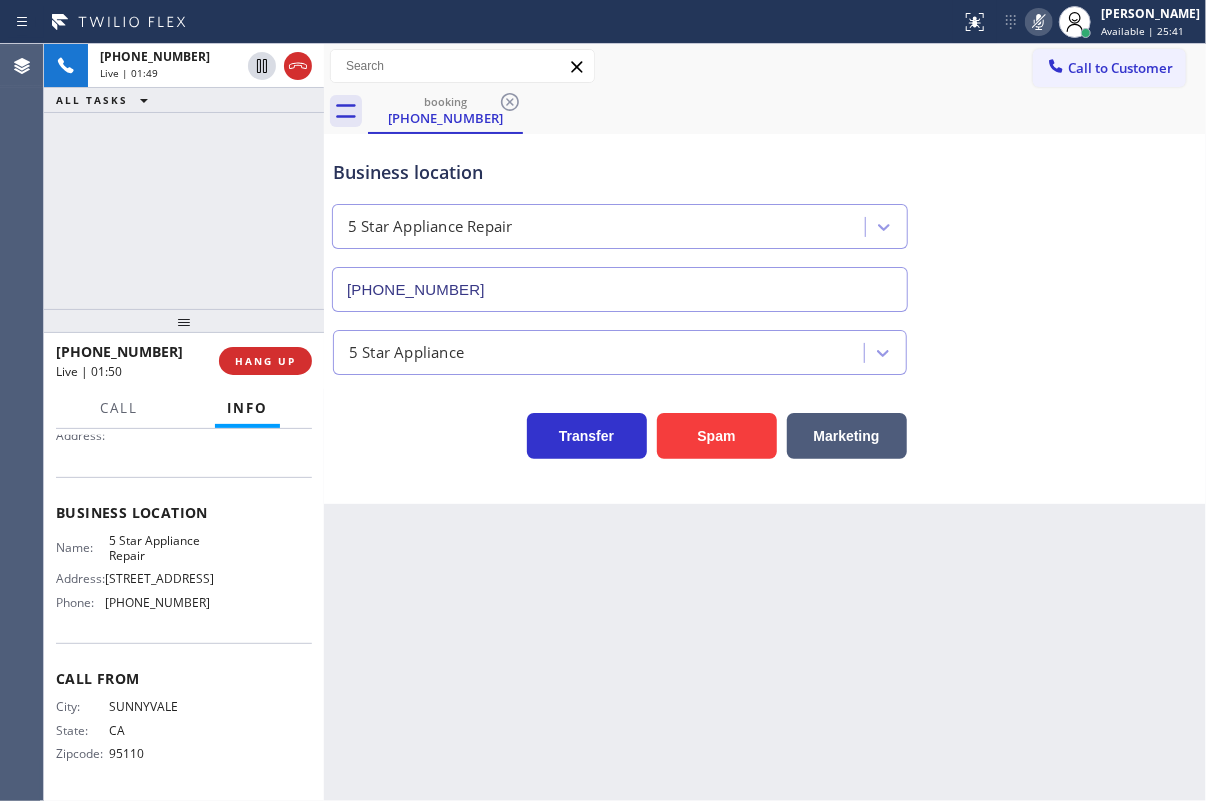 click 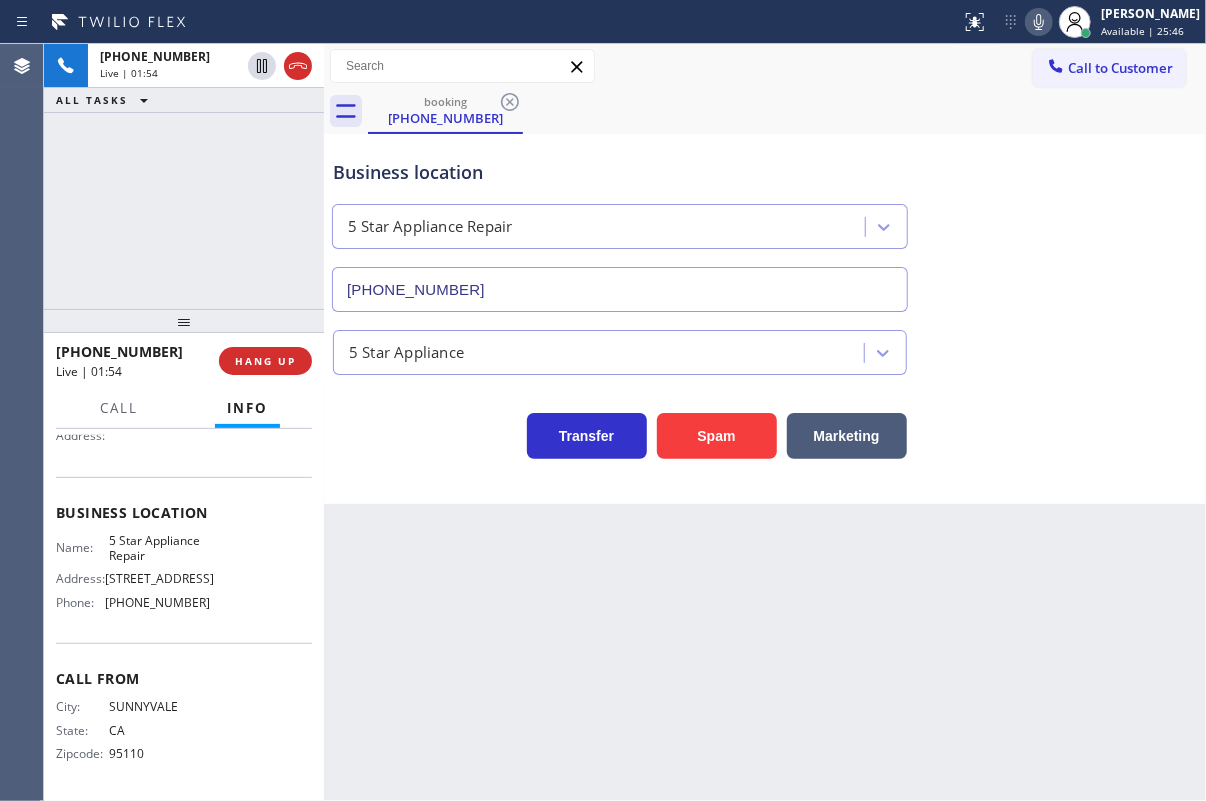 drag, startPoint x: 1078, startPoint y: 231, endPoint x: 1083, endPoint y: 215, distance: 16.763054 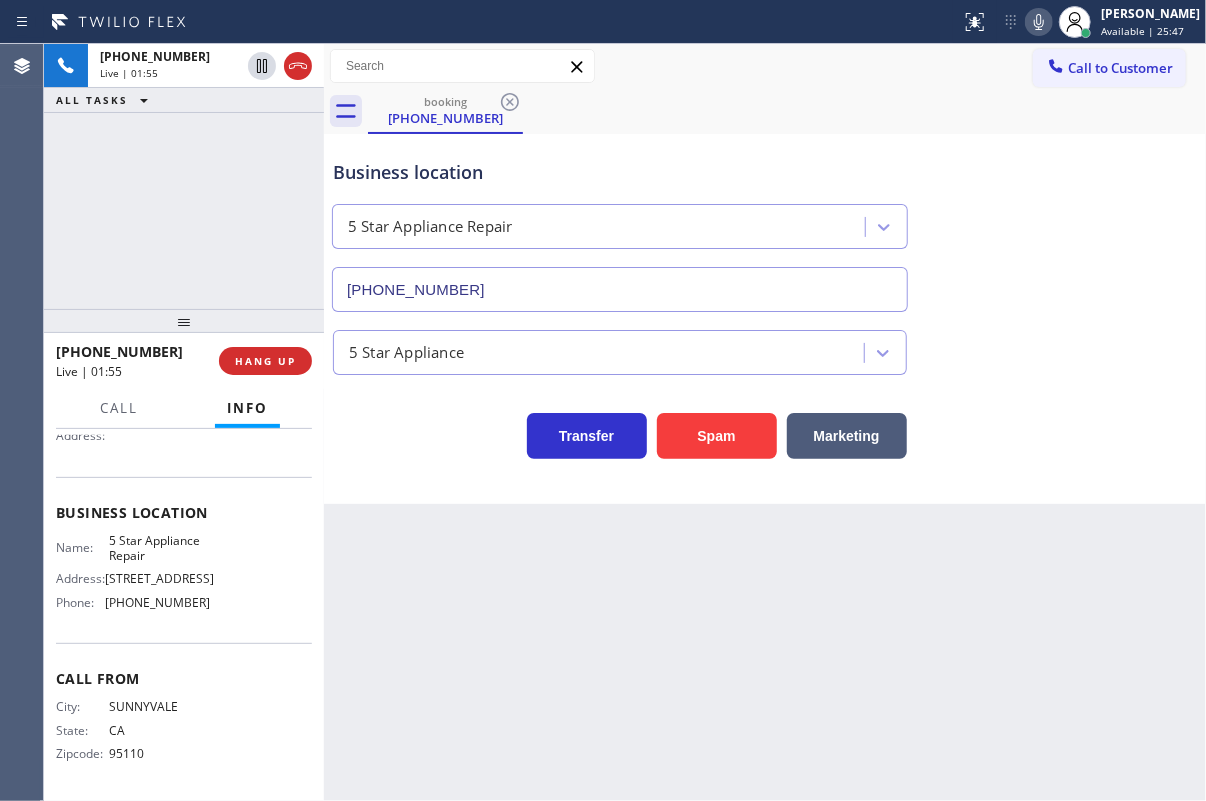 click 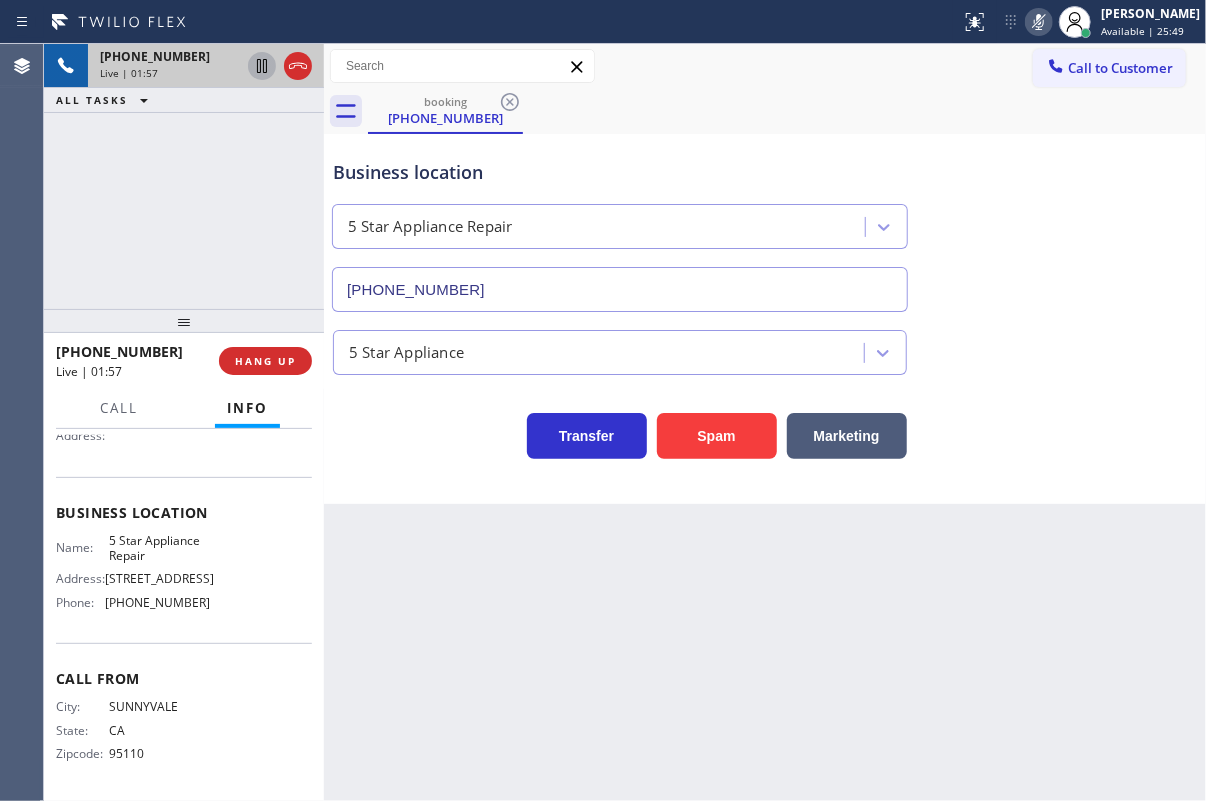 click 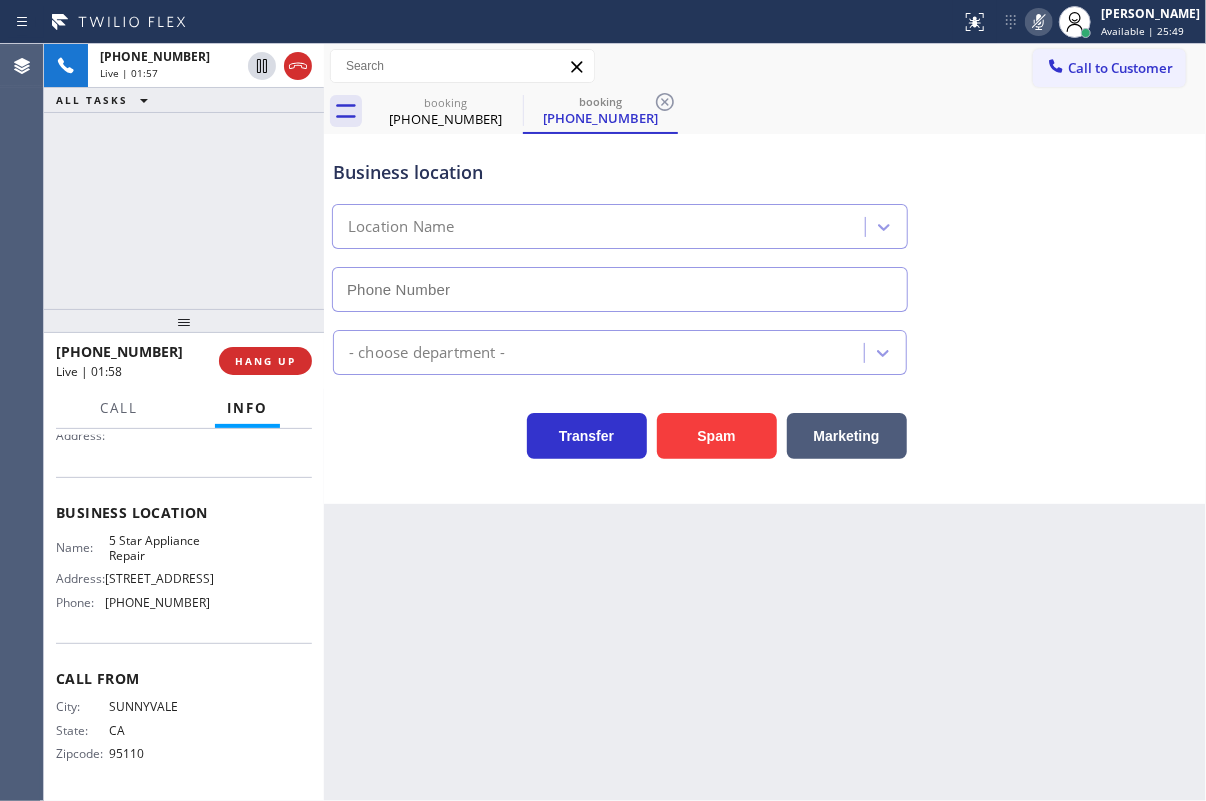 type on "[PHONE_NUMBER]" 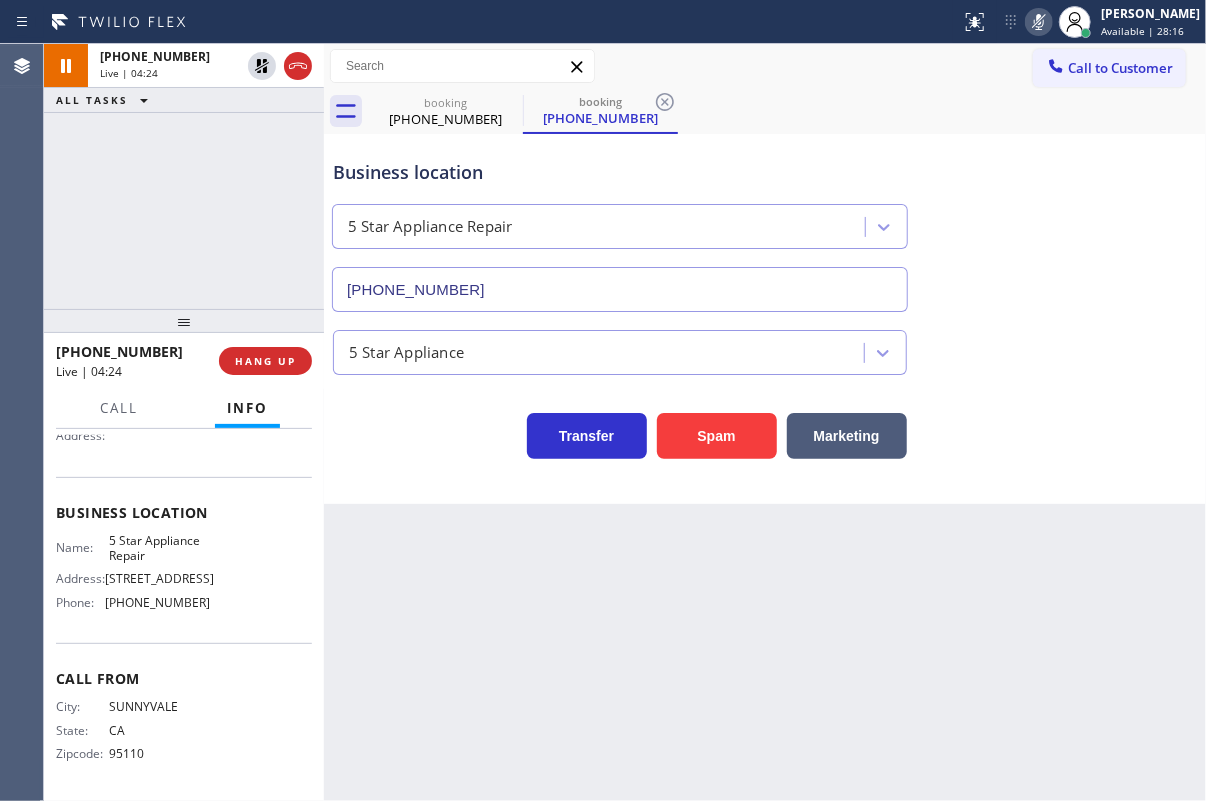 click on "Business location 5 Star Appliance Repair [PHONE_NUMBER]" at bounding box center (765, 221) 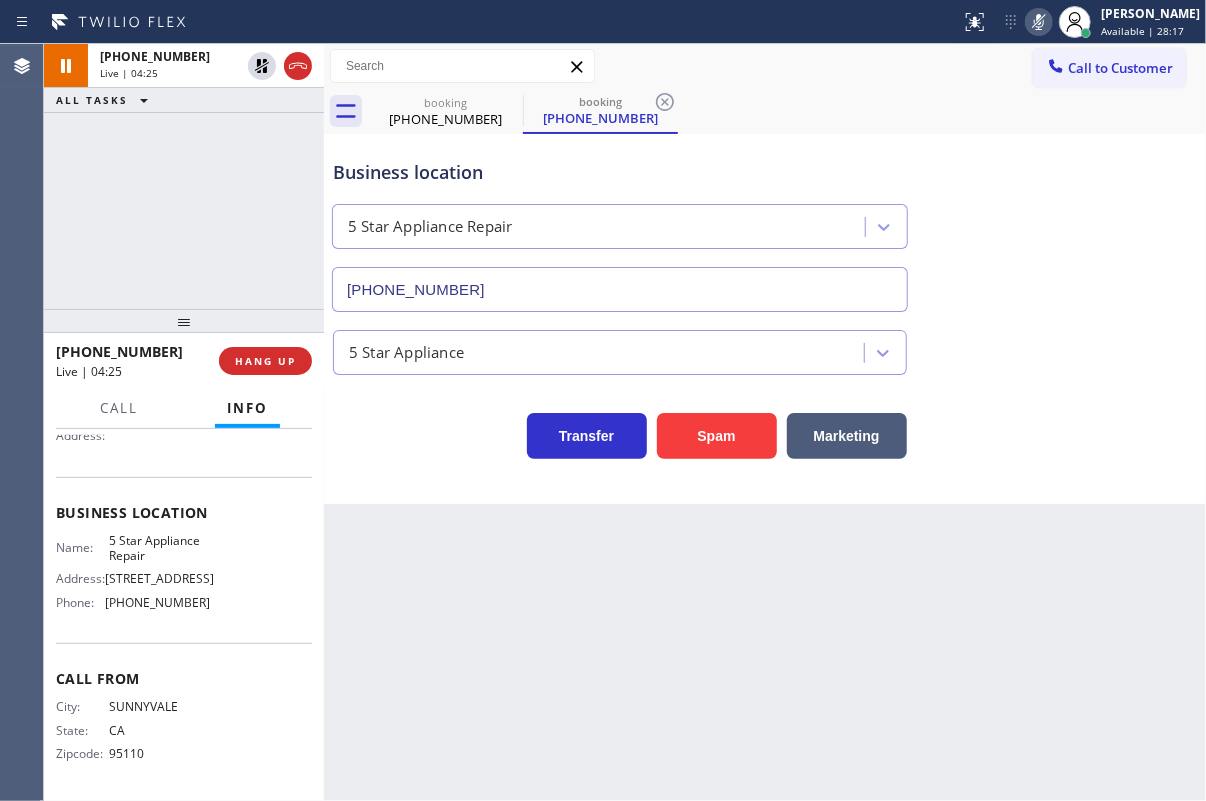 click 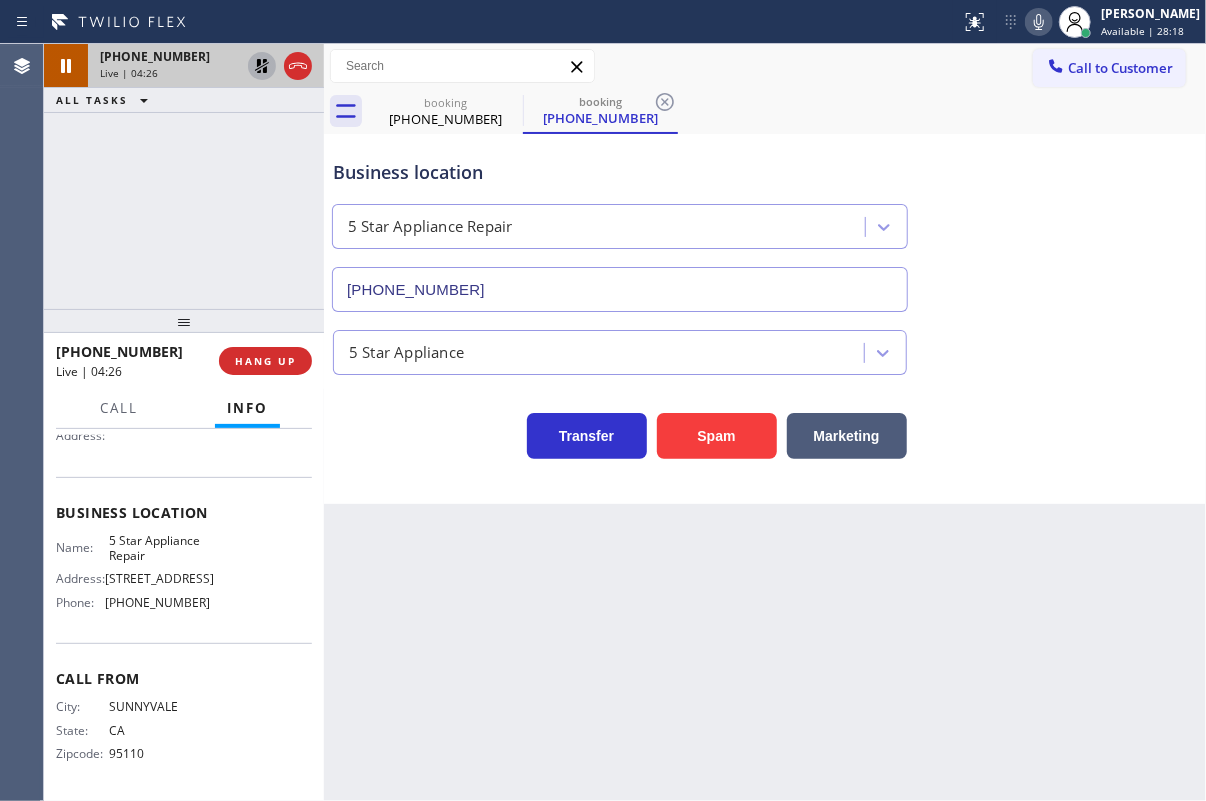 click 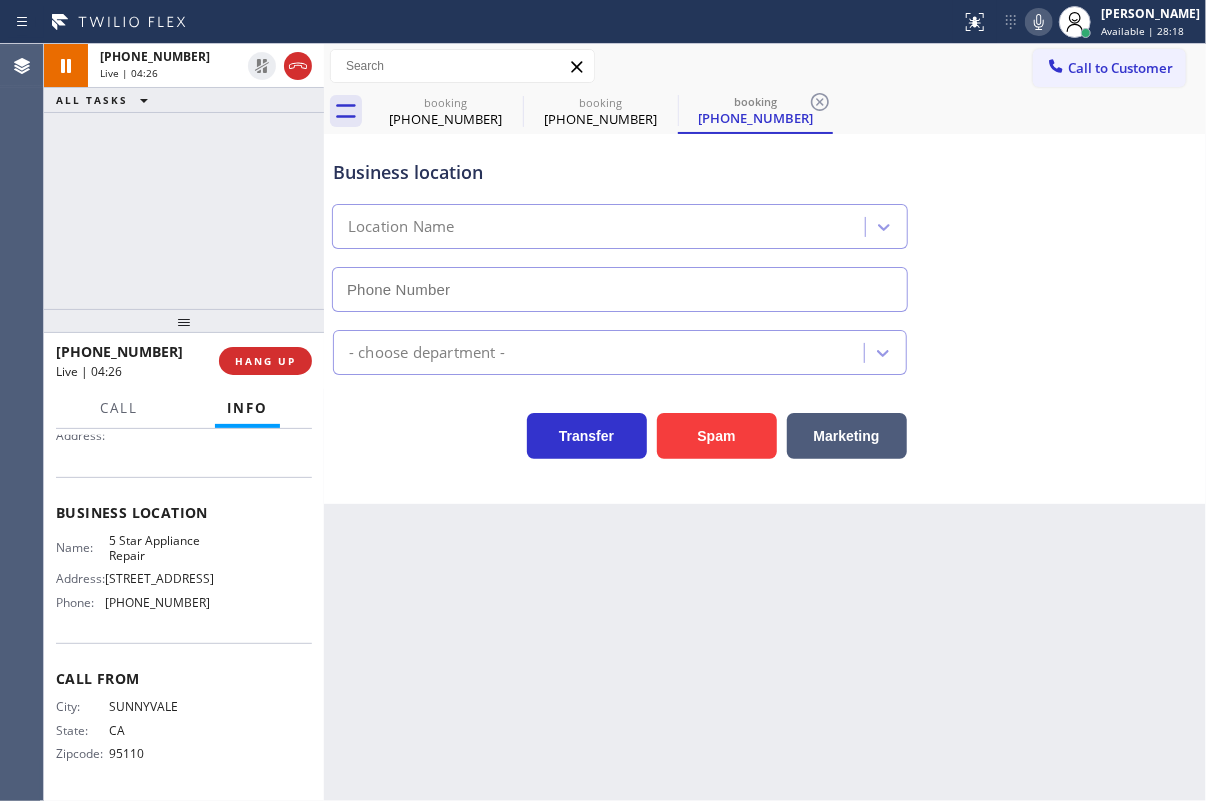 click on "Call to Customer Outbound call Location Search location Your caller id phone number Customer number Call Outbound call Technician Search Technician Your caller id phone number Your caller id phone number Call" at bounding box center (765, 66) 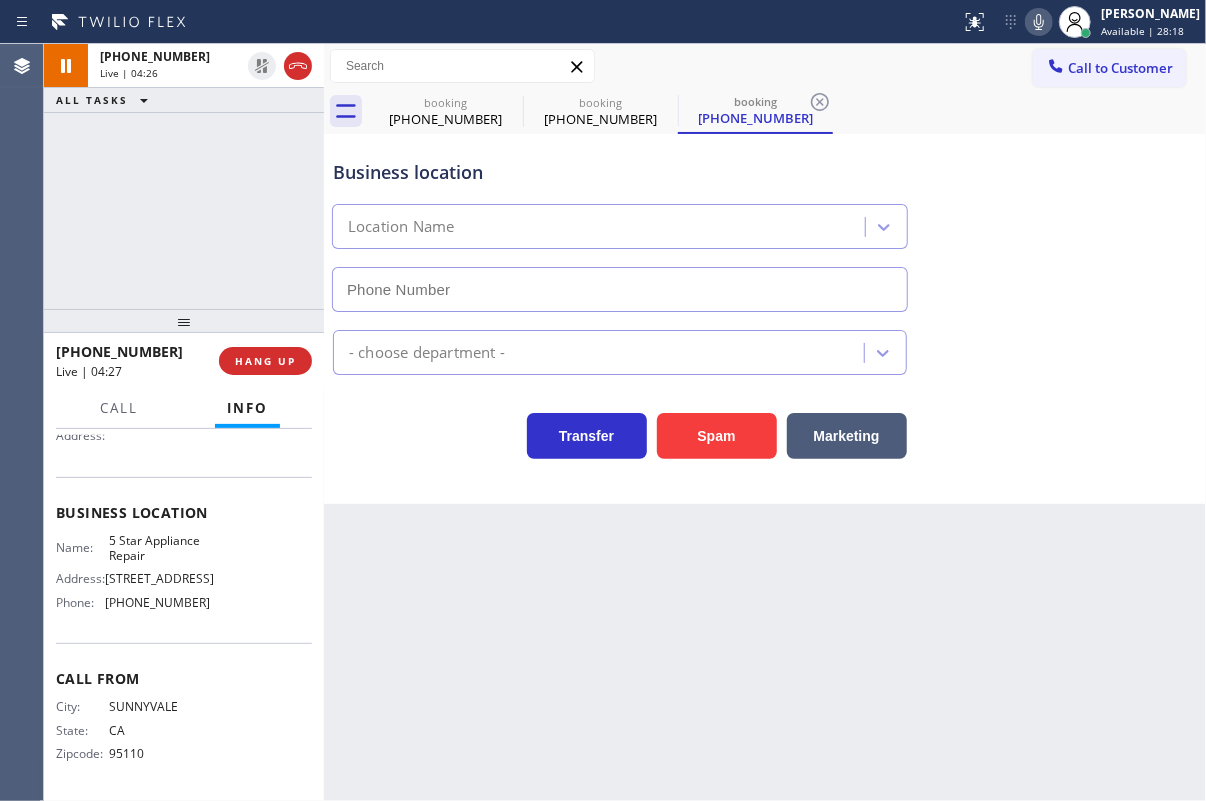 type on "[PHONE_NUMBER]" 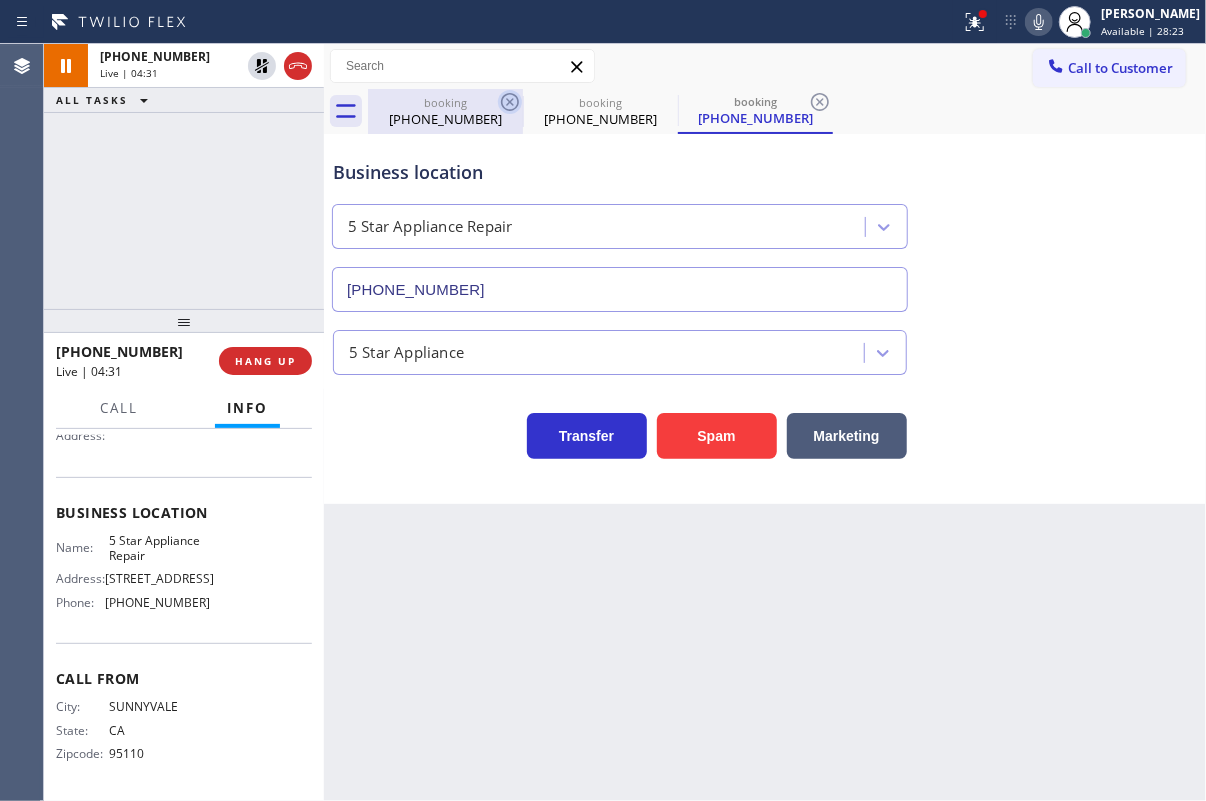 click 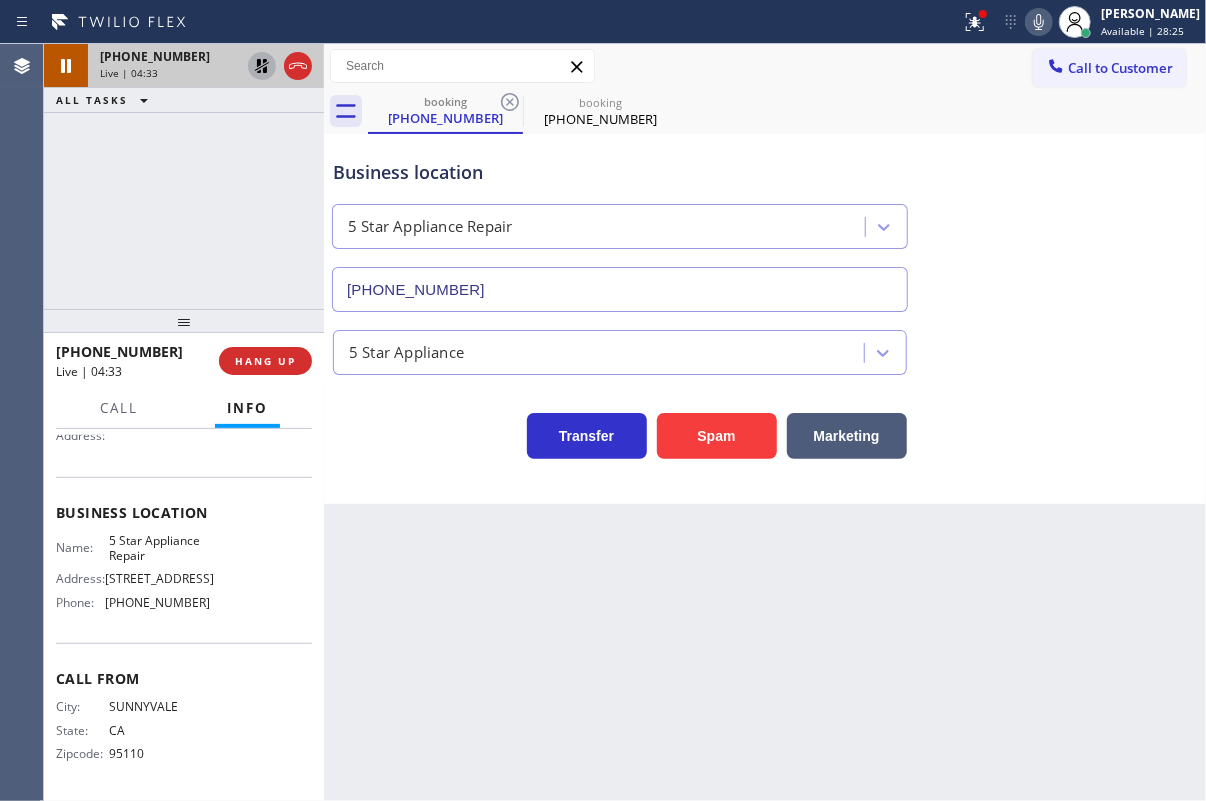 click 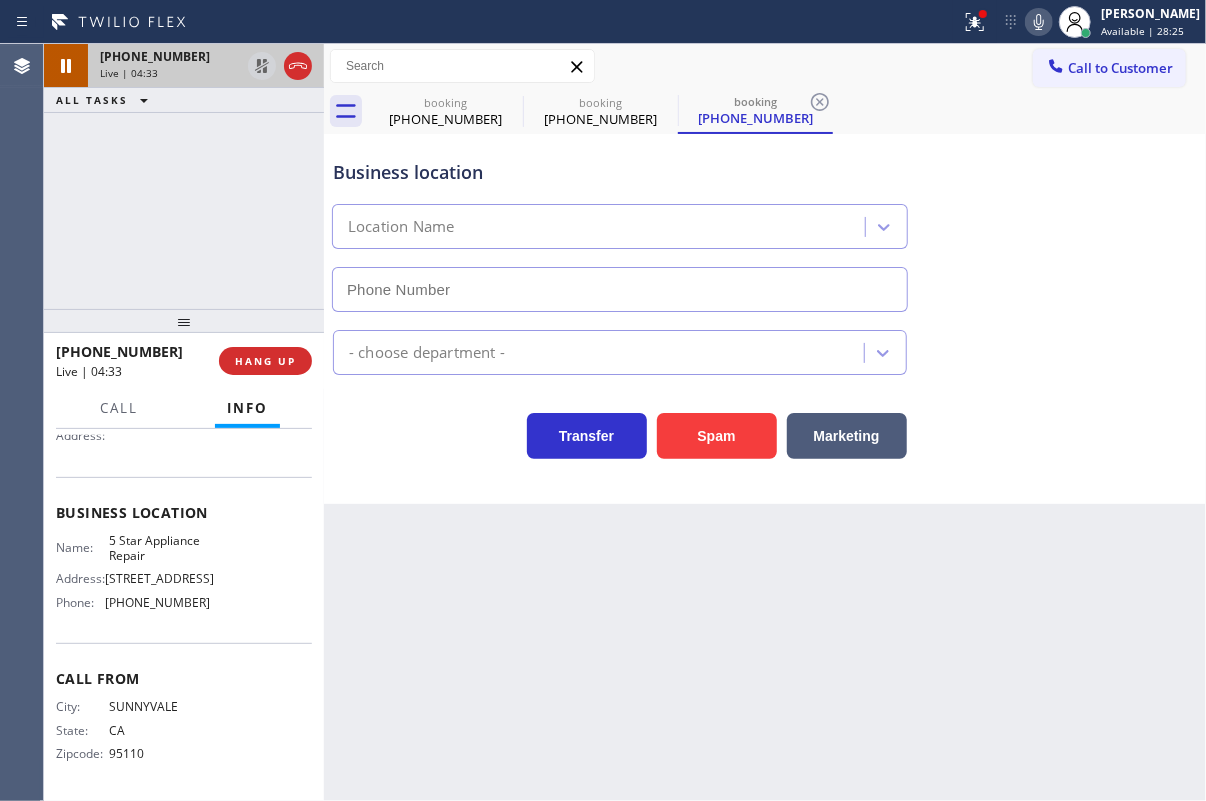 type on "[PHONE_NUMBER]" 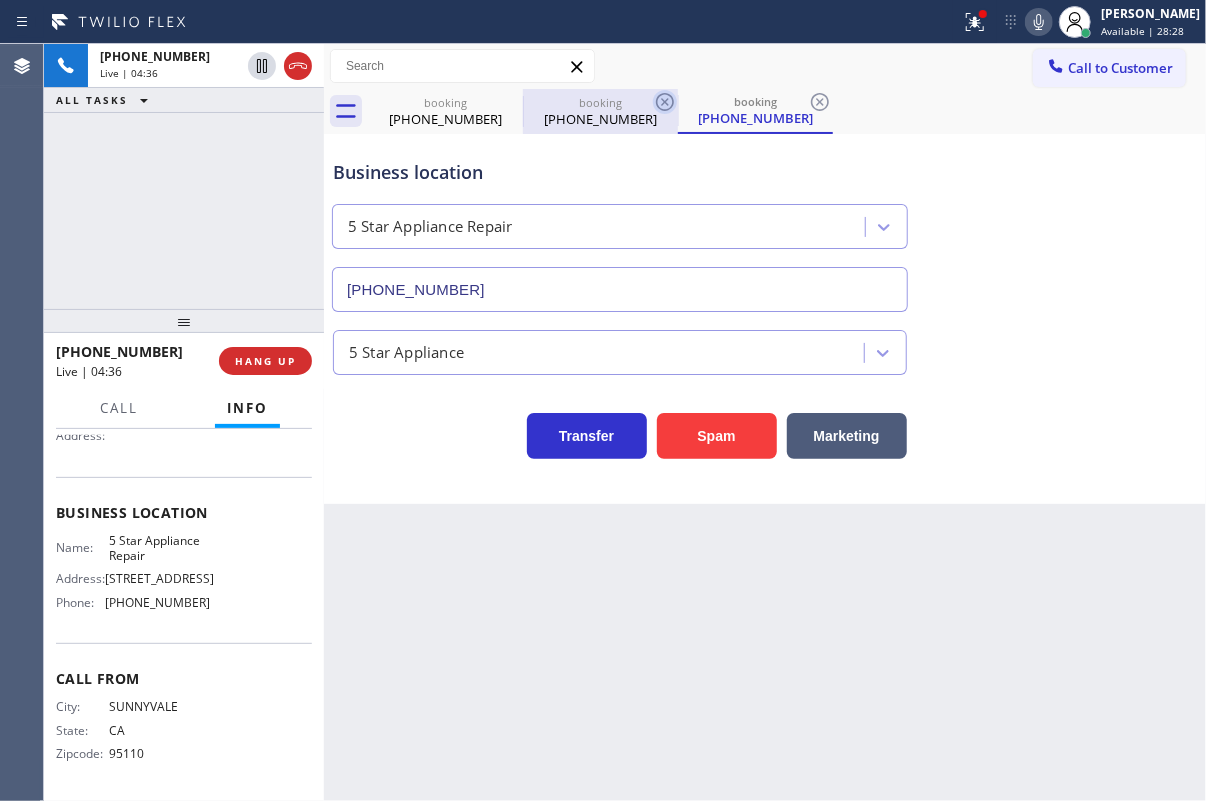 click 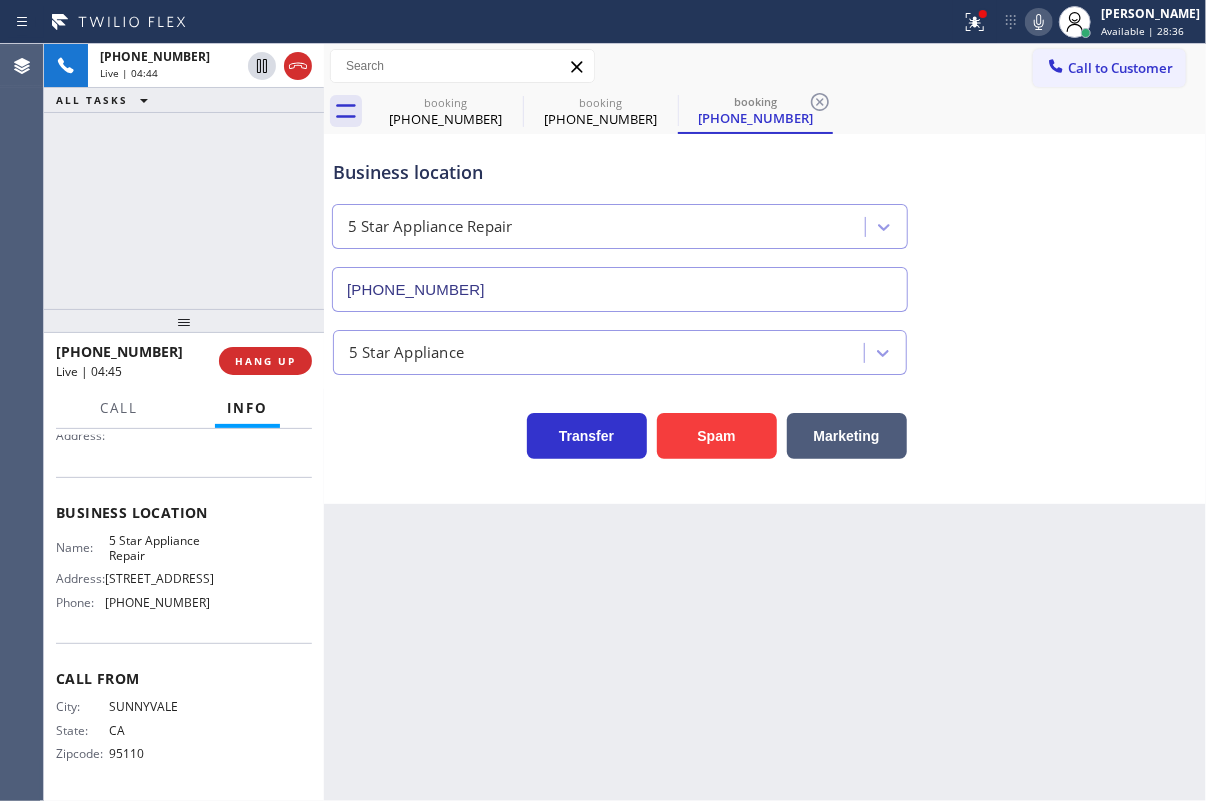 click on "Business location 5 Star Appliance Repair [PHONE_NUMBER]" at bounding box center [765, 221] 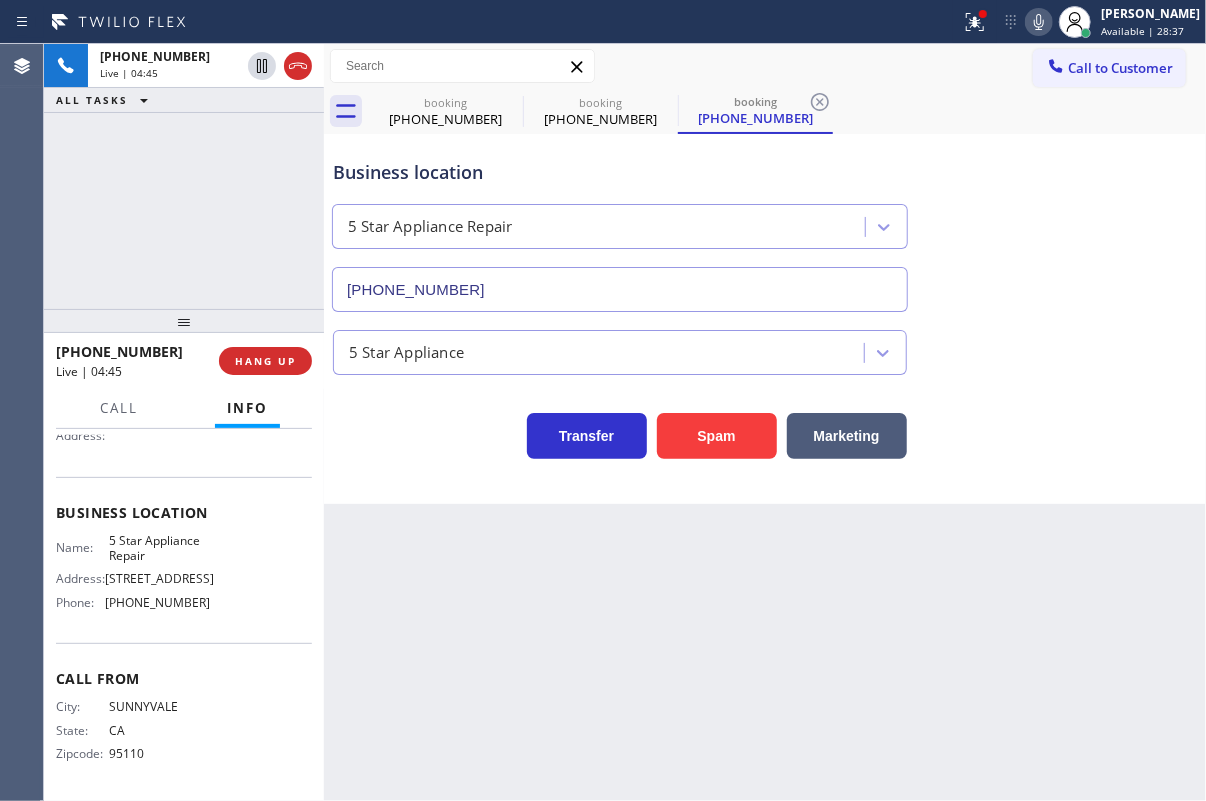 click 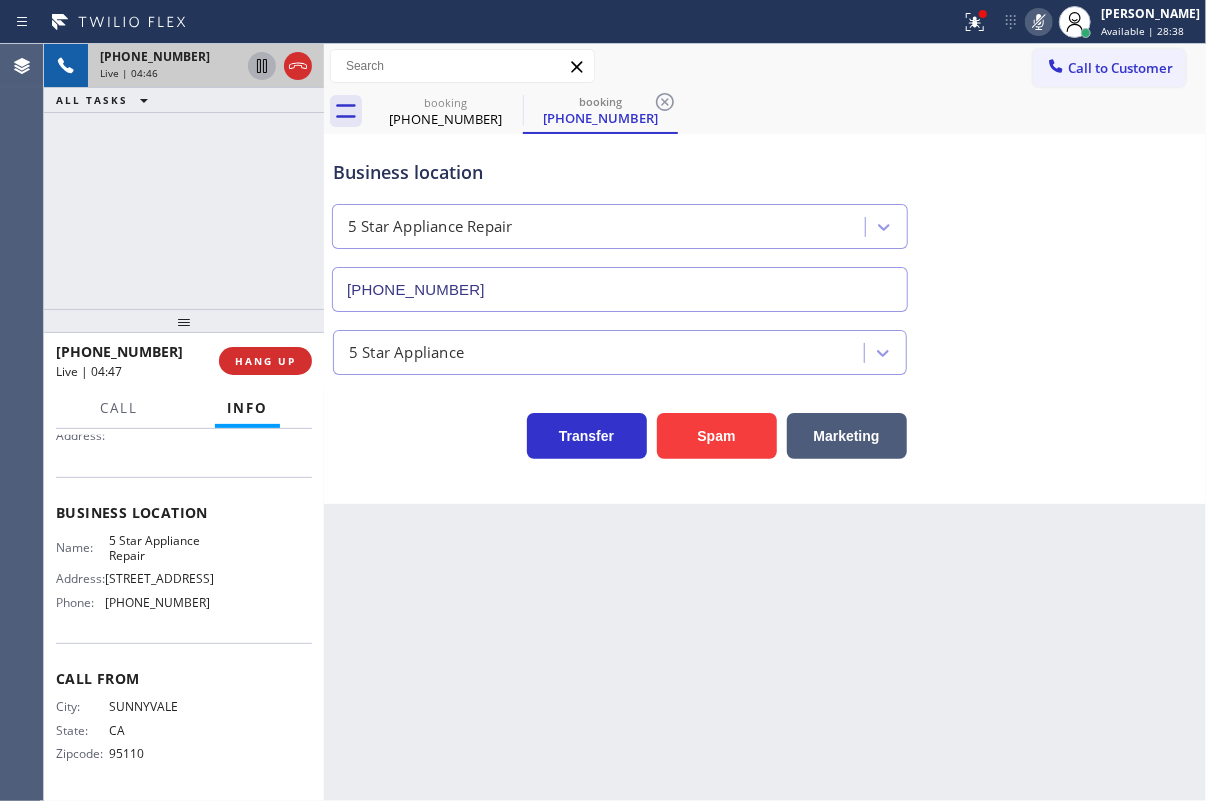 click 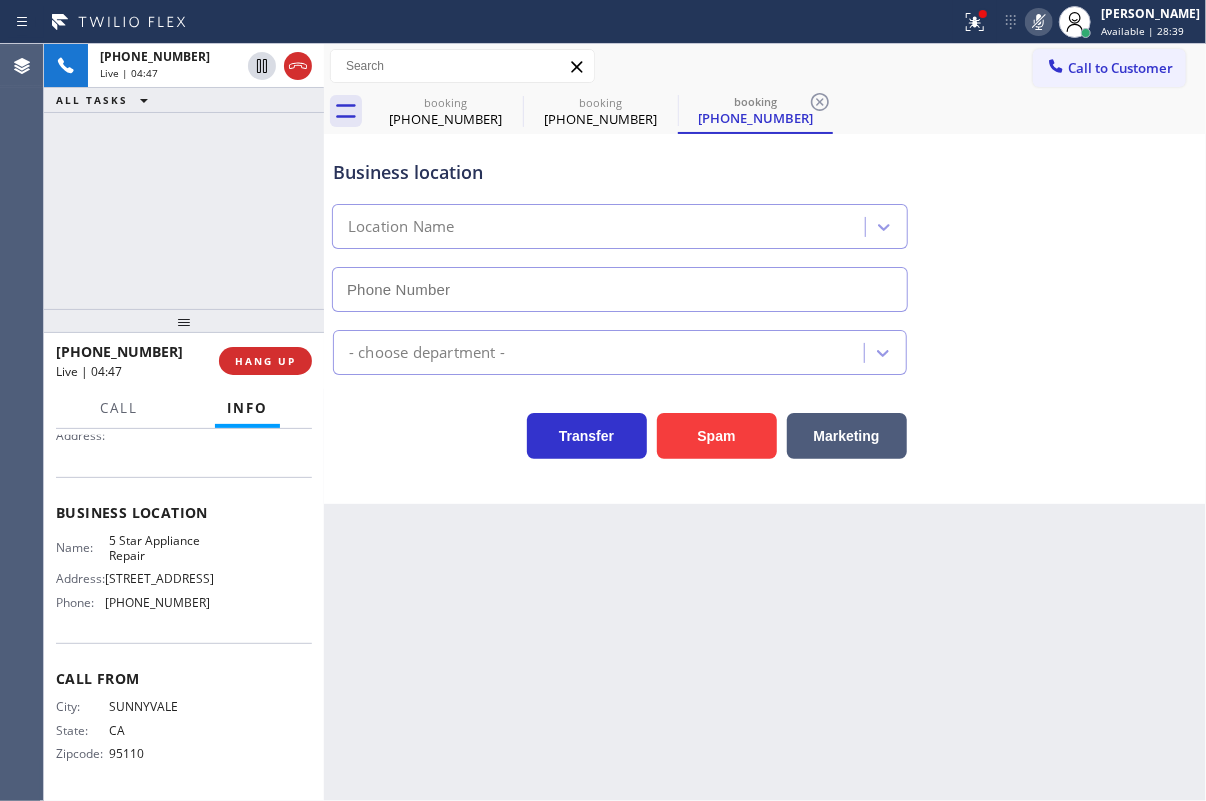 type on "[PHONE_NUMBER]" 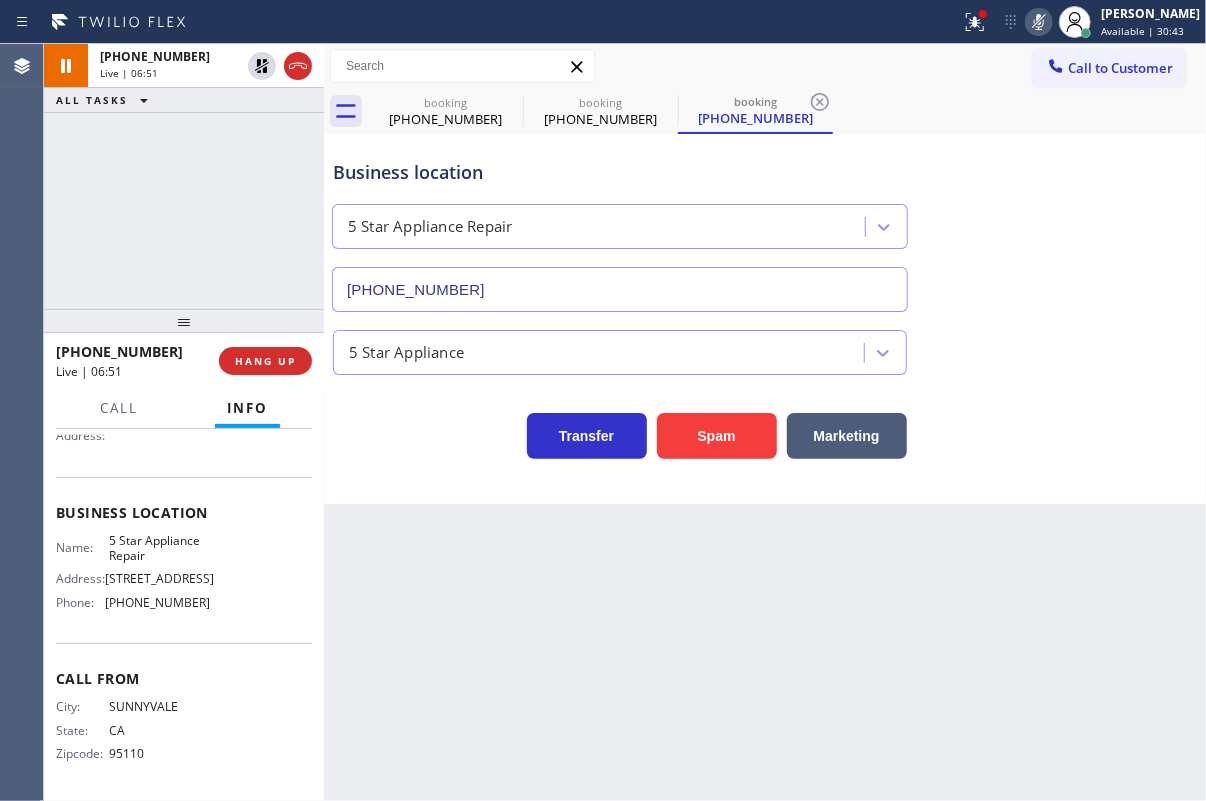 click on "Business location 5 Star Appliance Repair [PHONE_NUMBER]" at bounding box center [765, 221] 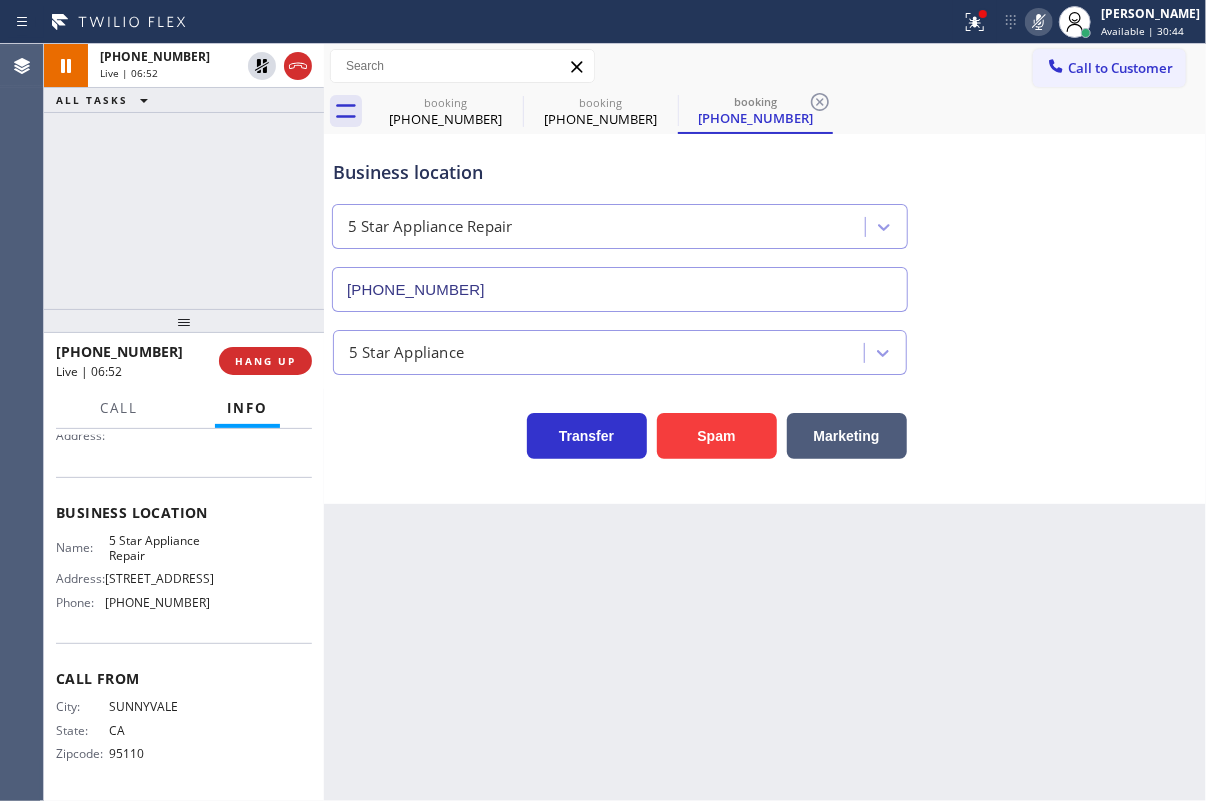 click 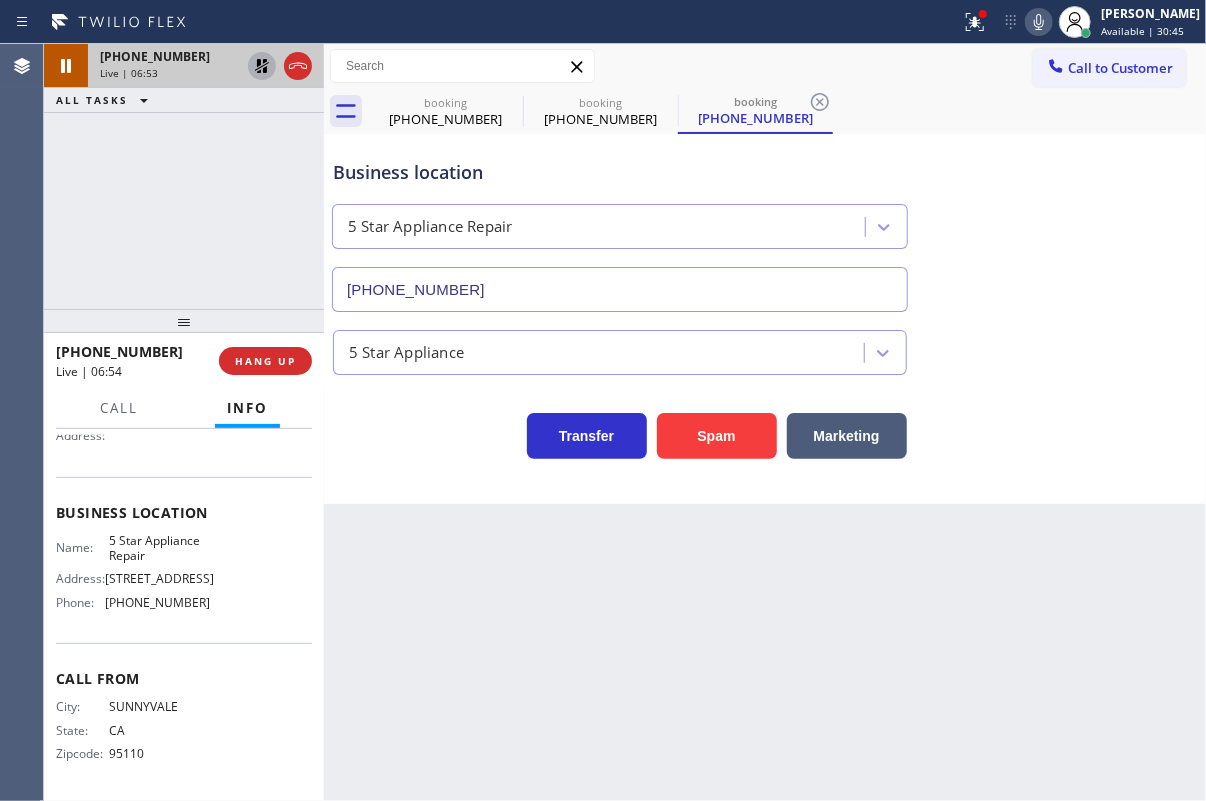 click 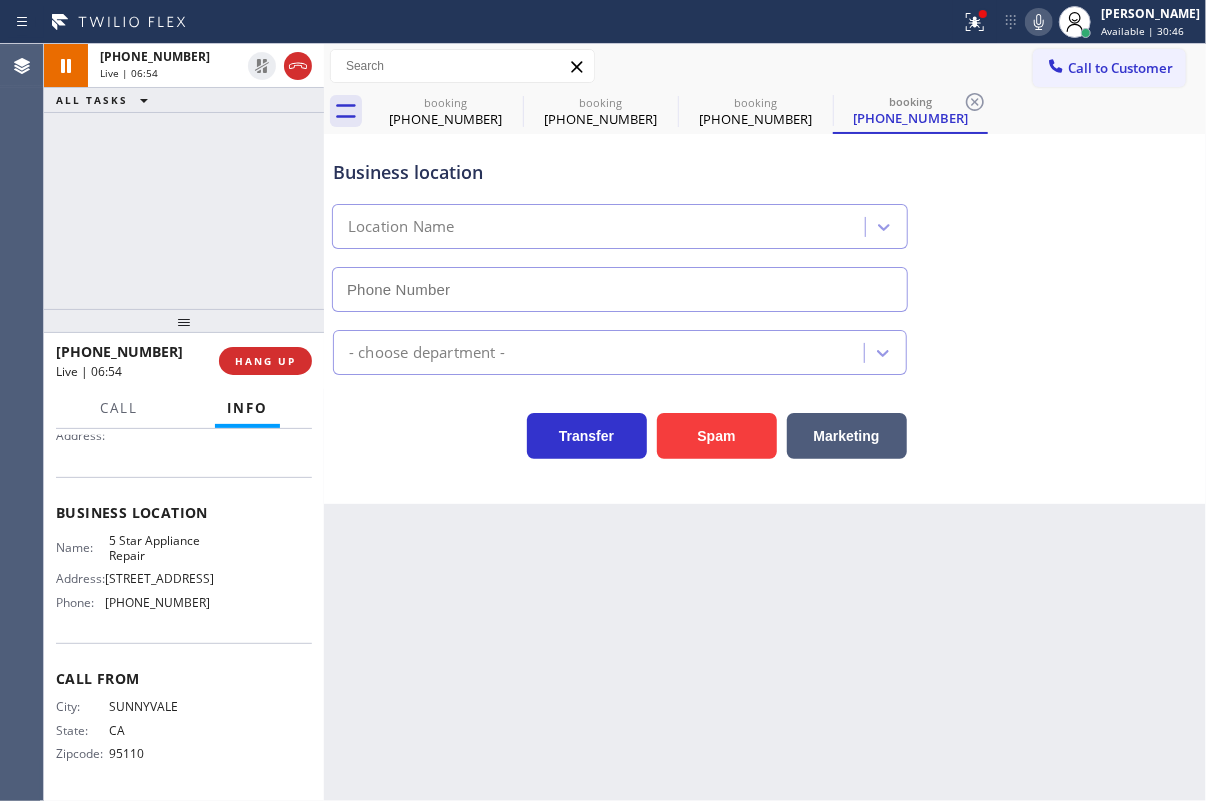 type on "[PHONE_NUMBER]" 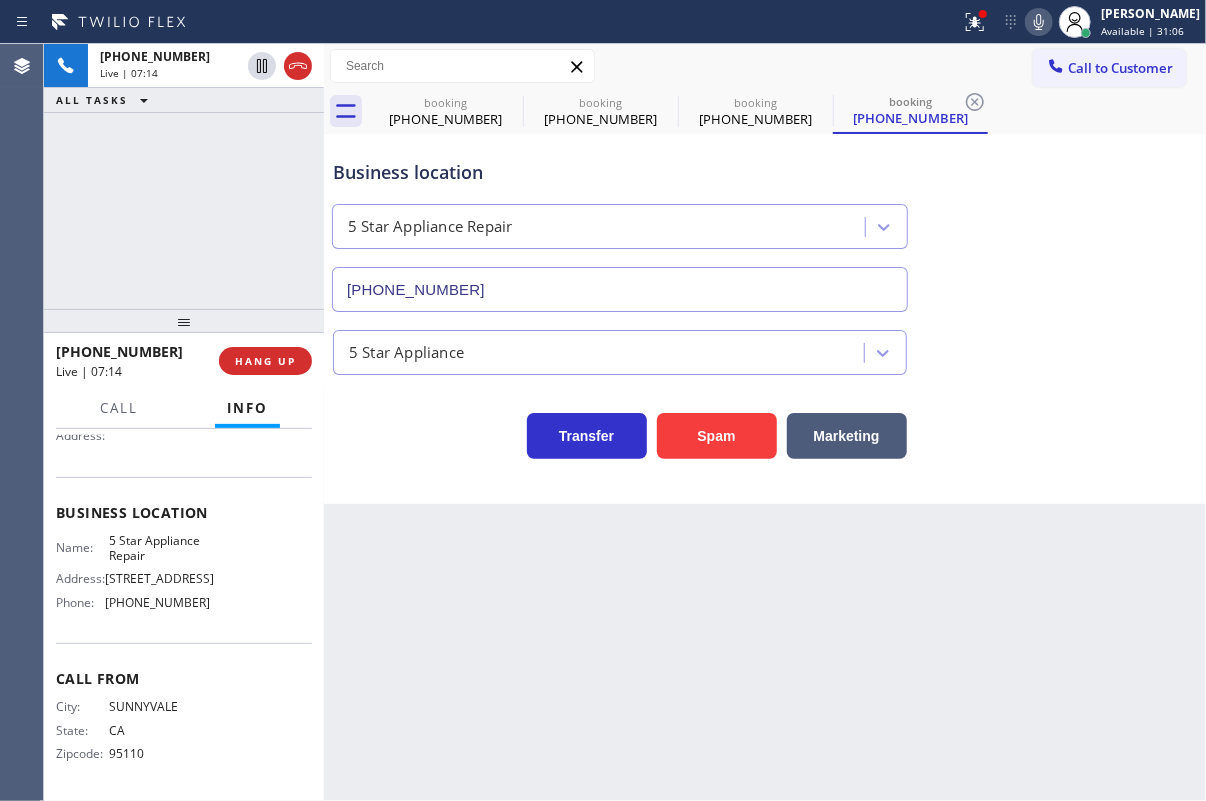 click on "Transfer Spam Marketing" at bounding box center (765, 417) 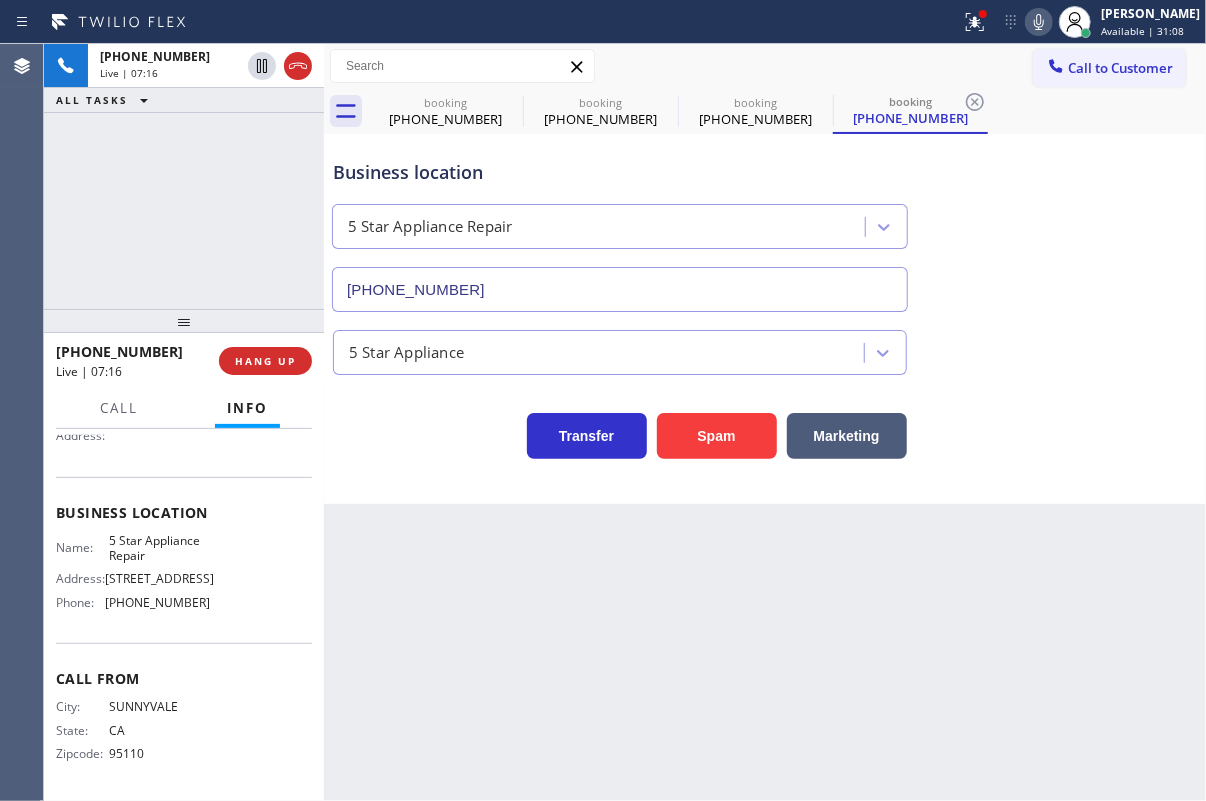 scroll, scrollTop: 24, scrollLeft: 0, axis: vertical 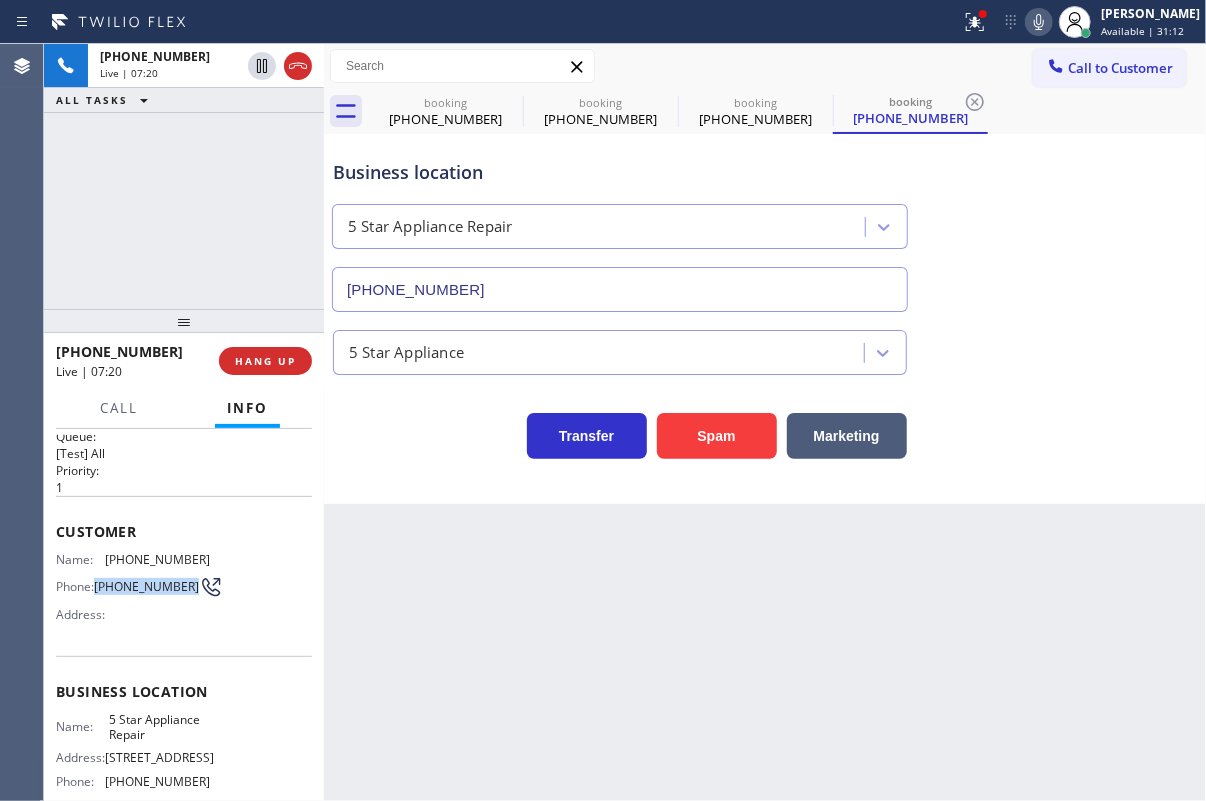 drag, startPoint x: 97, startPoint y: 575, endPoint x: 142, endPoint y: 591, distance: 47.759815 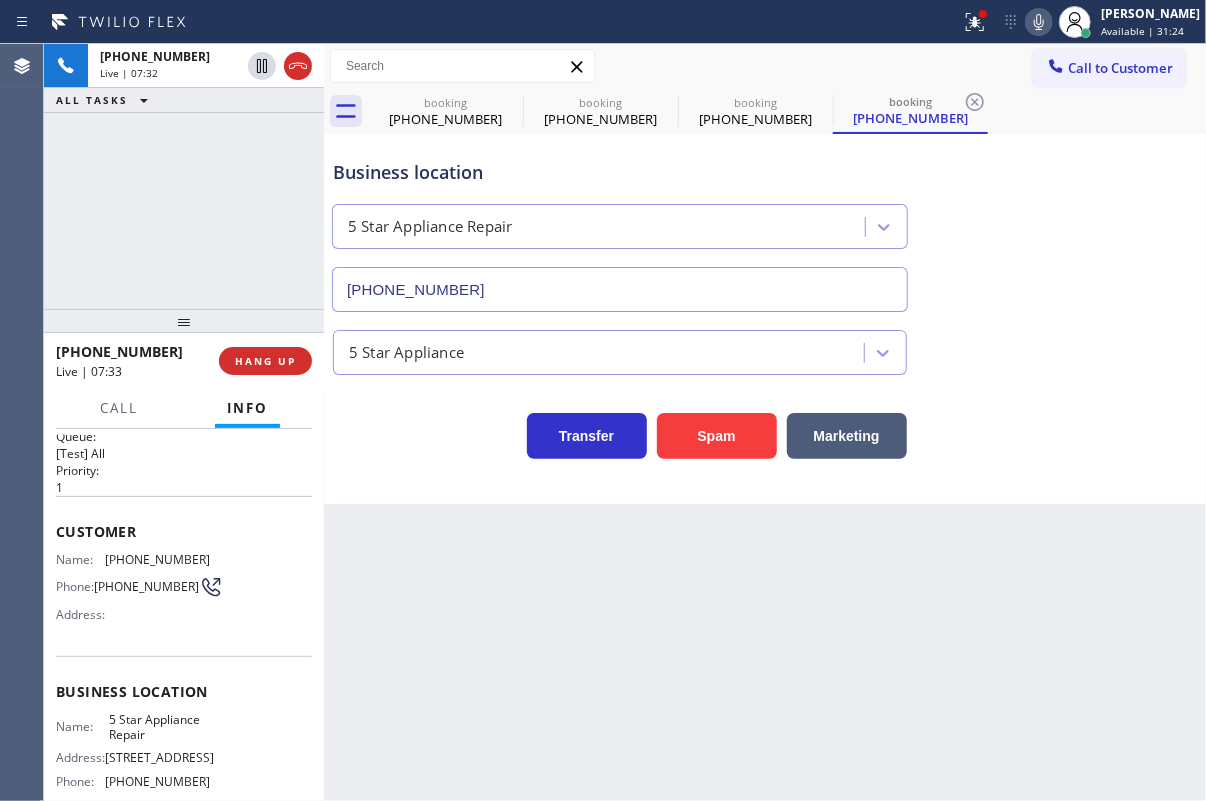 click on "Business location 5 Star Appliance Repair [PHONE_NUMBER]" at bounding box center (765, 221) 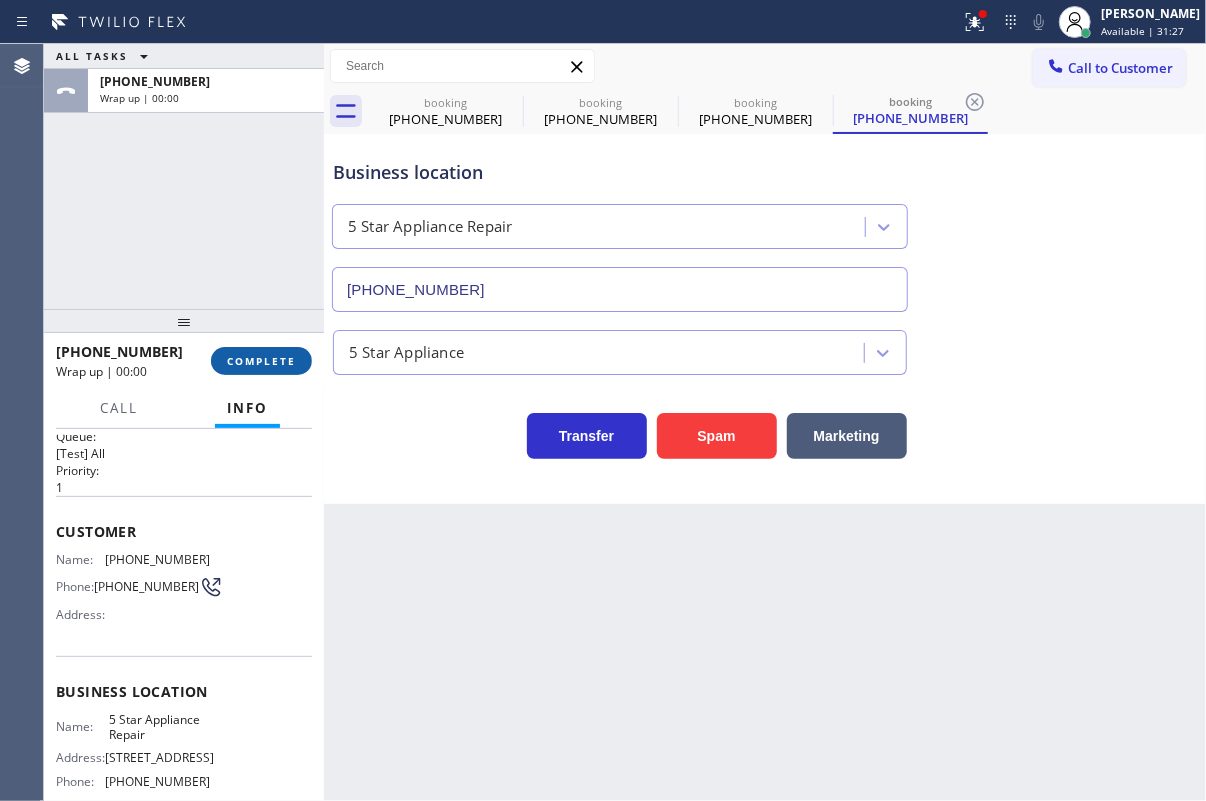 click on "COMPLETE" at bounding box center (261, 361) 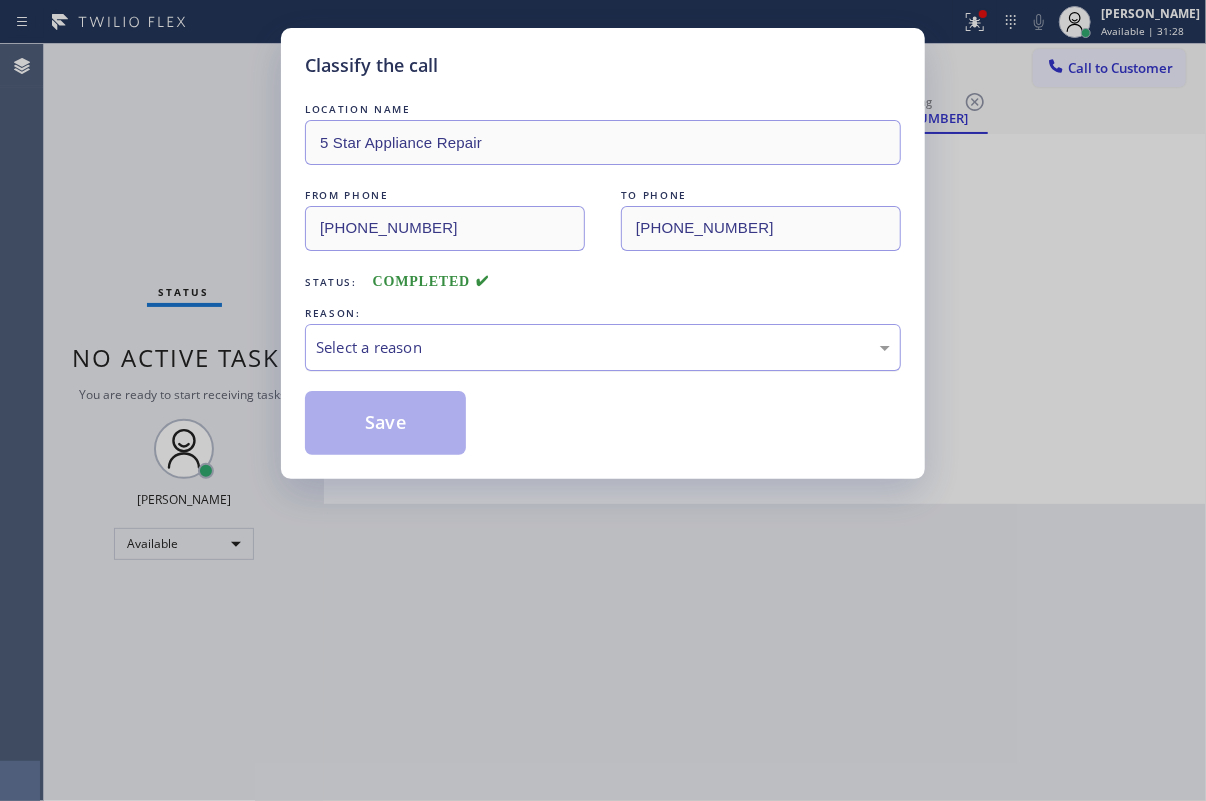 click on "Select a reason" at bounding box center [603, 347] 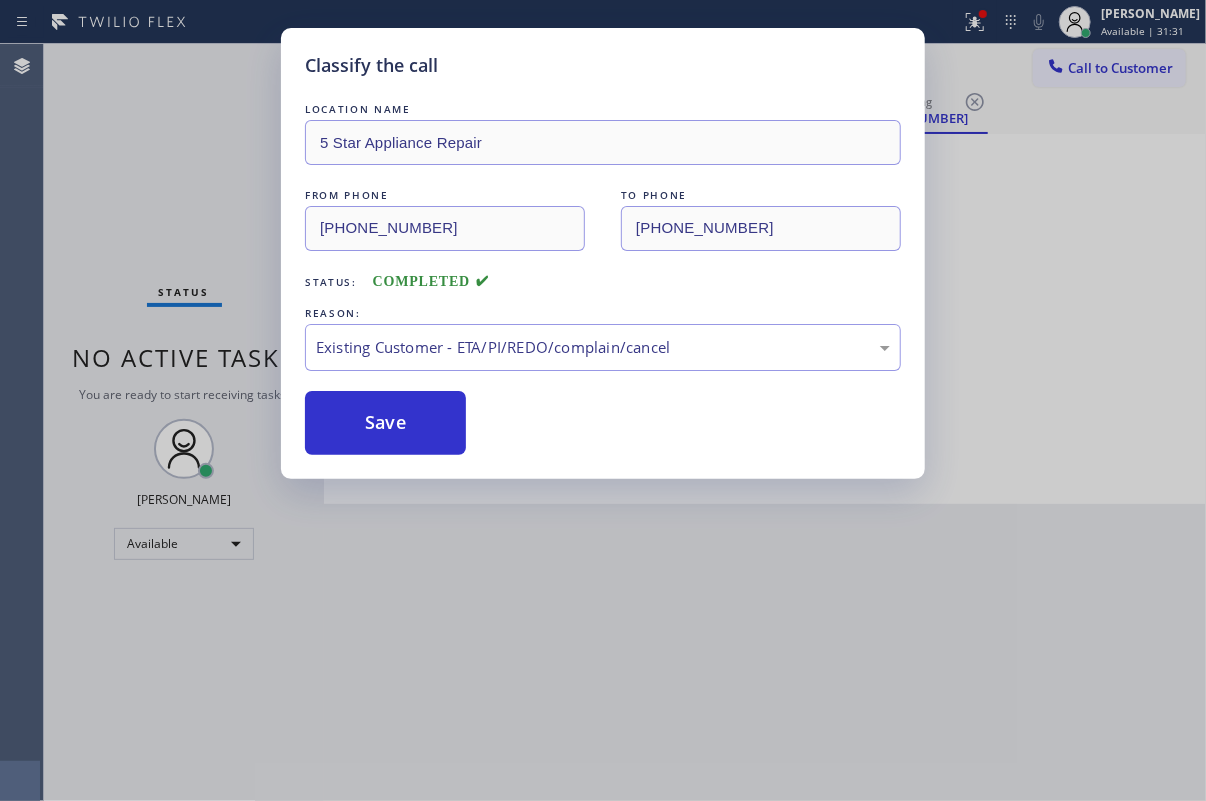 click on "Save" at bounding box center [385, 423] 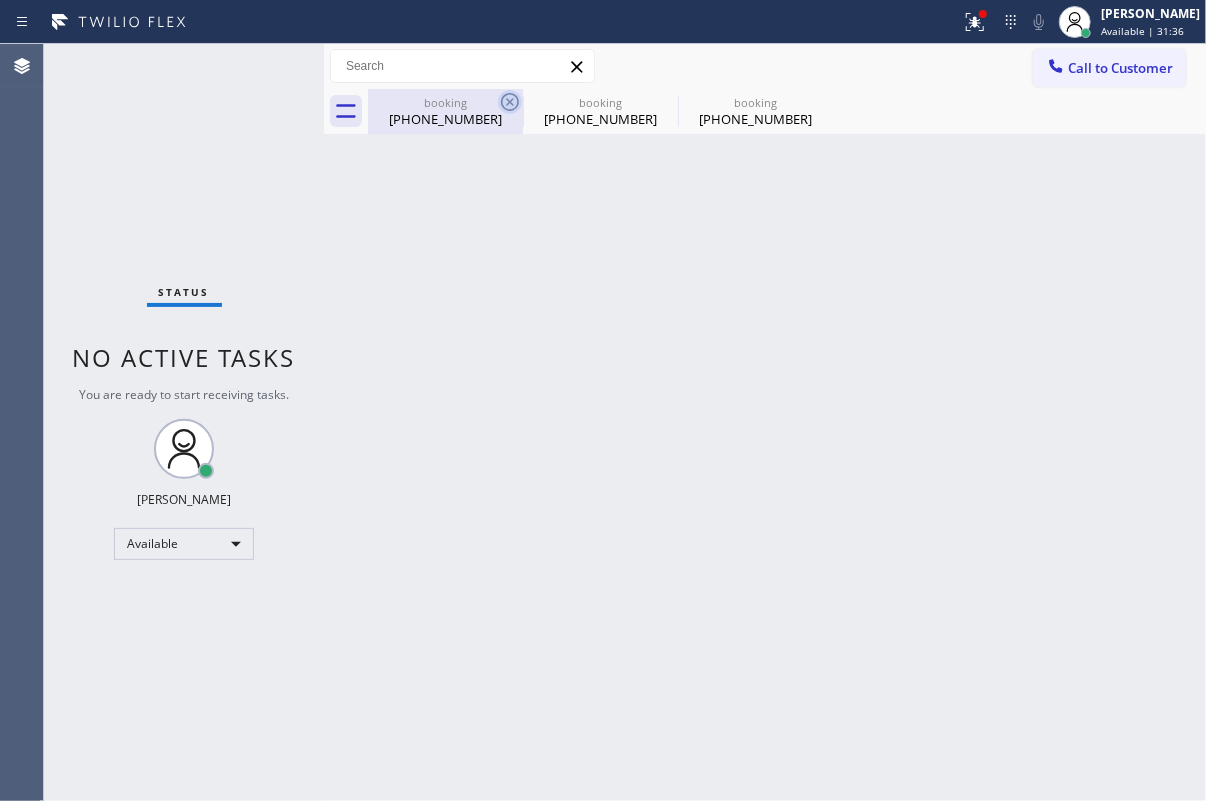 click 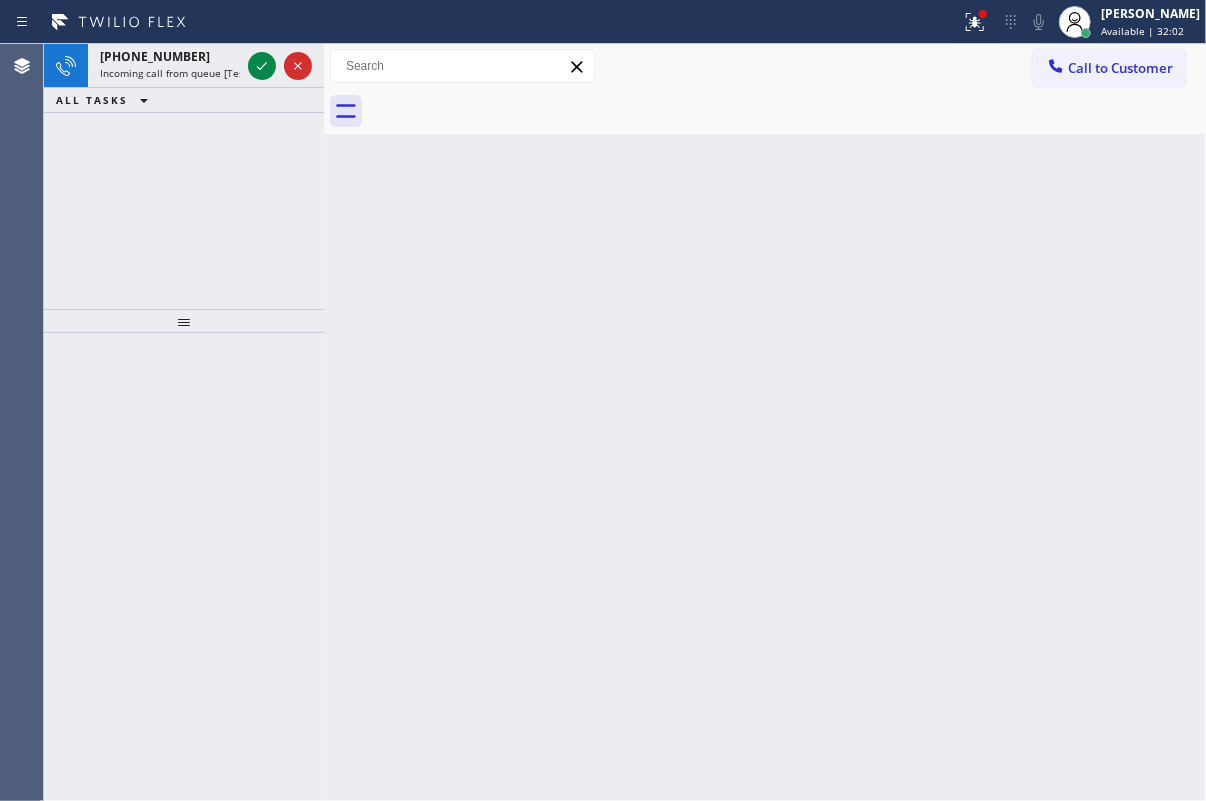 click on "Back to Dashboard Change Sender ID Customers Technicians Select a contact Outbound call Technician Search Technician Your caller id phone number Your caller id phone number Call Technician info Name   Phone none Address none Change Sender ID HVAC [PHONE_NUMBER] 5 Star Appliance [PHONE_NUMBER] Appliance Repair [PHONE_NUMBER] Plumbing [PHONE_NUMBER] Air Duct Cleaning [PHONE_NUMBER]  Electricians [PHONE_NUMBER] Cancel Change Check personal SMS Reset Change No tabs Call to Customer Outbound call Location Search location Your caller id phone number Customer number Call Outbound call Technician Search Technician Your caller id phone number Your caller id phone number Call" at bounding box center [765, 422] 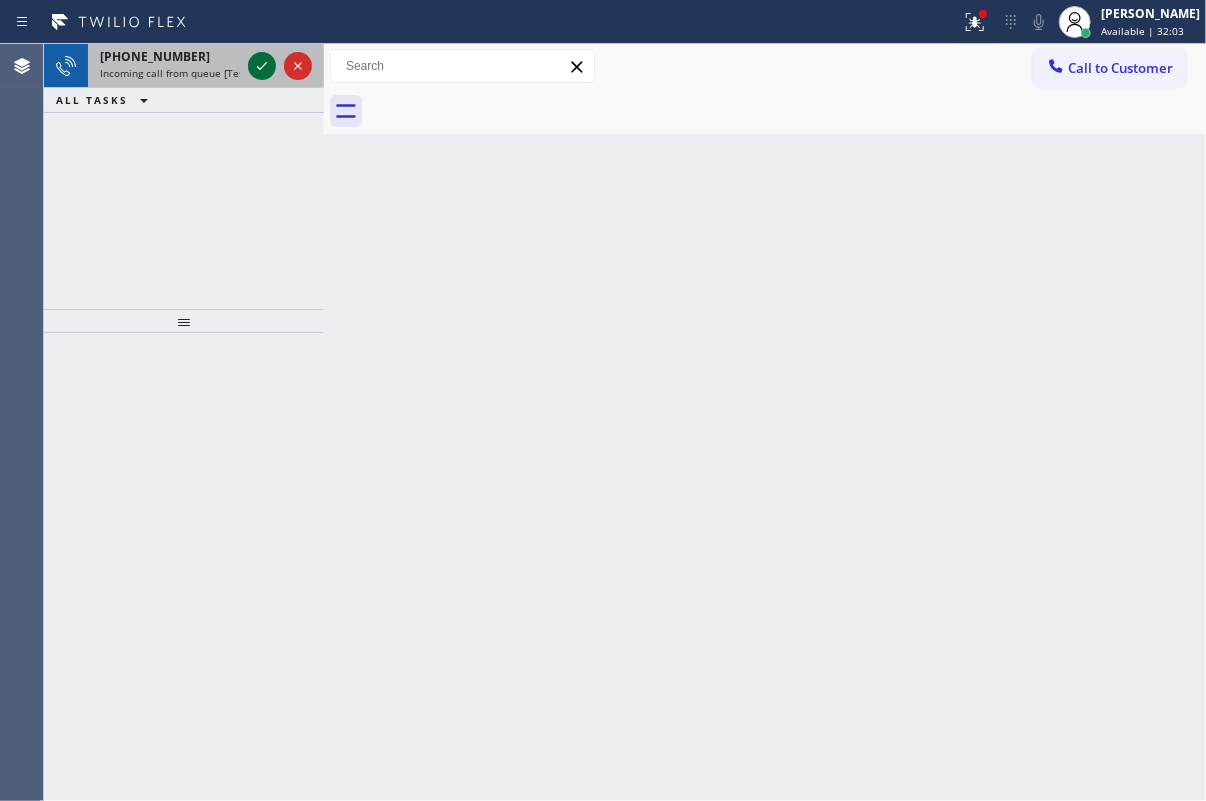 click 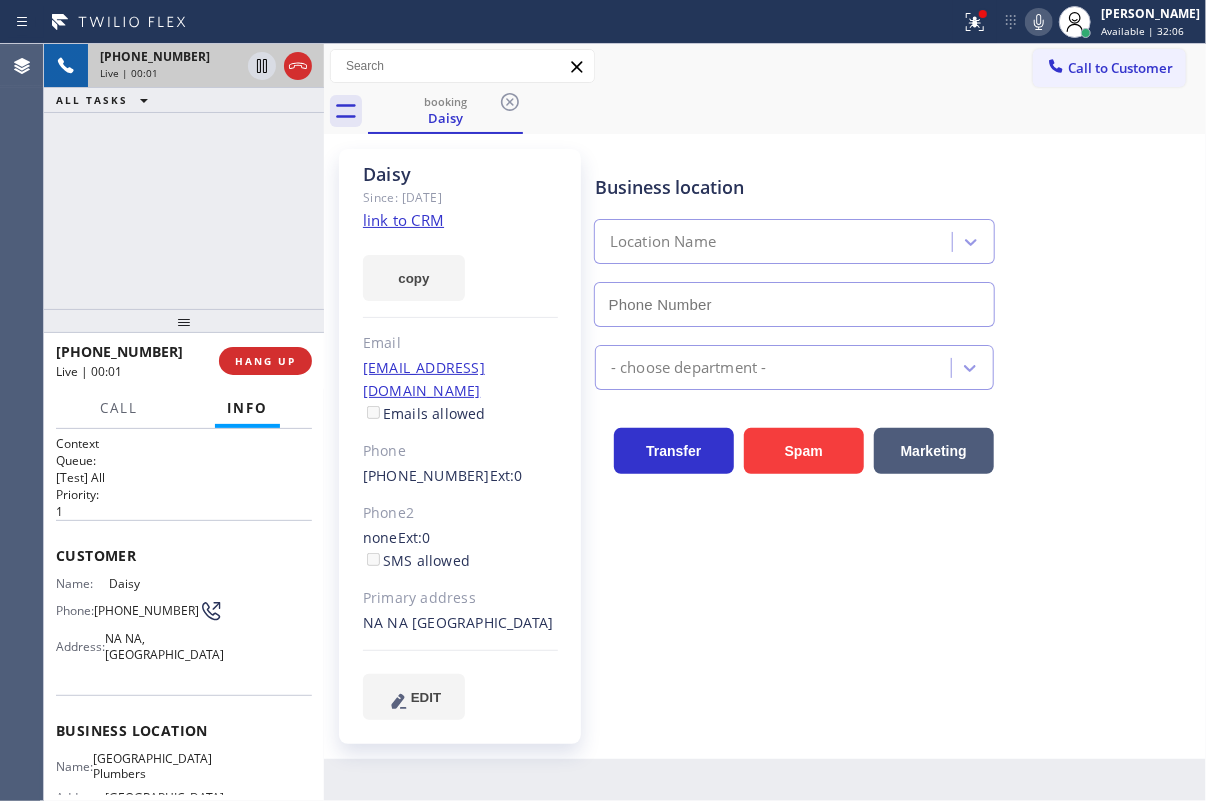 type on "(562) 414-6833" 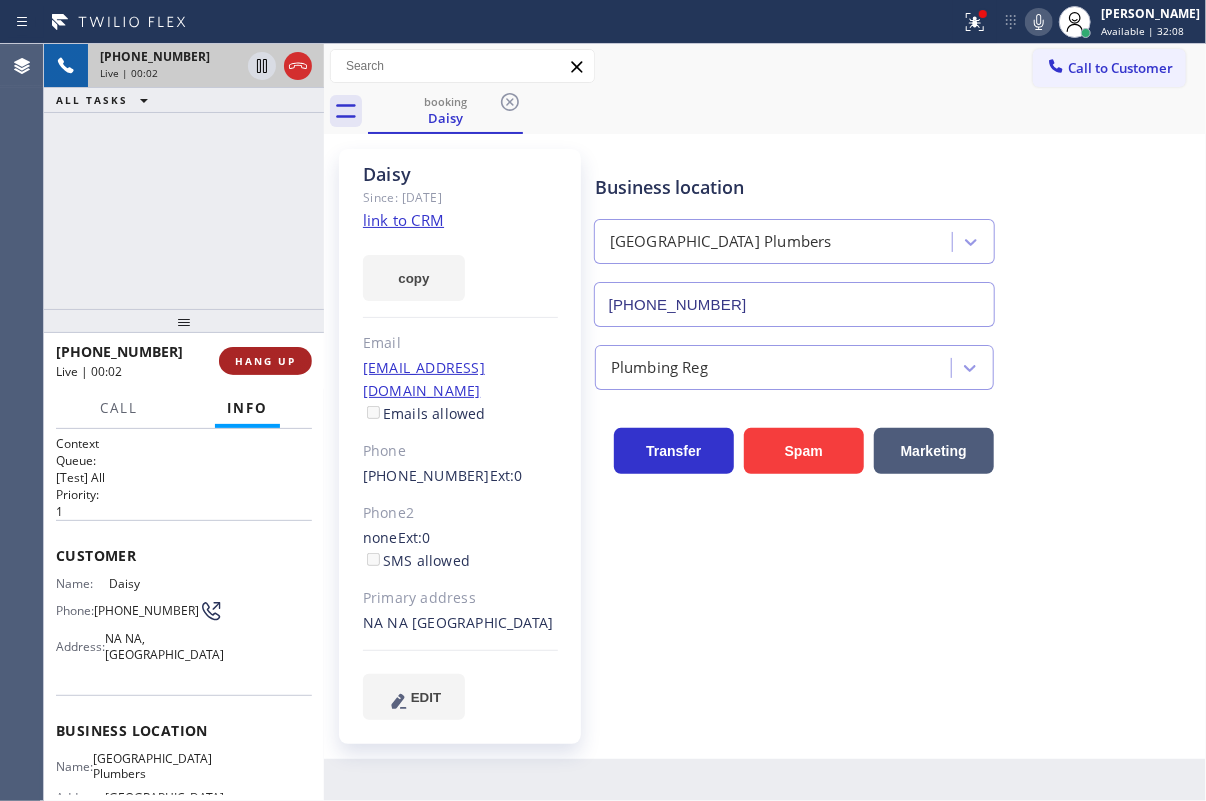 click on "HANG UP" at bounding box center [265, 361] 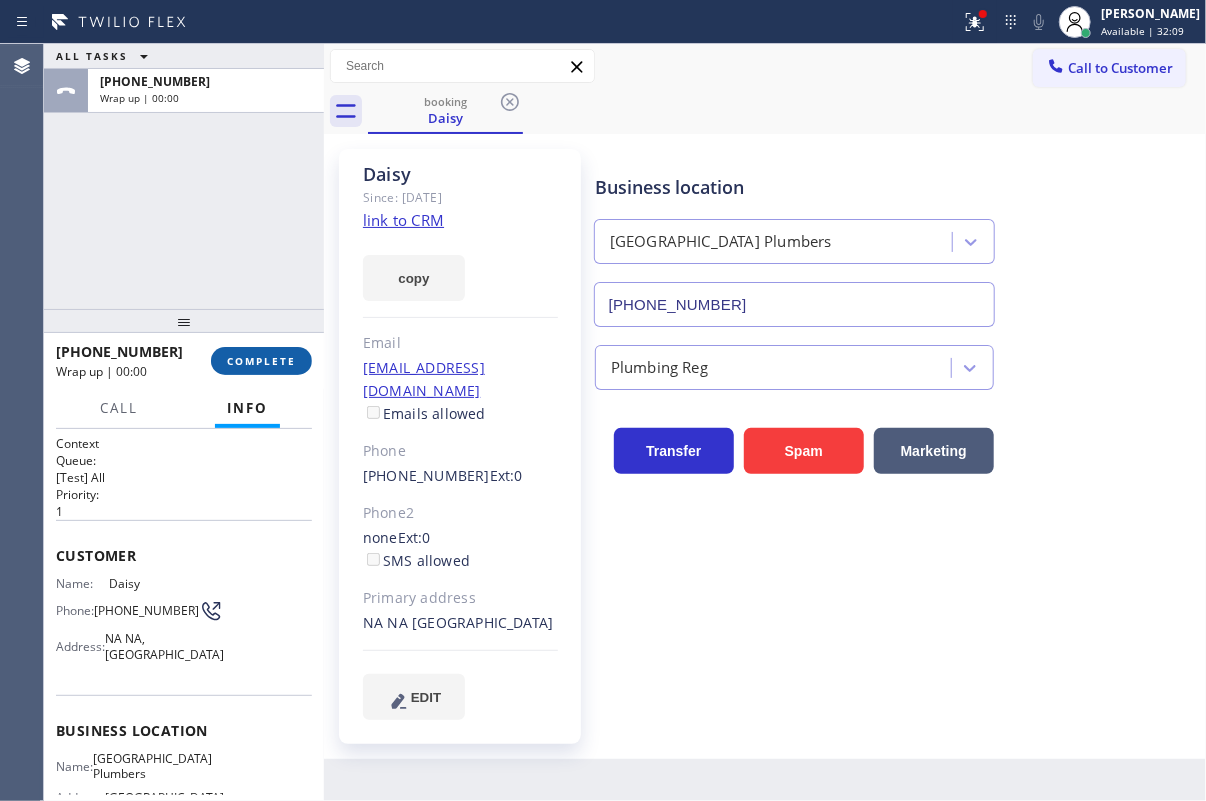 click on "COMPLETE" at bounding box center (261, 361) 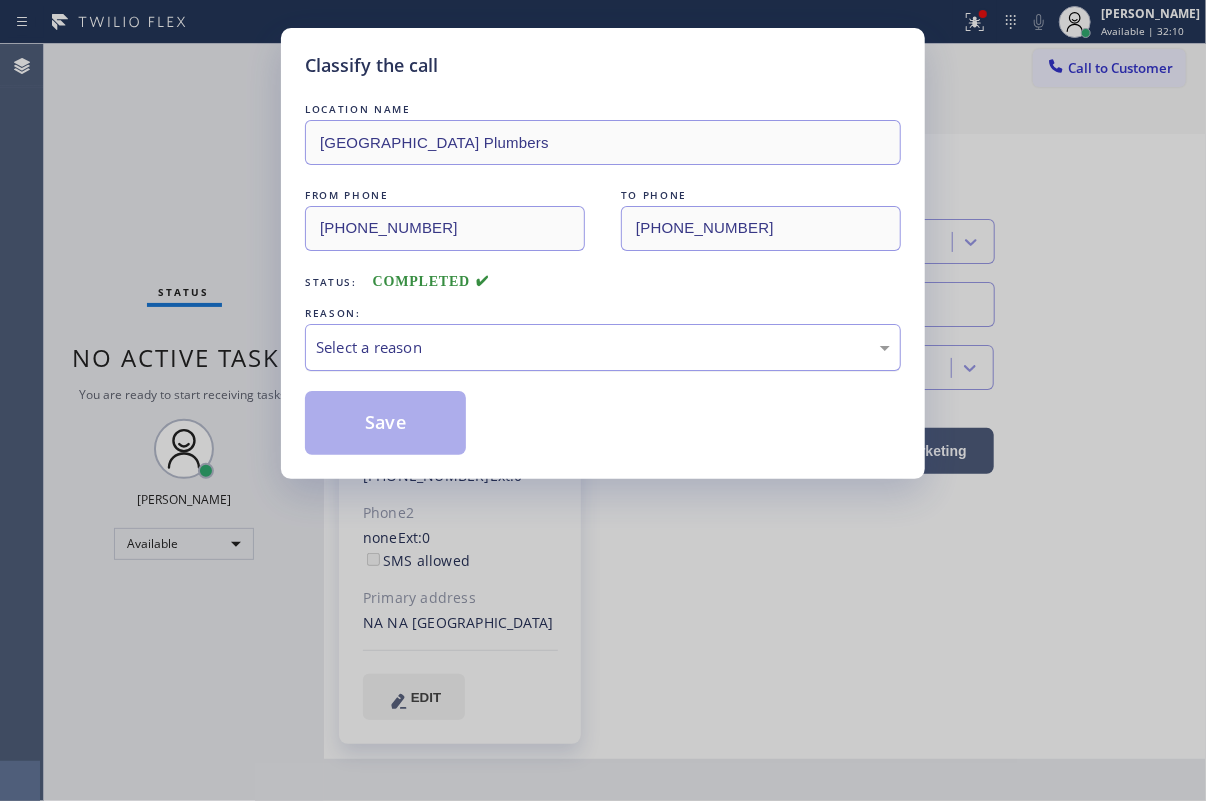 click on "Select a reason" at bounding box center (603, 347) 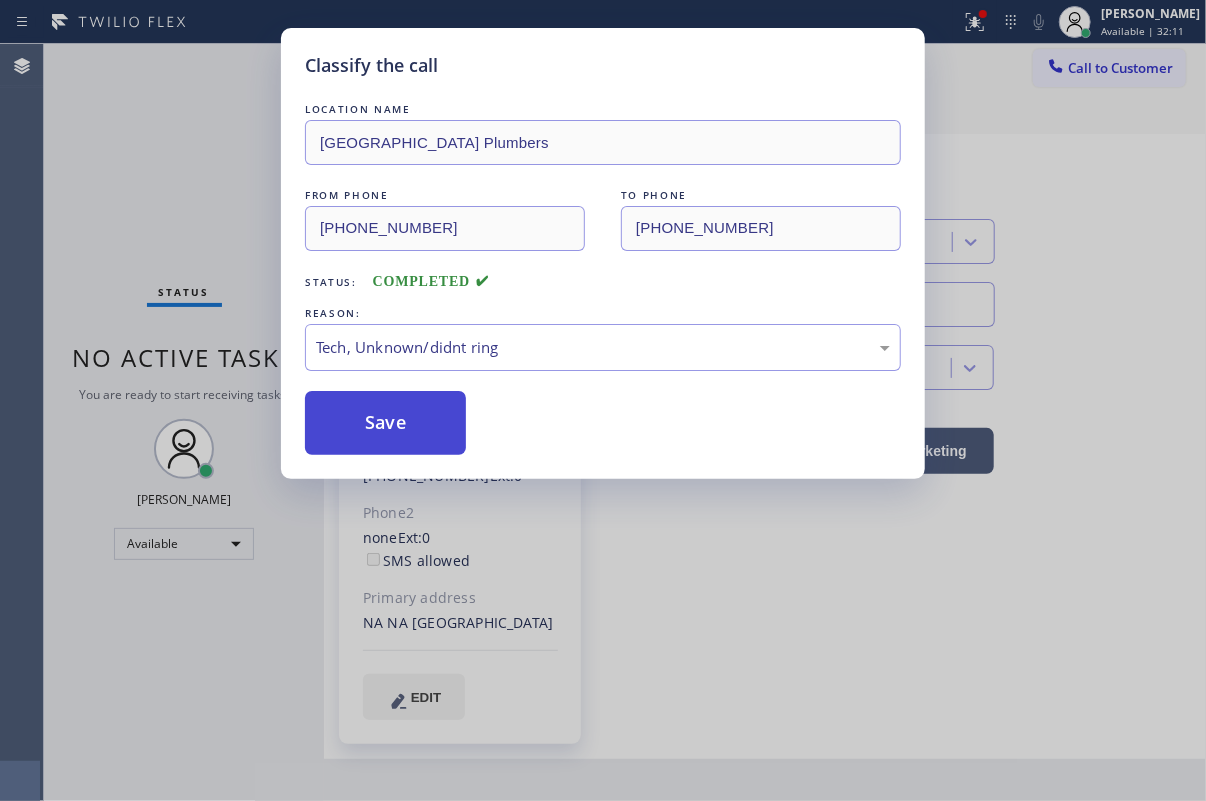 click on "Save" at bounding box center [385, 423] 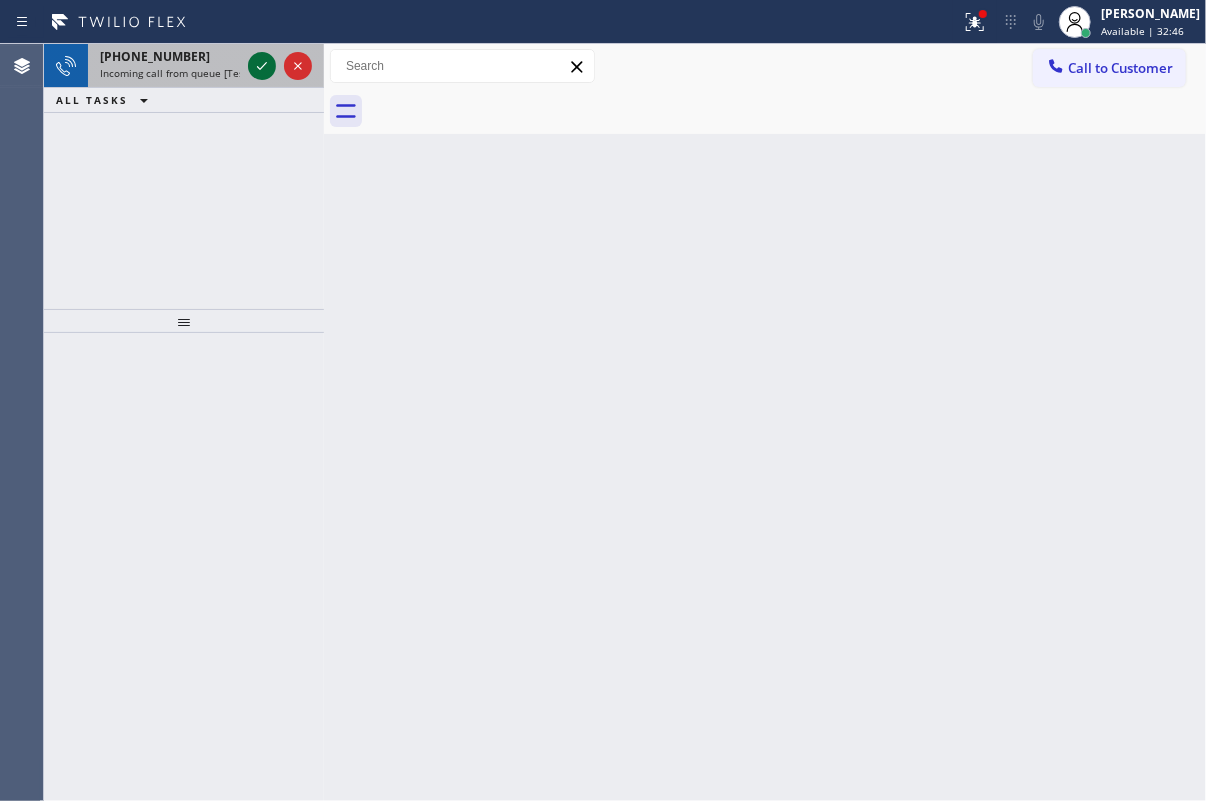 click 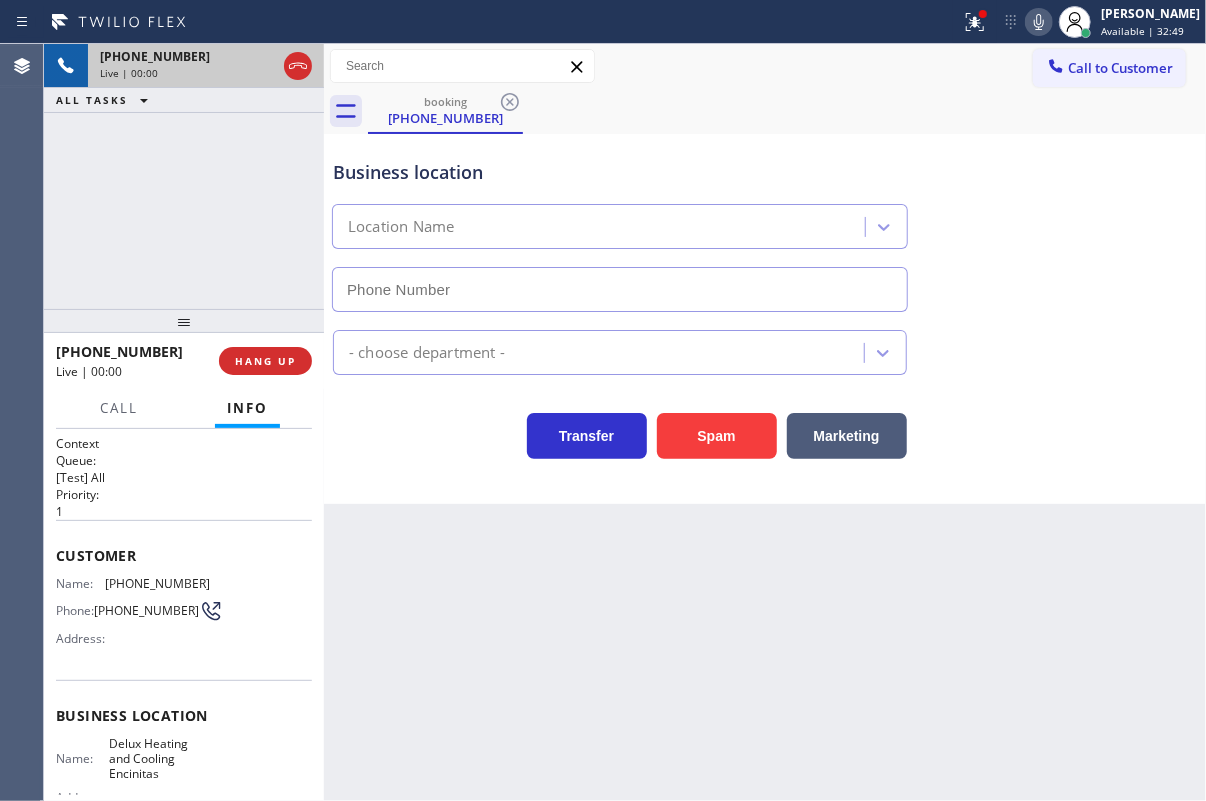 type on "(760) 284-8465" 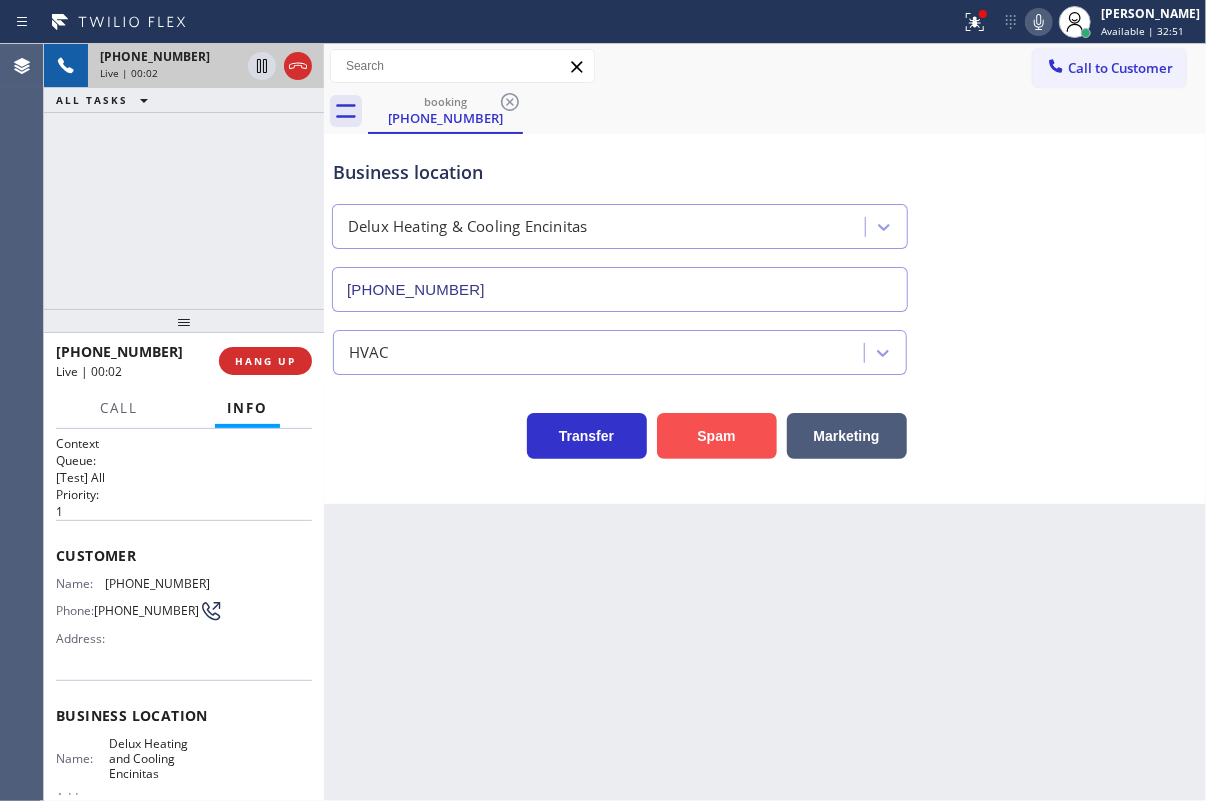 click on "Spam" at bounding box center [717, 436] 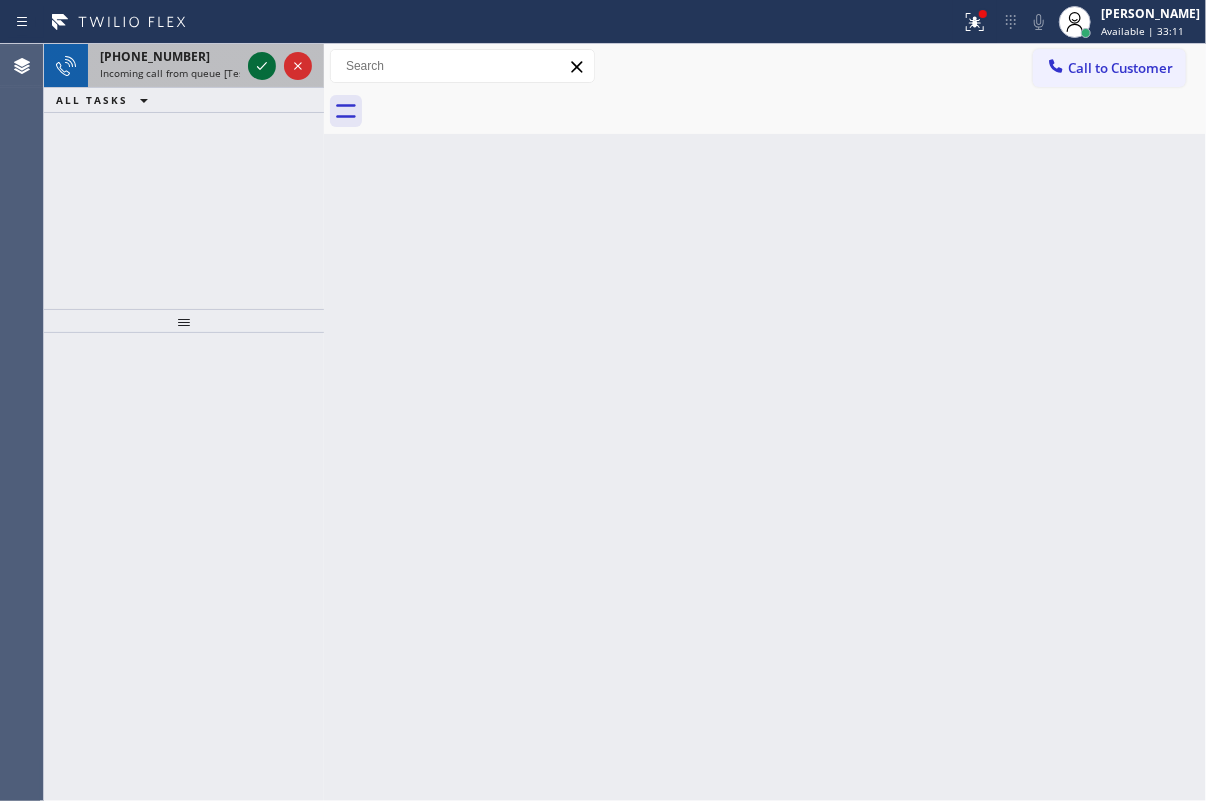 click 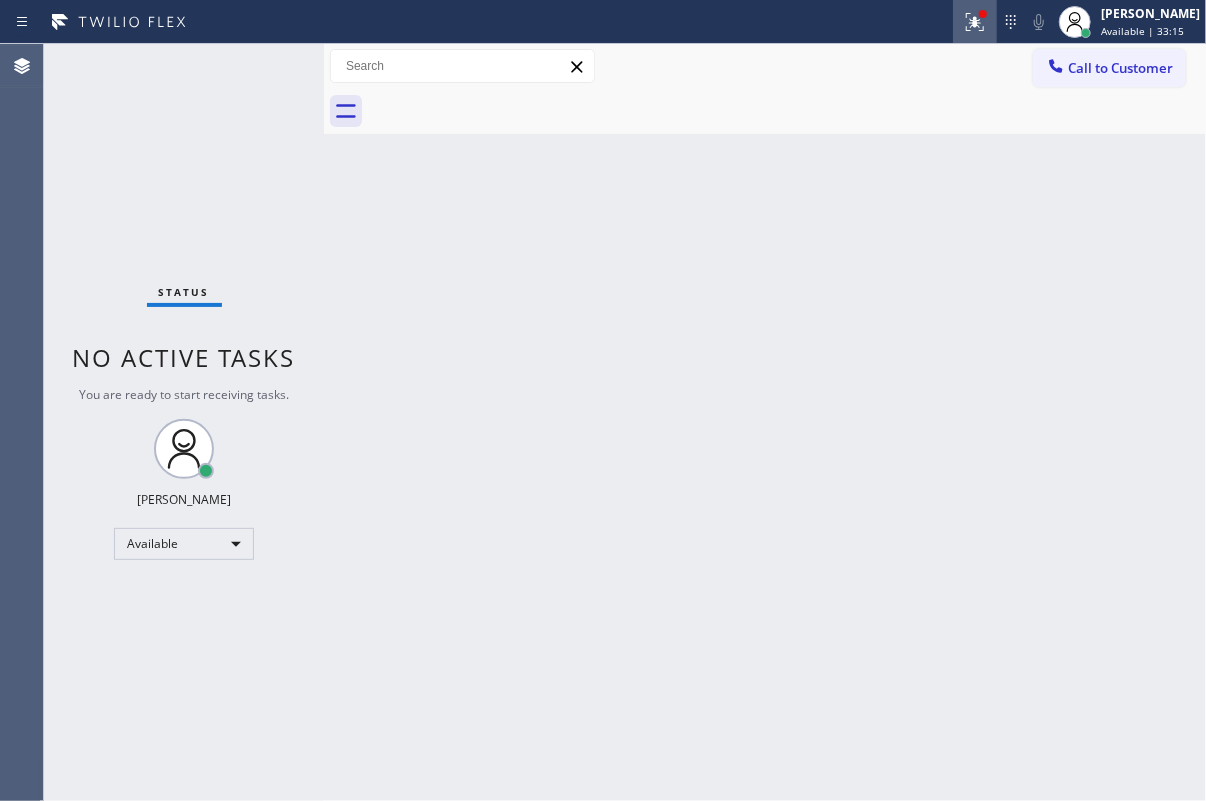 click at bounding box center [975, 22] 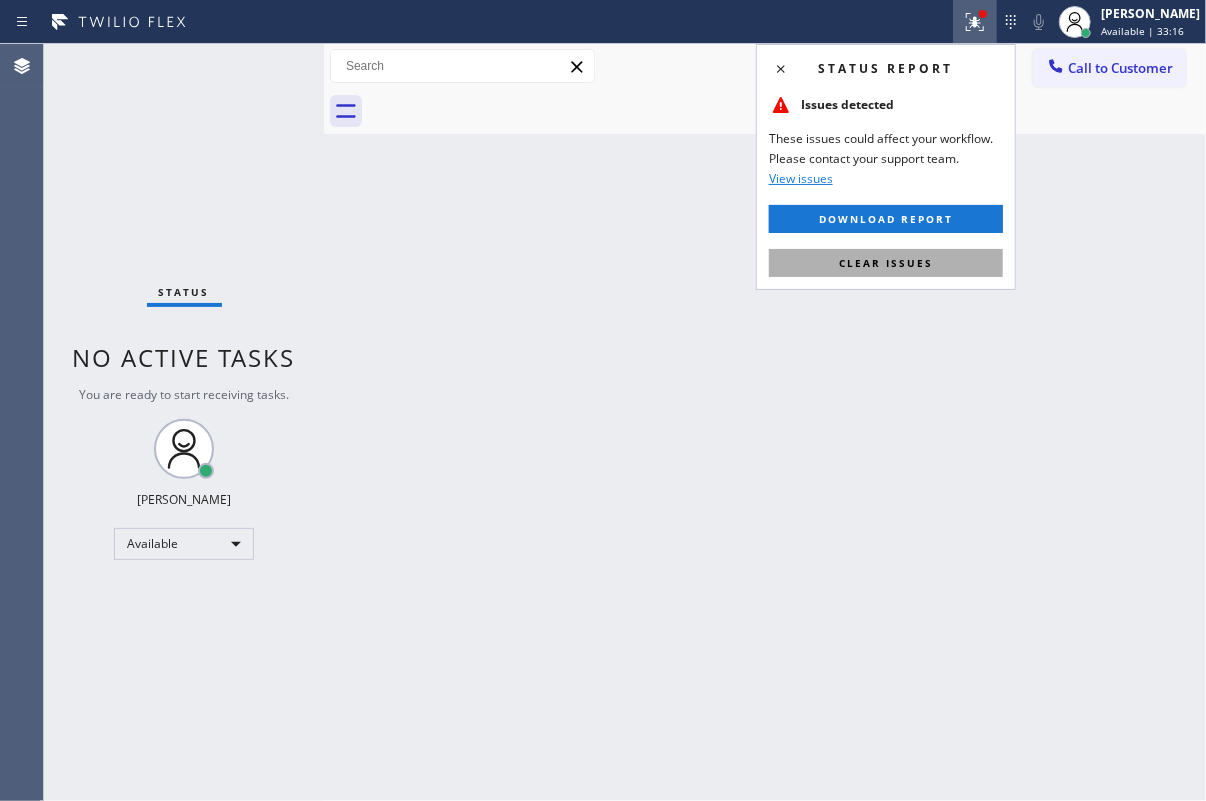 click on "Clear issues" at bounding box center [886, 263] 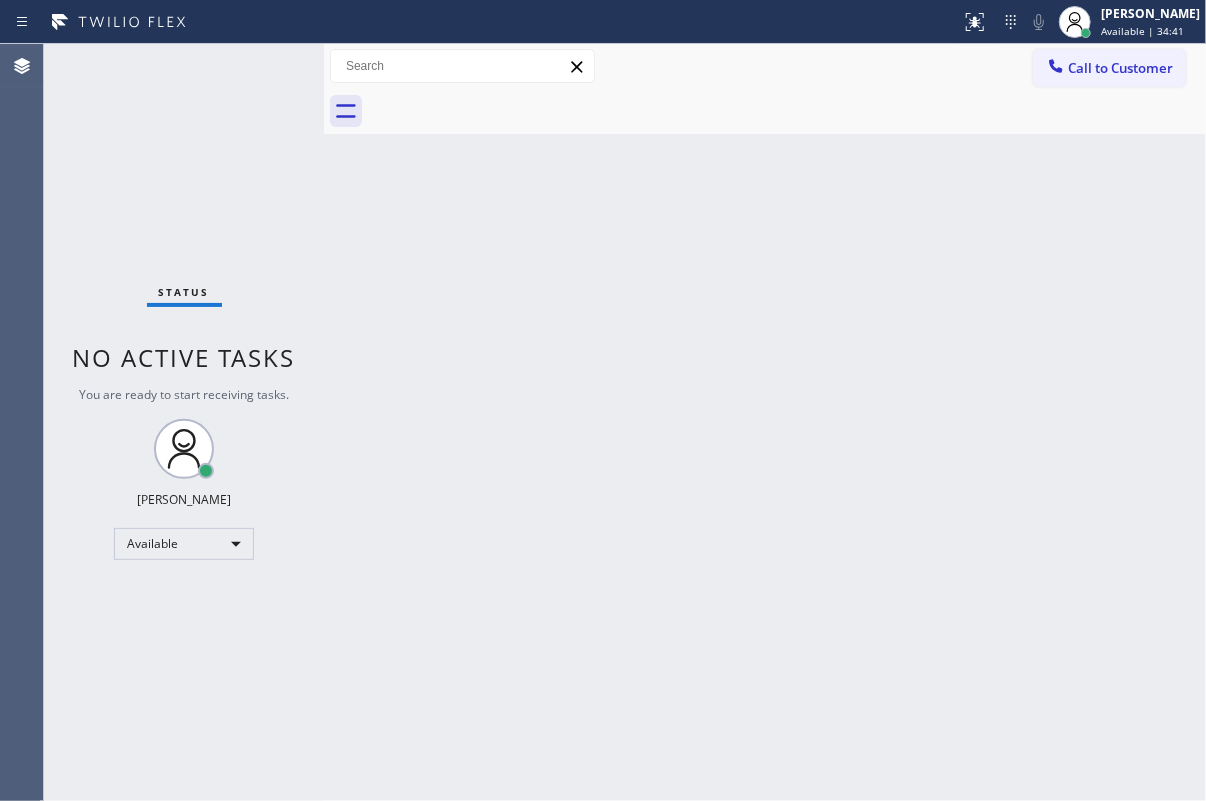 click on "Back to Dashboard Change Sender ID Customers Technicians Select a contact Outbound call Technician Search Technician Your caller id phone number Your caller id phone number Call Technician info Name   Phone none Address none Change Sender ID HVAC [PHONE_NUMBER] 5 Star Appliance [PHONE_NUMBER] Appliance Repair [PHONE_NUMBER] Plumbing [PHONE_NUMBER] Air Duct Cleaning [PHONE_NUMBER]  Electricians [PHONE_NUMBER] Cancel Change Check personal SMS Reset Change No tabs Call to Customer Outbound call Location Search location Your caller id phone number Customer number Call Outbound call Technician Search Technician Your caller id phone number Your caller id phone number Call" at bounding box center [765, 422] 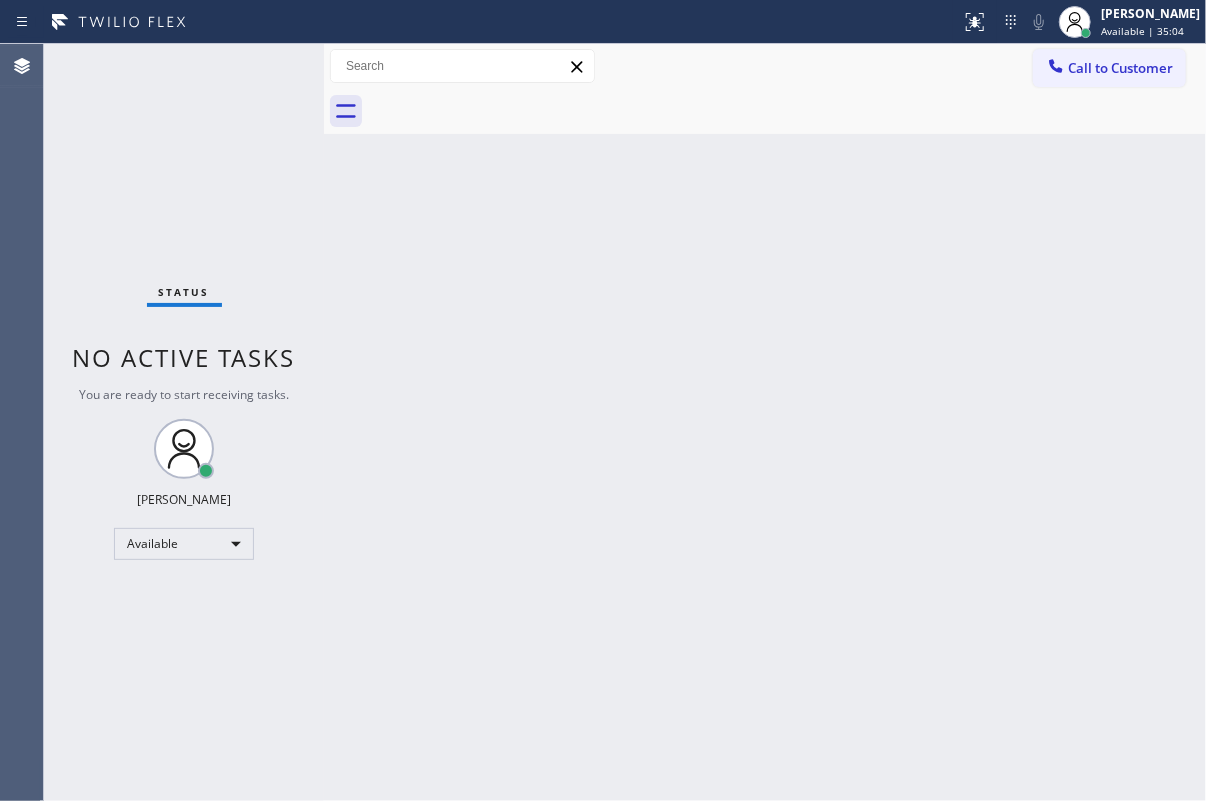click on "Back to Dashboard Change Sender ID Customers Technicians Select a contact Outbound call Technician Search Technician Your caller id phone number Your caller id phone number Call Technician info Name   Phone none Address none Change Sender ID HVAC [PHONE_NUMBER] 5 Star Appliance [PHONE_NUMBER] Appliance Repair [PHONE_NUMBER] Plumbing [PHONE_NUMBER] Air Duct Cleaning [PHONE_NUMBER]  Electricians [PHONE_NUMBER] Cancel Change Check personal SMS Reset Change No tabs Call to Customer Outbound call Location Search location Your caller id phone number Customer number Call Outbound call Technician Search Technician Your caller id phone number Your caller id phone number Call" at bounding box center (765, 422) 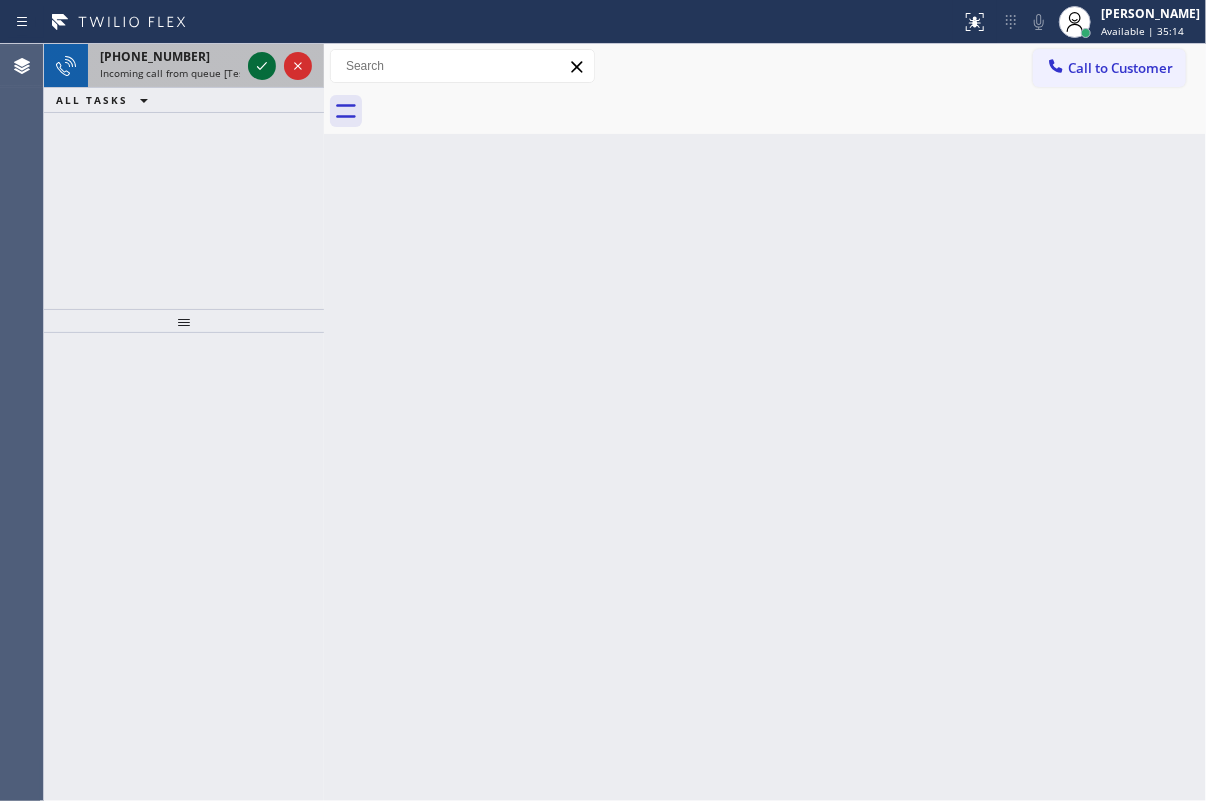 click 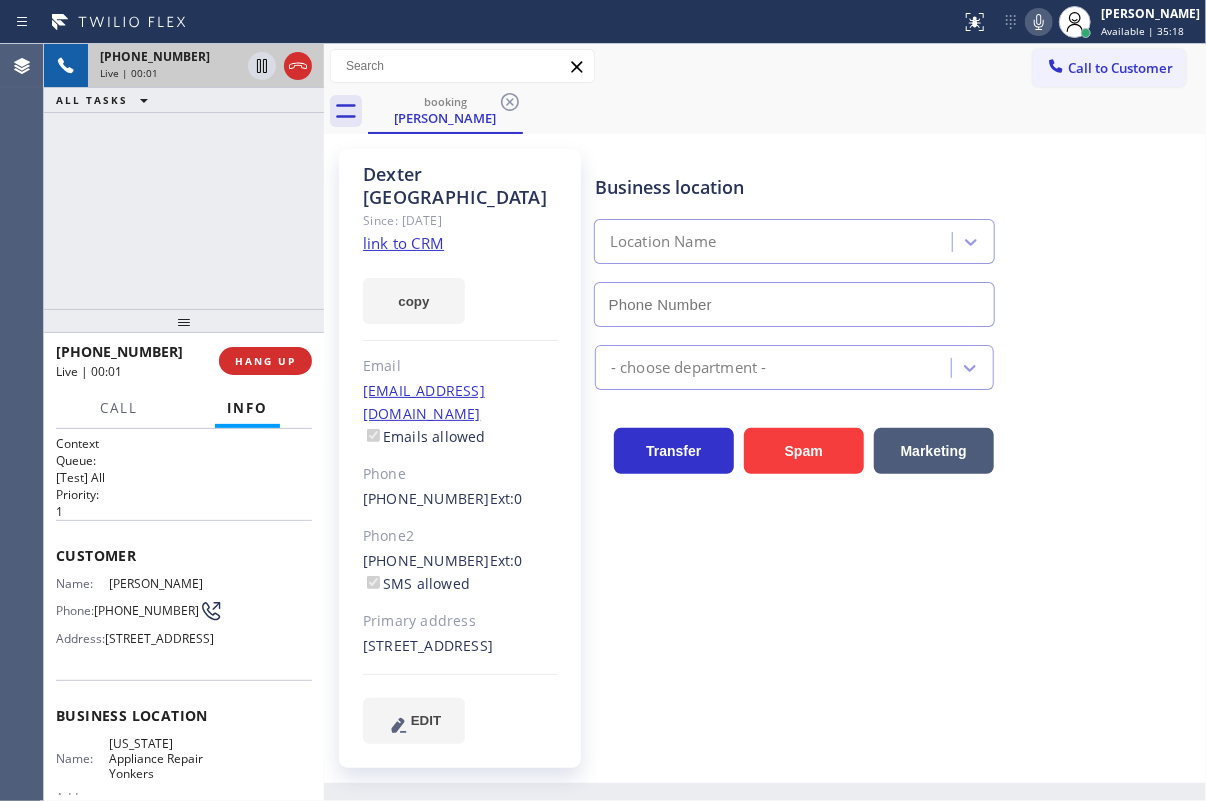 type on "(914) 873-0795" 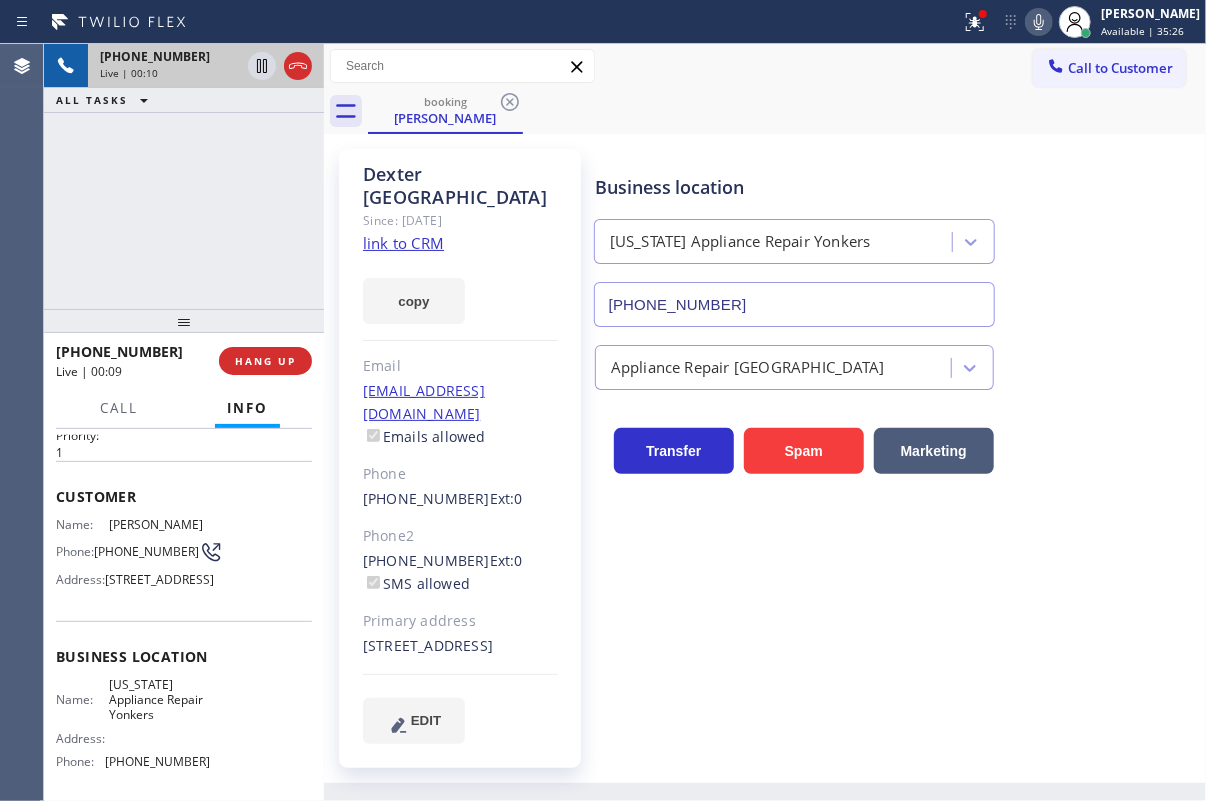scroll, scrollTop: 90, scrollLeft: 0, axis: vertical 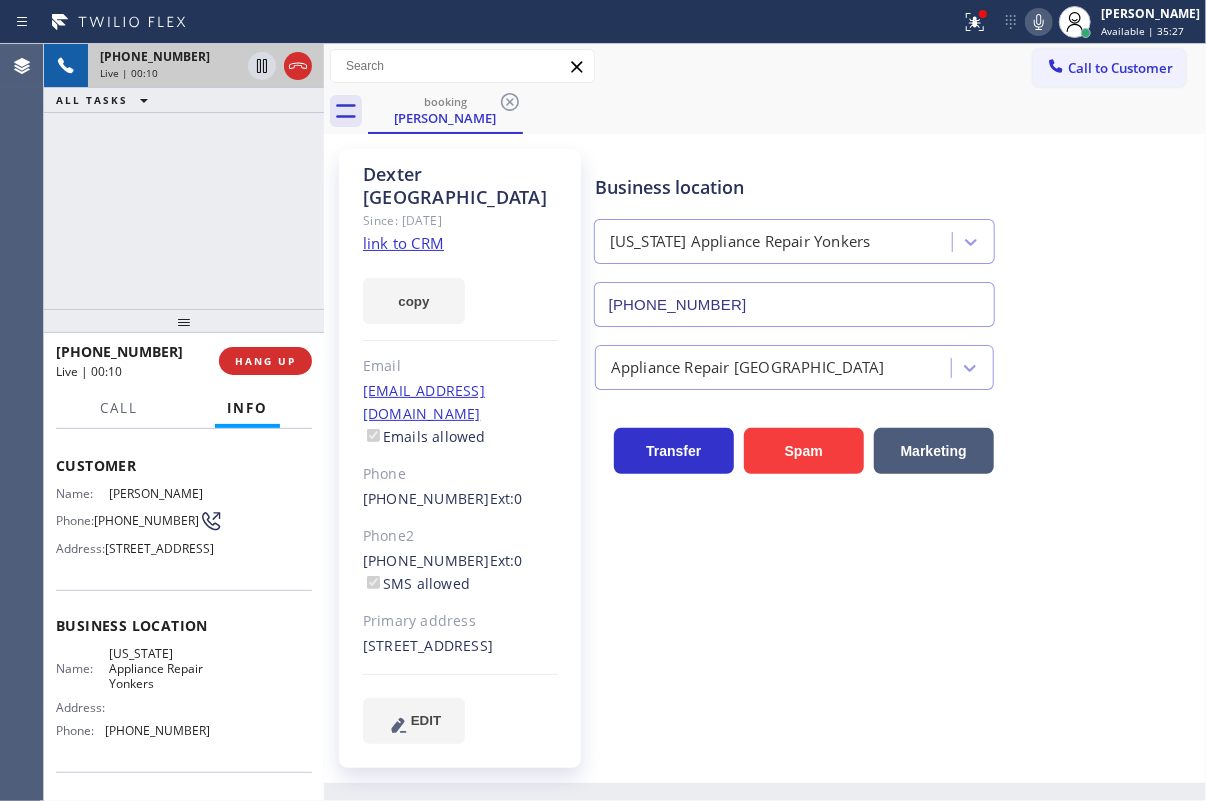 click on "New York Appliance Repair Yonkers" at bounding box center [159, 669] 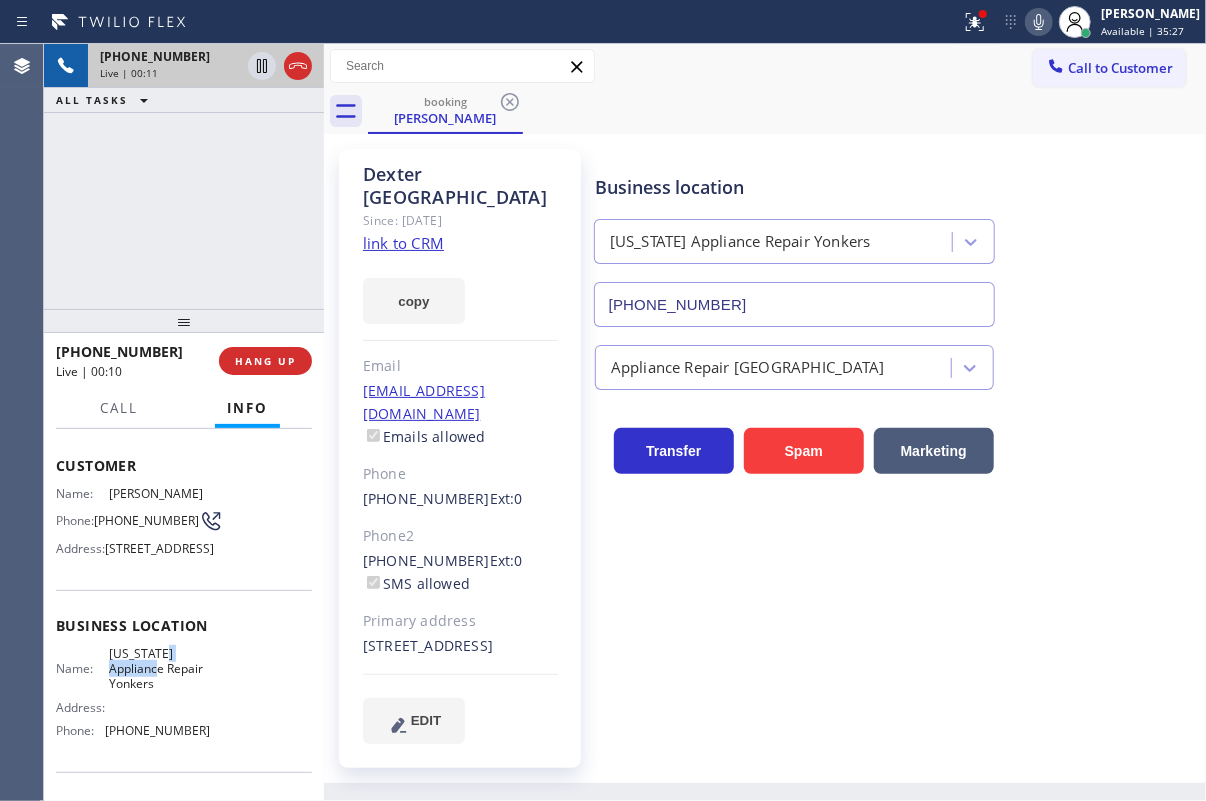 click on "New York Appliance Repair Yonkers" at bounding box center [159, 669] 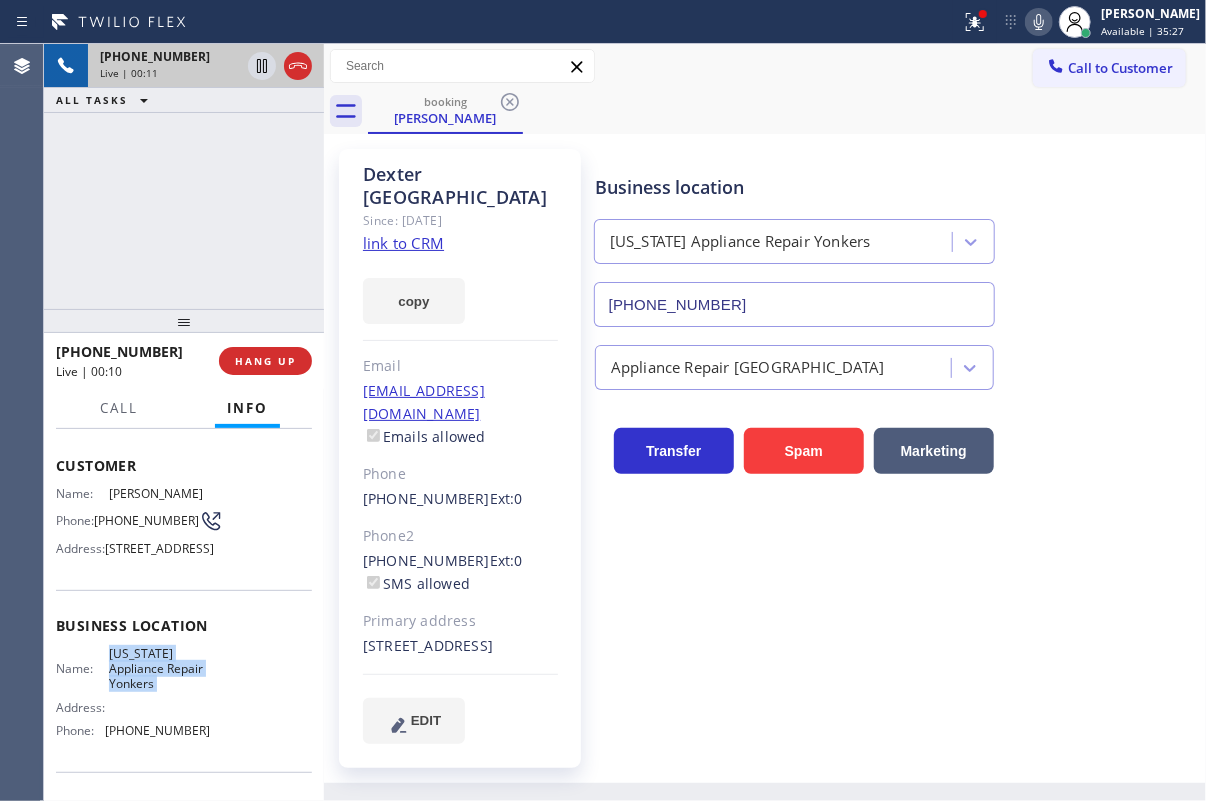 click on "New York Appliance Repair Yonkers" at bounding box center (159, 669) 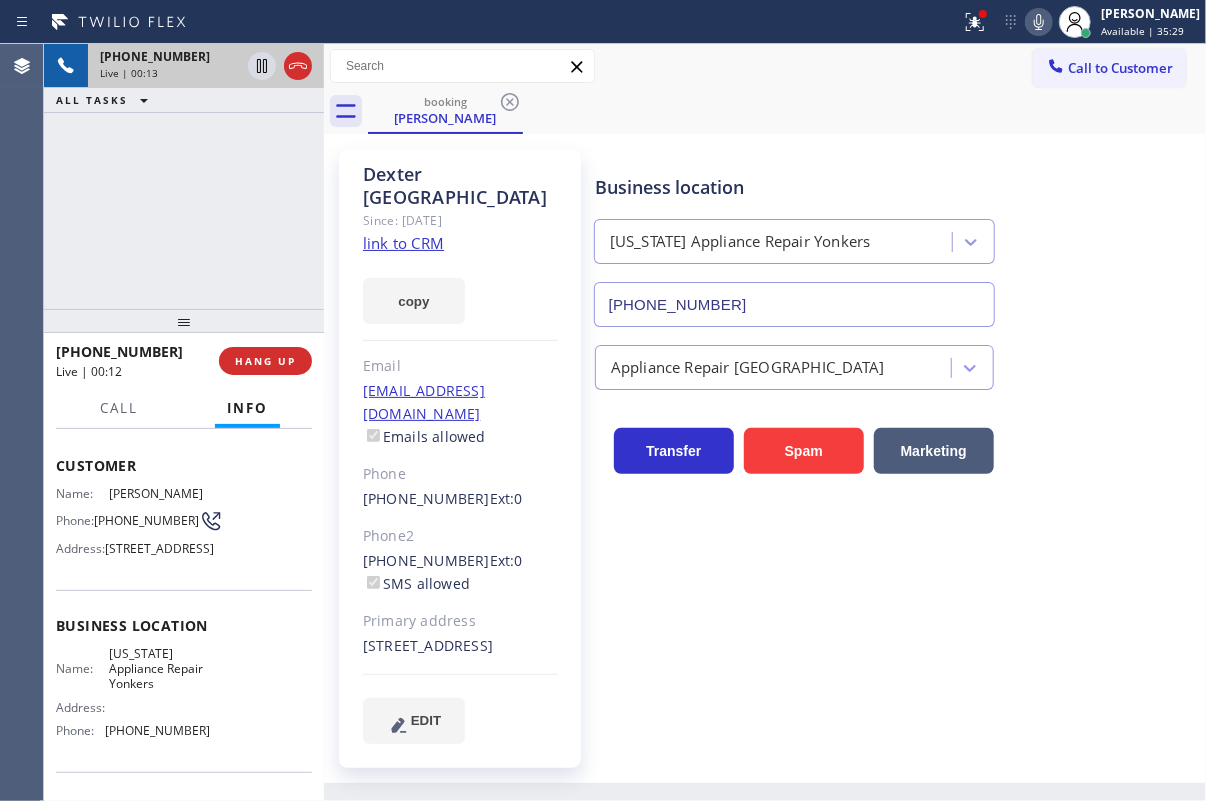 click on "(914) 873-0795" at bounding box center (794, 304) 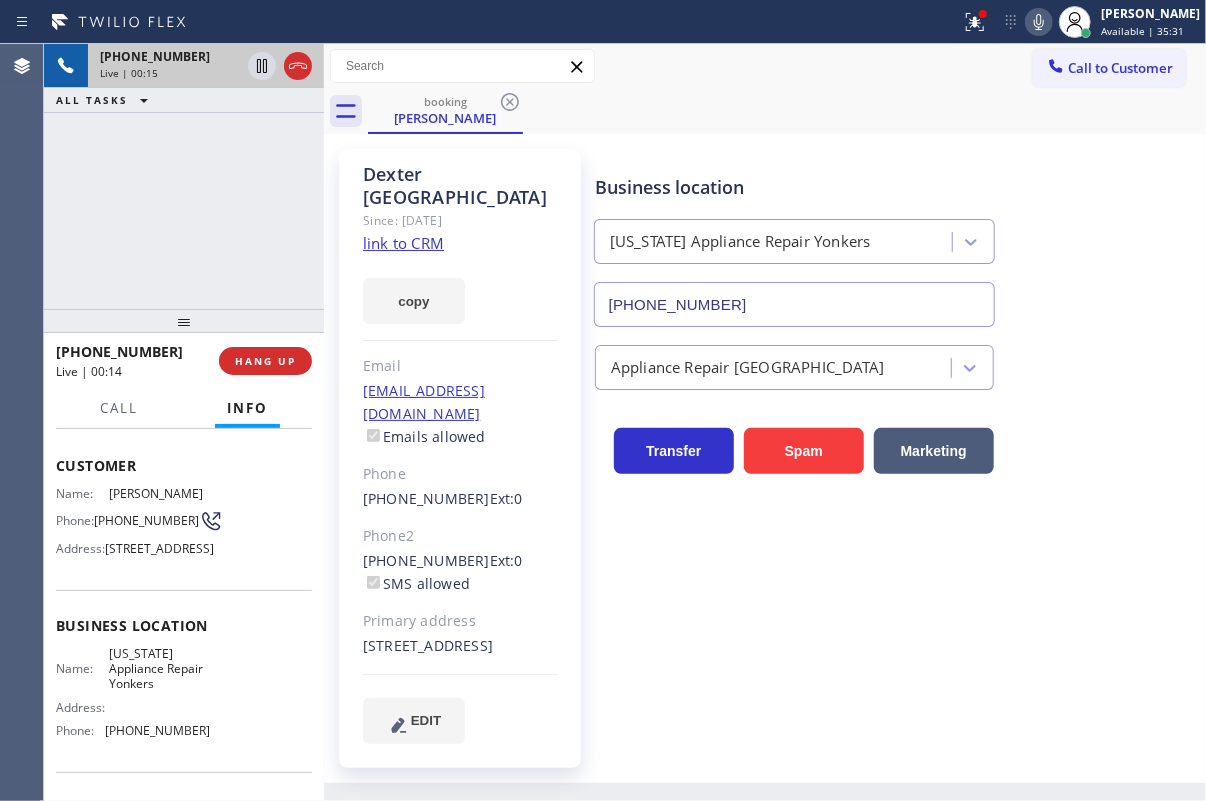 click on "link to CRM" 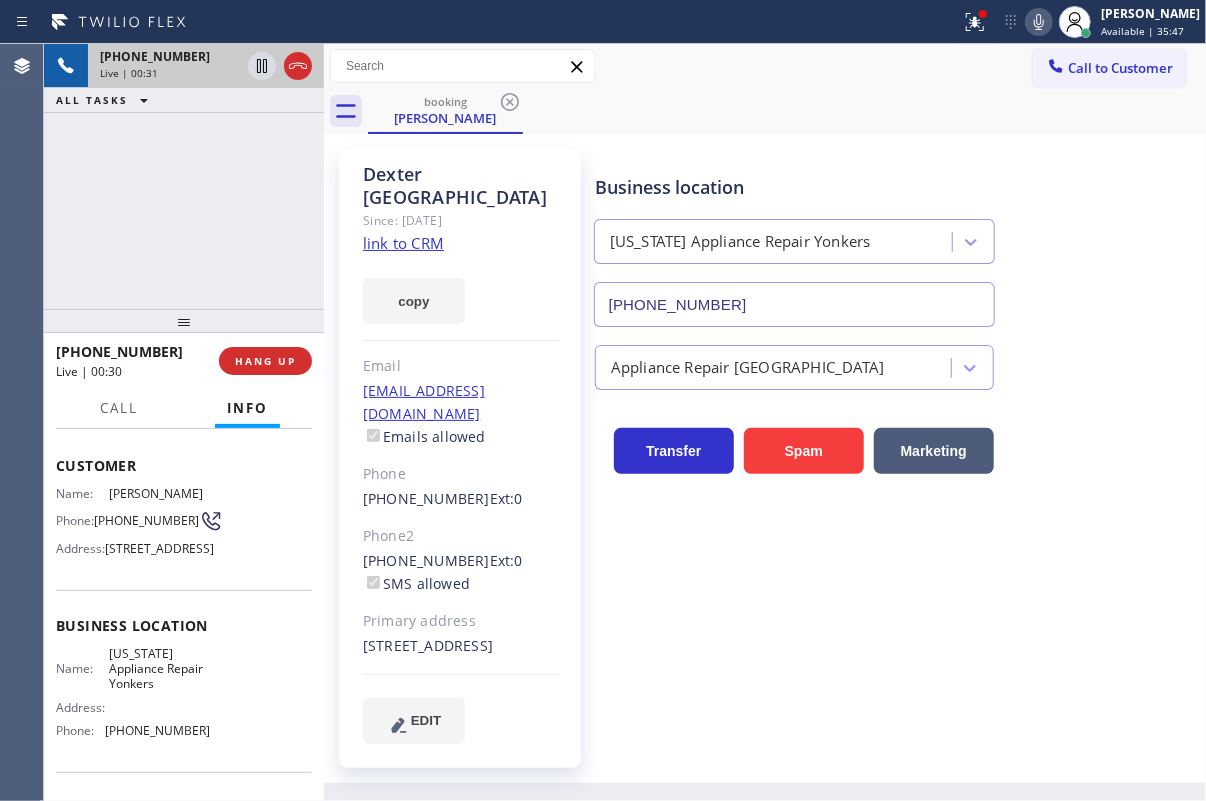 click 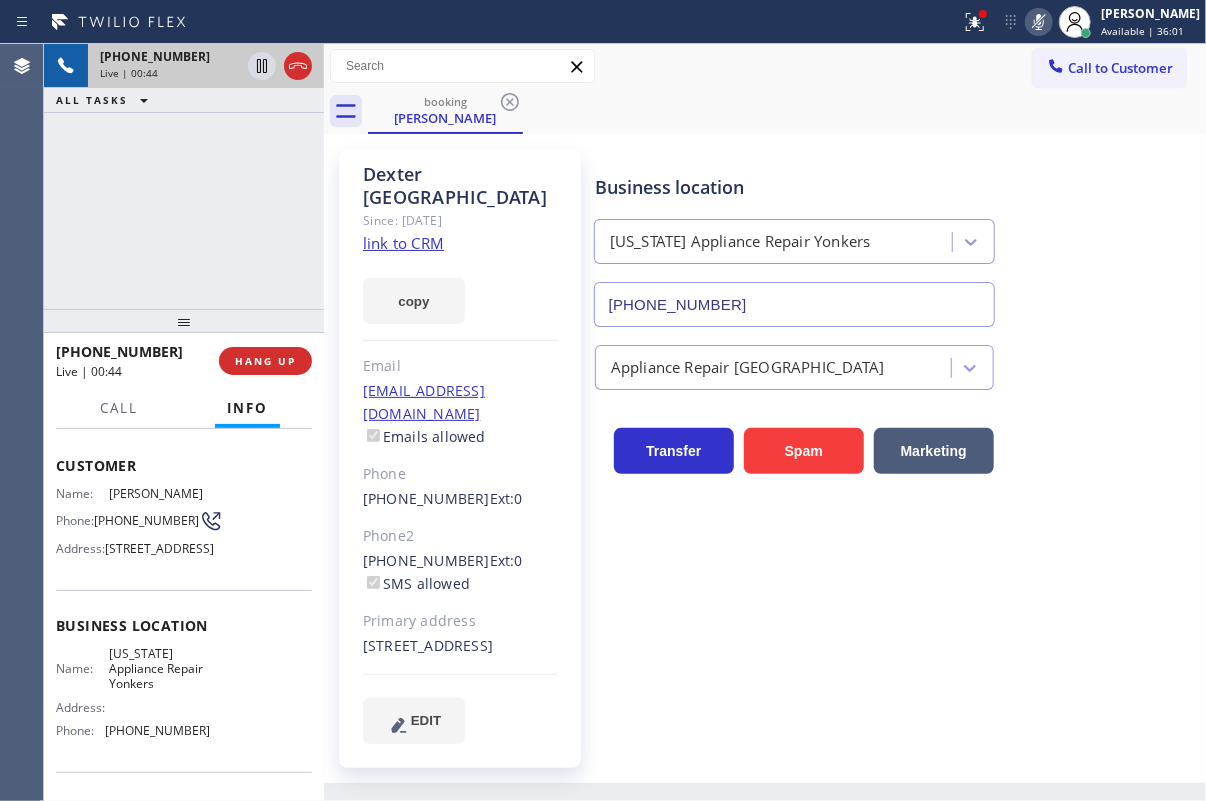 click 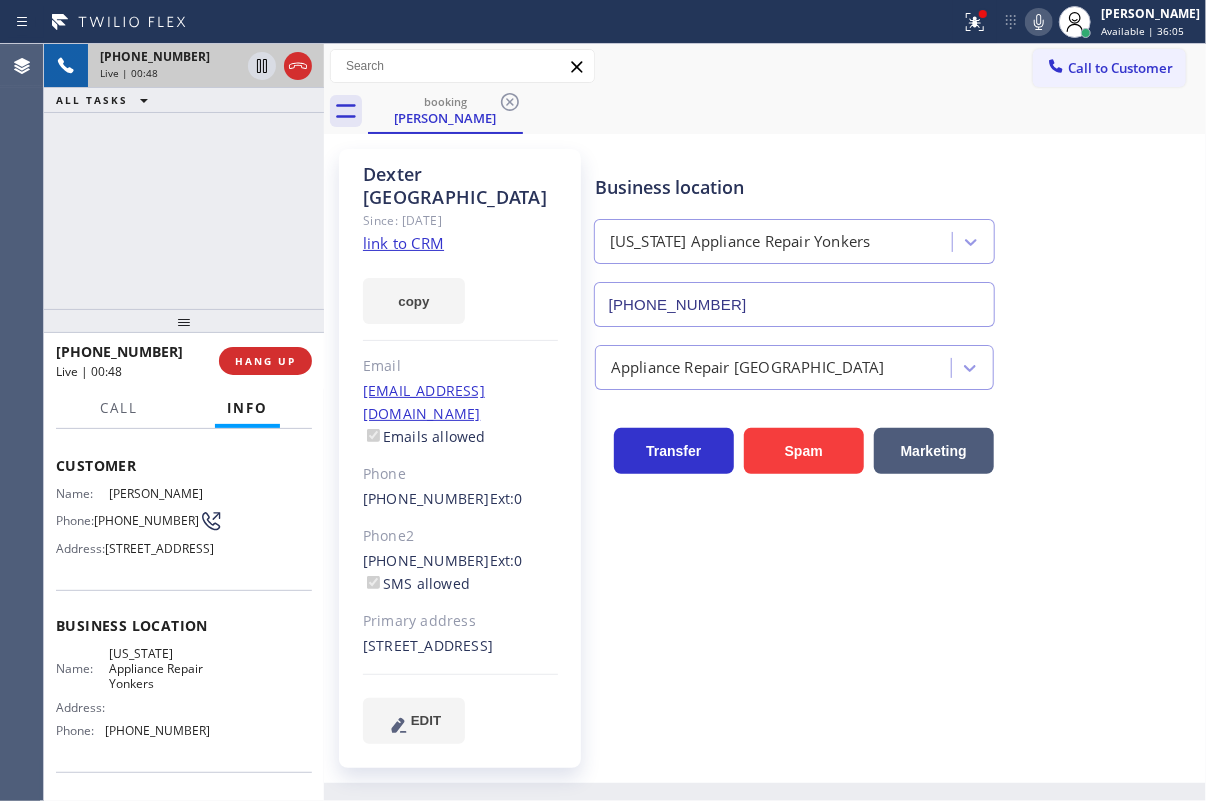 click 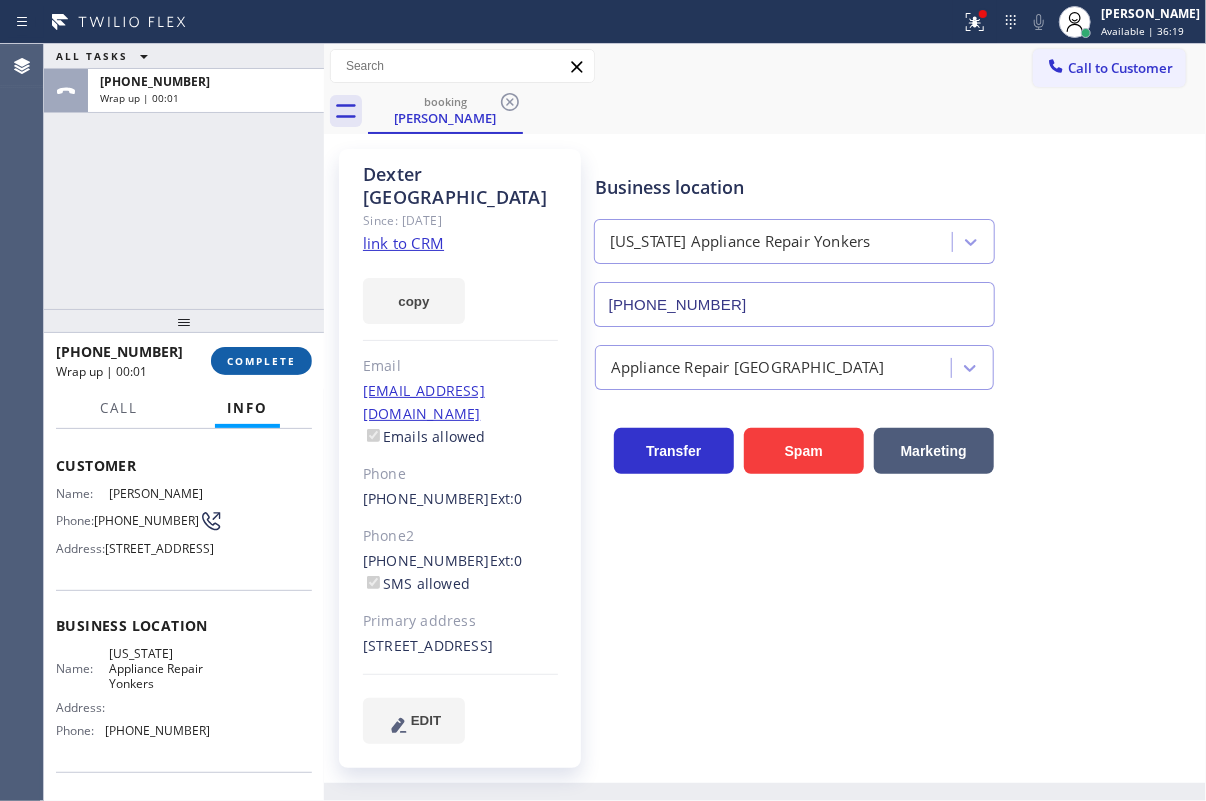 click on "COMPLETE" at bounding box center [261, 361] 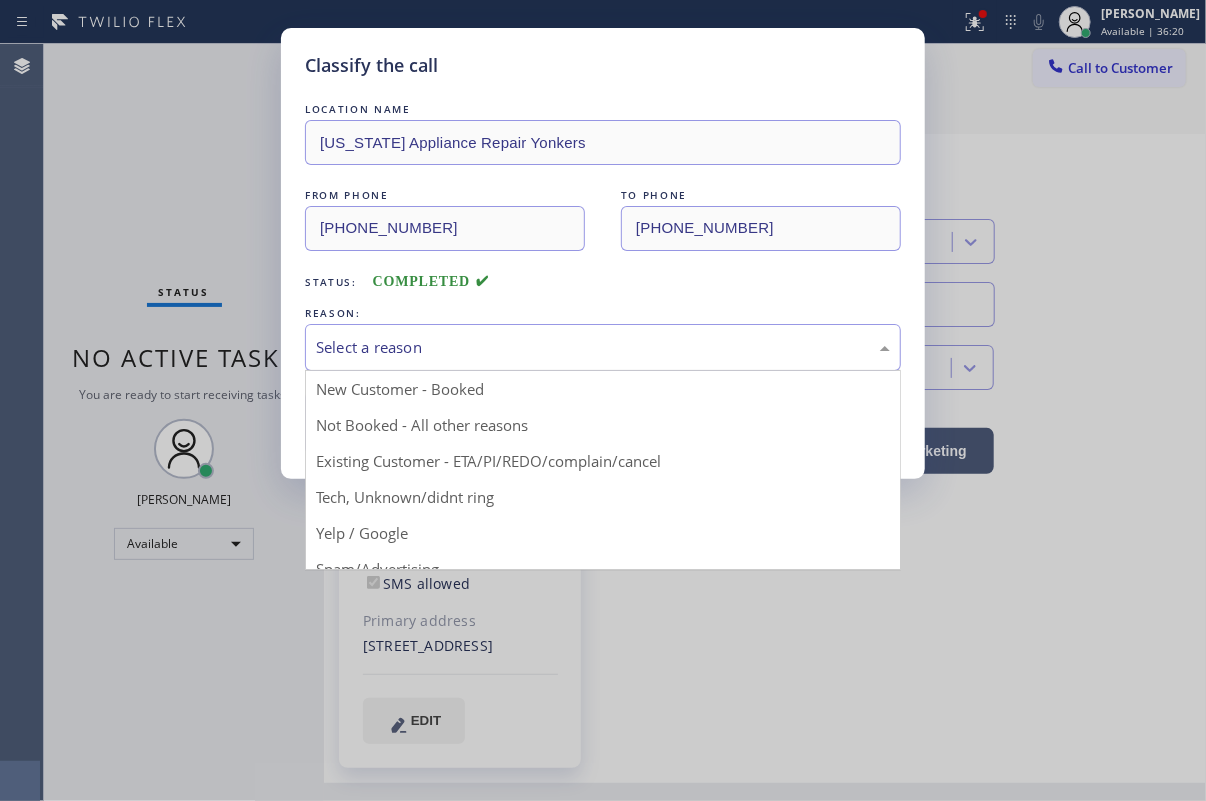 click on "Select a reason" at bounding box center (603, 347) 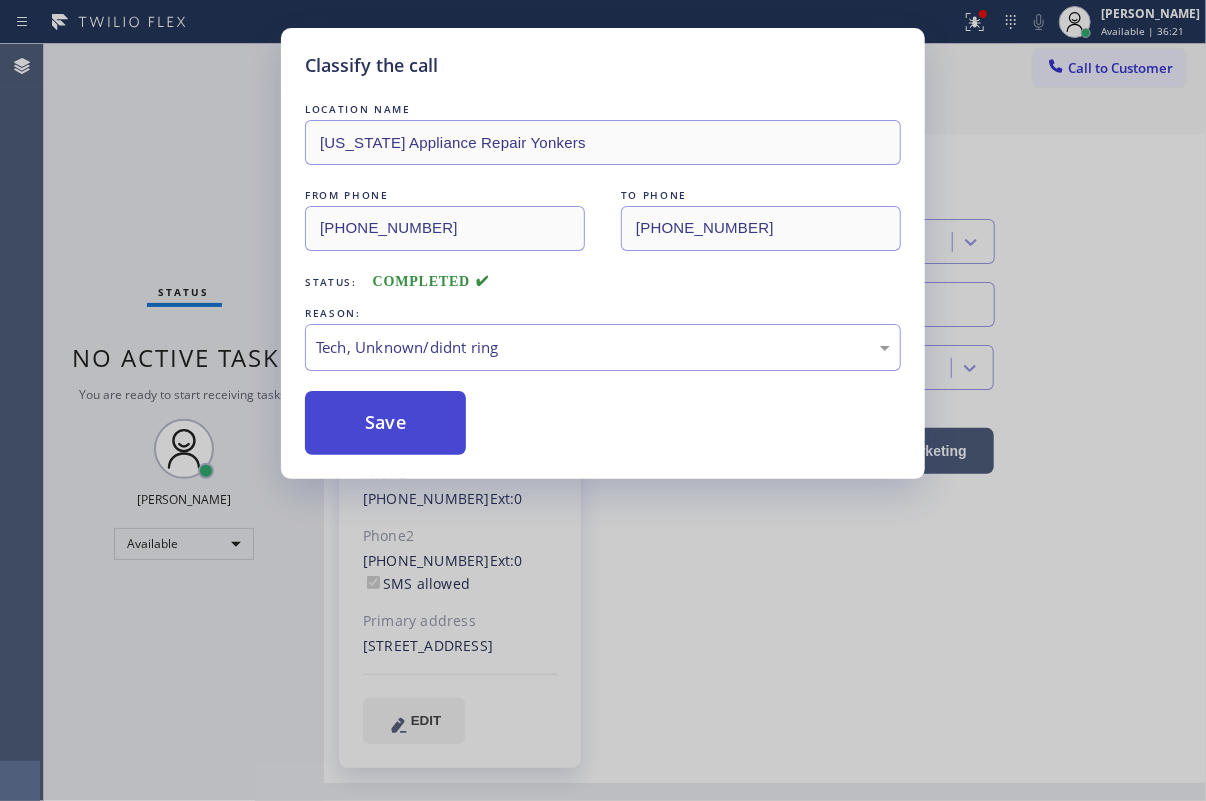 click on "Save" at bounding box center (385, 423) 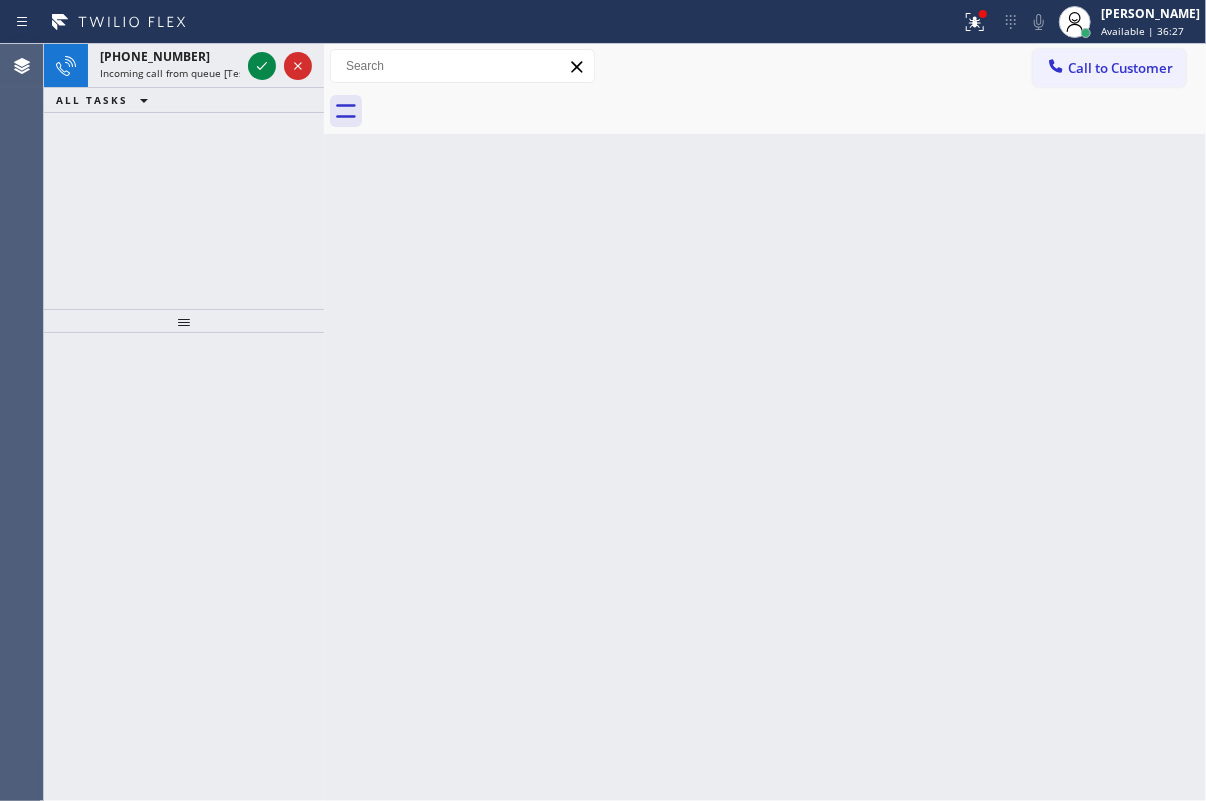 click on "Incoming call from queue [Test] All" at bounding box center [183, 73] 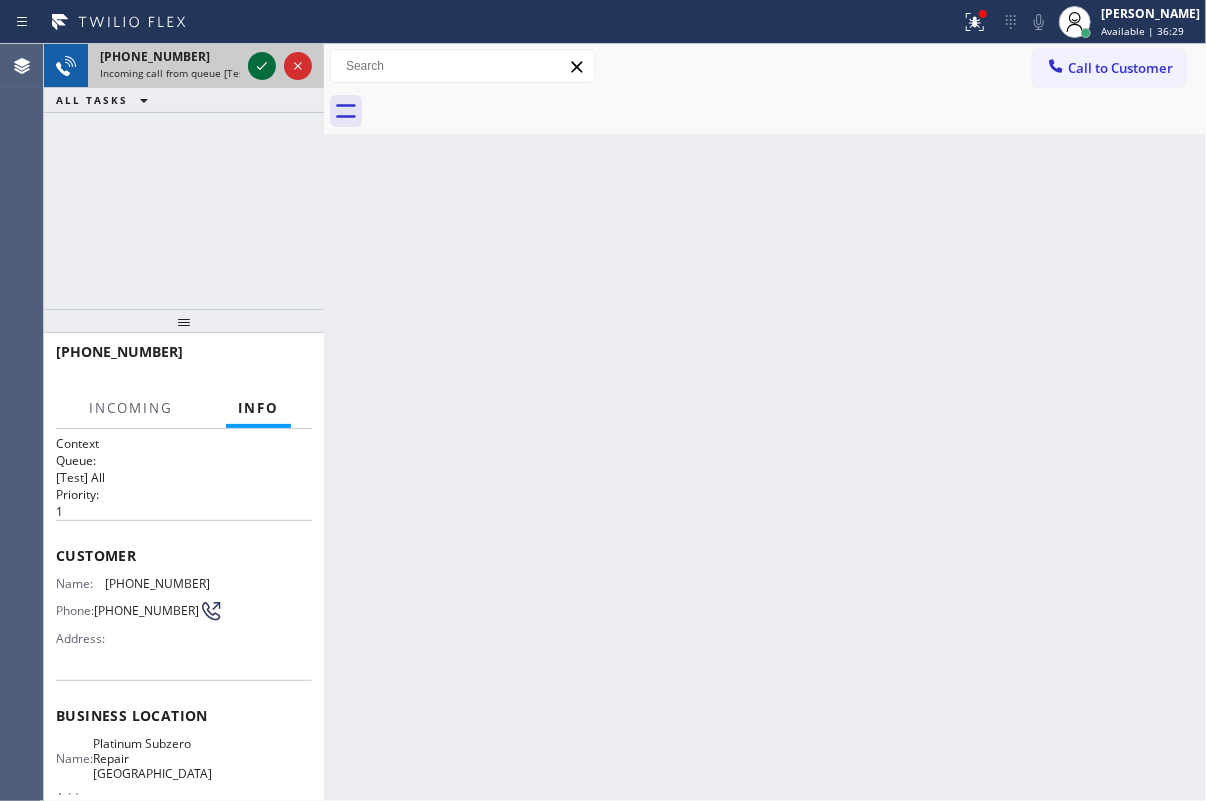 click 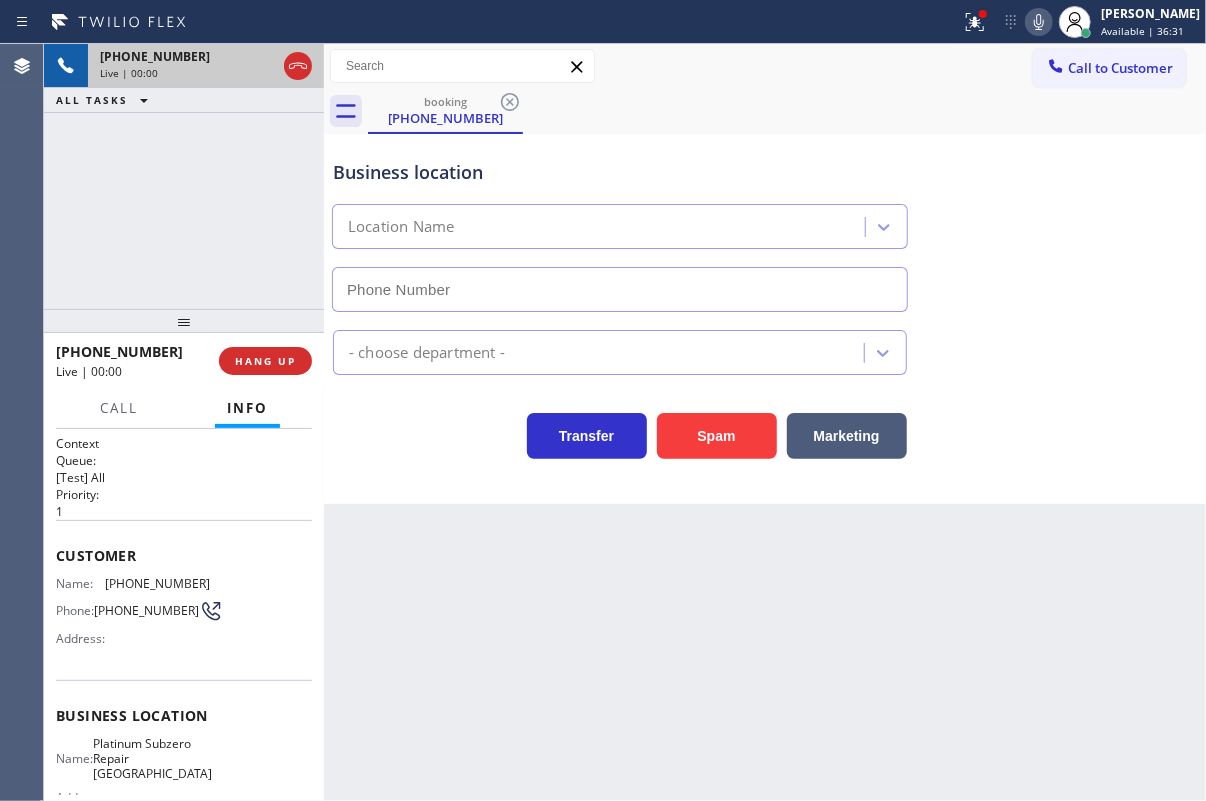 type on "(516) 540-2575" 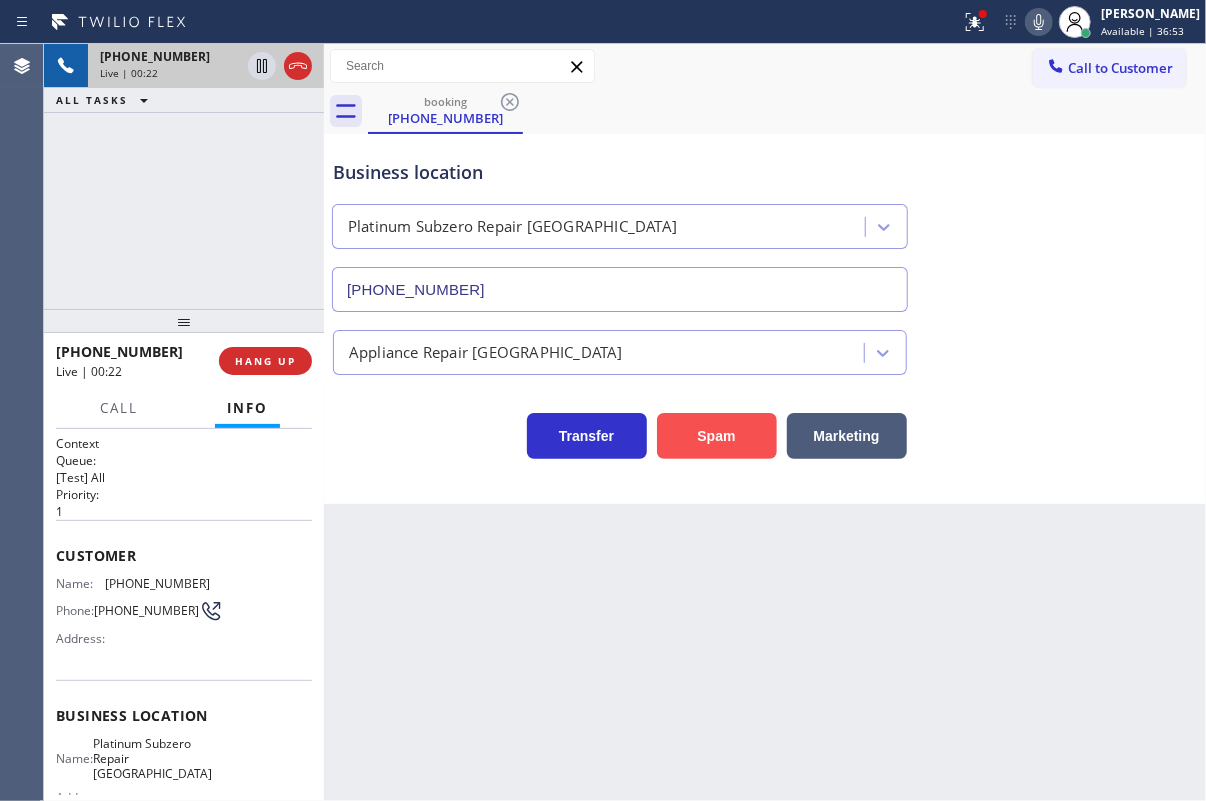 click on "Spam" at bounding box center (717, 436) 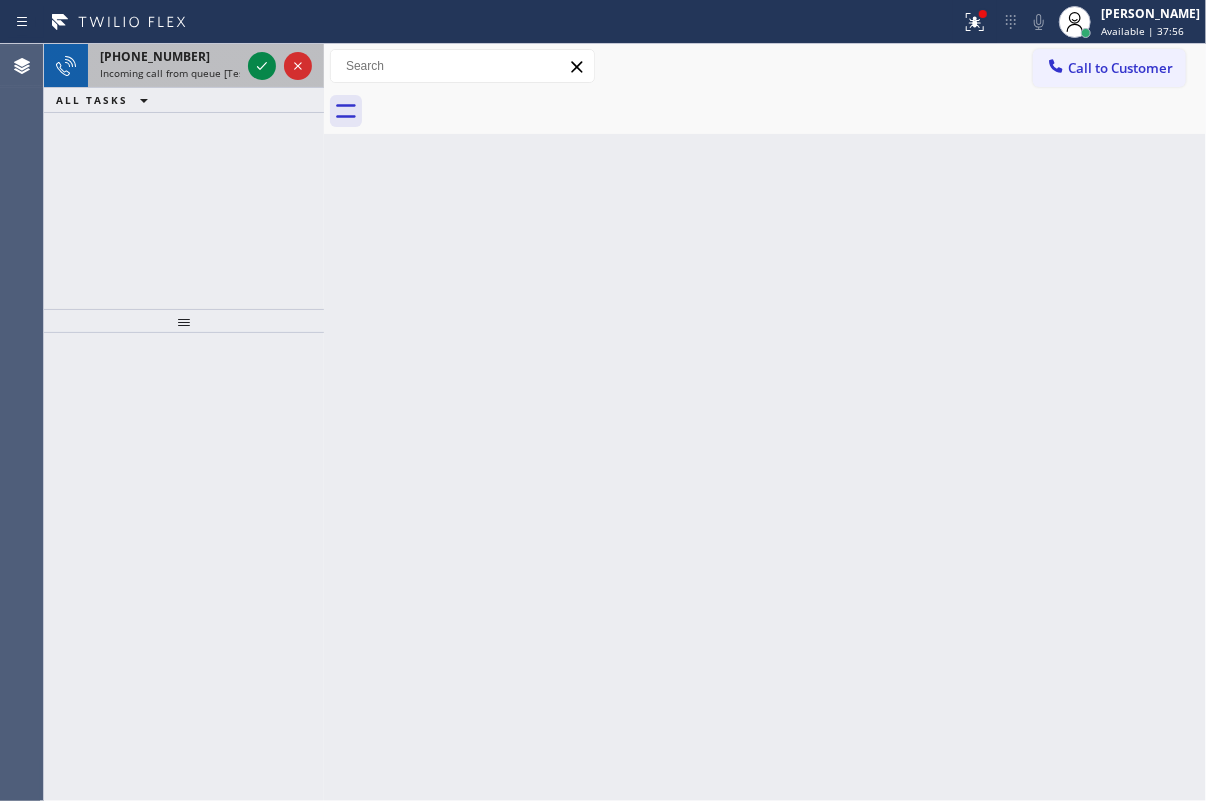 click on "Incoming call from queue [Test] All" at bounding box center (183, 73) 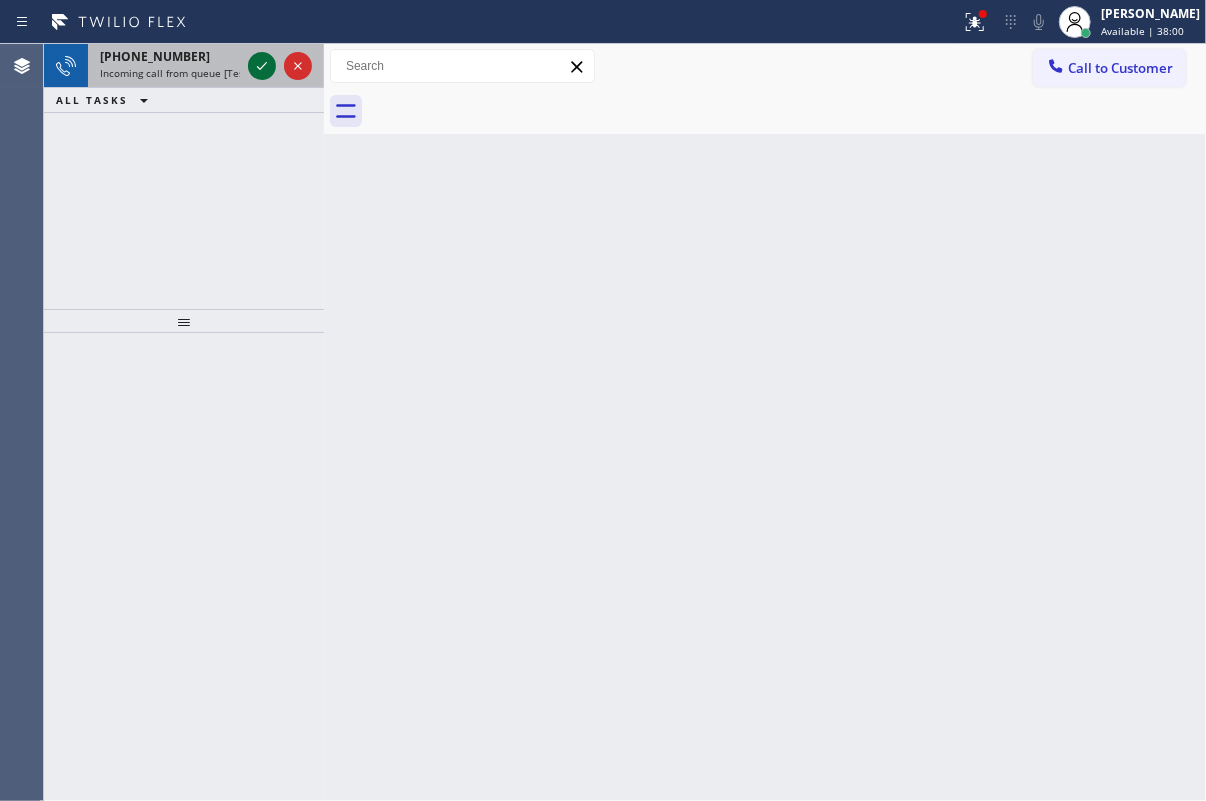 click 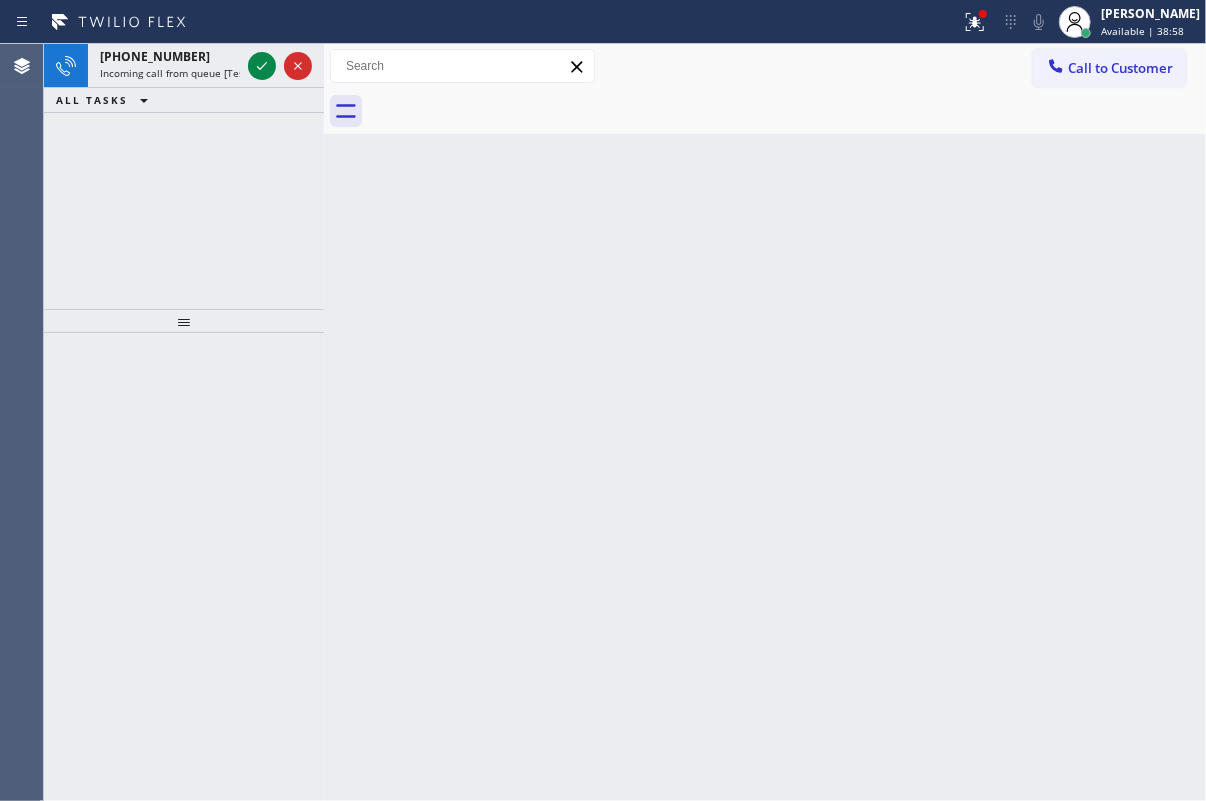 click on "Back to Dashboard Change Sender ID Customers Technicians Select a contact Outbound call Technician Search Technician Your caller id phone number Your caller id phone number Call Technician info Name   Phone none Address none Change Sender ID HVAC [PHONE_NUMBER] 5 Star Appliance [PHONE_NUMBER] Appliance Repair [PHONE_NUMBER] Plumbing [PHONE_NUMBER] Air Duct Cleaning [PHONE_NUMBER]  Electricians [PHONE_NUMBER] Cancel Change Check personal SMS Reset Change No tabs Call to Customer Outbound call Location Search location Your caller id phone number Customer number Call Outbound call Technician Search Technician Your caller id phone number Your caller id phone number Call" at bounding box center (765, 422) 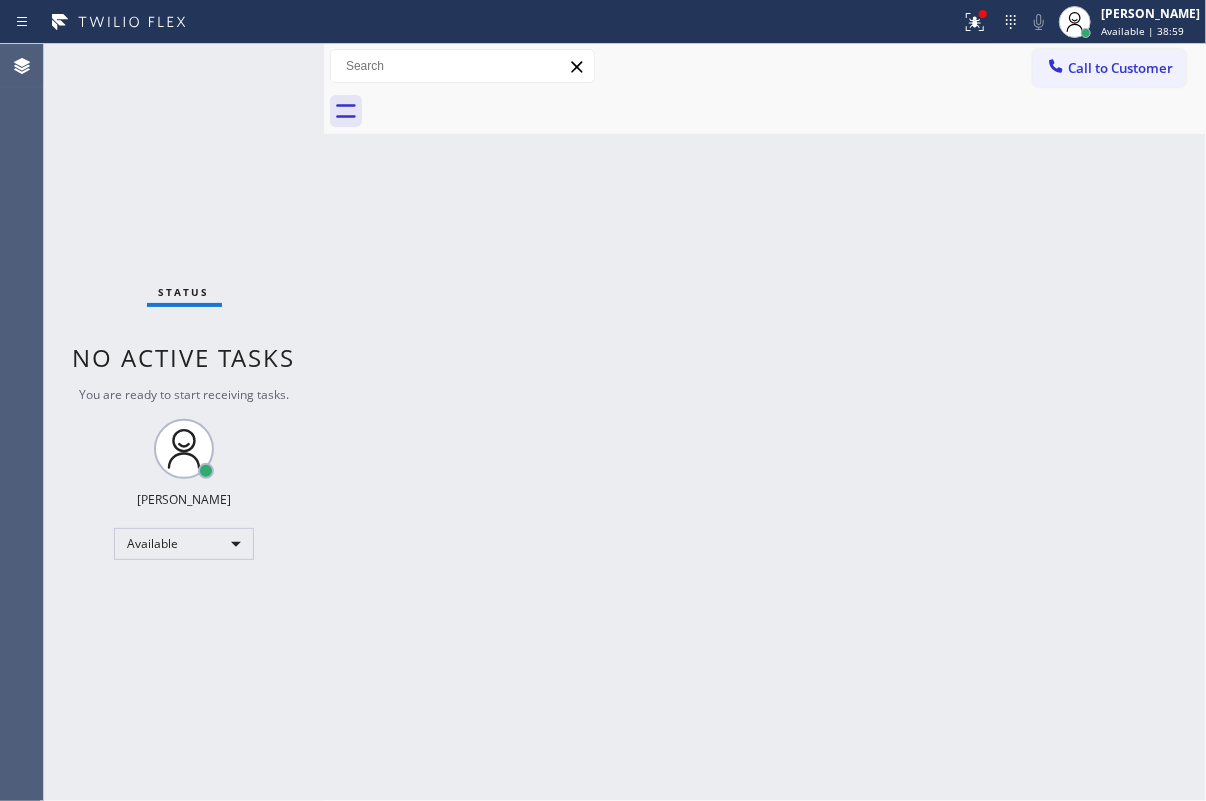 click on "Status   No active tasks     You are ready to start receiving tasks.   [PERSON_NAME] Available" at bounding box center (184, 422) 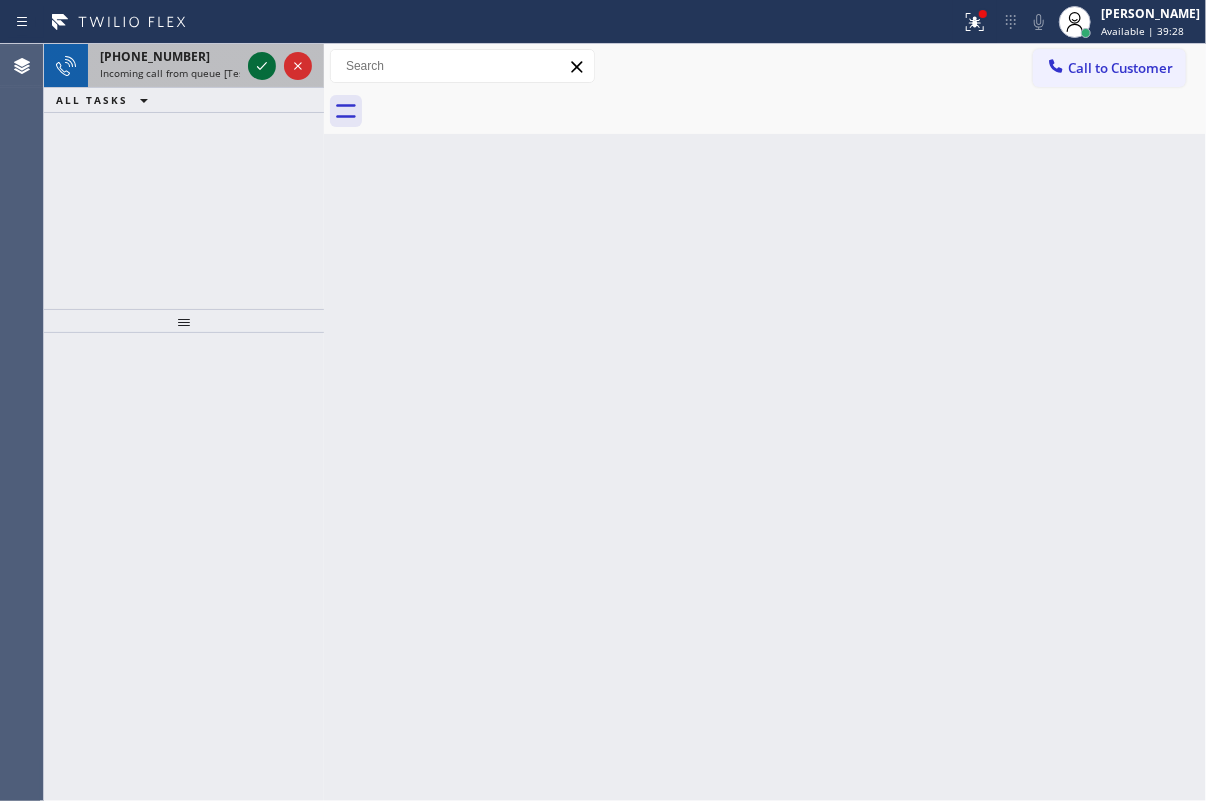 click 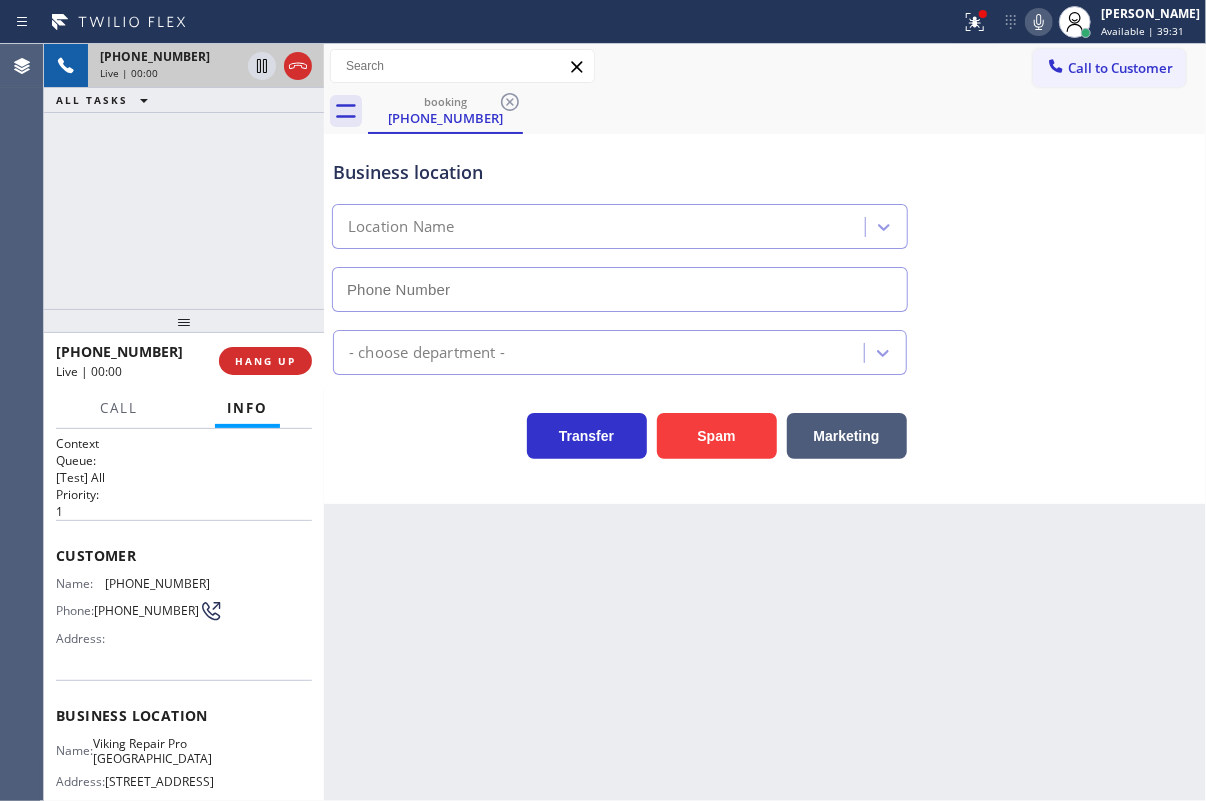 type on "(425) 333-7161" 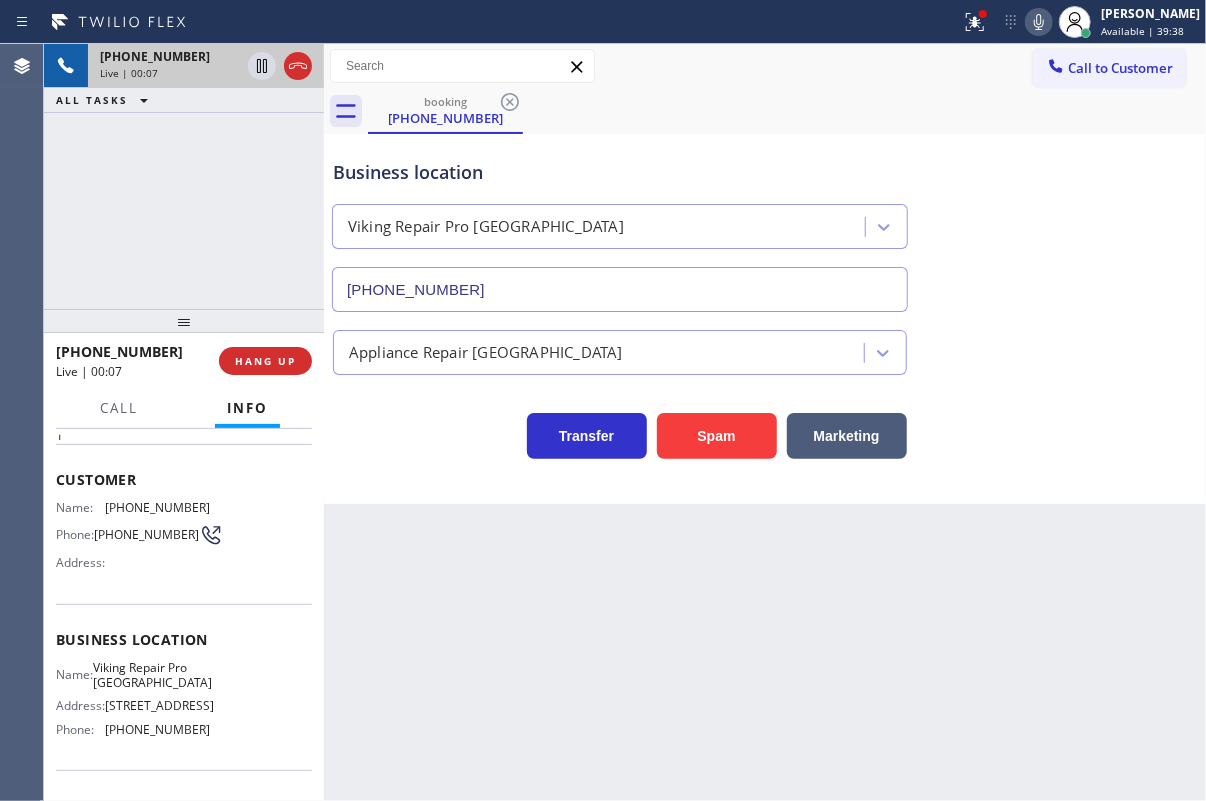 scroll, scrollTop: 181, scrollLeft: 0, axis: vertical 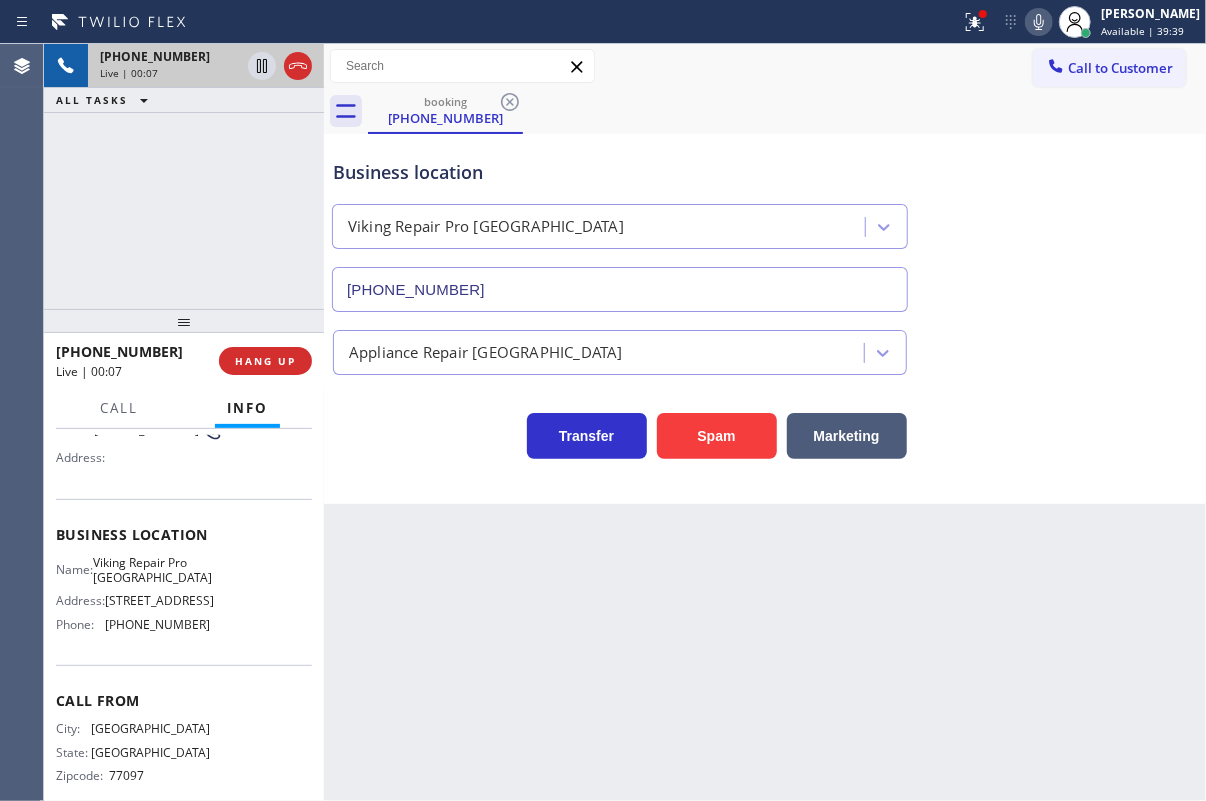 click on "Viking Repair Pro Seattle" at bounding box center (152, 570) 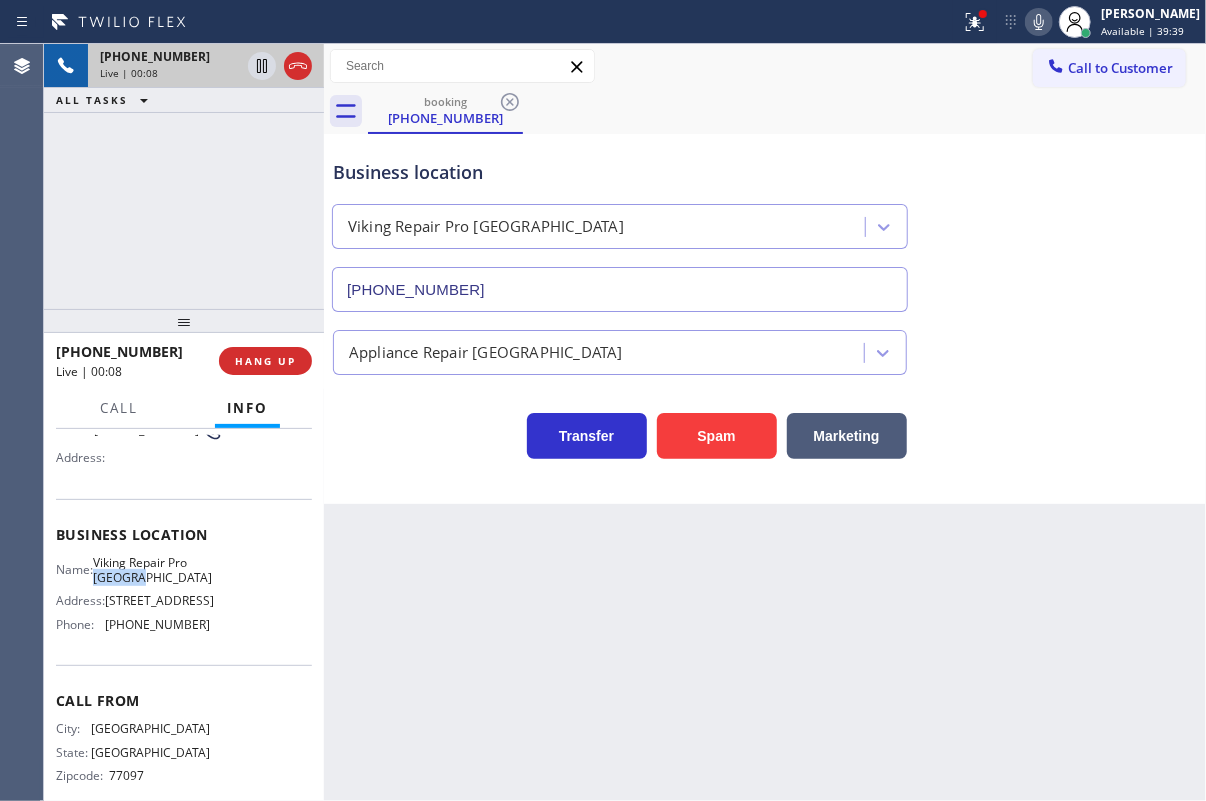 click on "Viking Repair Pro Seattle" at bounding box center [152, 570] 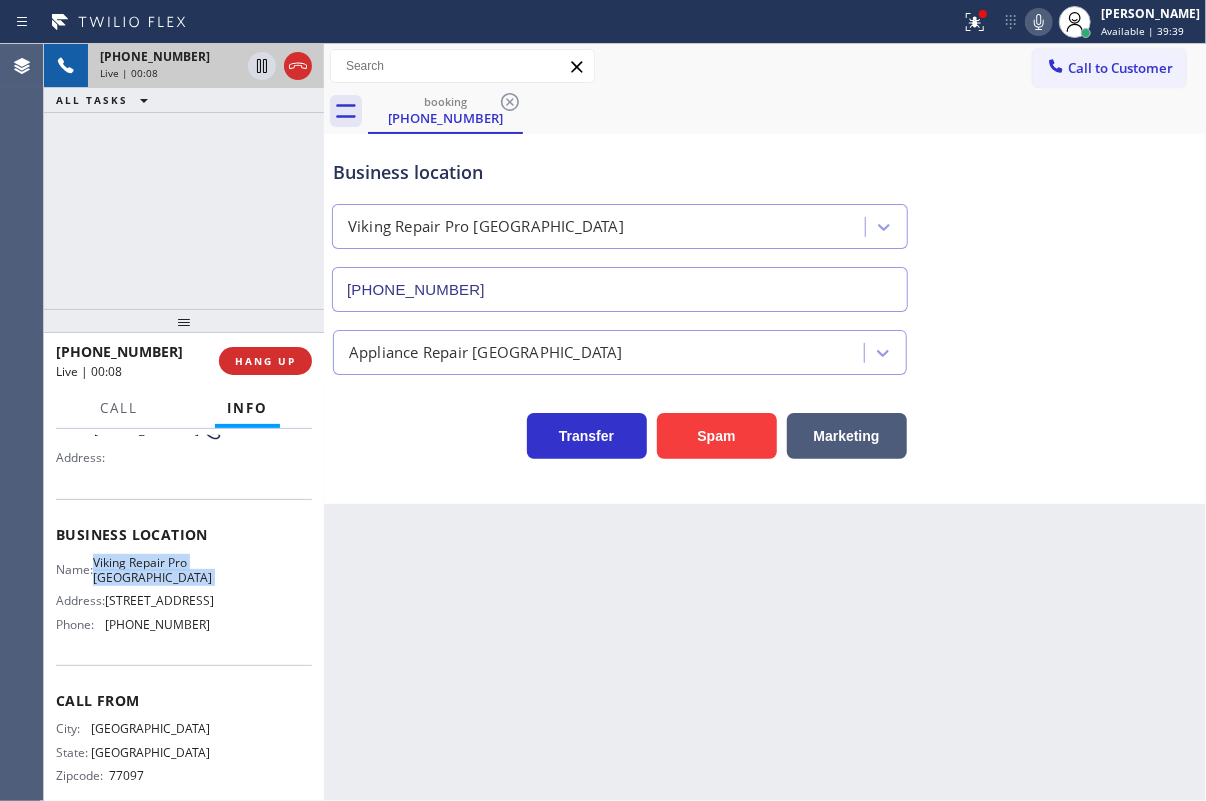 click on "Viking Repair Pro Seattle" at bounding box center [152, 570] 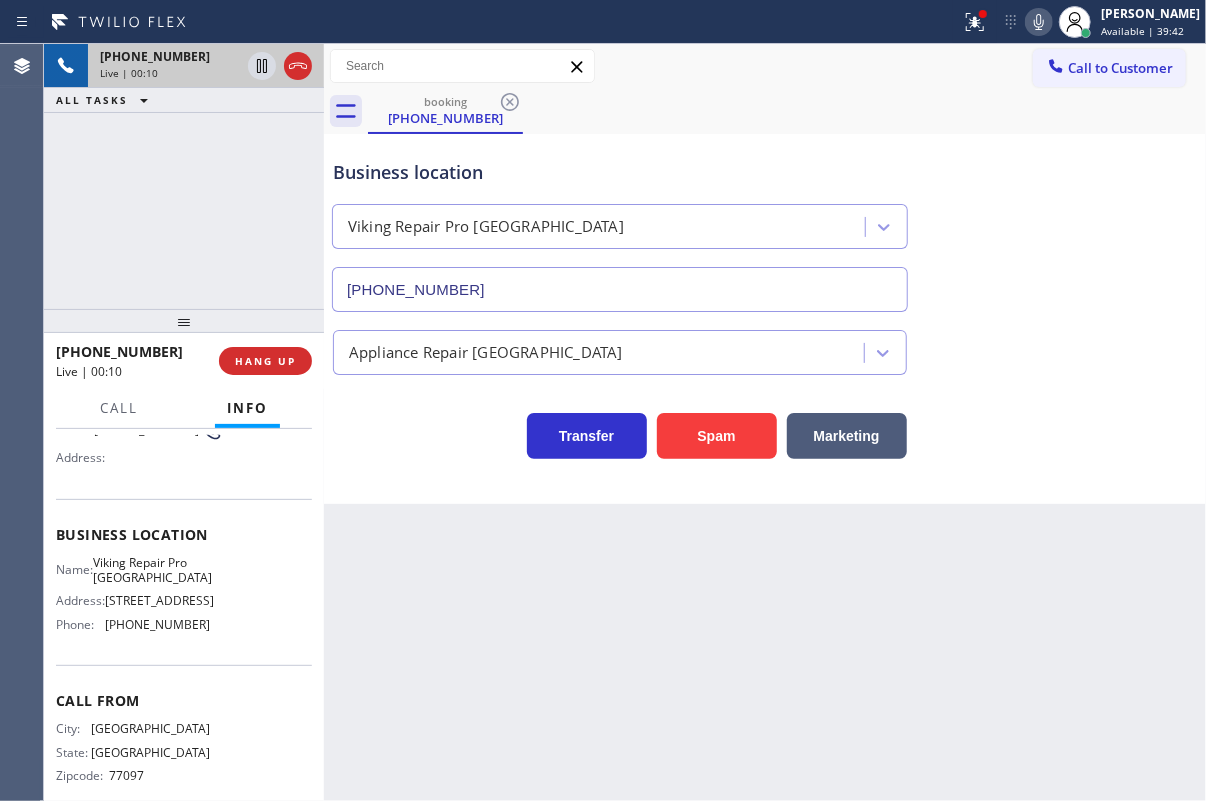 click on "(425) 333-7161" at bounding box center (620, 289) 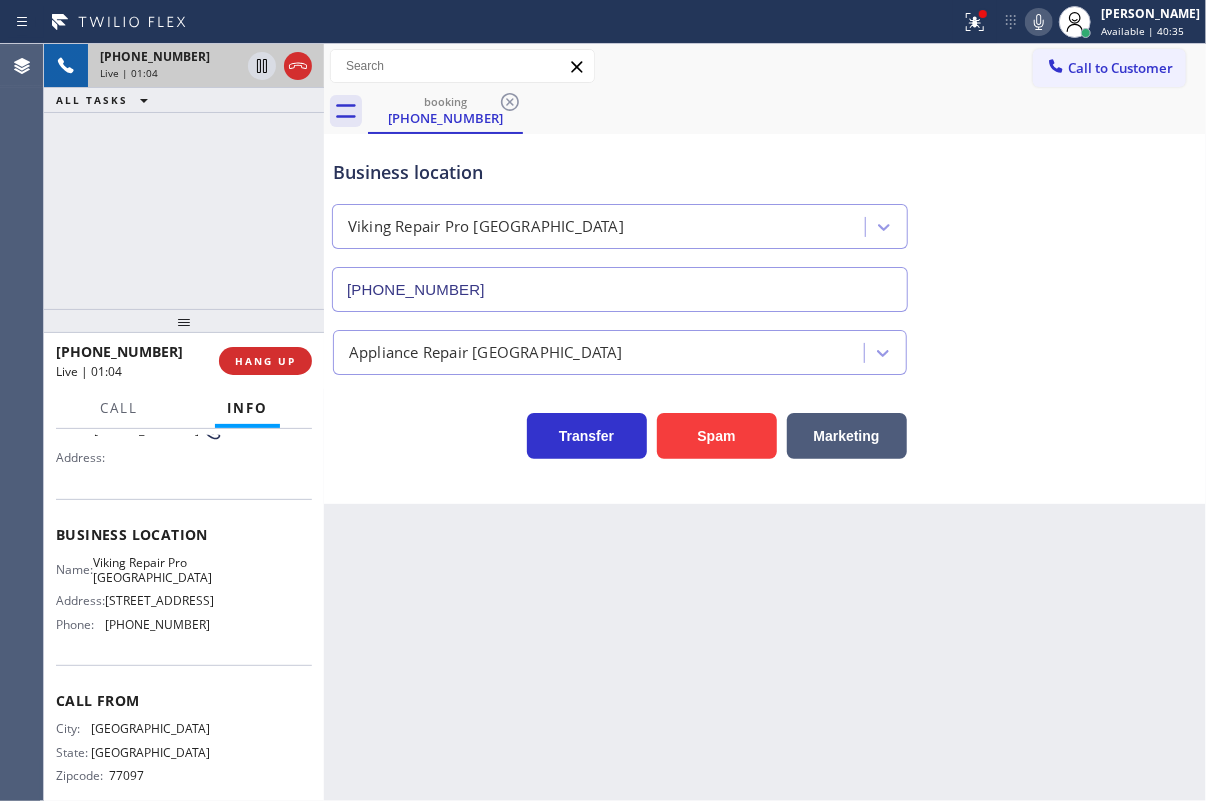 click on "Transfer Spam Marketing" at bounding box center (765, 427) 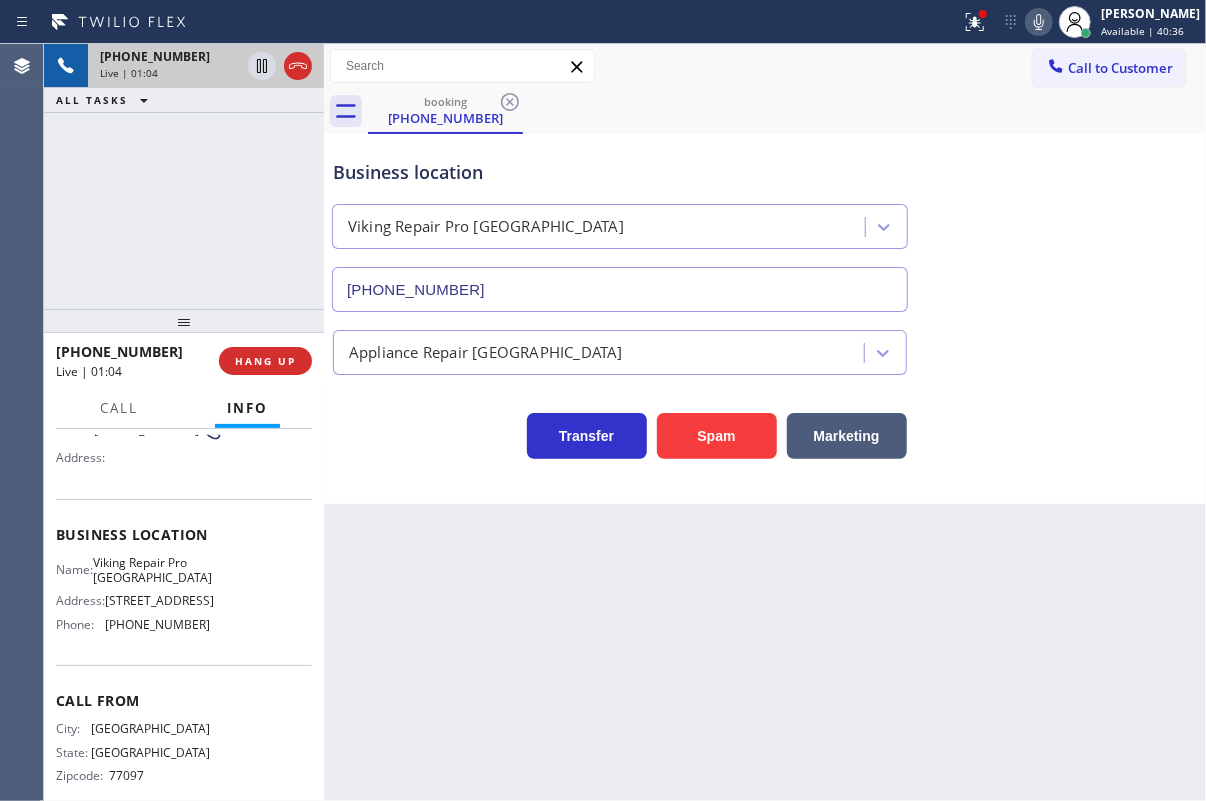 scroll, scrollTop: 0, scrollLeft: 0, axis: both 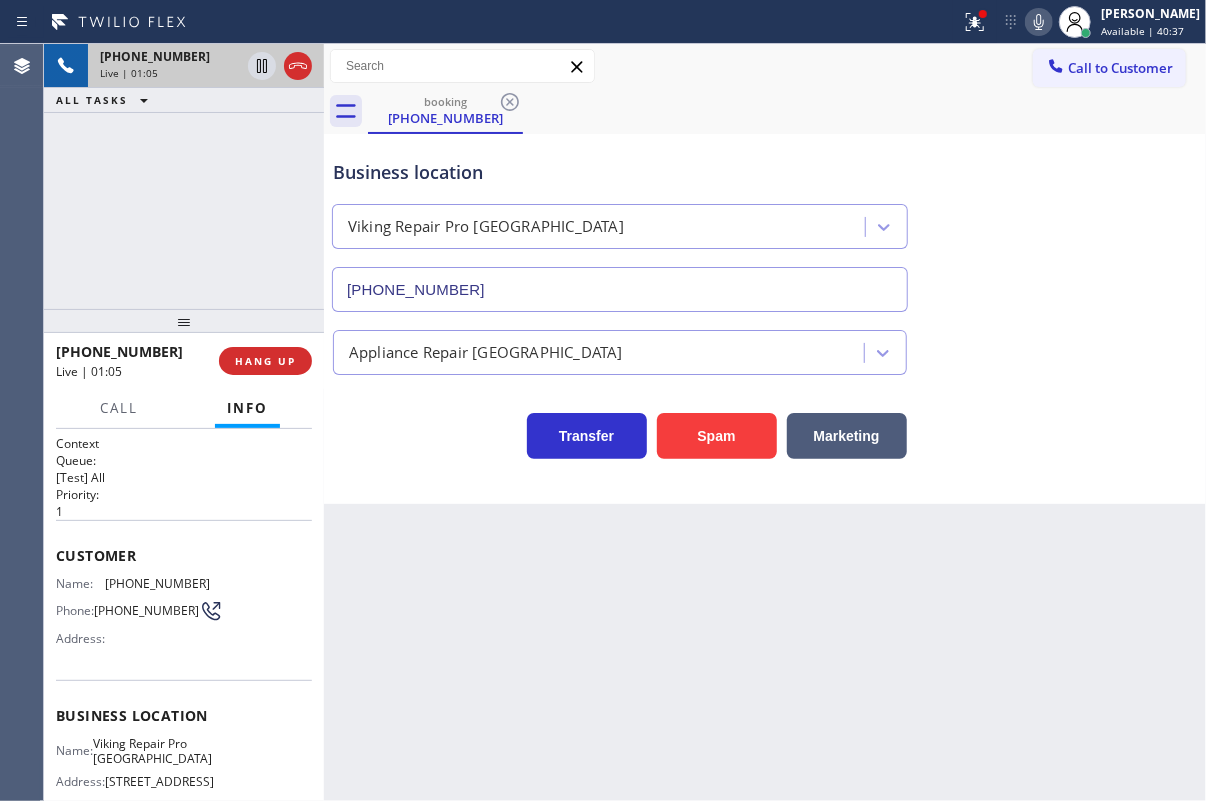 click on "Customer Name: (832) 576-0173 Phone: (832) 576-0173 Address:" at bounding box center [184, 600] 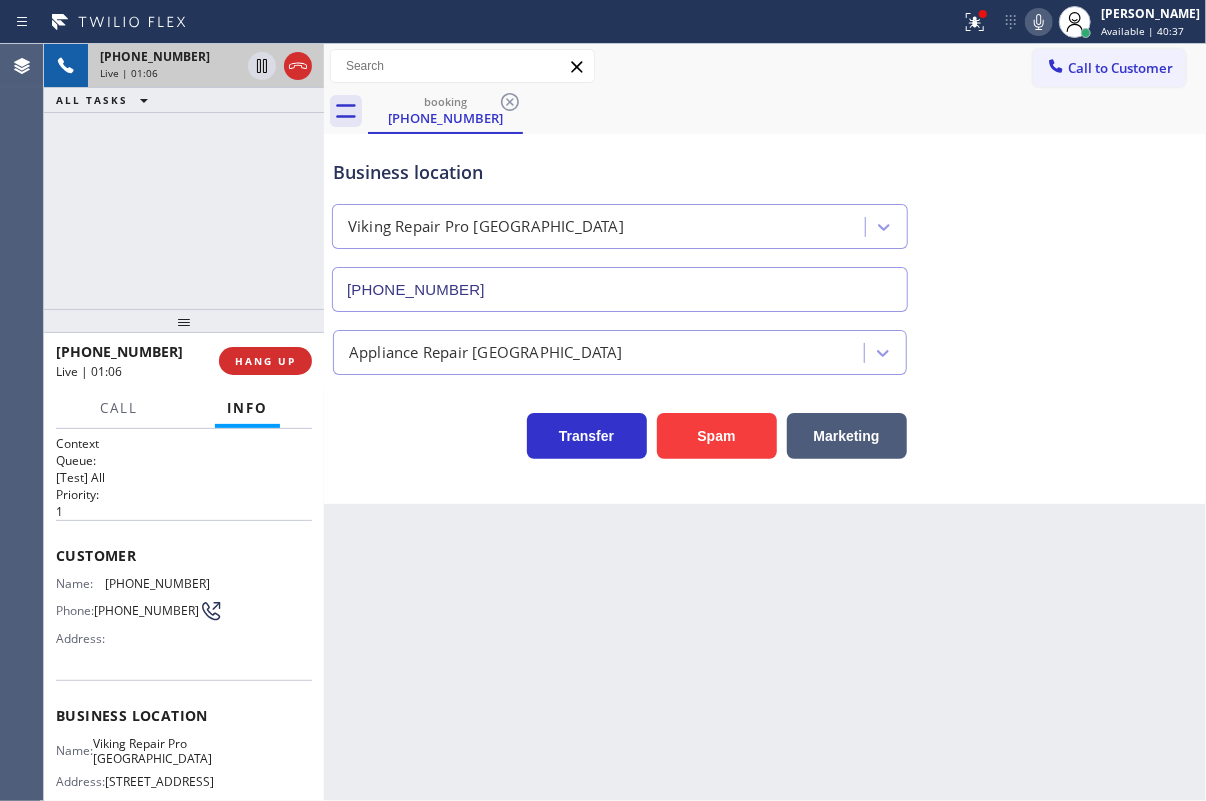 click on "Customer Name: (832) 576-0173 Phone: (832) 576-0173 Address:" at bounding box center [184, 600] 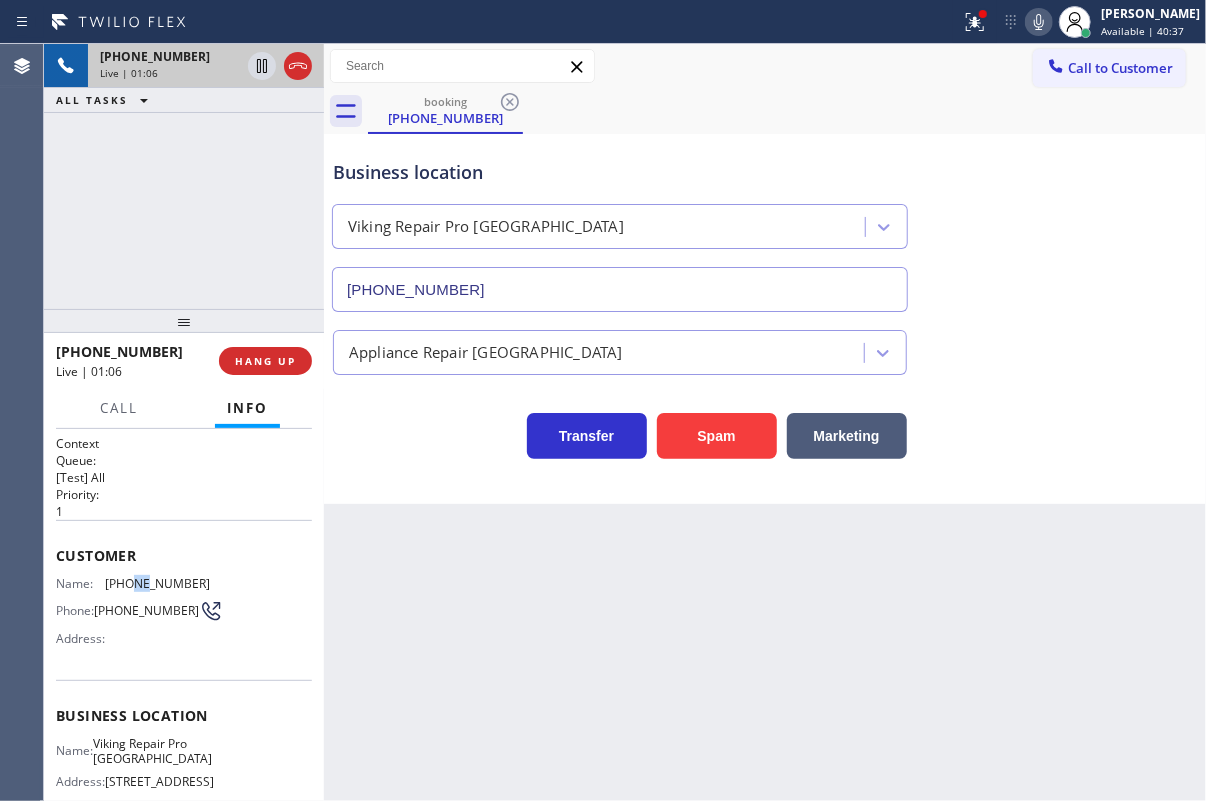 click on "Customer Name: (832) 576-0173 Phone: (832) 576-0173 Address:" at bounding box center [184, 600] 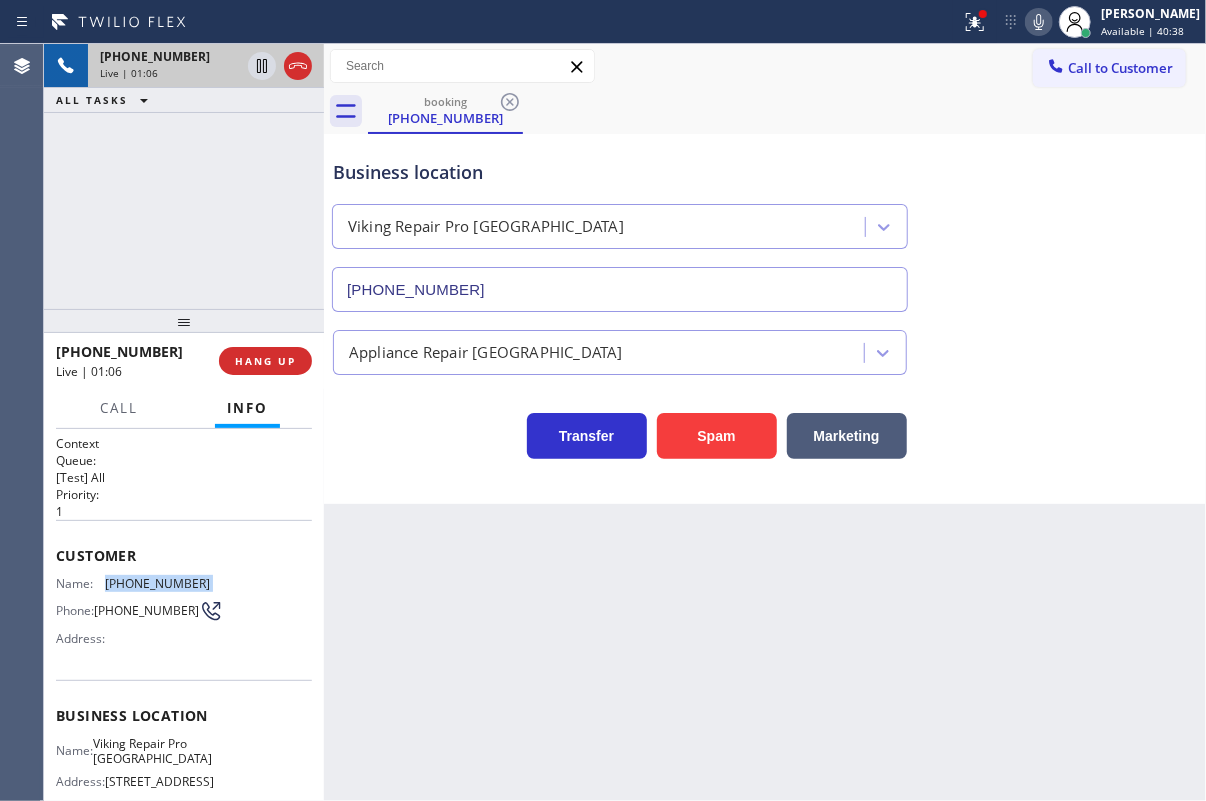 click on "Customer Name: (832) 576-0173 Phone: (832) 576-0173 Address:" at bounding box center [184, 600] 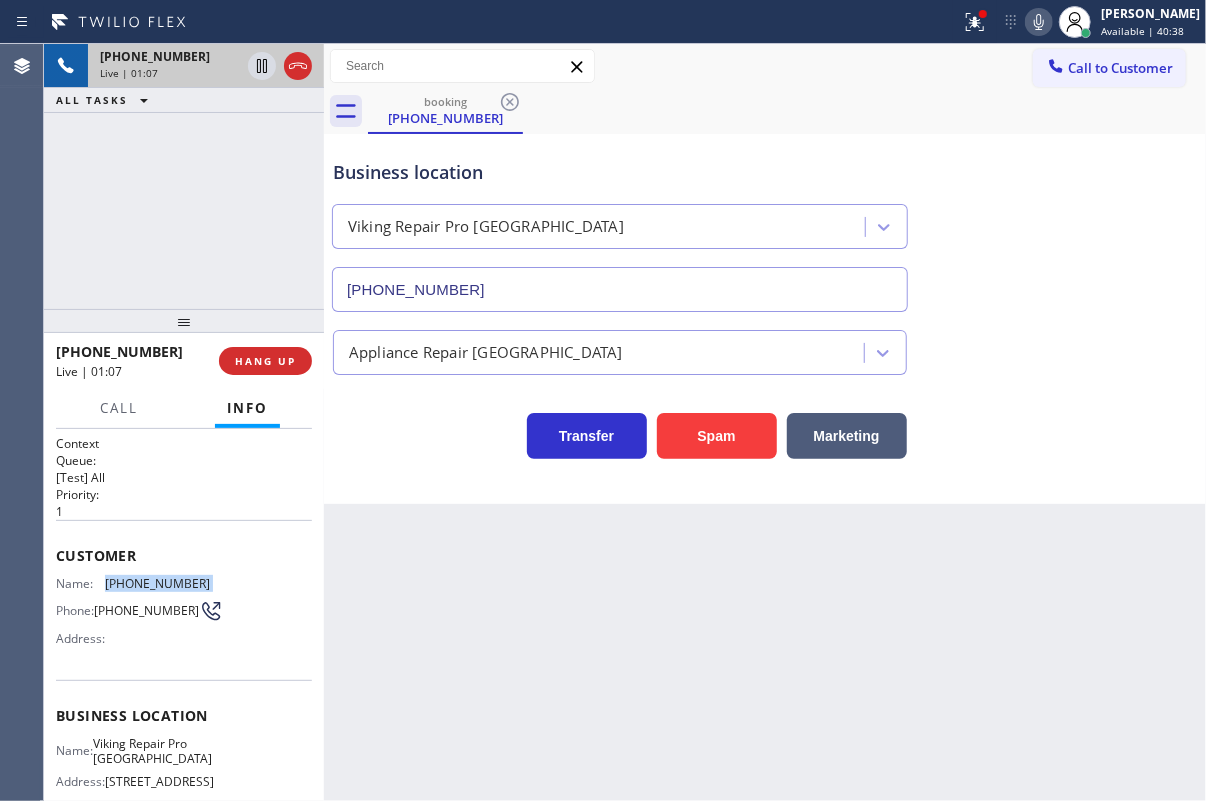 copy on "(832) 576-0173" 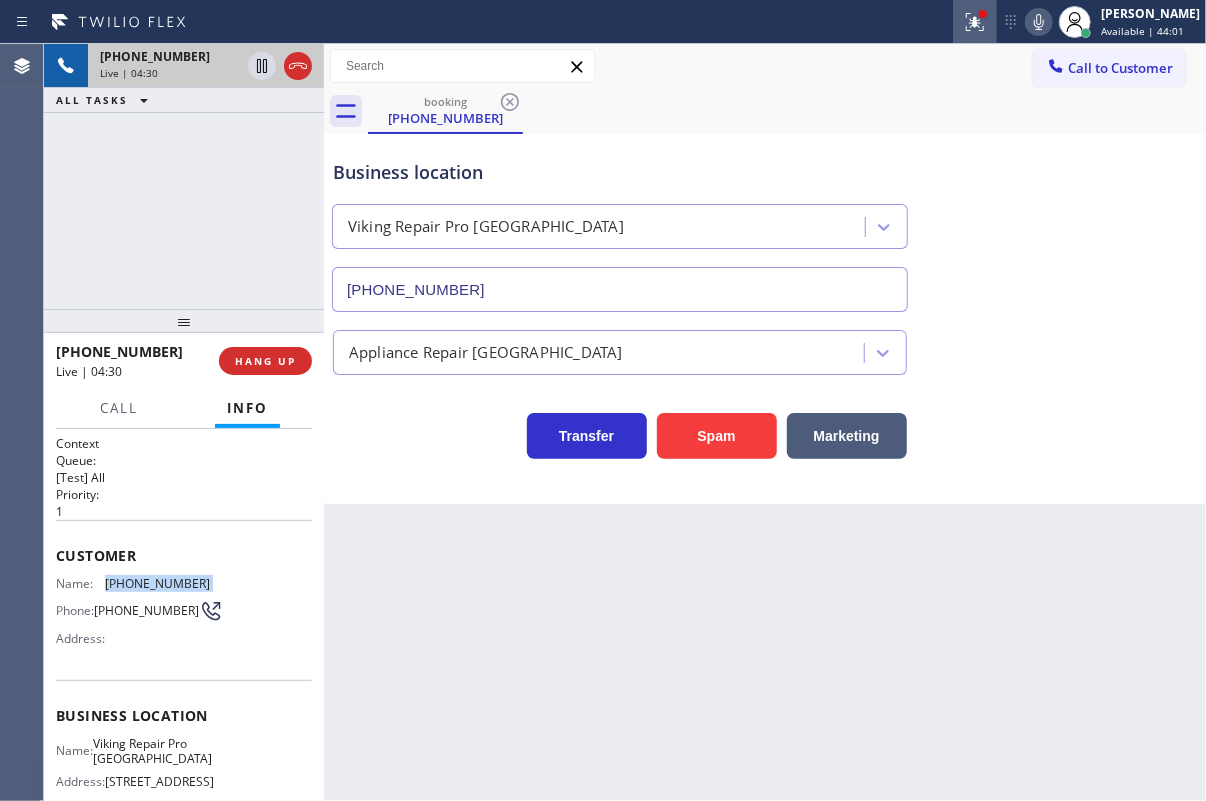 click 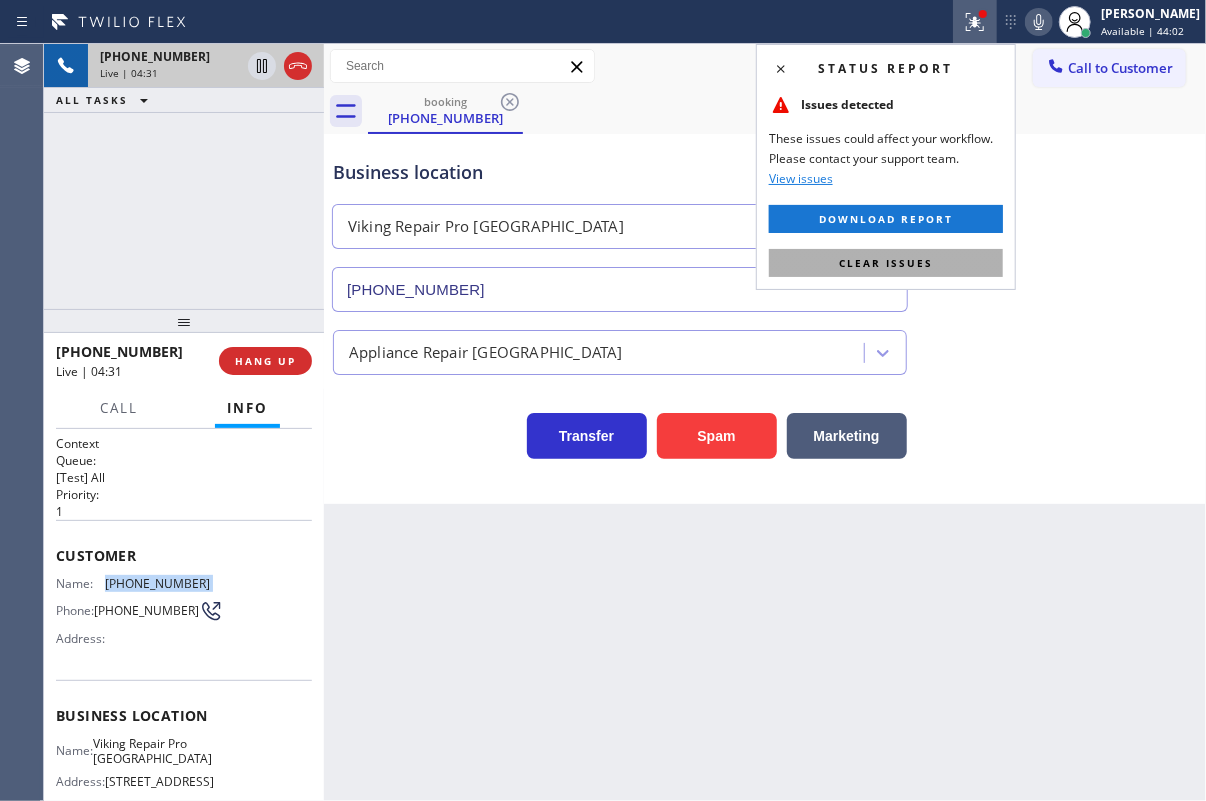 click on "Clear issues" at bounding box center [886, 263] 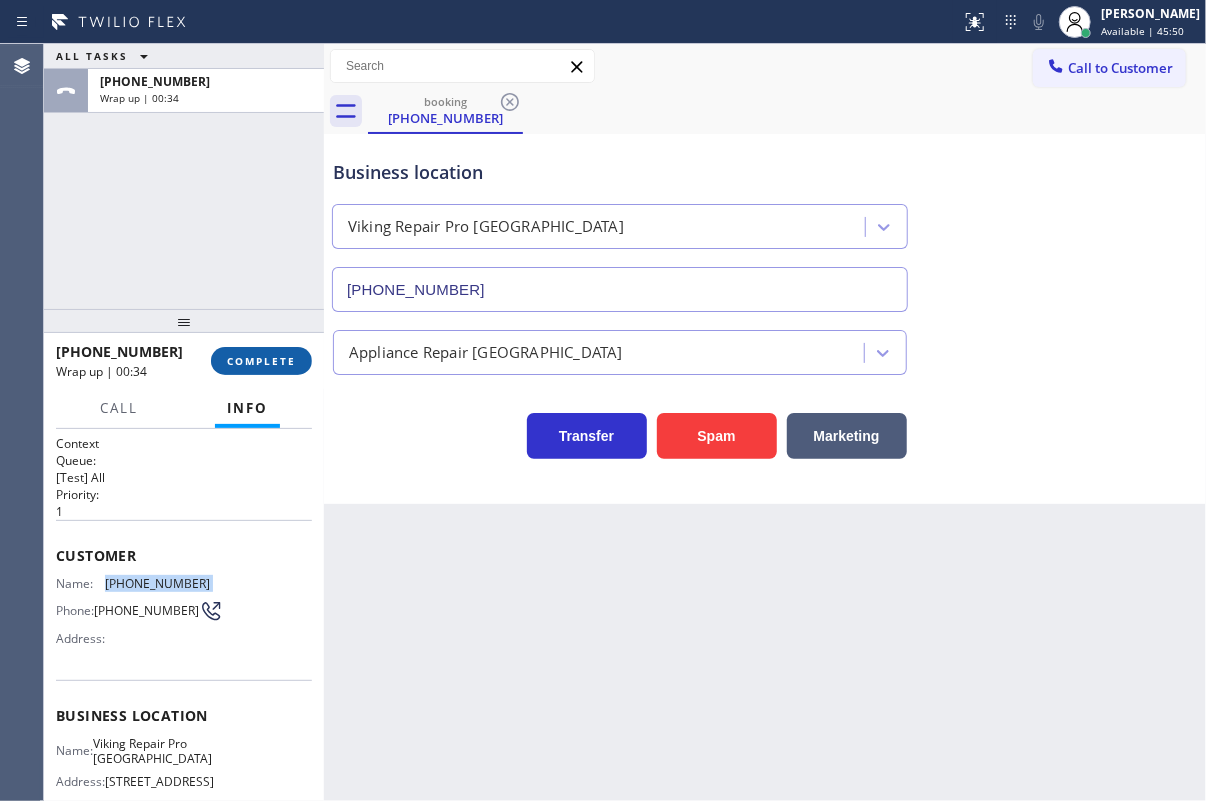 click on "COMPLETE" at bounding box center (261, 361) 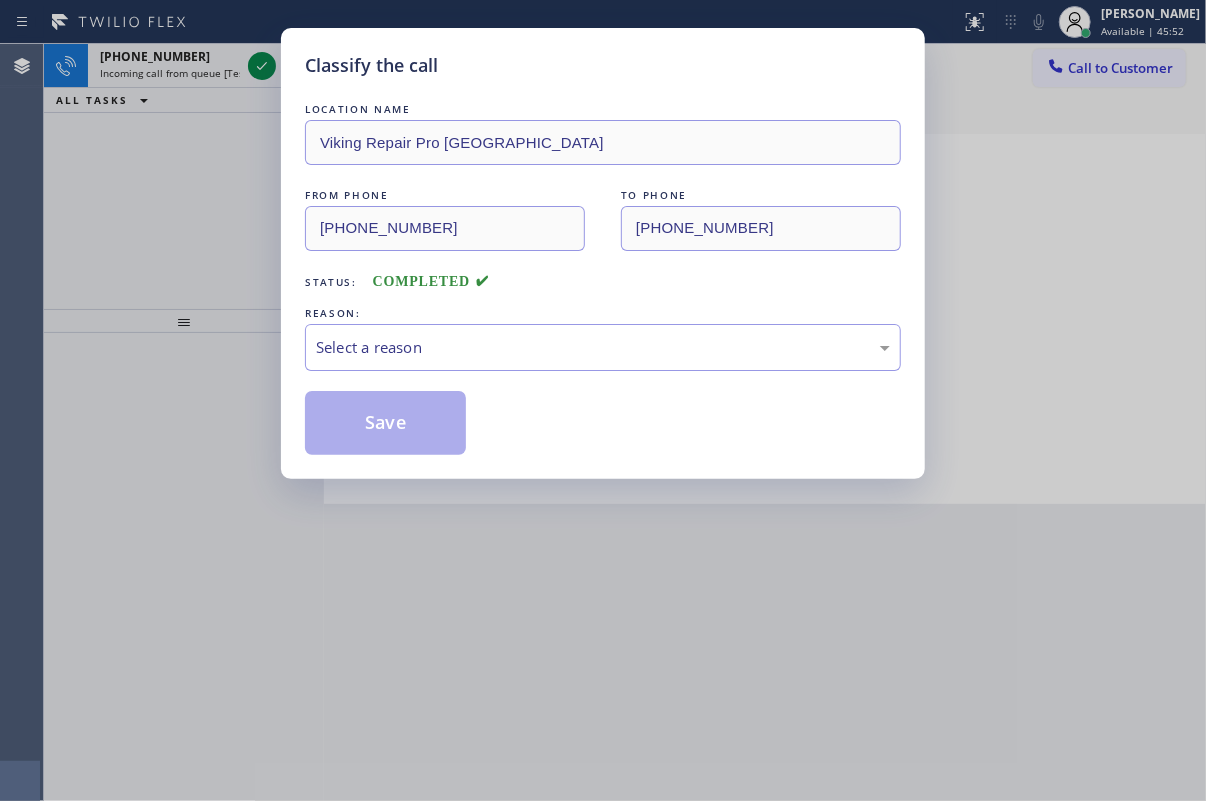 click on "Select a reason" at bounding box center [603, 347] 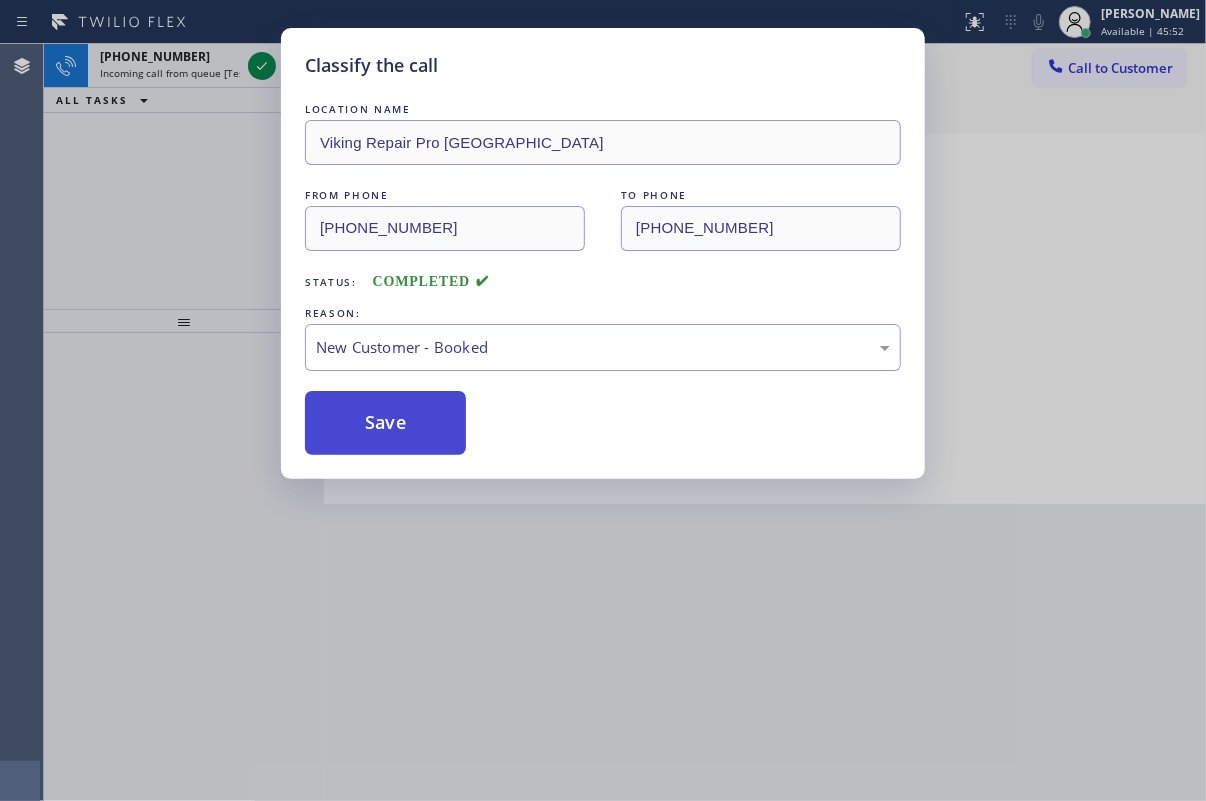 click on "Save" at bounding box center [385, 423] 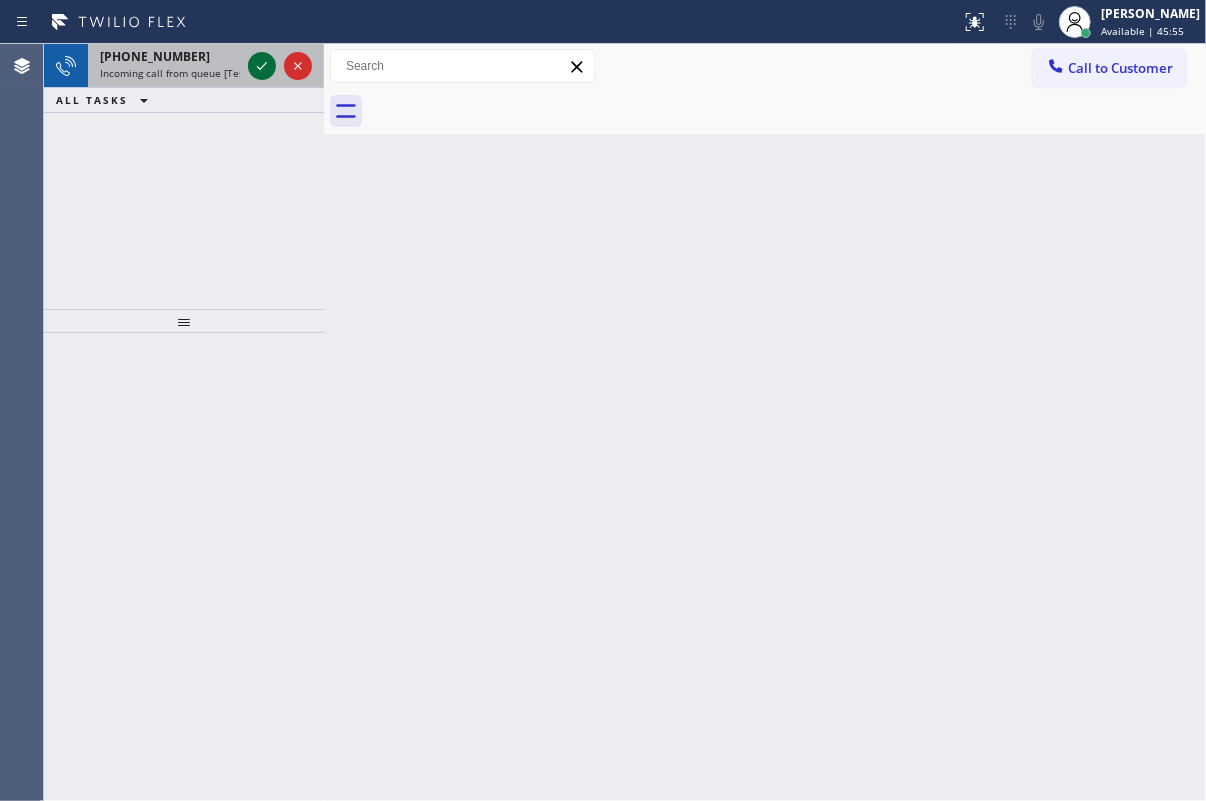 click 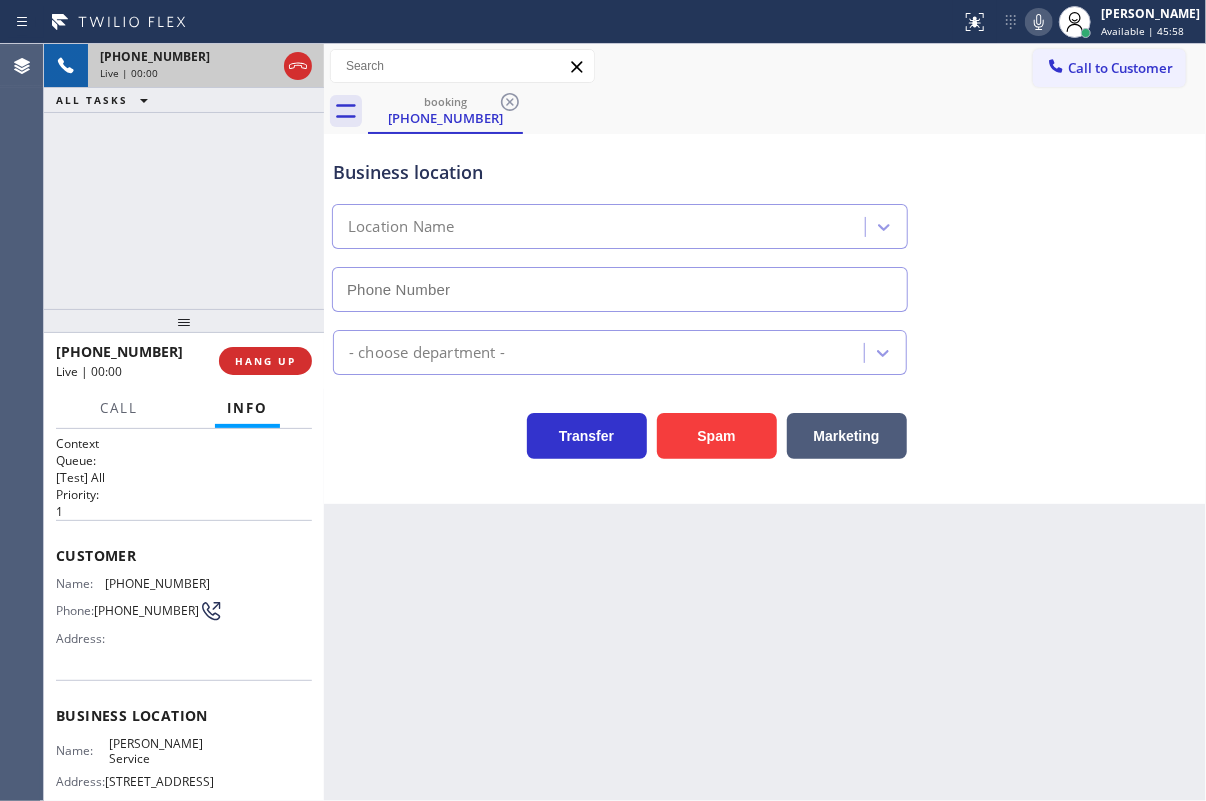 click on "+16034218198" at bounding box center (188, 56) 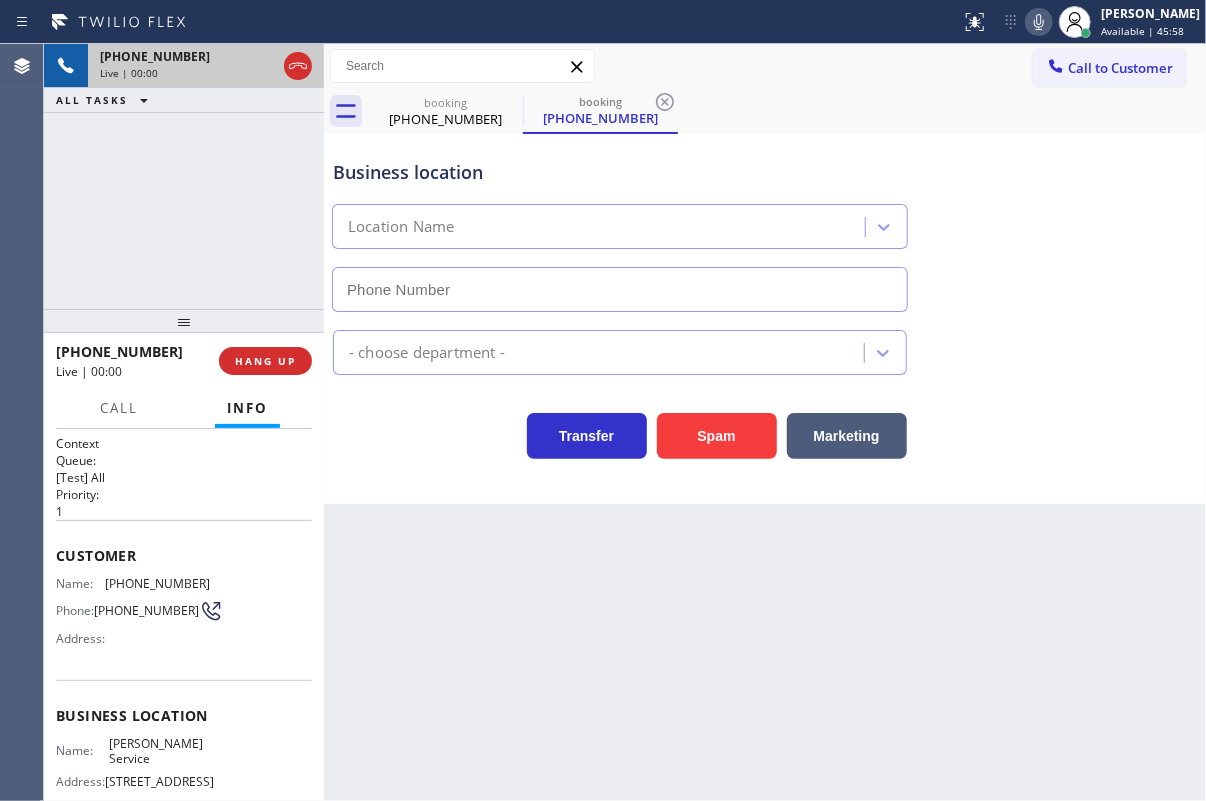 type on "(617) 544-2354" 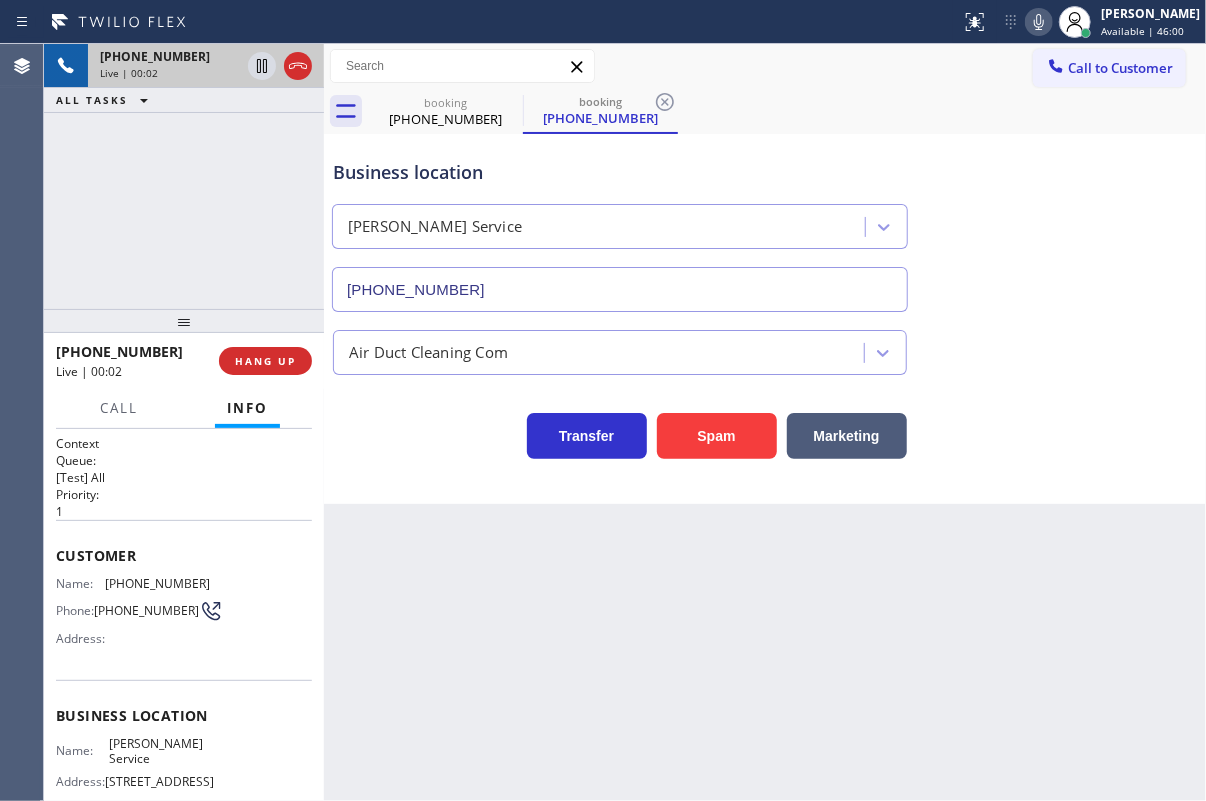 drag, startPoint x: 275, startPoint y: 353, endPoint x: 274, endPoint y: 381, distance: 28.01785 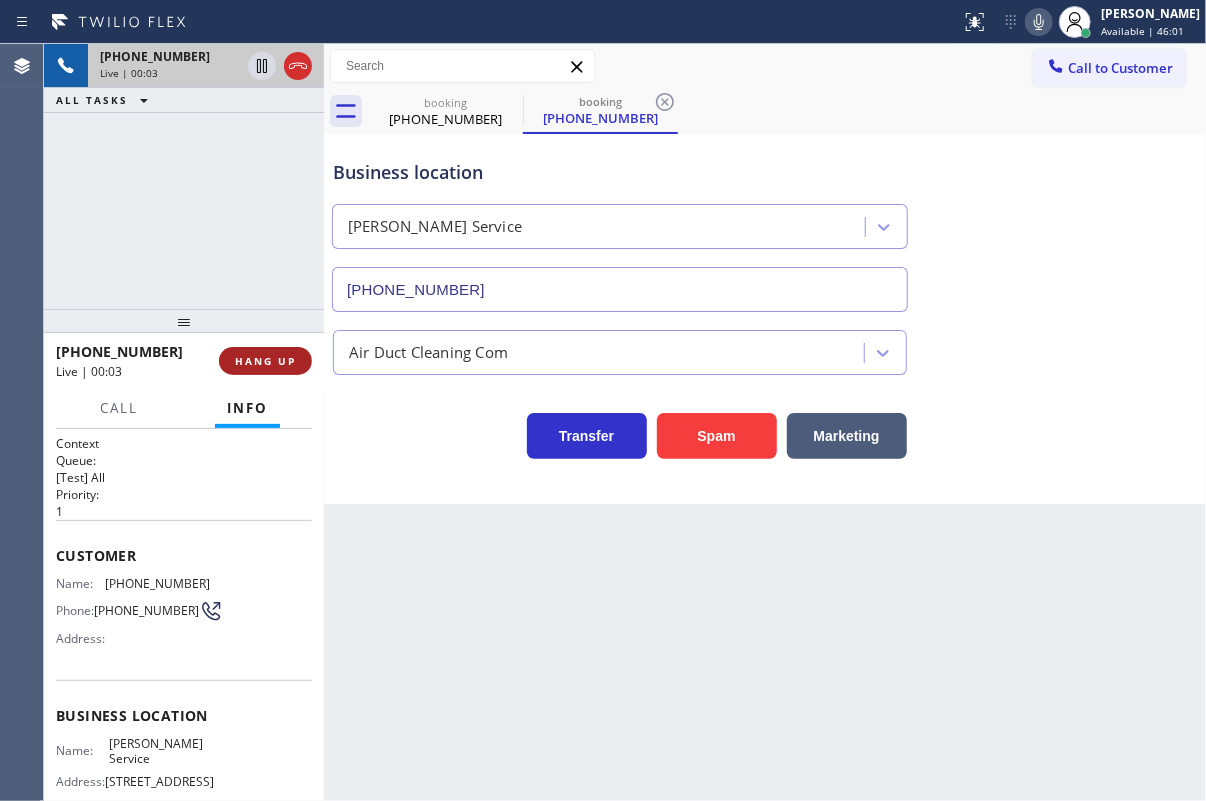 click on "HANG UP" at bounding box center (265, 361) 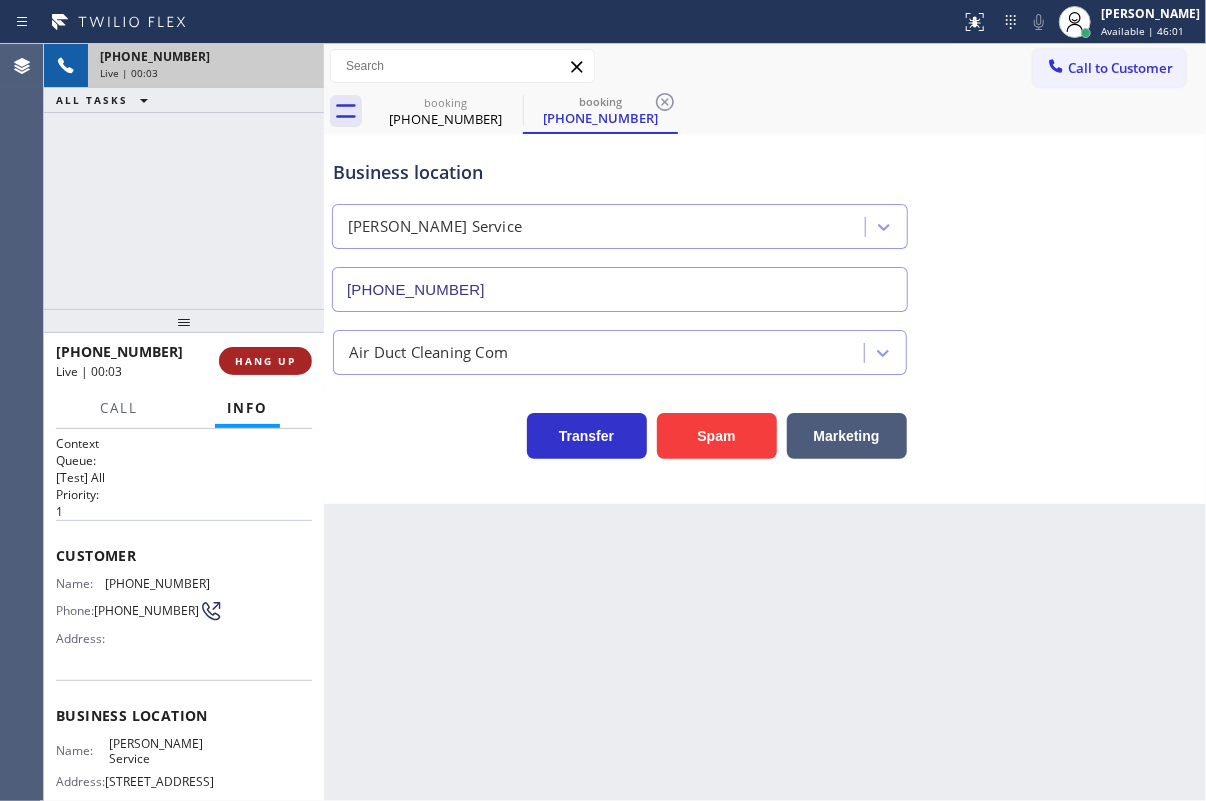 click on "HANG UP" at bounding box center (265, 361) 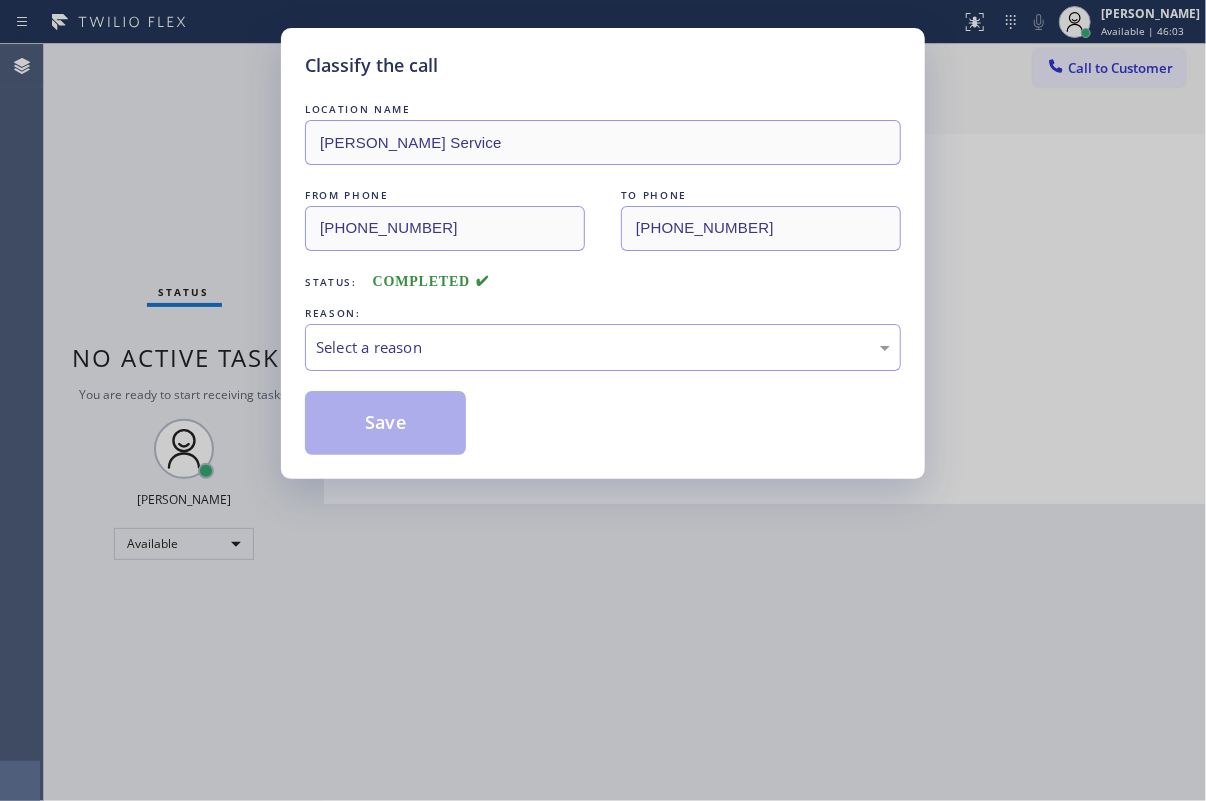 click on "Select a reason" at bounding box center (603, 347) 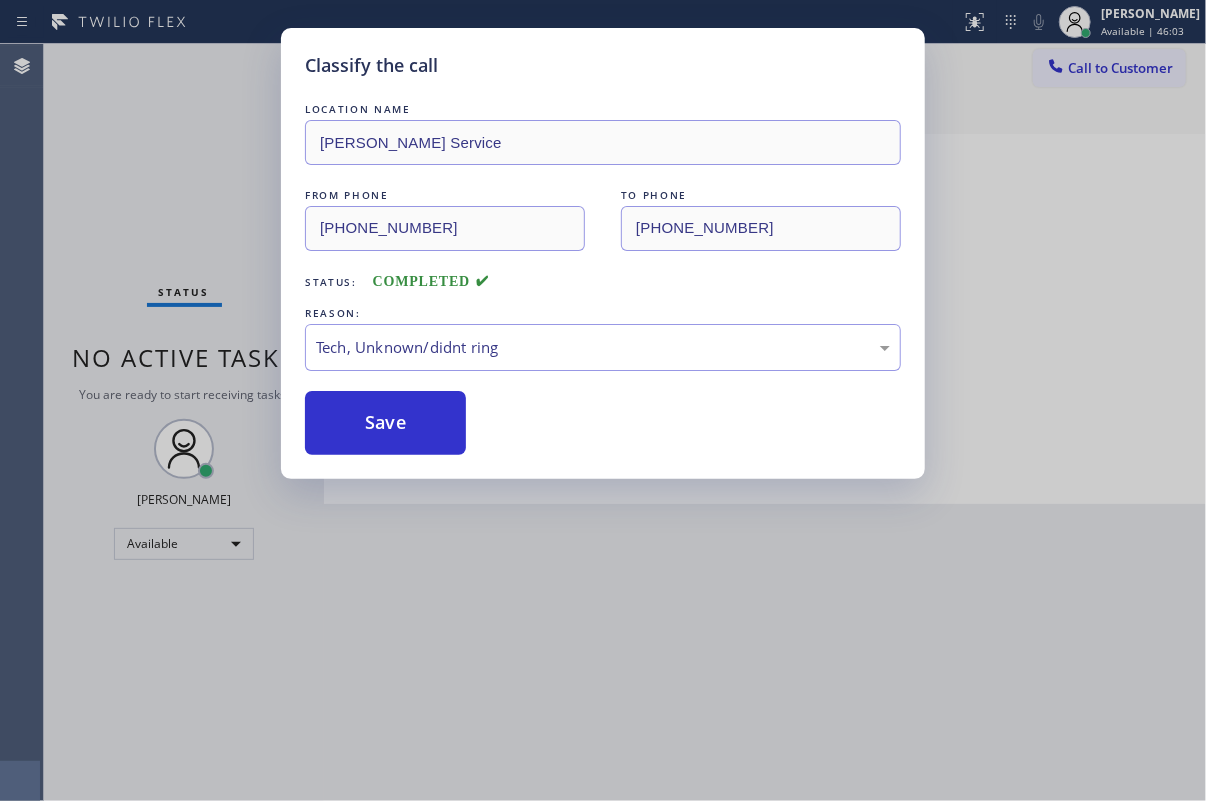 click on "Save" at bounding box center (385, 423) 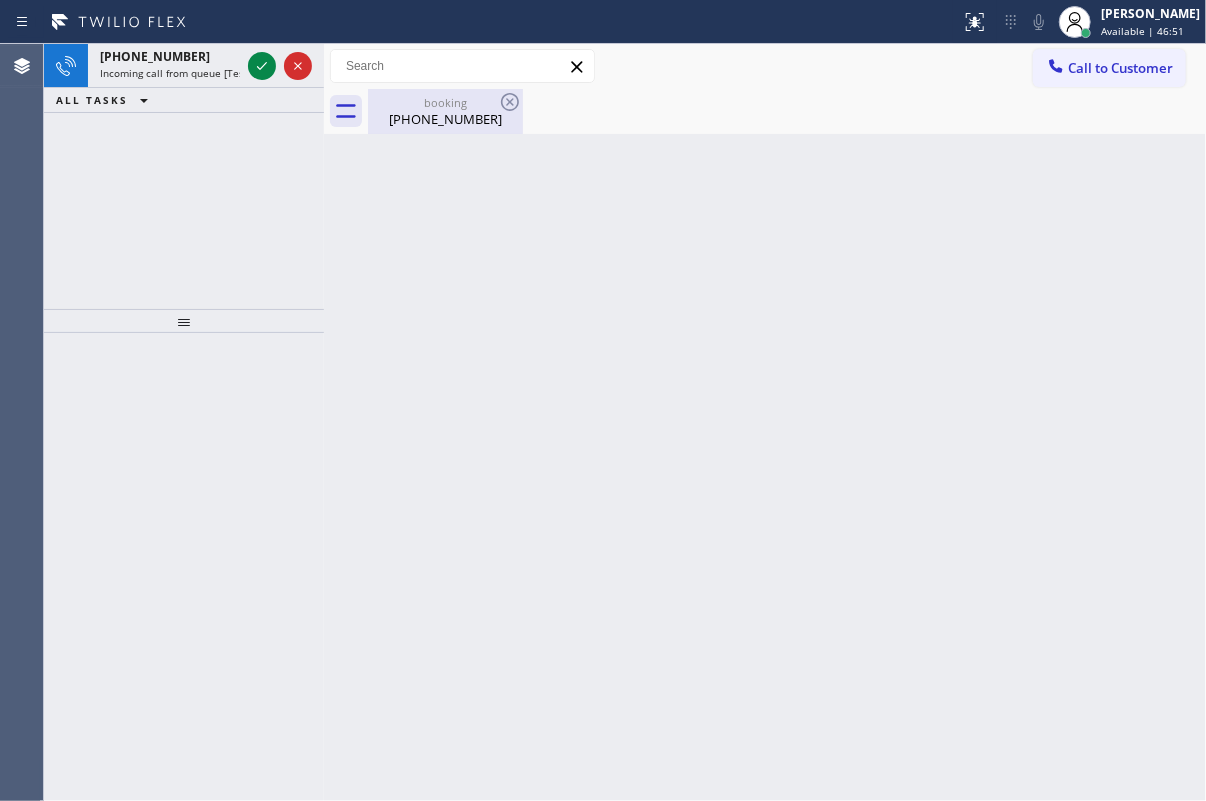 drag, startPoint x: 461, startPoint y: 106, endPoint x: 487, endPoint y: 106, distance: 26 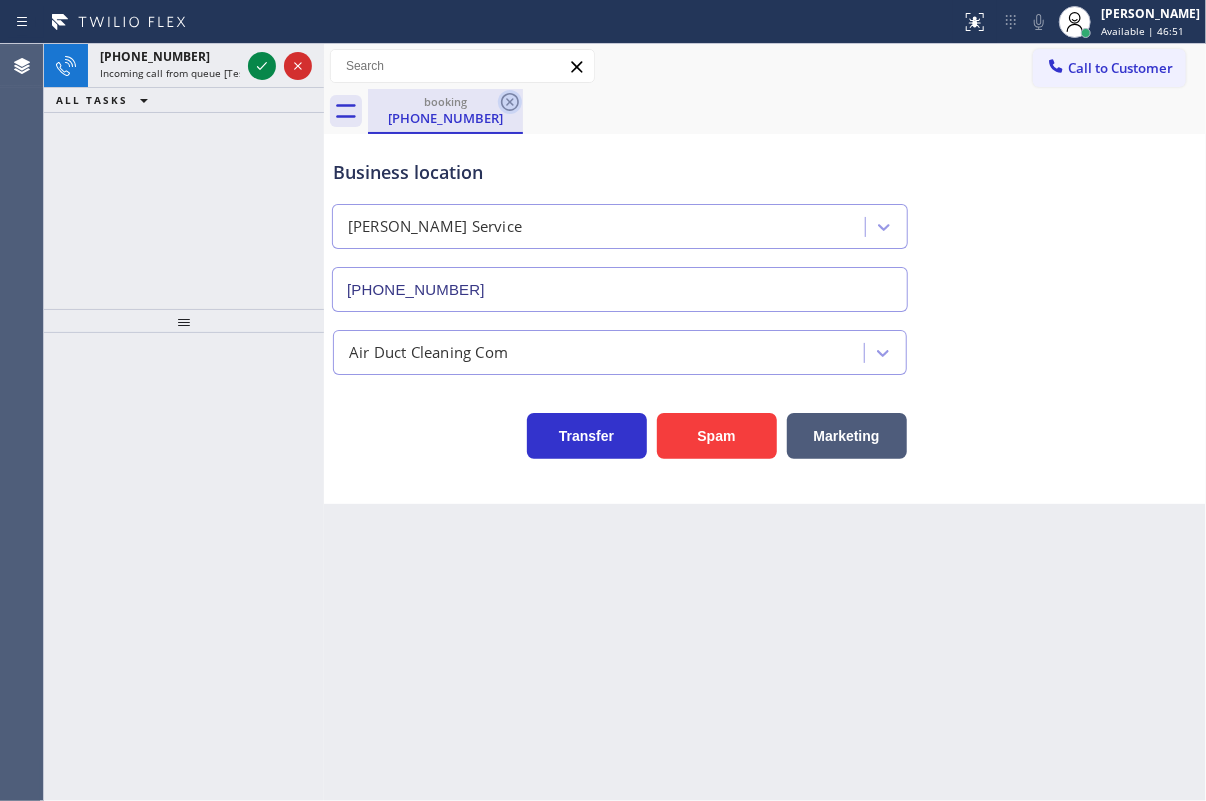 click 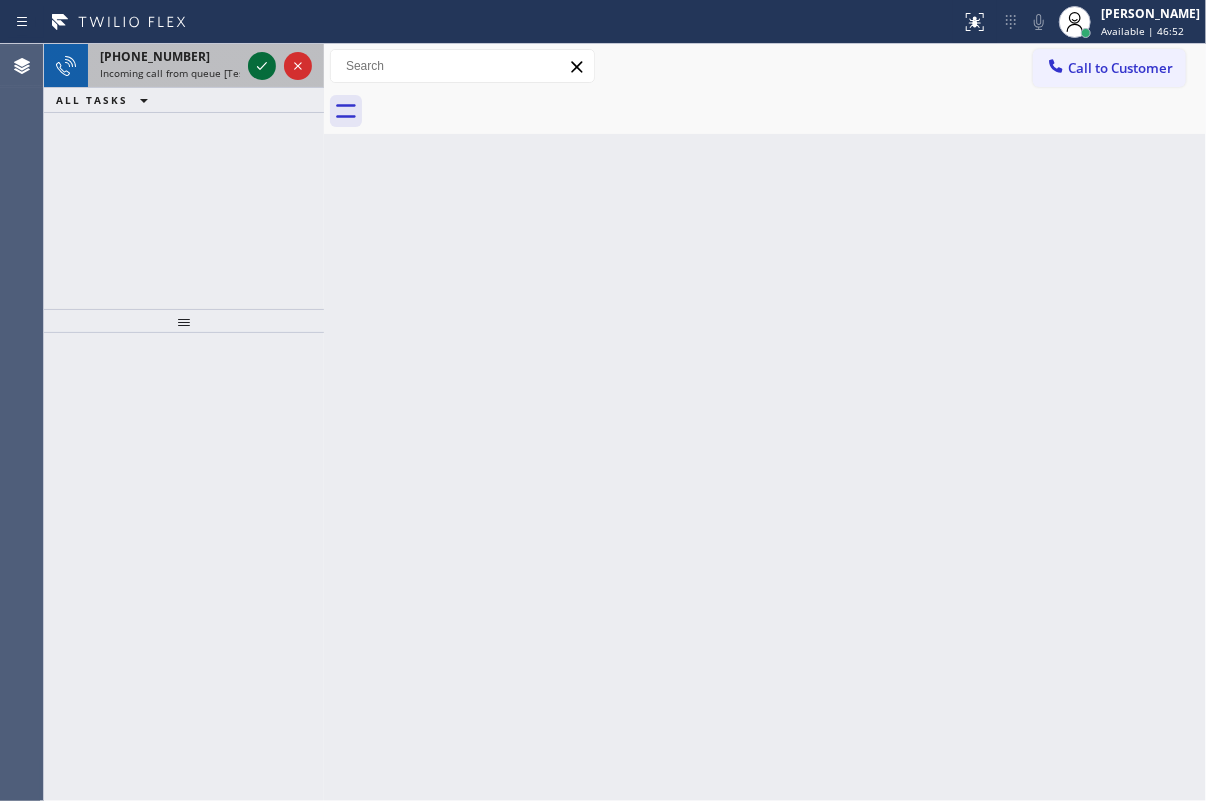 click 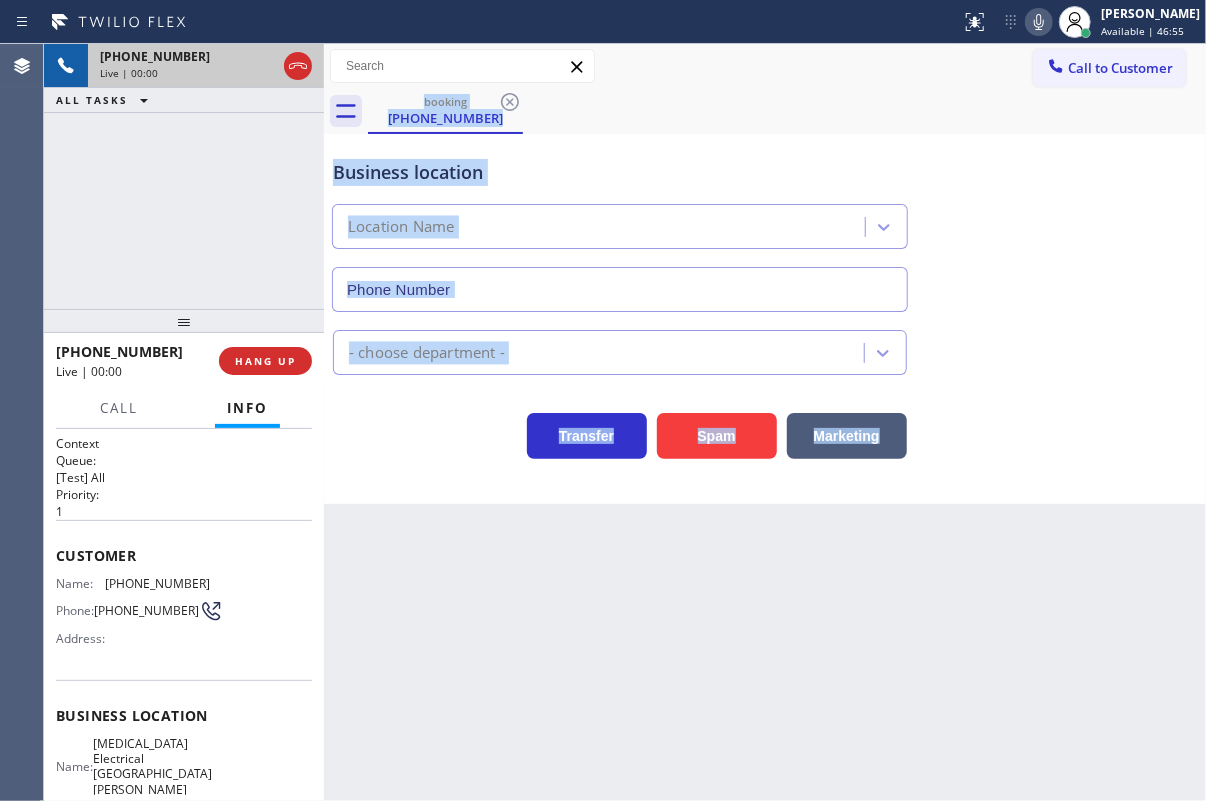type on "(310) 388-4064" 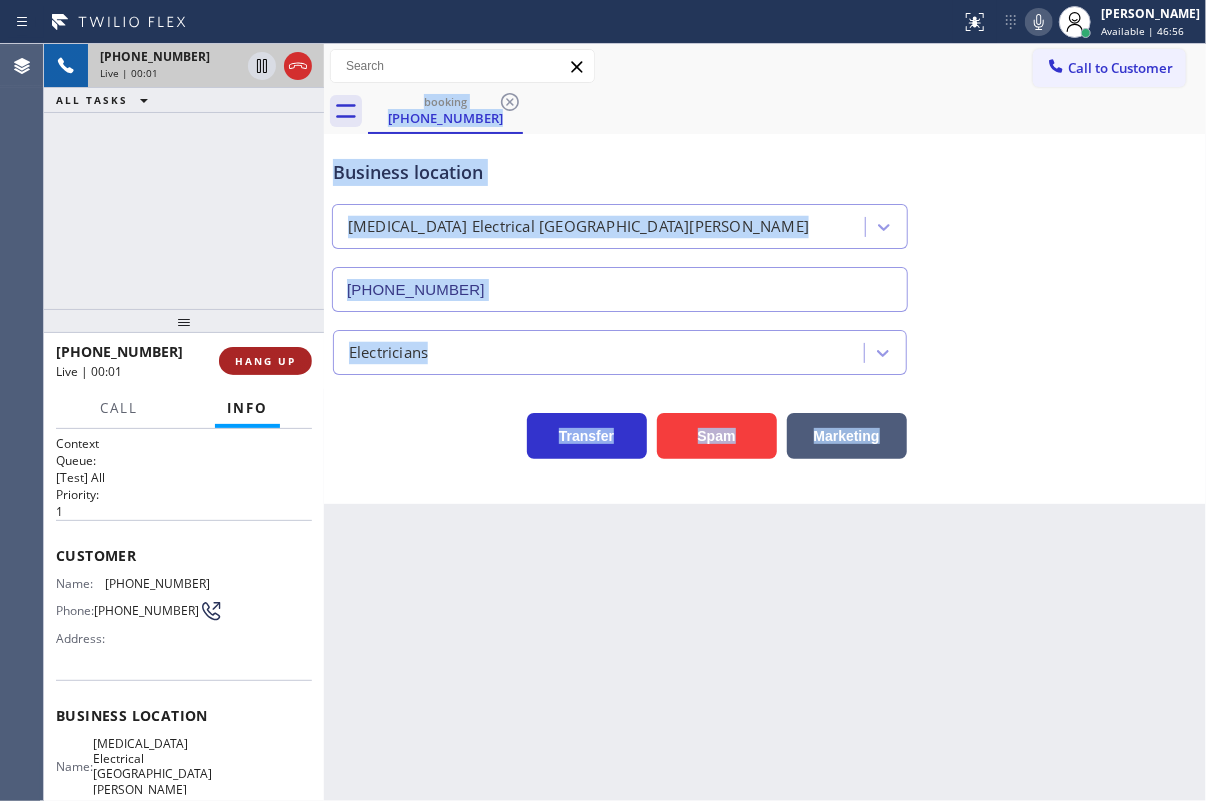click on "HANG UP" at bounding box center [265, 361] 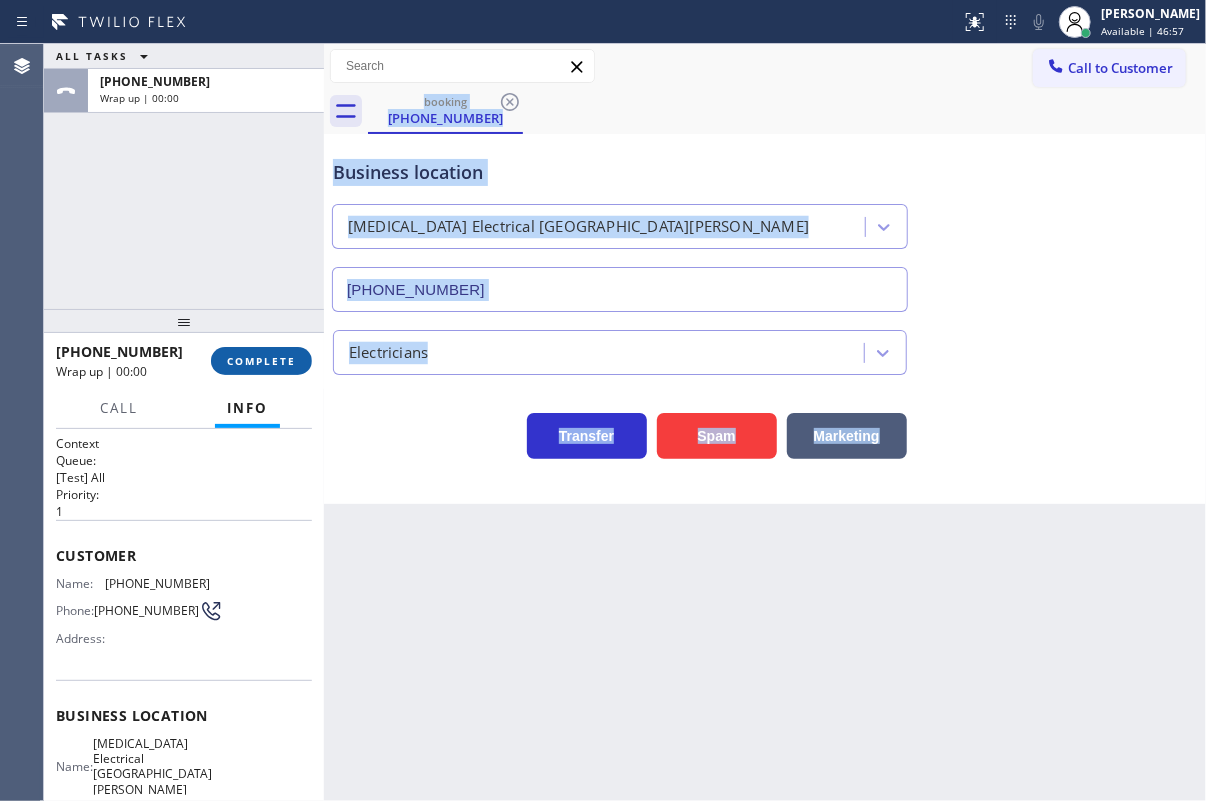 click on "COMPLETE" at bounding box center [261, 361] 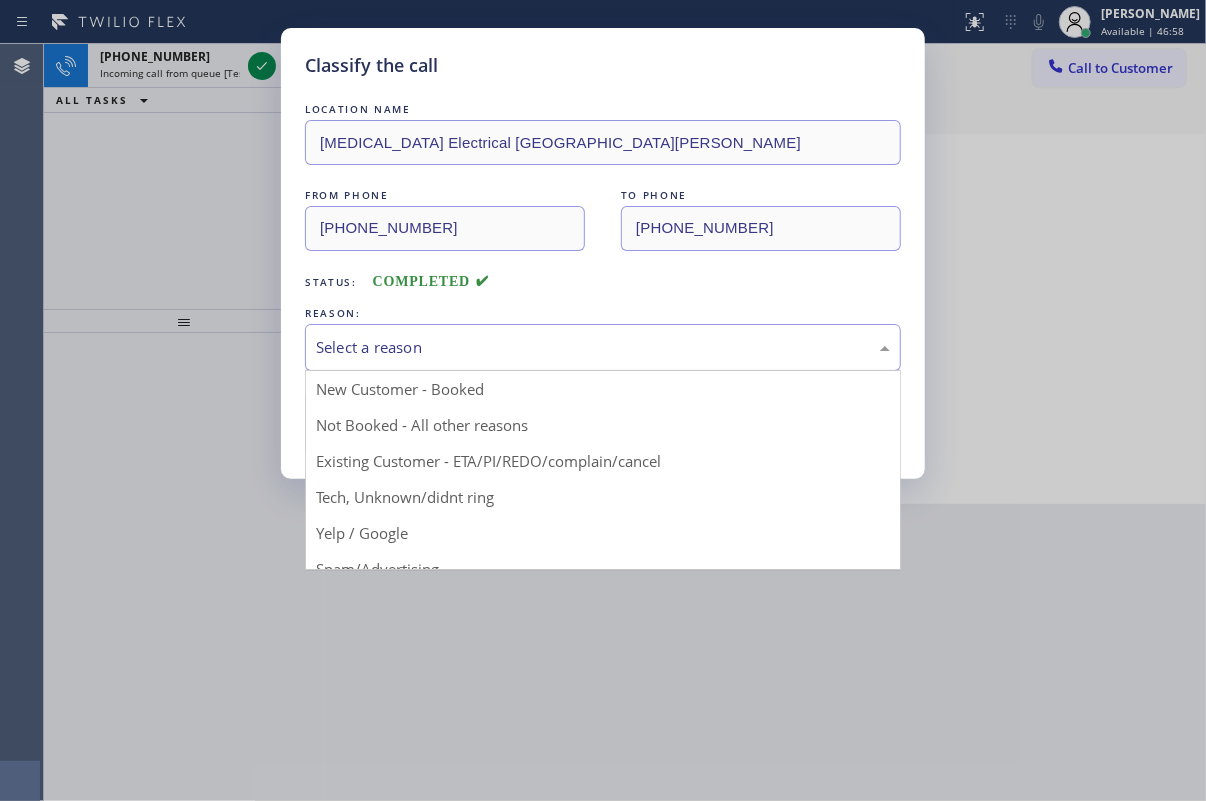 click on "Select a reason" at bounding box center [603, 347] 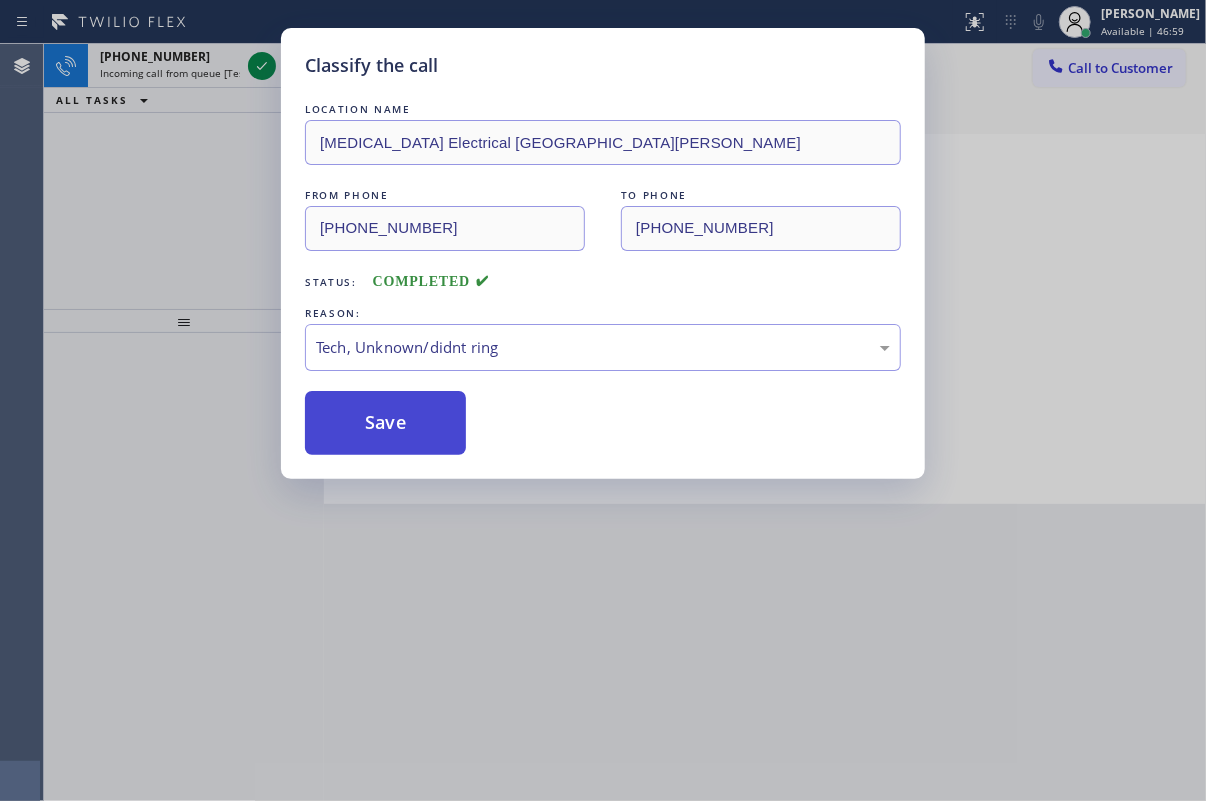 click on "Save" at bounding box center (385, 423) 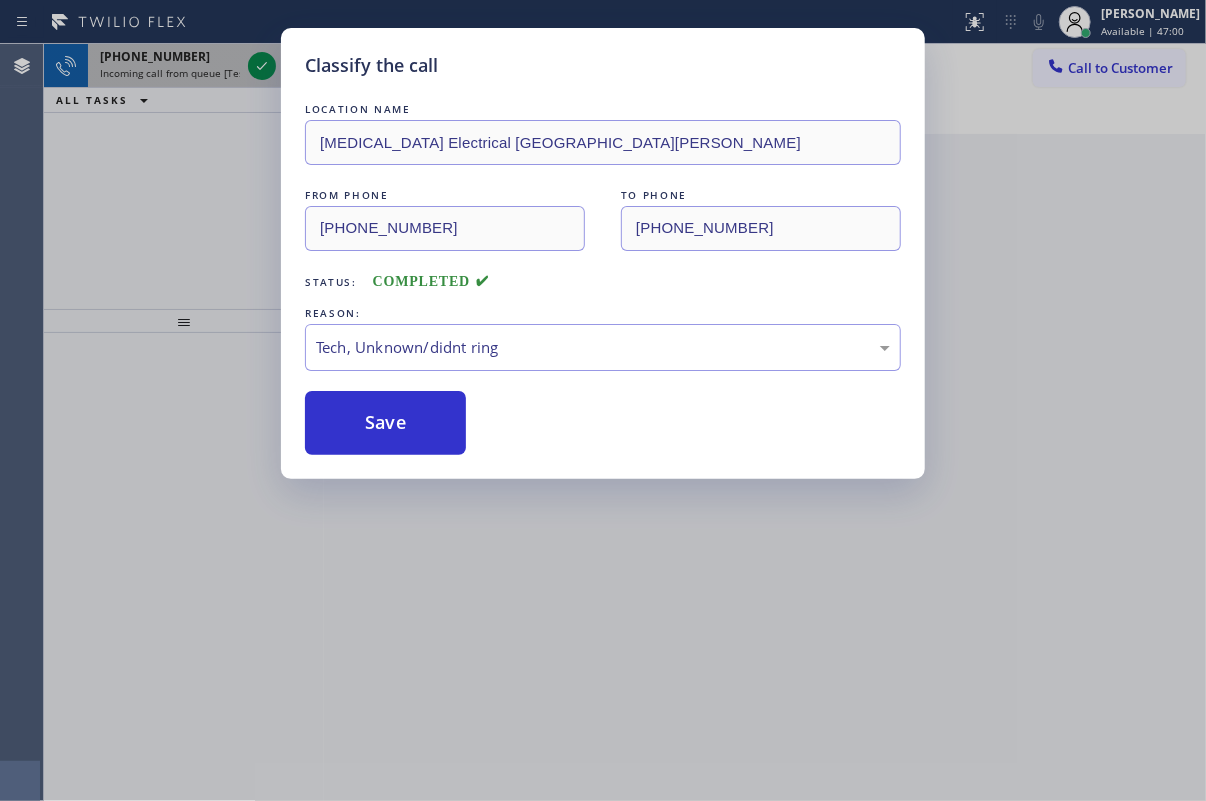 click on "Incoming call from queue [Test] All" at bounding box center [183, 73] 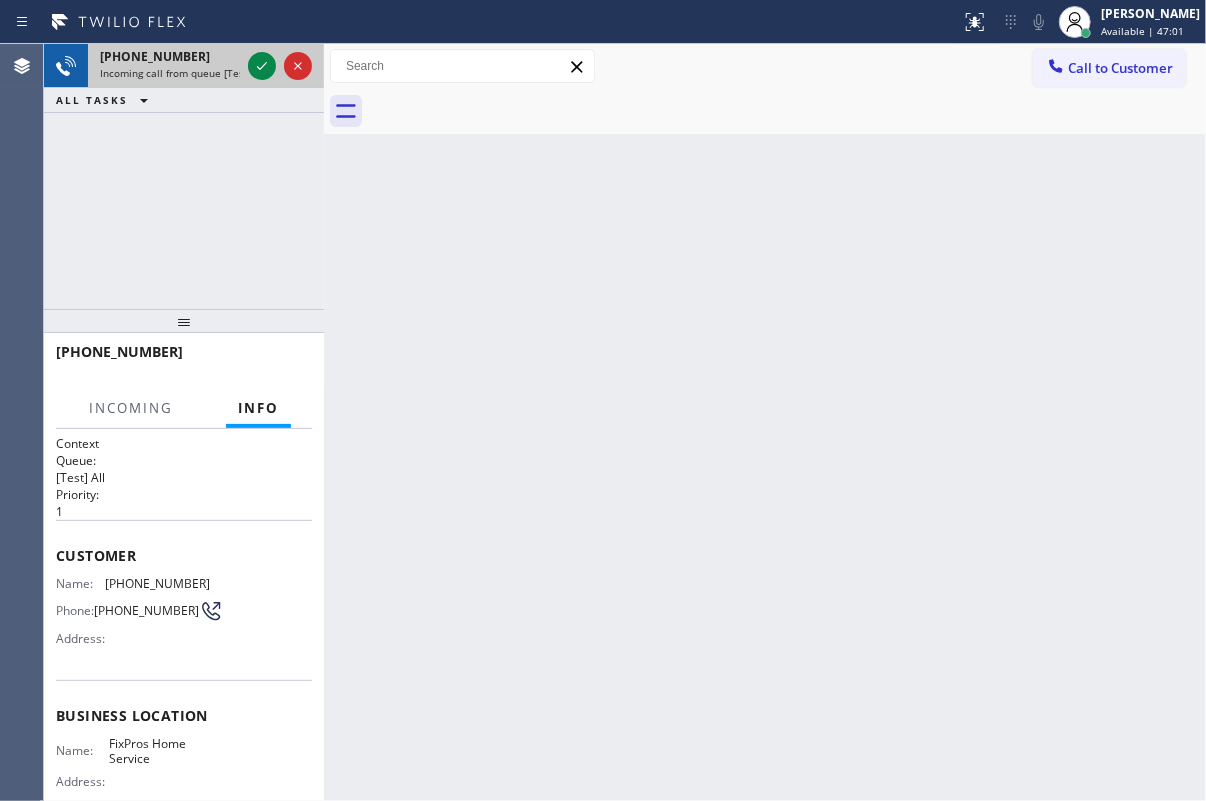 click on "Incoming call from queue [Test] All" at bounding box center (183, 73) 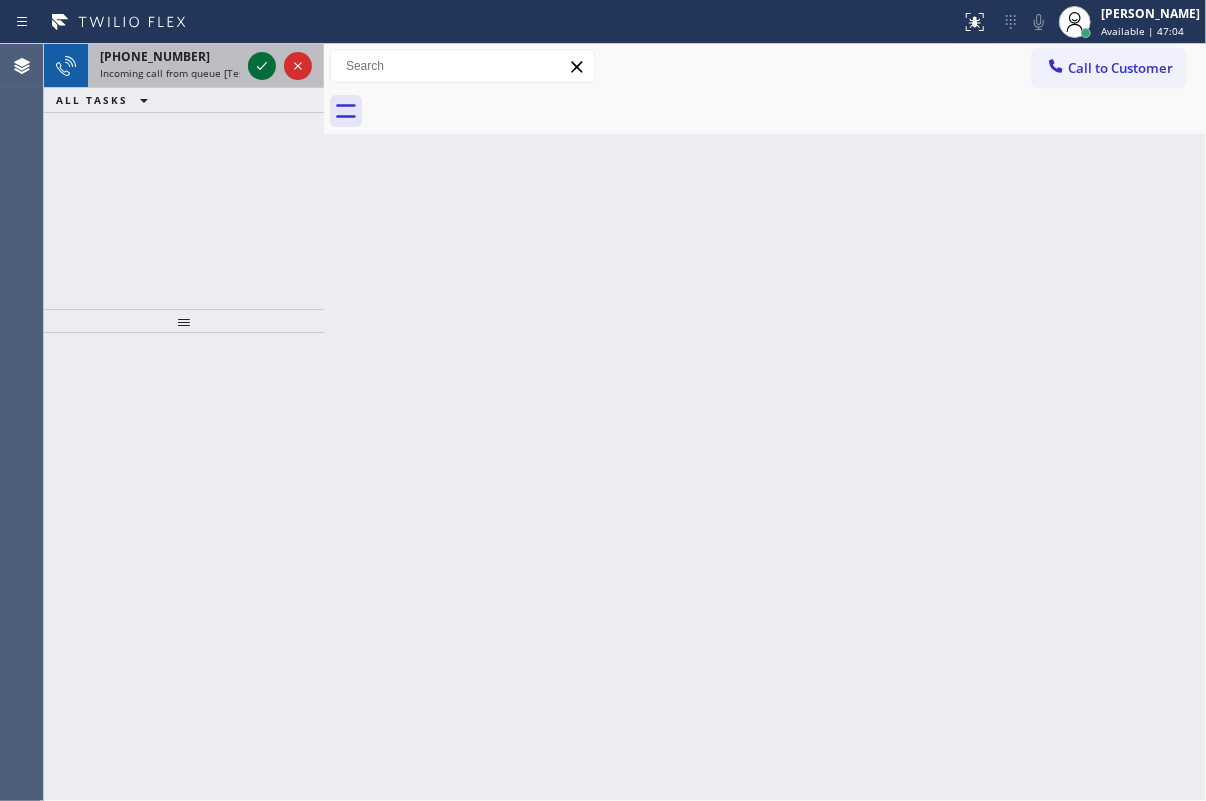 click 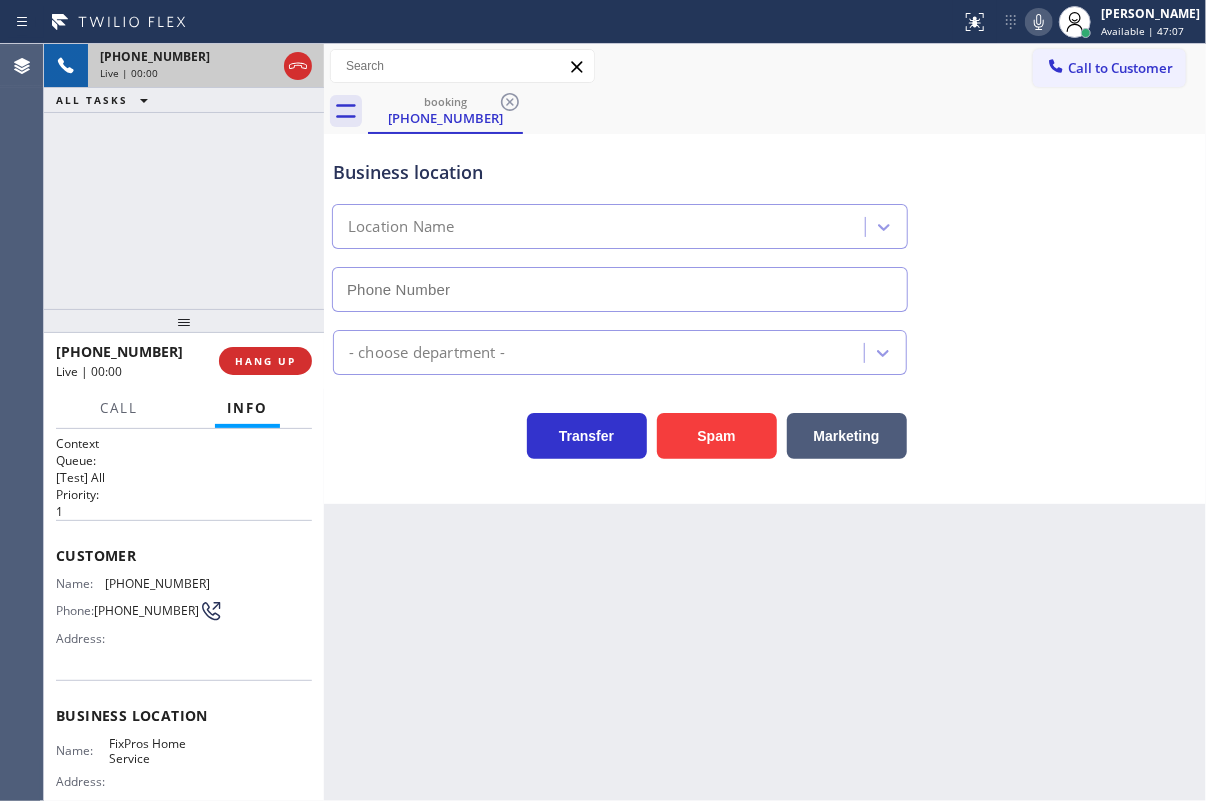 type on "(623) 286-3587" 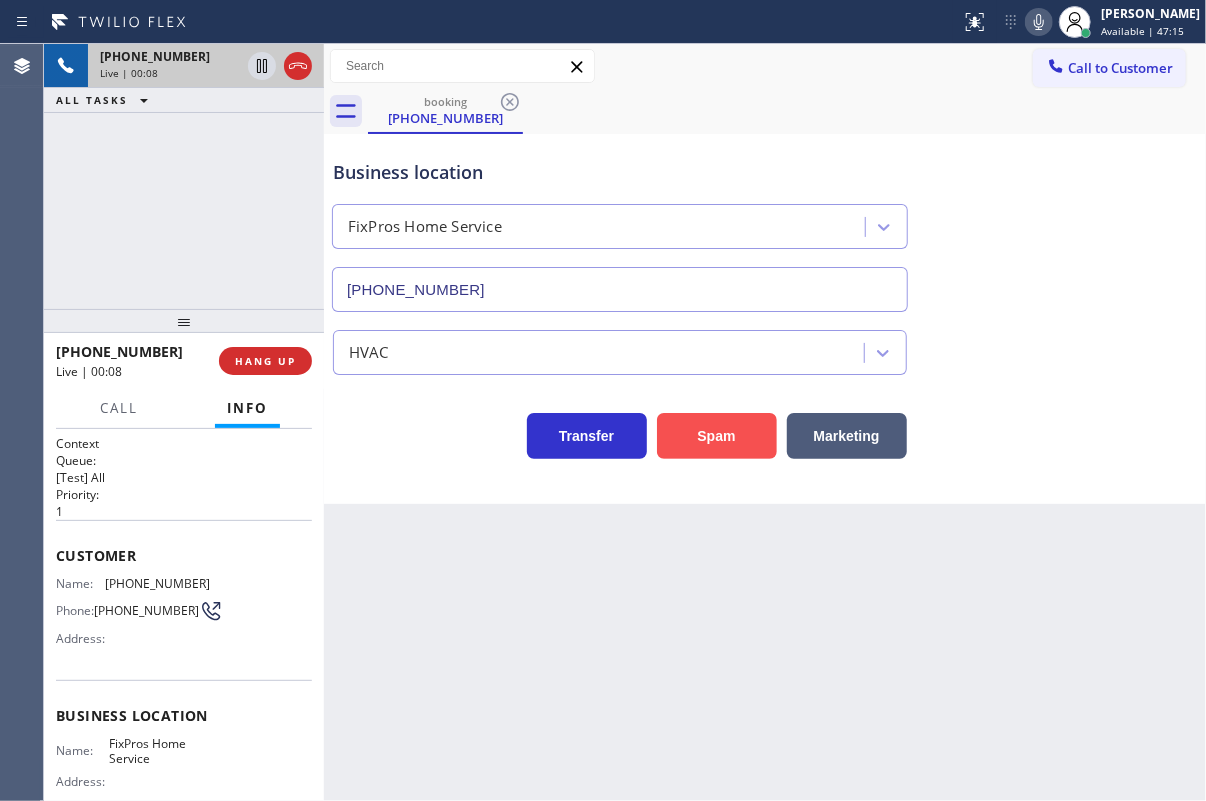click on "Spam" at bounding box center [717, 436] 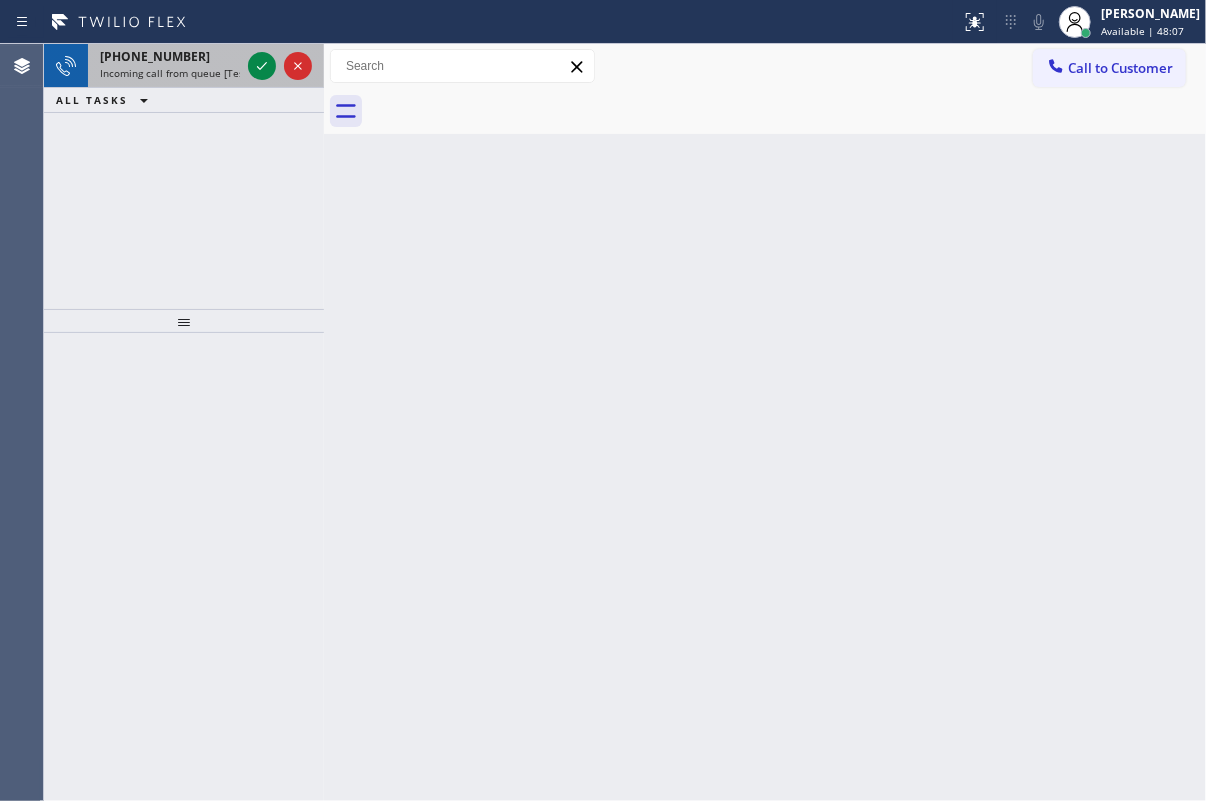 click on "Incoming call from queue [Test] All" at bounding box center (183, 73) 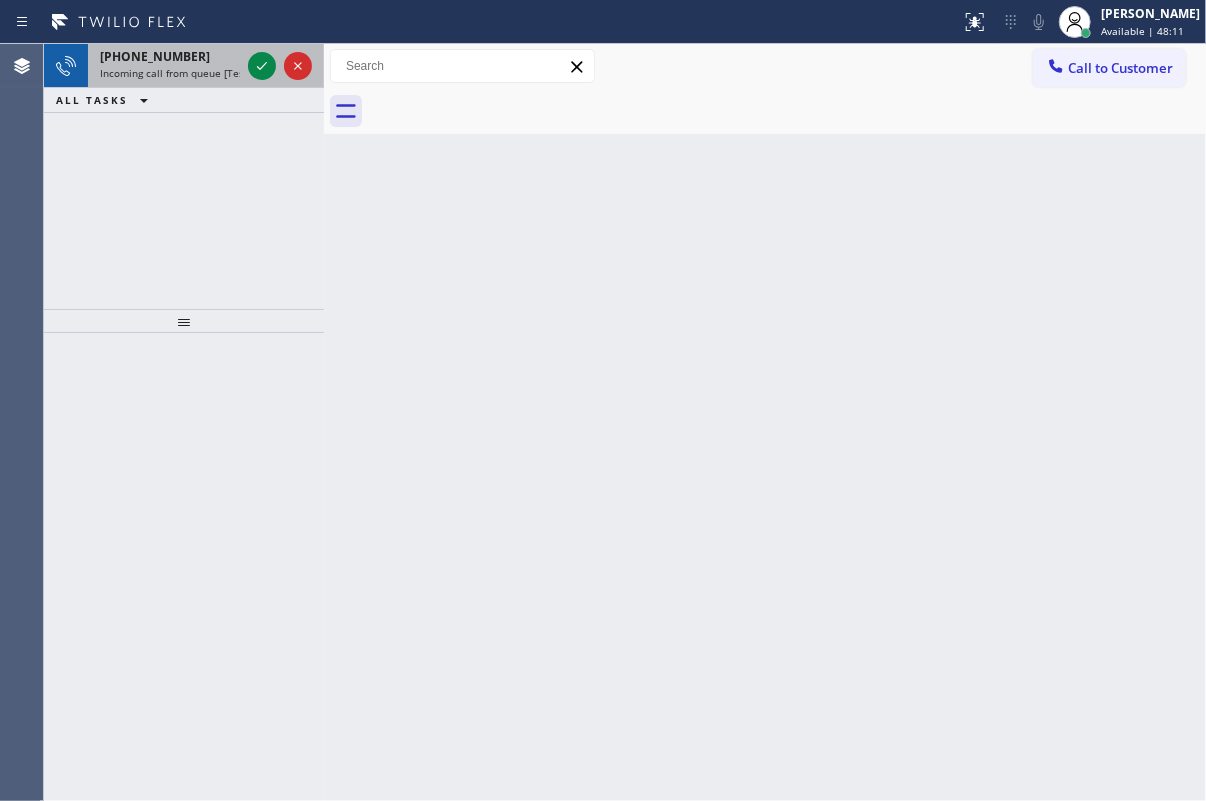 click on "Incoming call from queue [Test] All" at bounding box center [183, 73] 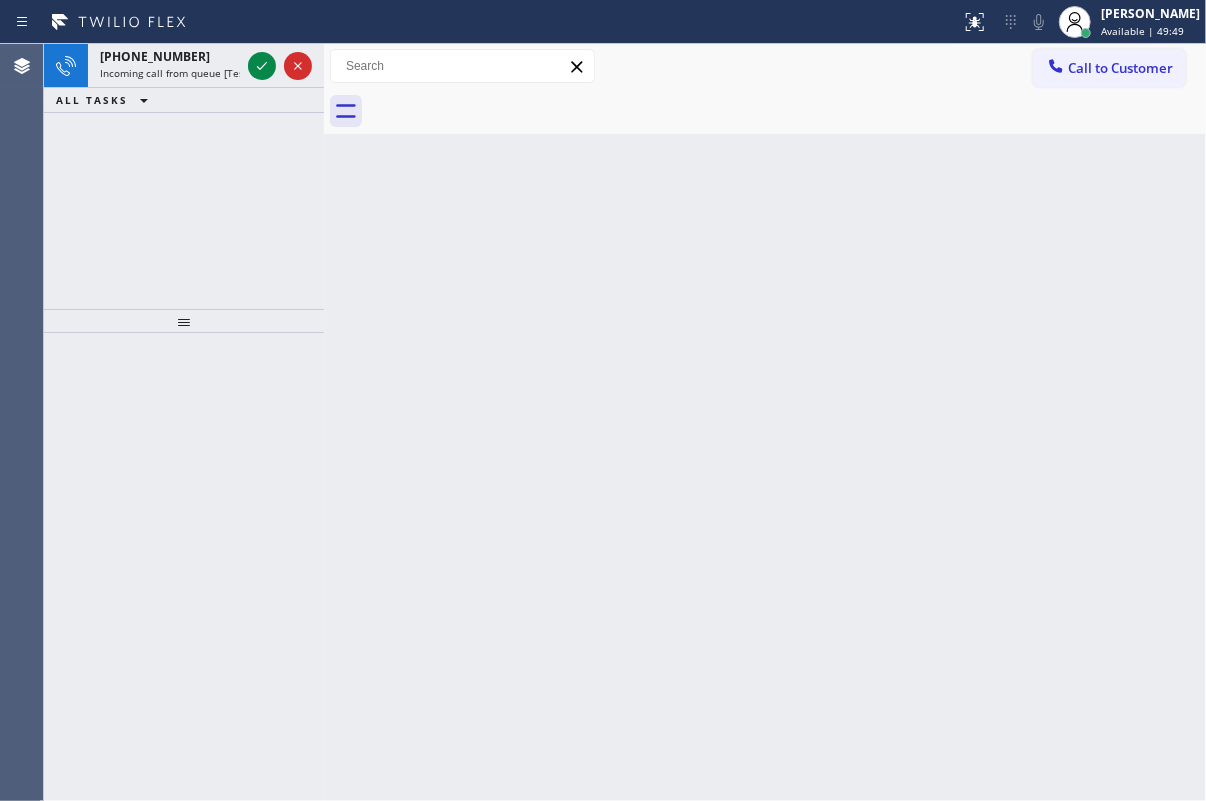 drag, startPoint x: 1124, startPoint y: 350, endPoint x: 599, endPoint y: 79, distance: 590.81805 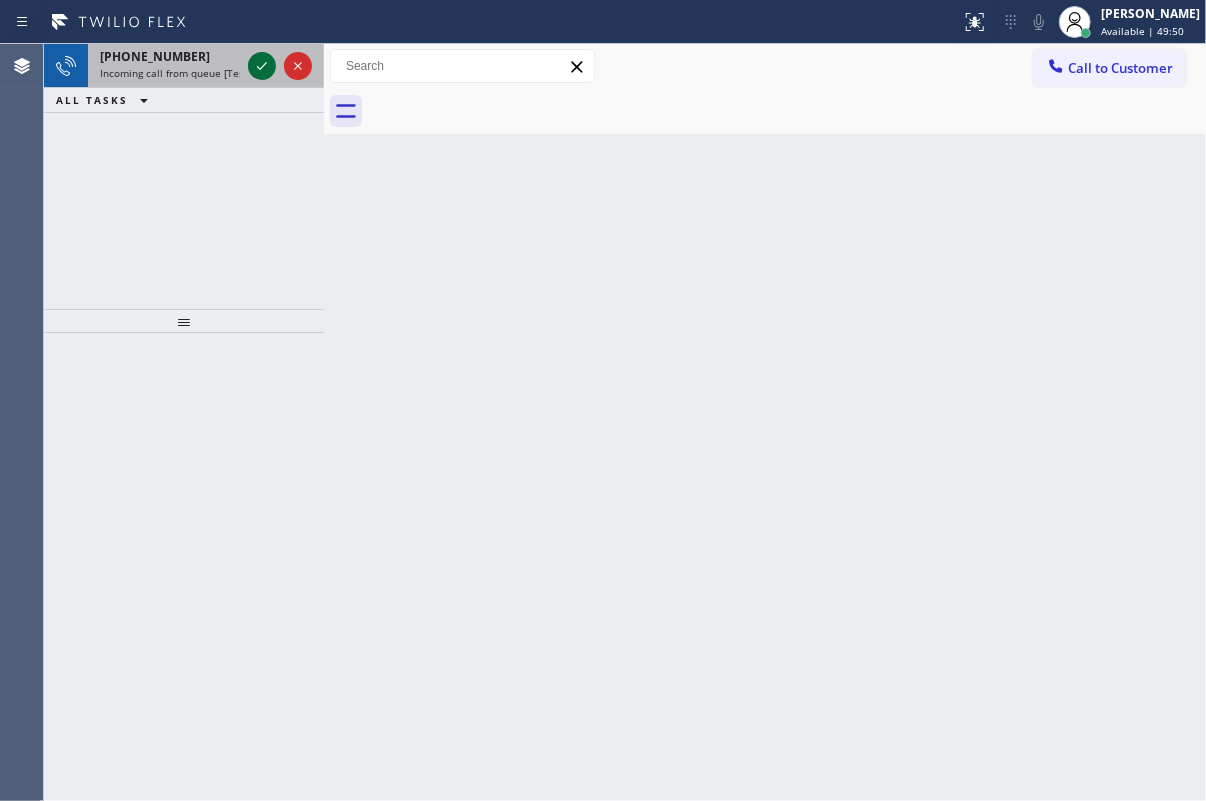 click 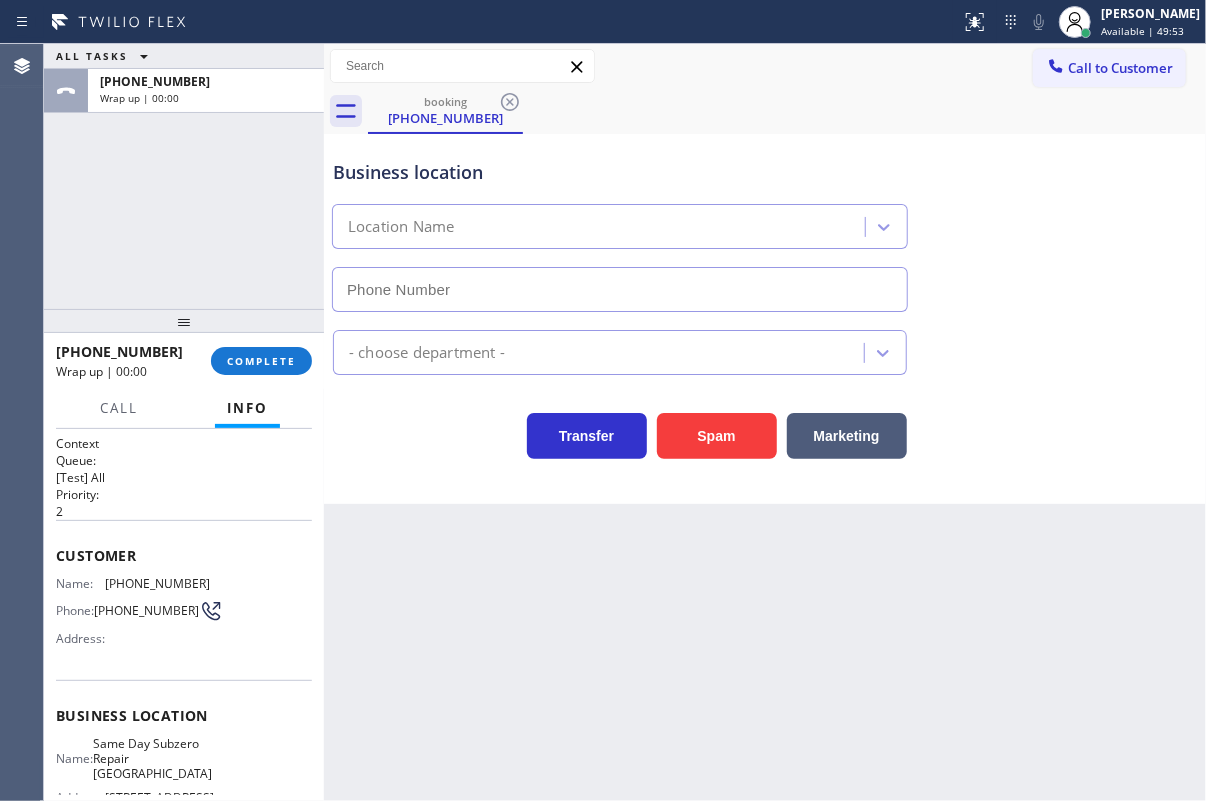 type on "(531) 230-8088" 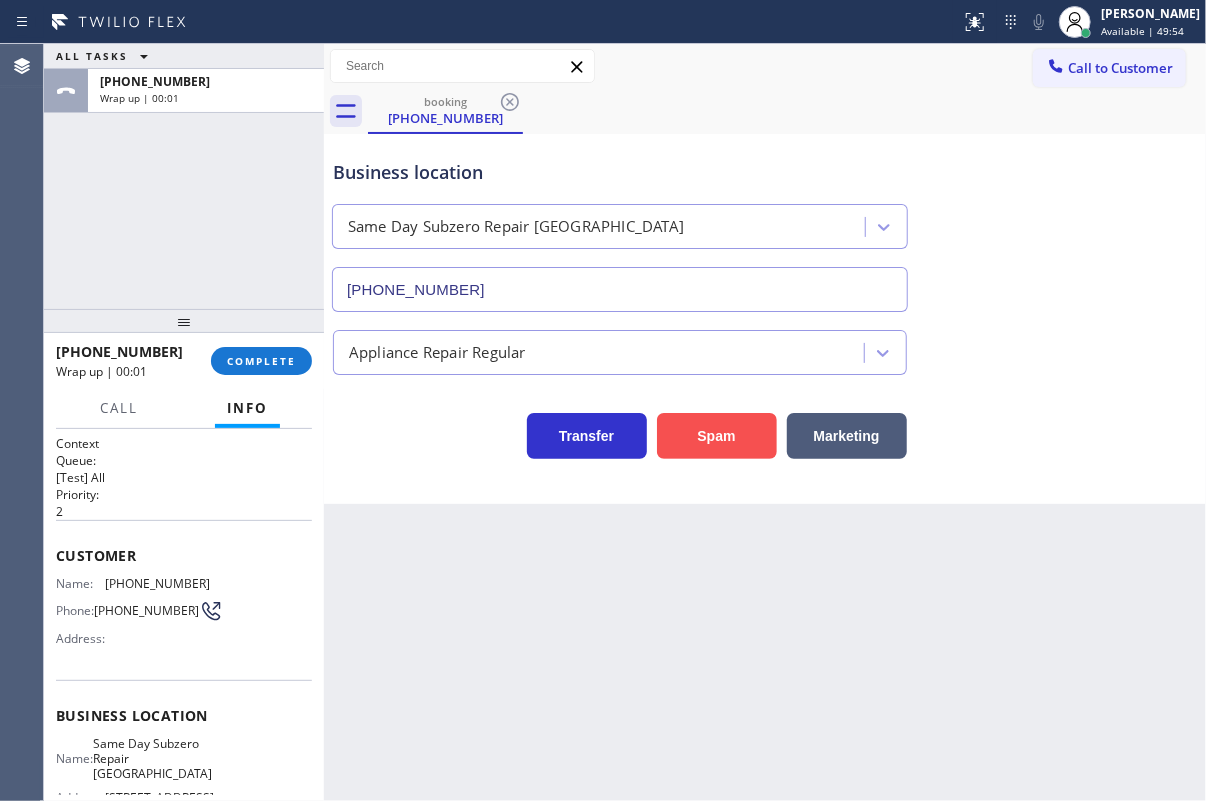 click on "Spam" at bounding box center [717, 436] 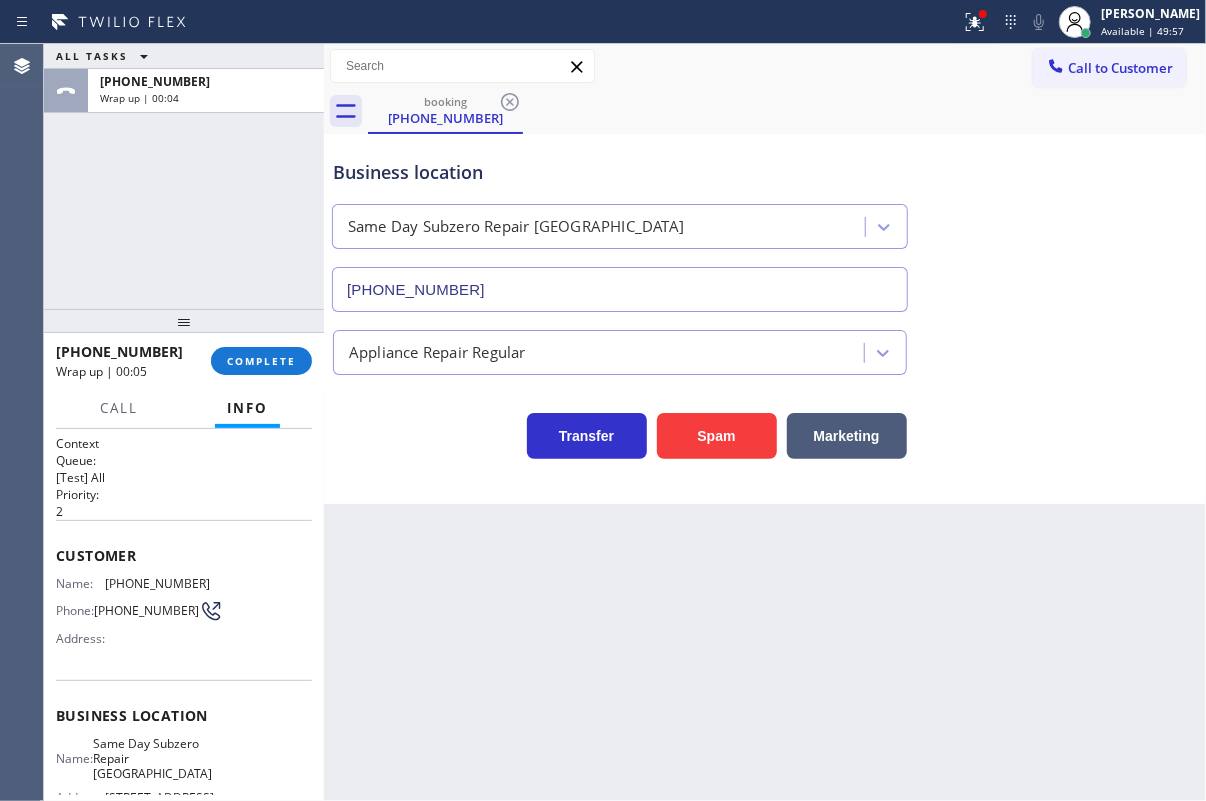 click at bounding box center (184, 321) 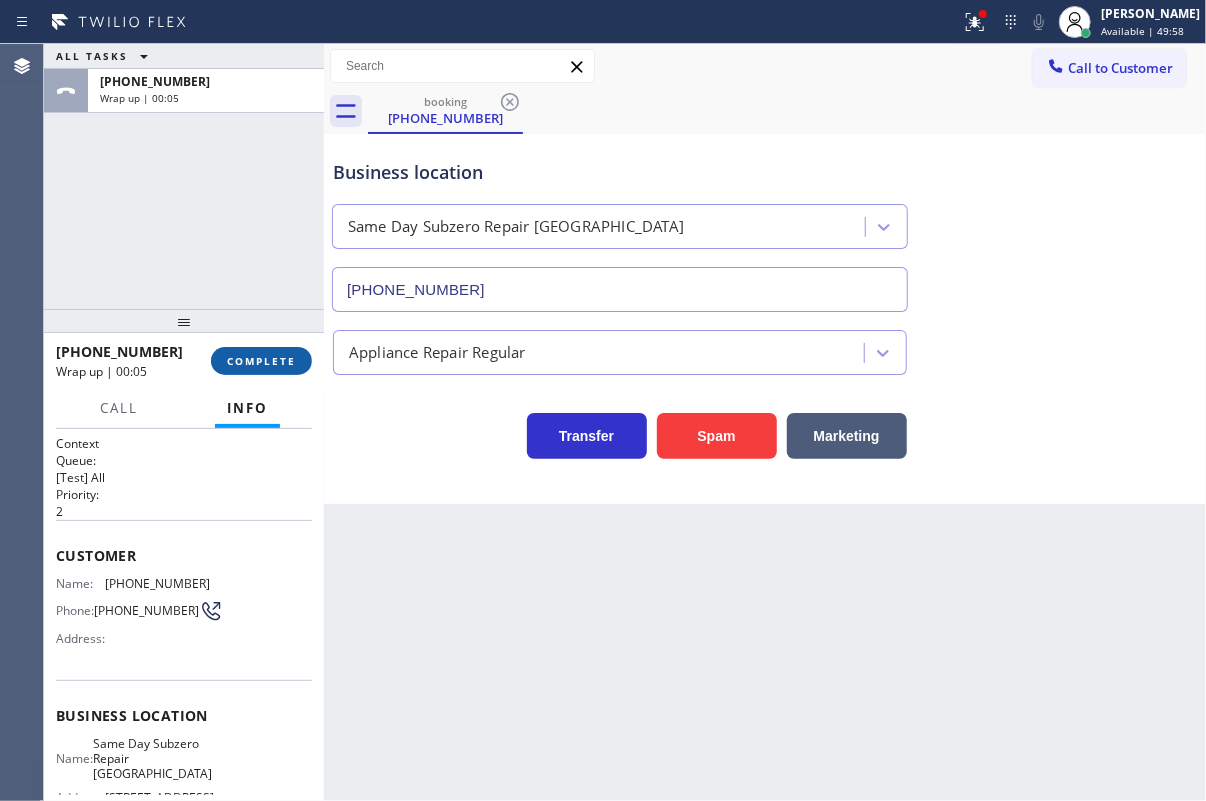 click on "COMPLETE" at bounding box center (261, 361) 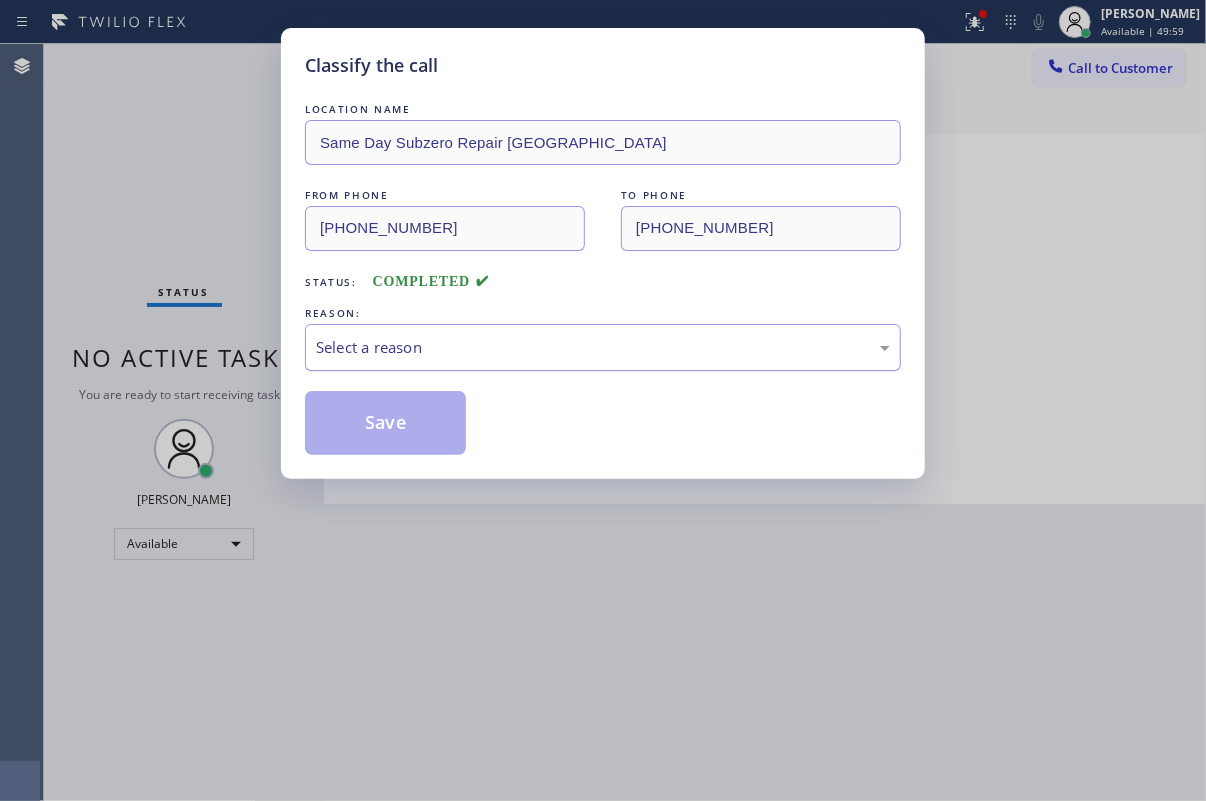 click on "Select a reason" at bounding box center (603, 347) 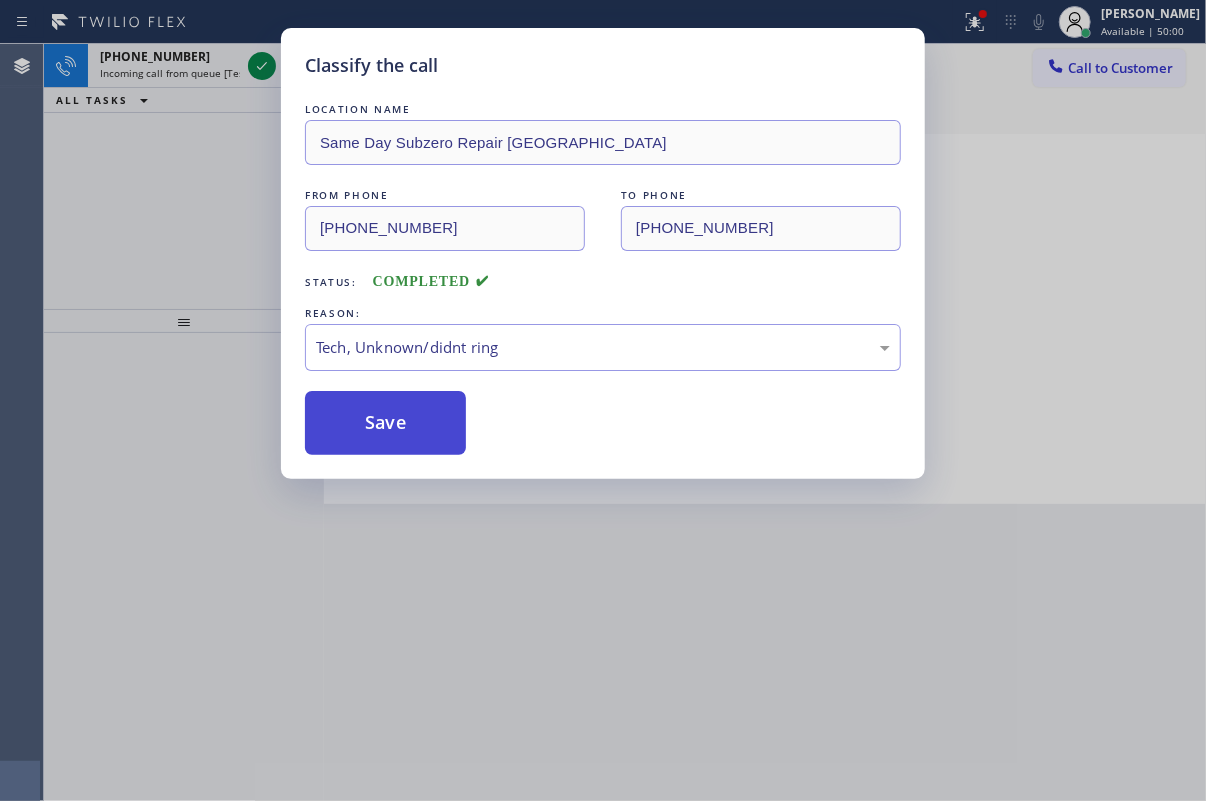 drag, startPoint x: 374, startPoint y: 444, endPoint x: 934, endPoint y: 14, distance: 706.04535 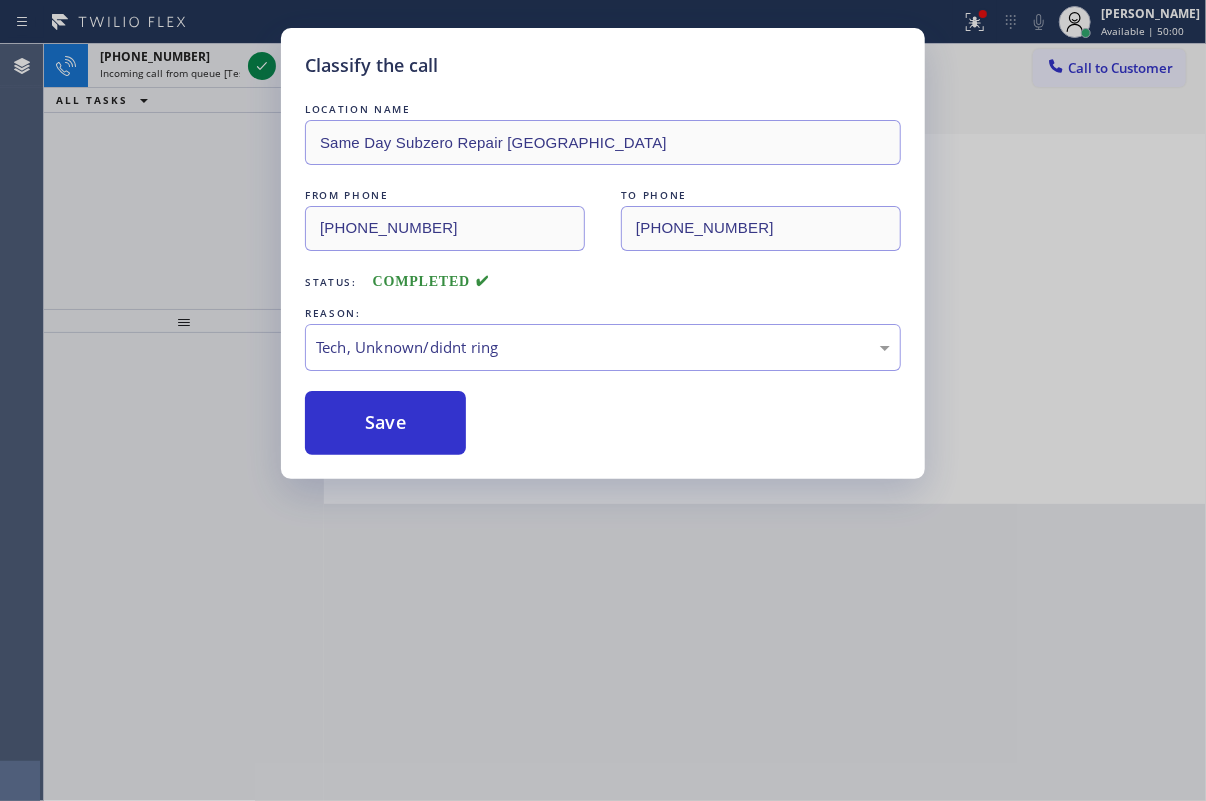 click on "Save" at bounding box center [385, 423] 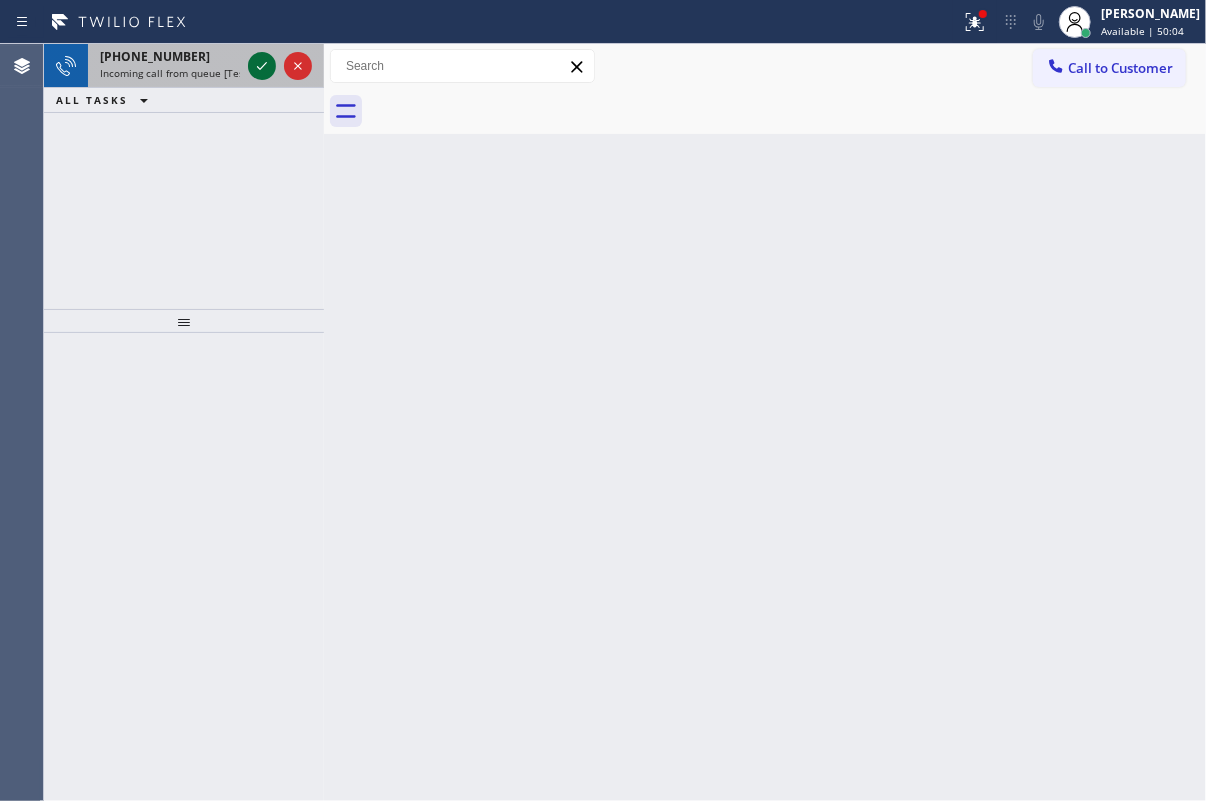 click 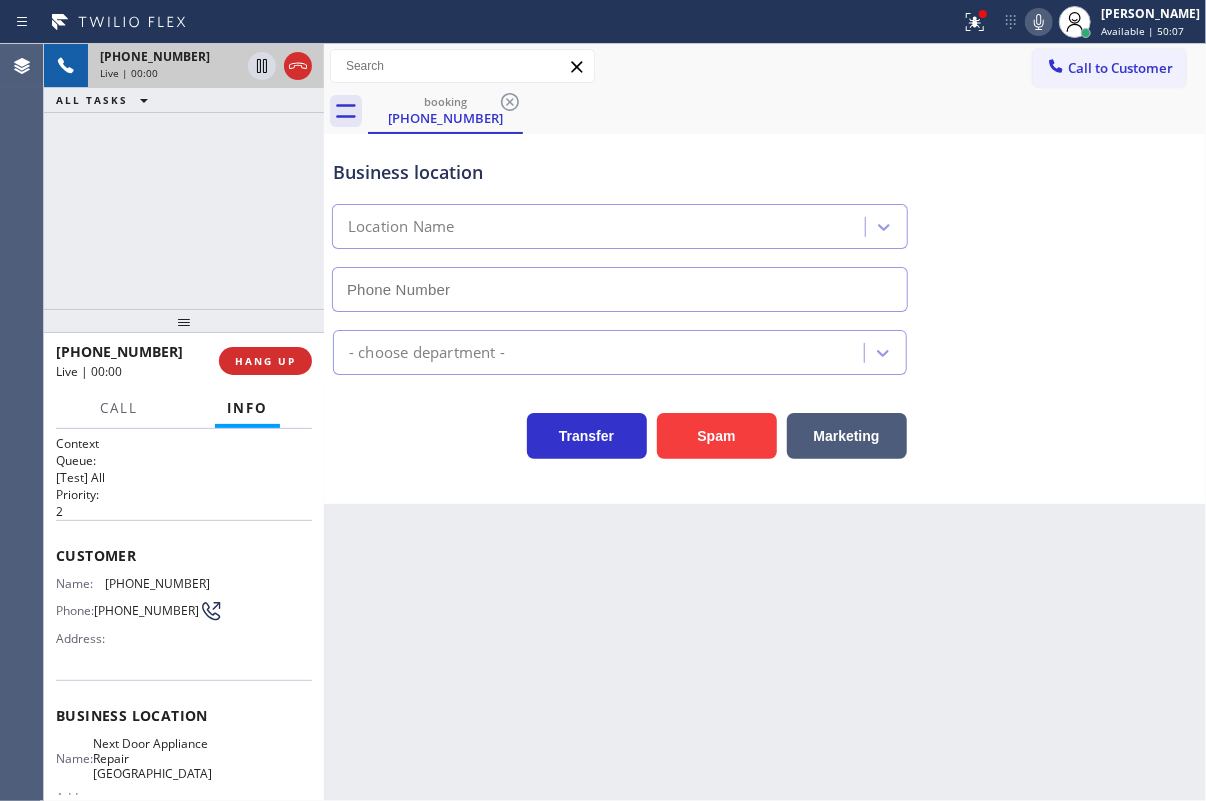 type on "(631) 203-1974" 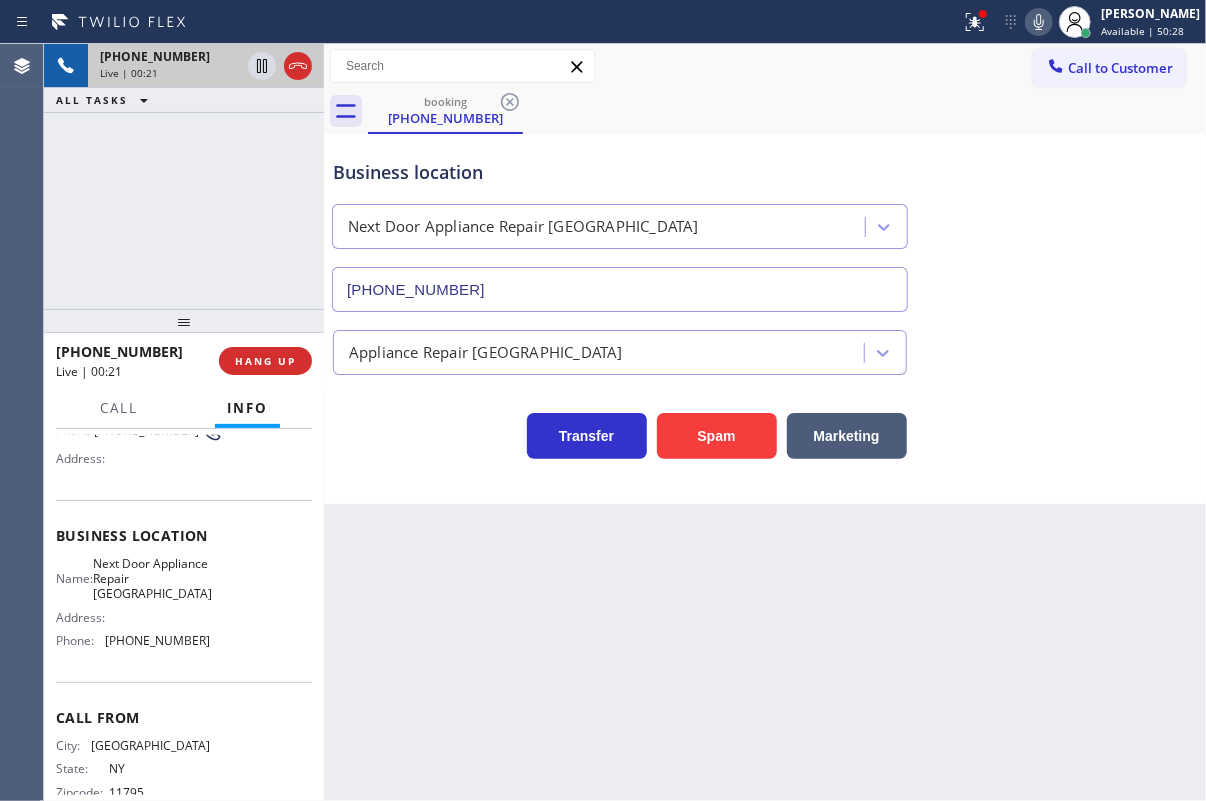 scroll, scrollTop: 181, scrollLeft: 0, axis: vertical 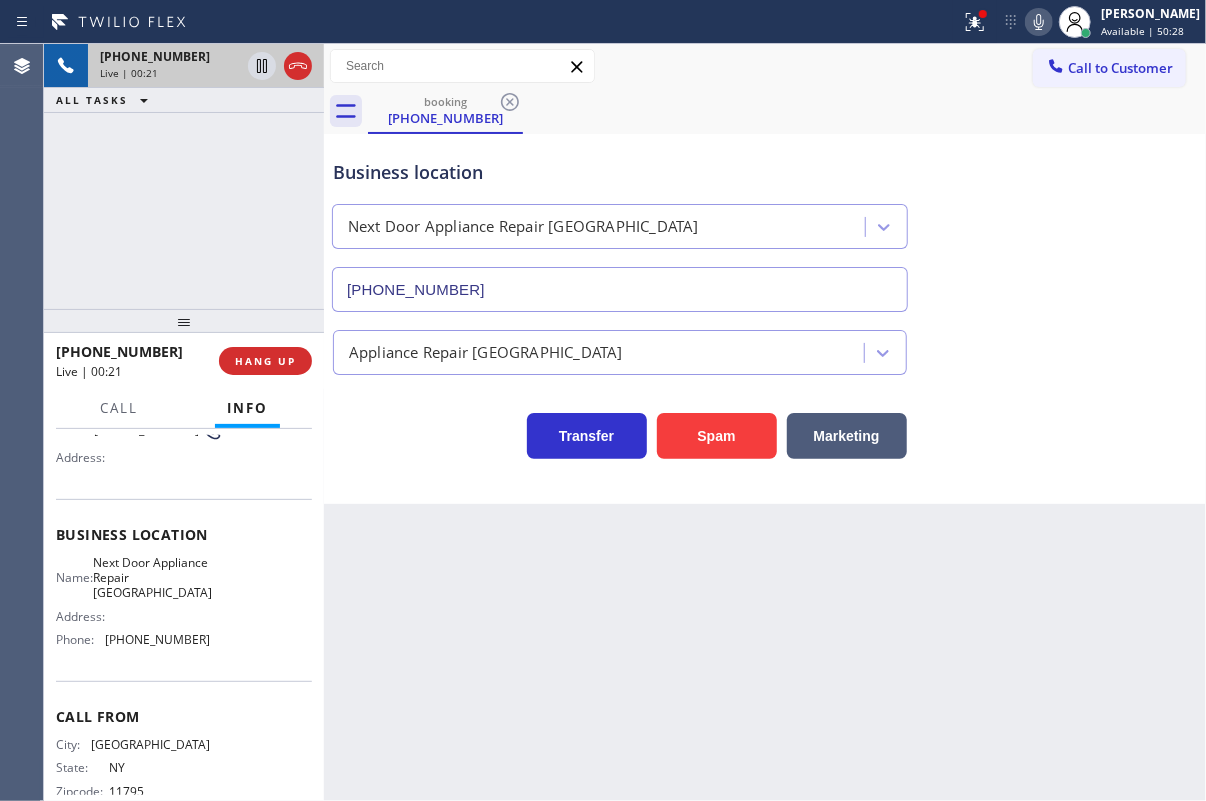 click on "Next Door Appliance Repair Long Island" at bounding box center [152, 578] 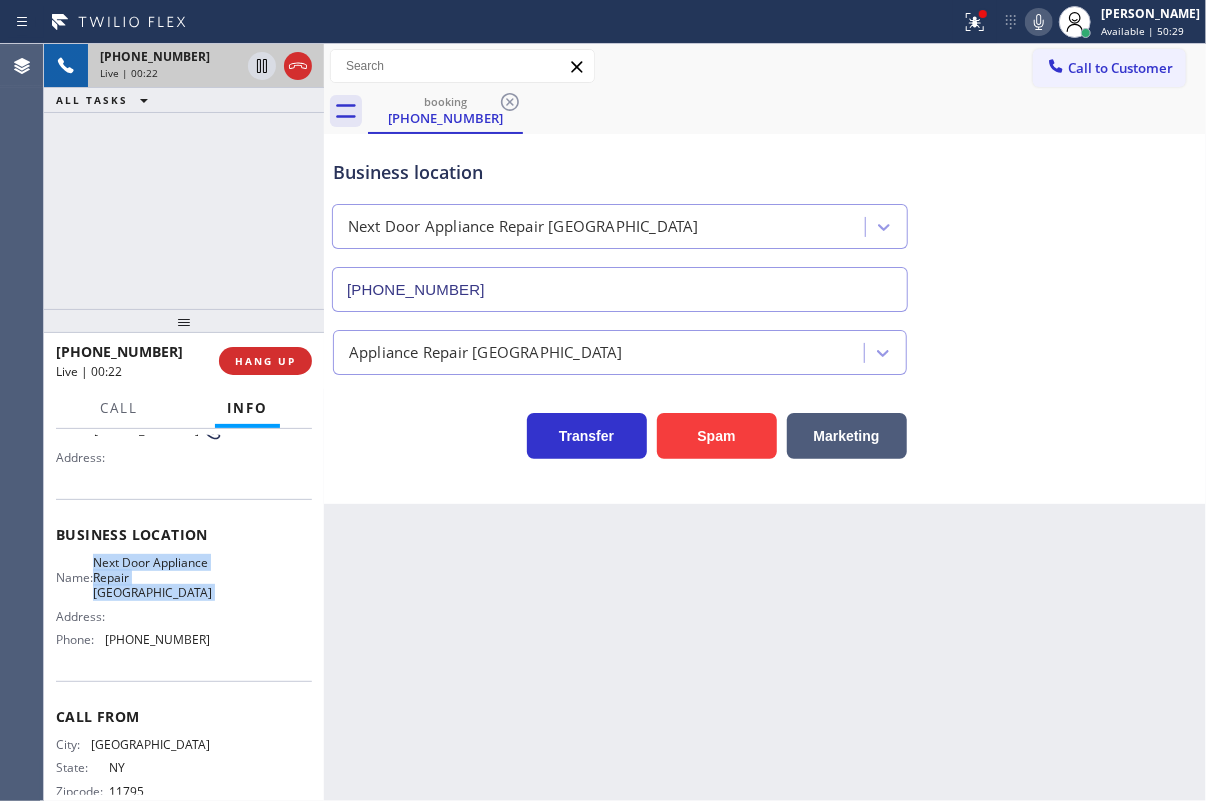 click on "Next Door Appliance Repair Long Island" at bounding box center (152, 578) 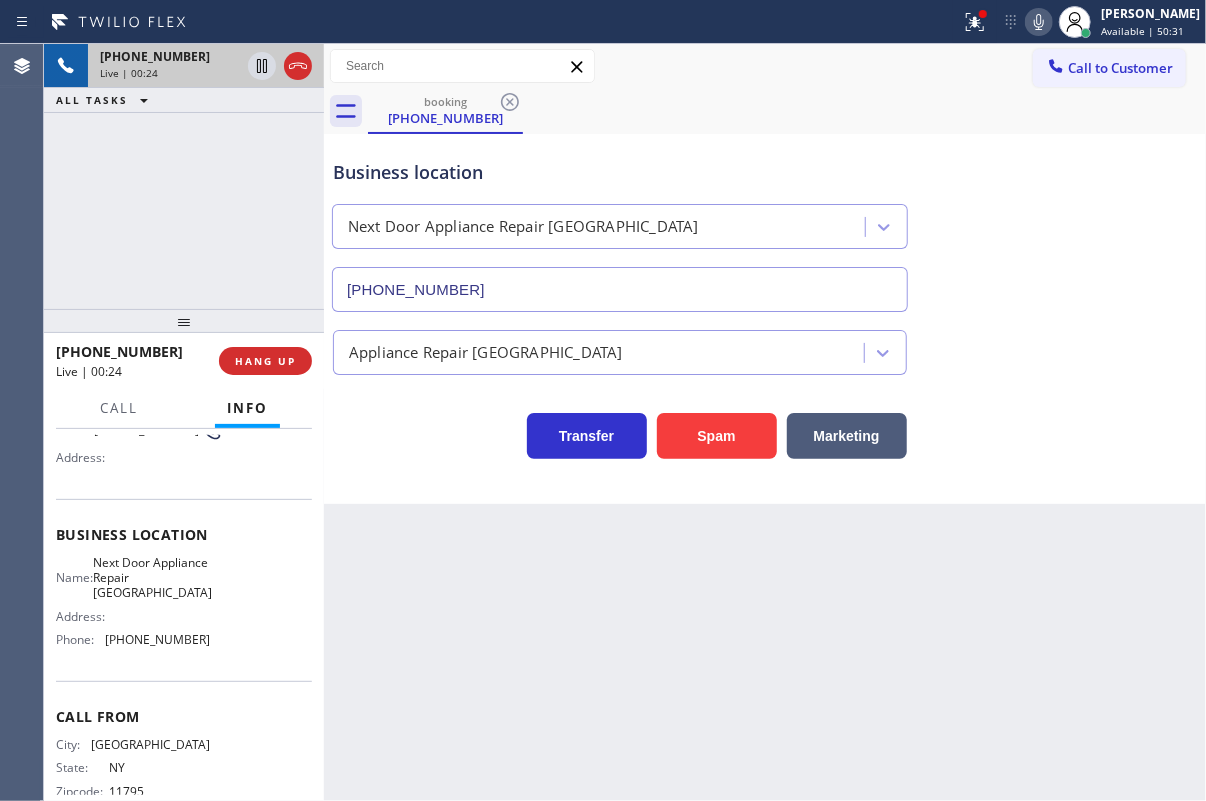 click on "(631) 203-1974" at bounding box center (620, 289) 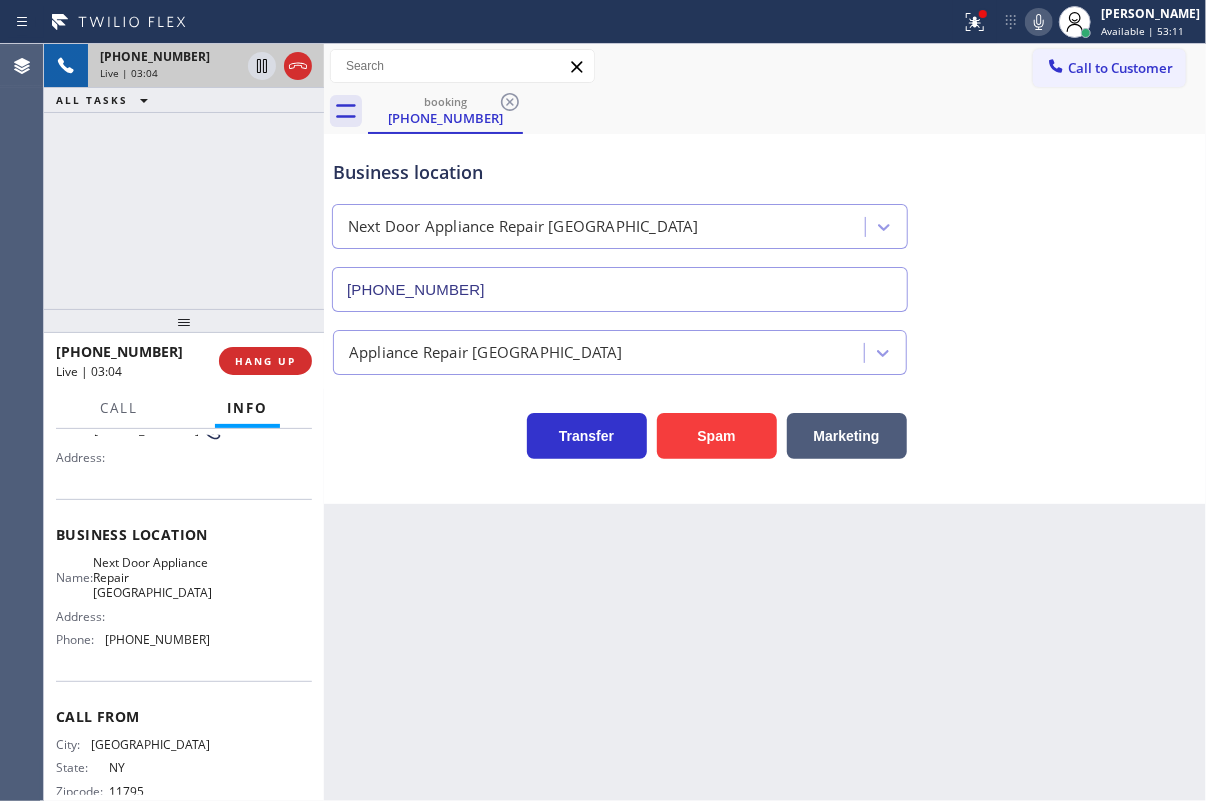 click 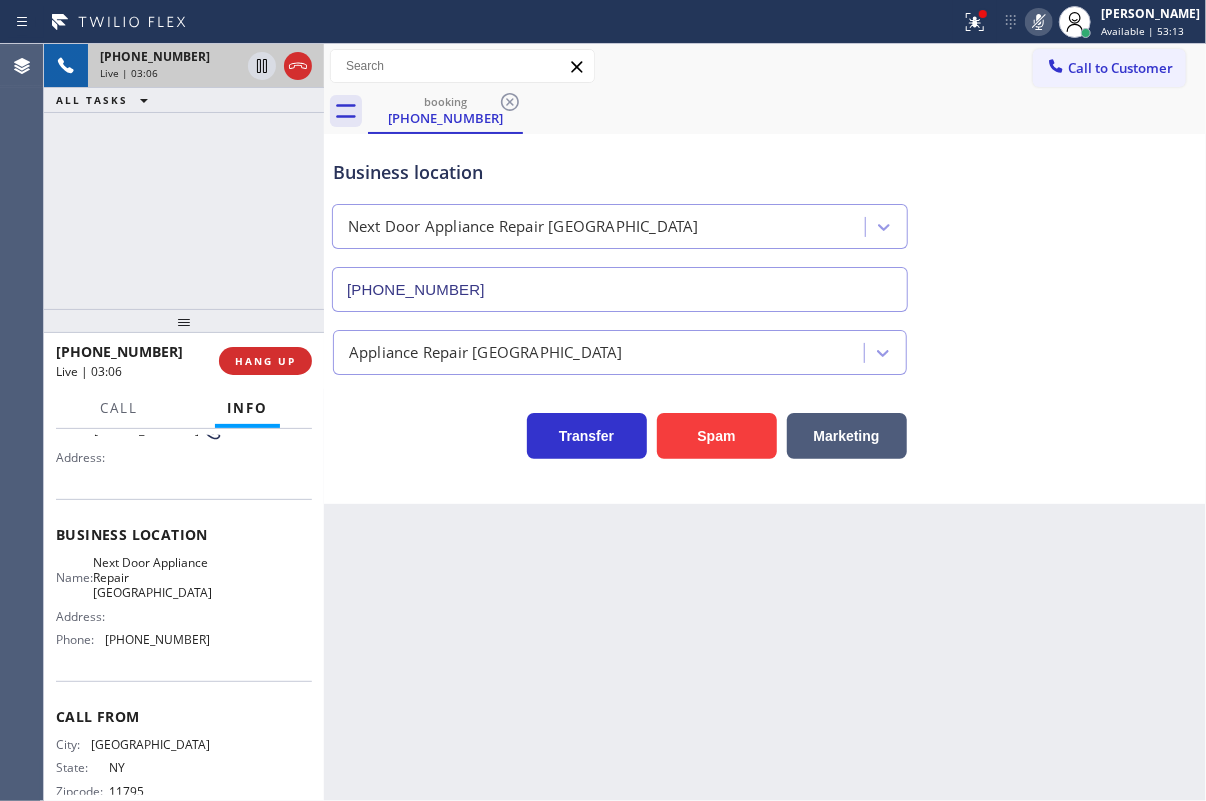 click 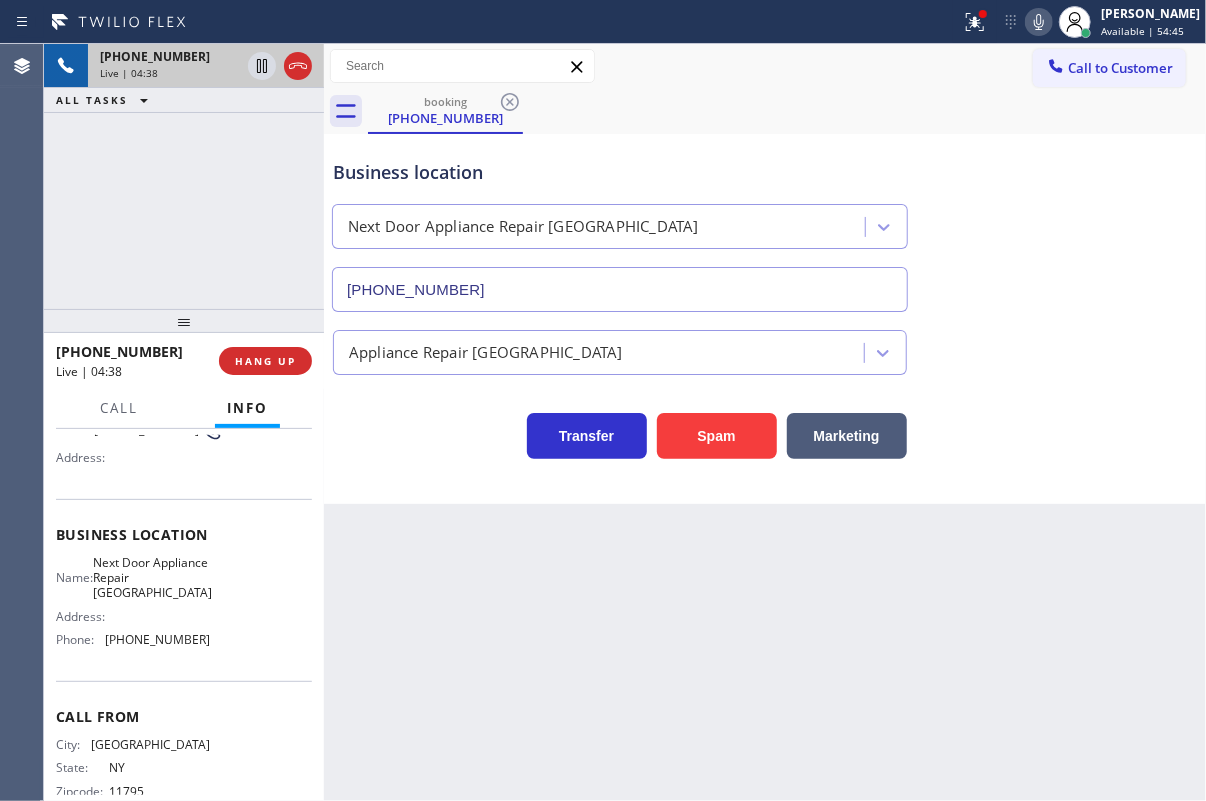 click on "Appliance Repair [GEOGRAPHIC_DATA]" at bounding box center (765, 348) 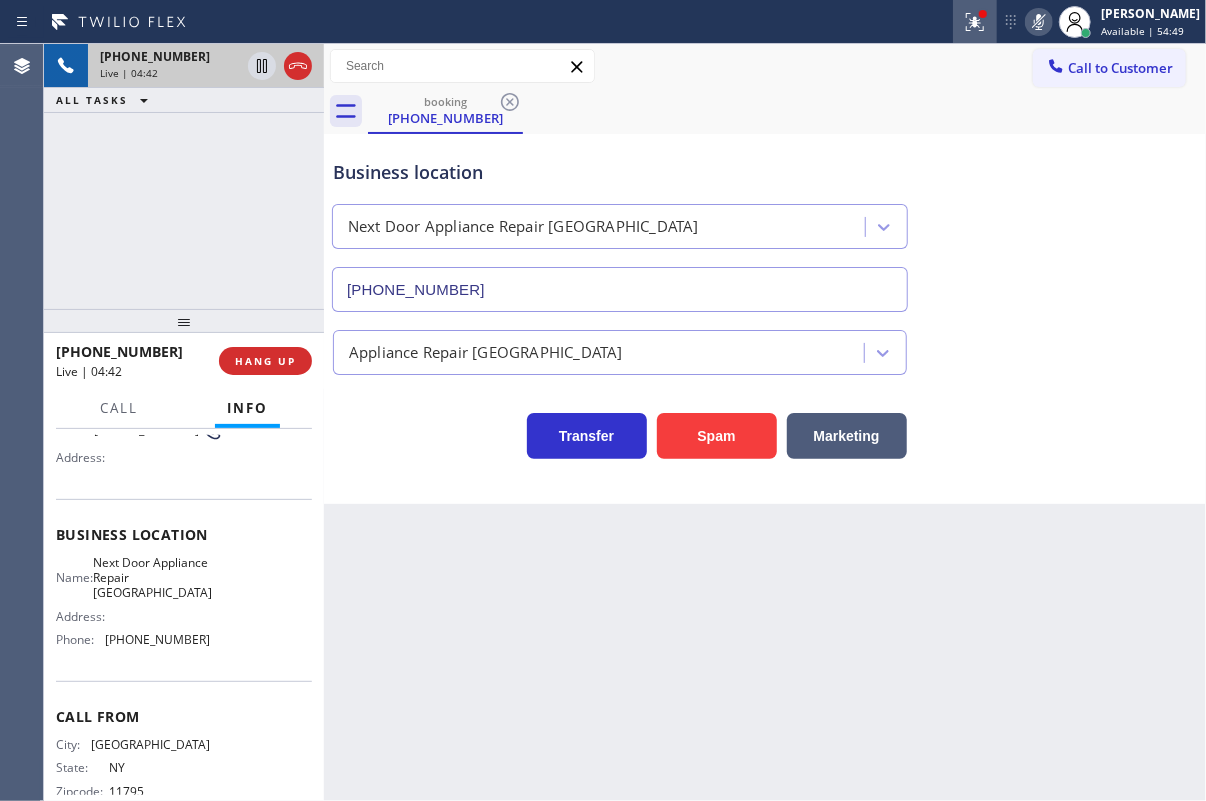 click 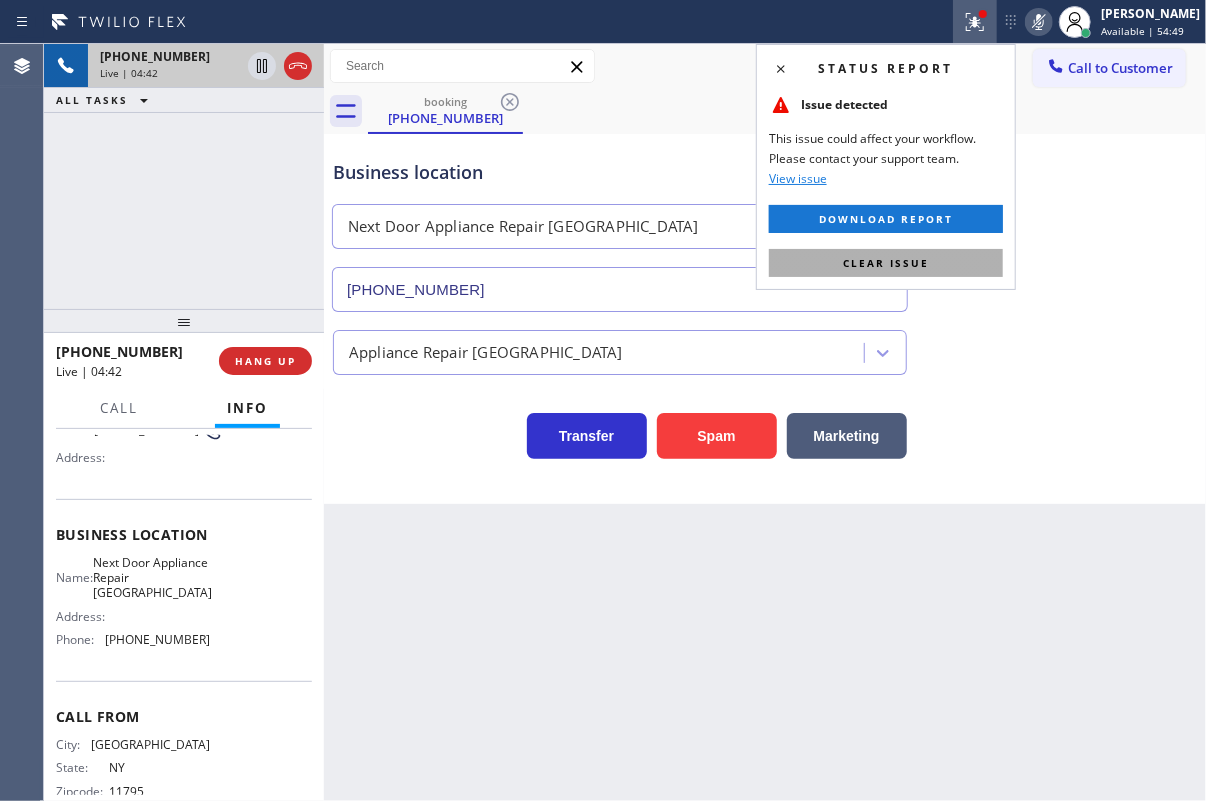 click on "Clear issue" at bounding box center [886, 263] 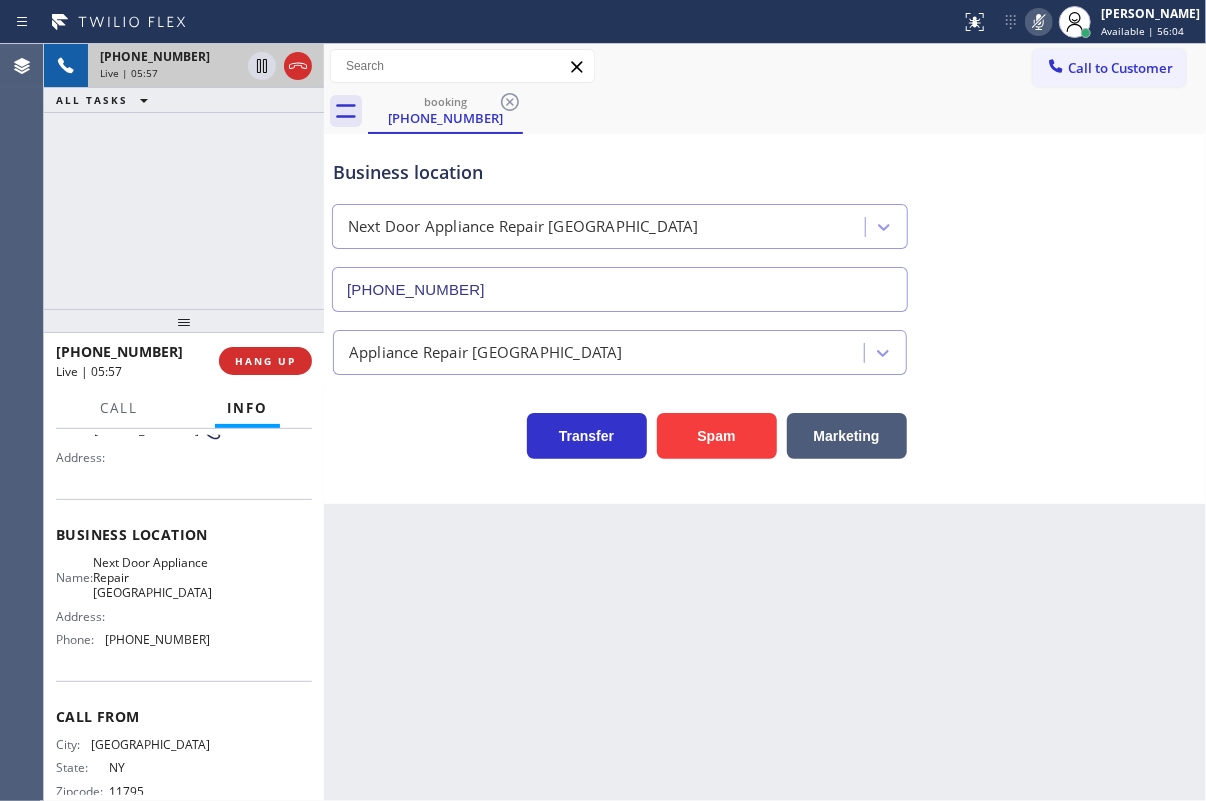 click 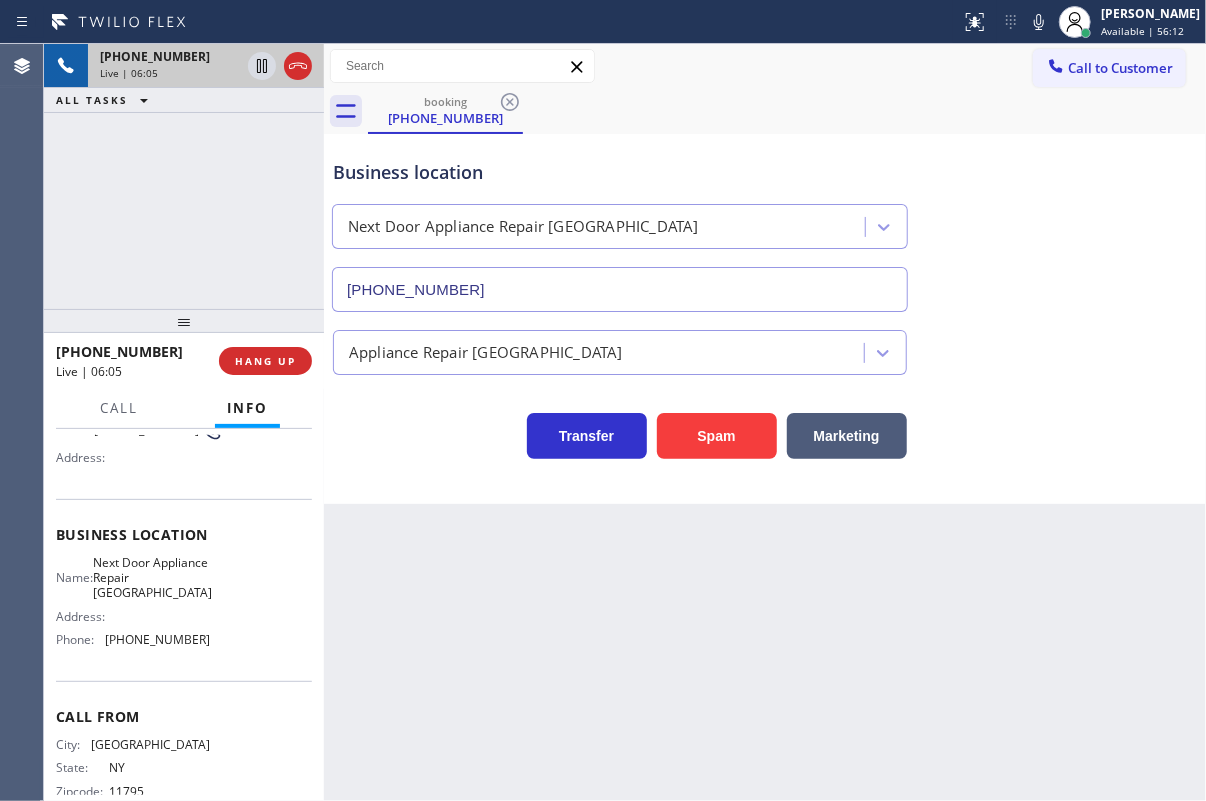 drag, startPoint x: 1053, startPoint y: 22, endPoint x: 1042, endPoint y: 29, distance: 13.038404 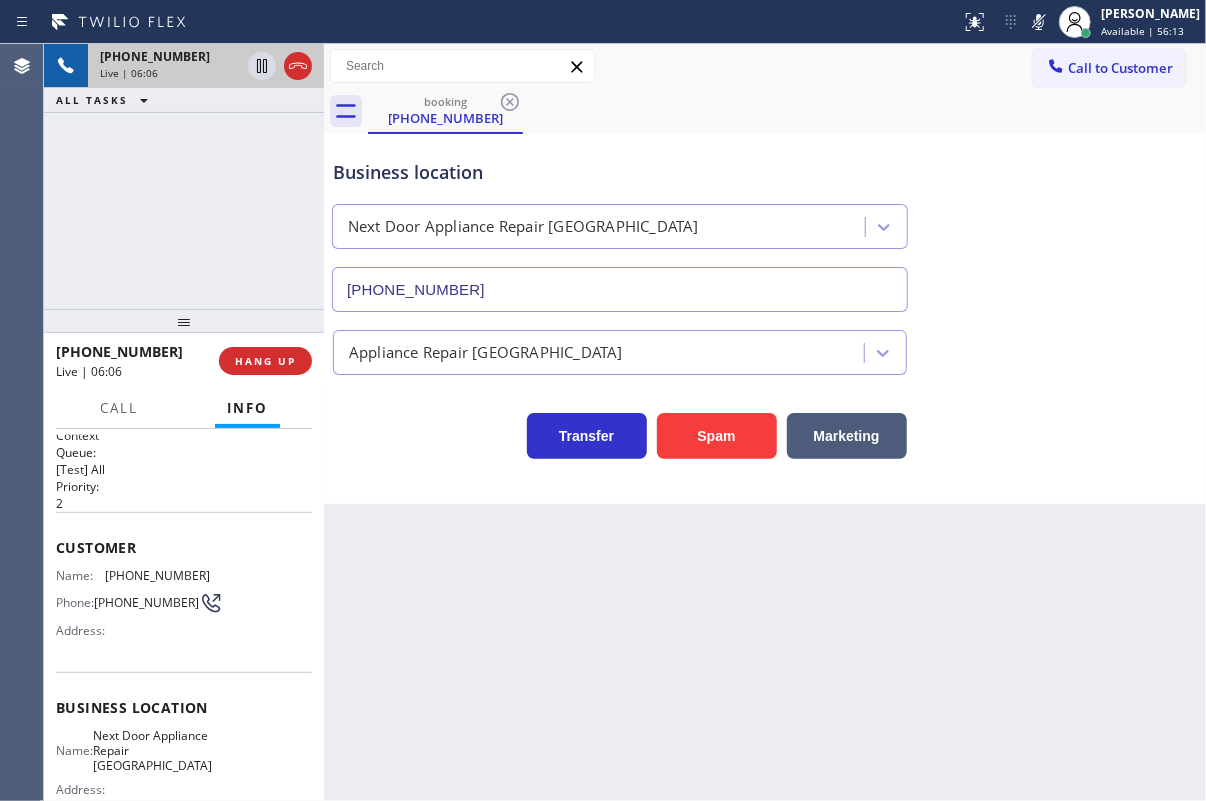 scroll, scrollTop: 0, scrollLeft: 0, axis: both 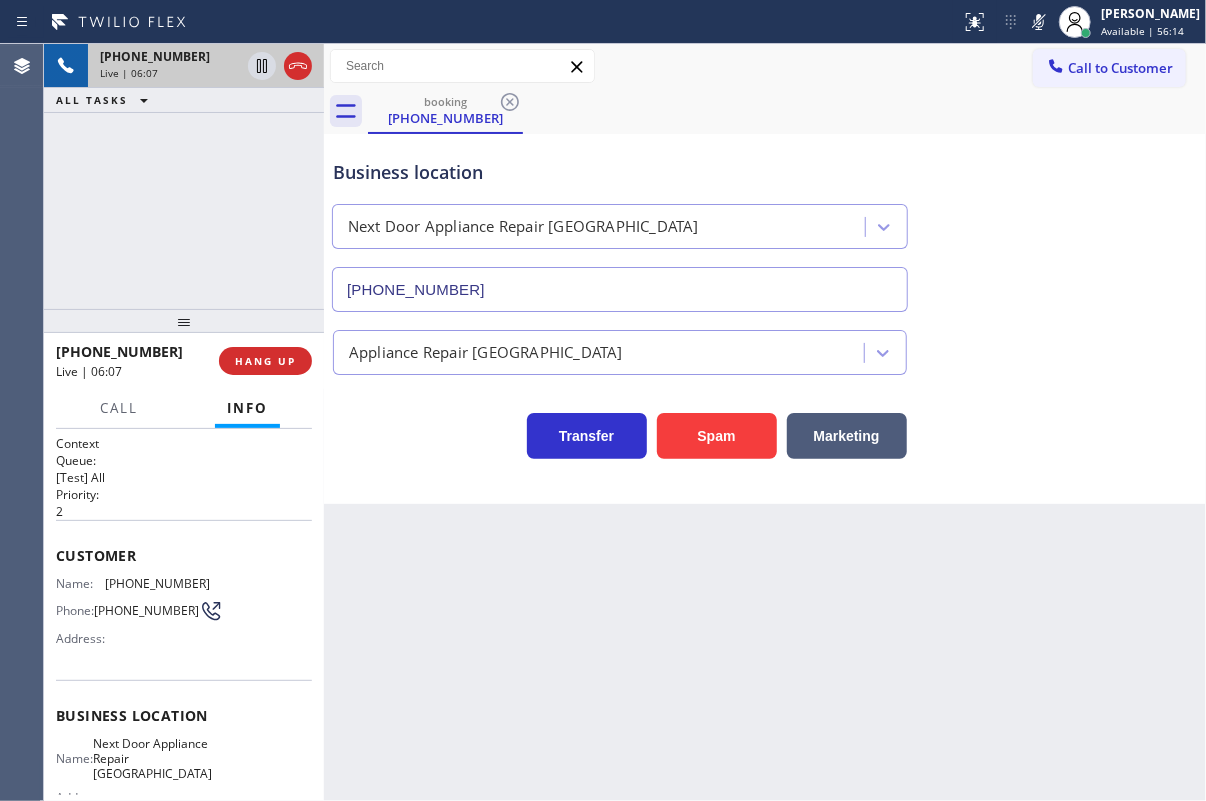 click on "Name: (631) 254-6767 Phone: (631) 254-6767 Address:" at bounding box center (133, 615) 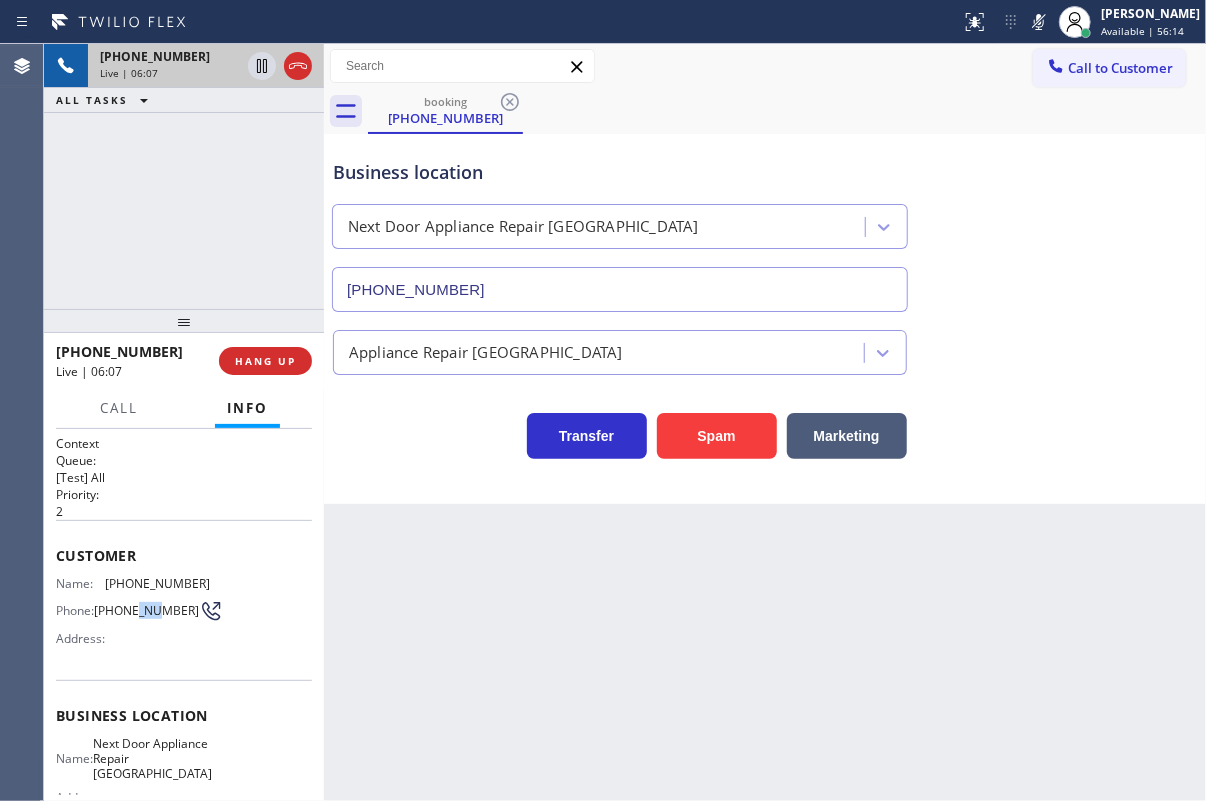 click on "Name: (631) 254-6767 Phone: (631) 254-6767 Address:" at bounding box center (133, 615) 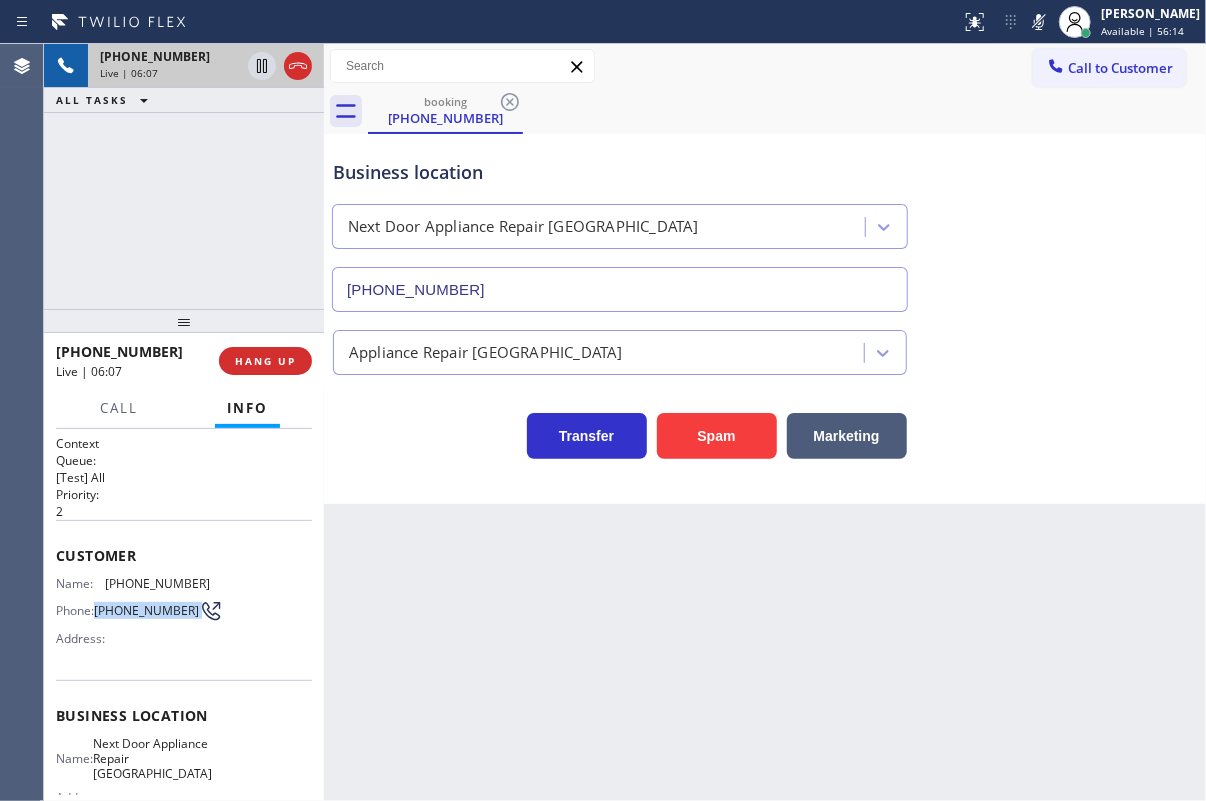 click on "Name: (631) 254-6767 Phone: (631) 254-6767 Address:" at bounding box center (133, 615) 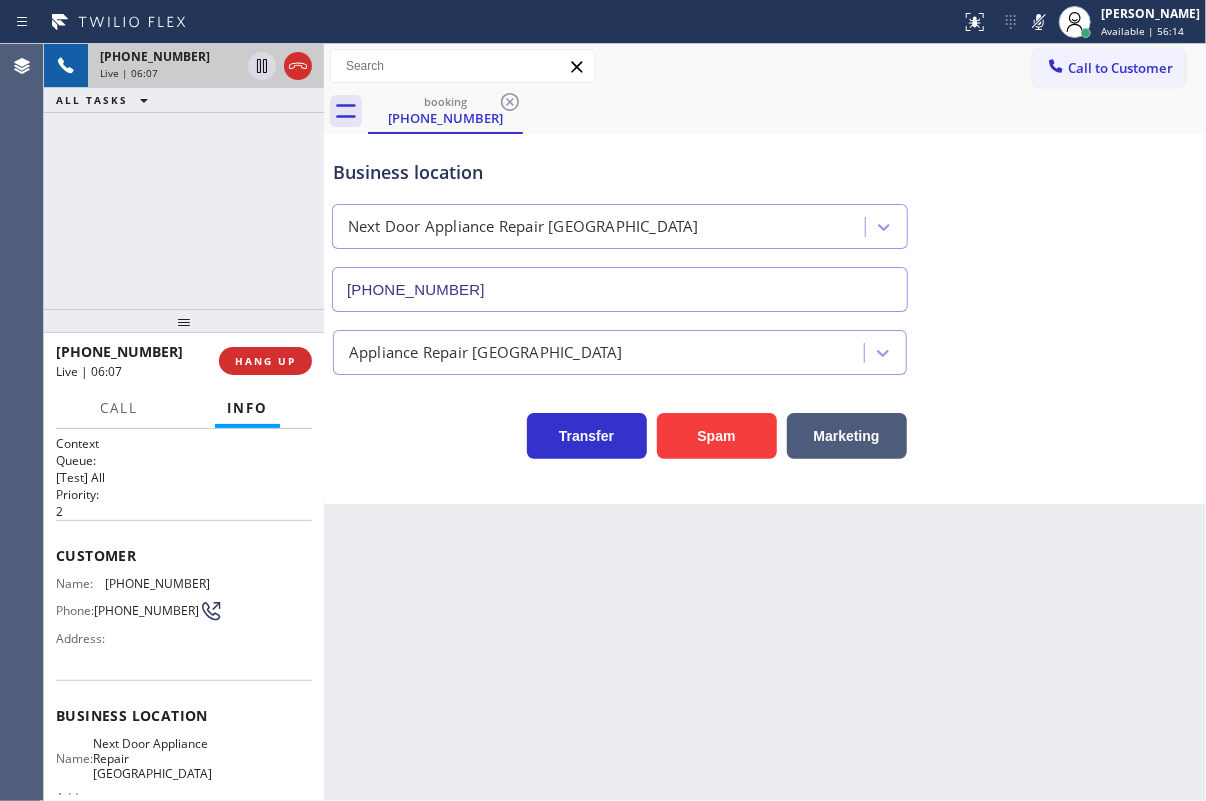 click on "(631) 254-6767" at bounding box center [157, 583] 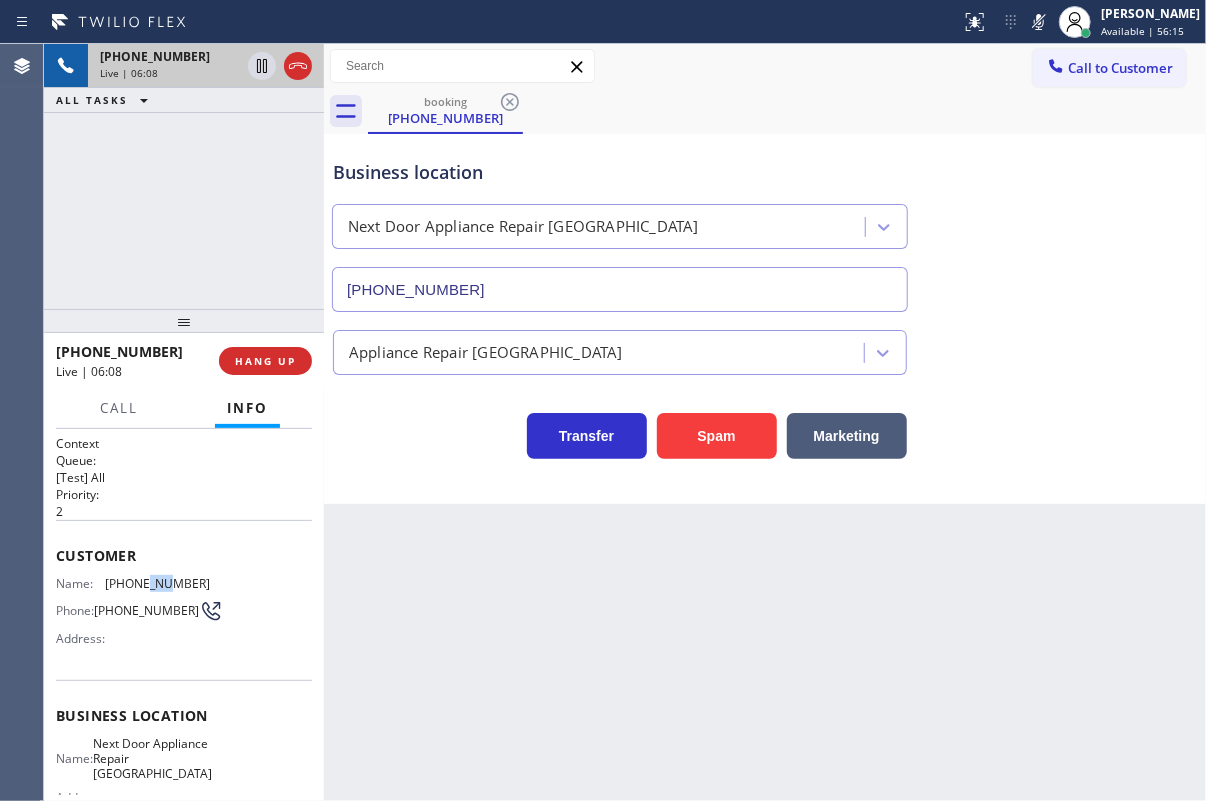 click on "(631) 254-6767" at bounding box center (157, 583) 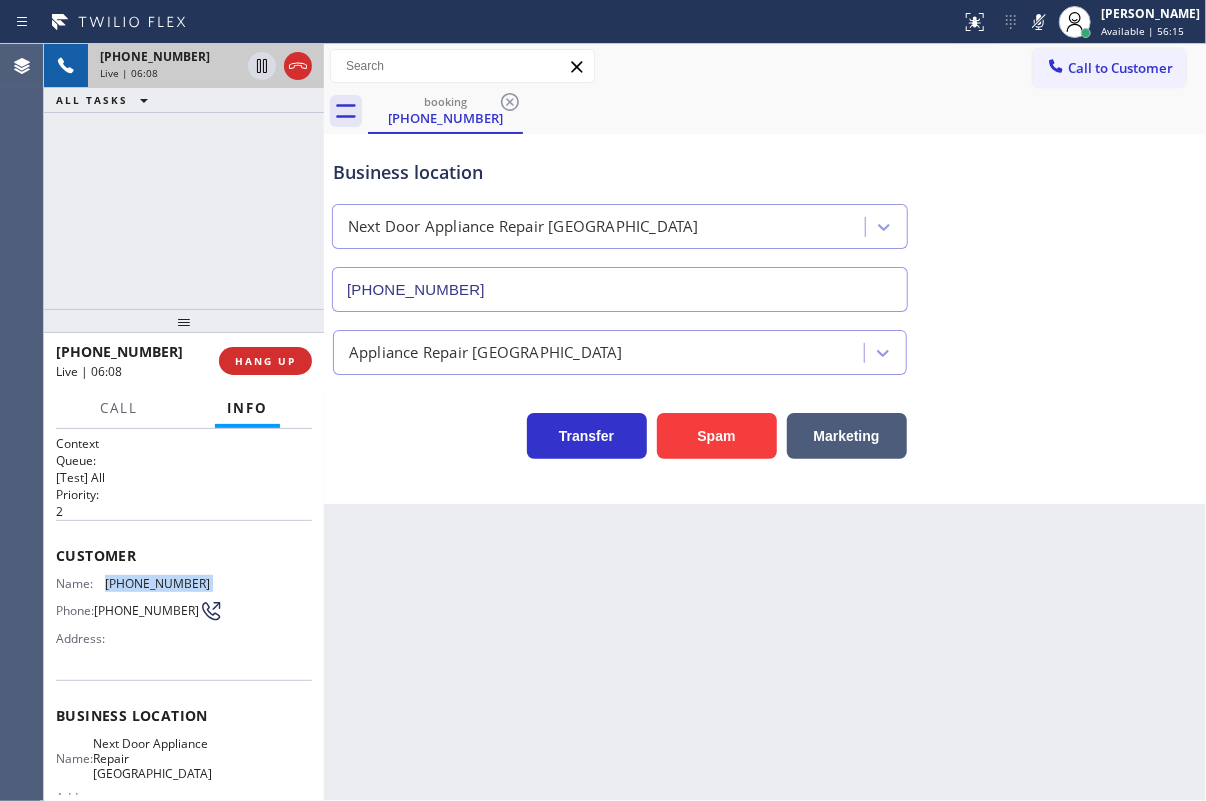 click on "(631) 254-6767" at bounding box center (157, 583) 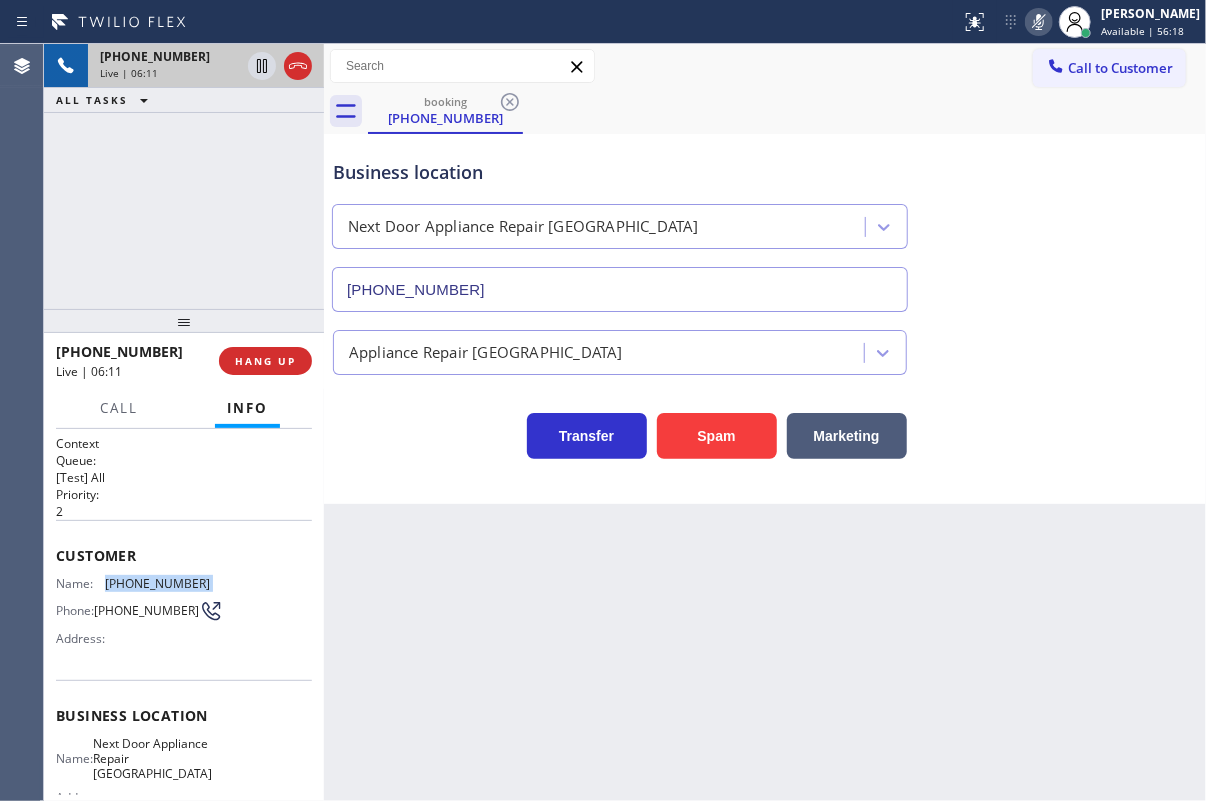 click 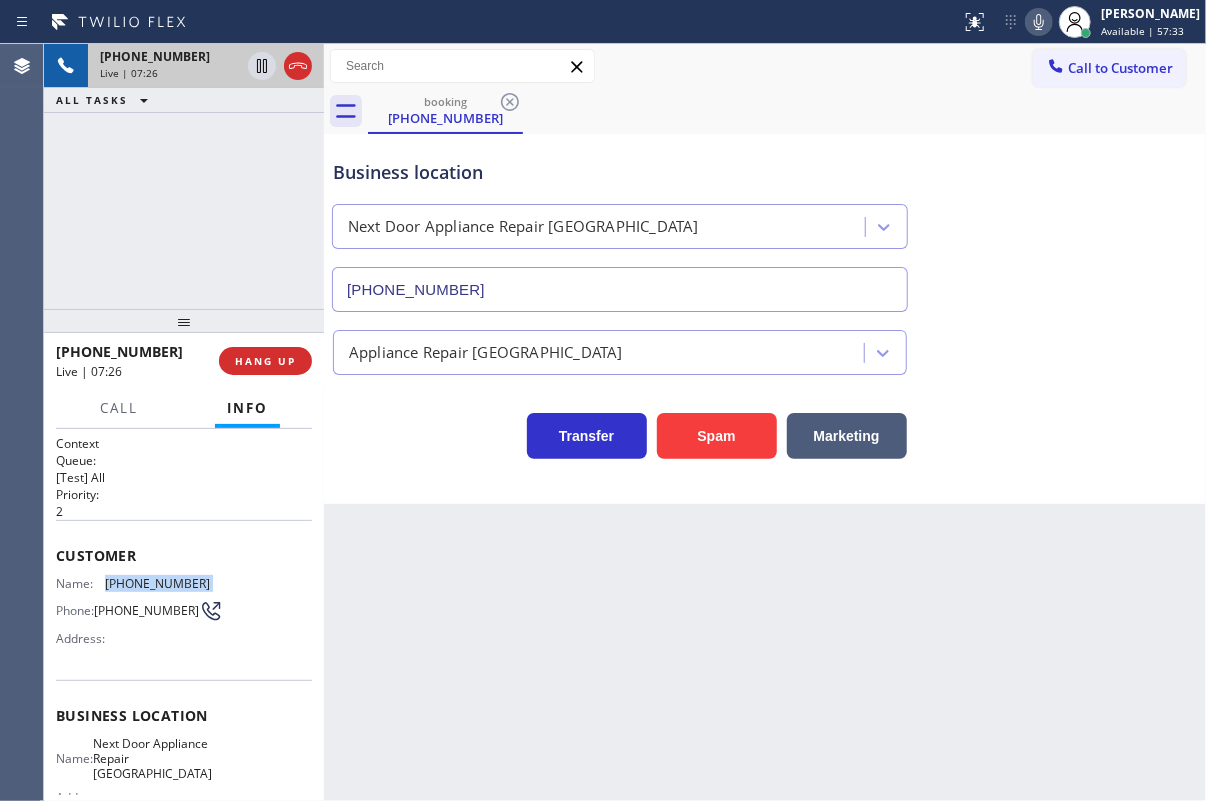 drag, startPoint x: 249, startPoint y: 364, endPoint x: 366, endPoint y: 369, distance: 117.10679 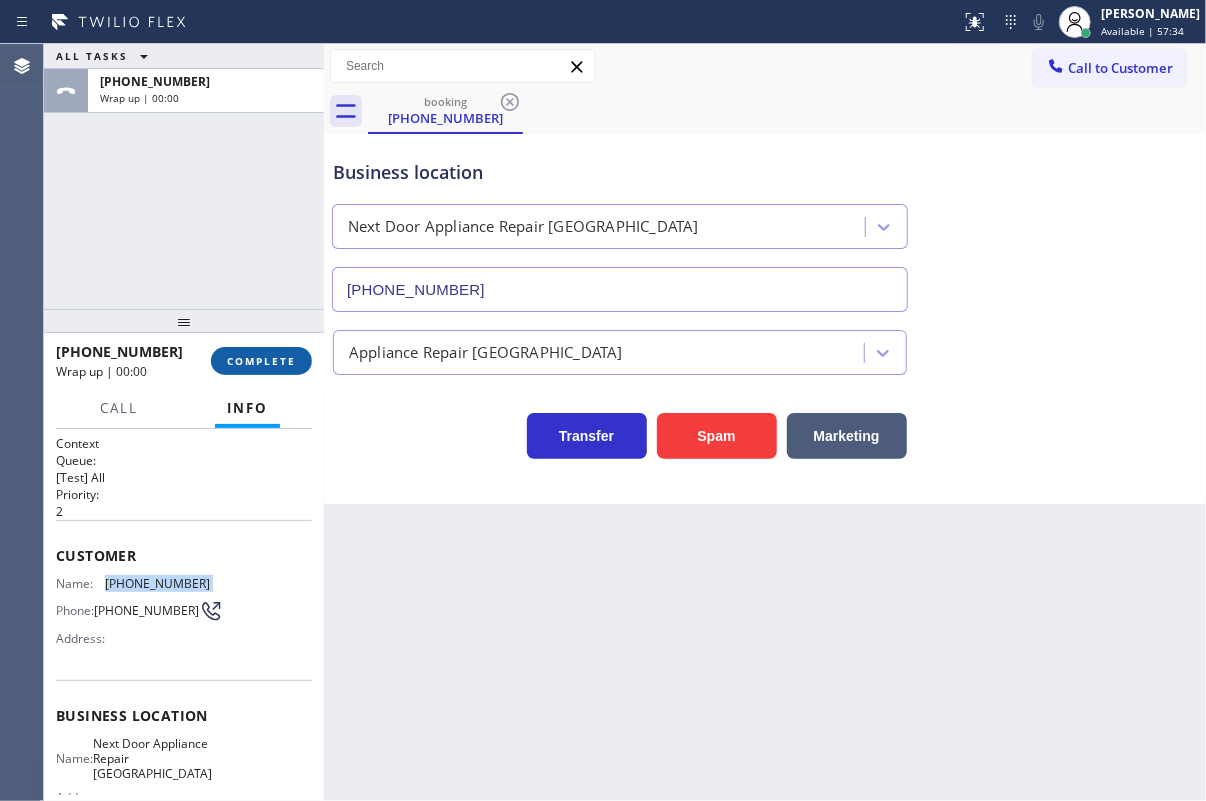 click on "COMPLETE" at bounding box center (261, 361) 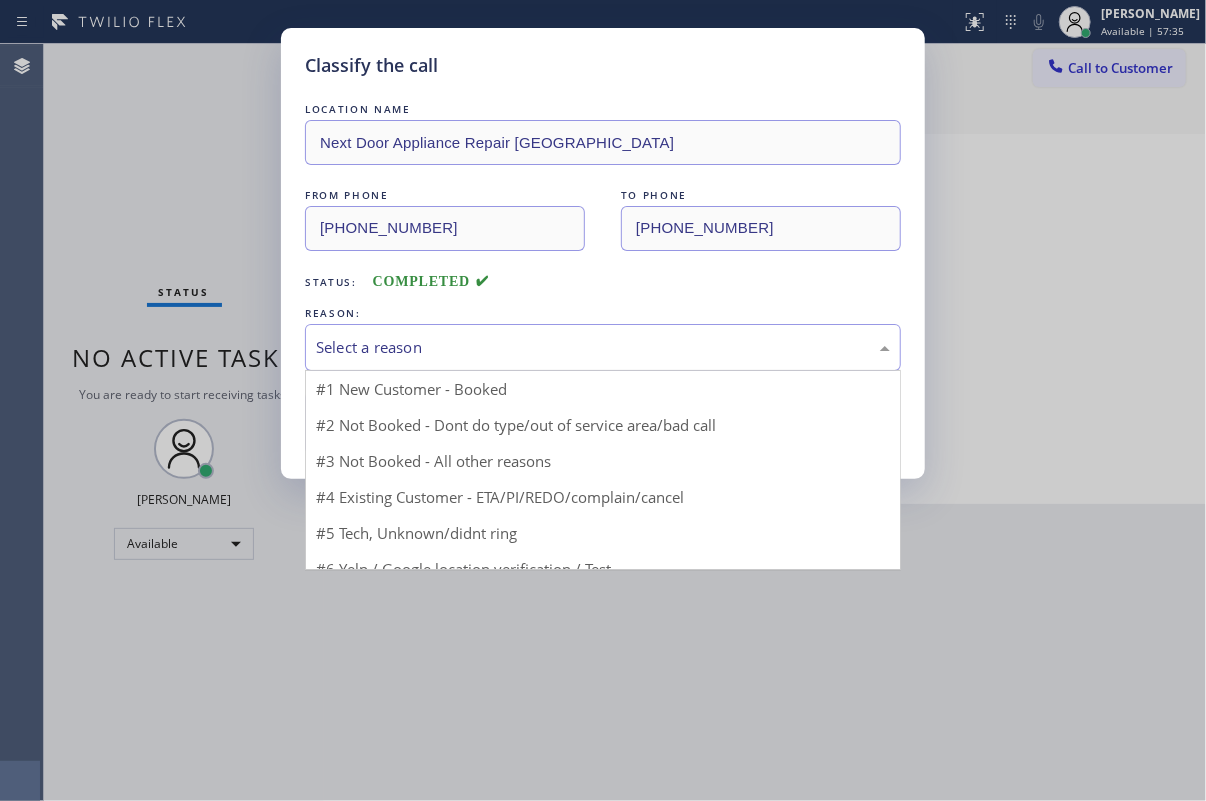 click on "Select a reason" at bounding box center (603, 347) 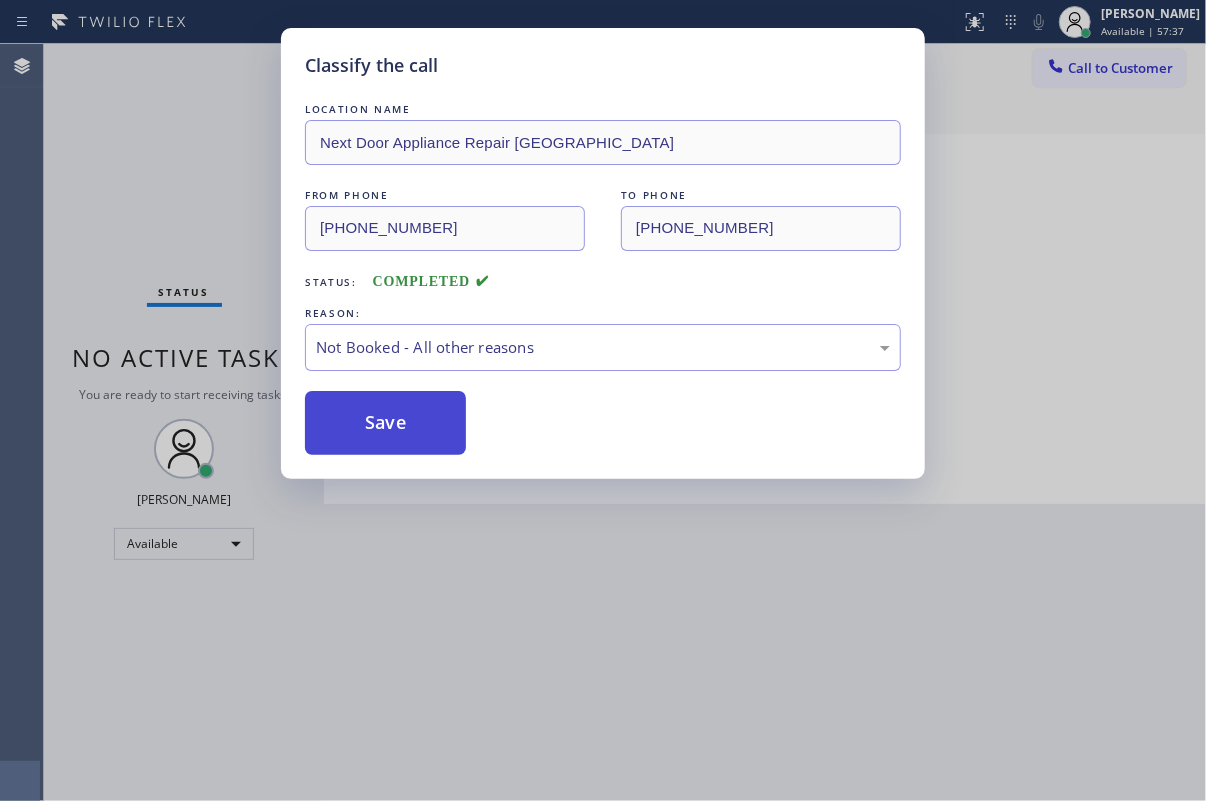 click on "Save" at bounding box center [385, 423] 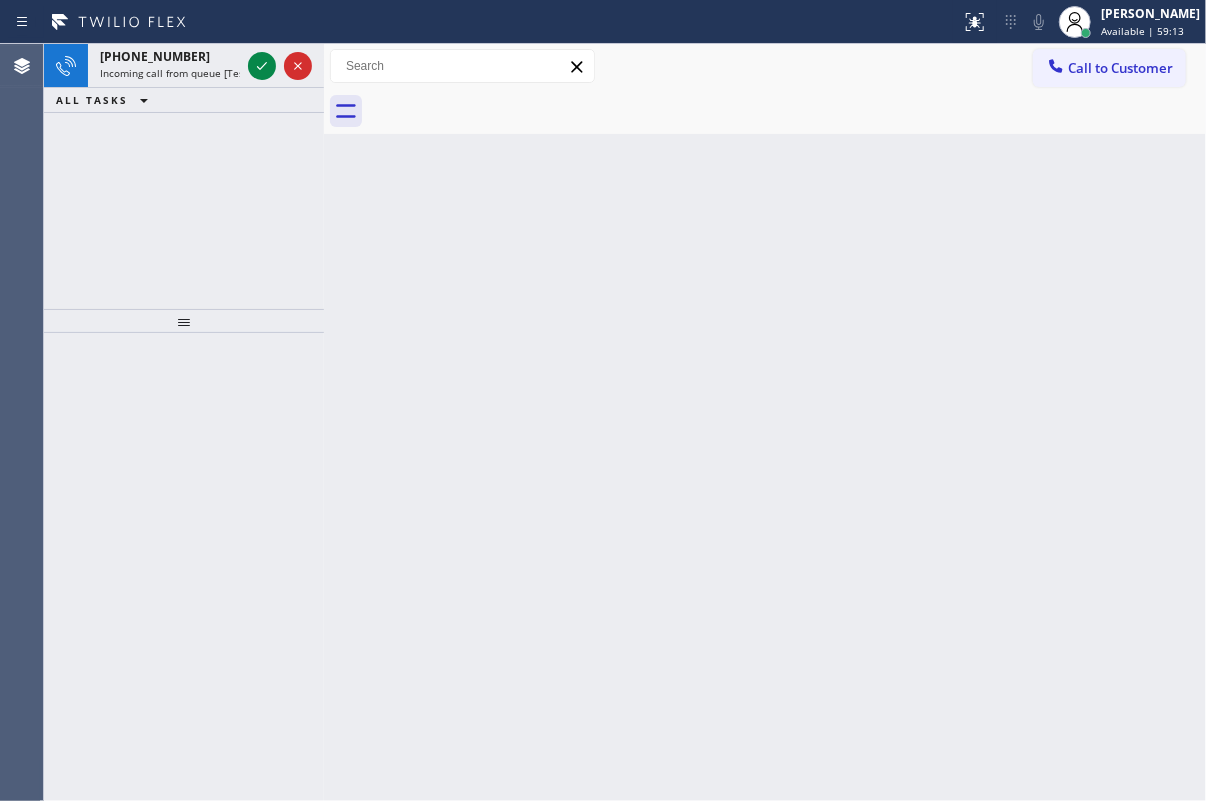 drag, startPoint x: 1109, startPoint y: 60, endPoint x: 1109, endPoint y: 87, distance: 27 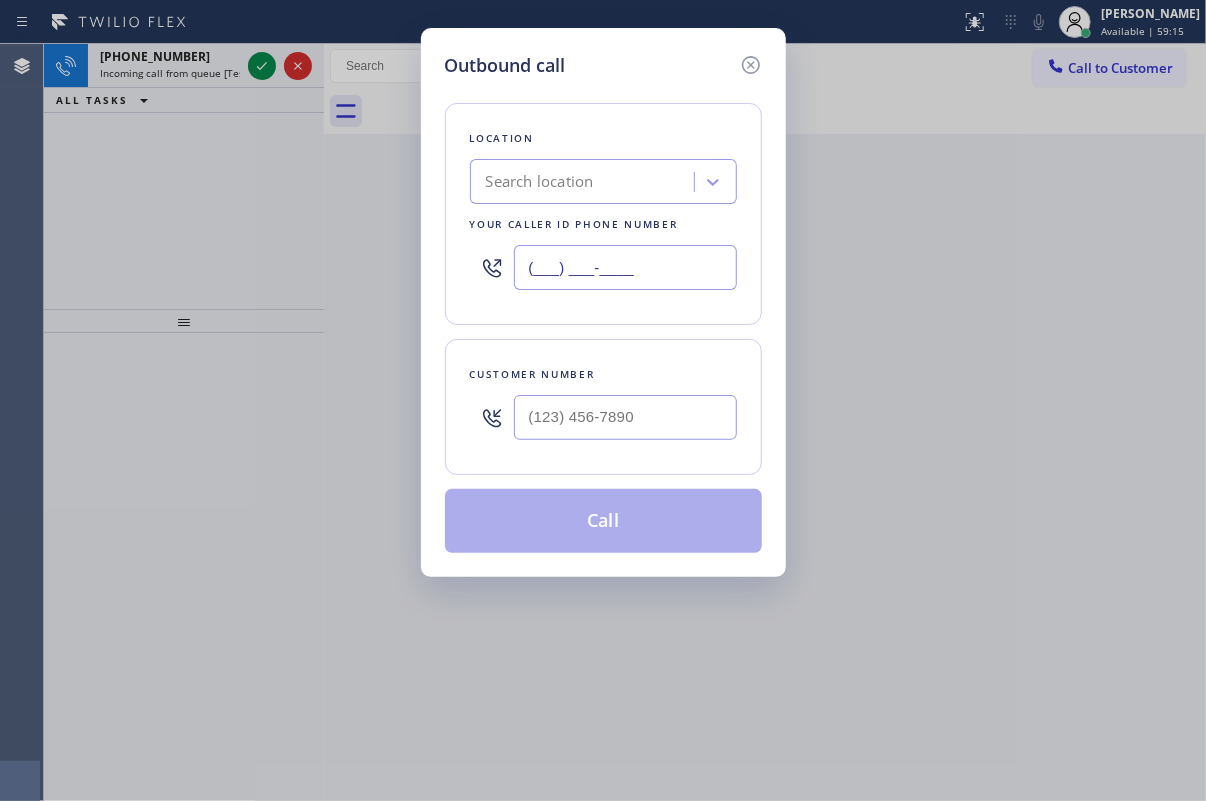 click on "(___) ___-____" at bounding box center [625, 267] 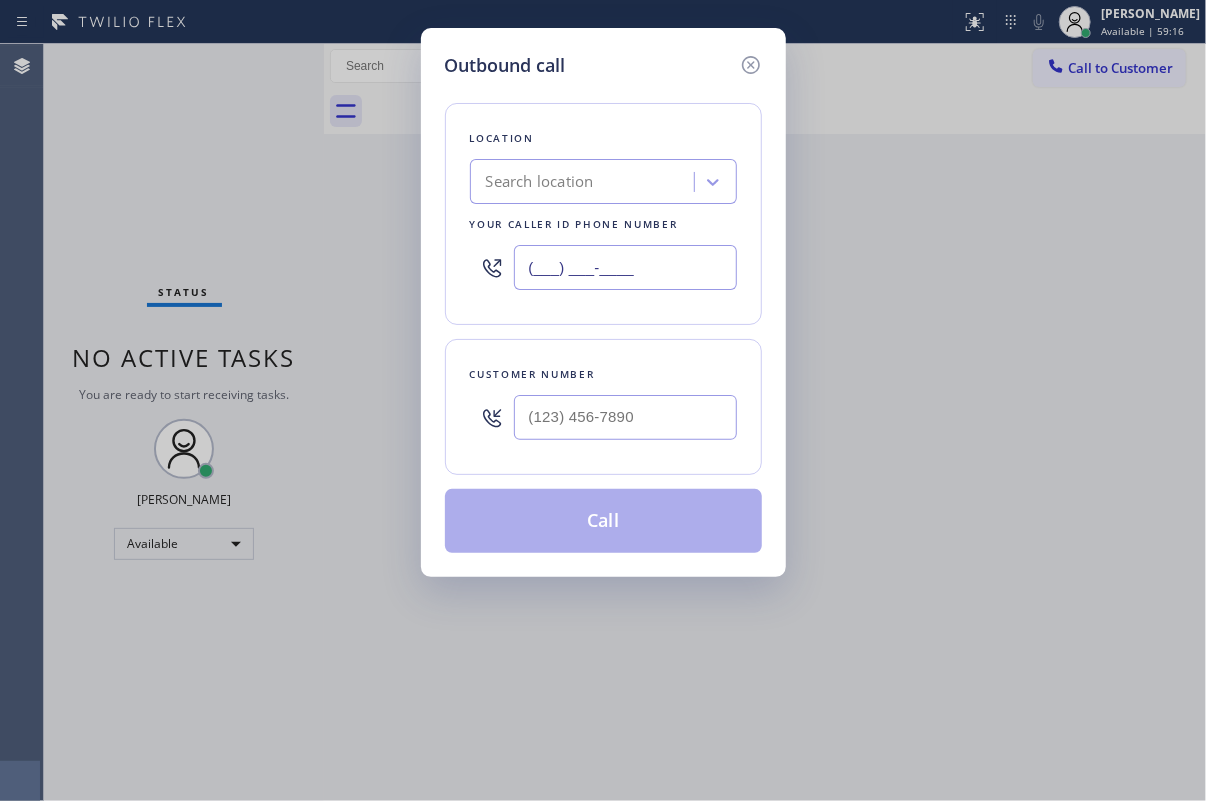 click on "(___) ___-____" at bounding box center [625, 267] 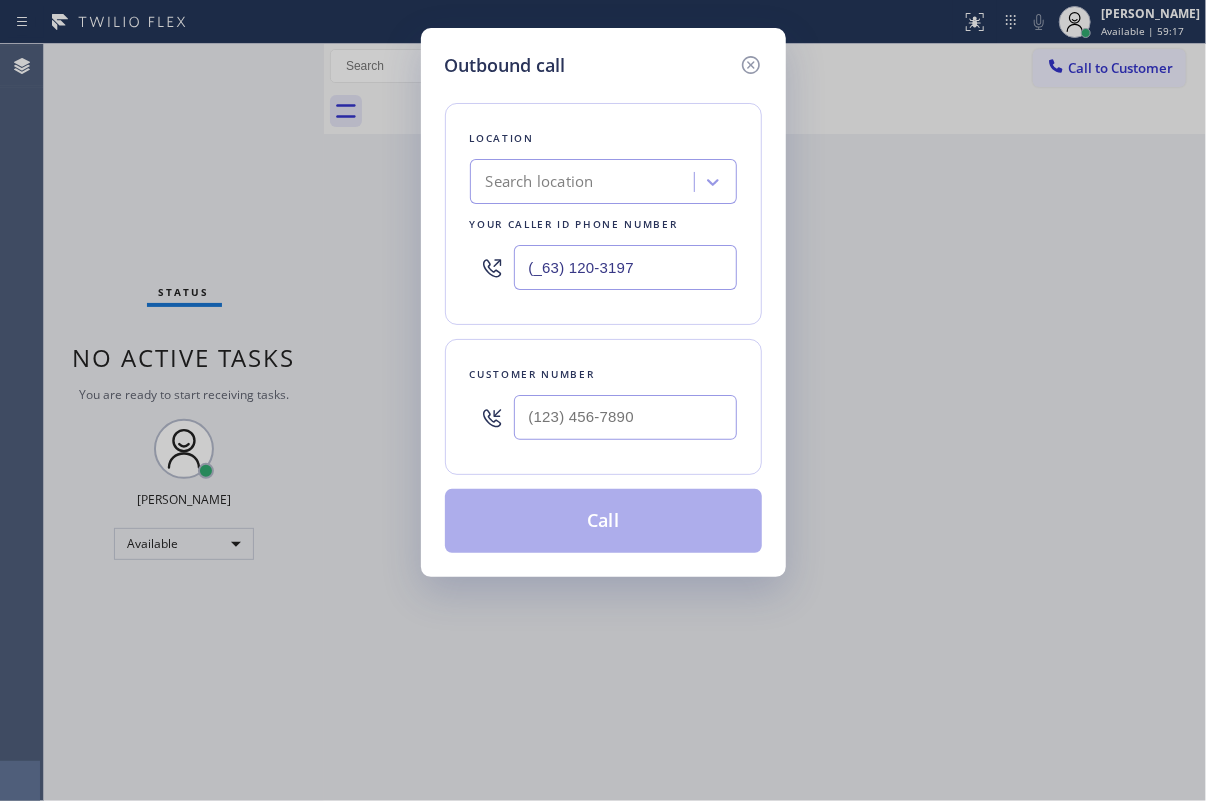 click on "(_63) 120-3197" at bounding box center (625, 267) 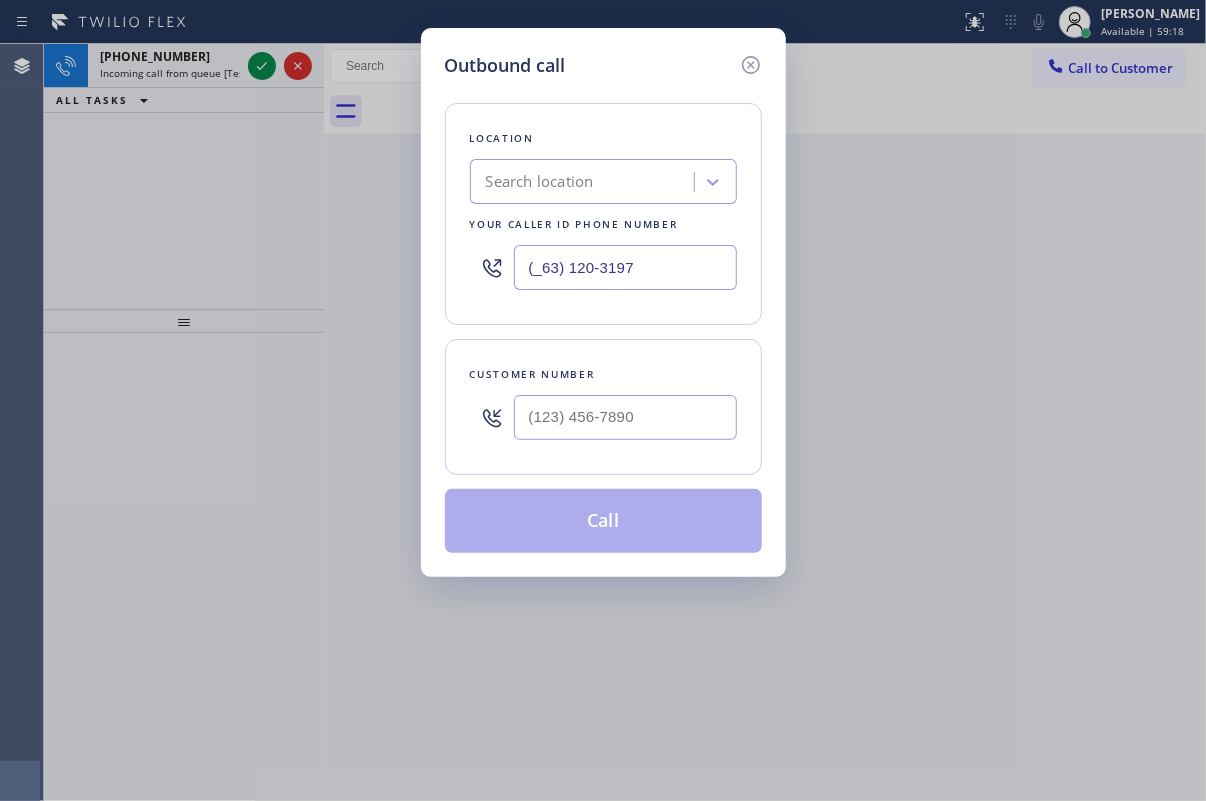 click on "(_63) 120-3197" at bounding box center (625, 267) 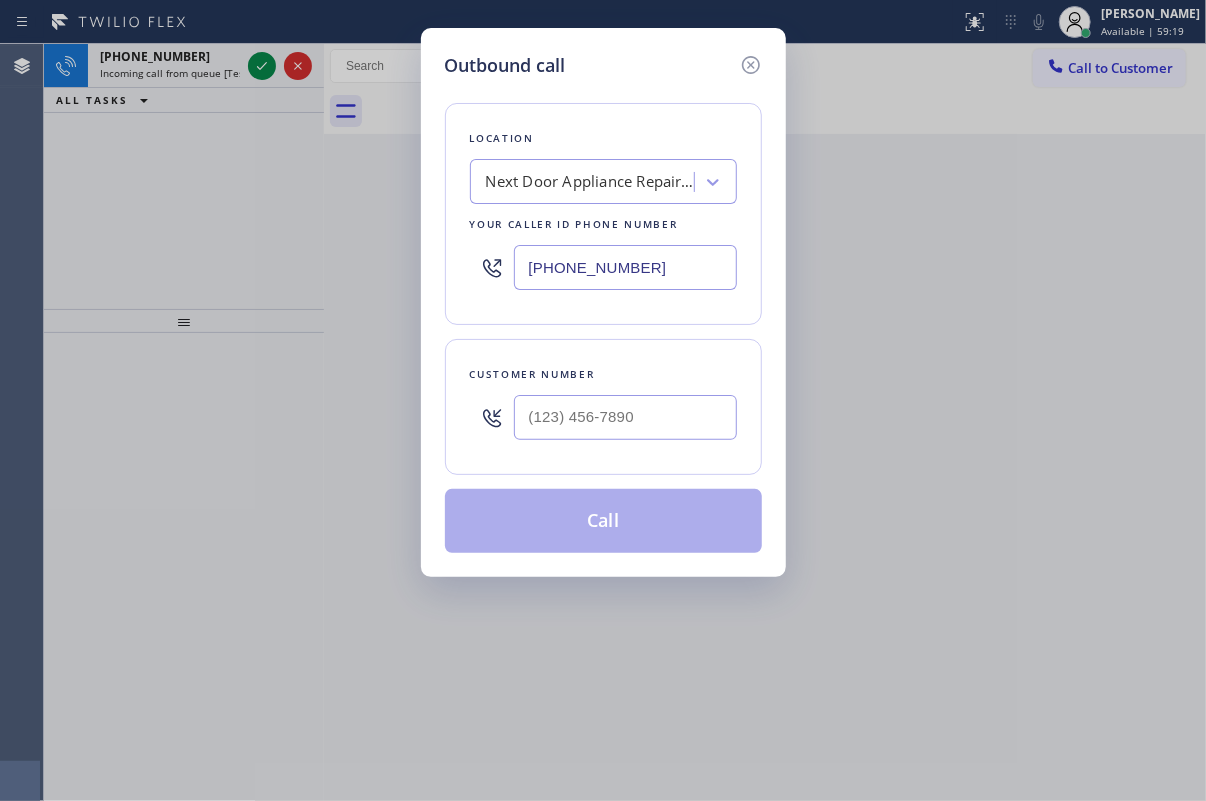 type on "(631) 203-1974" 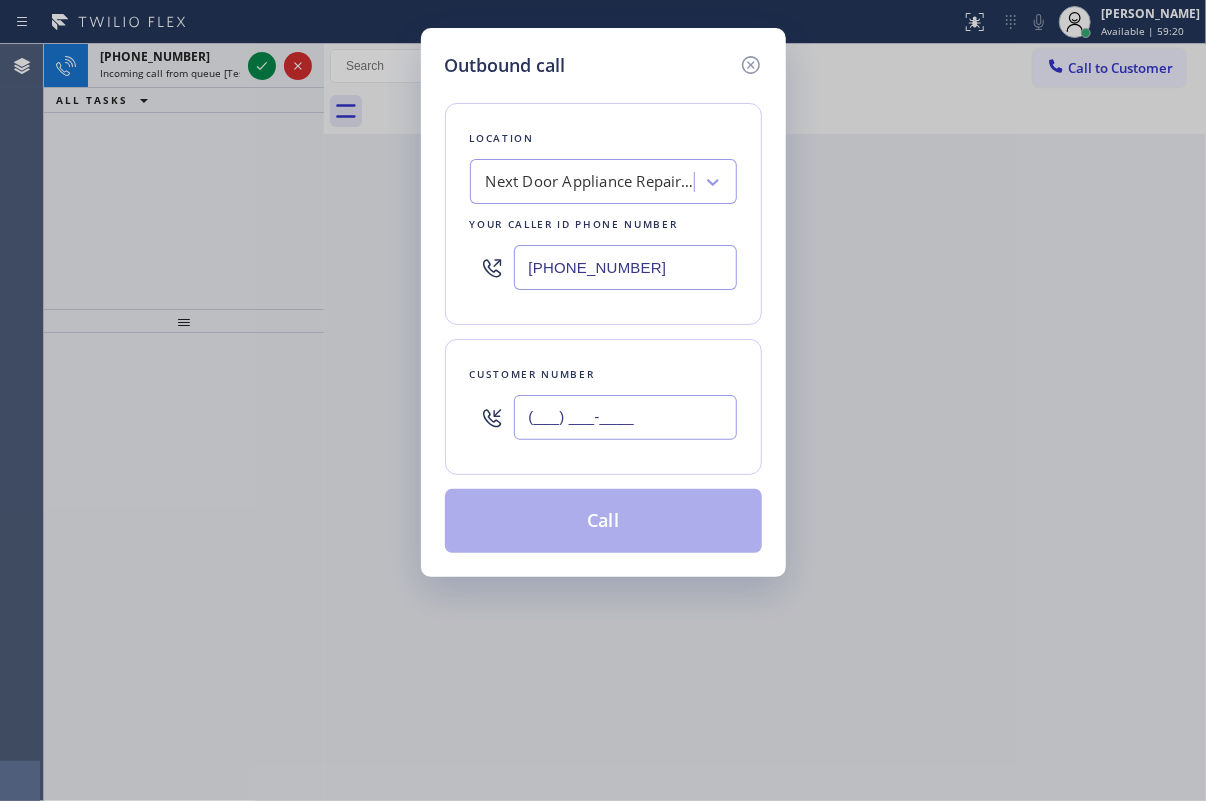 click on "(___) ___-____" at bounding box center (625, 417) 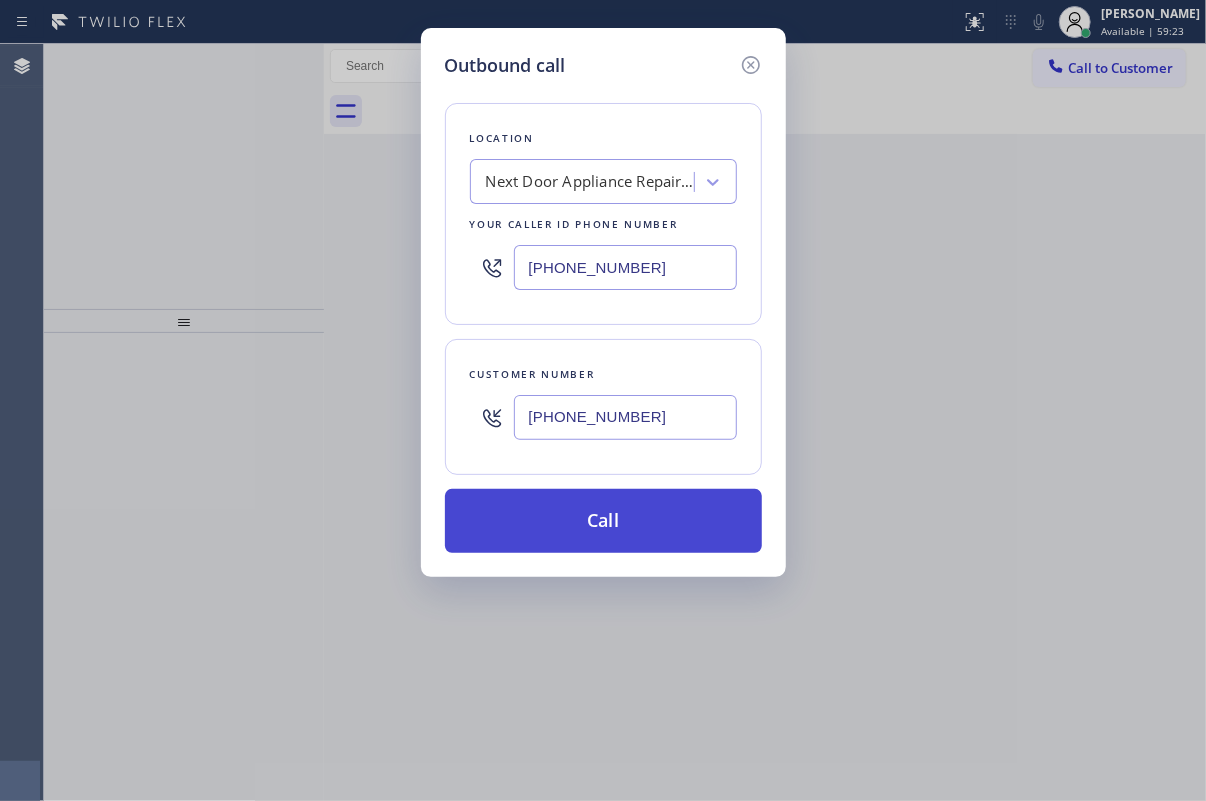 type on "(631) 254-6767" 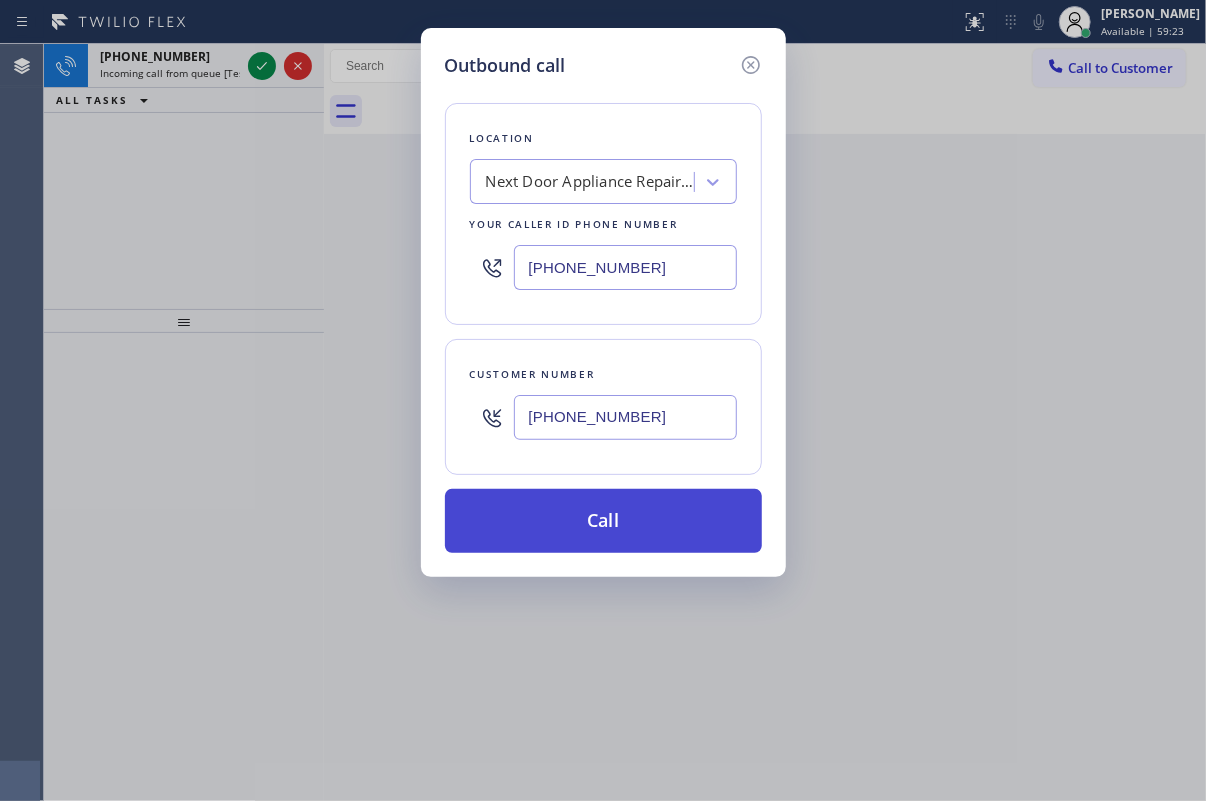 click on "Call" at bounding box center (603, 521) 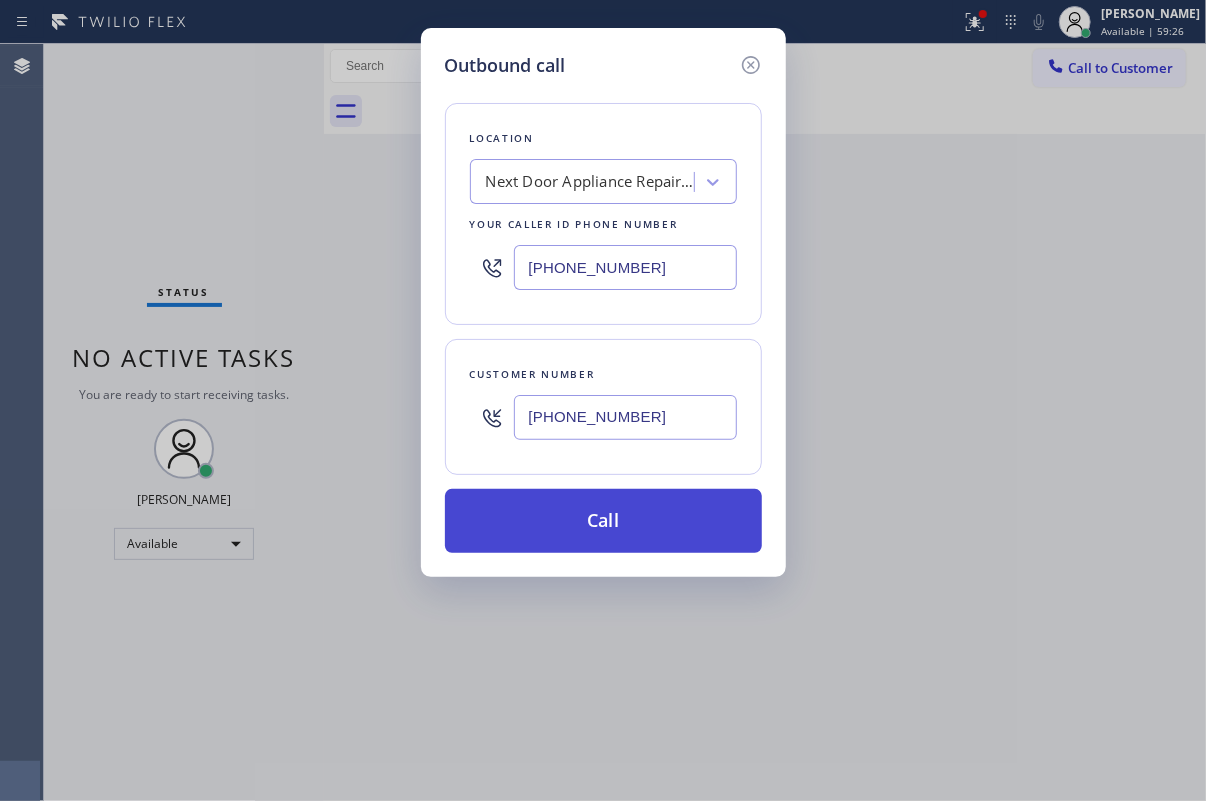 click on "Call" at bounding box center [603, 521] 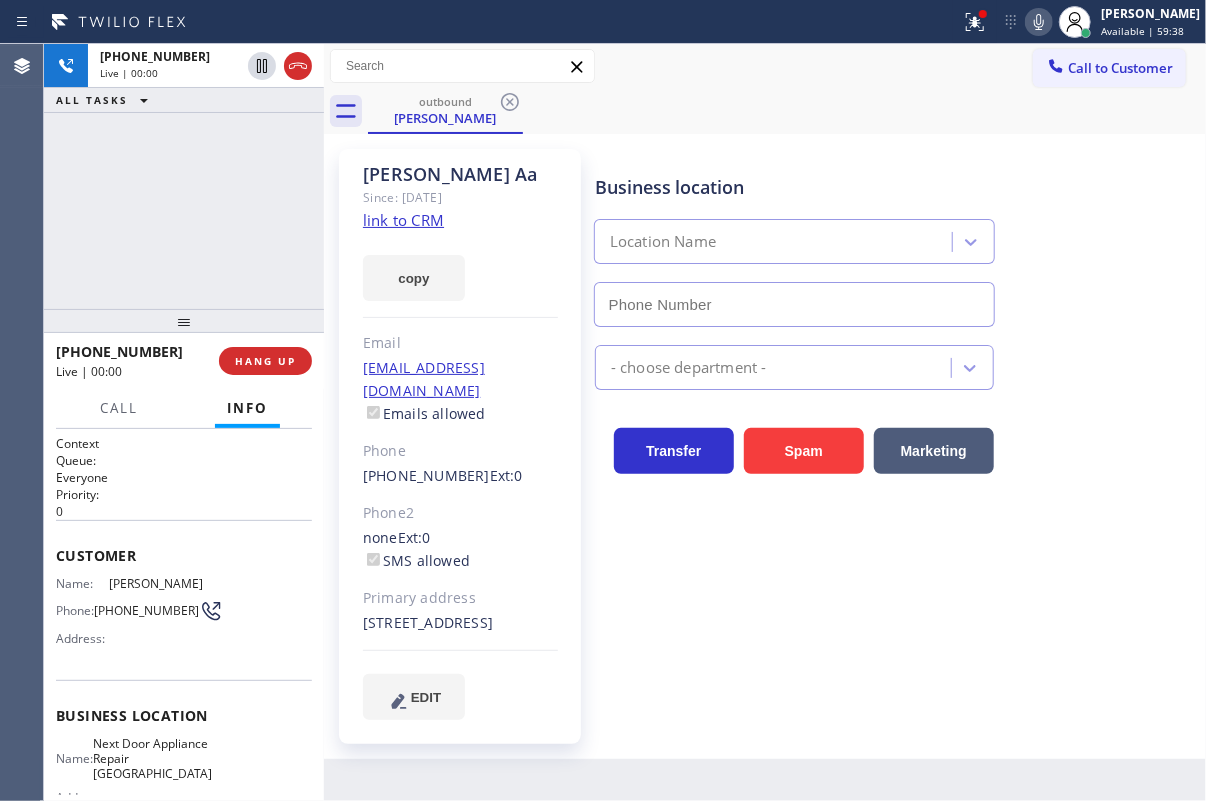 type on "(631) 203-1974" 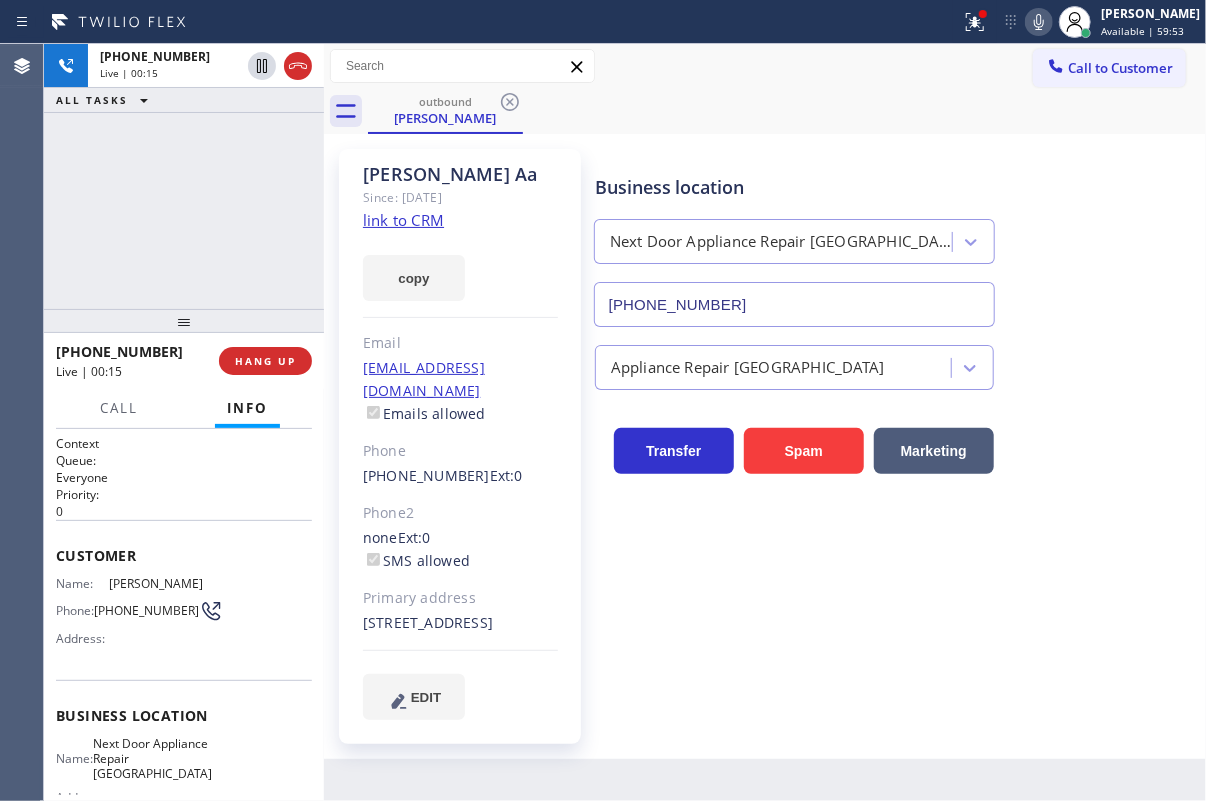 click 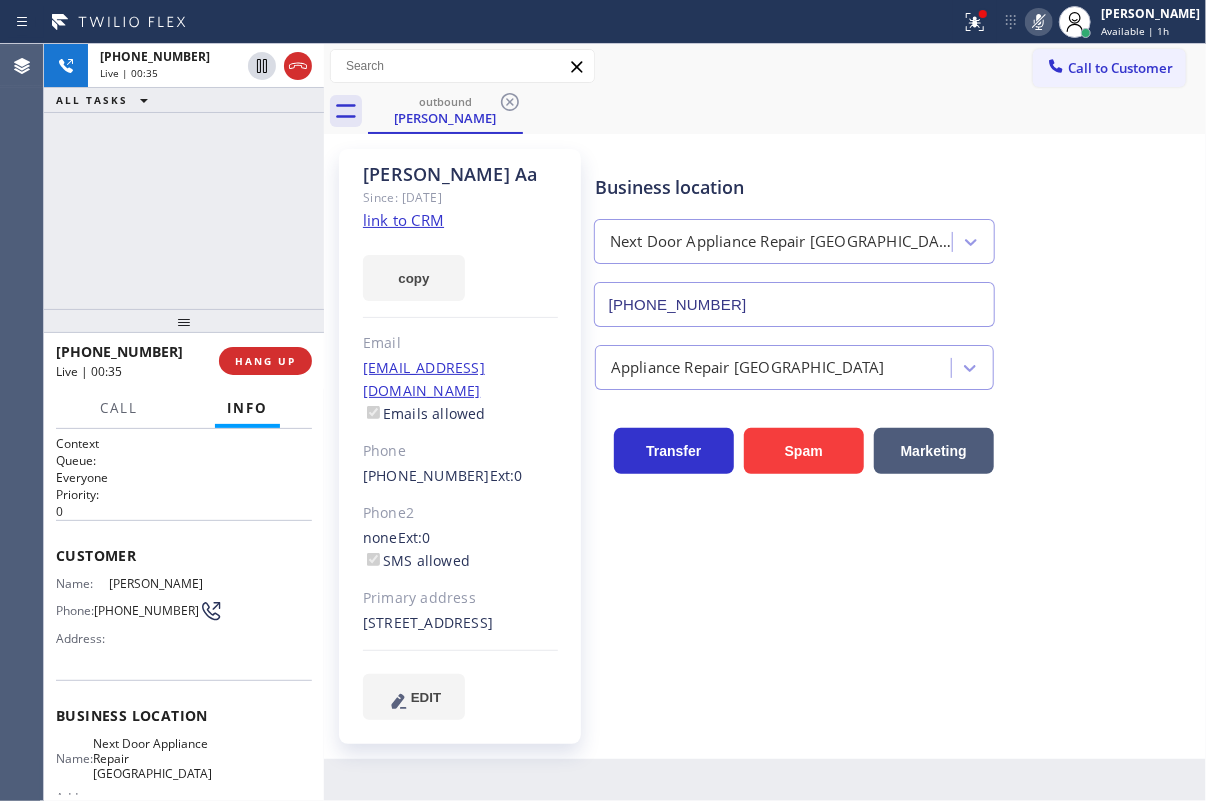 click 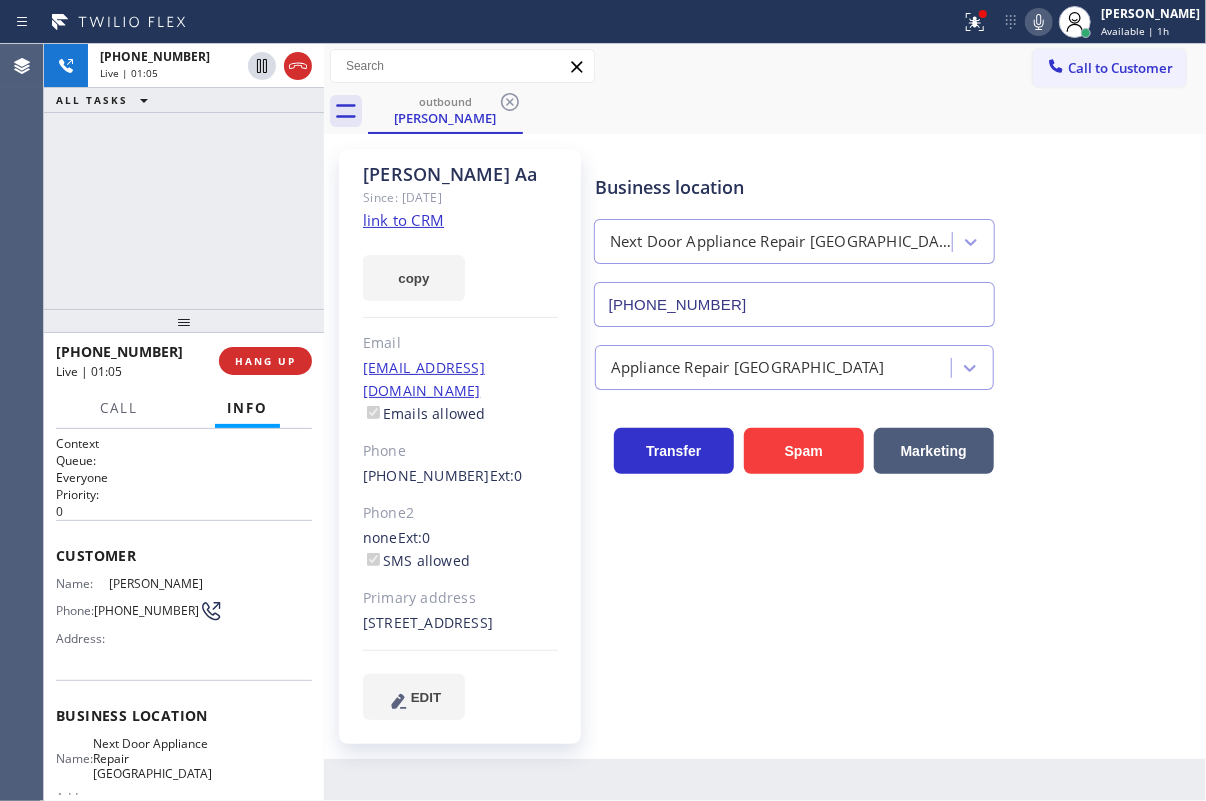 click on "Business location Next Door Appliance Repair Long Island (631) 203-1974" at bounding box center [896, 236] 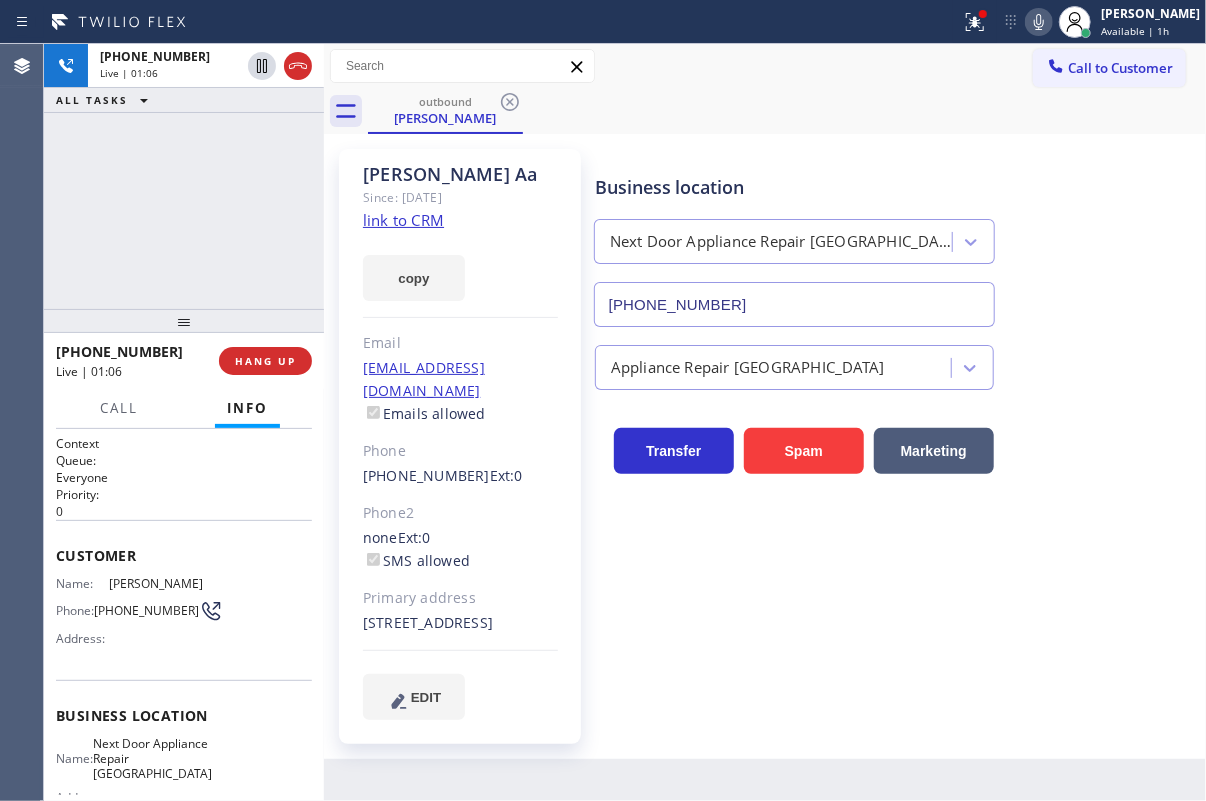 click 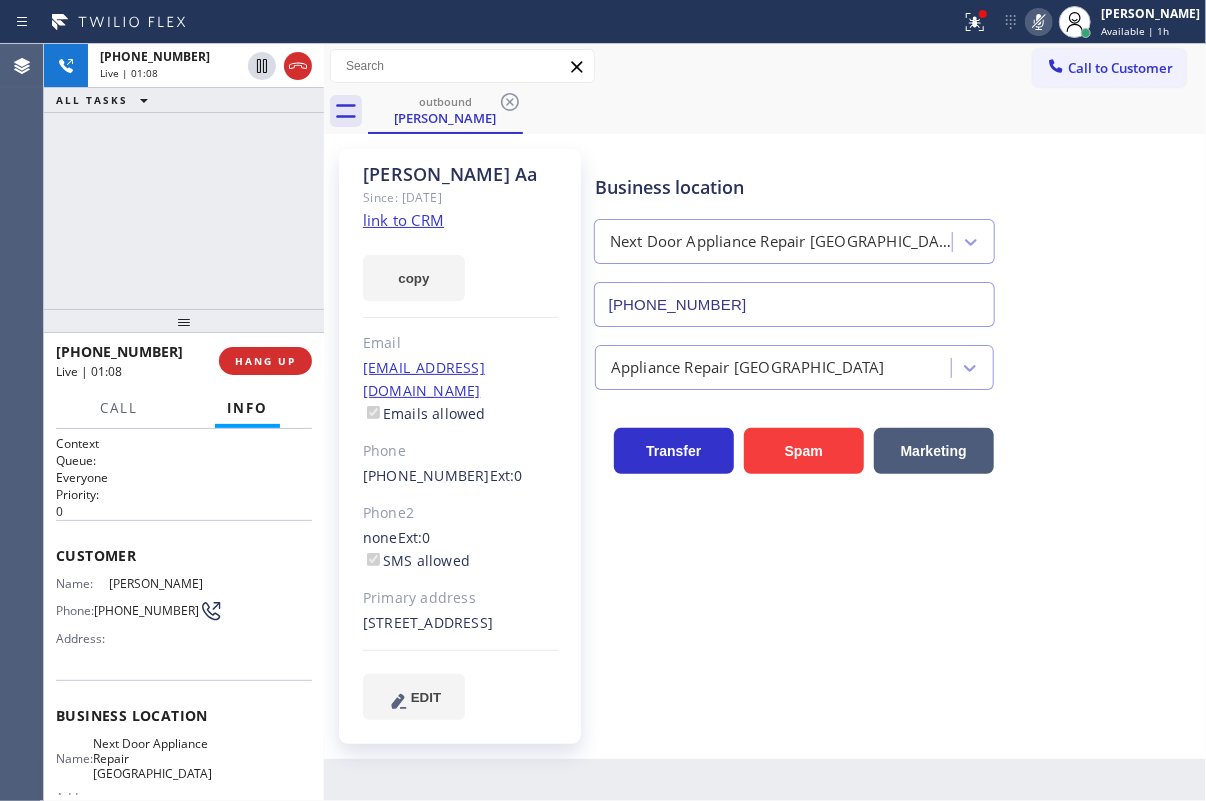 click 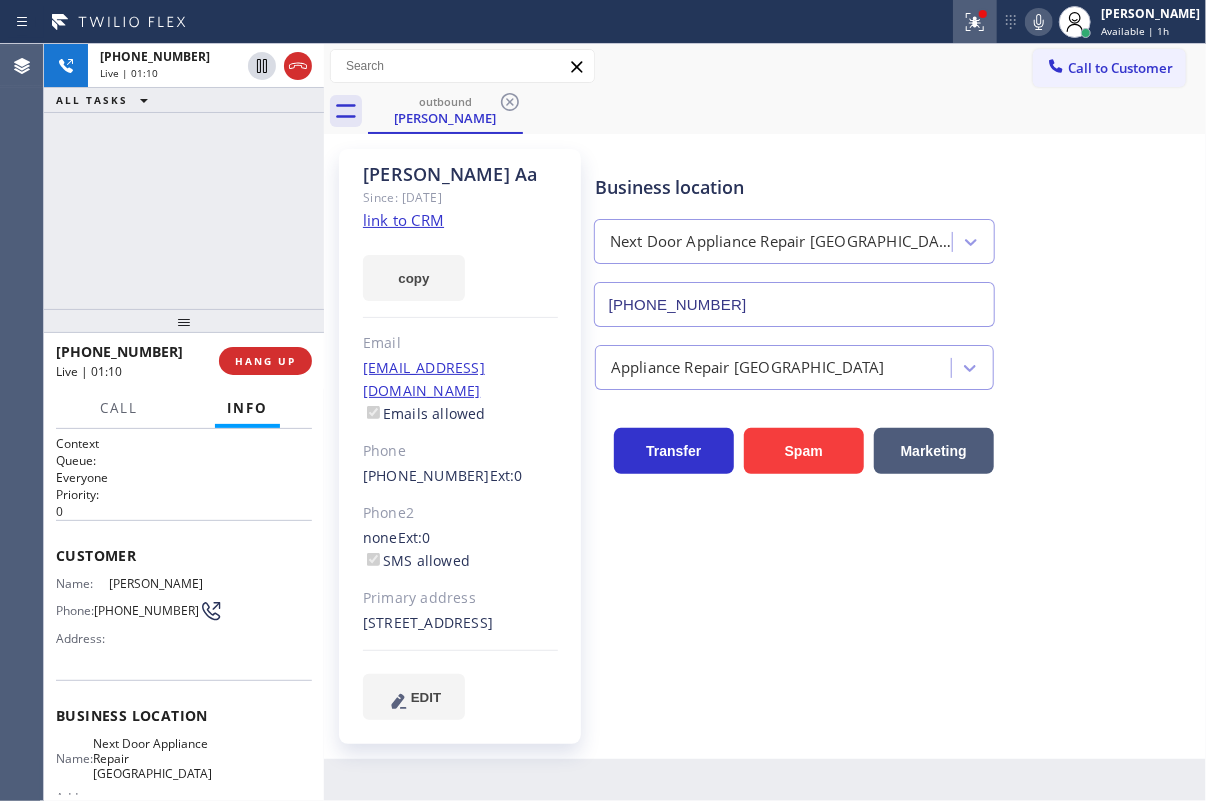 click 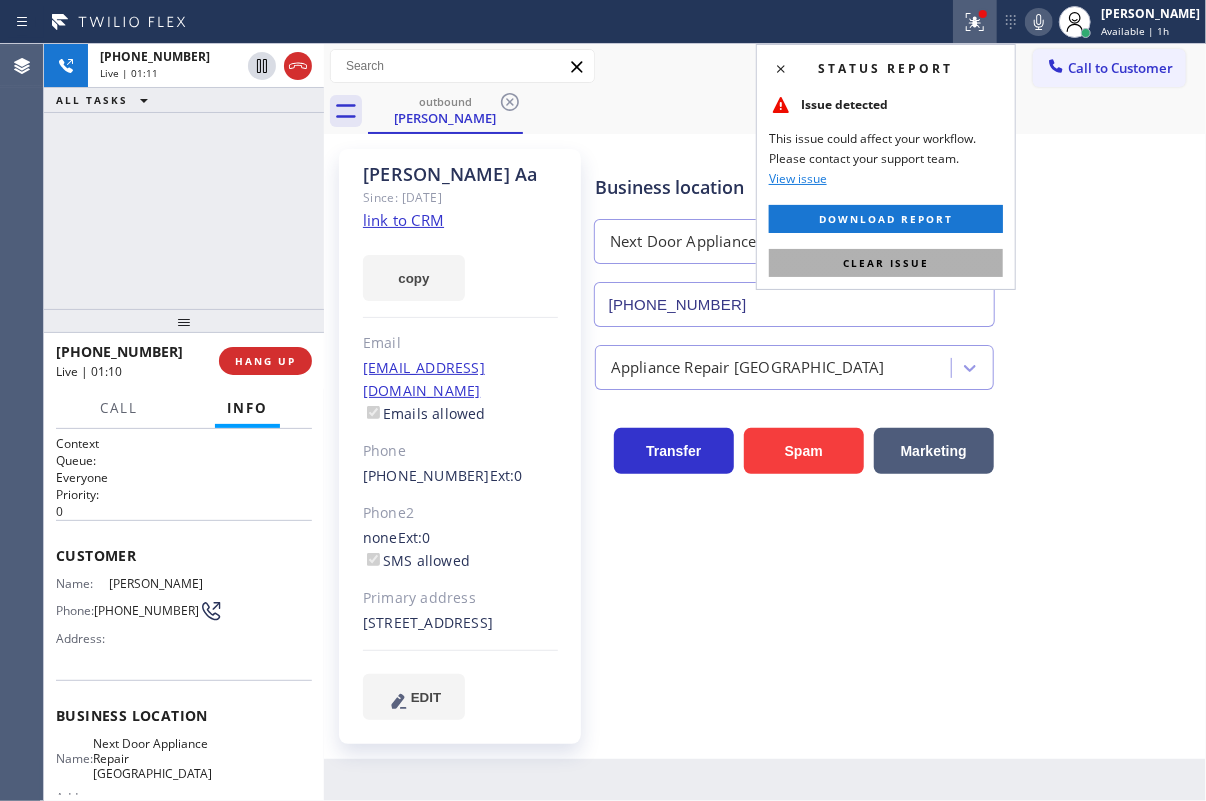 click on "Clear issue" at bounding box center (886, 263) 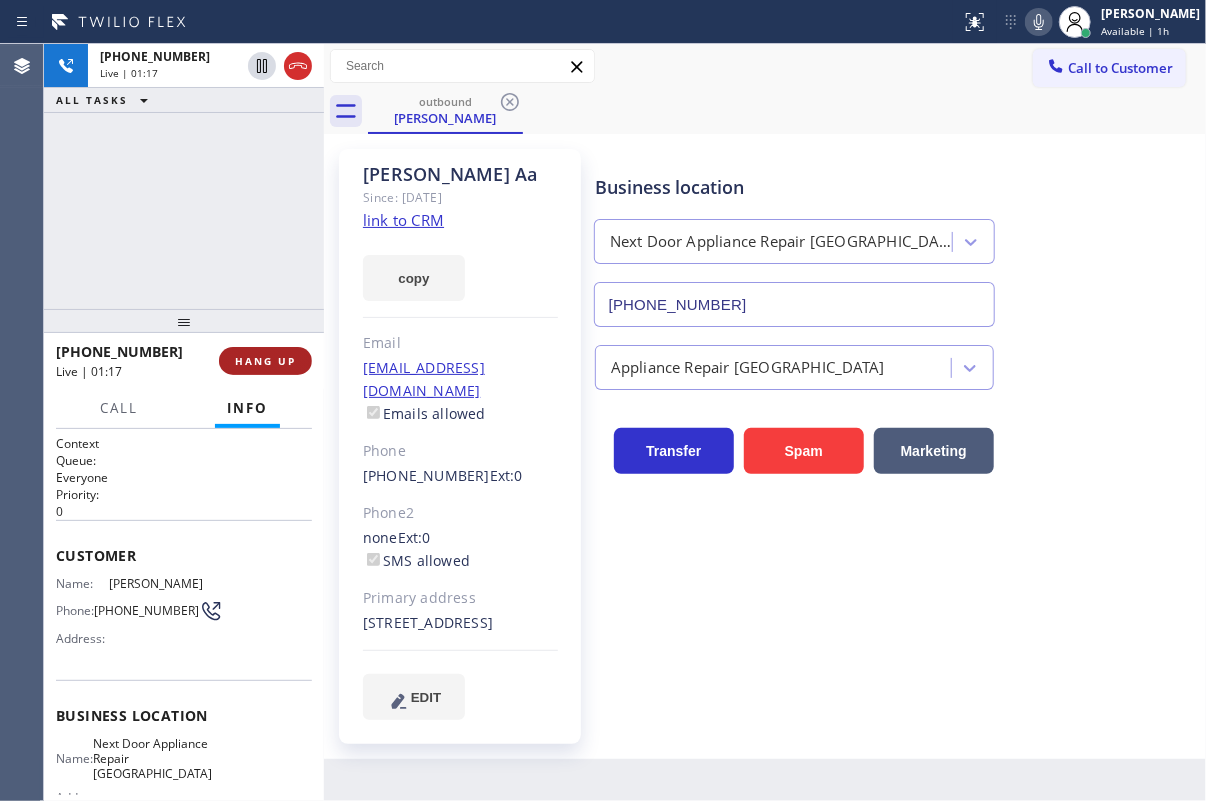 click on "HANG UP" at bounding box center (265, 361) 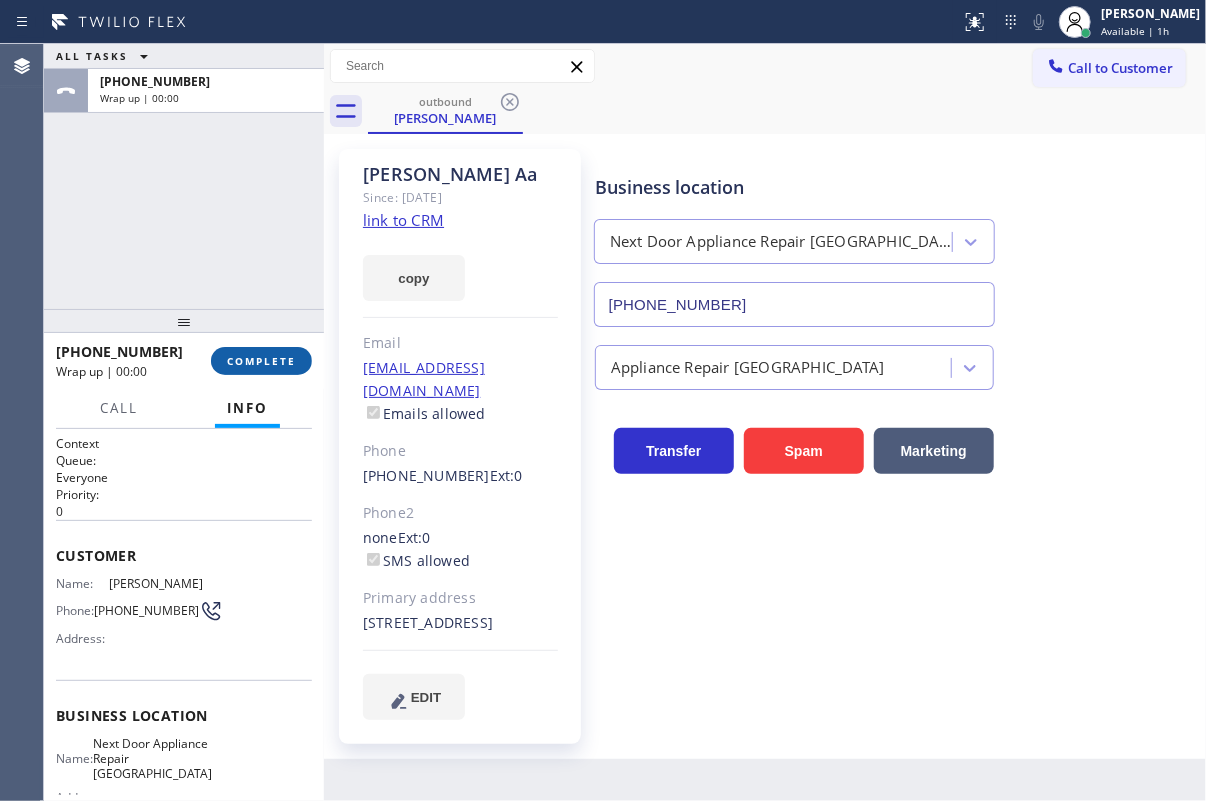 click on "COMPLETE" at bounding box center (261, 361) 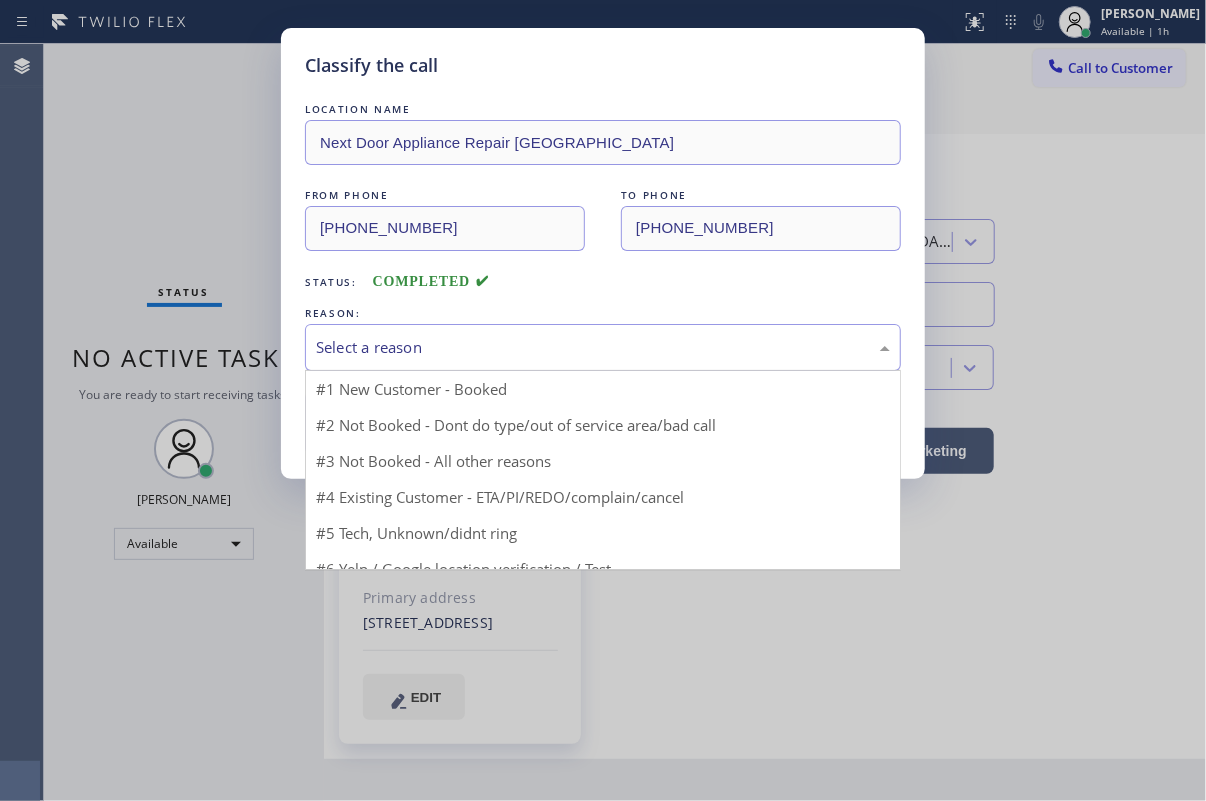click on "Select a reason" at bounding box center (603, 347) 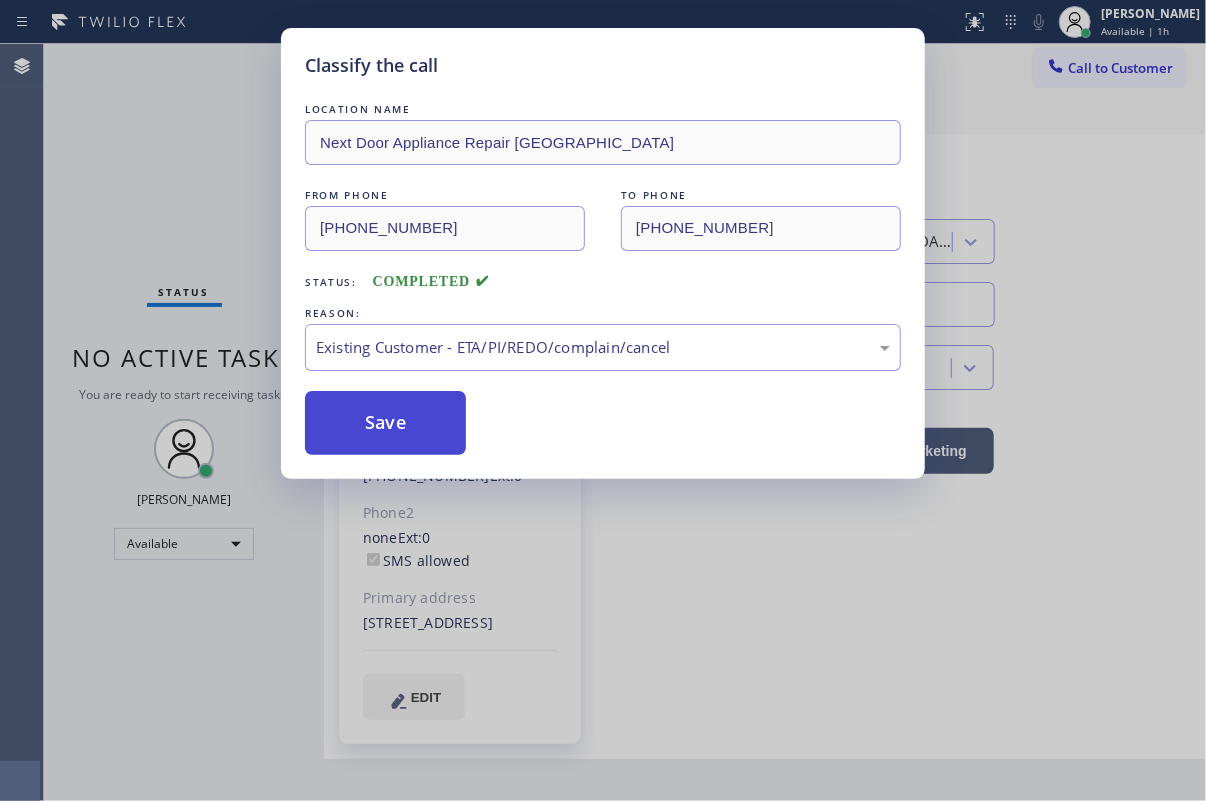 click on "Save" at bounding box center (385, 423) 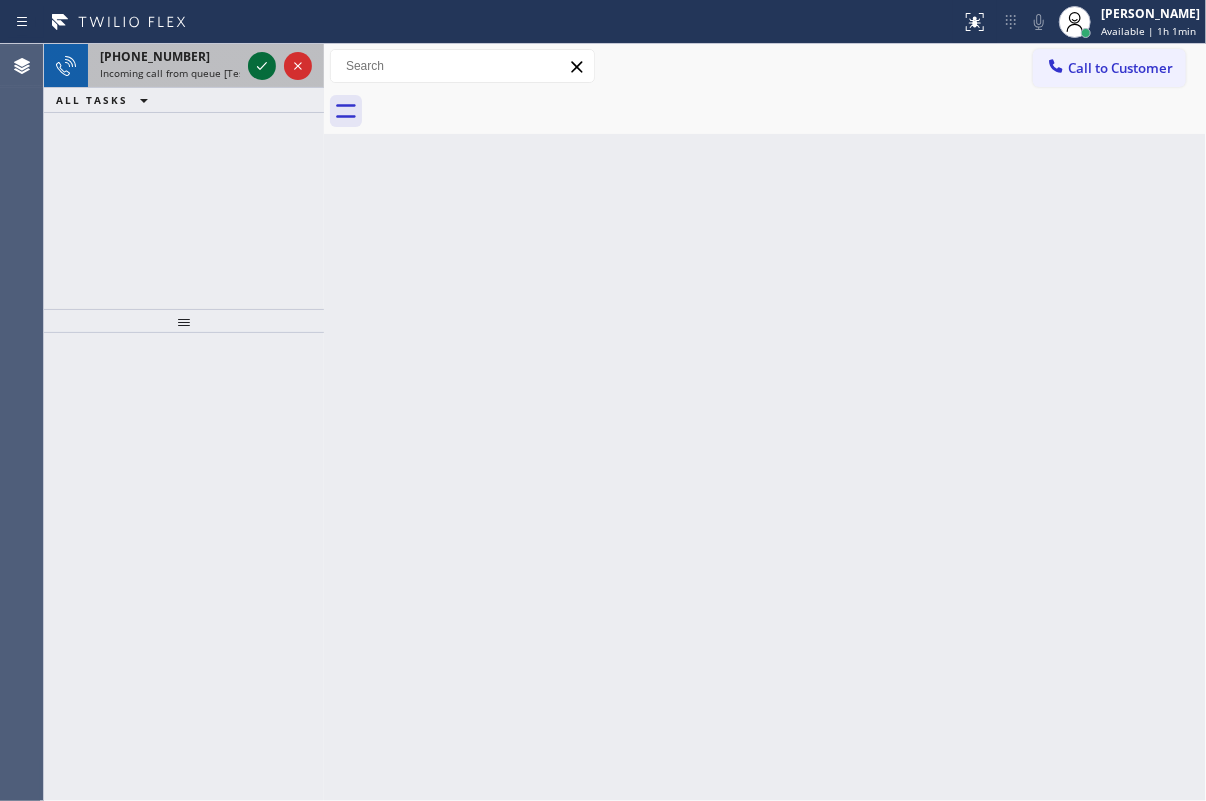 click 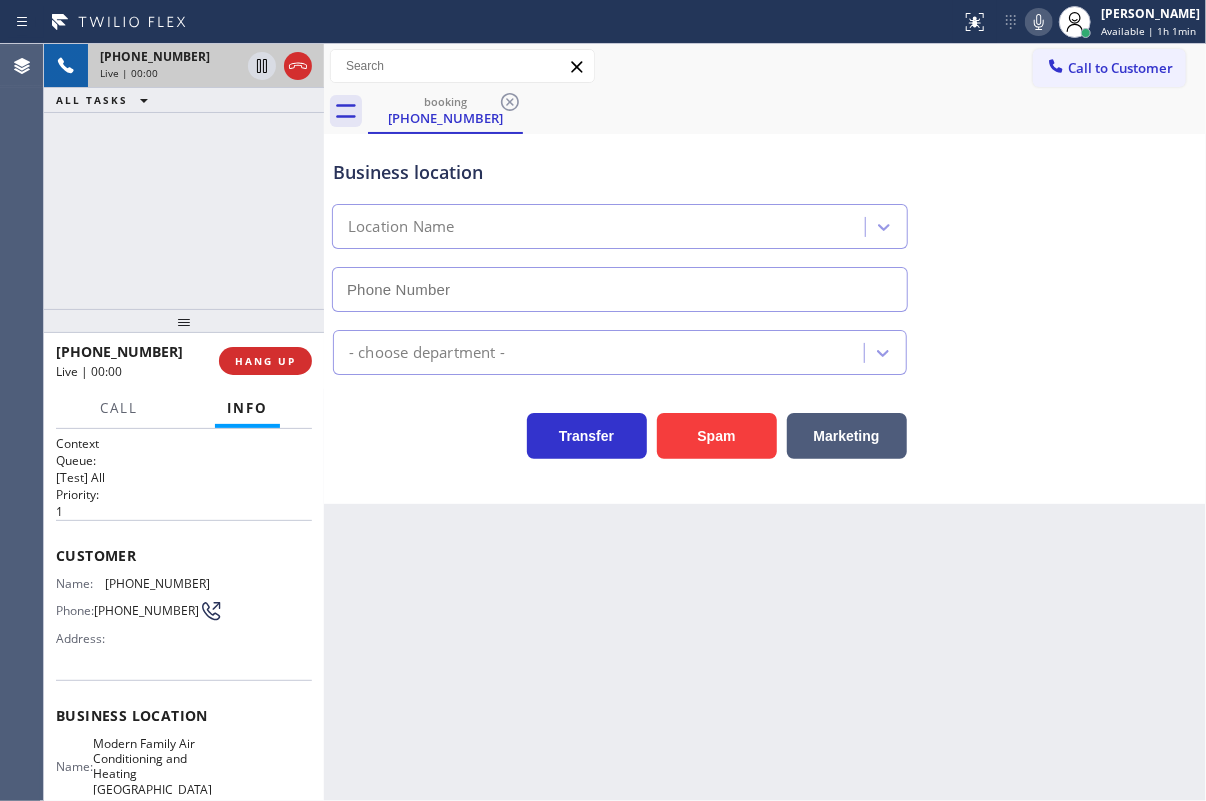 type on "(760) 507-2522" 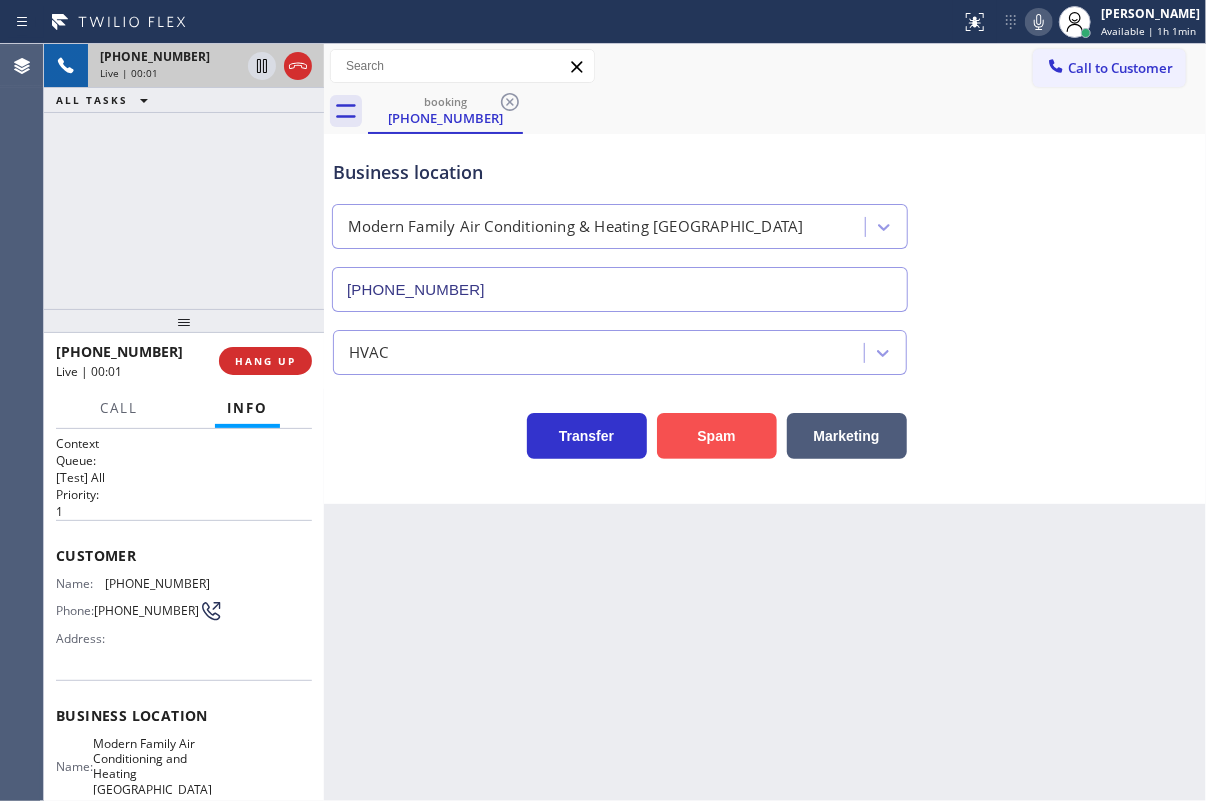 click on "Spam" at bounding box center [717, 436] 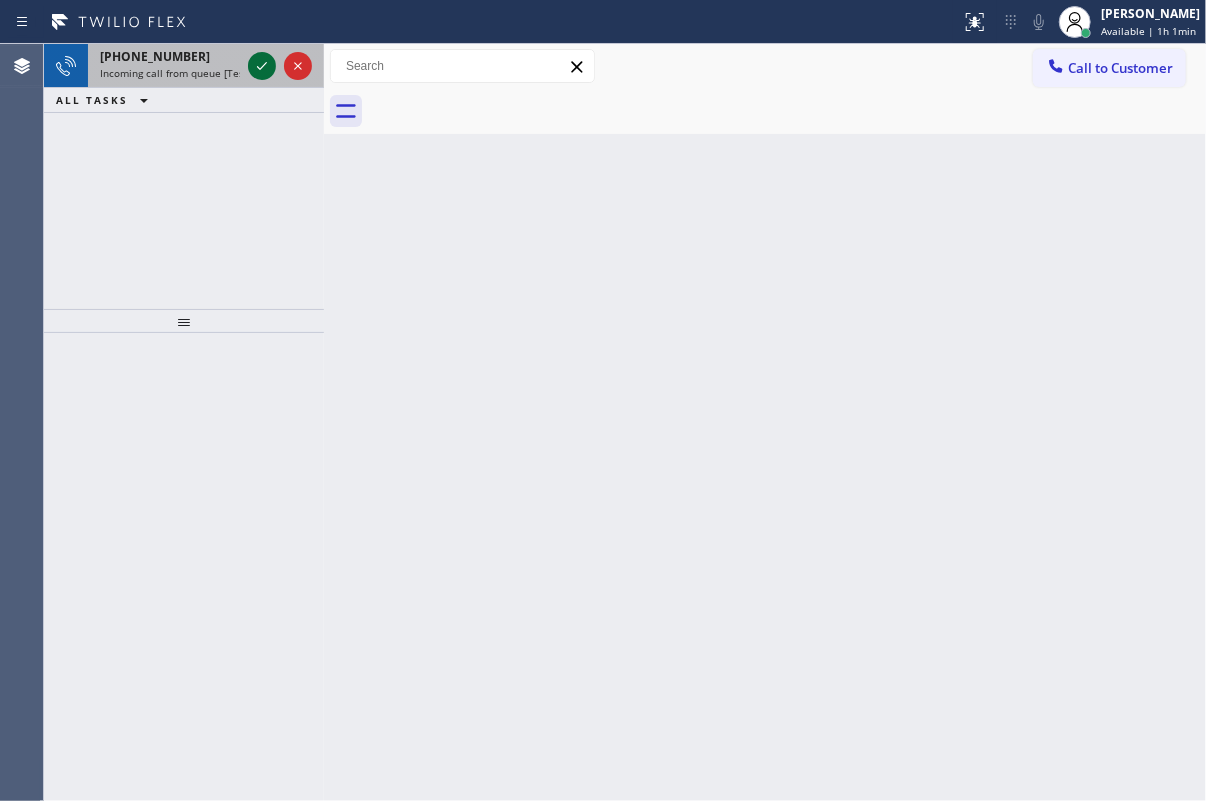 click 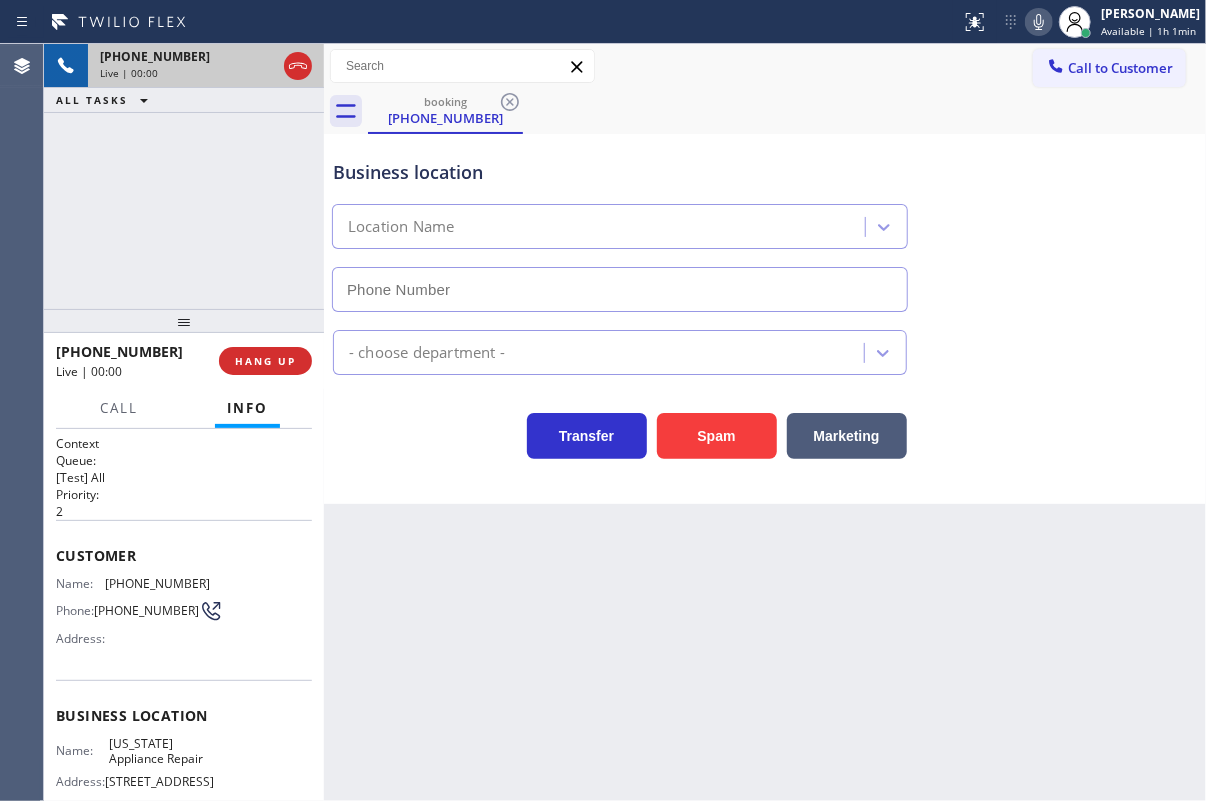 type on "(201) 897-7461" 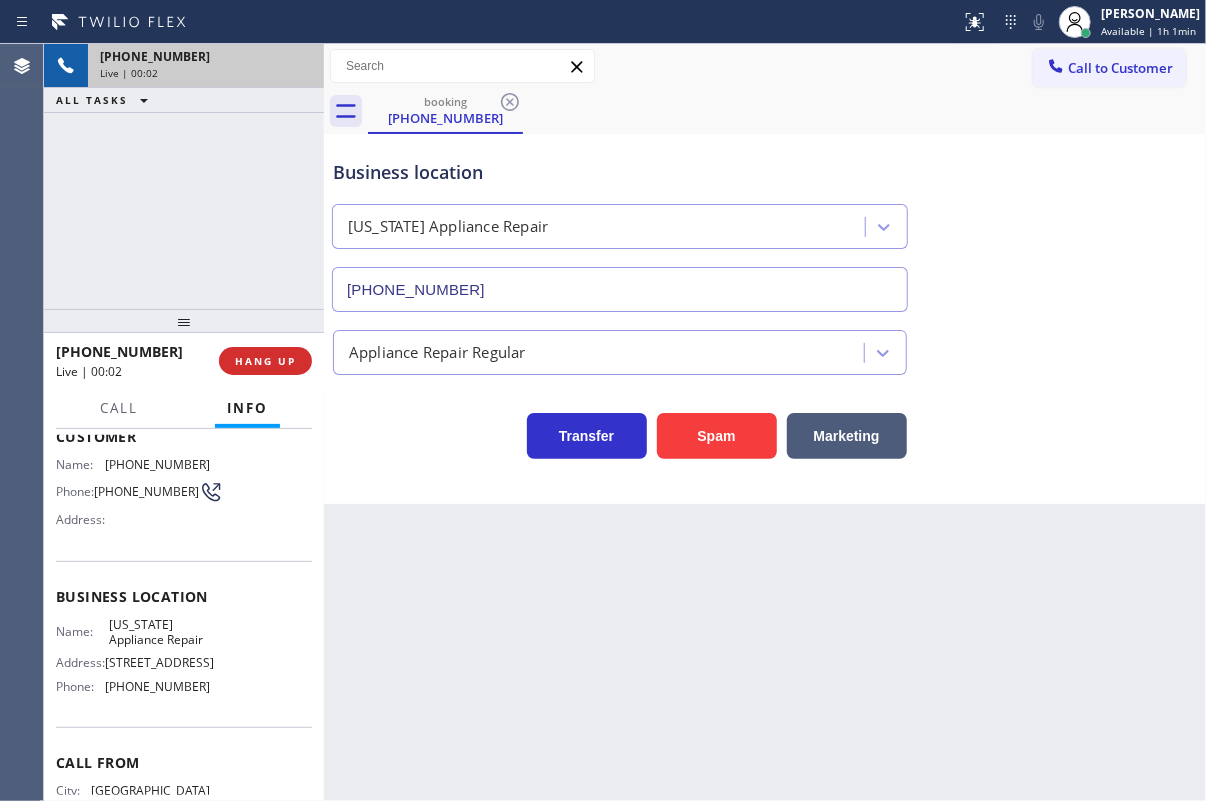 scroll, scrollTop: 181, scrollLeft: 0, axis: vertical 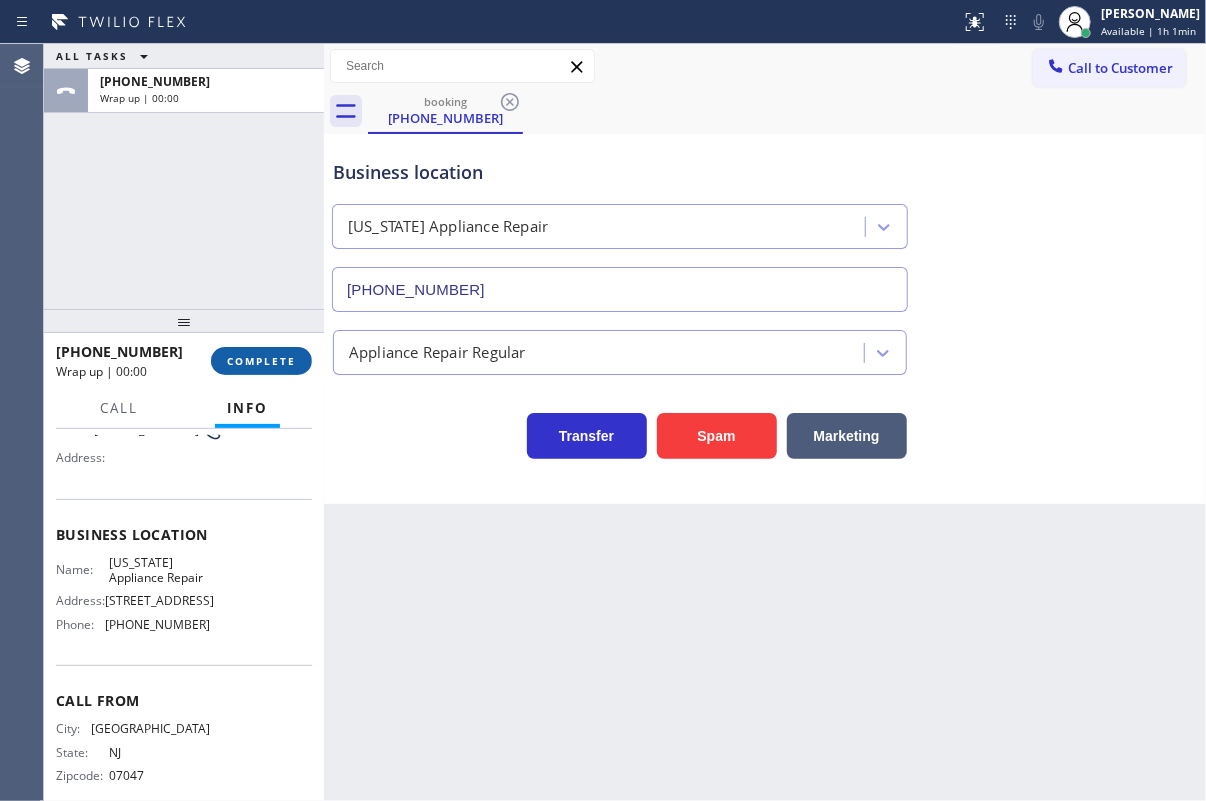 click on "COMPLETE" at bounding box center (261, 361) 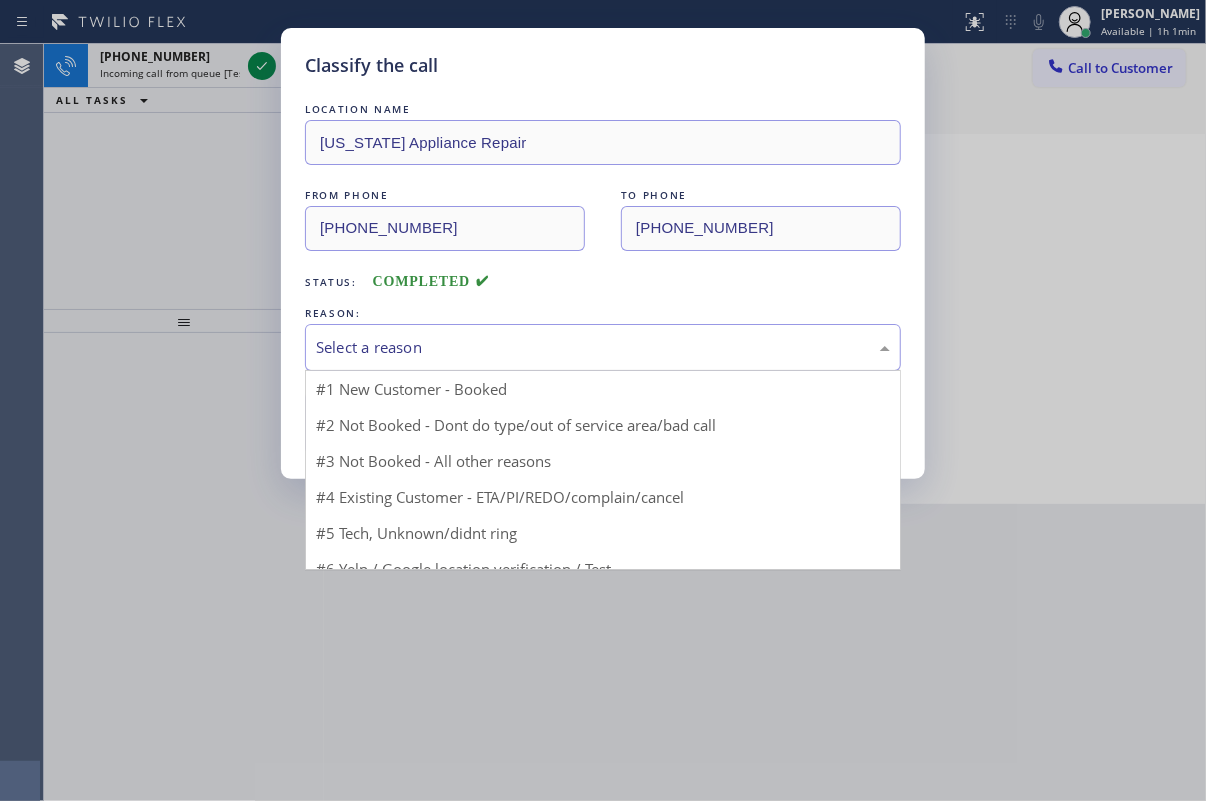 click on "Select a reason" at bounding box center [603, 347] 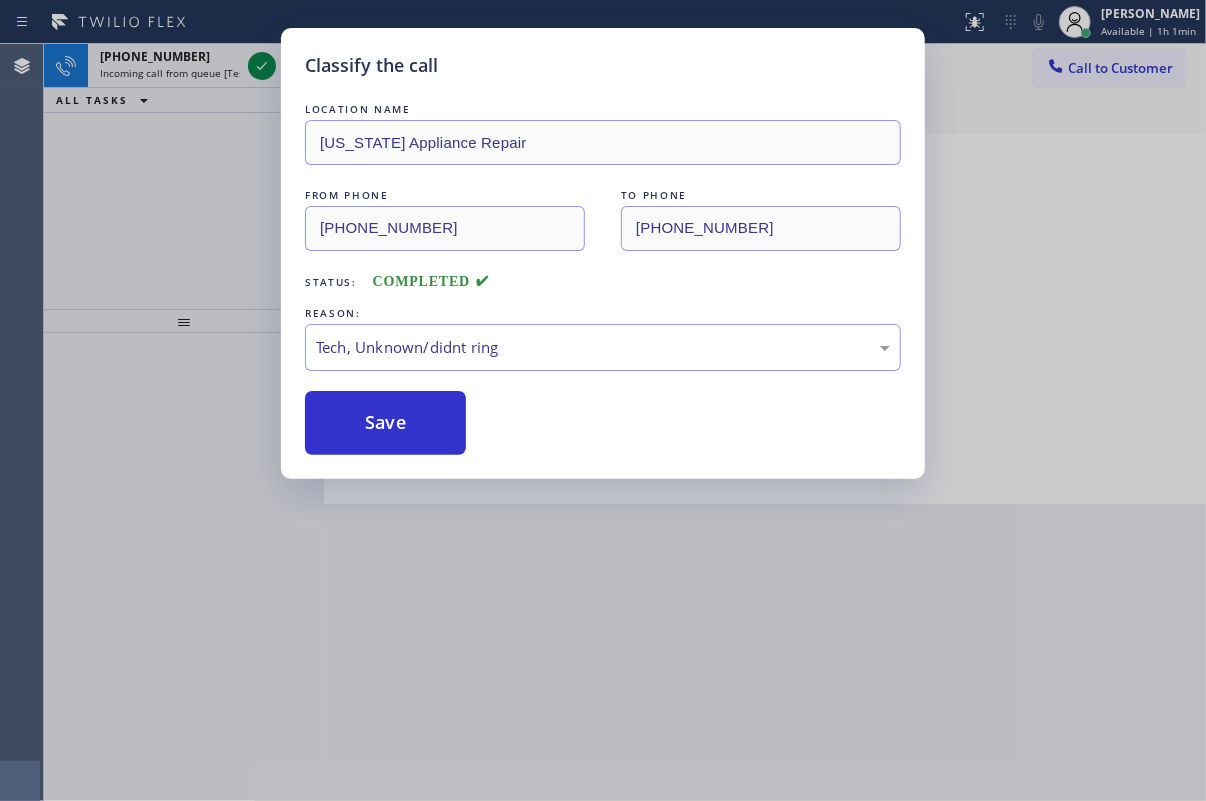 click on "Save" at bounding box center [385, 423] 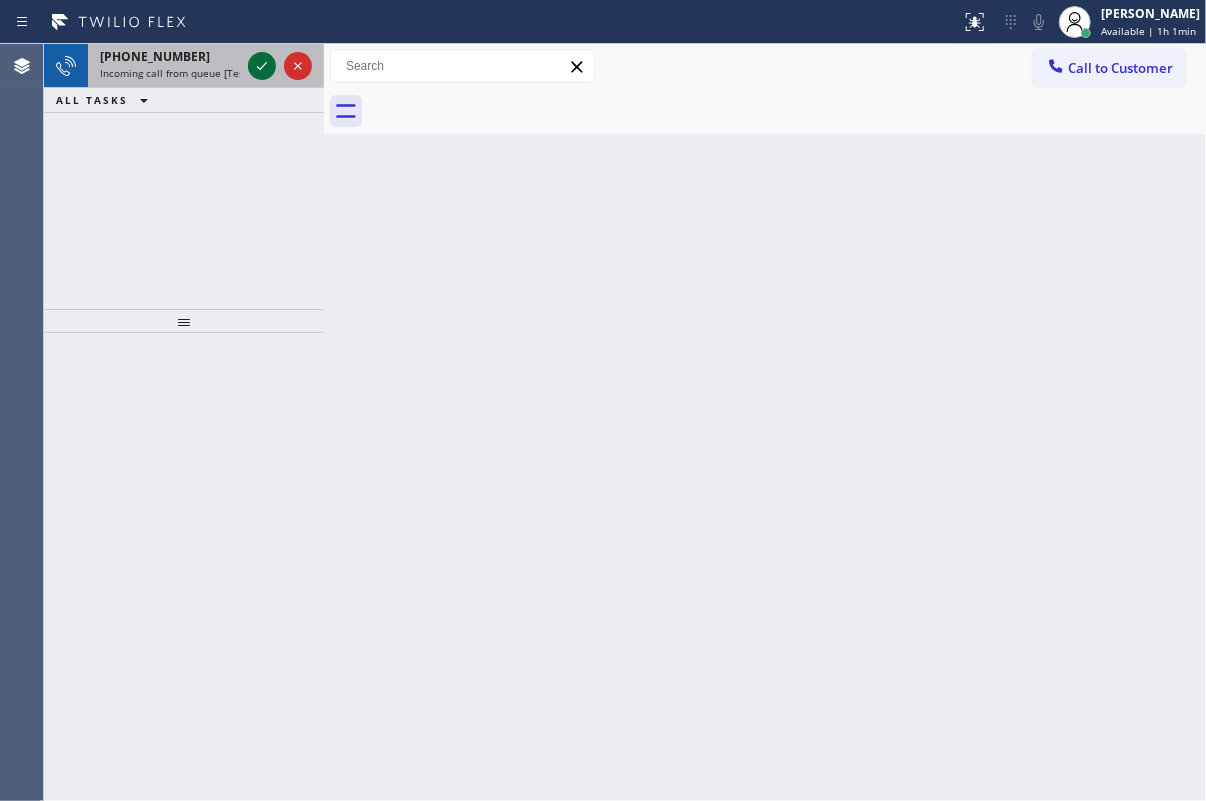 click 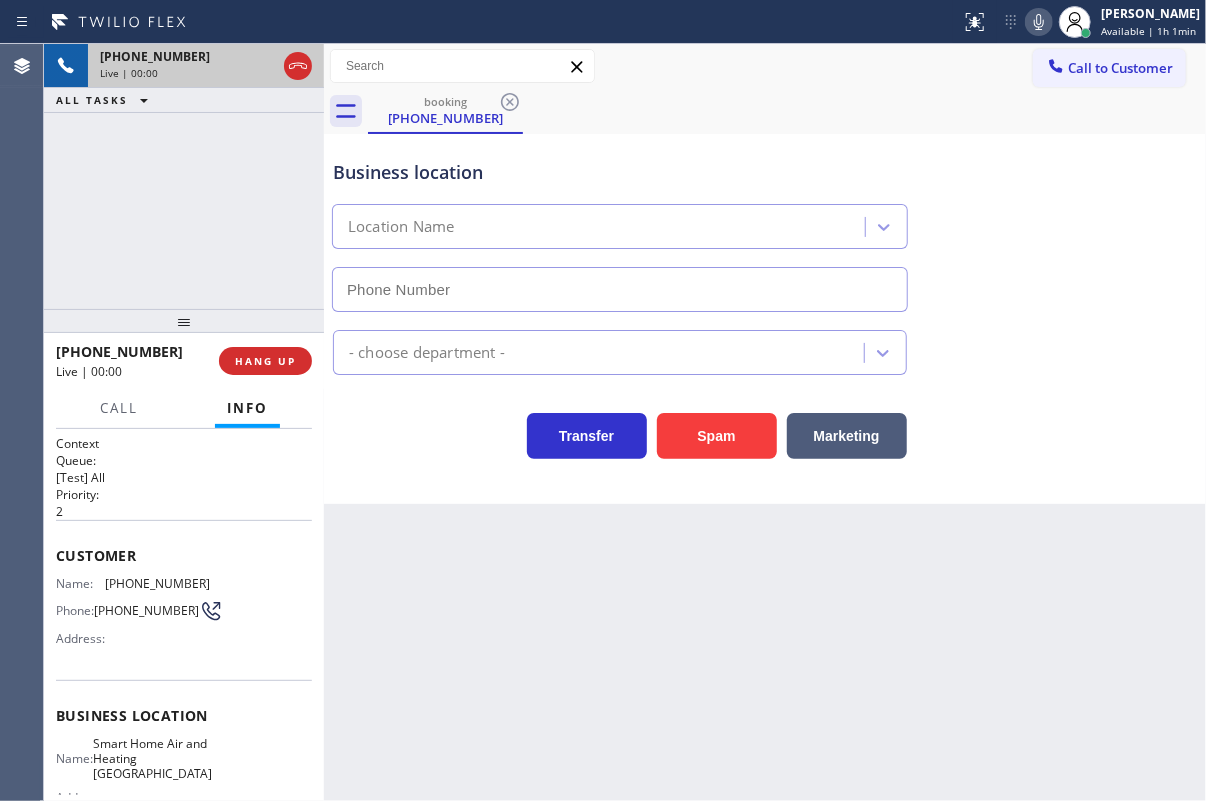 type on "(510) 737-7750" 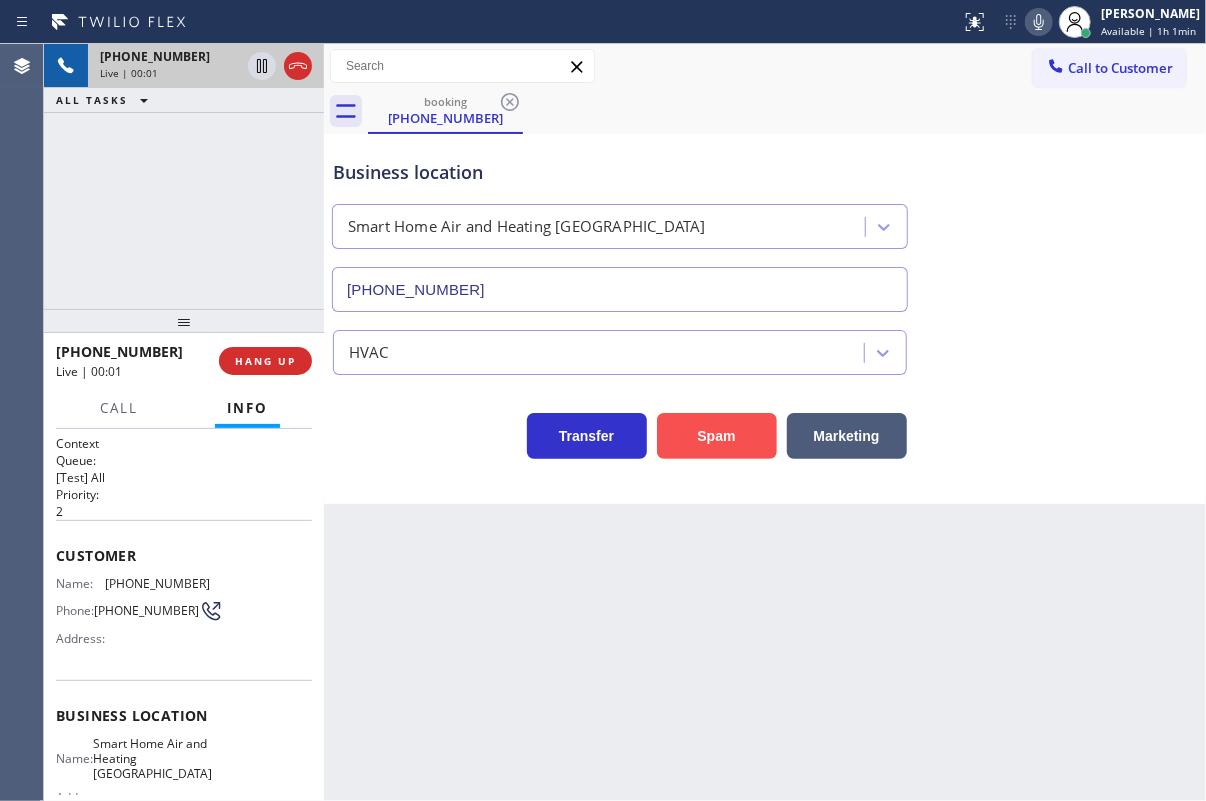 click on "Spam" at bounding box center (717, 436) 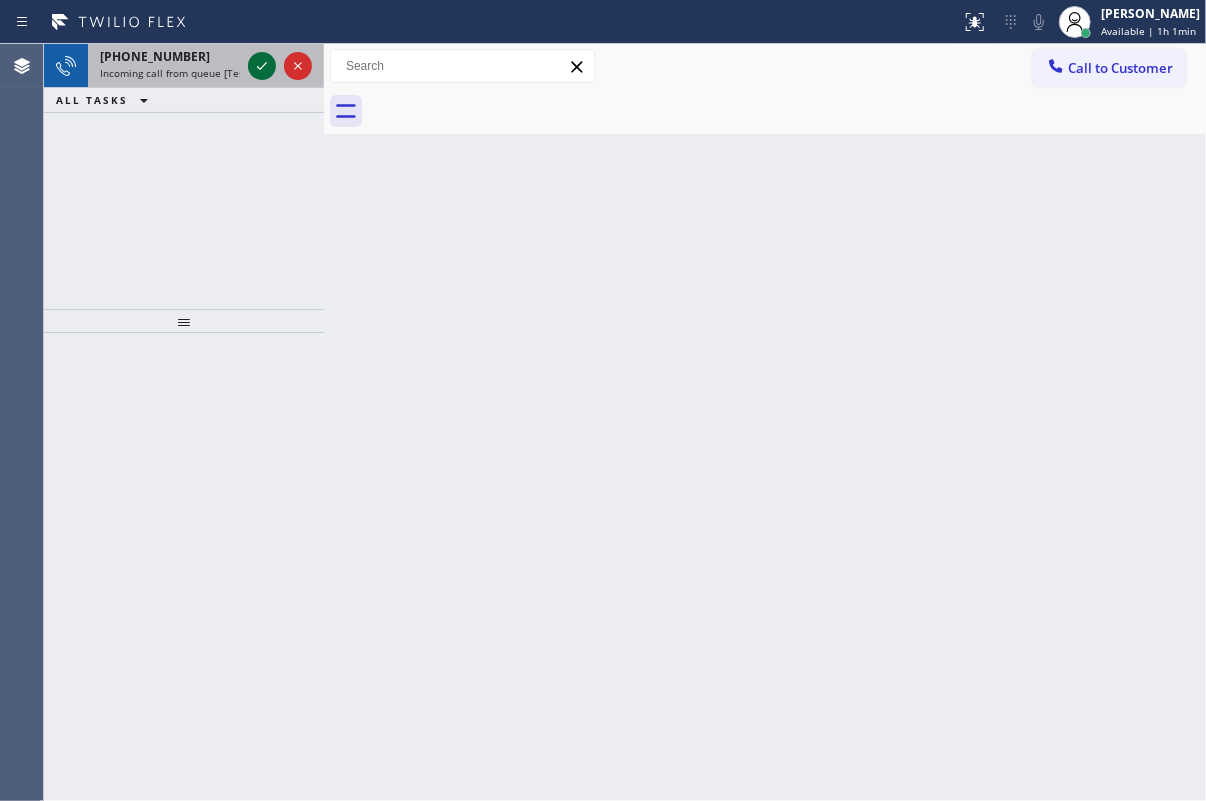 click 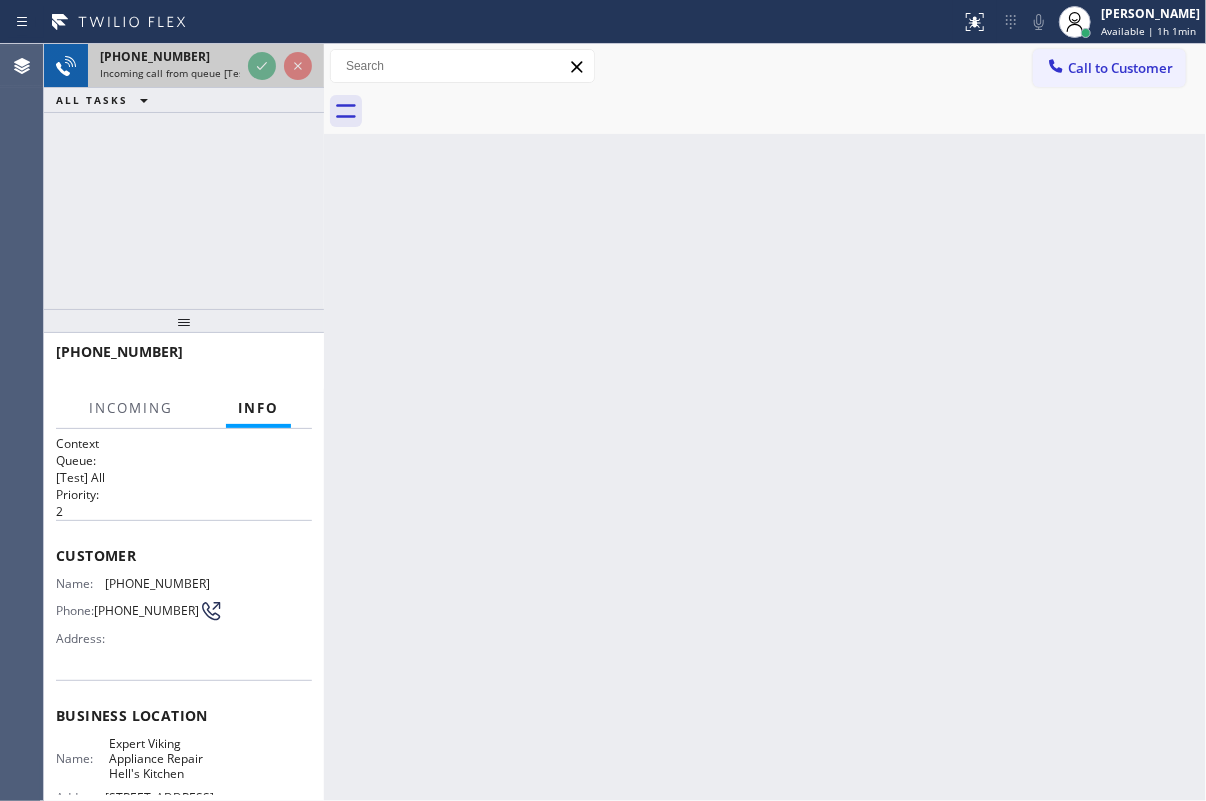 click at bounding box center (280, 66) 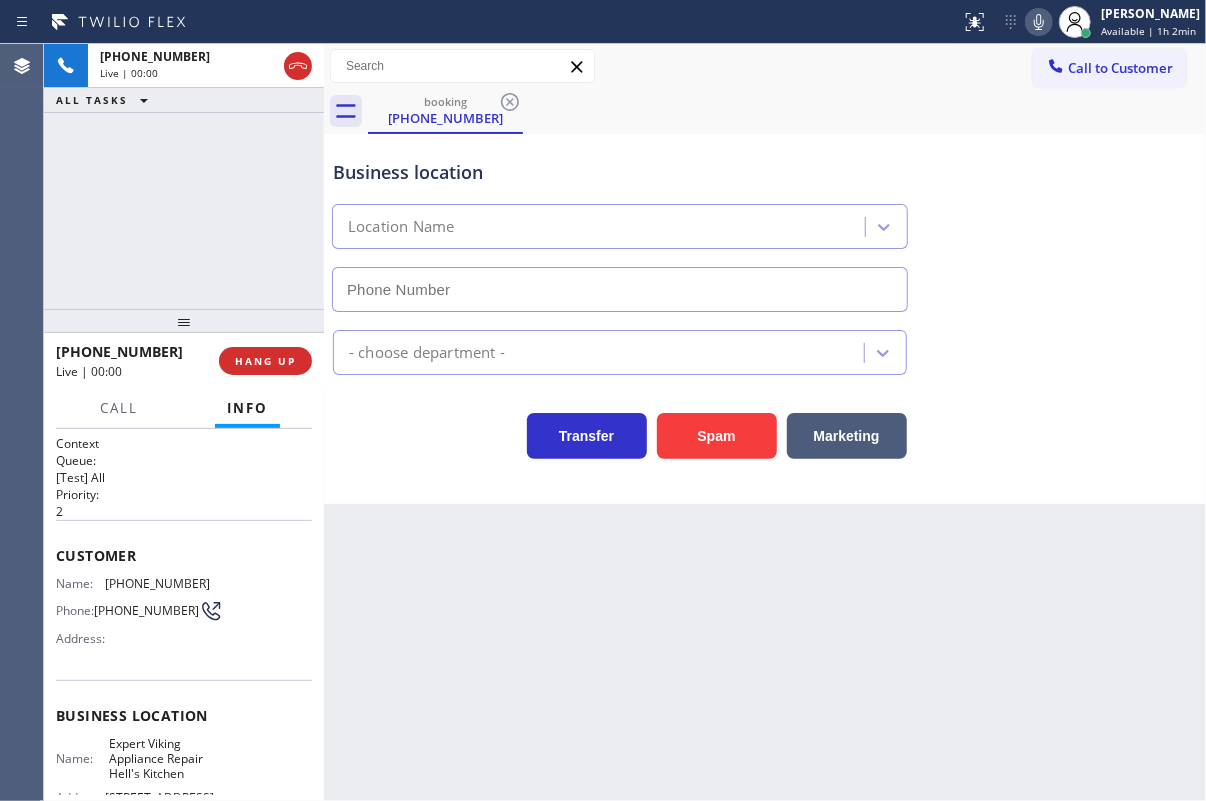 type on "(917) 924-8804" 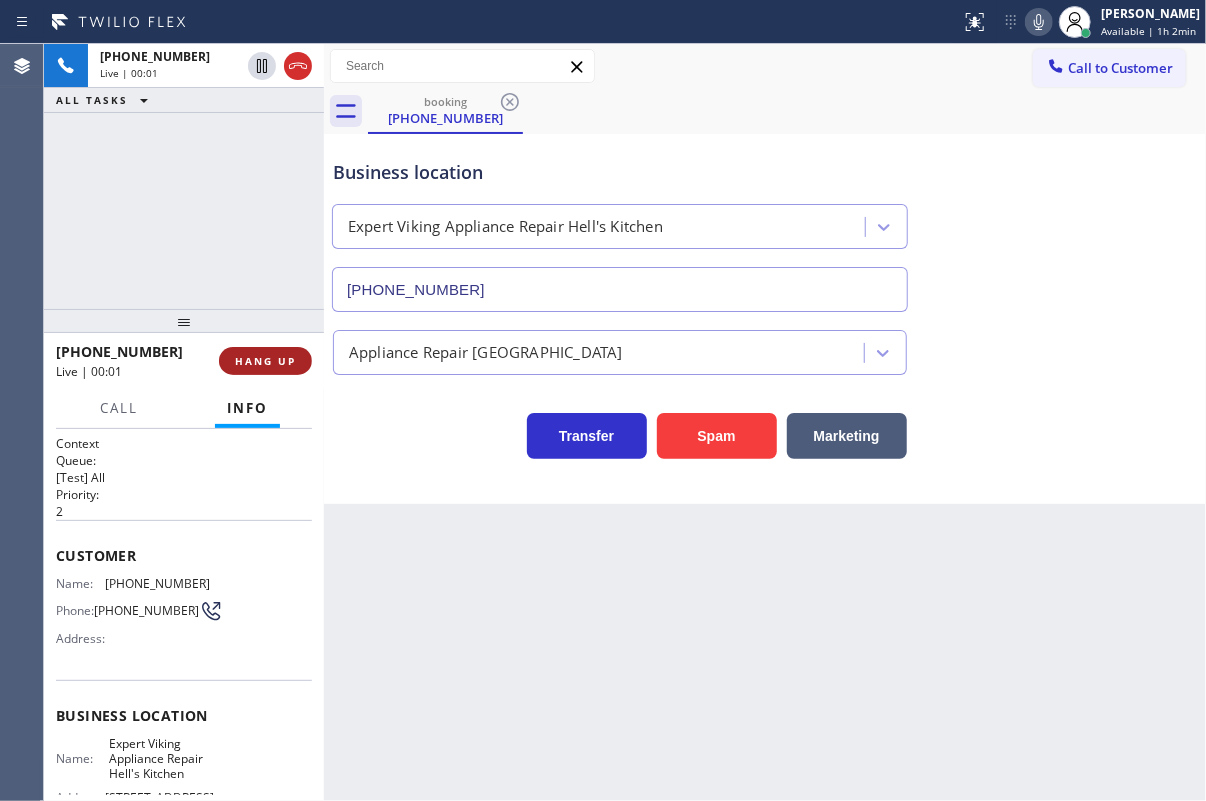 click on "HANG UP" at bounding box center [265, 361] 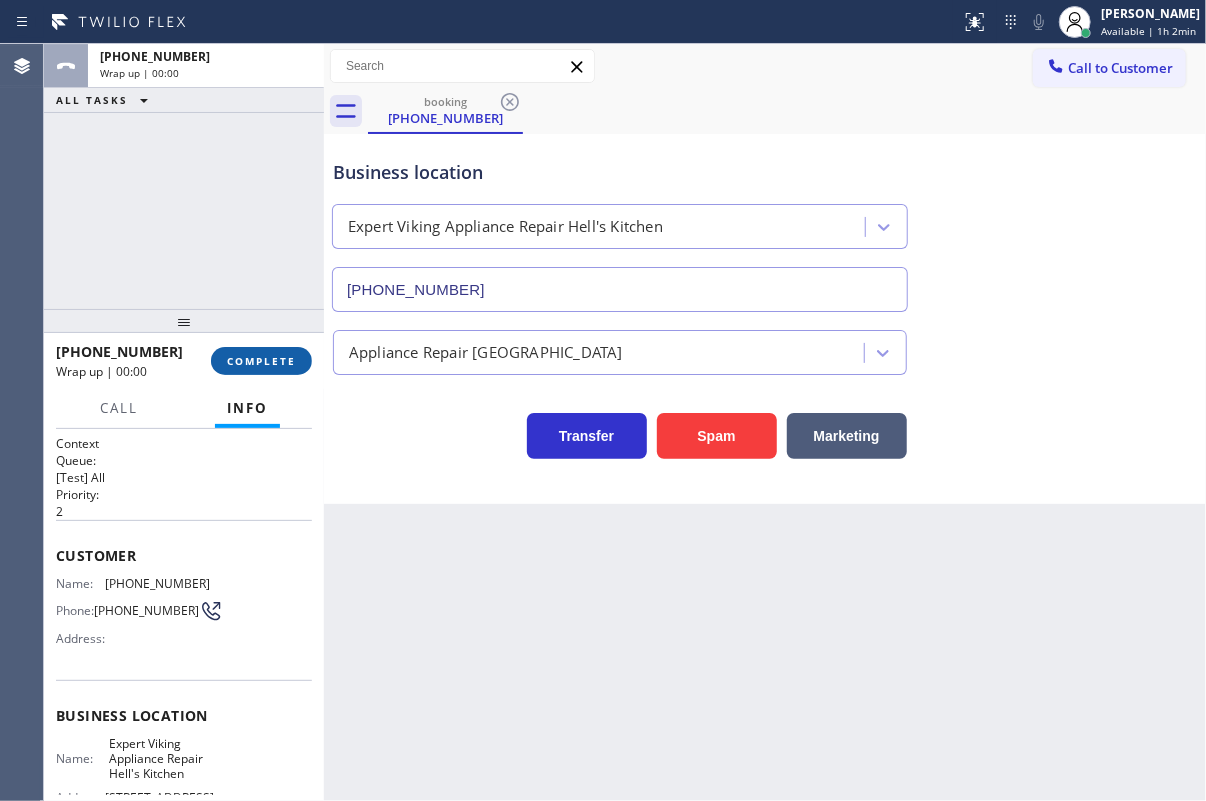 click on "COMPLETE" at bounding box center (261, 361) 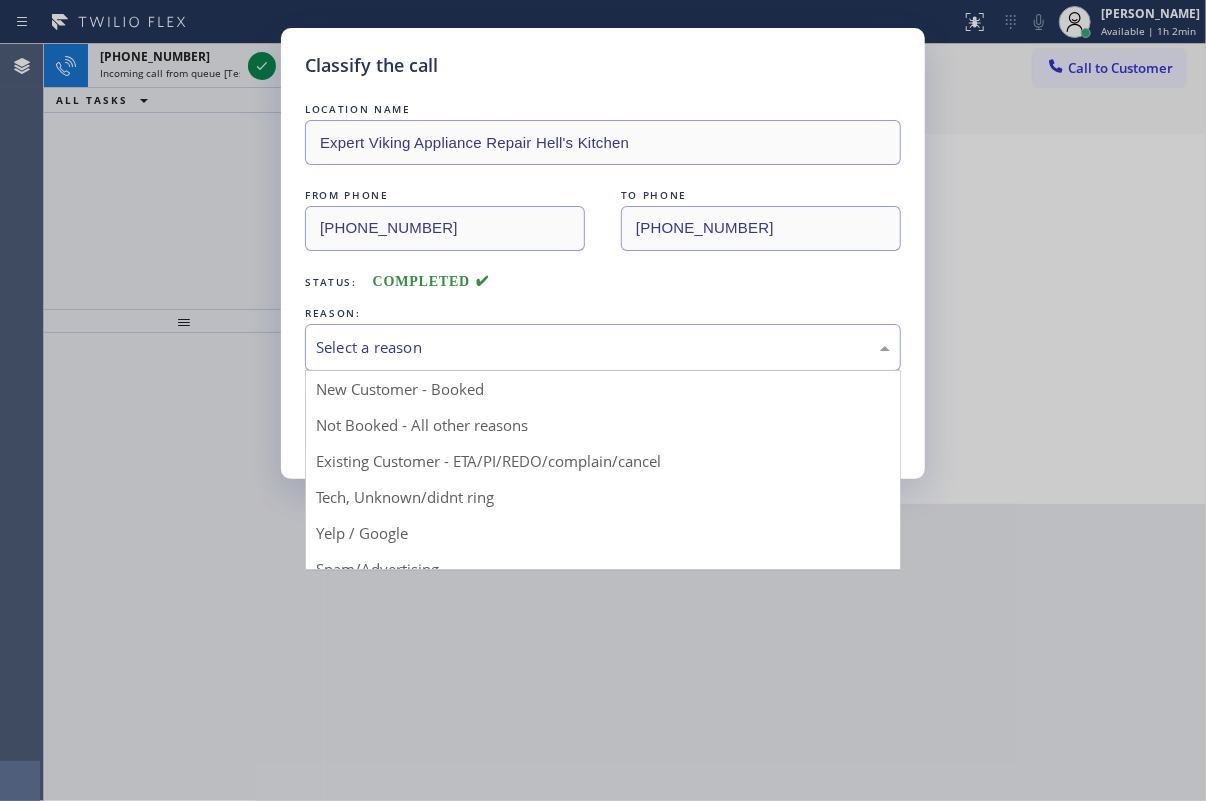 click on "Select a reason" at bounding box center (603, 347) 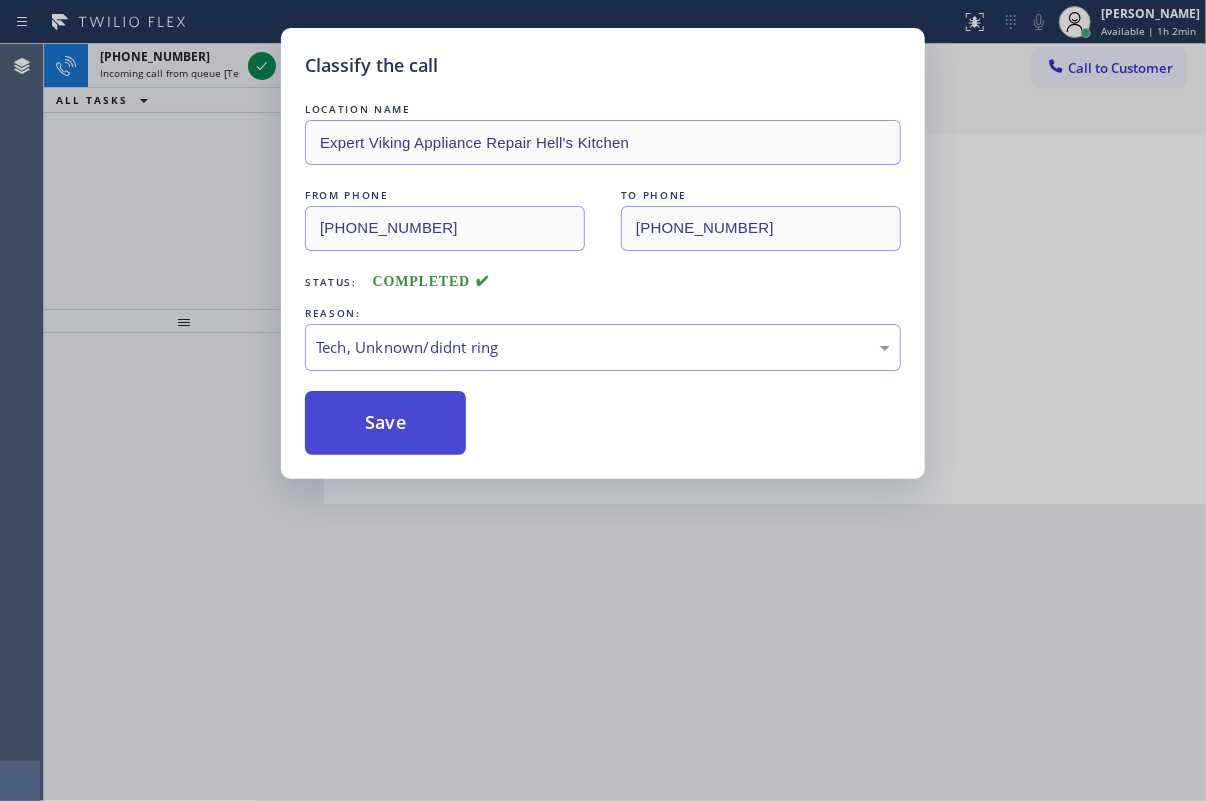 click on "Save" at bounding box center [385, 423] 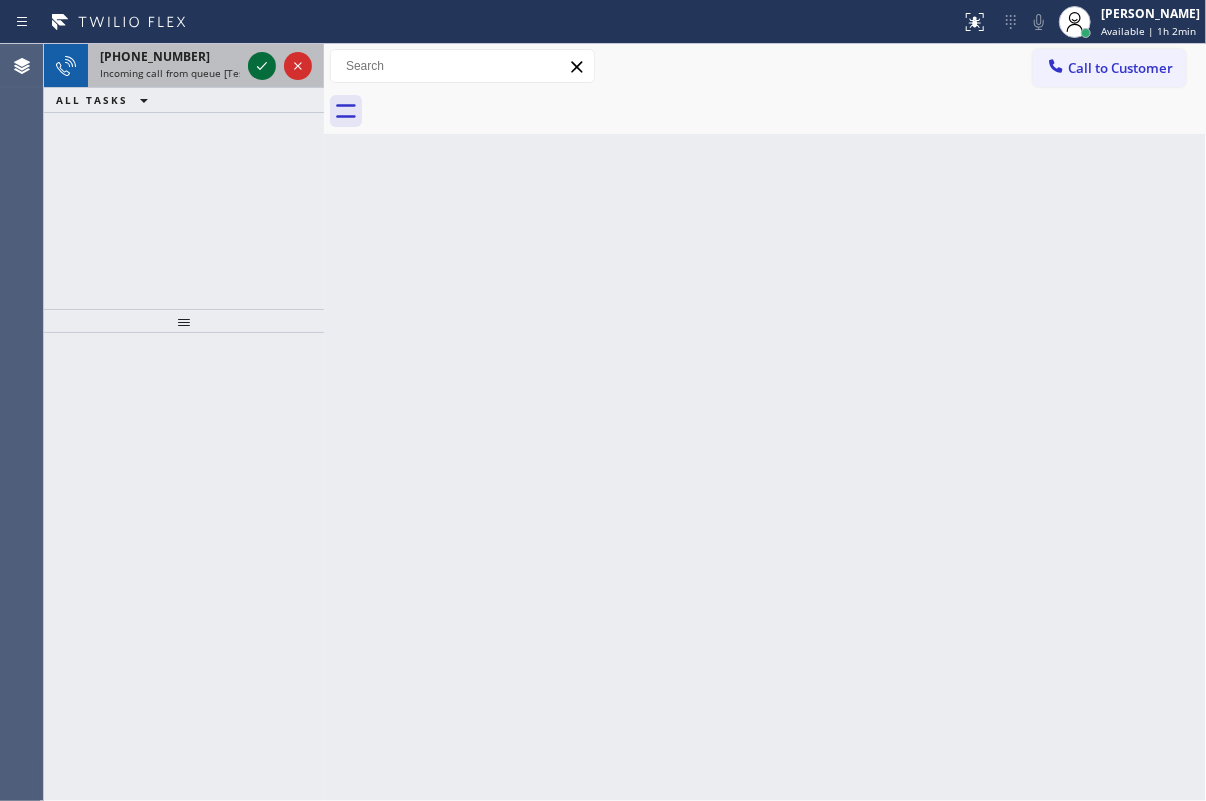 click 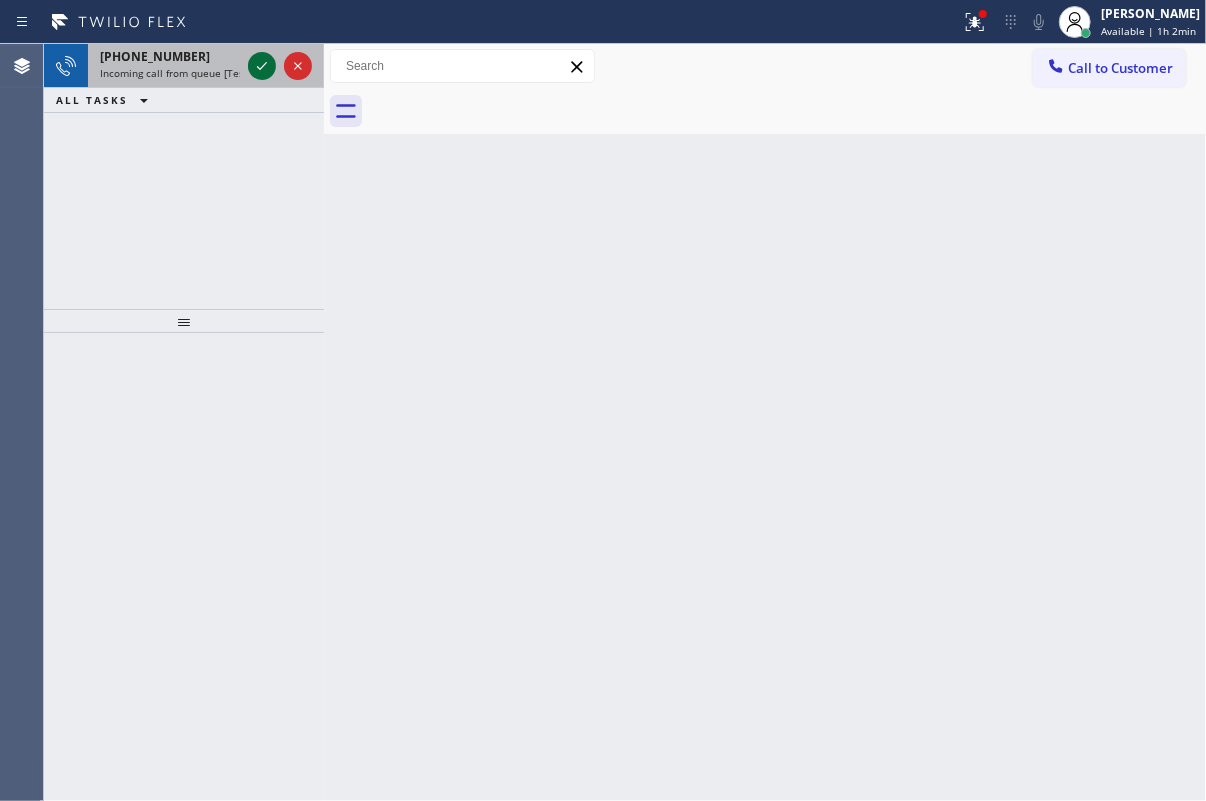 click 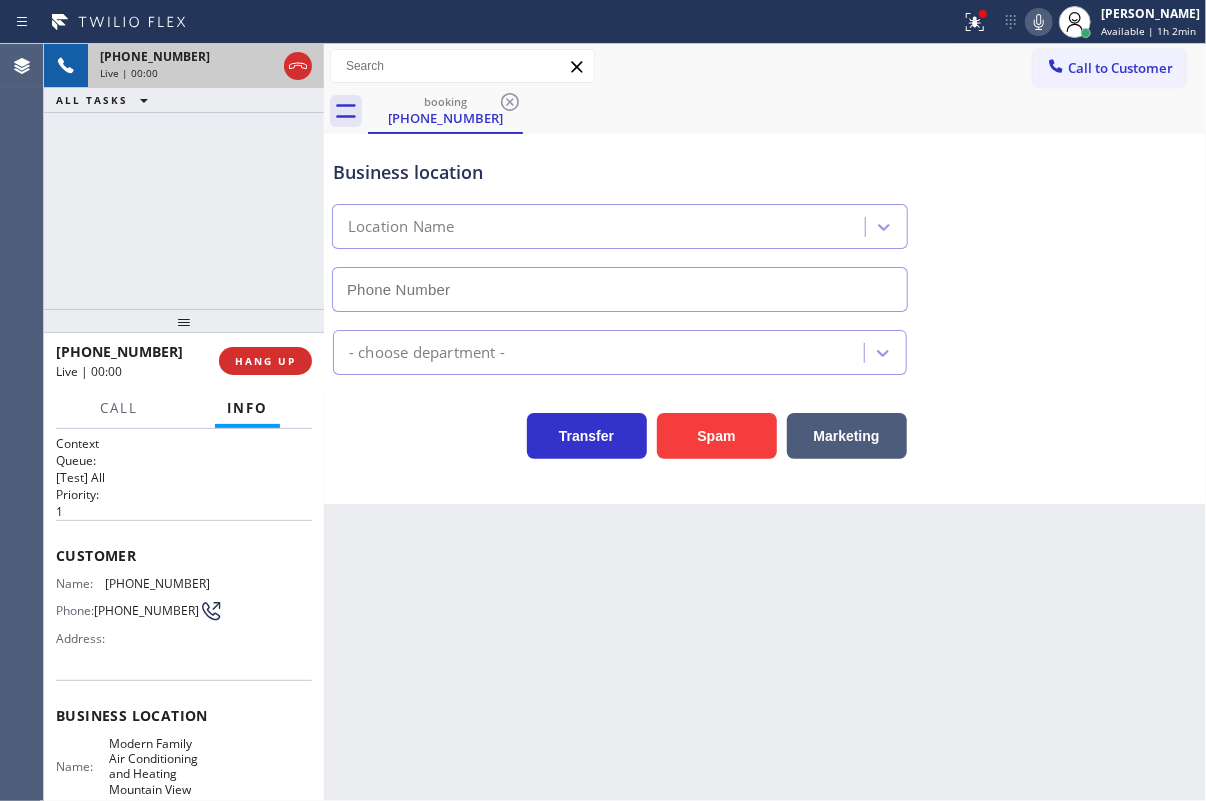 type on "(650) 360-9272" 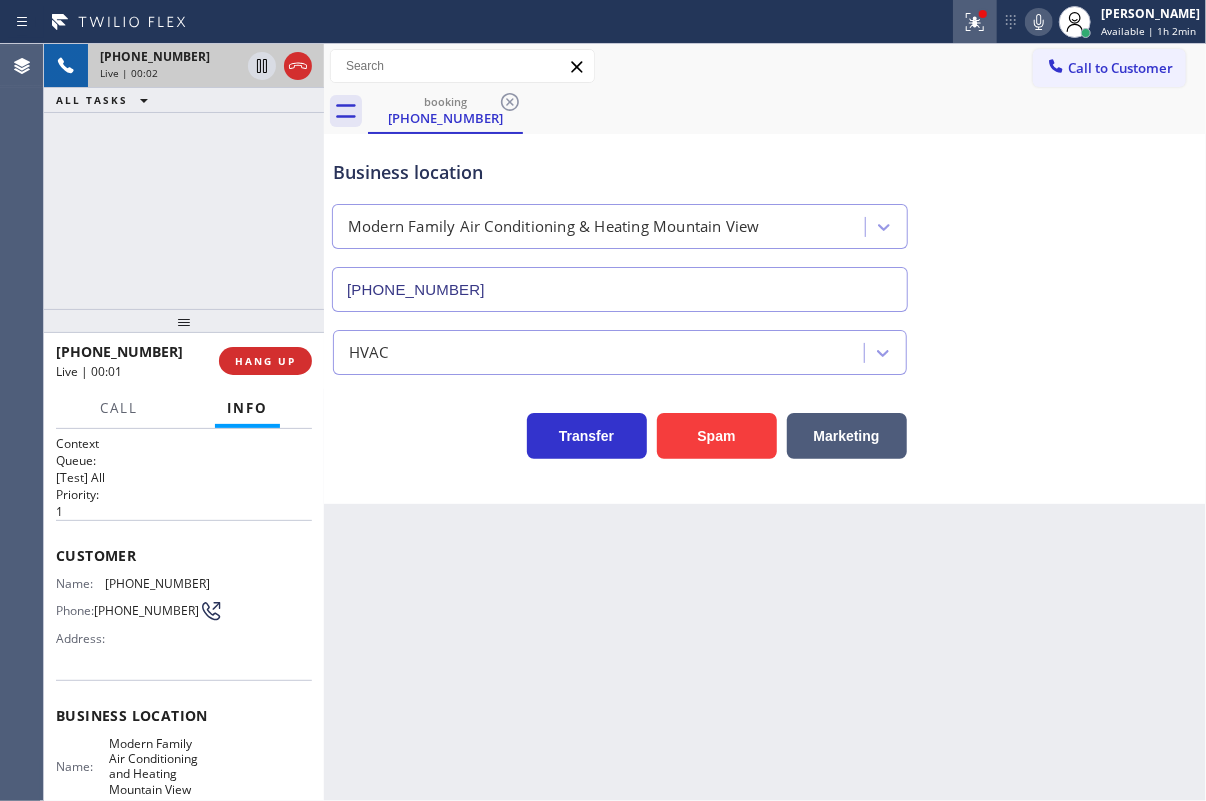 click 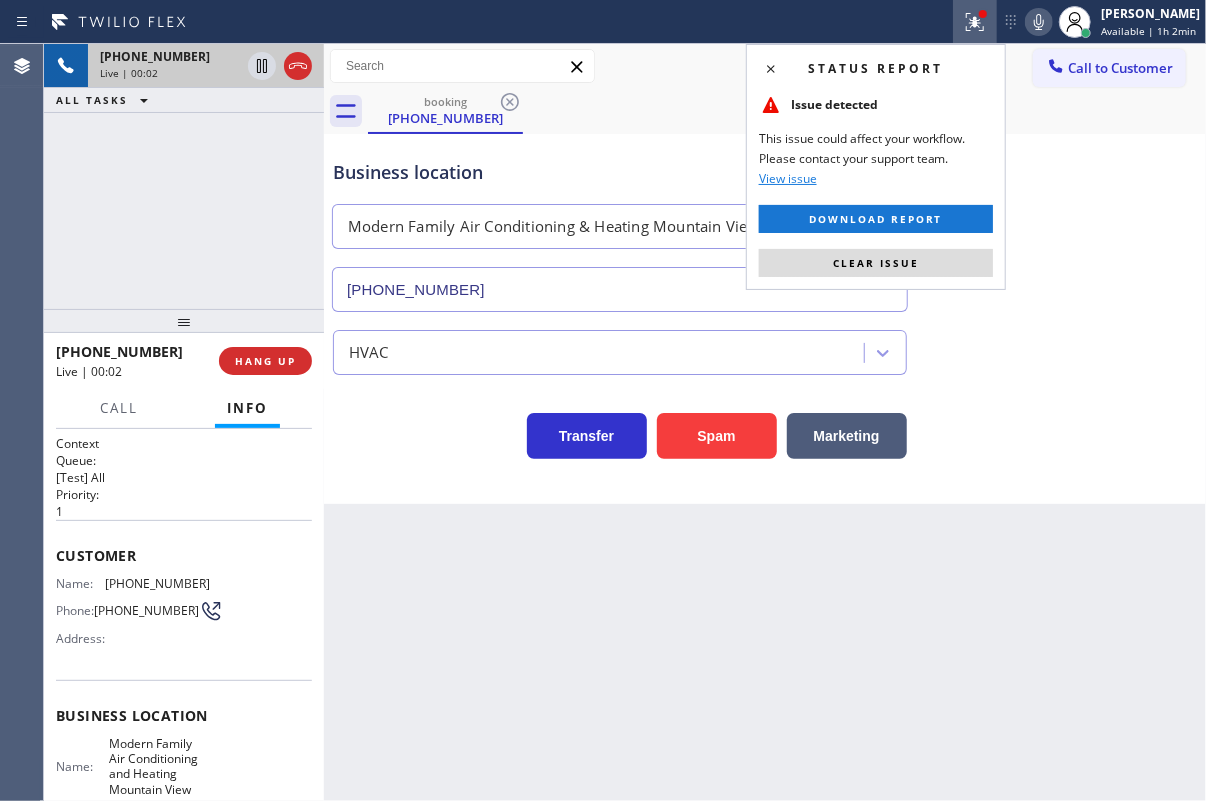 drag, startPoint x: 972, startPoint y: 257, endPoint x: 919, endPoint y: 280, distance: 57.77543 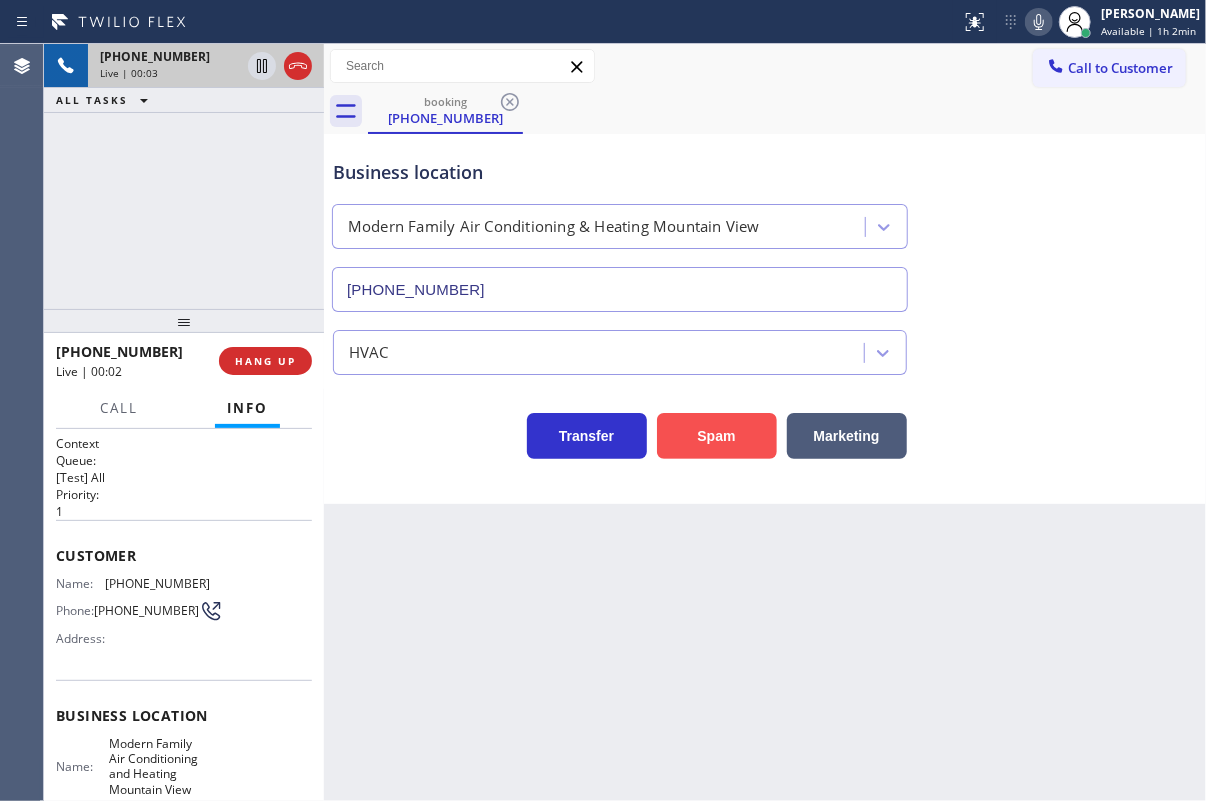 click on "Spam" at bounding box center [717, 436] 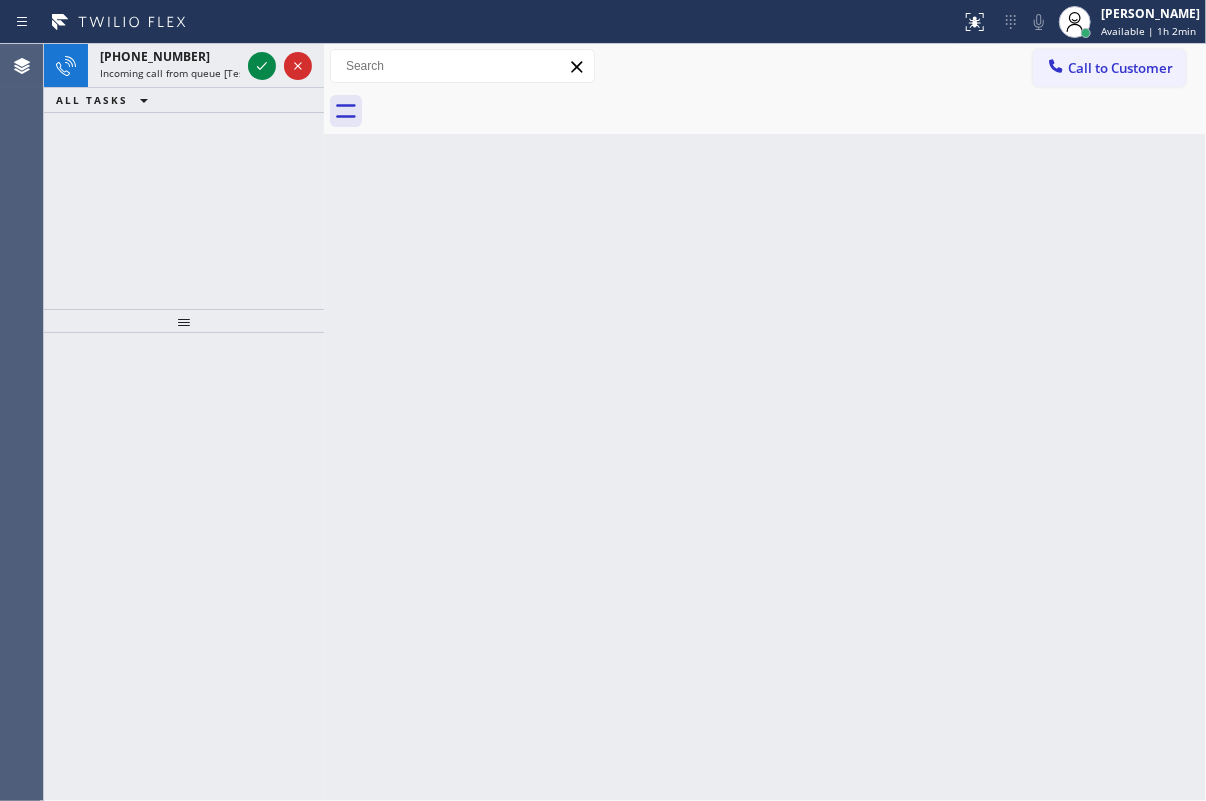 click on "Back to Dashboard Change Sender ID Customers Technicians Select a contact Outbound call Technician Search Technician Your caller id phone number Your caller id phone number Call Technician info Name   Phone none Address none Change Sender ID HVAC +18559994417 5 Star Appliance +18557314952 Appliance Repair +18554611149 Plumbing +18889090120 Air Duct Cleaning +18006865038  Electricians +18005688664 Cancel Change Check personal SMS Reset Change No tabs Call to Customer Outbound call Location Next Door Appliance Repair Long Island Your caller id phone number (631) 203-1974 Customer number Call Outbound call Technician Search Technician Your caller id phone number Your caller id phone number Call" at bounding box center (765, 422) 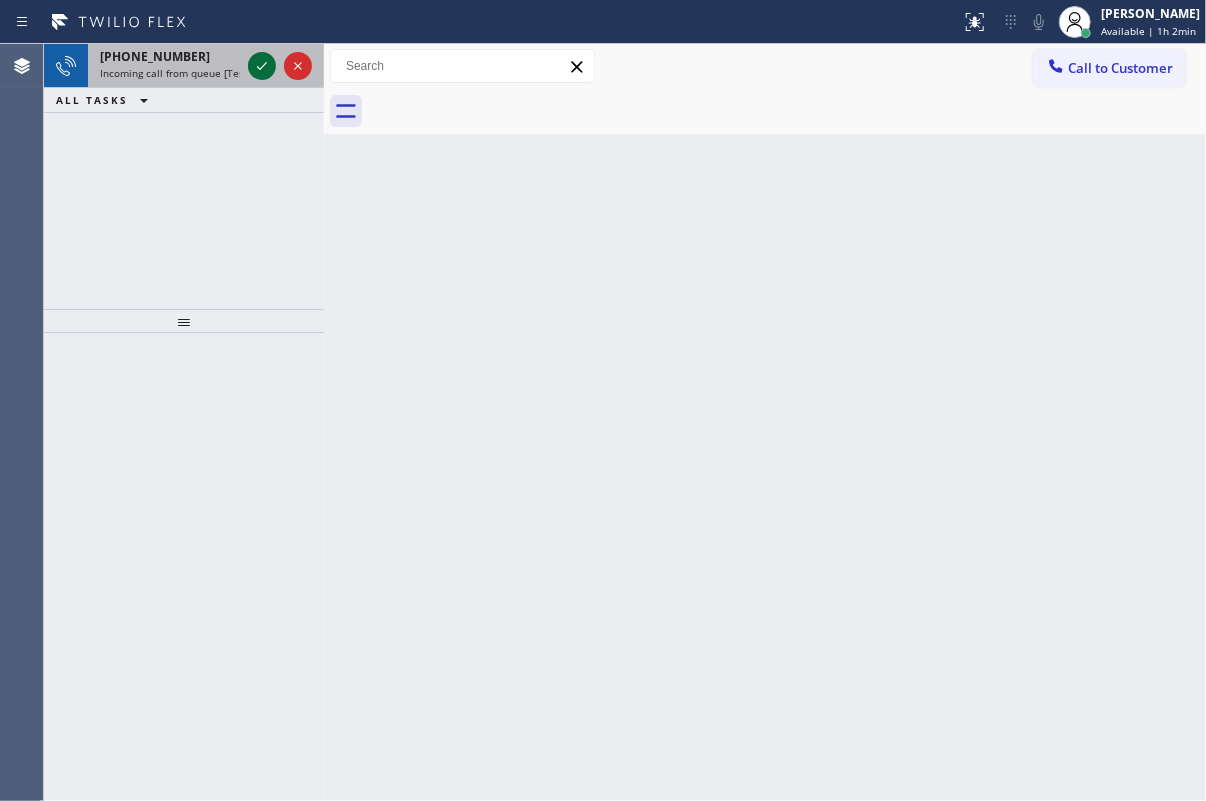 click 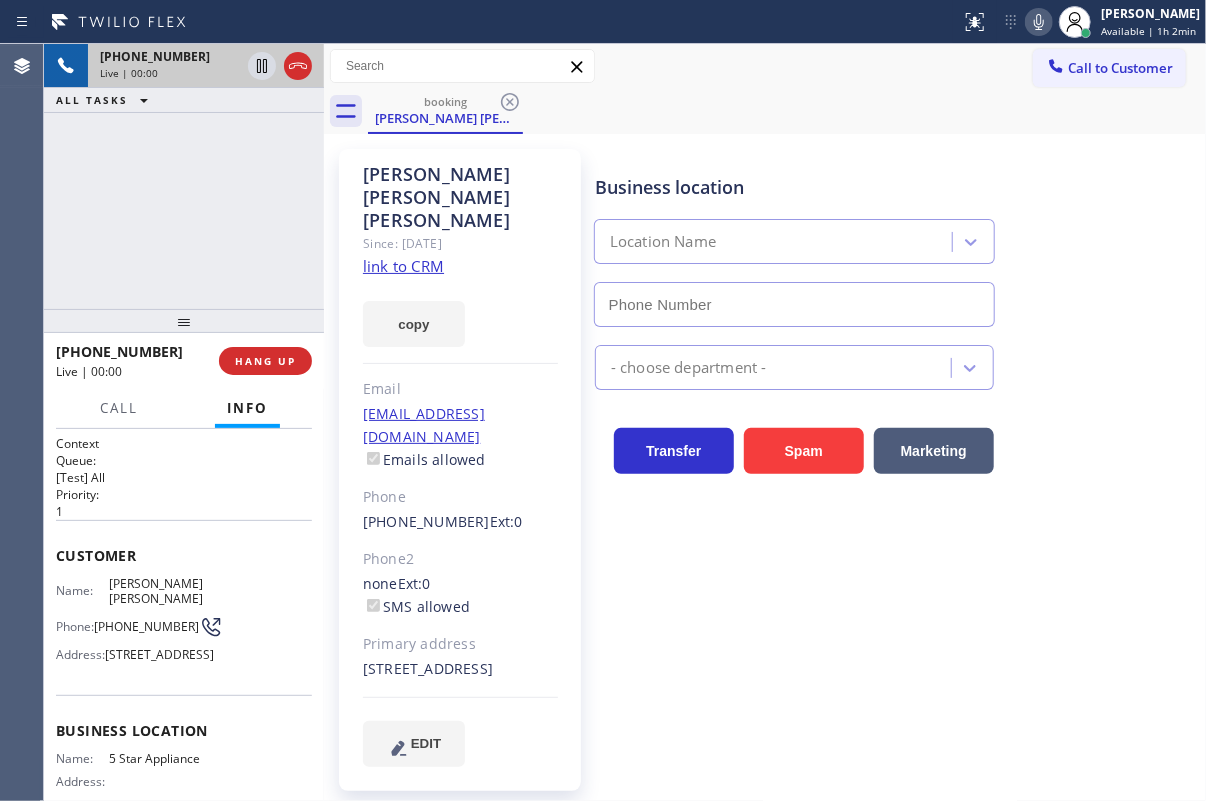 type on "[PHONE_NUMBER]" 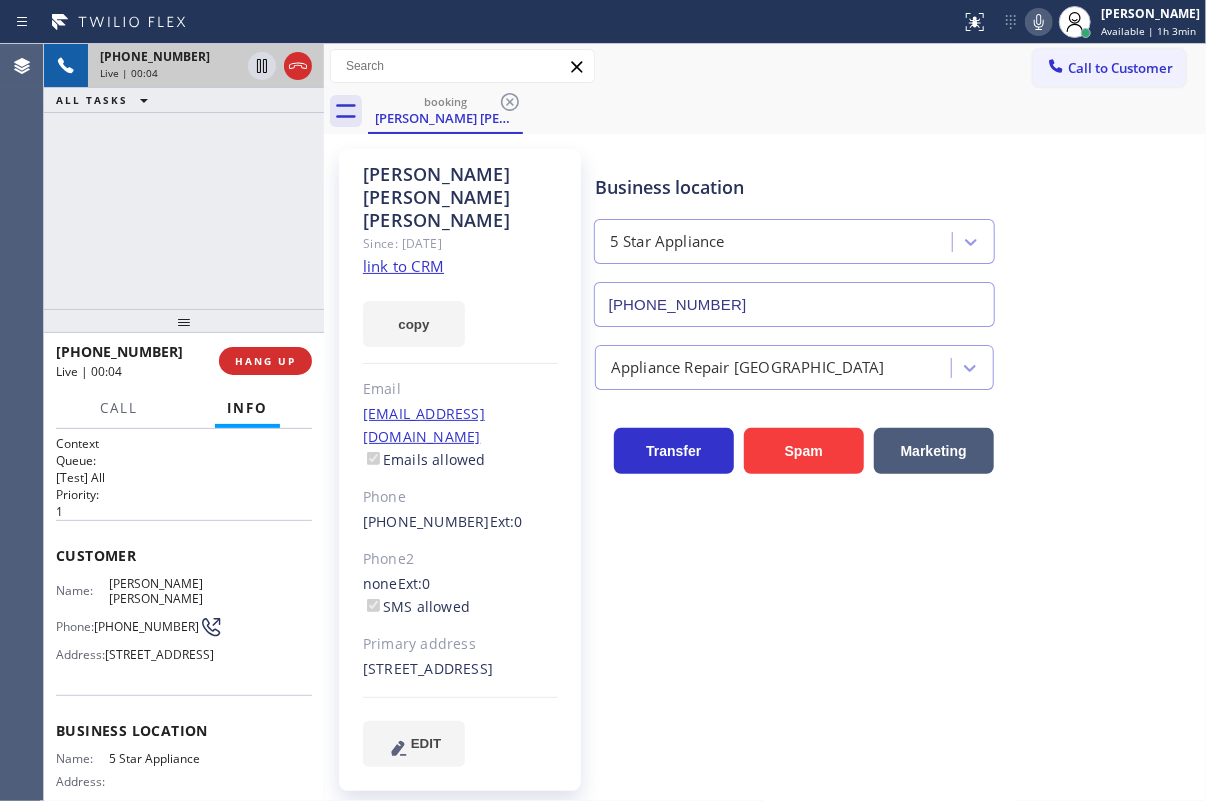 click on "link to CRM" 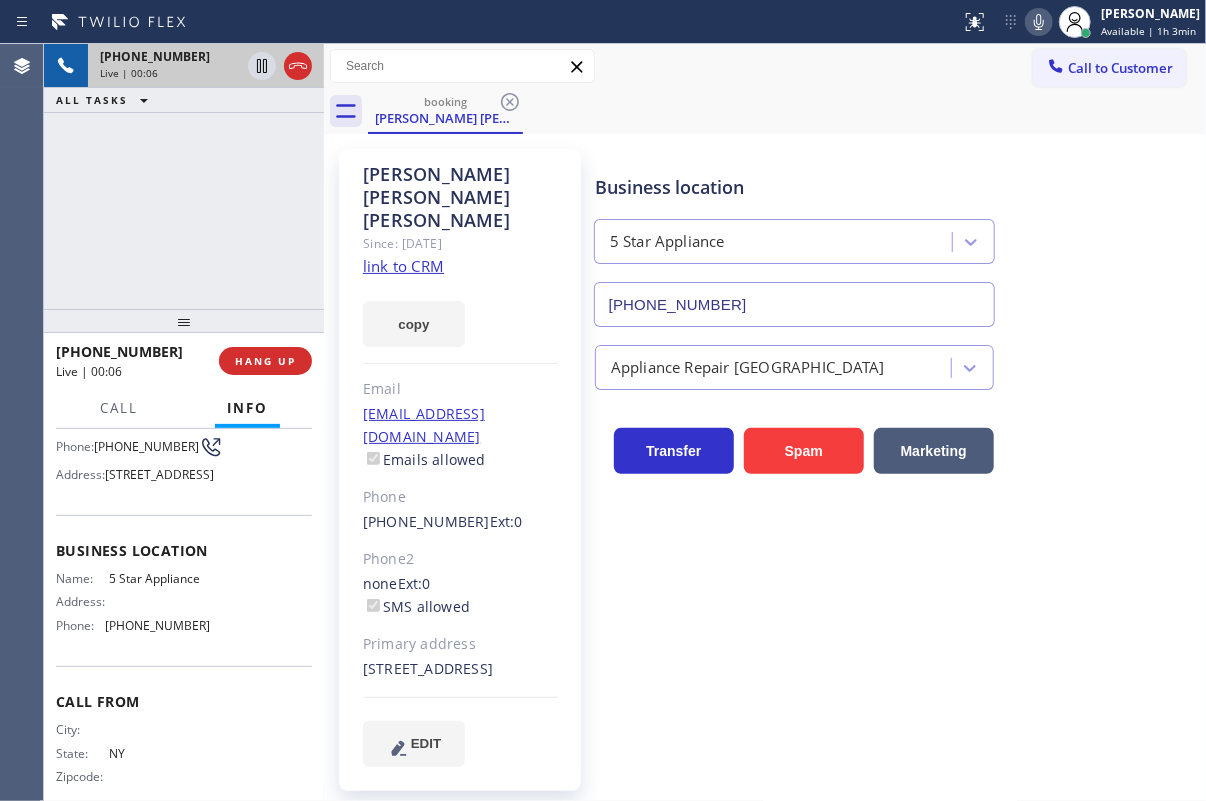 scroll, scrollTop: 181, scrollLeft: 0, axis: vertical 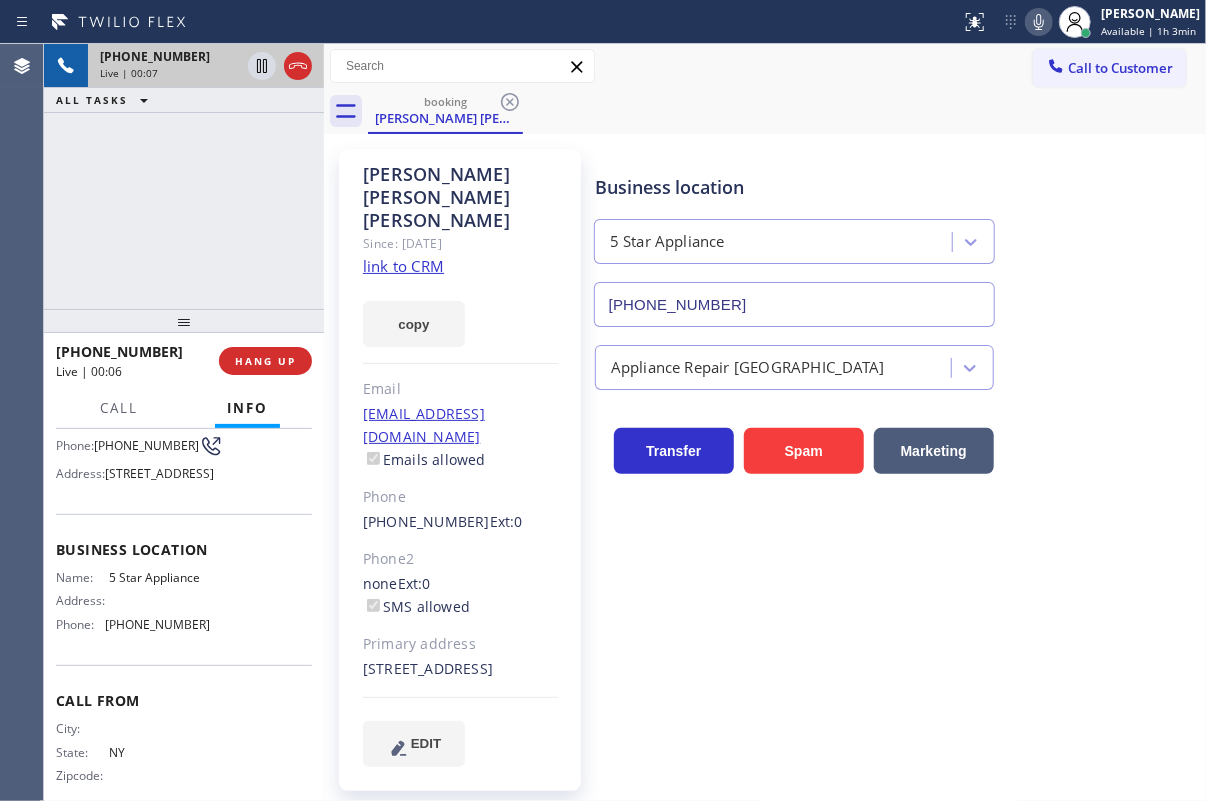 click on "Address:" at bounding box center [133, 600] 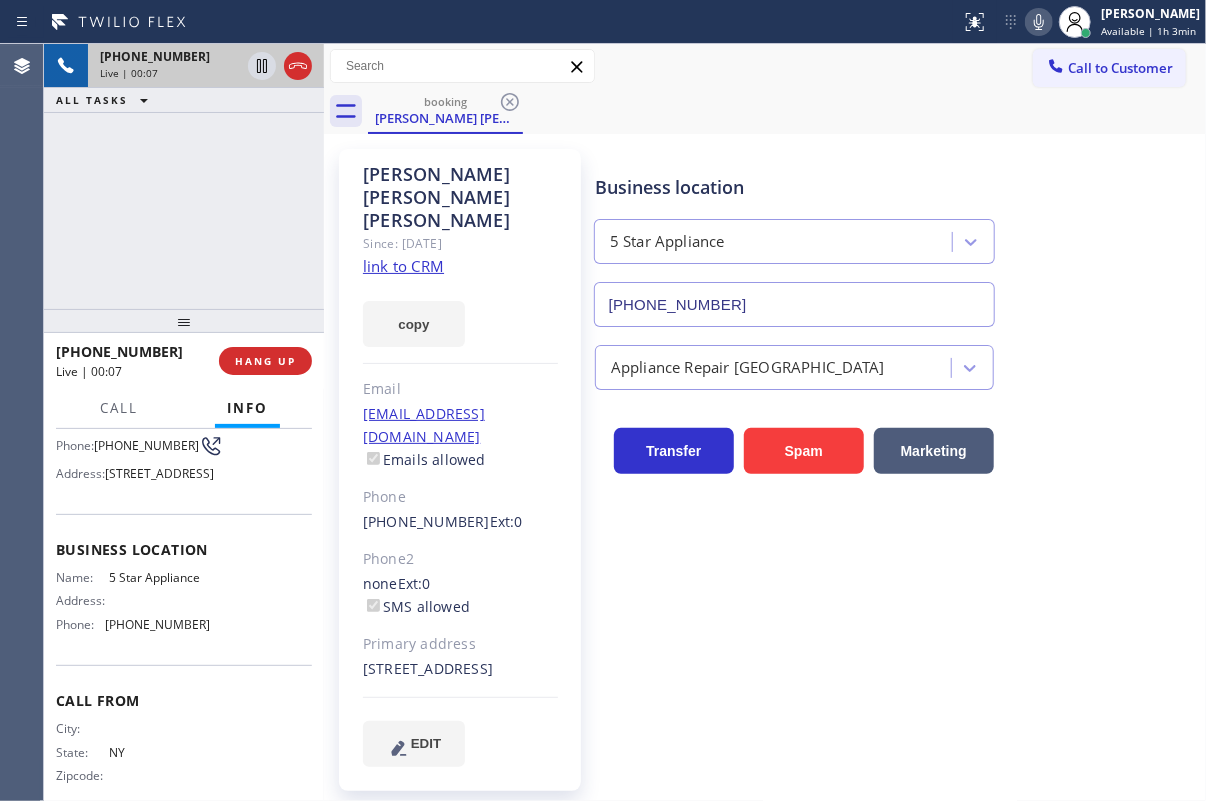 click on "Address:" at bounding box center (133, 600) 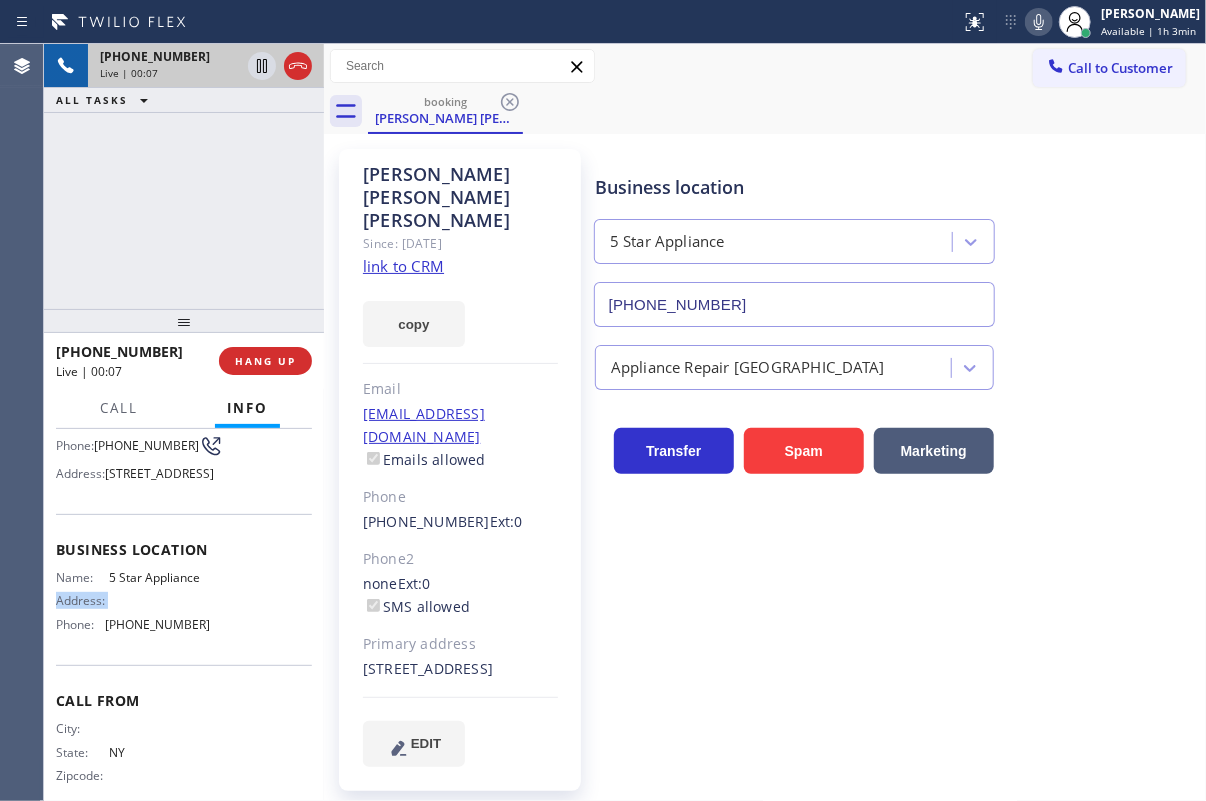 copy on "Address:" 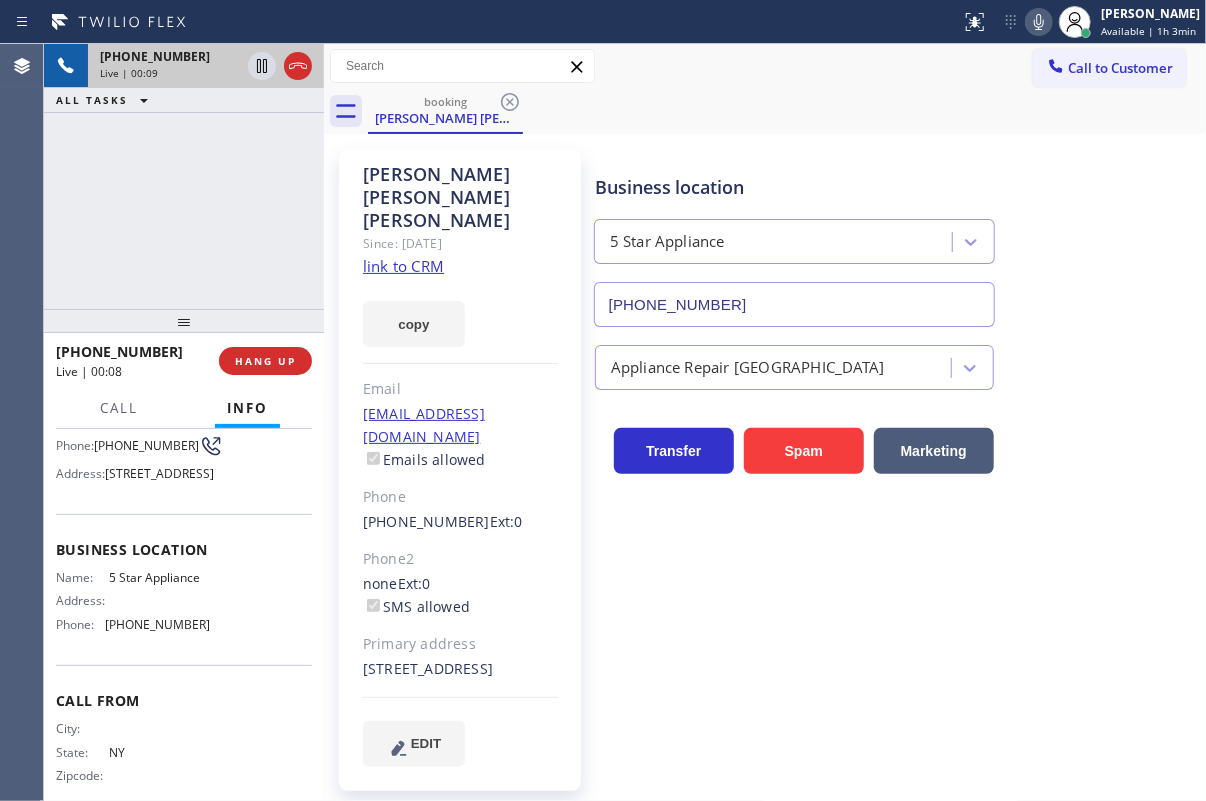 click on "5 Star  Appliance" at bounding box center (159, 577) 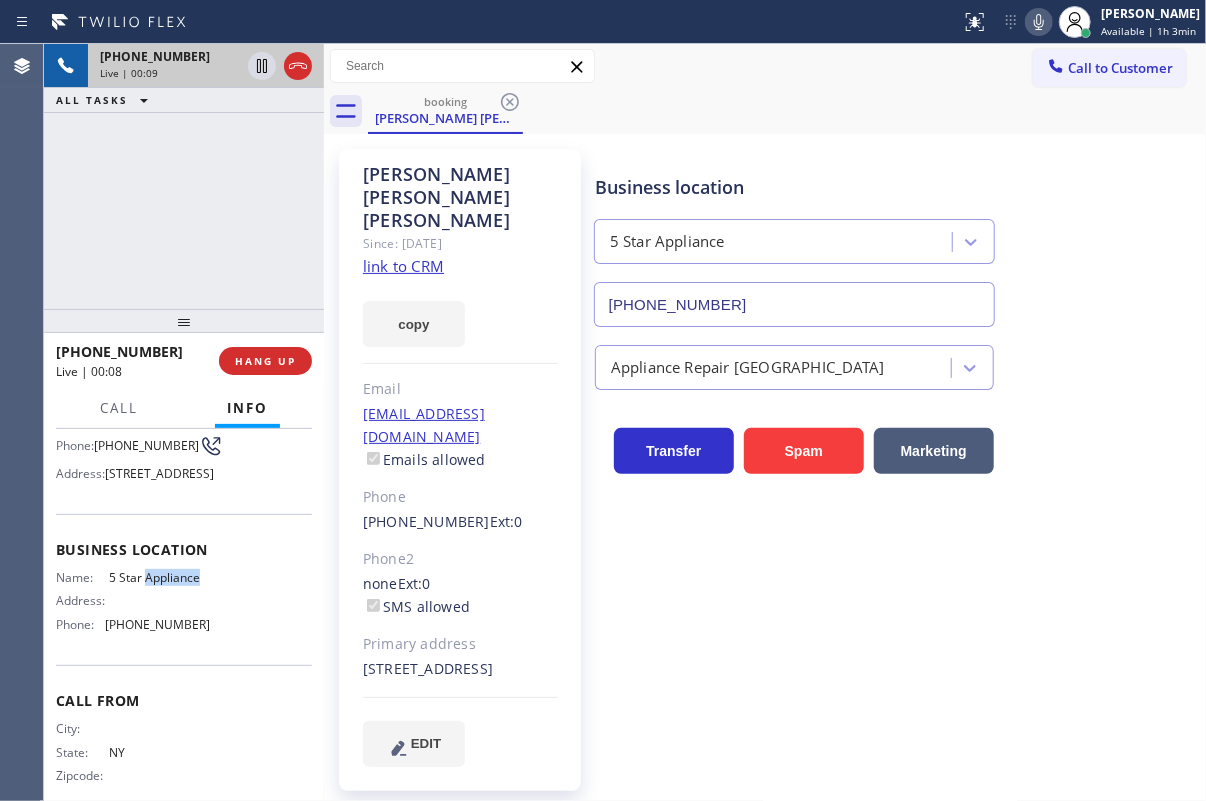 click on "5 Star  Appliance" at bounding box center (159, 577) 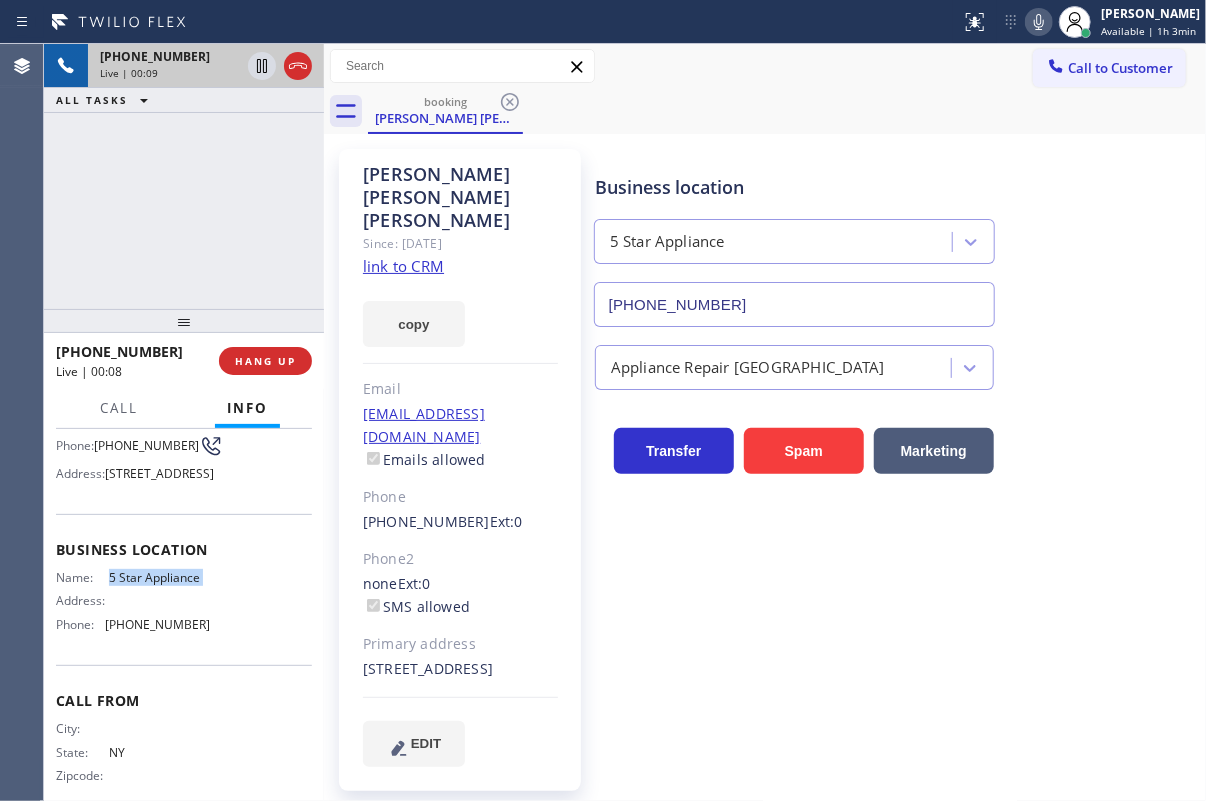 click on "5 Star  Appliance" at bounding box center [159, 577] 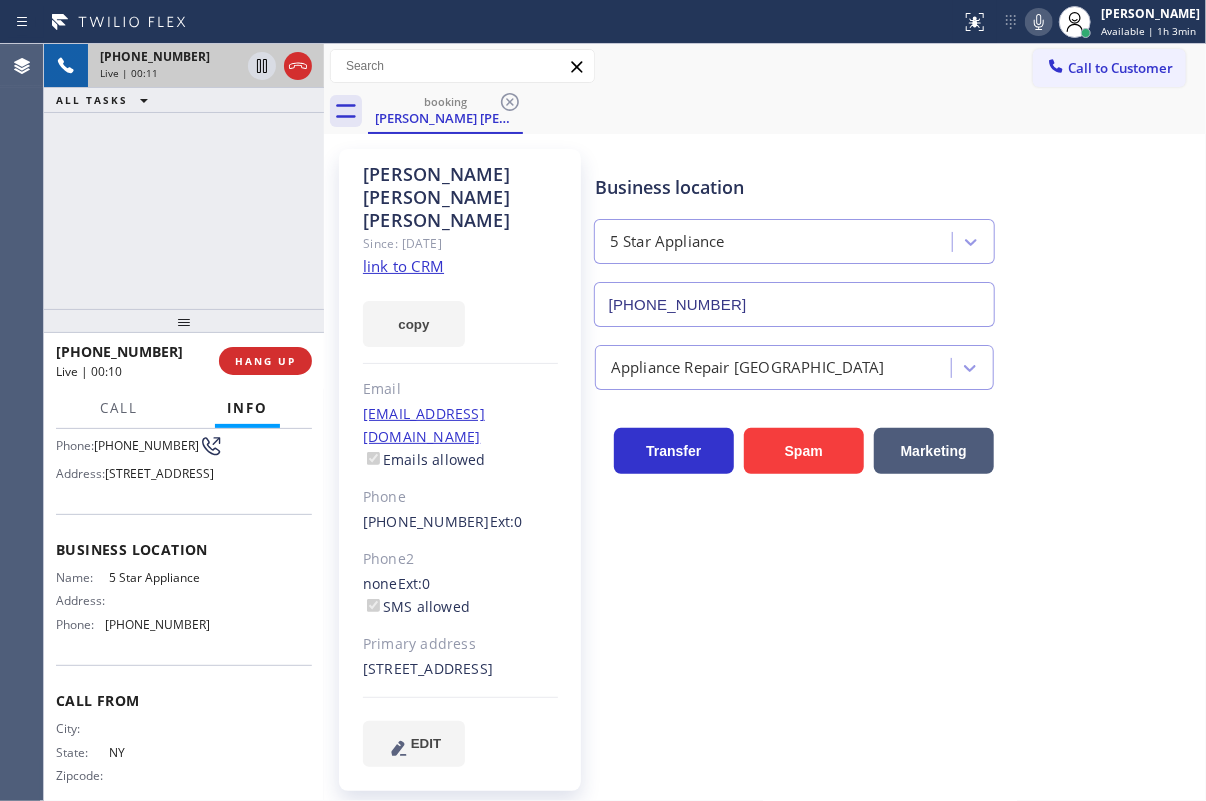 click on "[PHONE_NUMBER]" at bounding box center [794, 304] 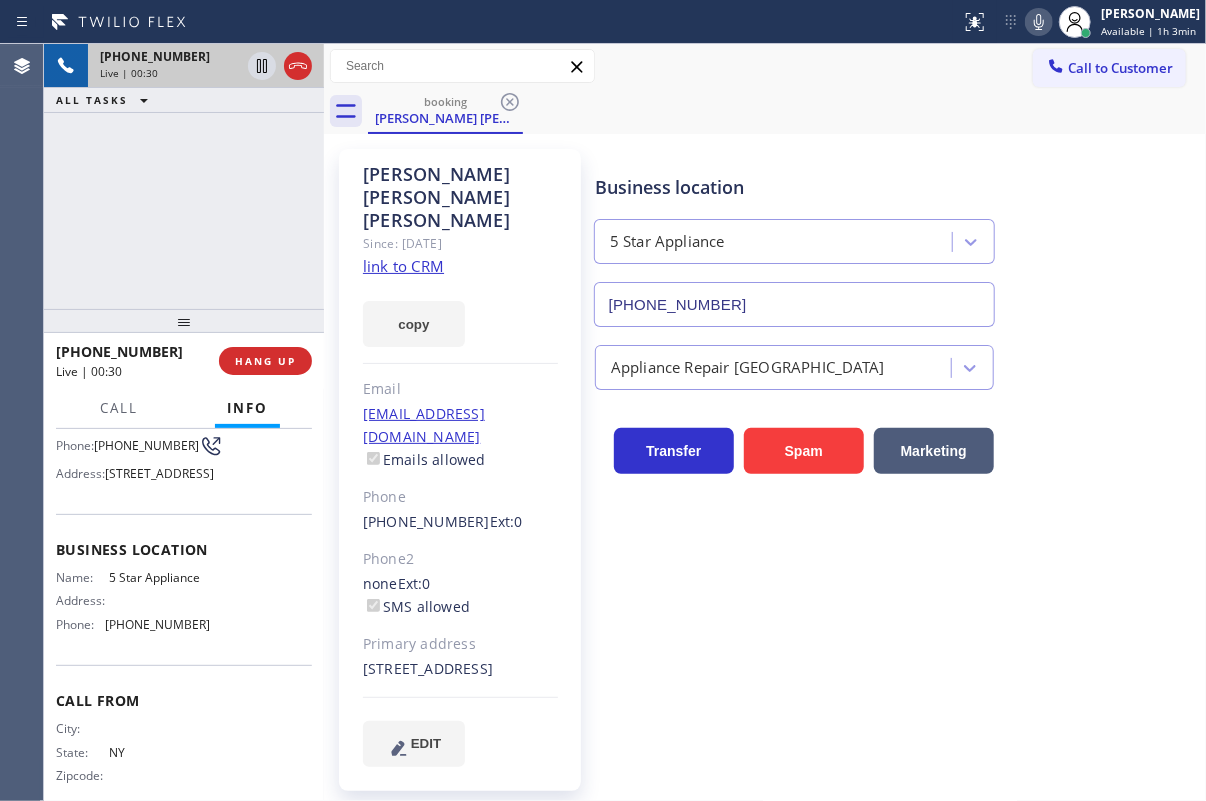 click 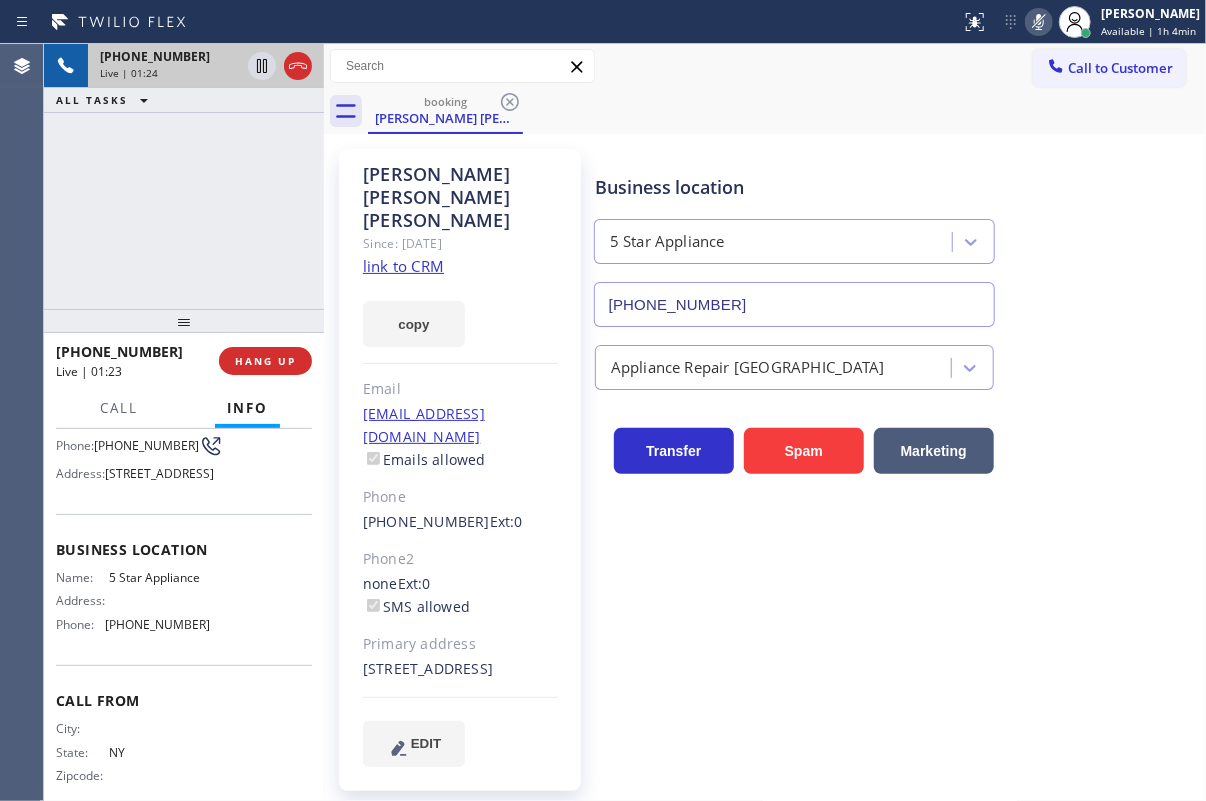 click 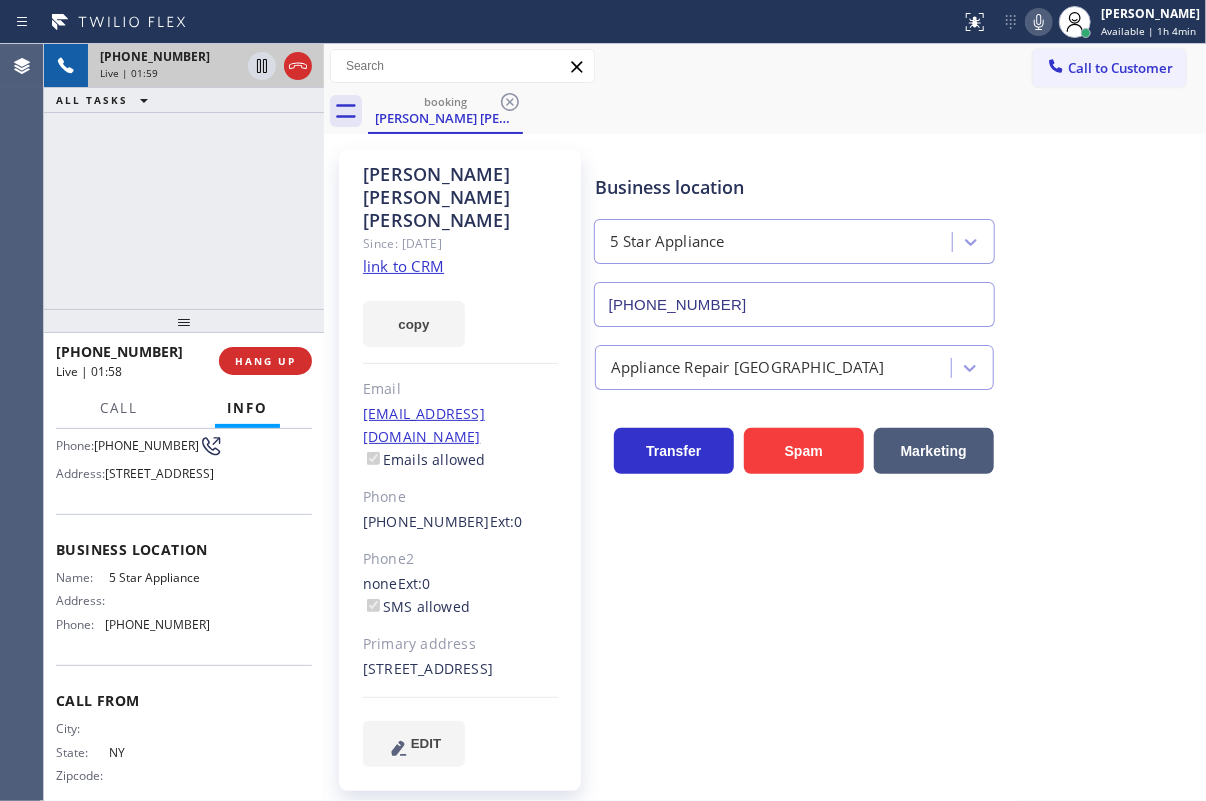 click on "+19148931418 Live | 01:59" at bounding box center [166, 66] 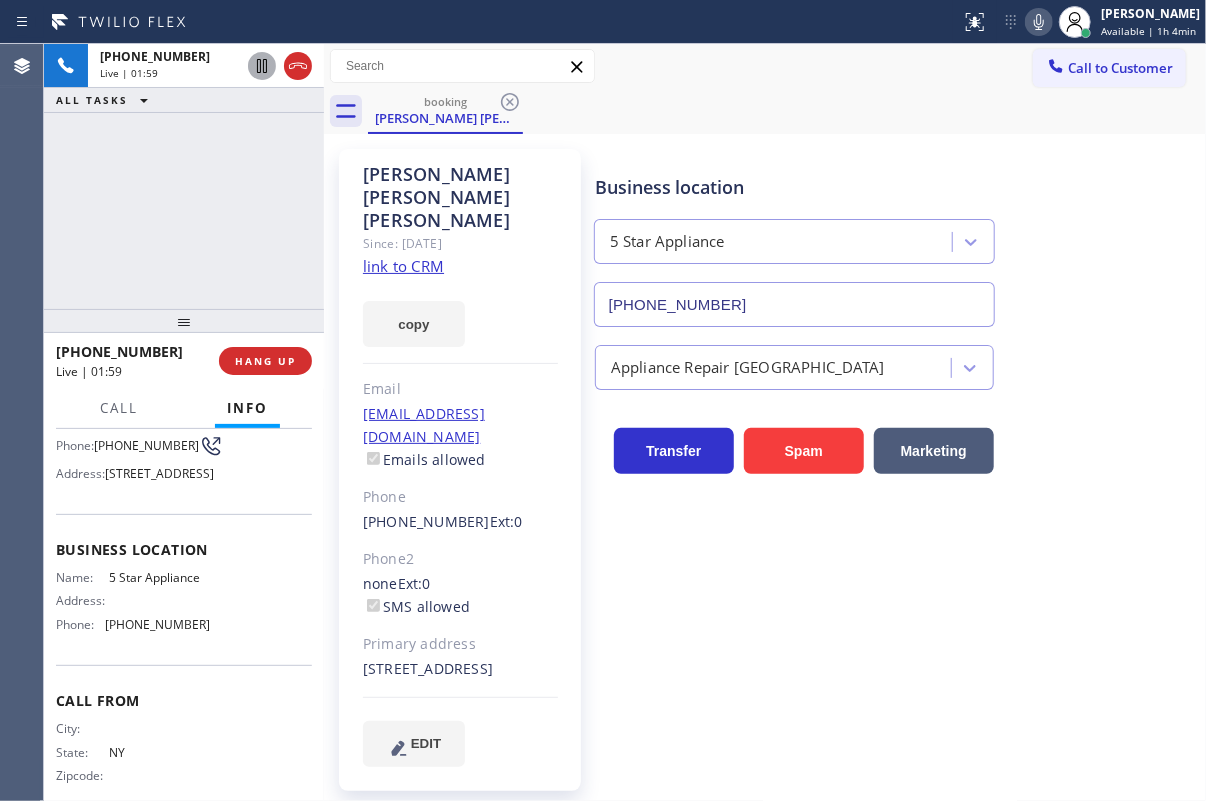 drag, startPoint x: 257, startPoint y: 60, endPoint x: 906, endPoint y: 34, distance: 649.52057 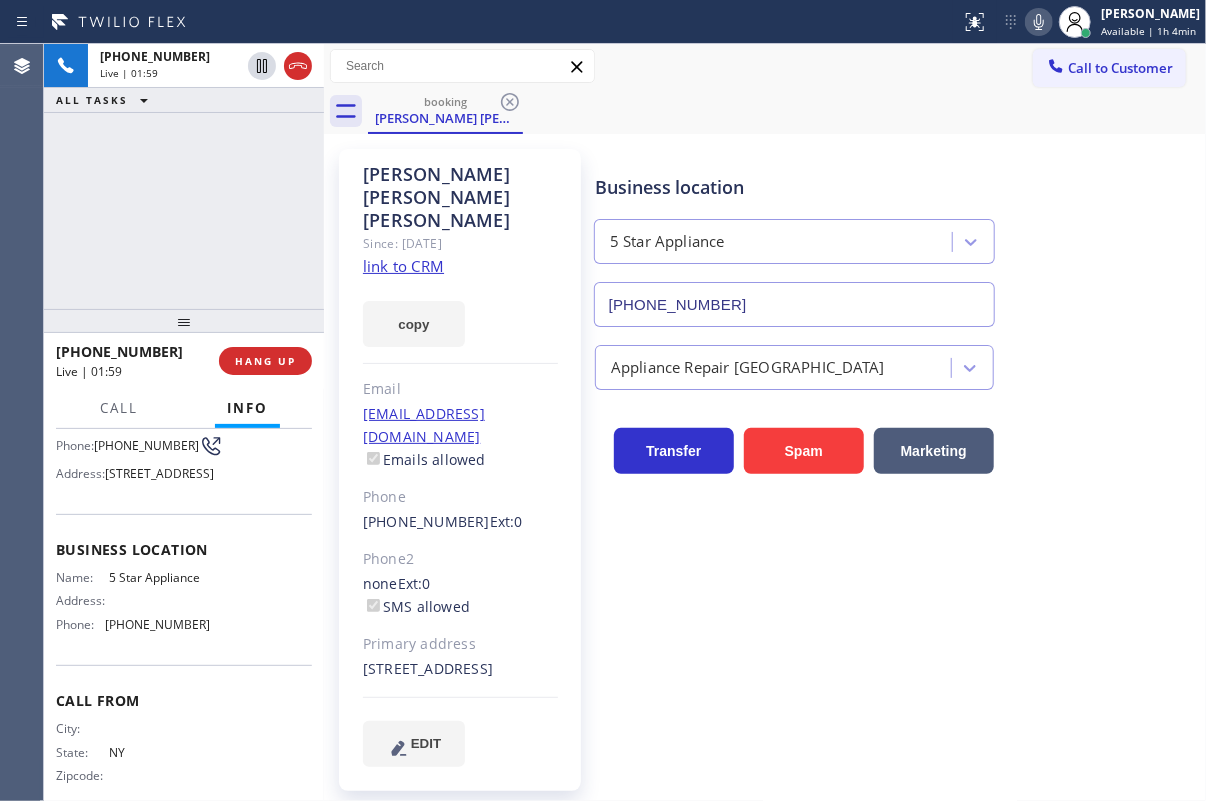 click 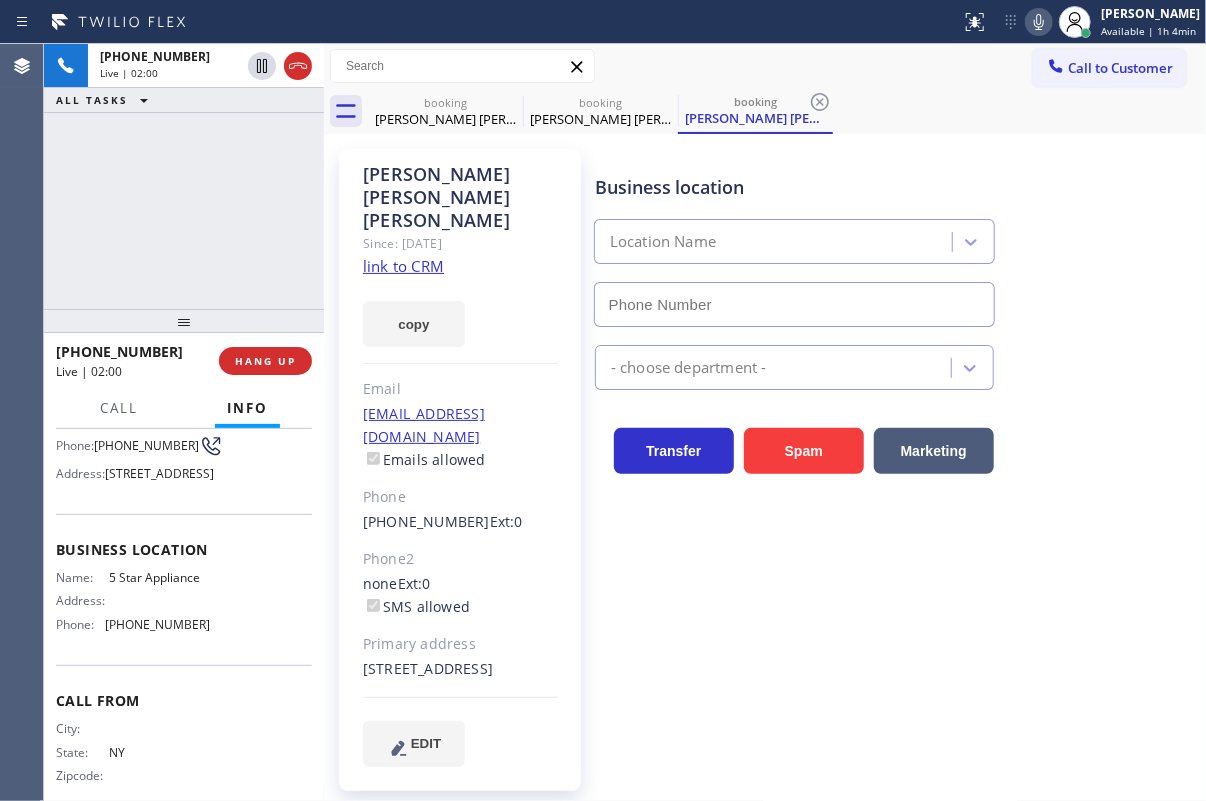 click 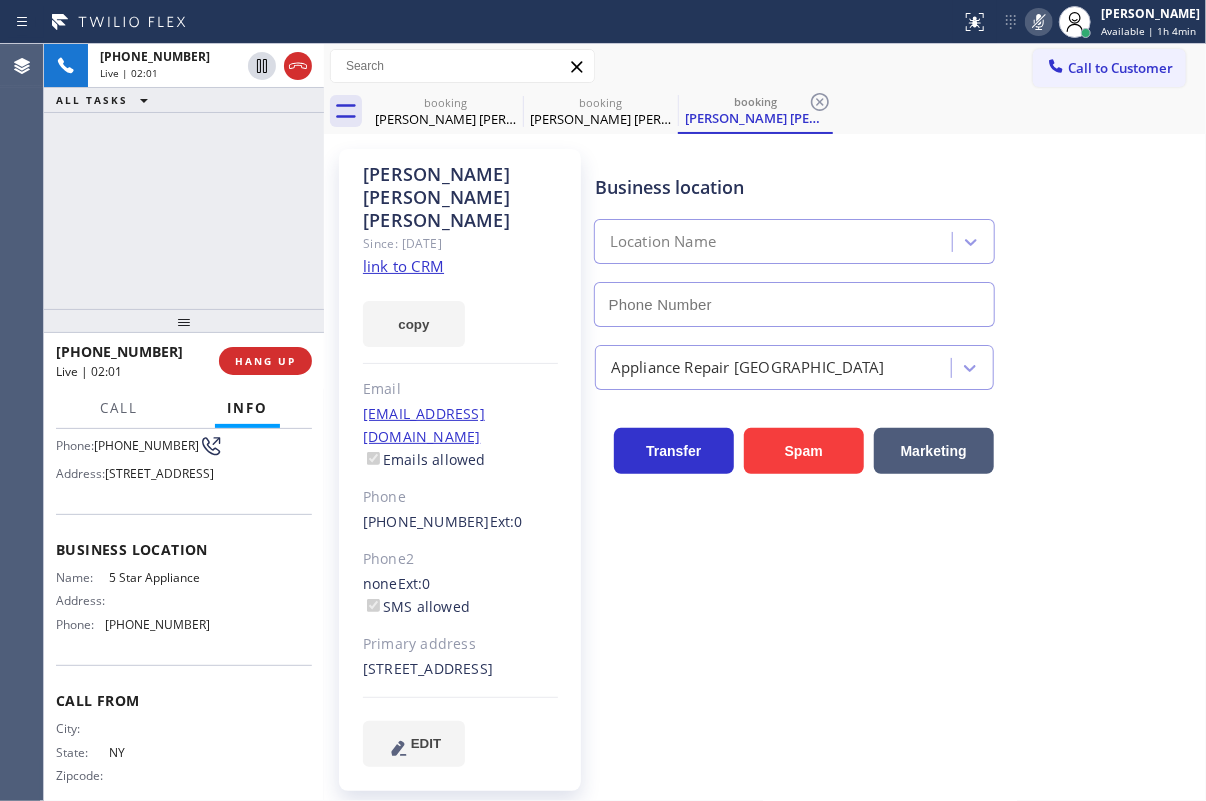 type on "[PHONE_NUMBER]" 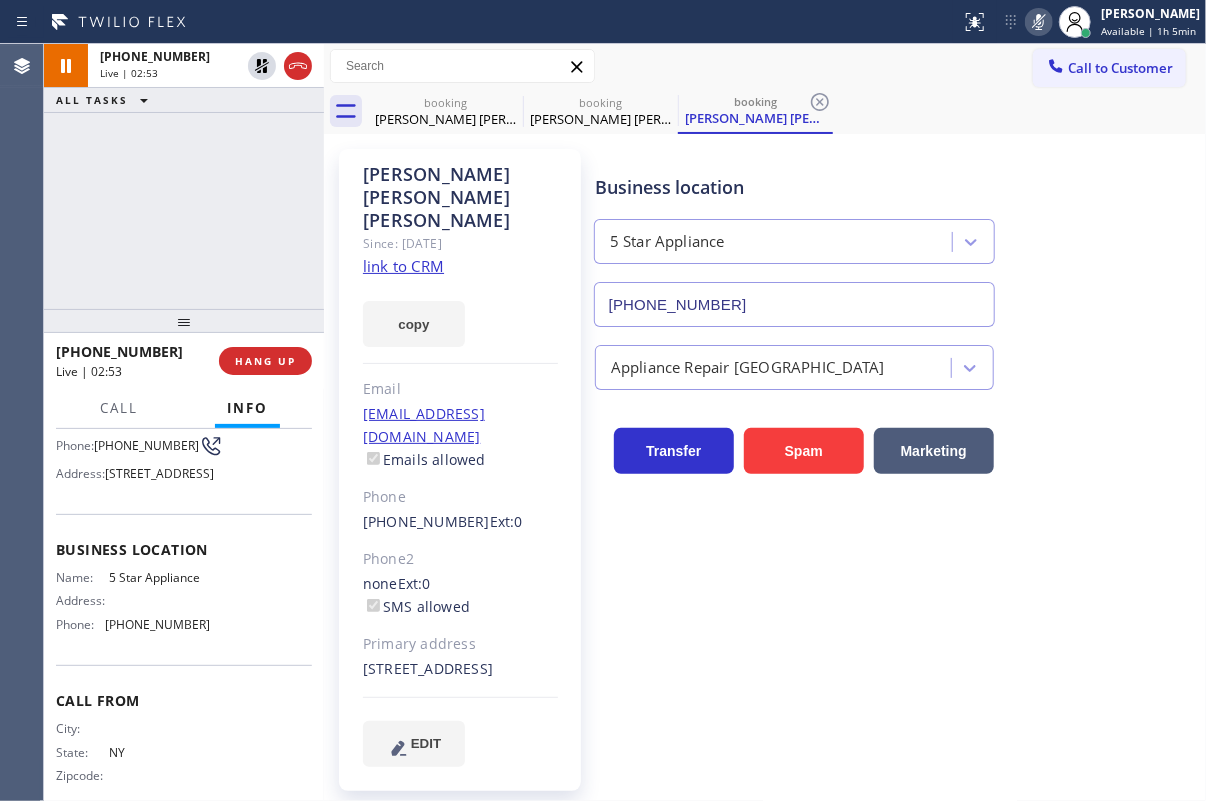 click on "Business location 5 Star  Appliance (860) 544-6116" at bounding box center (896, 236) 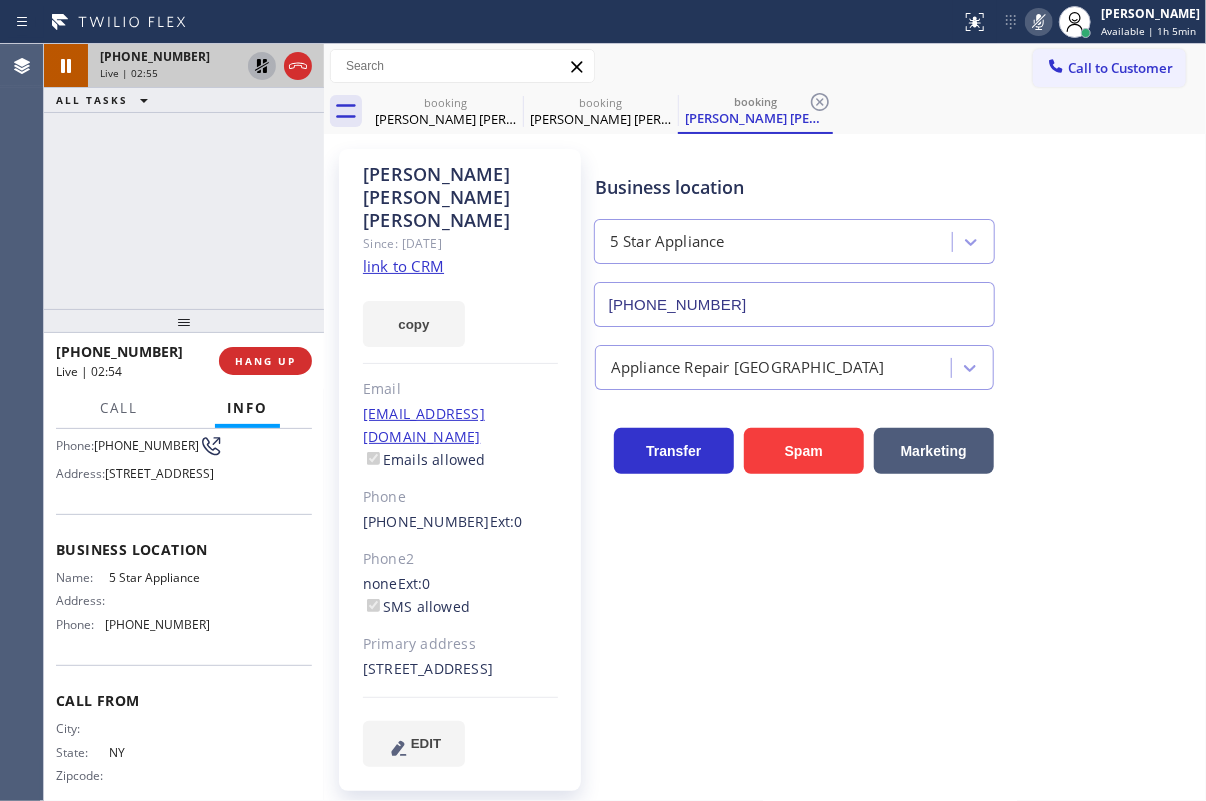 click 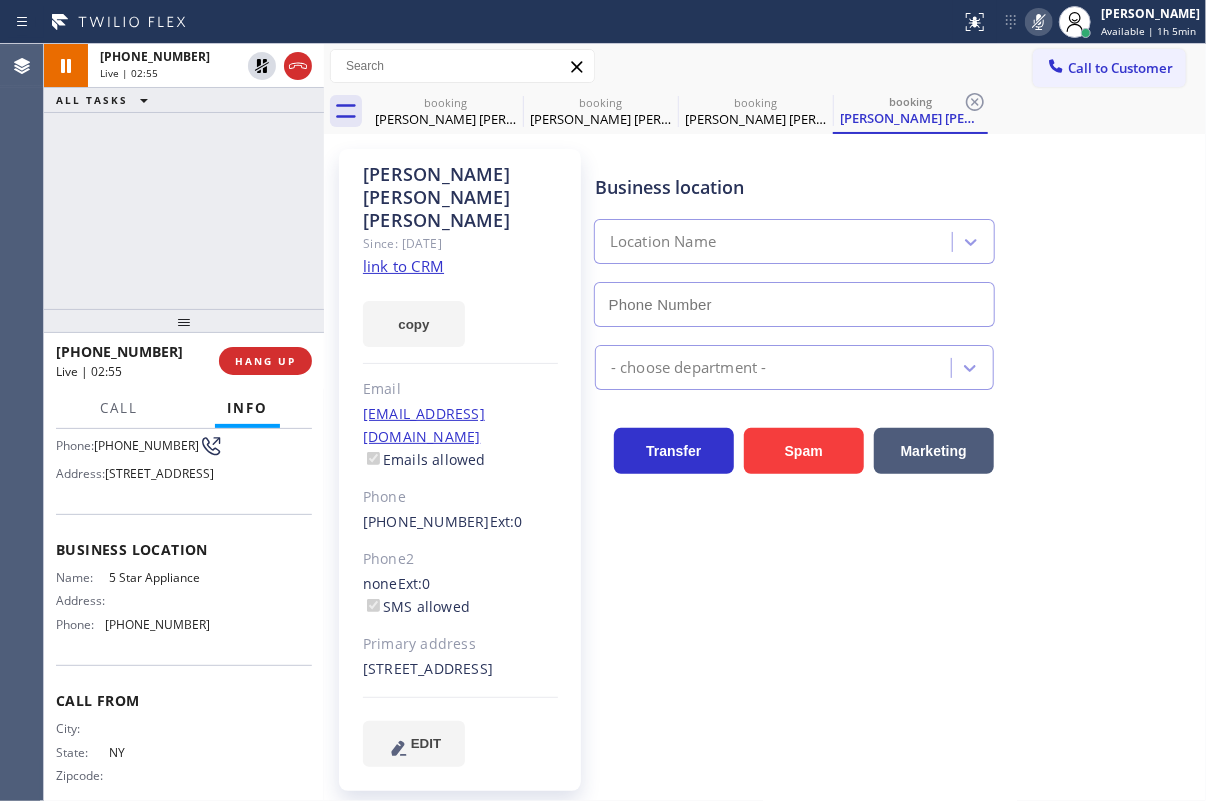 click 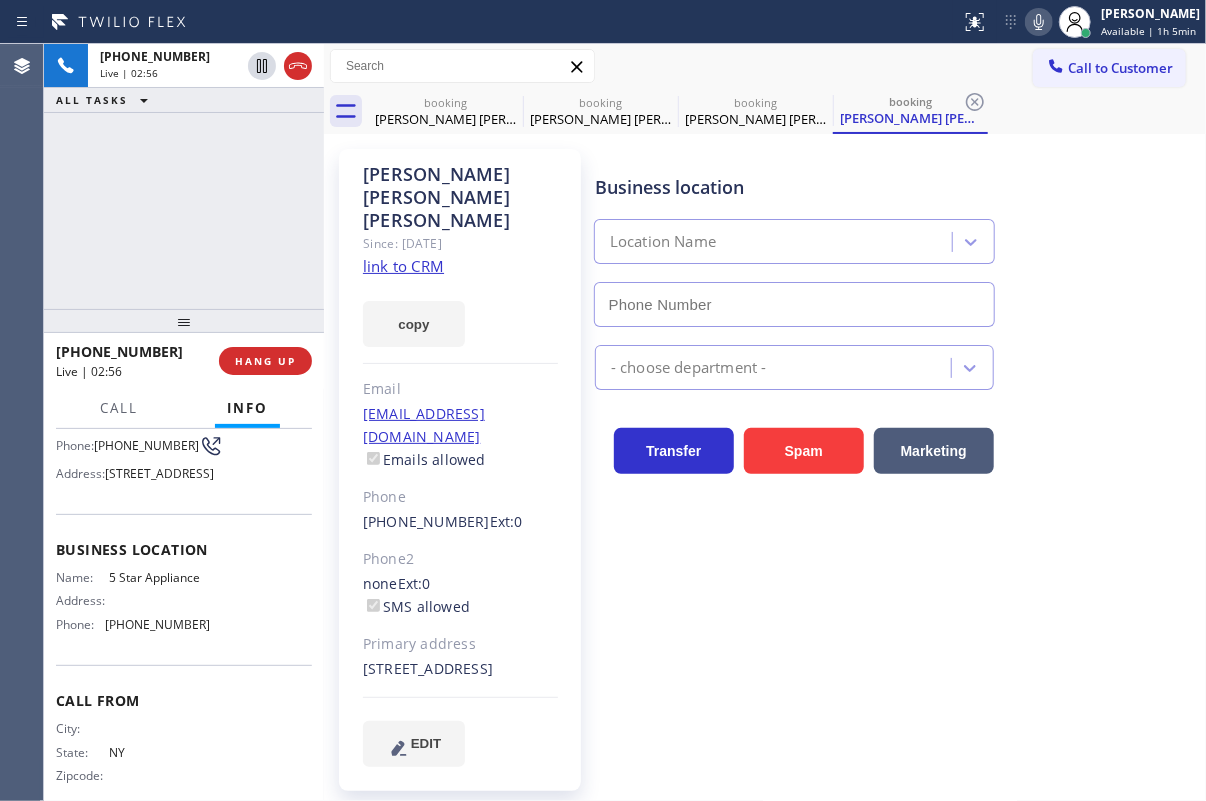 type on "[PHONE_NUMBER]" 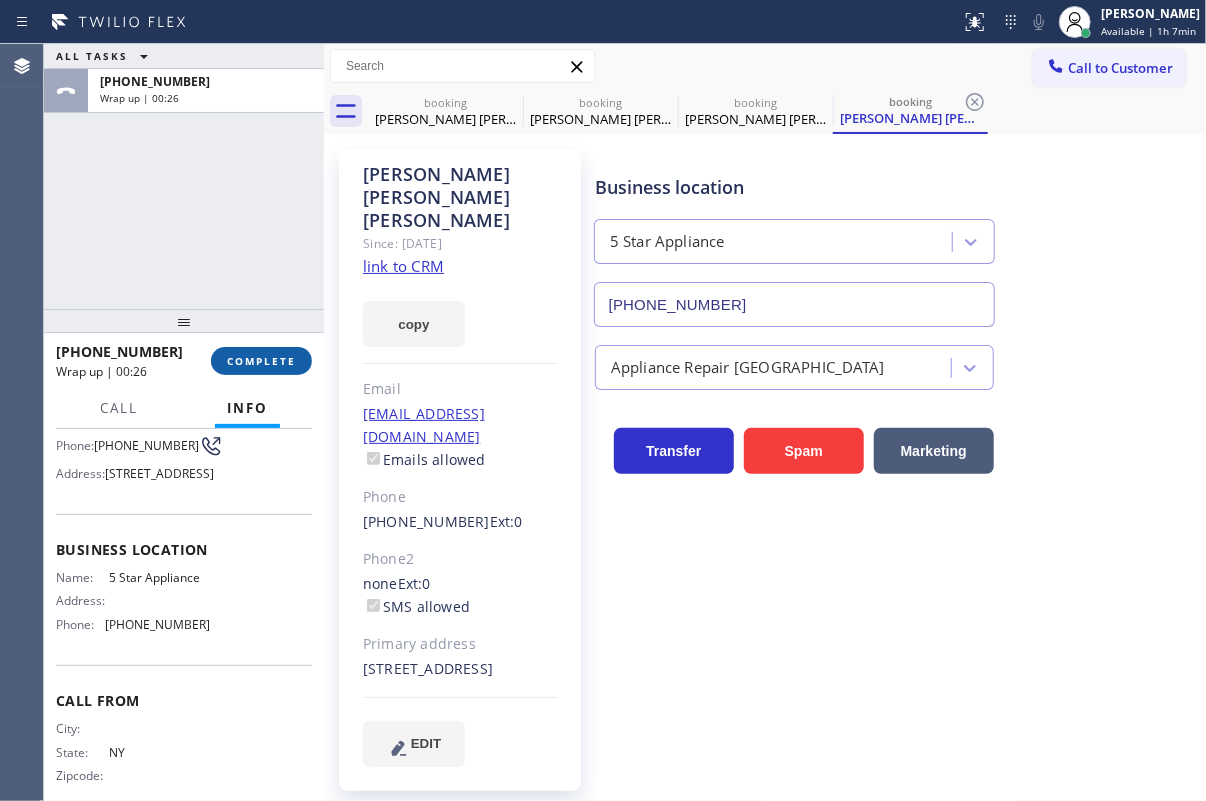 click on "COMPLETE" at bounding box center [261, 361] 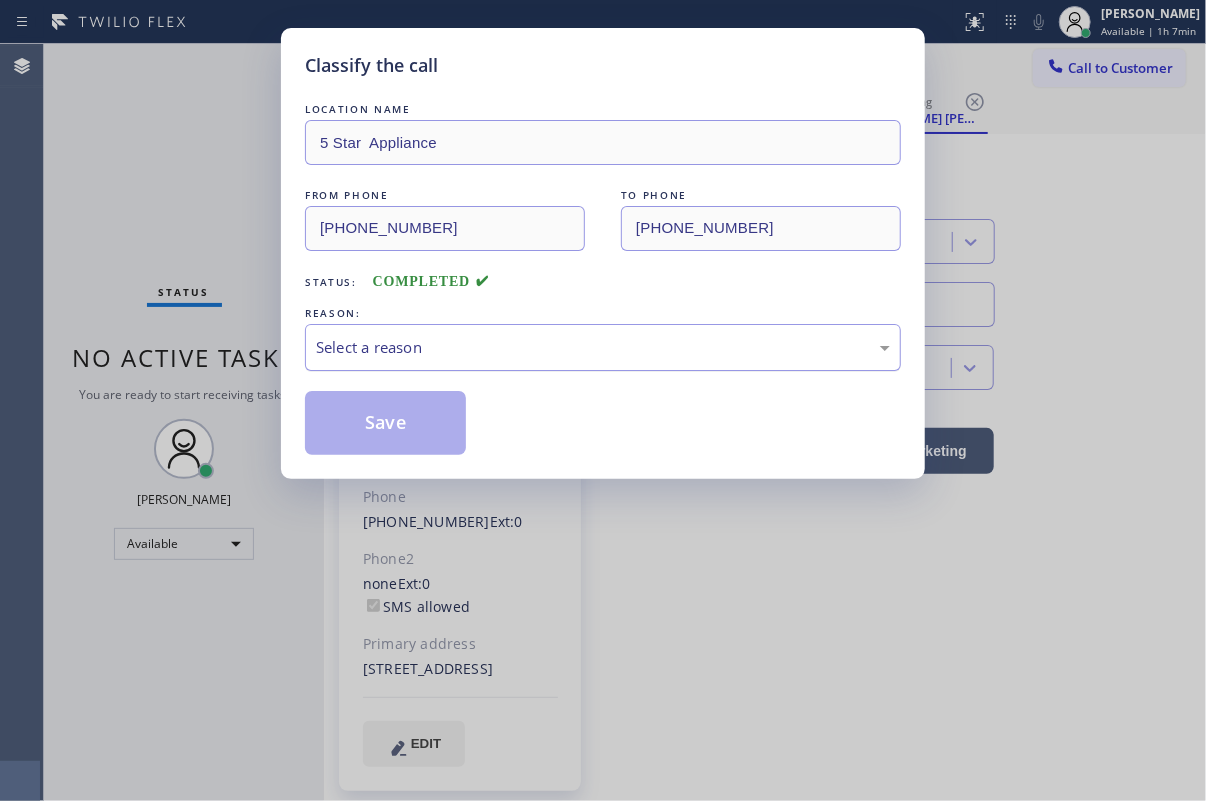 click on "Select a reason" at bounding box center [603, 347] 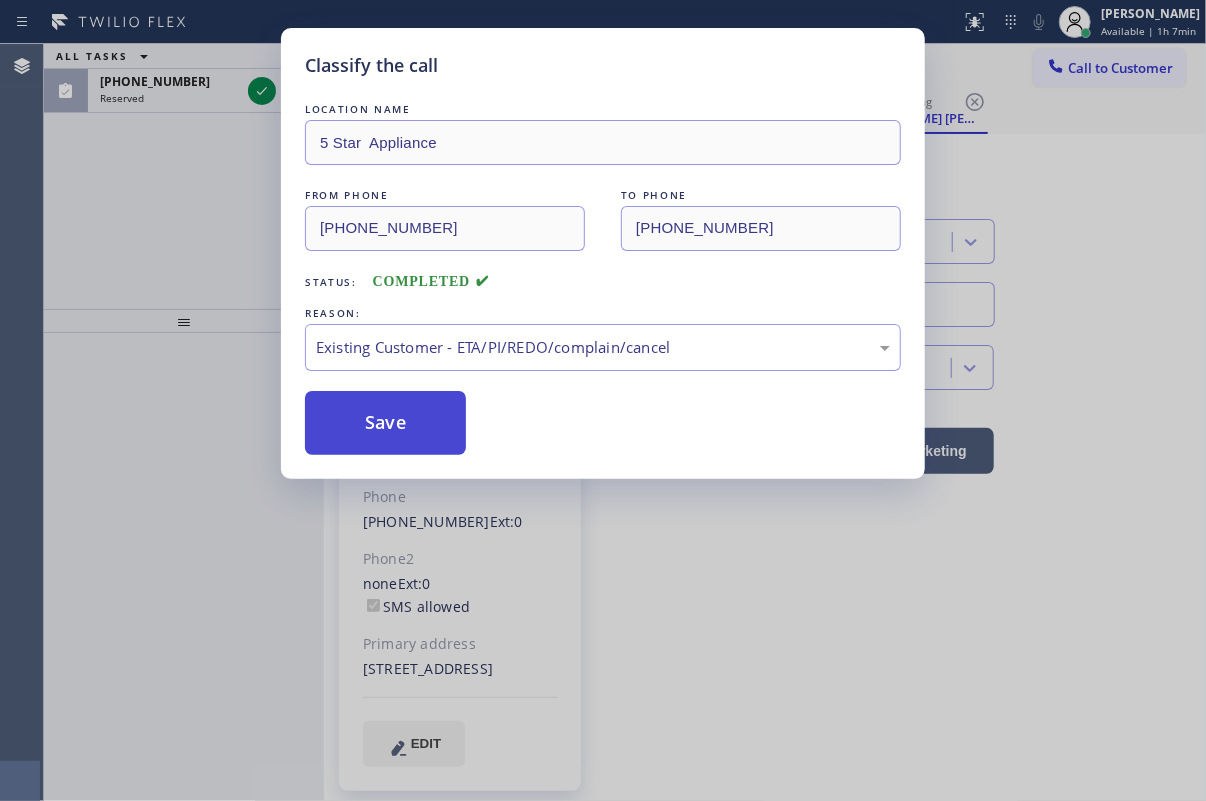 click on "Save" at bounding box center [385, 423] 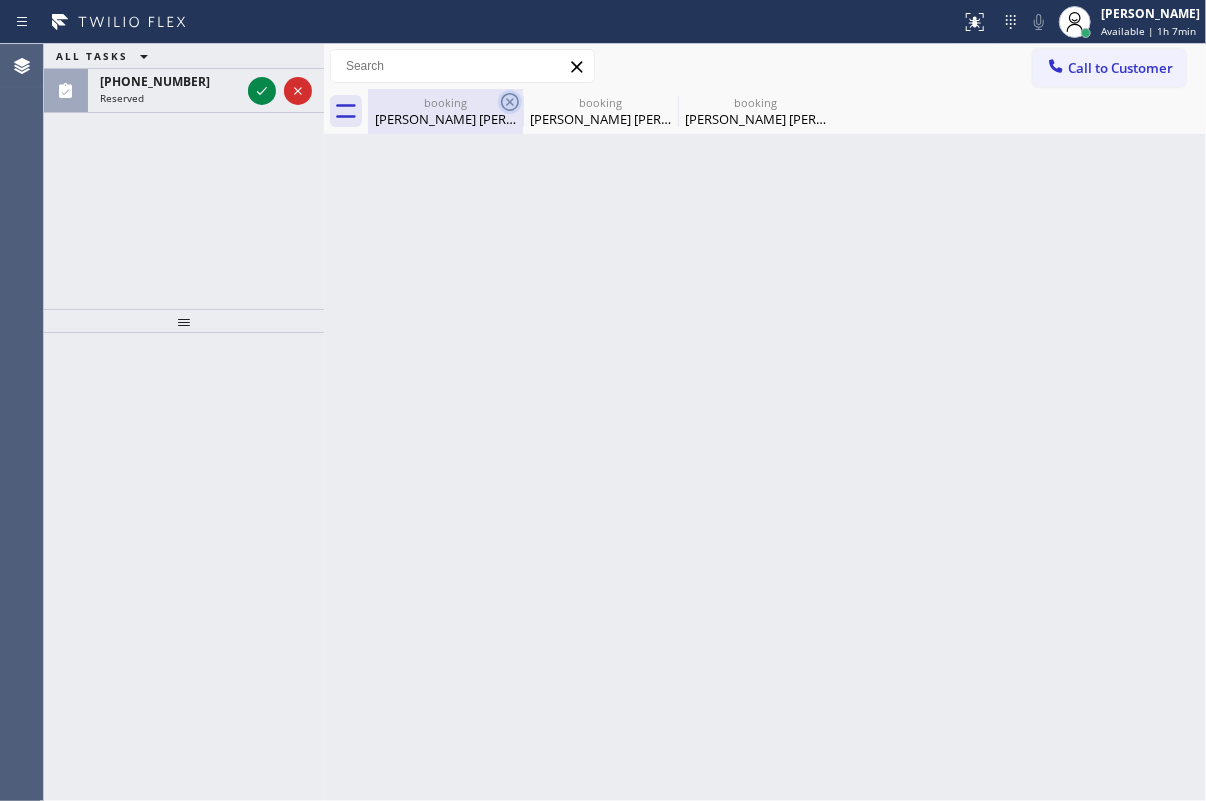 click 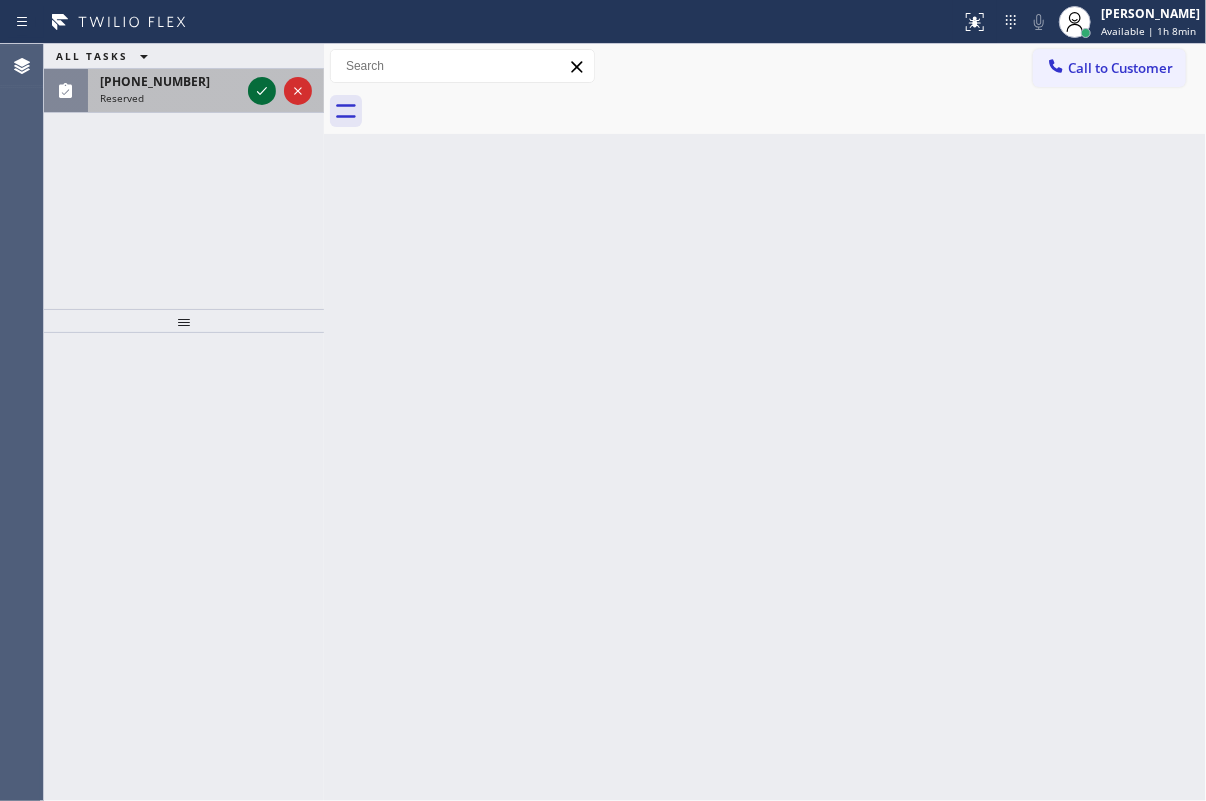 click 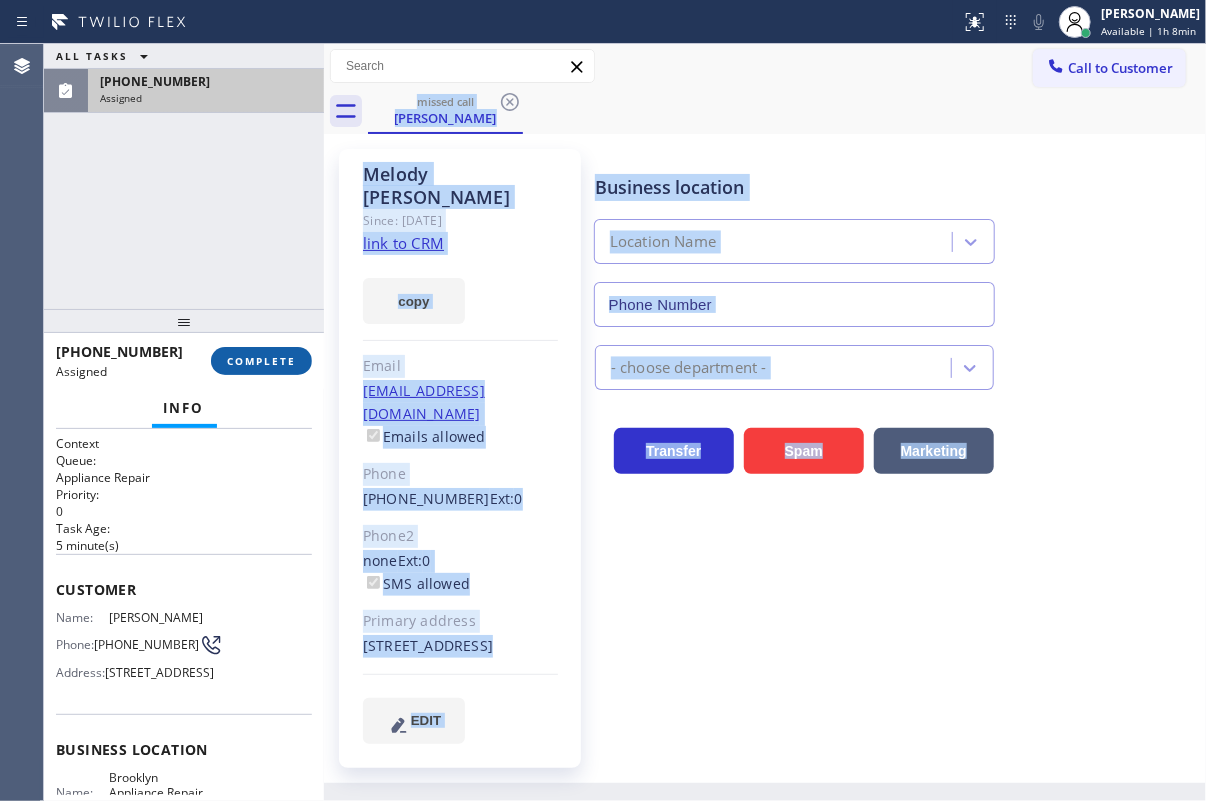 click on "COMPLETE" at bounding box center [261, 361] 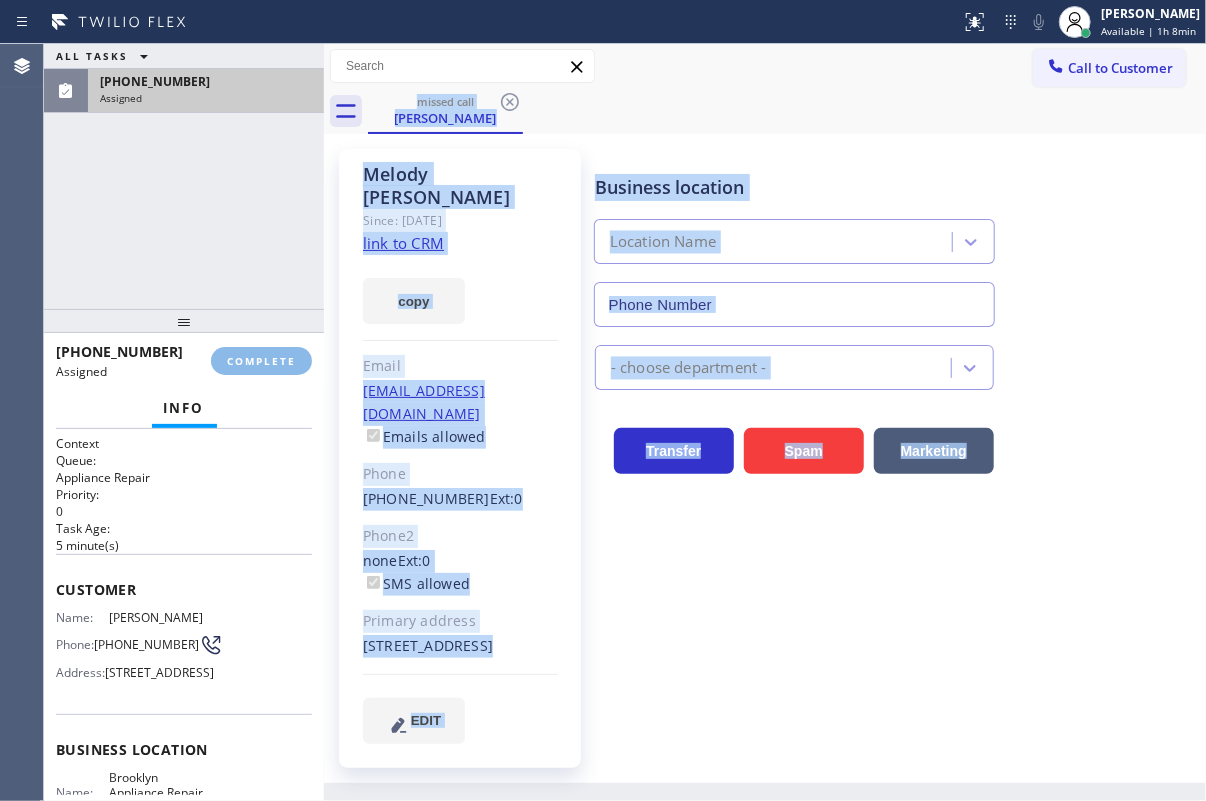 type on "[PHONE_NUMBER]" 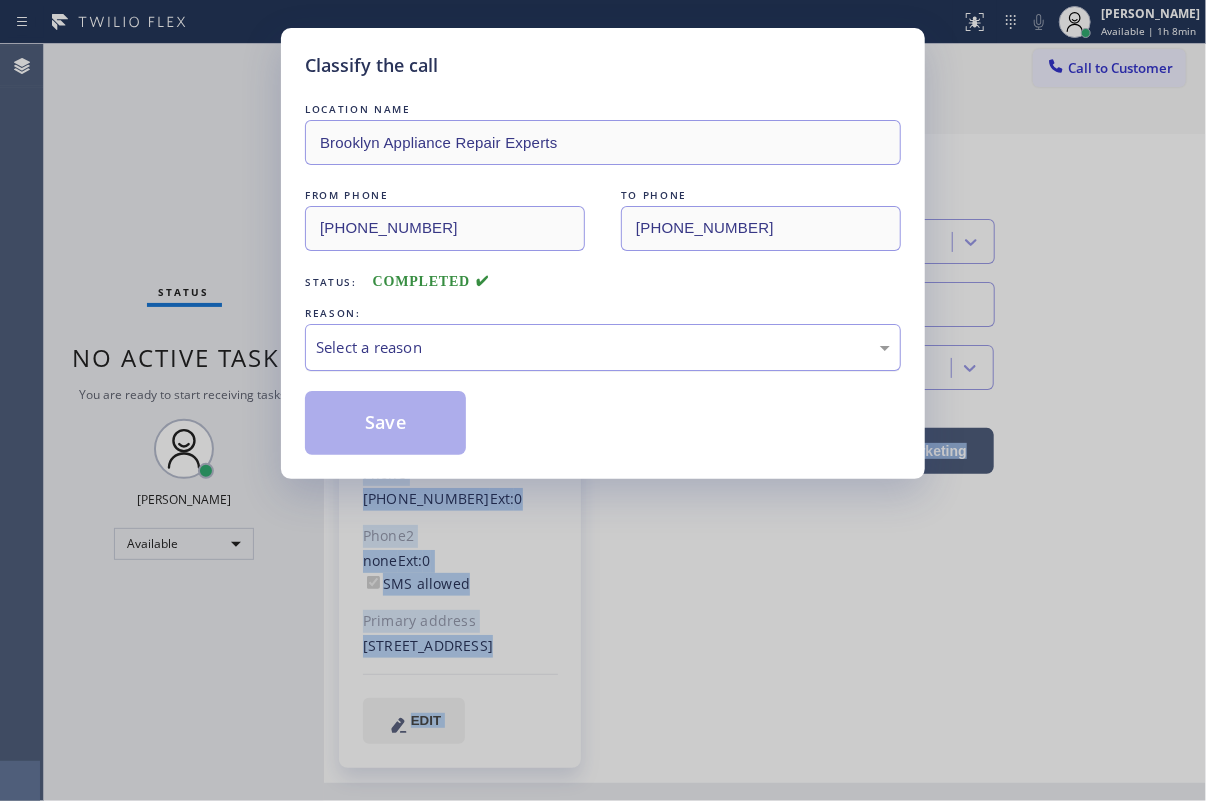 click on "Select a reason" at bounding box center (603, 347) 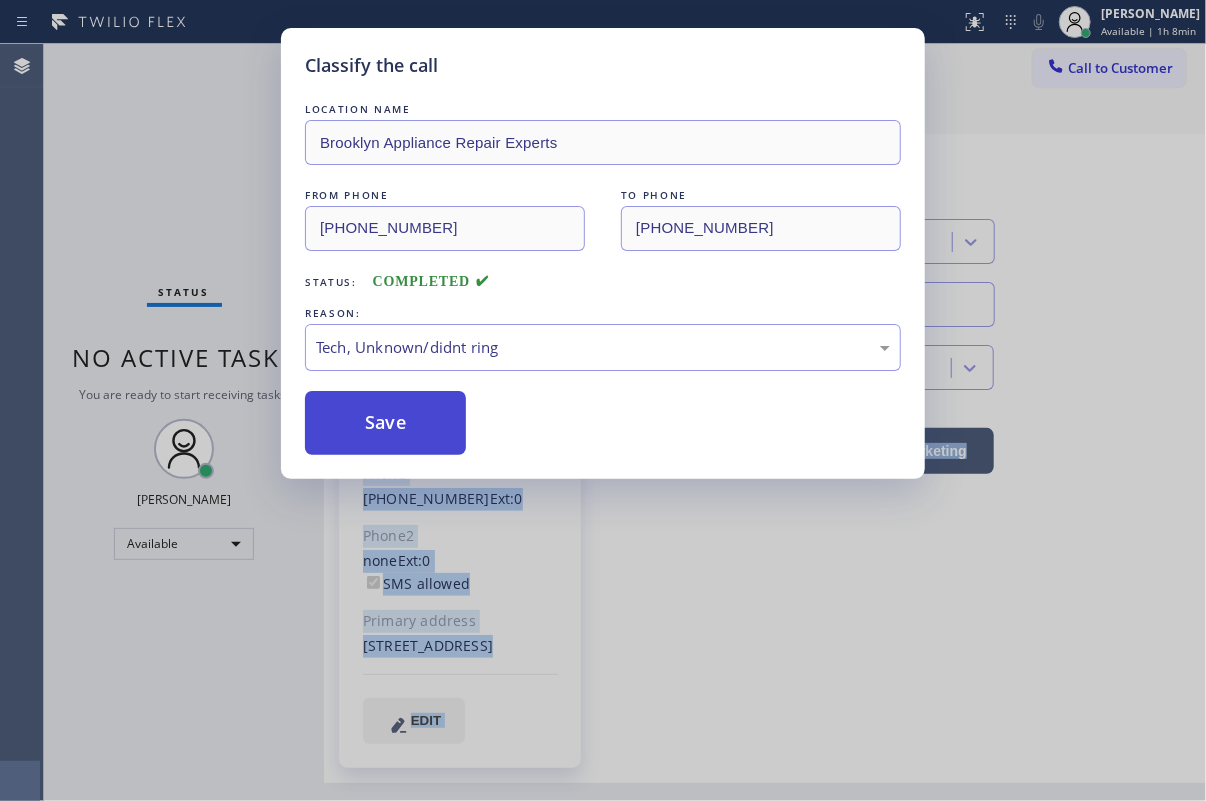 click on "Save" at bounding box center [385, 423] 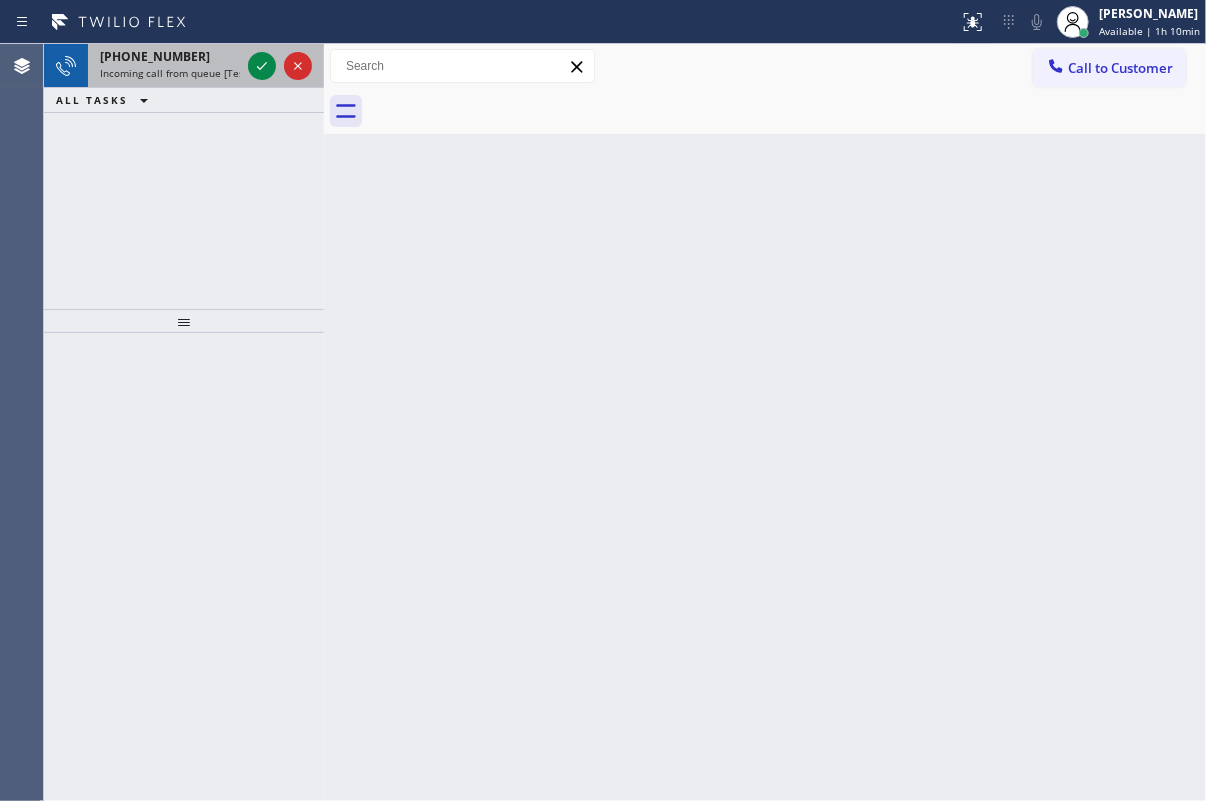 click at bounding box center (280, 66) 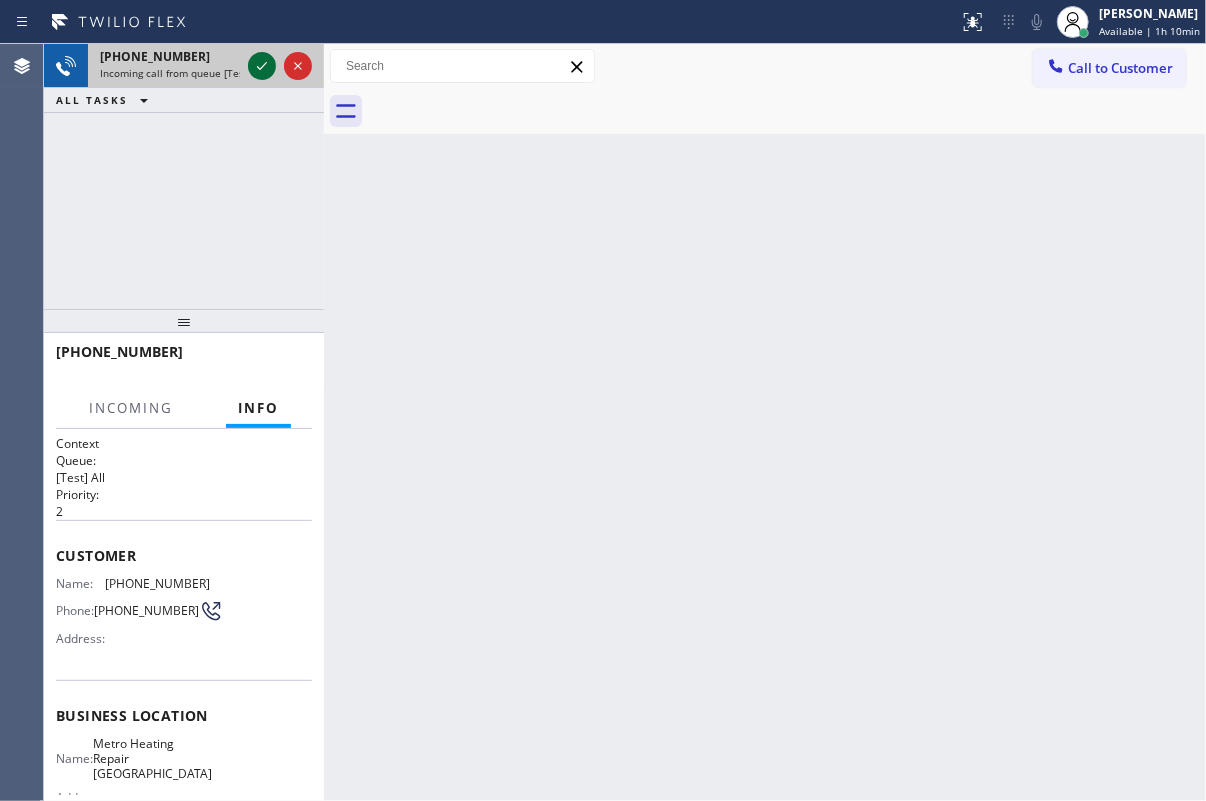 click 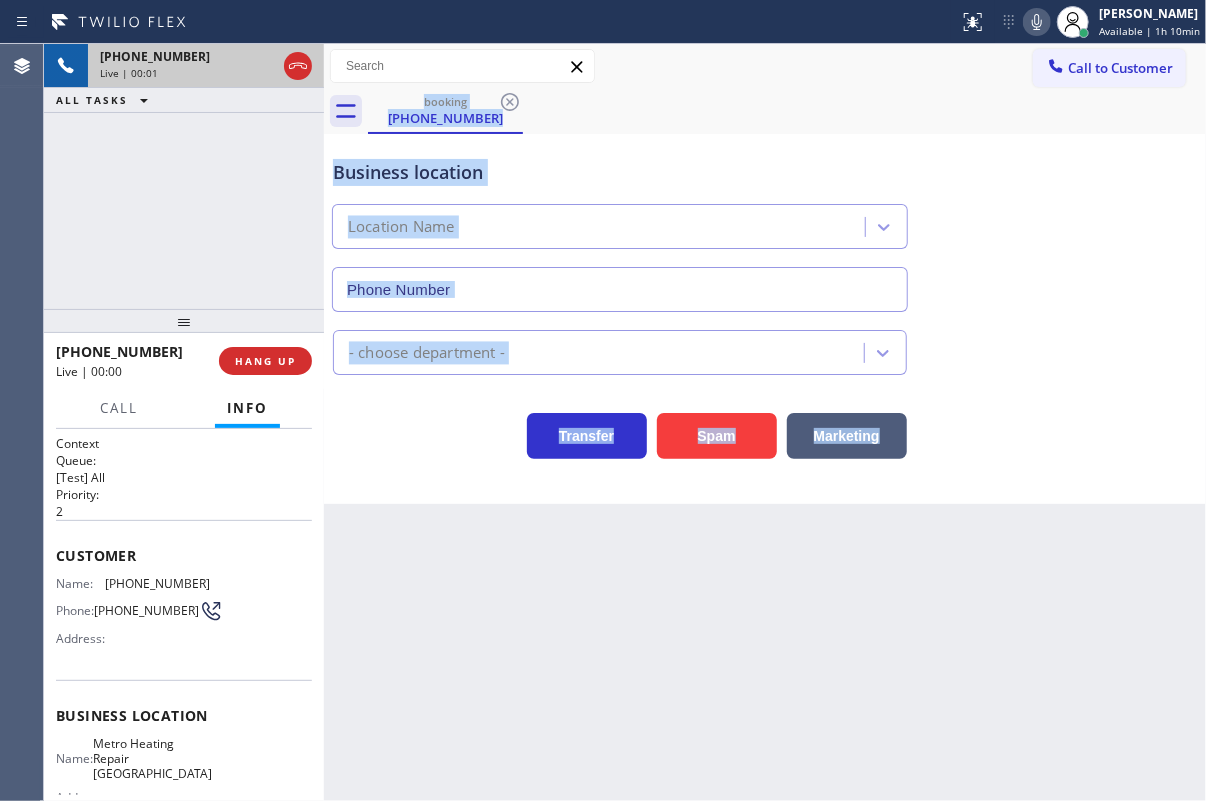 type on "(415) 324-4425" 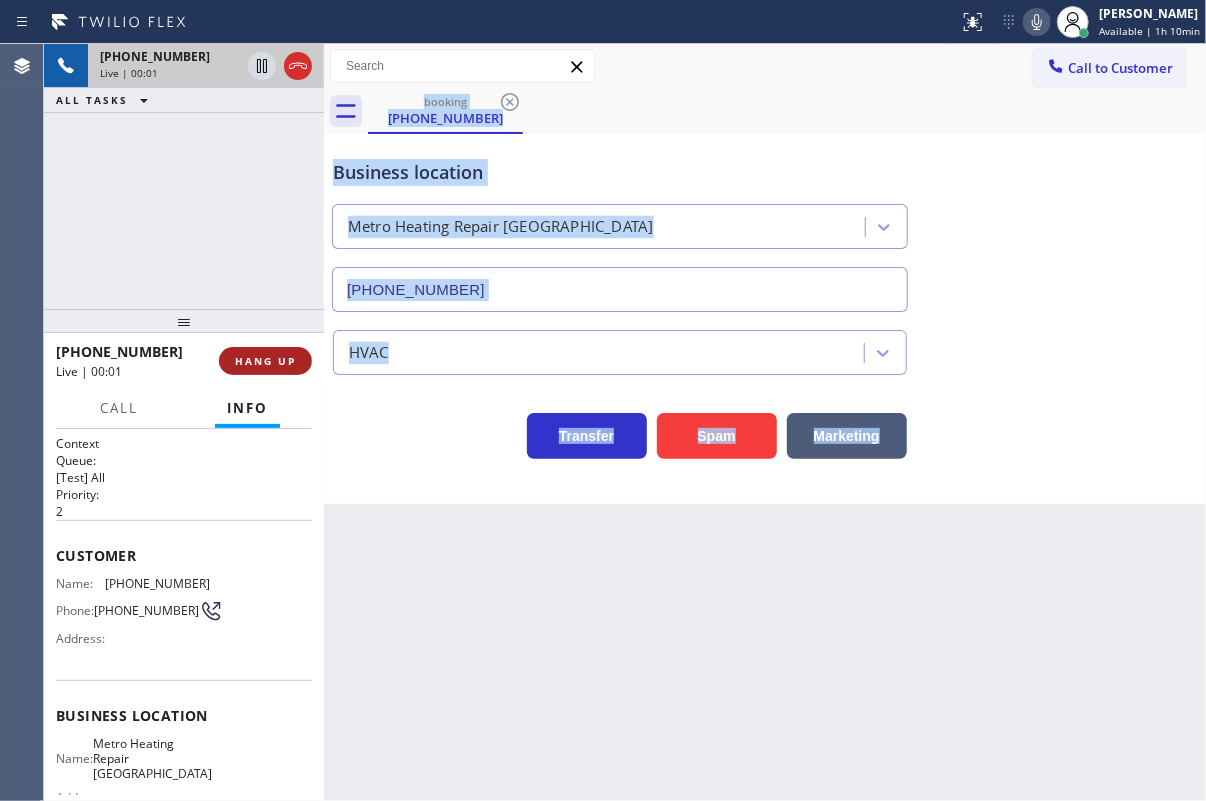 click on "HANG UP" at bounding box center (265, 361) 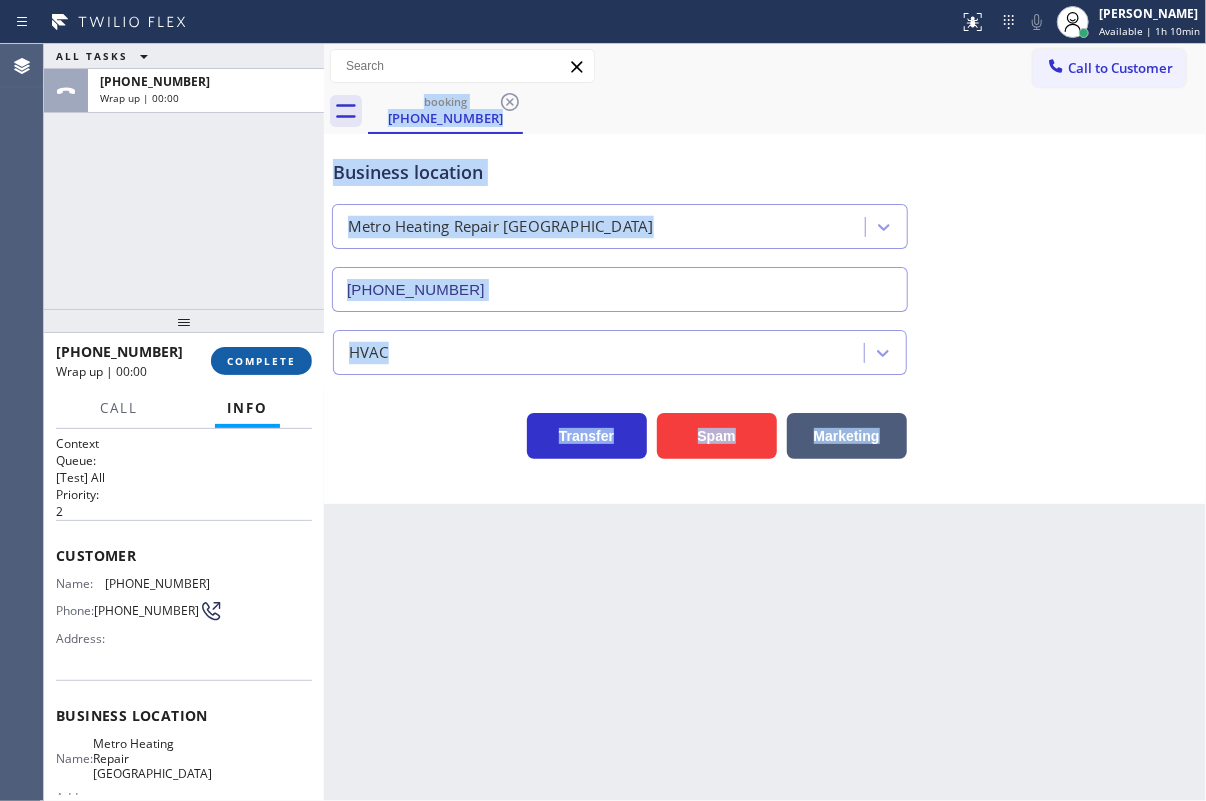click on "COMPLETE" at bounding box center [261, 361] 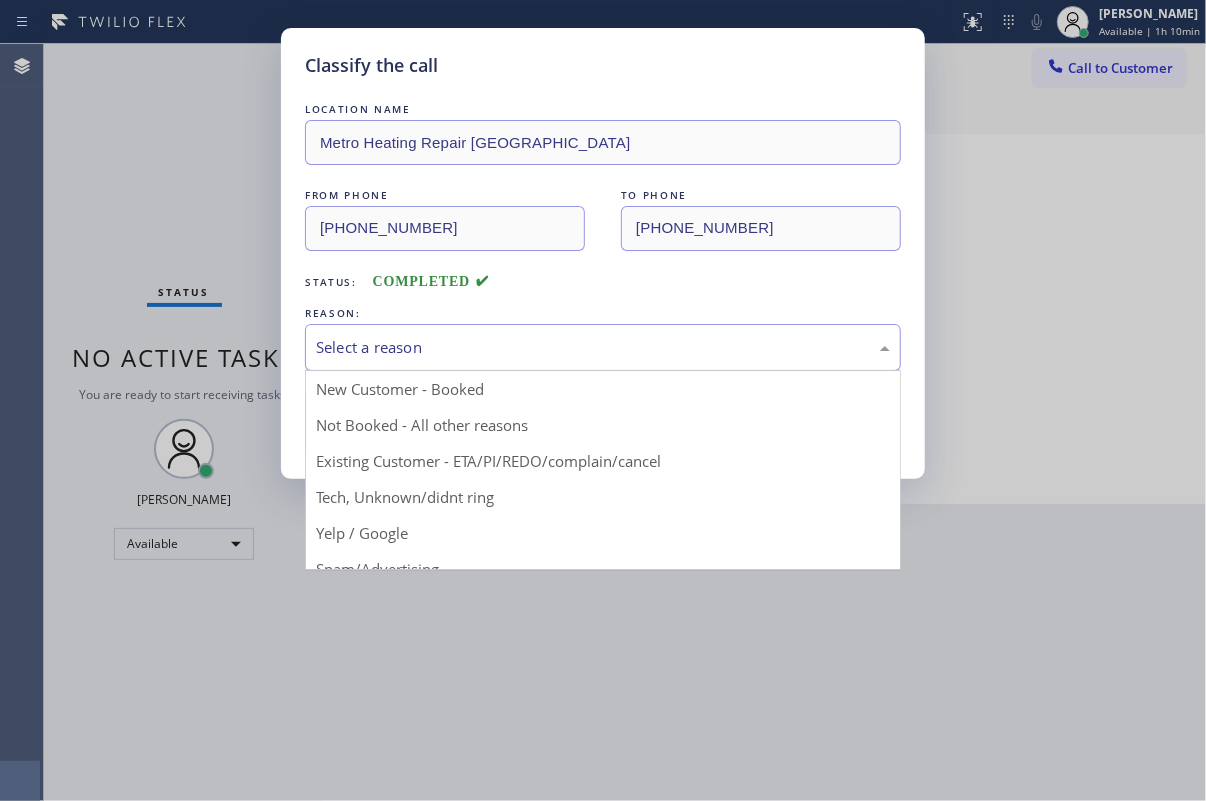 click on "Select a reason" at bounding box center [603, 347] 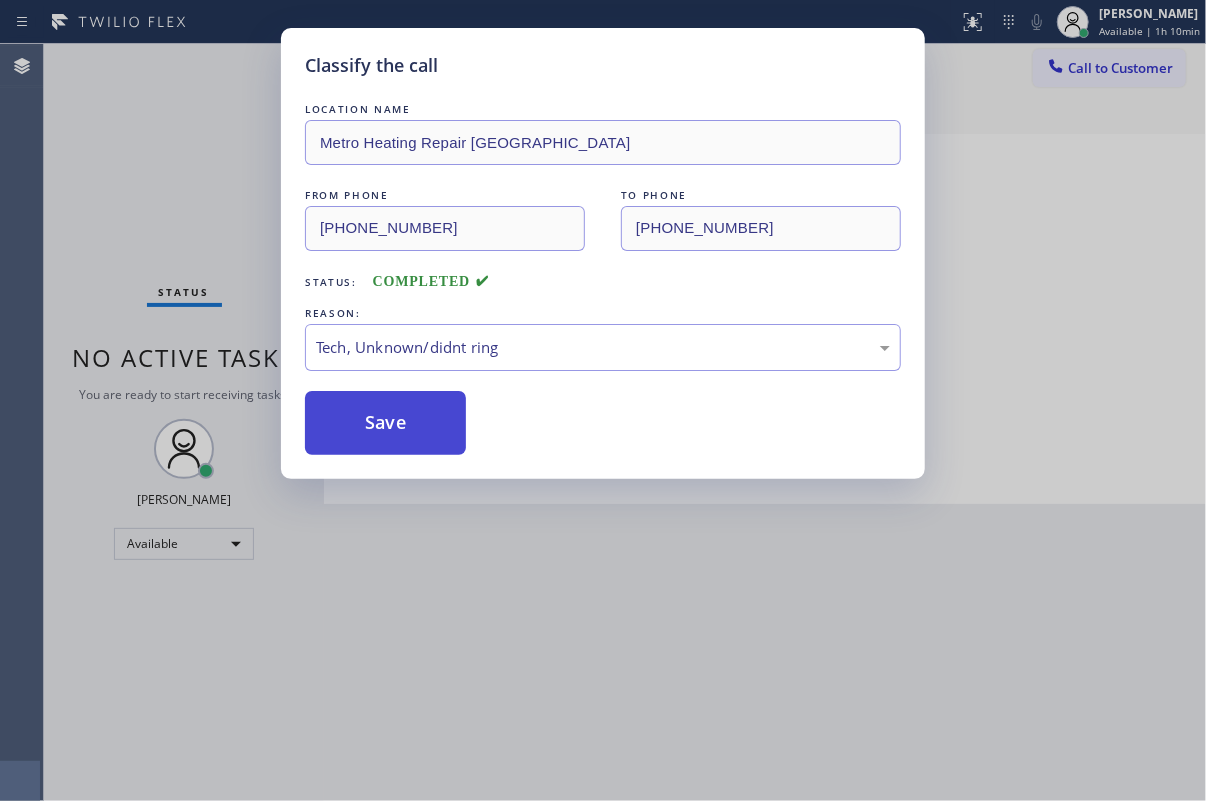 click on "Save" at bounding box center [385, 423] 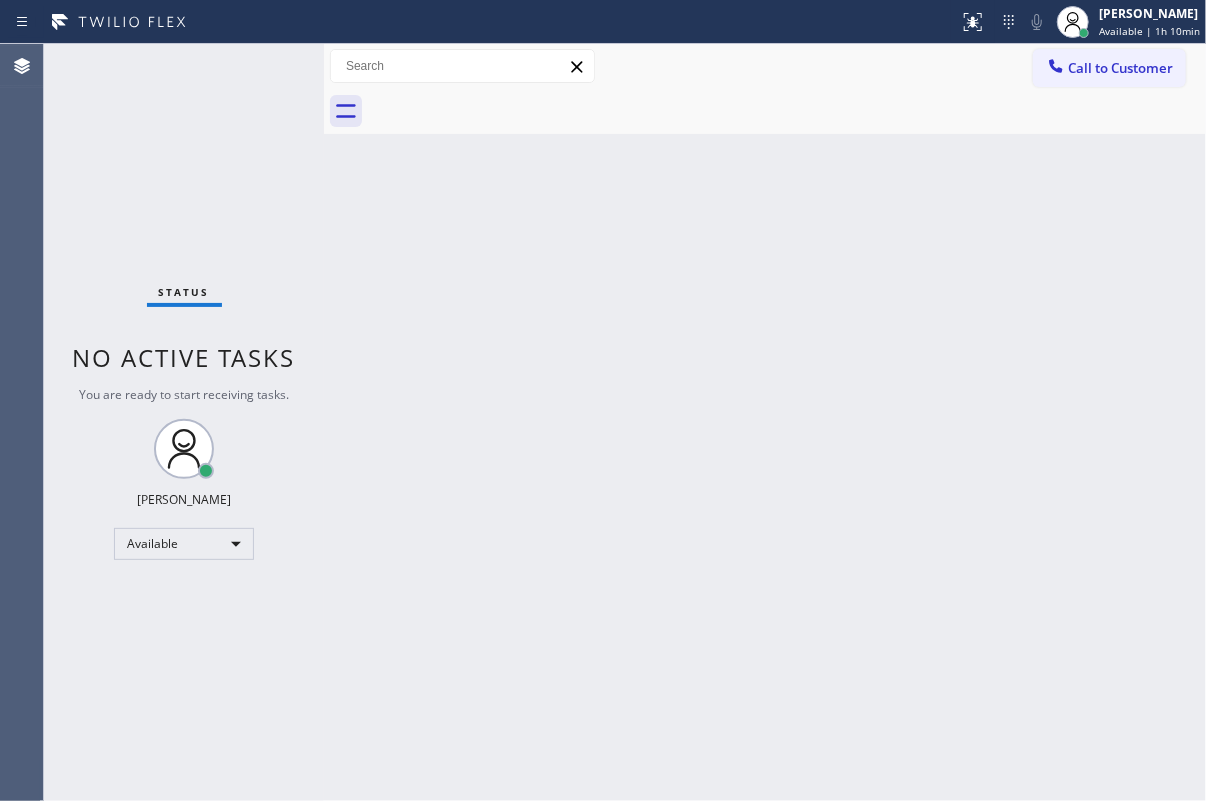 click on "Status   No active tasks     You are ready to start receiving tasks.   [PERSON_NAME] Available" at bounding box center [184, 422] 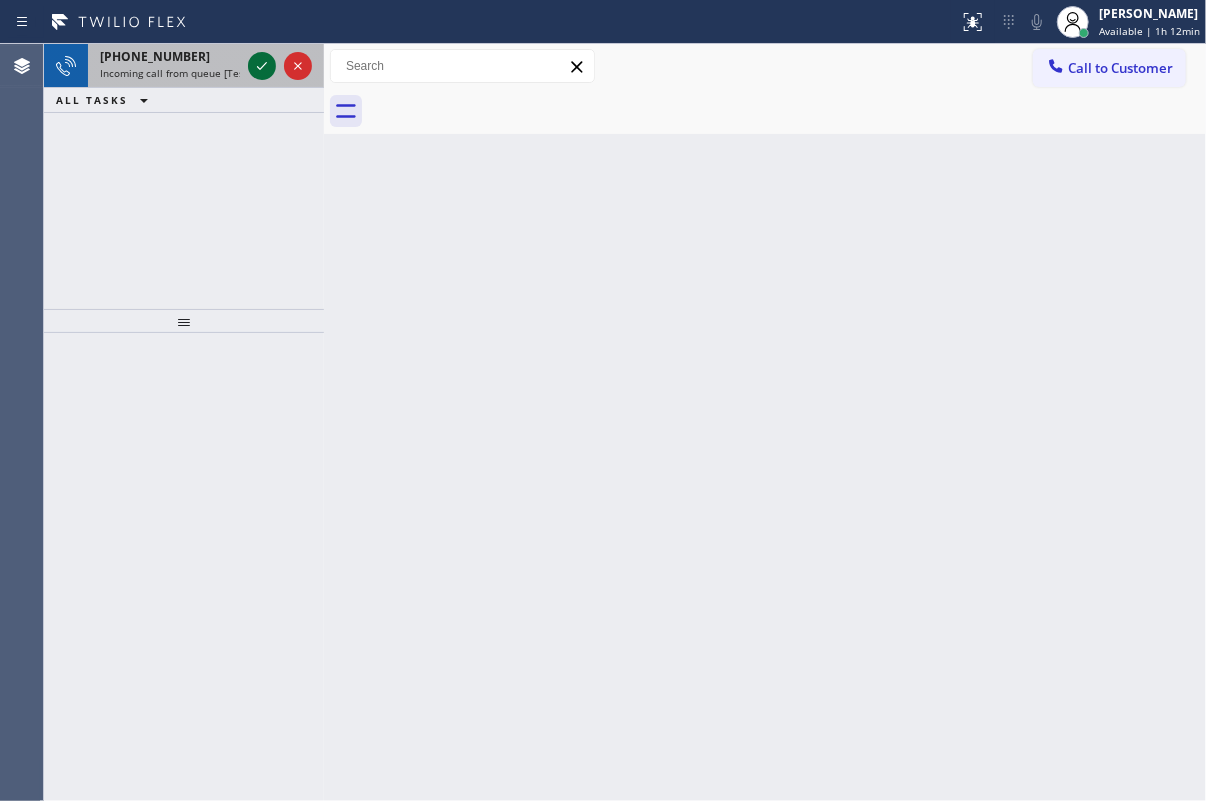 click 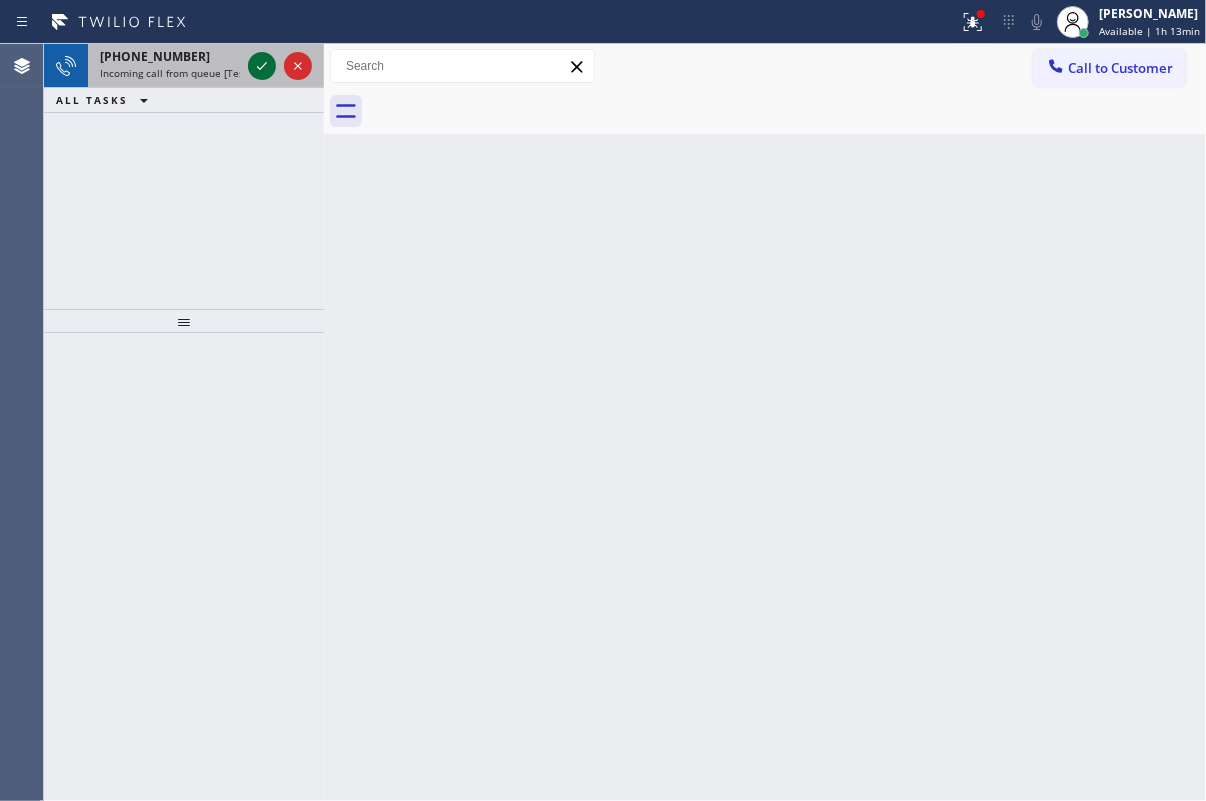 click 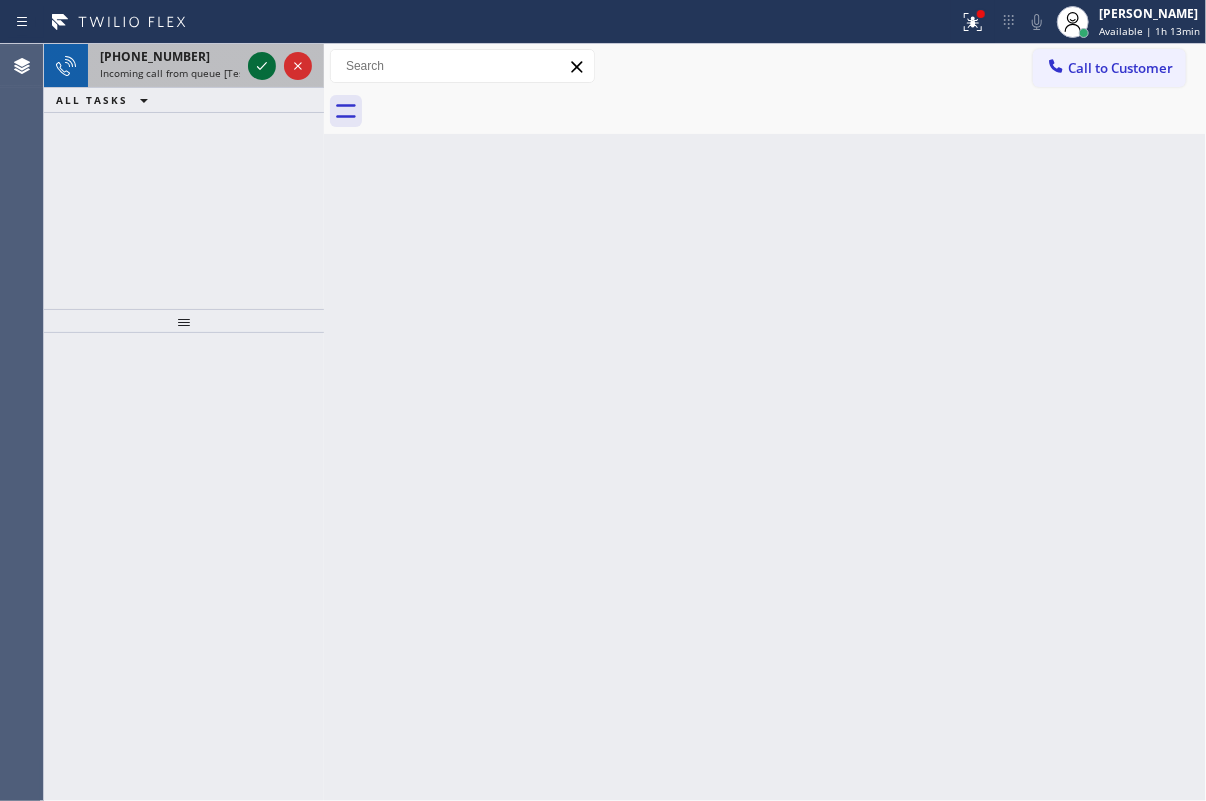 click 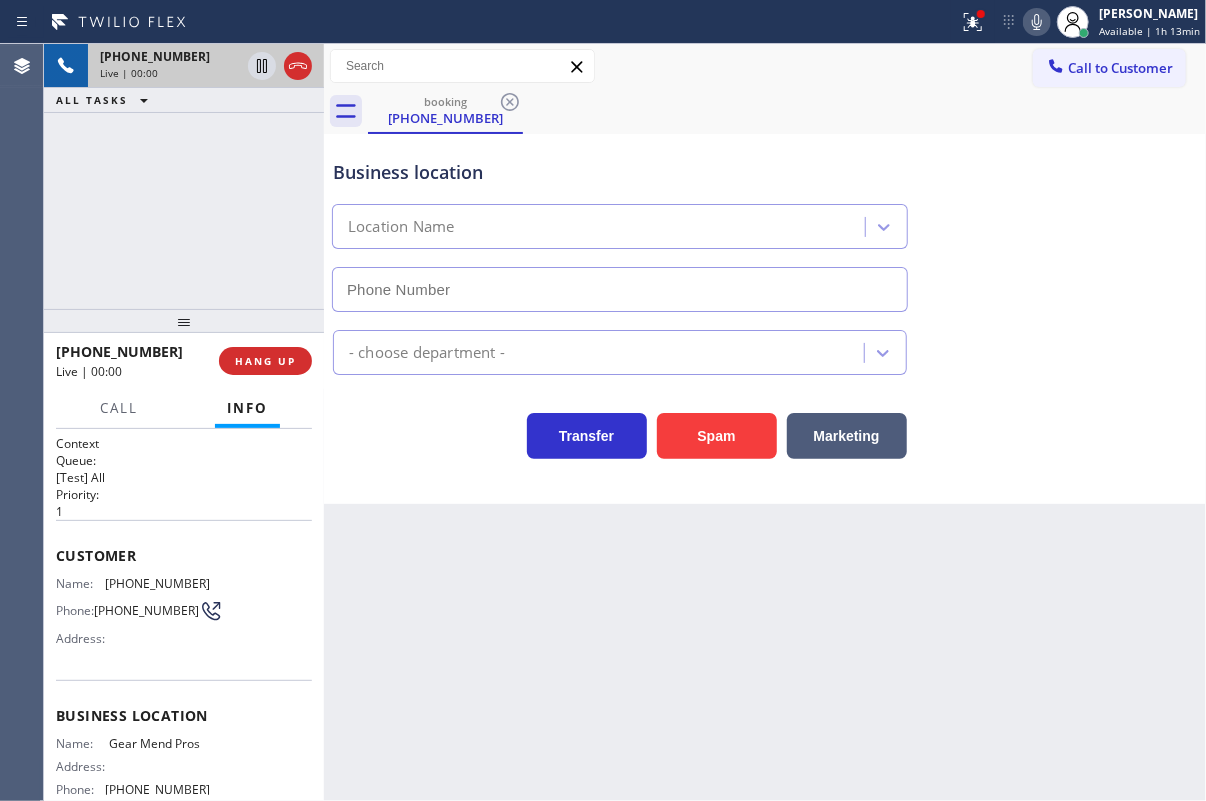 type on "(786) 481-4593" 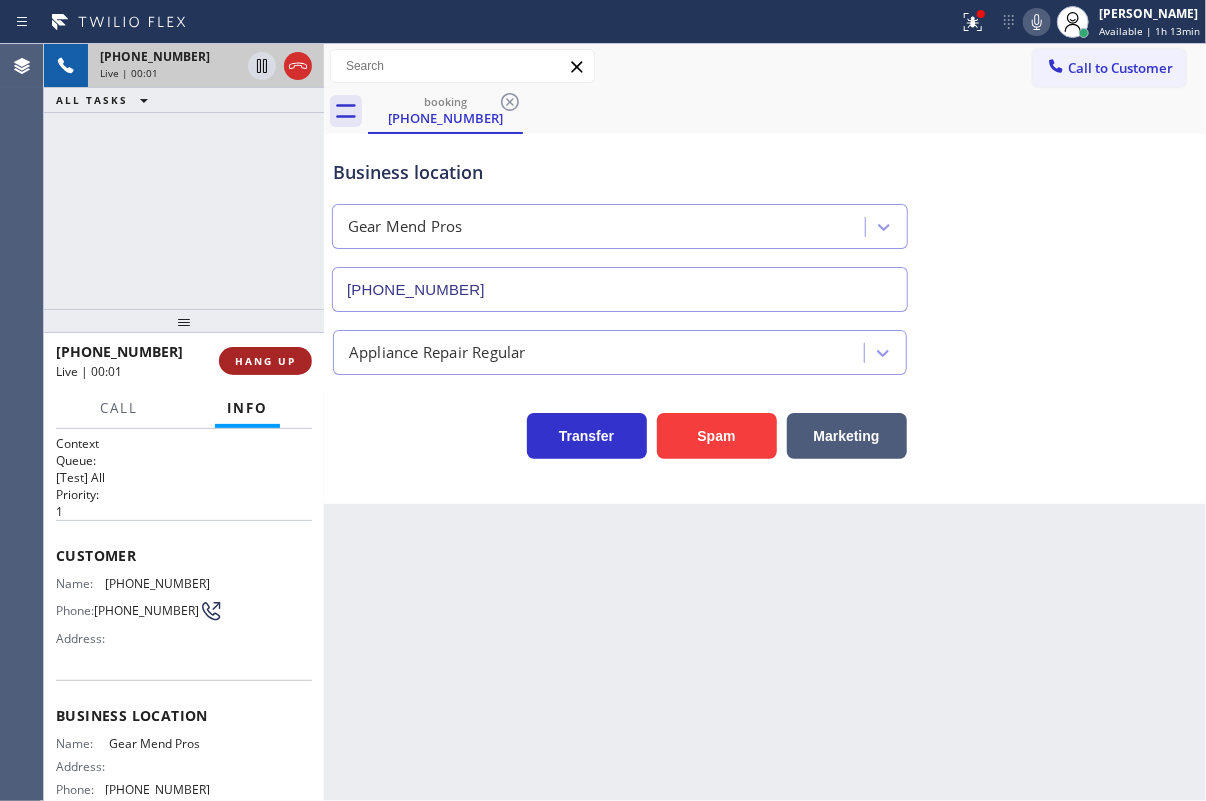 click on "HANG UP" at bounding box center [265, 361] 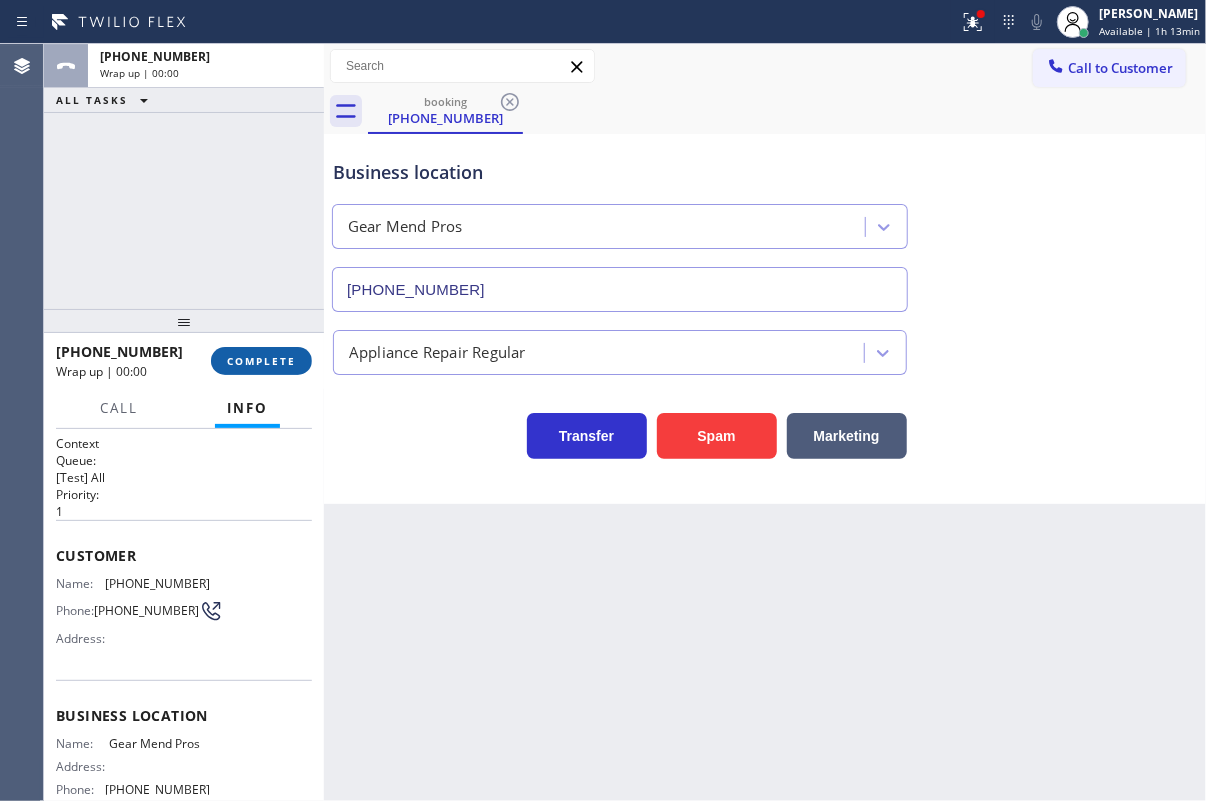 click on "COMPLETE" at bounding box center [261, 361] 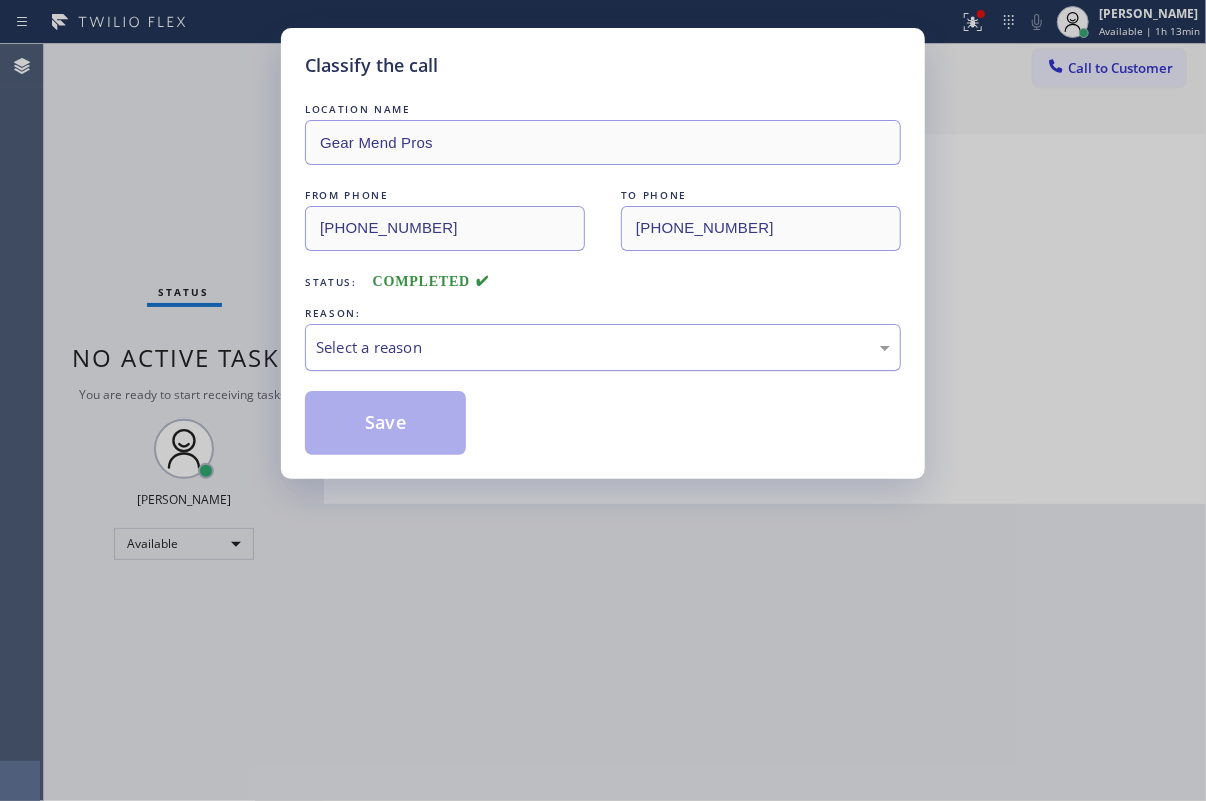 click on "Select a reason" at bounding box center [603, 347] 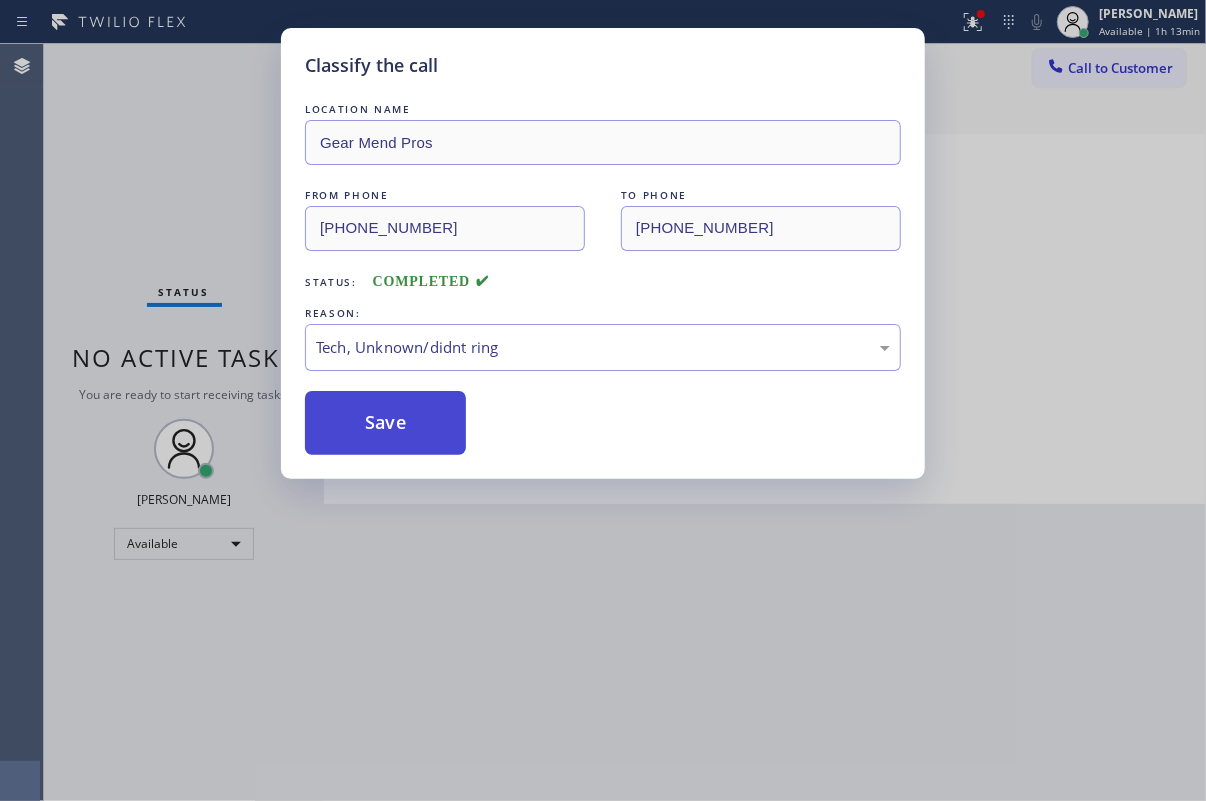 click on "Save" at bounding box center (385, 423) 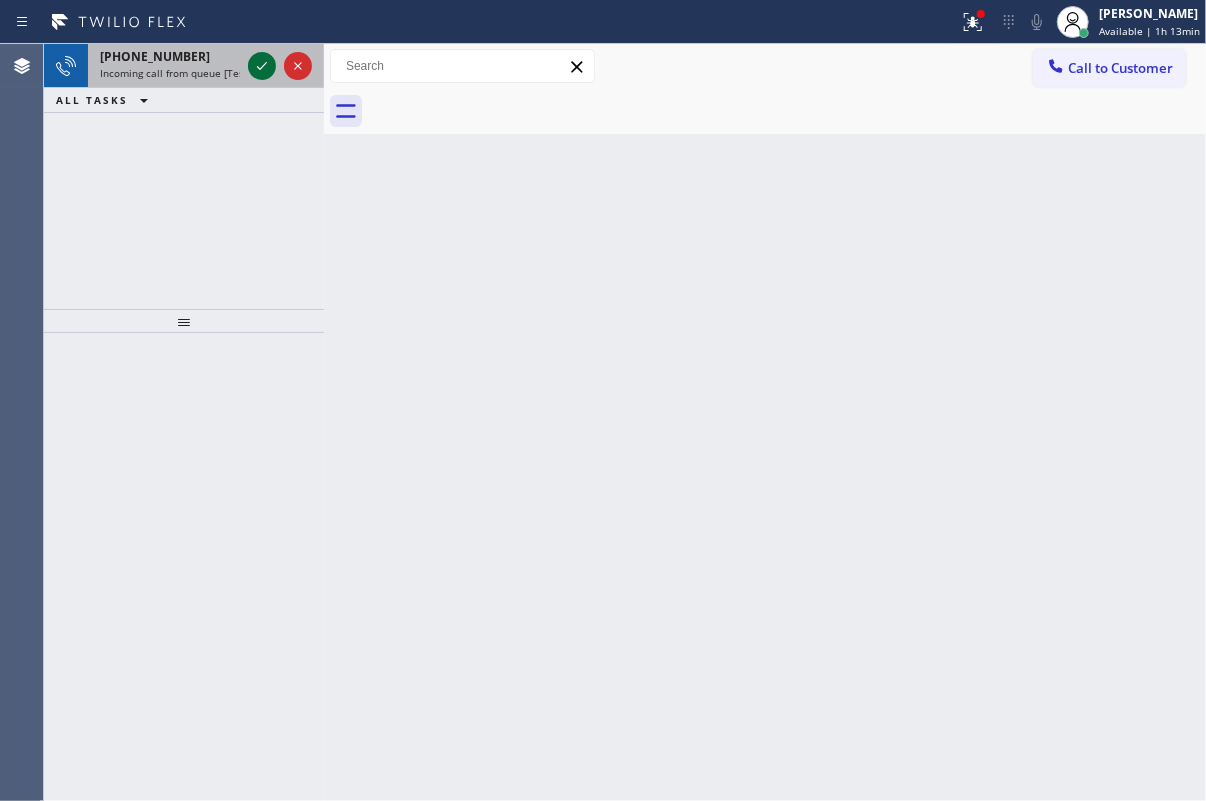 click 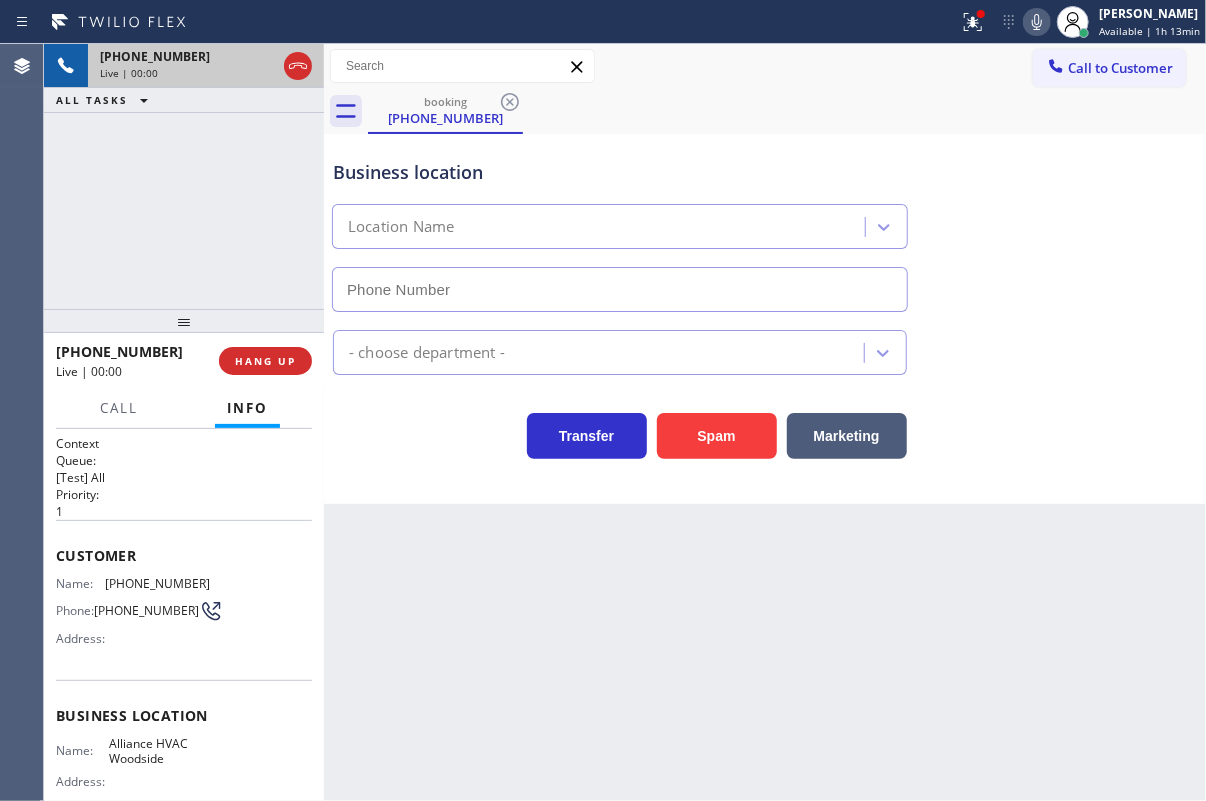 type on "(718) 550-2824" 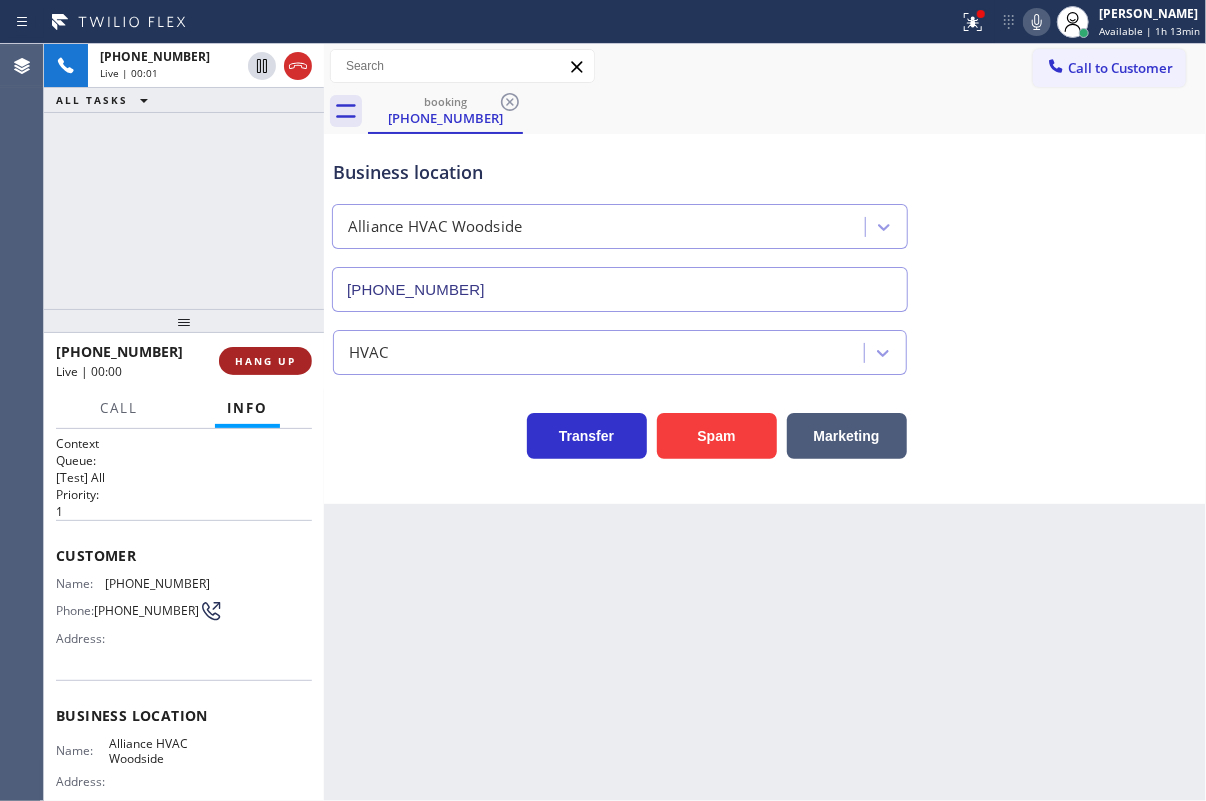 click on "HANG UP" at bounding box center (265, 361) 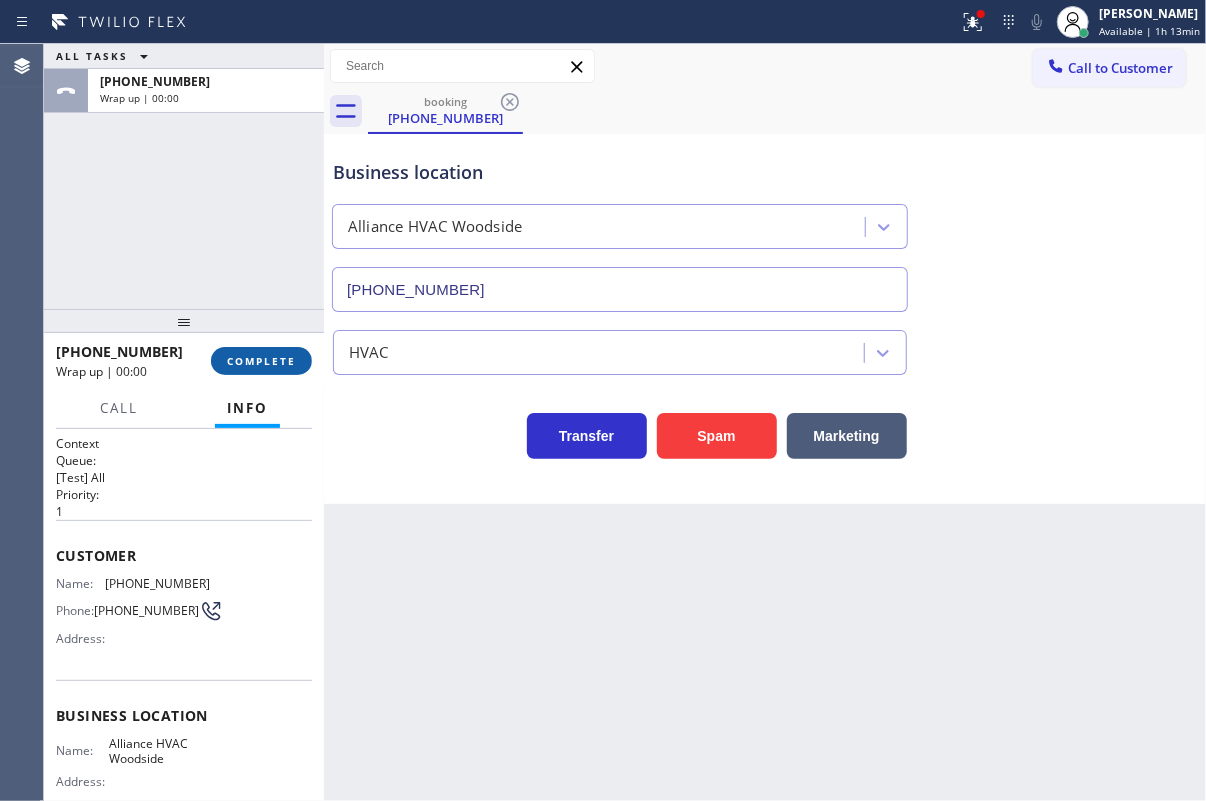 click on "COMPLETE" at bounding box center [261, 361] 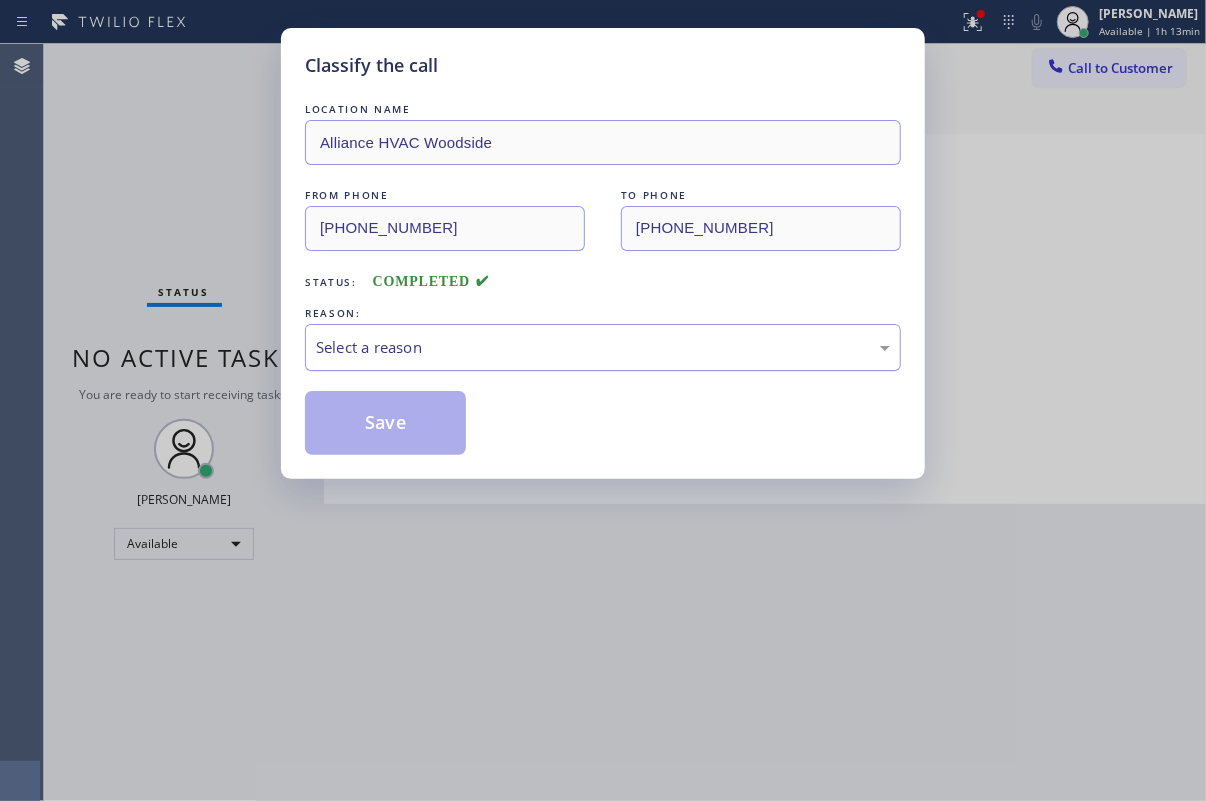 click on "Select a reason" at bounding box center (603, 347) 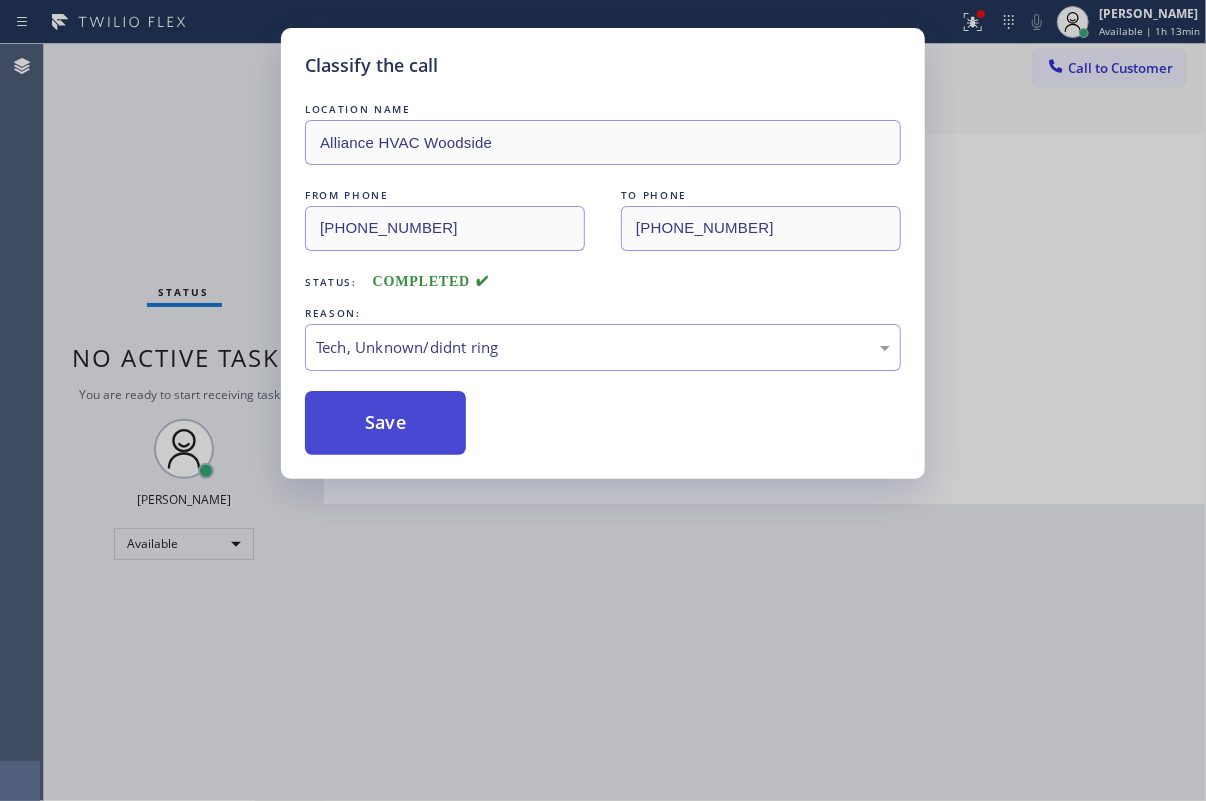 click on "Save" at bounding box center (385, 423) 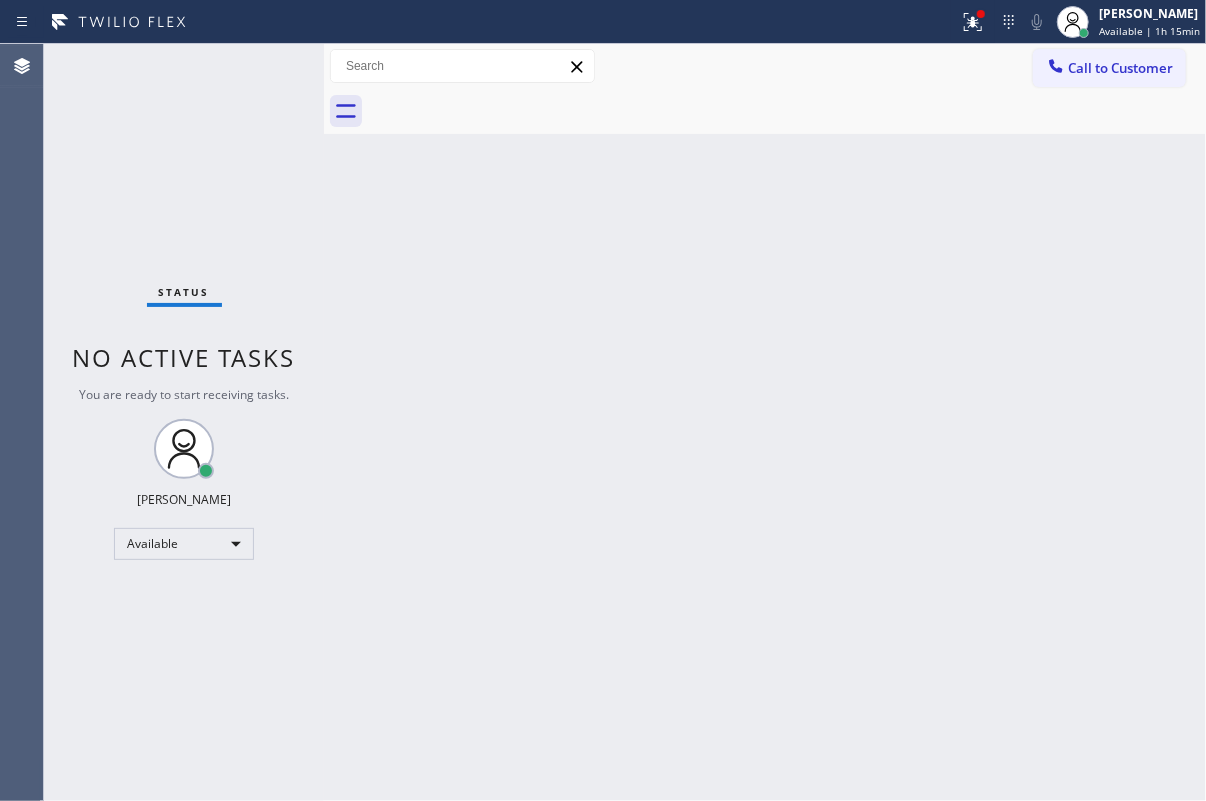 click on "Back to Dashboard Change Sender ID Customers Technicians Select a contact Outbound call Technician Search Technician Your caller id phone number Your caller id phone number Call Technician info Name   Phone none Address none Change Sender ID HVAC +18559994417 5 Star Appliance +18557314952 Appliance Repair +18554611149 Plumbing +18889090120 Air Duct Cleaning +18006865038  Electricians +18005688664 Cancel Change Check personal SMS Reset Change No tabs Call to Customer Outbound call Location Next Door Appliance Repair Long Island Your caller id phone number (631) 203-1974 Customer number Call Outbound call Technician Search Technician Your caller id phone number Your caller id phone number Call" at bounding box center (765, 422) 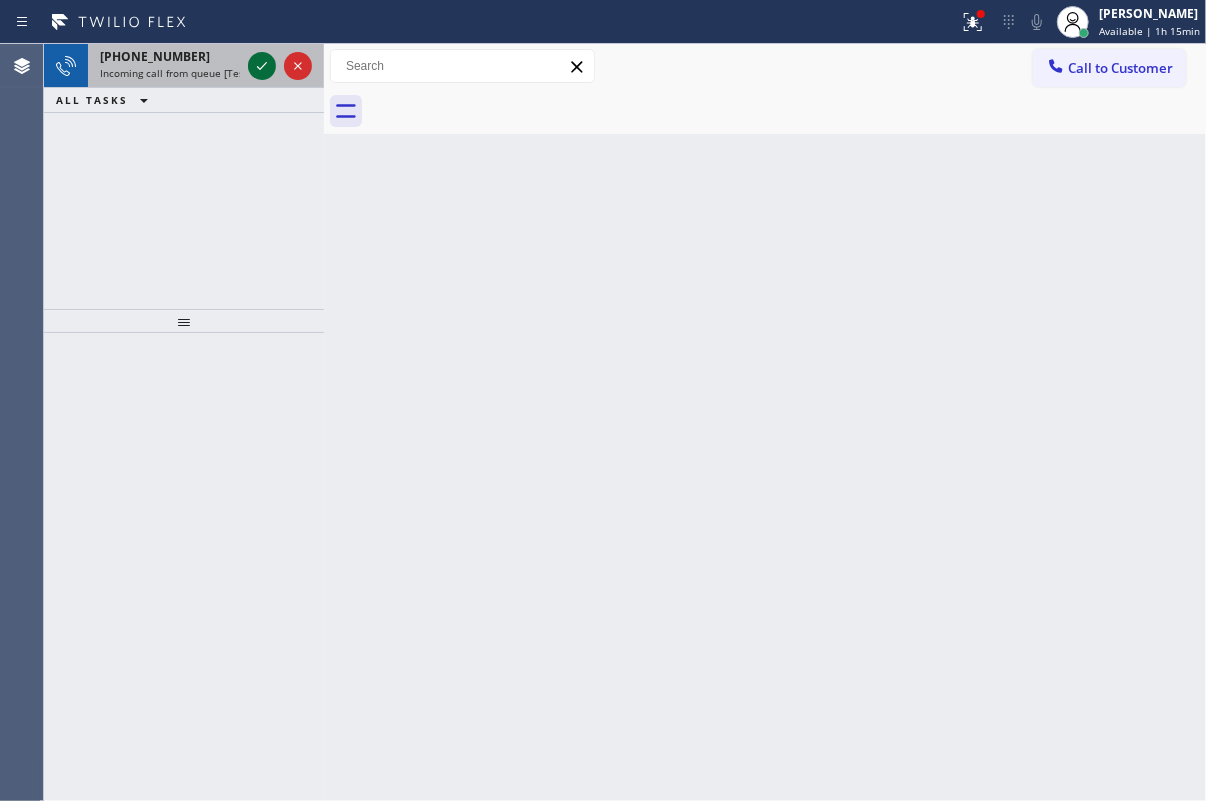 click 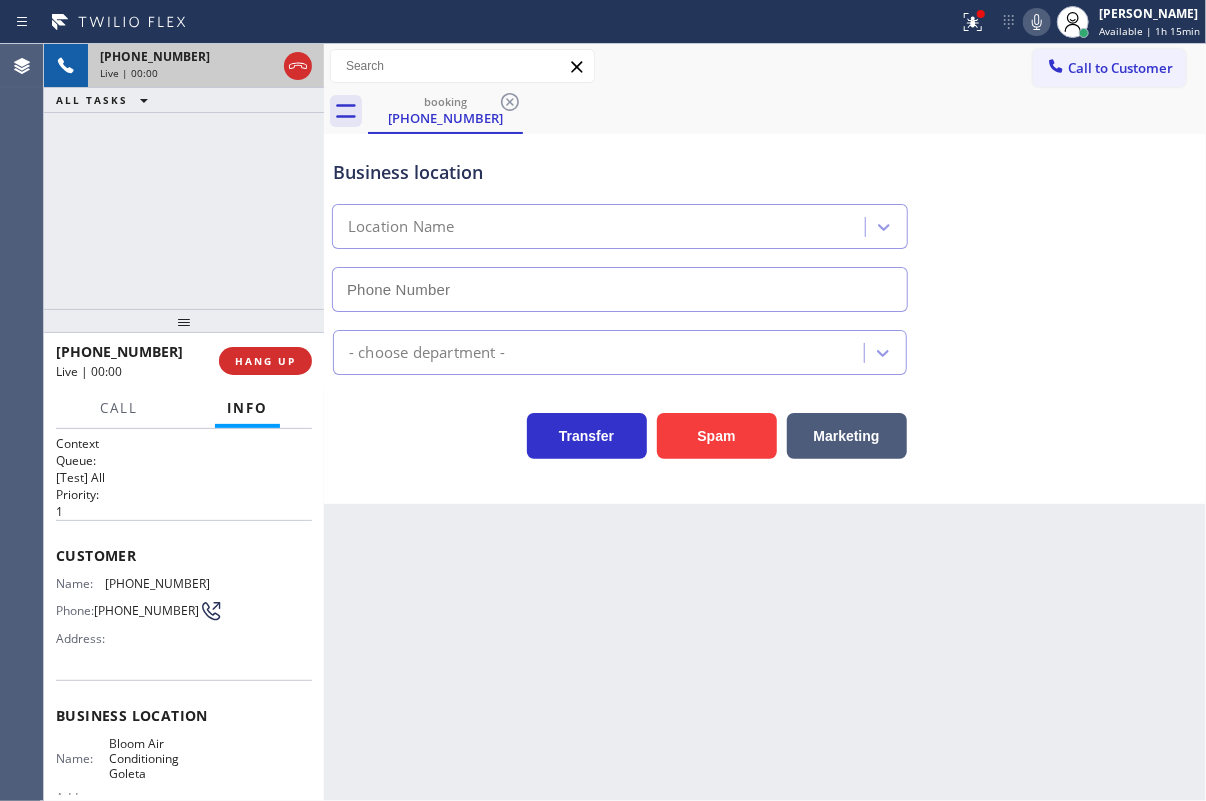 type on "(805) 360-6903" 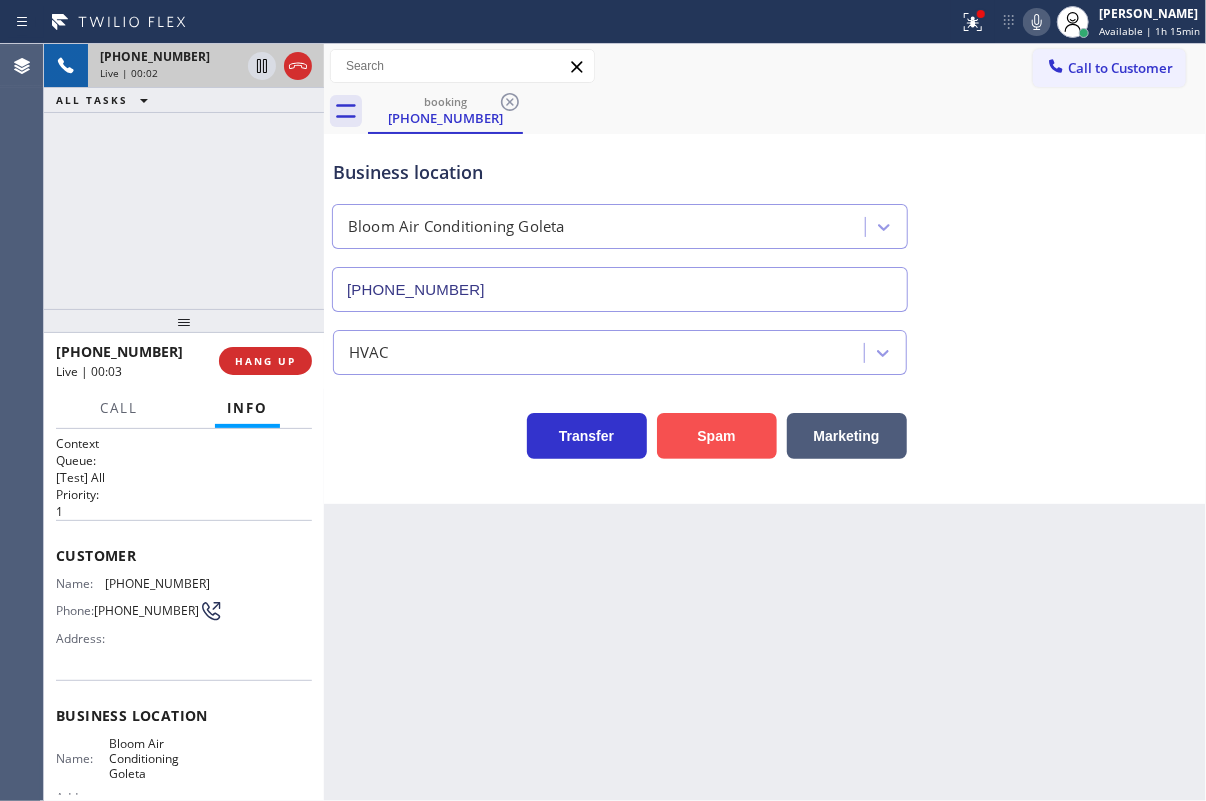 click on "Spam" at bounding box center (717, 436) 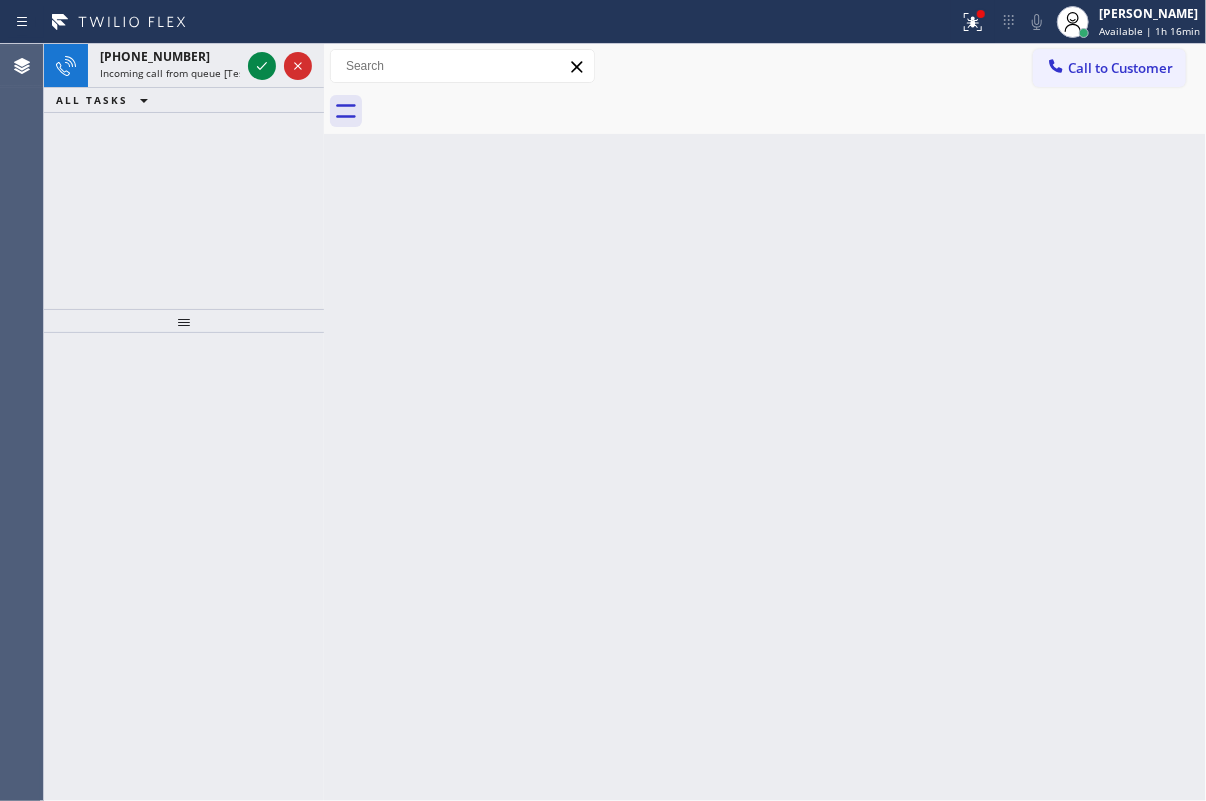 click on "Back to Dashboard Change Sender ID Customers Technicians Select a contact Outbound call Technician Search Technician Your caller id phone number Your caller id phone number Call Technician info Name   Phone none Address none Change Sender ID HVAC +18559994417 5 Star Appliance +18557314952 Appliance Repair +18554611149 Plumbing +18889090120 Air Duct Cleaning +18006865038  Electricians +18005688664 Cancel Change Check personal SMS Reset Change No tabs Call to Customer Outbound call Location Next Door Appliance Repair Long Island Your caller id phone number (631) 203-1974 Customer number Call Outbound call Technician Search Technician Your caller id phone number Your caller id phone number Call" at bounding box center (765, 422) 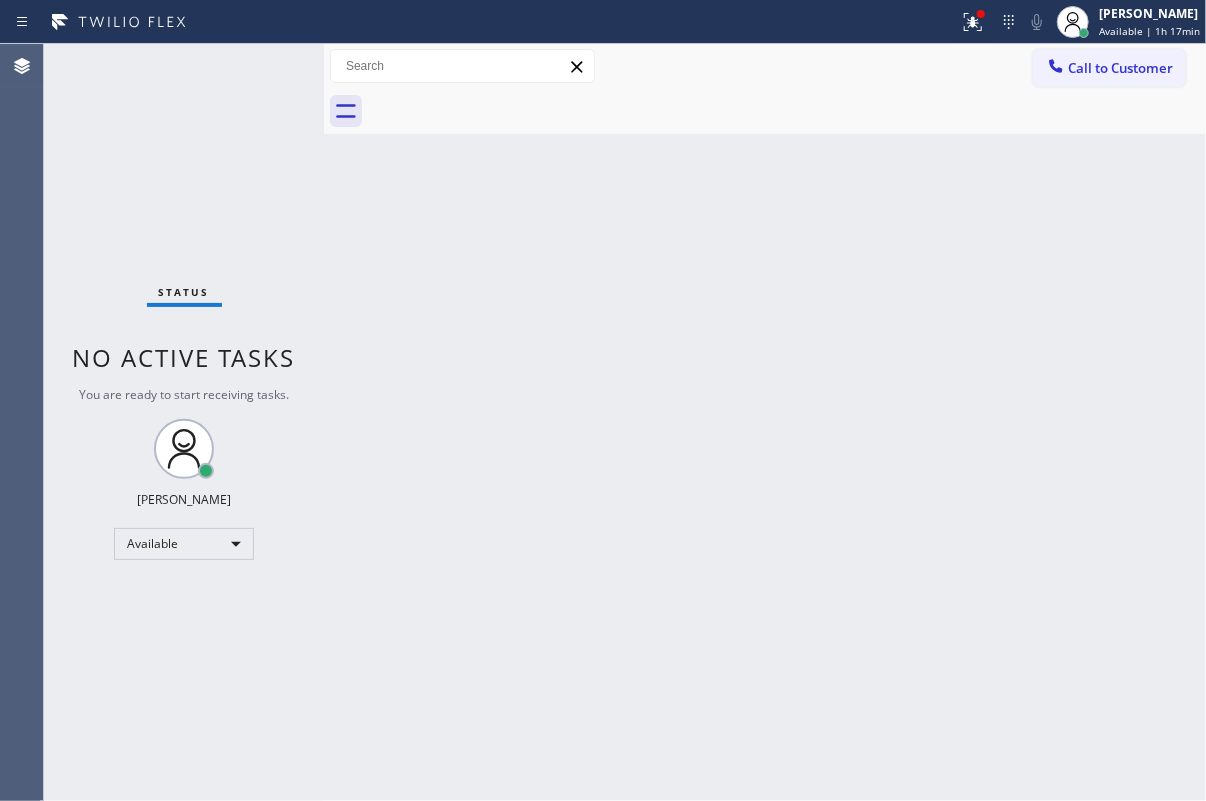 click on "Back to Dashboard Change Sender ID Customers Technicians Select a contact Outbound call Technician Search Technician Your caller id phone number Your caller id phone number Call Technician info Name   Phone none Address none Change Sender ID HVAC +18559994417 5 Star Appliance +18557314952 Appliance Repair +18554611149 Plumbing +18889090120 Air Duct Cleaning +18006865038  Electricians +18005688664 Cancel Change Check personal SMS Reset Change No tabs Call to Customer Outbound call Location Next Door Appliance Repair Long Island Your caller id phone number (631) 203-1974 Customer number Call Outbound call Technician Search Technician Your caller id phone number Your caller id phone number Call" at bounding box center [765, 422] 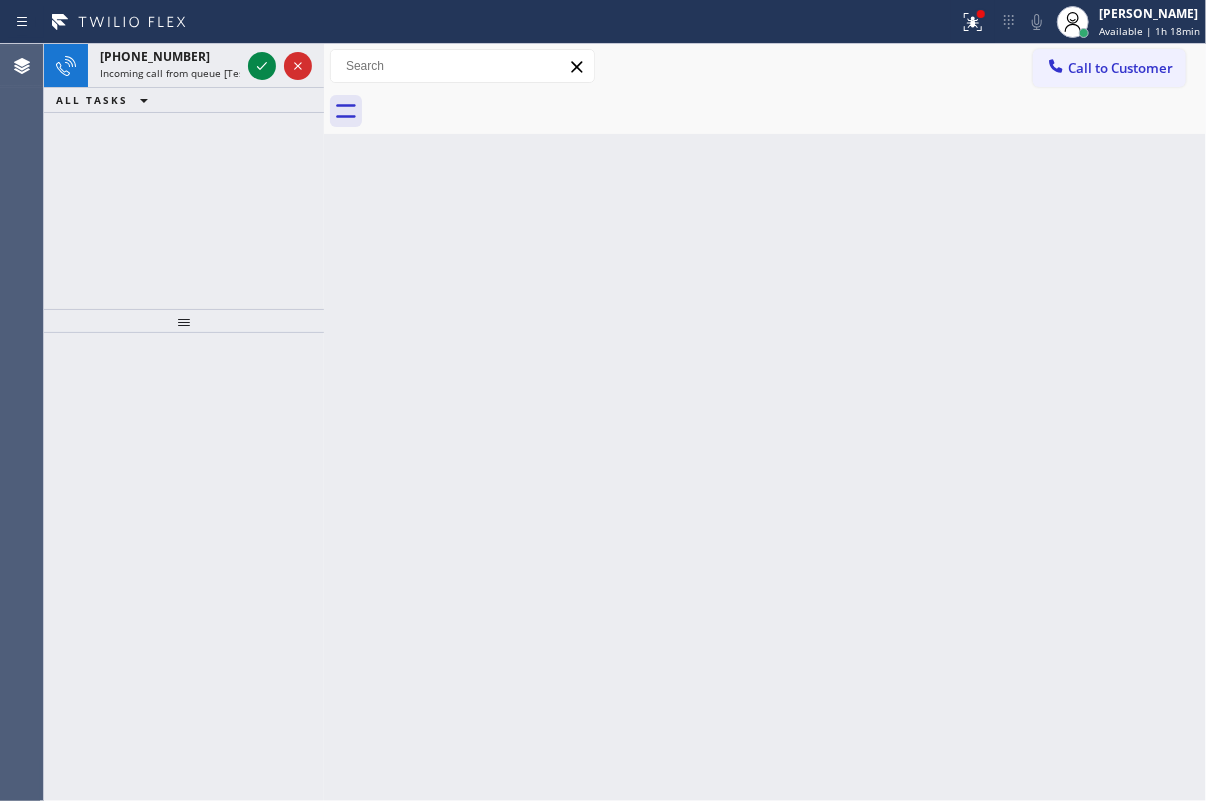 click on "Back to Dashboard Change Sender ID Customers Technicians Select a contact Outbound call Technician Search Technician Your caller id phone number Your caller id phone number Call Technician info Name   Phone none Address none Change Sender ID HVAC +18559994417 5 Star Appliance +18557314952 Appliance Repair +18554611149 Plumbing +18889090120 Air Duct Cleaning +18006865038  Electricians +18005688664 Cancel Change Check personal SMS Reset Change No tabs Call to Customer Outbound call Location Next Door Appliance Repair Long Island Your caller id phone number (631) 203-1974 Customer number Call Outbound call Technician Search Technician Your caller id phone number Your caller id phone number Call" at bounding box center [765, 422] 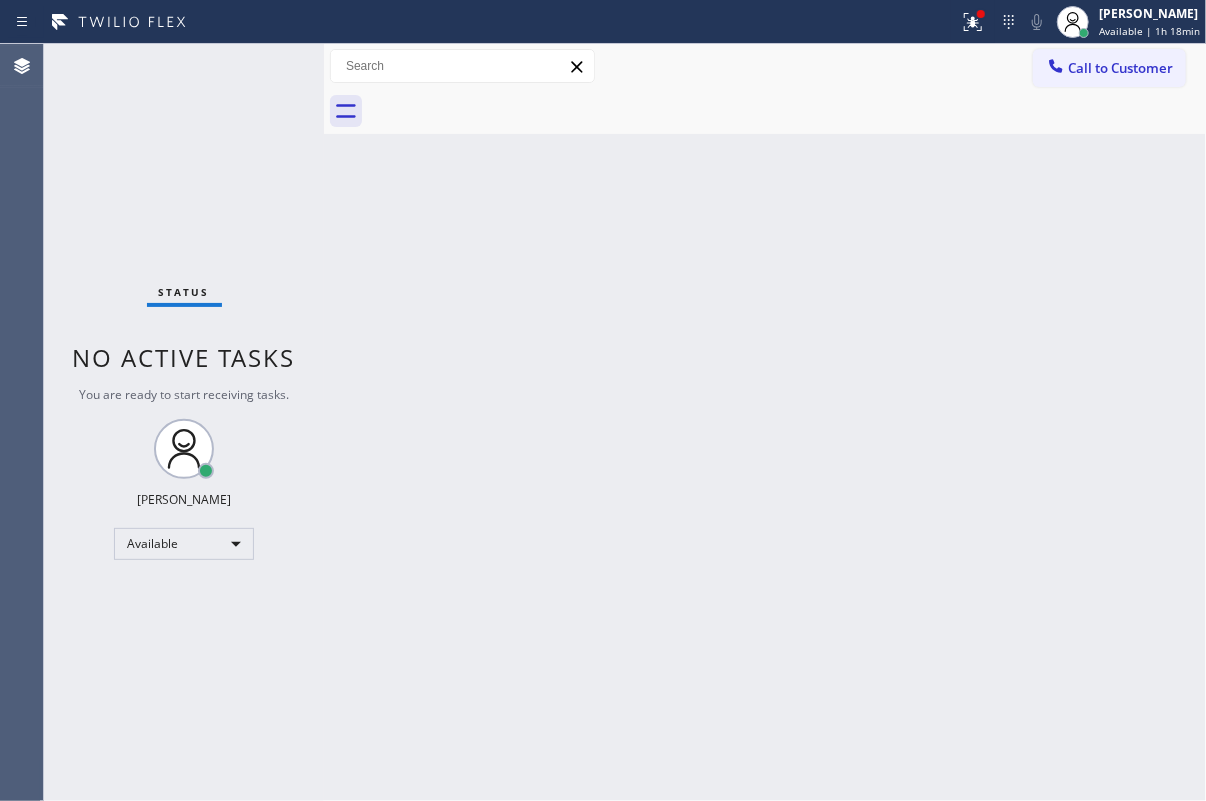 click on "Status   No active tasks     You are ready to start receiving tasks.   [PERSON_NAME] Available" at bounding box center (184, 422) 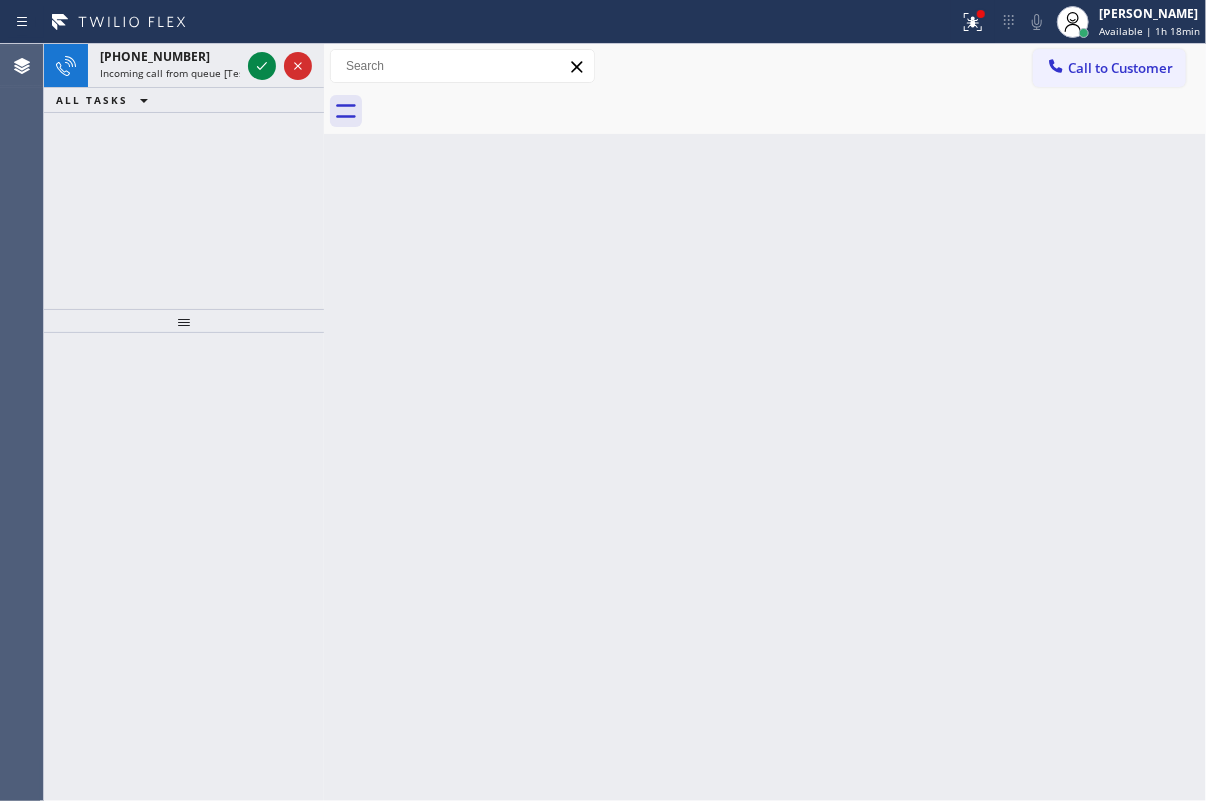 click on "Back to Dashboard Change Sender ID Customers Technicians Select a contact Outbound call Technician Search Technician Your caller id phone number Your caller id phone number Call Technician info Name   Phone none Address none Change Sender ID HVAC +18559994417 5 Star Appliance +18557314952 Appliance Repair +18554611149 Plumbing +18889090120 Air Duct Cleaning +18006865038  Electricians +18005688664 Cancel Change Check personal SMS Reset Change No tabs Call to Customer Outbound call Location Next Door Appliance Repair Long Island Your caller id phone number (631) 203-1974 Customer number Call Outbound call Technician Search Technician Your caller id phone number Your caller id phone number Call" at bounding box center (765, 422) 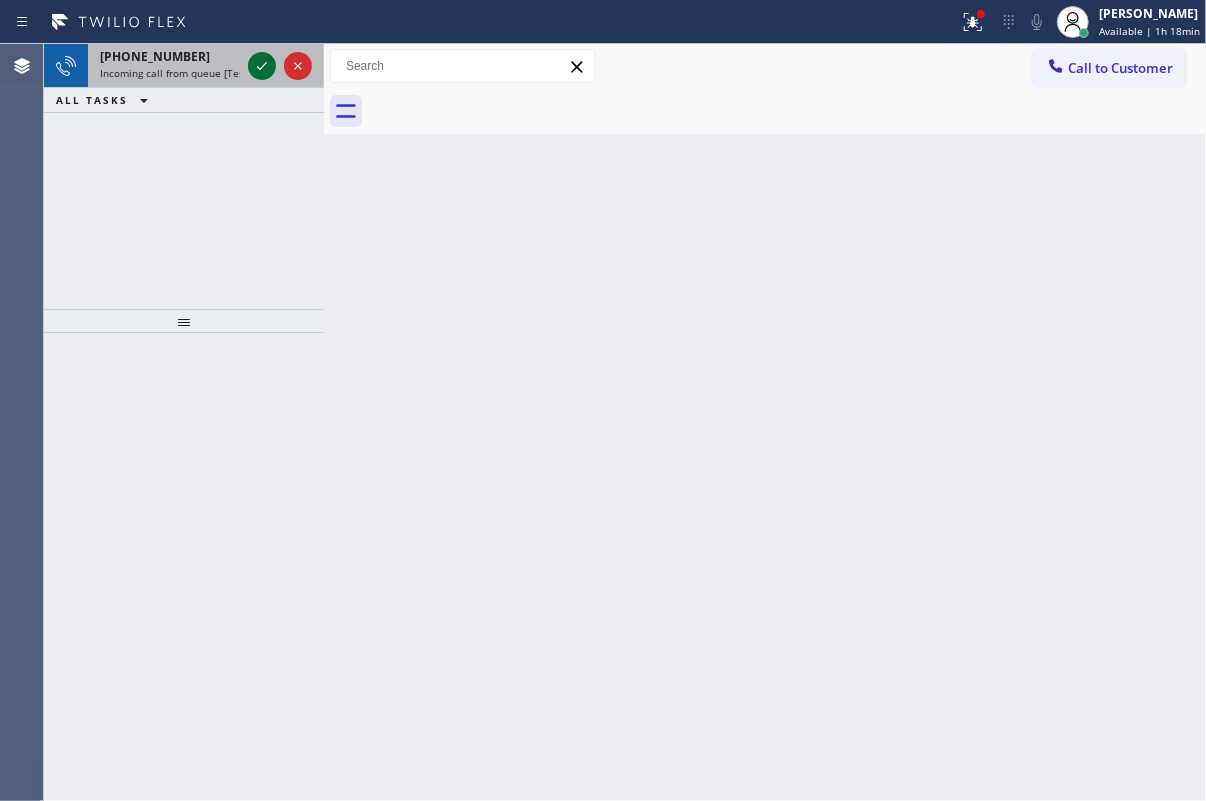 click 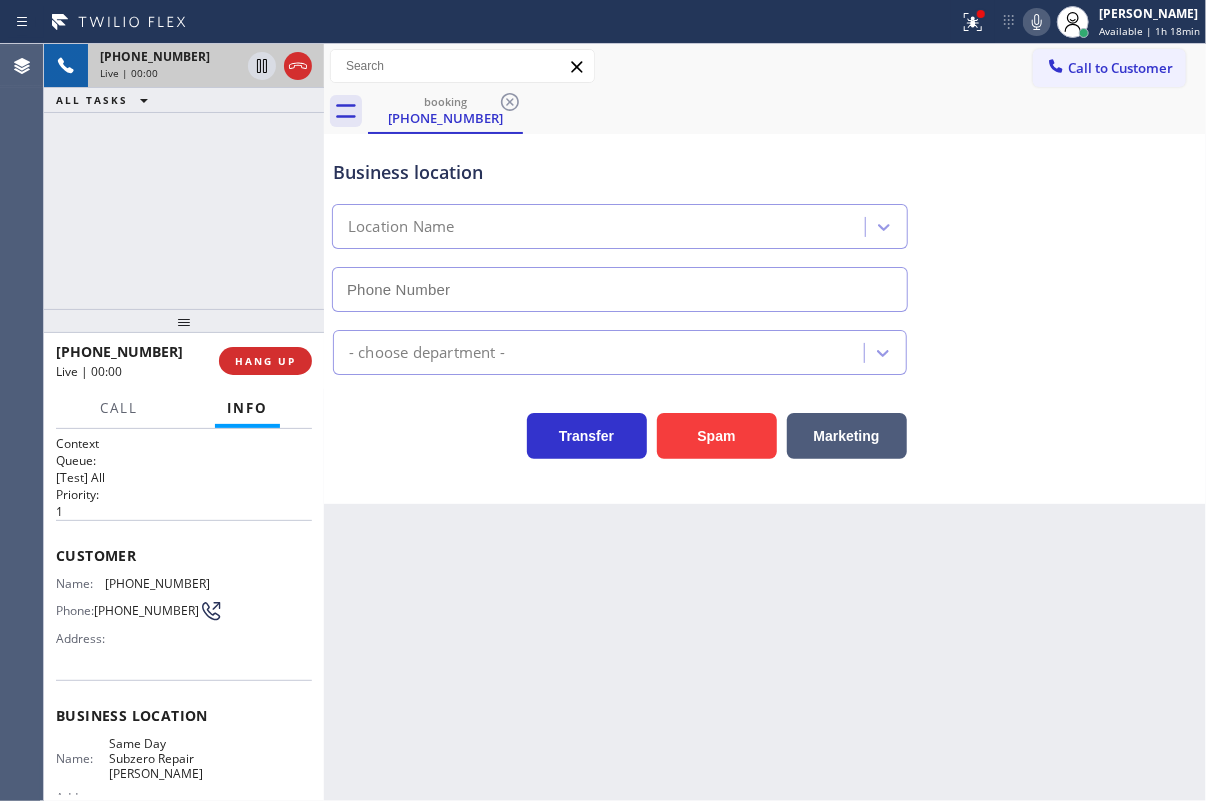 type on "(240) 407-1963" 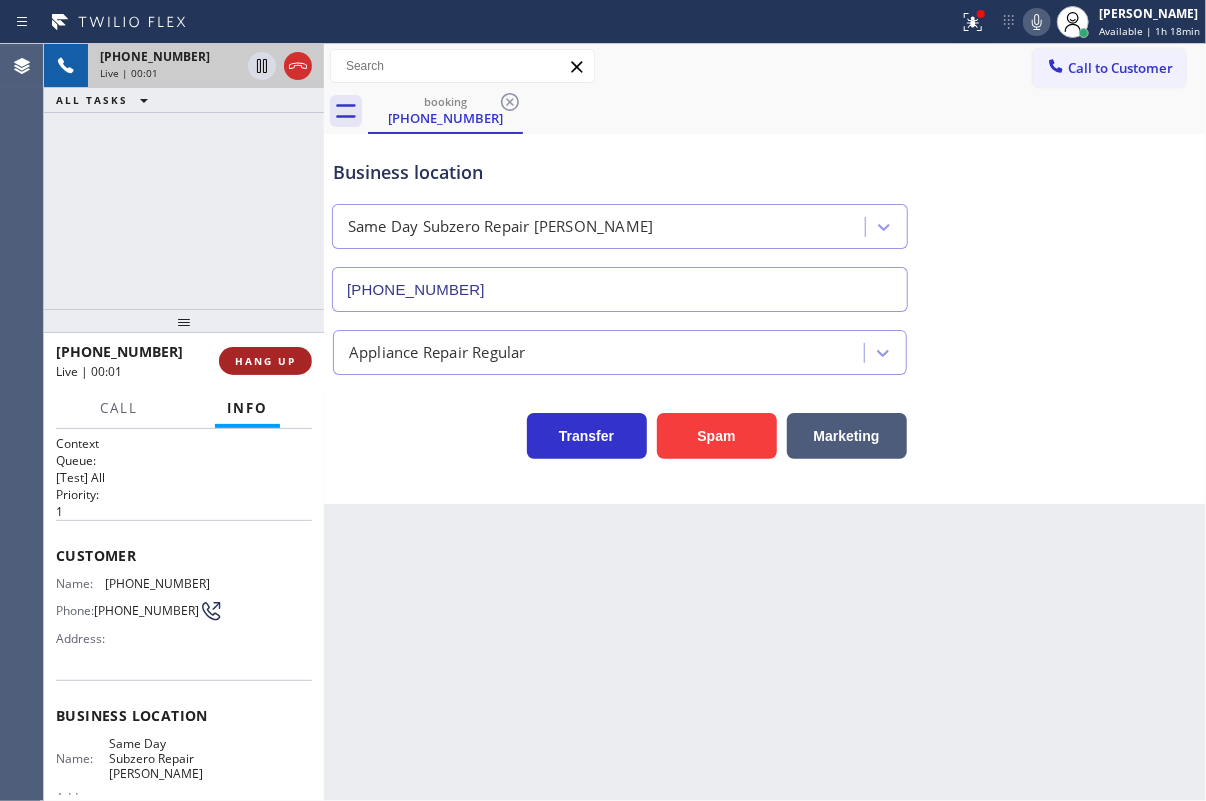 click on "HANG UP" at bounding box center (265, 361) 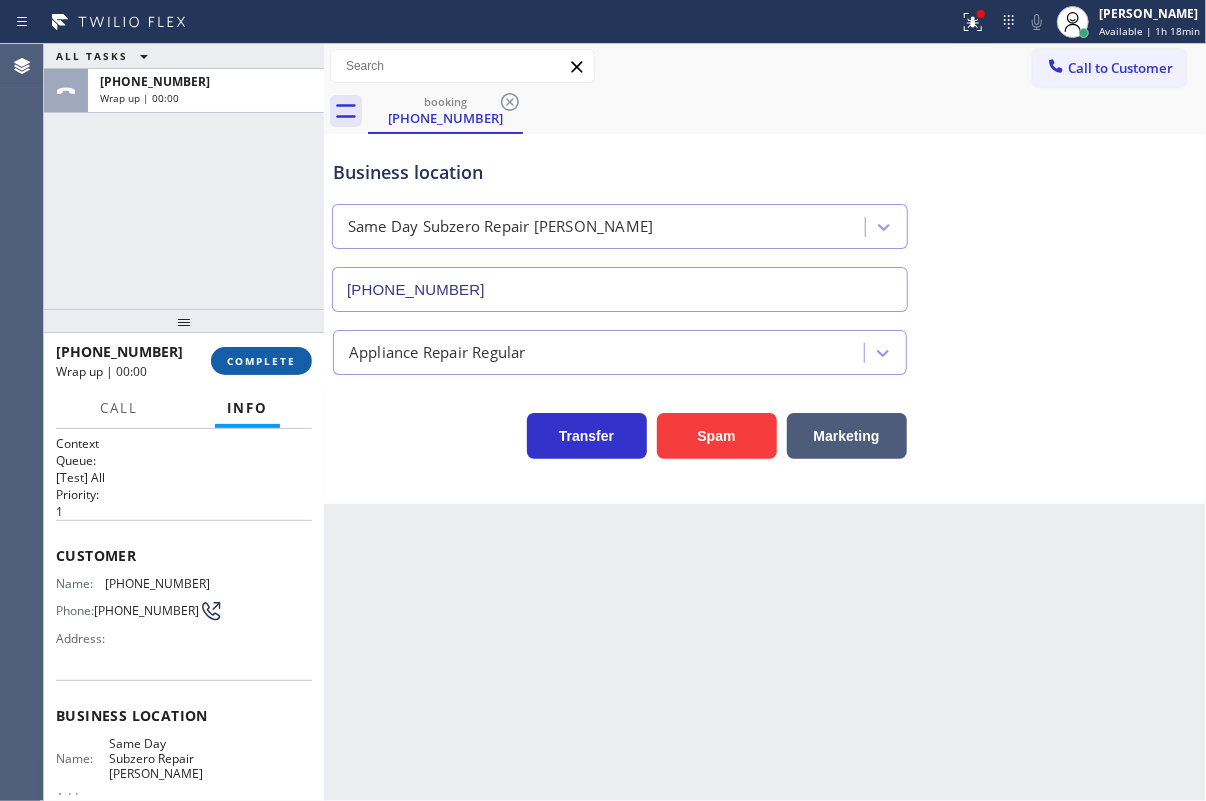 click on "COMPLETE" at bounding box center (261, 361) 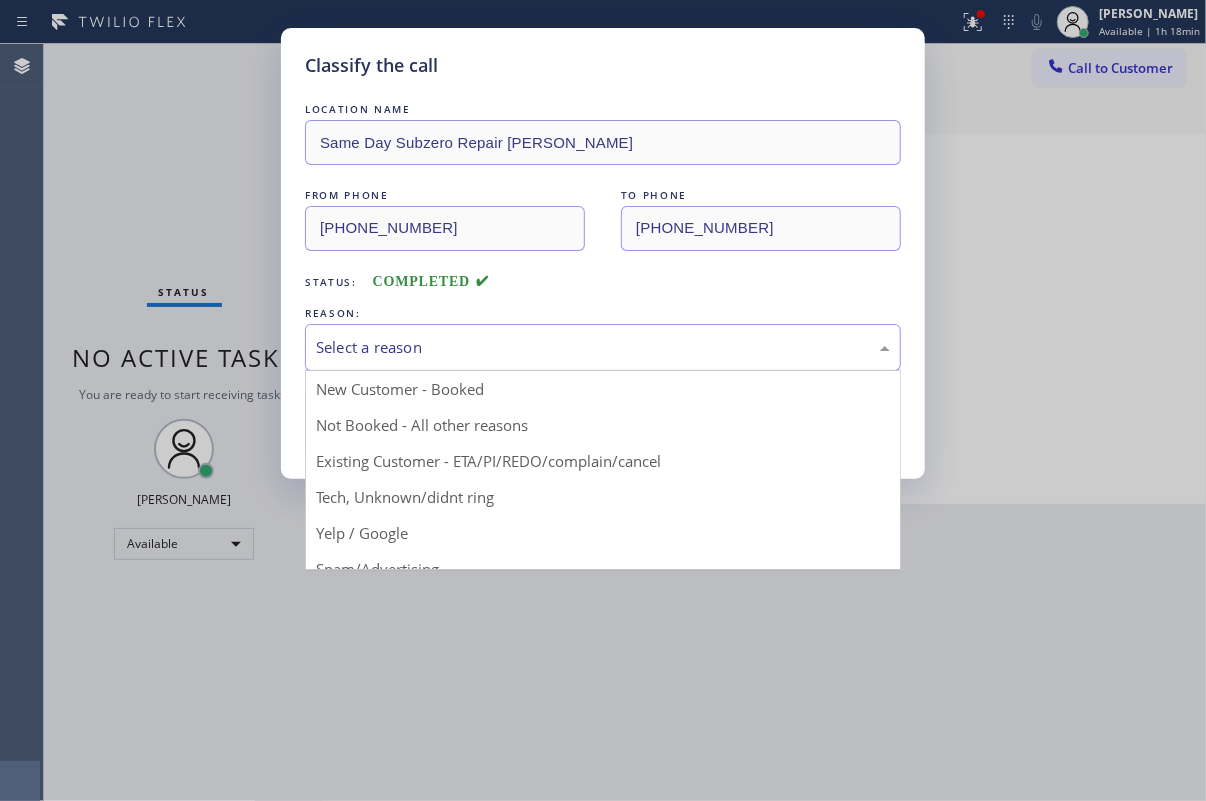 click on "Select a reason" at bounding box center [603, 347] 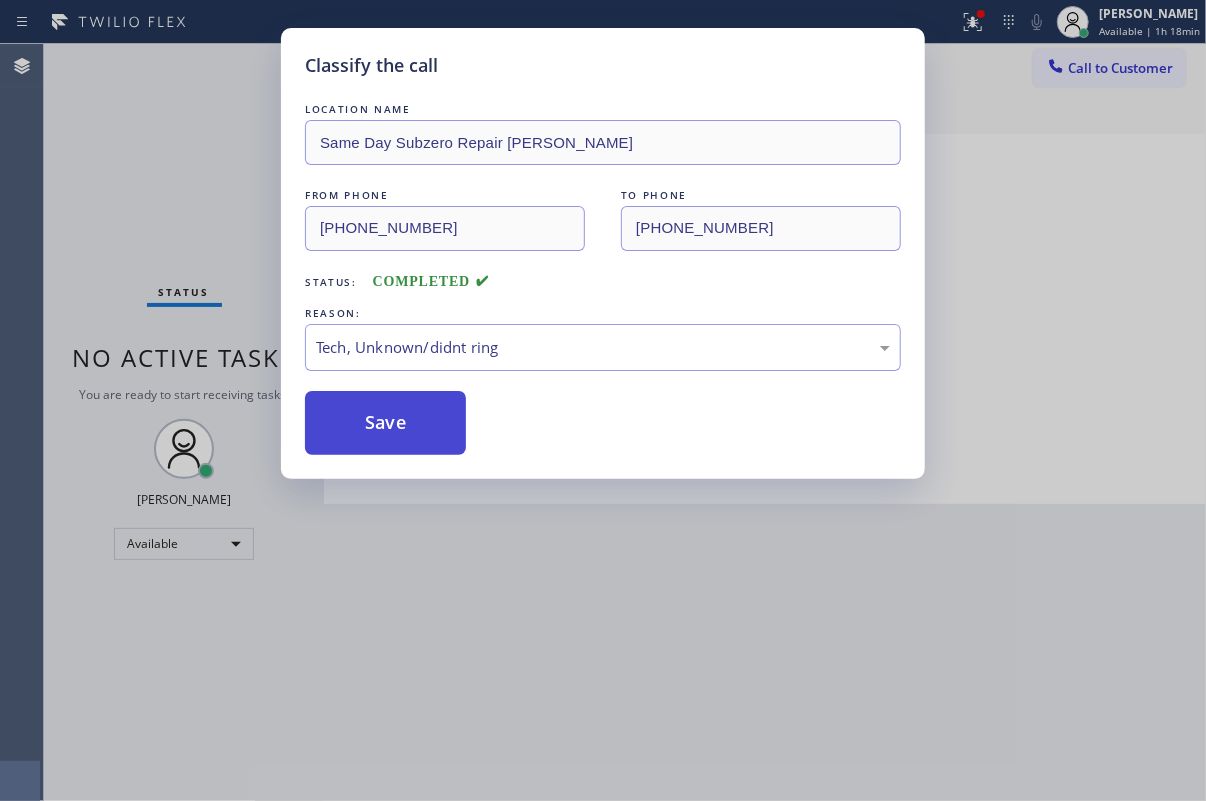 click on "Save" at bounding box center [385, 423] 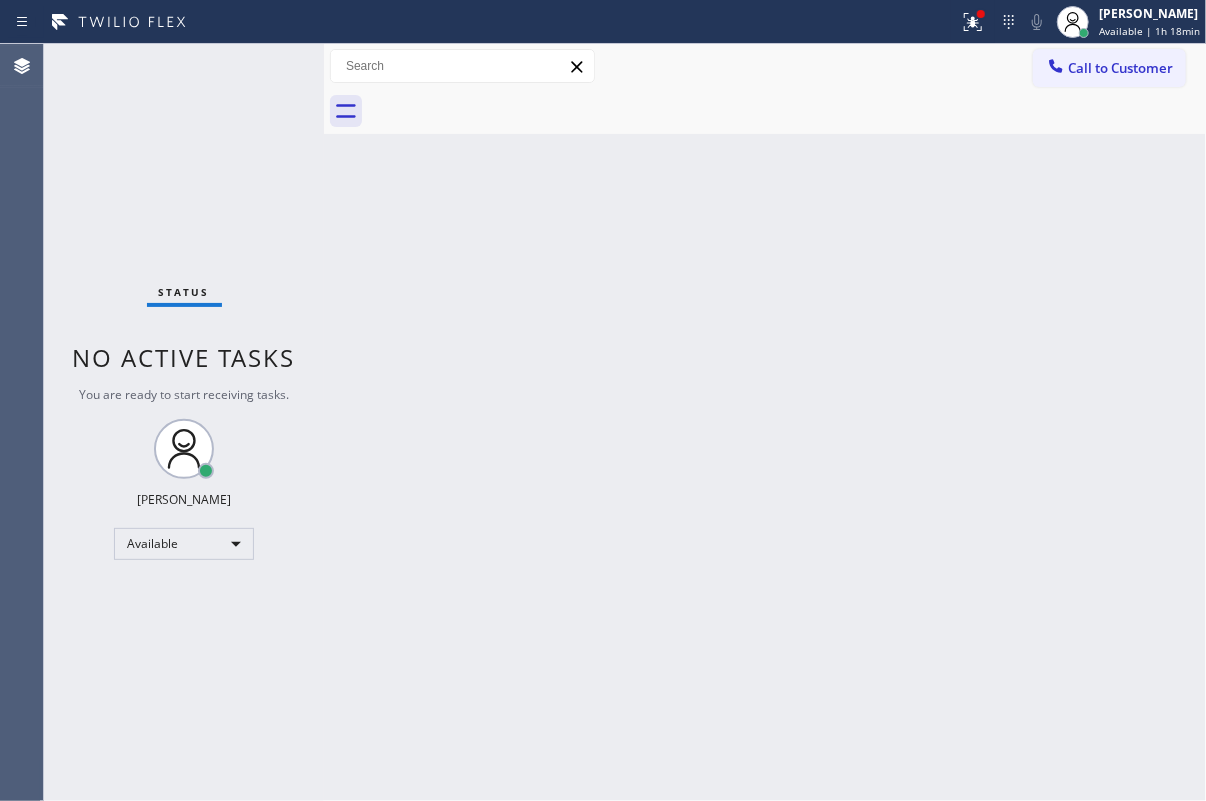 click on "Back to Dashboard Change Sender ID Customers Technicians Select a contact Outbound call Technician Search Technician Your caller id phone number Your caller id phone number Call Technician info Name   Phone none Address none Change Sender ID HVAC +18559994417 5 Star Appliance +18557314952 Appliance Repair +18554611149 Plumbing +18889090120 Air Duct Cleaning +18006865038  Electricians +18005688664 Cancel Change Check personal SMS Reset Change No tabs Call to Customer Outbound call Location Next Door Appliance Repair Long Island Your caller id phone number (631) 203-1974 Customer number Call Outbound call Technician Search Technician Your caller id phone number Your caller id phone number Call" at bounding box center (765, 422) 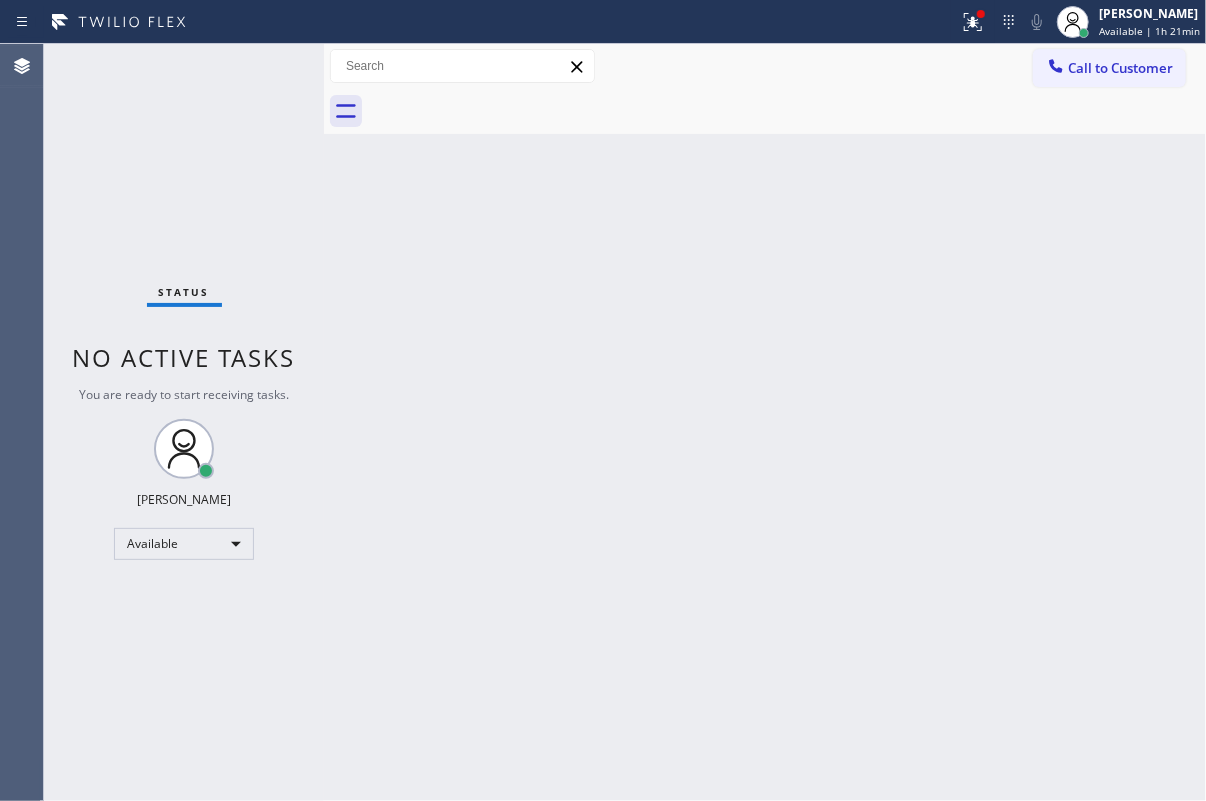 click on "Back to Dashboard Change Sender ID Customers Technicians Select a contact Outbound call Technician Search Technician Your caller id phone number Your caller id phone number Call Technician info Name   Phone none Address none Change Sender ID HVAC +18559994417 5 Star Appliance +18557314952 Appliance Repair +18554611149 Plumbing +18889090120 Air Duct Cleaning +18006865038  Electricians +18005688664 Cancel Change Check personal SMS Reset Change No tabs Call to Customer Outbound call Location Next Door Appliance Repair Long Island Your caller id phone number (631) 203-1974 Customer number Call Outbound call Technician Search Technician Your caller id phone number Your caller id phone number Call" at bounding box center (765, 422) 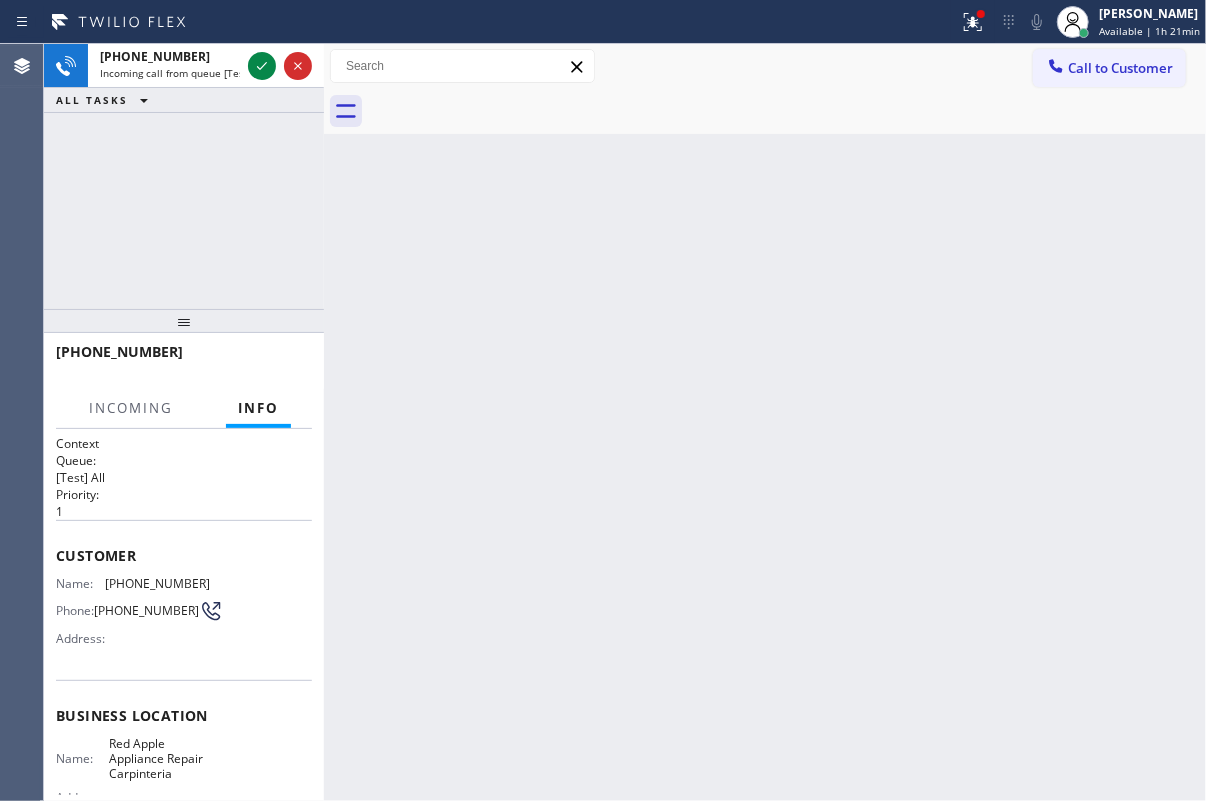 click 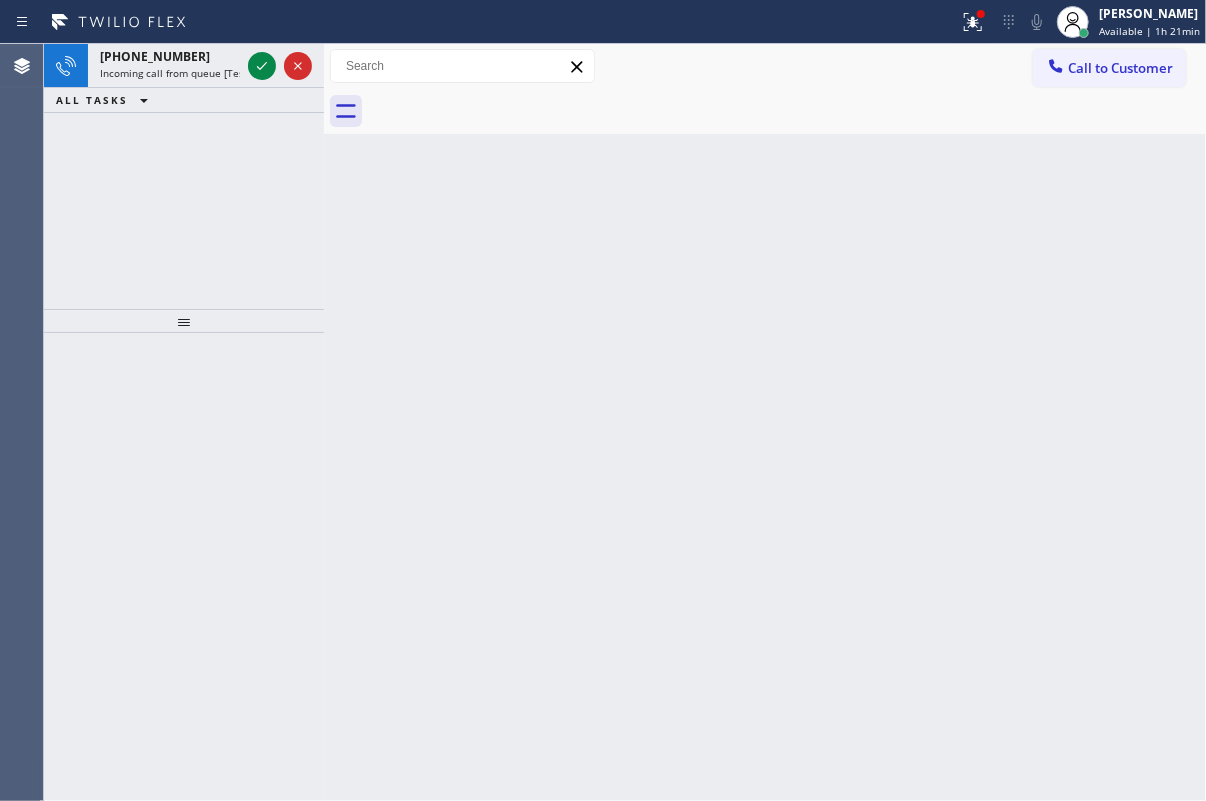 click on "Back to Dashboard Change Sender ID Customers Technicians Select a contact Outbound call Technician Search Technician Your caller id phone number Your caller id phone number Call Technician info Name   Phone none Address none Change Sender ID HVAC +18559994417 5 Star Appliance +18557314952 Appliance Repair +18554611149 Plumbing +18889090120 Air Duct Cleaning +18006865038  Electricians +18005688664 Cancel Change Check personal SMS Reset Change No tabs Call to Customer Outbound call Location Next Door Appliance Repair Long Island Your caller id phone number (631) 203-1974 Customer number Call Outbound call Technician Search Technician Your caller id phone number Your caller id phone number Call" at bounding box center [765, 422] 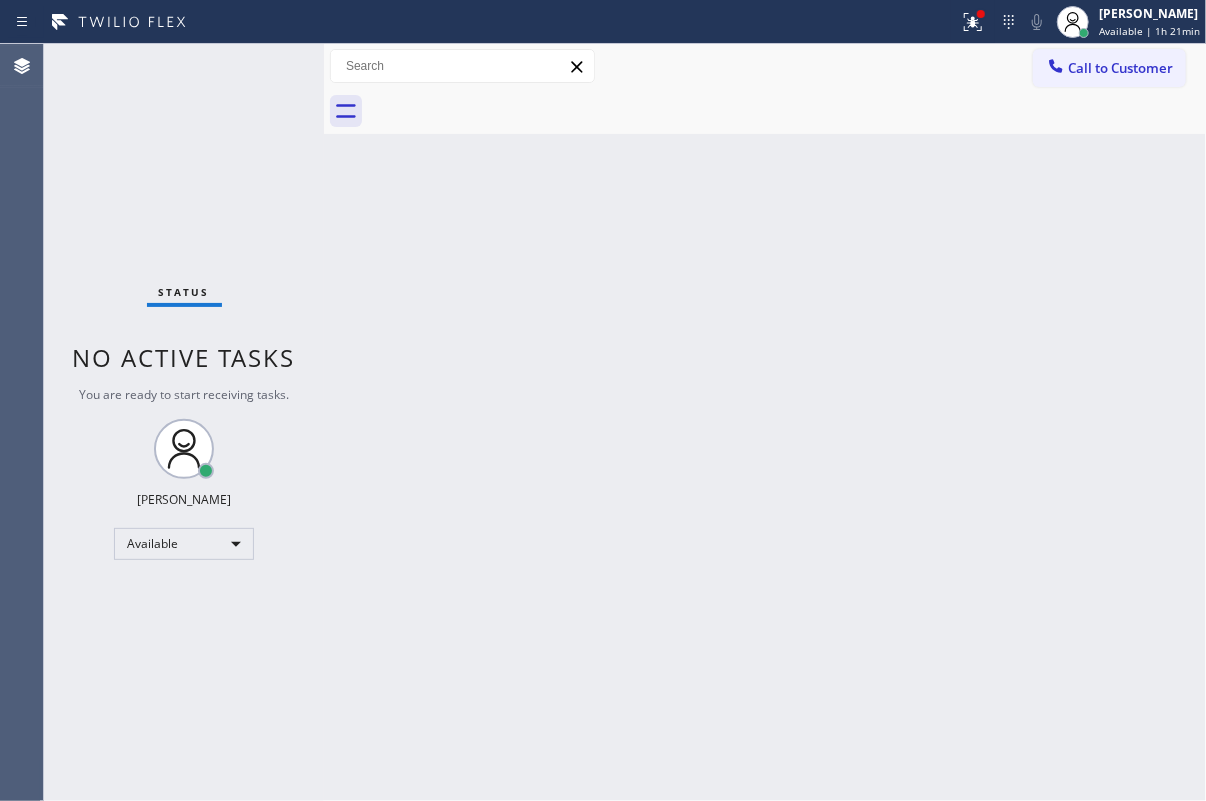 click on "Status   No active tasks     You are ready to start receiving tasks.   [PERSON_NAME] Available" at bounding box center [184, 422] 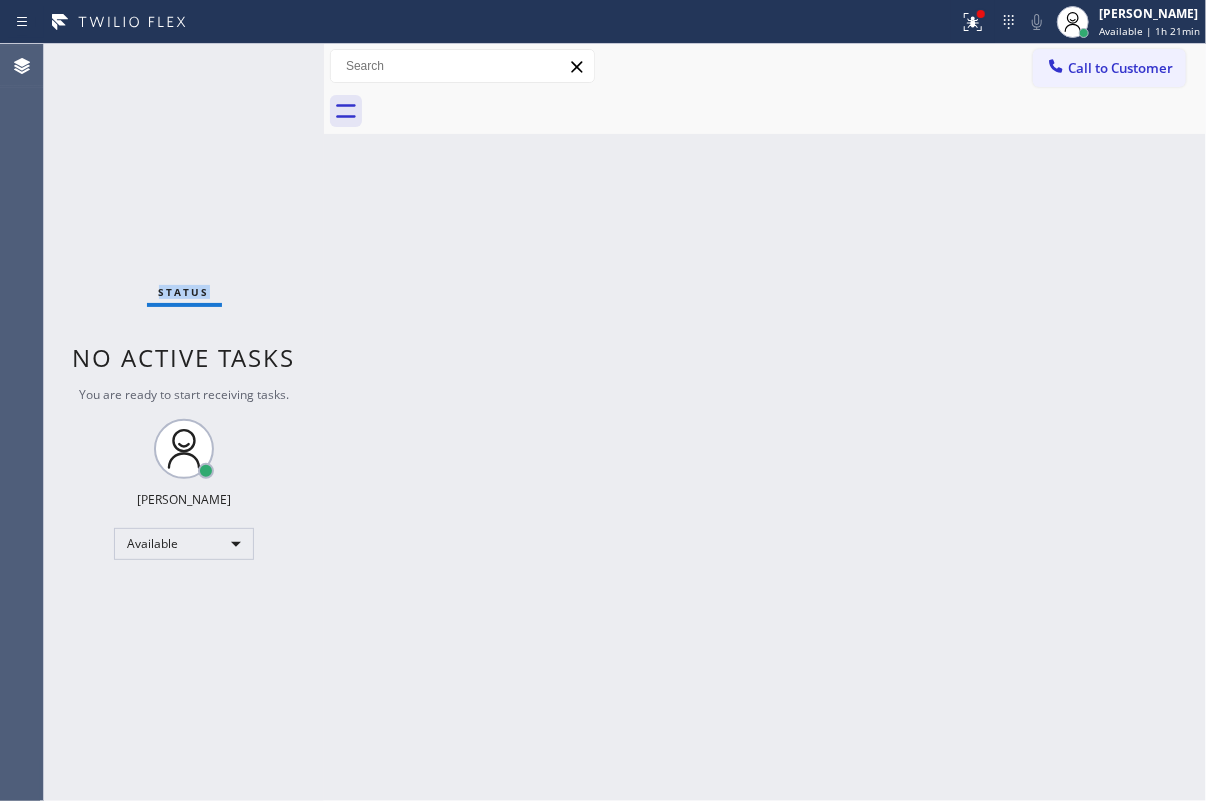 click on "Status   No active tasks     You are ready to start receiving tasks.   [PERSON_NAME] Available" at bounding box center (184, 422) 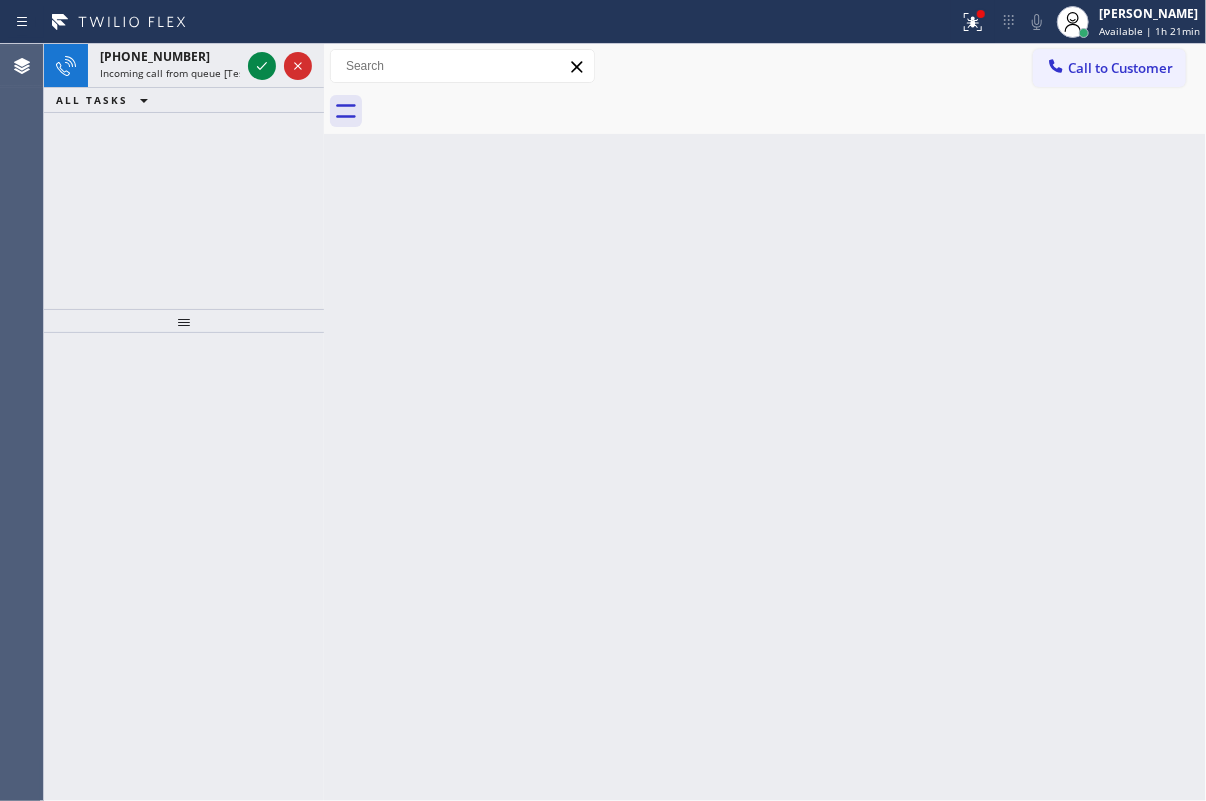 click on "Back to Dashboard Change Sender ID Customers Technicians Select a contact Outbound call Technician Search Technician Your caller id phone number Your caller id phone number Call Technician info Name   Phone none Address none Change Sender ID HVAC +18559994417 5 Star Appliance +18557314952 Appliance Repair +18554611149 Plumbing +18889090120 Air Duct Cleaning +18006865038  Electricians +18005688664 Cancel Change Check personal SMS Reset Change No tabs Call to Customer Outbound call Location Next Door Appliance Repair Long Island Your caller id phone number (631) 203-1974 Customer number Call Outbound call Technician Search Technician Your caller id phone number Your caller id phone number Call" at bounding box center (765, 422) 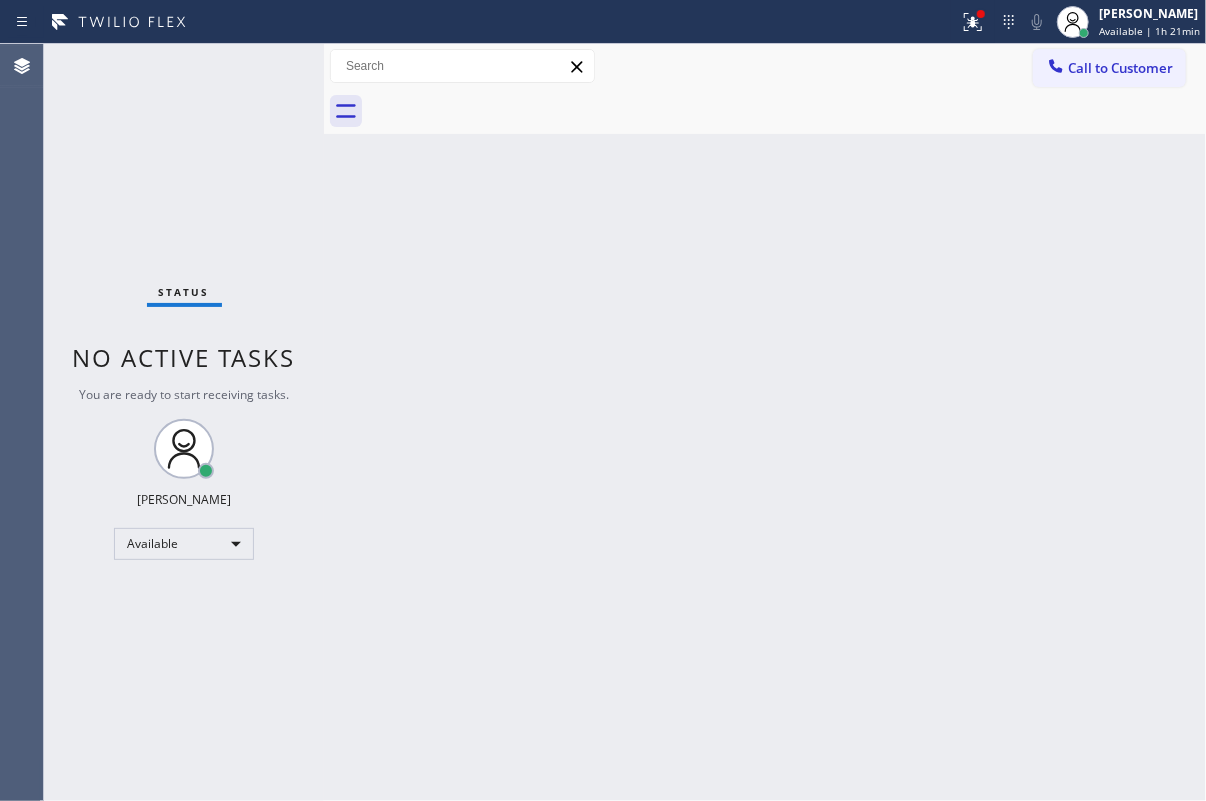click on "Back to Dashboard Change Sender ID Customers Technicians Select a contact Outbound call Technician Search Technician Your caller id phone number Your caller id phone number Call Technician info Name   Phone none Address none Change Sender ID HVAC +18559994417 5 Star Appliance +18557314952 Appliance Repair +18554611149 Plumbing +18889090120 Air Duct Cleaning +18006865038  Electricians +18005688664 Cancel Change Check personal SMS Reset Change No tabs Call to Customer Outbound call Location Next Door Appliance Repair Long Island Your caller id phone number (631) 203-1974 Customer number Call Outbound call Technician Search Technician Your caller id phone number Your caller id phone number Call" at bounding box center (765, 422) 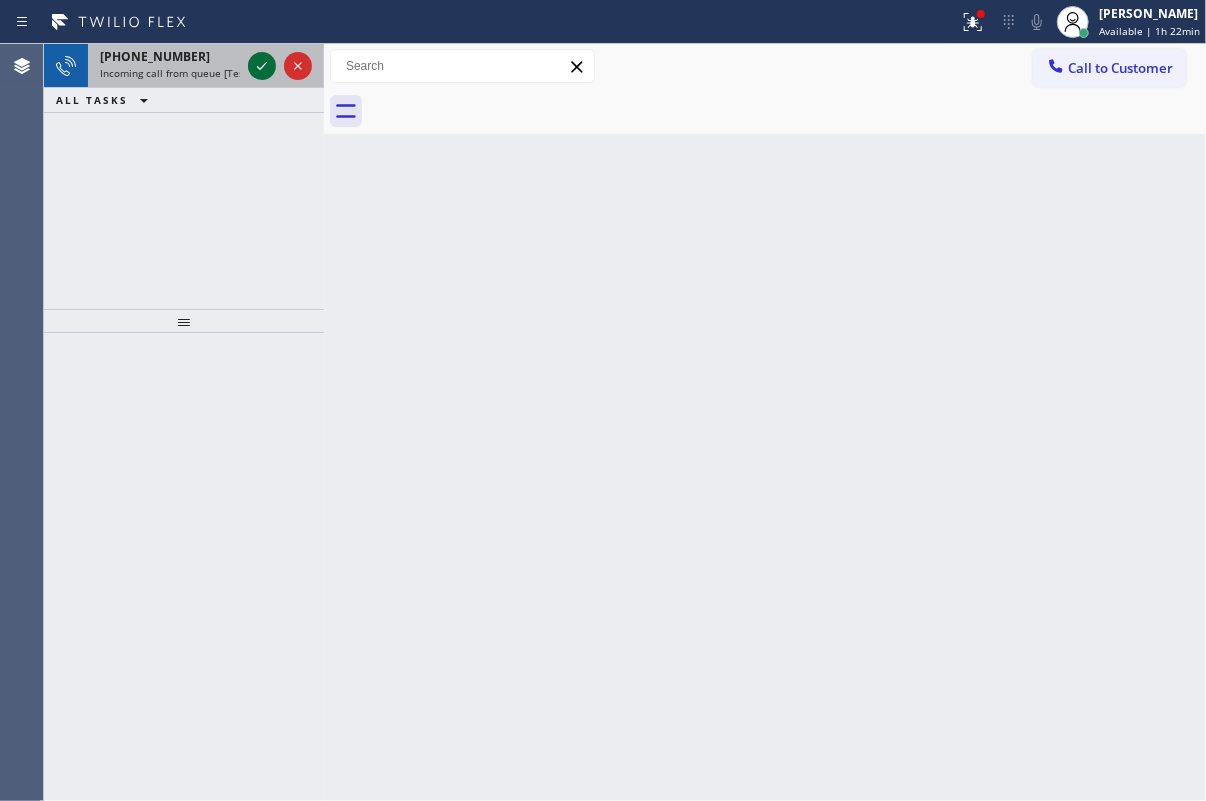 click 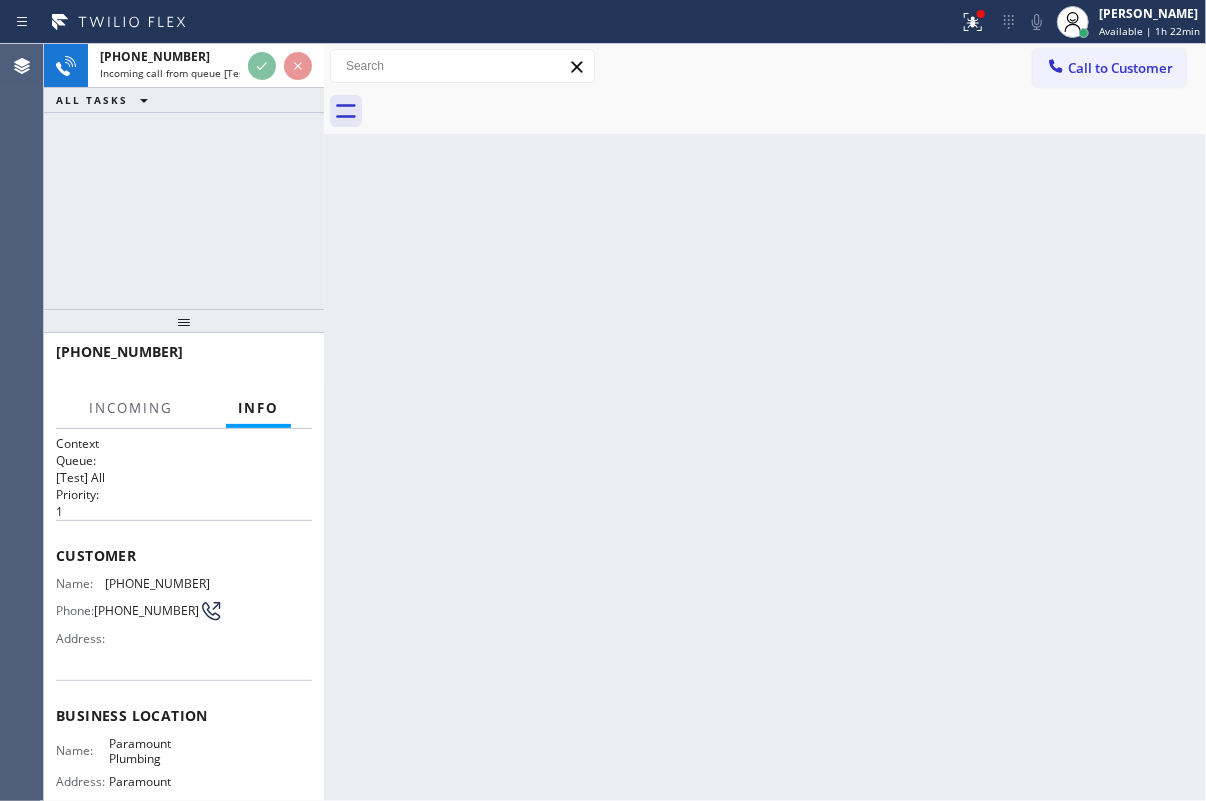 drag, startPoint x: 369, startPoint y: 60, endPoint x: 378, endPoint y: 69, distance: 12.727922 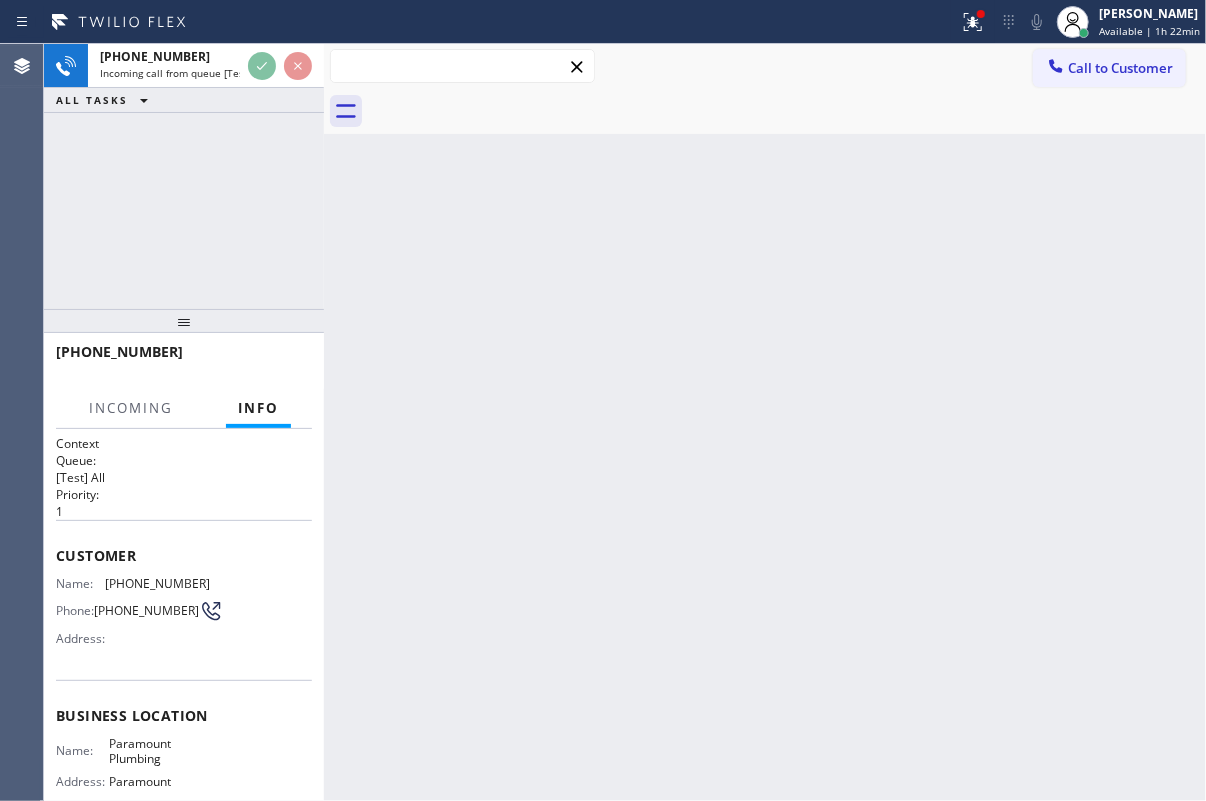 click at bounding box center (462, 66) 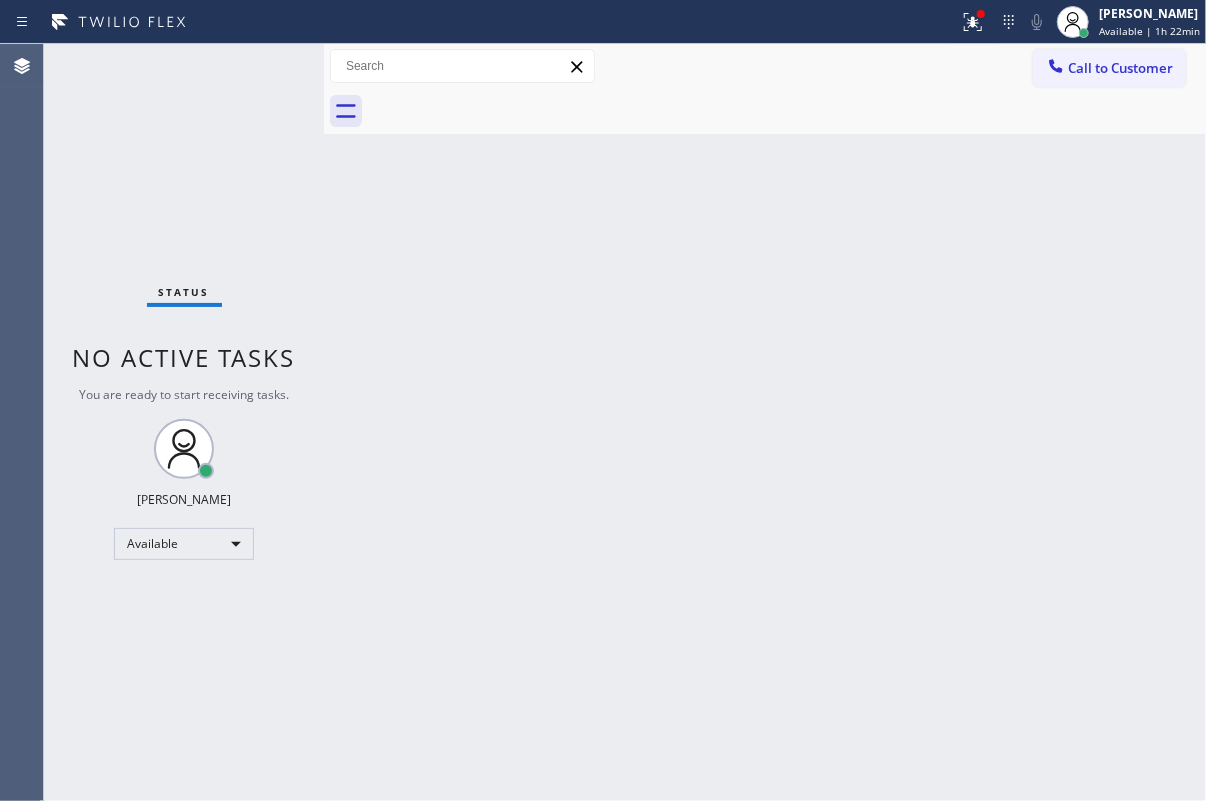 click on "Back to Dashboard Change Sender ID Customers Technicians Select a contact Outbound call Technician Search Technician Your caller id phone number Your caller id phone number Call Technician info Name   Phone none Address none Change Sender ID HVAC +18559994417 5 Star Appliance +18557314952 Appliance Repair +18554611149 Plumbing +18889090120 Air Duct Cleaning +18006865038  Electricians +18005688664 Cancel Change Check personal SMS Reset Change No tabs Call to Customer Outbound call Location Next Door Appliance Repair Long Island Your caller id phone number (631) 203-1974 Customer number Call Outbound call Technician Search Technician Your caller id phone number Your caller id phone number Call" at bounding box center (765, 422) 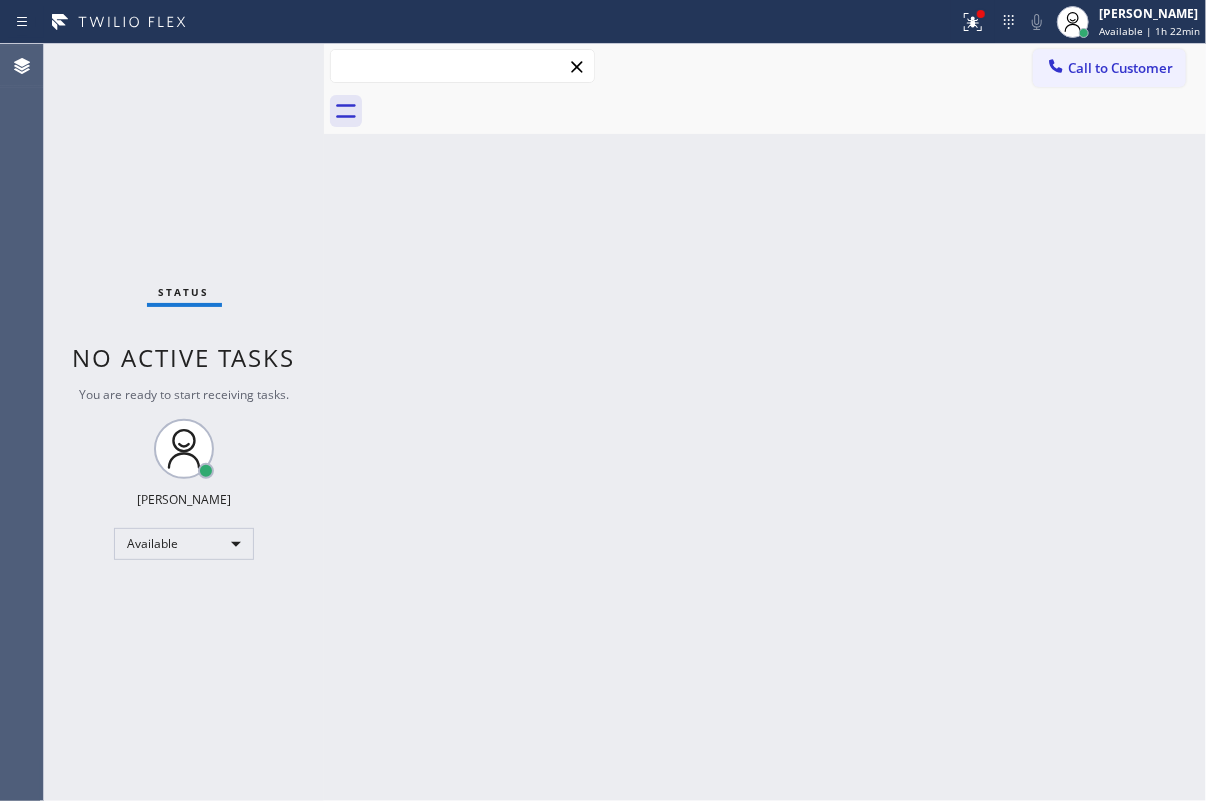 click at bounding box center (462, 66) 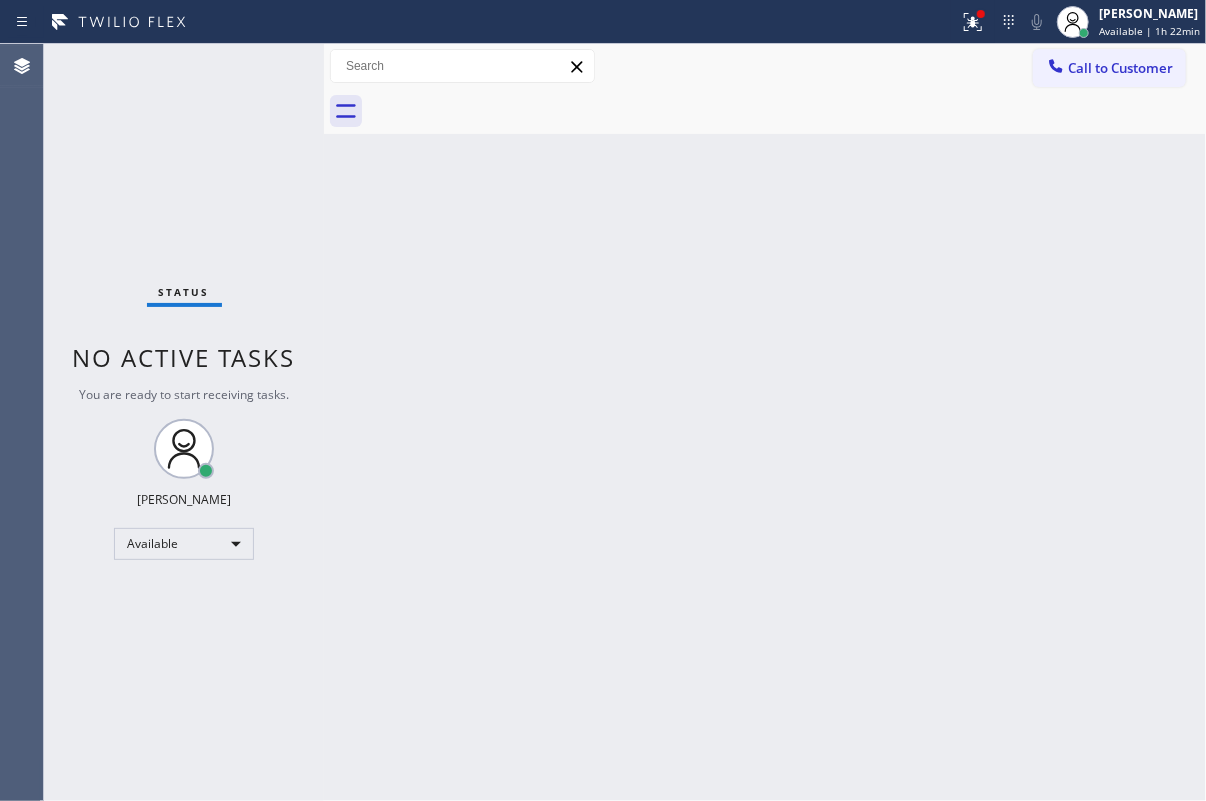 click on "Back to Dashboard Change Sender ID Customers Technicians Select a contact Outbound call Technician Search Technician Your caller id phone number Your caller id phone number Call Technician info Name   Phone none Address none Change Sender ID HVAC +18559994417 5 Star Appliance +18557314952 Appliance Repair +18554611149 Plumbing +18889090120 Air Duct Cleaning +18006865038  Electricians +18005688664 Cancel Change Check personal SMS Reset Change No tabs Call to Customer Outbound call Location Next Door Appliance Repair Long Island Your caller id phone number (631) 203-1974 Customer number Call Outbound call Technician Search Technician Your caller id phone number Your caller id phone number Call" at bounding box center (765, 422) 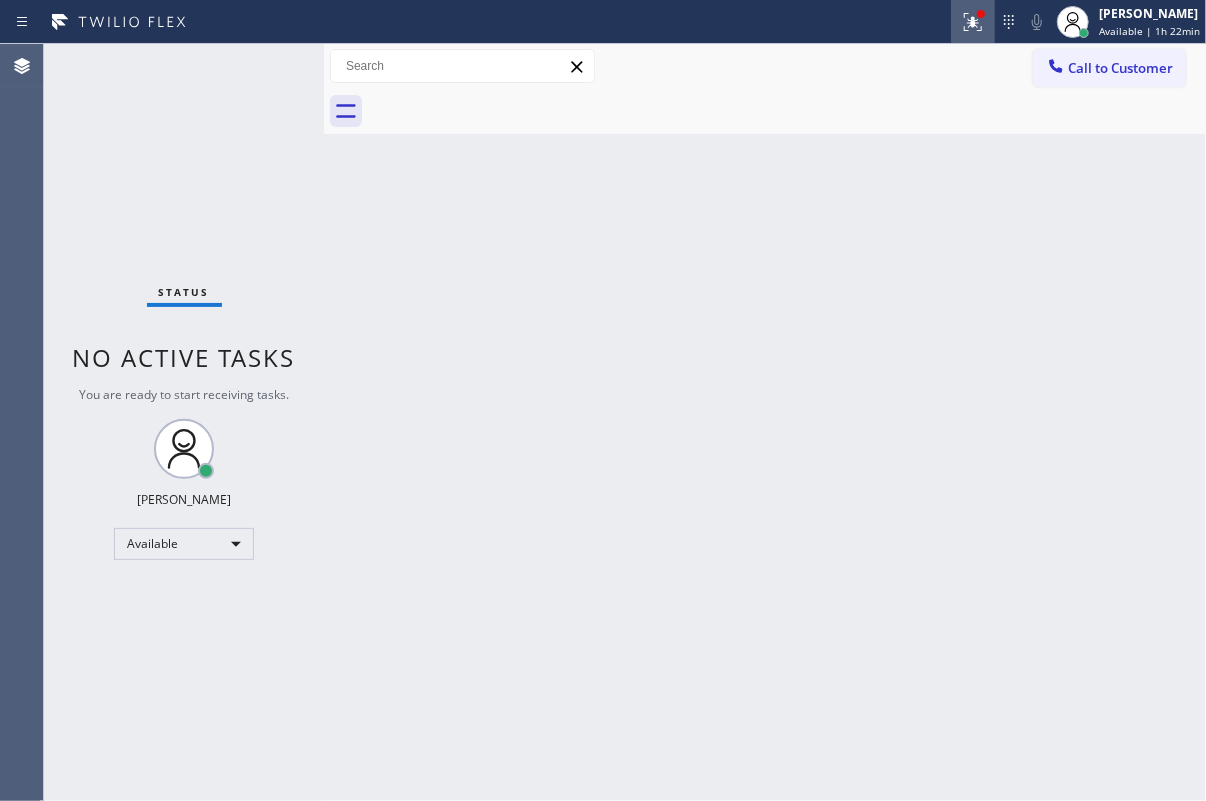 click at bounding box center (973, 22) 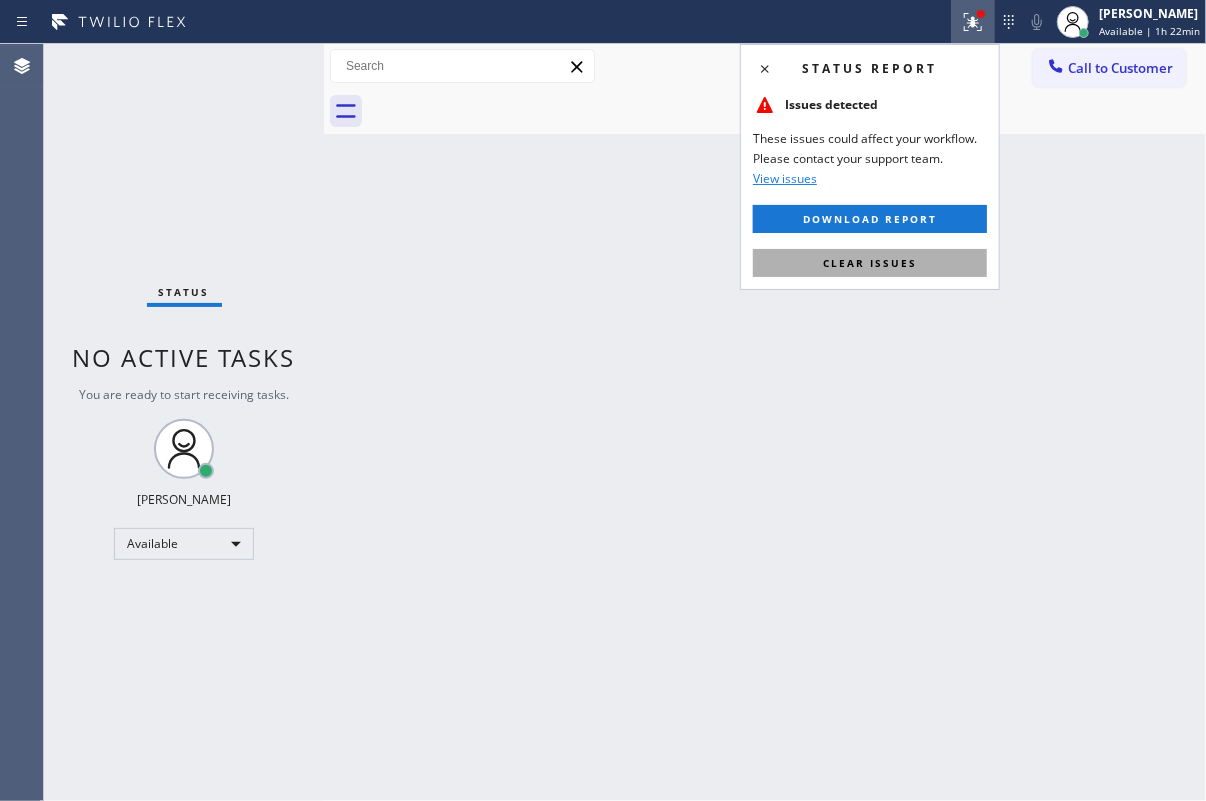 click on "Clear issues" at bounding box center [870, 263] 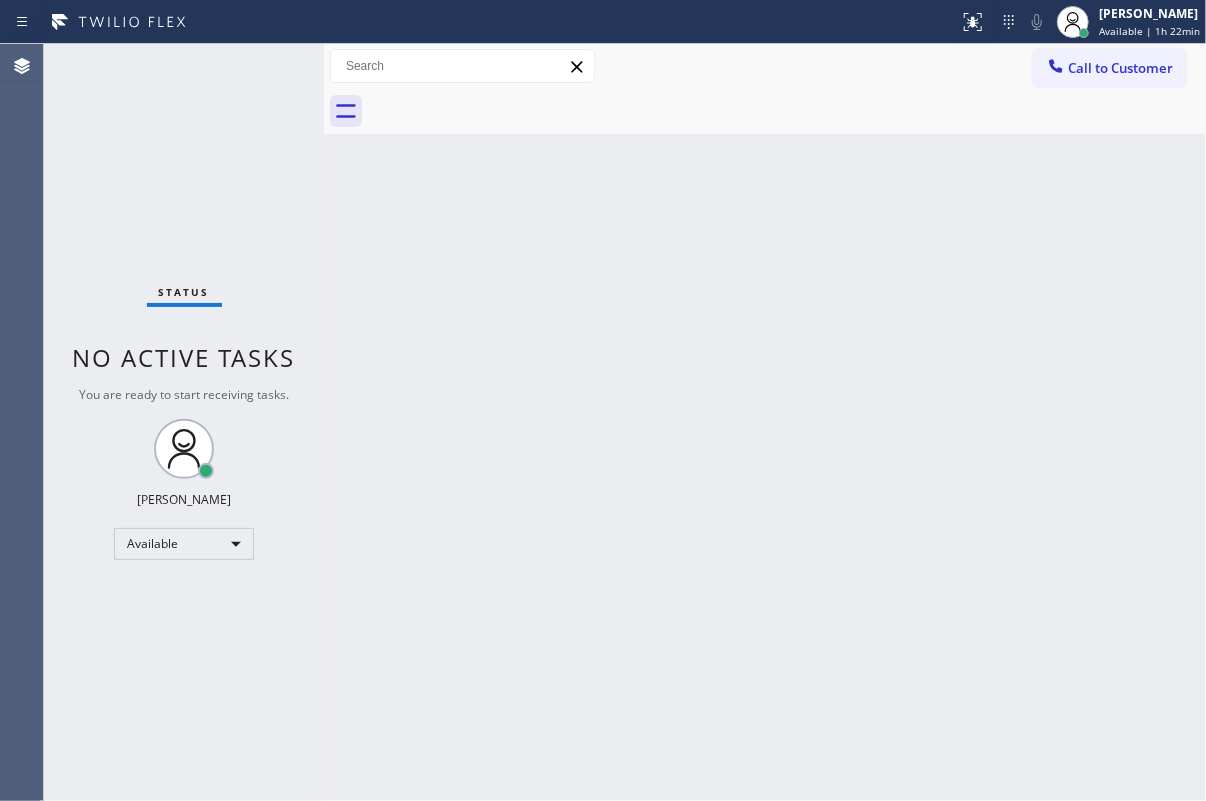 drag, startPoint x: 730, startPoint y: 380, endPoint x: 739, endPoint y: 417, distance: 38.078865 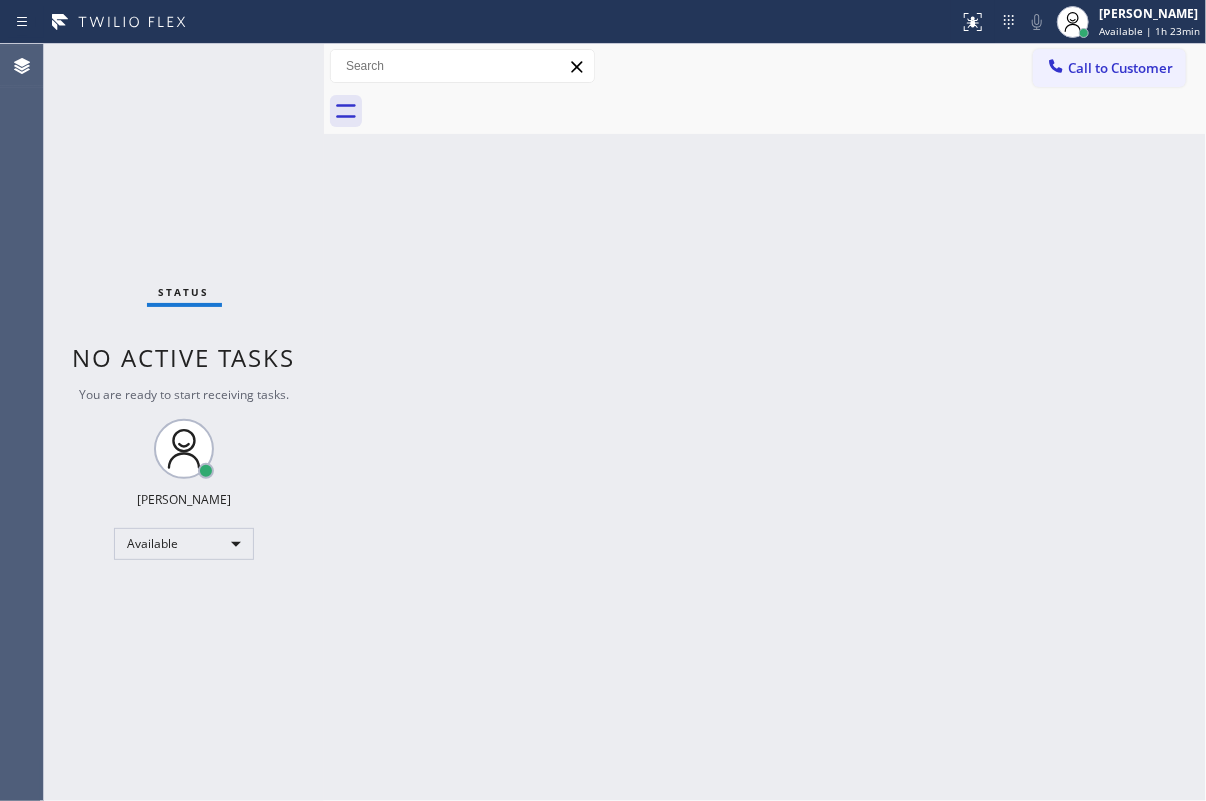 click on "Back to Dashboard Change Sender ID Customers Technicians Select a contact Outbound call Technician Search Technician Your caller id phone number Your caller id phone number Call Technician info Name   Phone none Address none Change Sender ID HVAC +18559994417 5 Star Appliance +18557314952 Appliance Repair +18554611149 Plumbing +18889090120 Air Duct Cleaning +18006865038  Electricians +18005688664 Cancel Change Check personal SMS Reset Change No tabs Call to Customer Outbound call Location Next Door Appliance Repair Long Island Your caller id phone number (631) 203-1974 Customer number Call Outbound call Technician Search Technician Your caller id phone number Your caller id phone number Call" at bounding box center [765, 422] 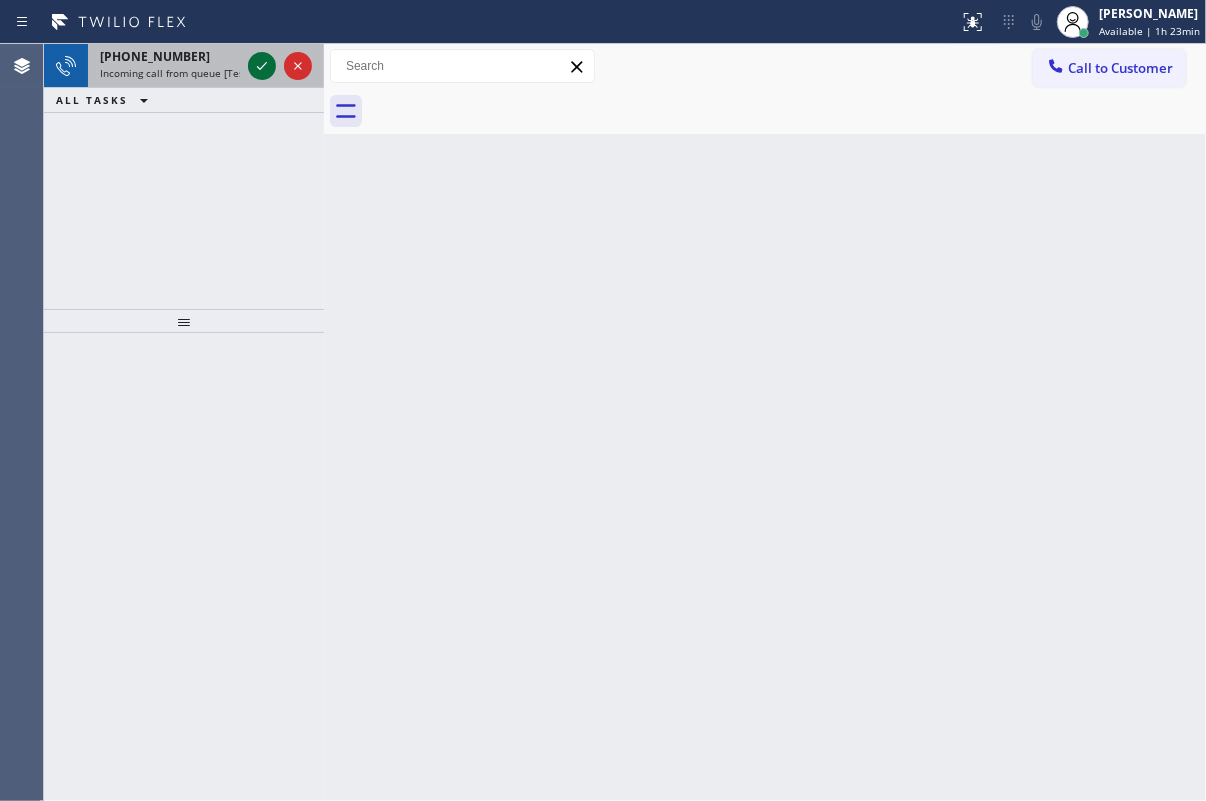 click 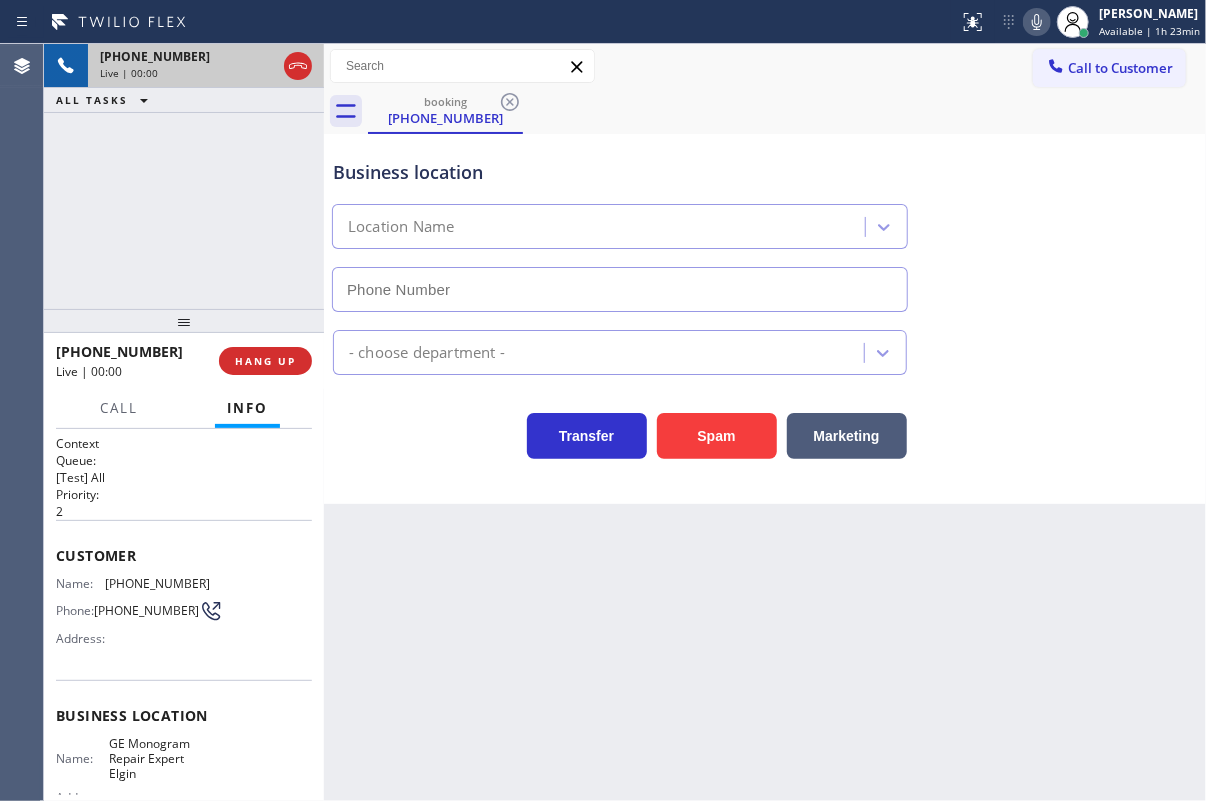type on "(224) 246-8367" 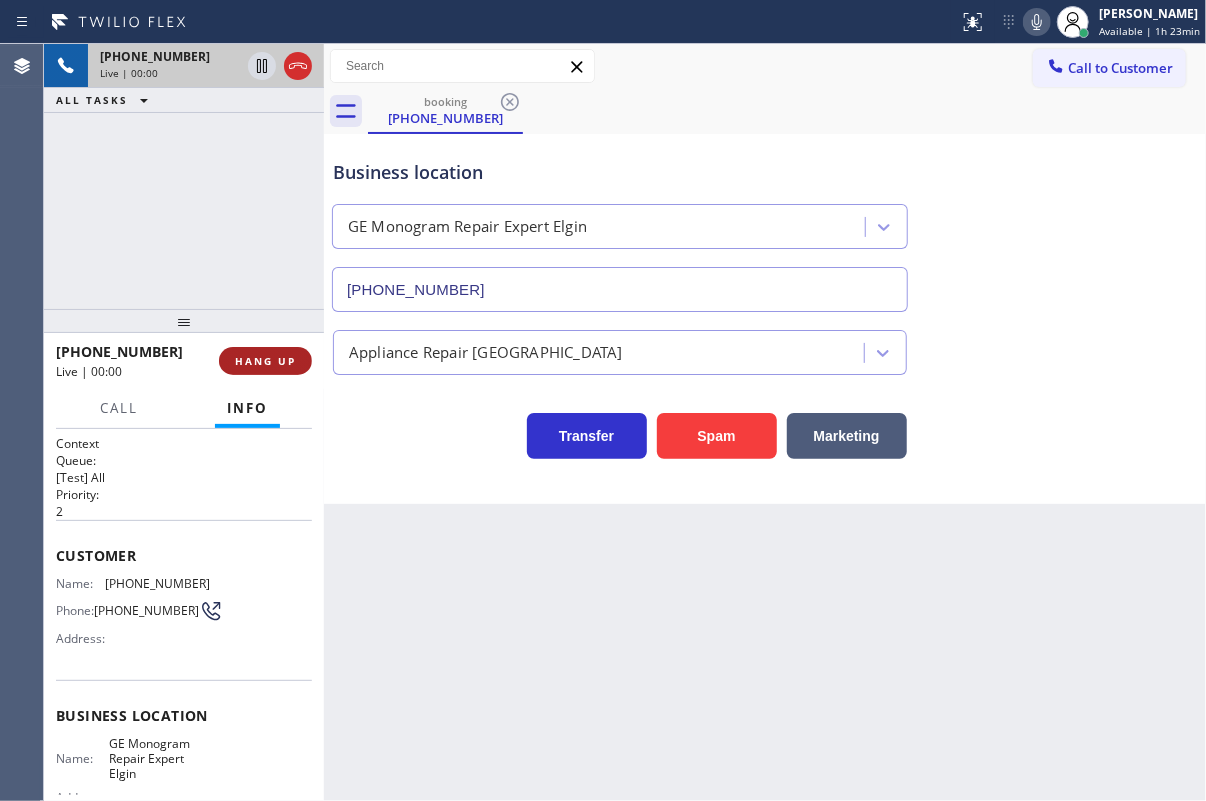 click on "HANG UP" at bounding box center (265, 361) 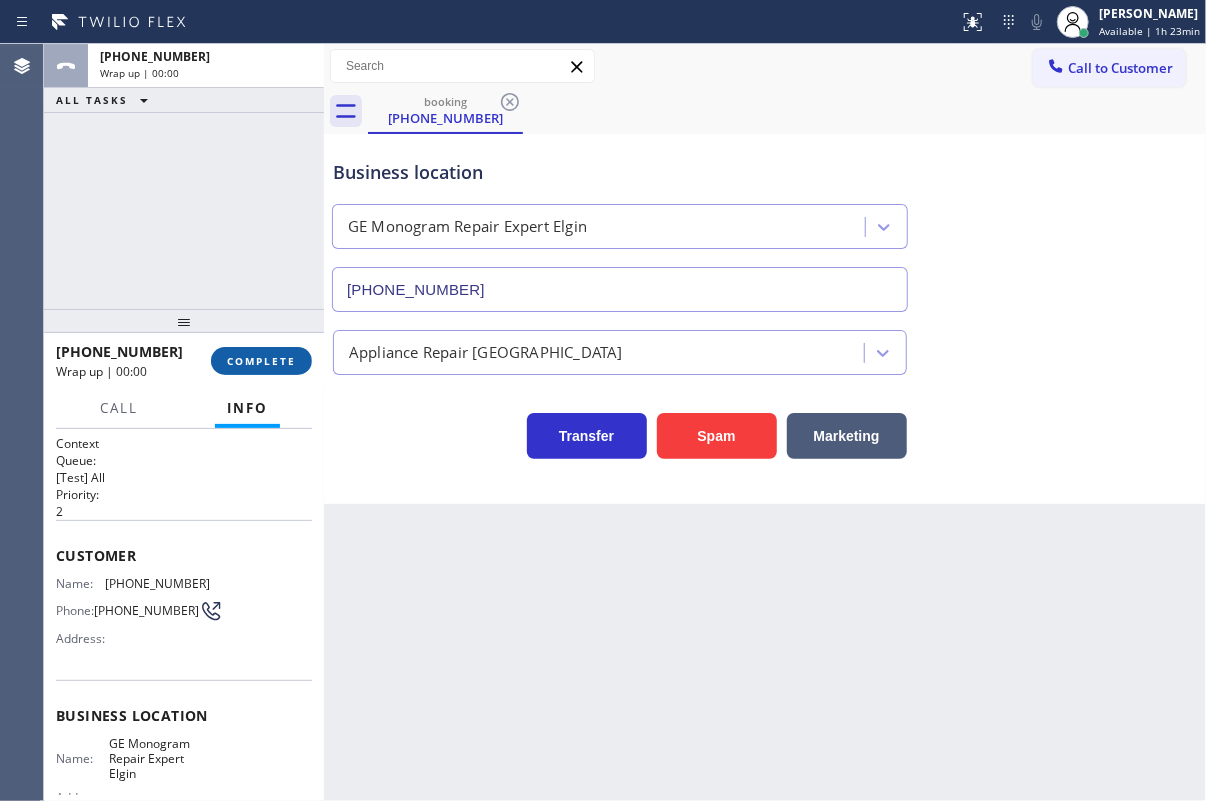 click on "COMPLETE" at bounding box center (261, 361) 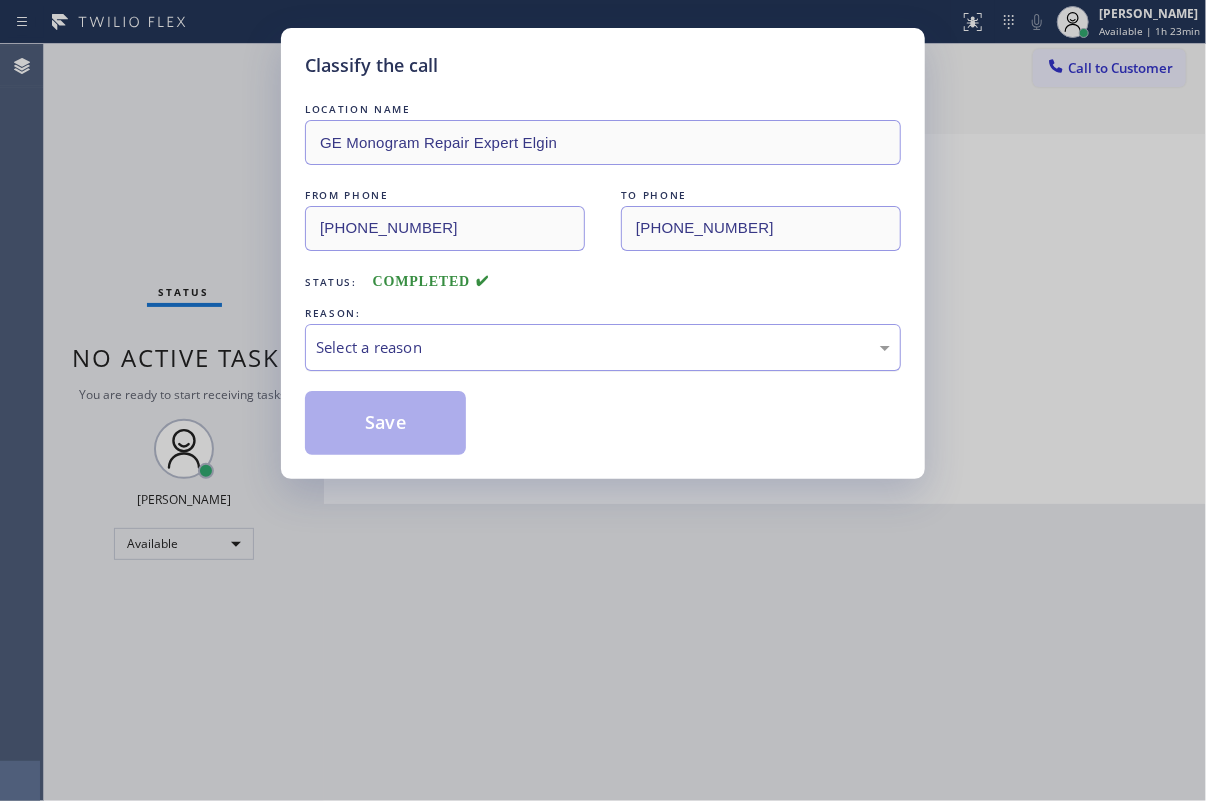 click on "Select a reason" at bounding box center [603, 347] 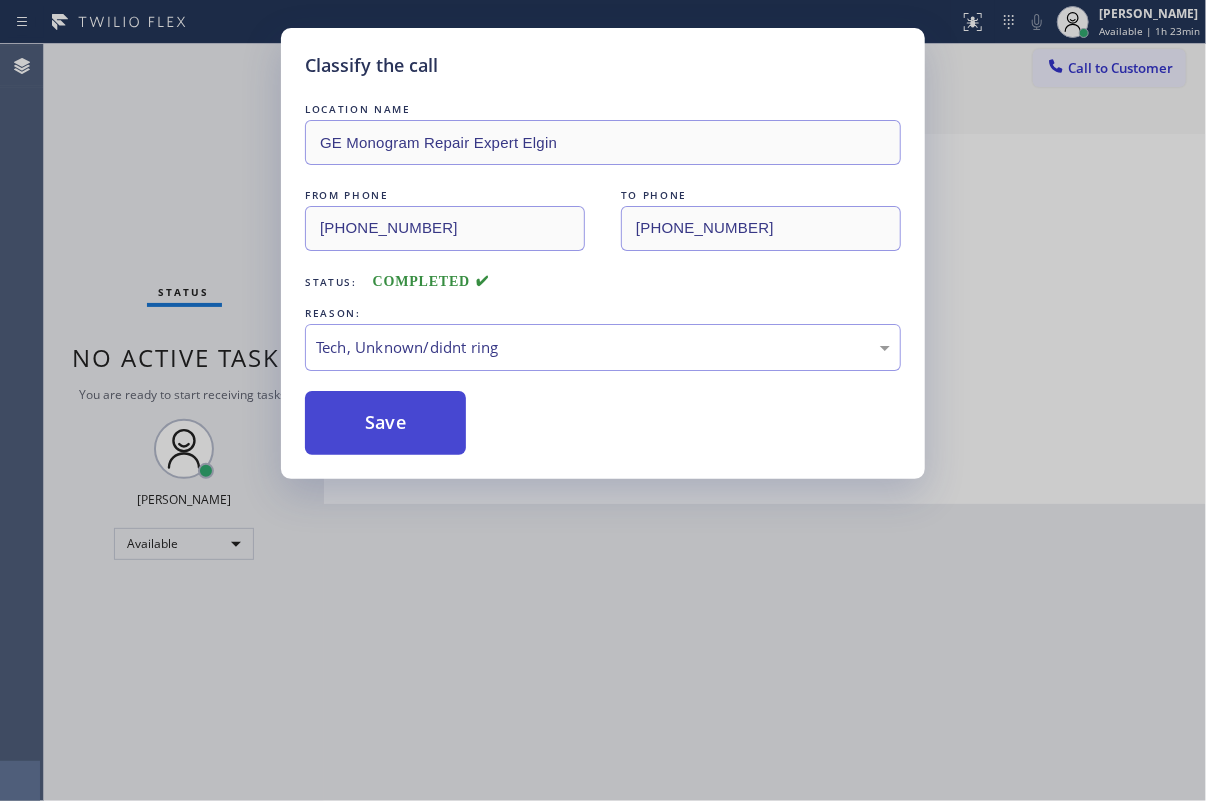 click on "Save" at bounding box center [385, 423] 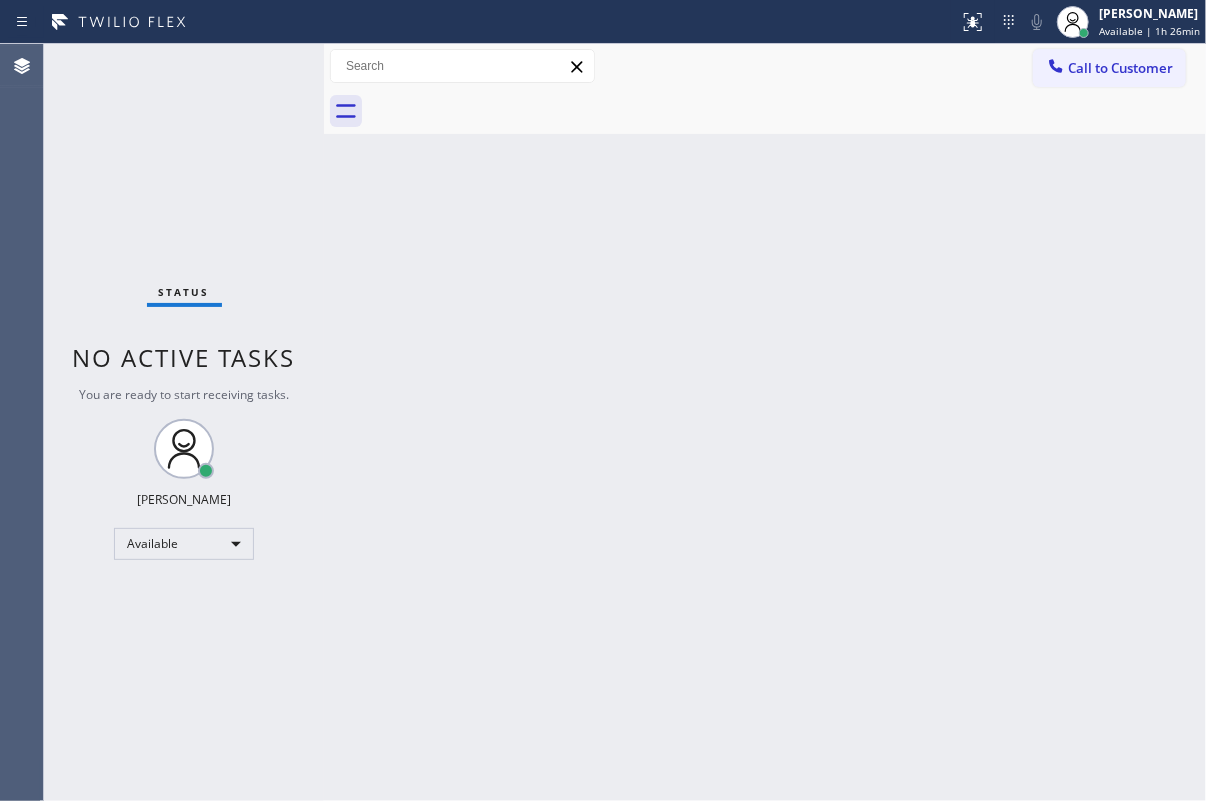 click on "Back to Dashboard Change Sender ID Customers Technicians Select a contact Outbound call Technician Search Technician Your caller id phone number Your caller id phone number Call Technician info Name   Phone none Address none Change Sender ID HVAC +18559994417 5 Star Appliance +18557314952 Appliance Repair +18554611149 Plumbing +18889090120 Air Duct Cleaning +18006865038  Electricians +18005688664 Cancel Change Check personal SMS Reset Change No tabs Call to Customer Outbound call Location Next Door Appliance Repair Long Island Your caller id phone number (631) 203-1974 Customer number Call Outbound call Technician Search Technician Your caller id phone number Your caller id phone number Call" at bounding box center (765, 422) 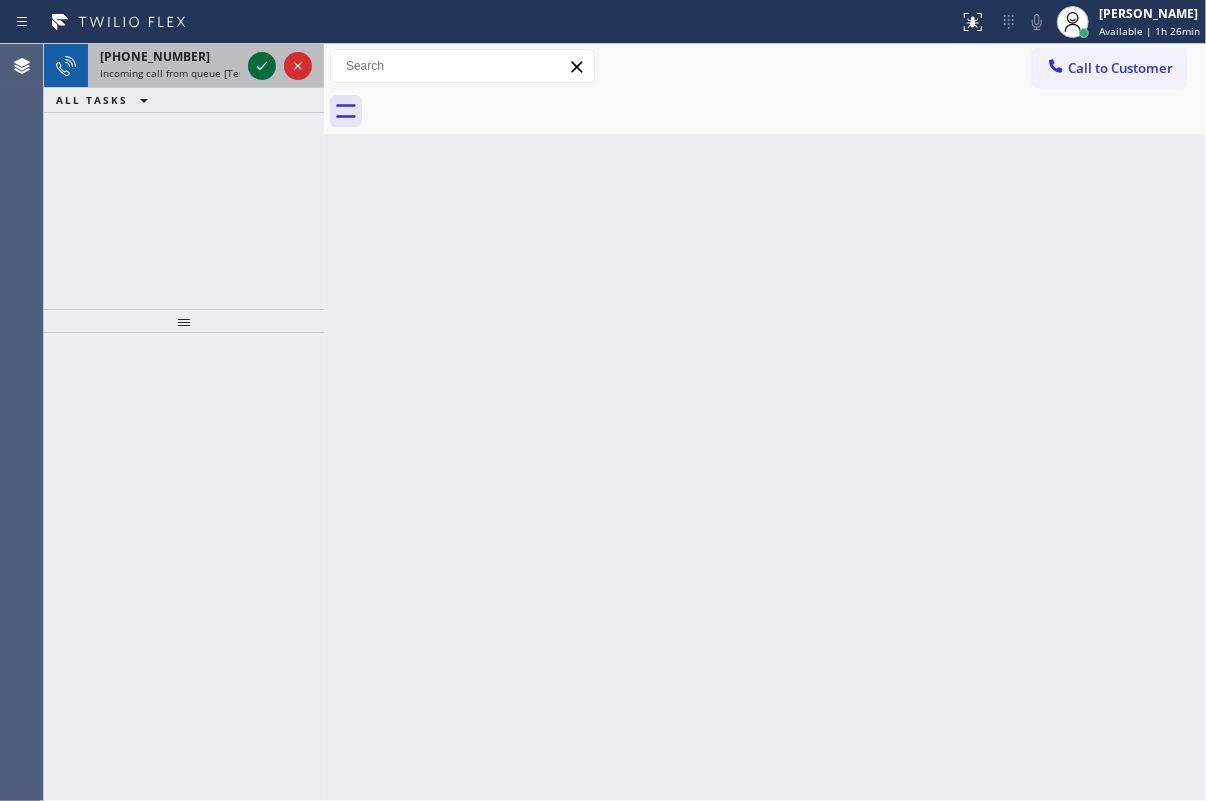 click 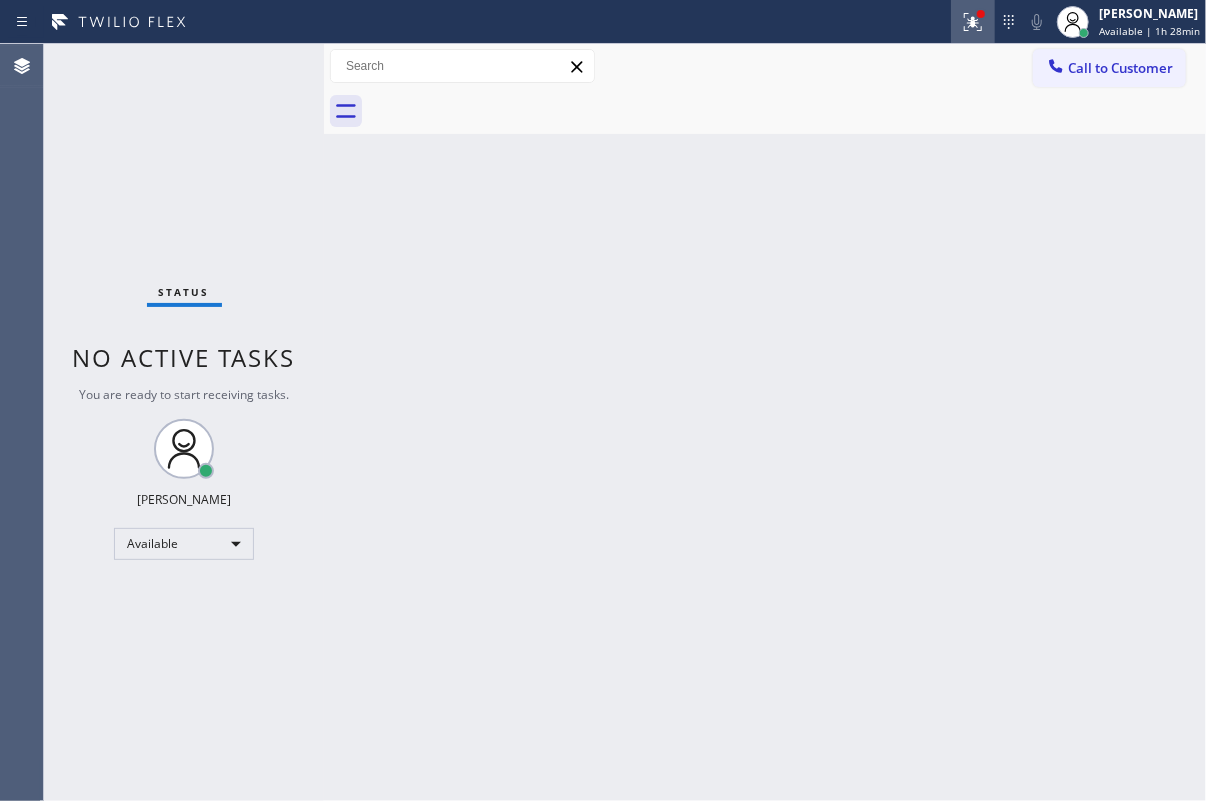 click at bounding box center [973, 22] 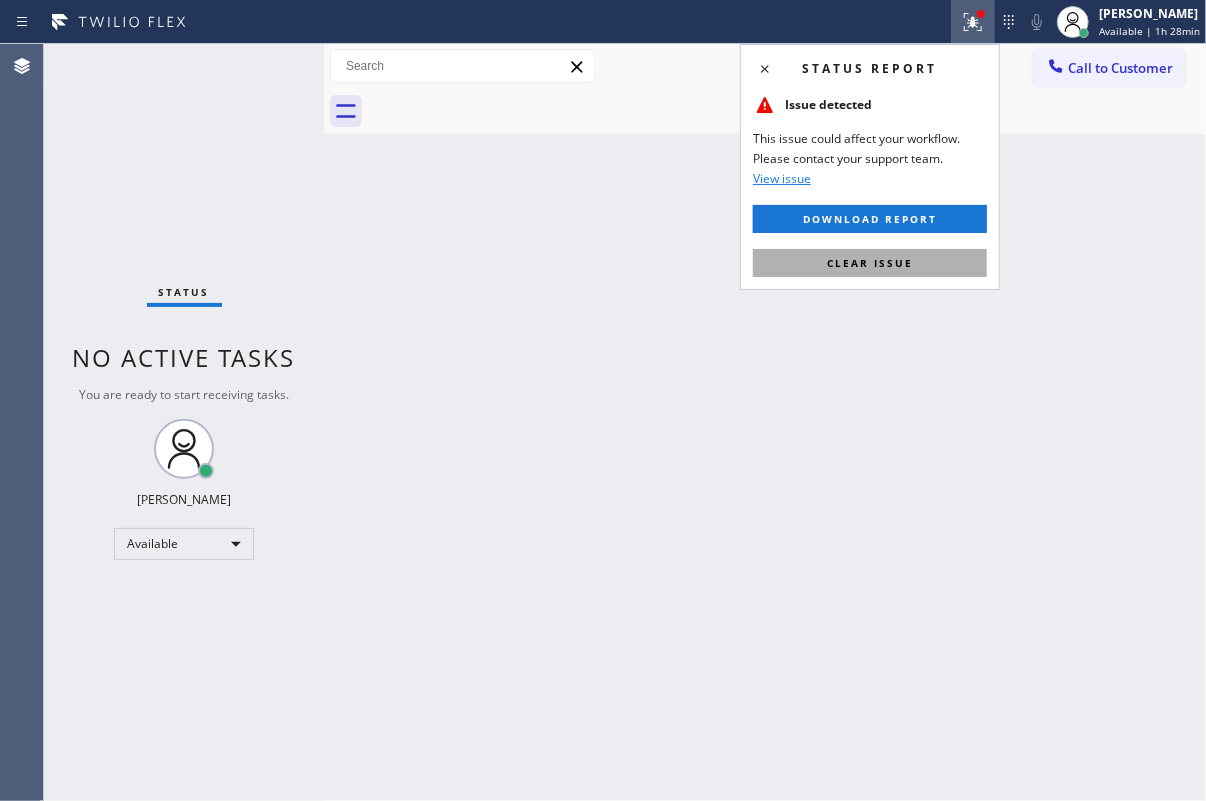 click on "Clear issue" at bounding box center (870, 263) 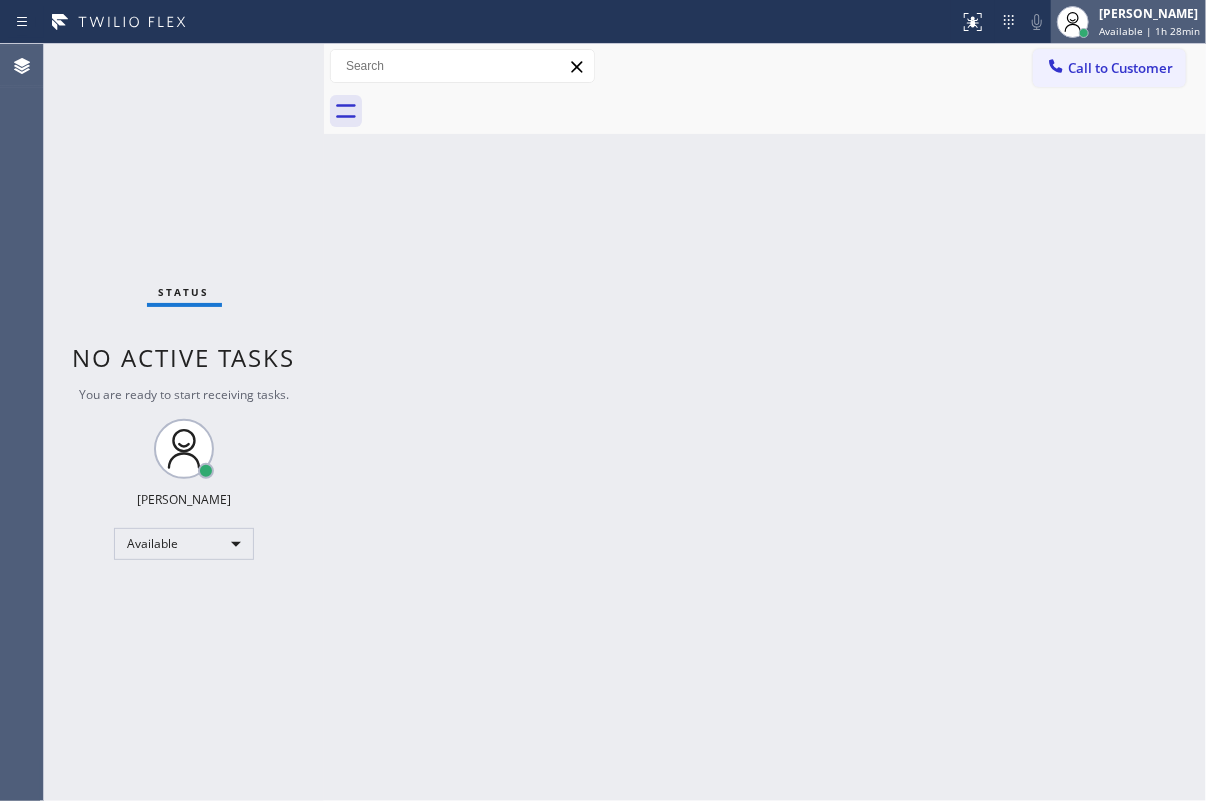 click on "Available | 1h 28min" at bounding box center (1149, 31) 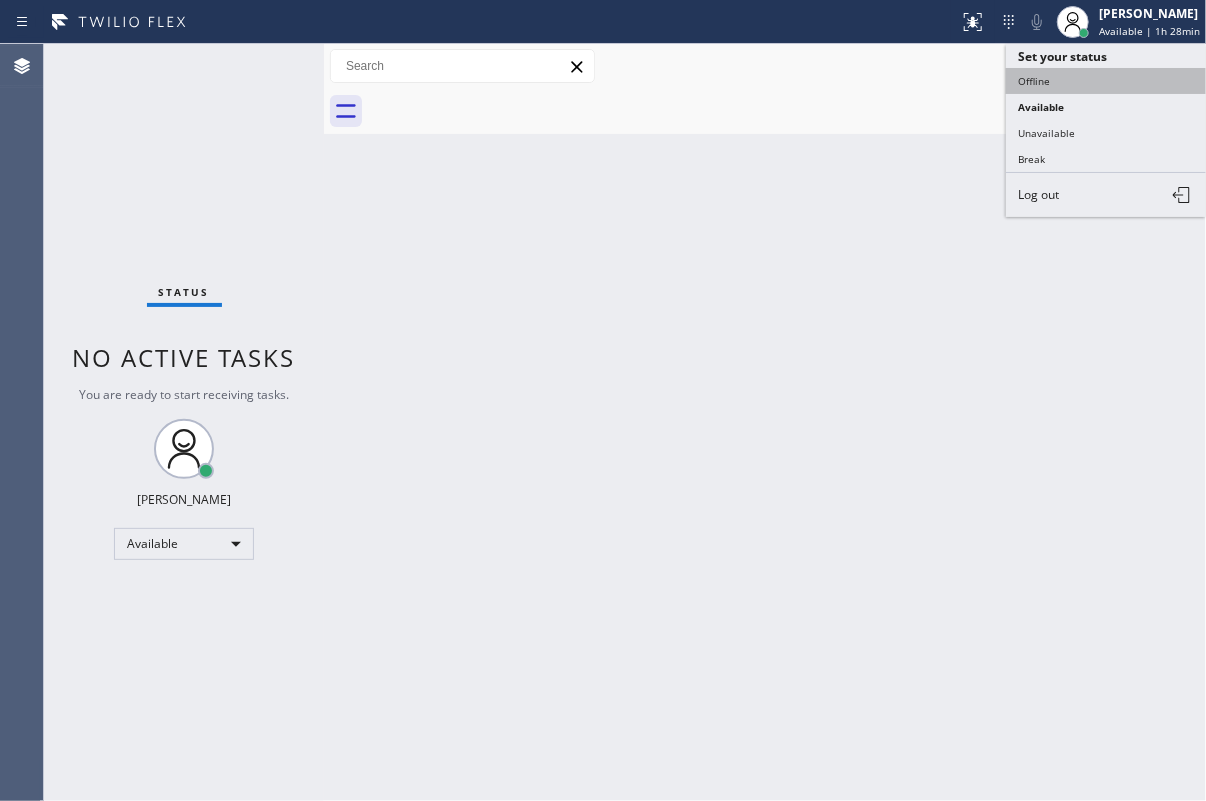 click on "Offline" at bounding box center (1106, 81) 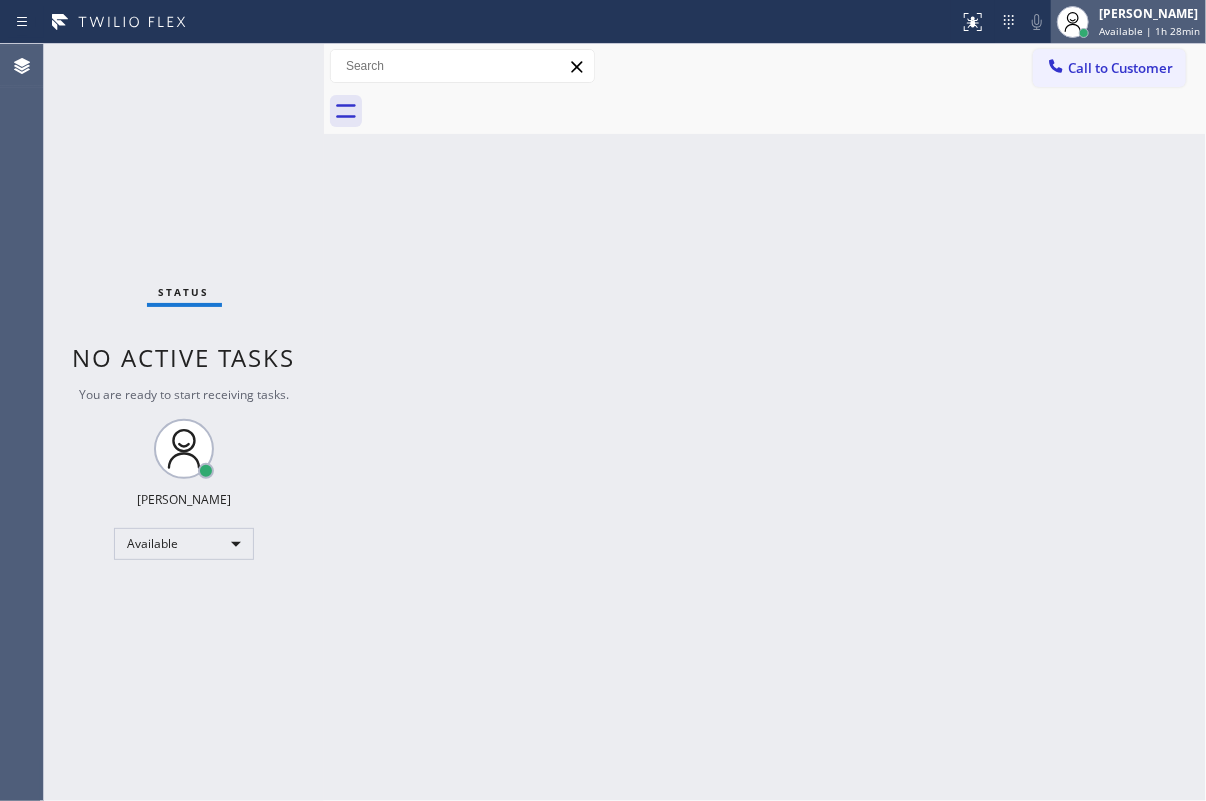 click on "[PERSON_NAME]" at bounding box center (1149, 13) 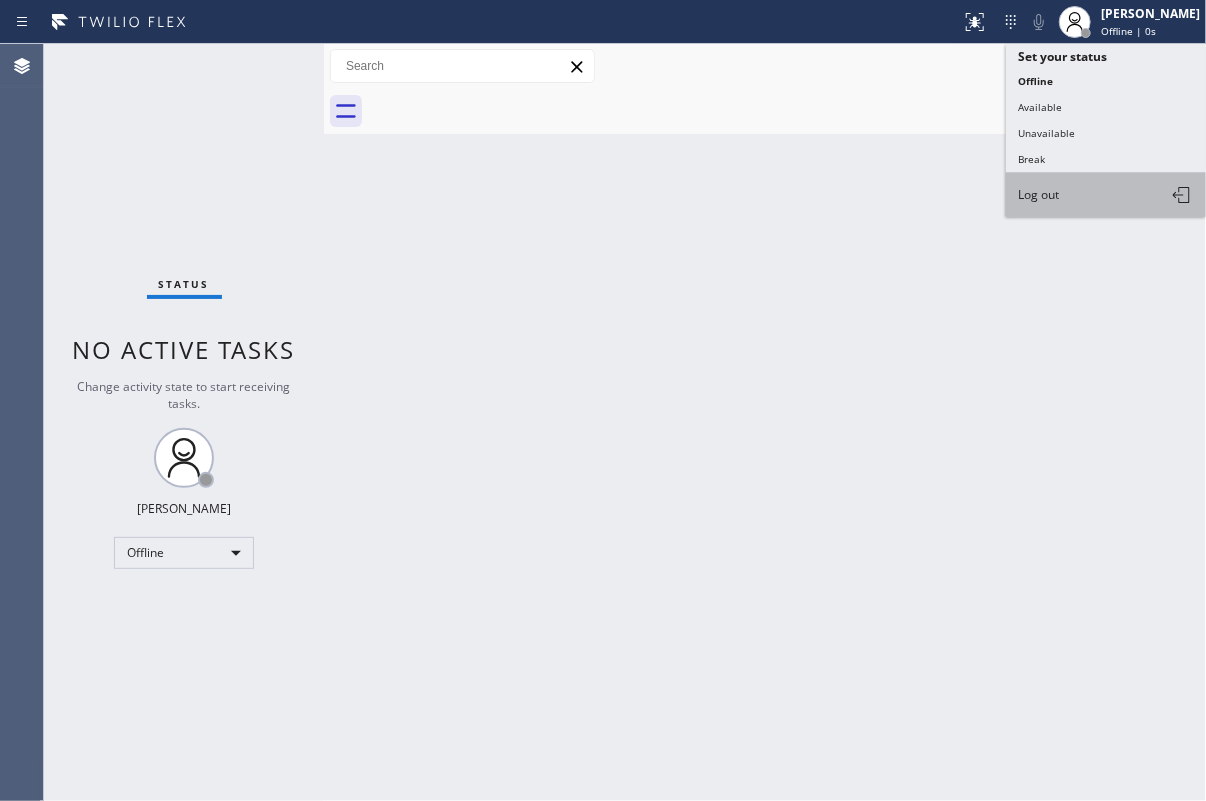 click on "Log out" at bounding box center (1106, 195) 